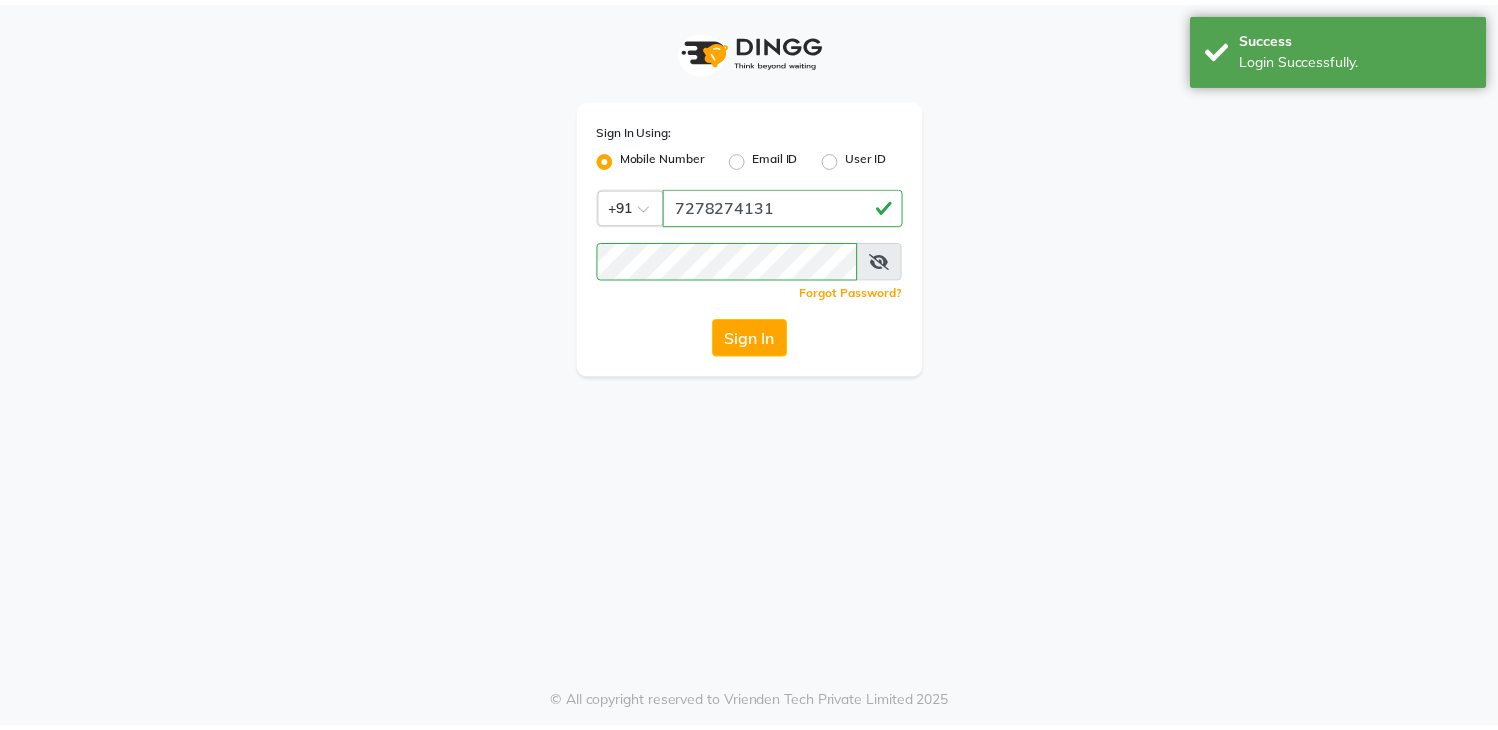 scroll, scrollTop: 0, scrollLeft: 0, axis: both 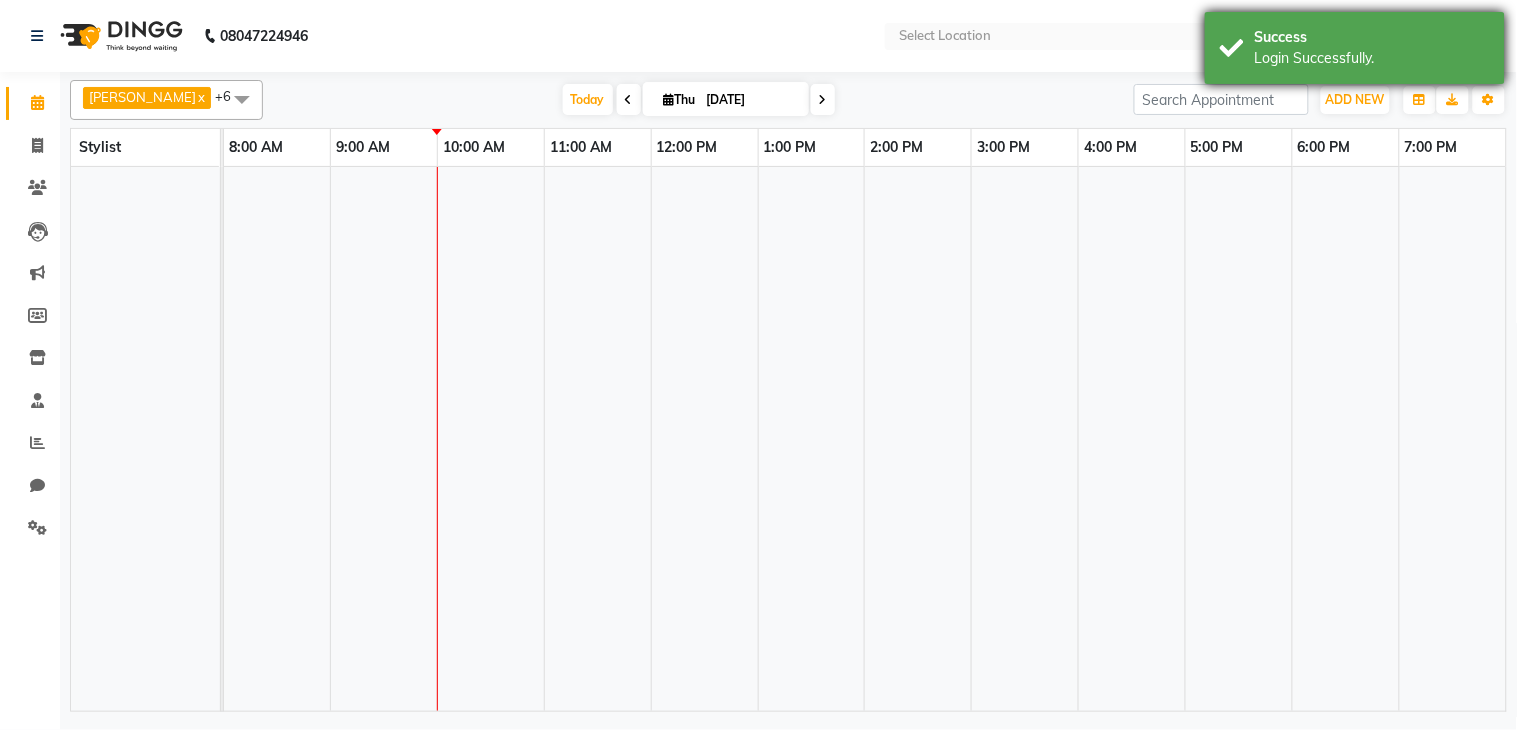 click on "Login Successfully." at bounding box center [1372, 58] 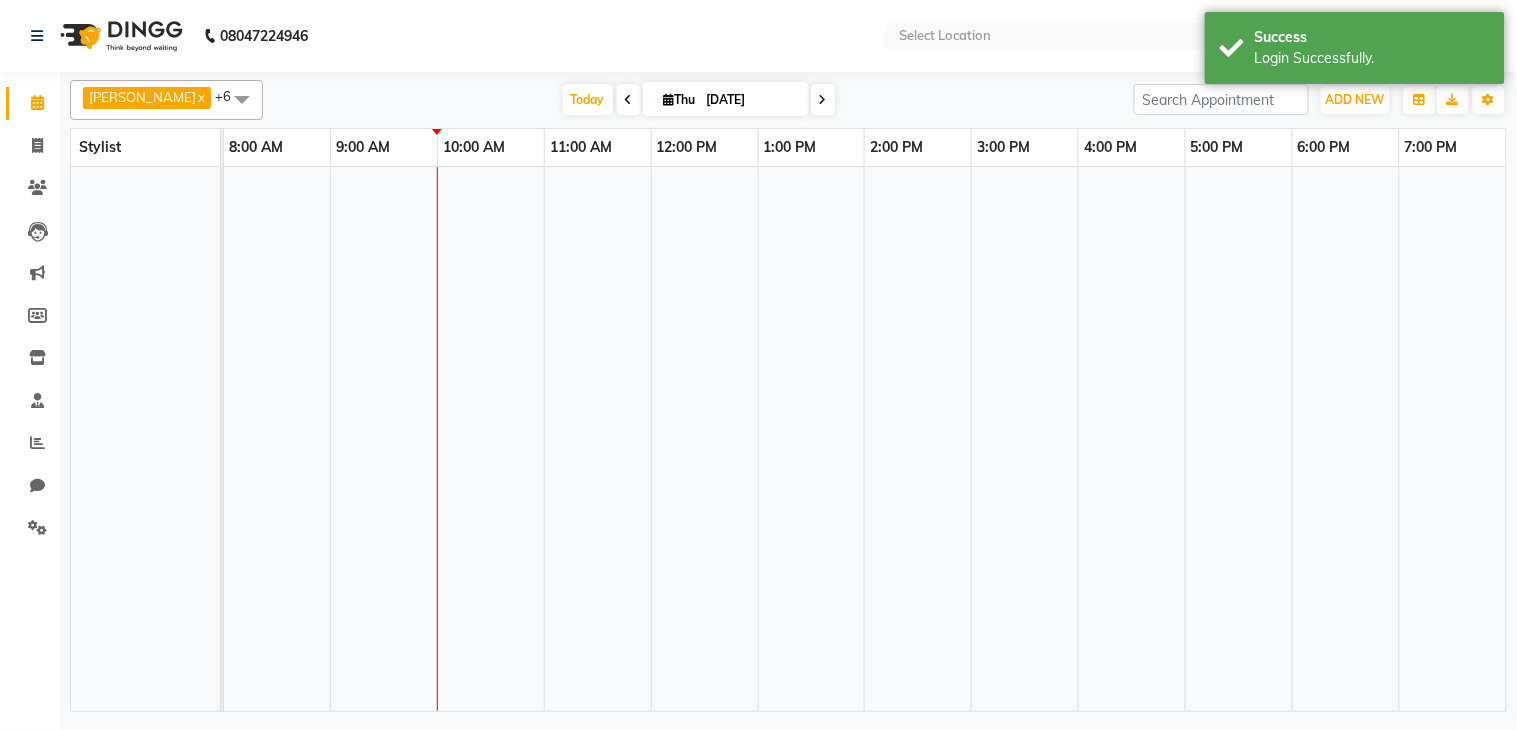 select on "en" 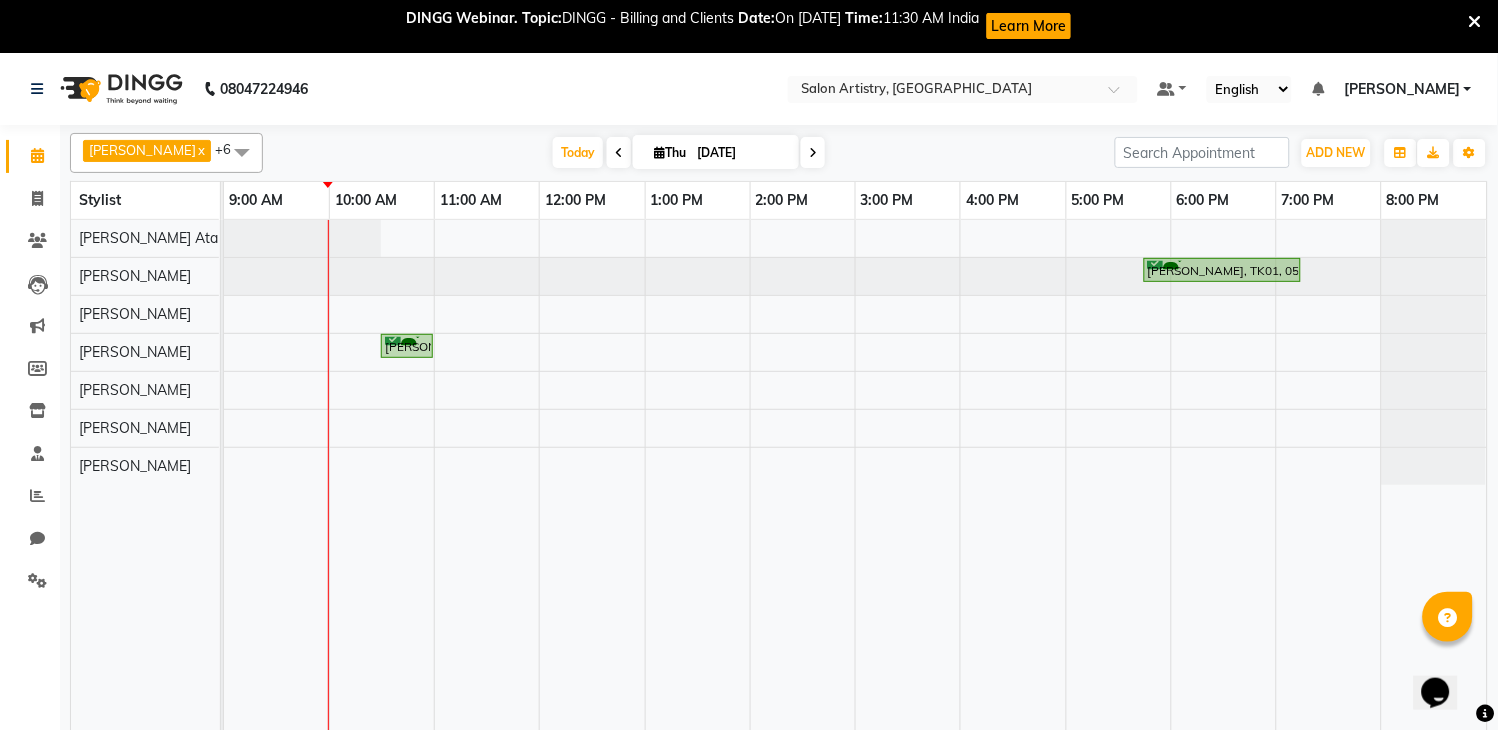 scroll, scrollTop: 0, scrollLeft: 0, axis: both 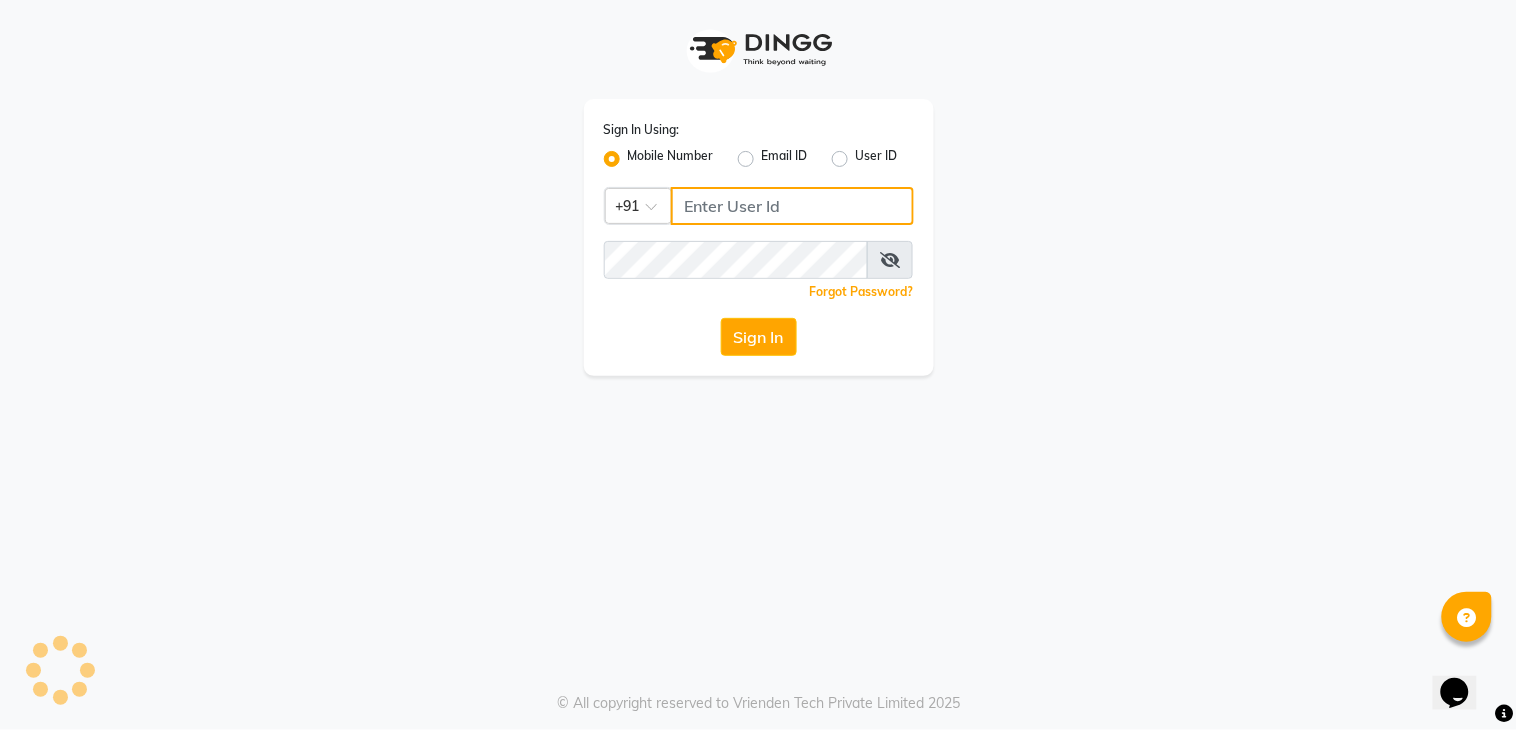 type on "7278274131" 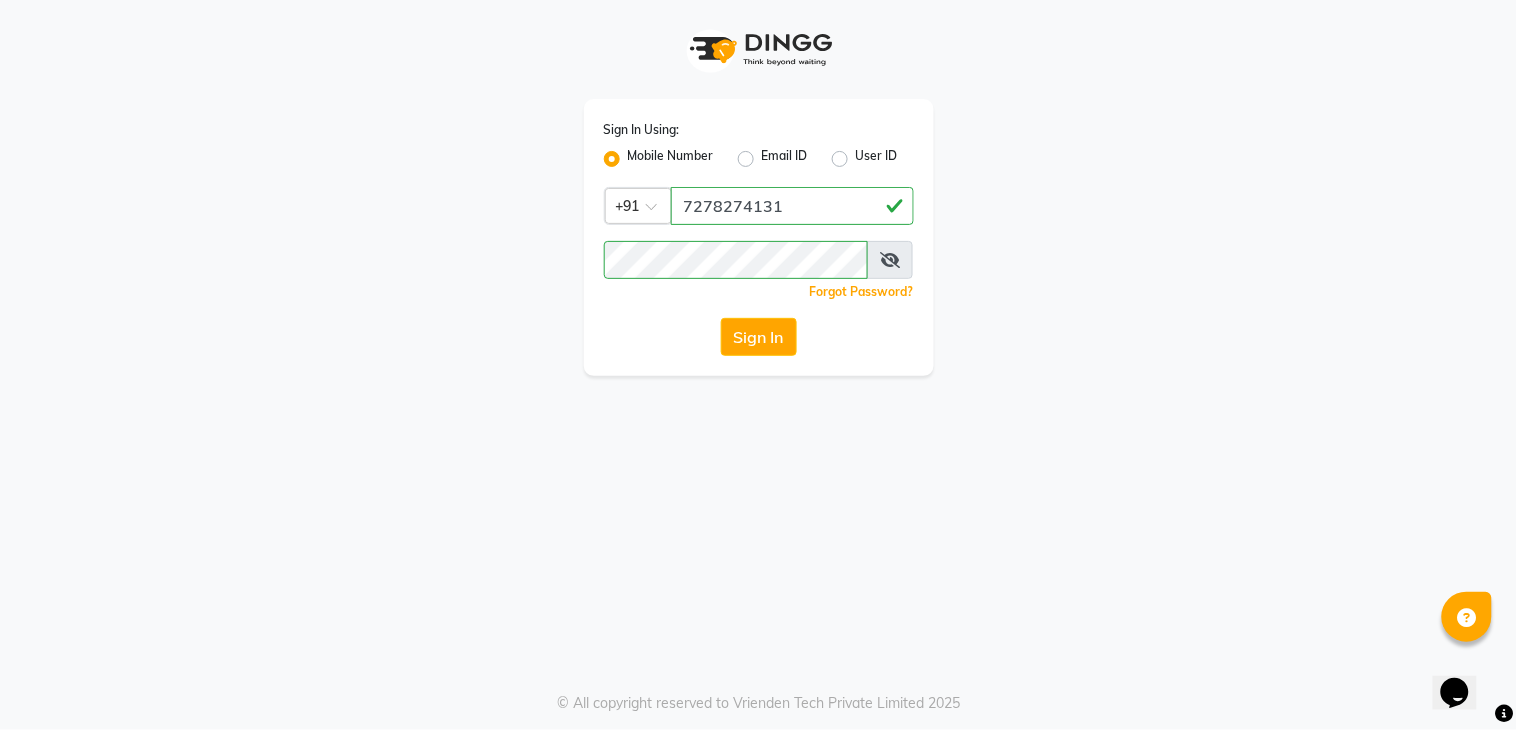 click on "Sign In Using: Mobile Number Email ID User ID Country Code × [PHONE_NUMBER]  Remember me Forgot Password?  Sign In   © All copyright reserved to Vrienden Tech Private Limited 2025" at bounding box center [758, 365] 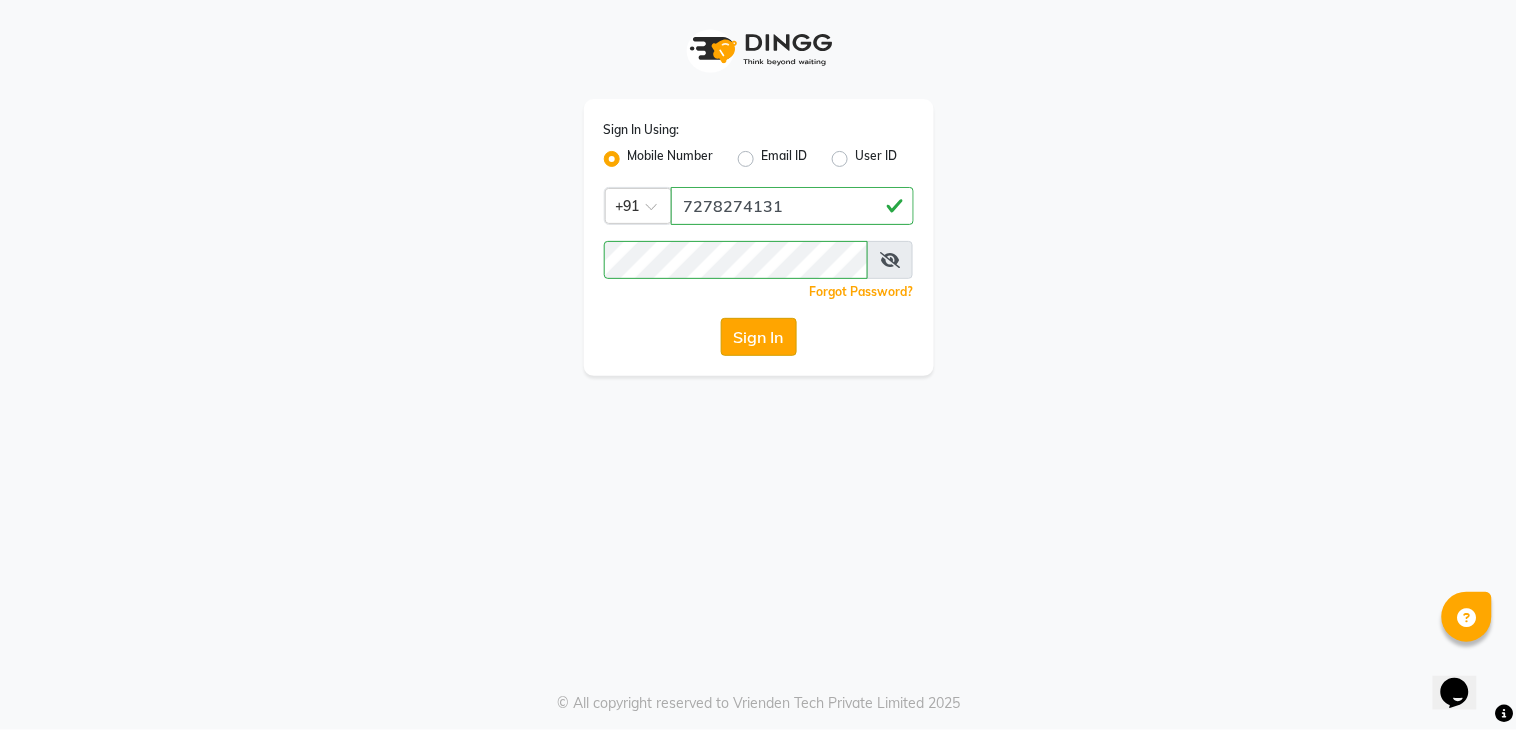 click on "Sign In" 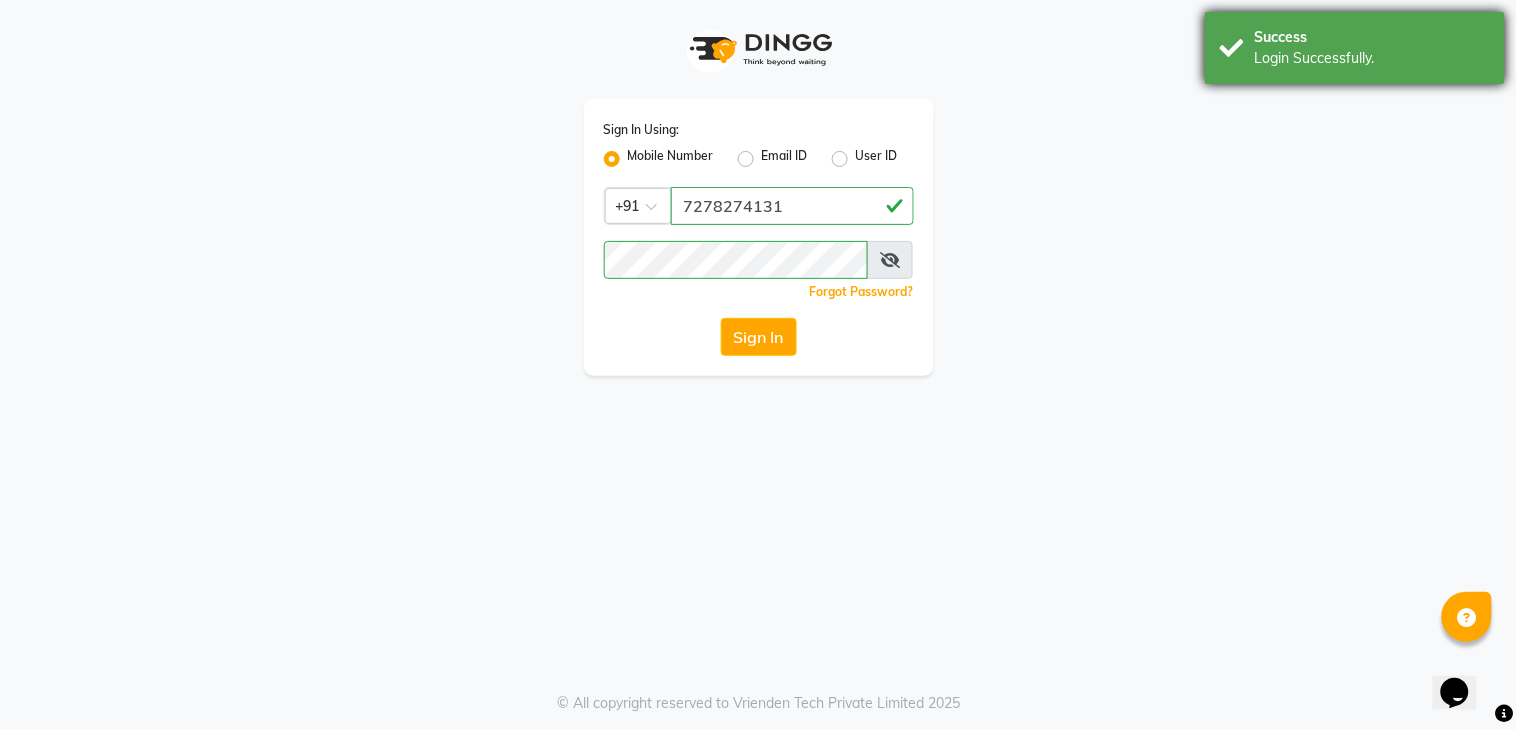 click on "Login Successfully." at bounding box center (1372, 58) 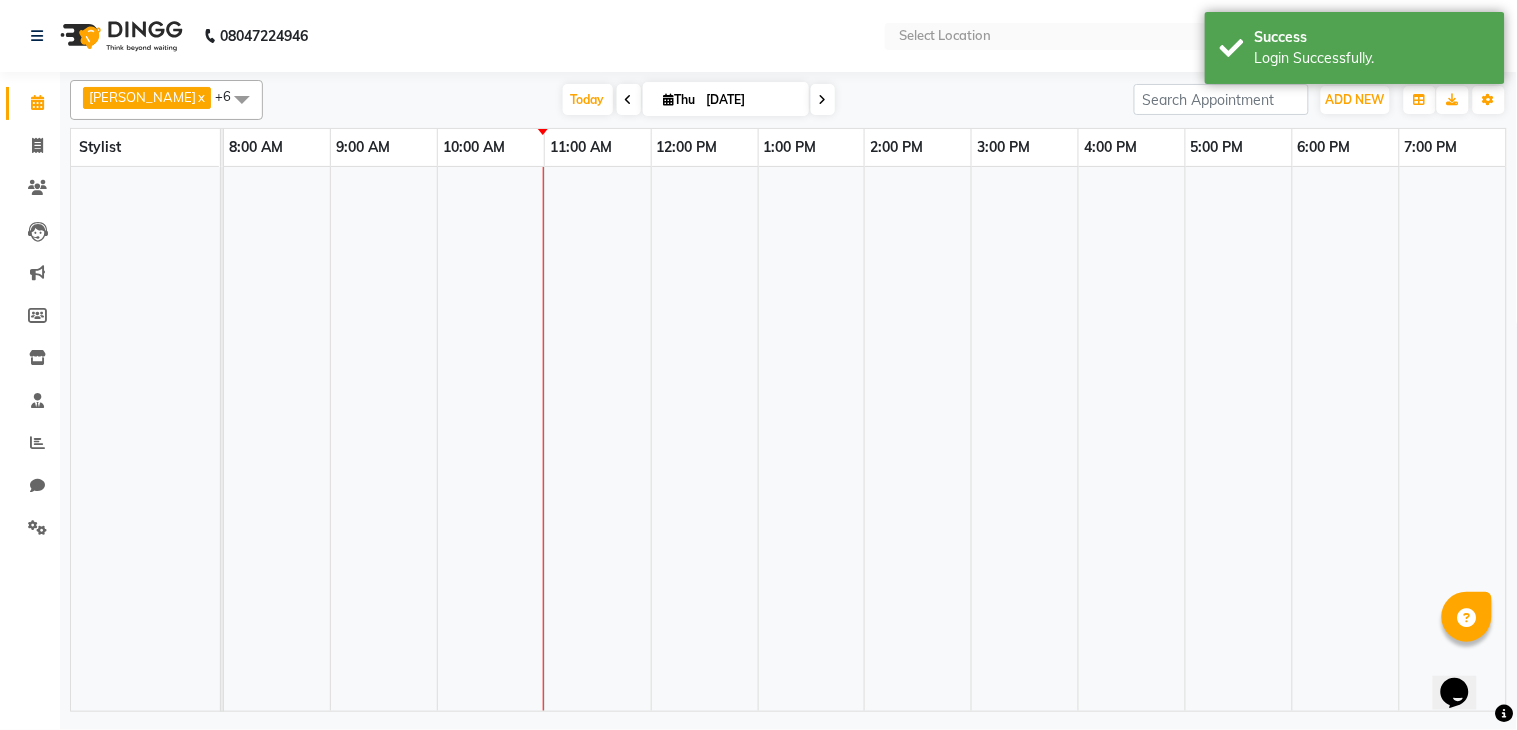 select on "en" 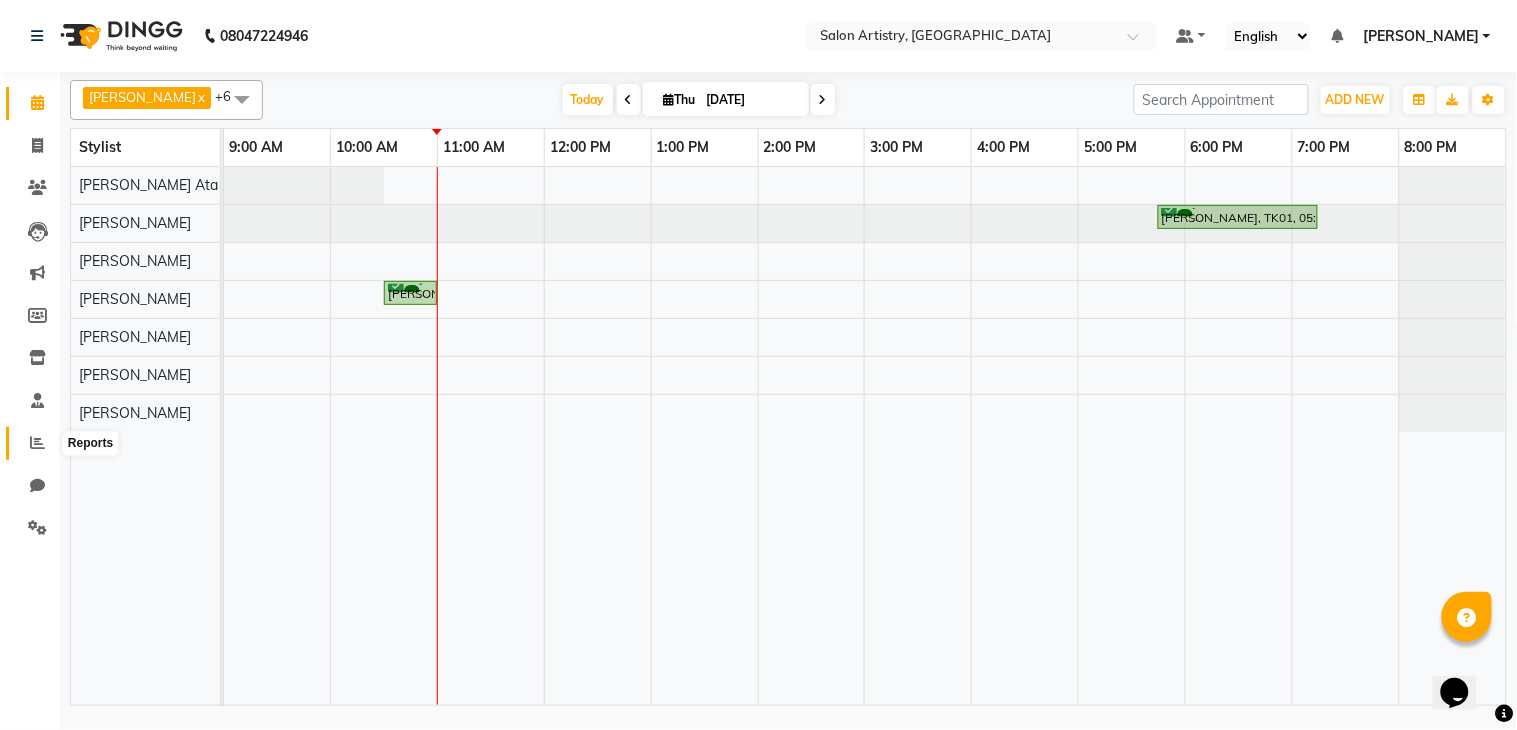 click 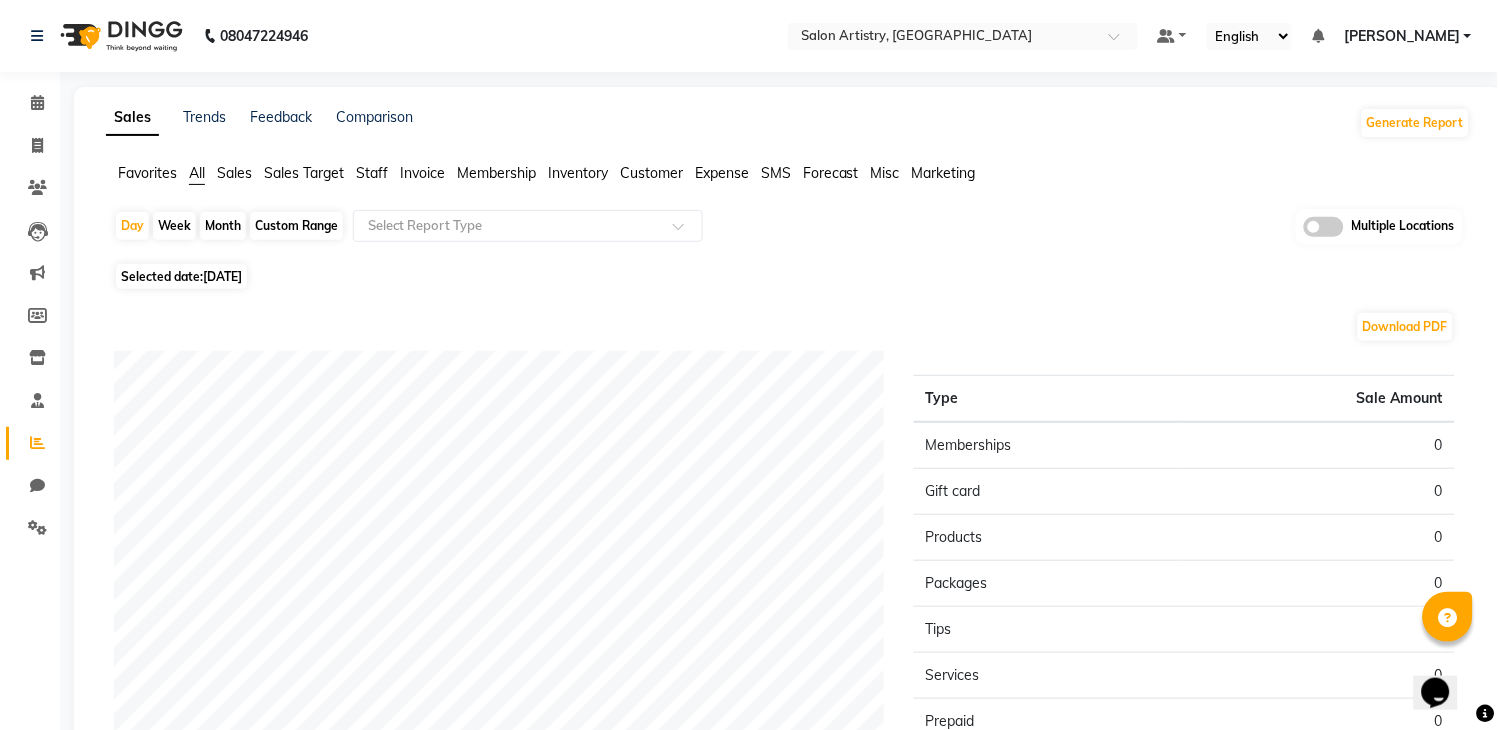 click on "Sales" 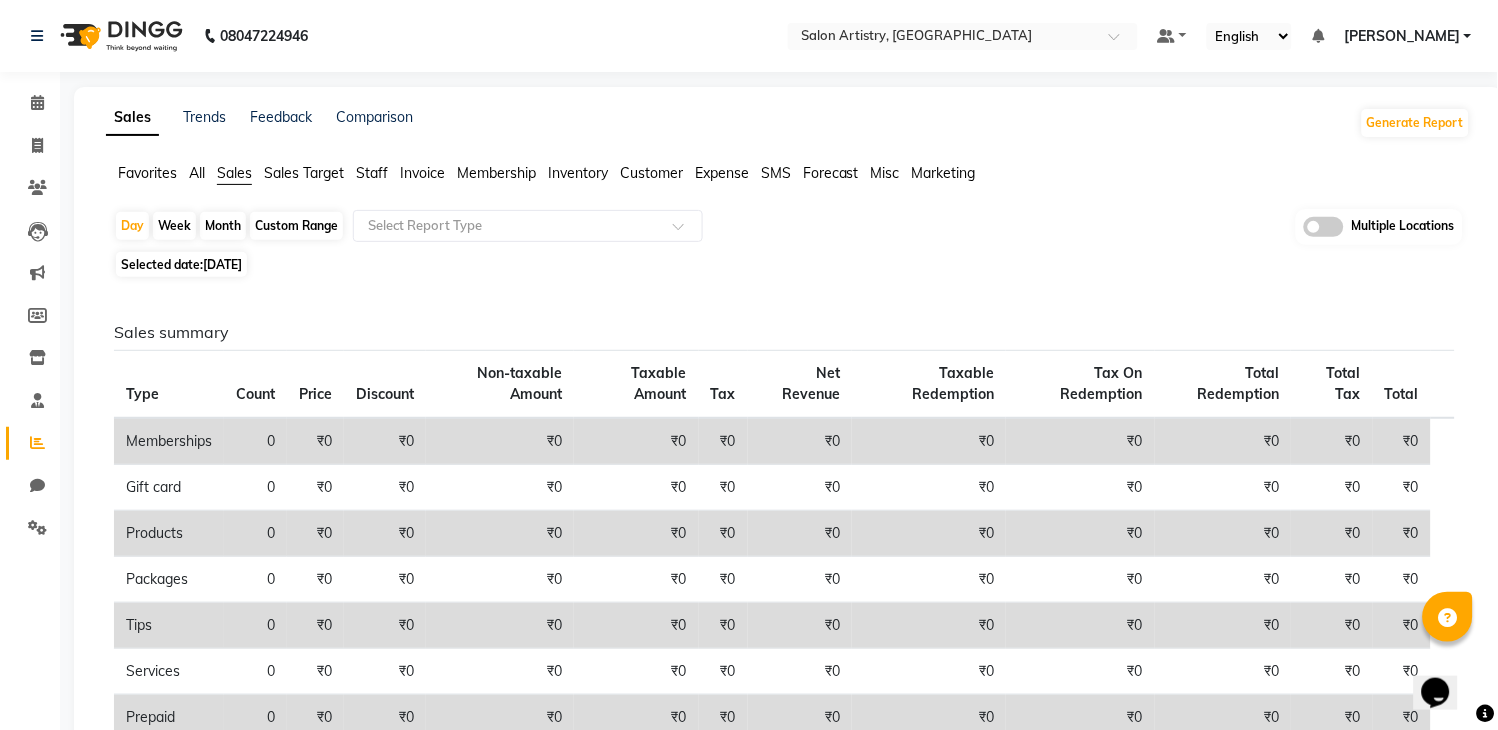click on "[DATE]" 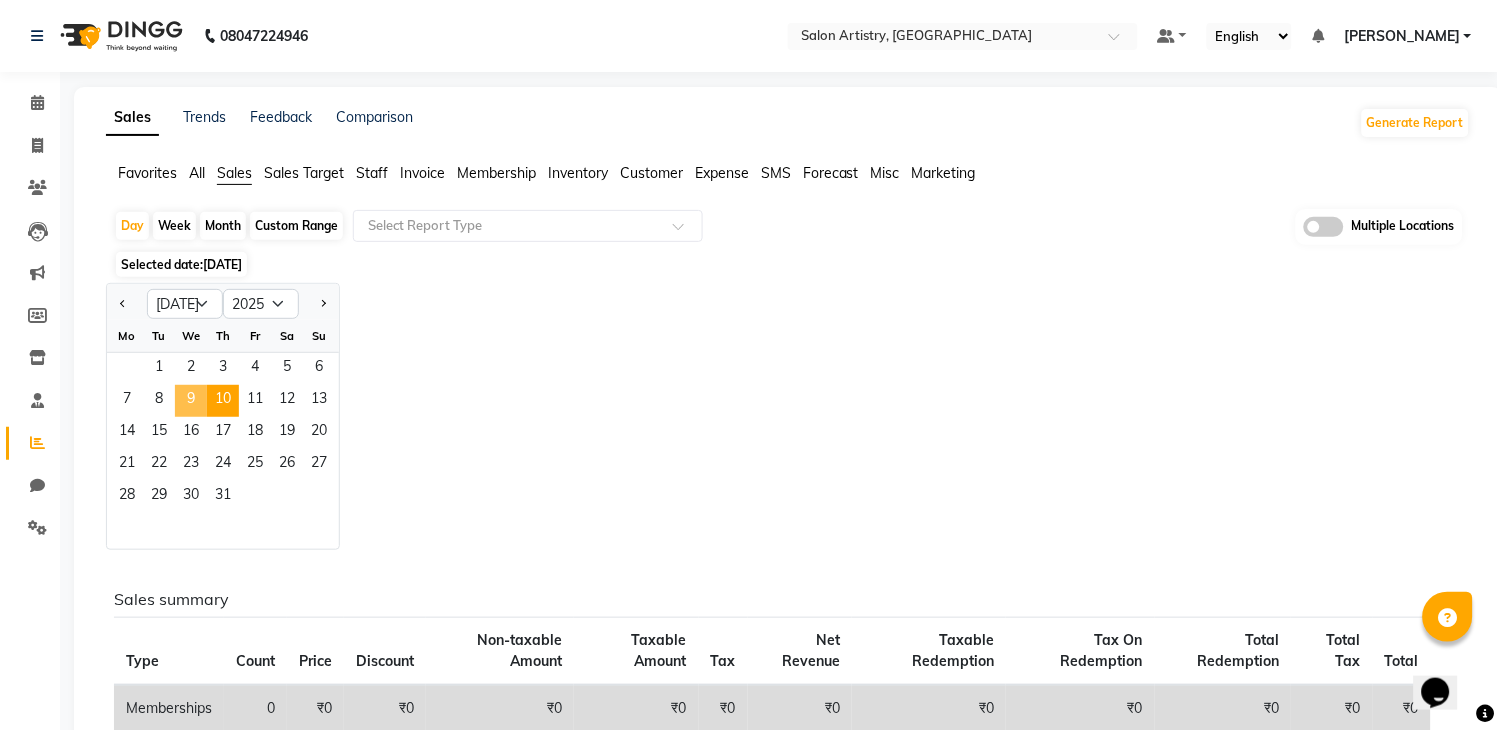 click on "9" 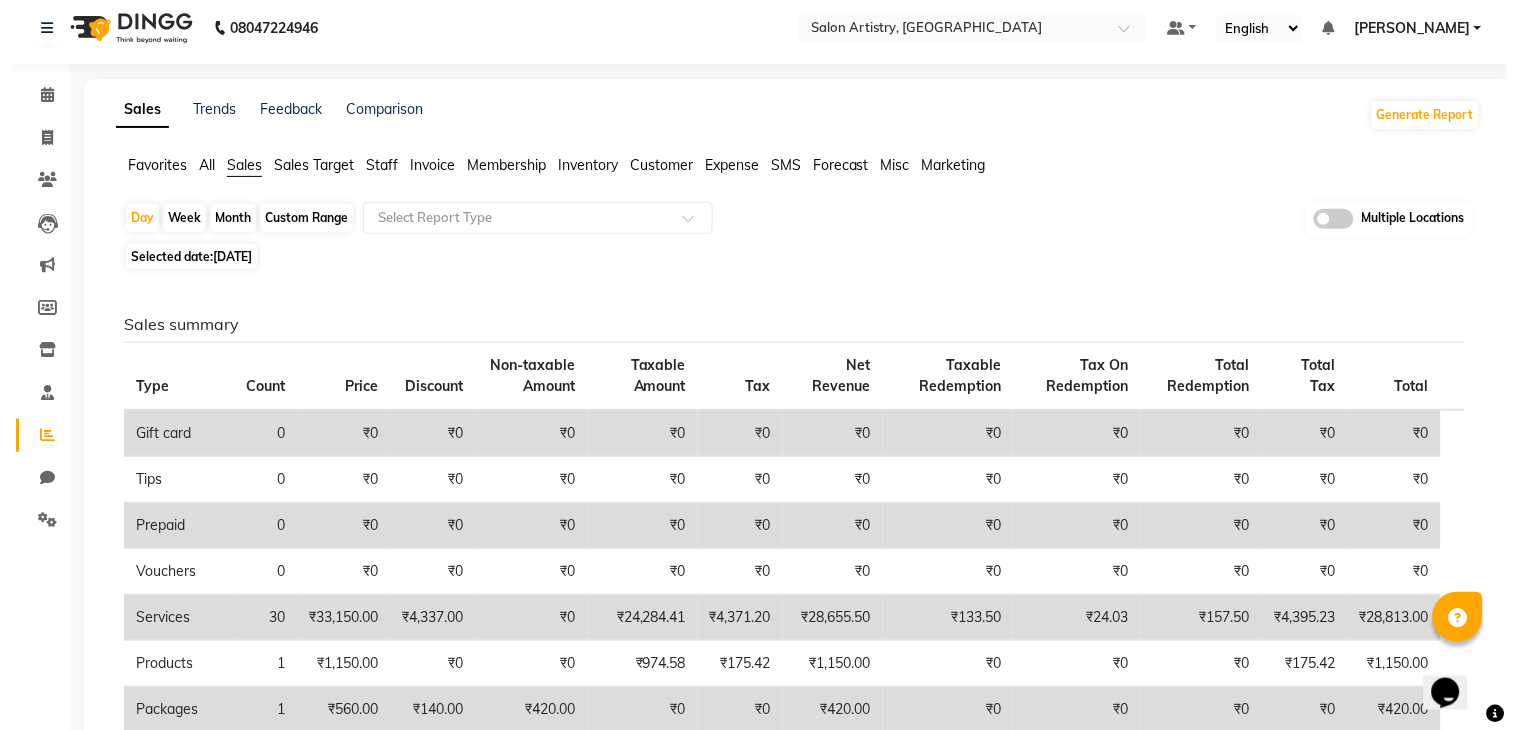 scroll, scrollTop: 0, scrollLeft: 0, axis: both 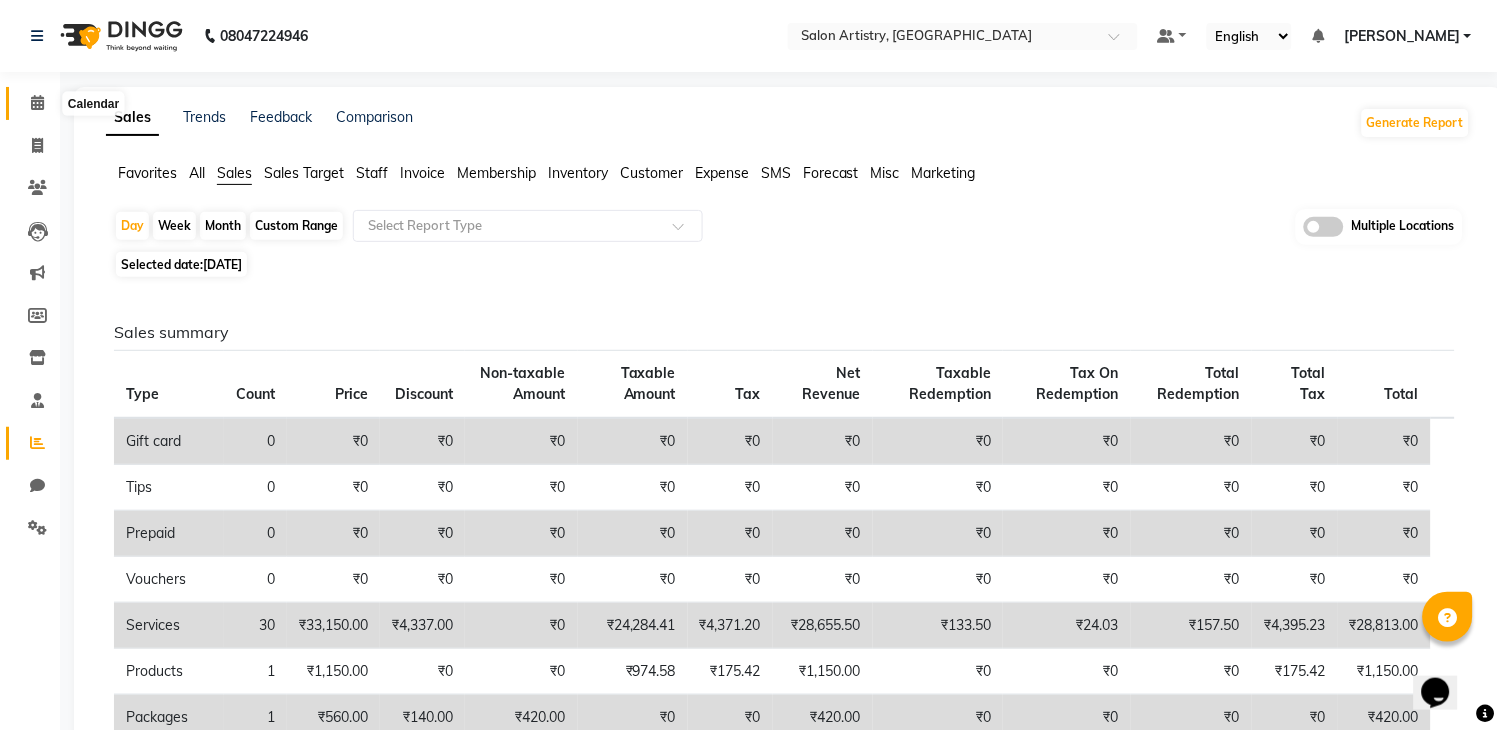 click 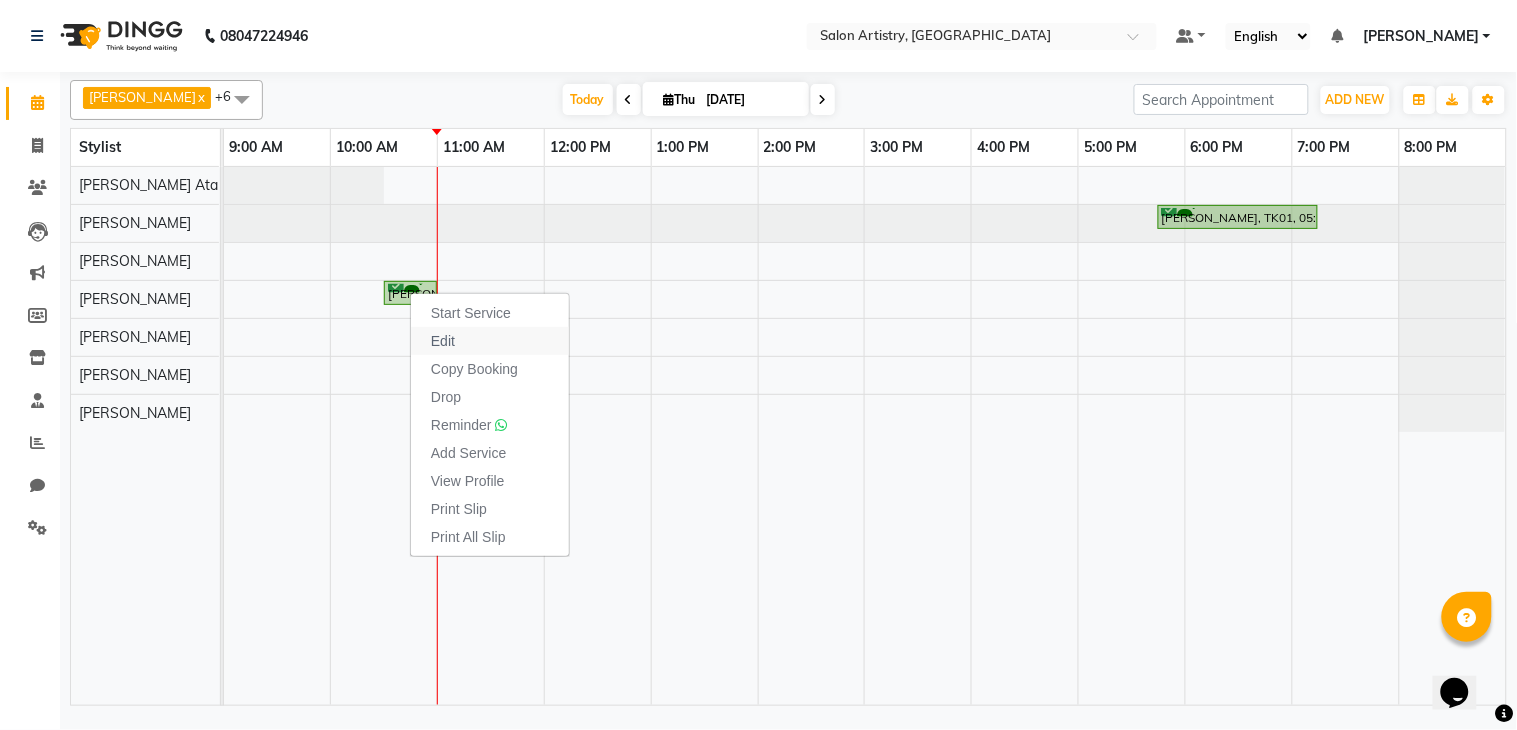 click on "Edit" at bounding box center (443, 341) 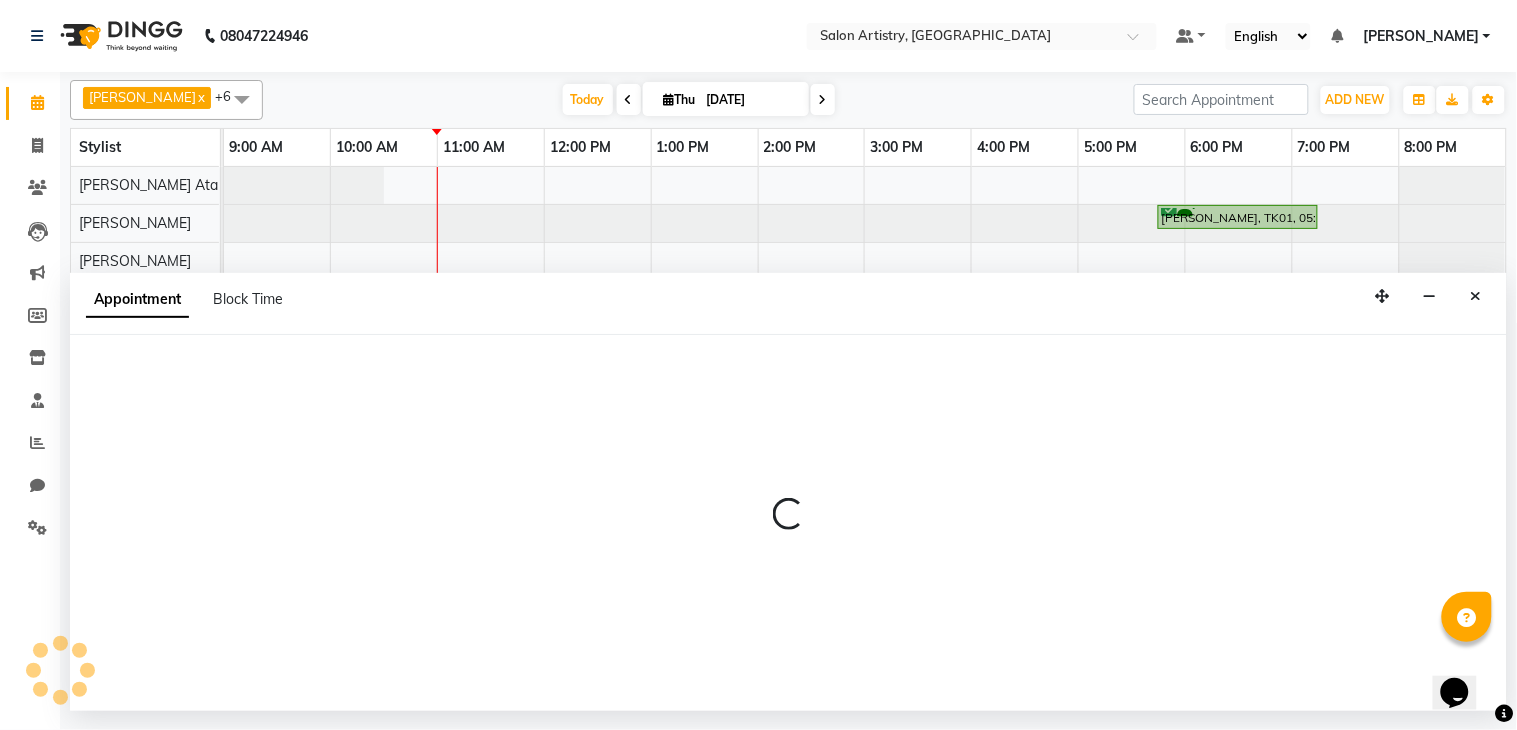 select on "tentative" 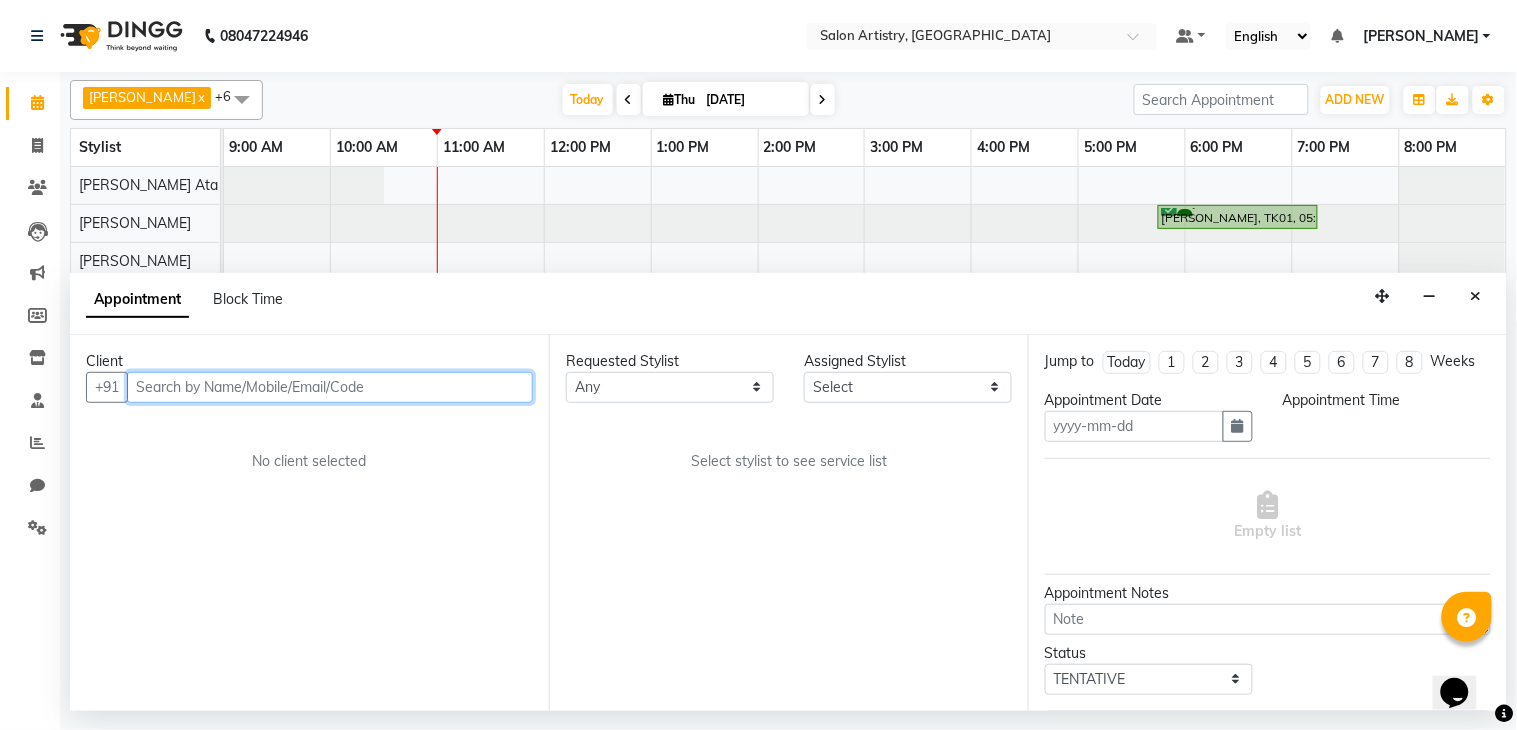 type on "[DATE]" 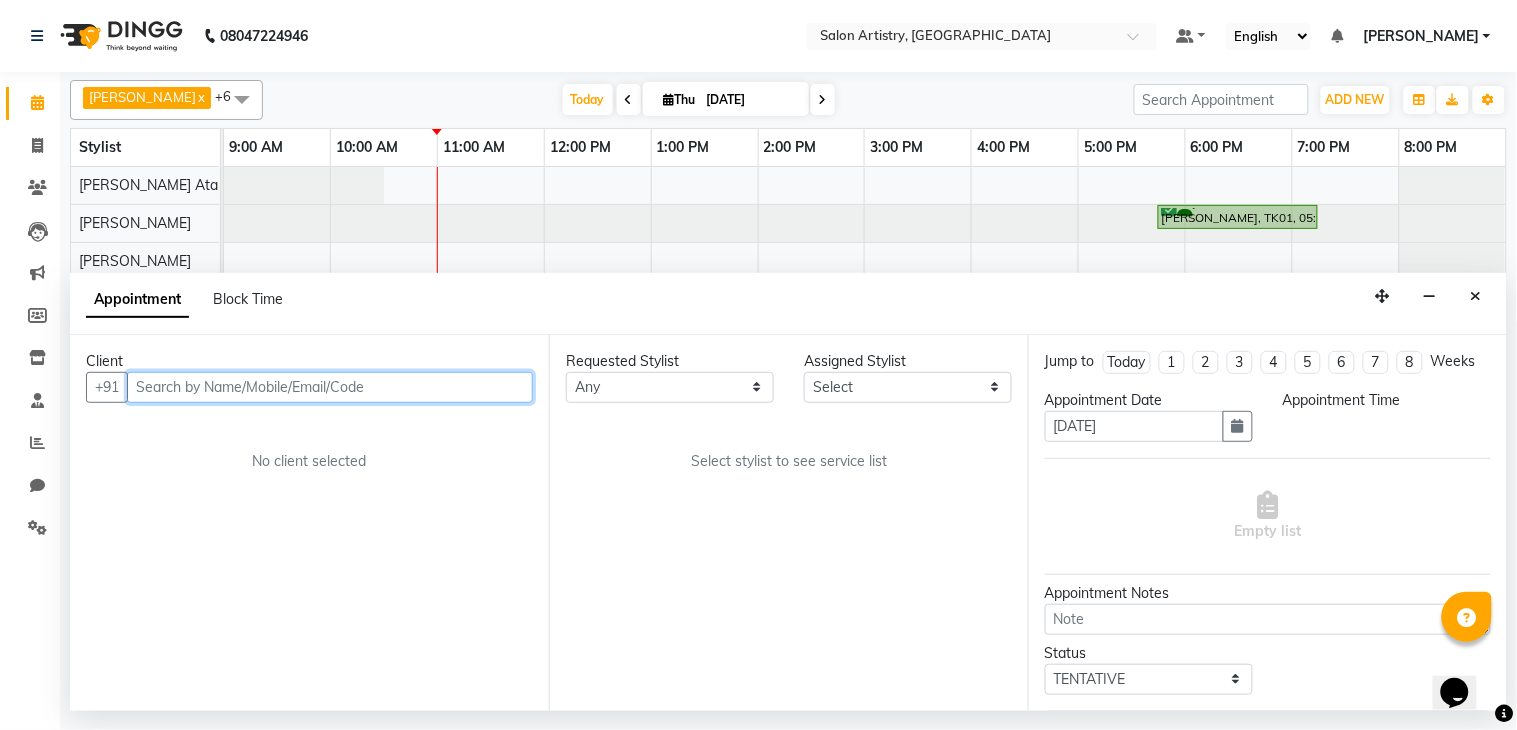 select on "confirm booking" 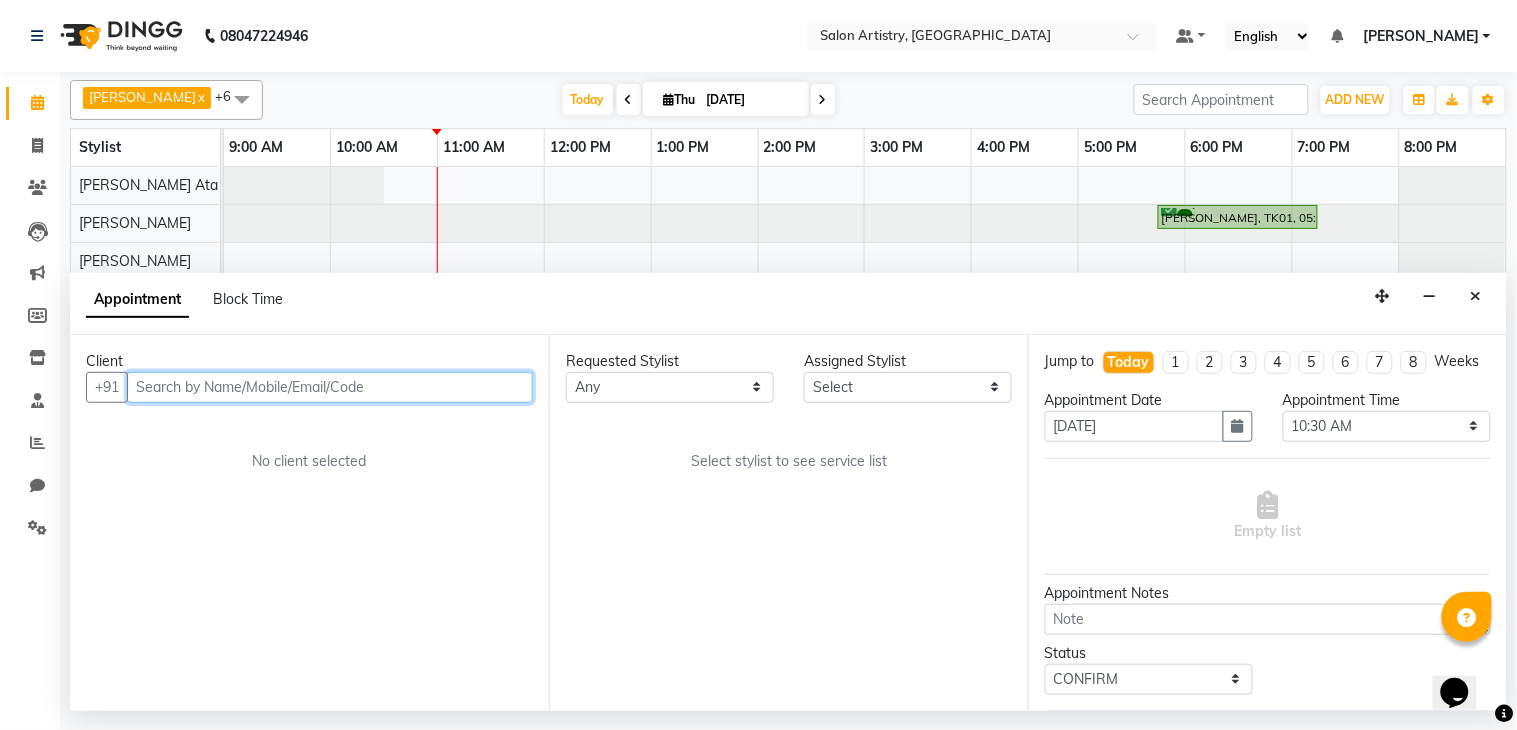select on "79861" 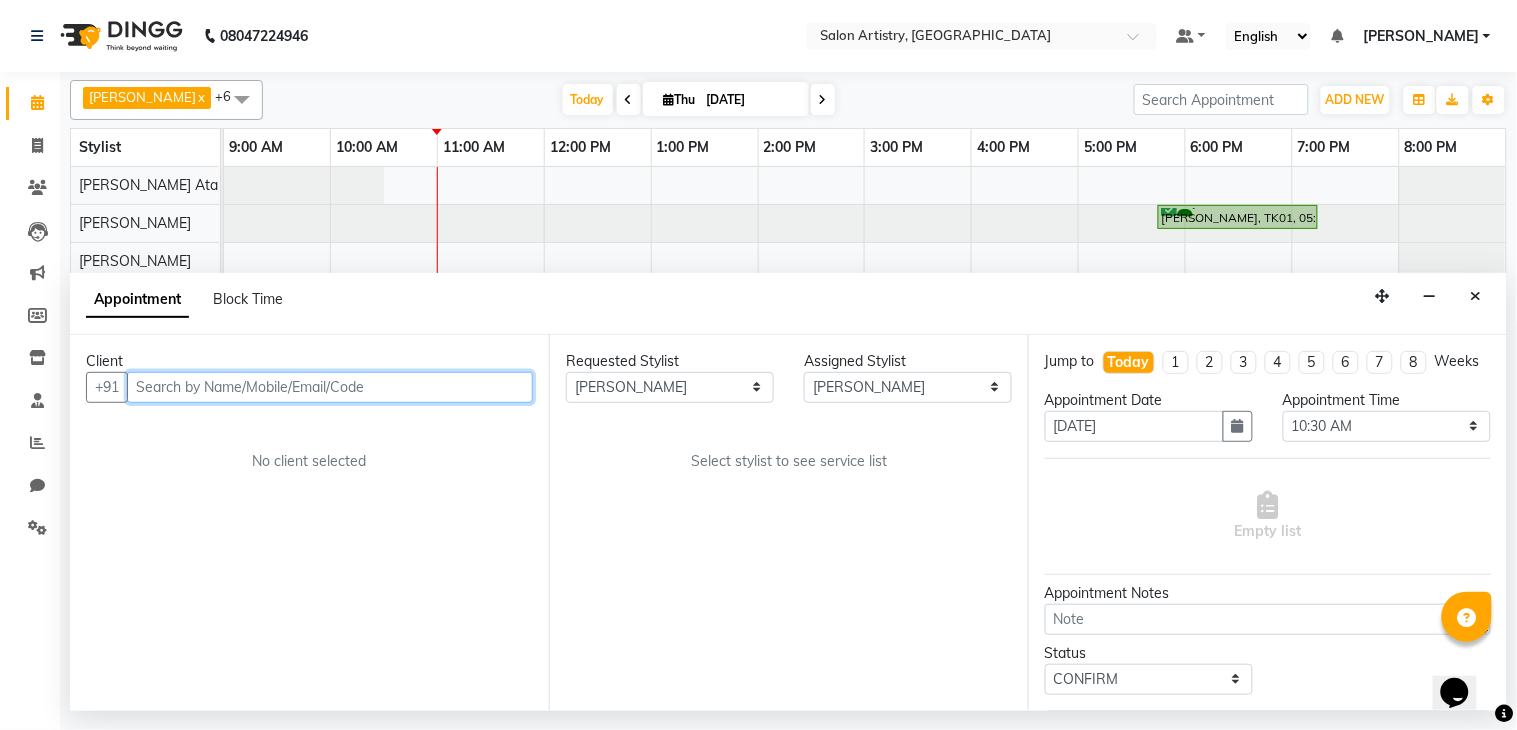 select on "4168" 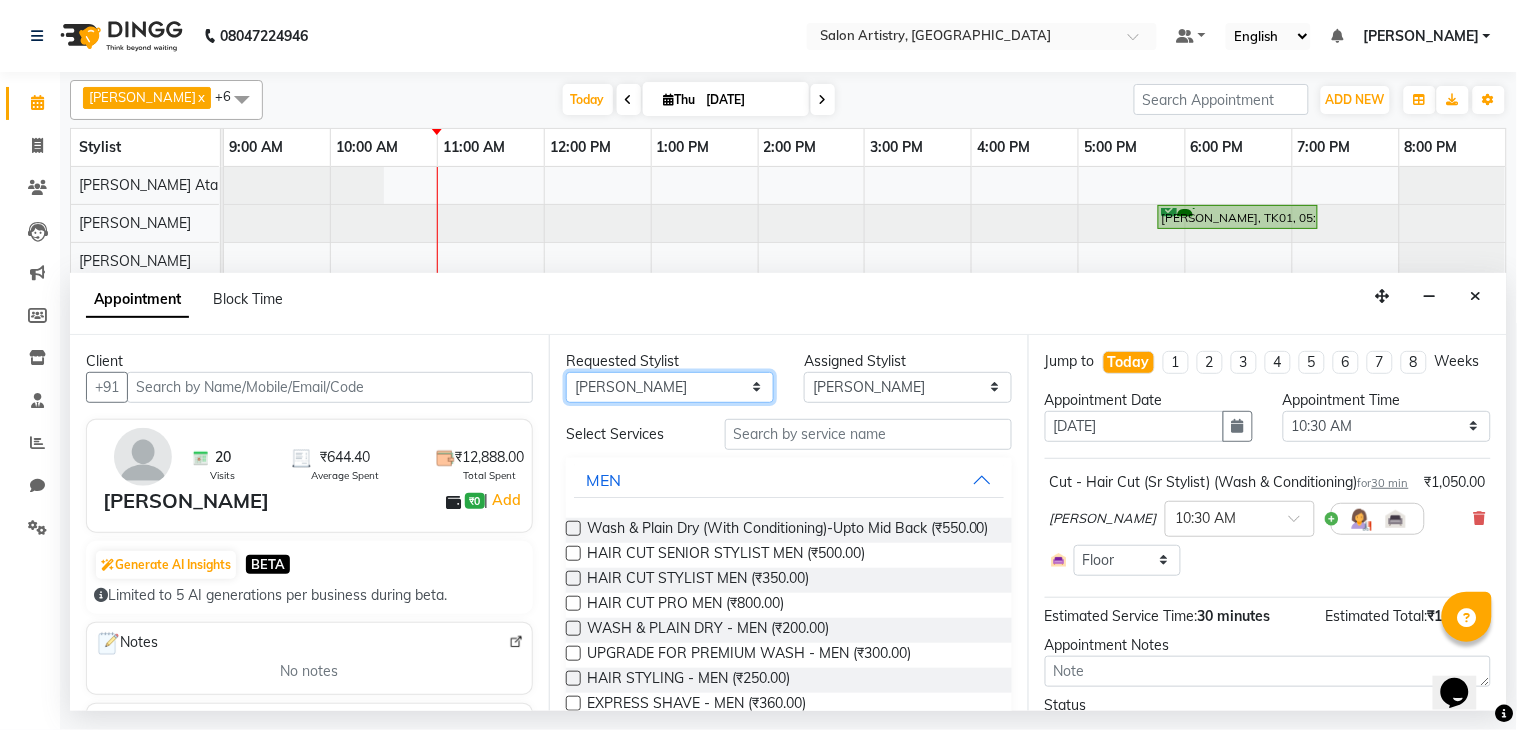 click on "Any [PERSON_NAME] [PERSON_NAME] [PERSON_NAME] [PERSON_NAME] [PERSON_NAME] [PERSON_NAME] [PERSON_NAME] Reception [PERSON_NAME] [PERSON_NAME] [PERSON_NAME] [PERSON_NAME] [PERSON_NAME] [PERSON_NAME] [PERSON_NAME]" at bounding box center [670, 387] 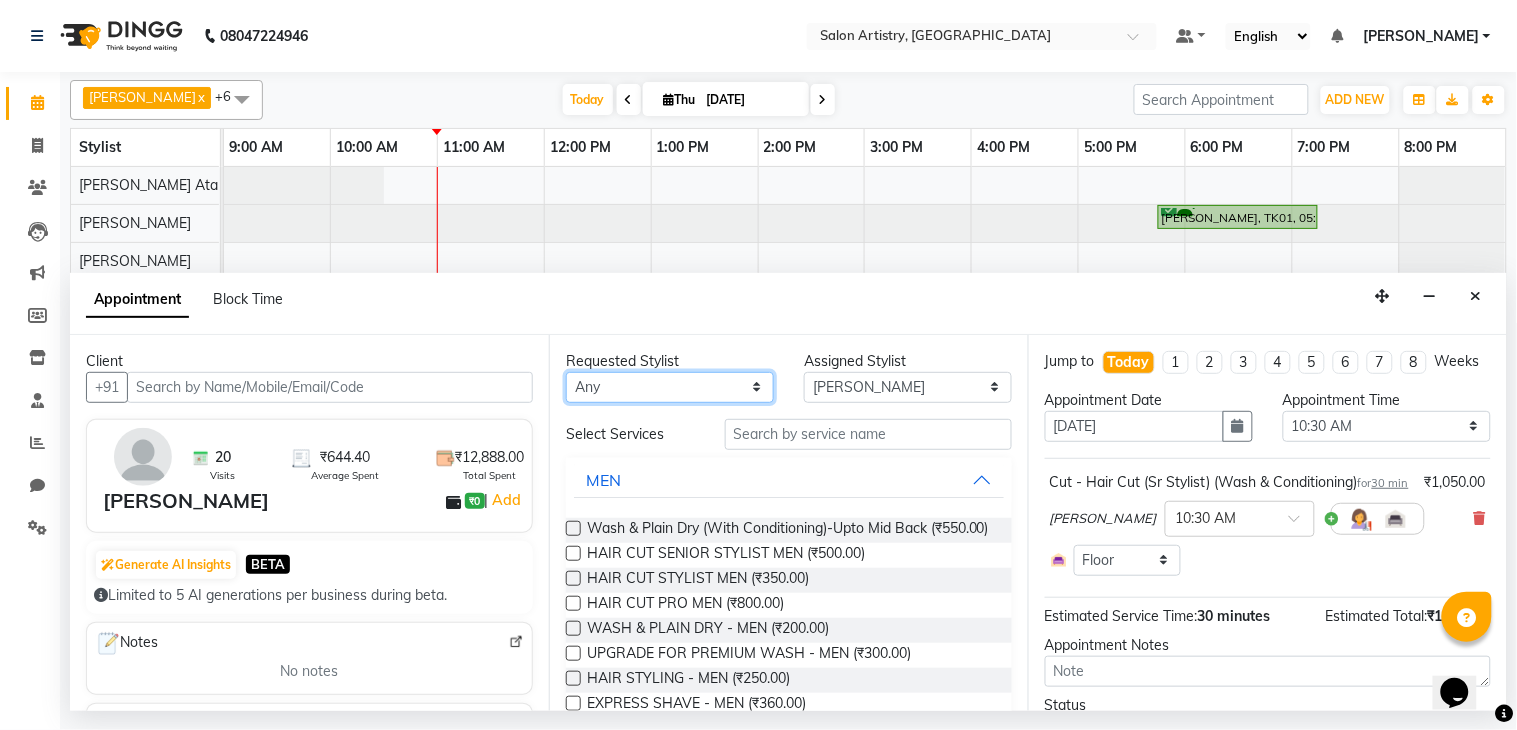 click on "Any [PERSON_NAME] [PERSON_NAME] [PERSON_NAME] [PERSON_NAME] [PERSON_NAME] [PERSON_NAME] [PERSON_NAME] Reception [PERSON_NAME] [PERSON_NAME] [PERSON_NAME] [PERSON_NAME] [PERSON_NAME] [PERSON_NAME] [PERSON_NAME]" at bounding box center [670, 387] 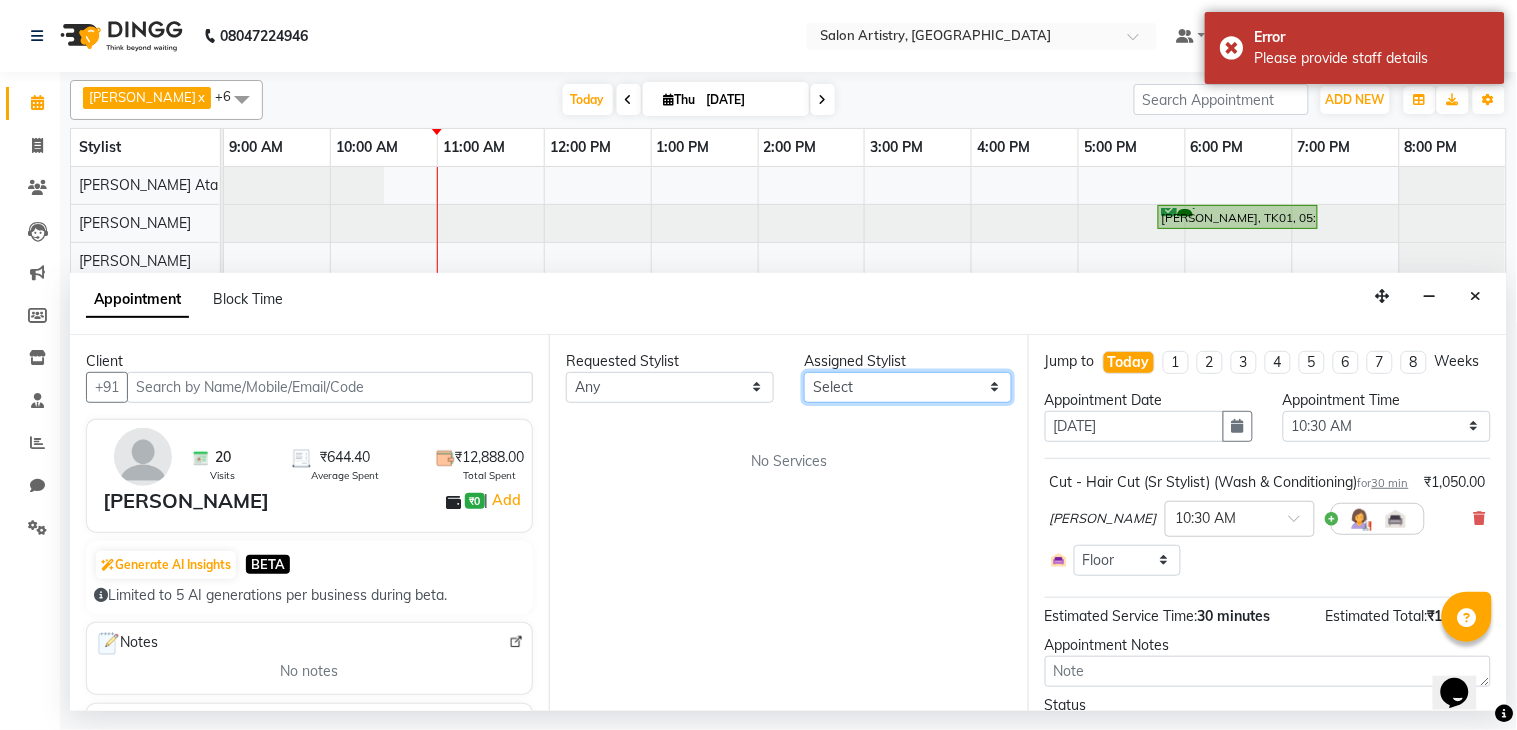 click on "Select [PERSON_NAME] [PERSON_NAME] [PERSON_NAME] [PERSON_NAME] [PERSON_NAME] [PERSON_NAME] [PERSON_NAME] Reception [PERSON_NAME] [PERSON_NAME] [PERSON_NAME] [PERSON_NAME] [PERSON_NAME] [PERSON_NAME] [PERSON_NAME]" at bounding box center [908, 387] 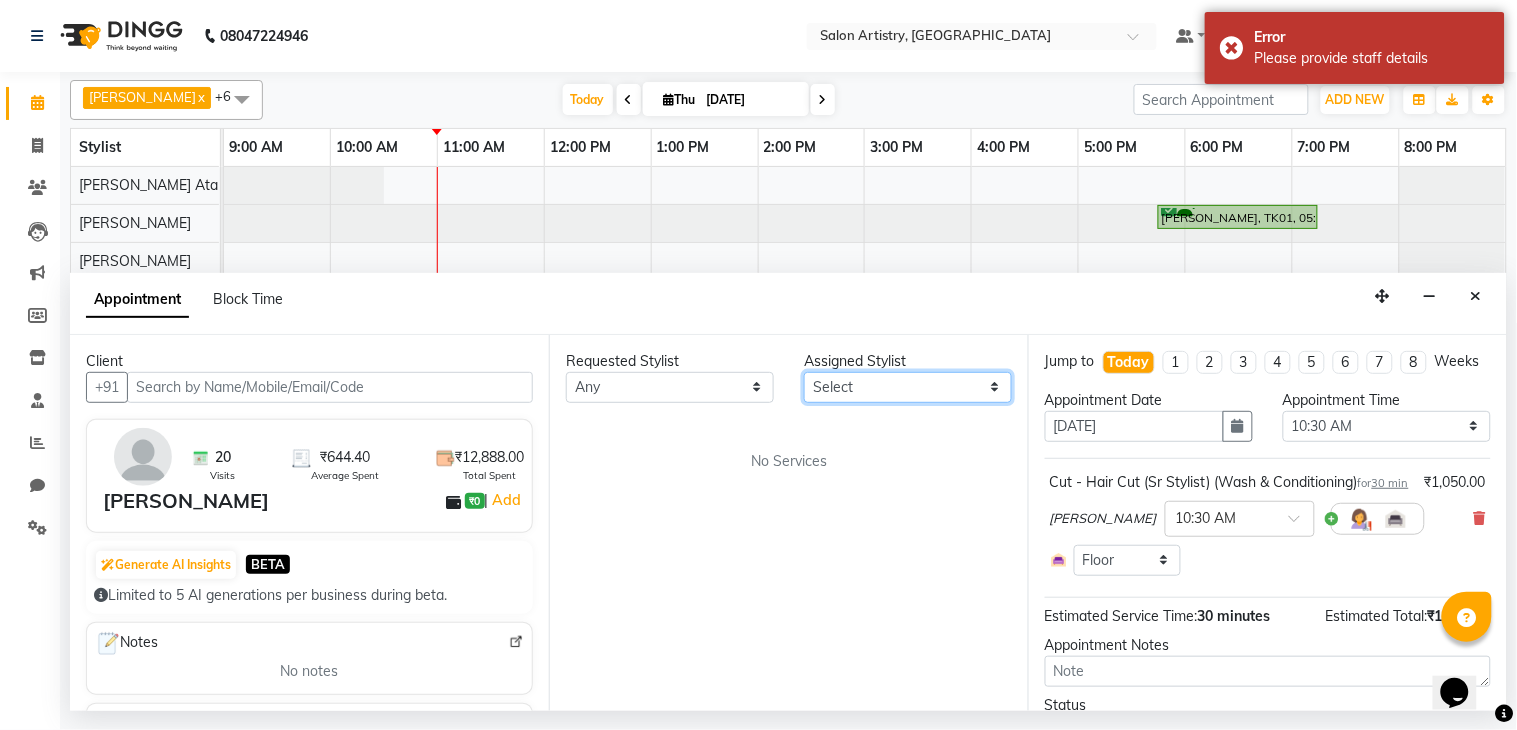select on "79860" 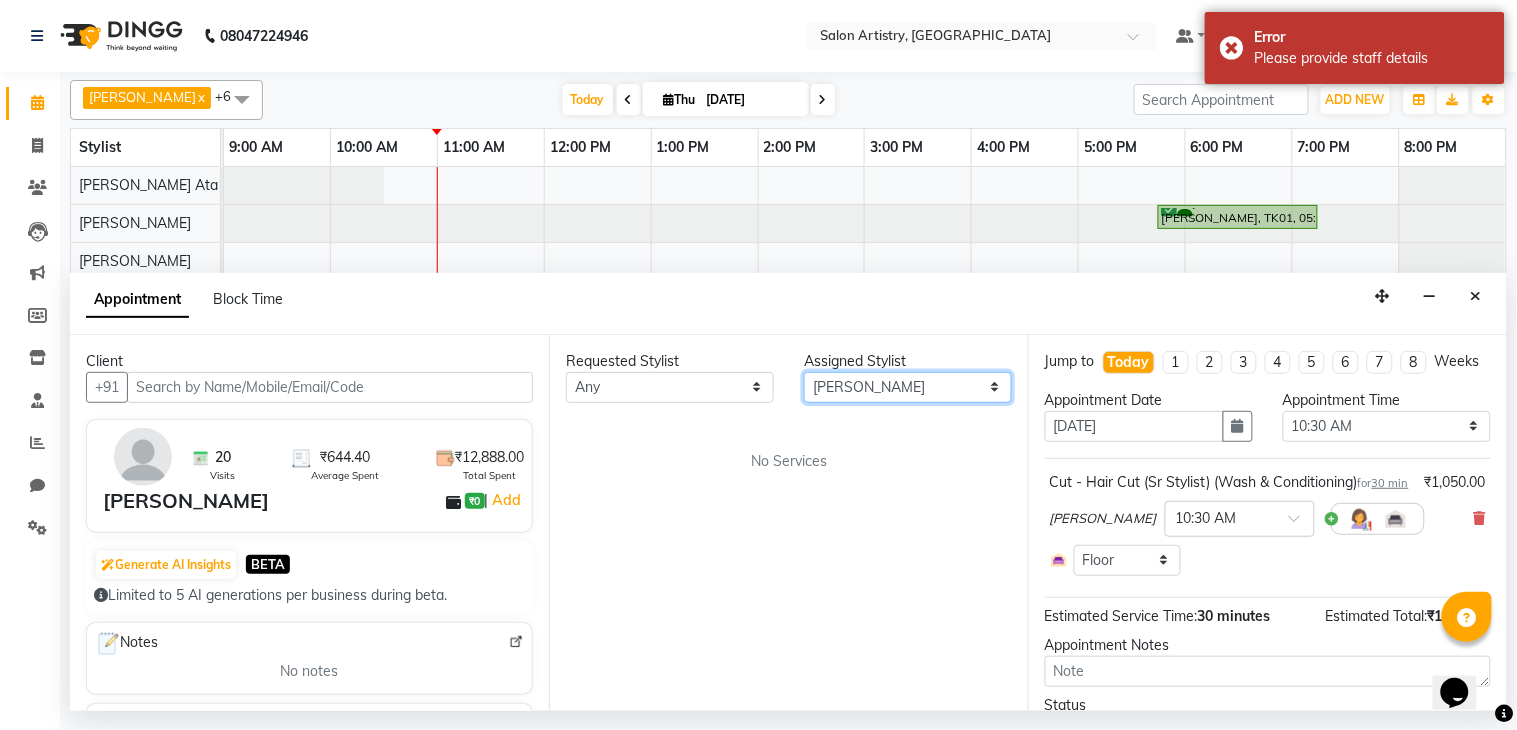 click on "Select [PERSON_NAME] [PERSON_NAME] [PERSON_NAME] [PERSON_NAME] [PERSON_NAME] [PERSON_NAME] [PERSON_NAME] Reception [PERSON_NAME] [PERSON_NAME] [PERSON_NAME] [PERSON_NAME] [PERSON_NAME] [PERSON_NAME] [PERSON_NAME]" at bounding box center (908, 387) 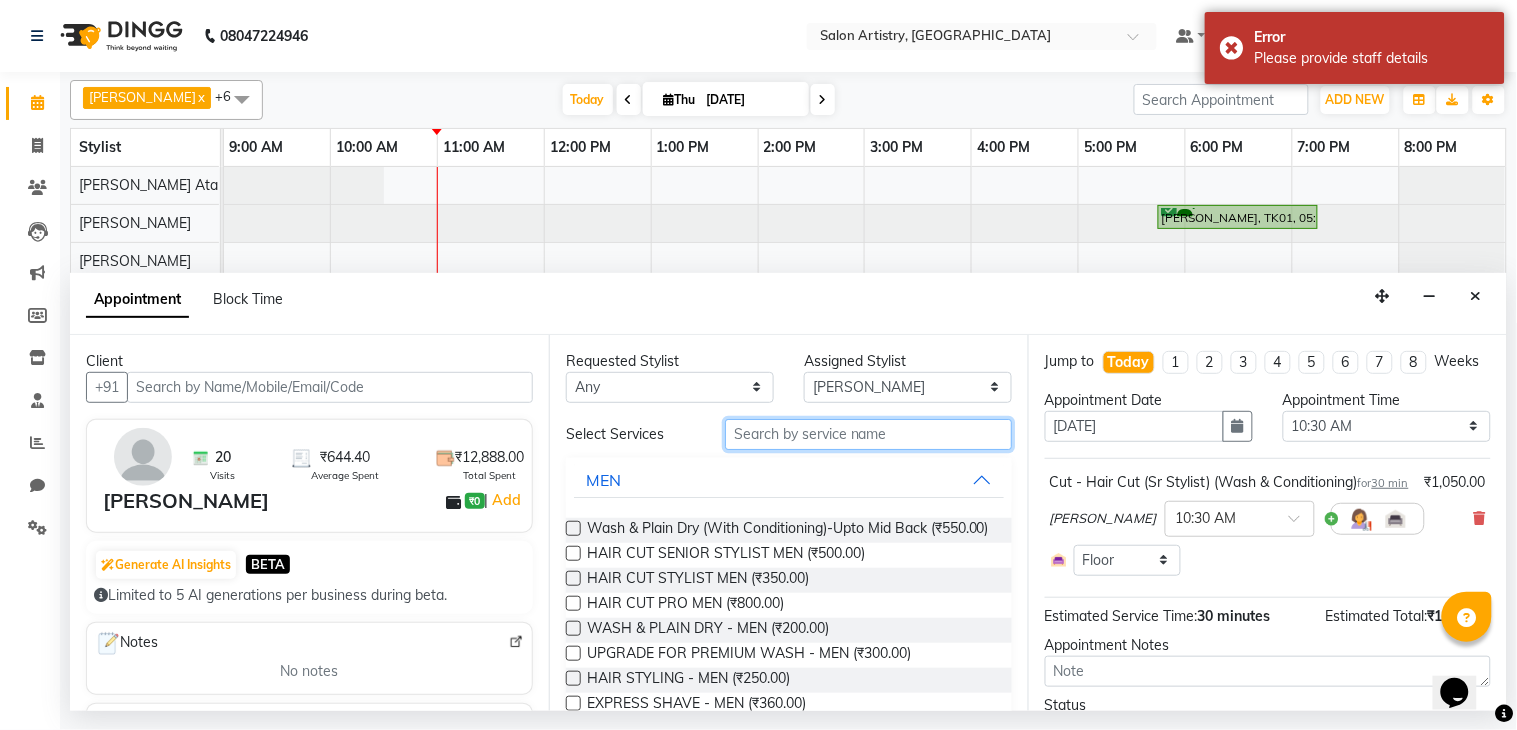 click at bounding box center (868, 434) 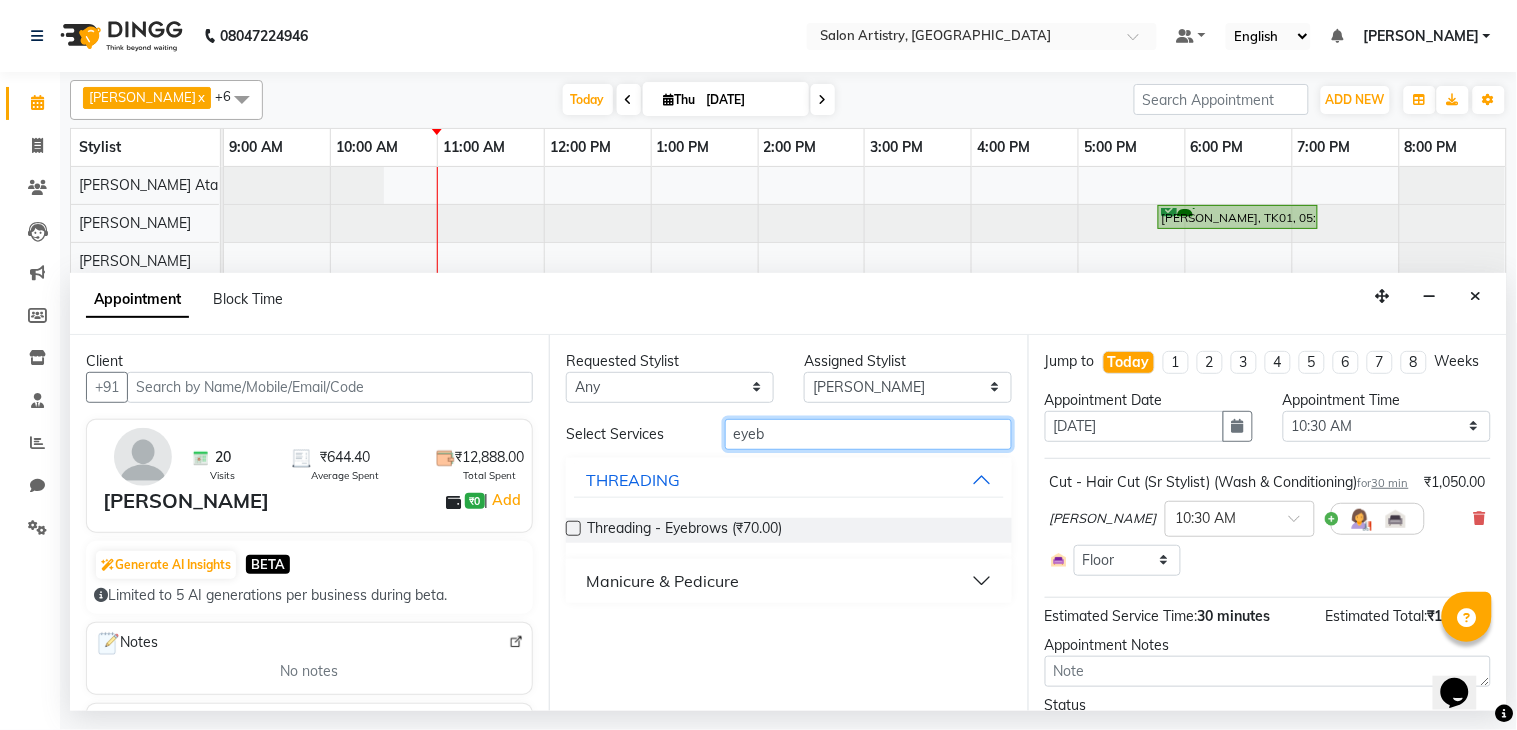 type on "eyeb" 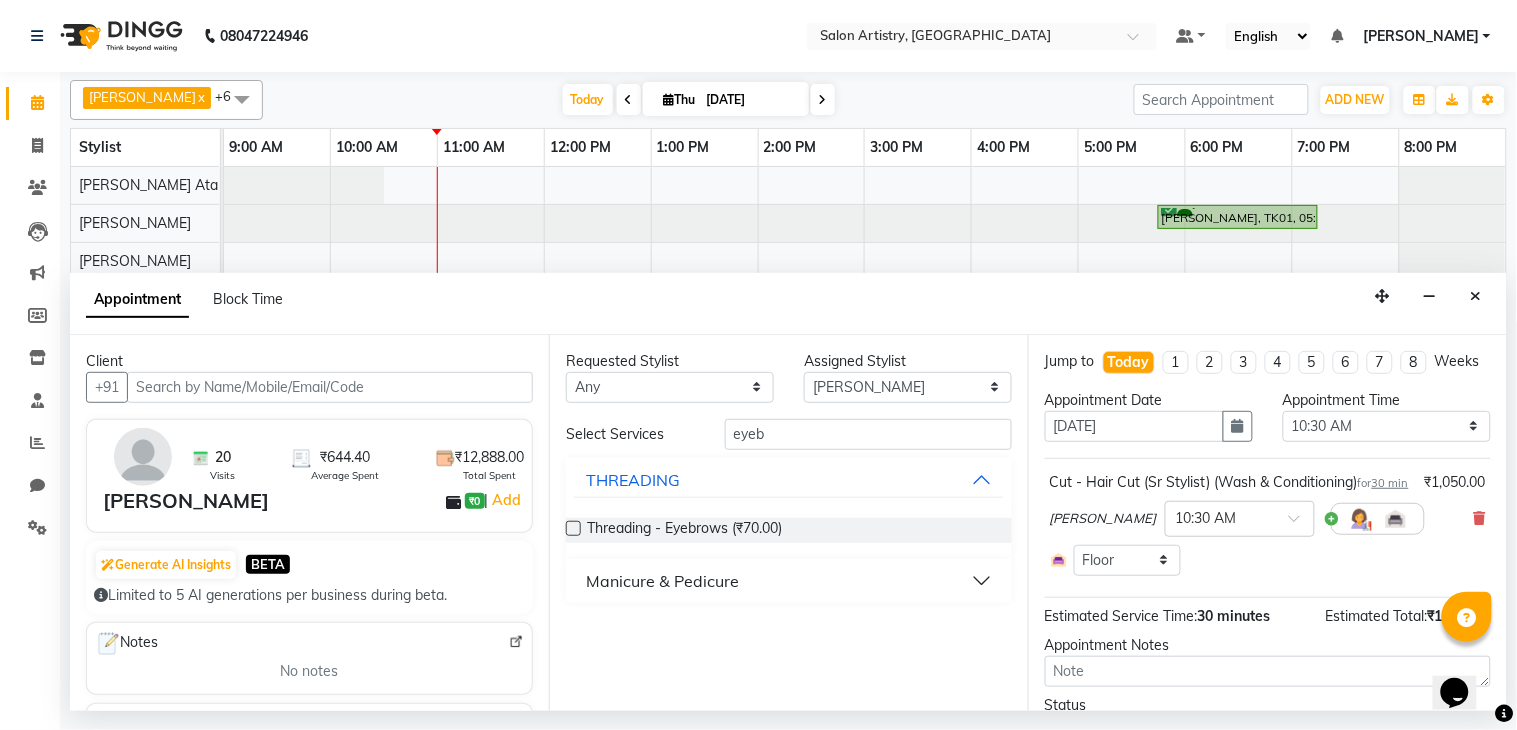 click at bounding box center (573, 528) 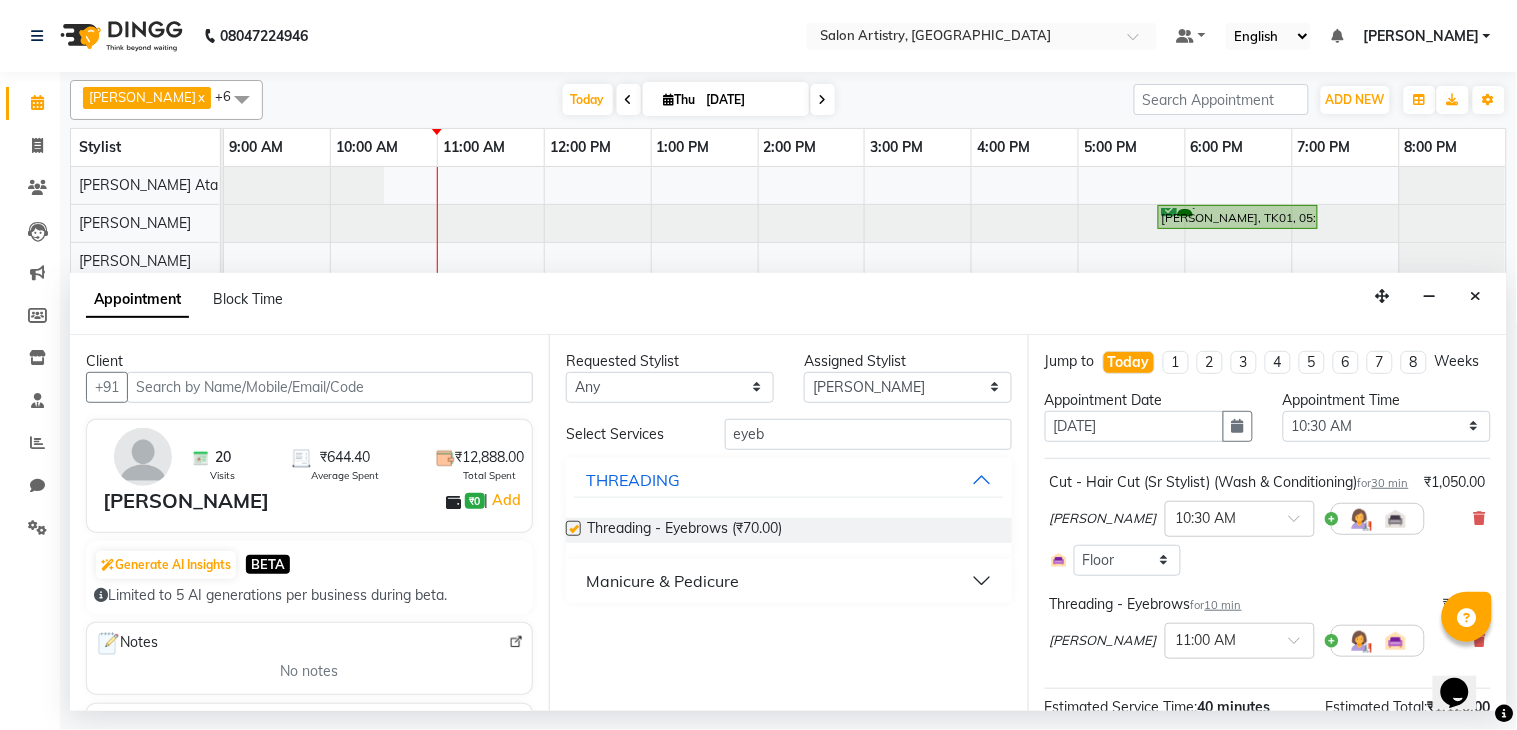 checkbox on "false" 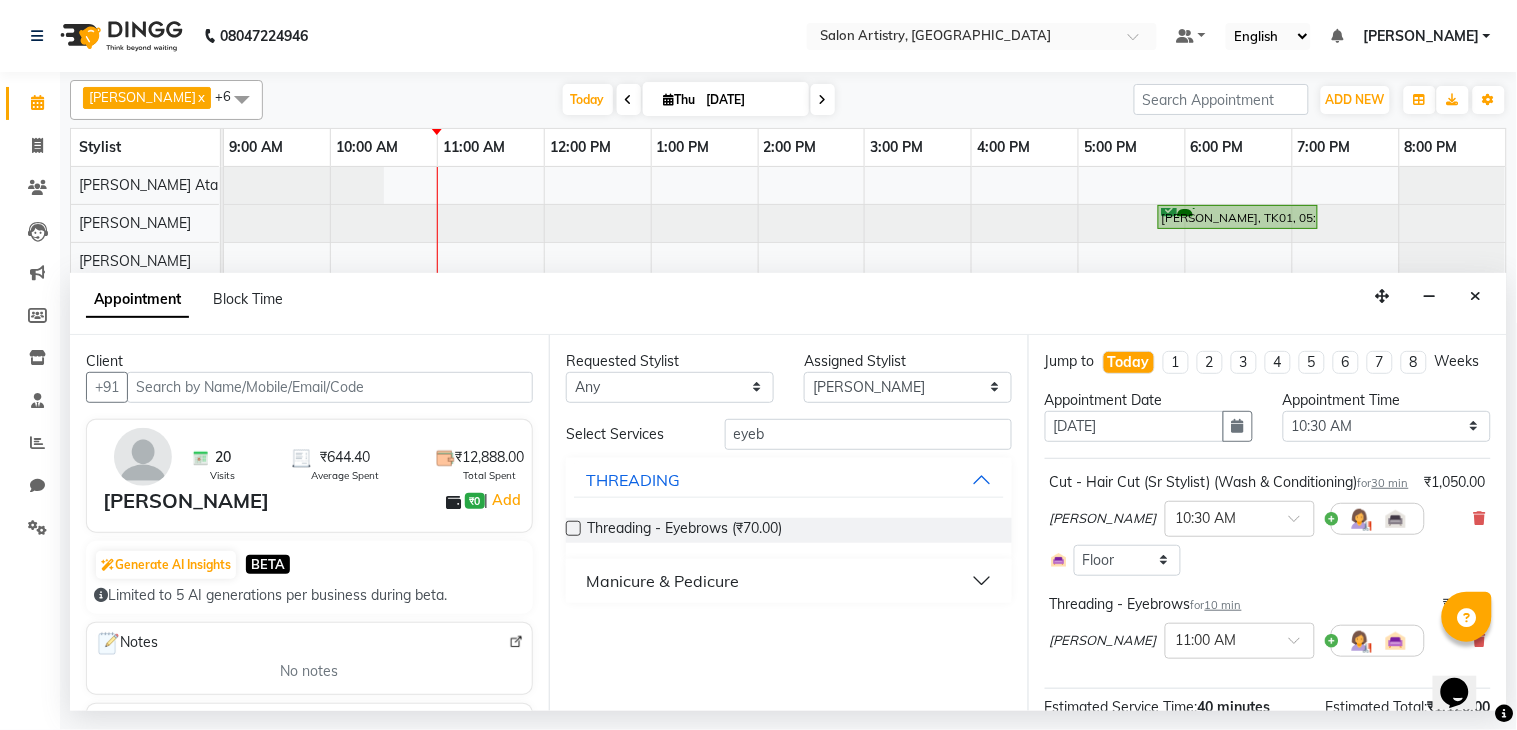 scroll, scrollTop: 222, scrollLeft: 0, axis: vertical 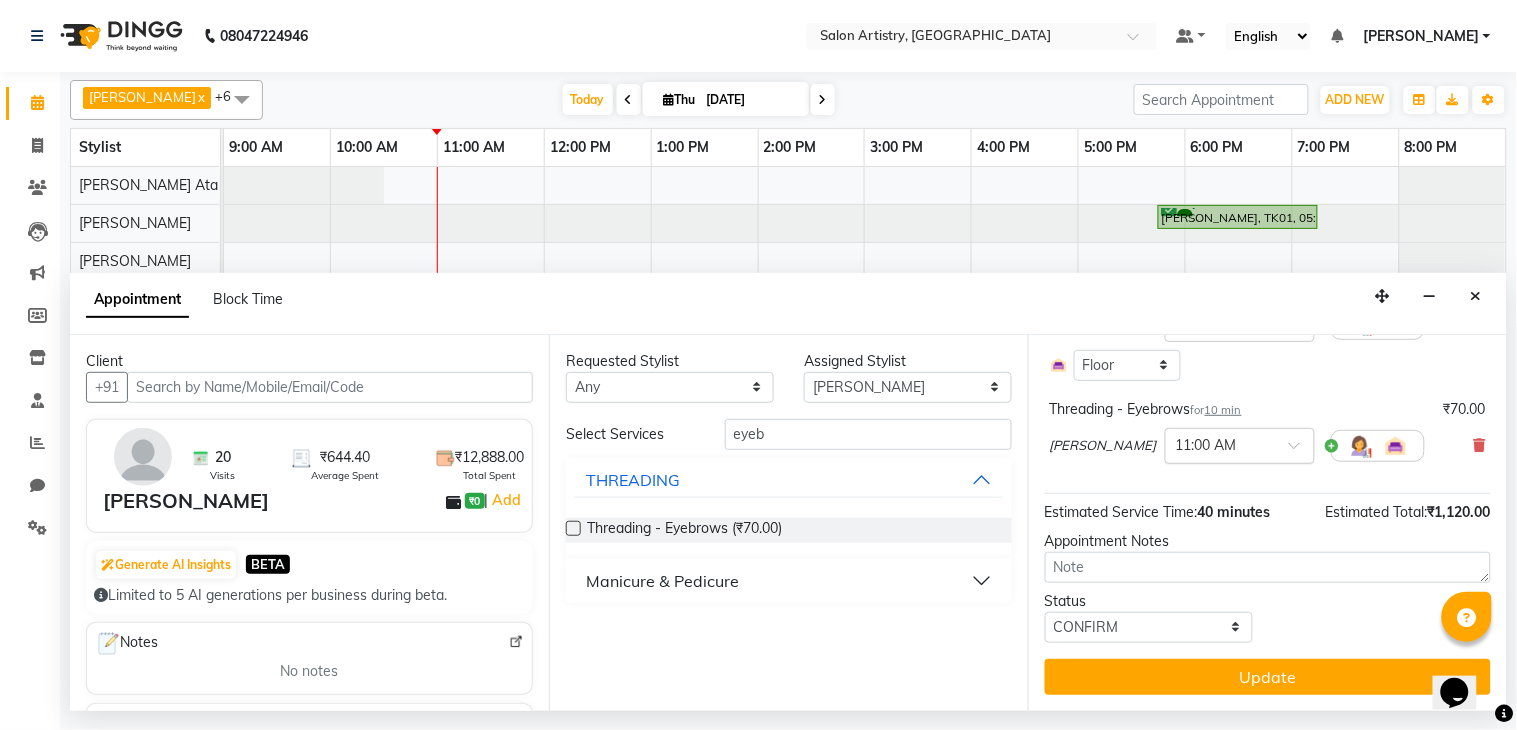 click on "× 11:00 AM" at bounding box center (1224, 445) 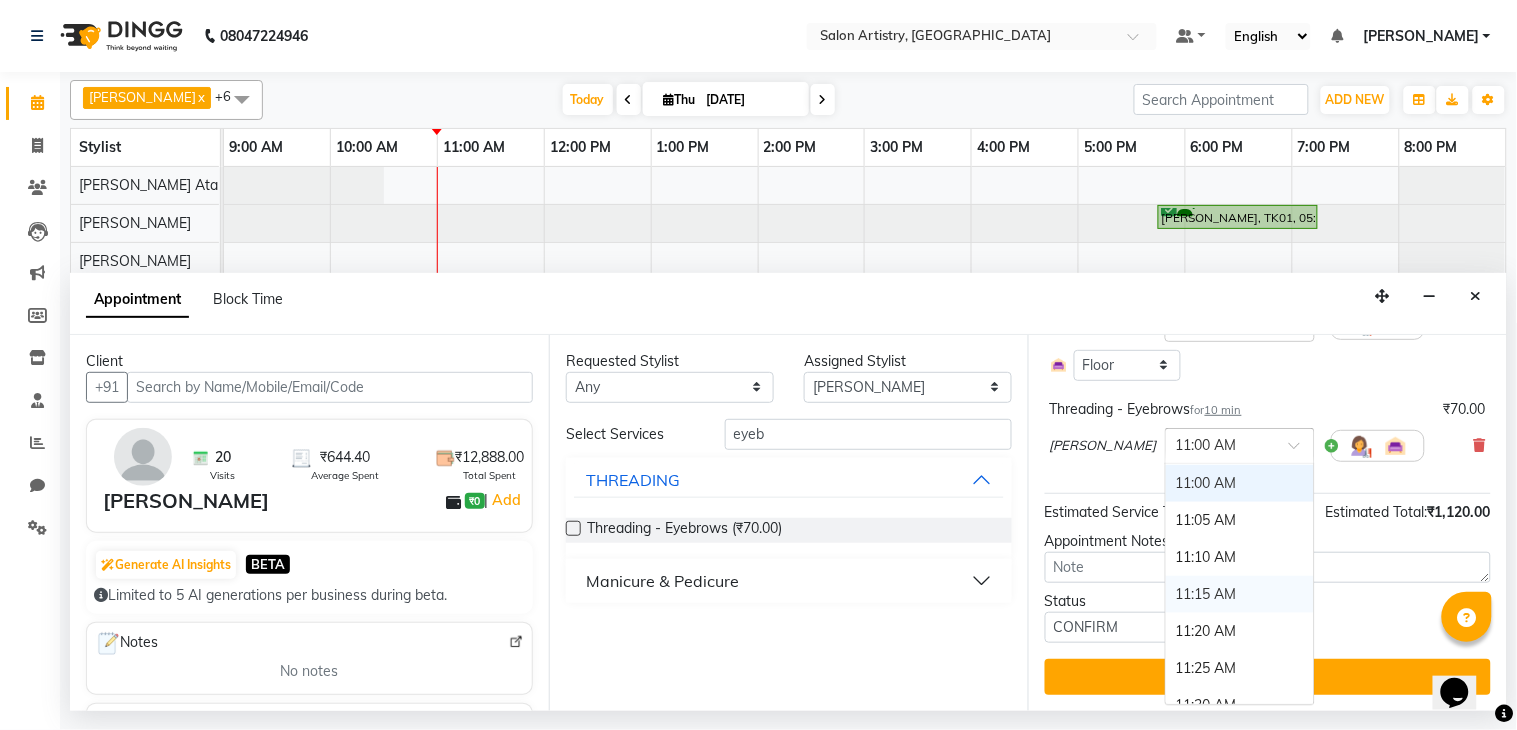 scroll, scrollTop: 221, scrollLeft: 0, axis: vertical 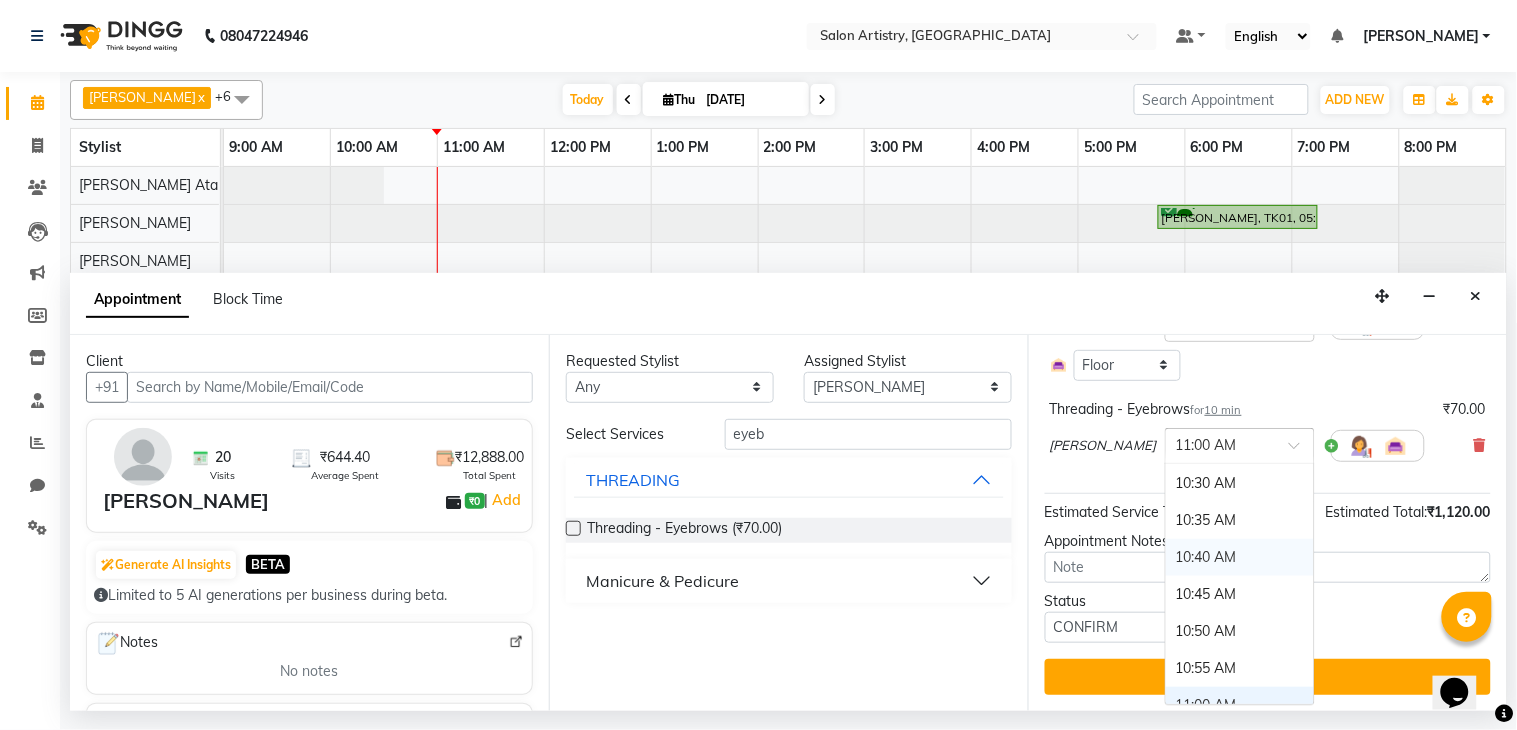 click on "10:40 AM" at bounding box center [1240, 557] 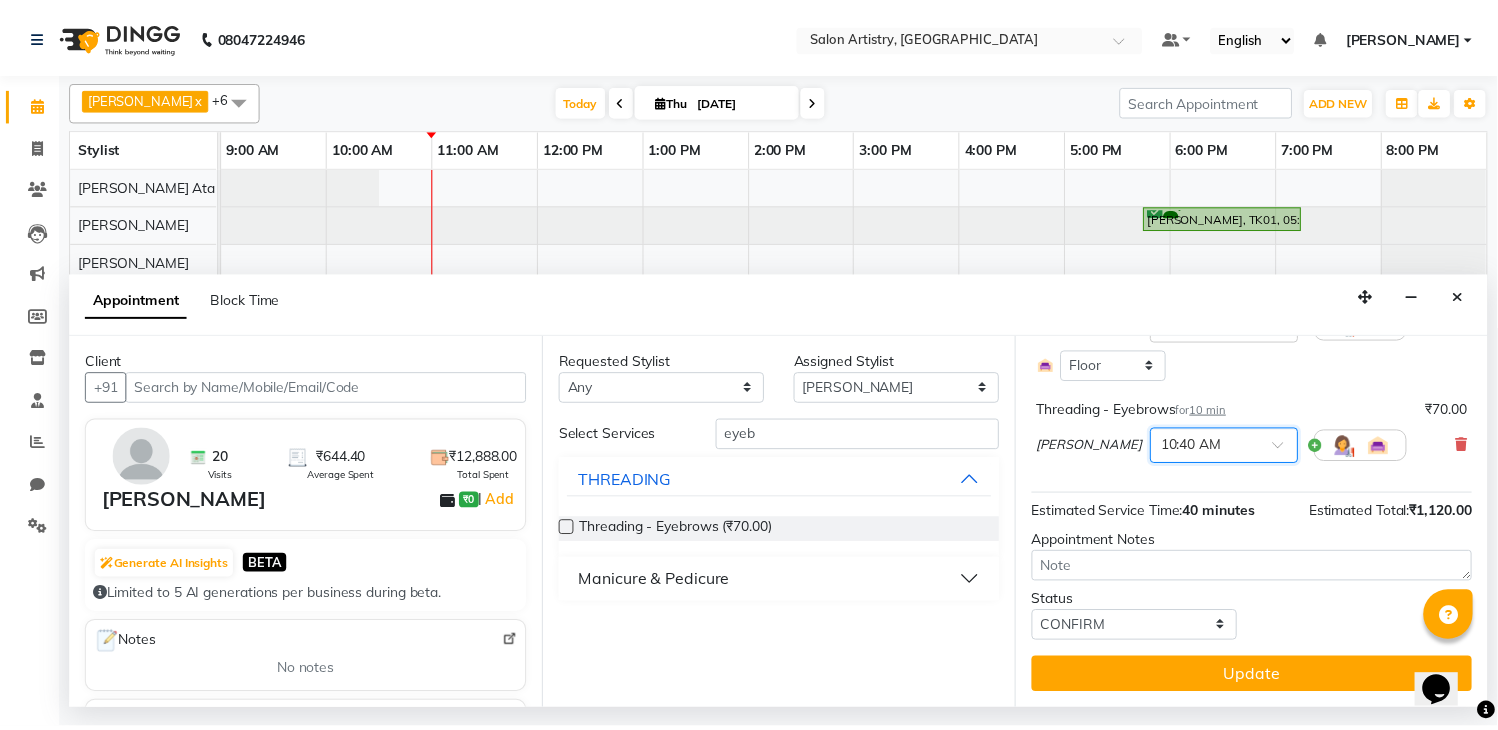 scroll, scrollTop: 235, scrollLeft: 0, axis: vertical 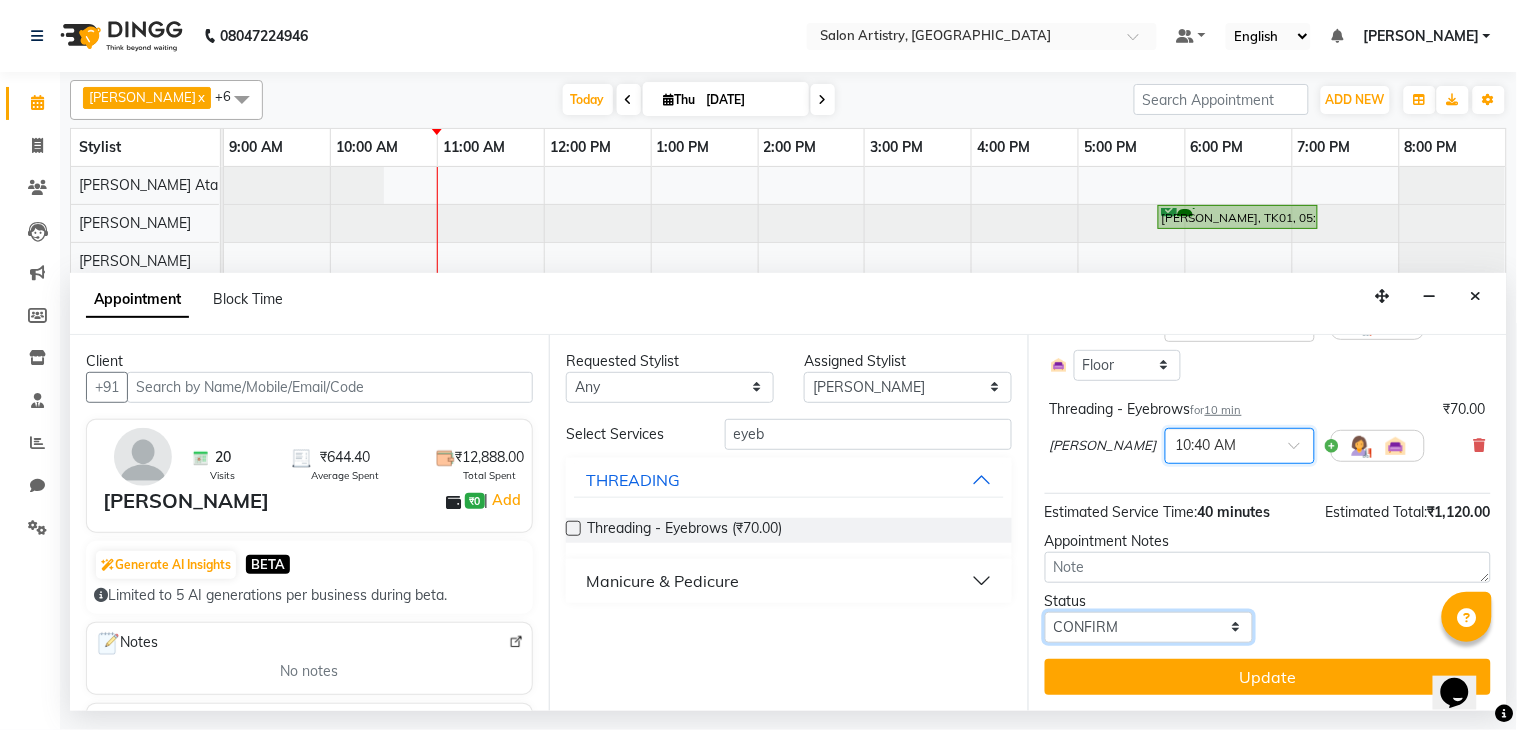 click on "Select TENTATIVE CONFIRM CHECK-IN UPCOMING" at bounding box center [1149, 627] 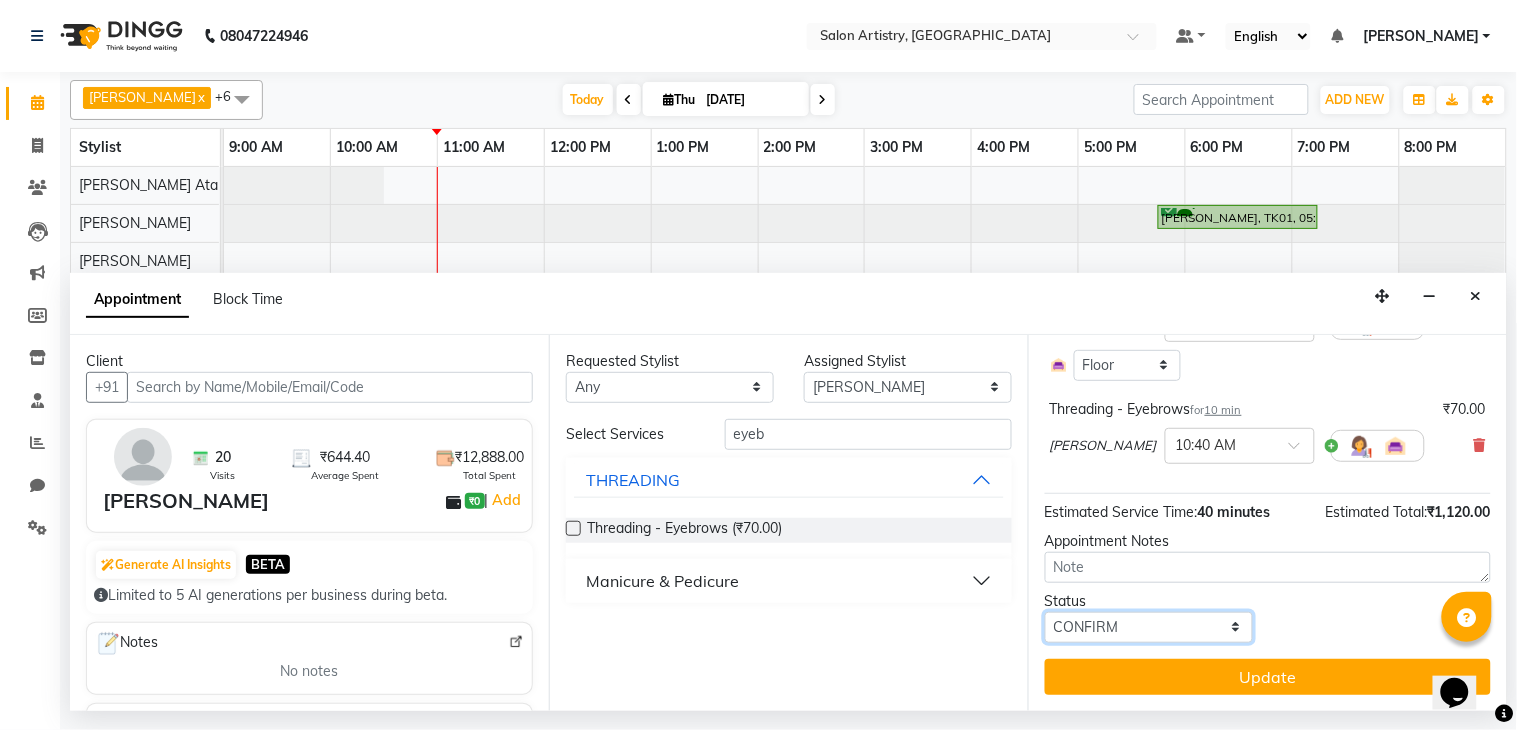 select on "check-in" 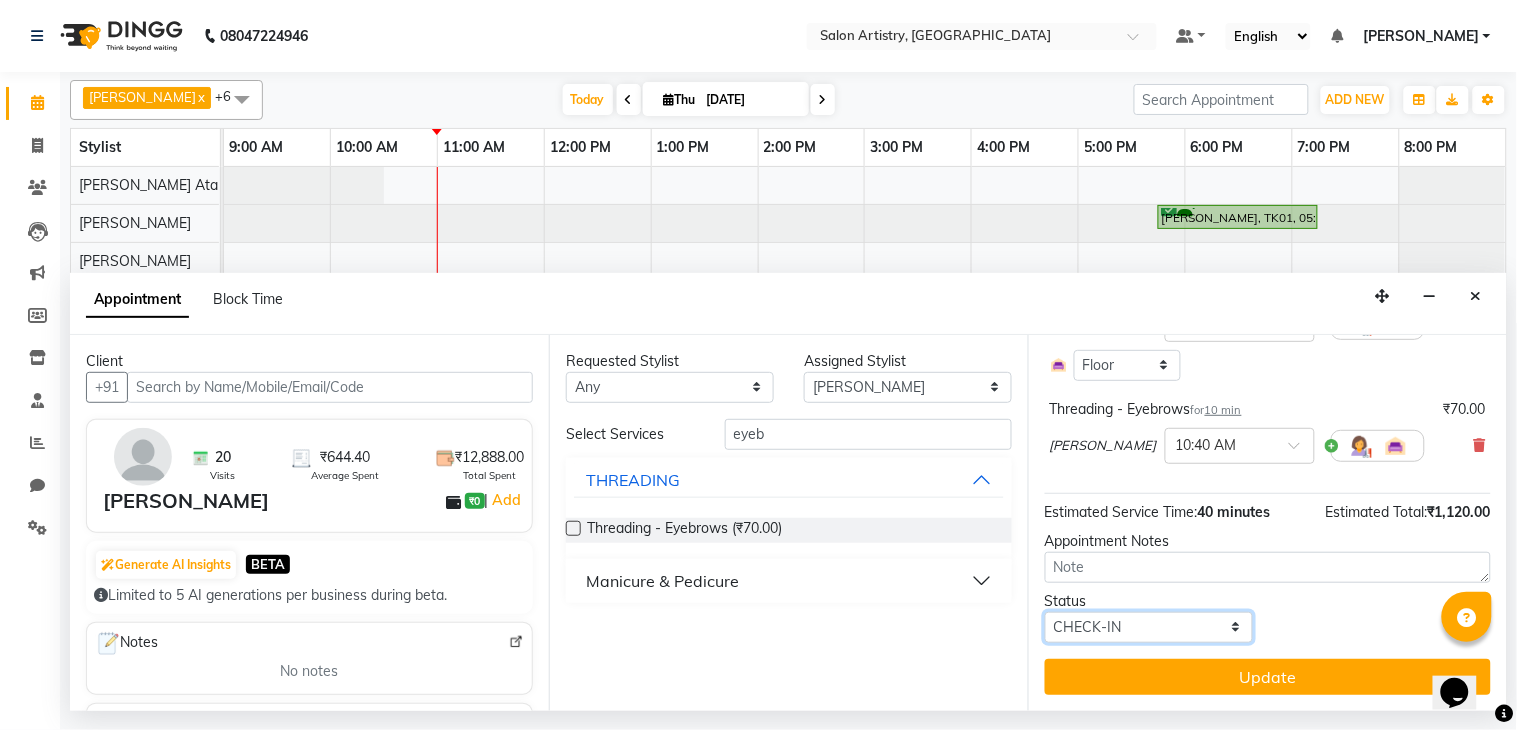 click on "Select TENTATIVE CONFIRM CHECK-IN UPCOMING" at bounding box center [1149, 627] 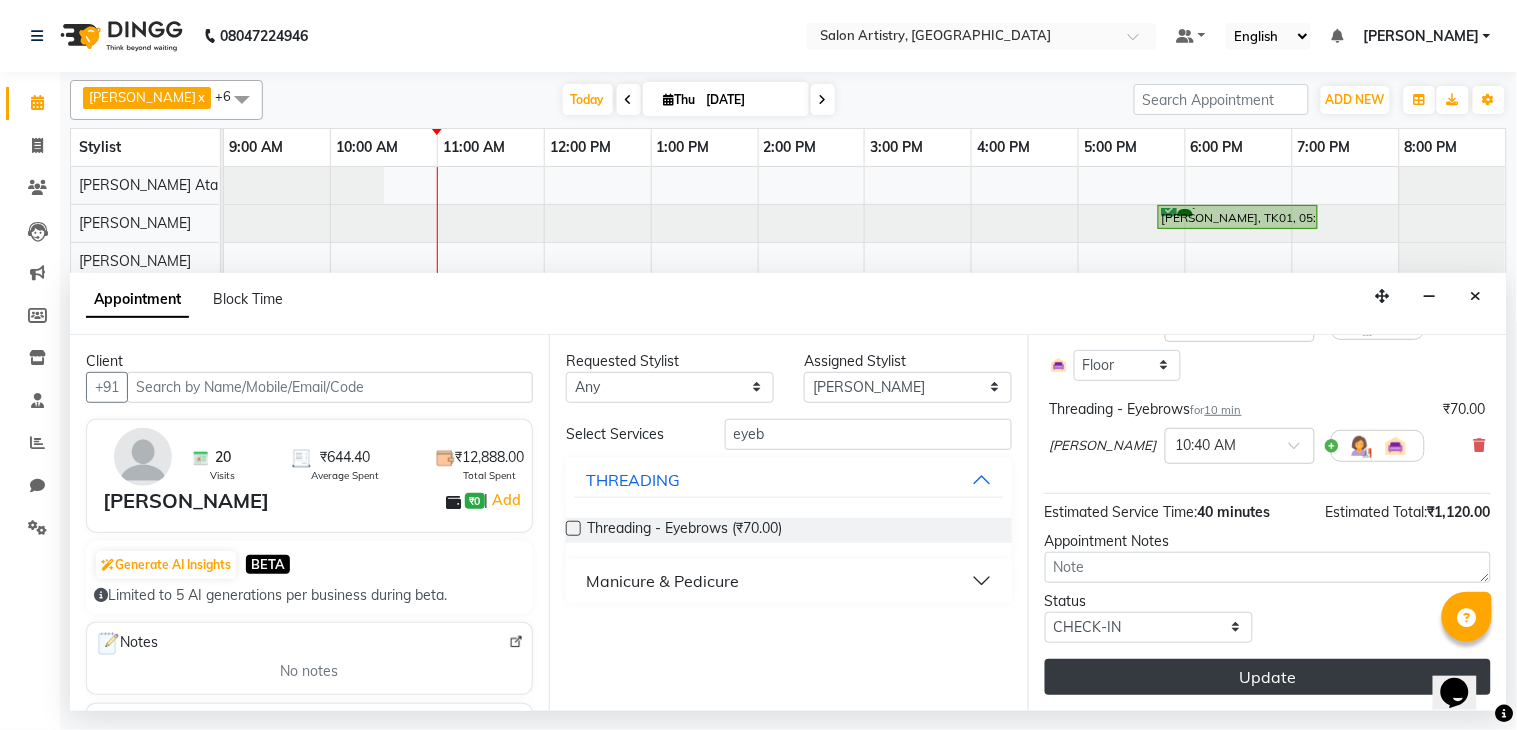 click on "Update" at bounding box center [1268, 677] 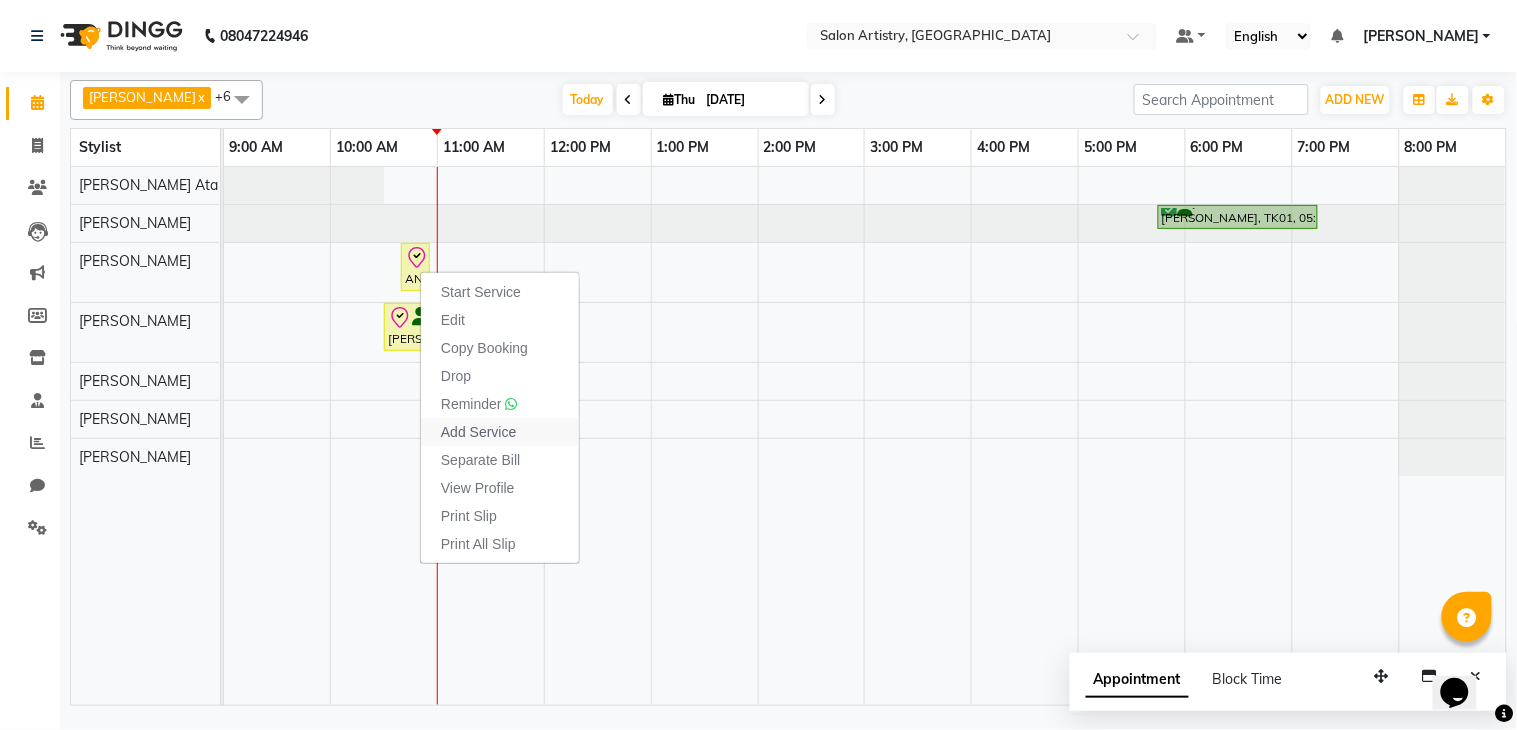 click on "Add Service" at bounding box center [478, 432] 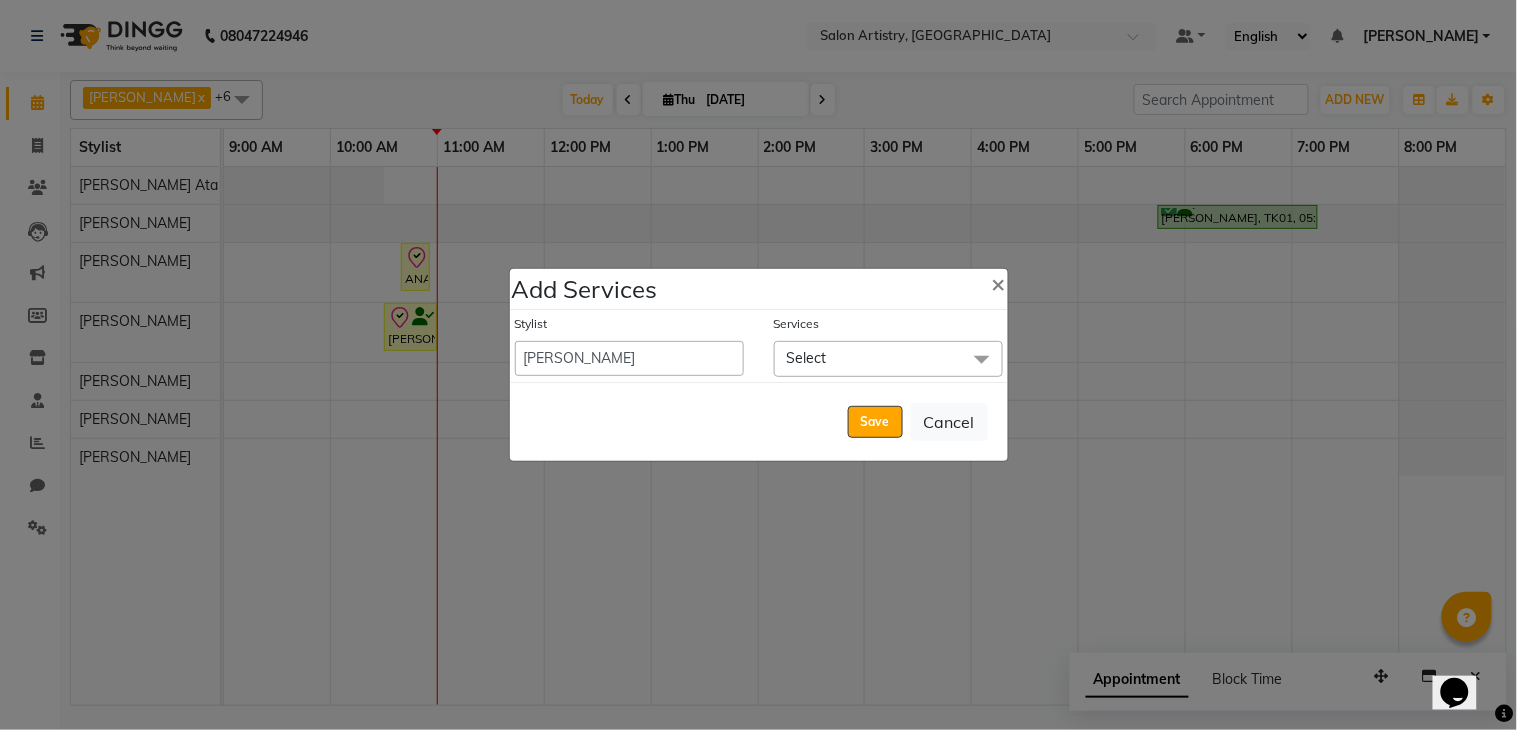 click on "Select" 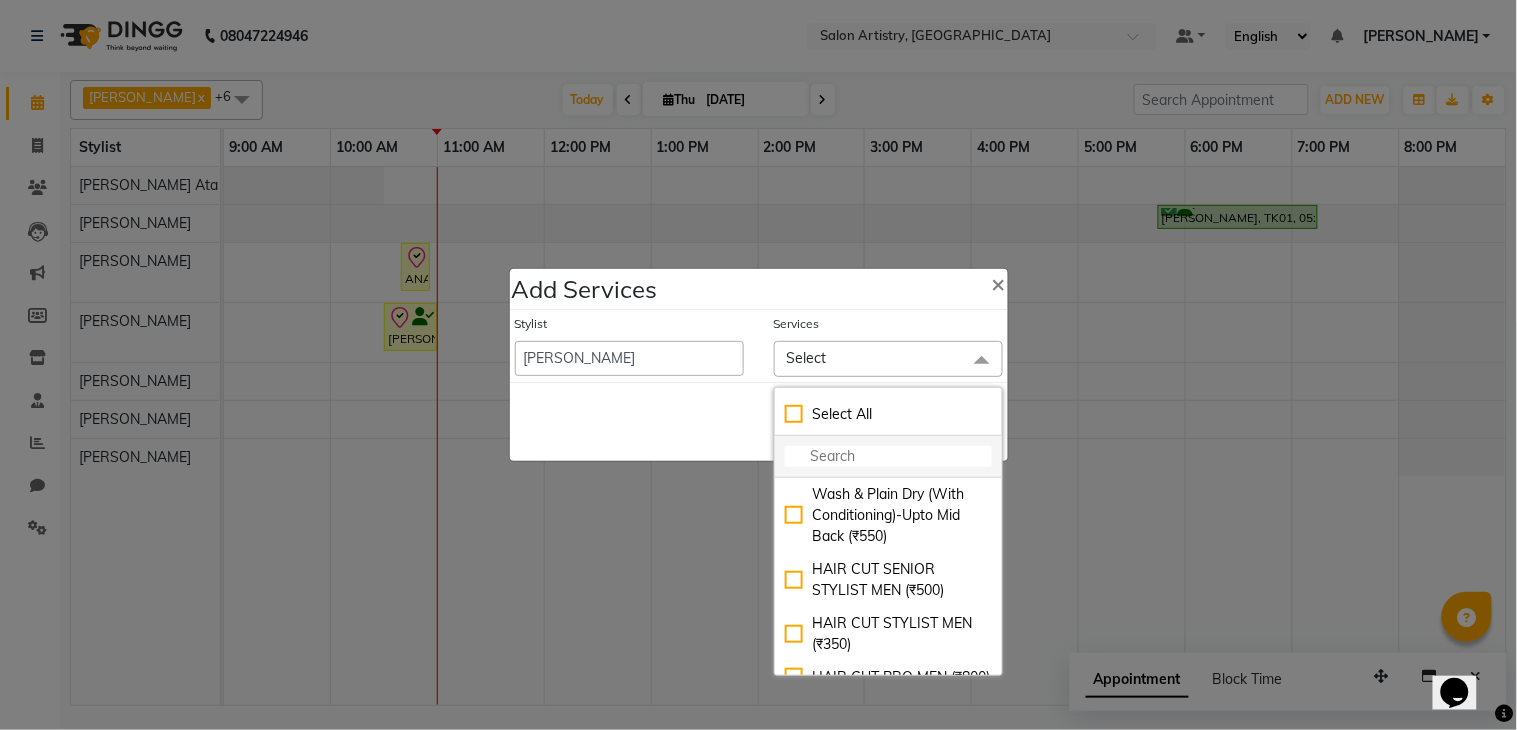 click 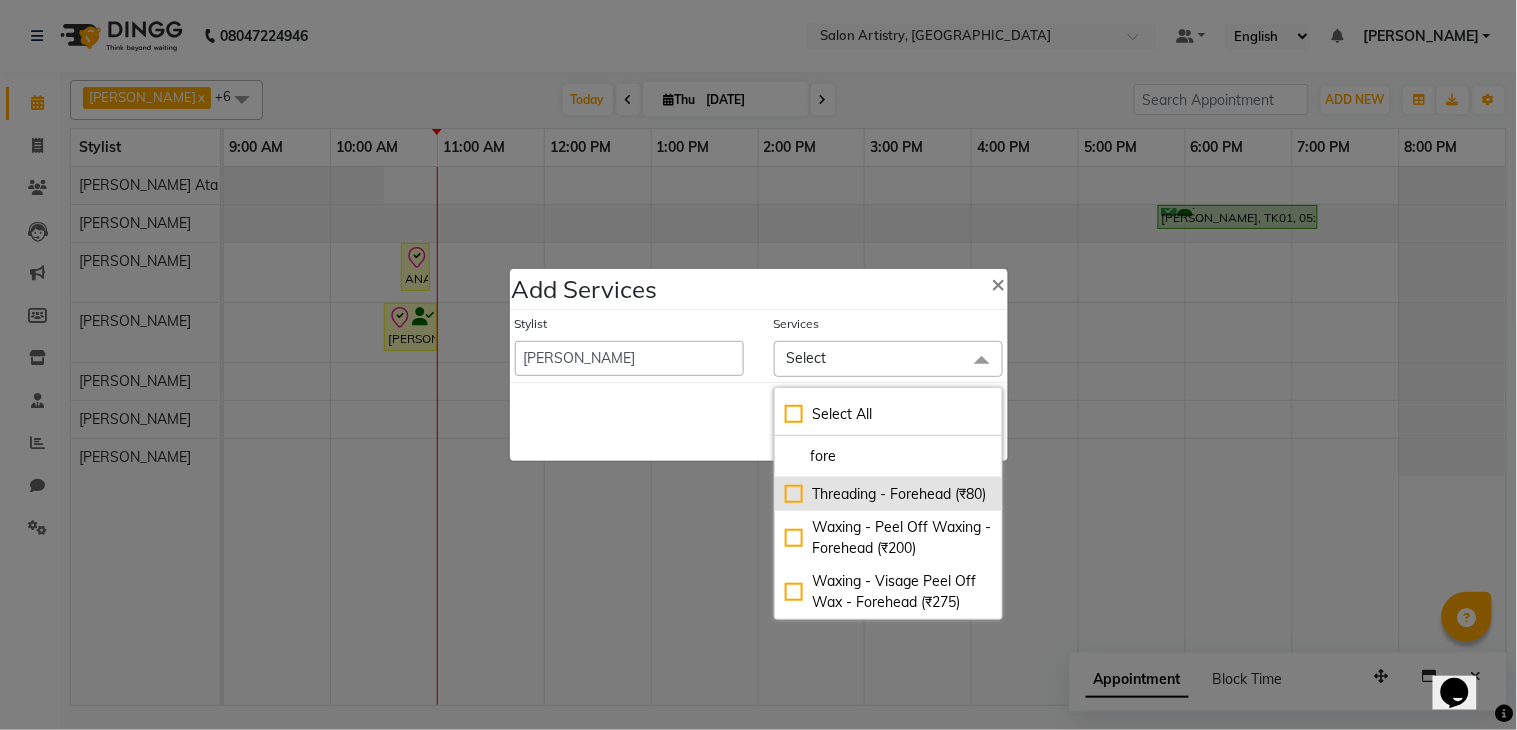 type on "fore" 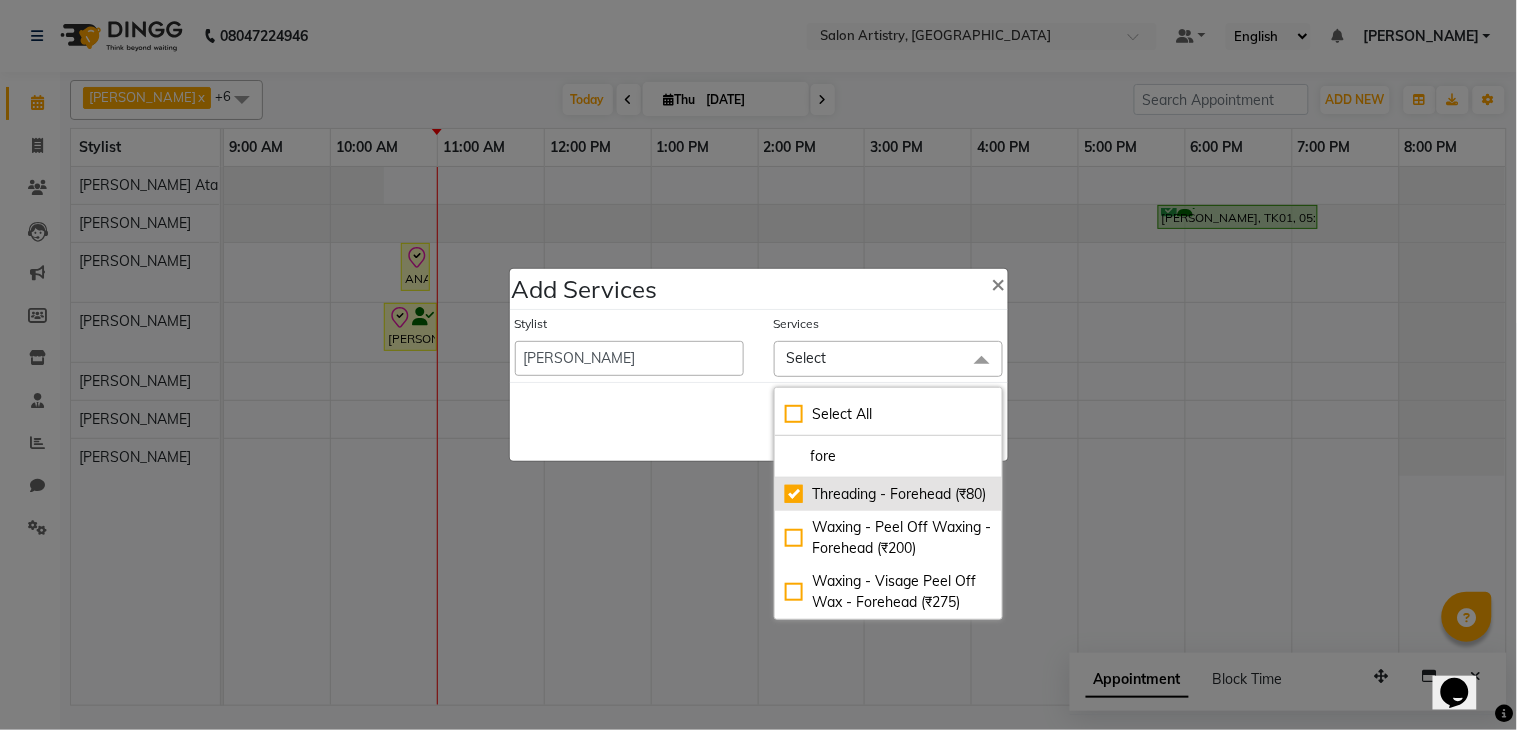 checkbox on "true" 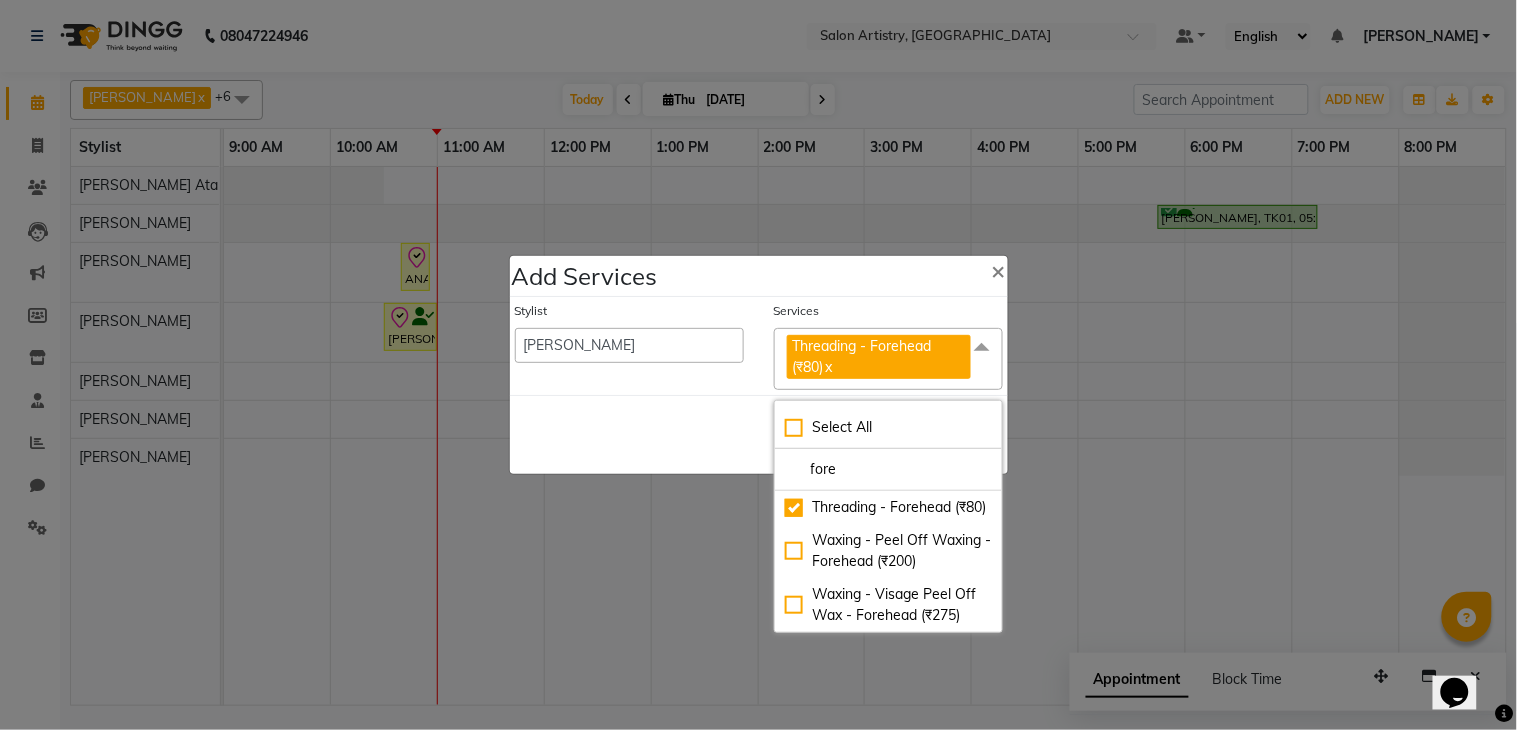 click on "Save   Cancel" 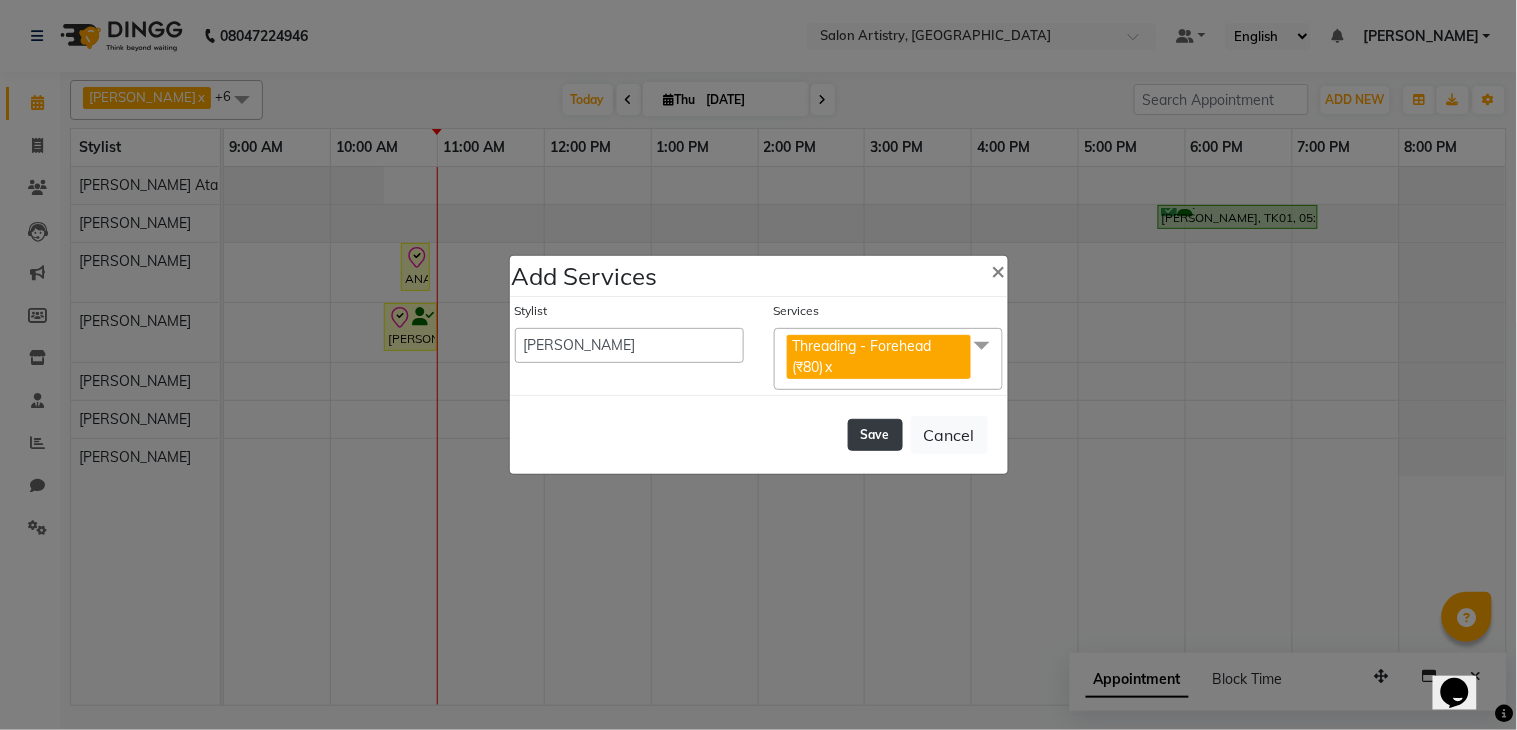 click on "Save" 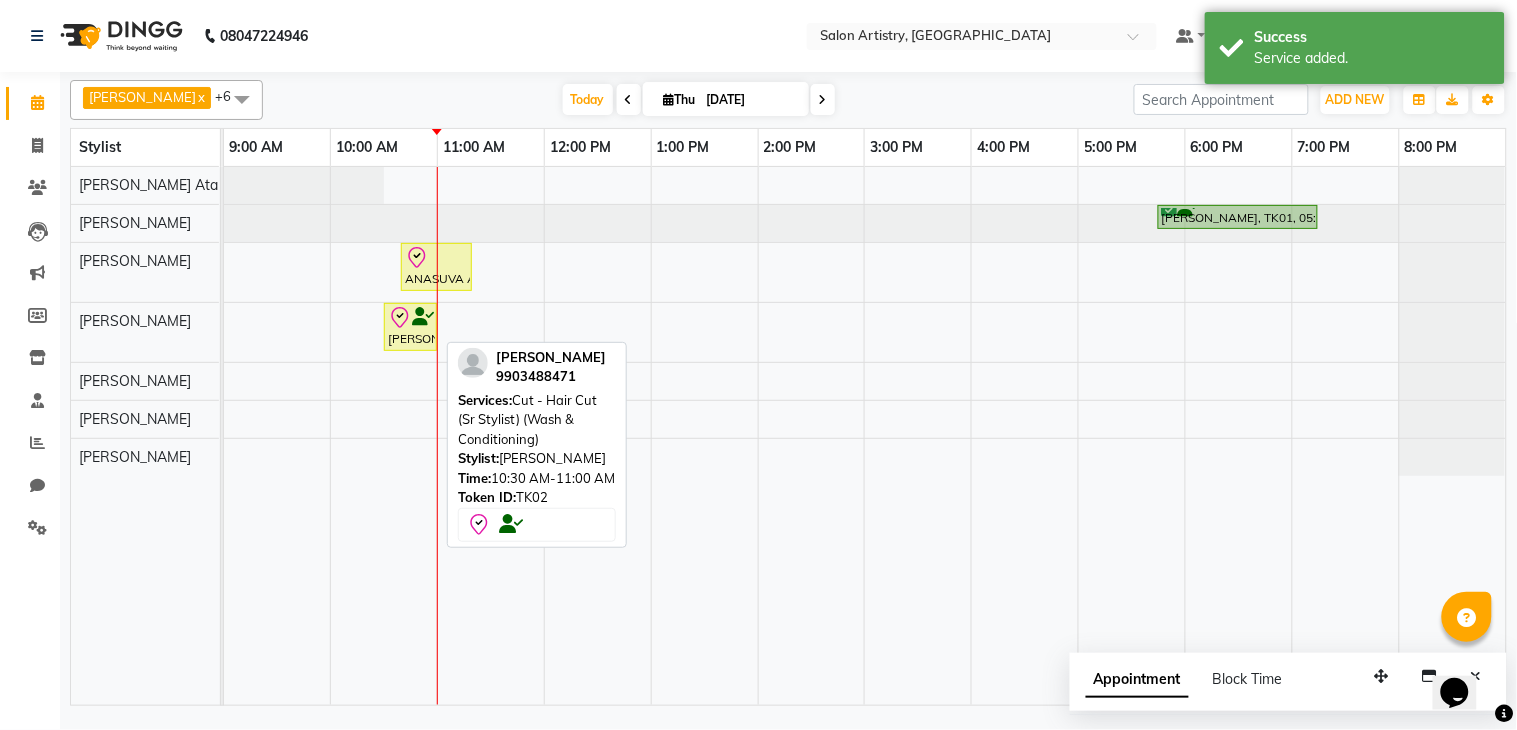 click on "[PERSON_NAME], TK02, 10:30 AM-11:00 AM, Cut - Hair Cut (Sr Stylist) (Wash & Conditioning)" at bounding box center [410, 327] 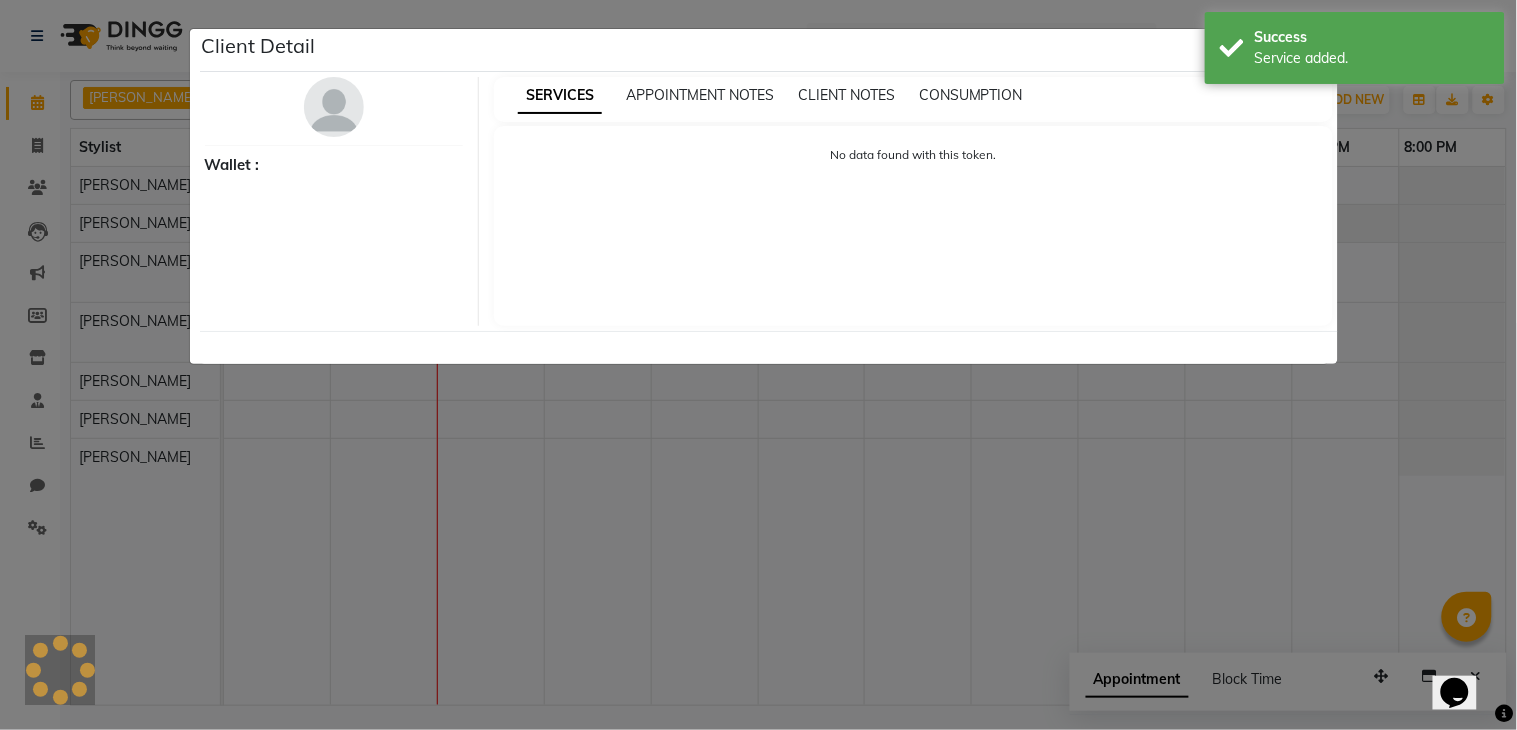 select on "8" 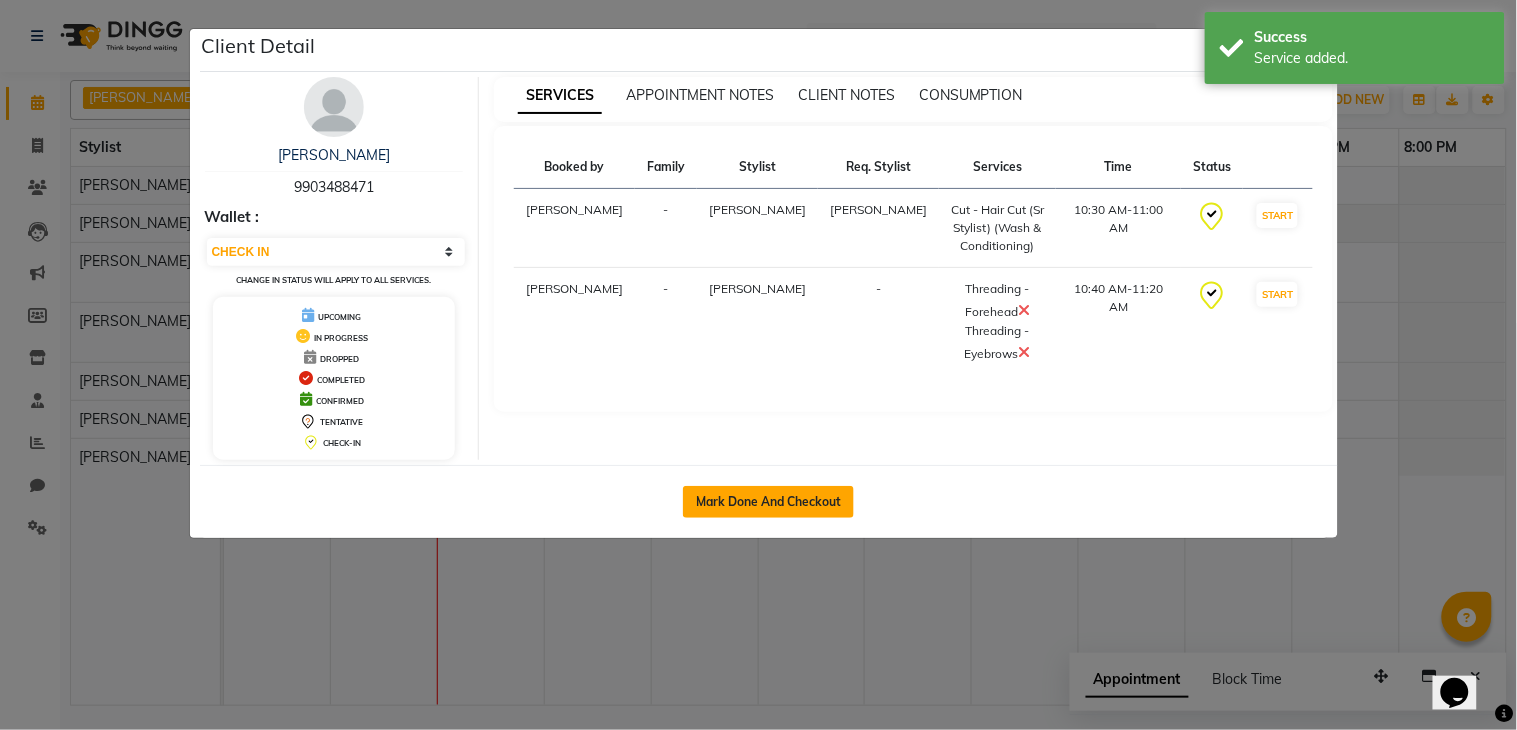 click on "Mark Done And Checkout" 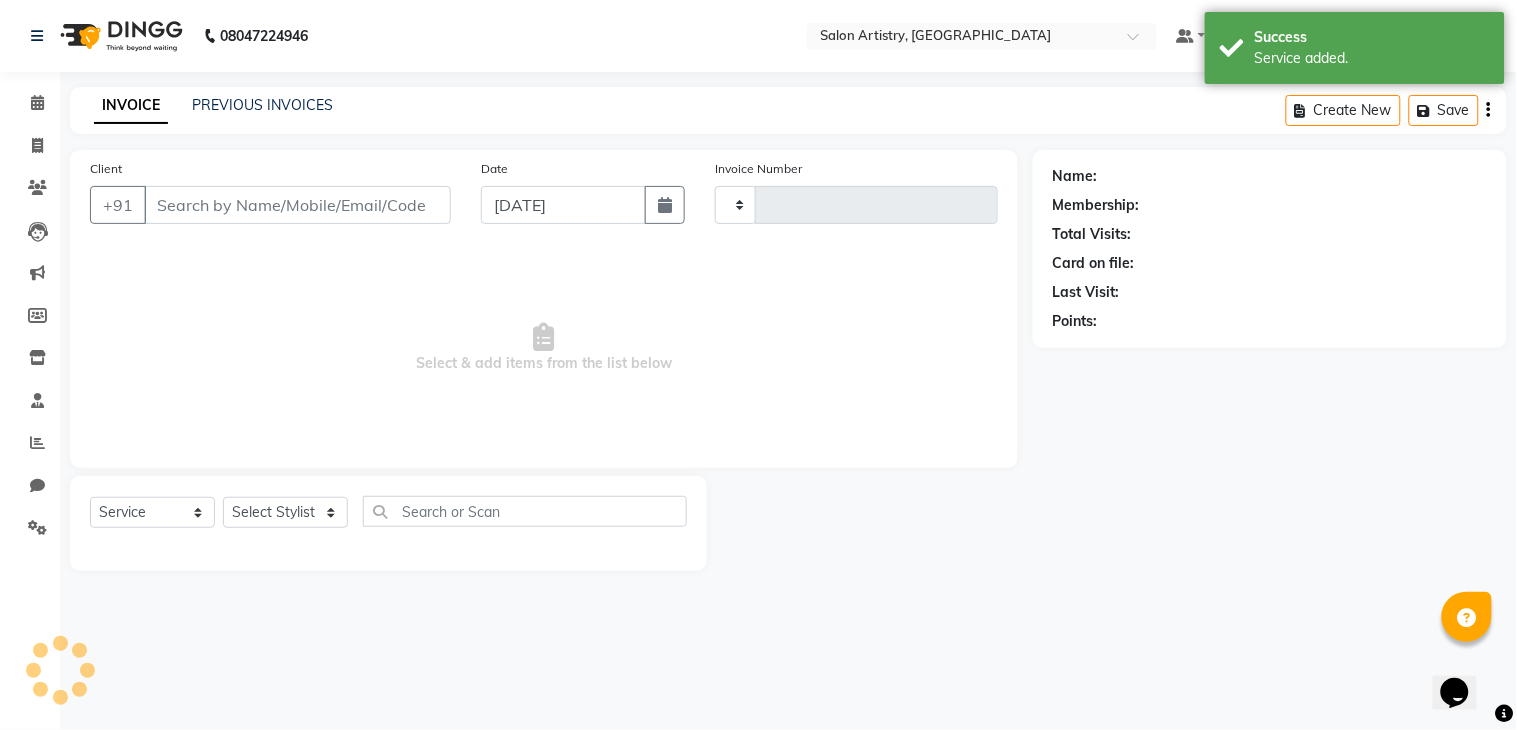 type on "1389" 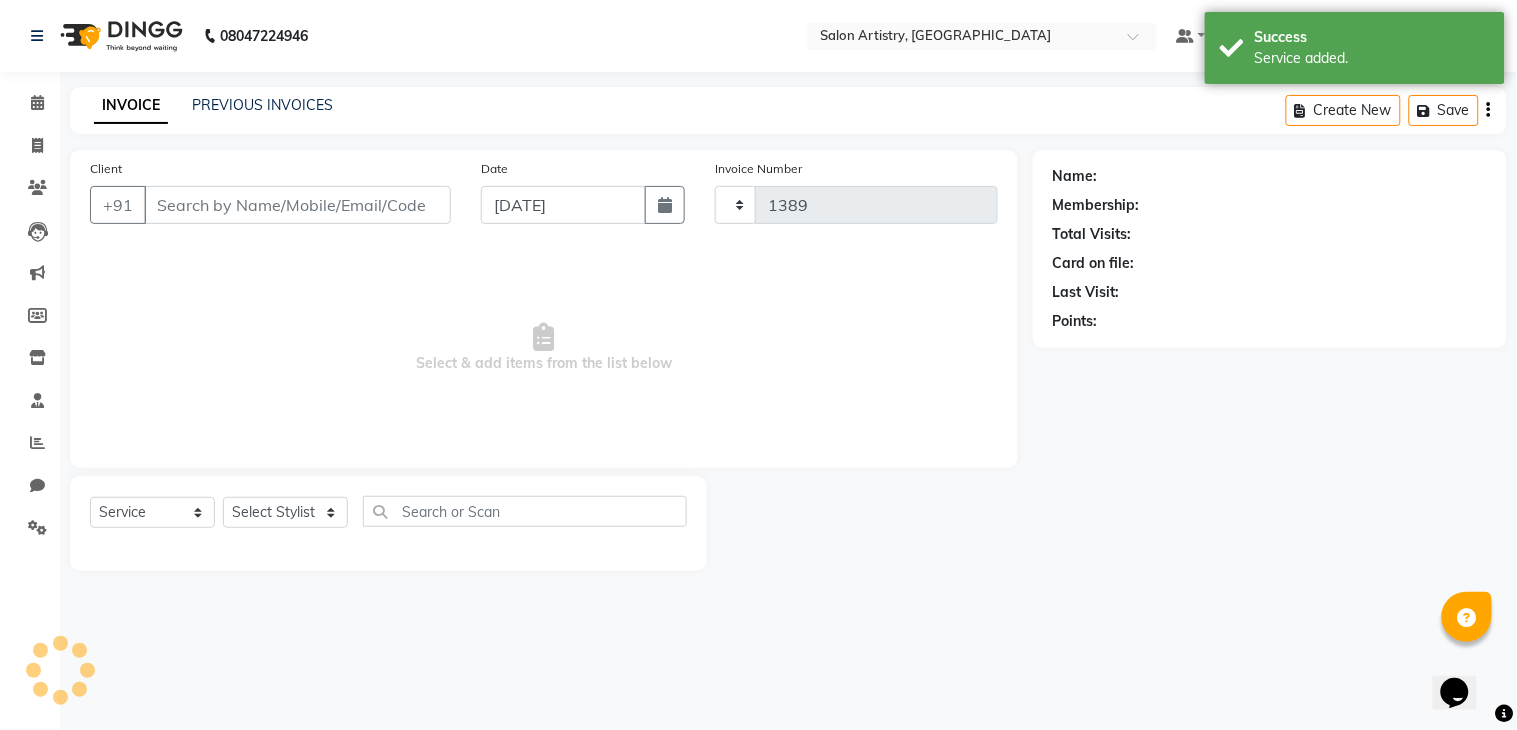 select on "8285" 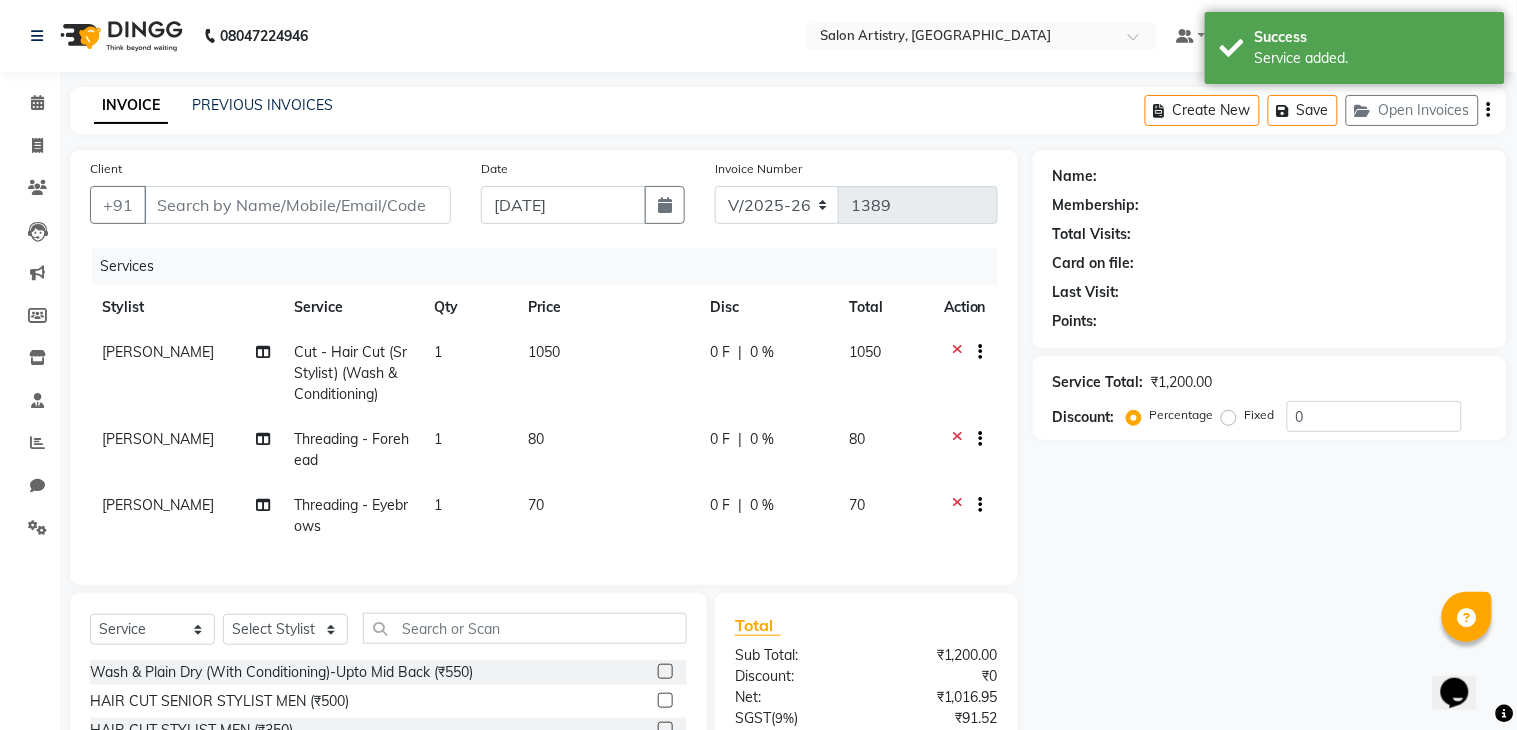 type on "9903488471" 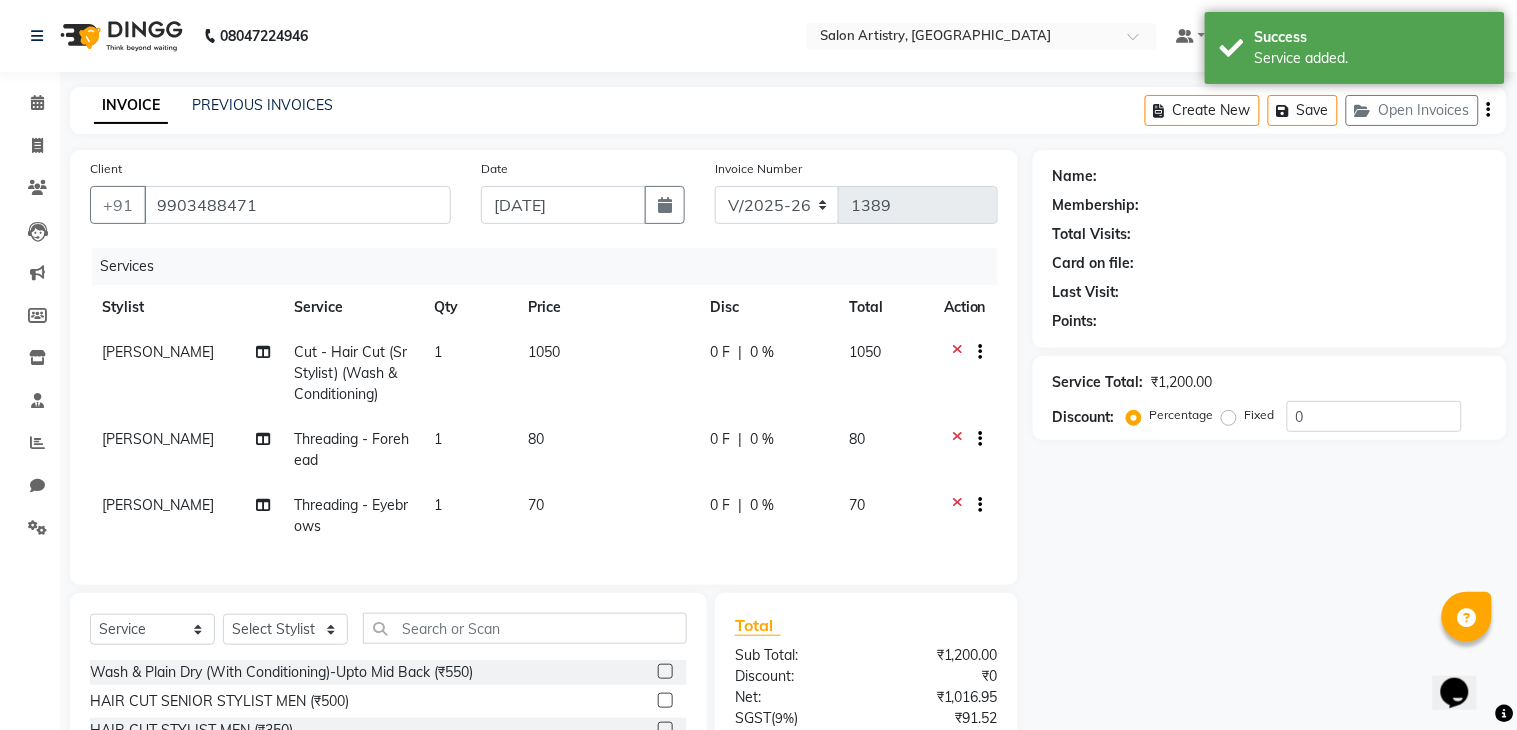 select on "79860" 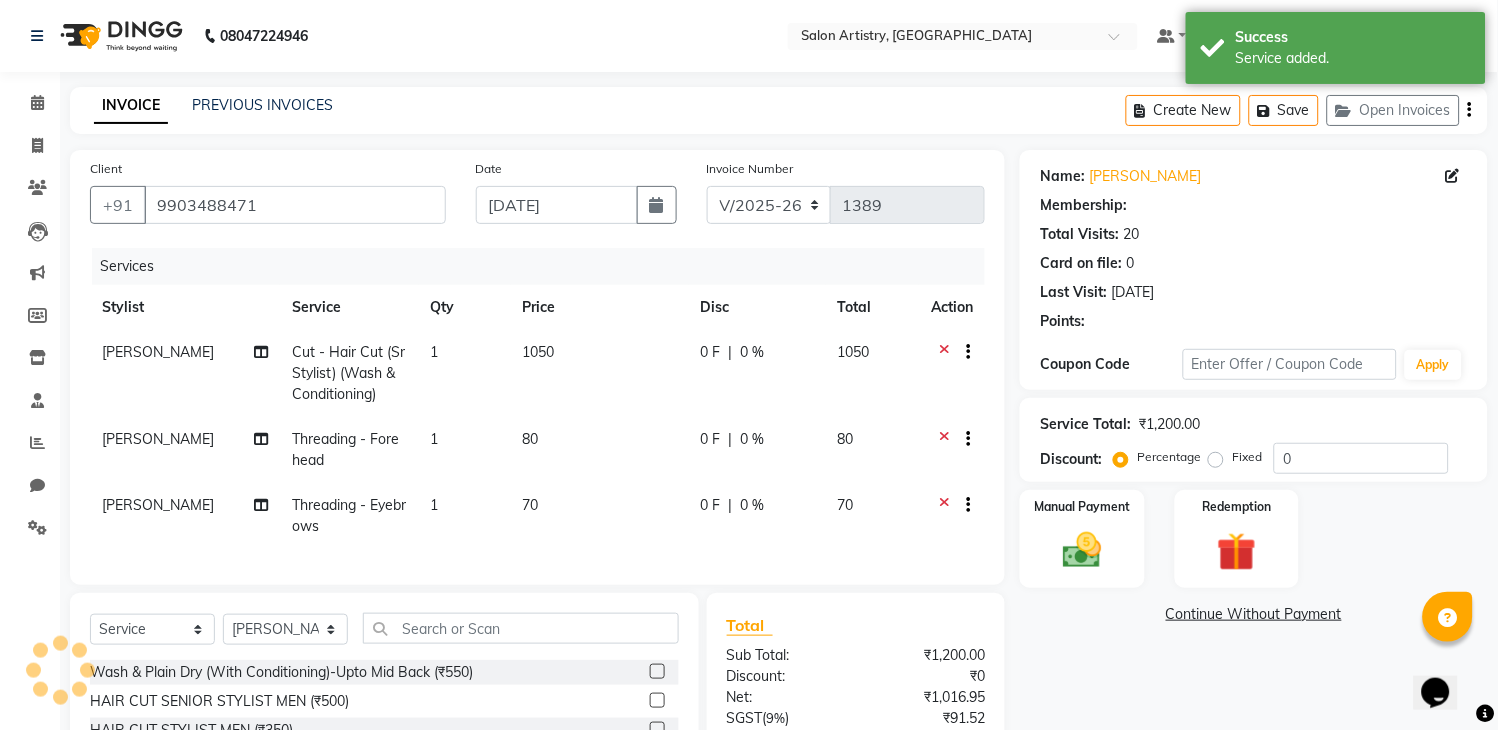 select on "1: Object" 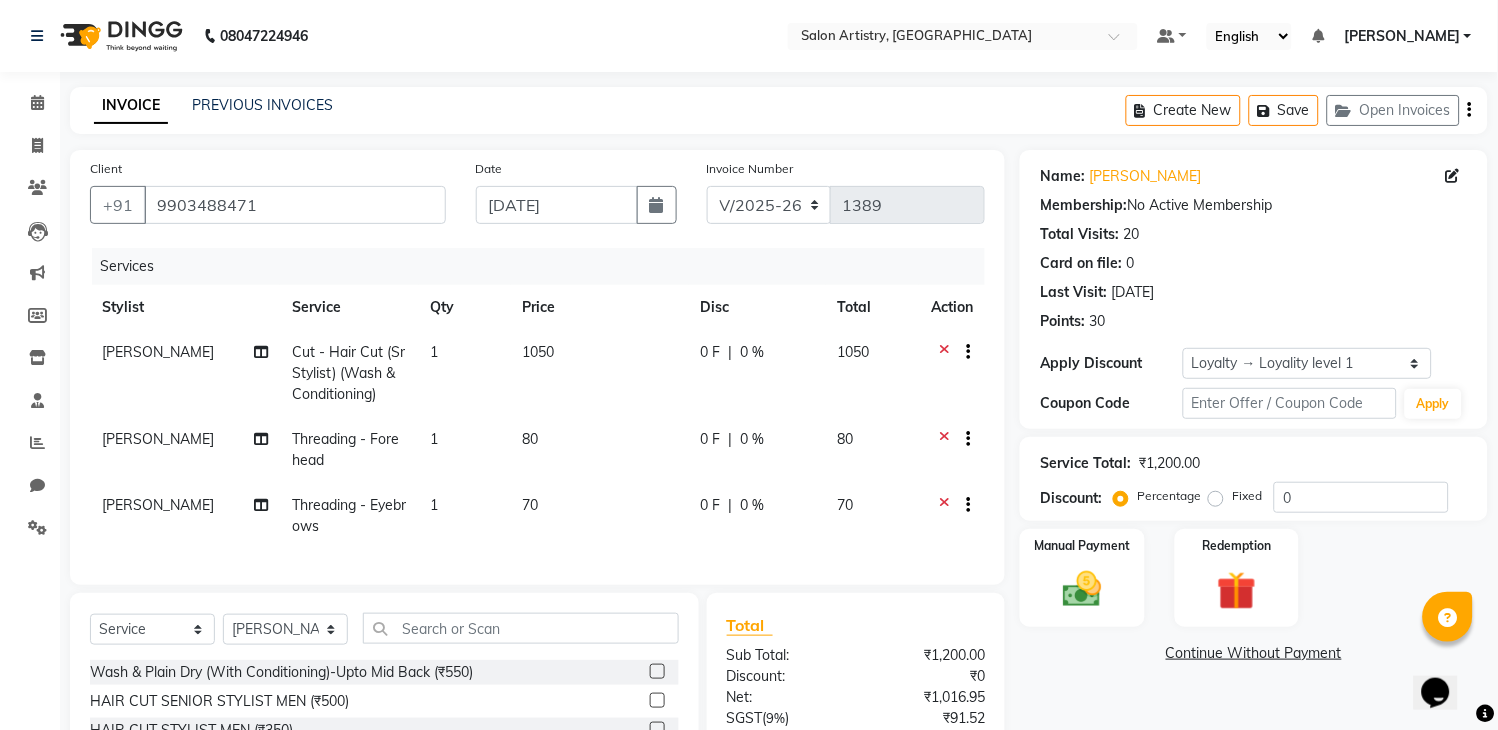 click on "0 %" 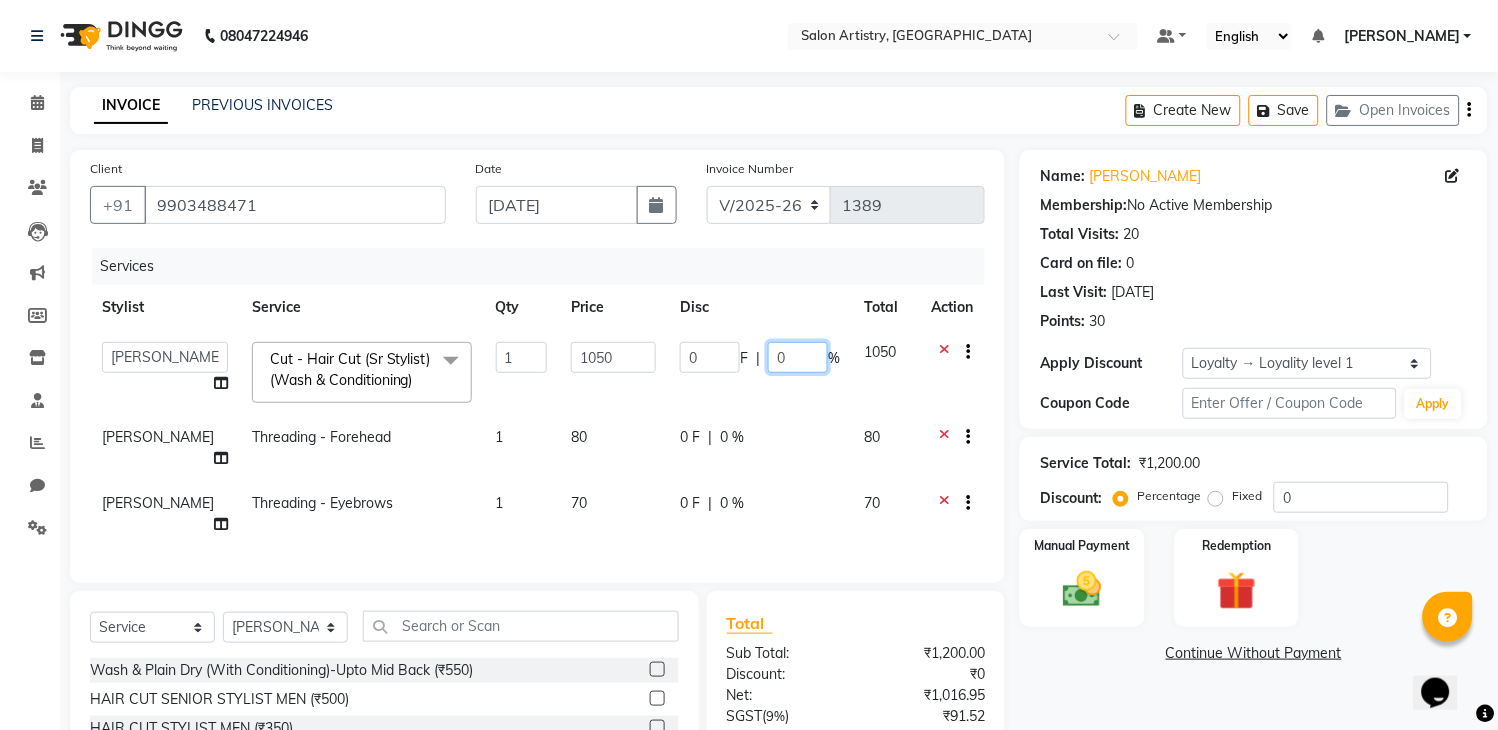 click on "0" 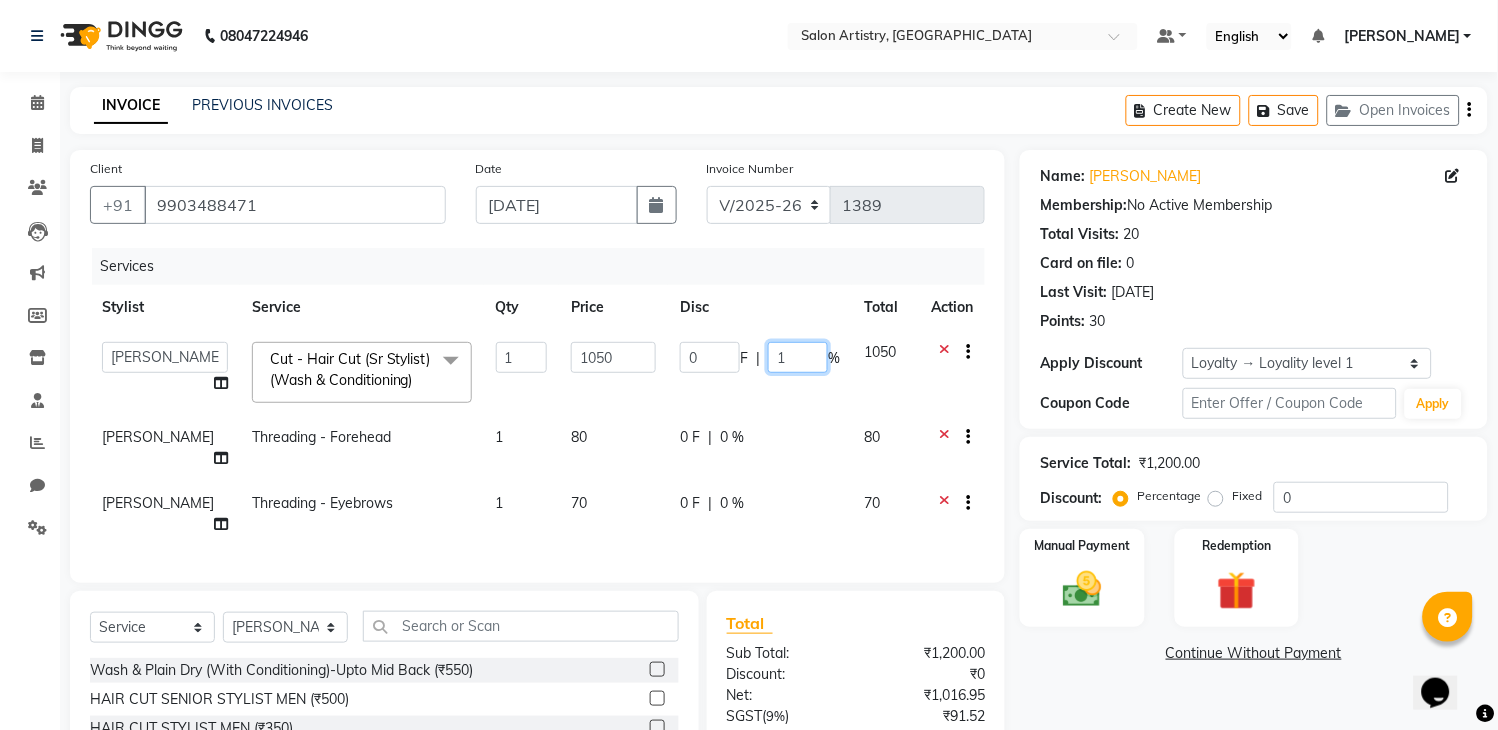 type on "10" 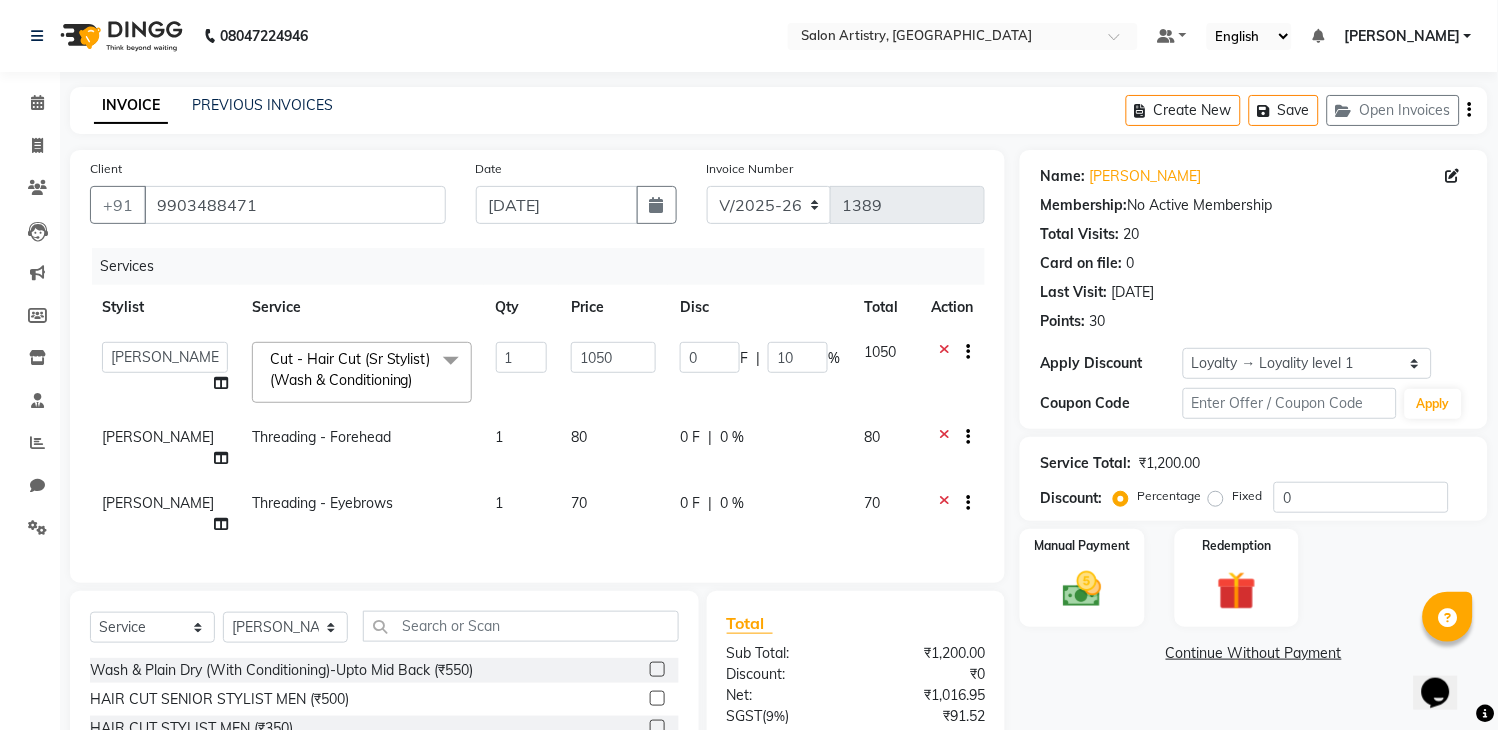 click on "0 F | 0 %" 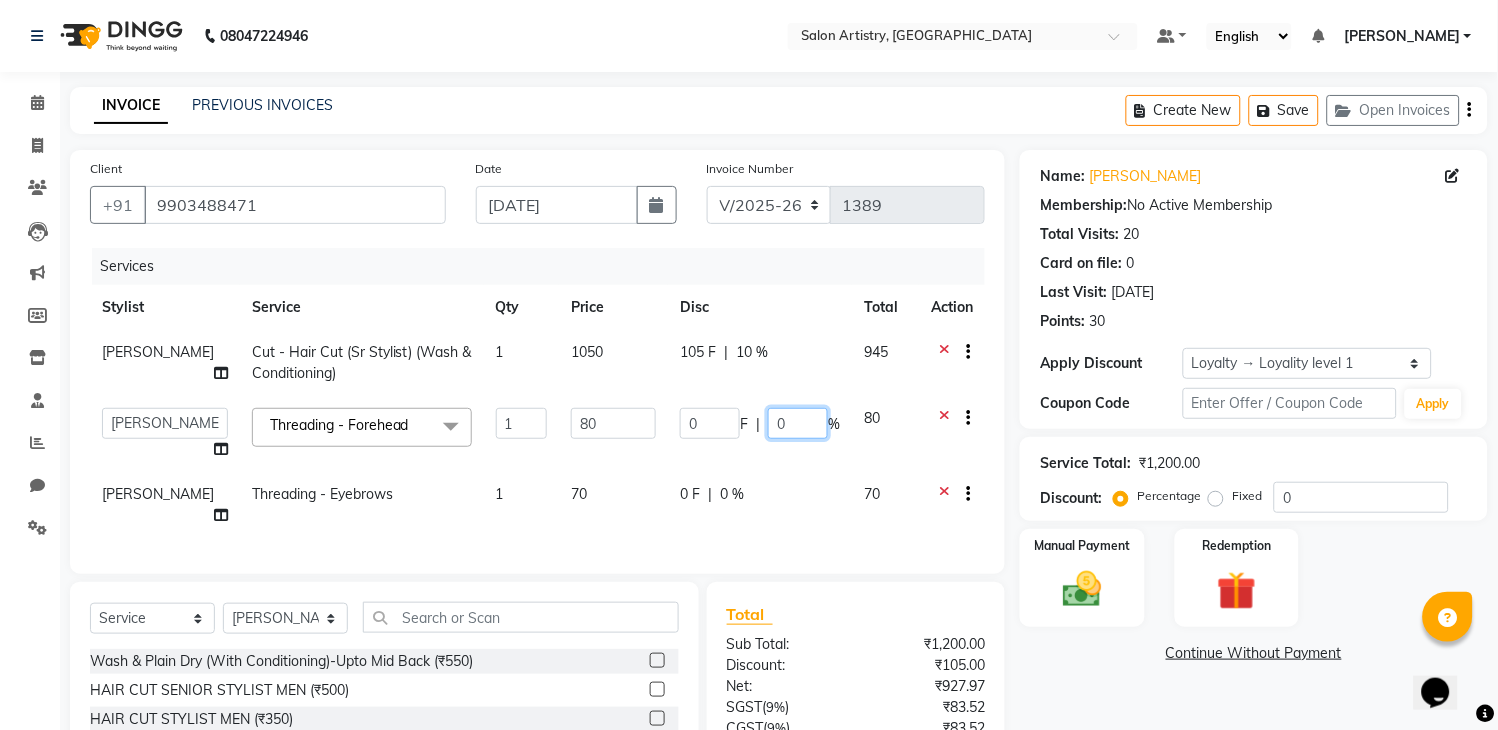 click on "0" 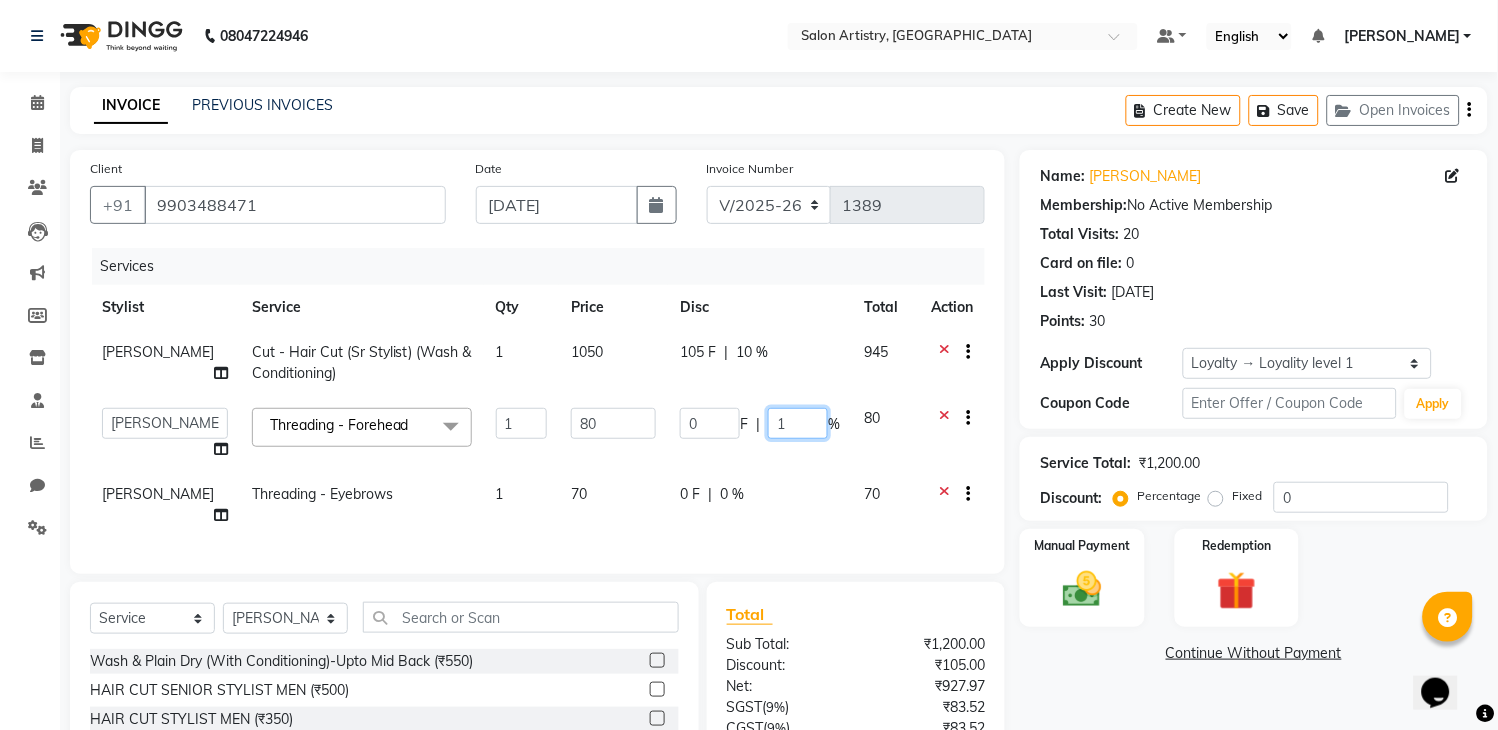 type on "10" 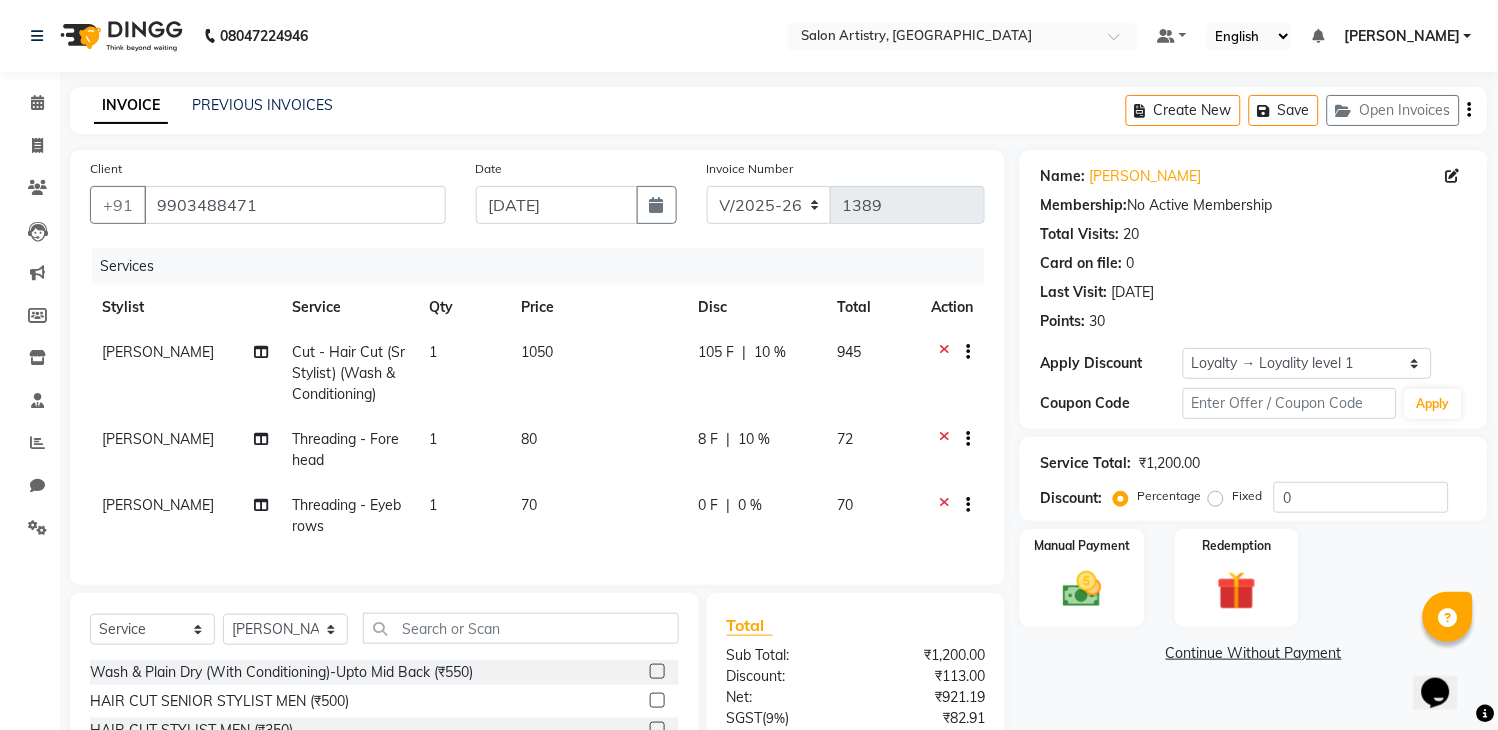 click on "0 F | 0 %" 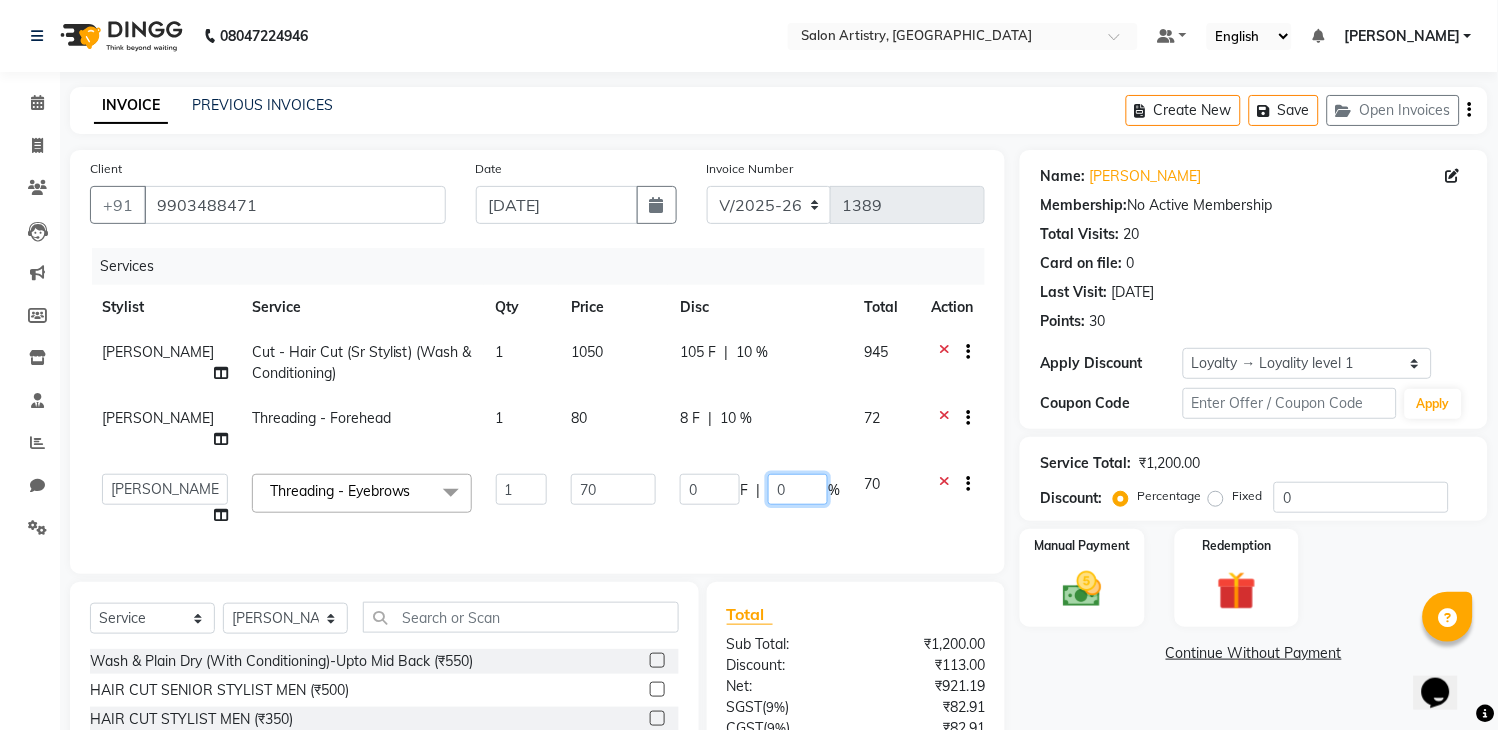 click on "0" 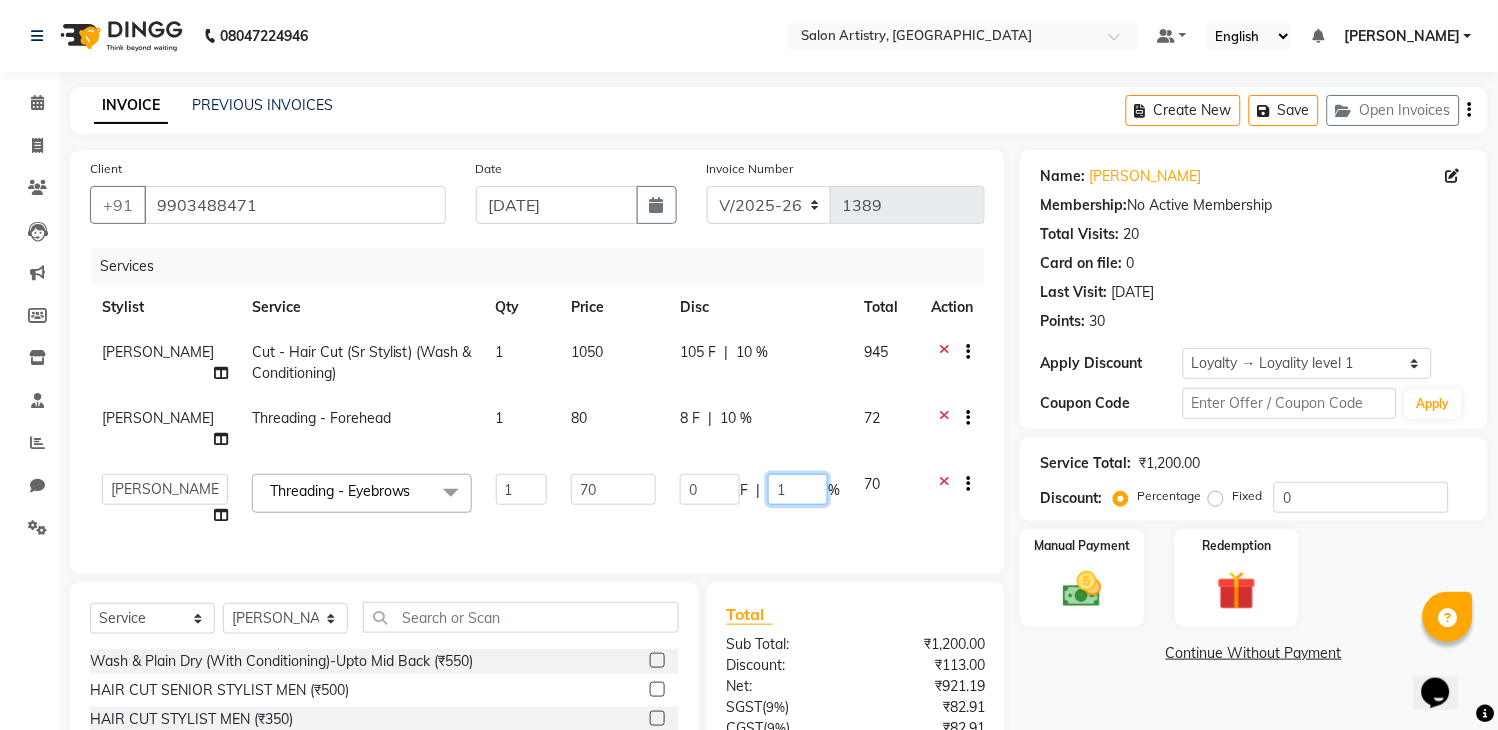 type on "10" 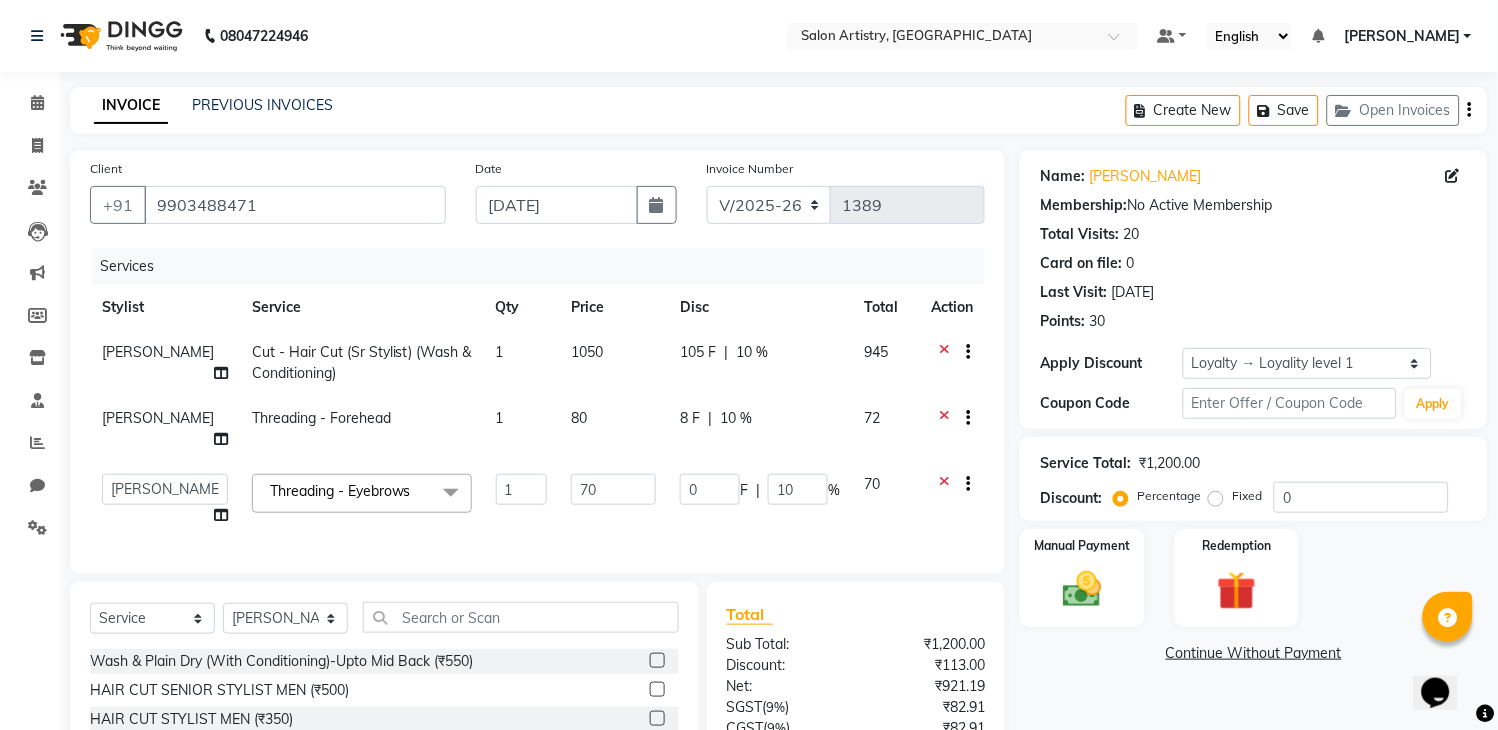 click on "INVOICE PREVIOUS INVOICES Create New   Save   Open Invoices  Client [PHONE_NUMBER] Date [DATE] Invoice Number V/2025 V/[PHONE_NUMBER] Services Stylist Service Qty Price Disc Total Action [PERSON_NAME] Cut - Hair Cut (Sr Stylist) (Wash & Conditioning) 1 1050 105 F | 10 % 945 [PERSON_NAME] Threading - Forehead 1 80 8 F | 10 % 72  Admin   [PERSON_NAME]   [PERSON_NAME]   [PERSON_NAME]   [PERSON_NAME]   [PERSON_NAME]   [PERSON_NAME]   [PERSON_NAME]   Reception   [PERSON_NAME]   [PERSON_NAME]   [PERSON_NAME] [PERSON_NAME] [PERSON_NAME] Ata Waris   Simmy [PERSON_NAME]  Threading - Eyebrows  x Wash & Plain Dry (With Conditioning)-Upto Mid Back (₹550) HAIR CUT SENIOR STYLIST MEN (₹500) HAIR CUT STYLIST MEN (₹350) HAIR CUT PRO MEN (₹800) WASH & PLAIN DRY - MEN (₹200) UPGRADE FOR PREMIUM WASH - MEN (₹300) HAIR STYLING - MEN (₹250) EXPRESS SHAVE - MEN (₹360) CLASSIC SHAVE - MEN (₹480) HEAD SHAVE - MEN (₹500) PRE COLLAGEN EXPERT SHAVE - MEN (₹800) [PERSON_NAME] TRIM MEN (₹250) [PERSON_NAME] TRIMMING AND SHAPING (₹350) 1 70" 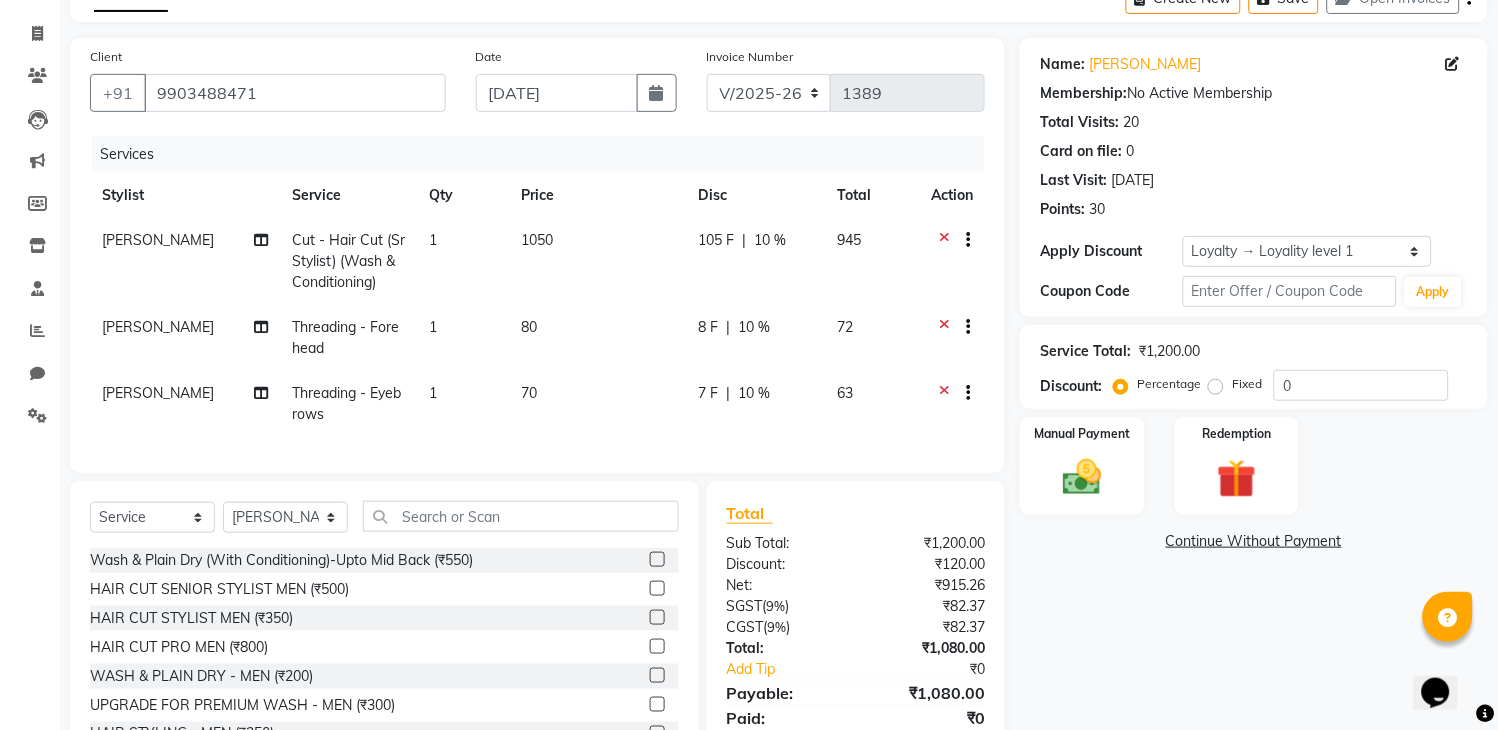 scroll, scrollTop: 206, scrollLeft: 0, axis: vertical 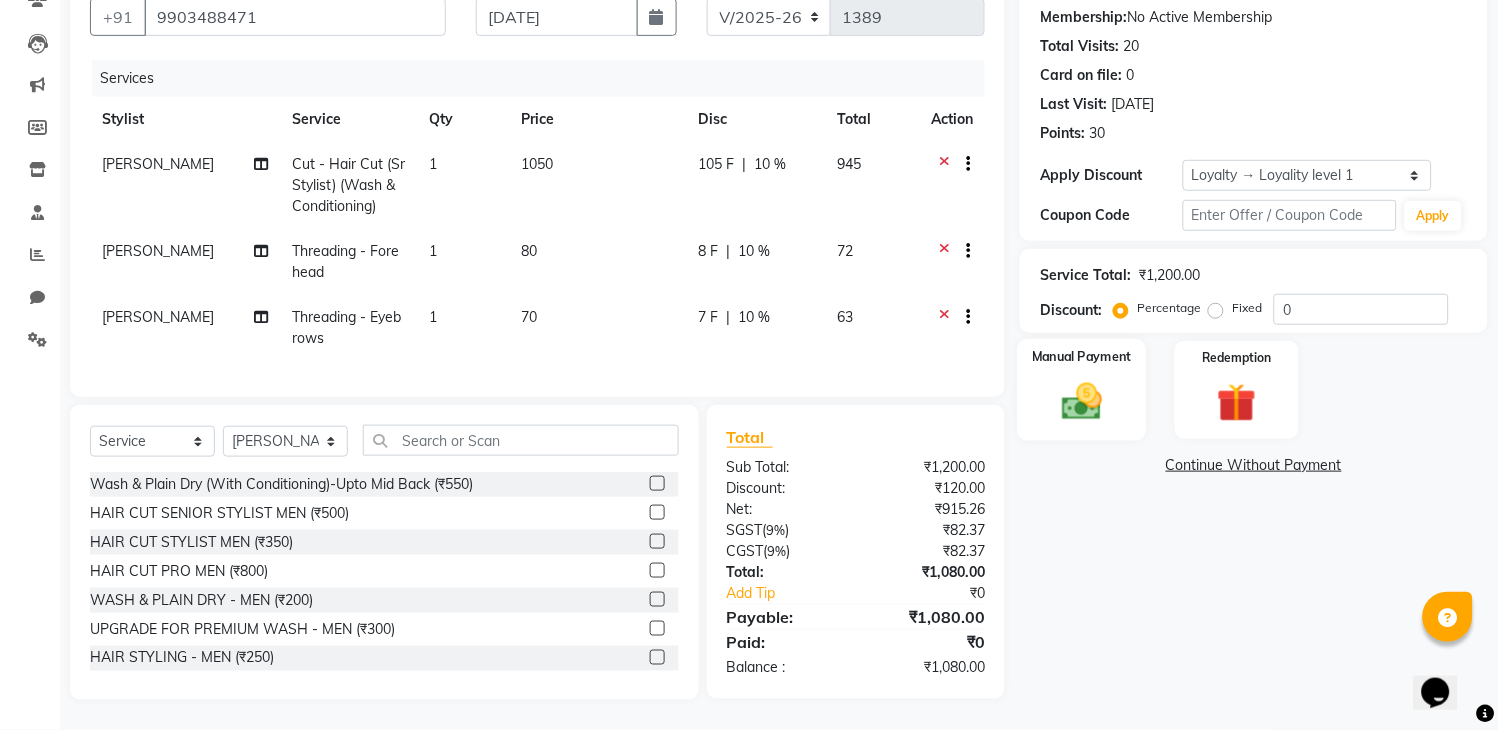 click 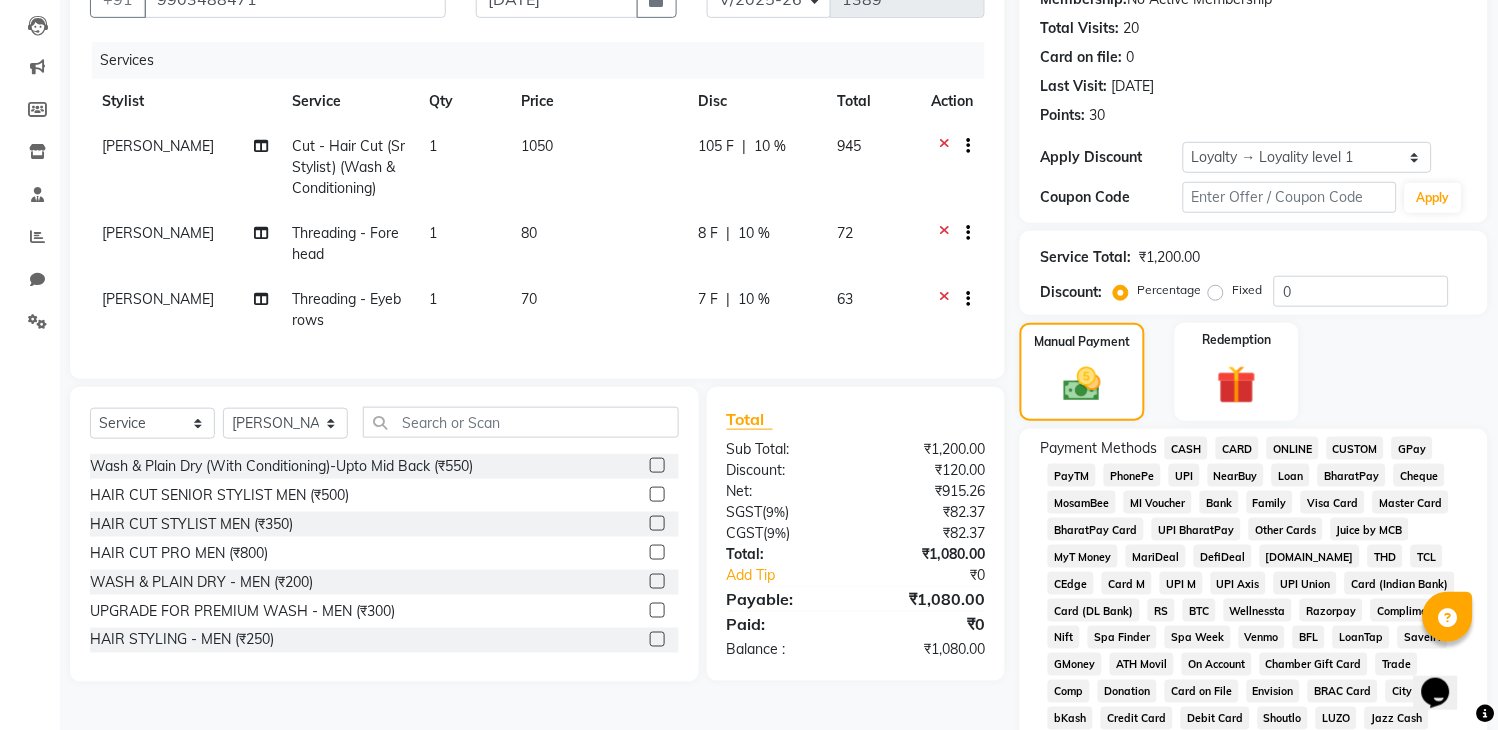 click on "CASH" 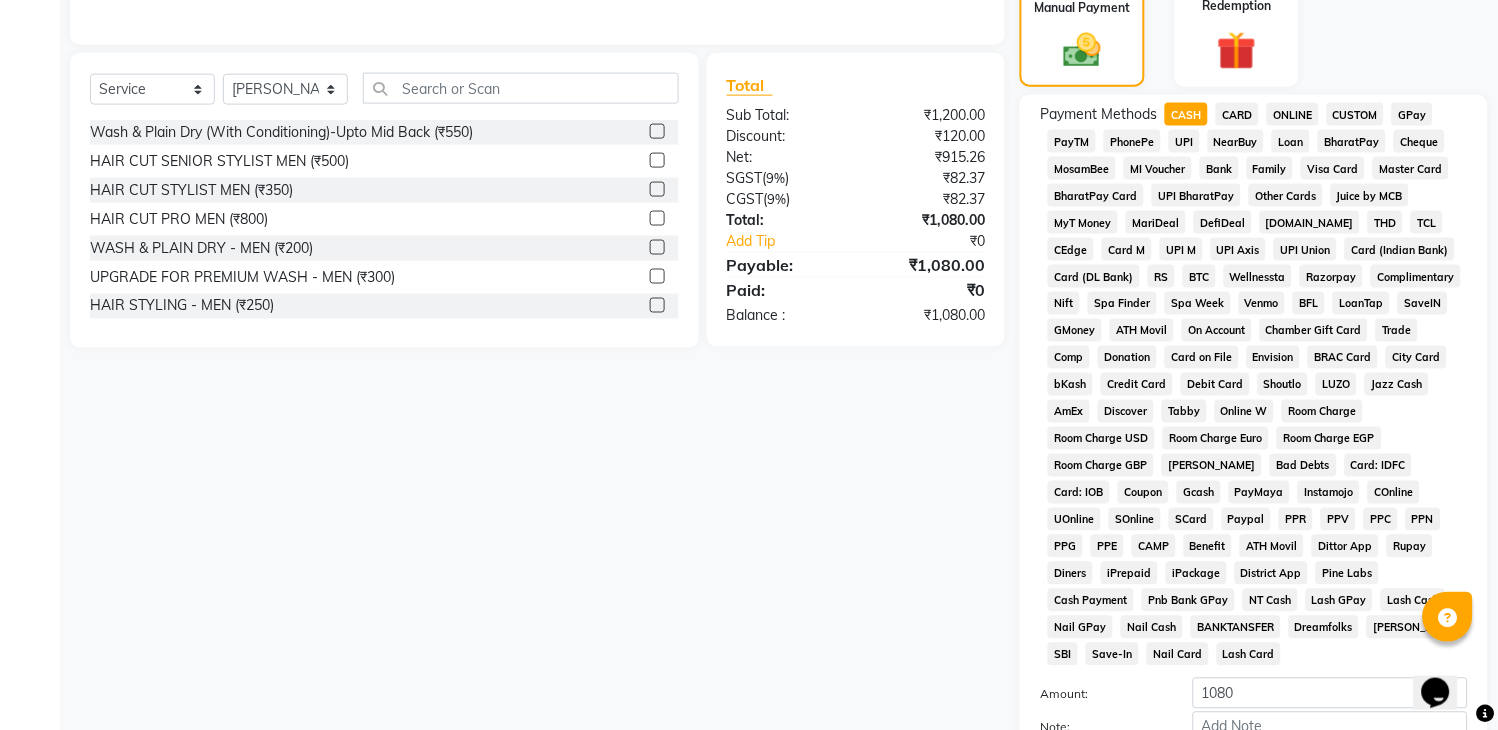 scroll, scrollTop: 746, scrollLeft: 0, axis: vertical 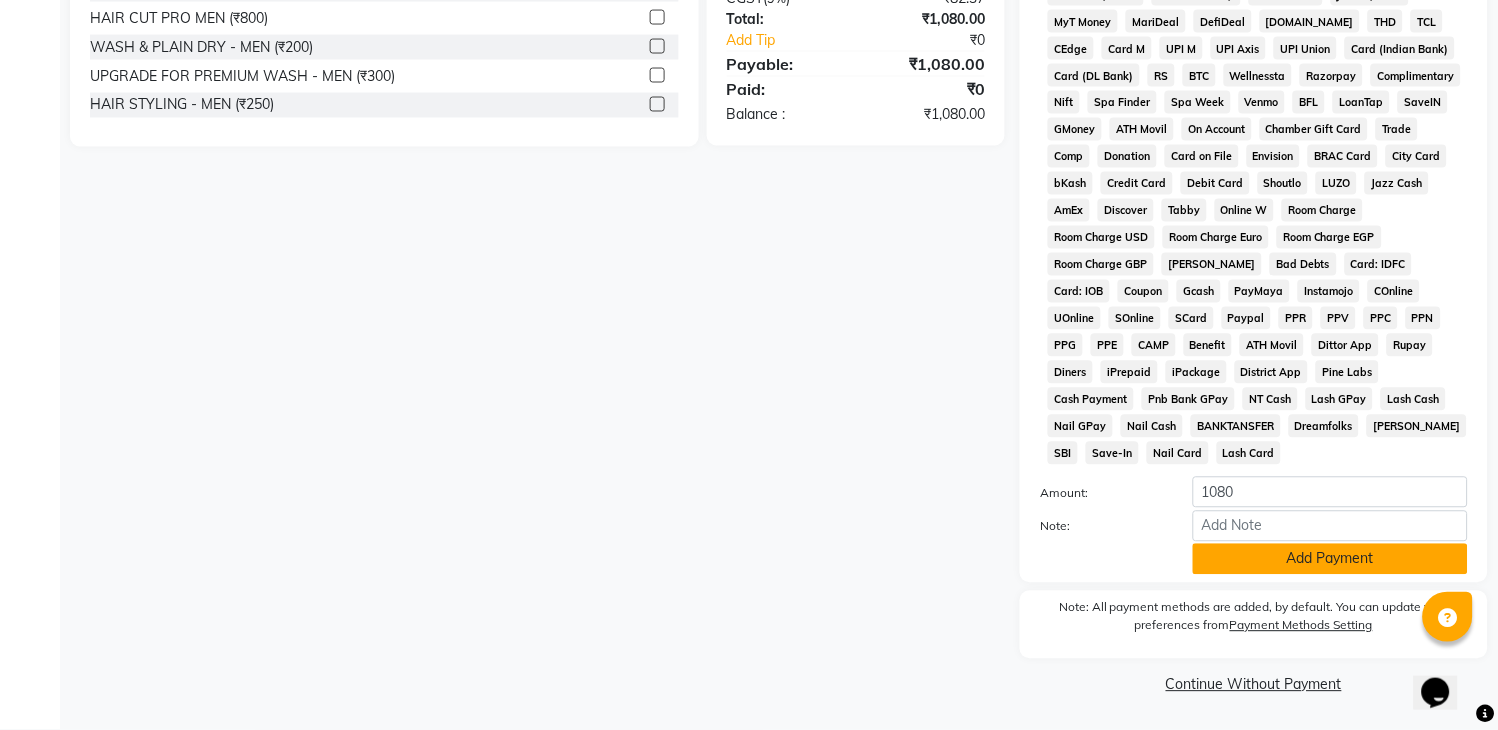 click on "Add Payment" 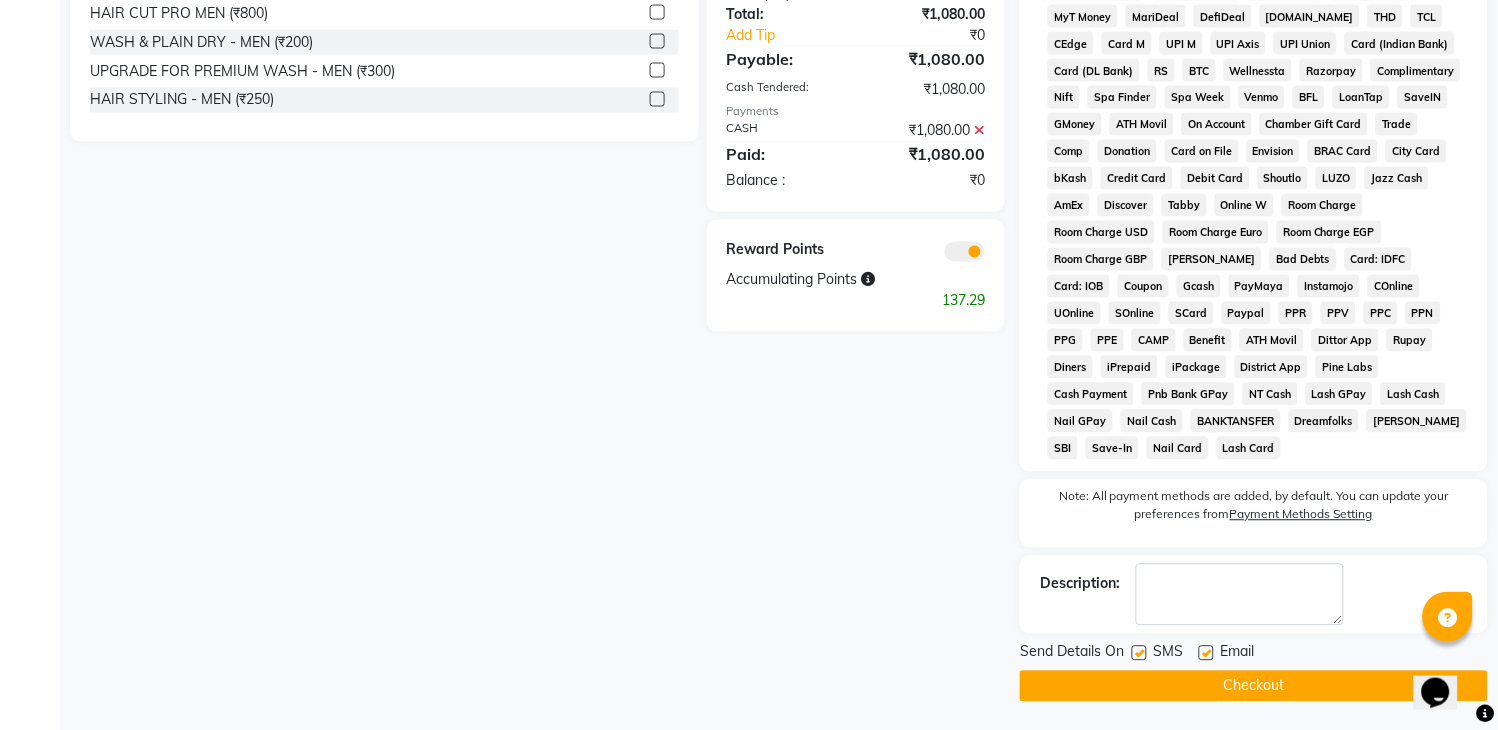 click on "Checkout" 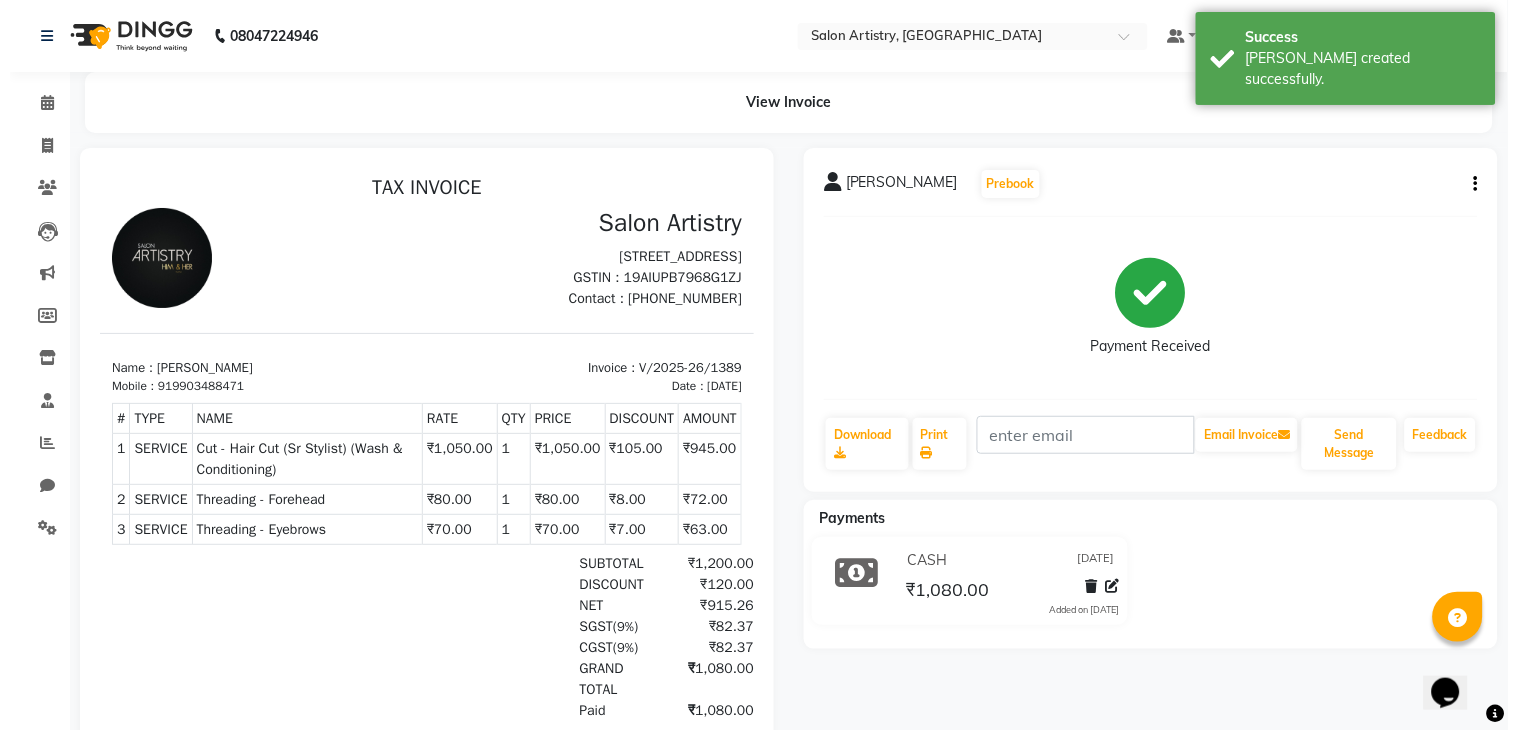 scroll, scrollTop: 0, scrollLeft: 0, axis: both 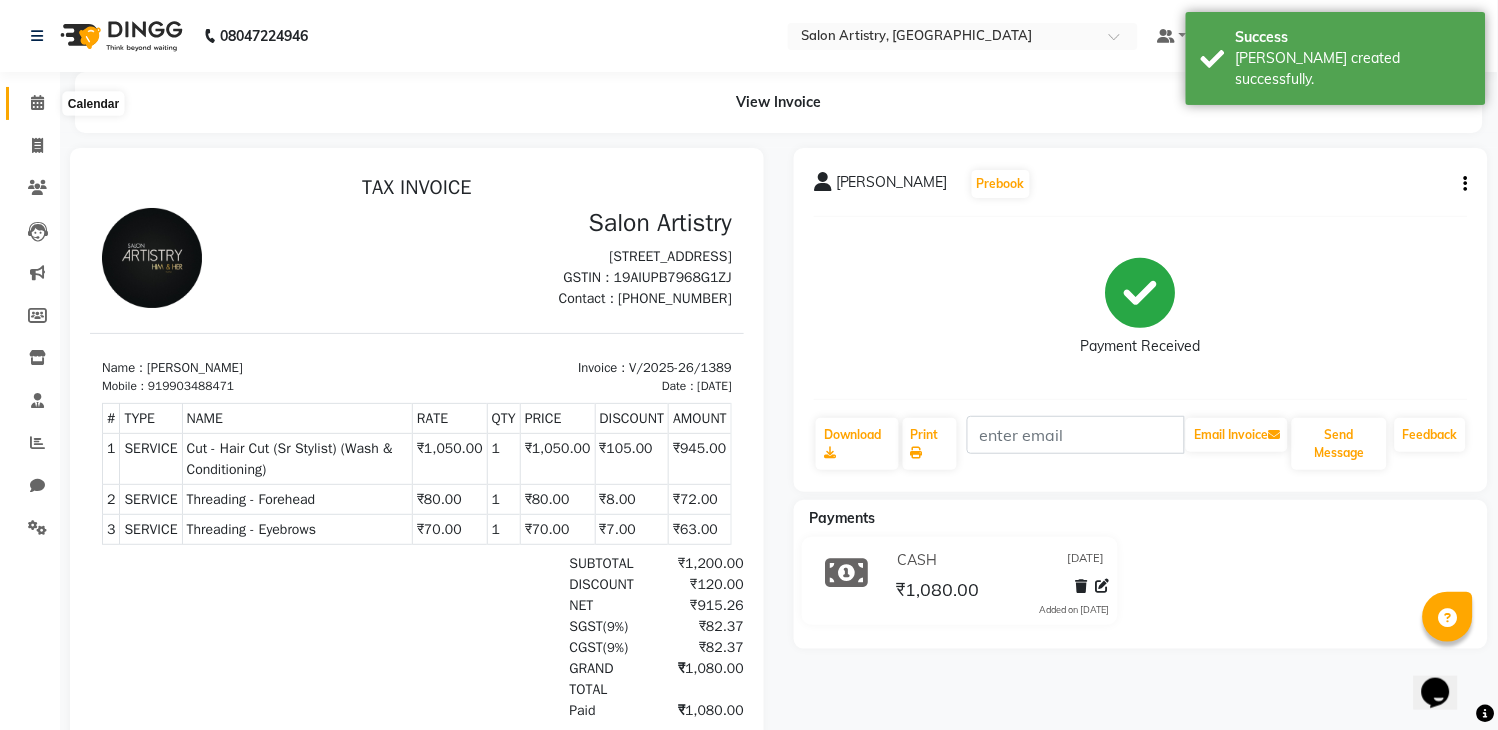 click 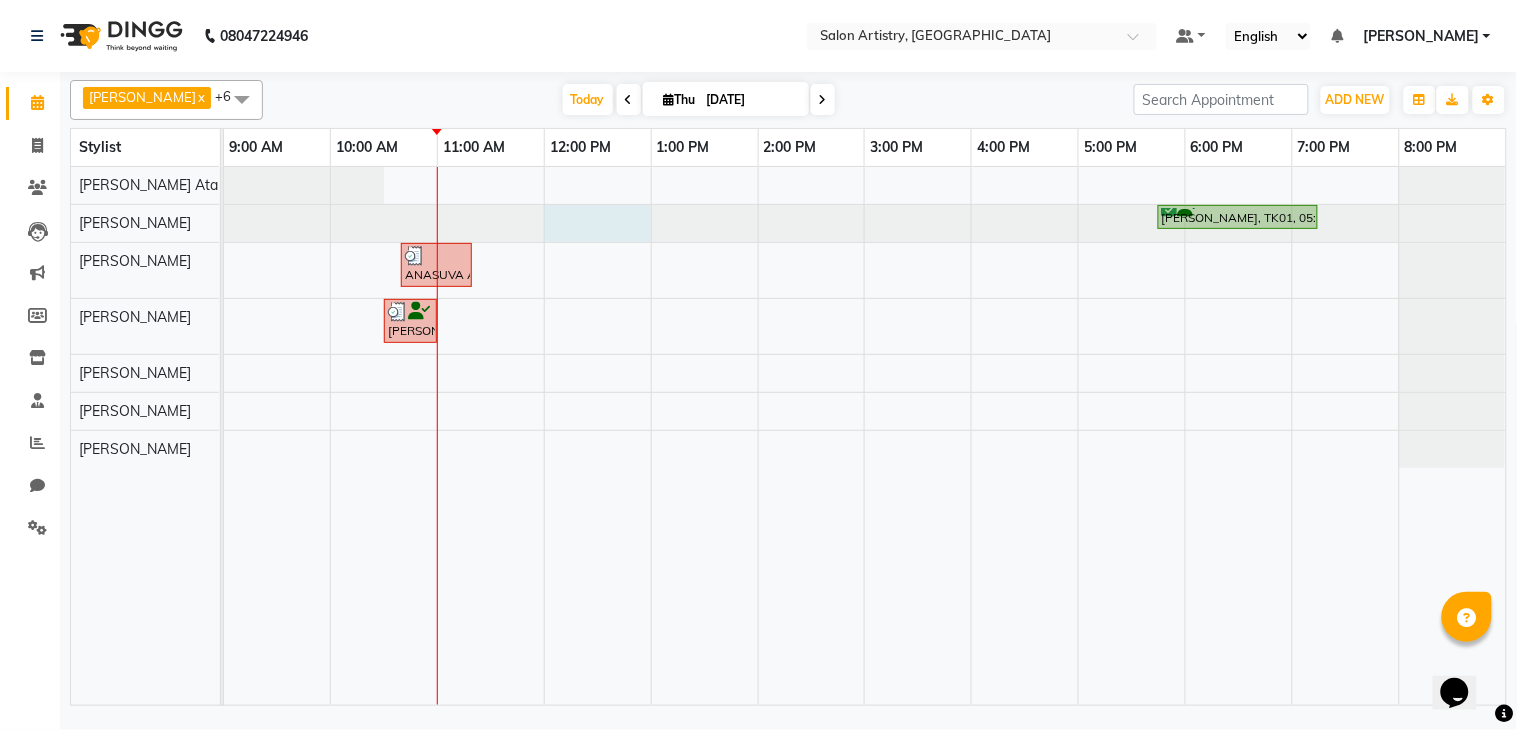 click at bounding box center [224, 223] 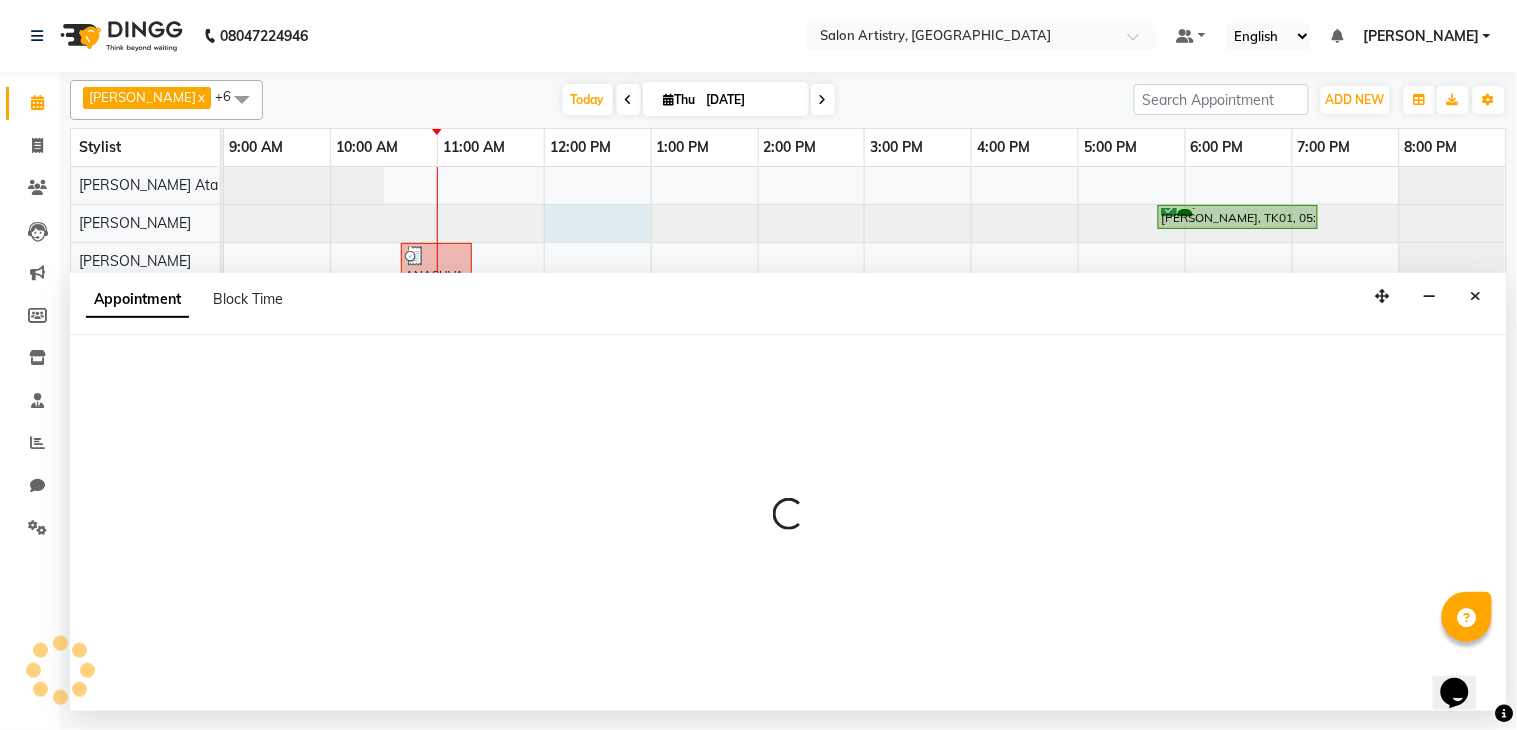 select on "79859" 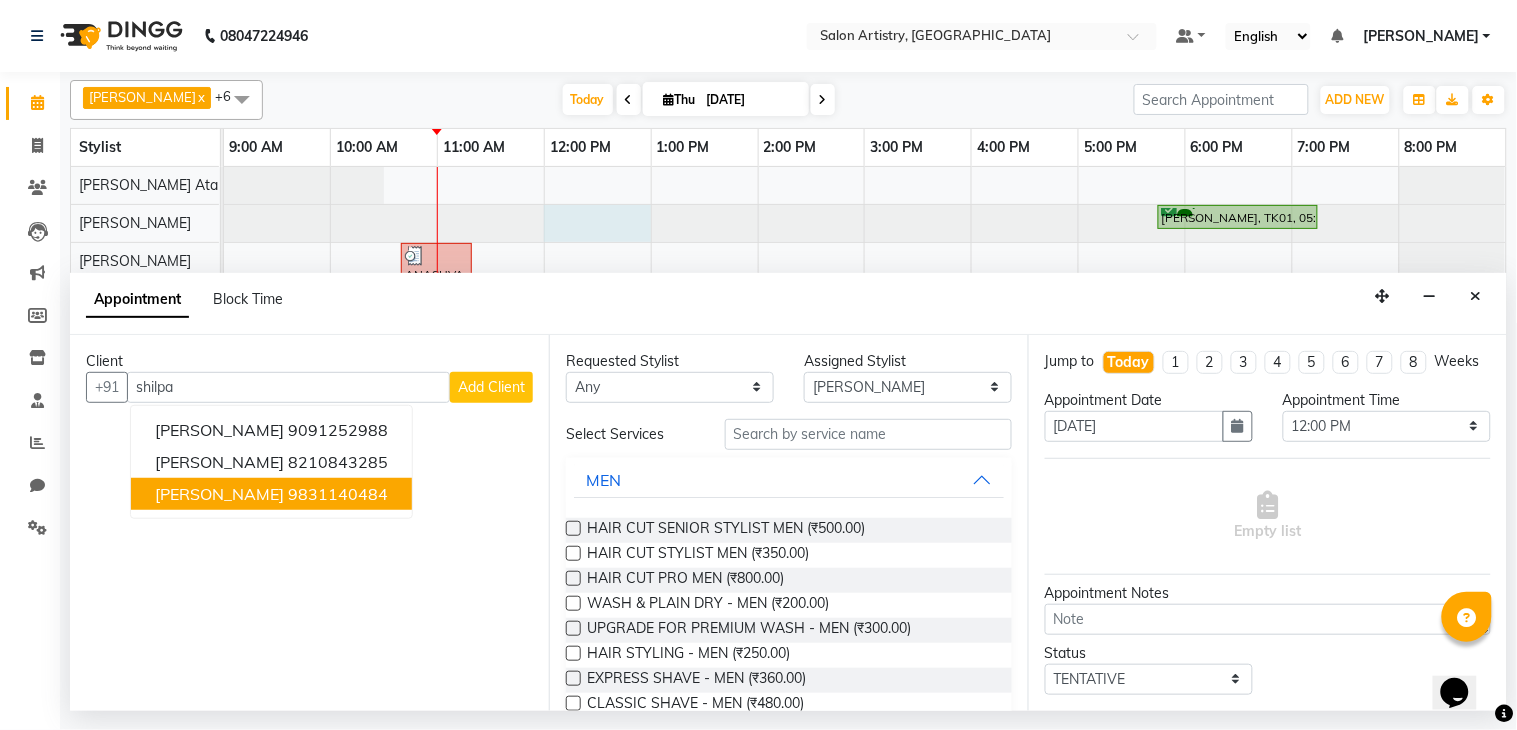 click on "[PERSON_NAME]  9831140484" at bounding box center [271, 494] 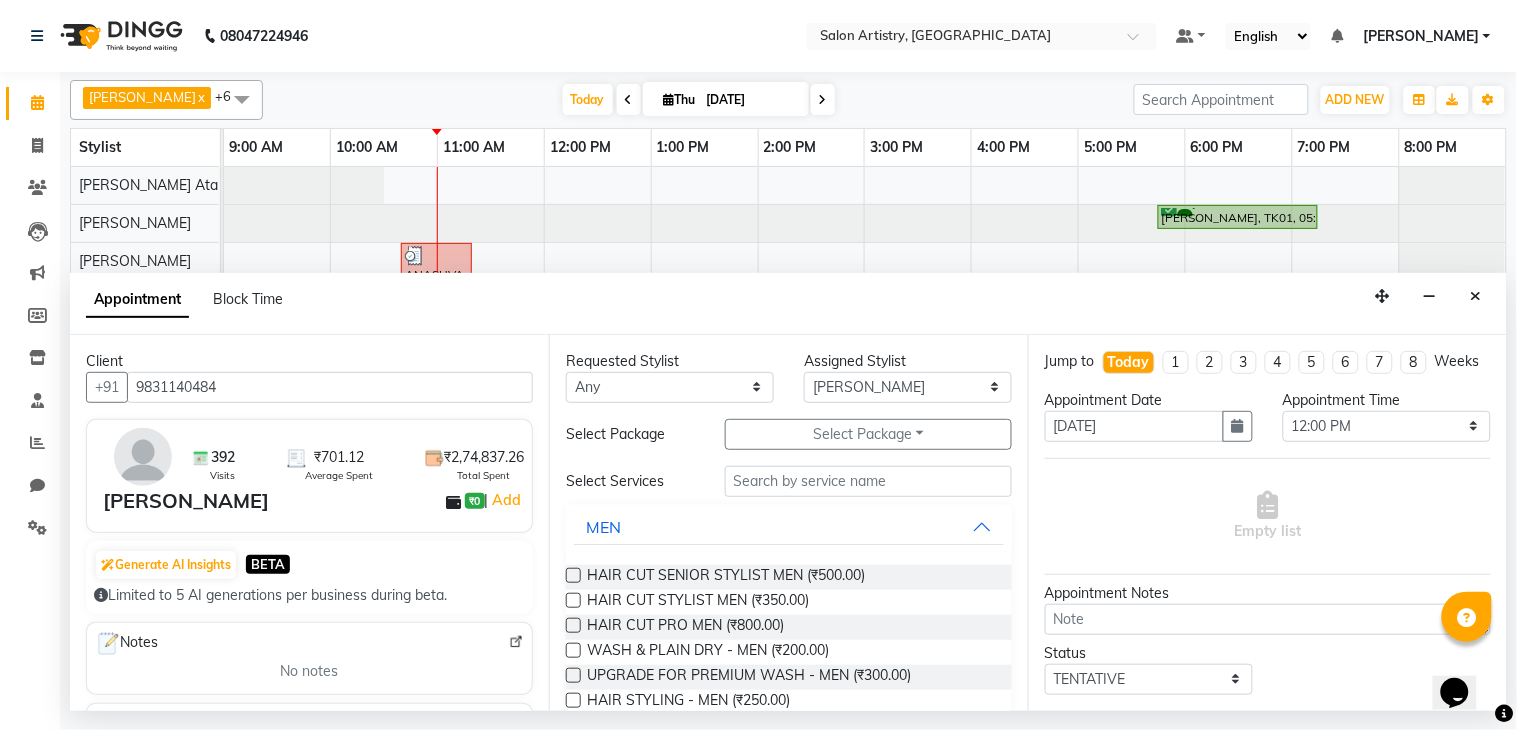 type on "9831140484" 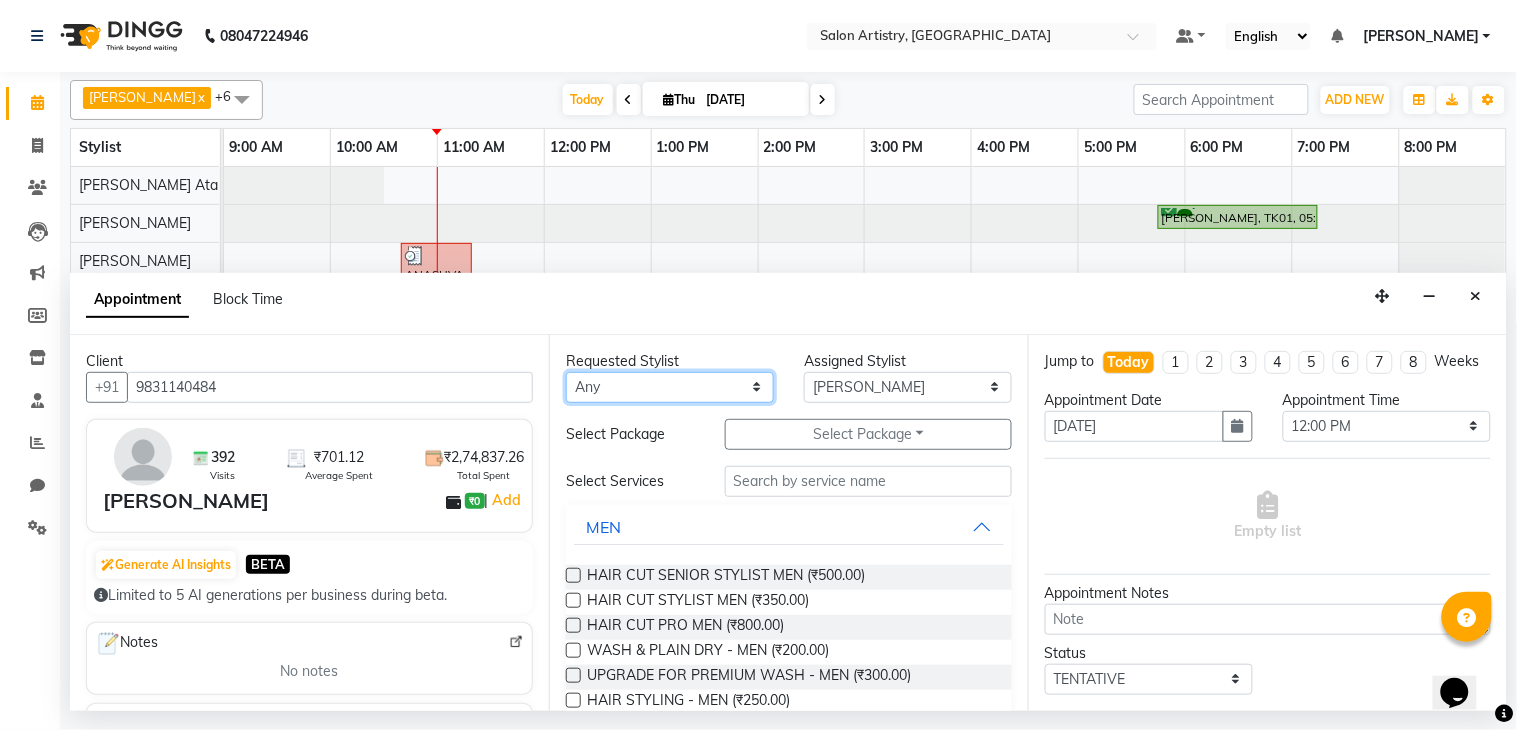 click on "Any [PERSON_NAME] [PERSON_NAME] [PERSON_NAME] [PERSON_NAME] [PERSON_NAME] [PERSON_NAME] [PERSON_NAME] Reception [PERSON_NAME] [PERSON_NAME] [PERSON_NAME] [PERSON_NAME] [PERSON_NAME] [PERSON_NAME] [PERSON_NAME]" at bounding box center (670, 387) 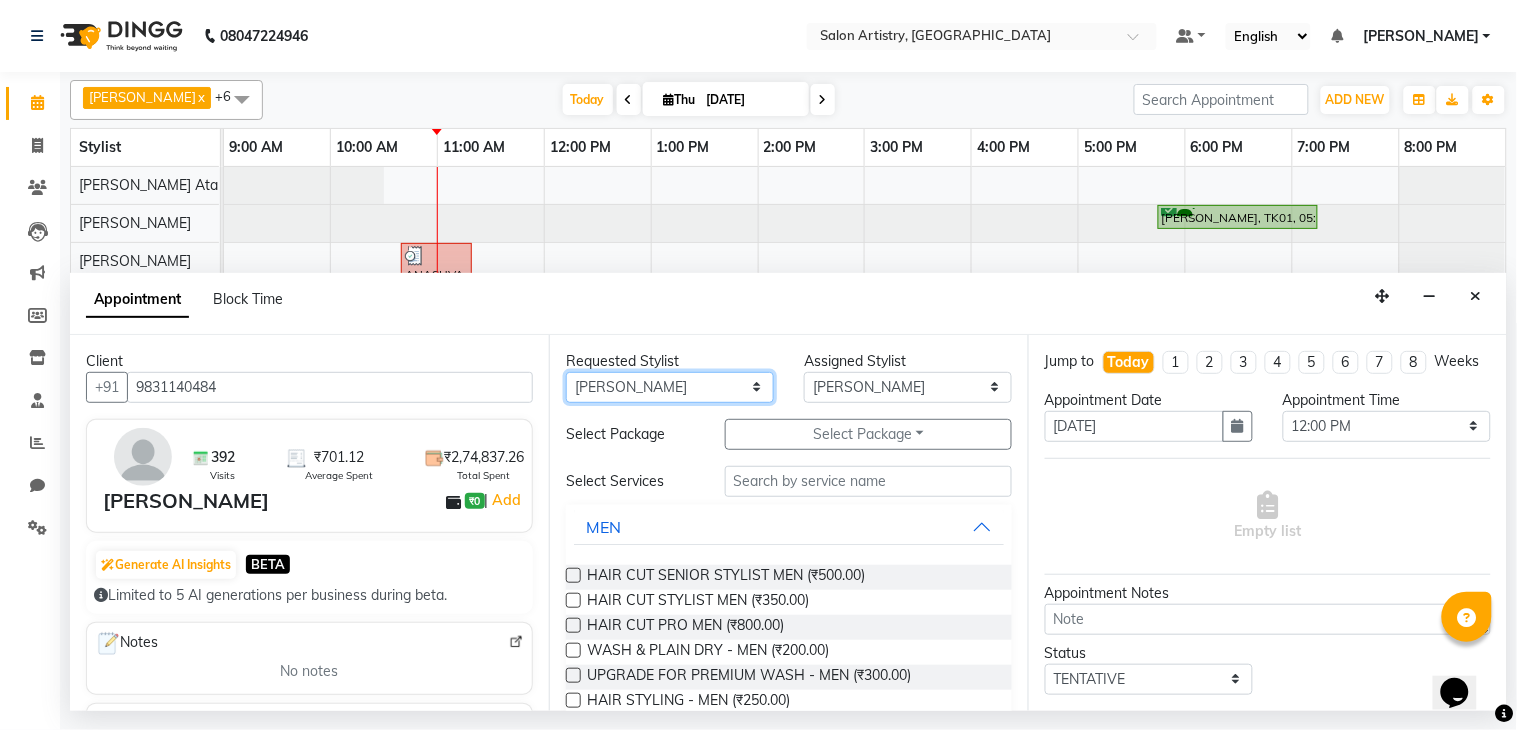 click on "Any [PERSON_NAME] [PERSON_NAME] [PERSON_NAME] [PERSON_NAME] [PERSON_NAME] [PERSON_NAME] [PERSON_NAME] Reception [PERSON_NAME] [PERSON_NAME] [PERSON_NAME] [PERSON_NAME] [PERSON_NAME] [PERSON_NAME] [PERSON_NAME]" at bounding box center [670, 387] 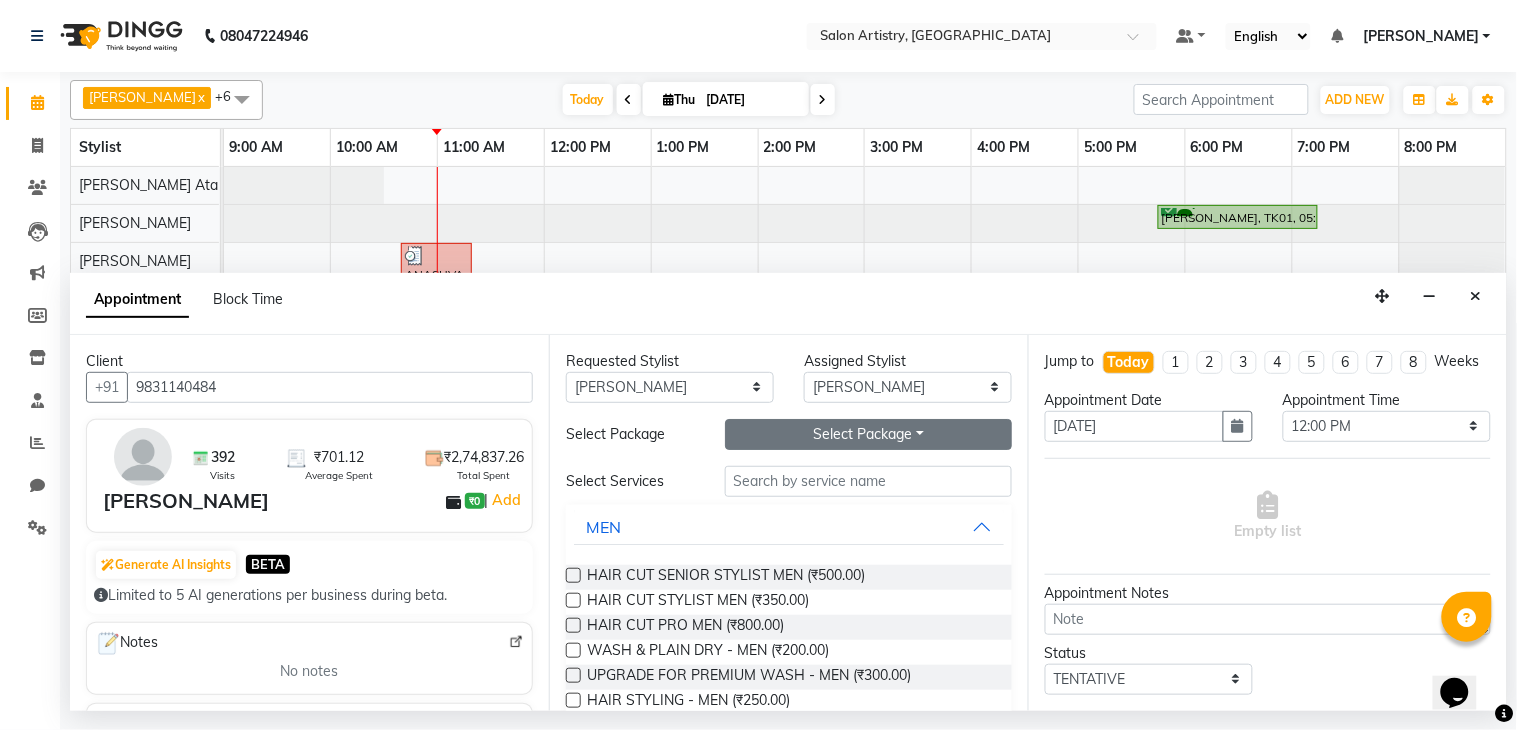 click on "Select Package  Toggle Dropdown" at bounding box center [868, 434] 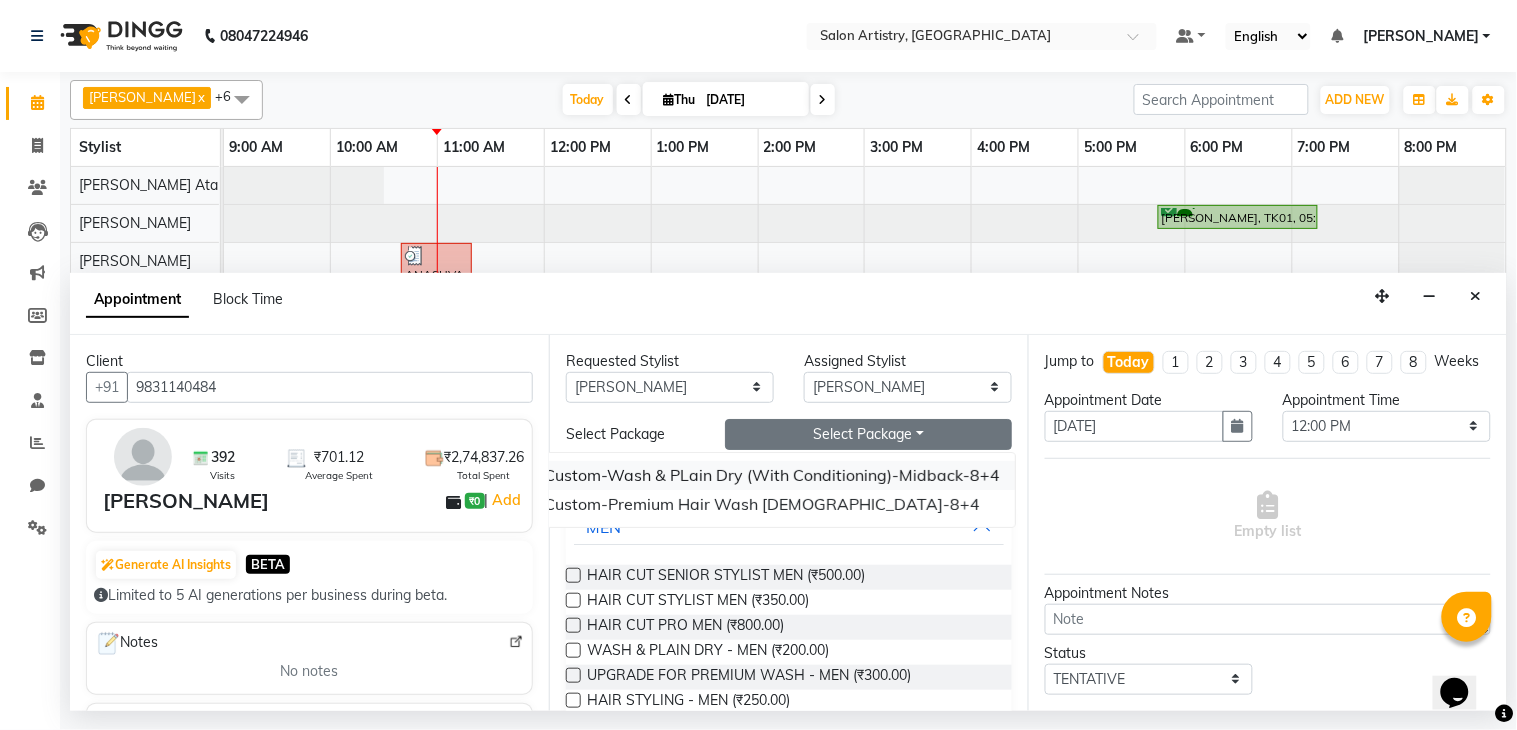 click on "Custom-Wash & PLain Dry (With Conditioning)-Midback-8+4" at bounding box center (772, 475) 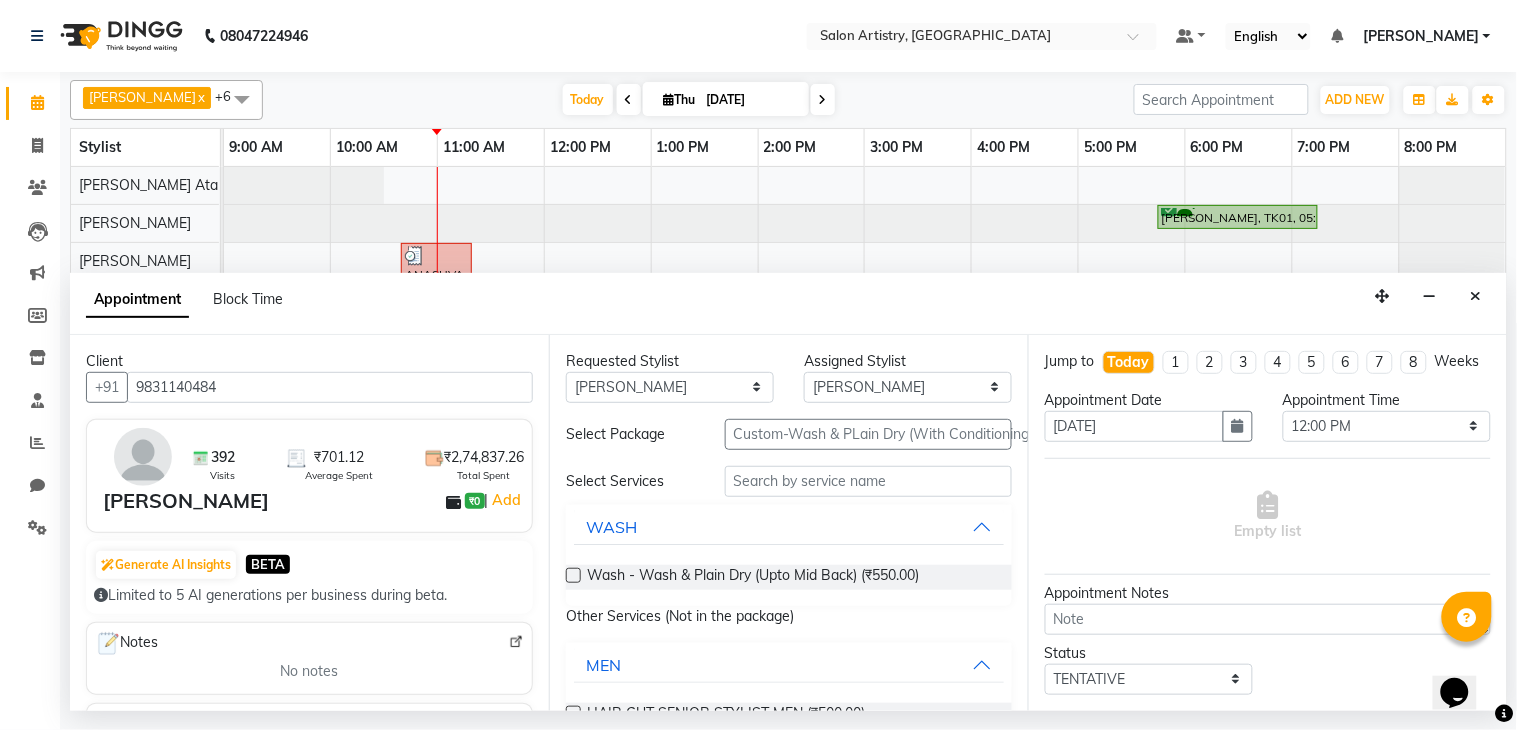 click at bounding box center [573, 575] 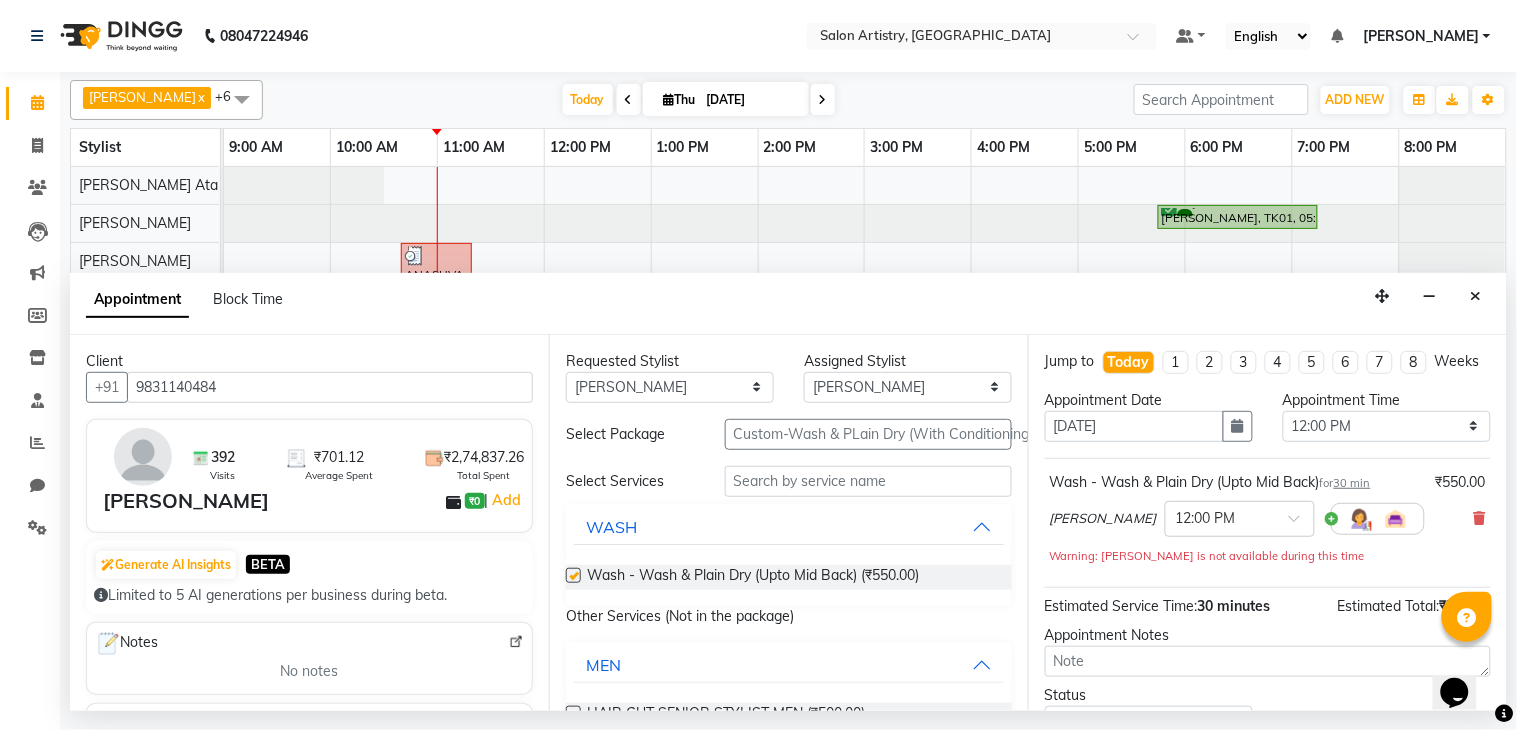 checkbox on "false" 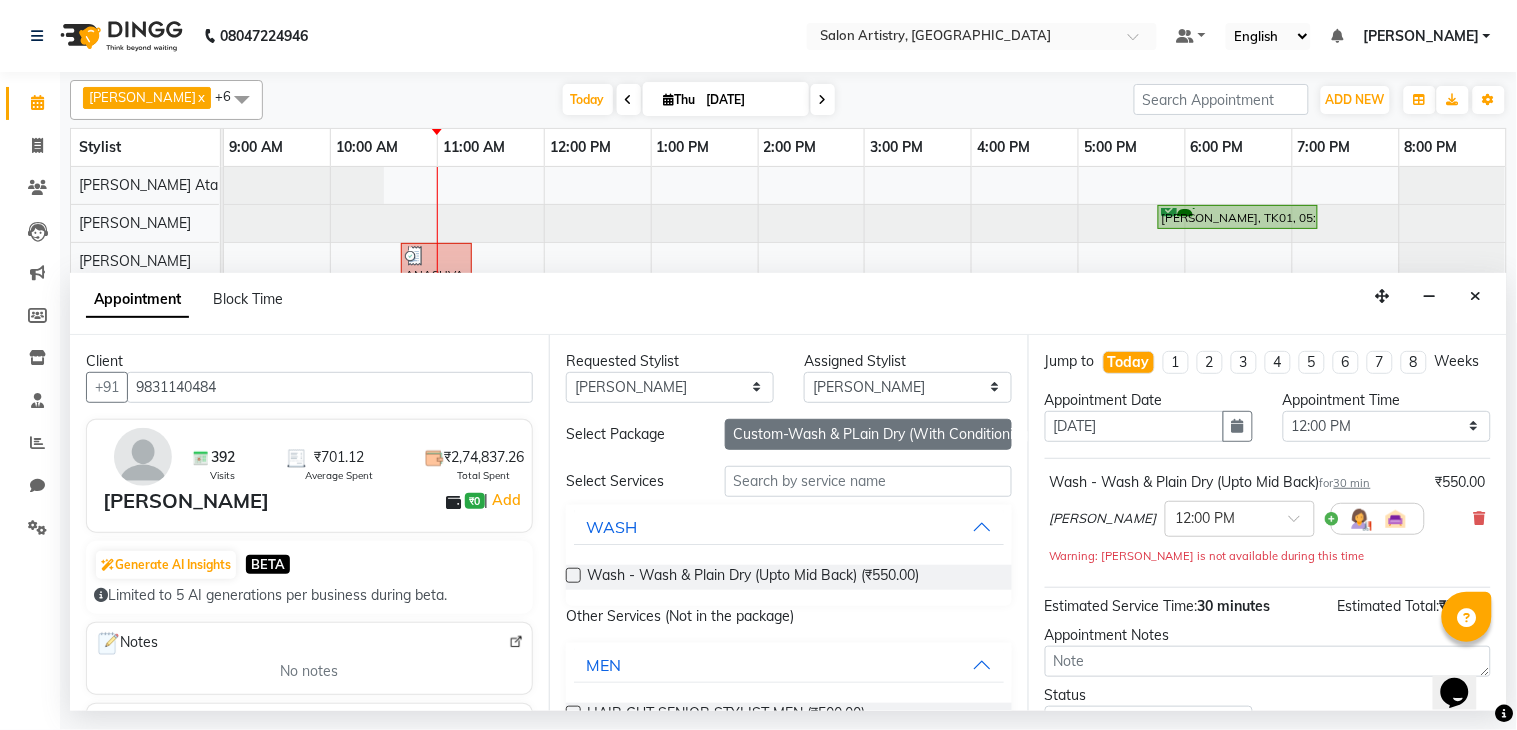 click on "Custom-Wash & PLain Dry (With Conditioning)-Midback-8+4" at bounding box center [868, 434] 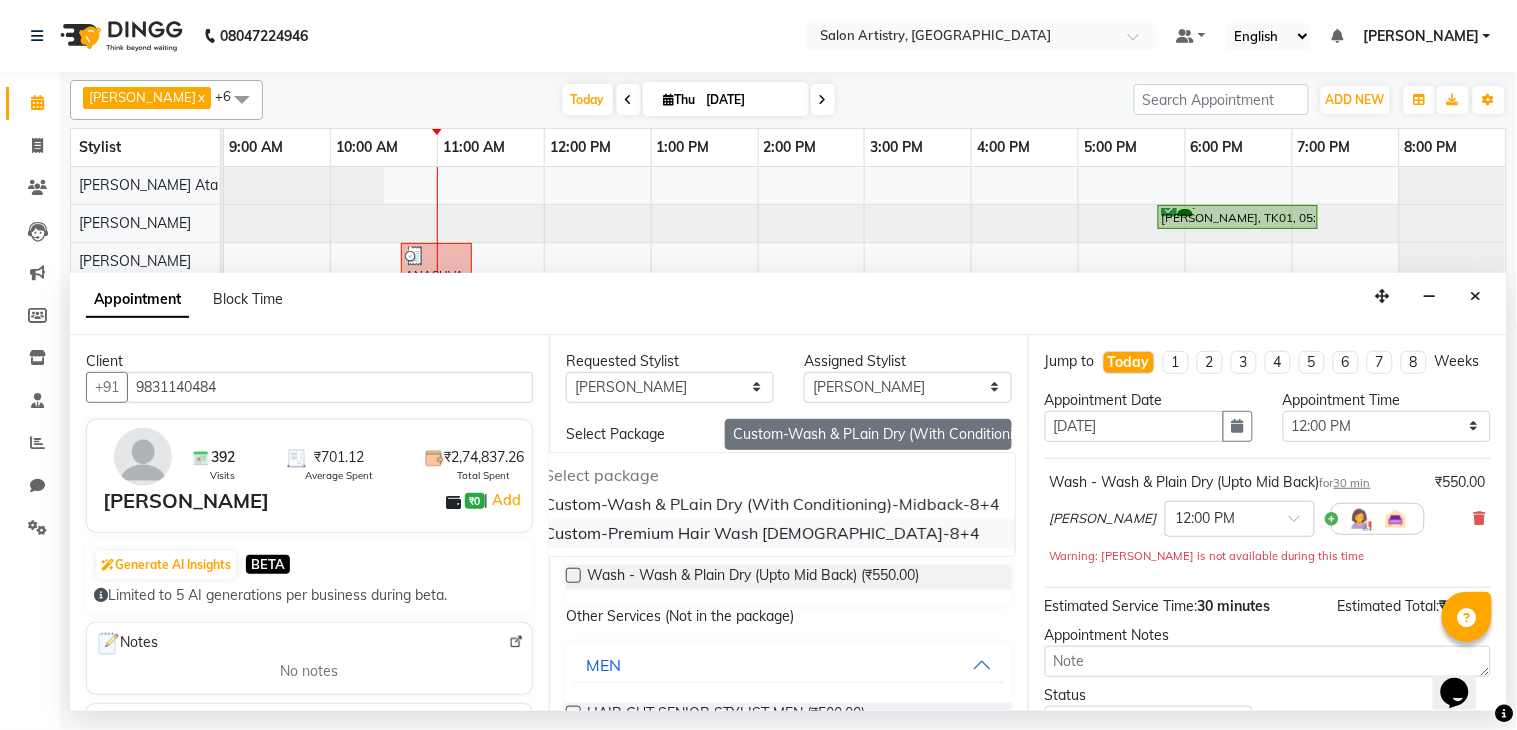 click on "Custom-Premium Hair Wash [DEMOGRAPHIC_DATA]-8+4" at bounding box center [772, 533] 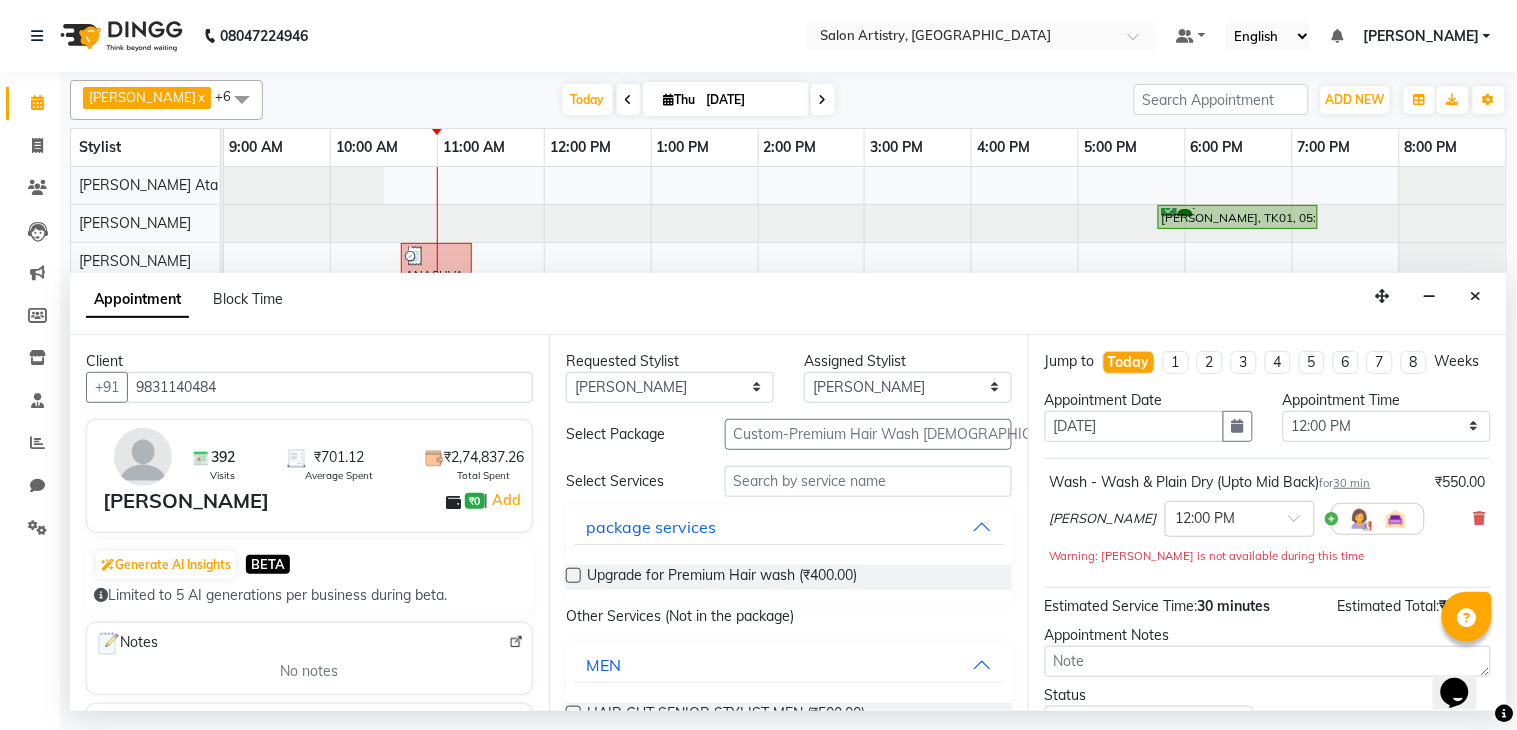 click at bounding box center (573, 575) 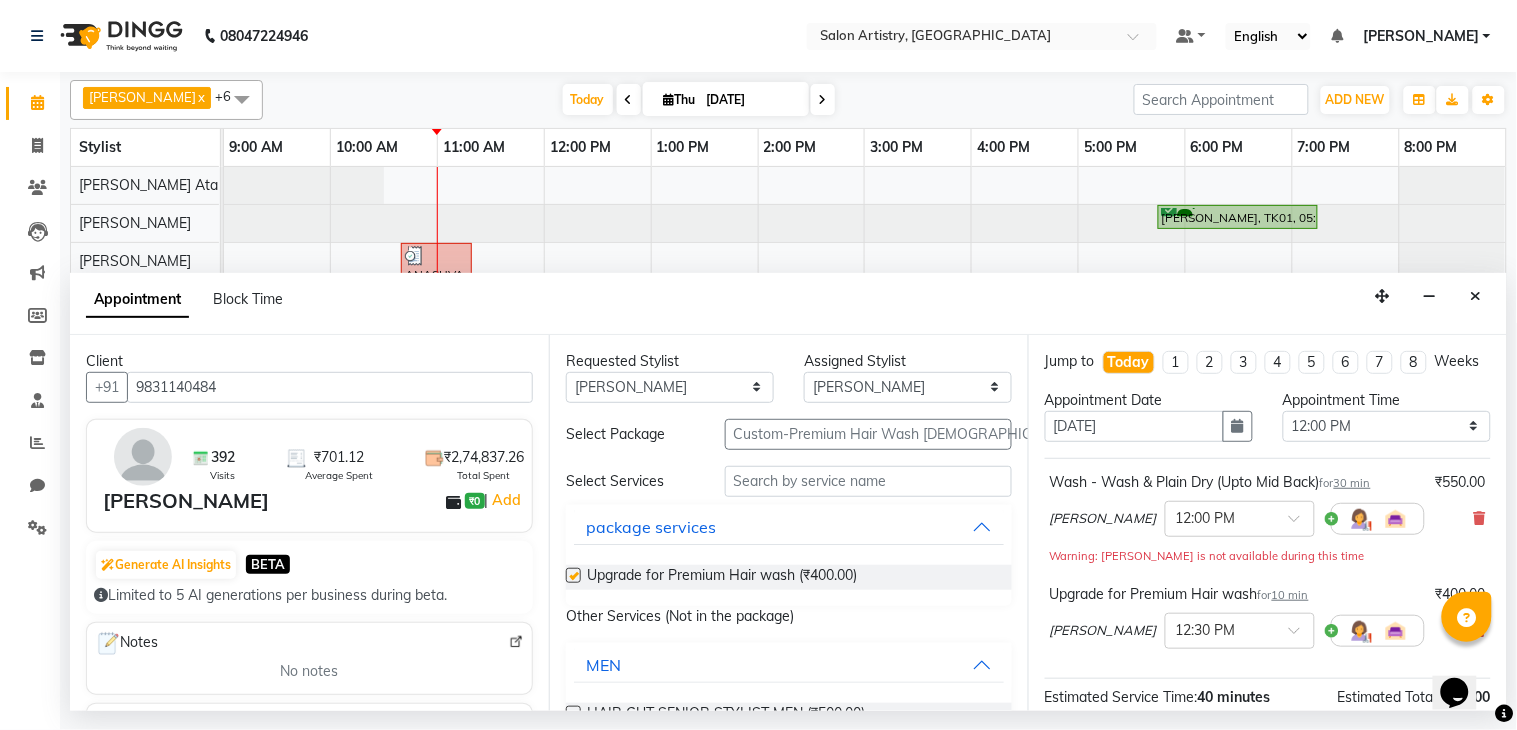checkbox on "false" 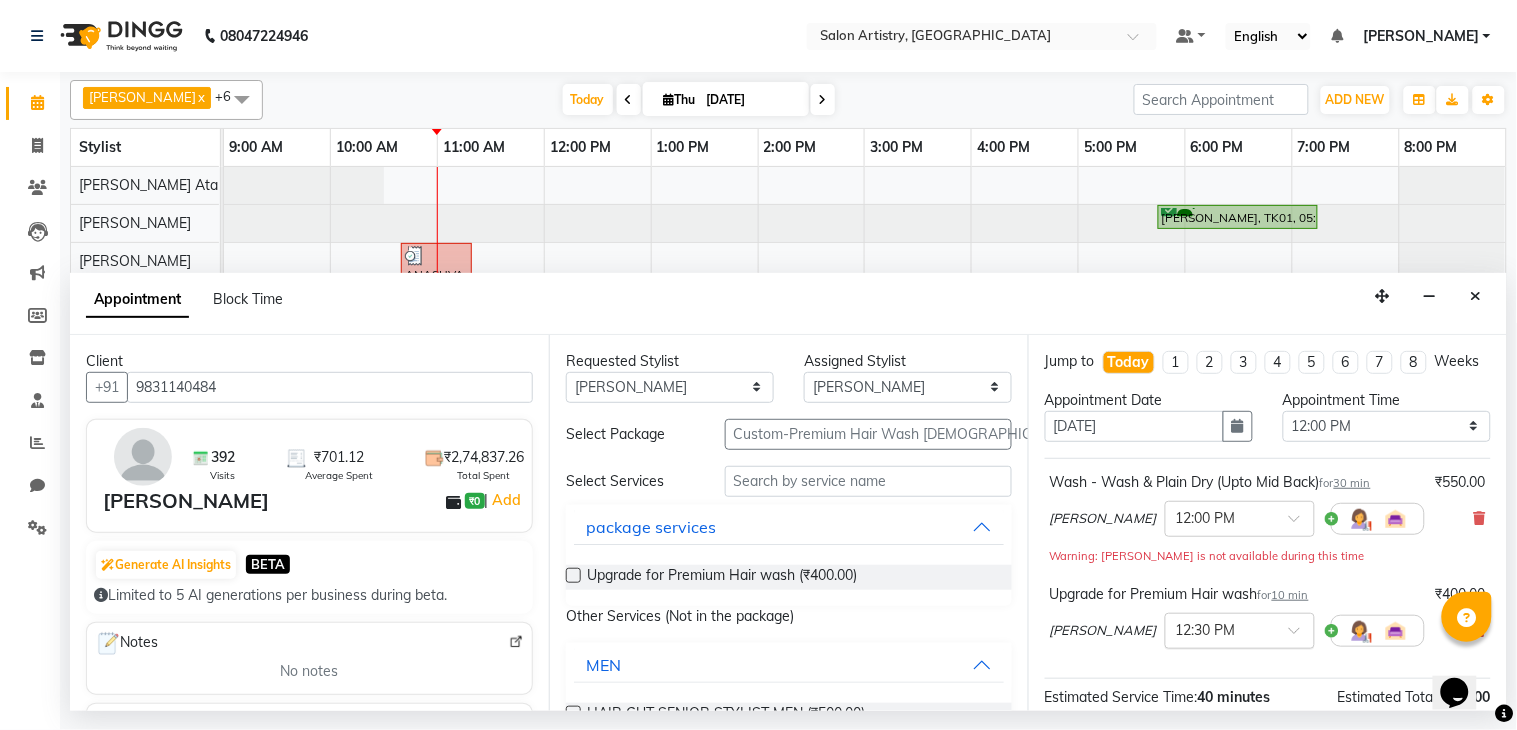 click at bounding box center (1220, 629) 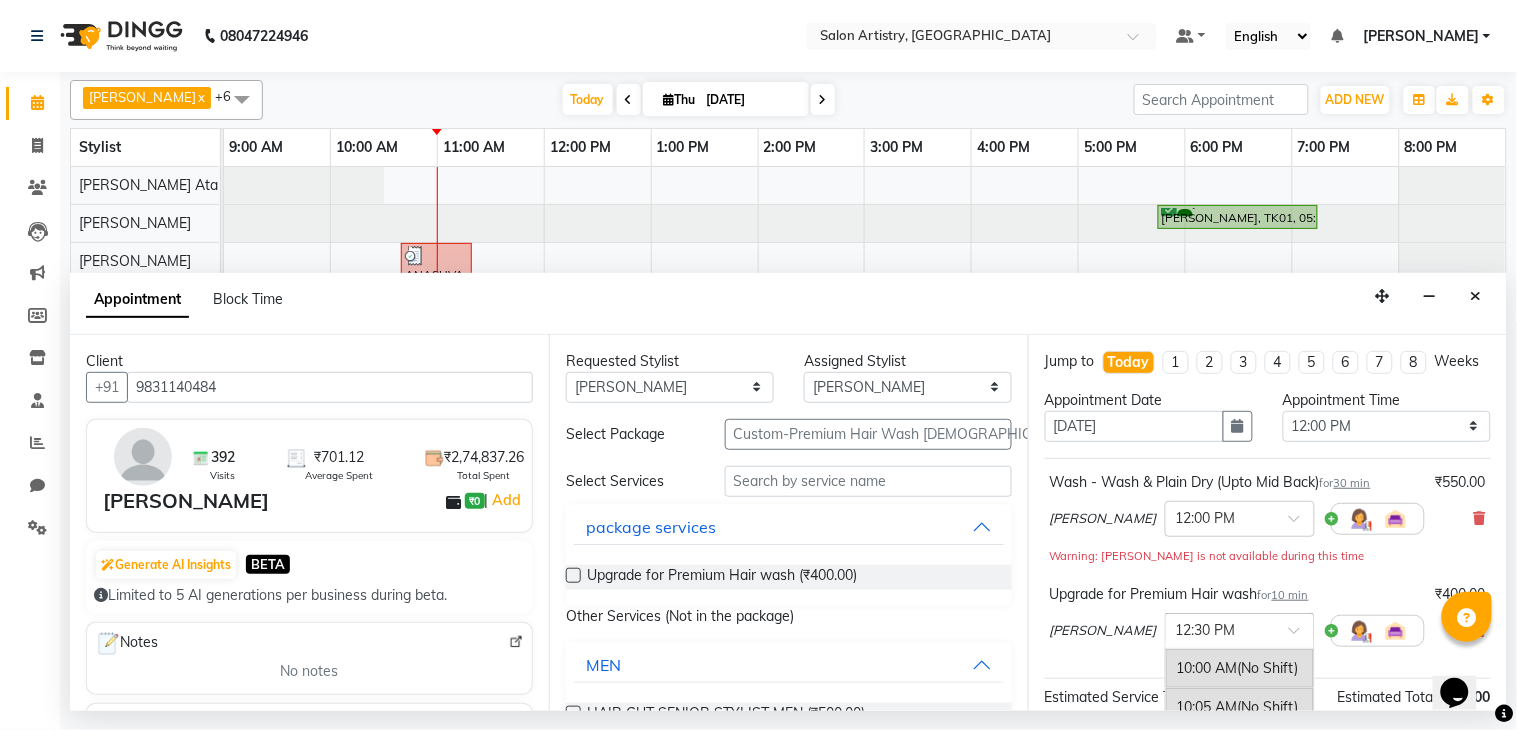 scroll, scrollTop: 1175, scrollLeft: 0, axis: vertical 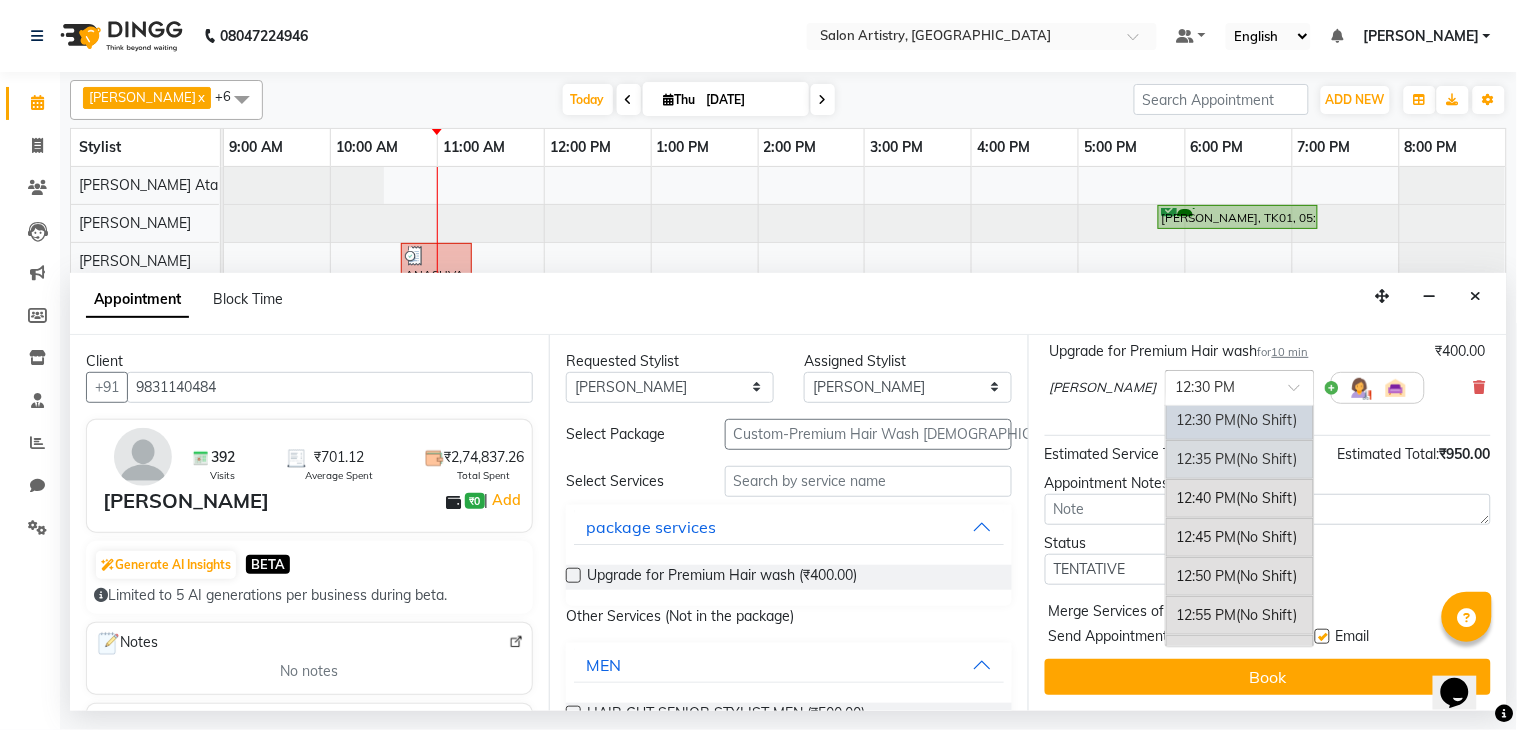 click on "12:35 PM   (No Shift)" at bounding box center [1240, 459] 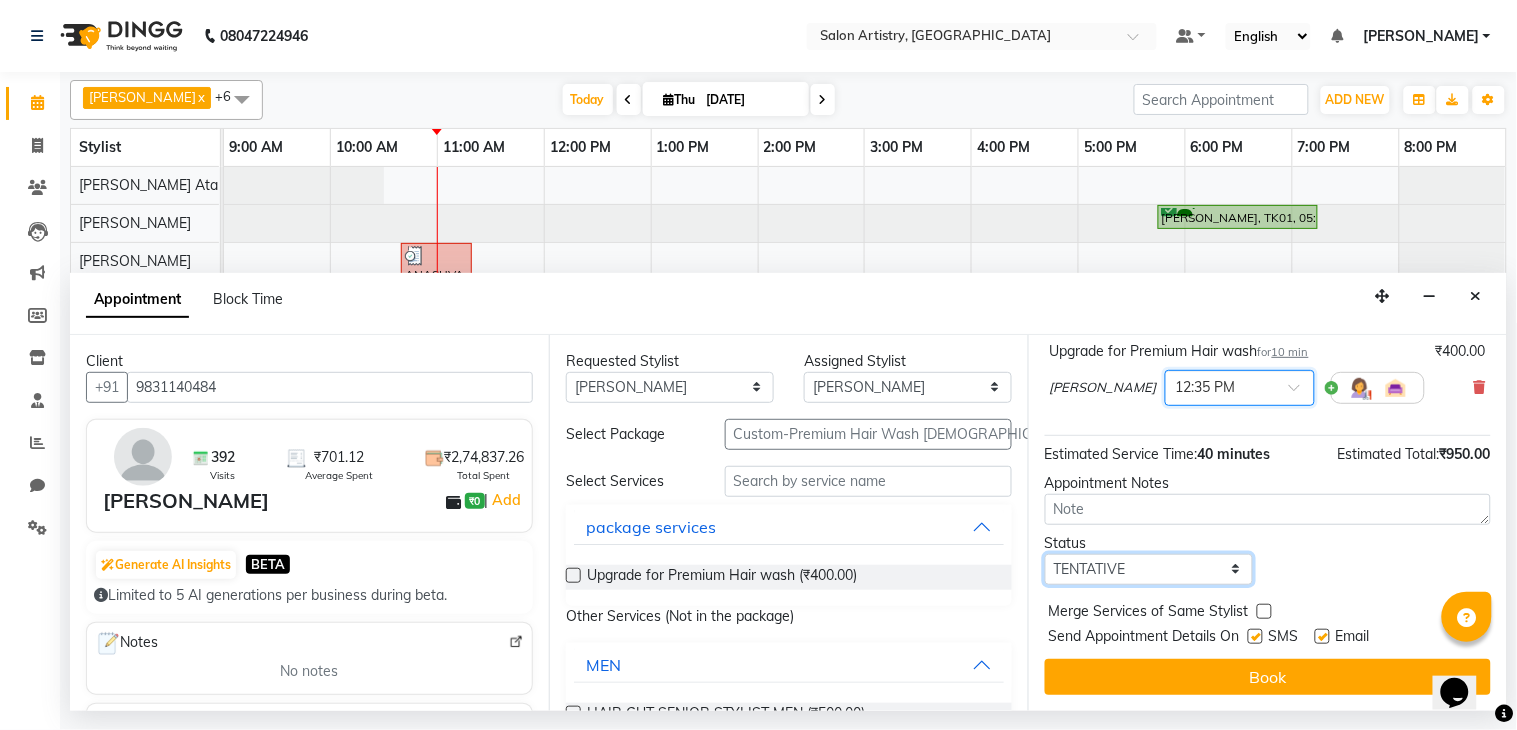 click on "Select TENTATIVE CONFIRM CHECK-IN UPCOMING" at bounding box center (1149, 569) 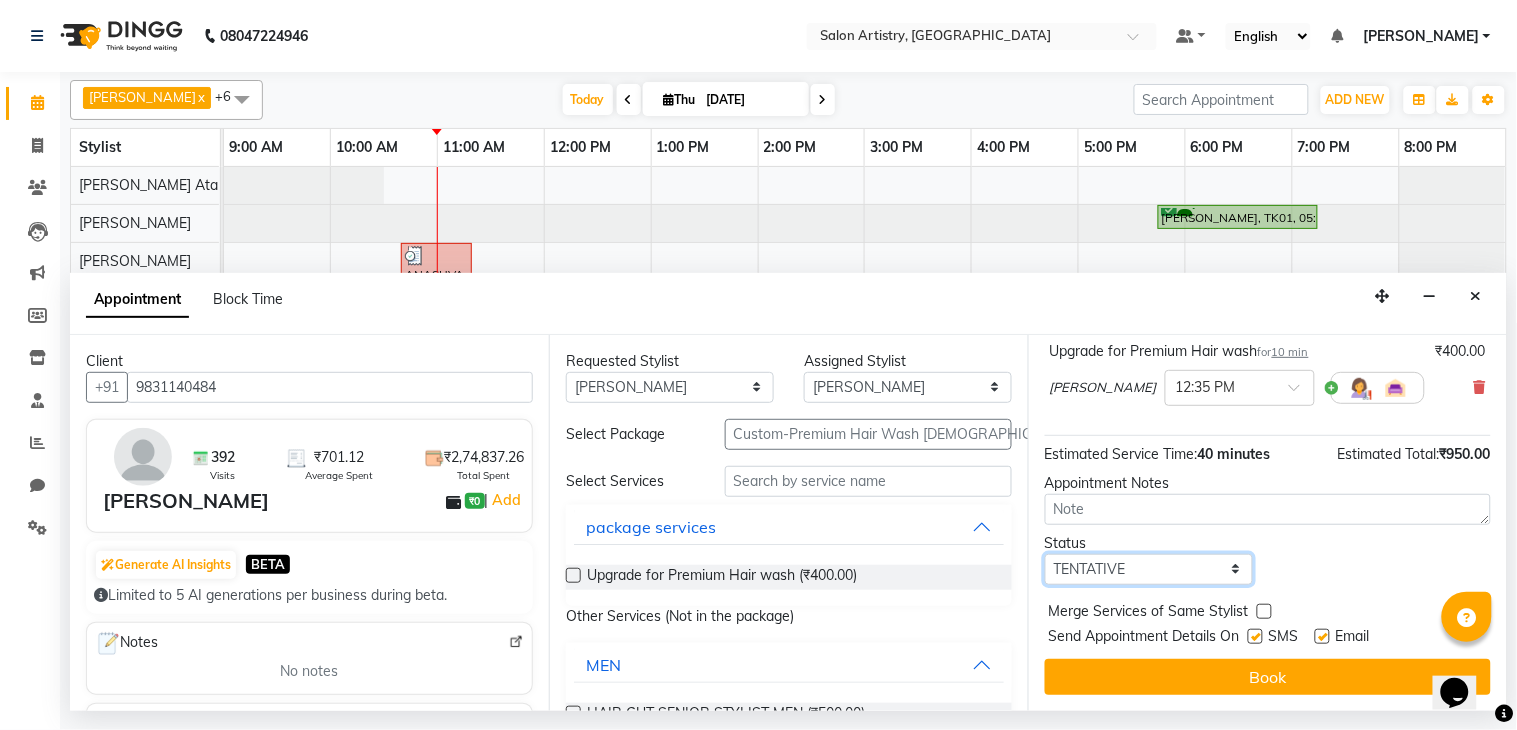 select on "confirm booking" 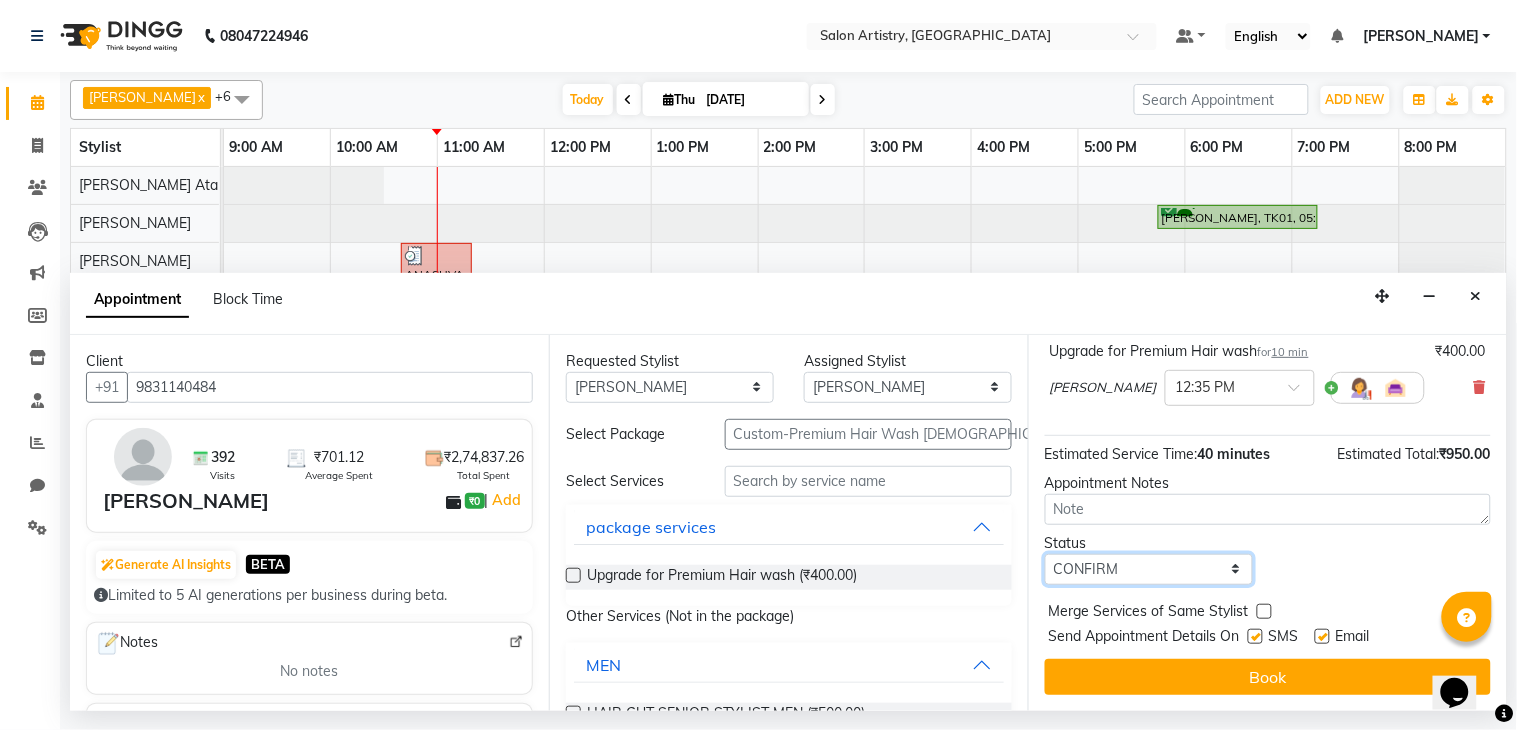 click on "Select TENTATIVE CONFIRM CHECK-IN UPCOMING" at bounding box center (1149, 569) 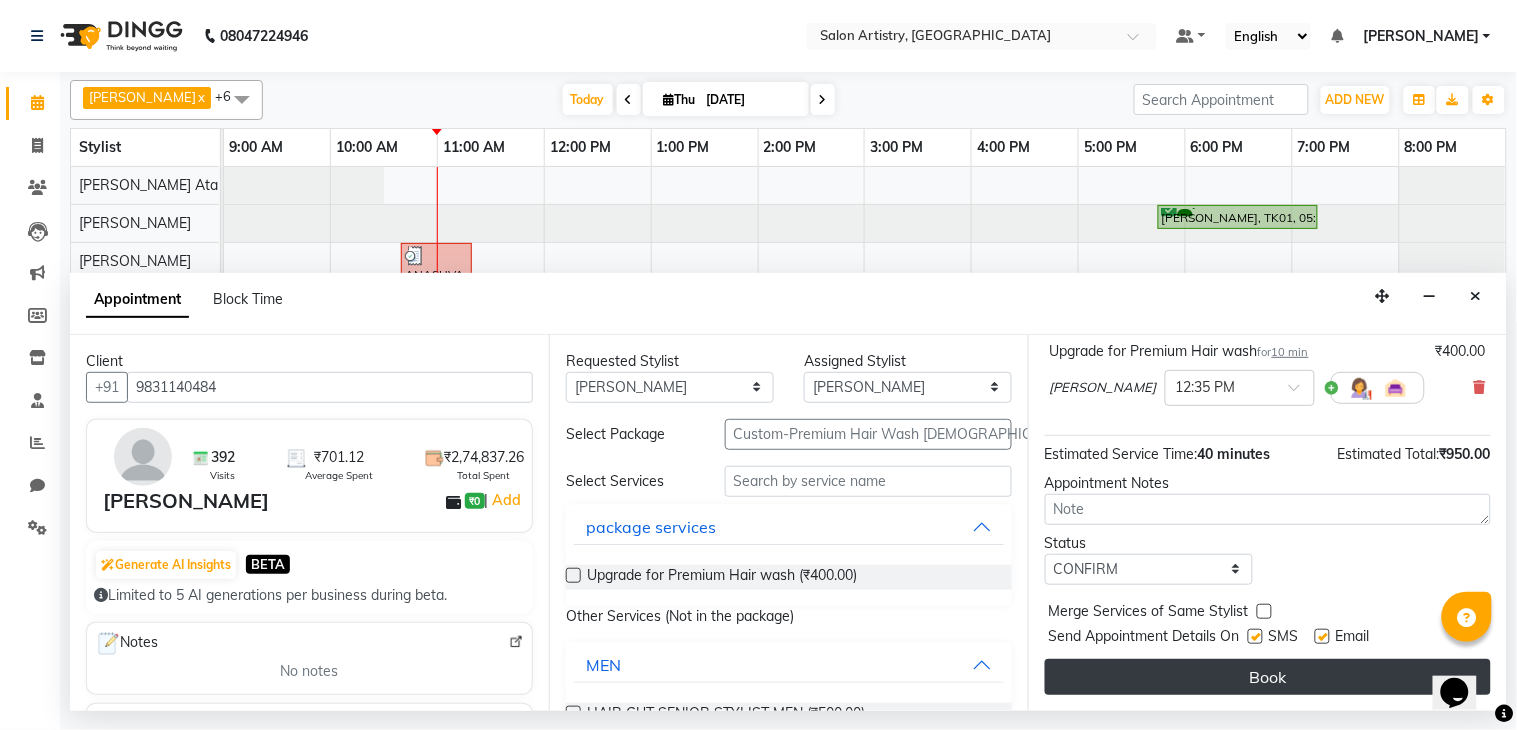 click on "Book" at bounding box center (1268, 677) 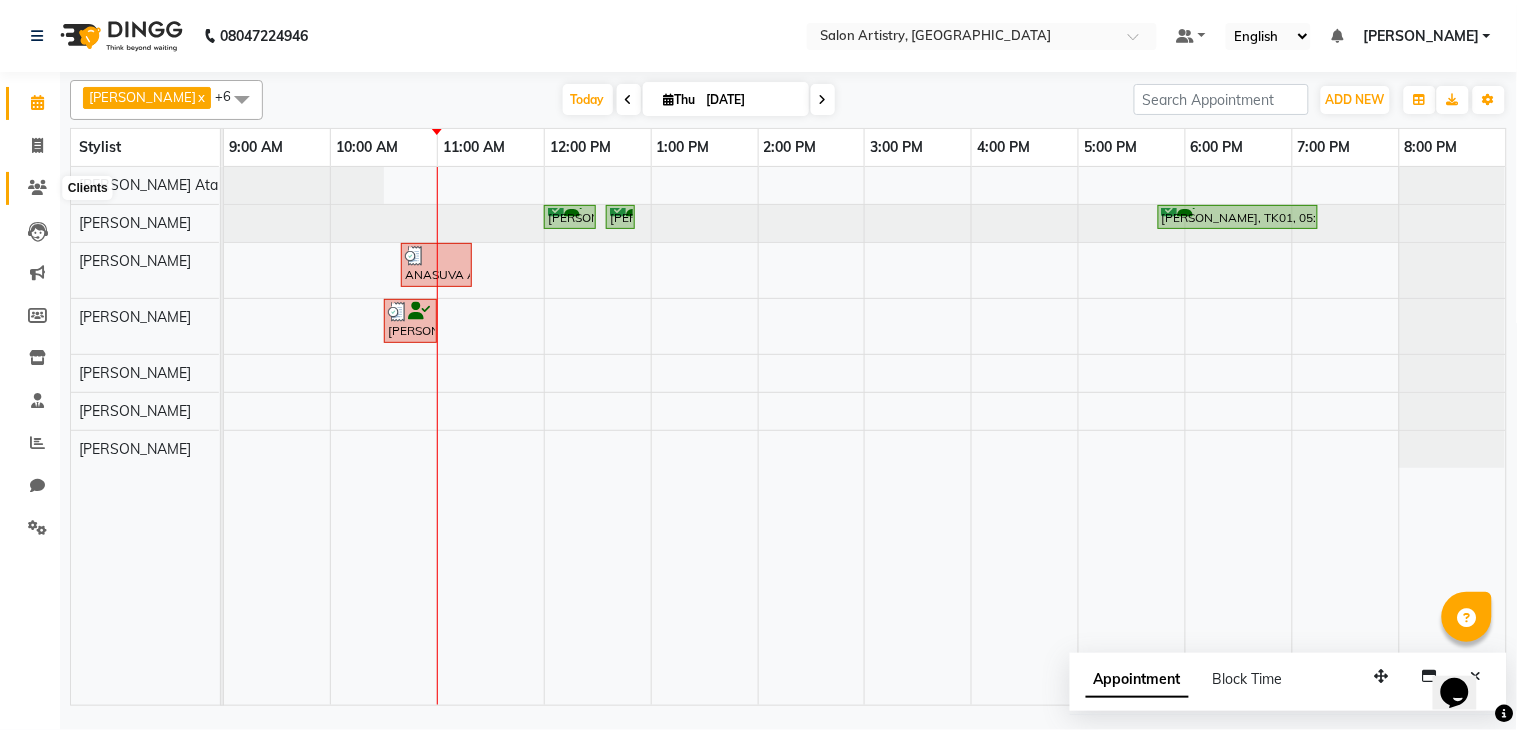 click 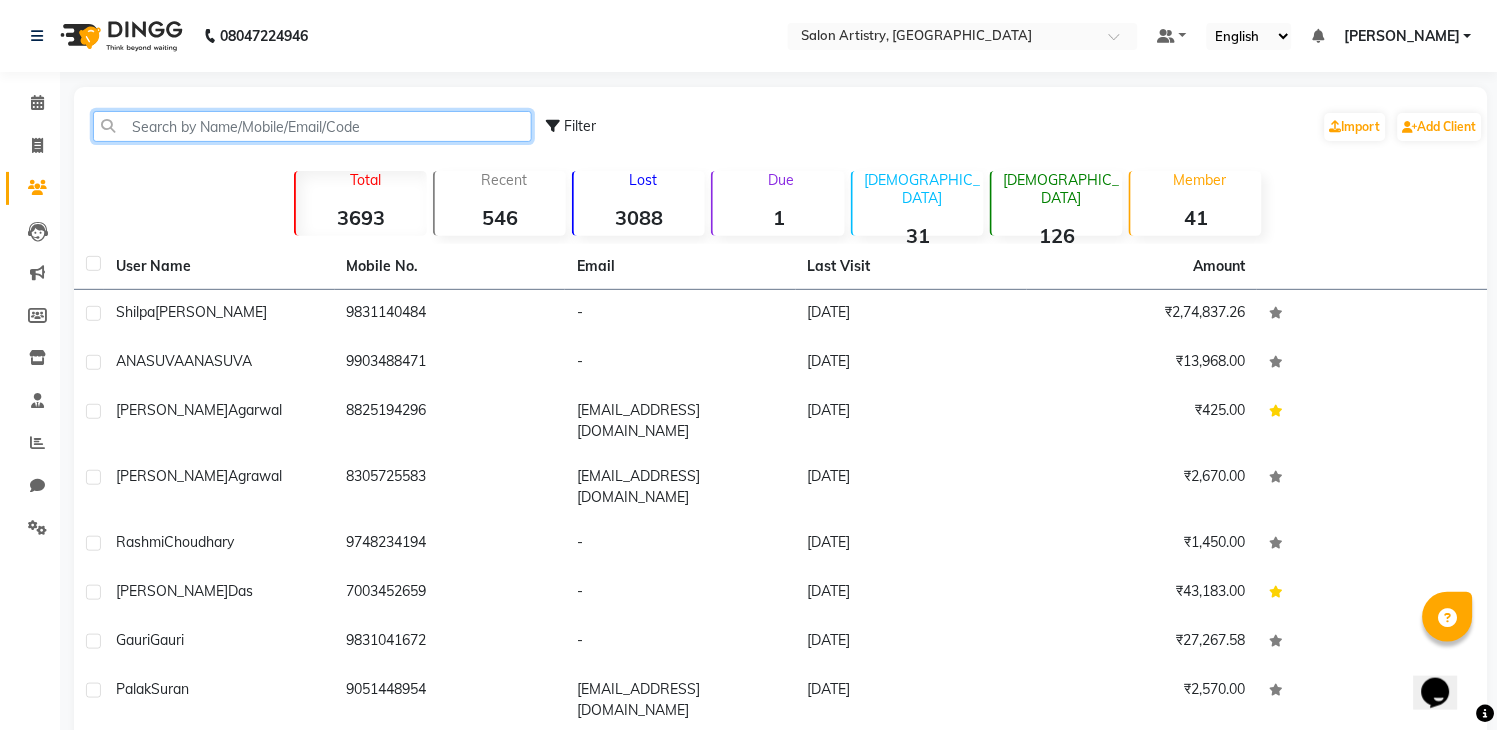 click 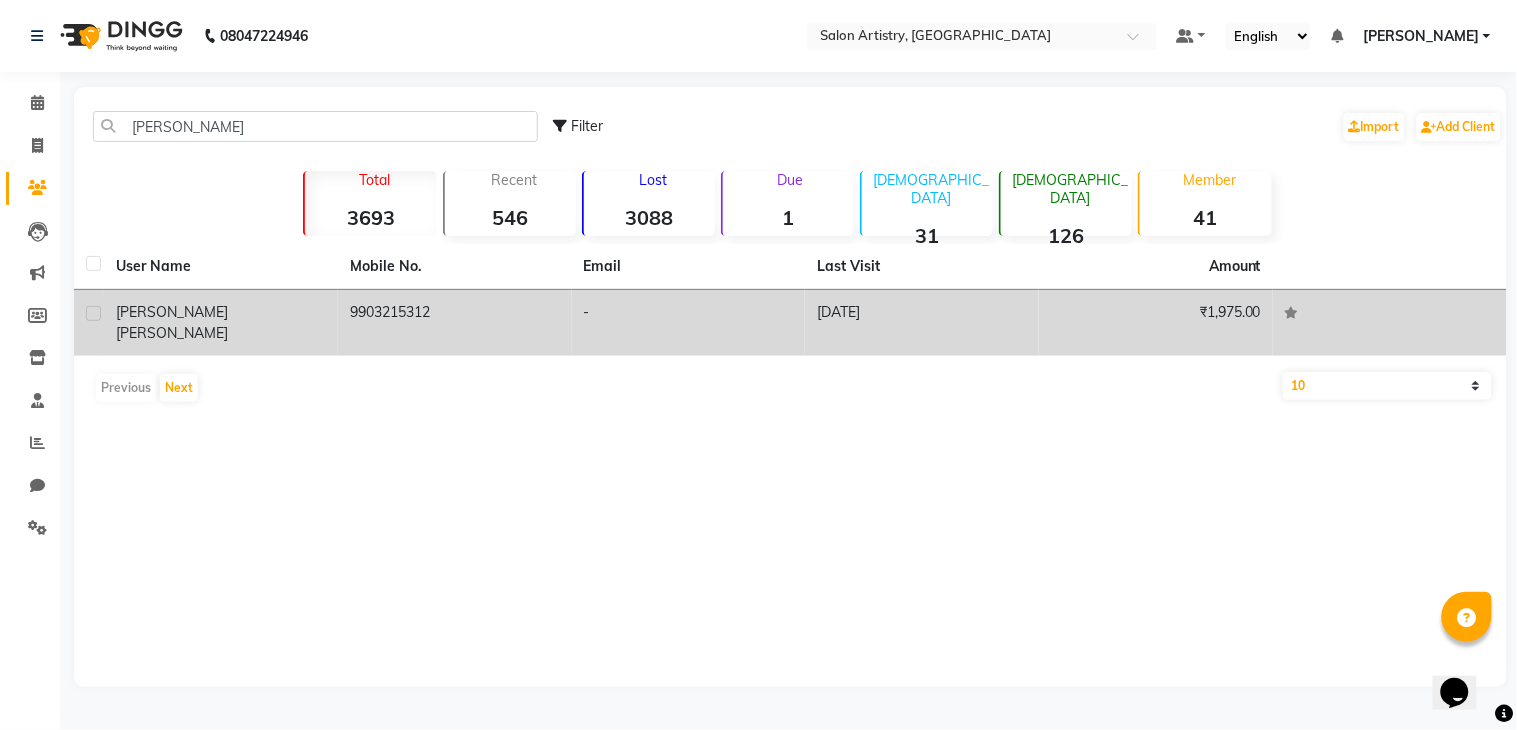 drag, startPoint x: 454, startPoint y: 308, endPoint x: 348, endPoint y: 322, distance: 106.92053 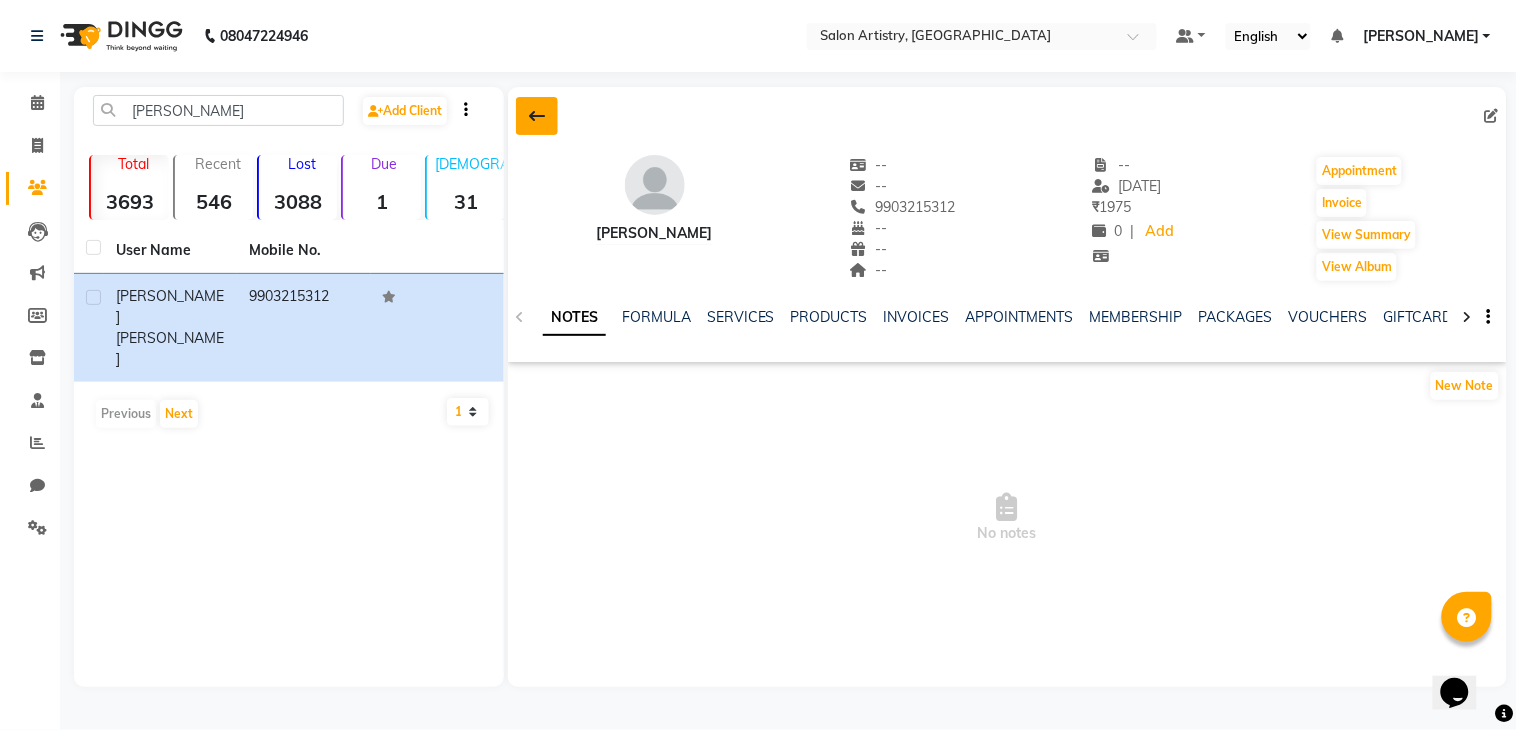 click 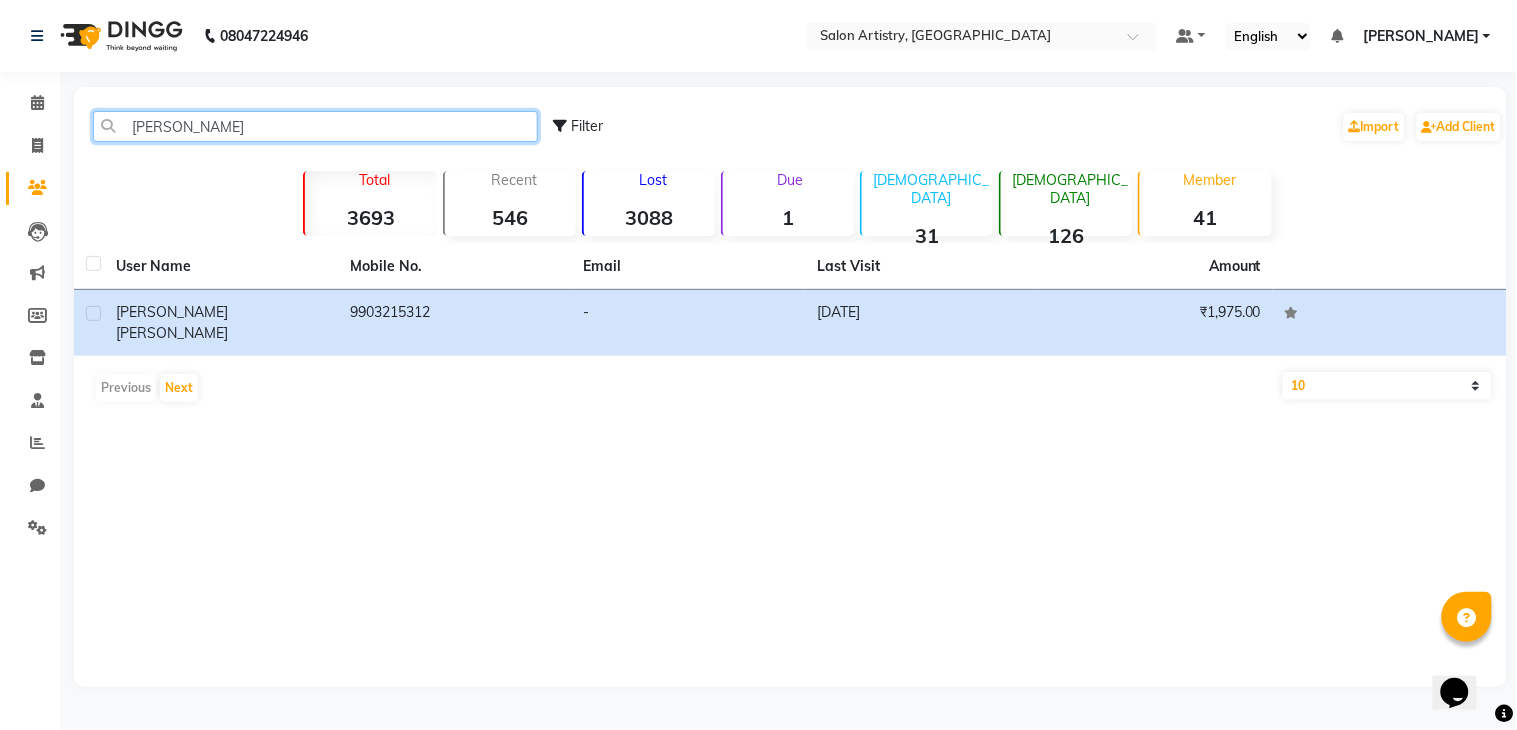 drag, startPoint x: 266, startPoint y: 118, endPoint x: 134, endPoint y: 126, distance: 132.2422 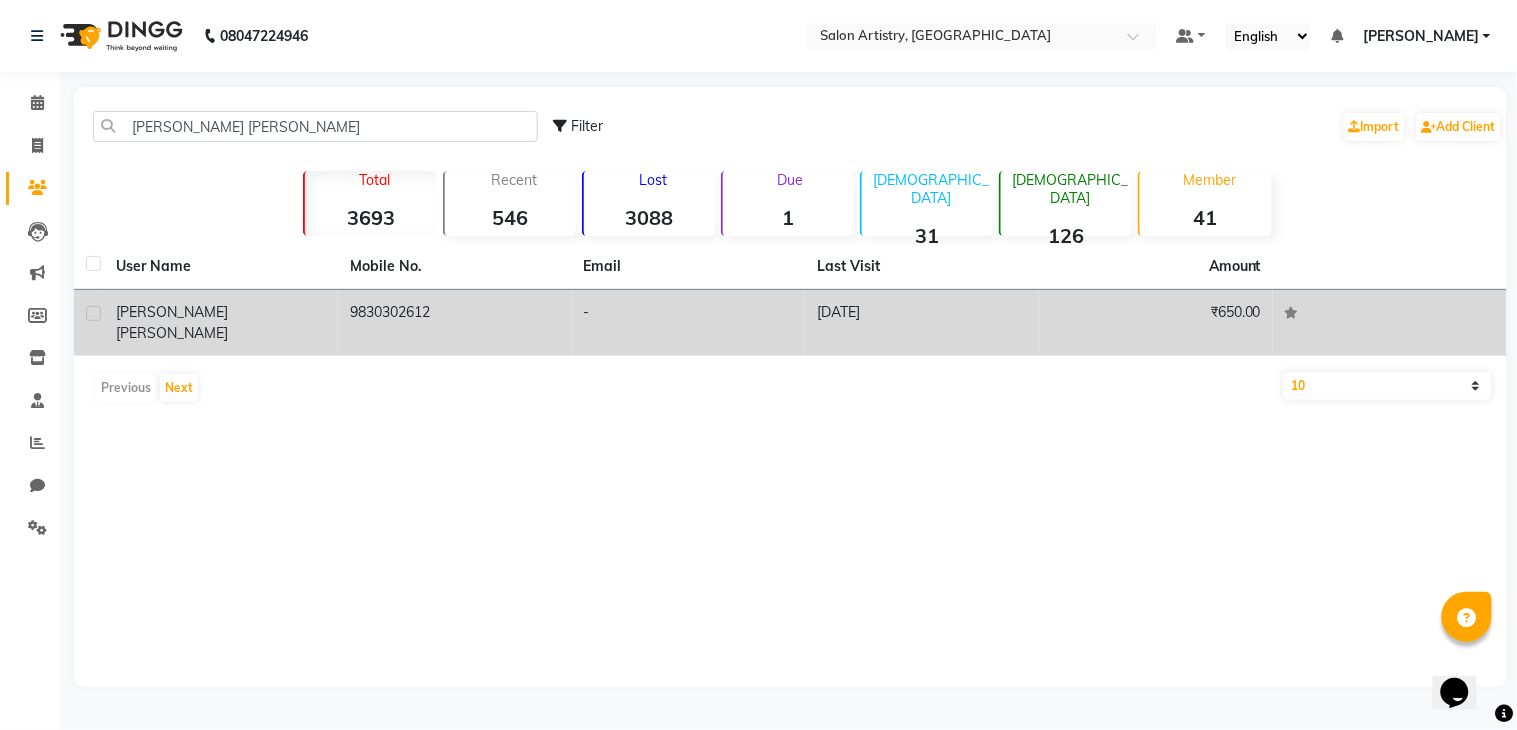 drag, startPoint x: 443, startPoint y: 314, endPoint x: 347, endPoint y: 308, distance: 96.18732 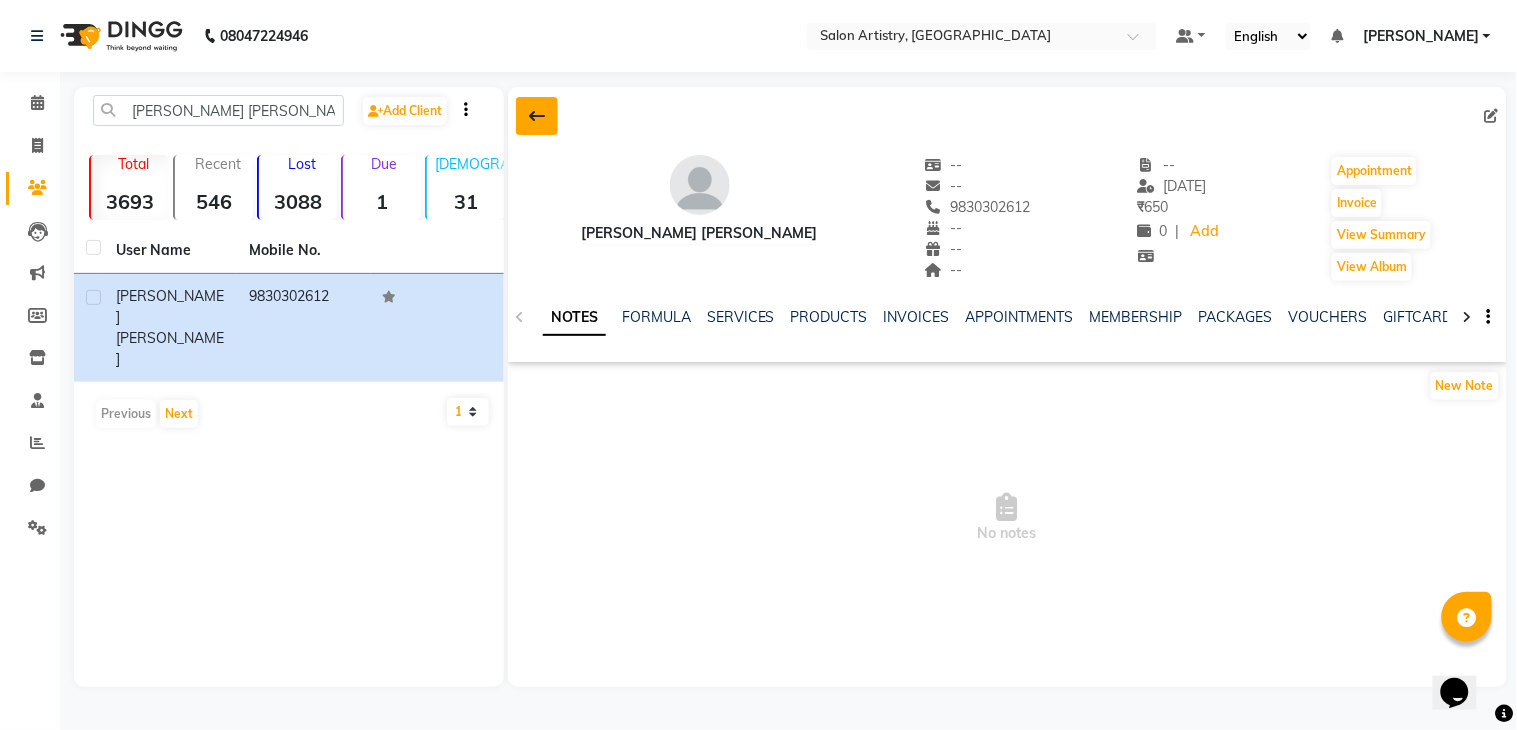 click 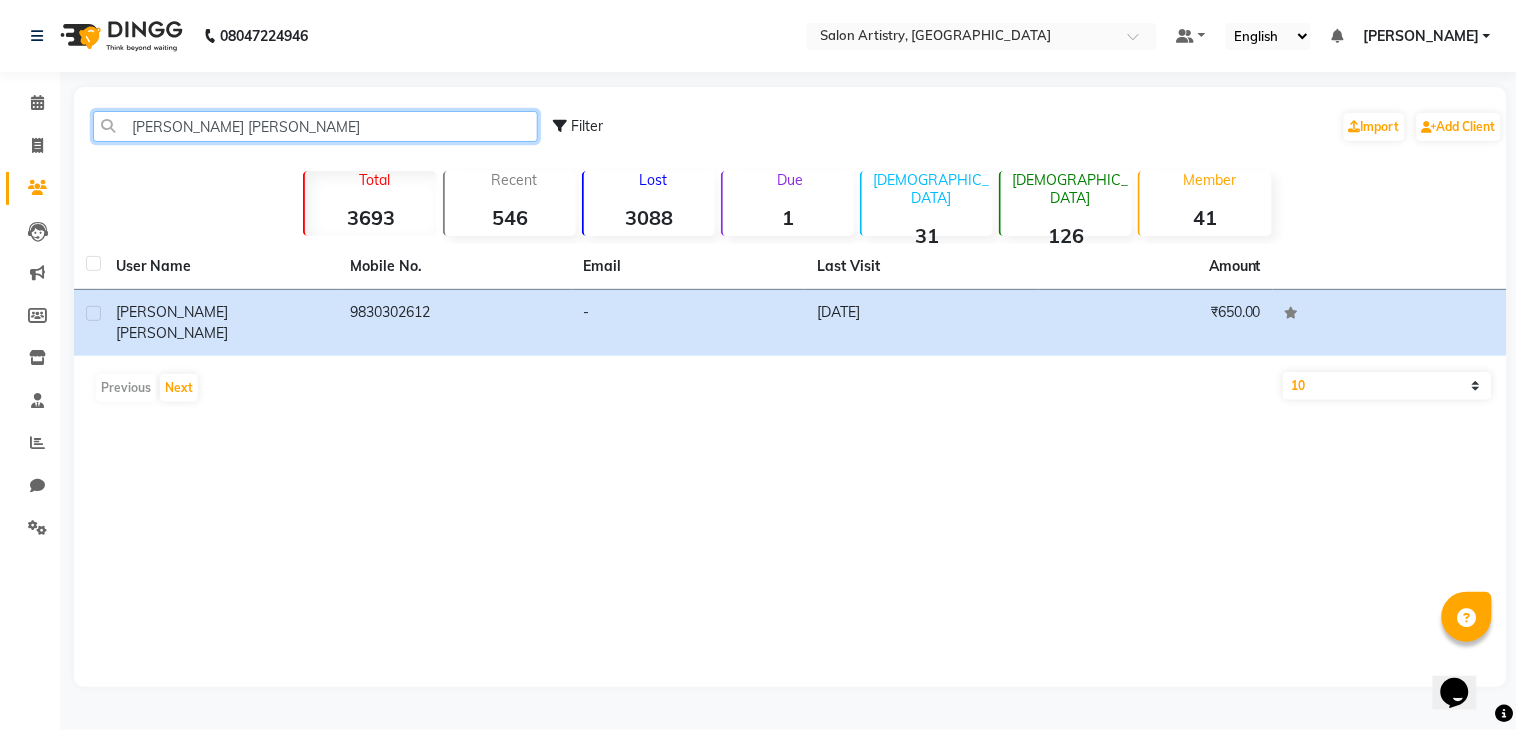 drag, startPoint x: 263, startPoint y: 125, endPoint x: 120, endPoint y: 133, distance: 143.2236 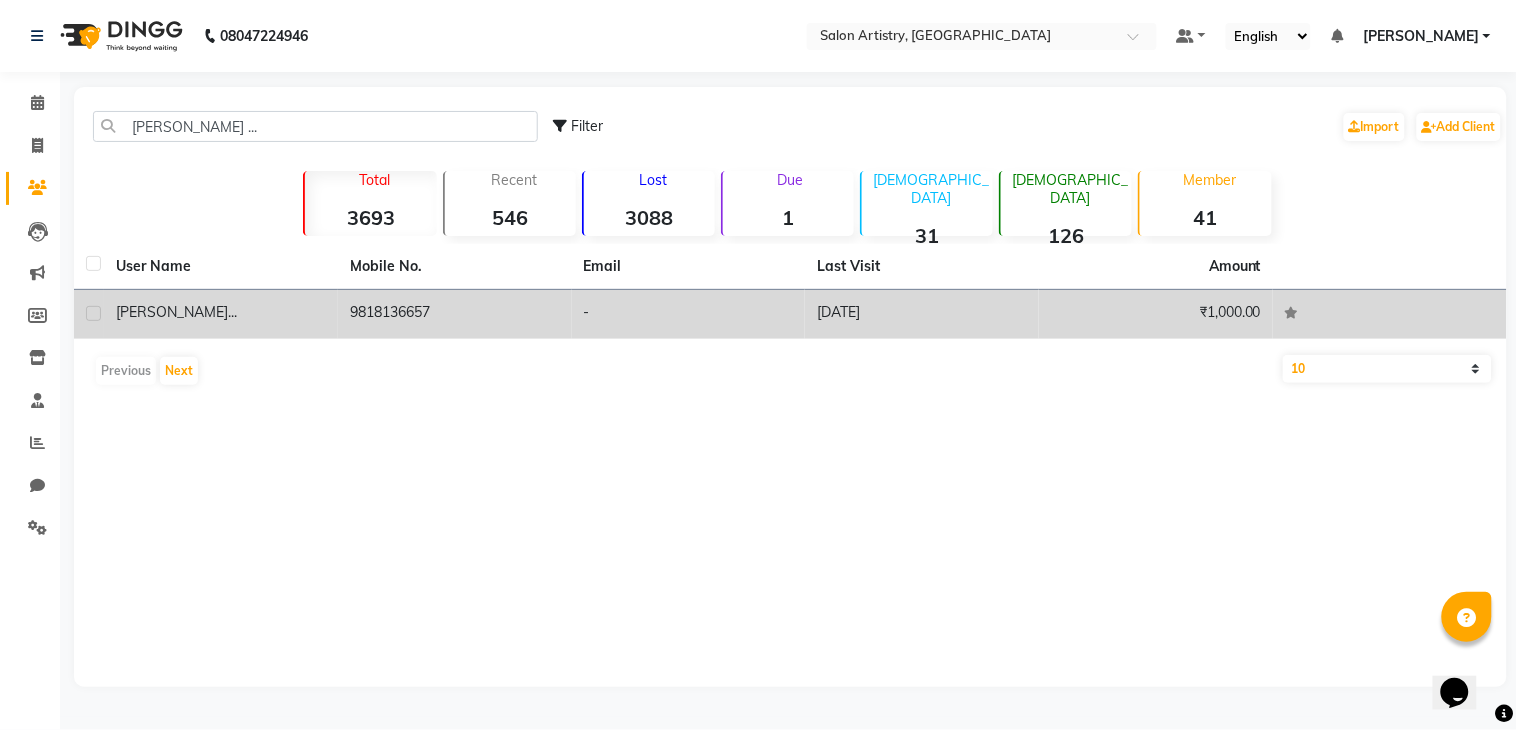 drag, startPoint x: 450, startPoint y: 314, endPoint x: 338, endPoint y: 323, distance: 112.36102 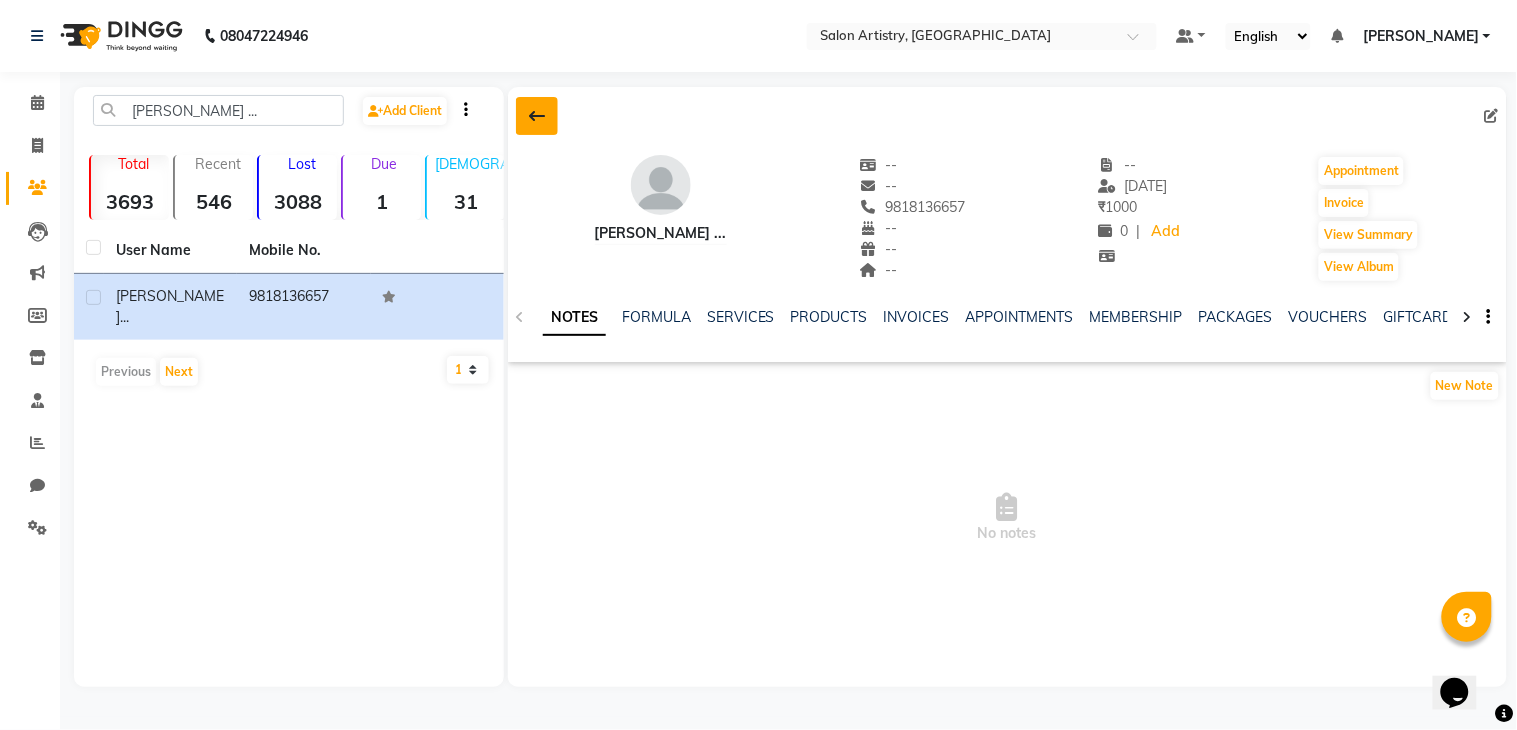 click 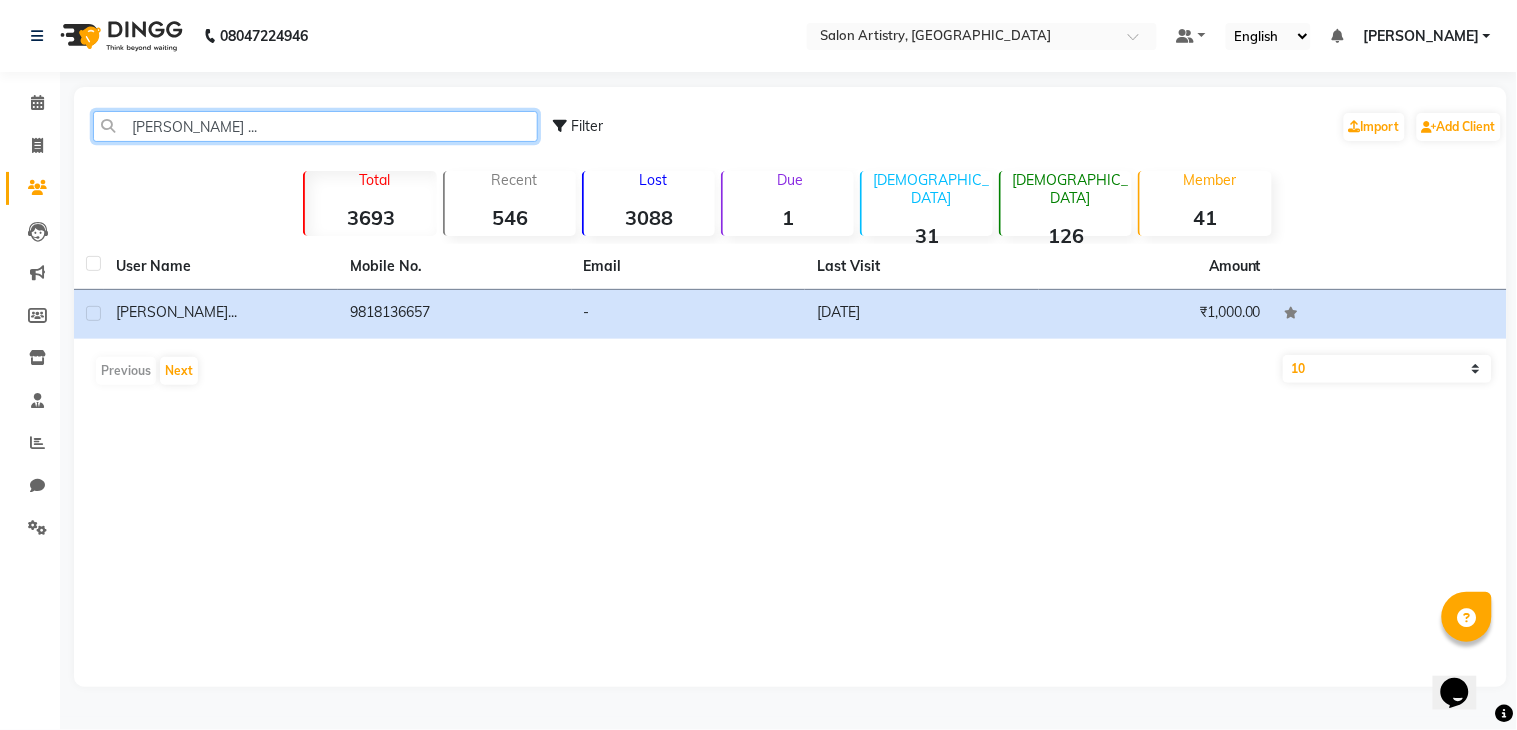 drag, startPoint x: 237, startPoint y: 136, endPoint x: 78, endPoint y: 142, distance: 159.11317 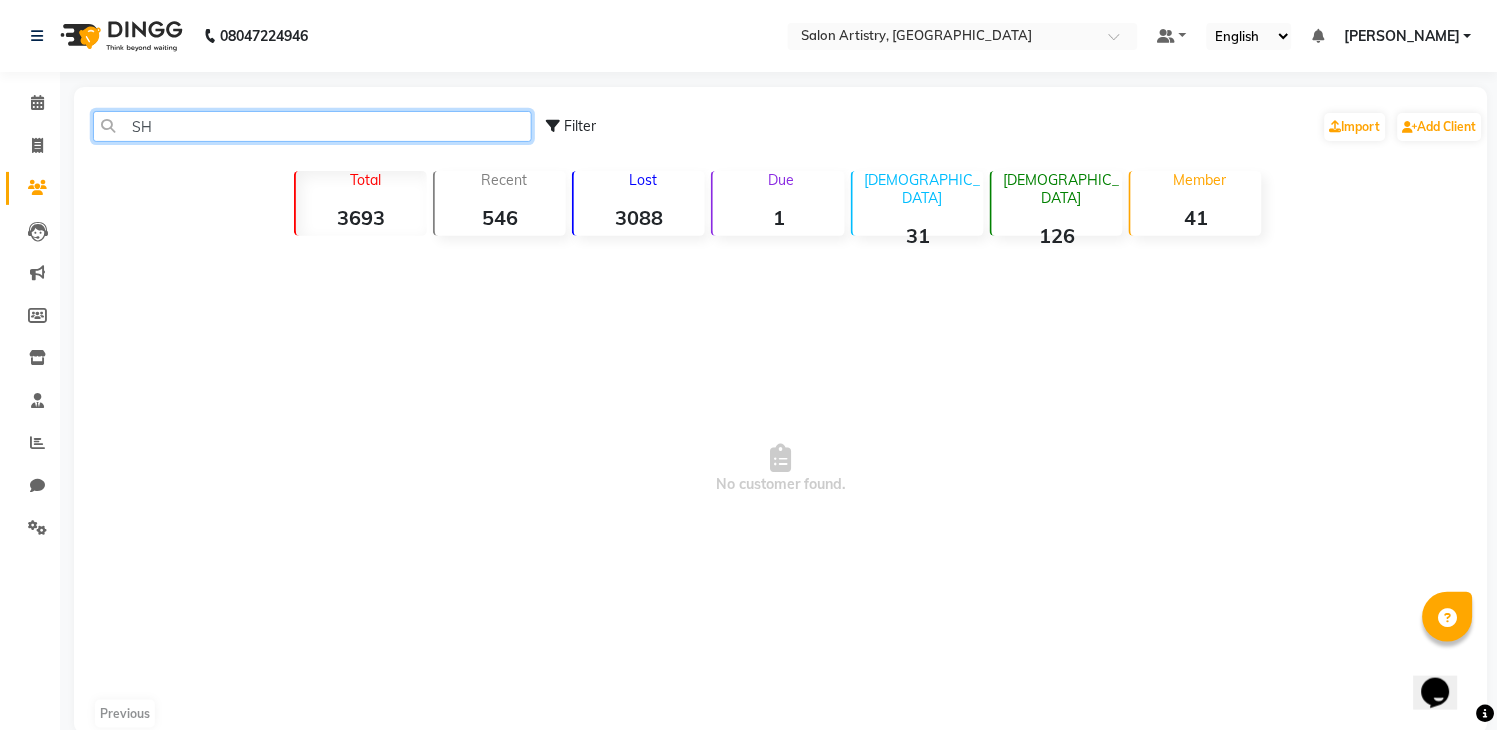 type on "S" 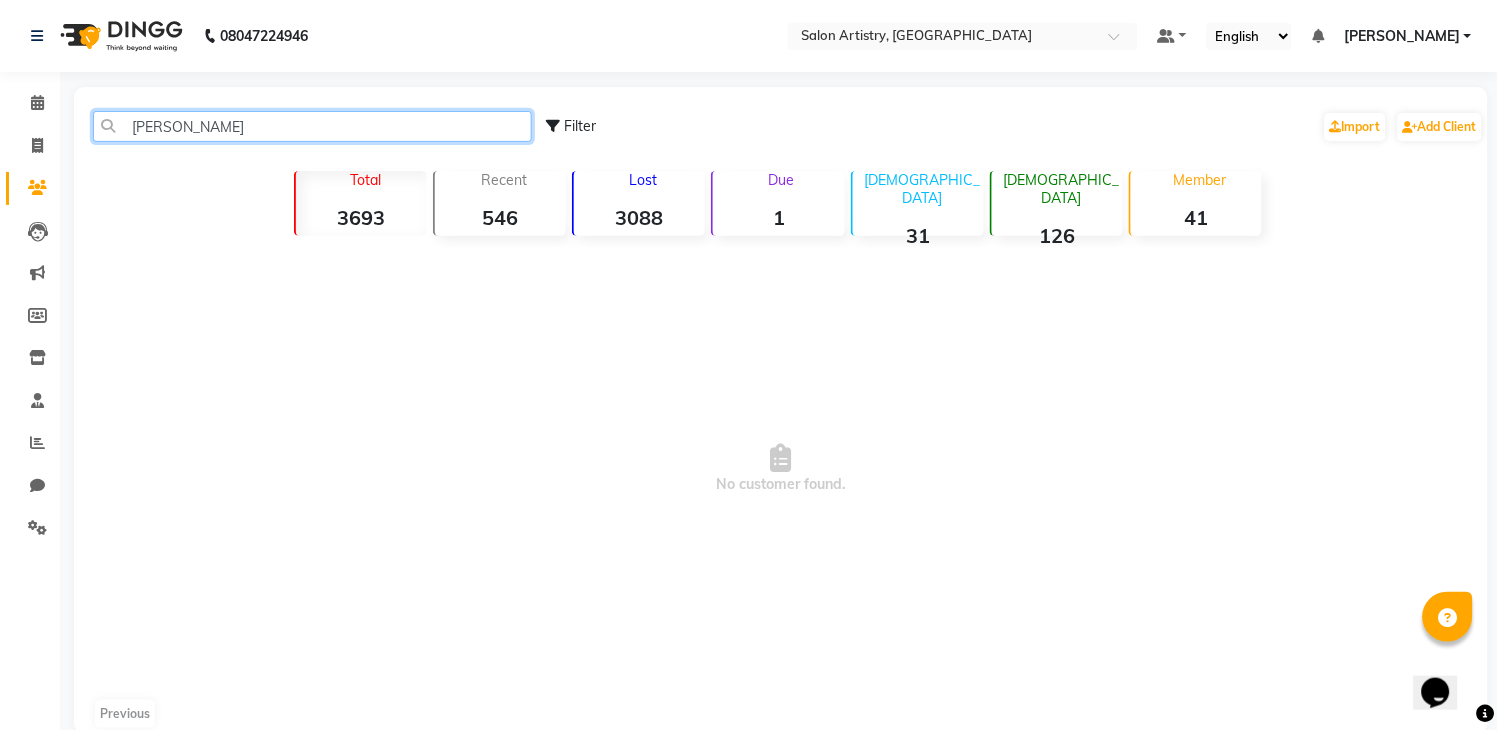 drag, startPoint x: 261, startPoint y: 125, endPoint x: 0, endPoint y: 106, distance: 261.69064 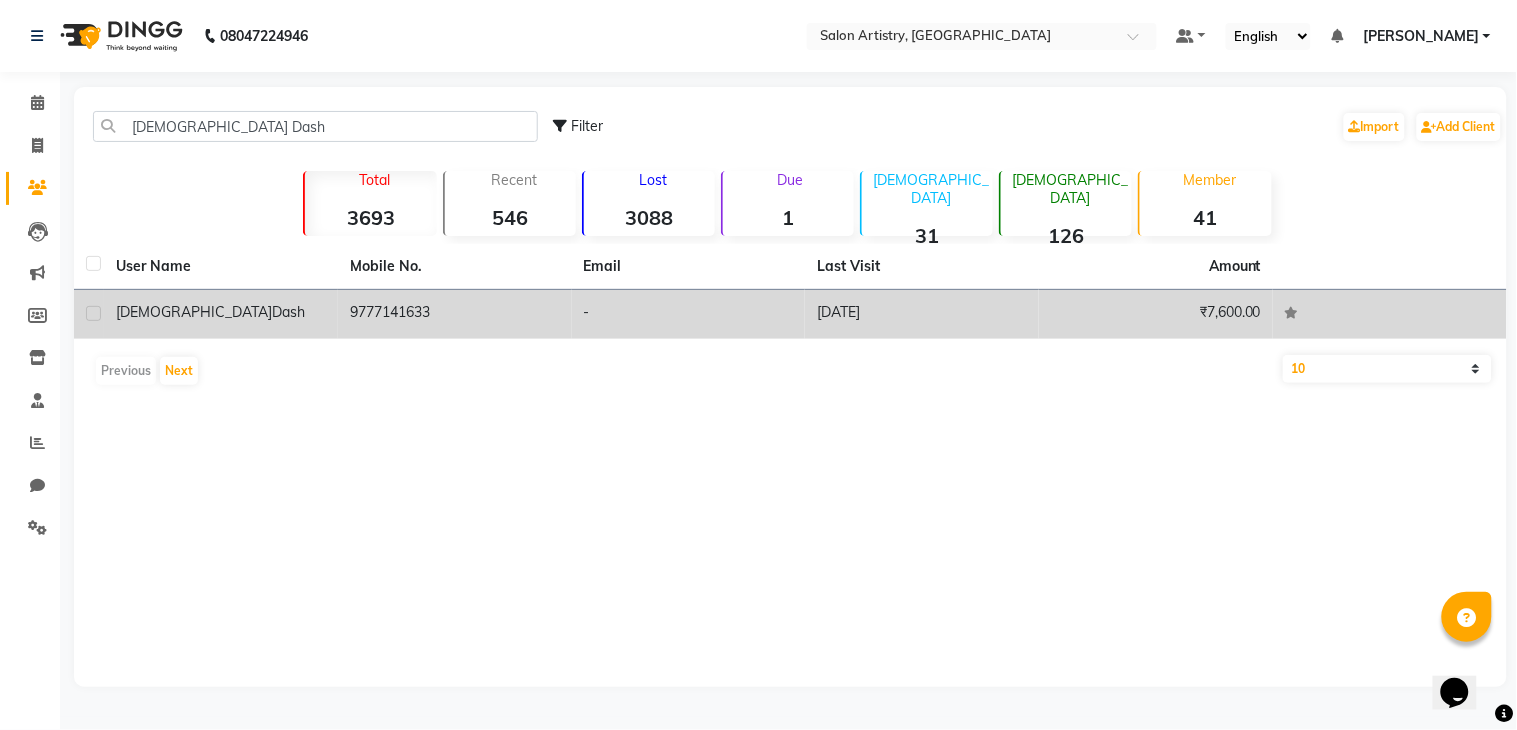 drag, startPoint x: 446, startPoint y: 317, endPoint x: 347, endPoint y: 312, distance: 99.12618 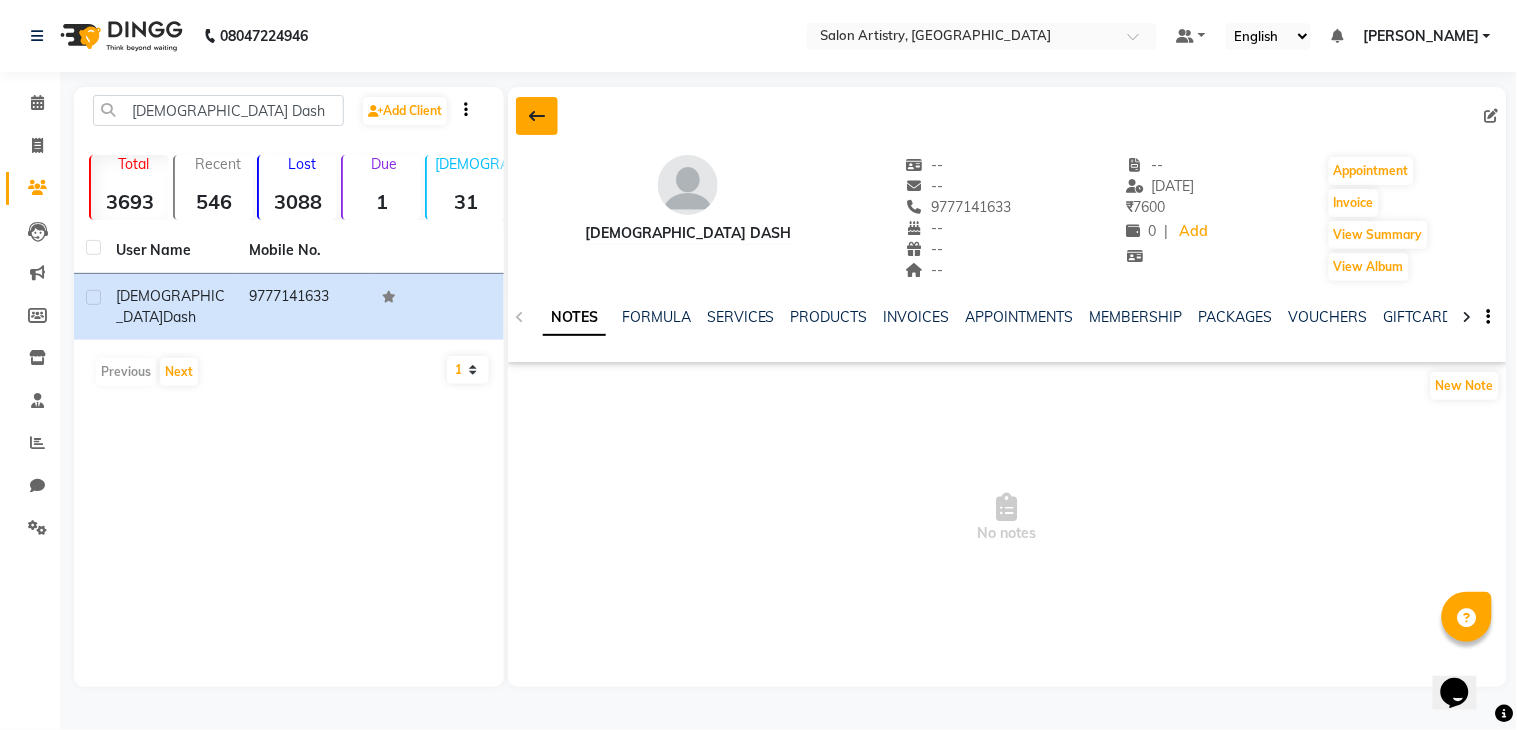 click 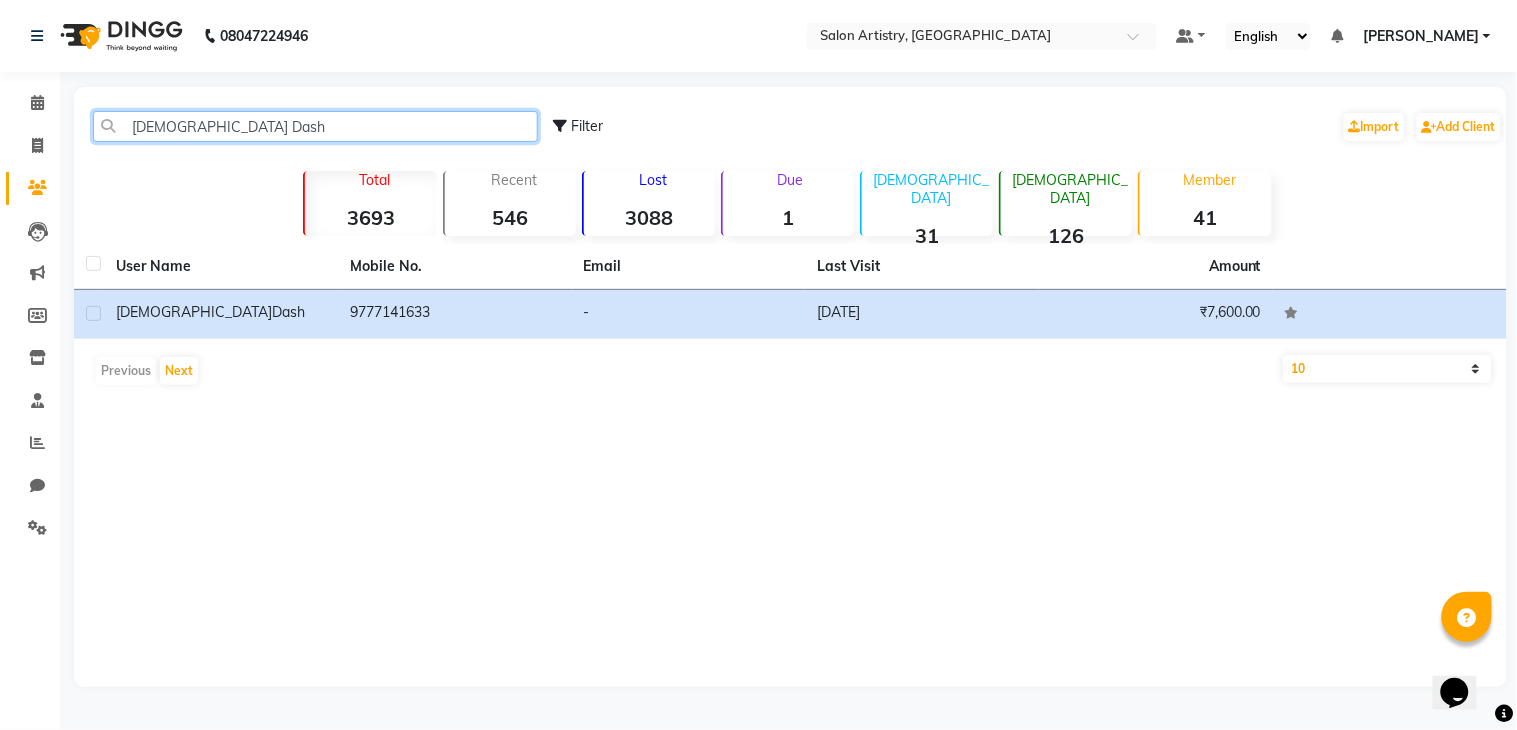 drag, startPoint x: 214, startPoint y: 124, endPoint x: 35, endPoint y: 124, distance: 179 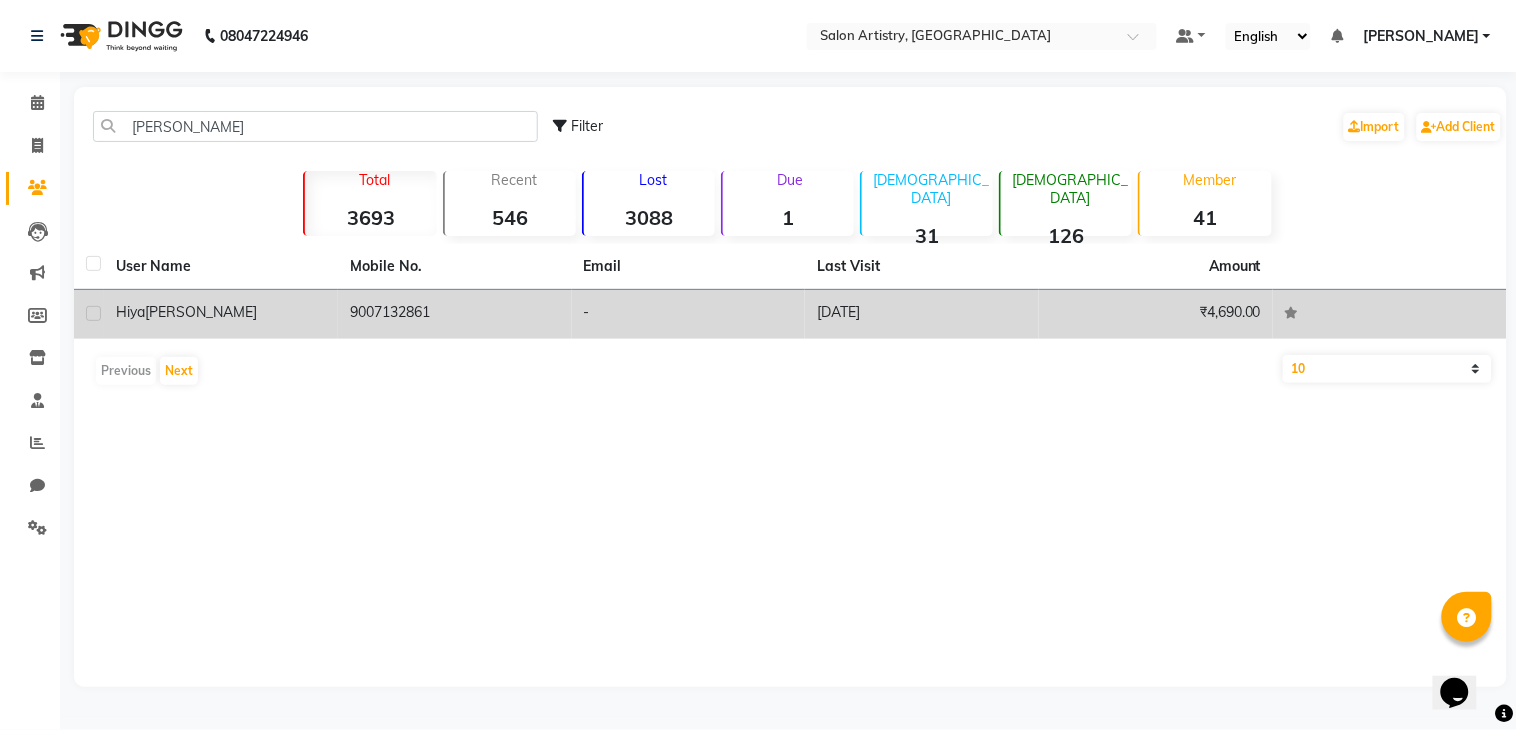drag, startPoint x: 446, startPoint y: 314, endPoint x: 353, endPoint y: 312, distance: 93.0215 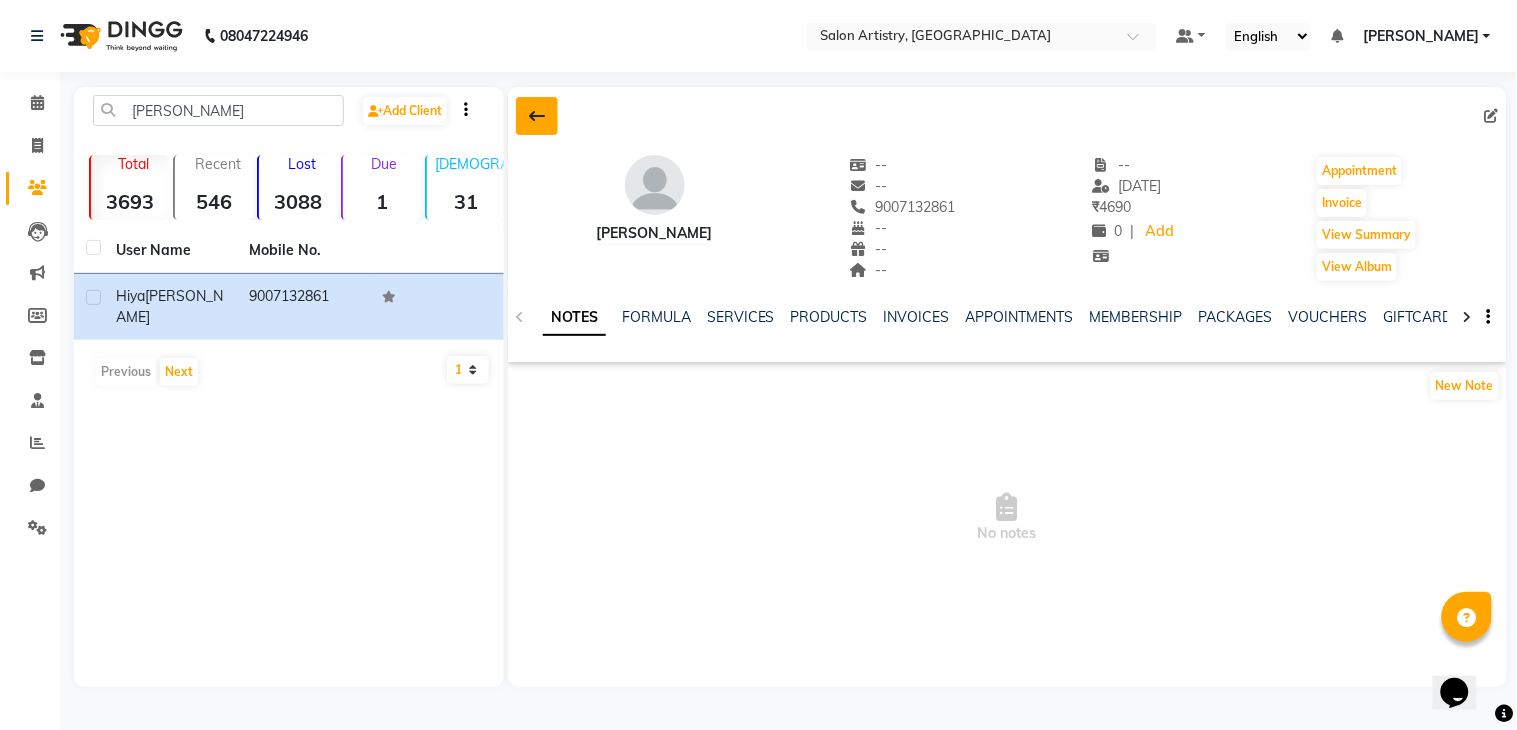 click 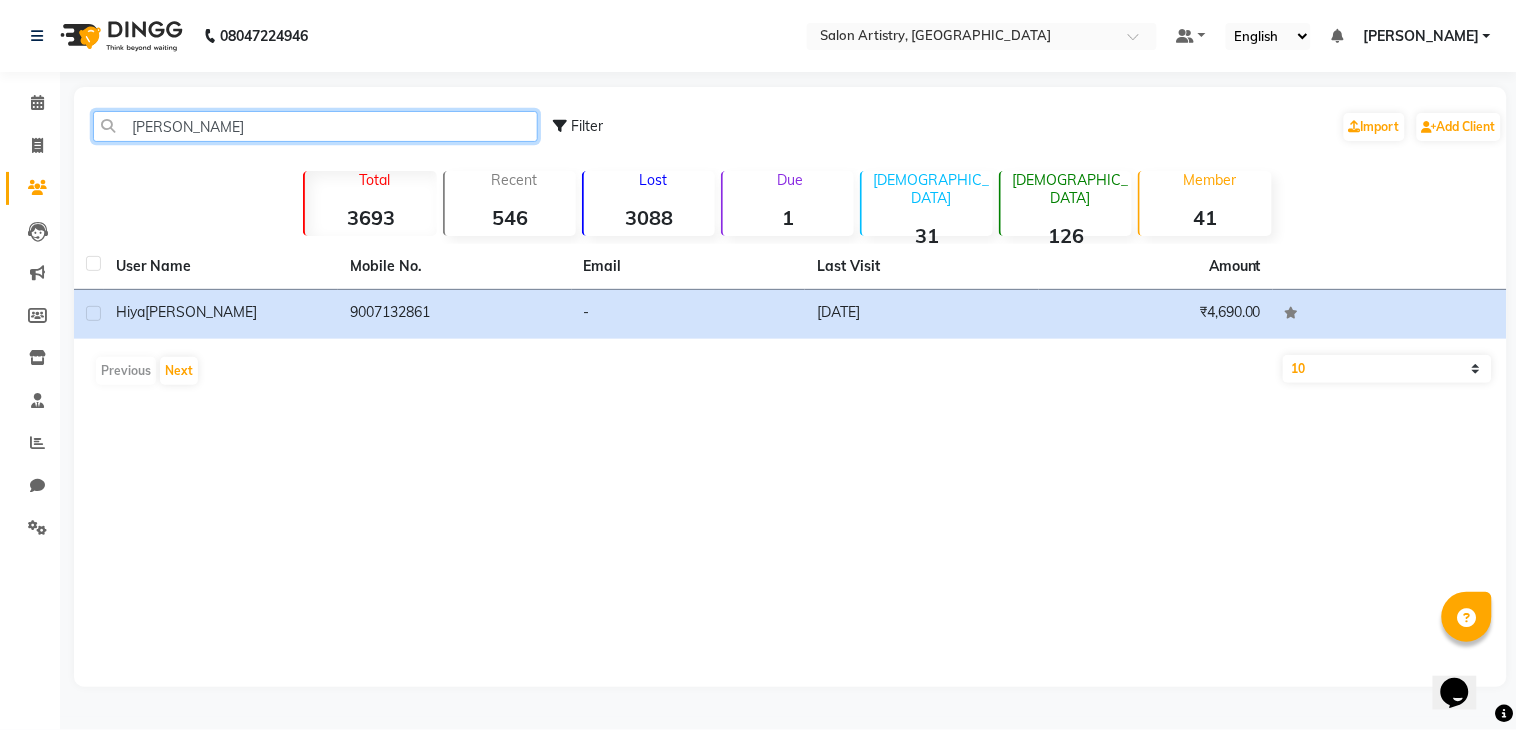 drag, startPoint x: 230, startPoint y: 125, endPoint x: 66, endPoint y: 131, distance: 164.10973 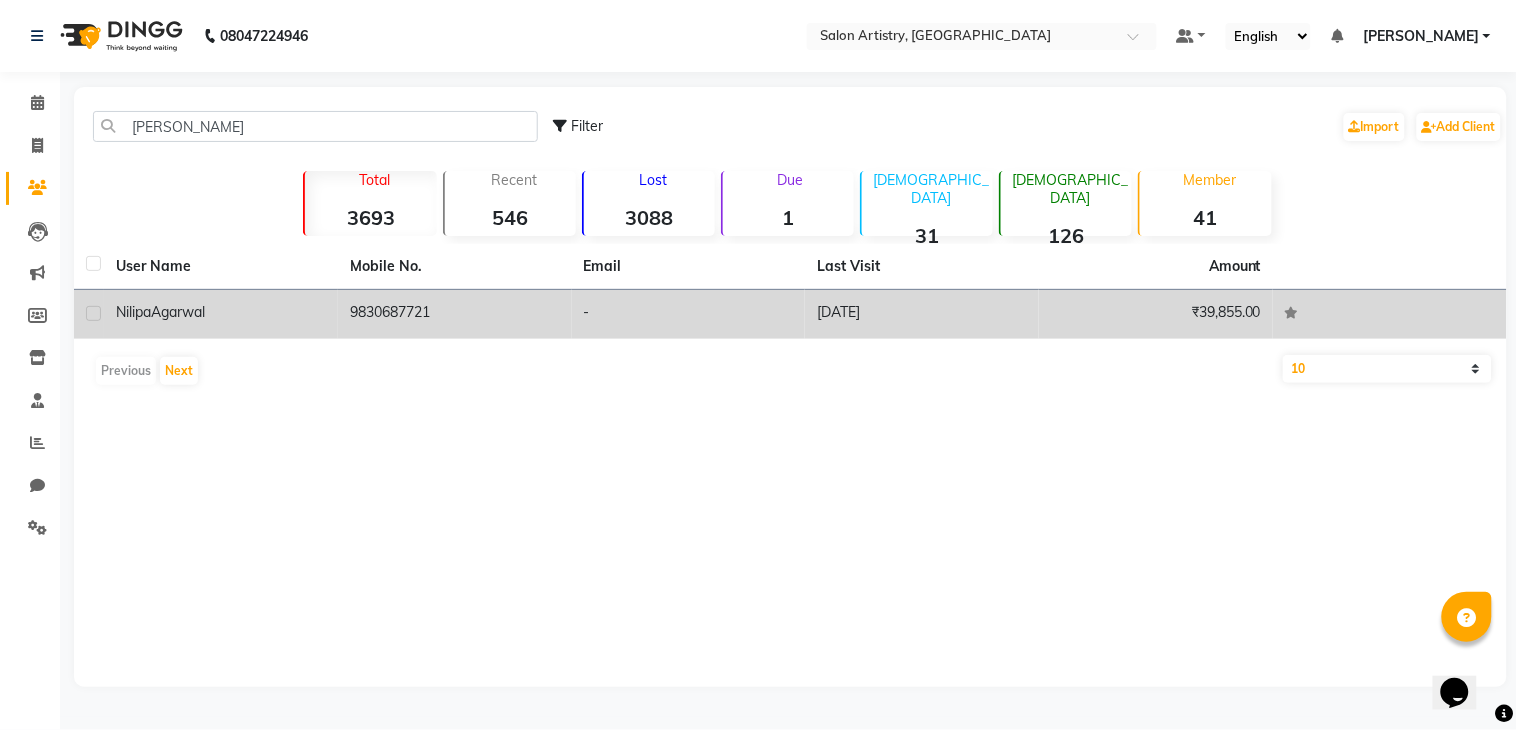 drag, startPoint x: 464, startPoint y: 312, endPoint x: 350, endPoint y: 315, distance: 114.03947 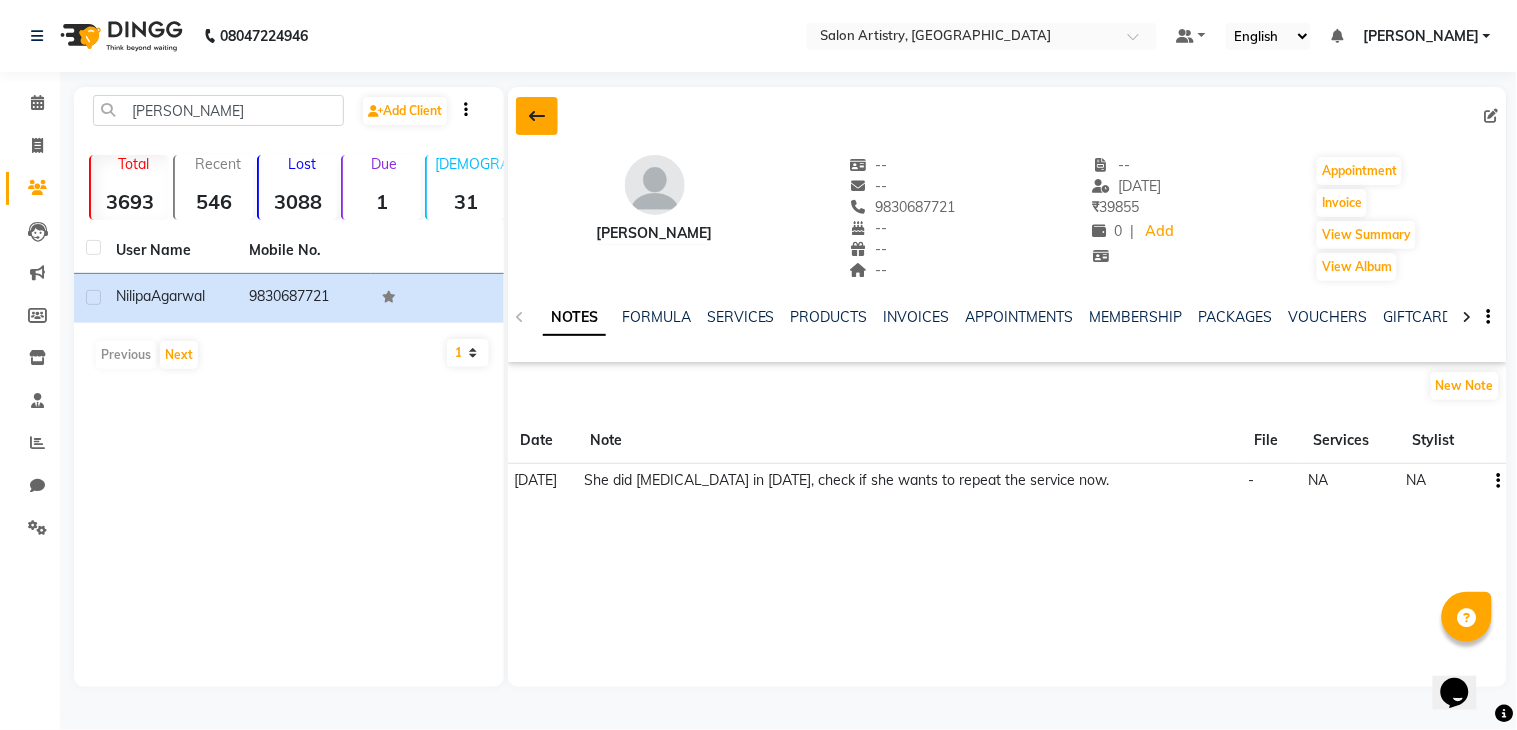 click 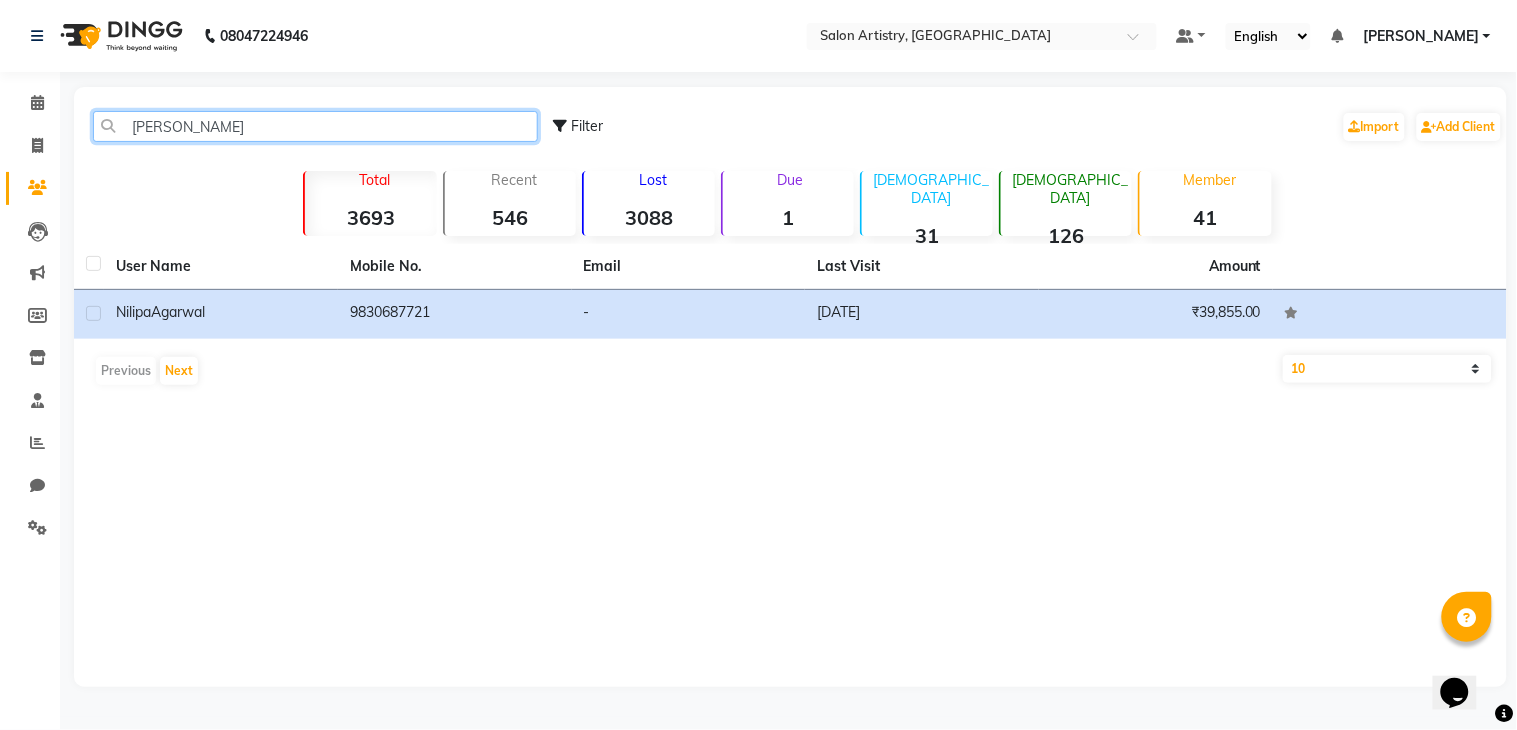 drag, startPoint x: 252, startPoint y: 123, endPoint x: 127, endPoint y: 127, distance: 125.06398 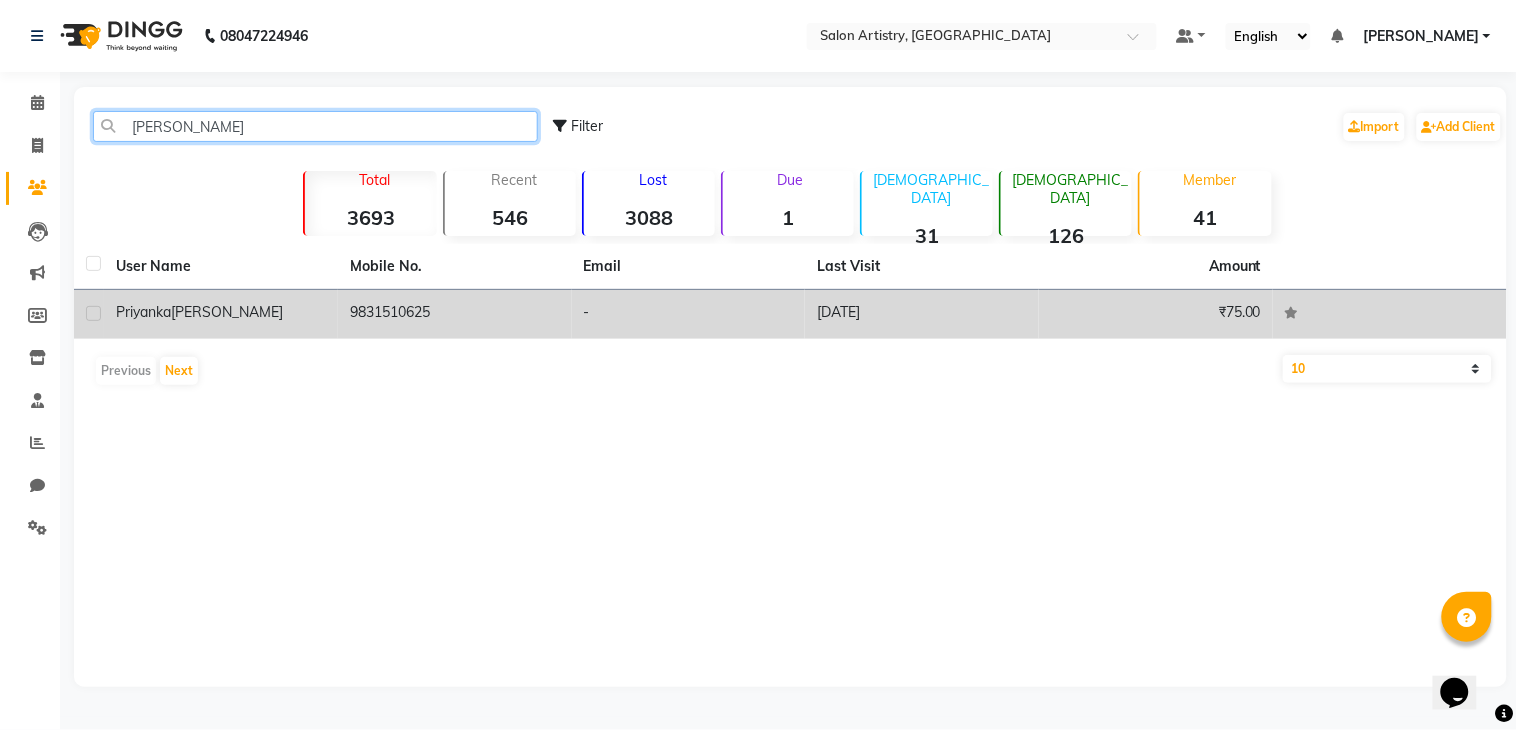 type on "[PERSON_NAME]" 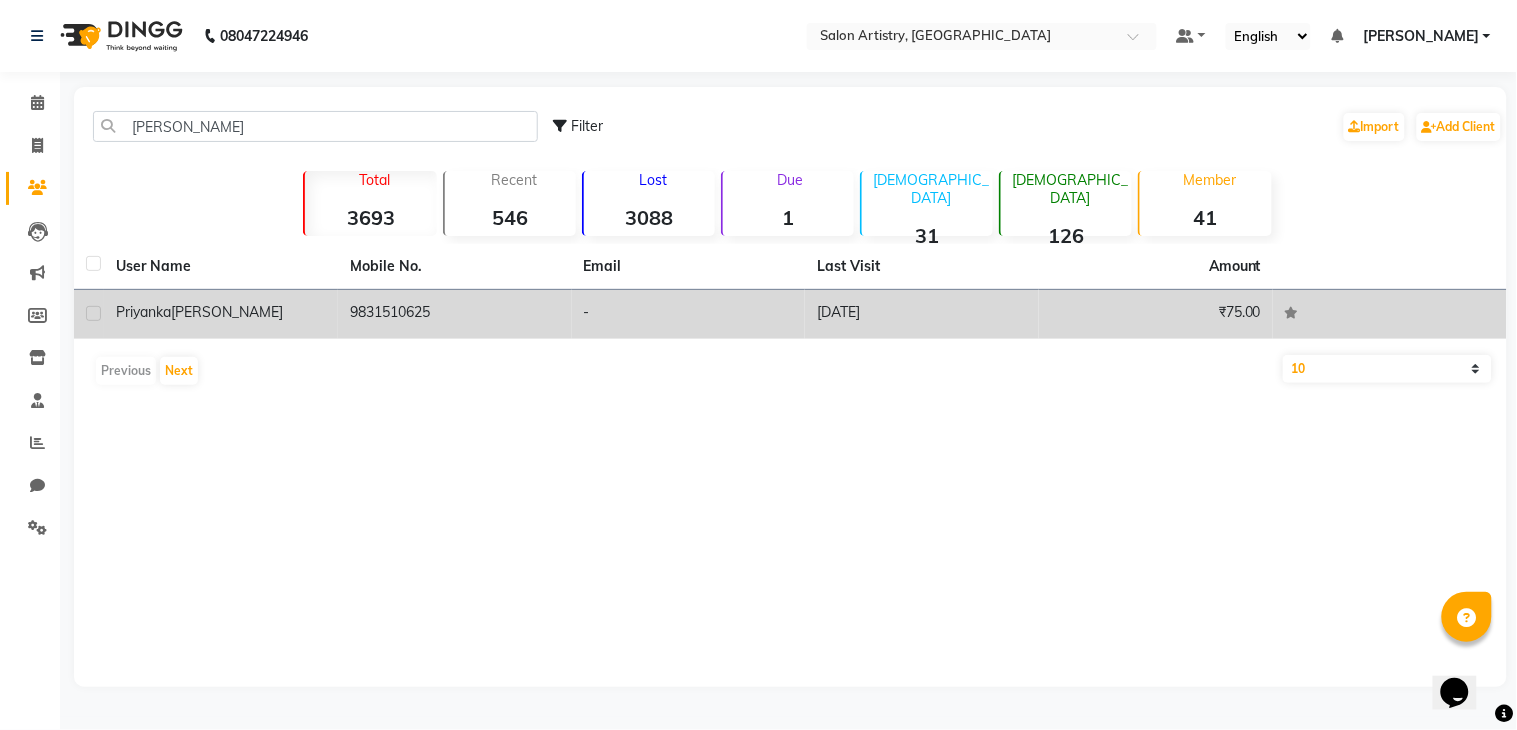 drag, startPoint x: 452, startPoint y: 308, endPoint x: 328, endPoint y: 308, distance: 124 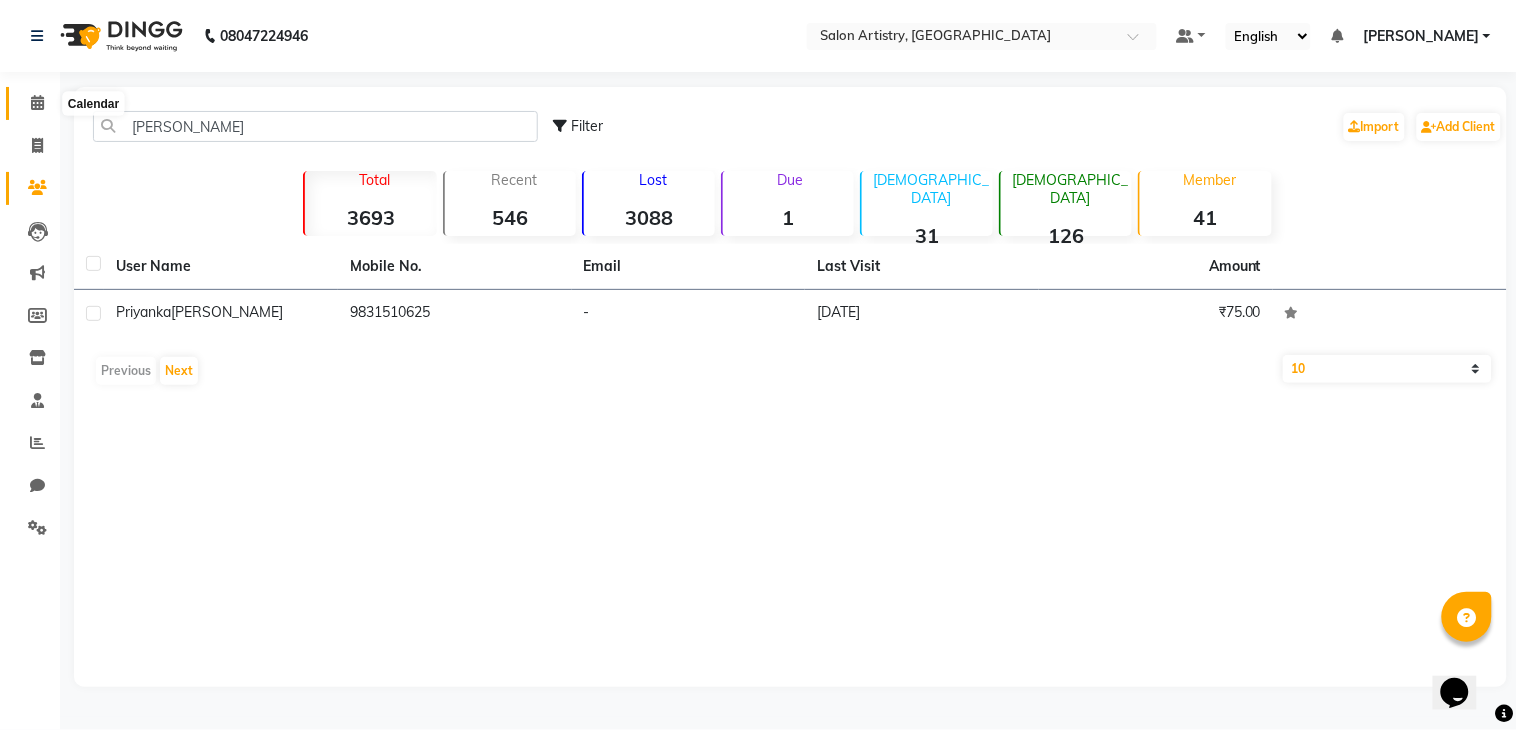 click 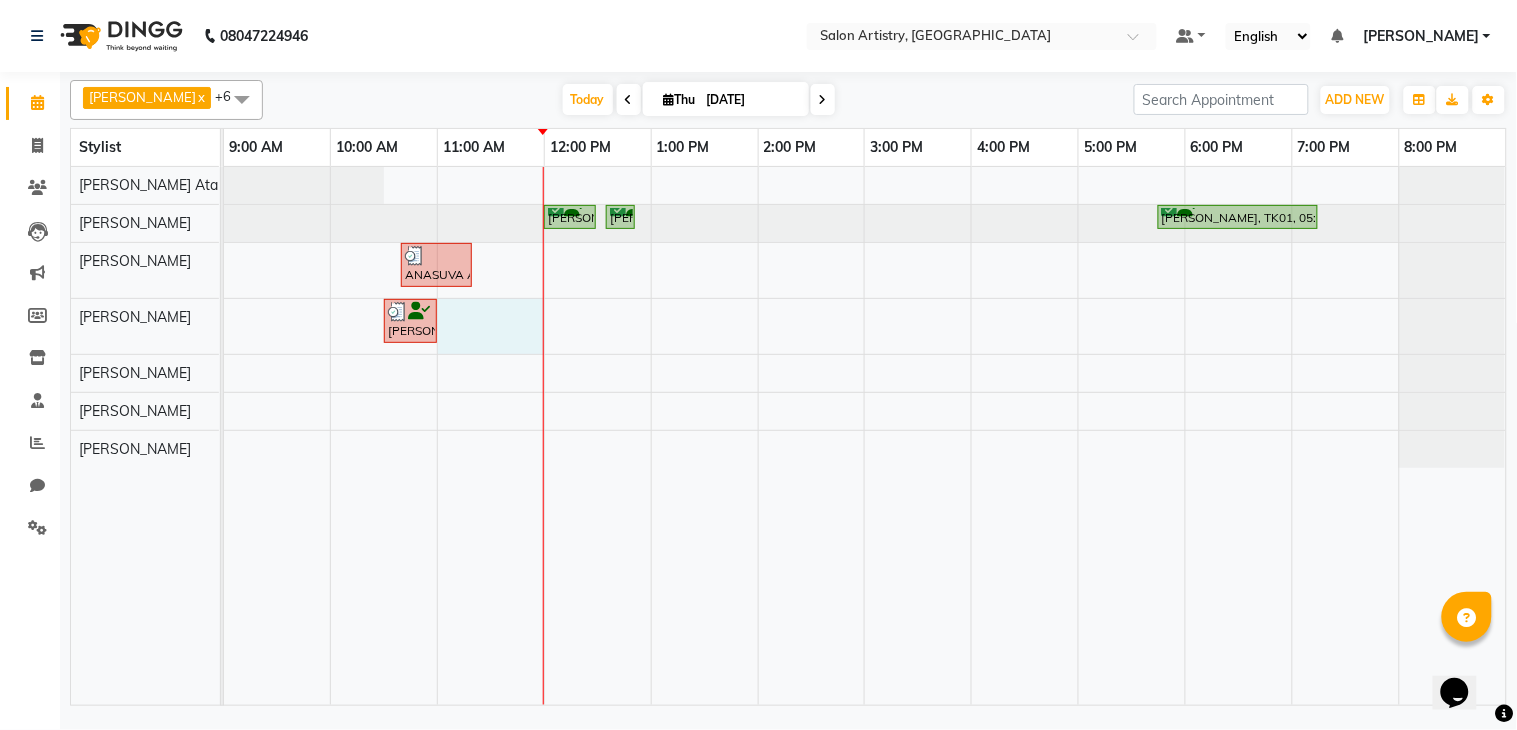 click on "[PERSON_NAME], TK03, 12:00 PM-12:30 PM, Wash  - Wash & Plain Dry (Upto Mid Back)     [PERSON_NAME], TK03, 12:35 PM-12:45 PM, Upgrade for Premium Hair wash     [PERSON_NAME], TK01, 05:45 PM-07:15 PM, Facial - Radiance - The Therapist Recommended     ANASUVA ANASUVA, TK02, 10:40 AM-11:20 AM, Threading - Eyebrows,Threading - Forehead (₹80)     ANASUVA ANASUVA, TK02, 10:30 AM-11:00 AM, Cut - Hair Cut (Sr Stylist) (Wash & Conditioning)" at bounding box center (865, 436) 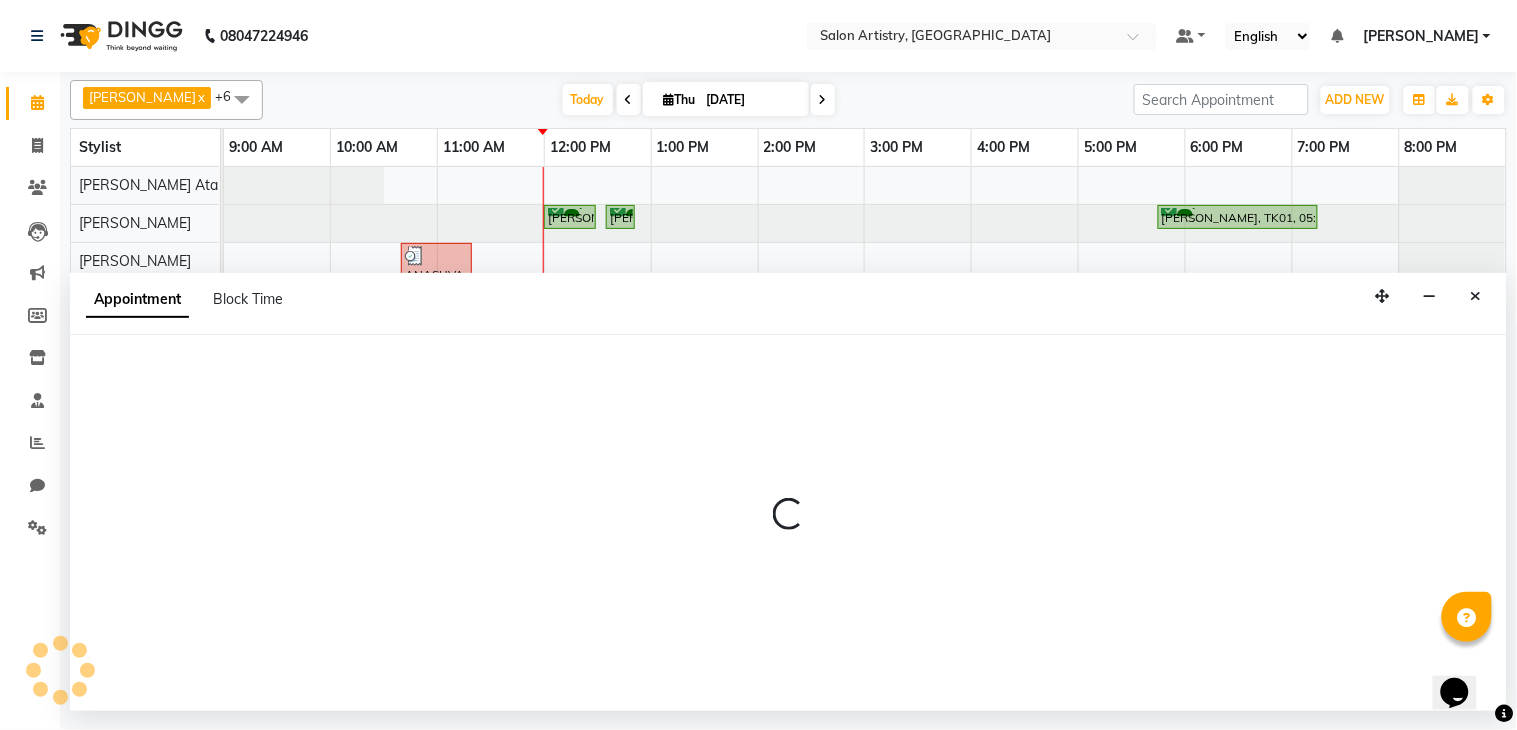 select on "79861" 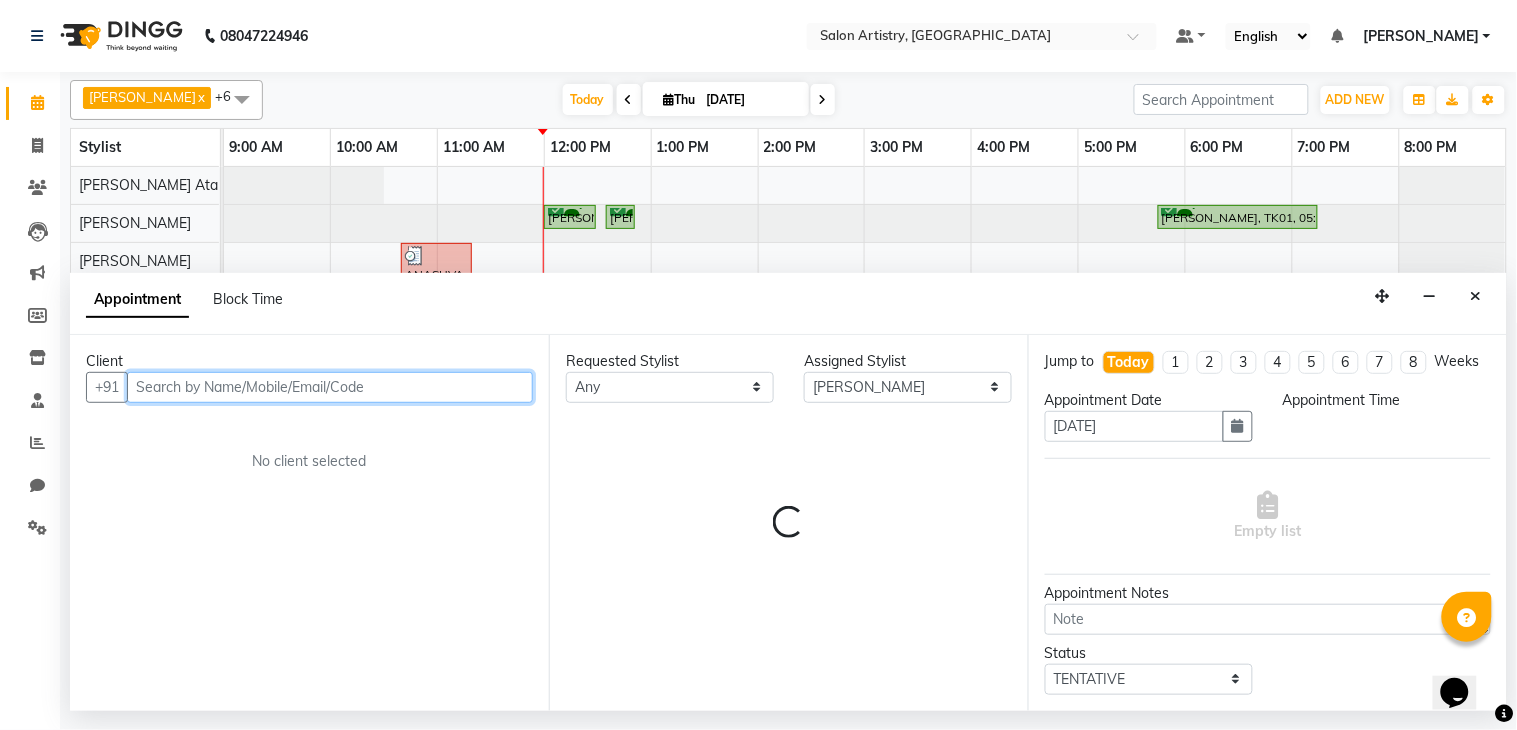 select on "660" 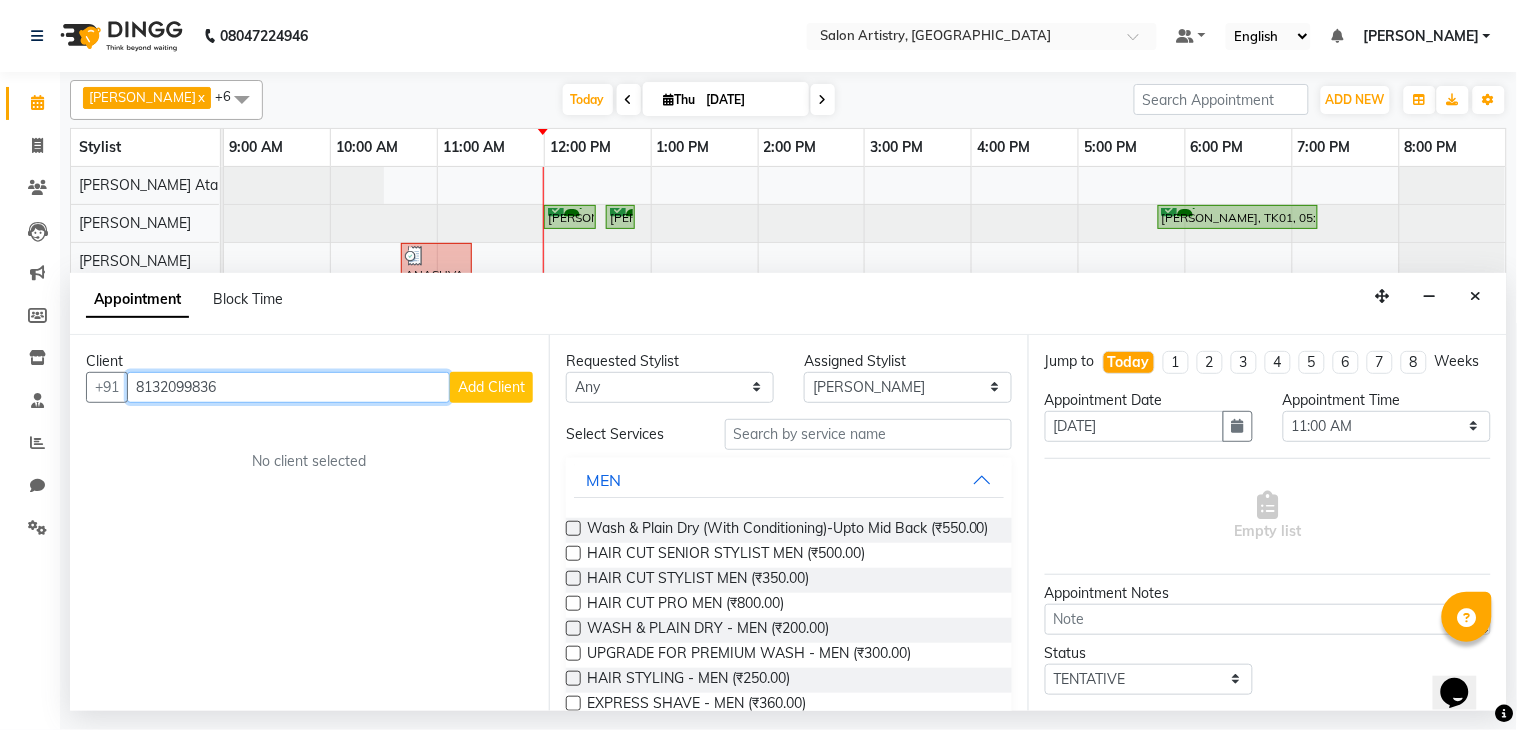 type on "8132099836" 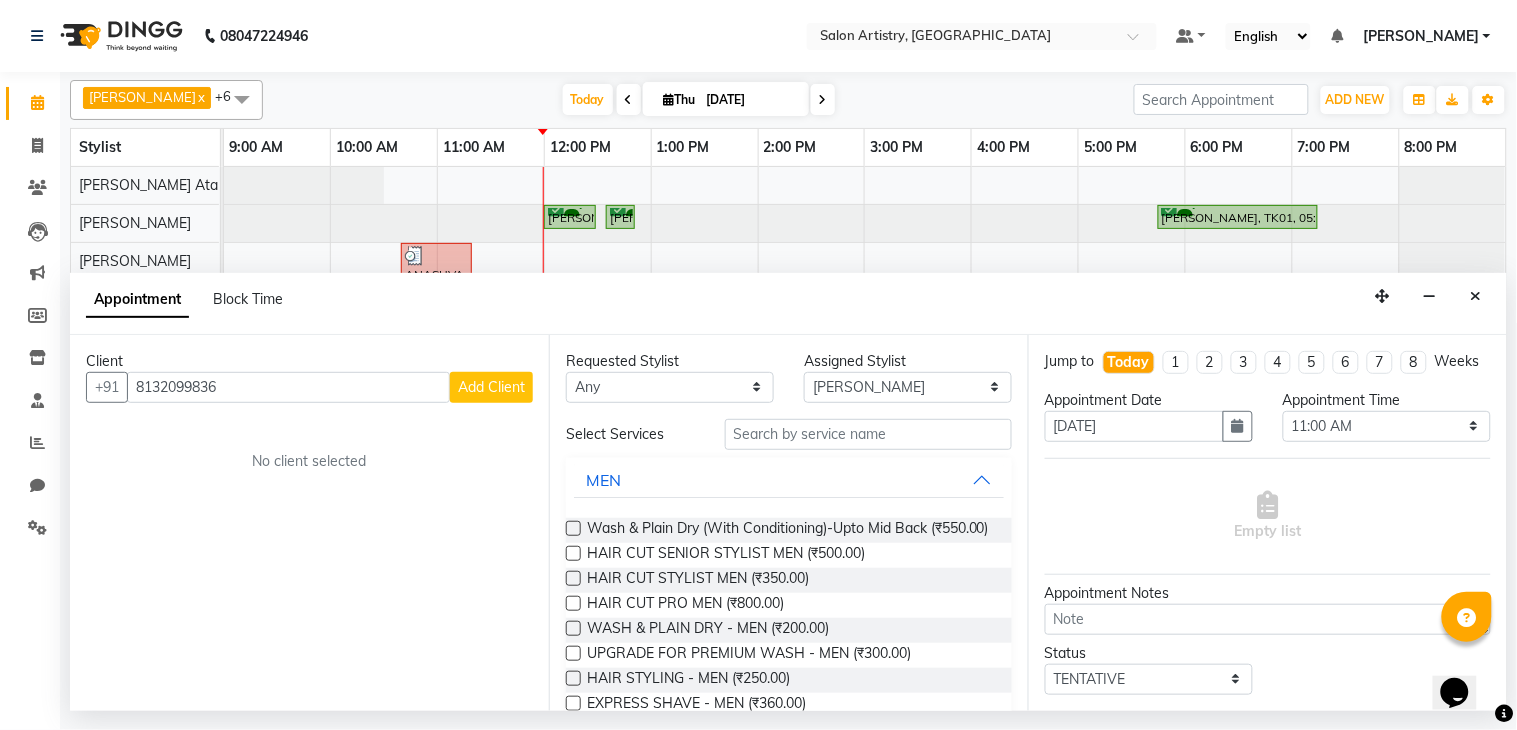 click on "Add Client" at bounding box center [491, 387] 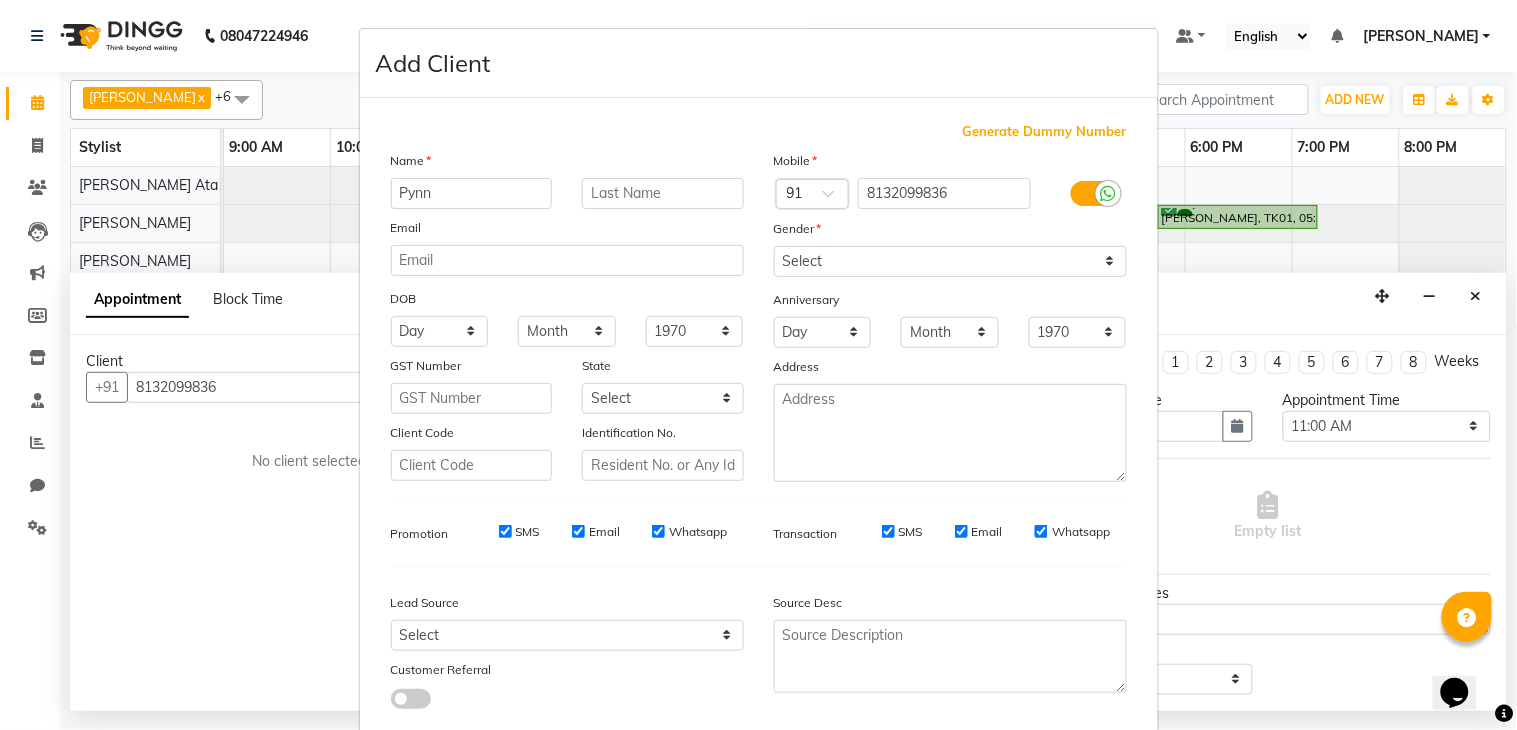 type on "Pynn" 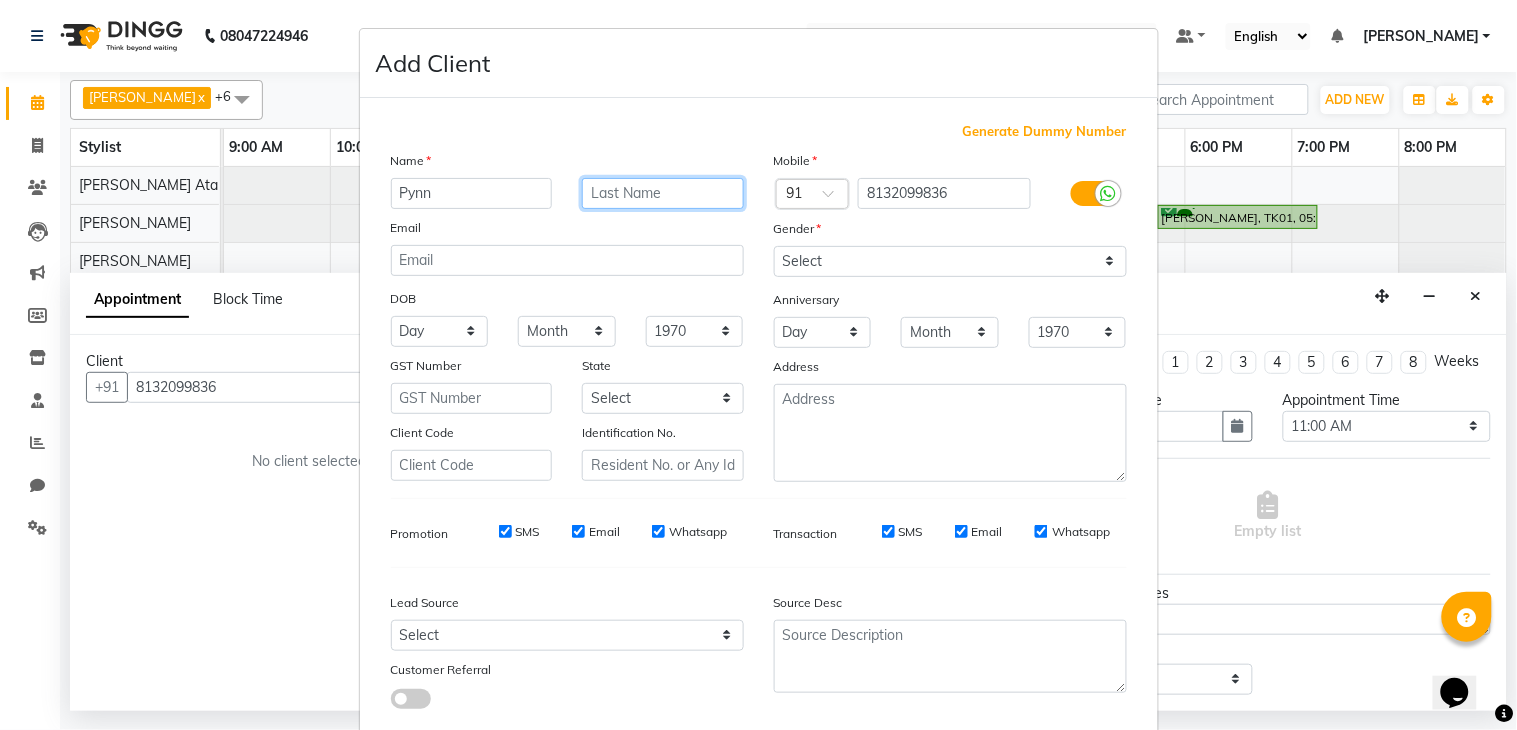click at bounding box center (663, 193) 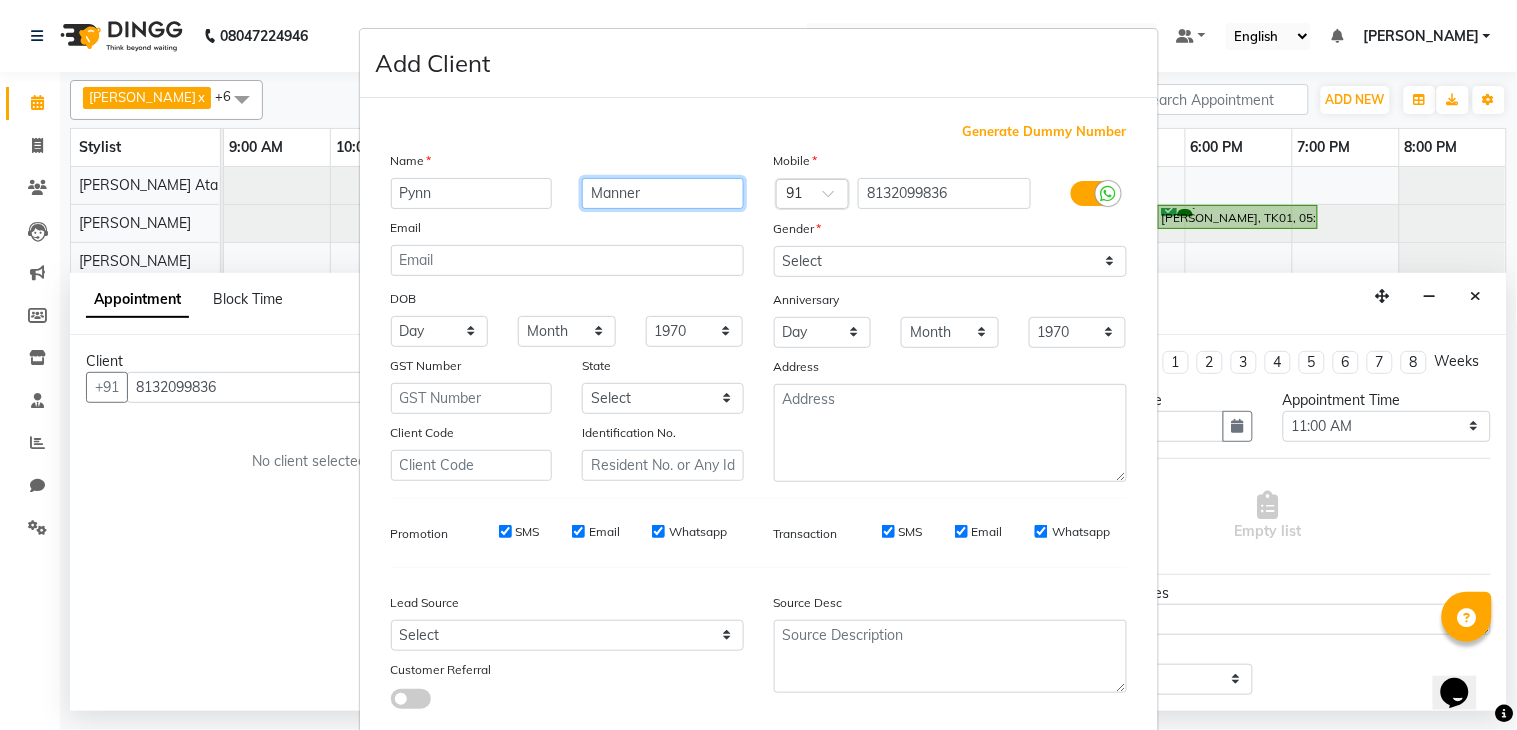 type on "Manner" 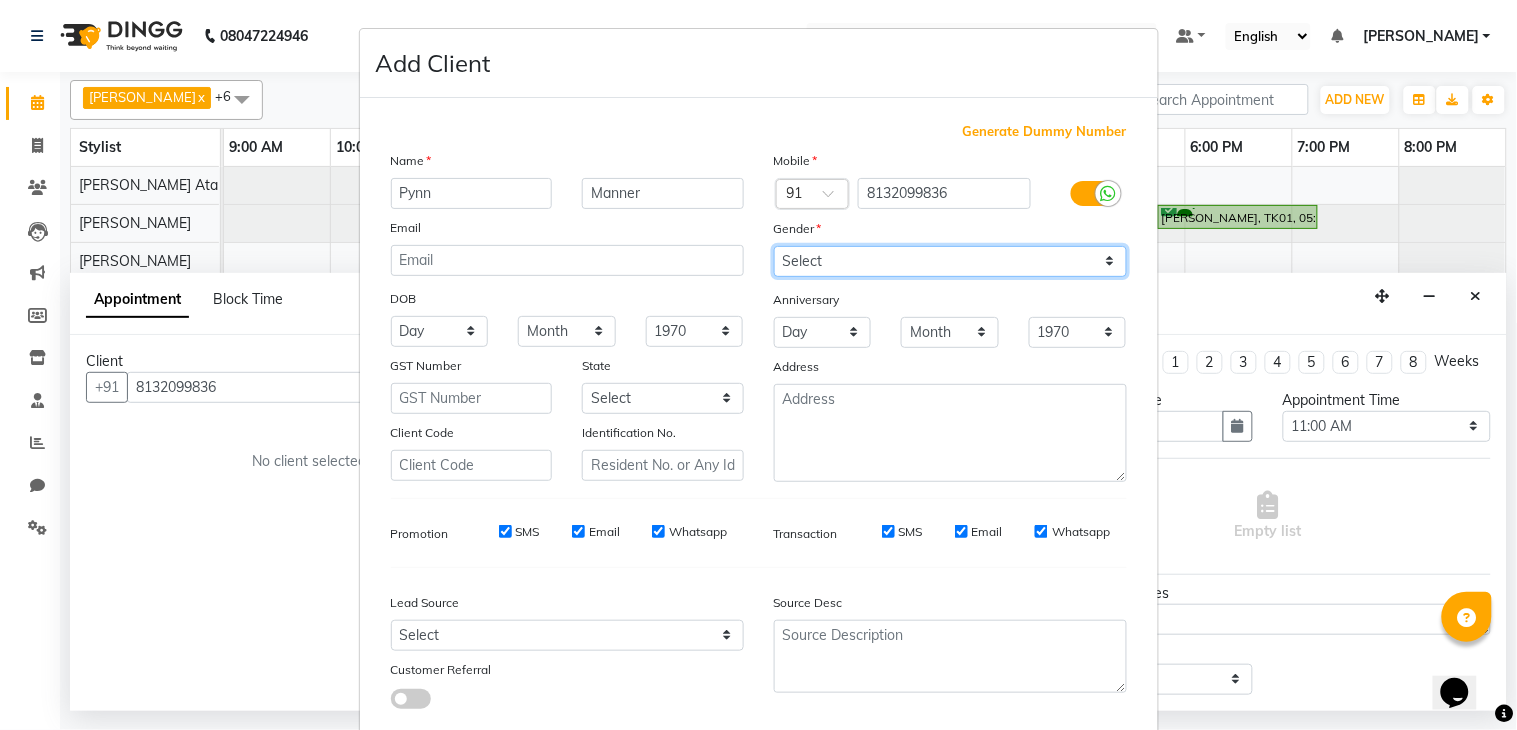 drag, startPoint x: 864, startPoint y: 266, endPoint x: 860, endPoint y: 276, distance: 10.770329 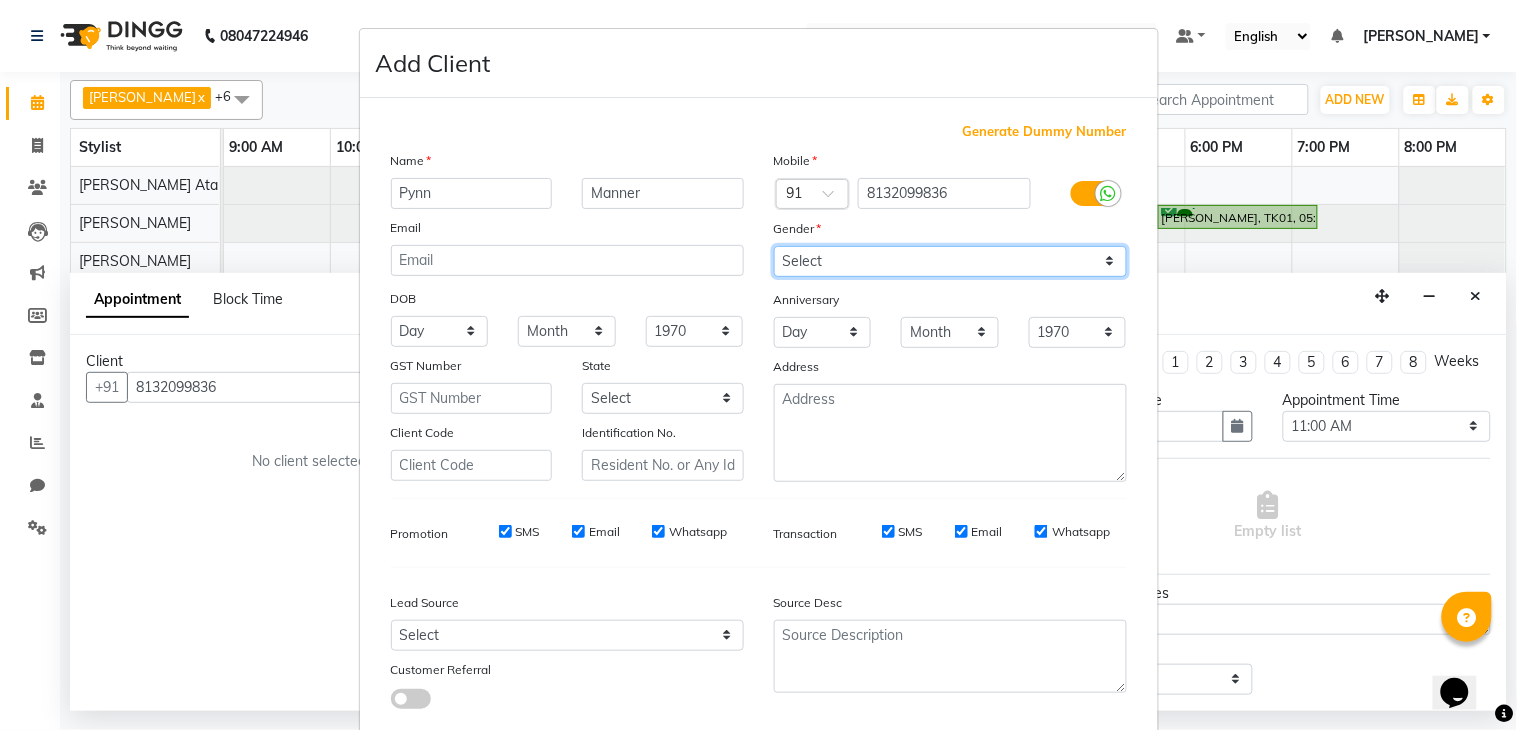 select on "[DEMOGRAPHIC_DATA]" 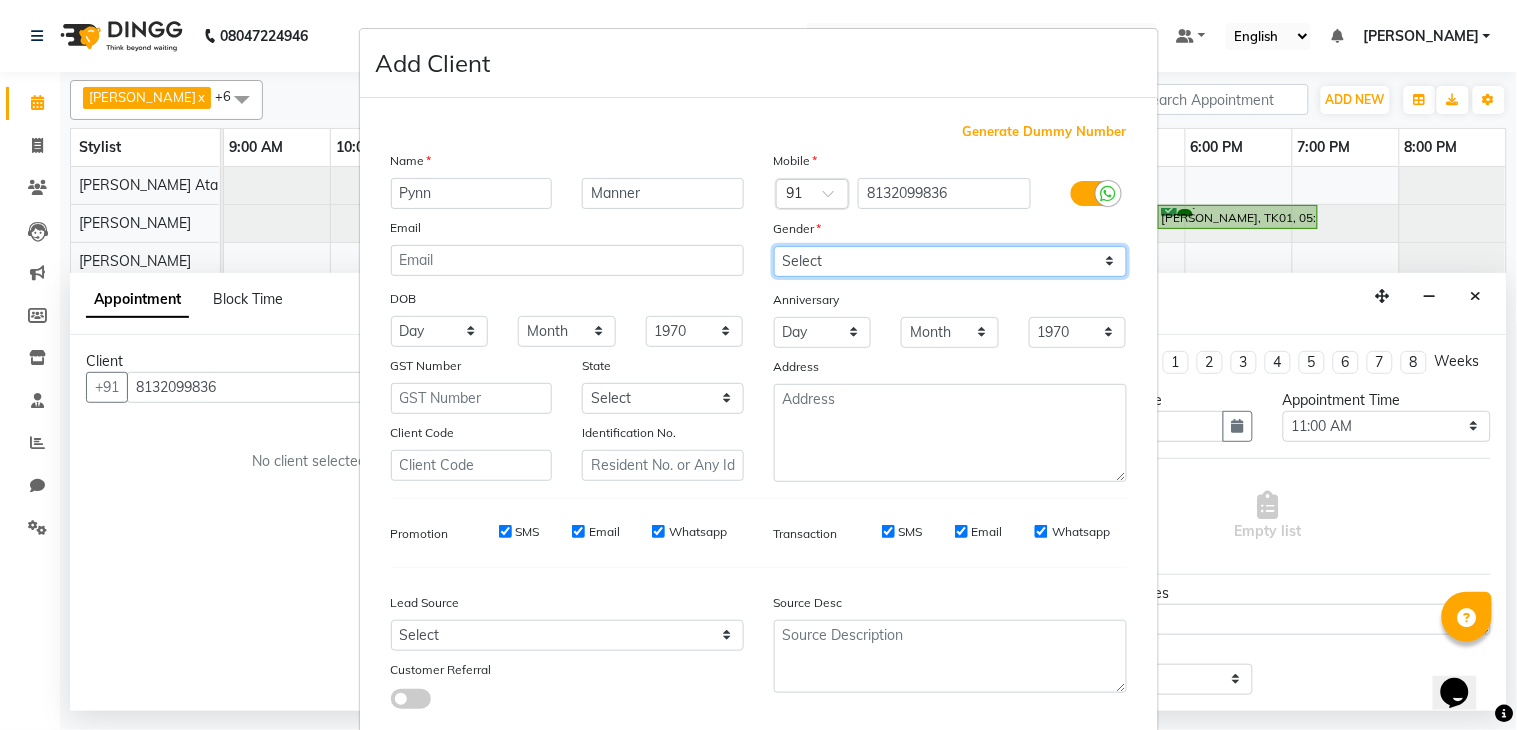 click on "Select [DEMOGRAPHIC_DATA] [DEMOGRAPHIC_DATA] Other Prefer Not To Say" at bounding box center (950, 261) 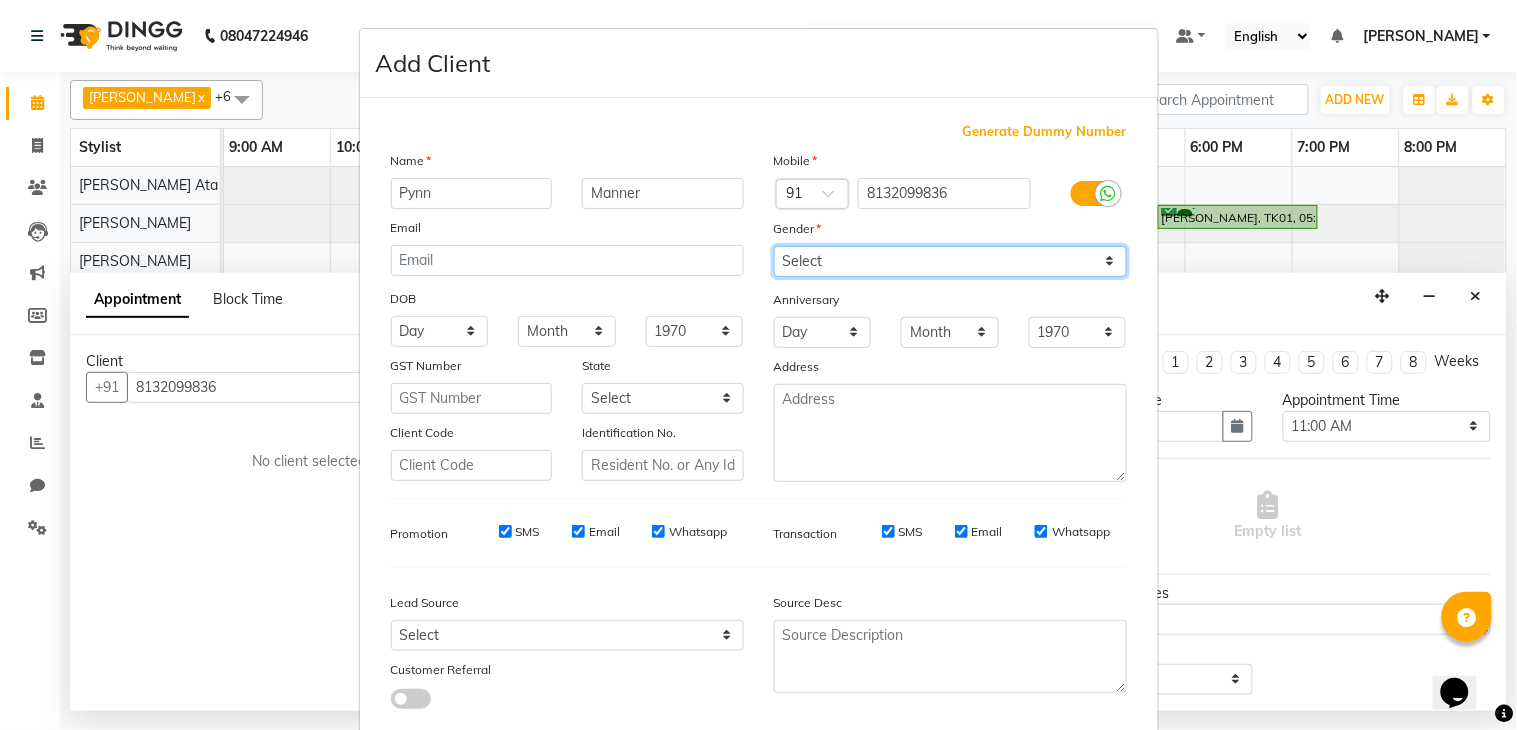scroll, scrollTop: 121, scrollLeft: 0, axis: vertical 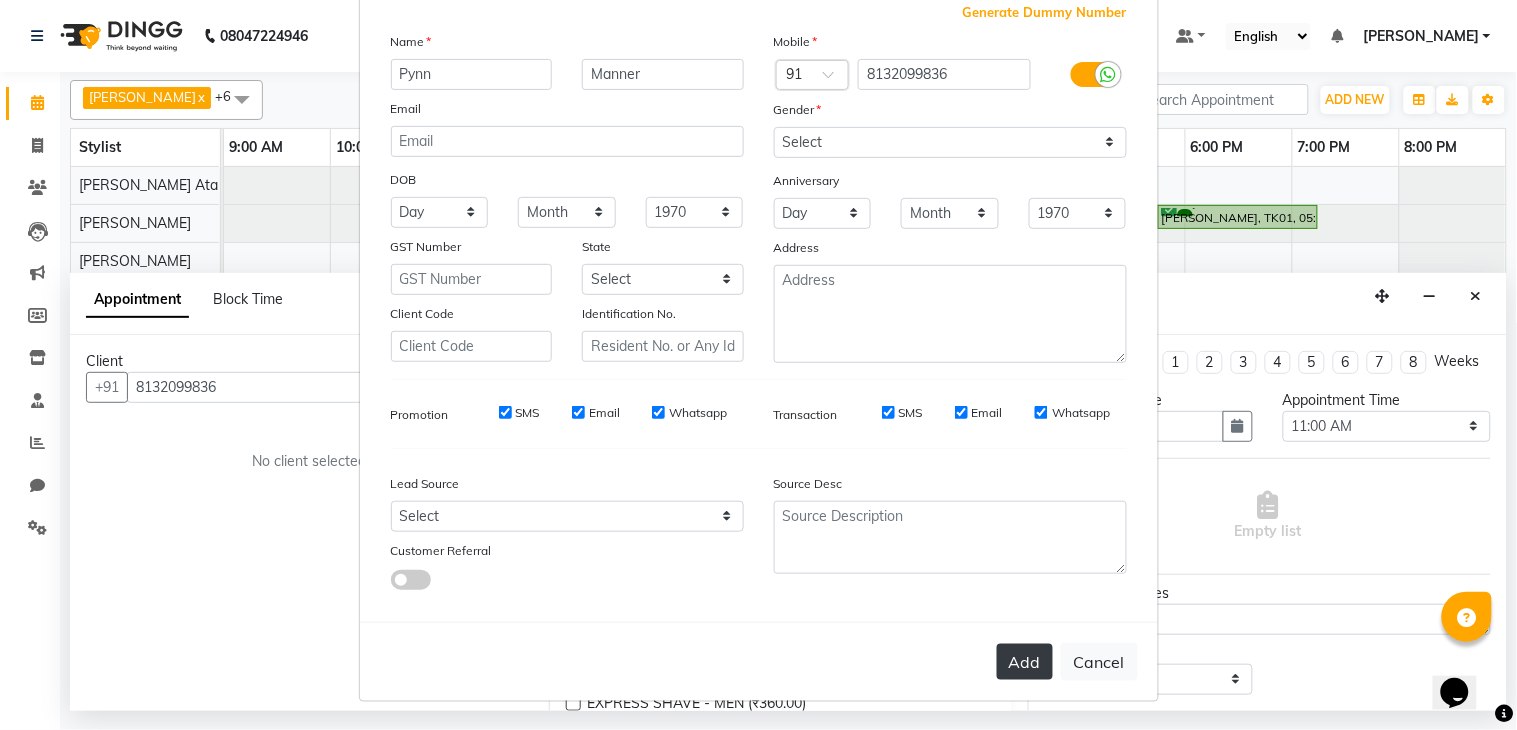 click on "Add" at bounding box center [1025, 662] 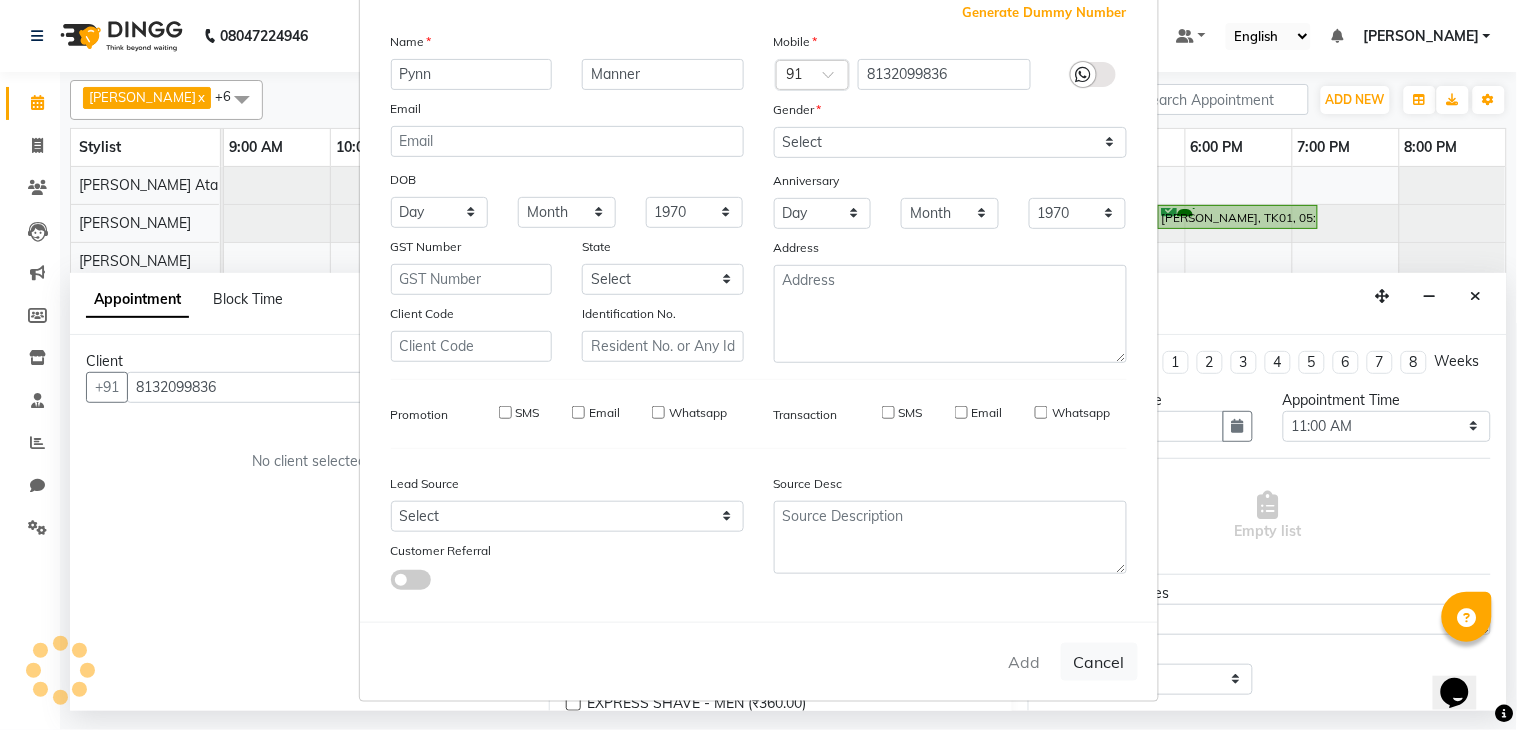 type 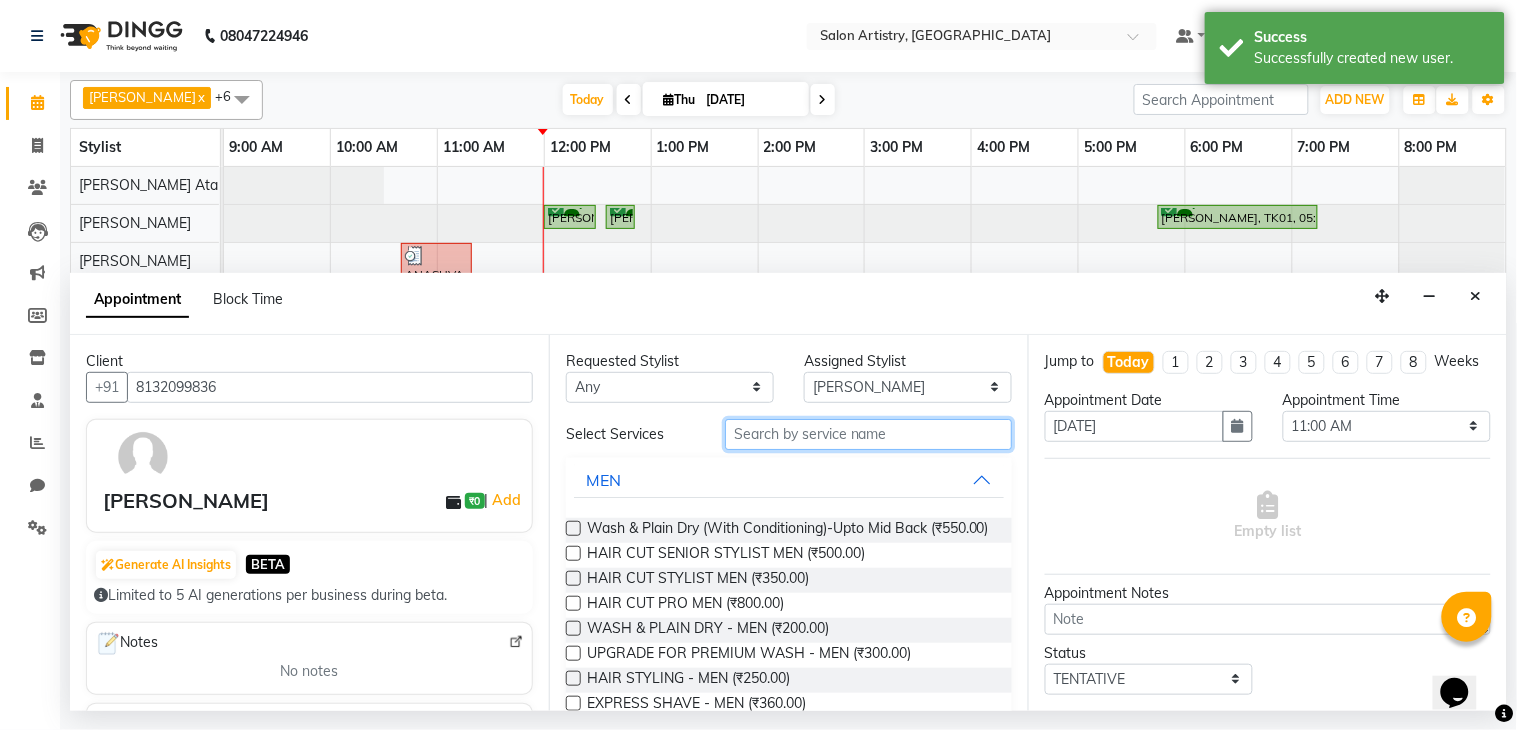 click at bounding box center [868, 434] 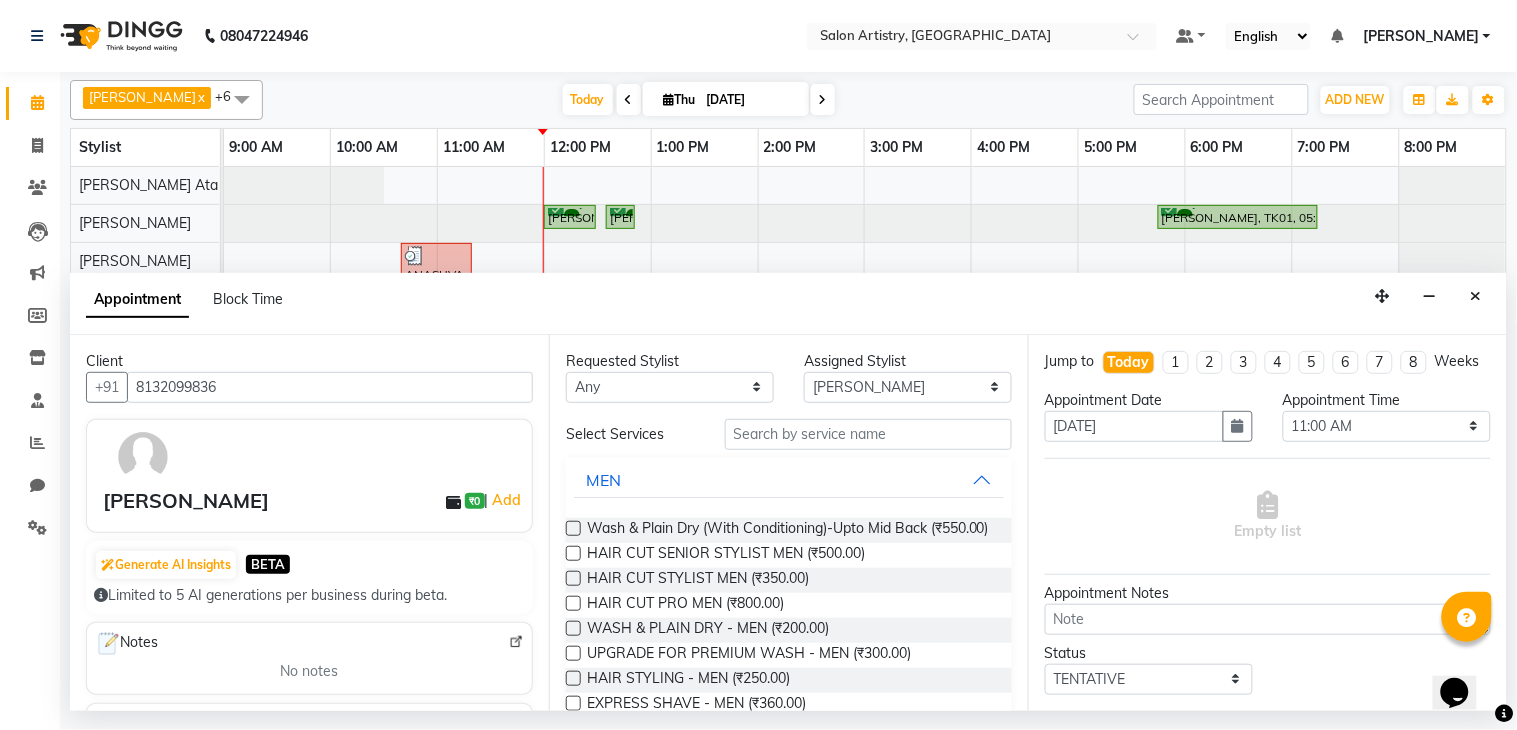 click at bounding box center (573, 553) 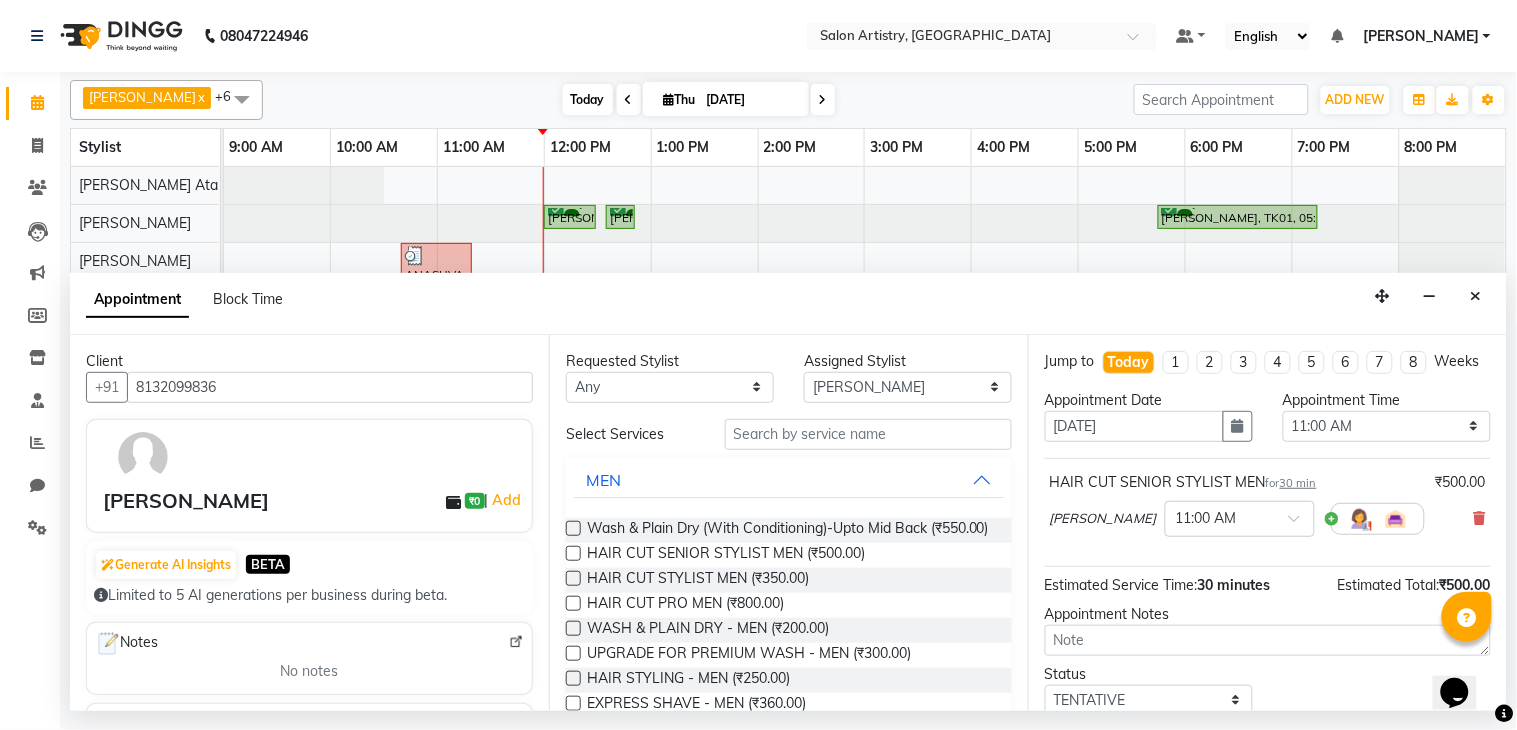 click on "Today" at bounding box center (588, 99) 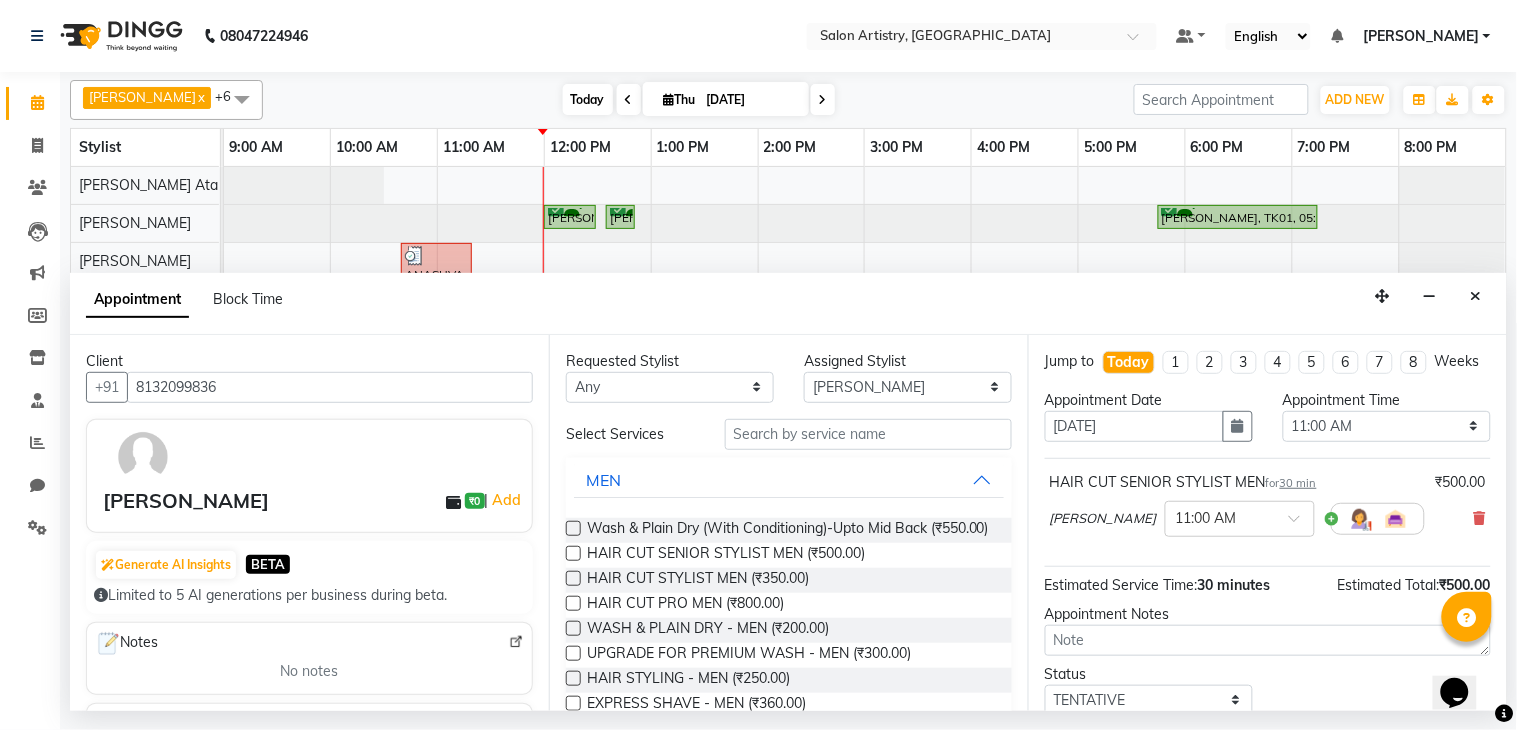 click on "Today" at bounding box center [588, 99] 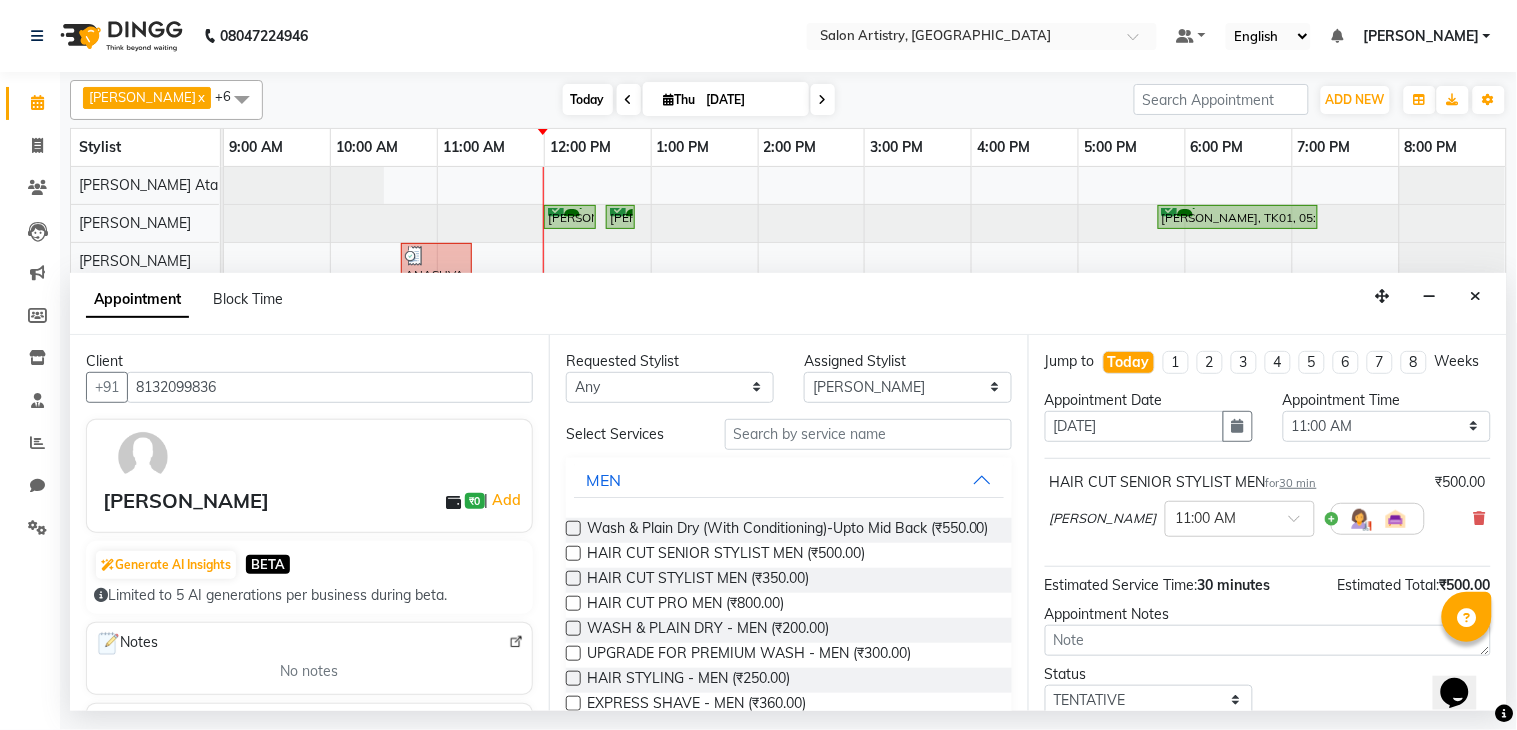 click on "Today" at bounding box center [588, 99] 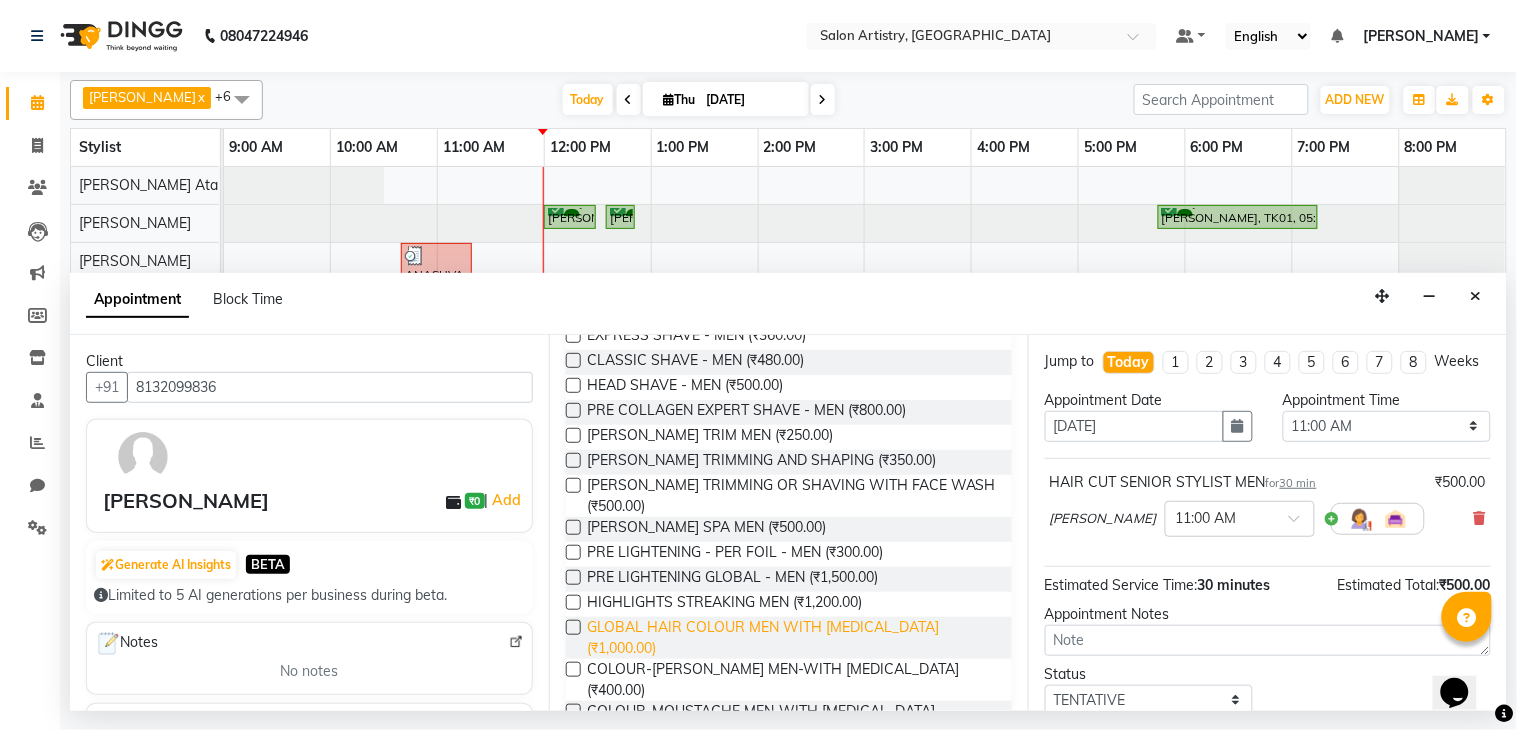 scroll, scrollTop: 444, scrollLeft: 0, axis: vertical 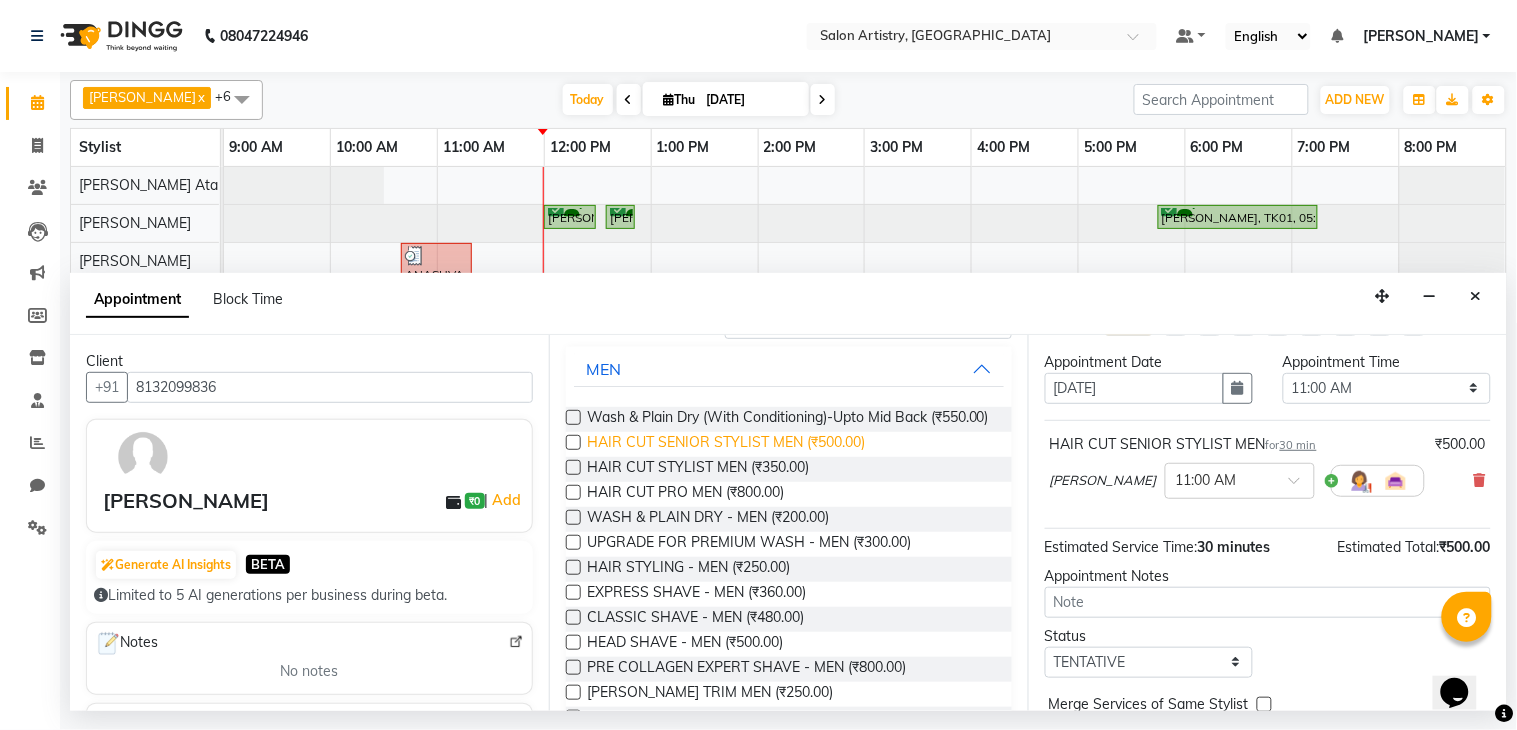 click on "HAIR CUT SENIOR STYLIST MEN (₹500.00)" at bounding box center [726, 444] 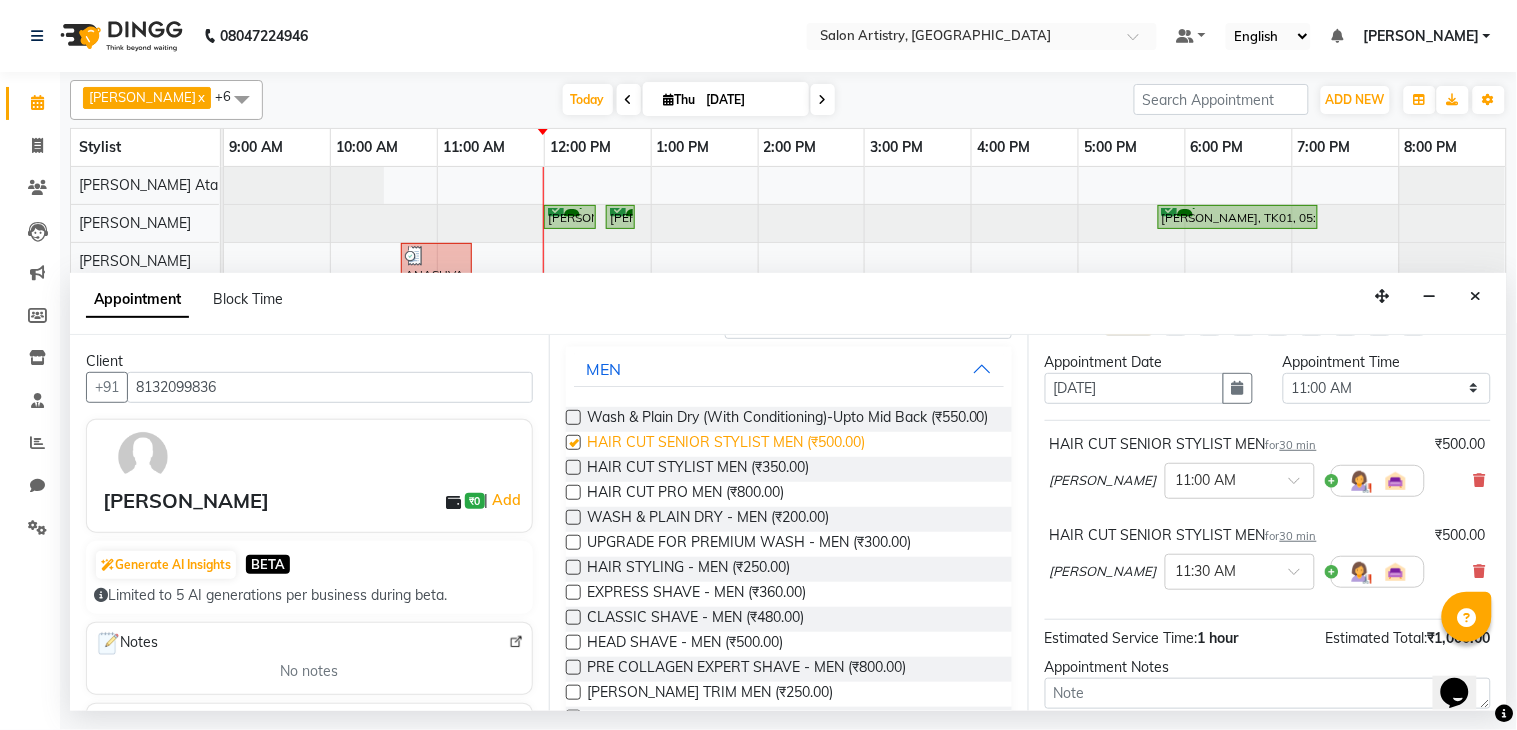 checkbox on "false" 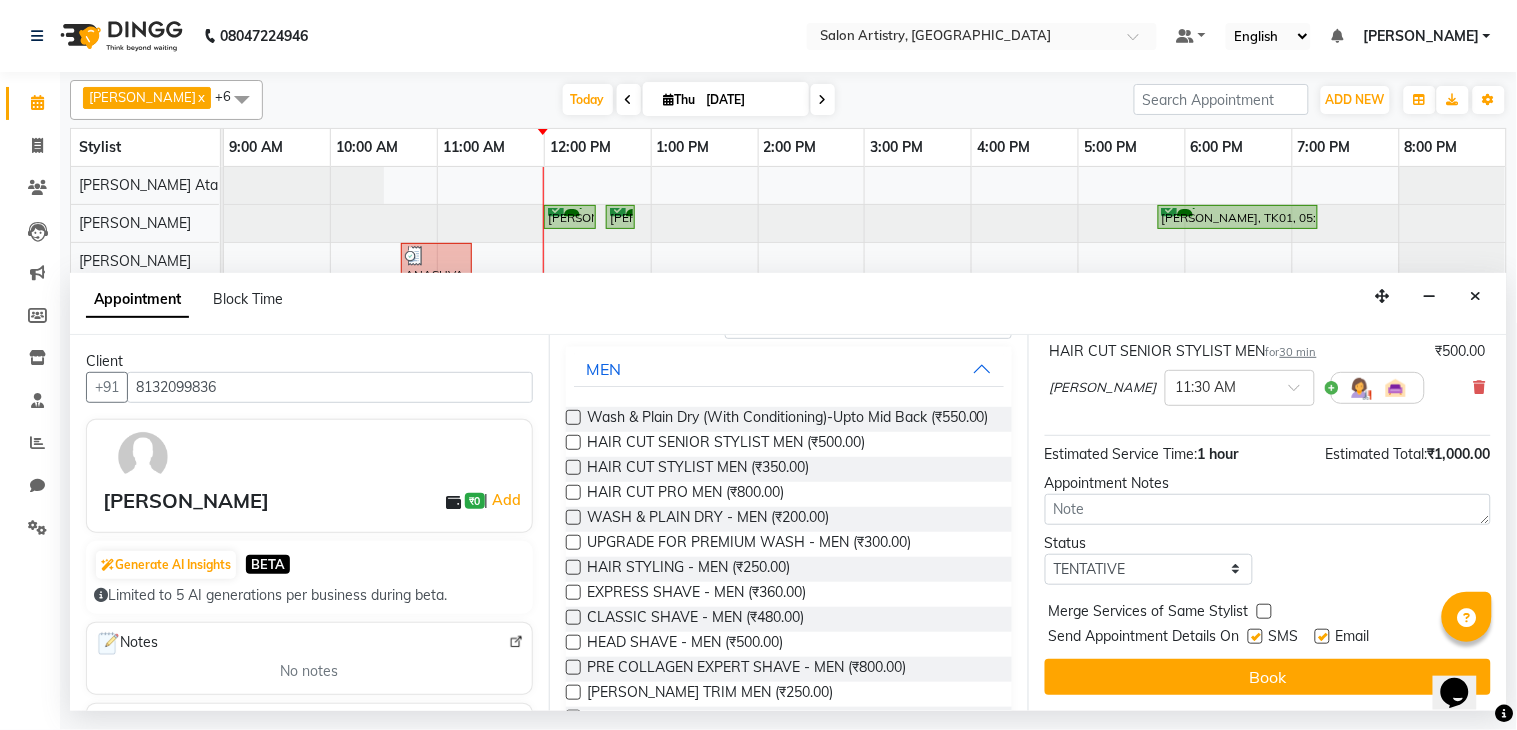 scroll, scrollTop: 241, scrollLeft: 0, axis: vertical 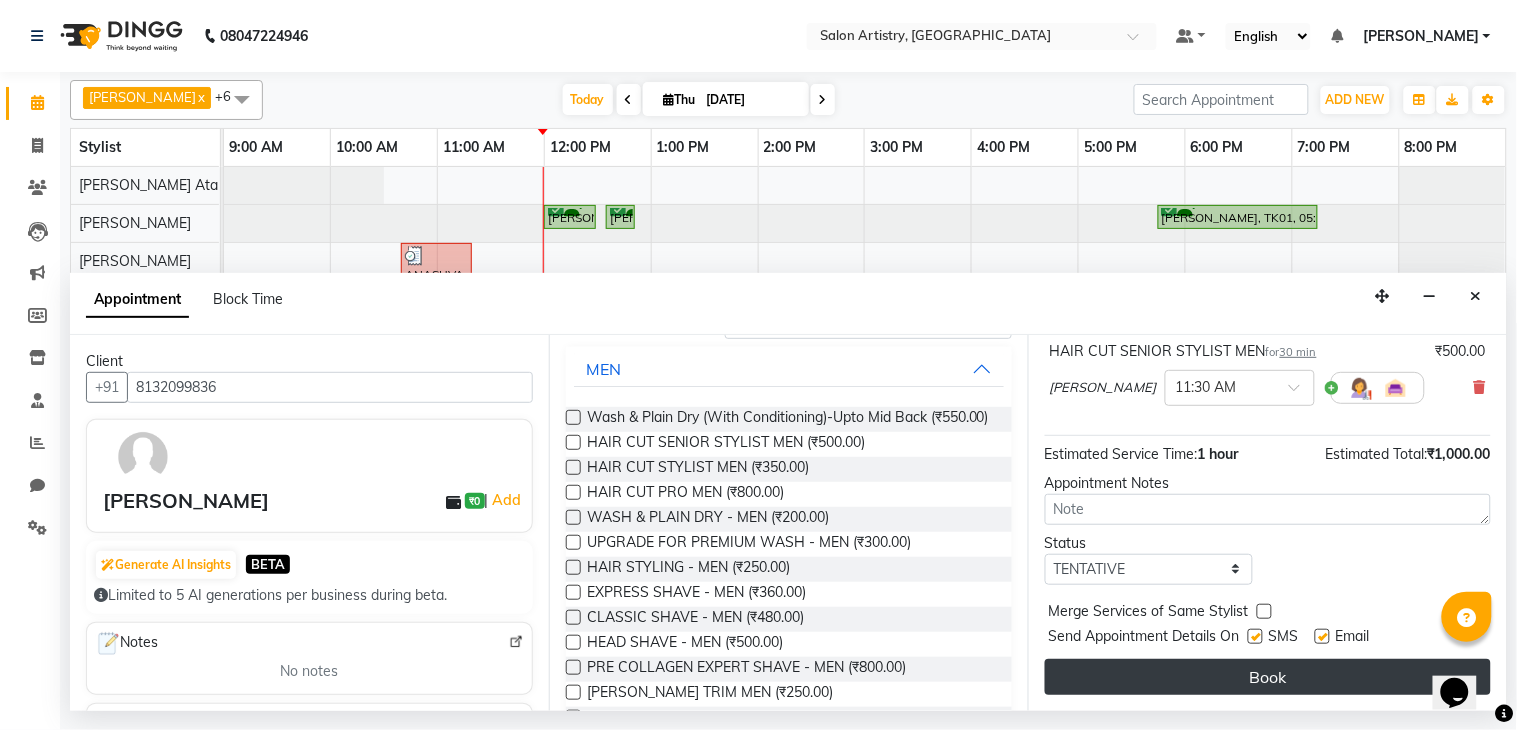 click on "Book" at bounding box center (1268, 677) 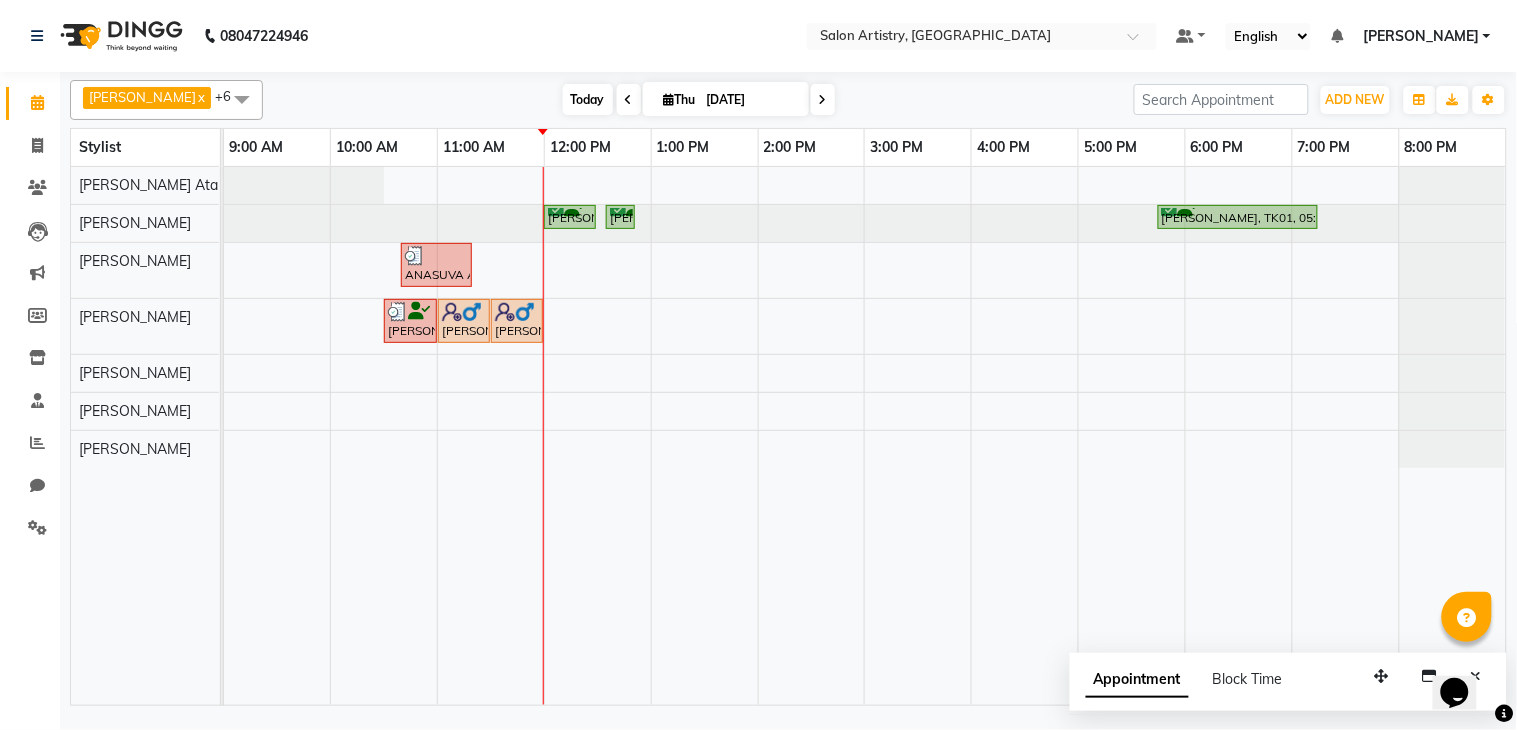 click on "Today" at bounding box center (588, 99) 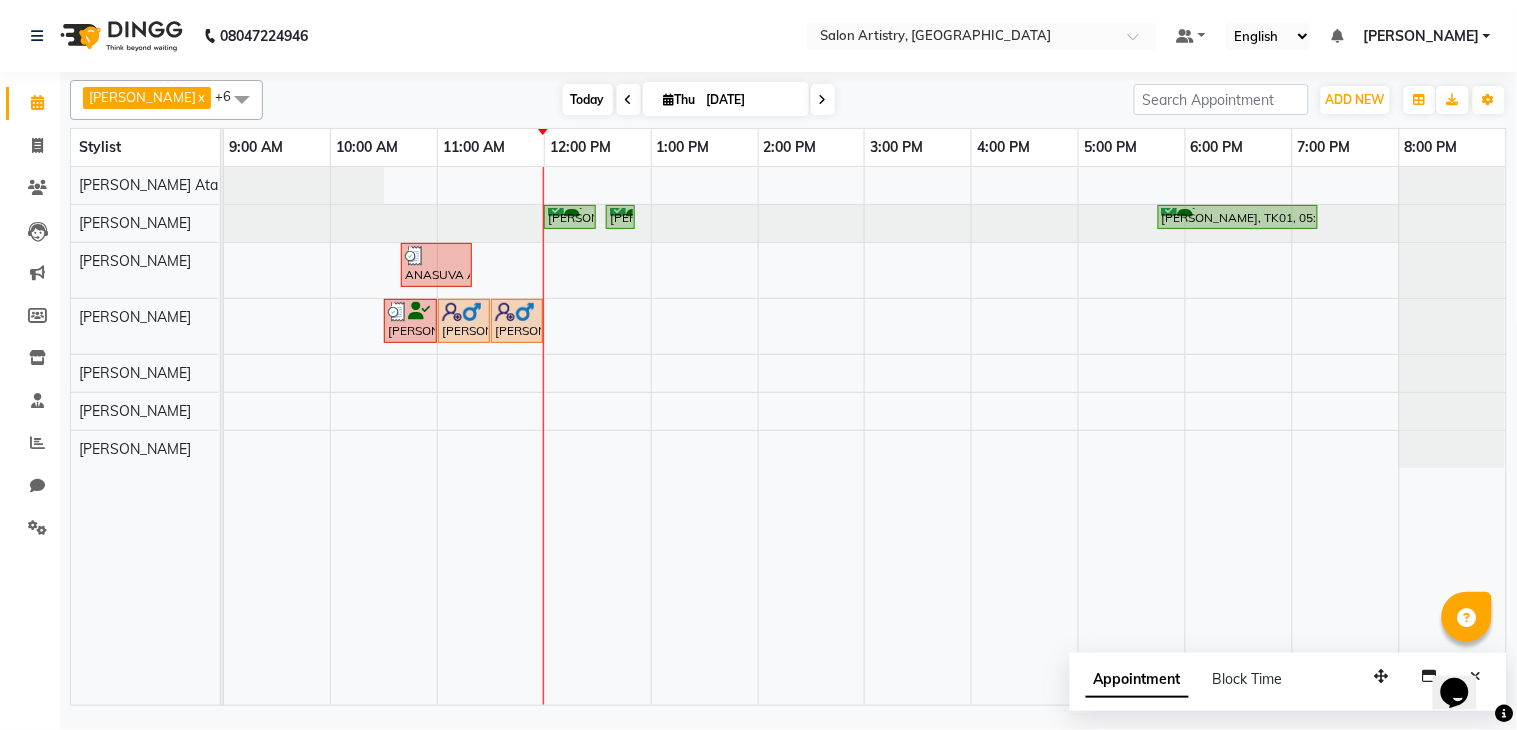 click on "Today" at bounding box center (588, 99) 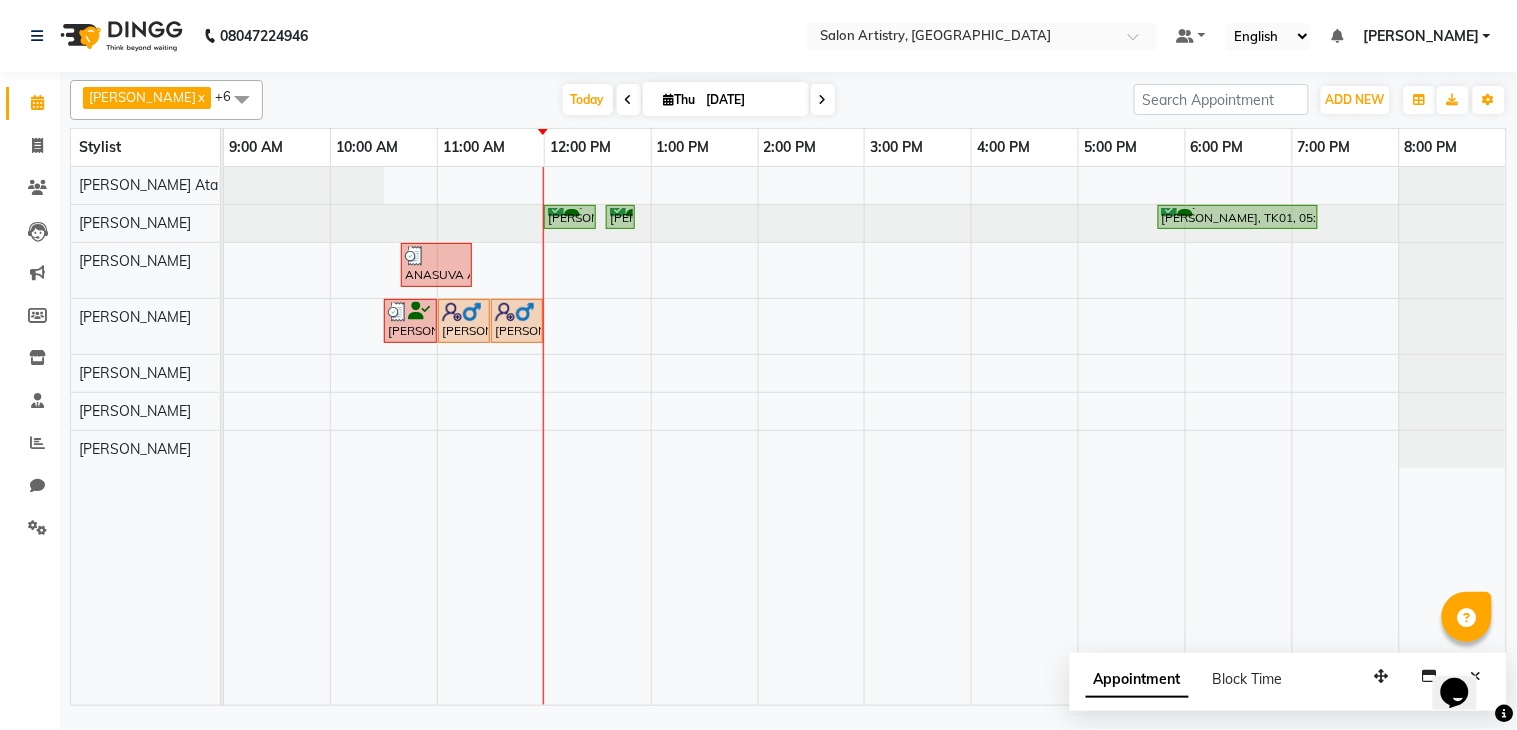 click at bounding box center (669, 99) 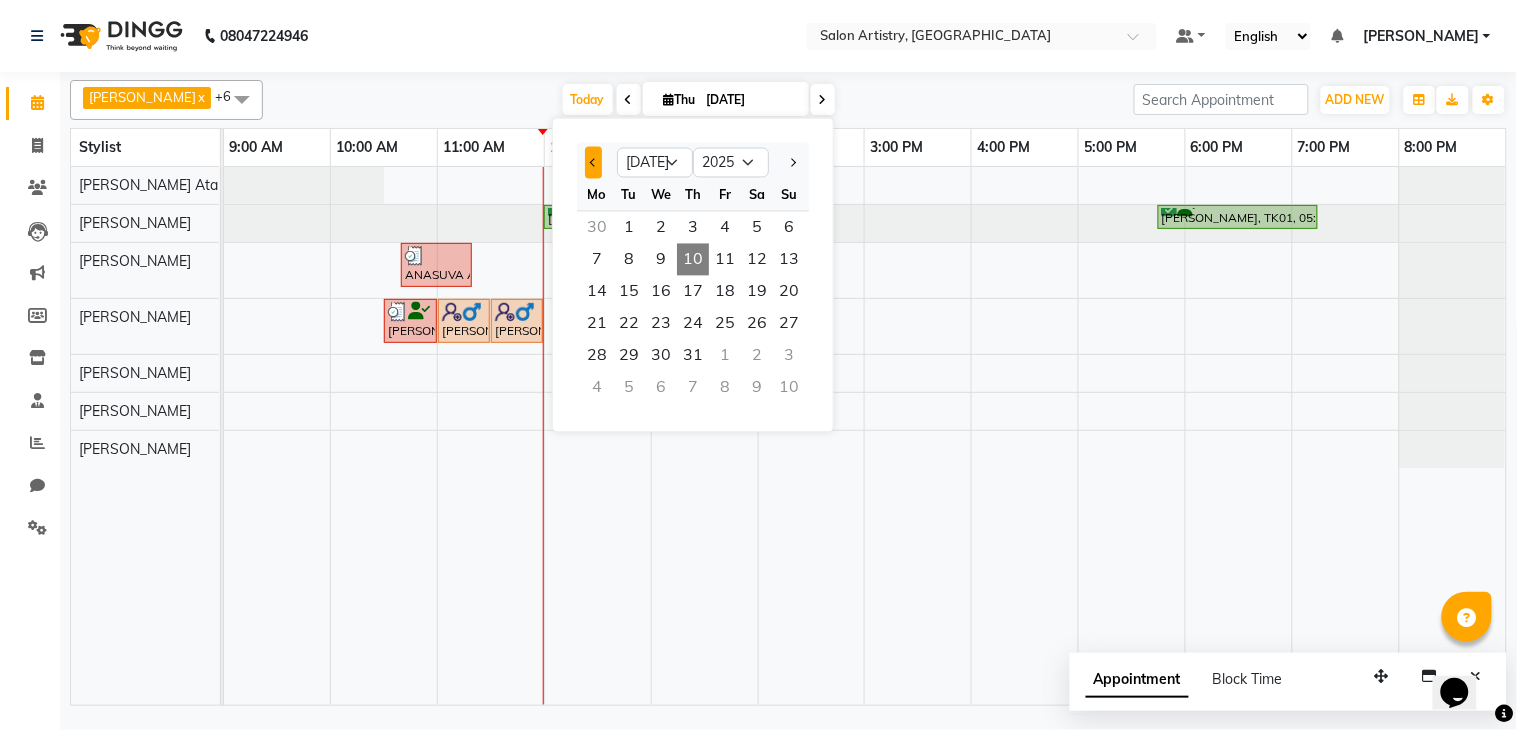 click at bounding box center [593, 163] 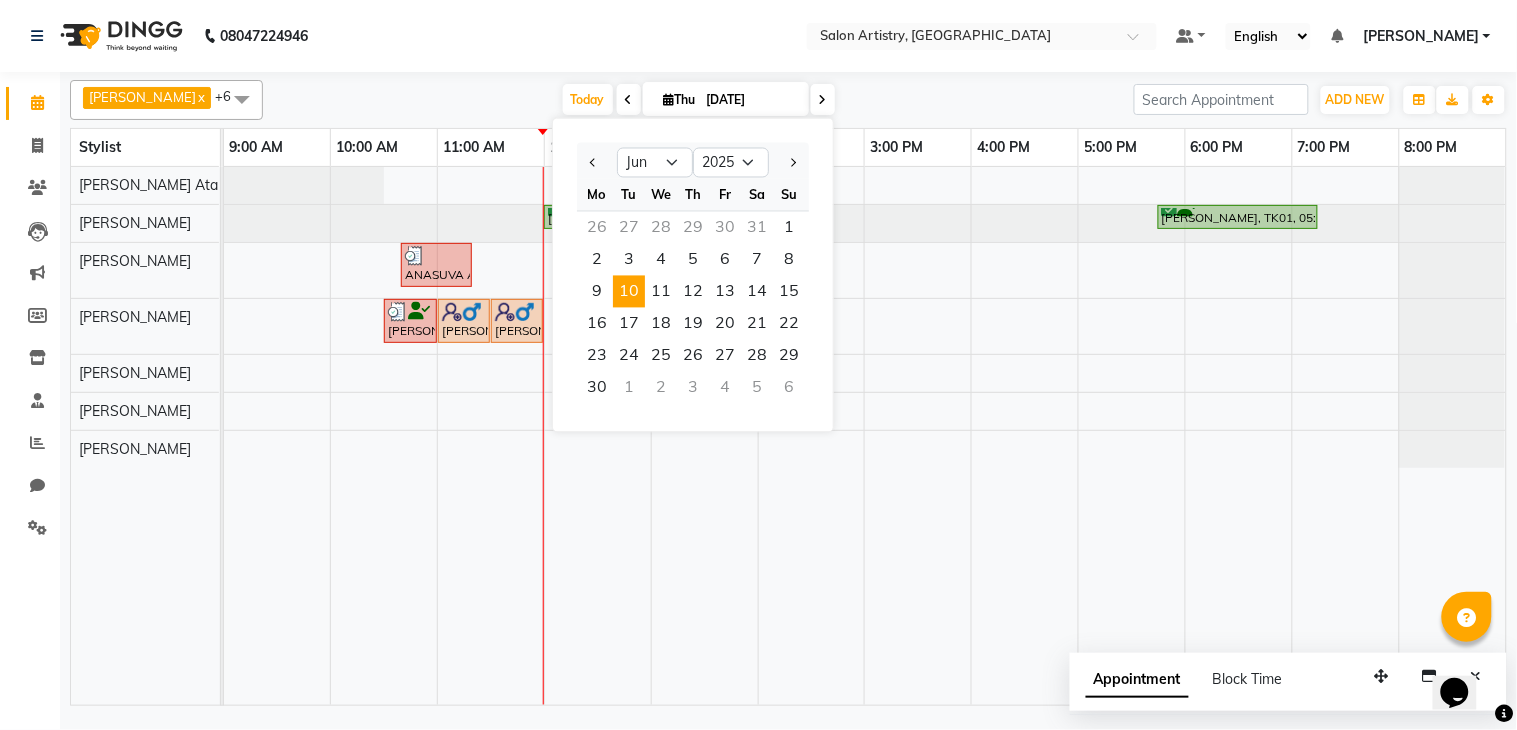 click on "10" at bounding box center (629, 292) 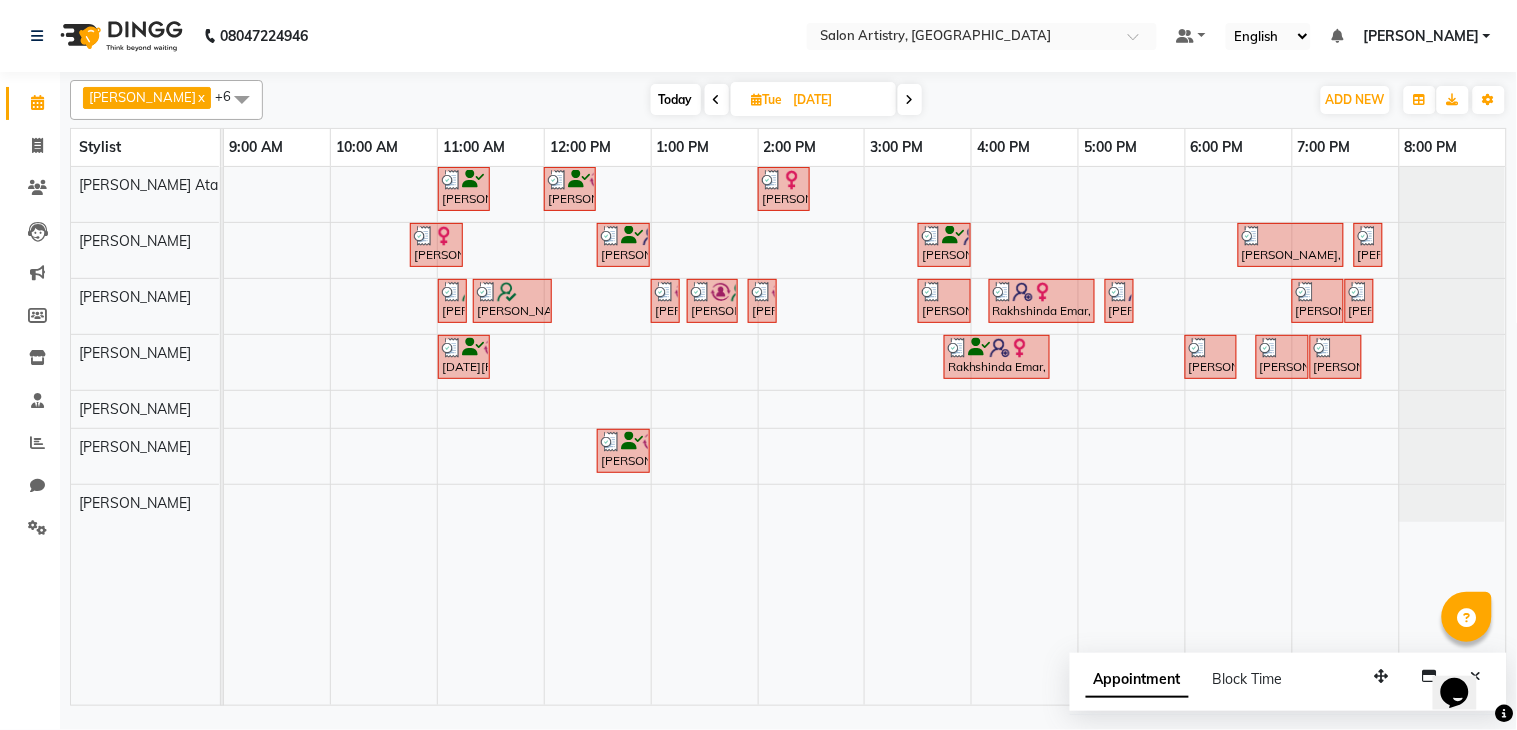 click on "Today" at bounding box center (676, 99) 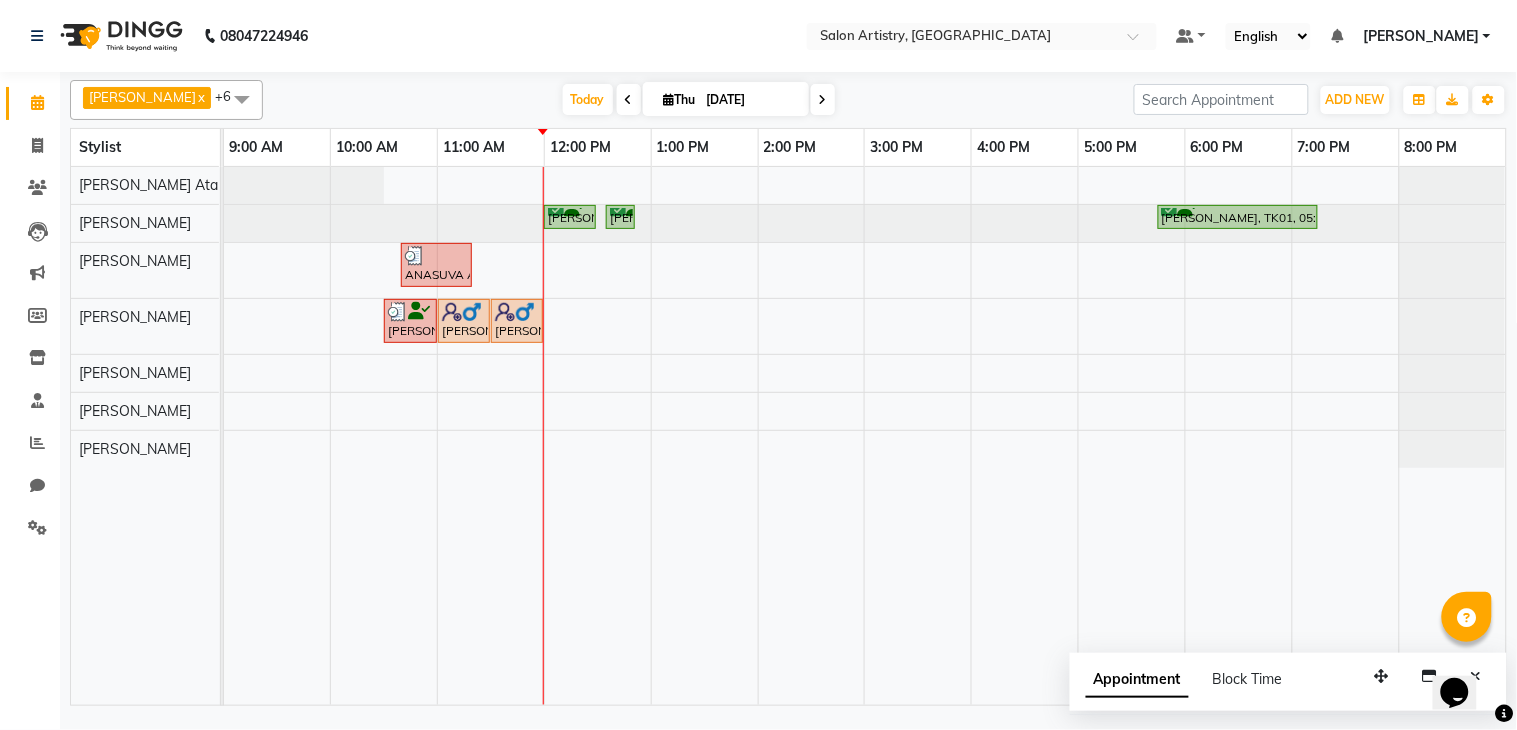 click at bounding box center (669, 99) 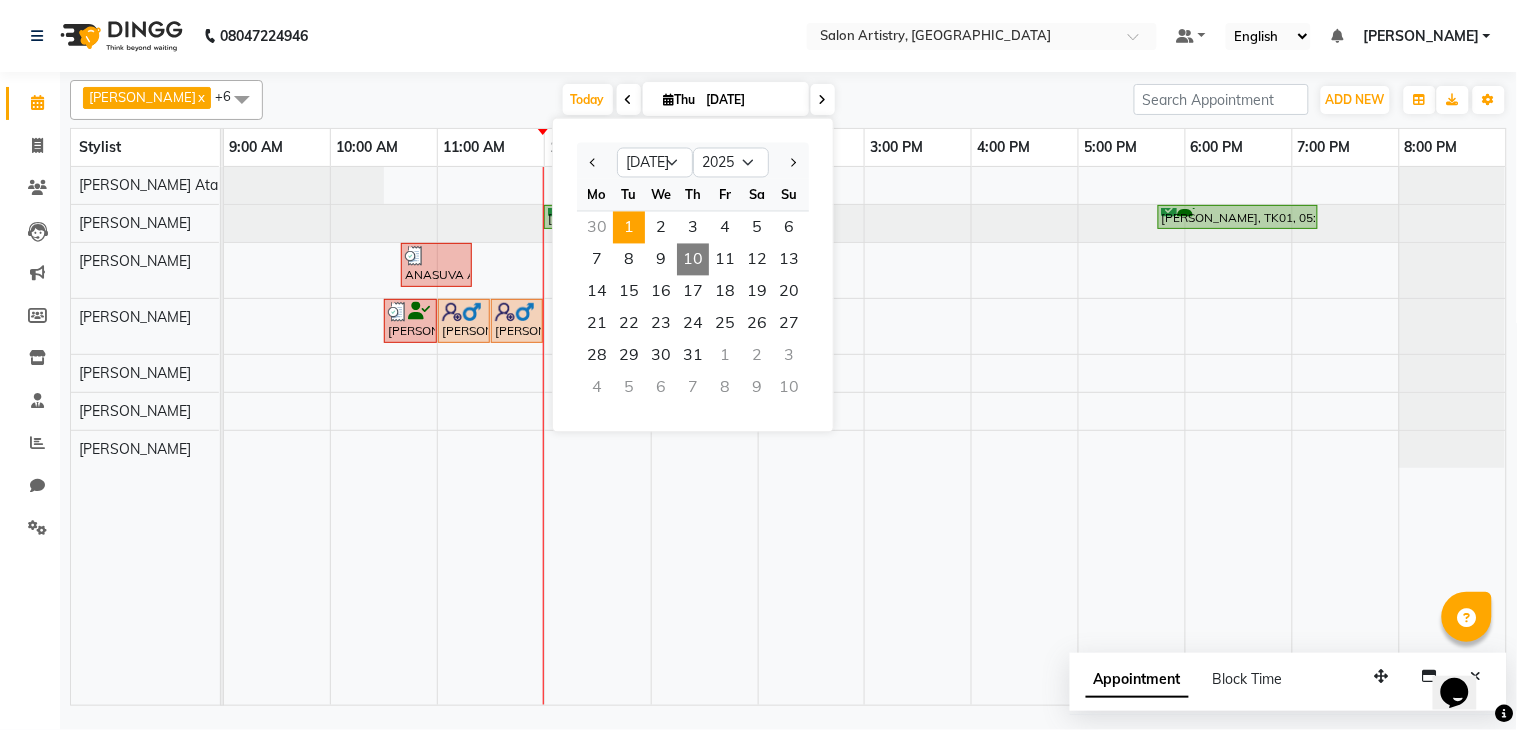 click on "1" at bounding box center (629, 228) 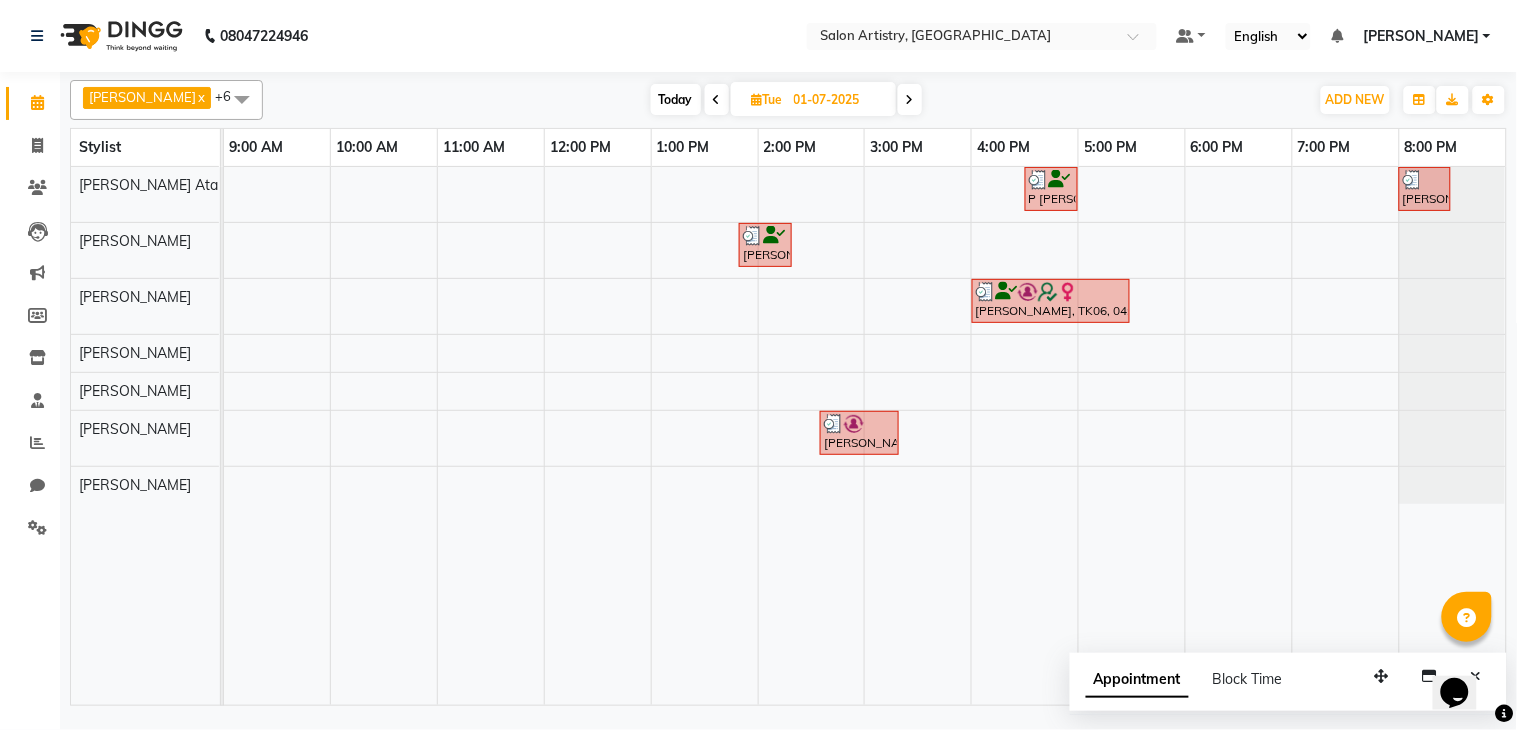 click at bounding box center [757, 99] 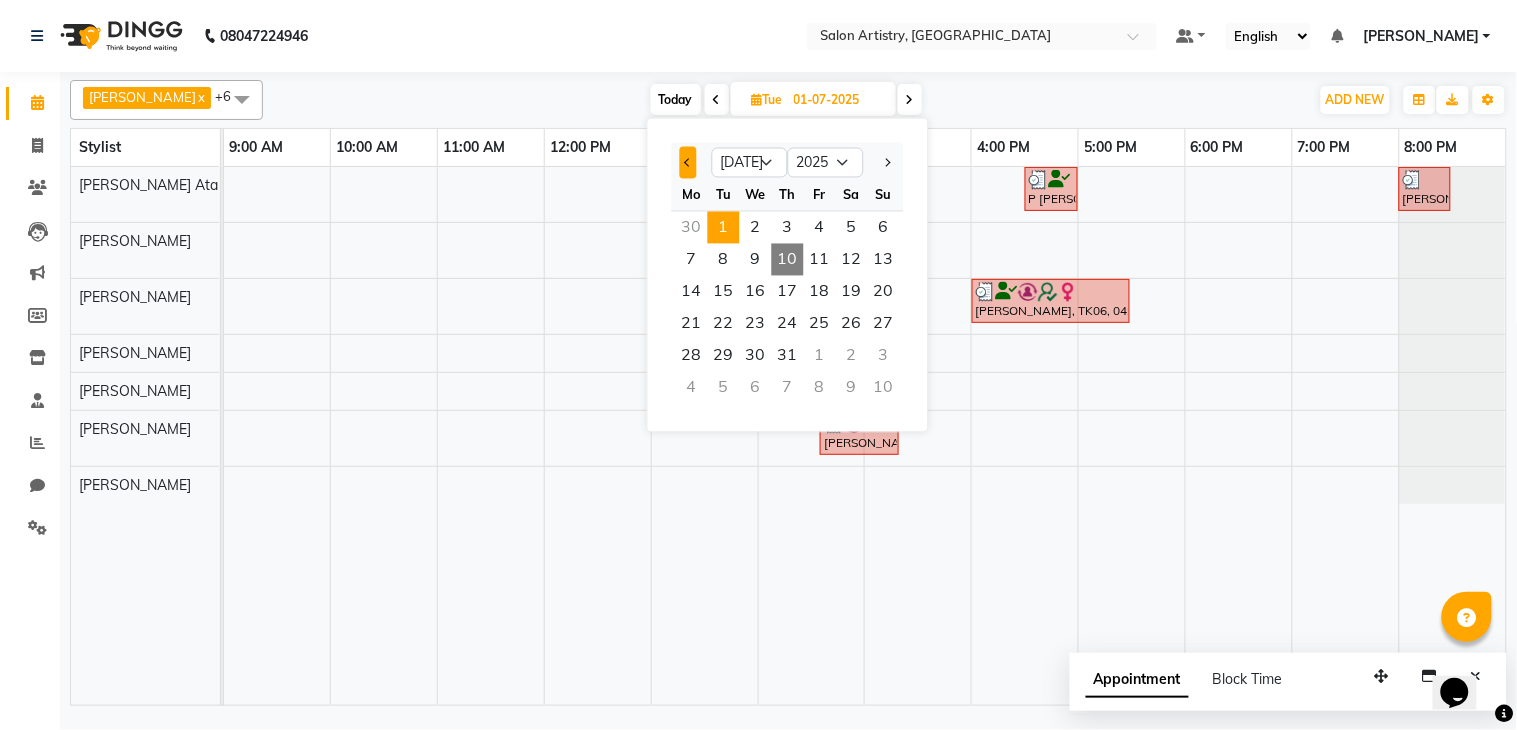 click at bounding box center [688, 163] 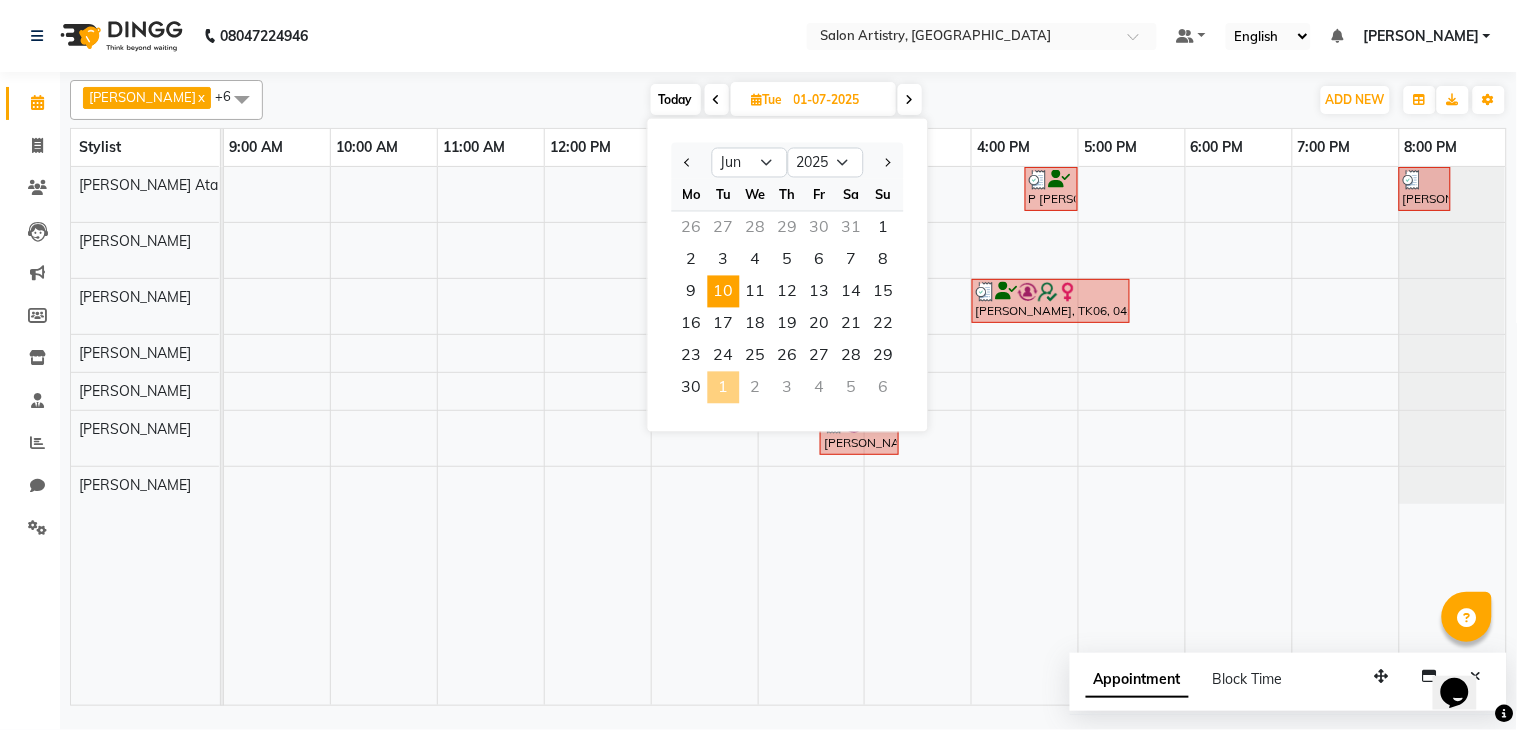 click on "10" at bounding box center [724, 292] 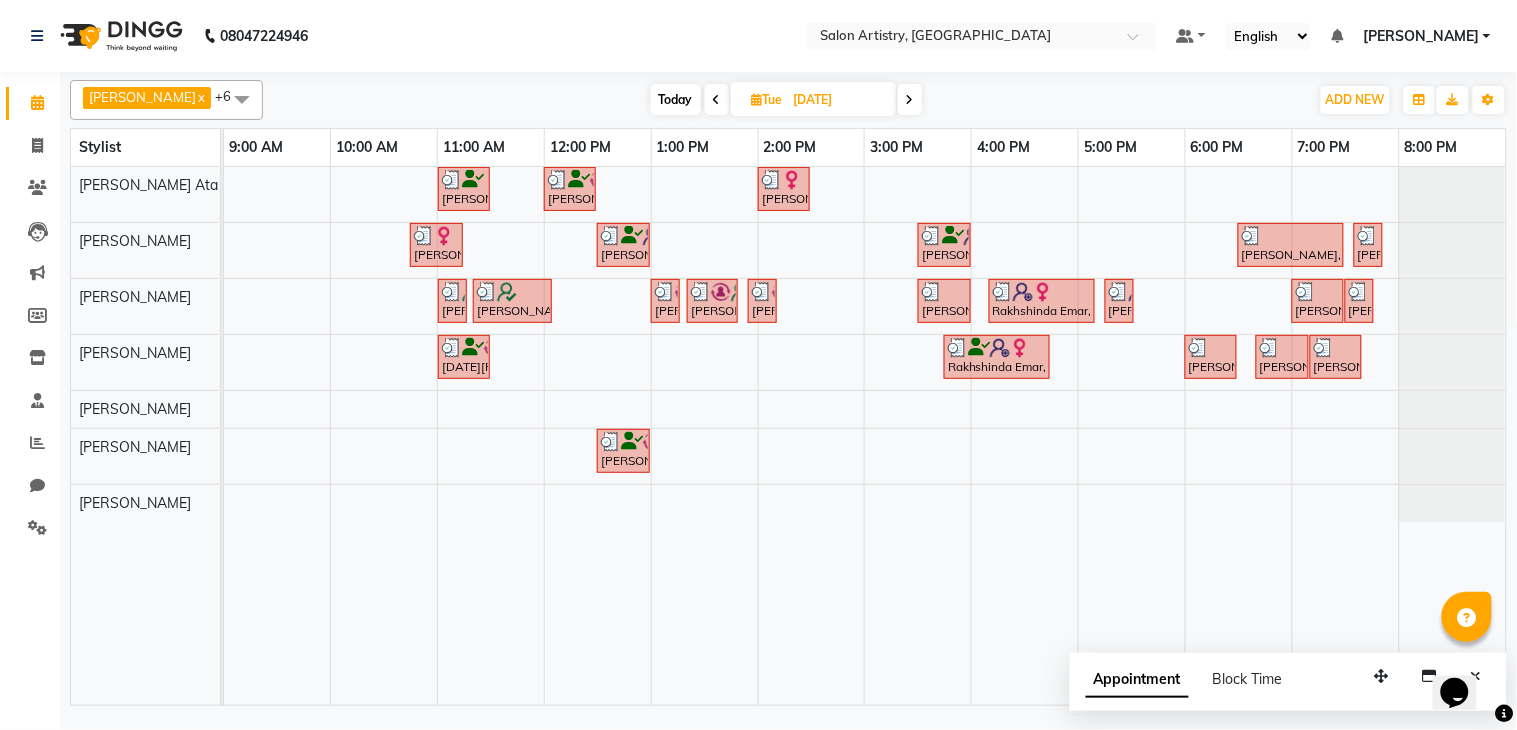 click at bounding box center [717, 100] 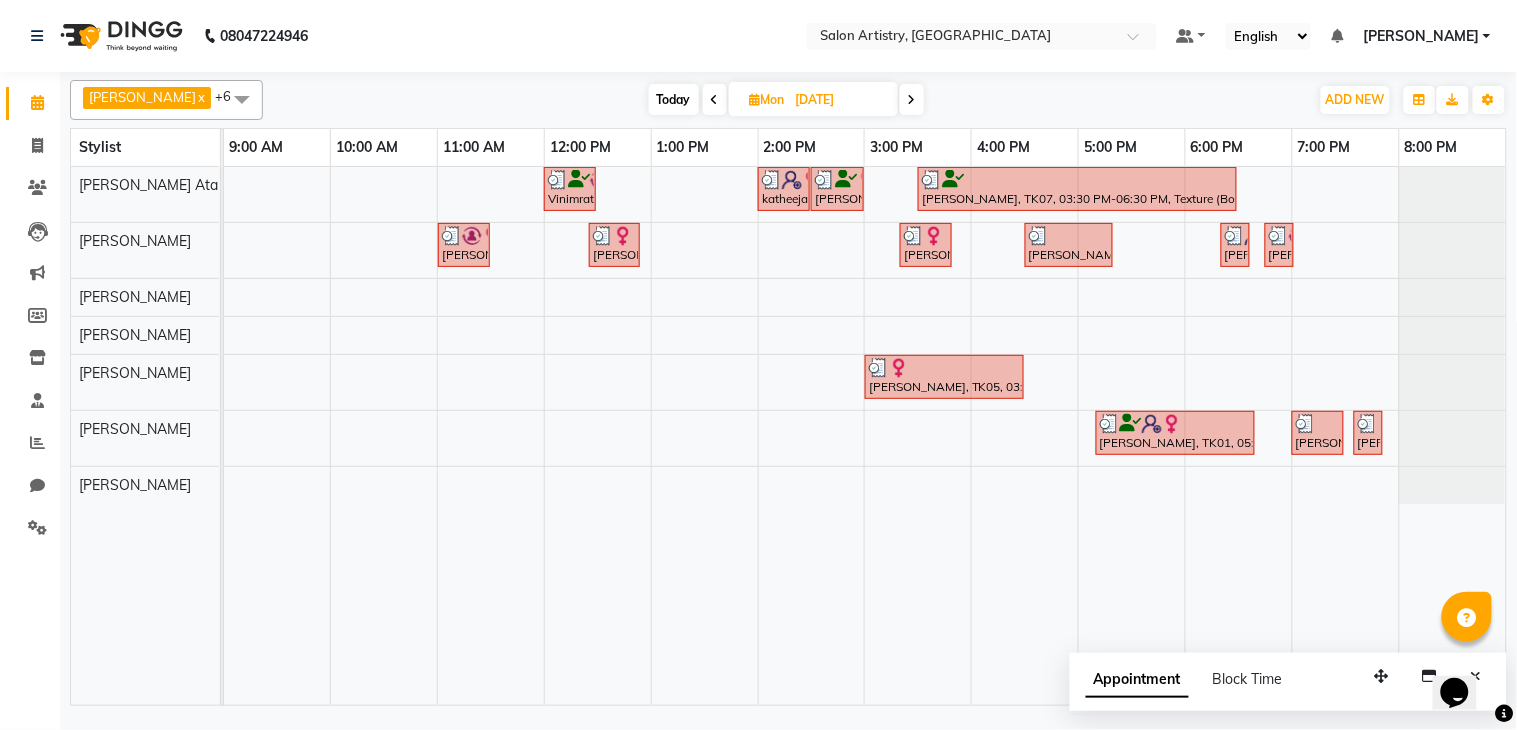 click at bounding box center [715, 100] 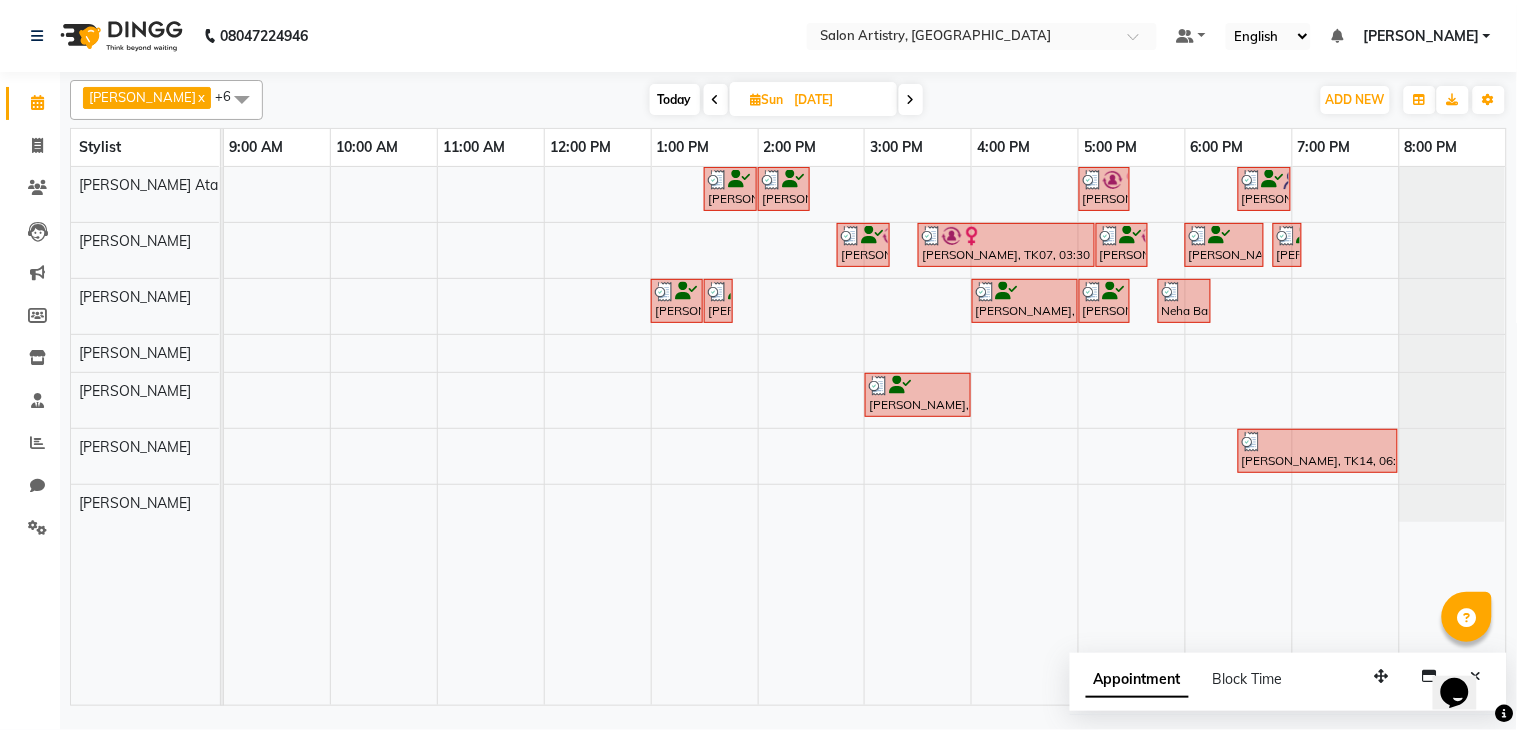 click at bounding box center [911, 99] 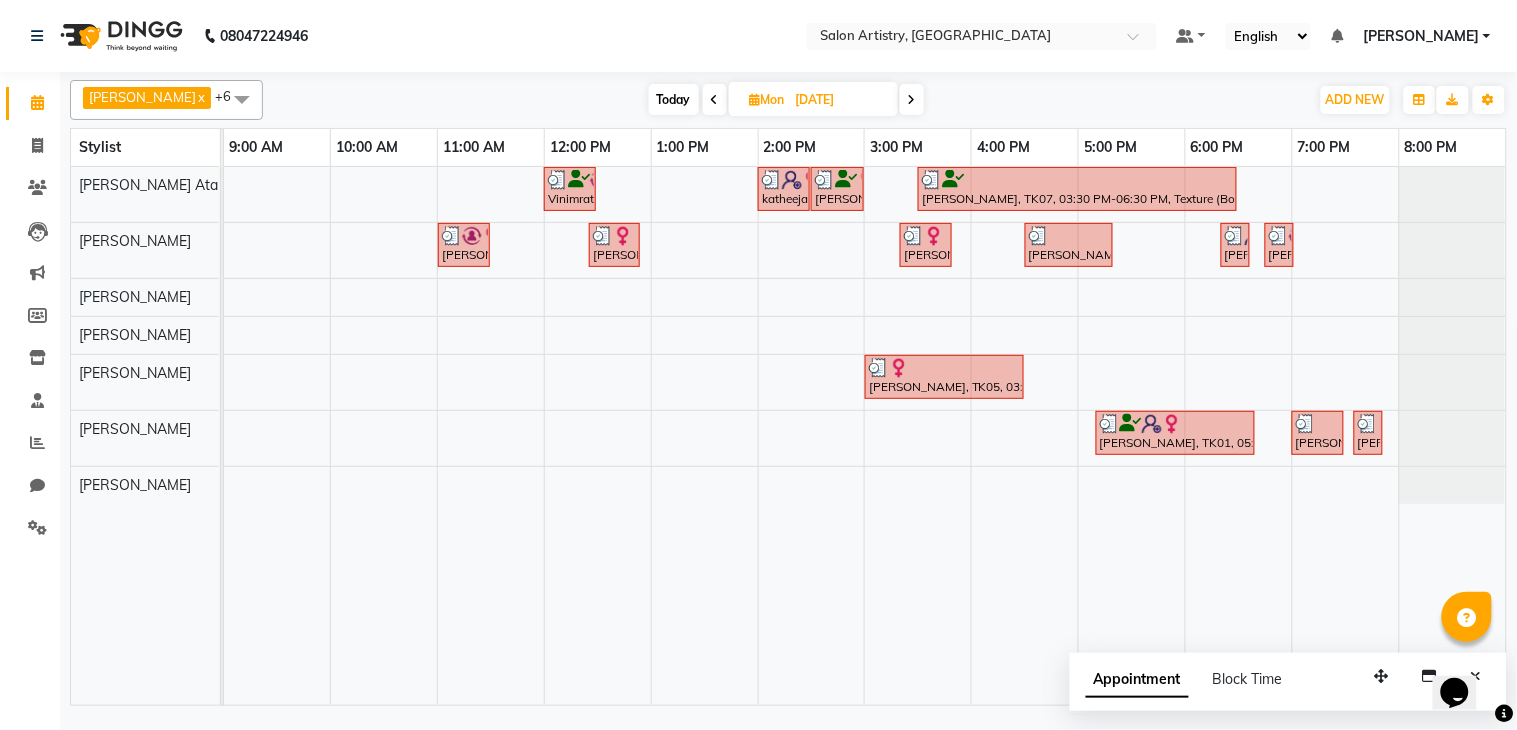 click at bounding box center [912, 100] 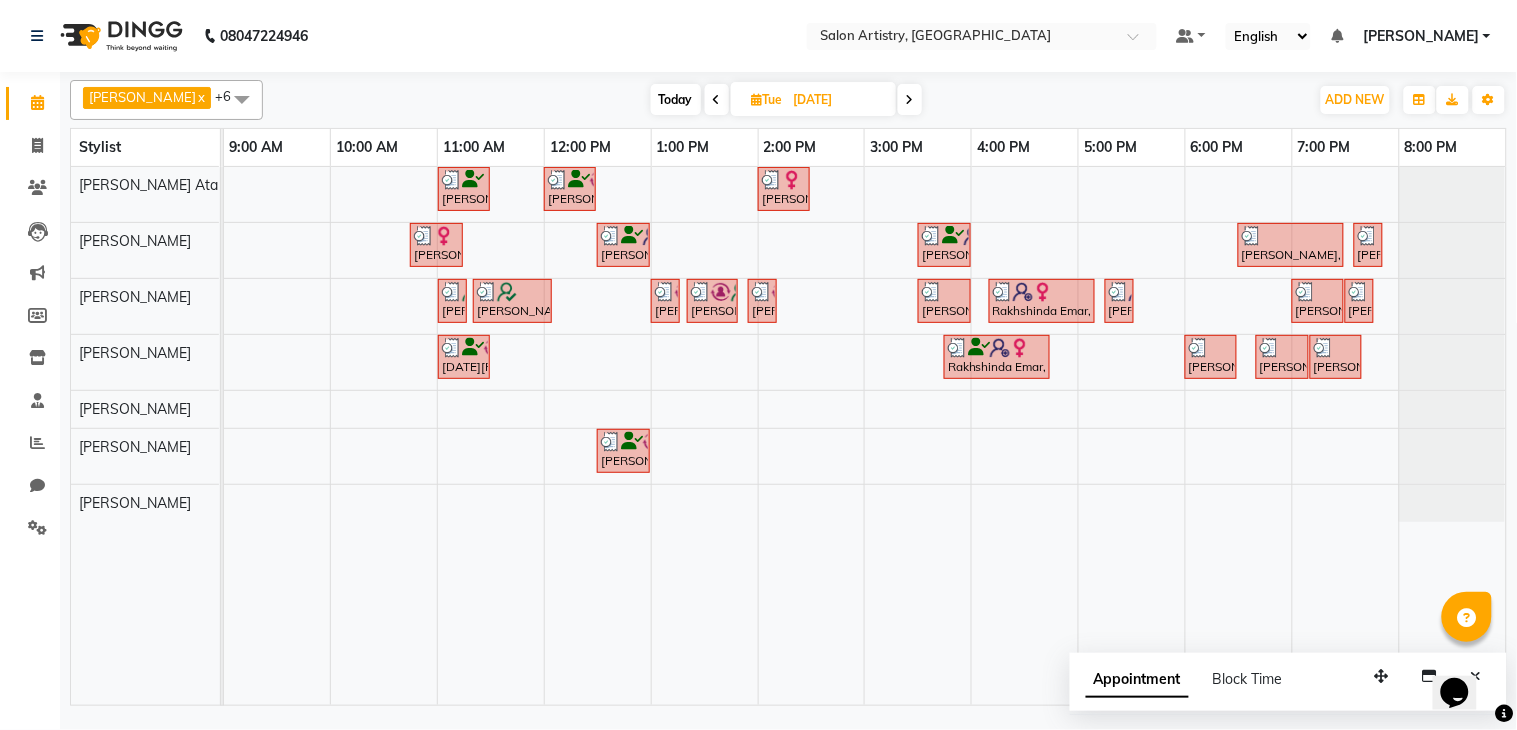 click at bounding box center (757, 99) 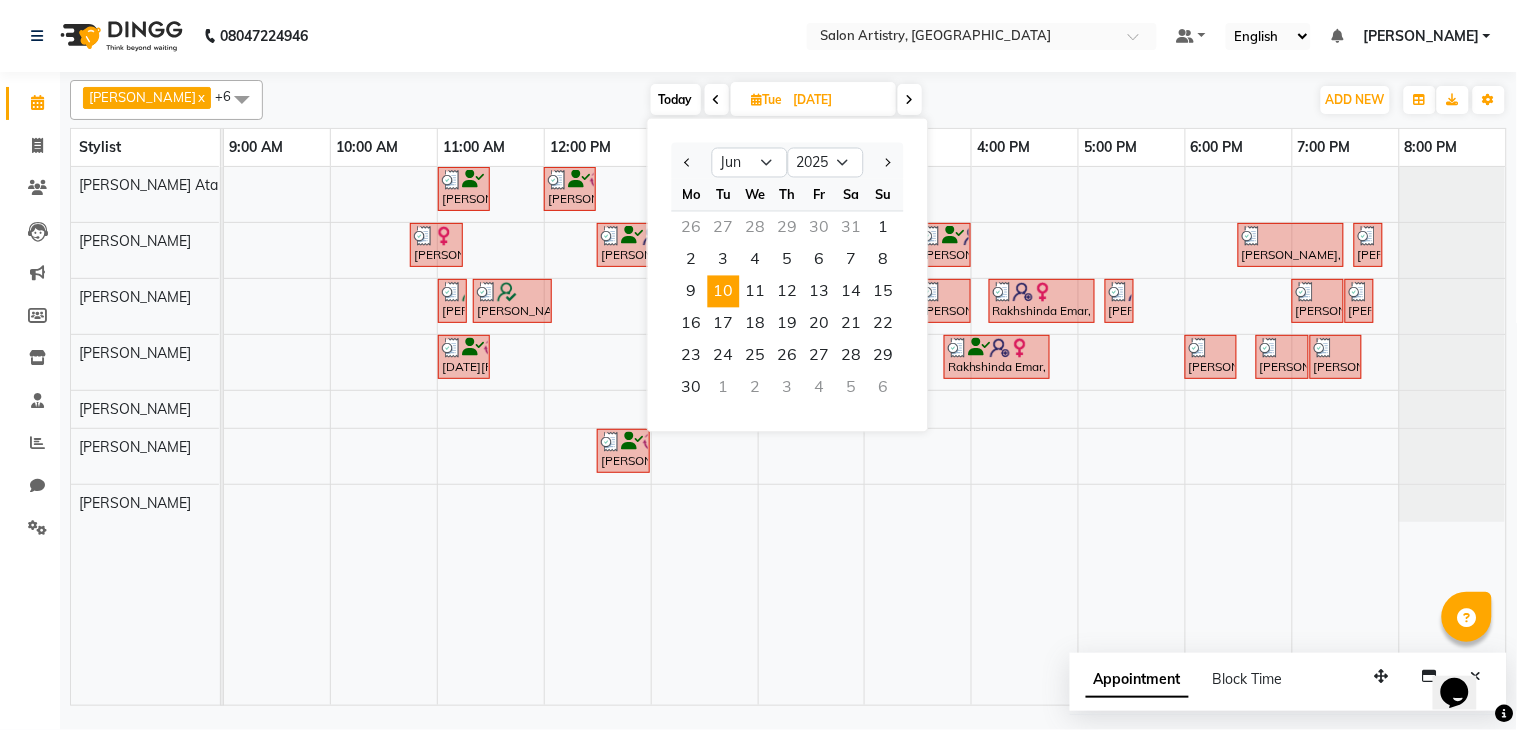click on "Today" at bounding box center [676, 99] 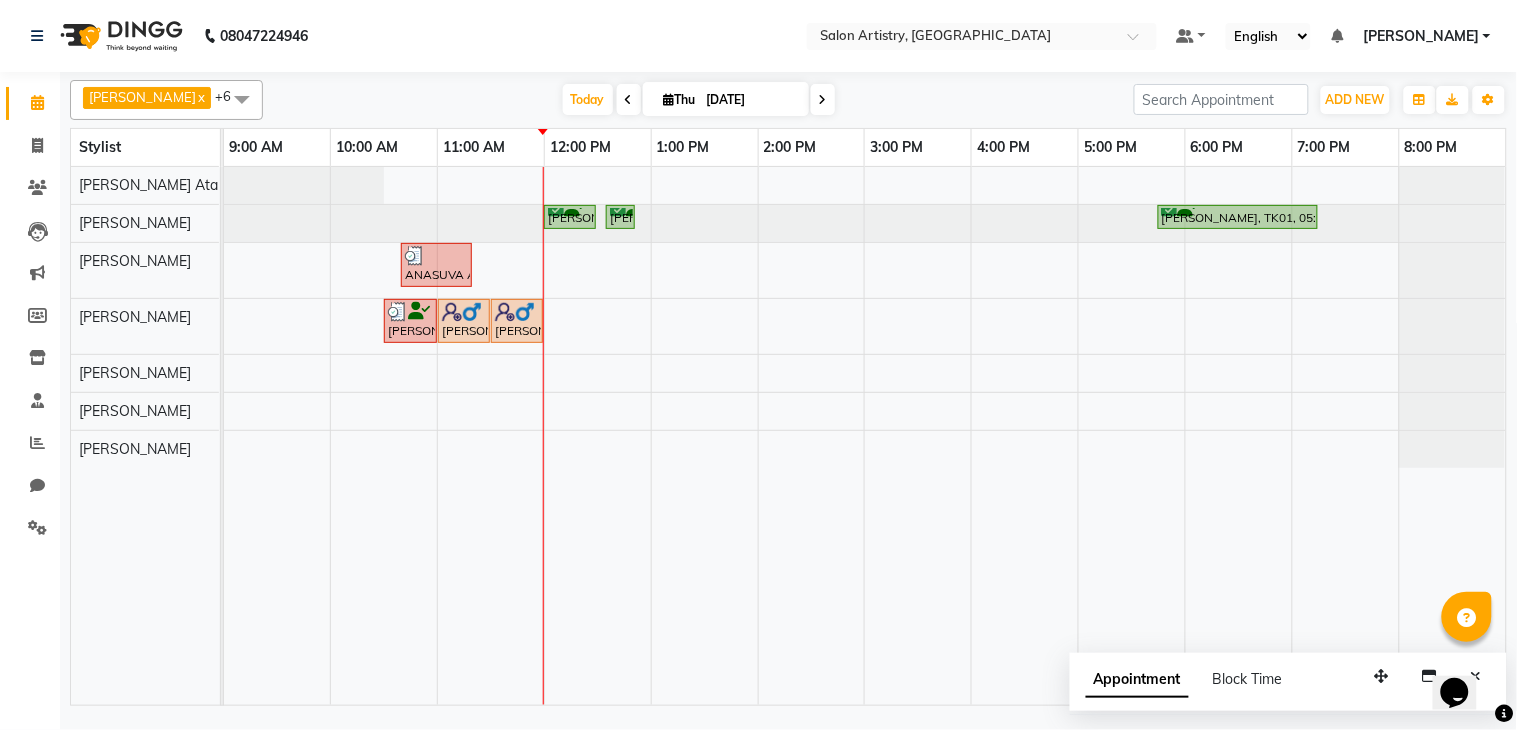 click on "[DATE]  [DATE]" at bounding box center (699, 100) 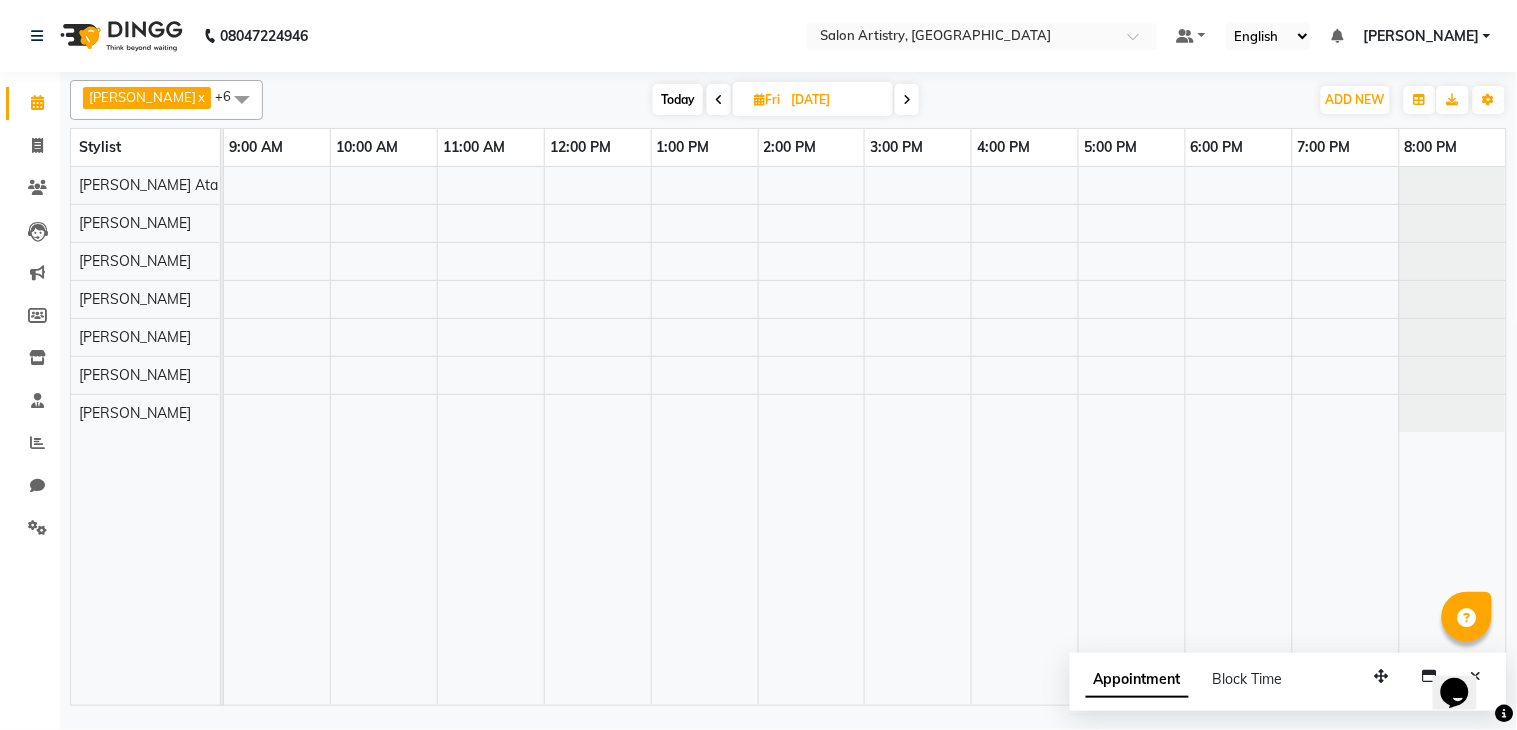 click at bounding box center [719, 99] 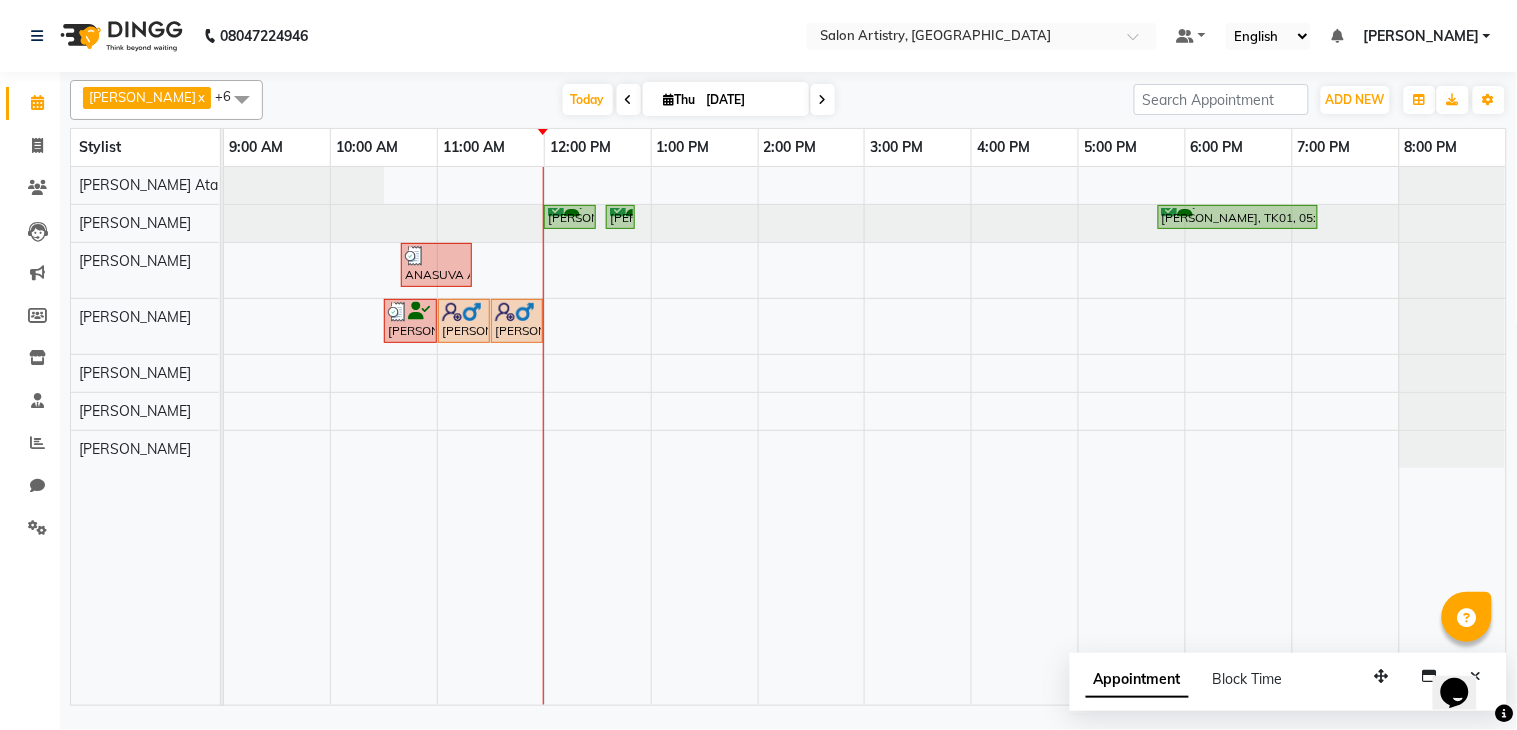 click on "[DATE]" at bounding box center [751, 100] 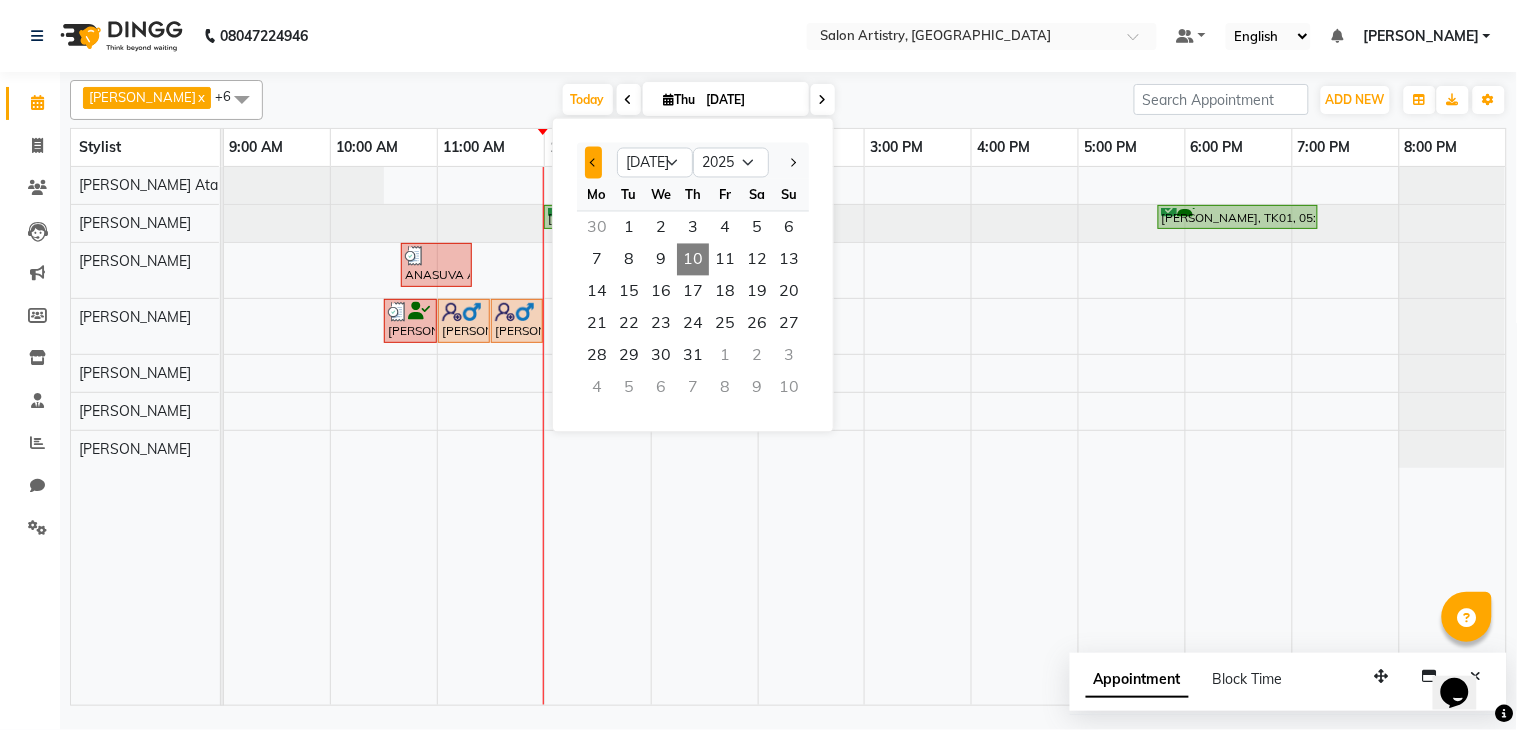 click at bounding box center [593, 163] 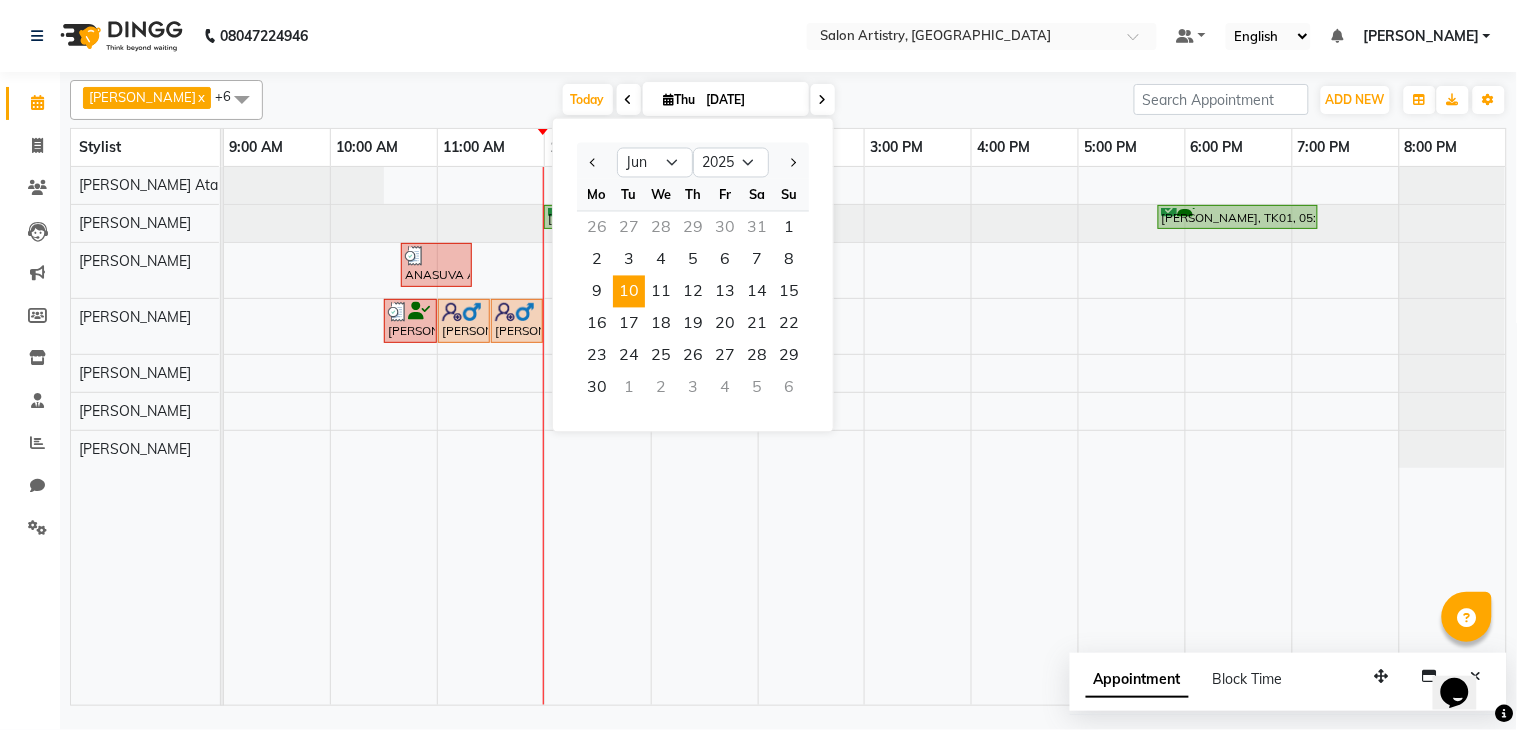 click on "10" at bounding box center [629, 292] 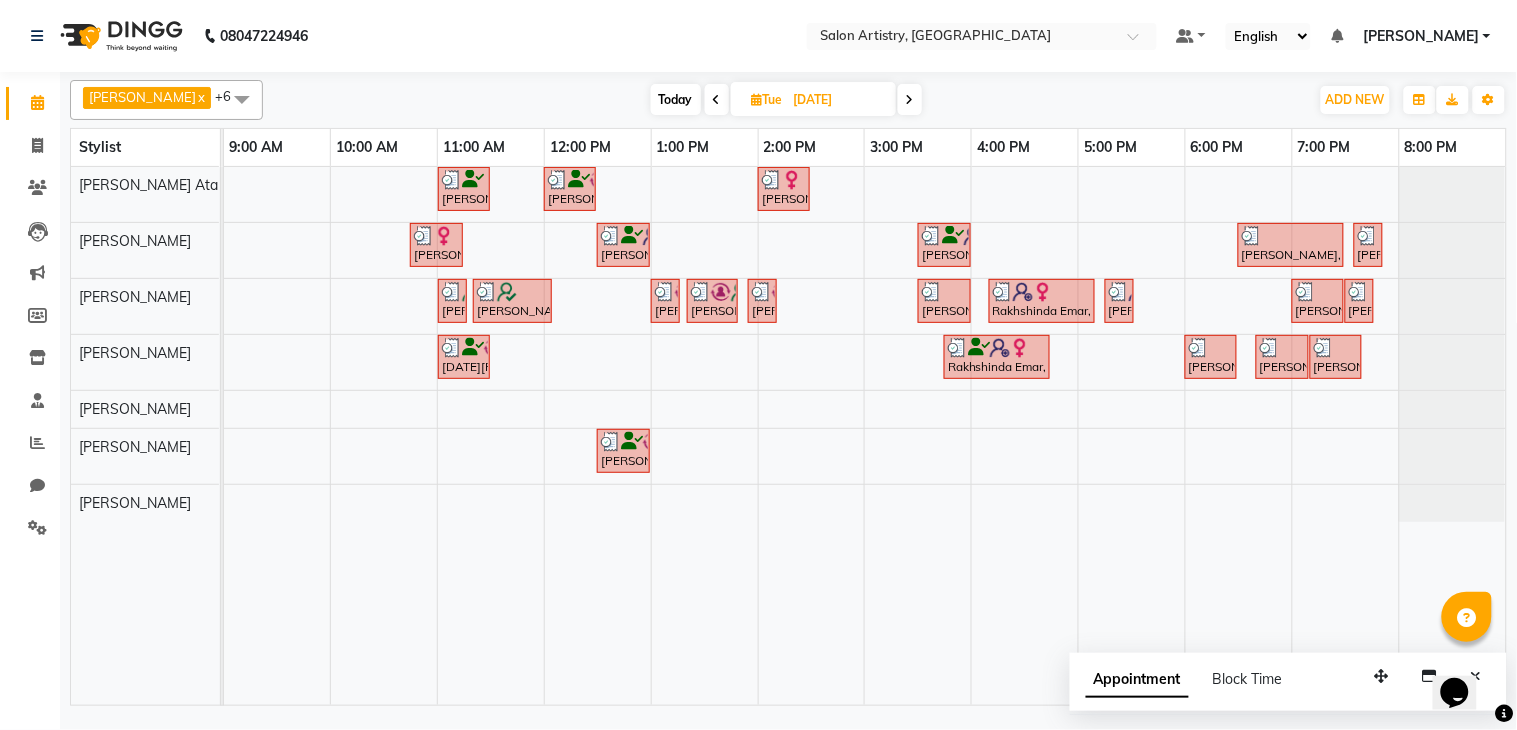 click at bounding box center [910, 100] 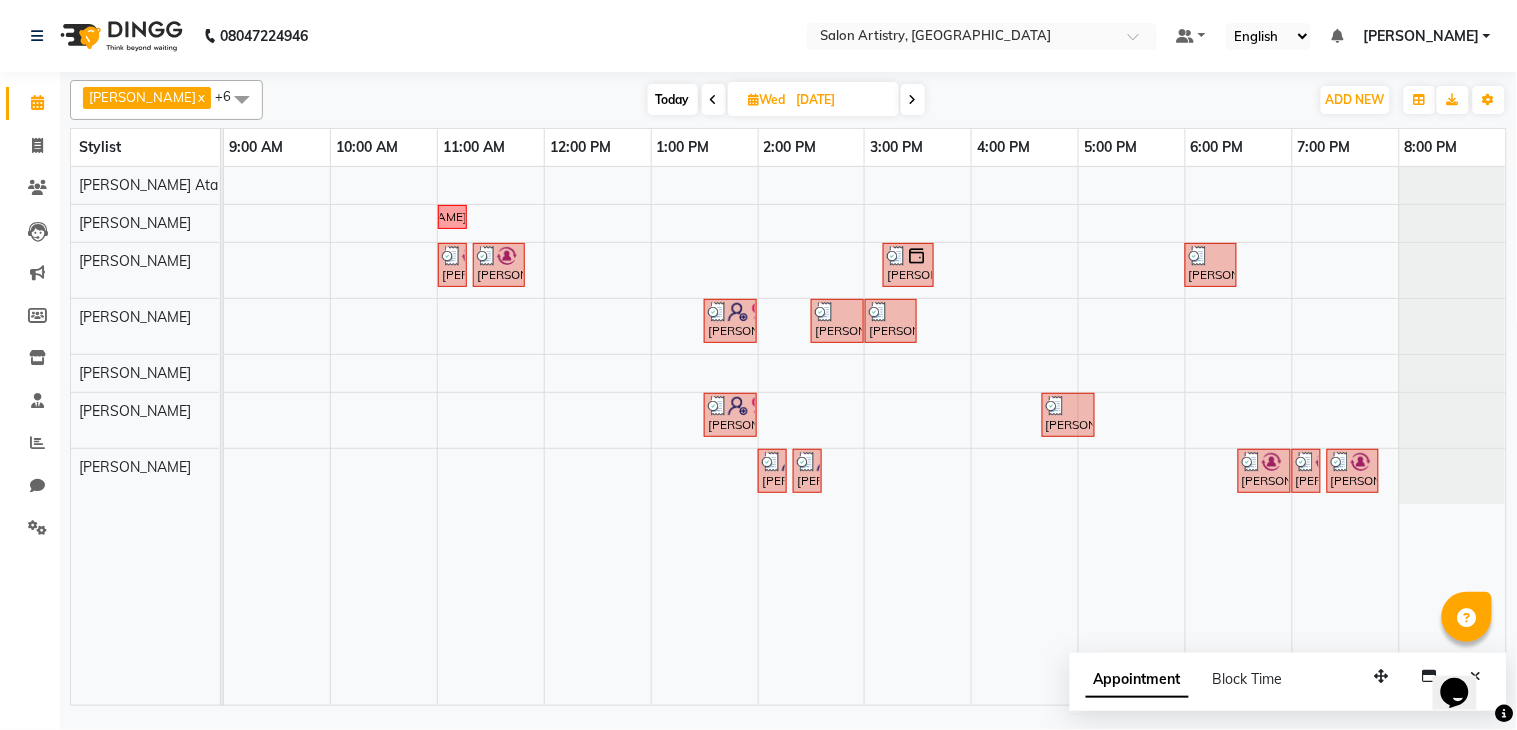 click at bounding box center (913, 99) 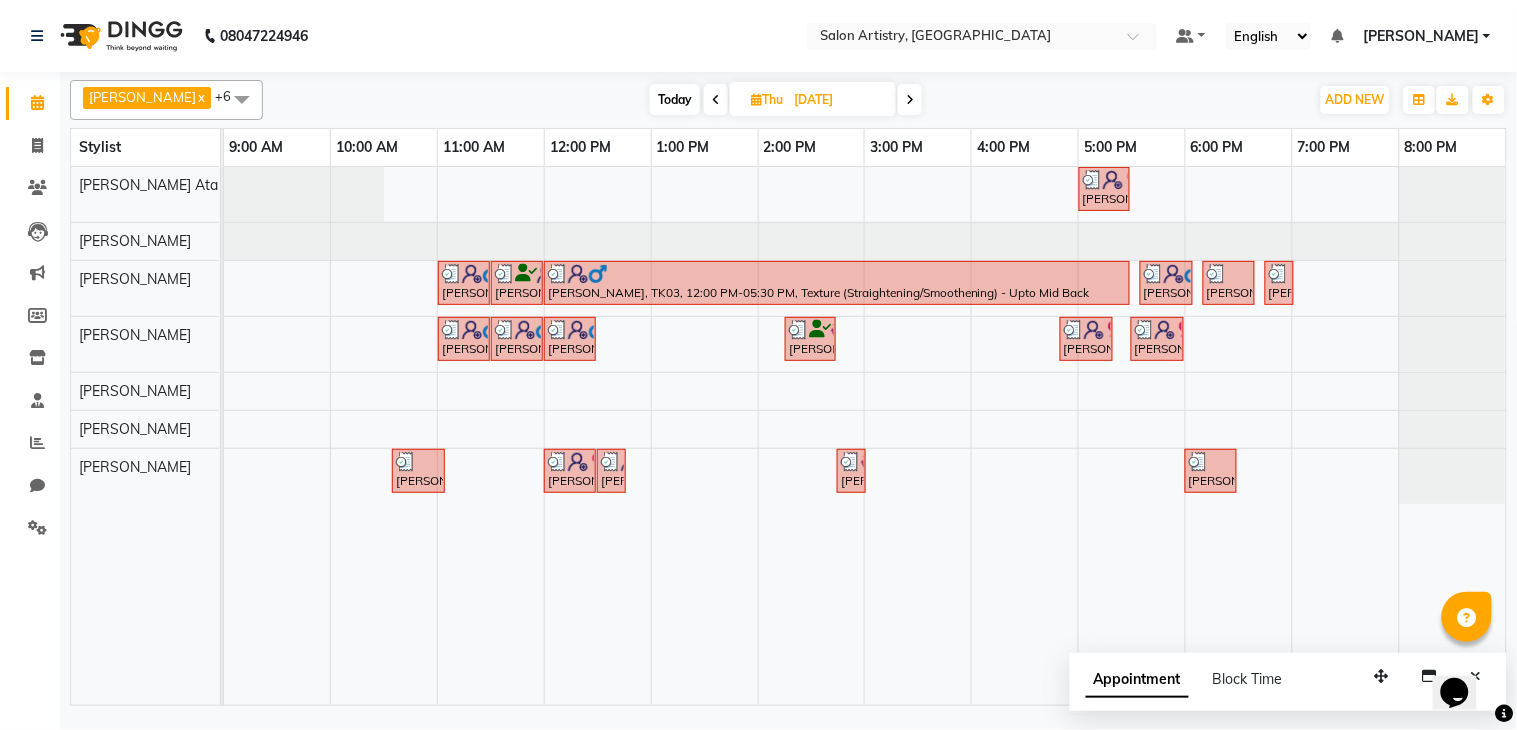 click on "[DATE]" at bounding box center [838, 100] 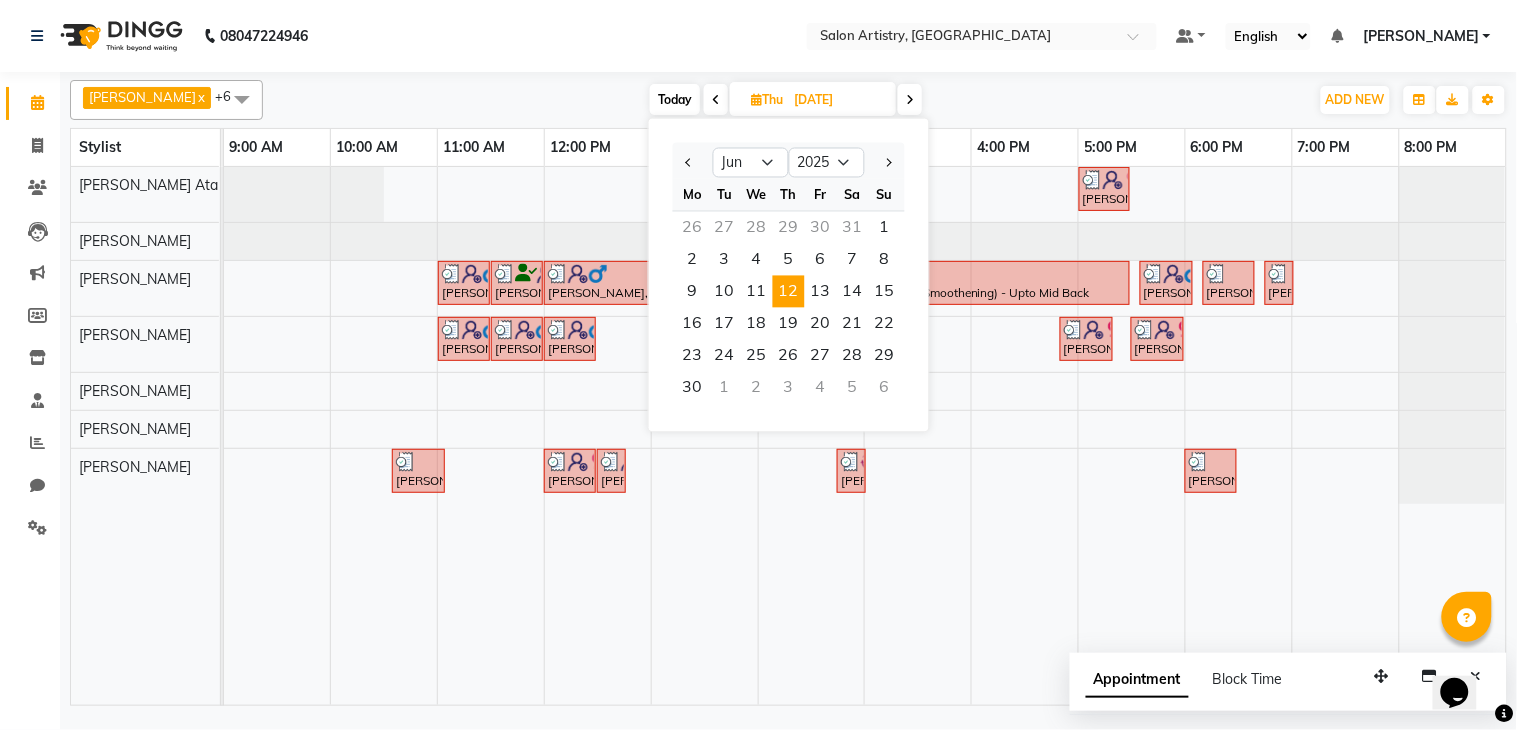 click at bounding box center [885, 163] 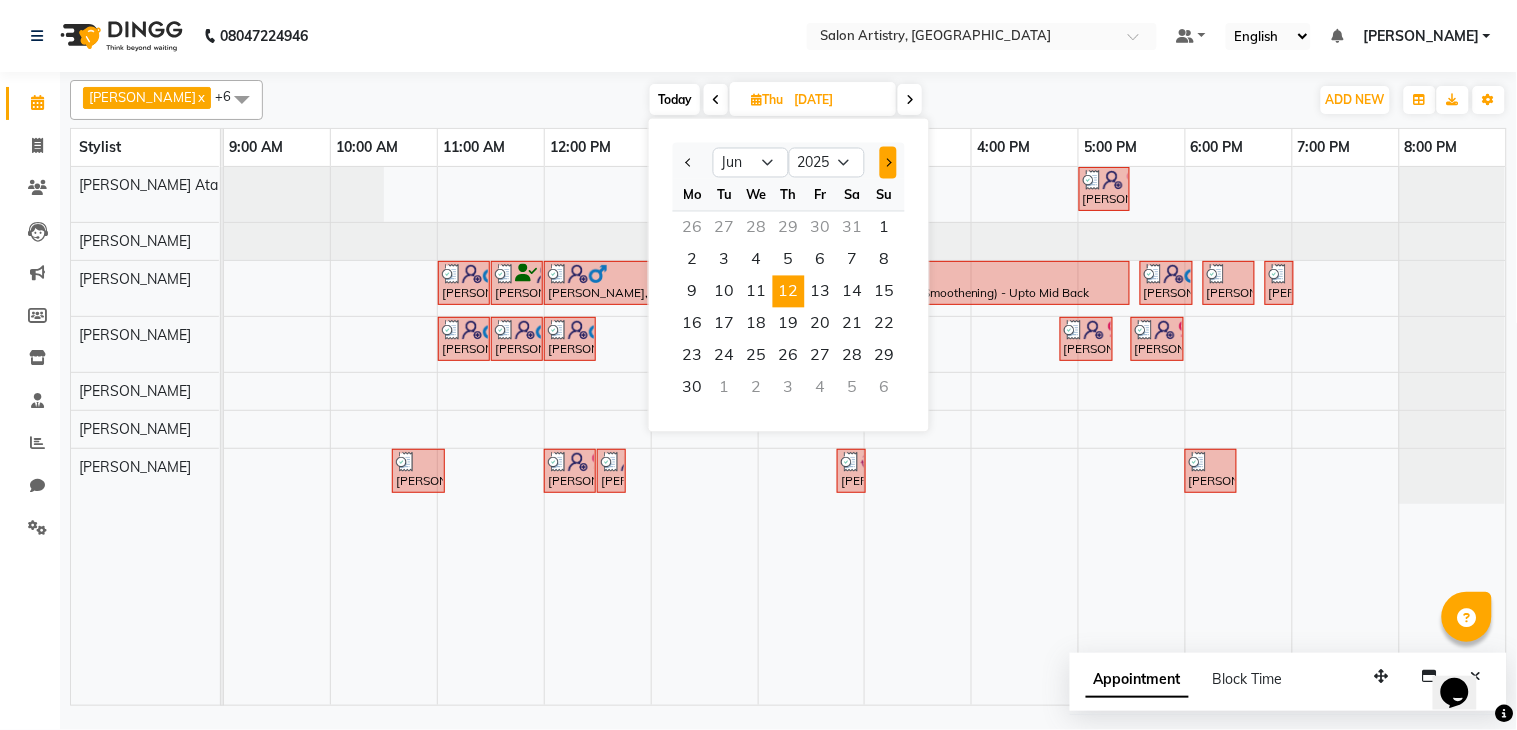 click at bounding box center (888, 163) 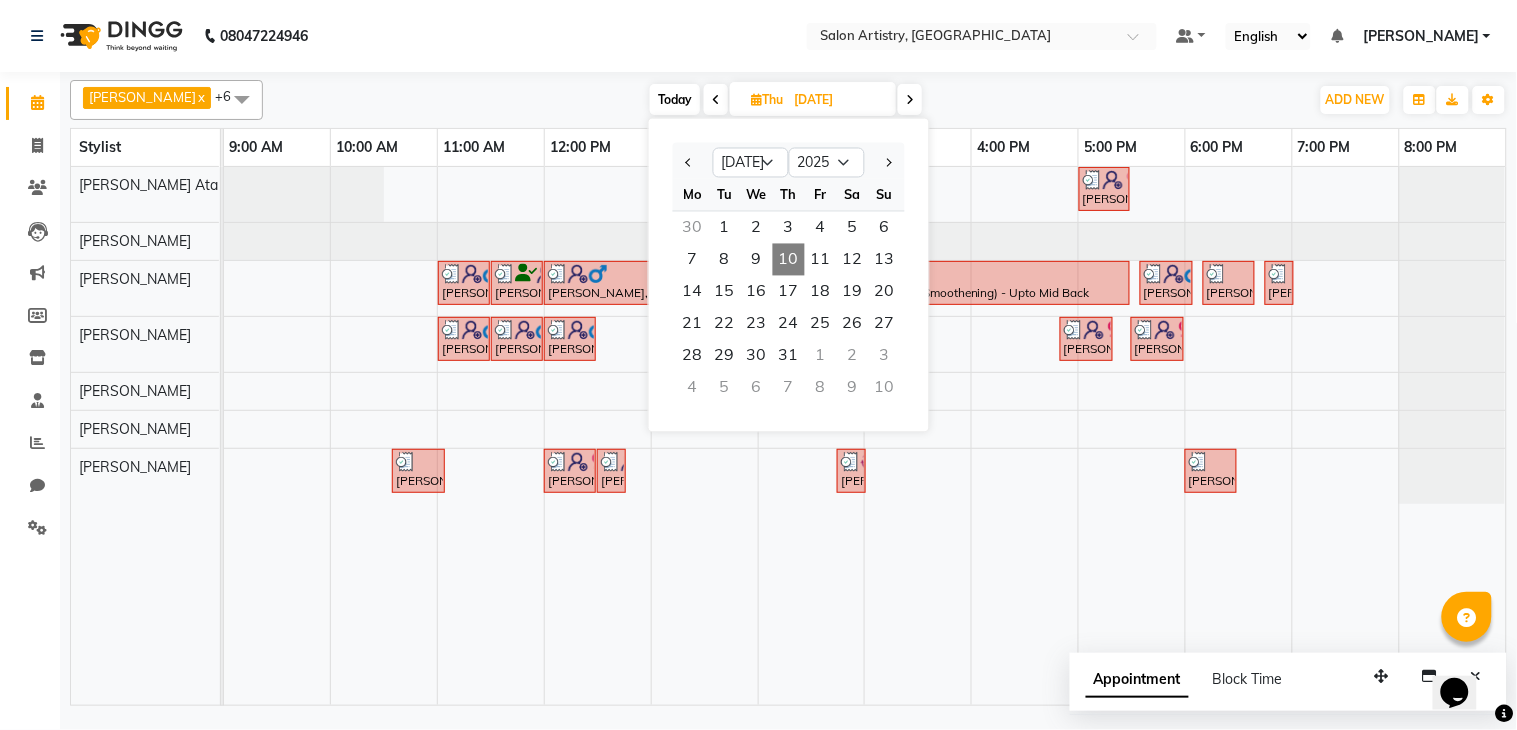 click on "10" at bounding box center (789, 260) 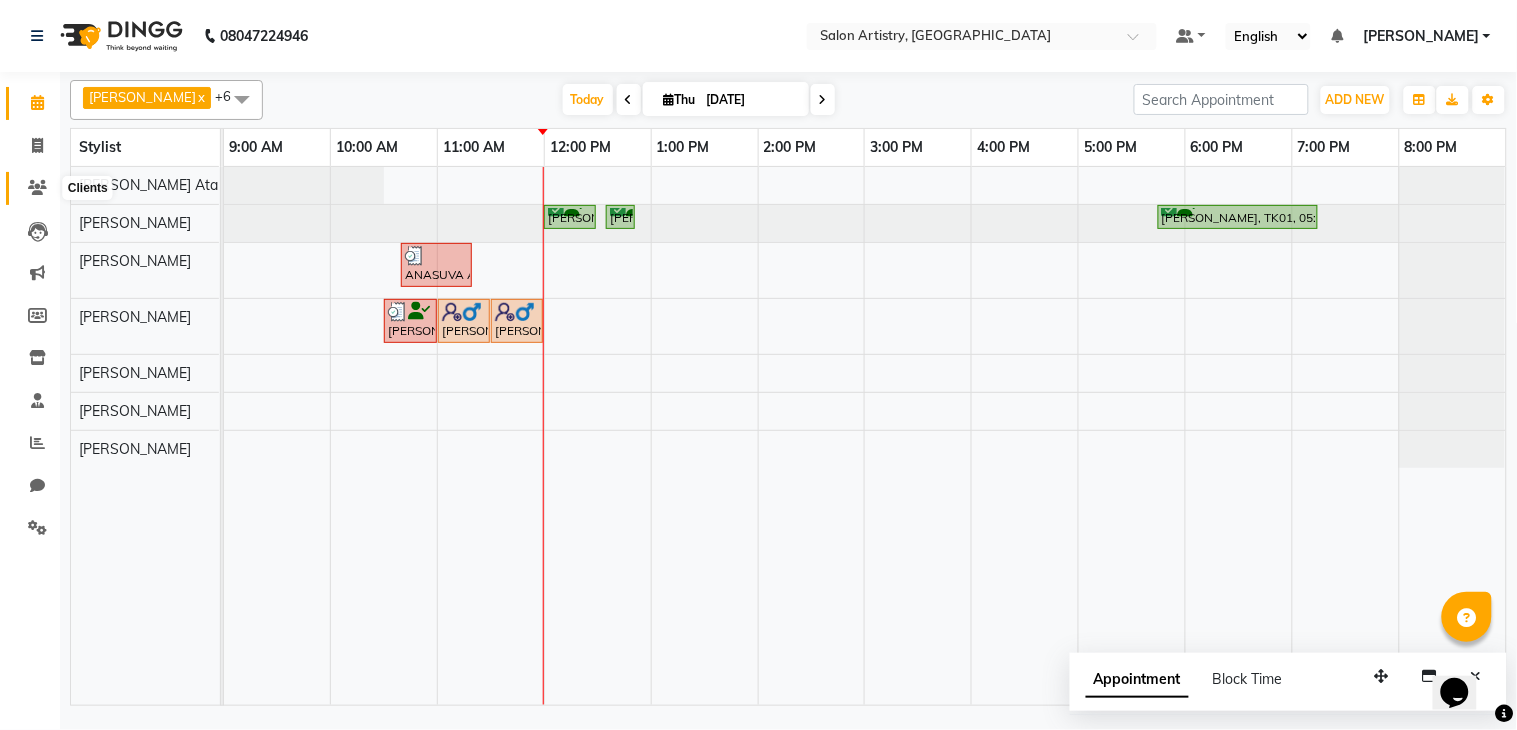 click 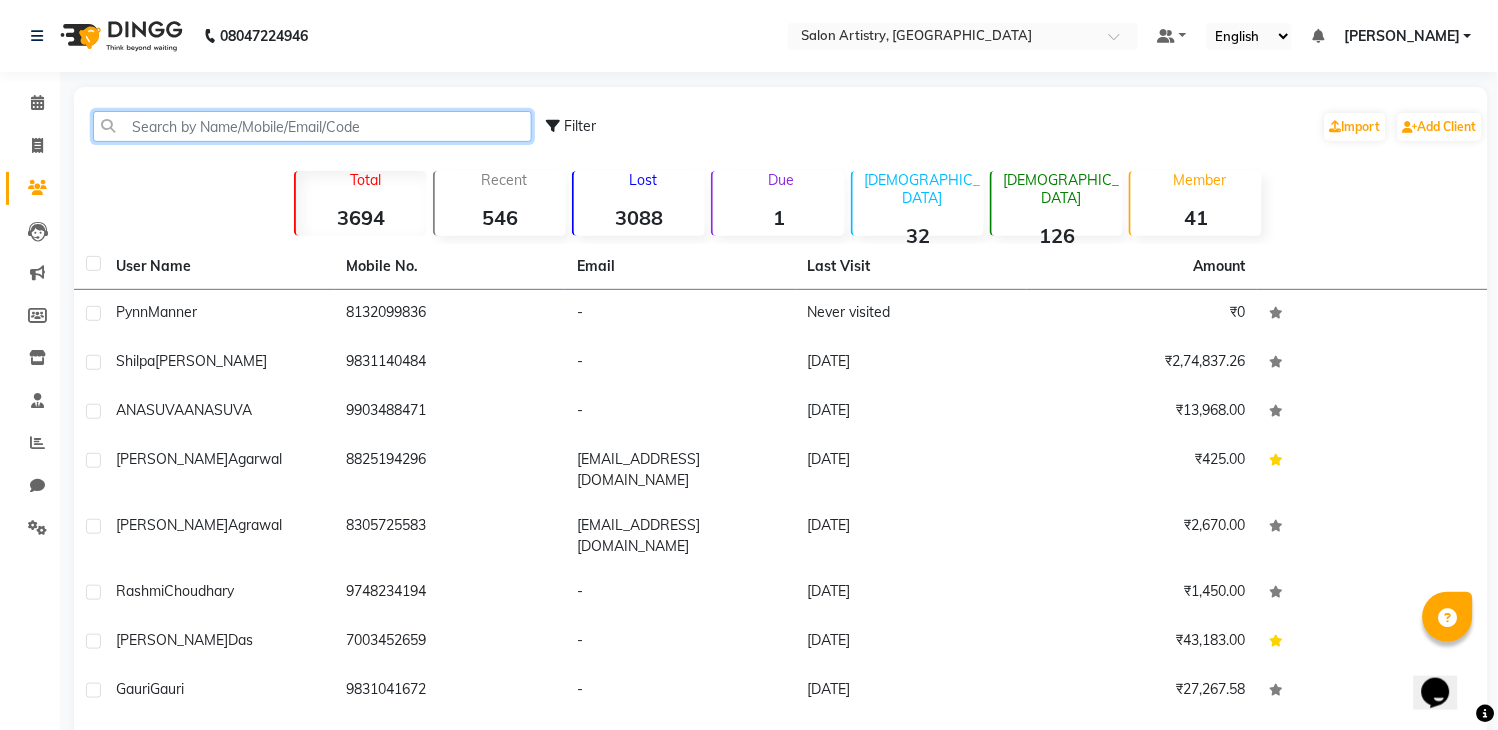 click 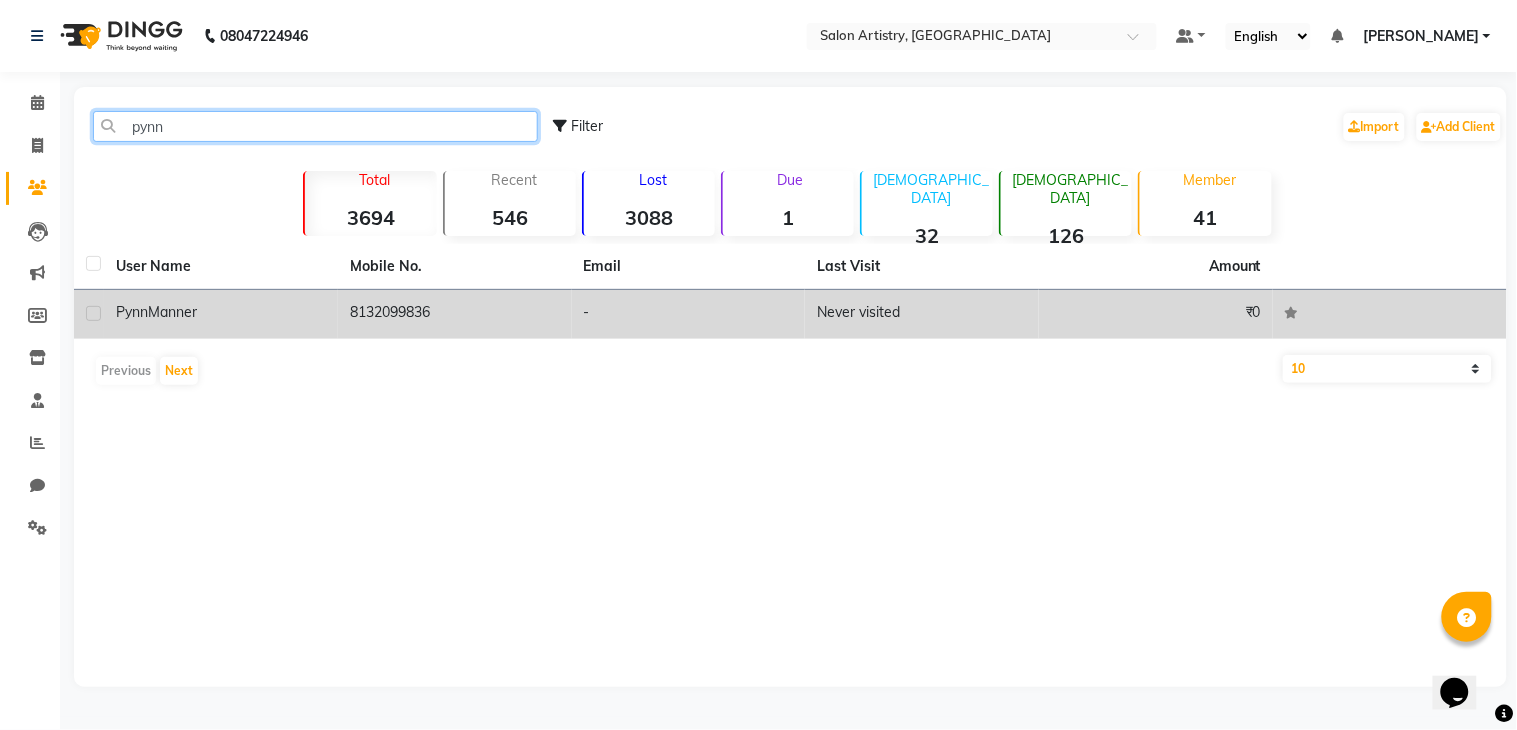 type on "pynn" 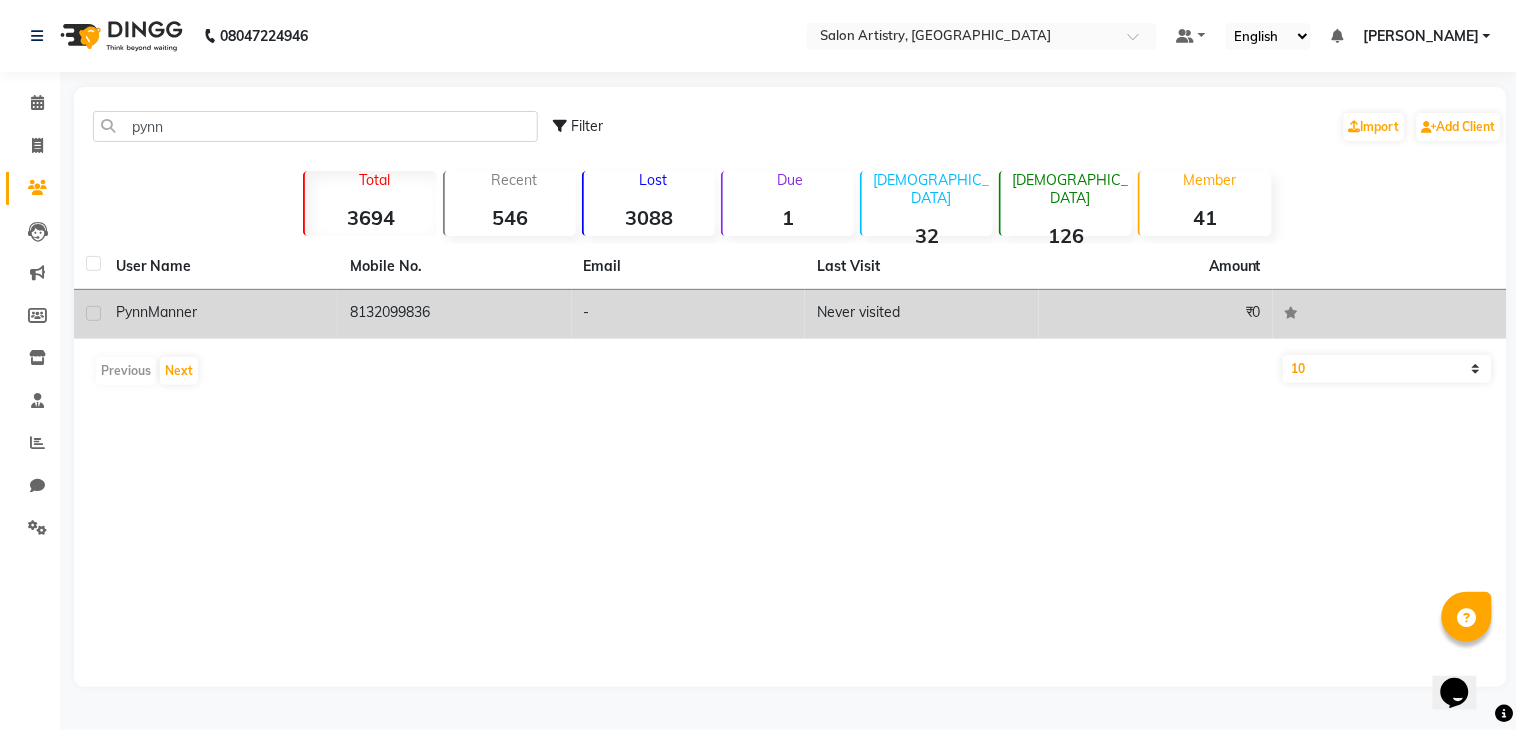 drag, startPoint x: 446, startPoint y: 315, endPoint x: 353, endPoint y: 320, distance: 93.13431 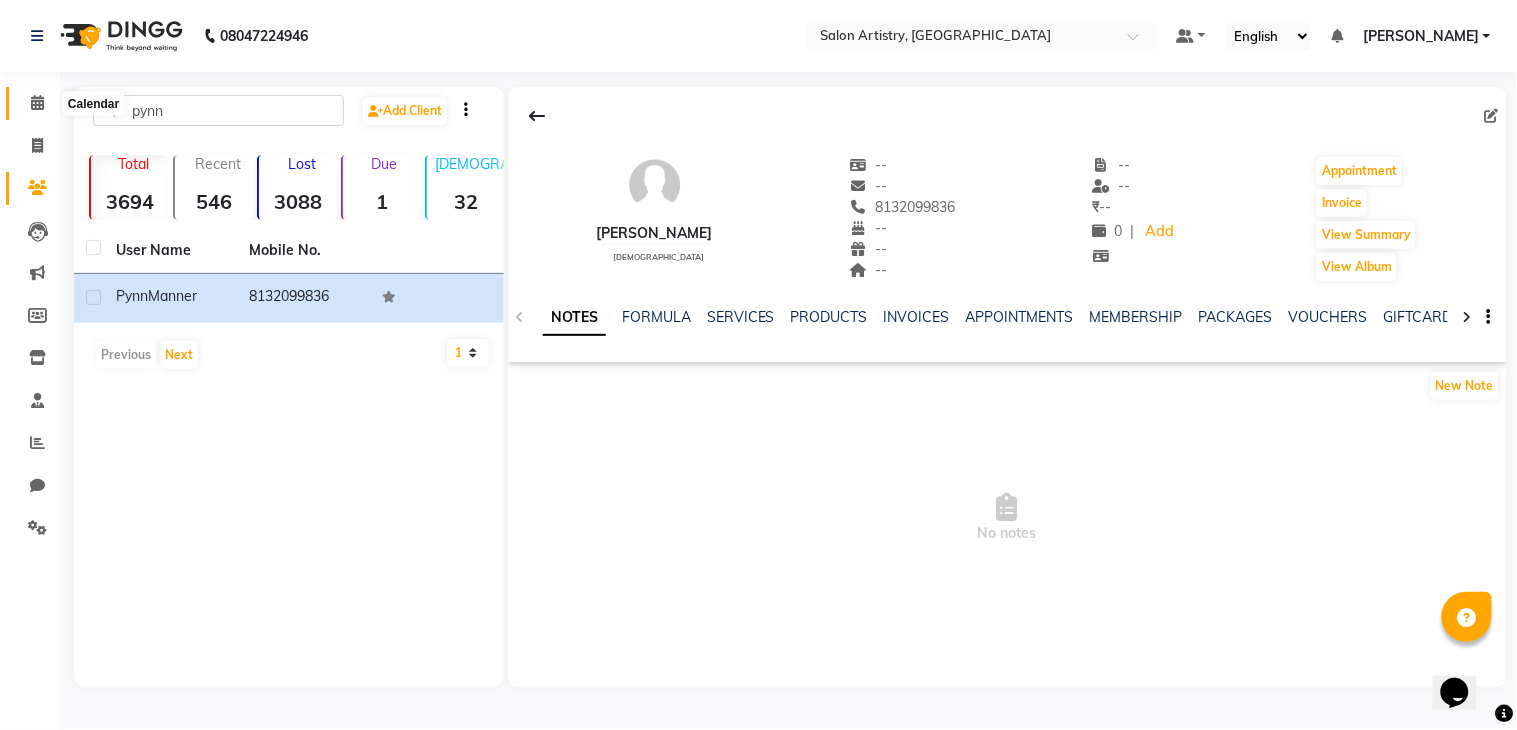 click 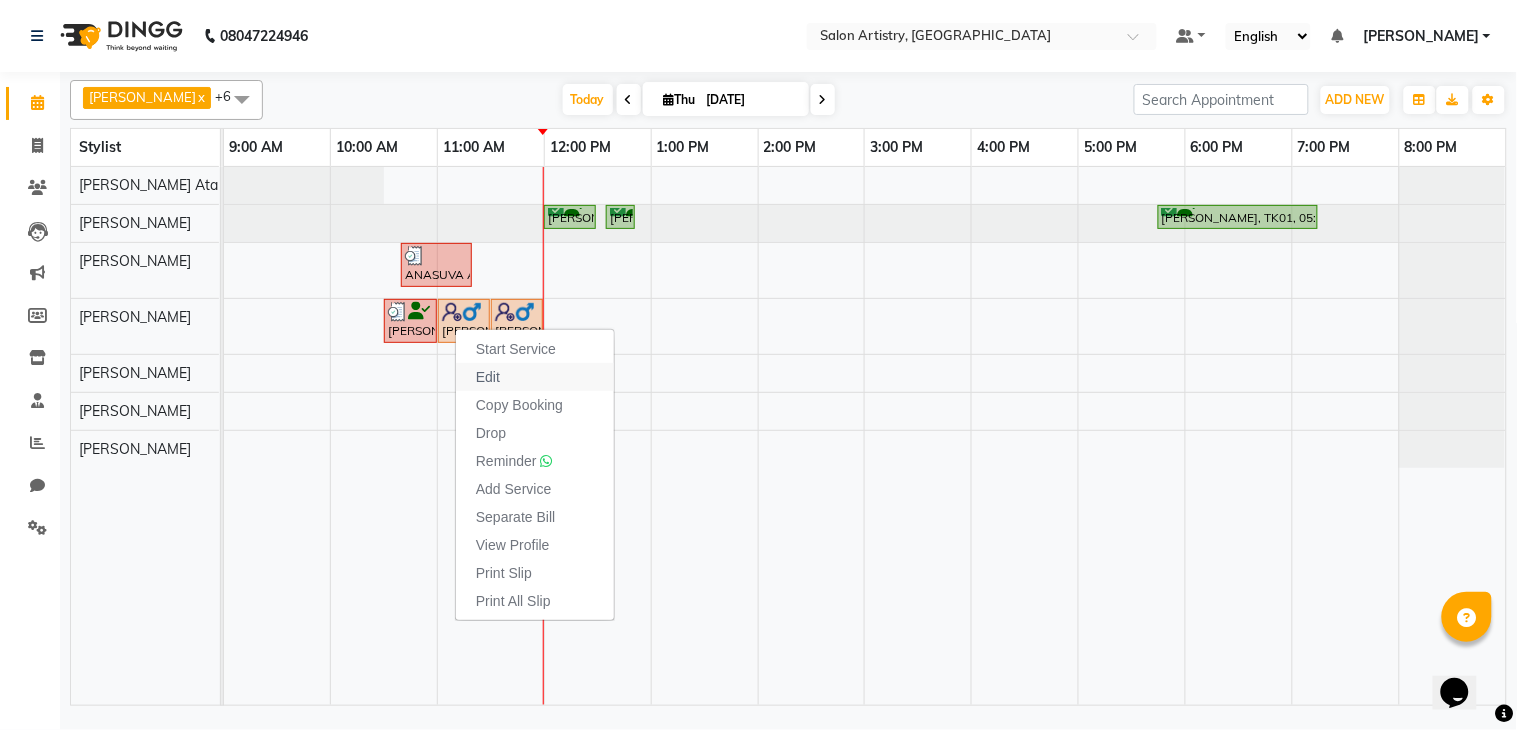 click on "Edit" at bounding box center (488, 377) 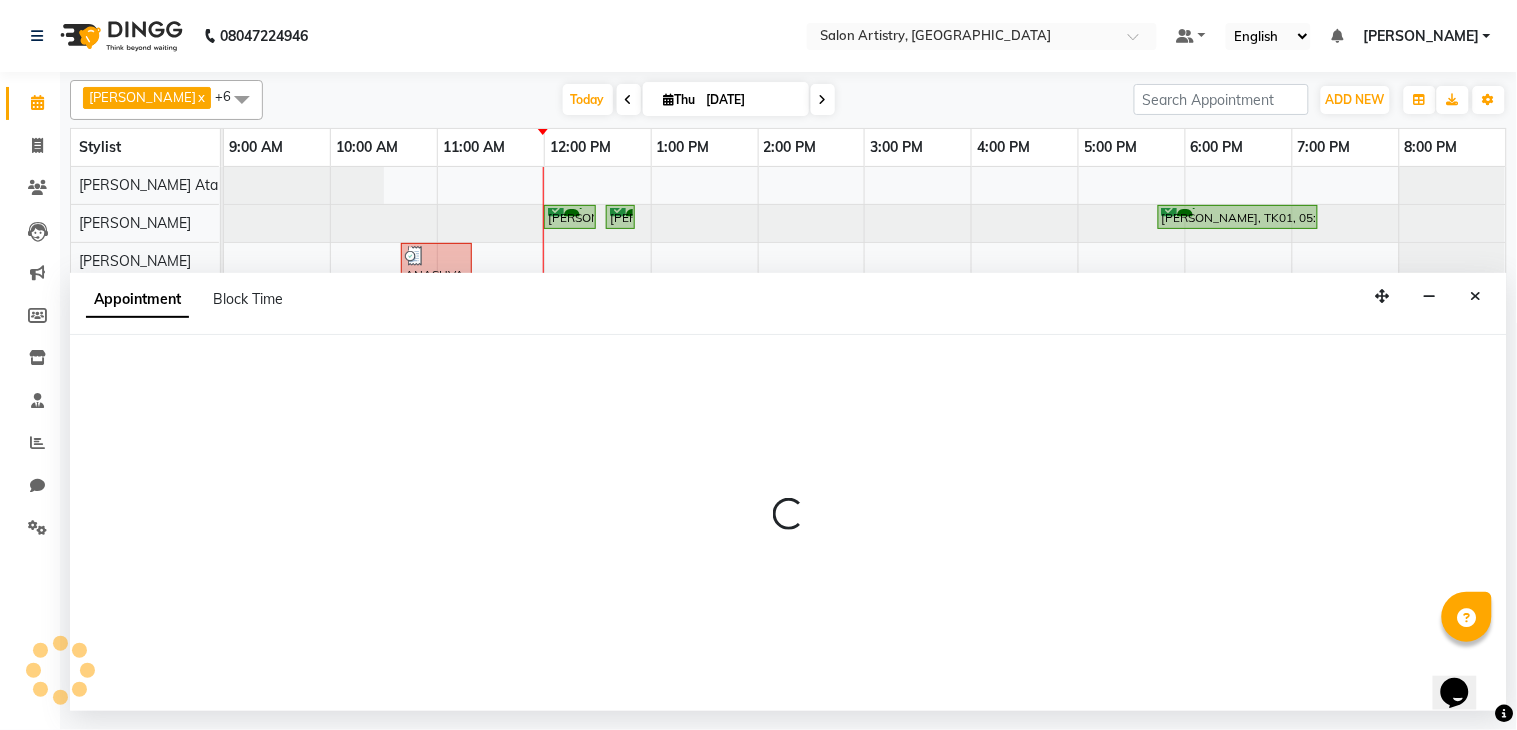 select on "tentative" 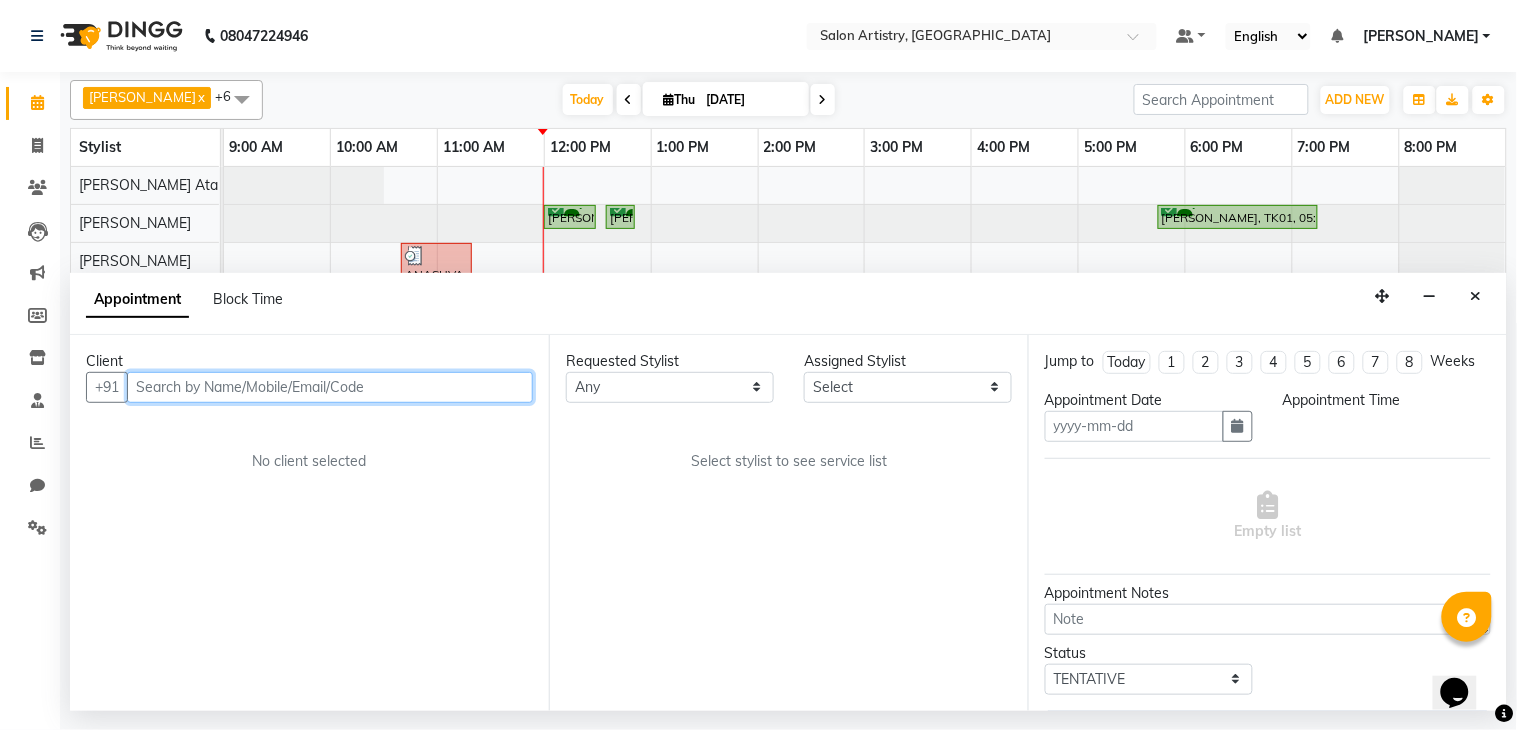 type on "[DATE]" 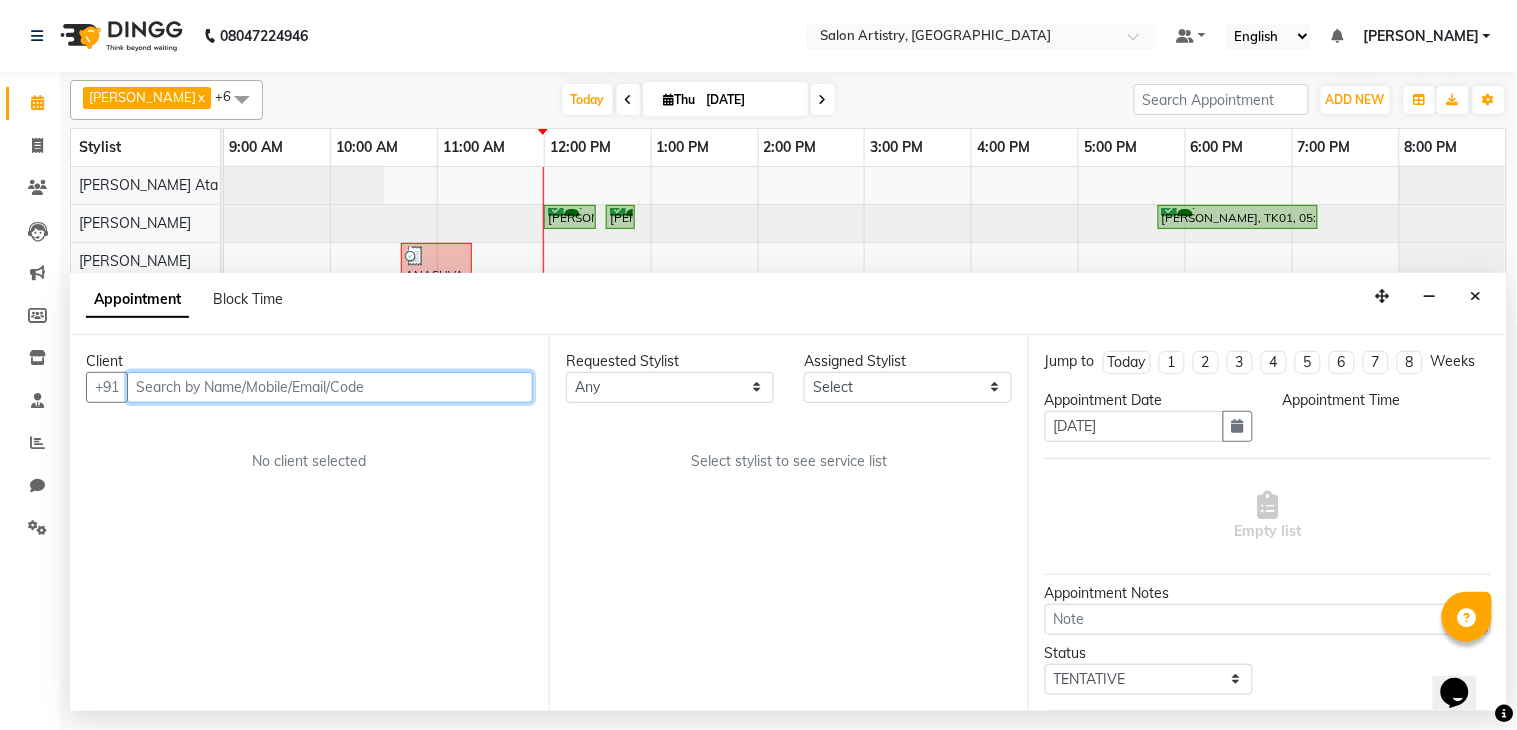 select on "660" 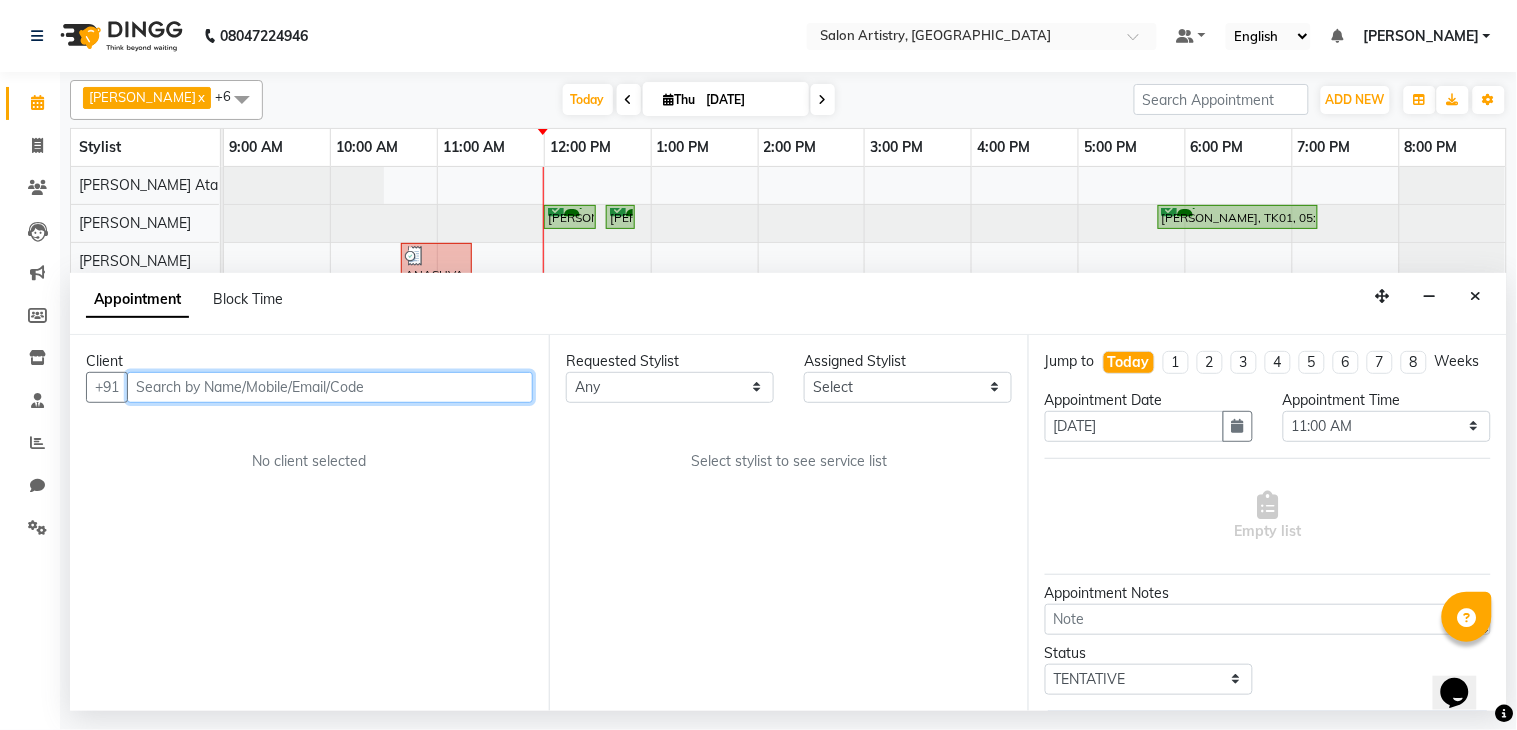 select on "79861" 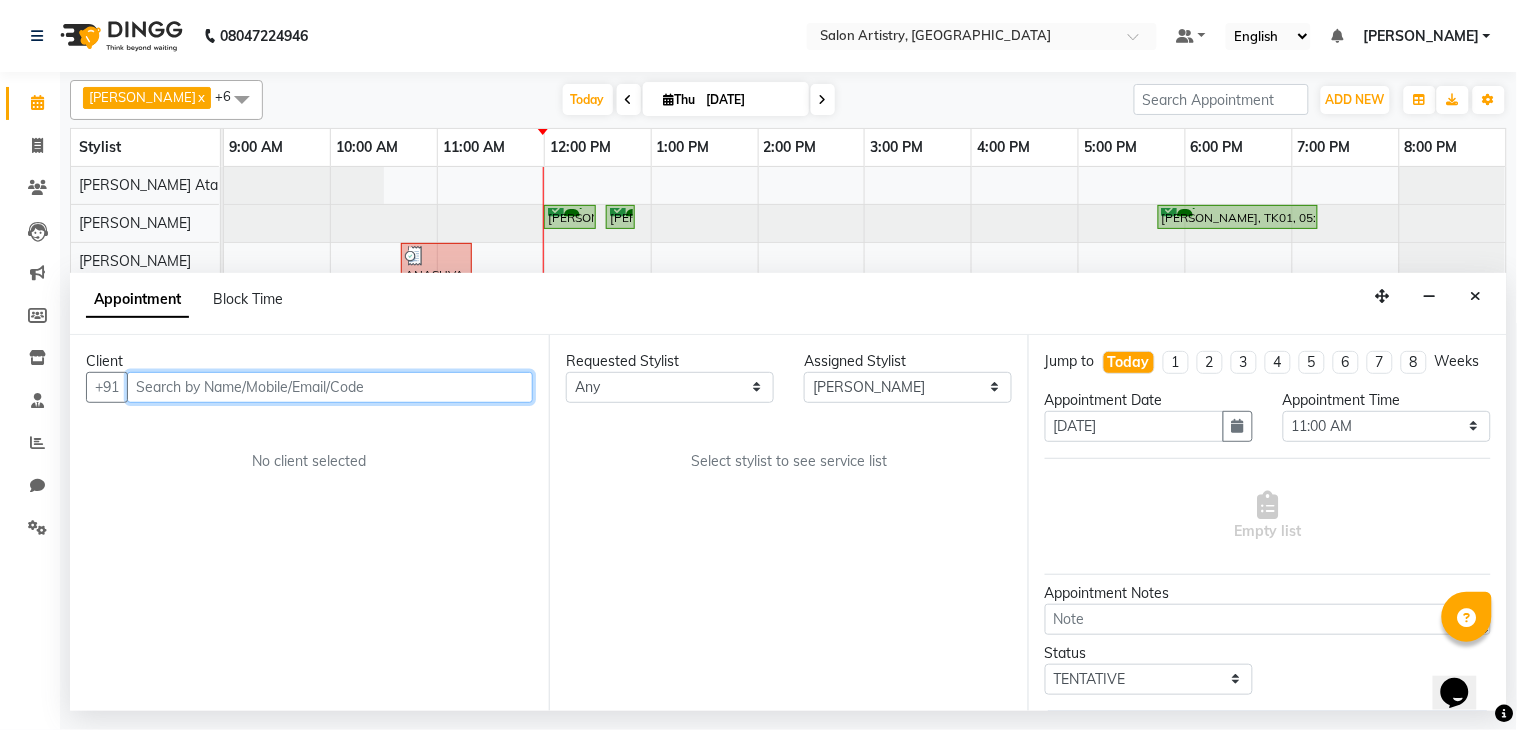 select on "4168" 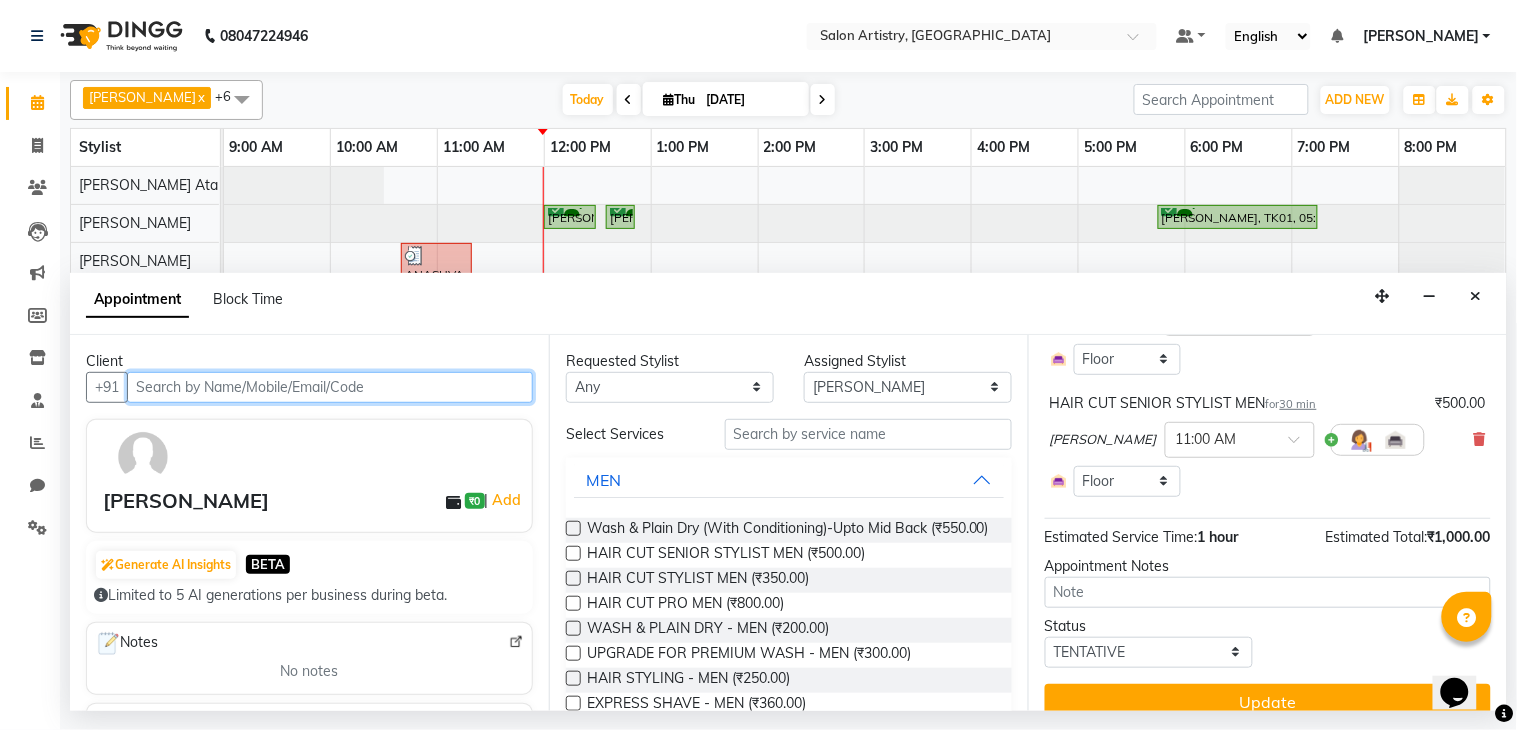 scroll, scrollTop: 222, scrollLeft: 0, axis: vertical 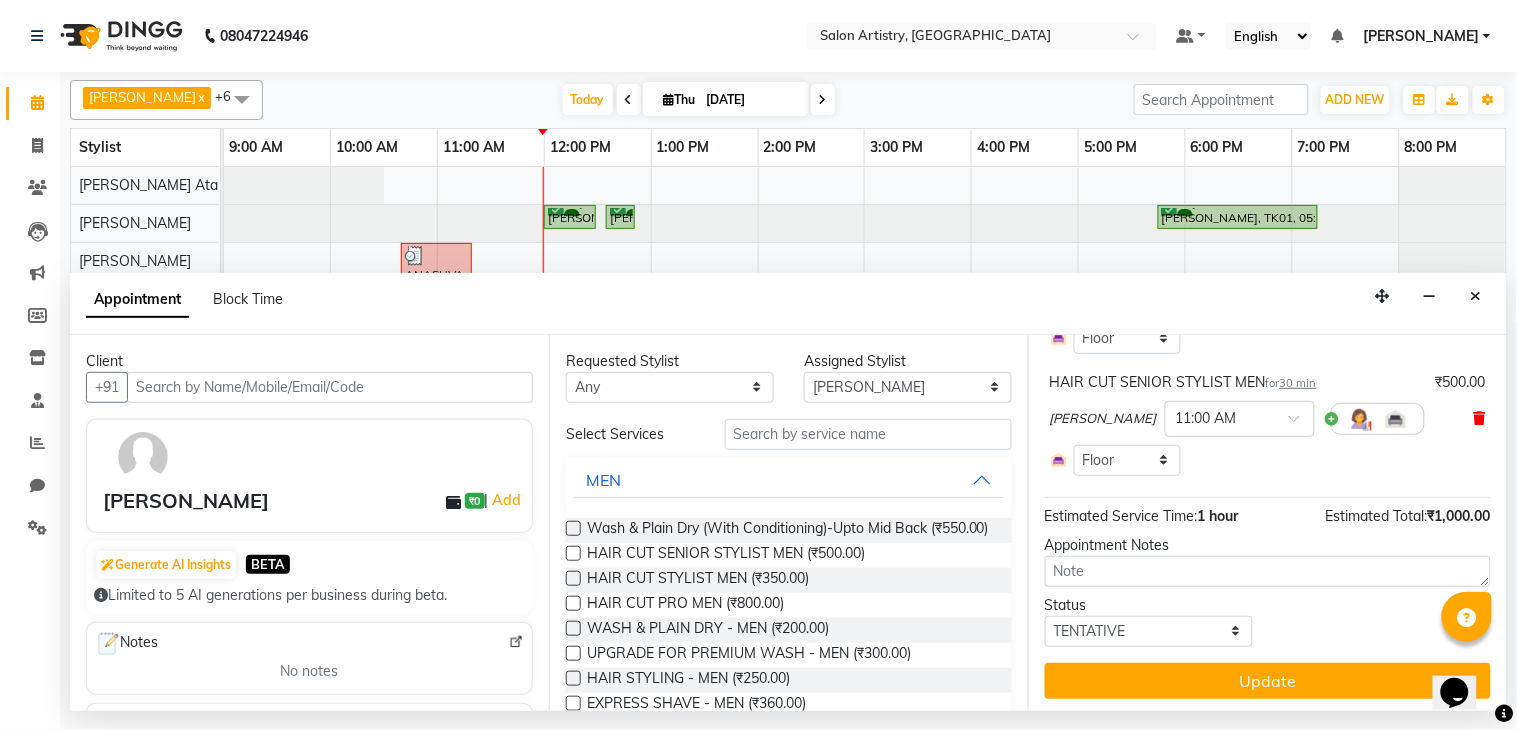 click at bounding box center [1480, 418] 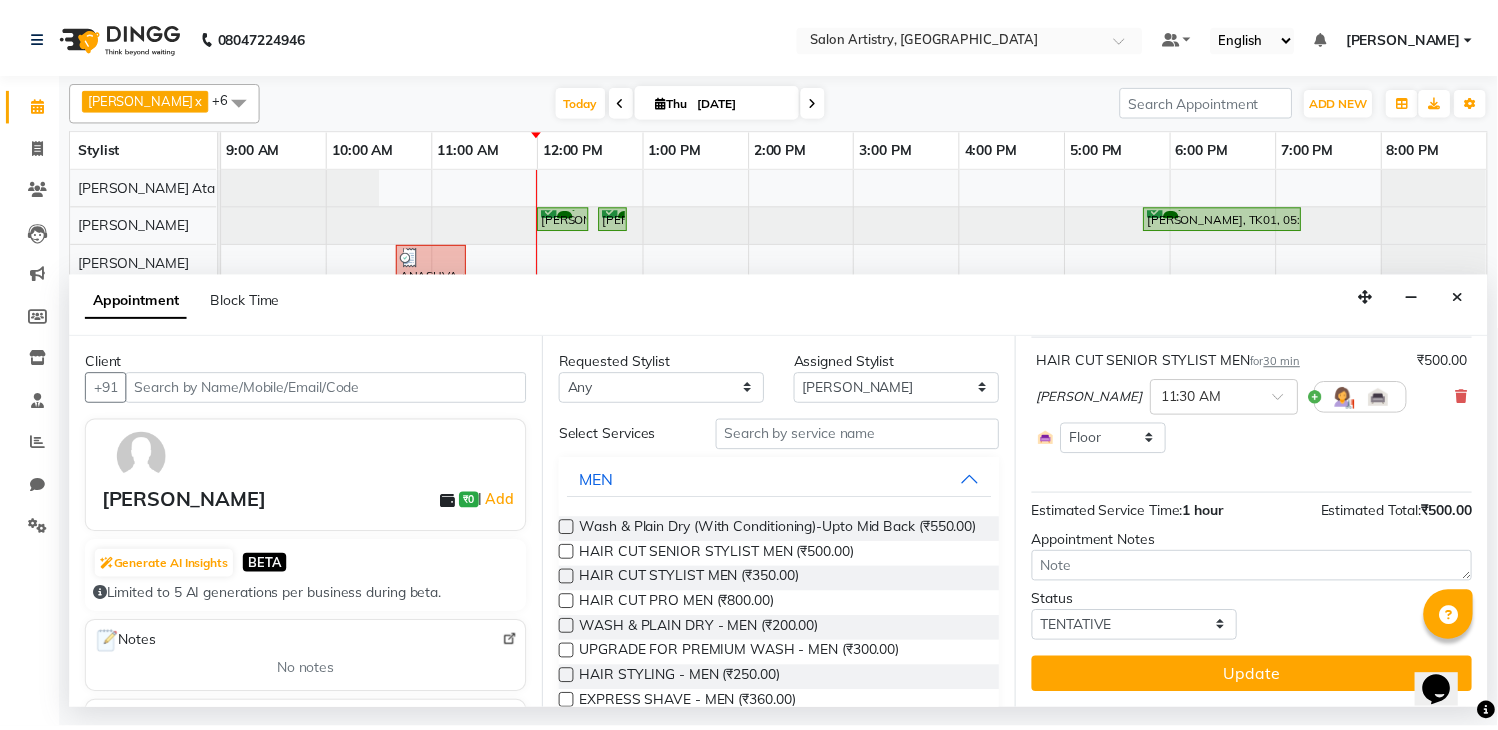 scroll, scrollTop: 142, scrollLeft: 0, axis: vertical 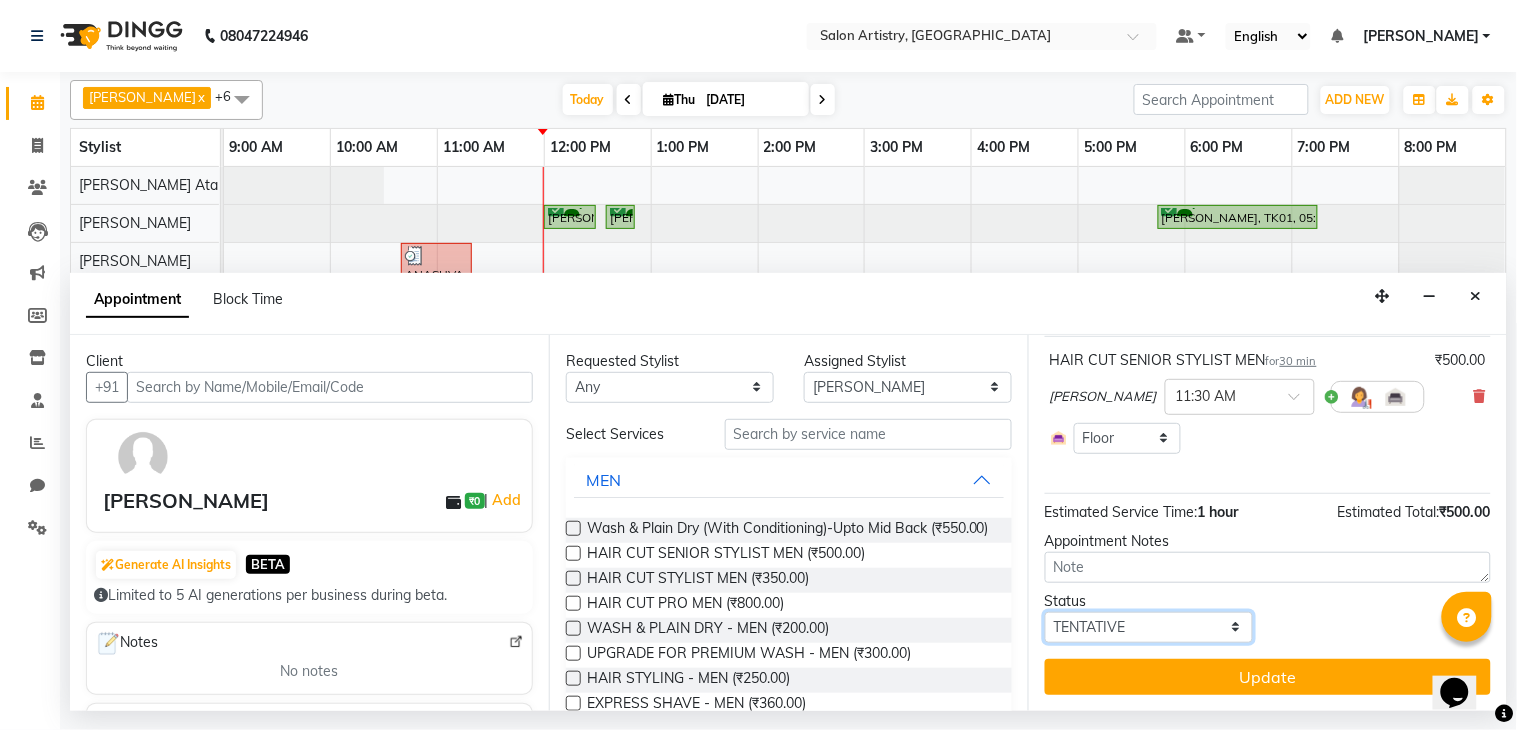 click on "Select TENTATIVE CONFIRM CHECK-IN UPCOMING" at bounding box center [1149, 627] 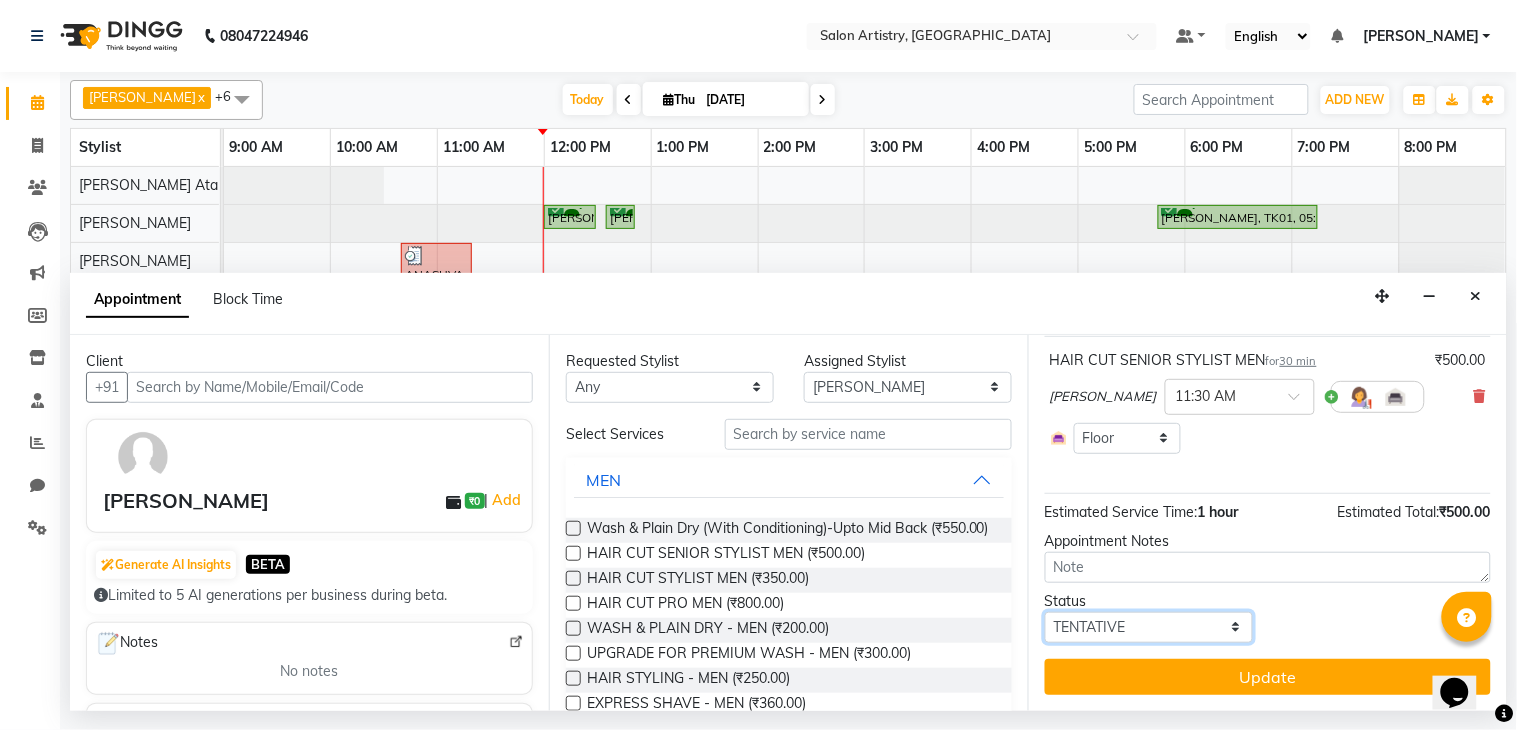select on "check-in" 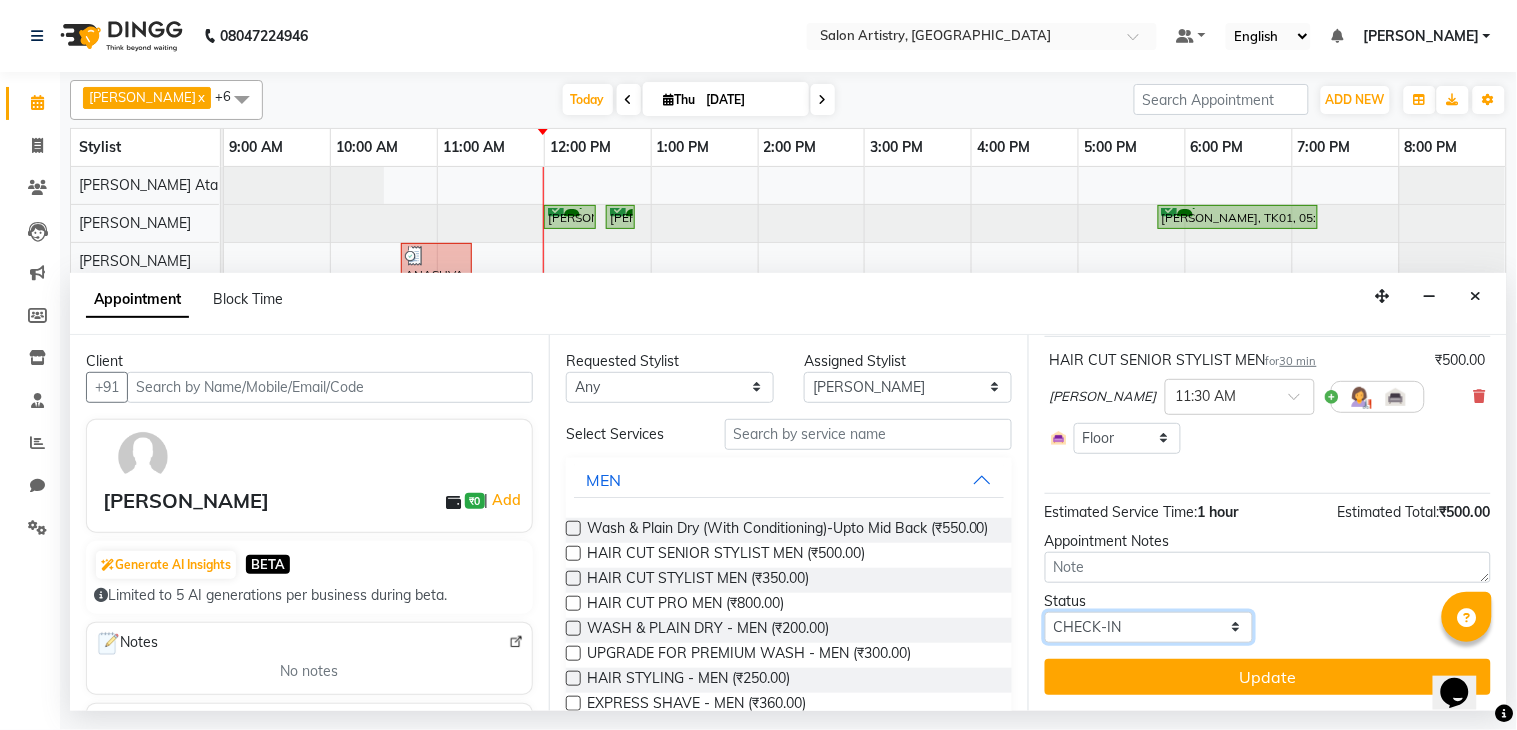 click on "Select TENTATIVE CONFIRM CHECK-IN UPCOMING" at bounding box center (1149, 627) 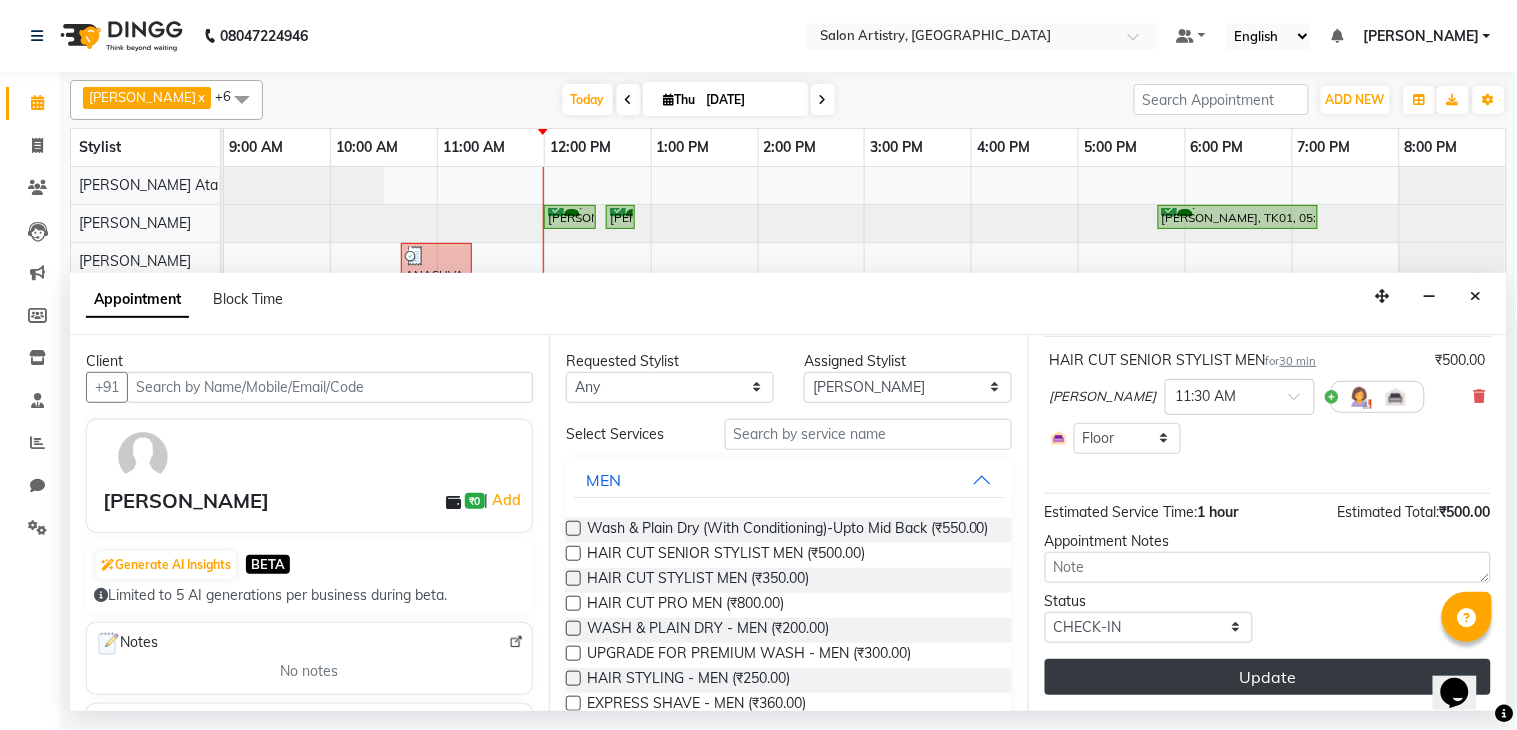 click on "Update" at bounding box center (1268, 677) 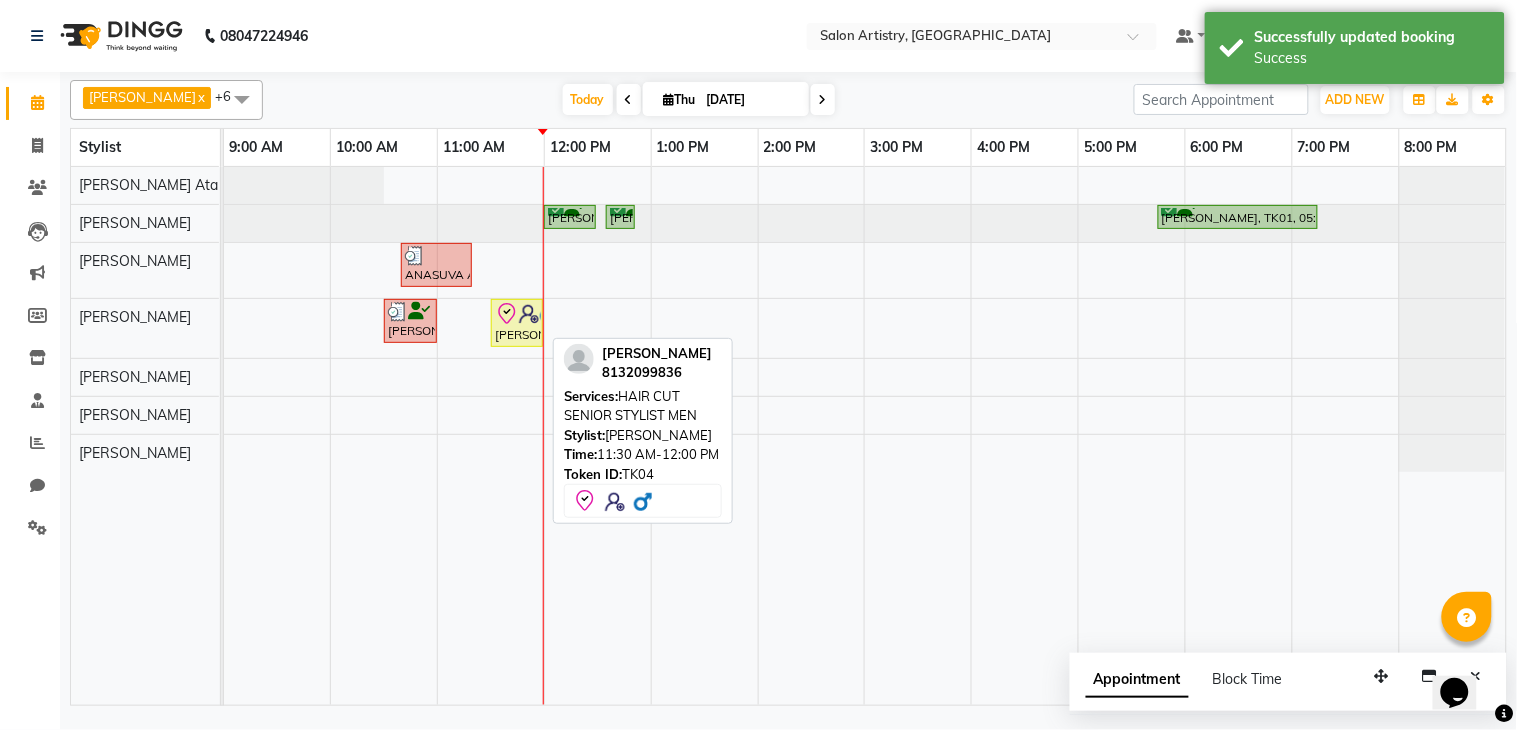 click 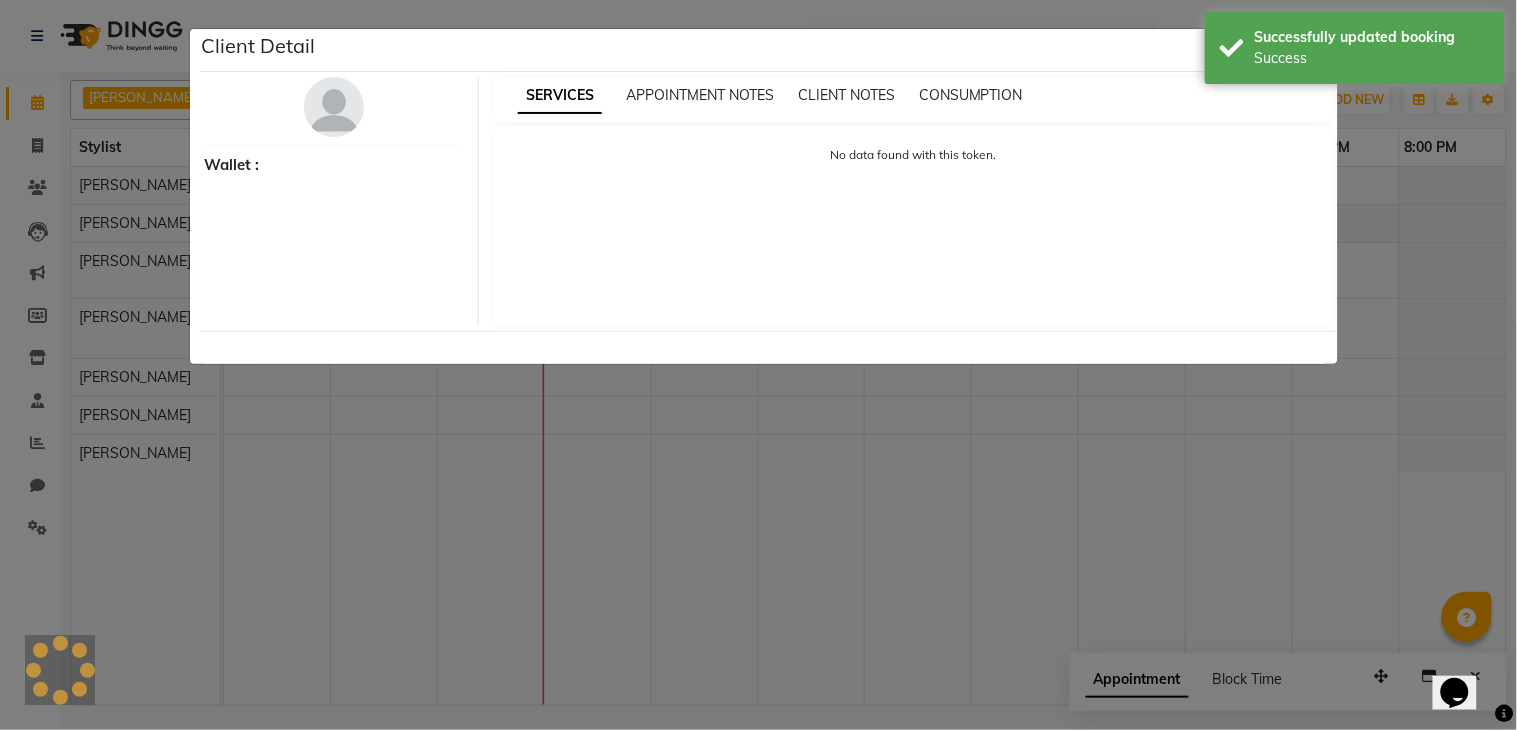 select on "8" 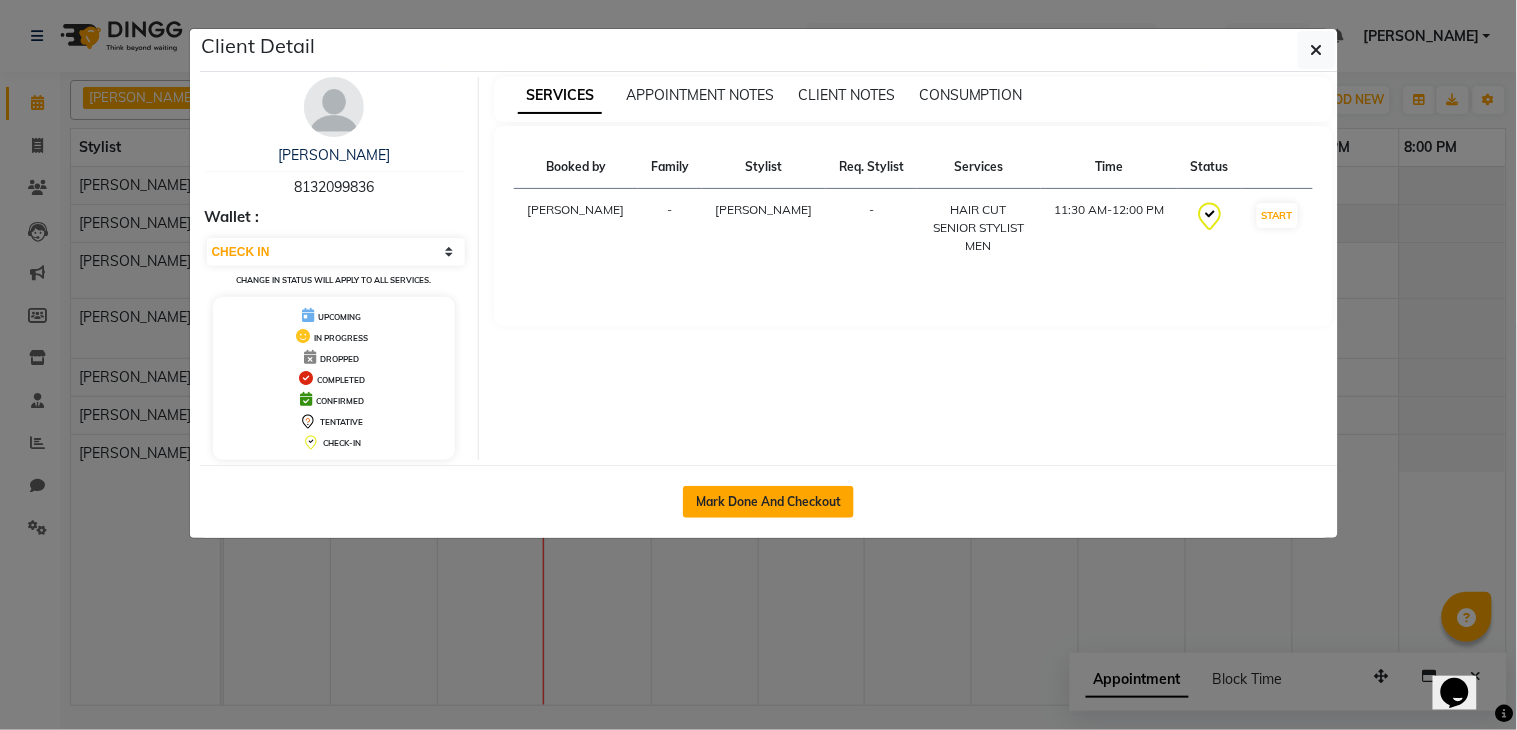 click on "Mark Done And Checkout" 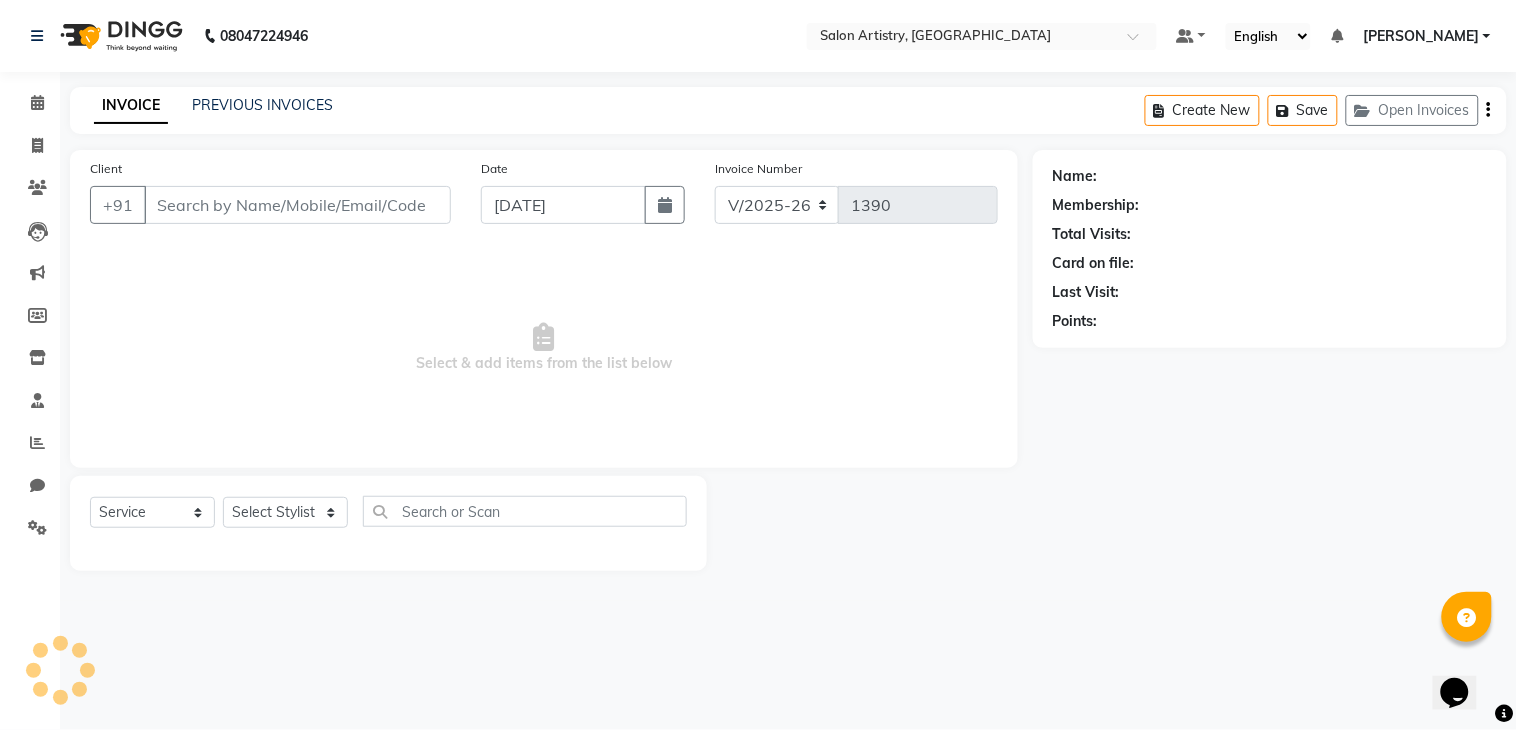 type on "8132099836" 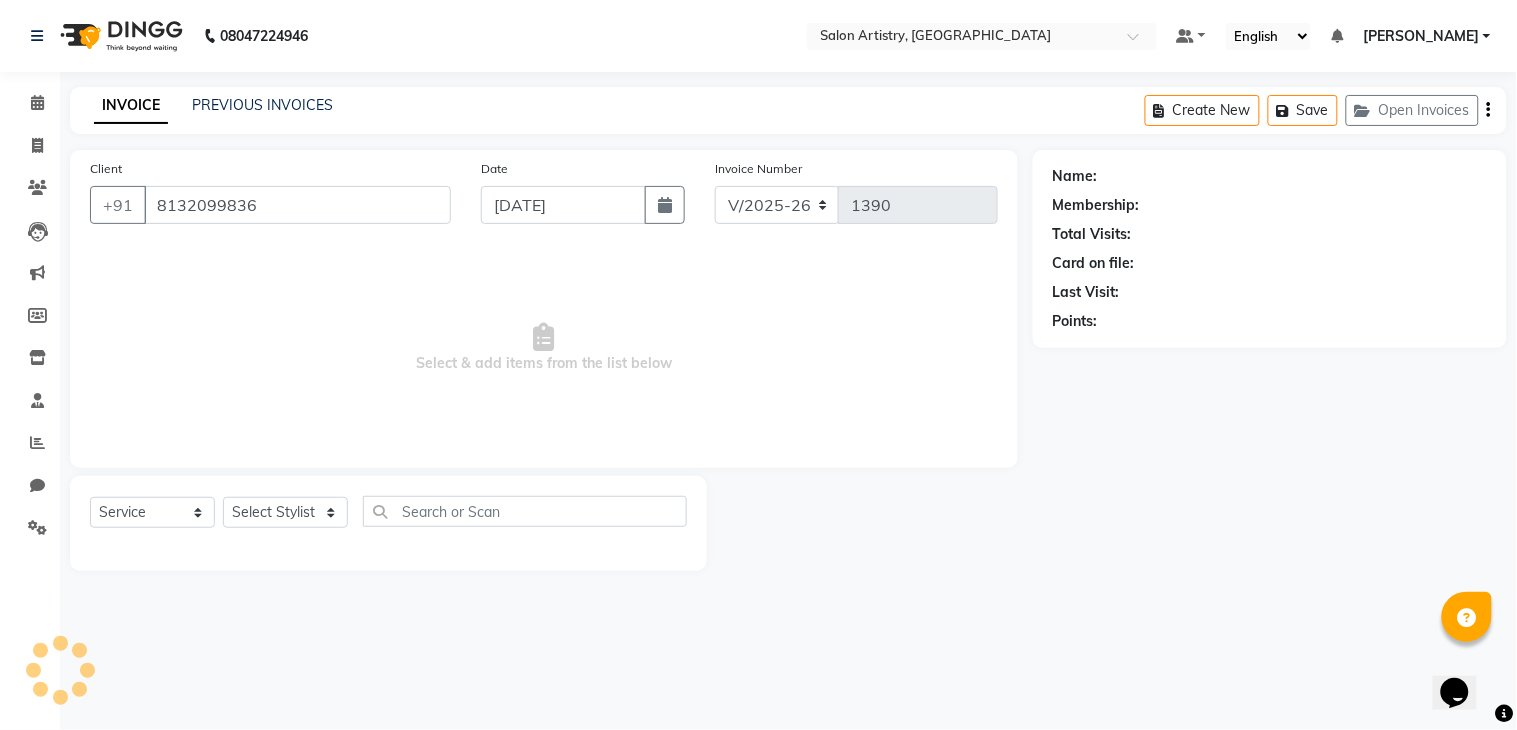 select on "79861" 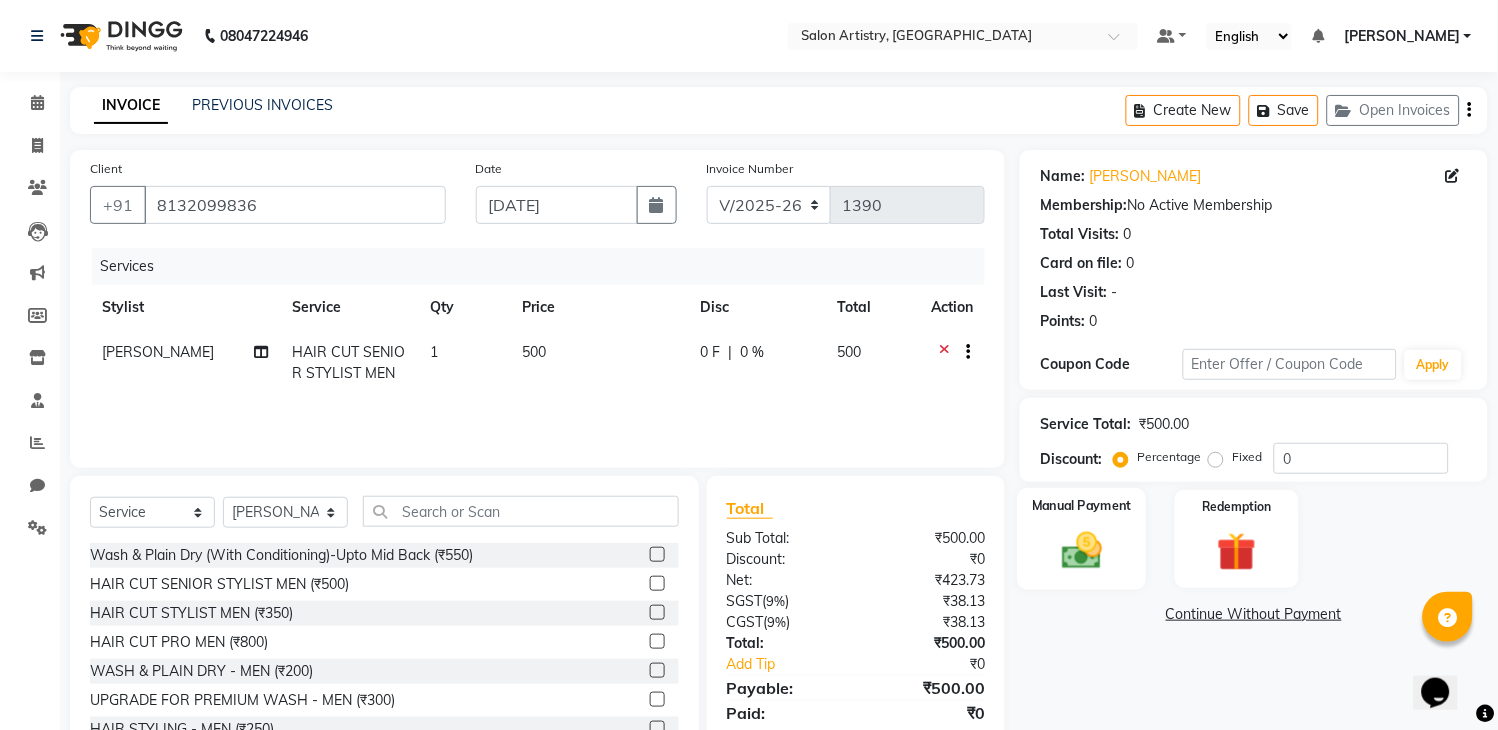 click 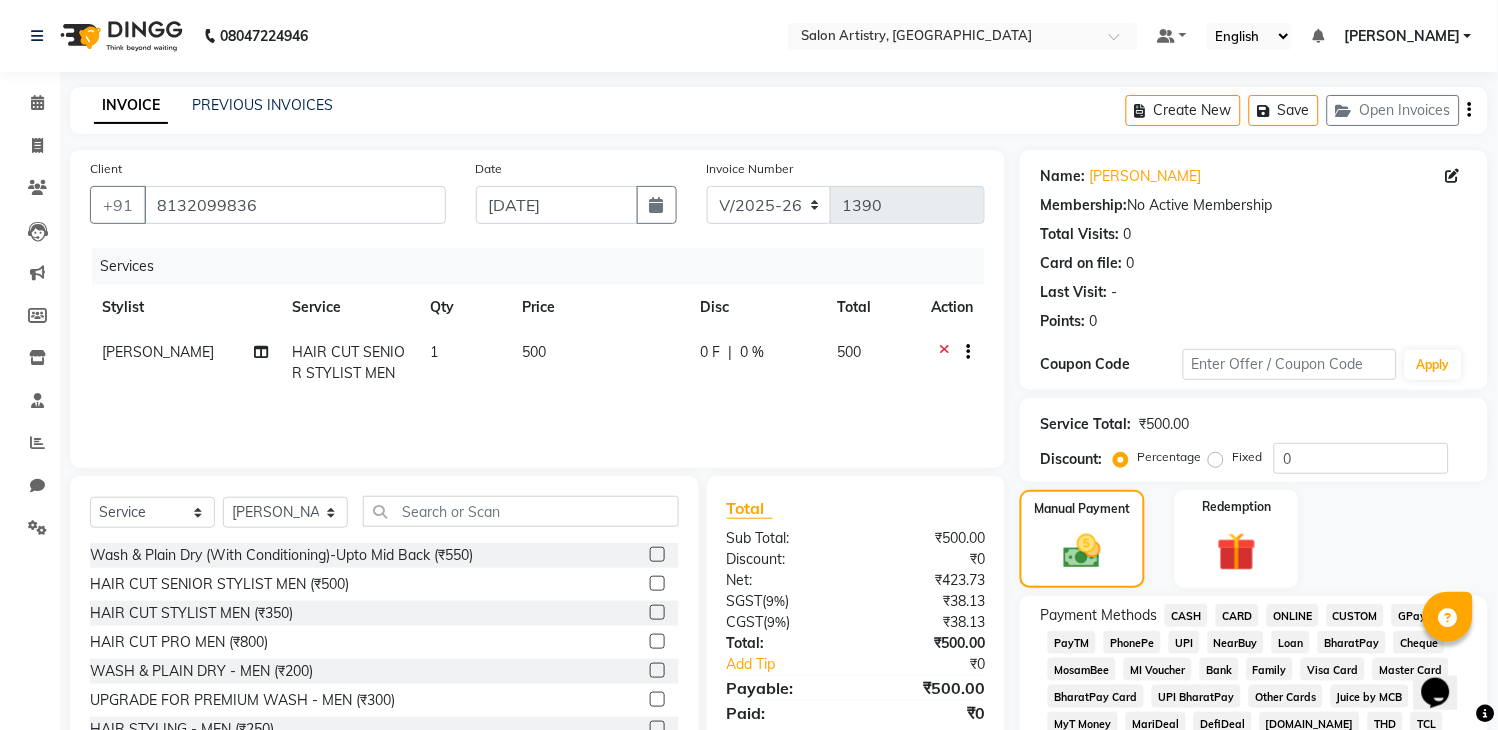 click on "GPay" 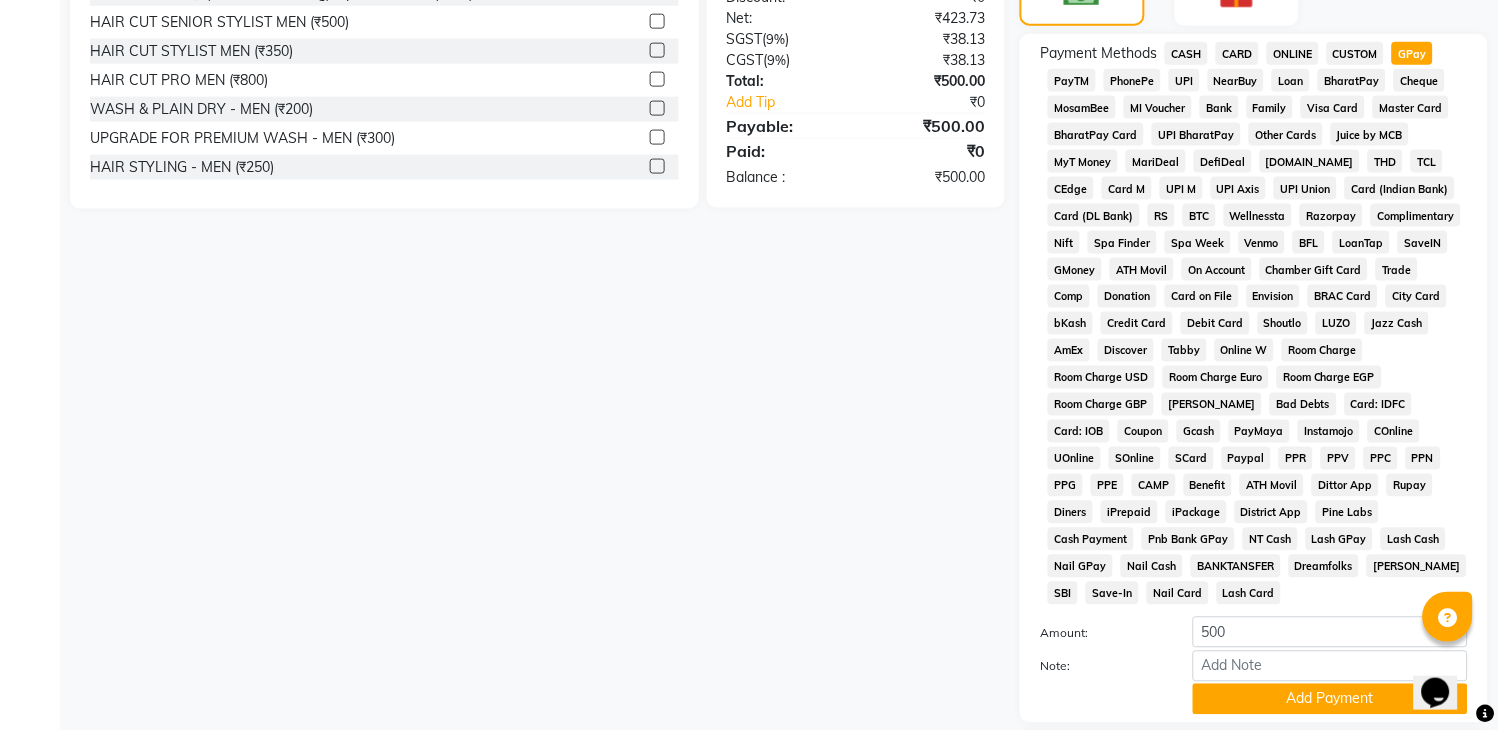 scroll, scrollTop: 666, scrollLeft: 0, axis: vertical 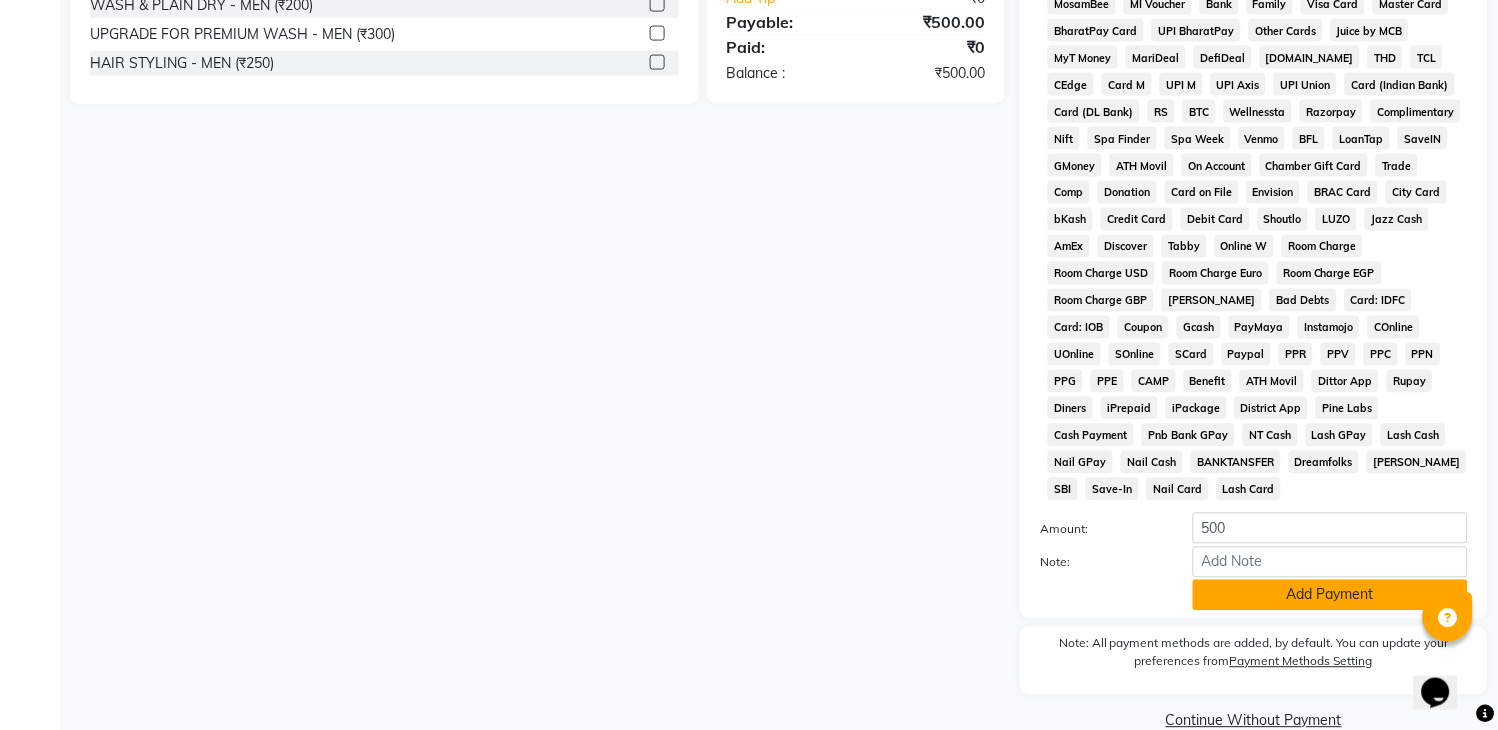 click on "Add Payment" 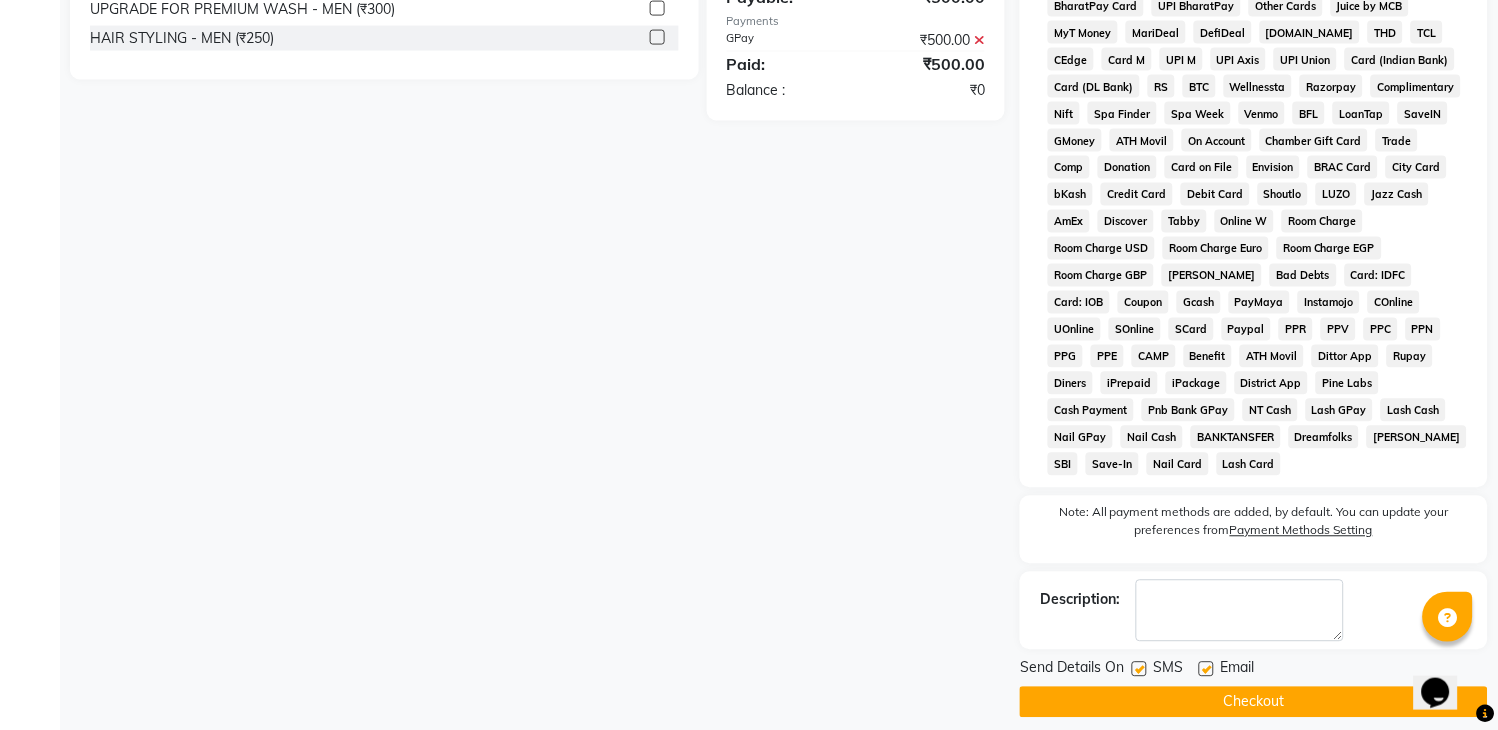 scroll, scrollTop: 714, scrollLeft: 0, axis: vertical 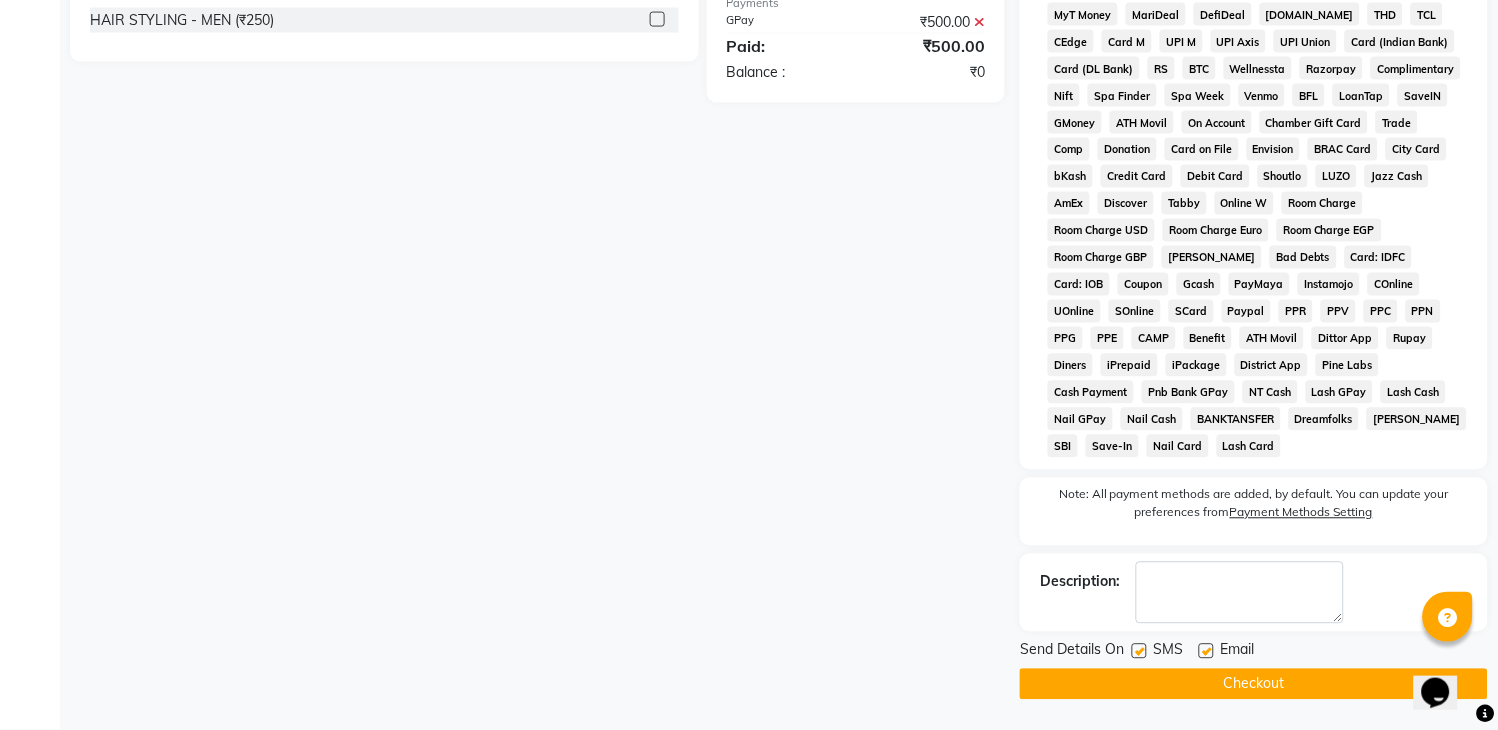 click on "Checkout" 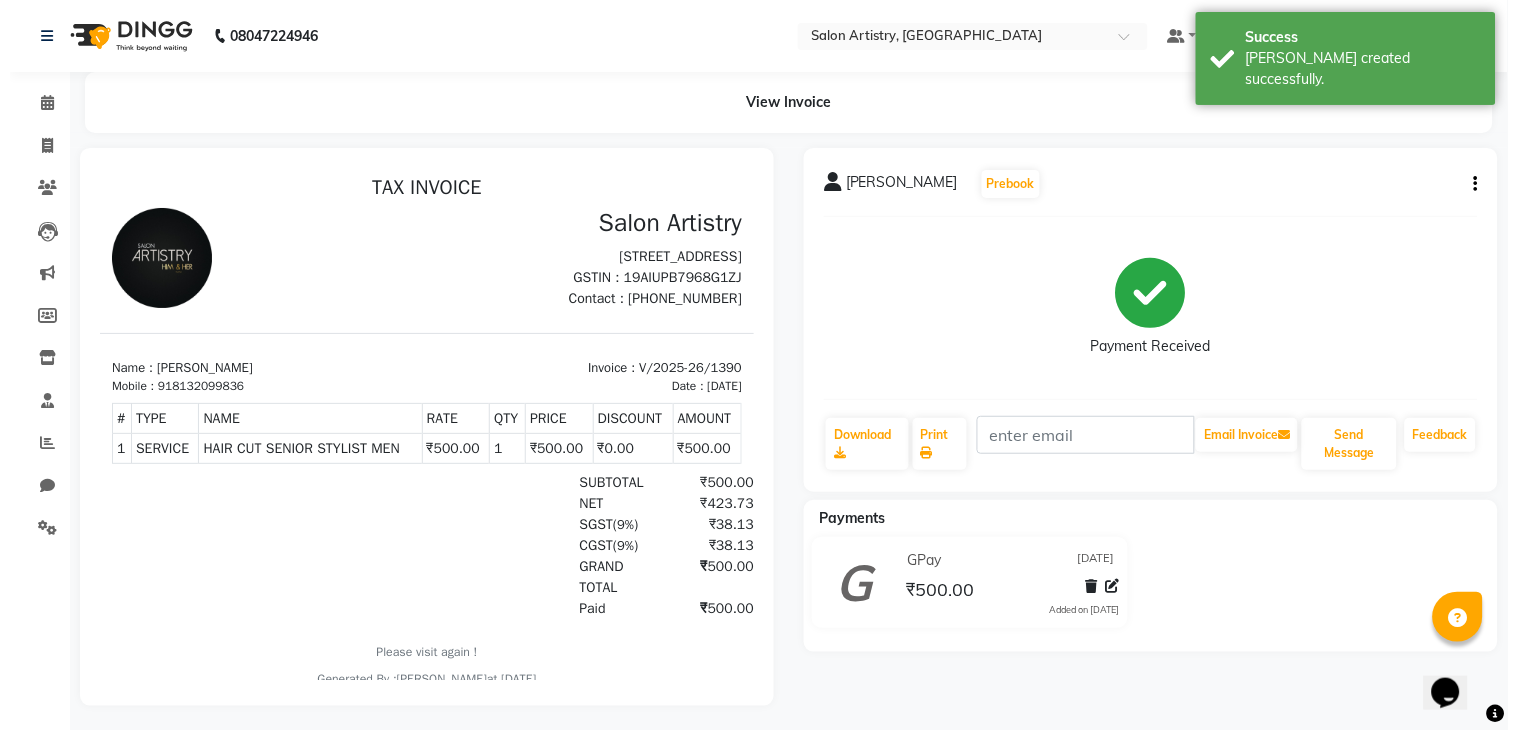 scroll, scrollTop: 0, scrollLeft: 0, axis: both 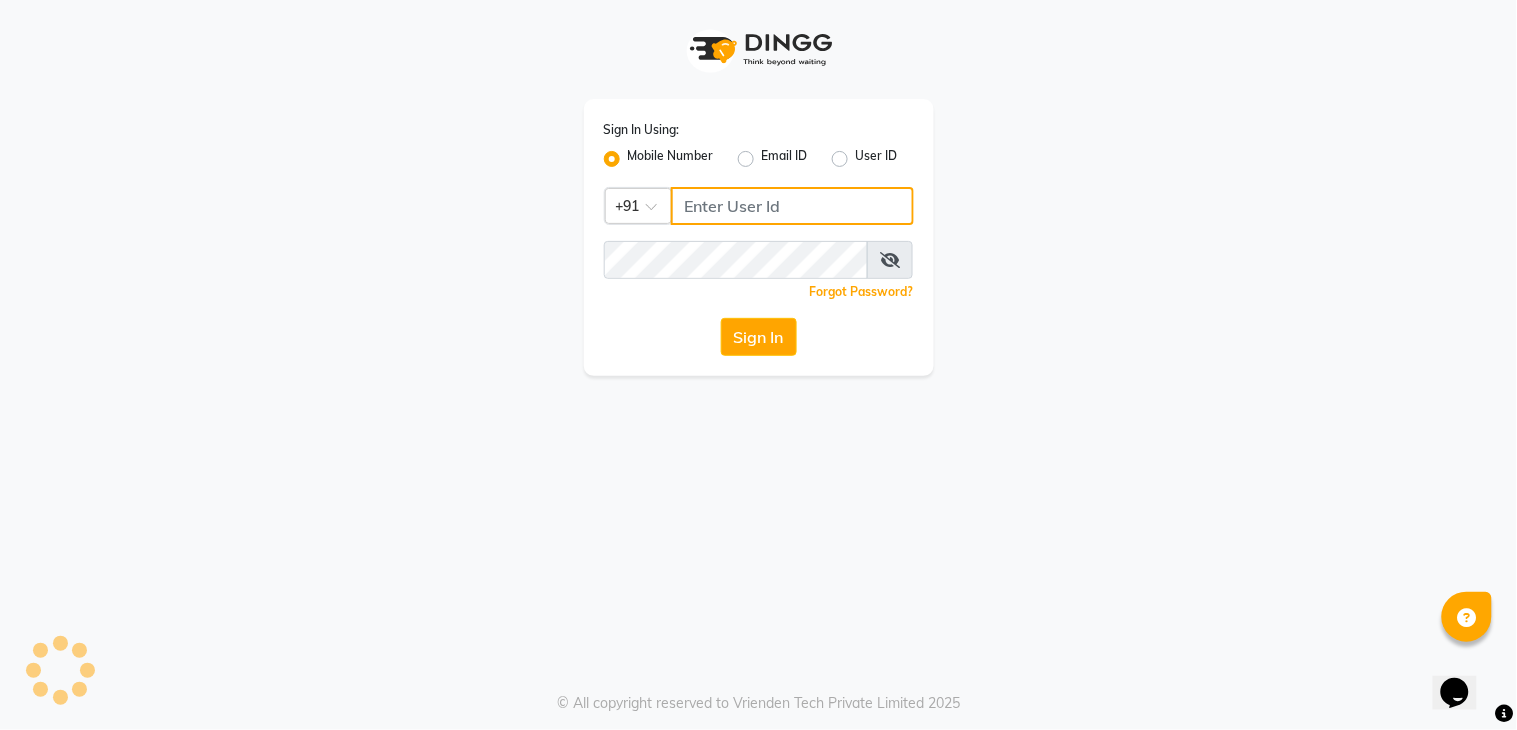 type on "7278274131" 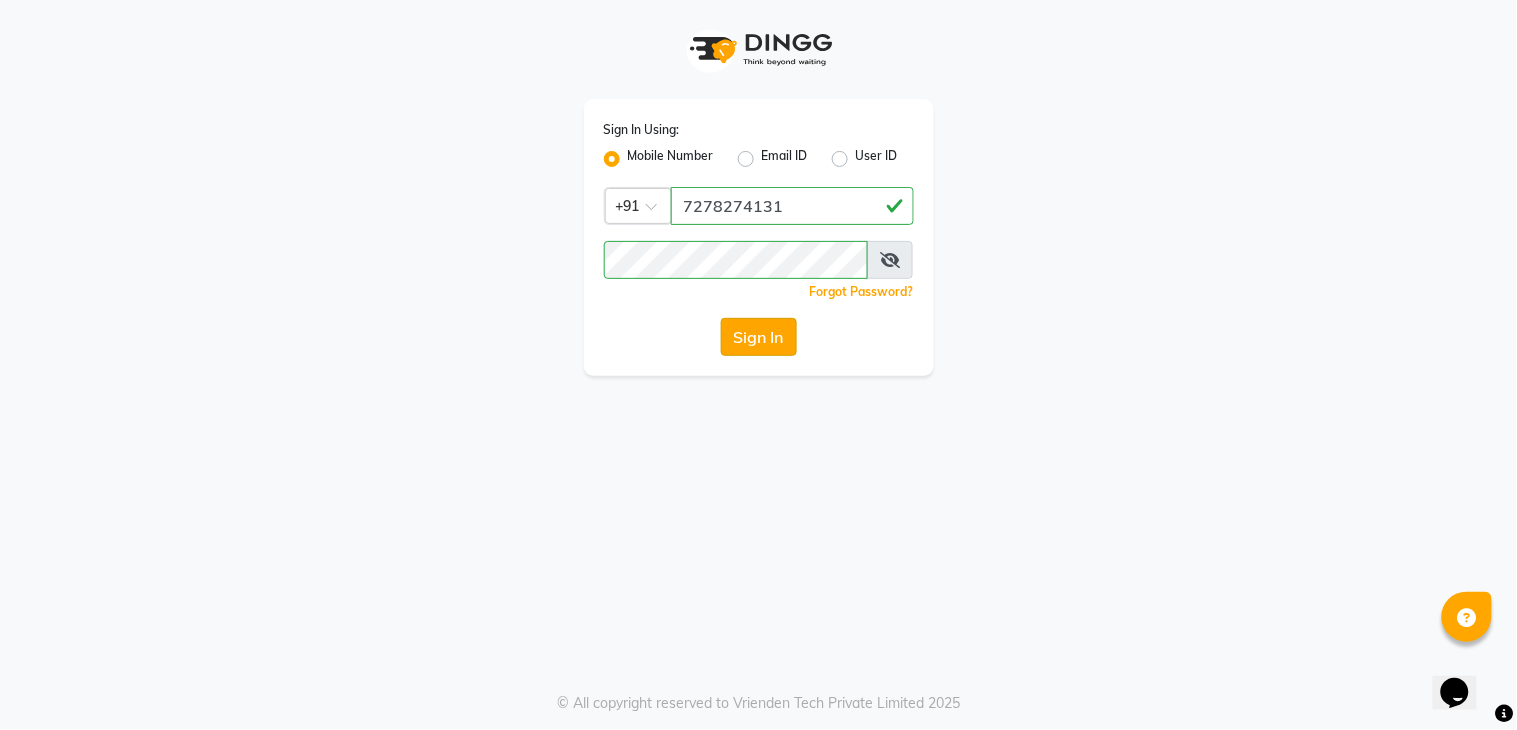 click on "Sign In" 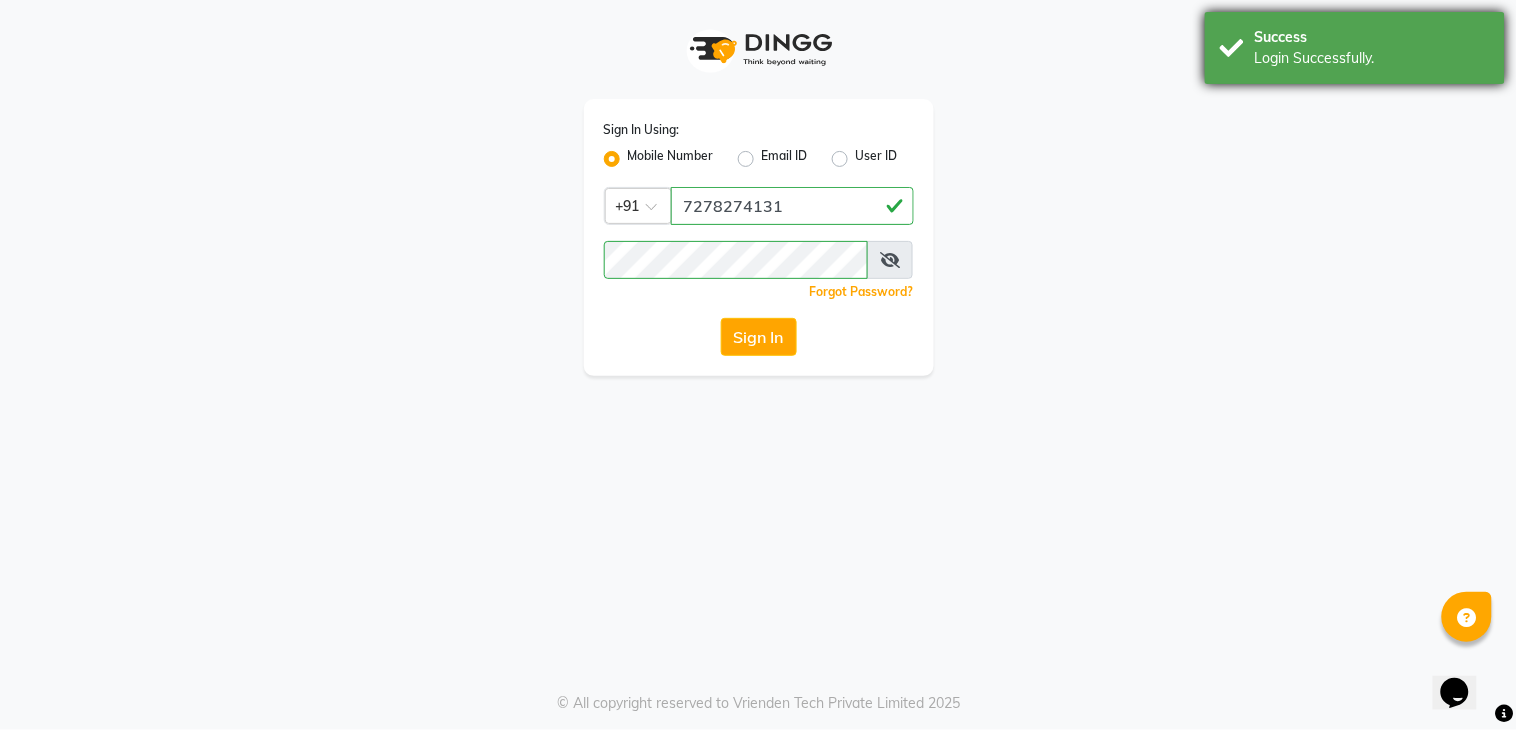click on "Login Successfully." at bounding box center (1372, 58) 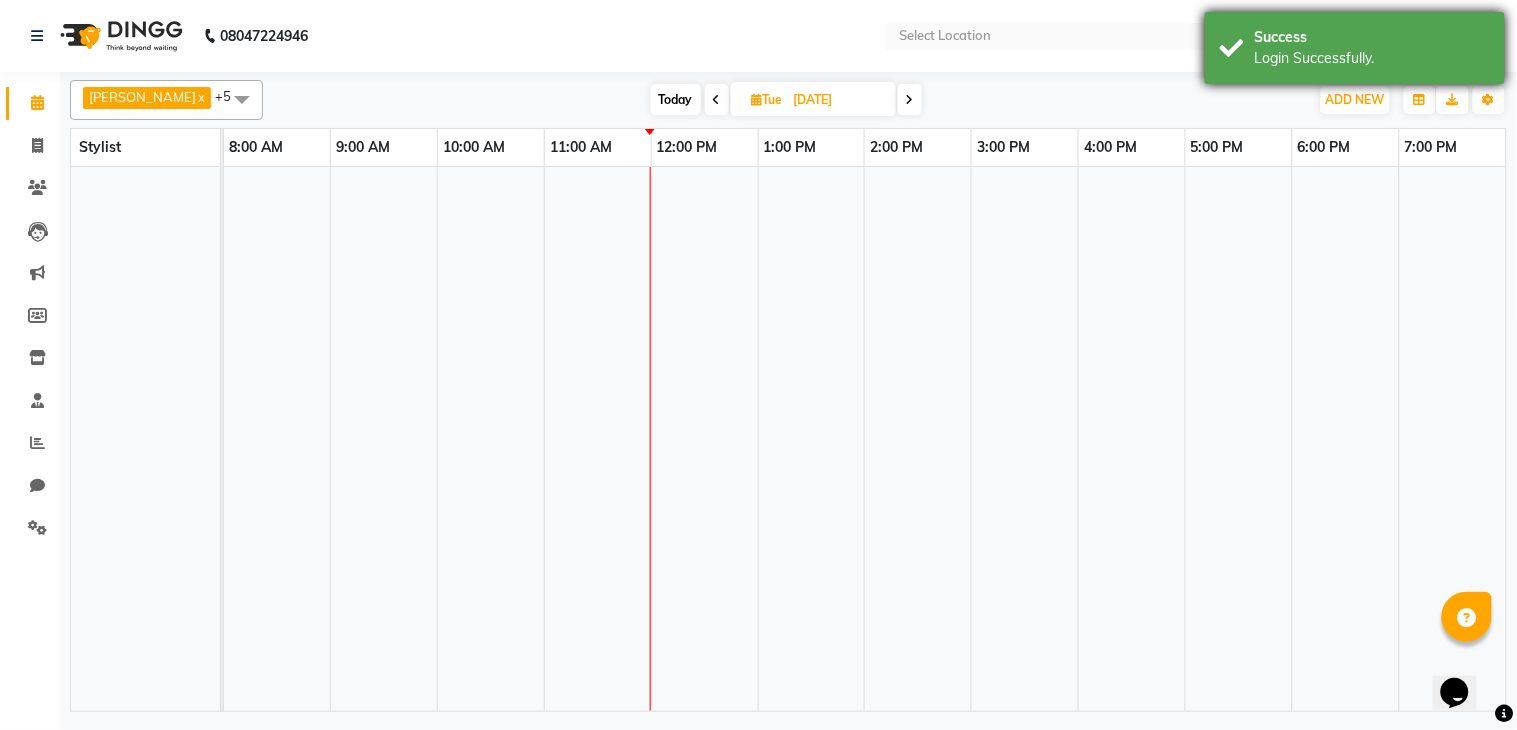 select on "en" 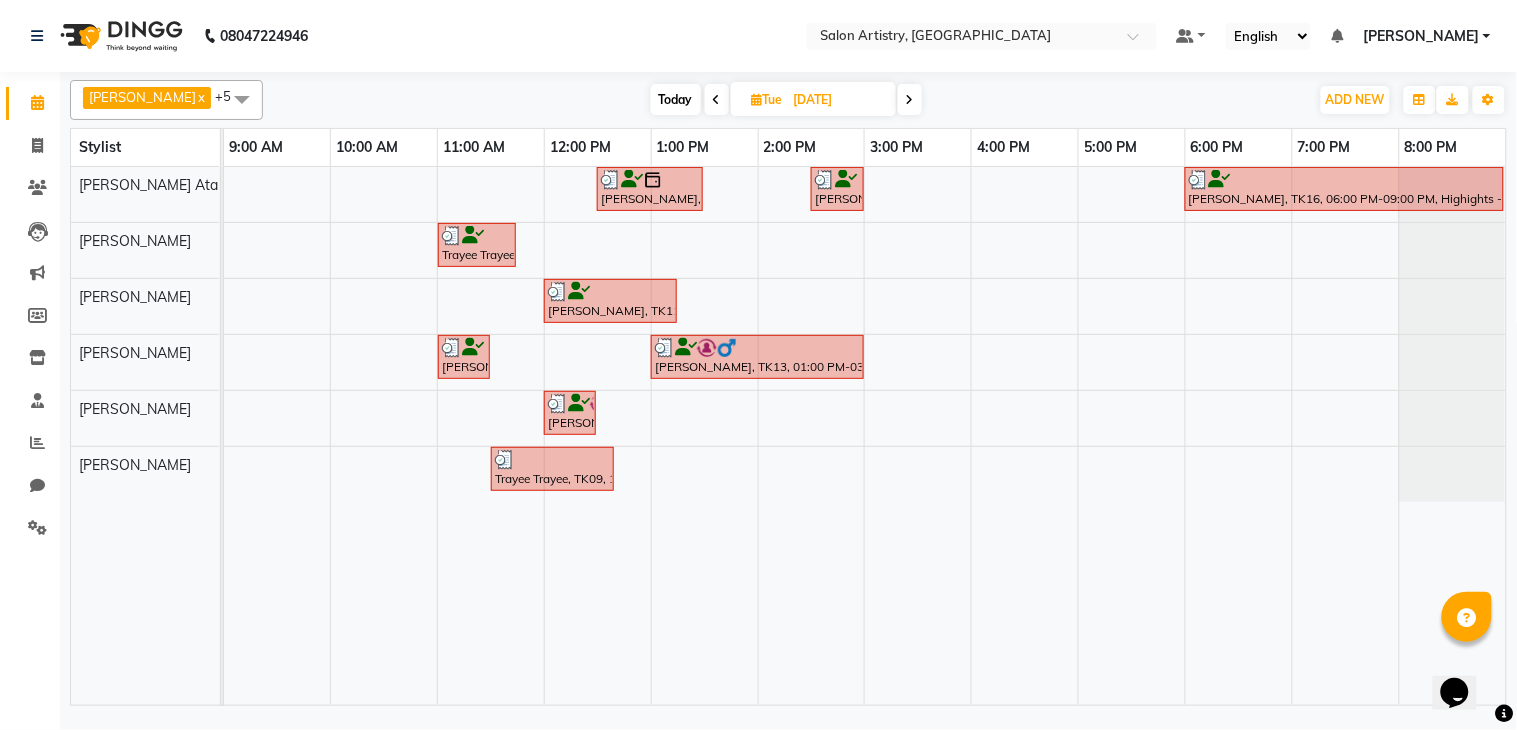 click at bounding box center (910, 100) 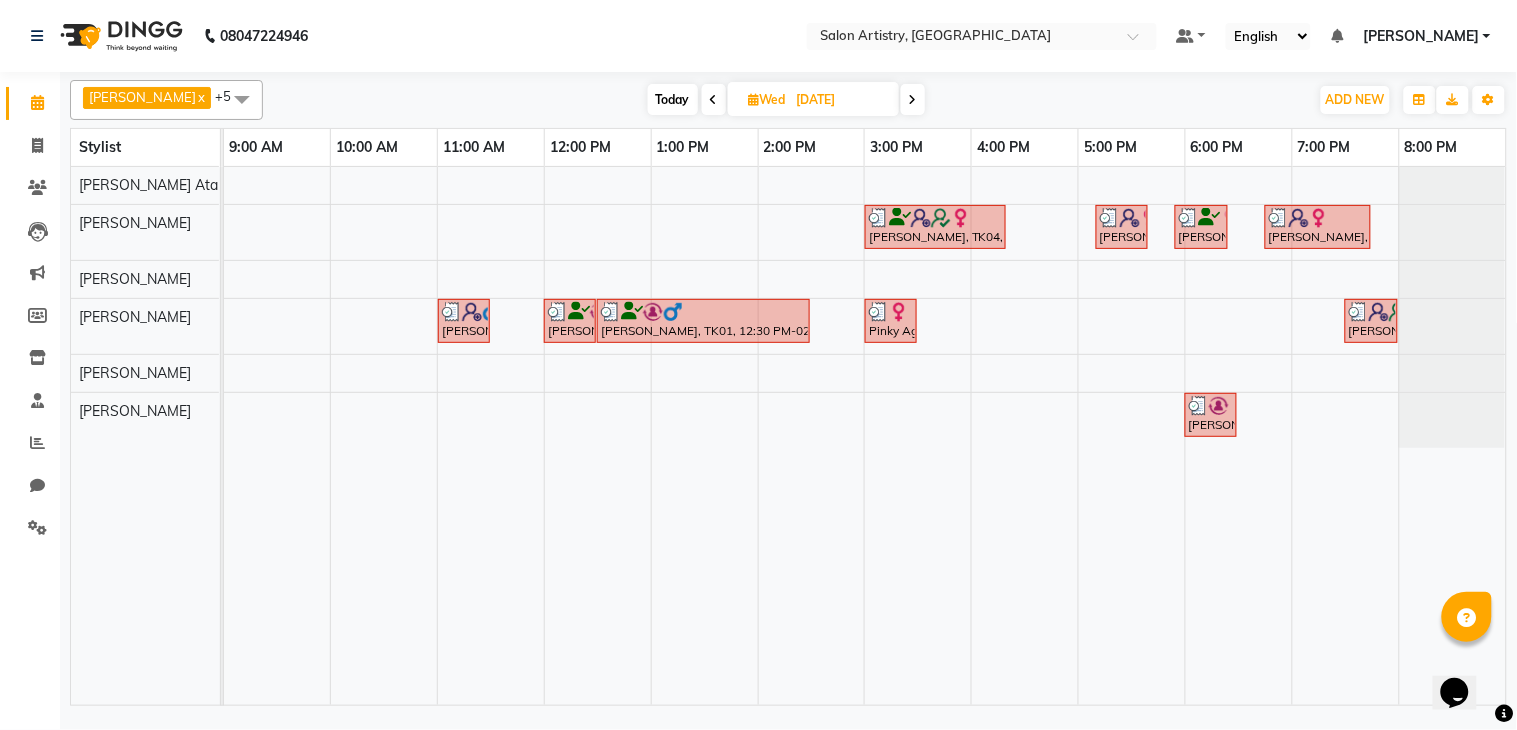 click at bounding box center [913, 99] 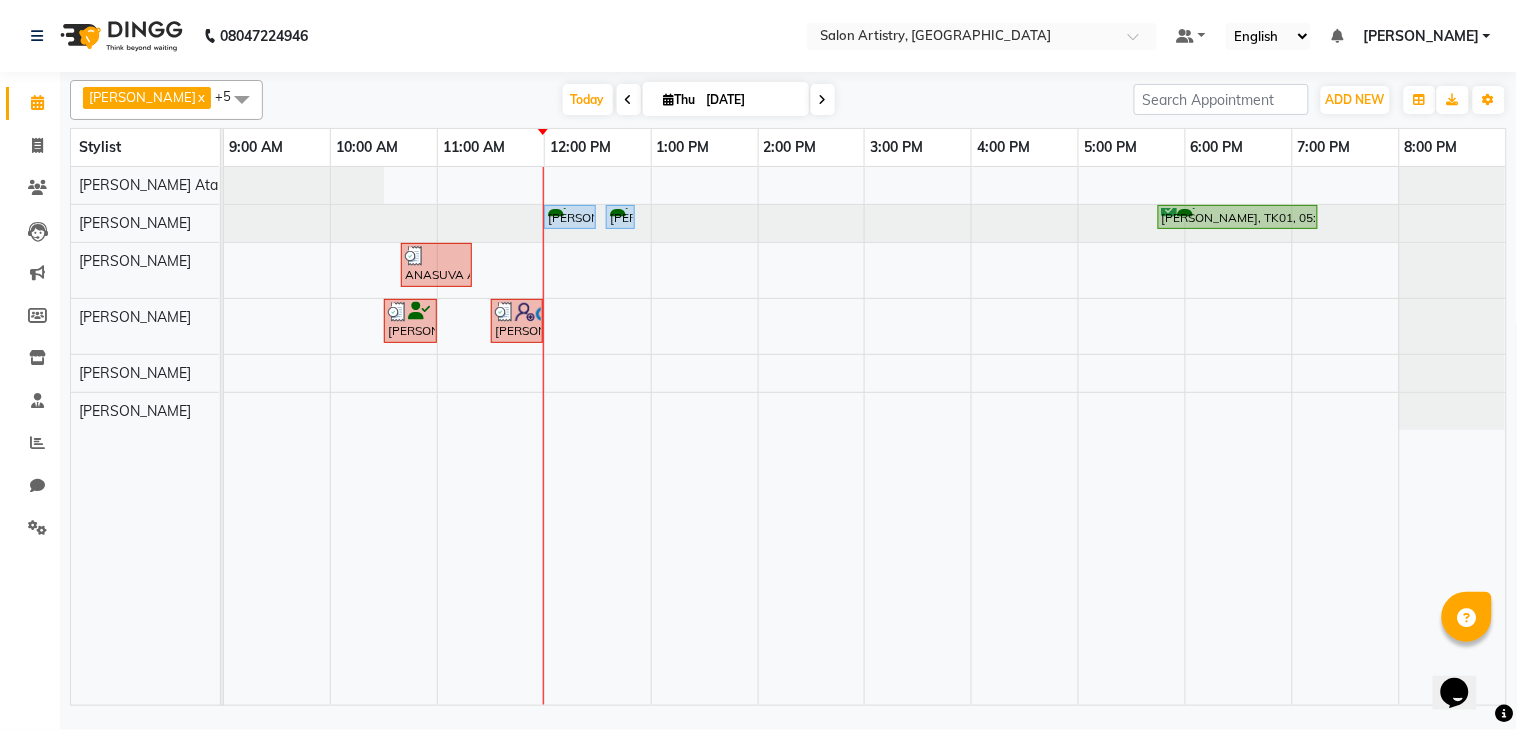 click on "[PERSON_NAME], TK03, 12:00 PM-12:30 PM, Wash  - Wash & Plain Dry (Upto Mid Back)     [PERSON_NAME], TK03, 12:35 PM-12:45 PM, Upgrade for Premium Hair wash     [PERSON_NAME], TK01, 05:45 PM-07:15 PM, Facial - Radiance - The Therapist Recommended     ANASUVA ANASUVA, TK02, 10:40 AM-11:20 AM, Threading - Eyebrows,Threading - Forehead (₹80)     ANASUVA ANASUVA, TK02, 10:30 AM-11:00 AM, Cut - Hair Cut (Sr Stylist) (Wash & Conditioning)     [PERSON_NAME], TK04, 11:30 AM-12:00 PM, HAIR CUT SENIOR STYLIST MEN" at bounding box center (865, 436) 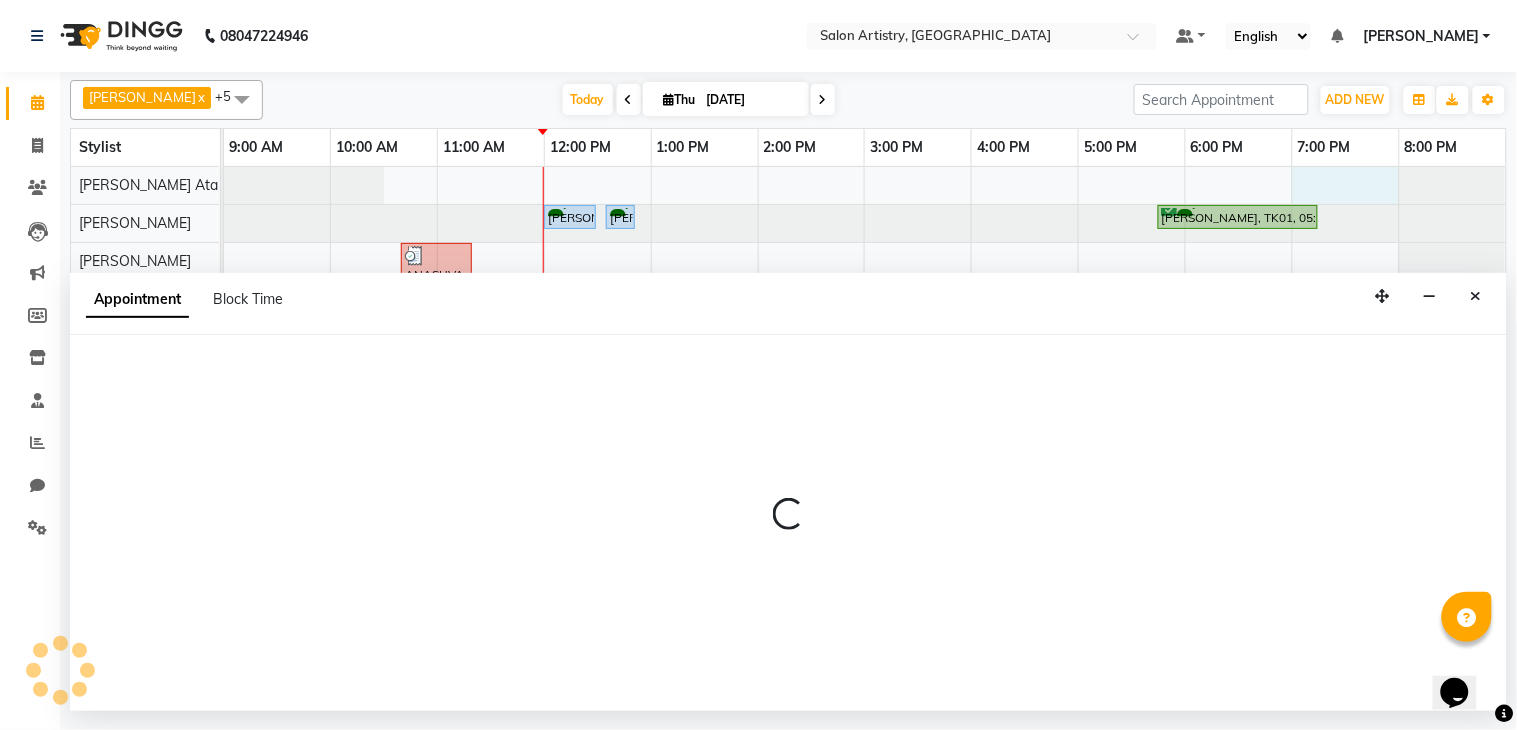 select on "79858" 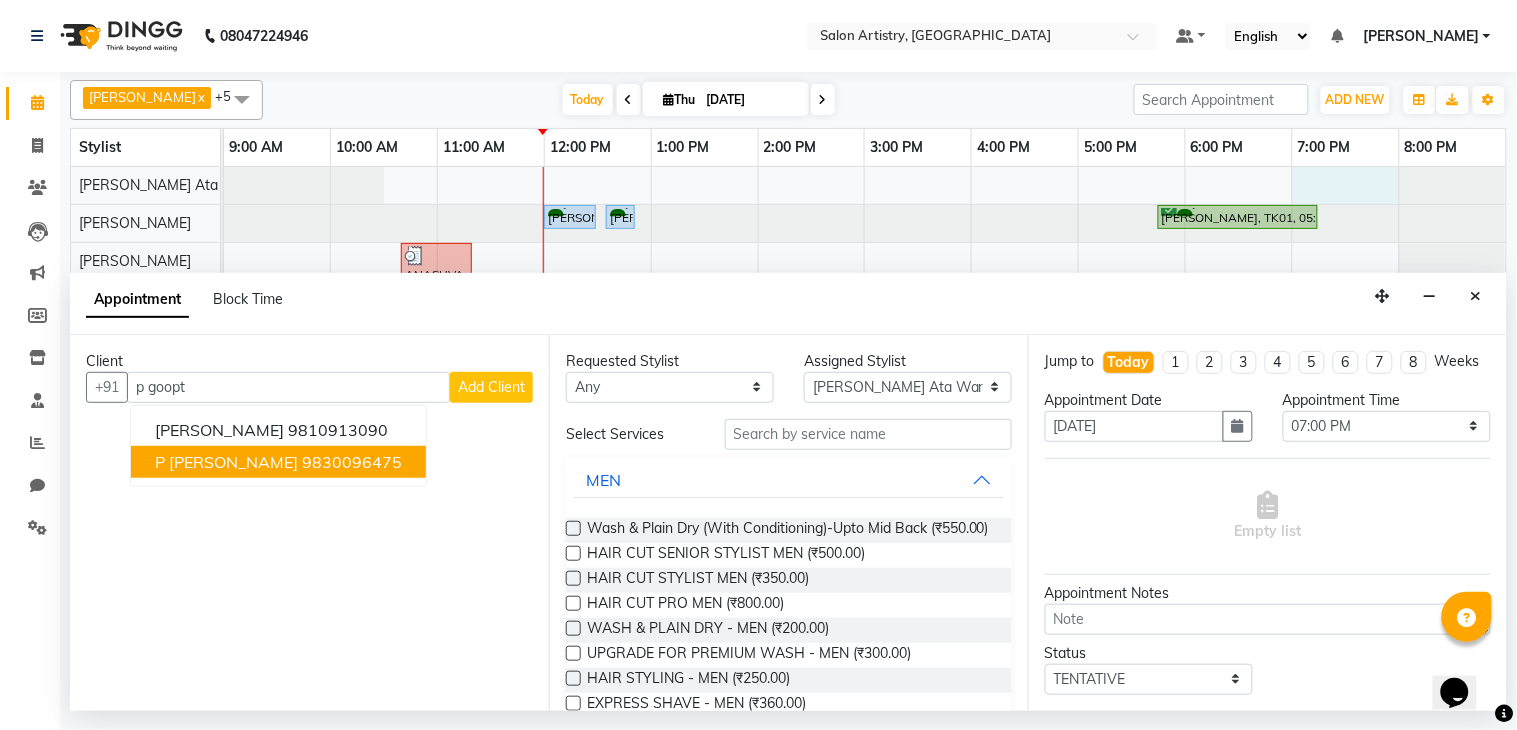 click on "9830096475" at bounding box center (352, 462) 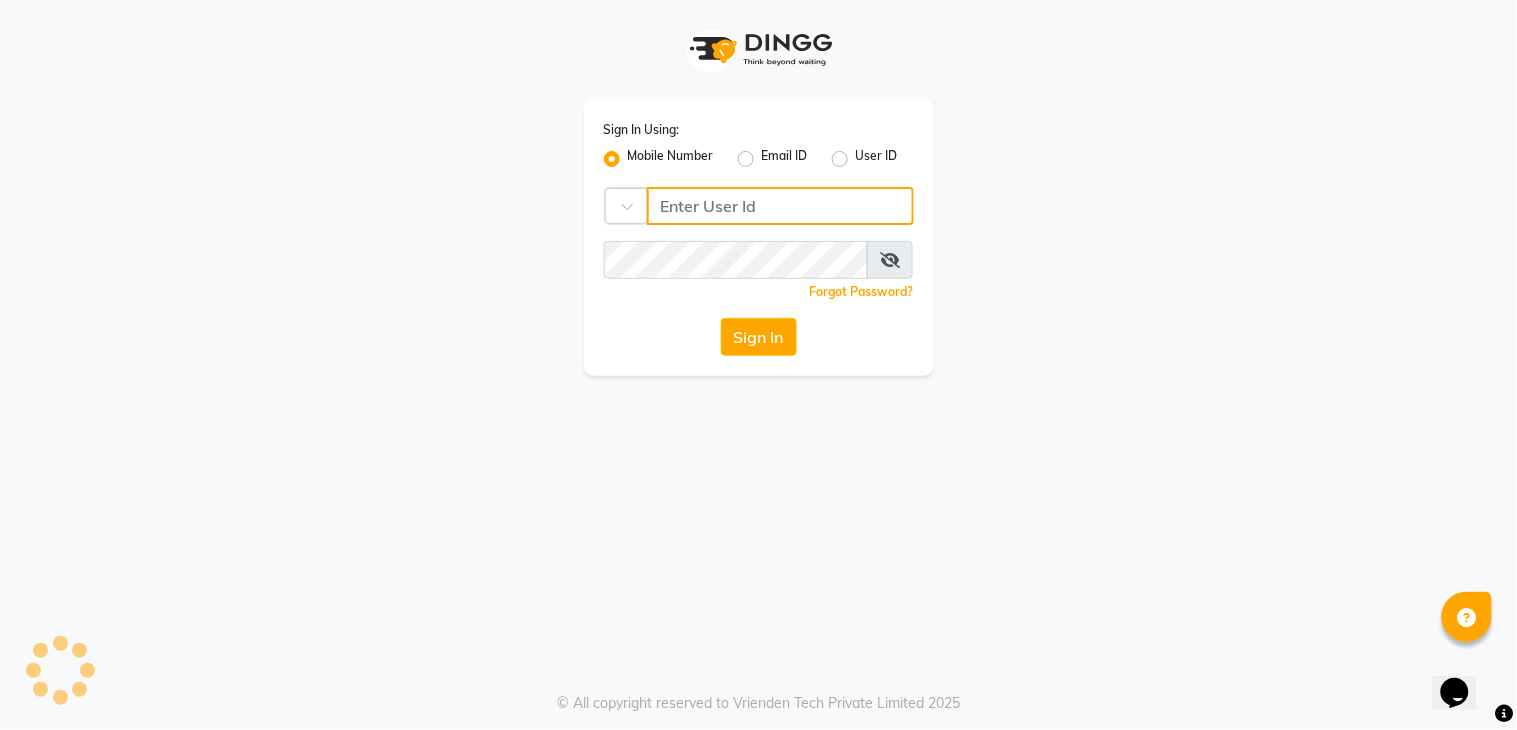 type on "7278274131" 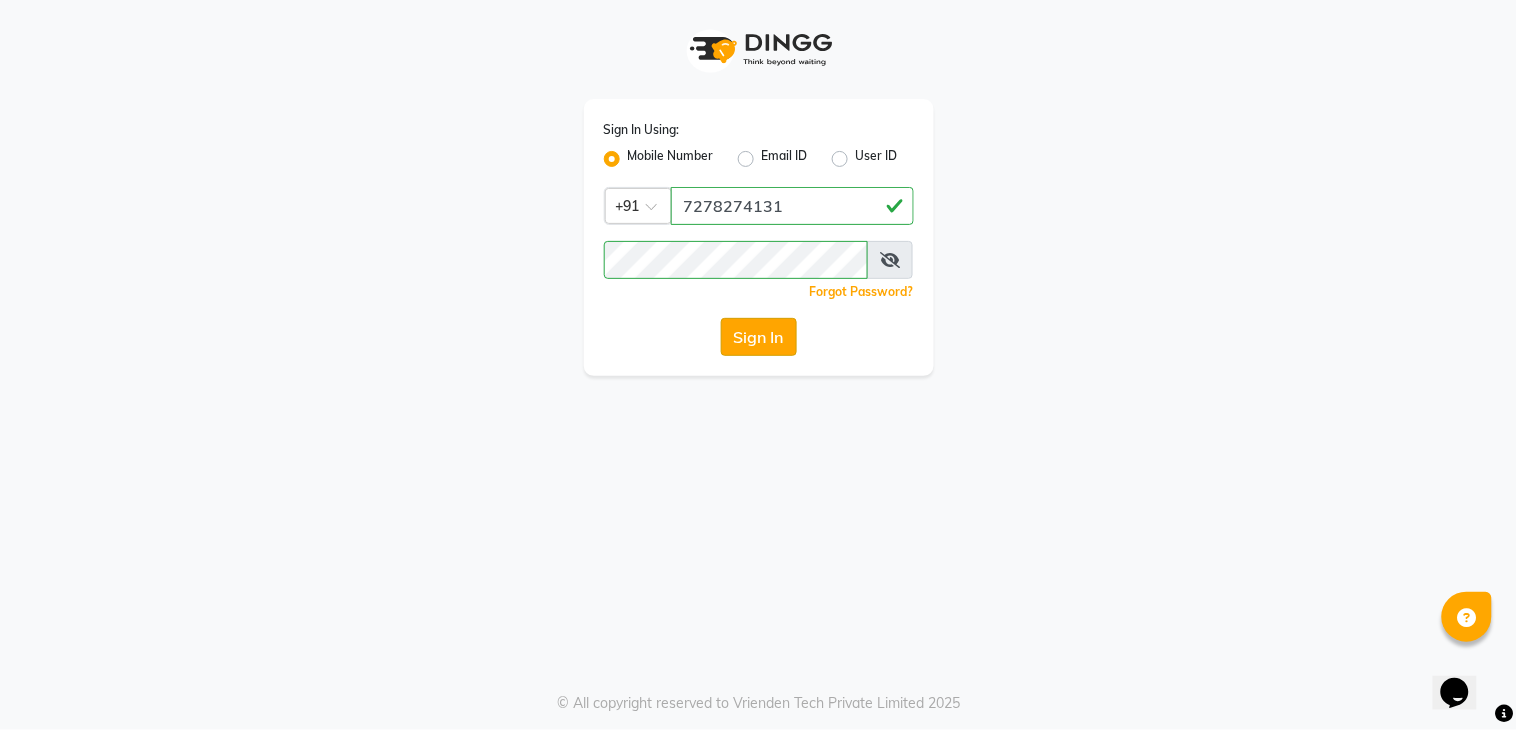 click on "Sign In" 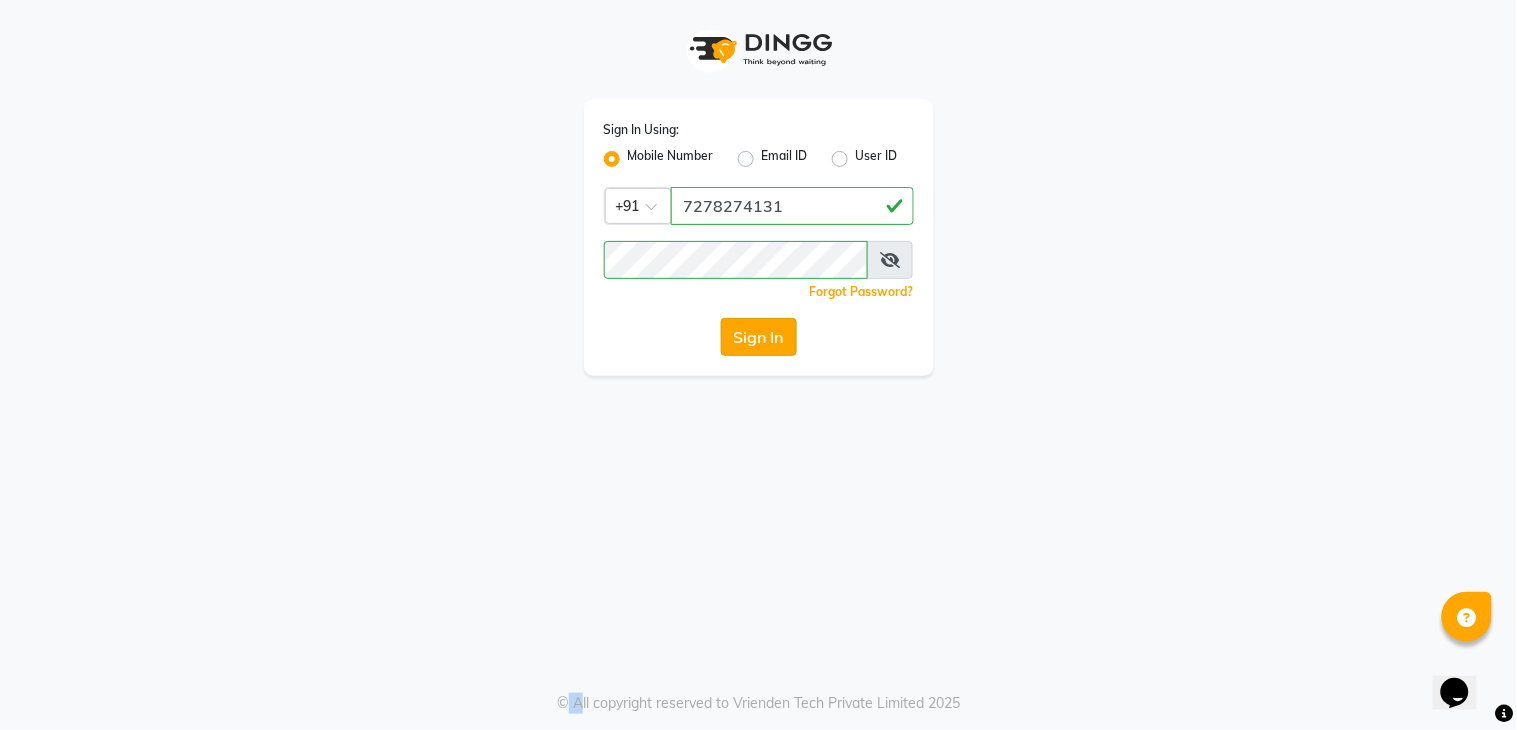 click on "Sign In" 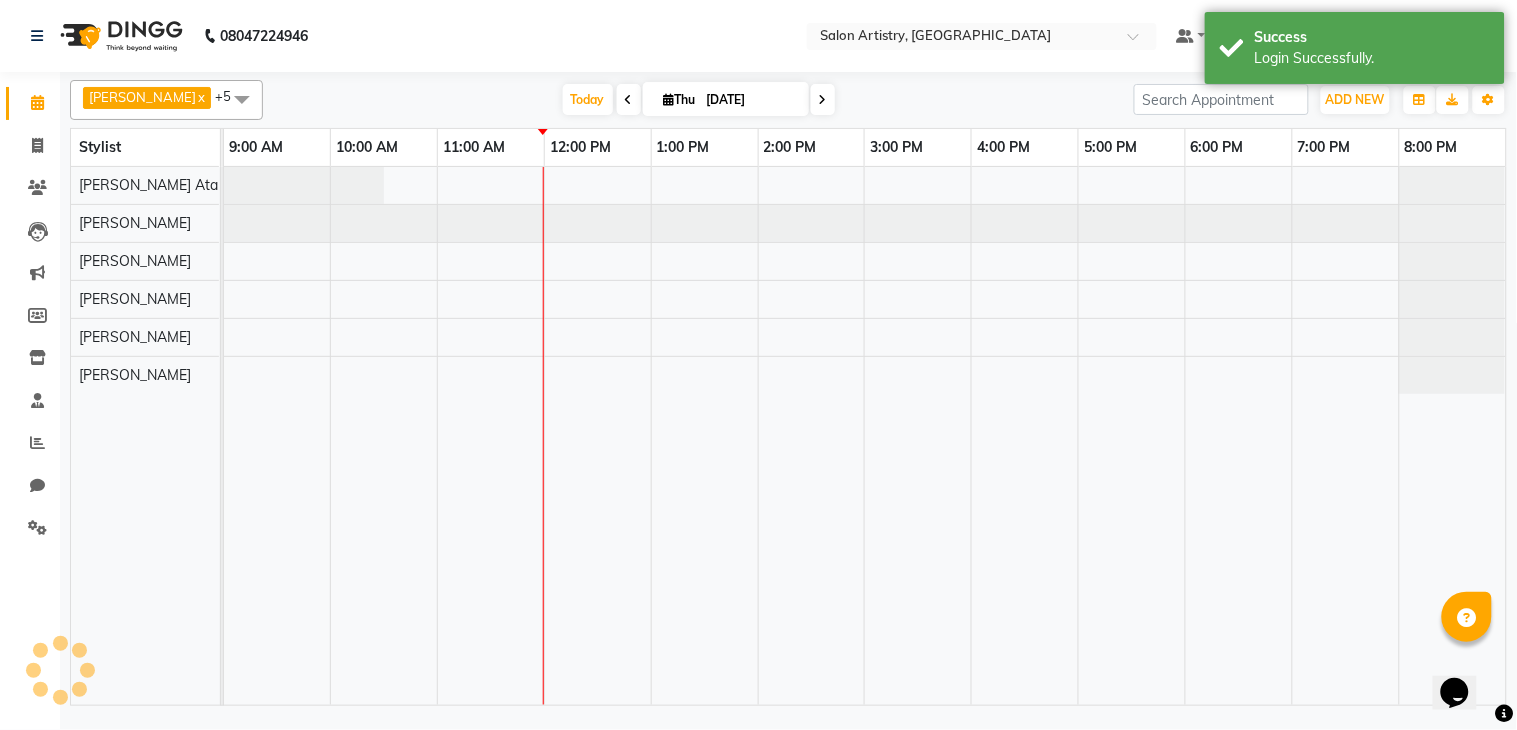 select on "en" 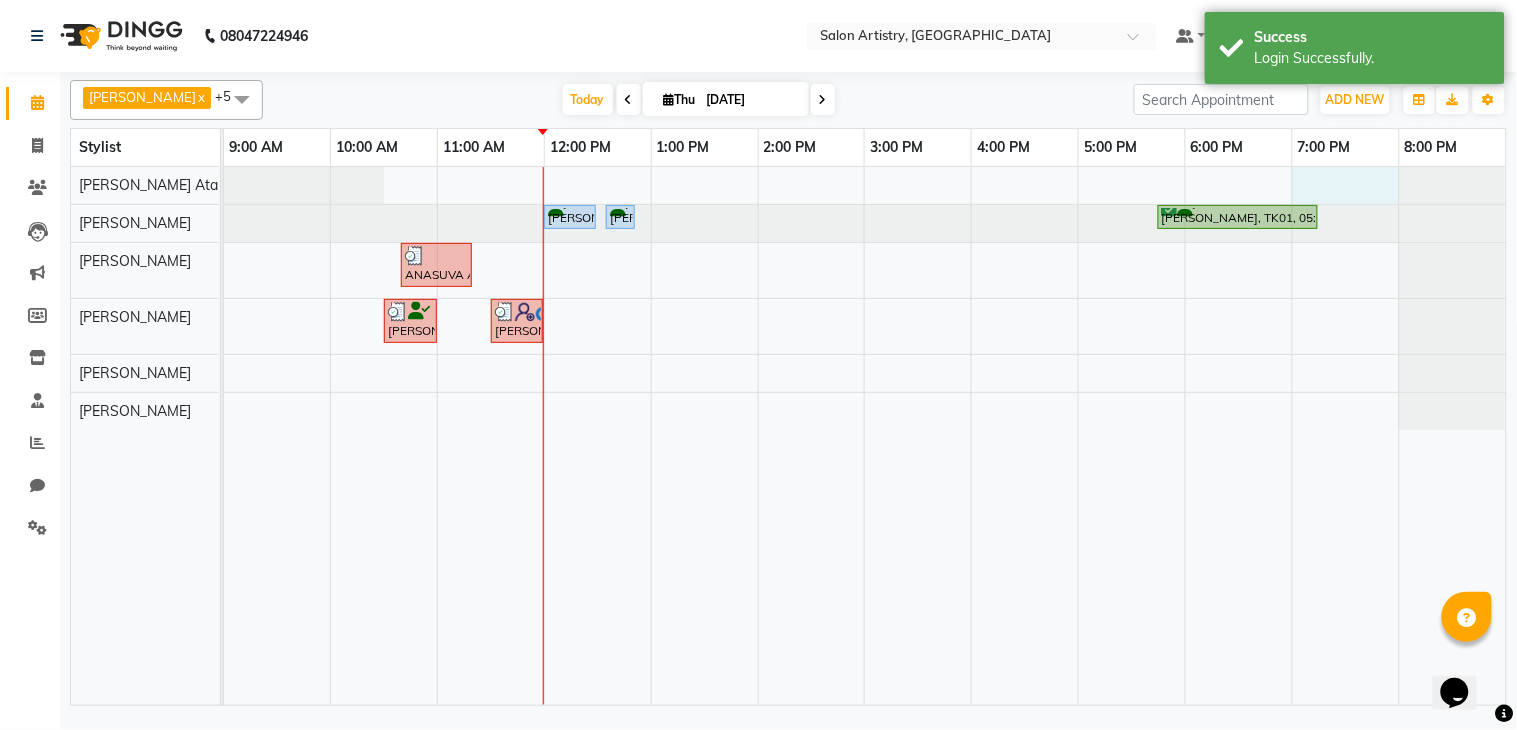 click on "[PERSON_NAME], TK03, 12:00 PM-12:30 PM, Wash  - Wash & Plain Dry (Upto Mid Back)     [PERSON_NAME], TK03, 12:35 PM-12:45 PM, Upgrade for Premium Hair wash     [PERSON_NAME], TK01, 05:45 PM-07:15 PM, Facial - Radiance - The Therapist Recommended     ANASUVA ANASUVA, TK02, 10:40 AM-11:20 AM, Threading - Eyebrows,Threading - Forehead (₹80)     ANASUVA ANASUVA, TK02, 10:30 AM-11:00 AM, Cut - Hair Cut (Sr Stylist) (Wash & Conditioning)     [PERSON_NAME], TK04, 11:30 AM-12:00 PM, HAIR CUT SENIOR STYLIST MEN" at bounding box center [865, 436] 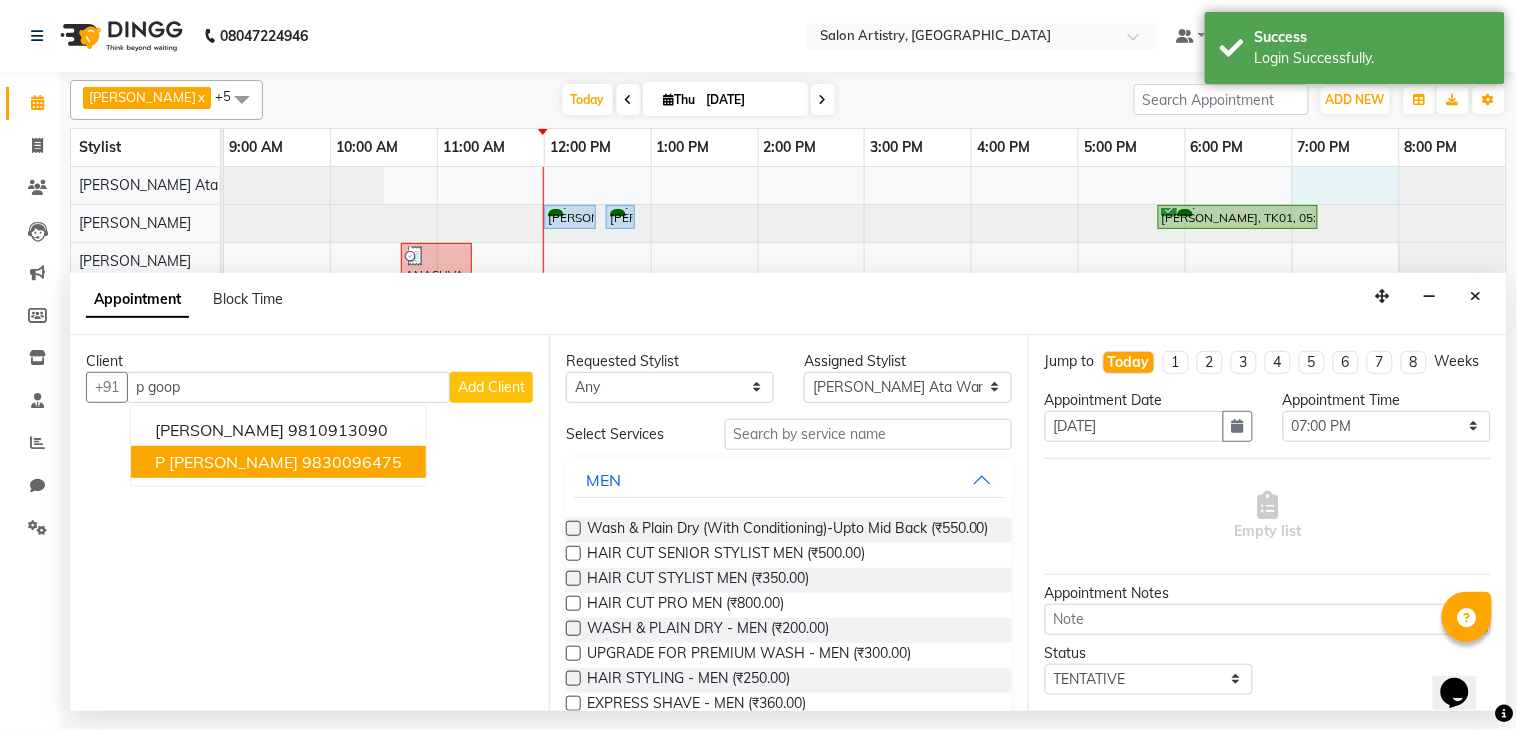 click on "9830096475" at bounding box center (352, 462) 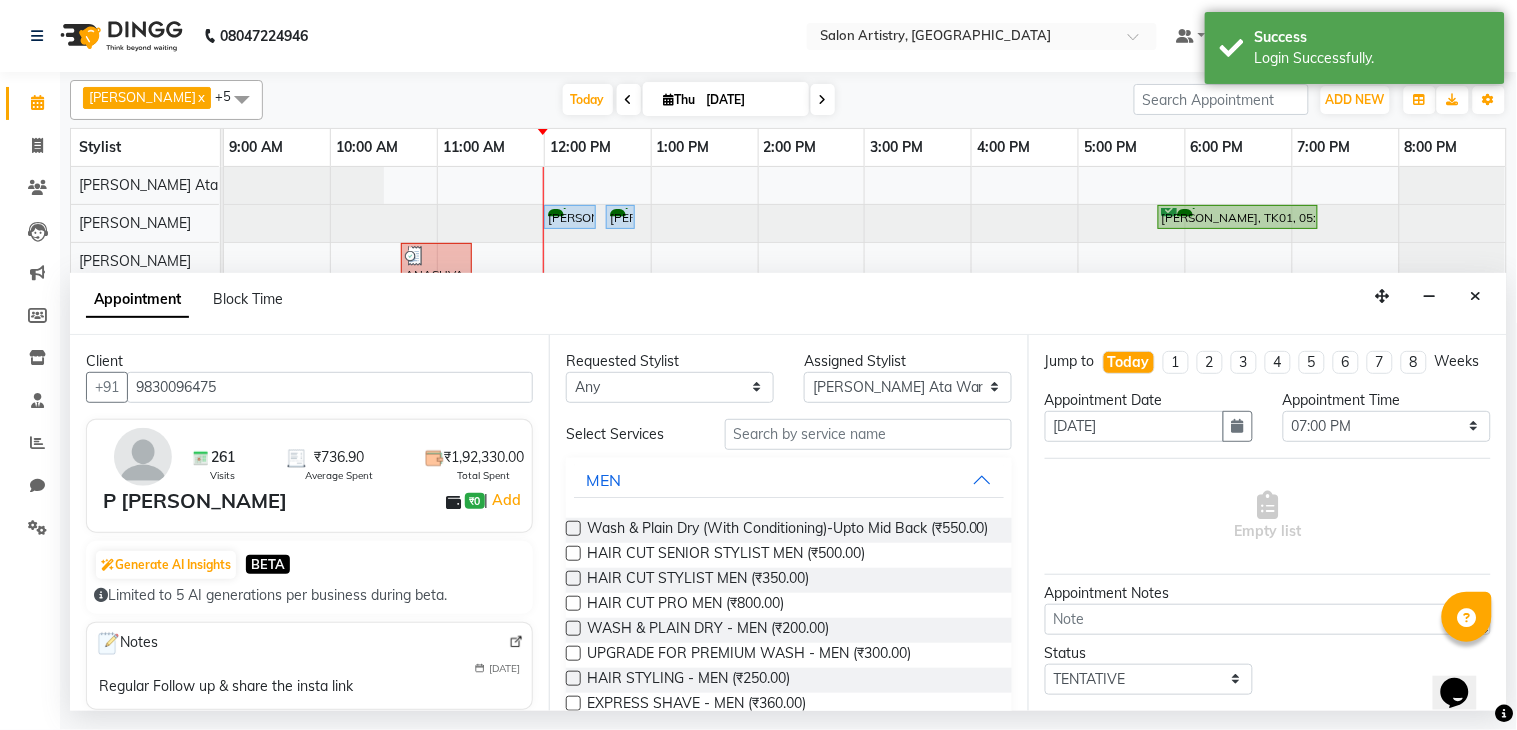 type on "9830096475" 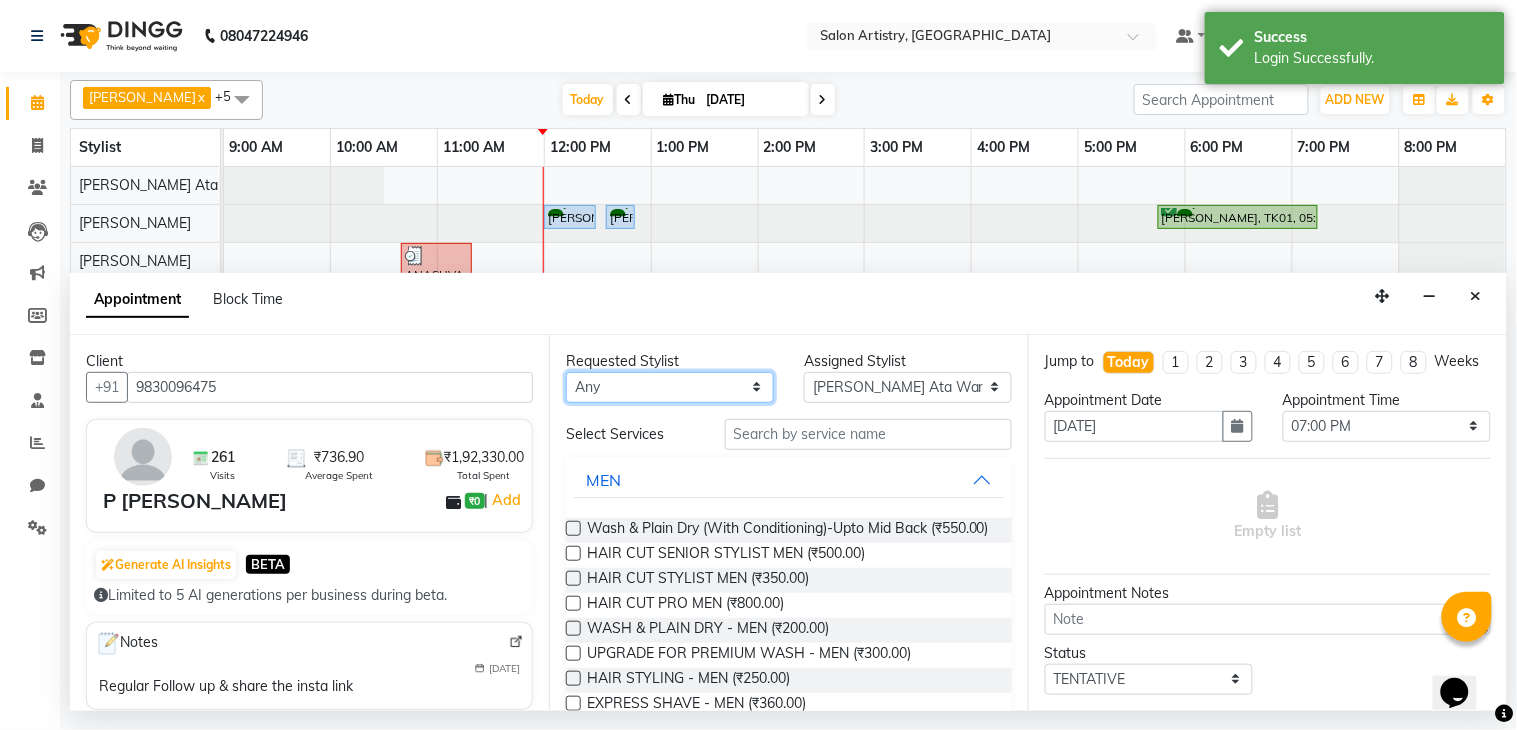 click on "Any [PERSON_NAME] [PERSON_NAME] [PERSON_NAME] [PERSON_NAME] [PERSON_NAME] [PERSON_NAME] [PERSON_NAME] Reception [PERSON_NAME] [PERSON_NAME] [PERSON_NAME] [PERSON_NAME] [PERSON_NAME] [PERSON_NAME] [PERSON_NAME]" at bounding box center (670, 387) 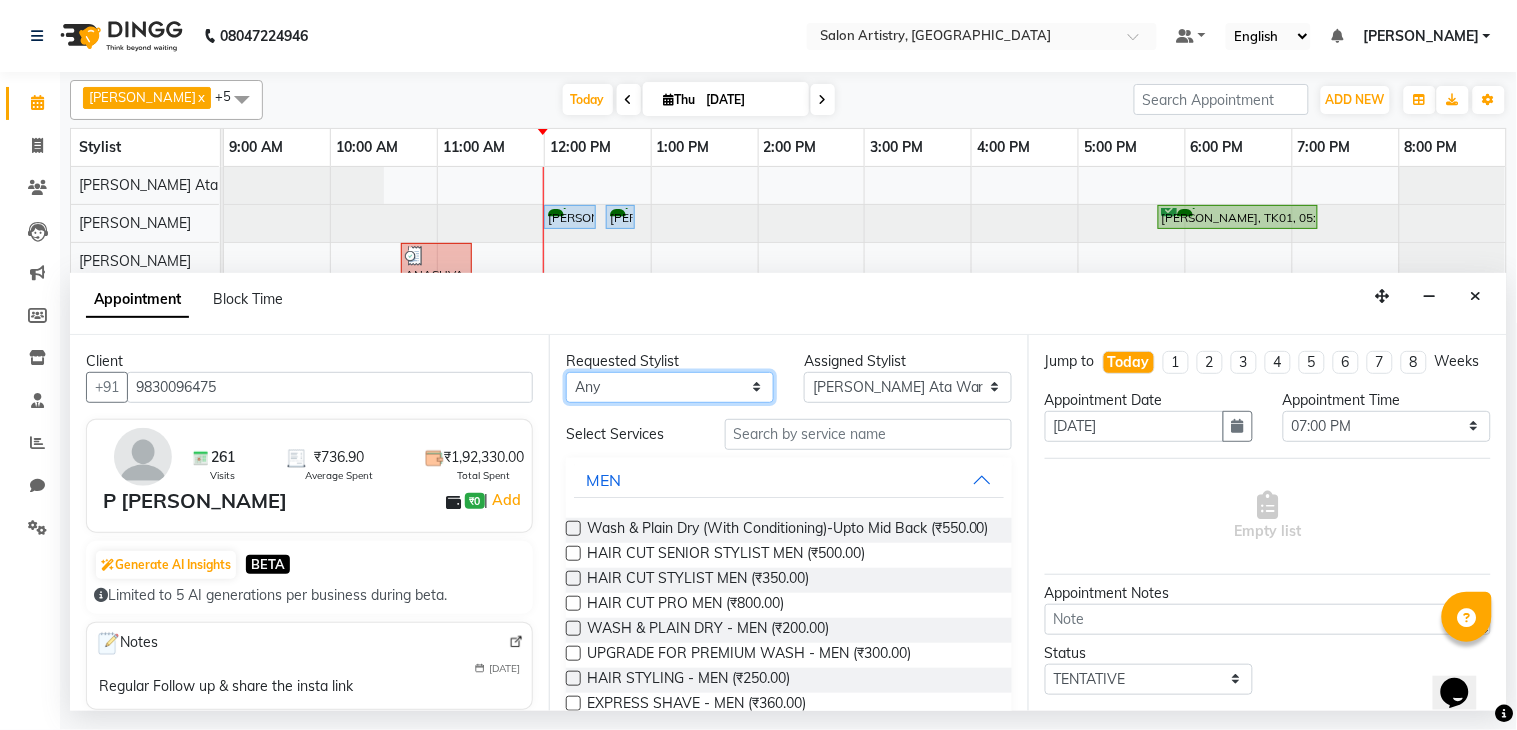 select on "79858" 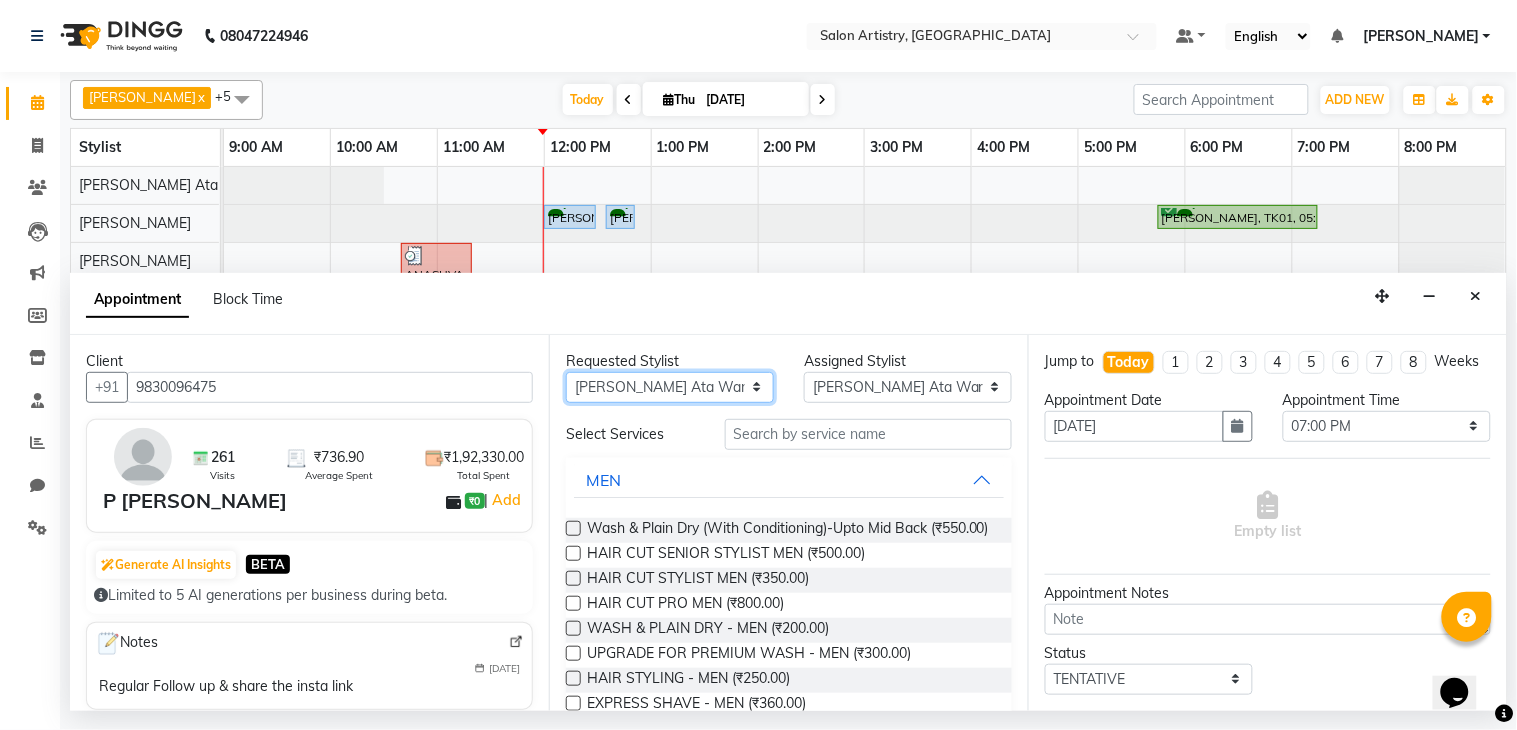 click on "Any [PERSON_NAME] [PERSON_NAME] [PERSON_NAME] [PERSON_NAME] [PERSON_NAME] [PERSON_NAME] [PERSON_NAME] Reception [PERSON_NAME] [PERSON_NAME] [PERSON_NAME] [PERSON_NAME] [PERSON_NAME] [PERSON_NAME] [PERSON_NAME]" at bounding box center (670, 387) 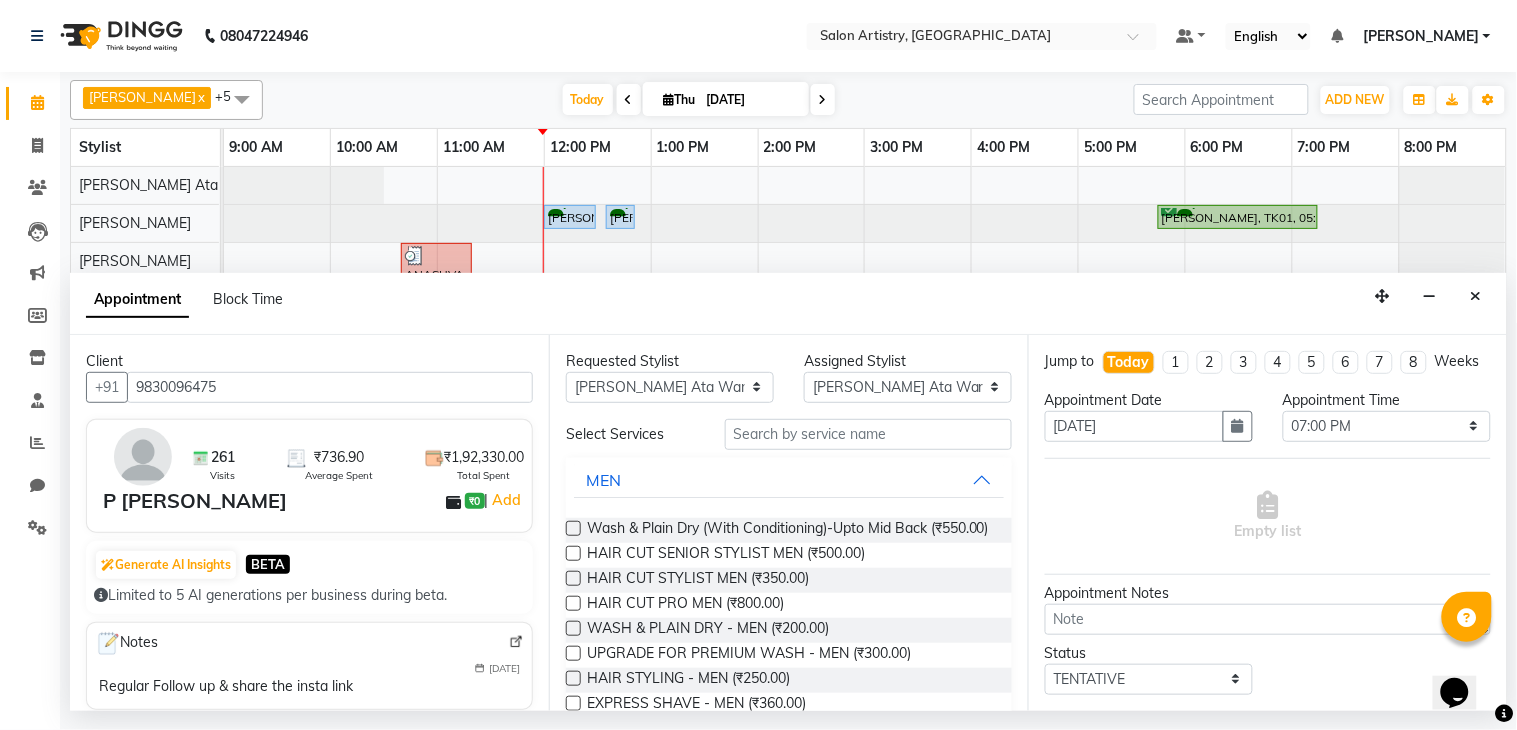 click at bounding box center (573, 528) 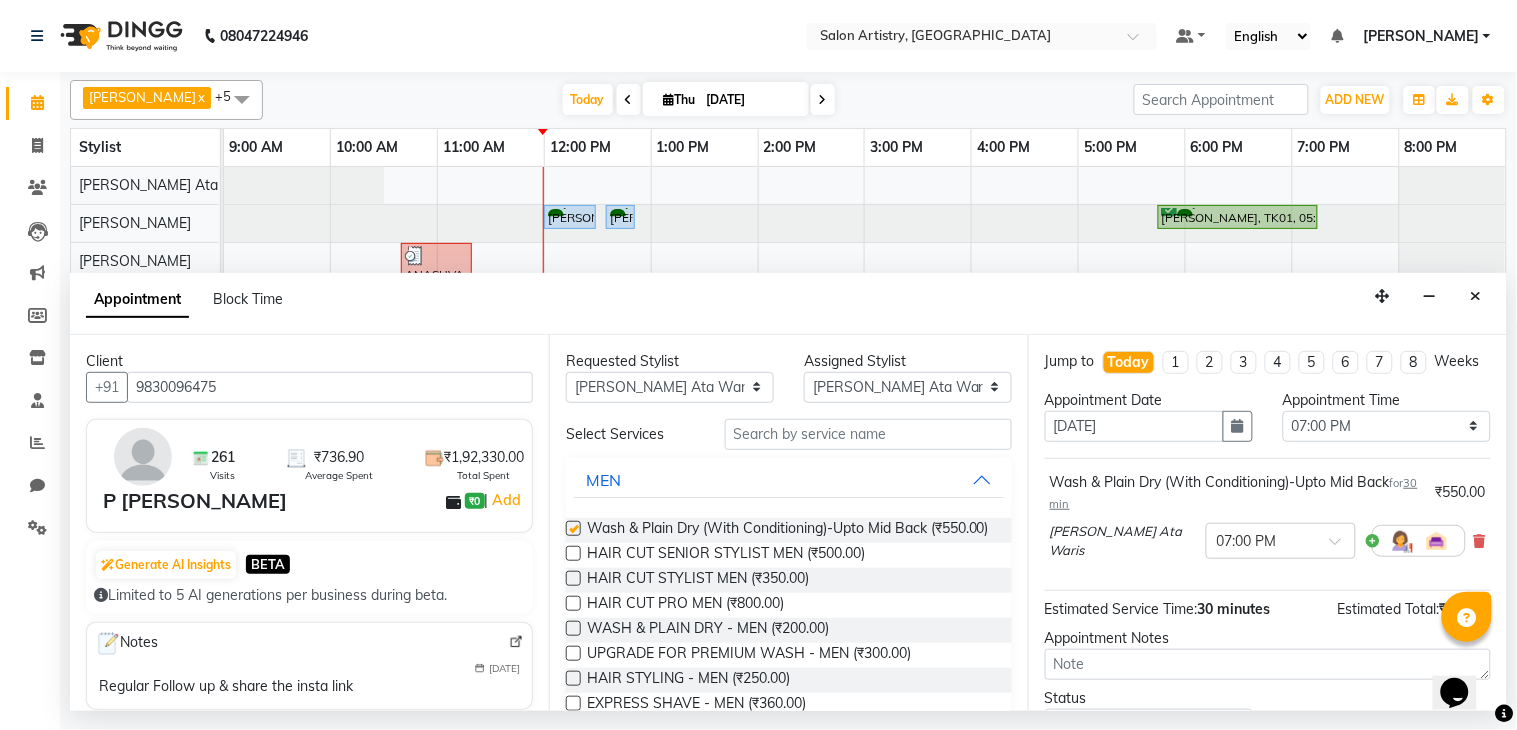 checkbox on "false" 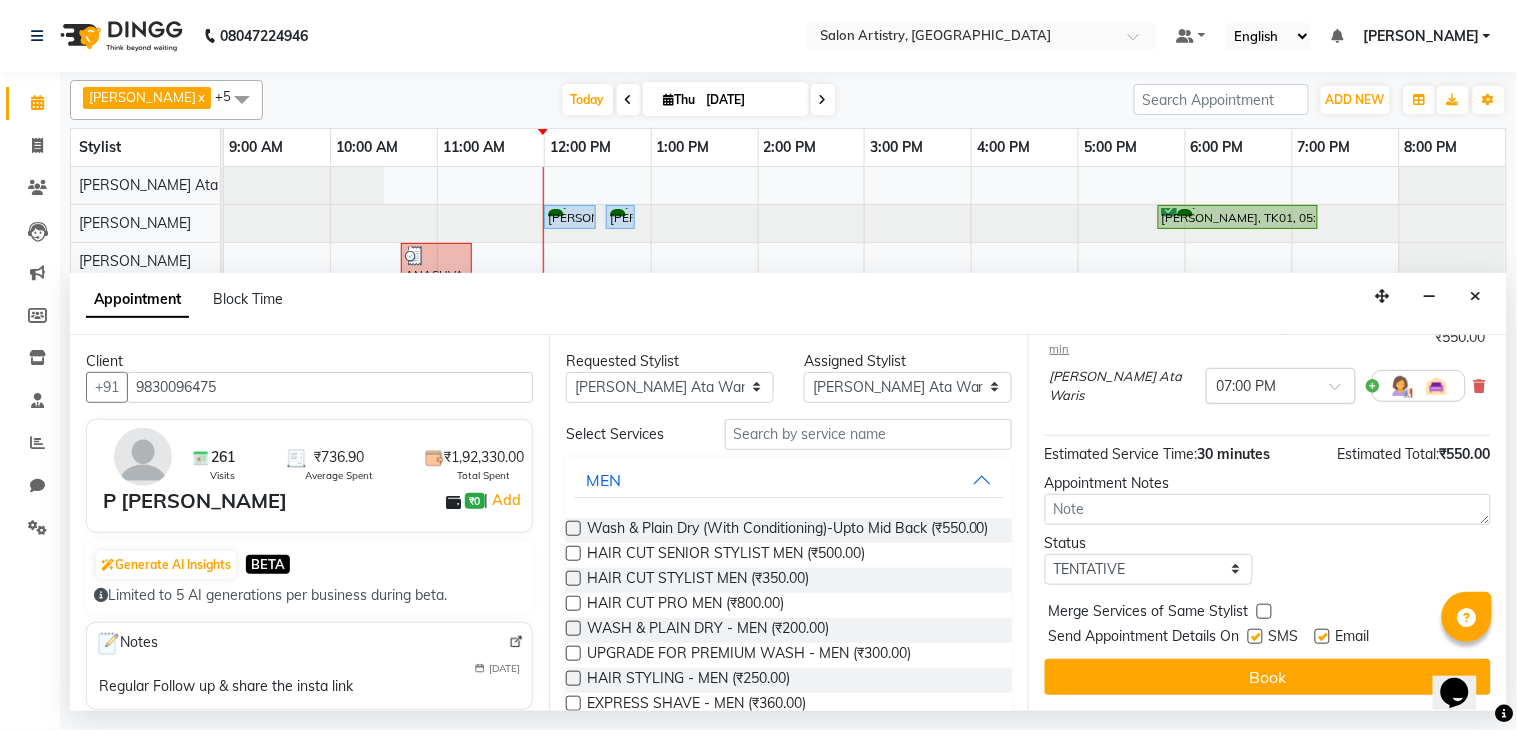 scroll, scrollTop: 171, scrollLeft: 0, axis: vertical 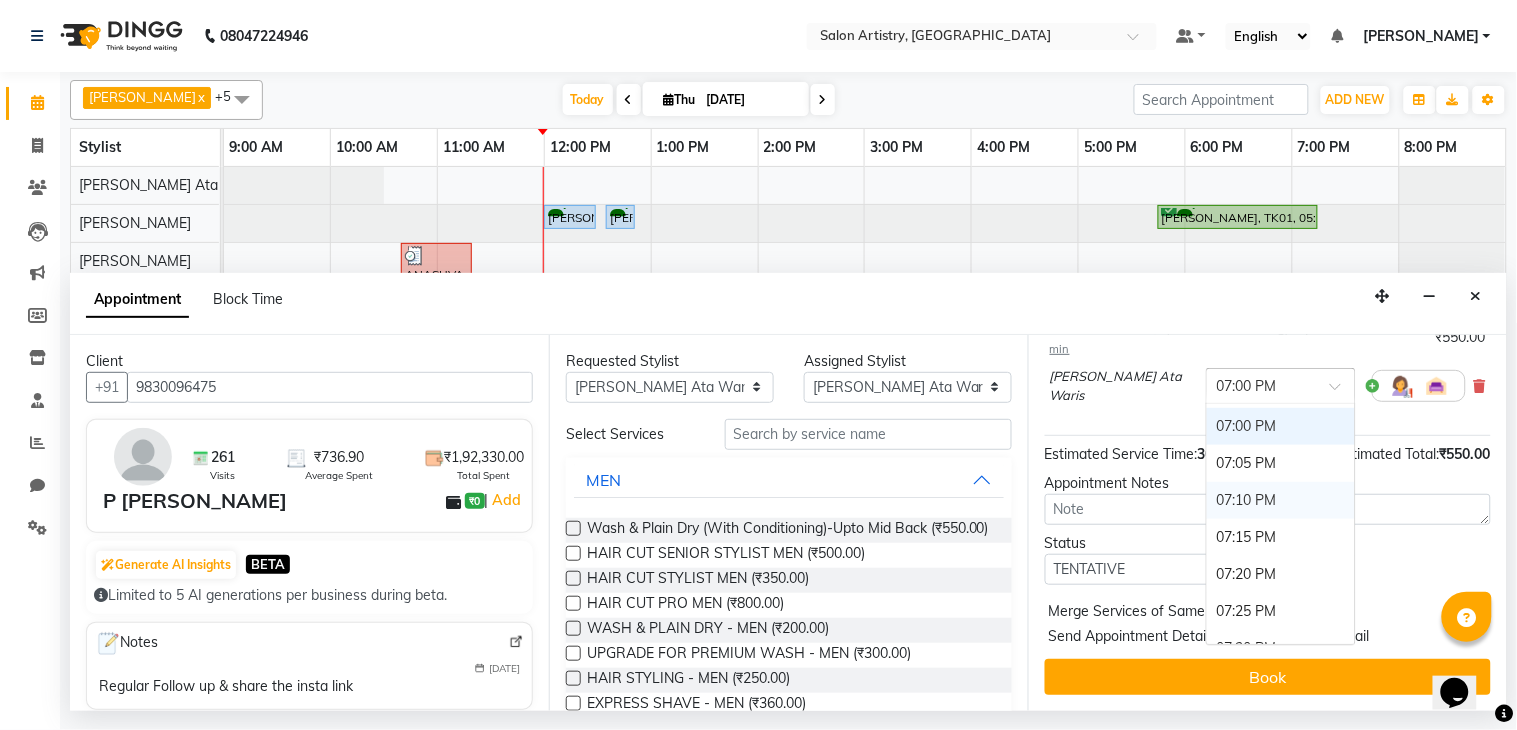 click on "07:10 PM" at bounding box center [1281, 500] 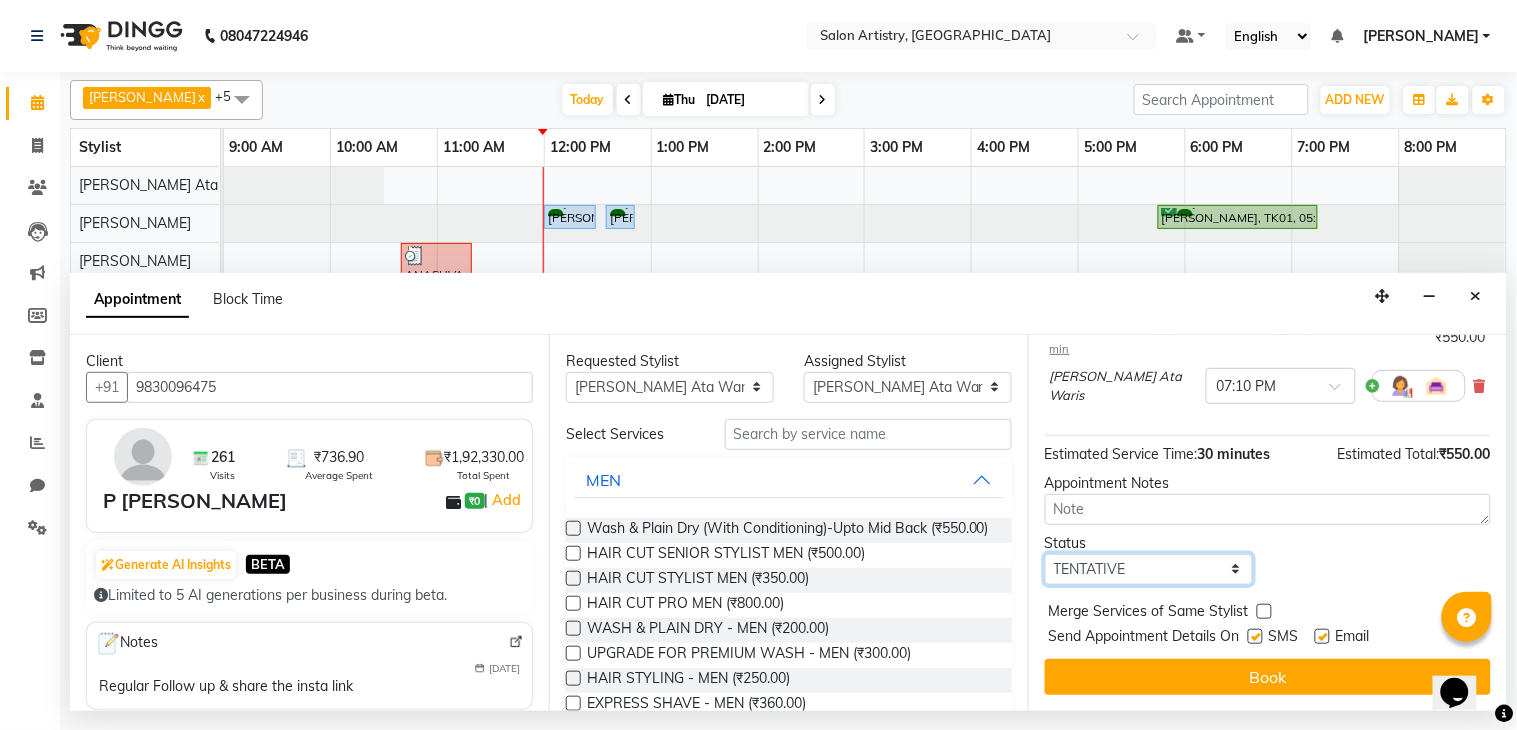 drag, startPoint x: 1182, startPoint y: 574, endPoint x: 1163, endPoint y: 583, distance: 21.023796 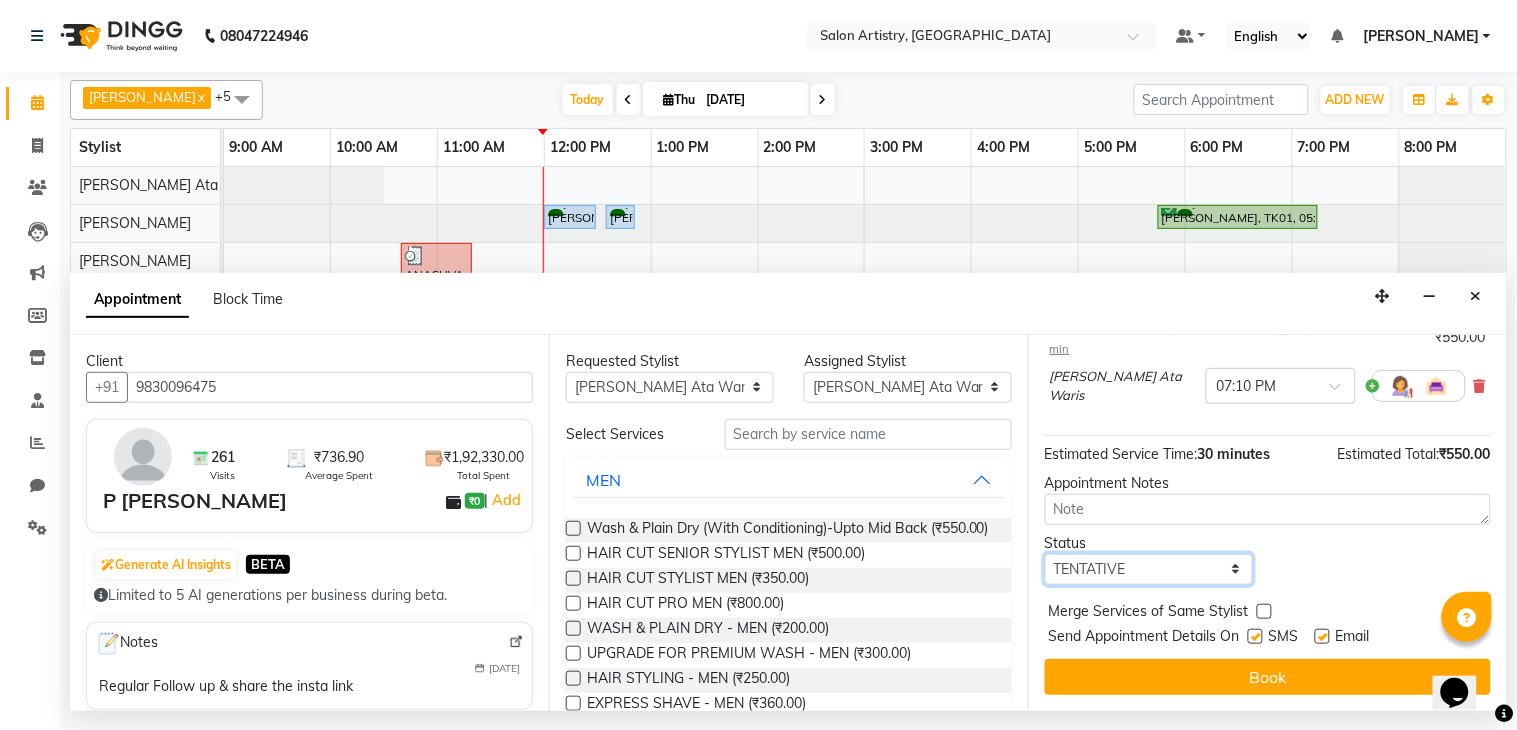 select on "confirm booking" 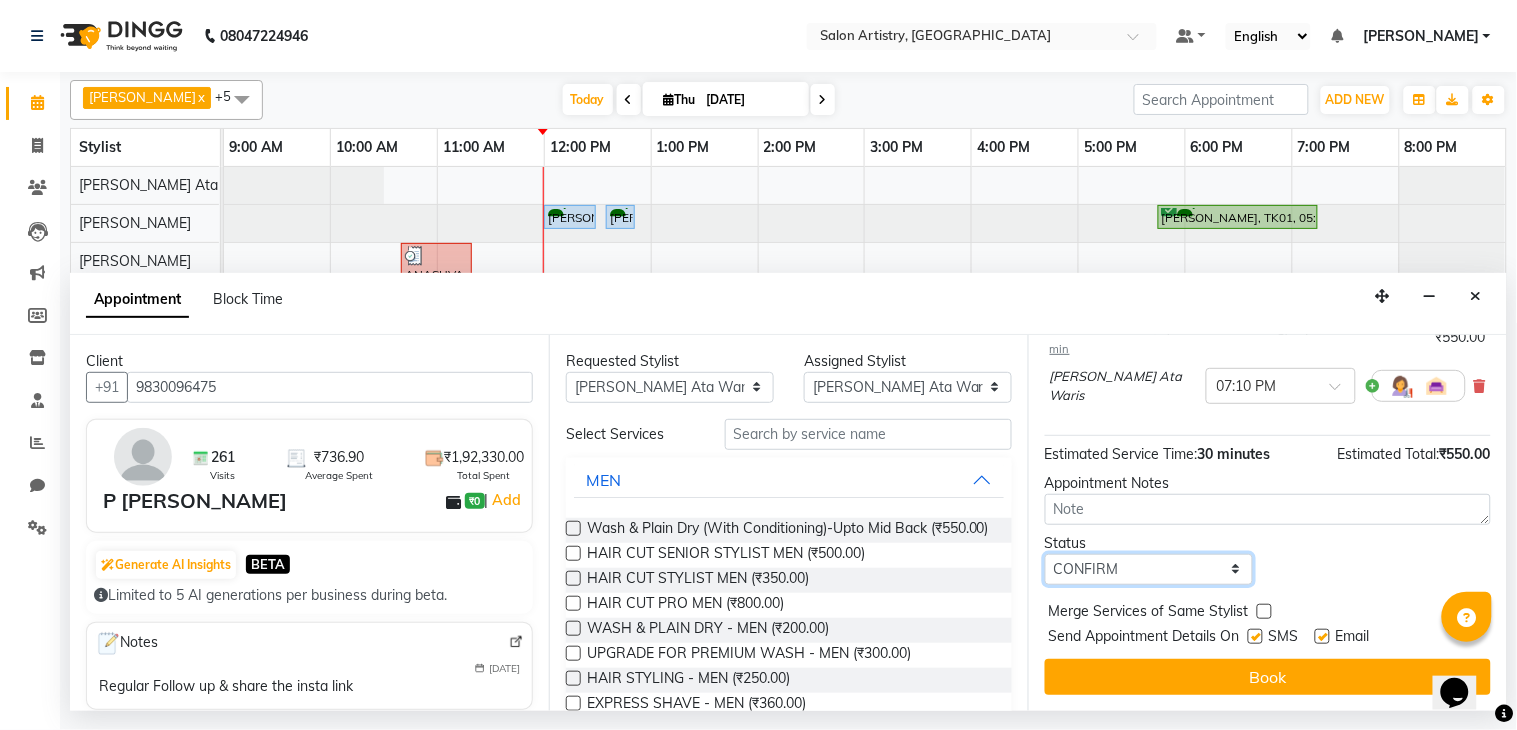 click on "Select TENTATIVE CONFIRM CHECK-IN UPCOMING" at bounding box center [1149, 569] 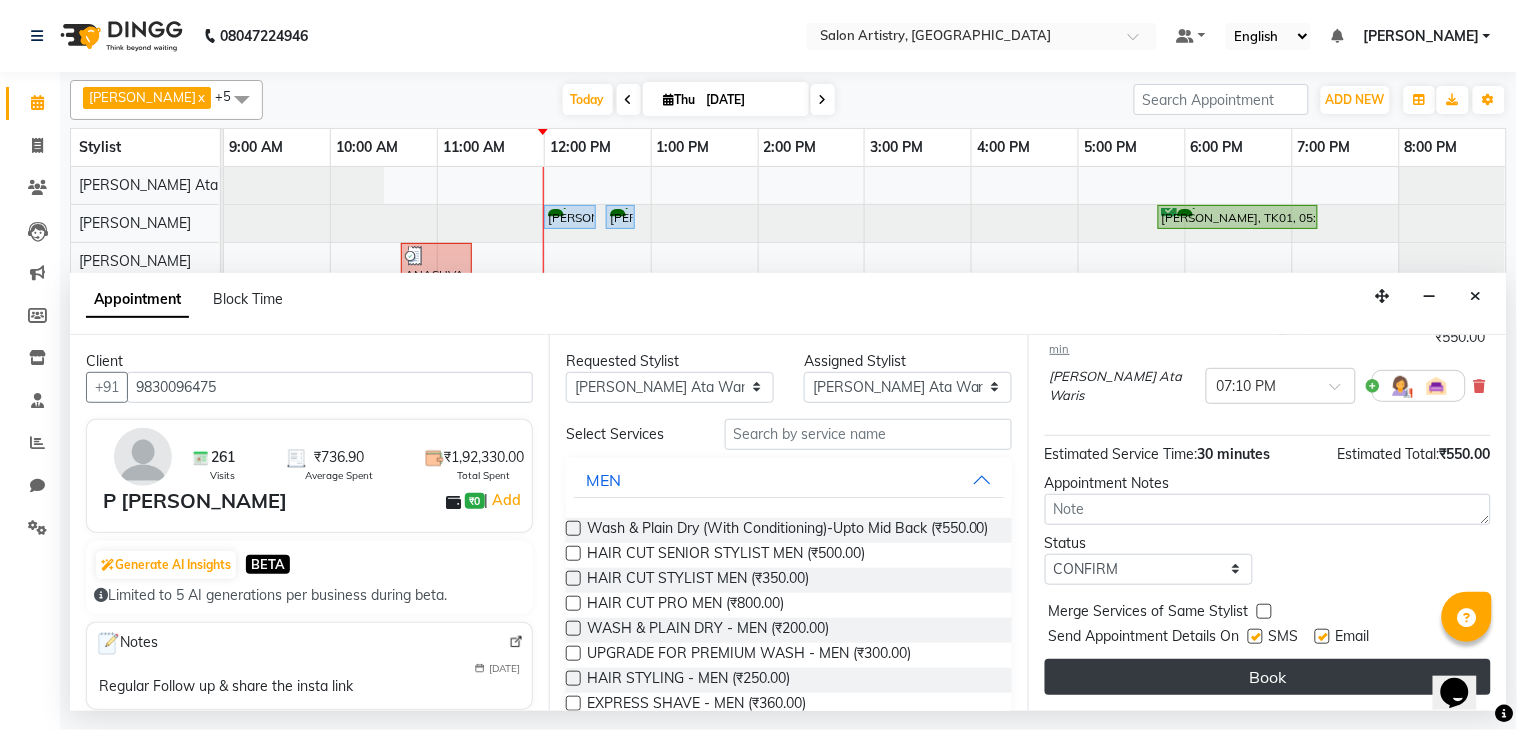 click on "Book" at bounding box center (1268, 677) 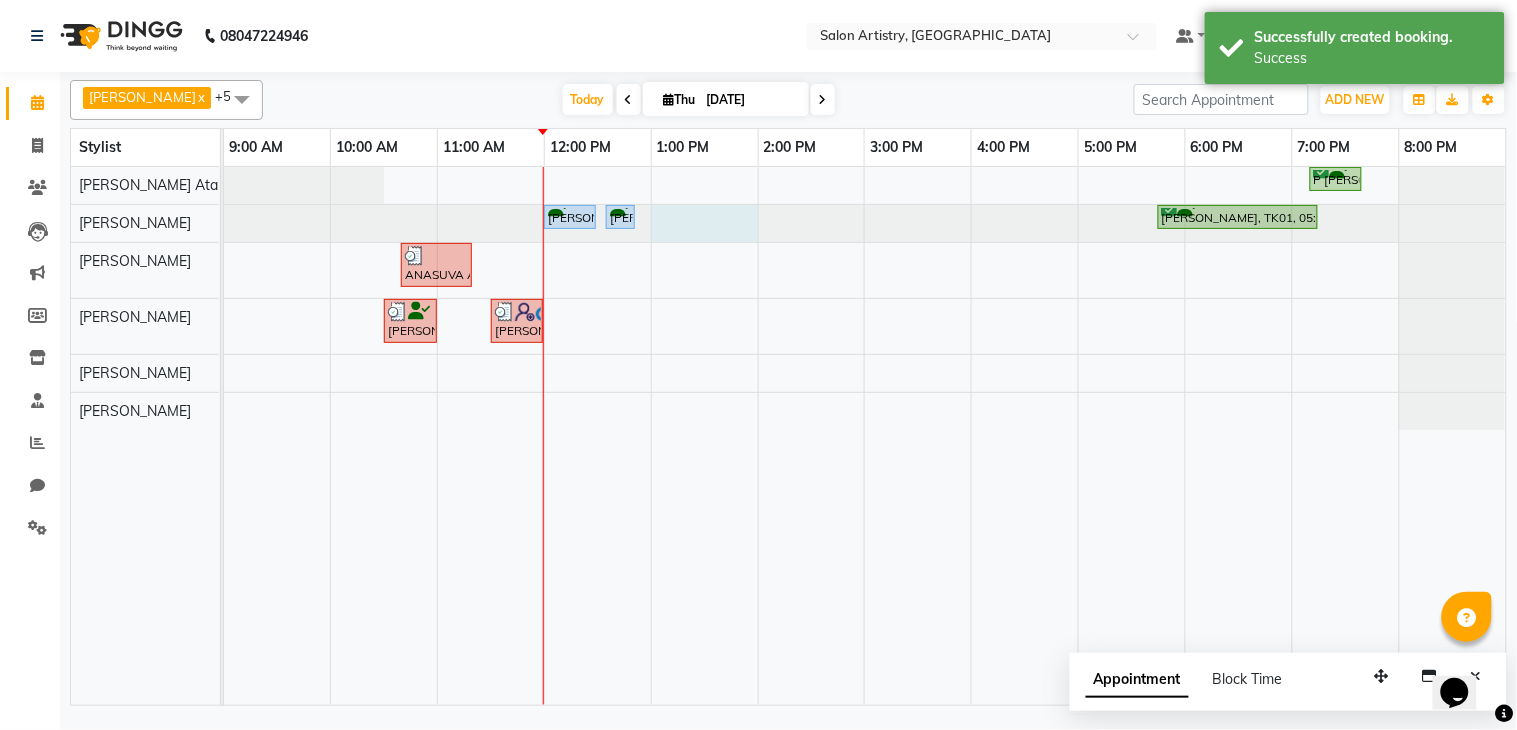 click at bounding box center (224, 223) 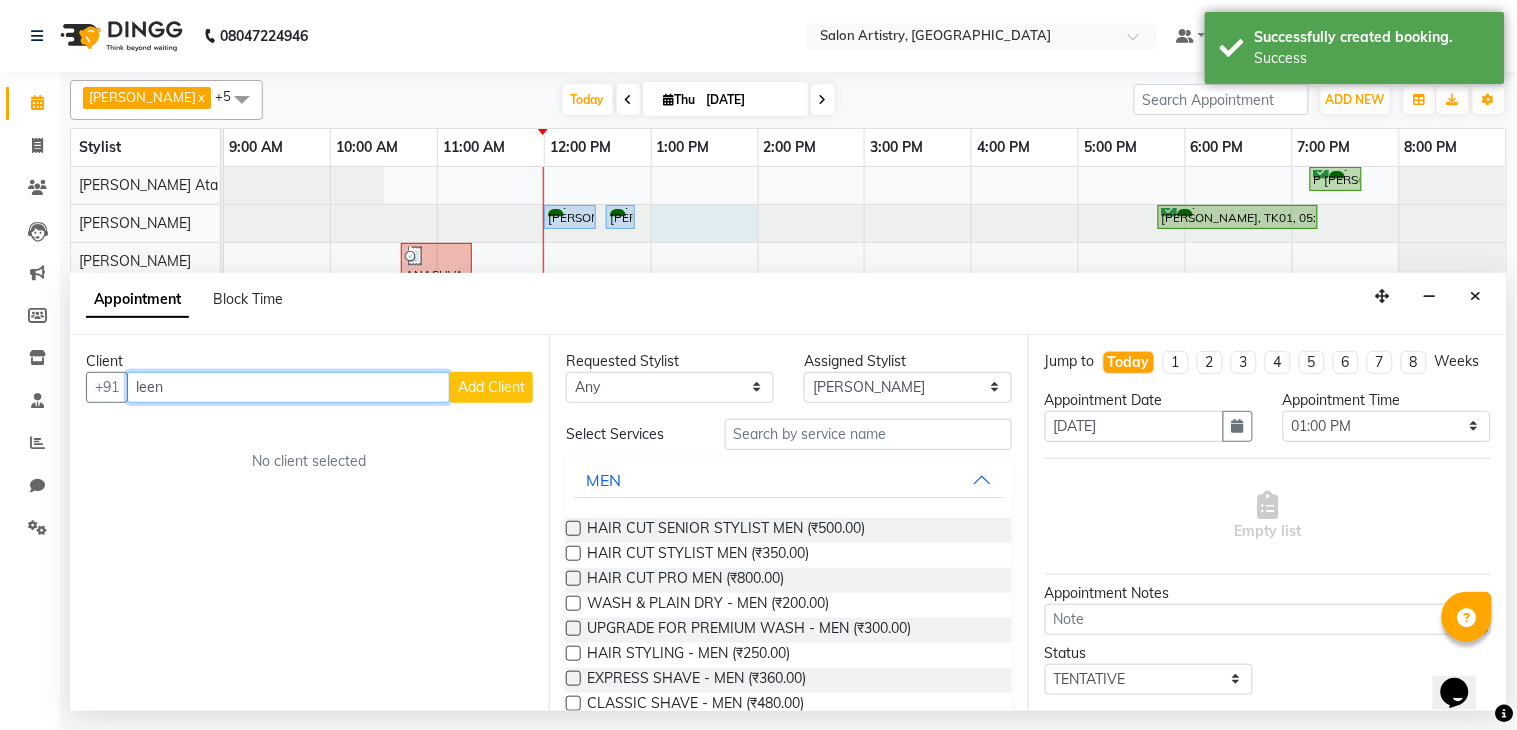 type on "leena" 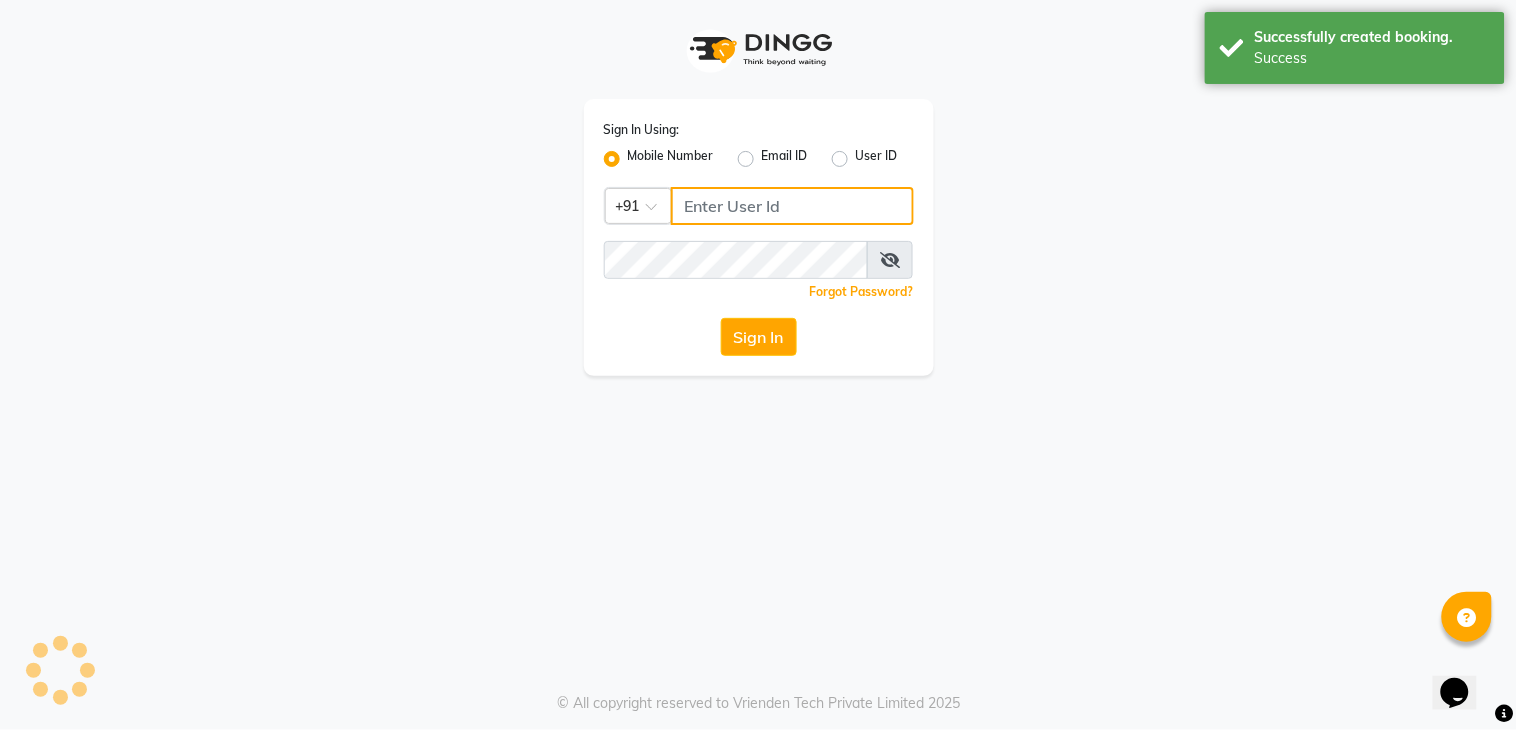 type on "7278274131" 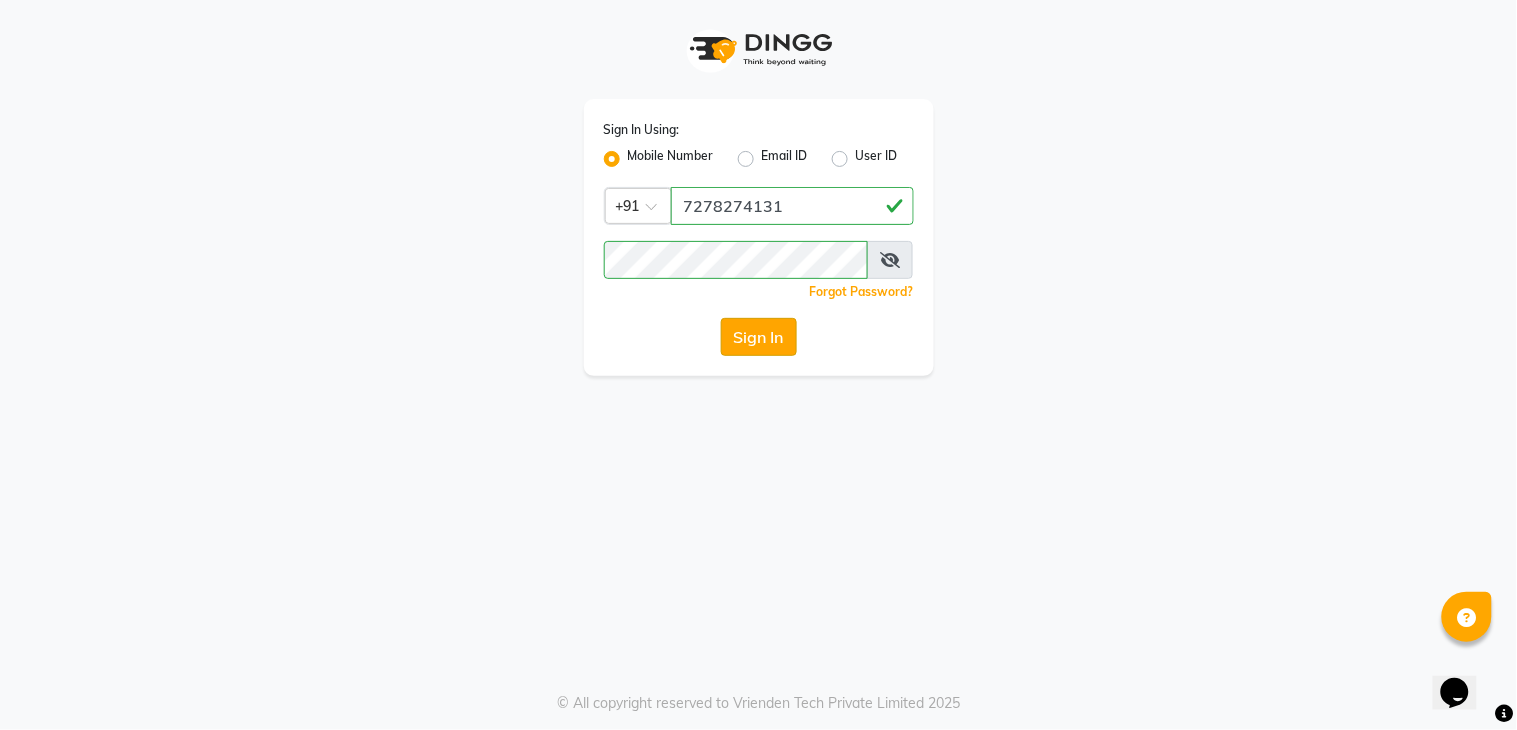 click on "Sign In" 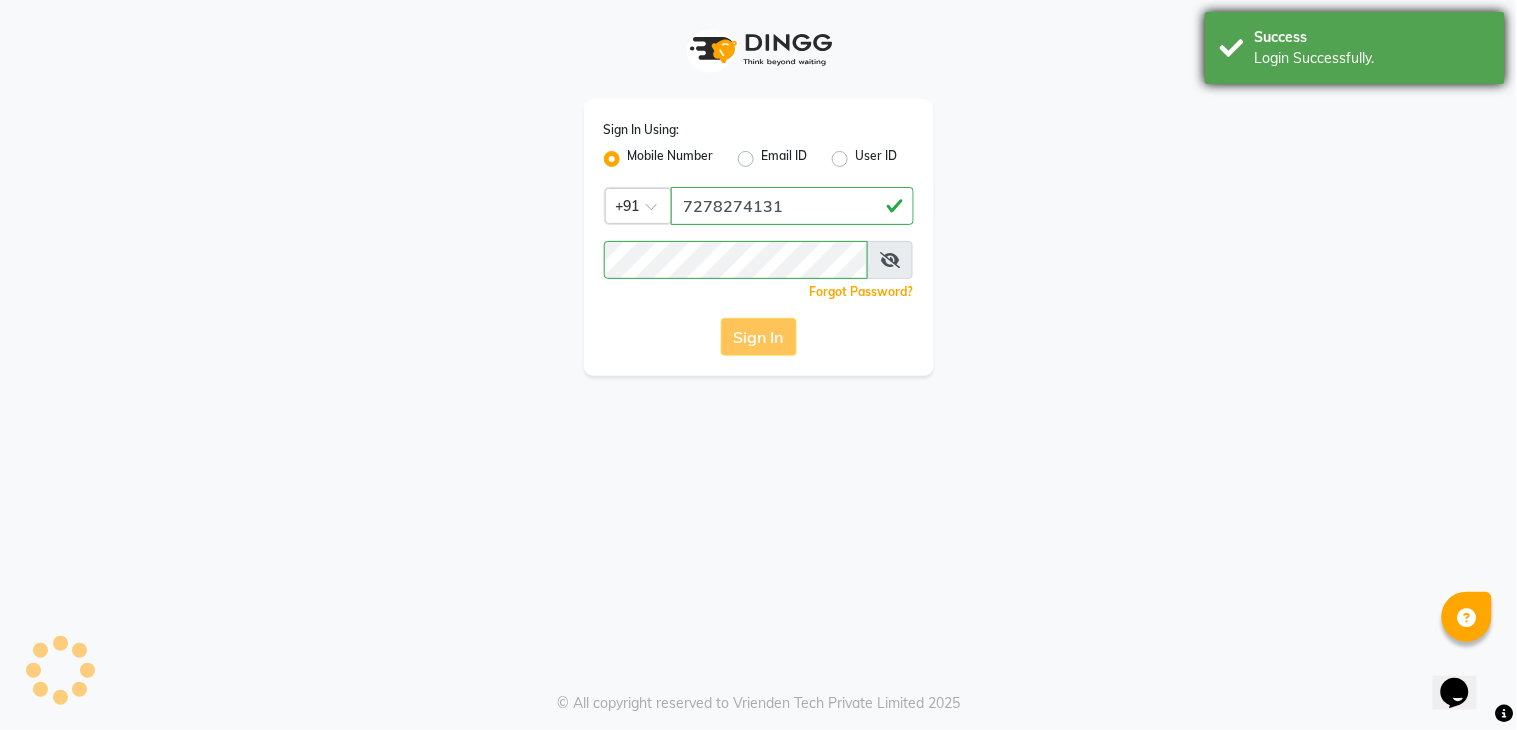 click on "Login Successfully." at bounding box center (1372, 58) 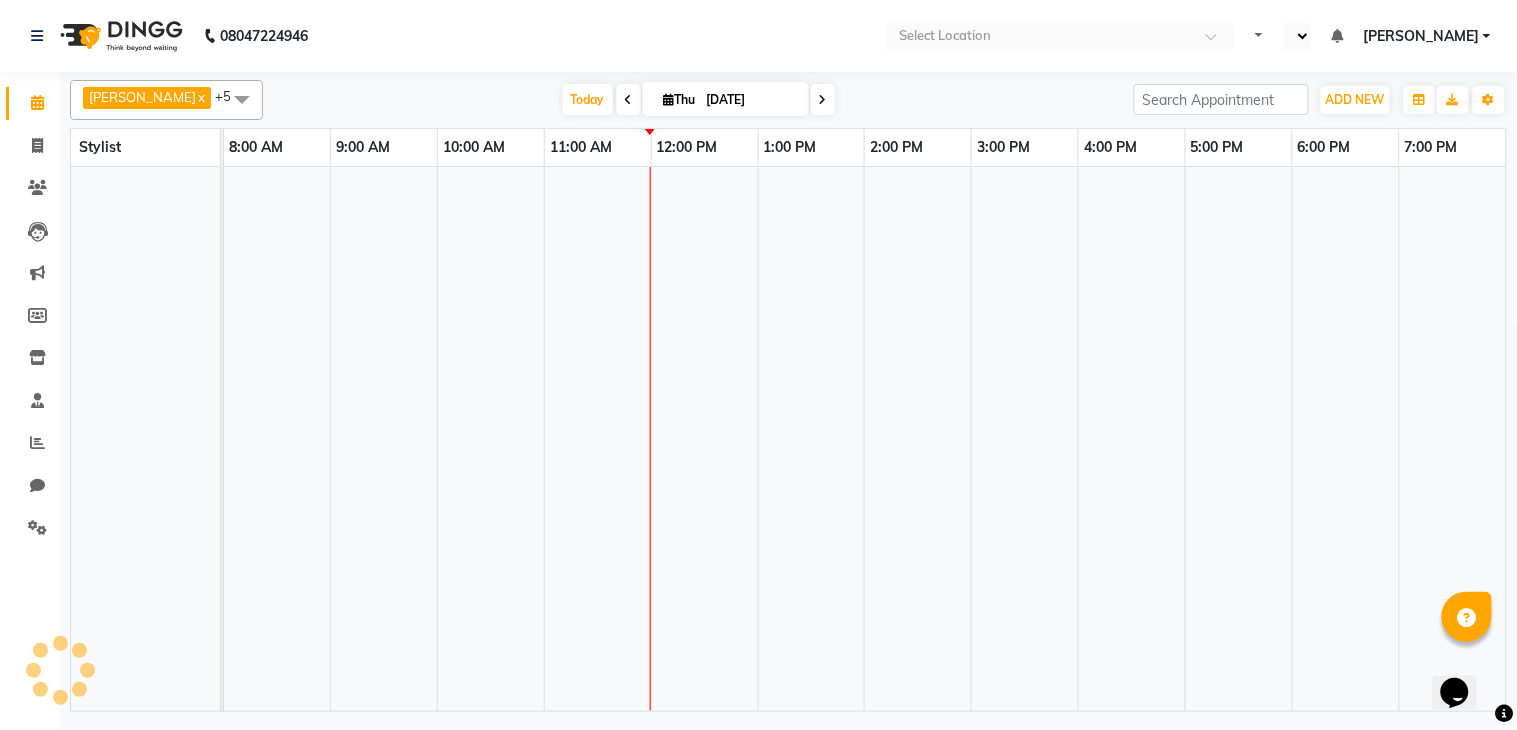 select on "en" 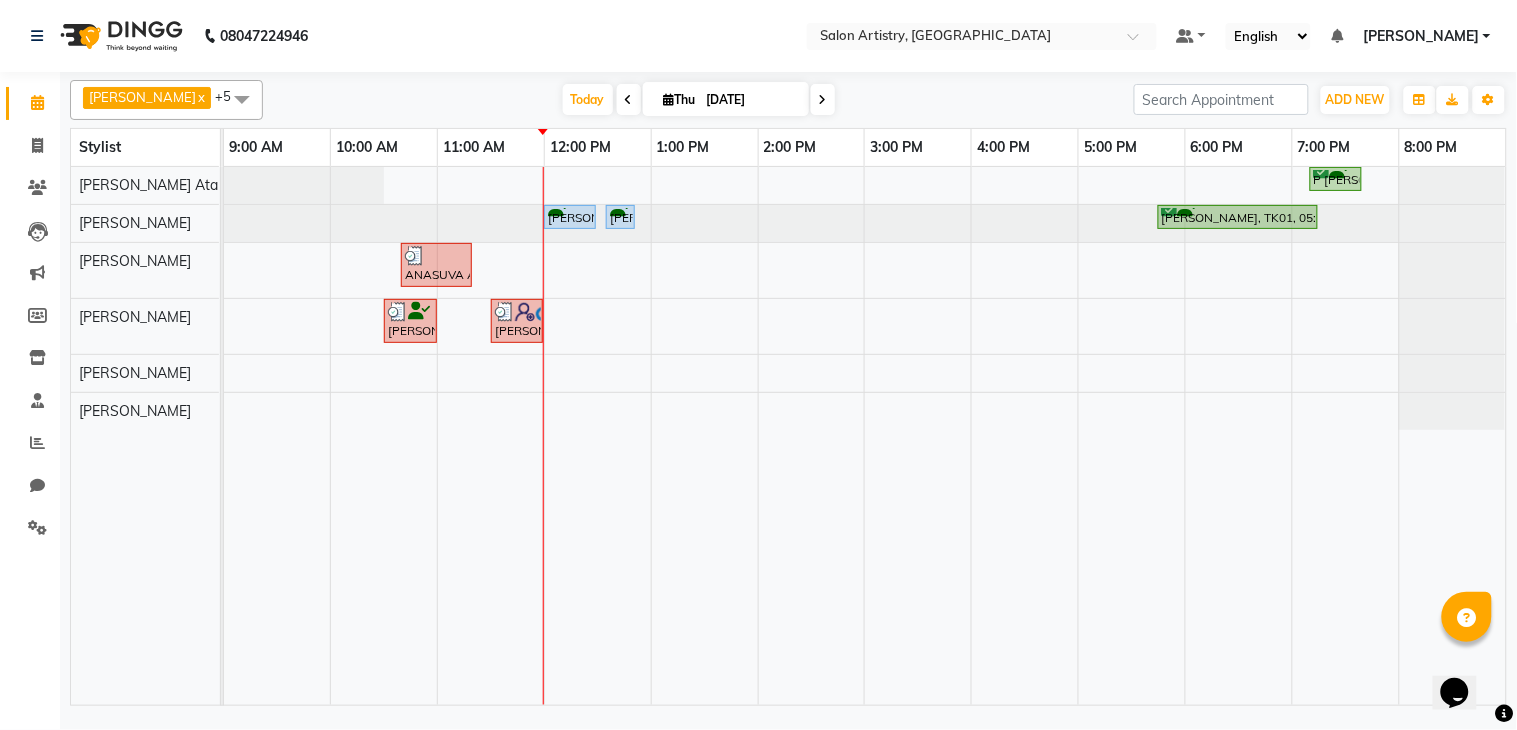 click at bounding box center [224, 223] 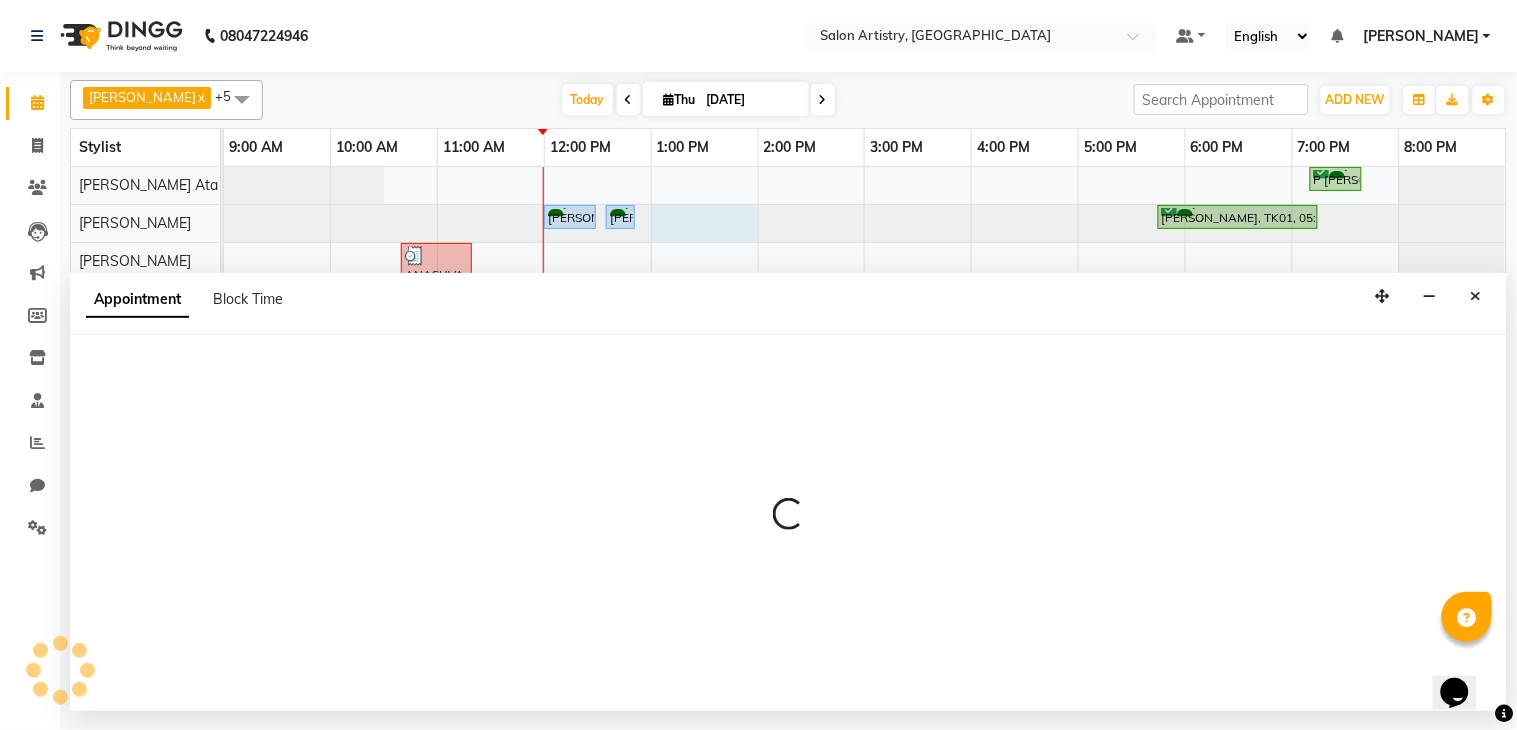 select on "79859" 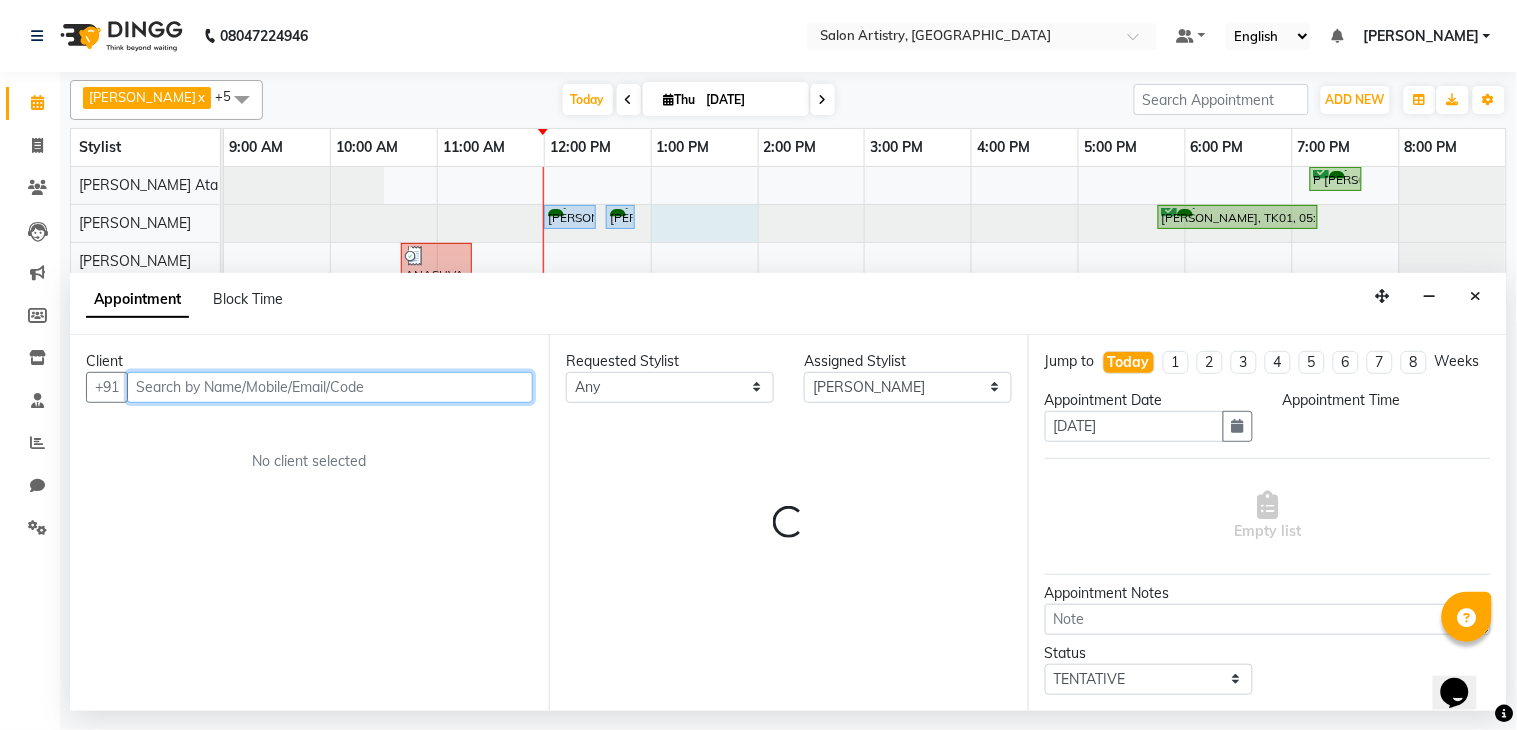 select on "780" 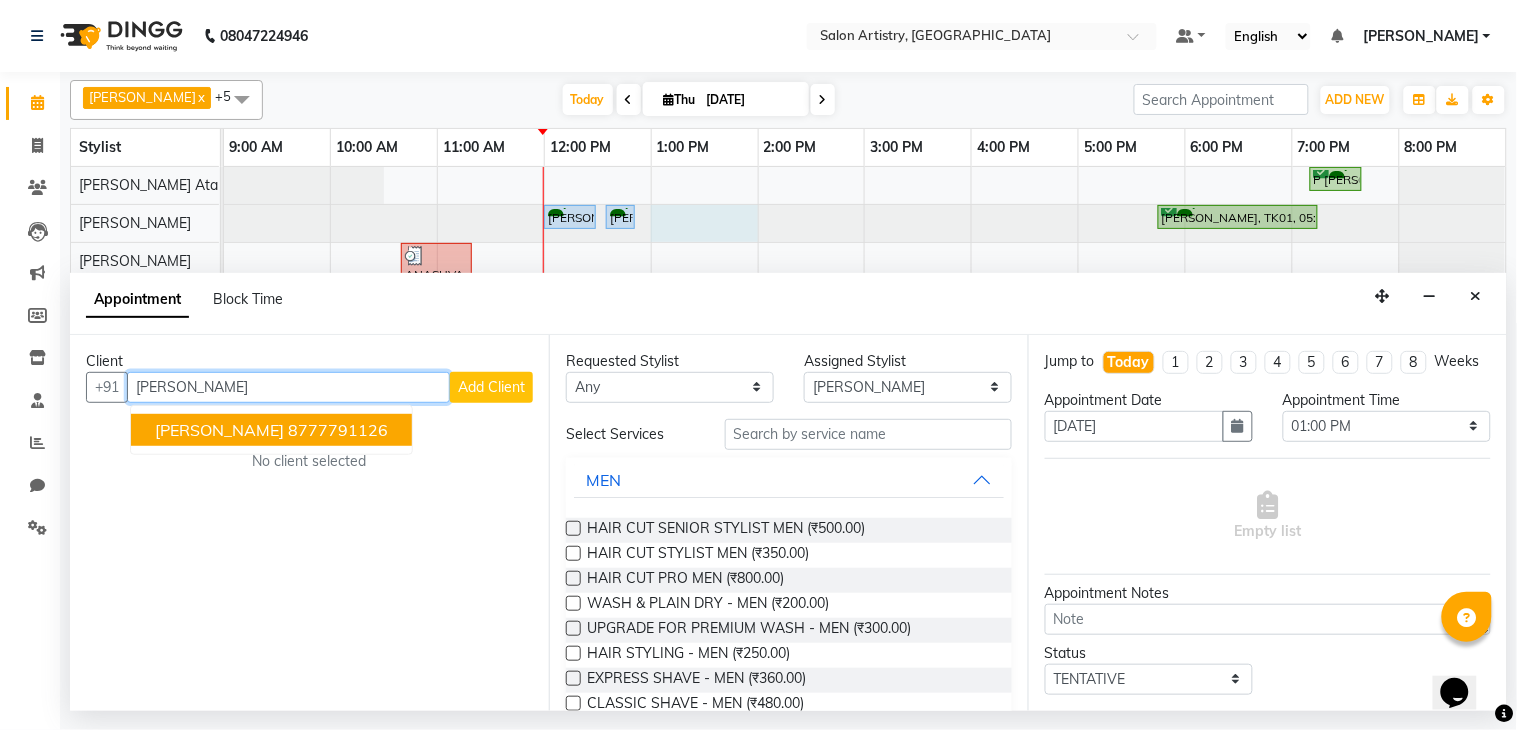 click on "8777791126" at bounding box center (338, 430) 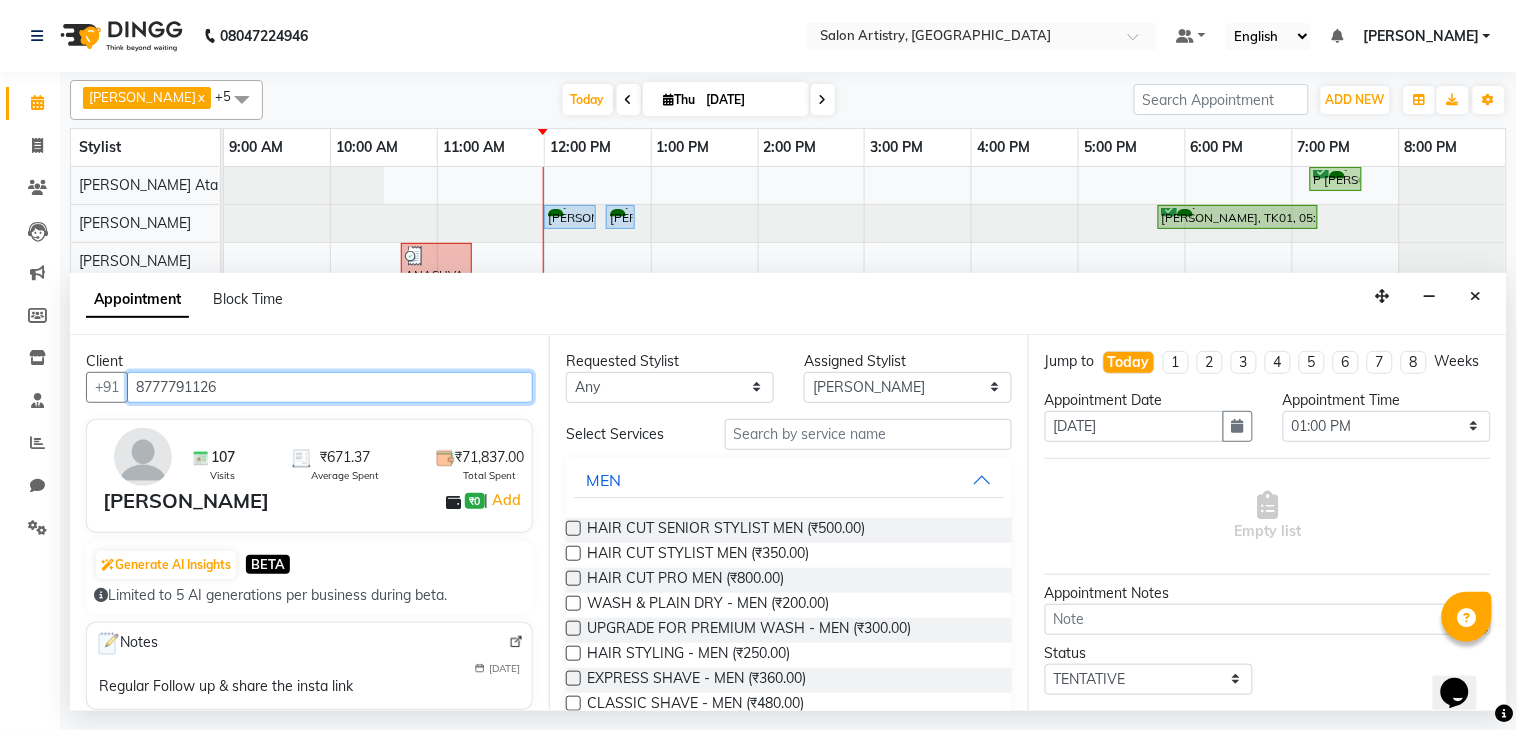 type on "8777791126" 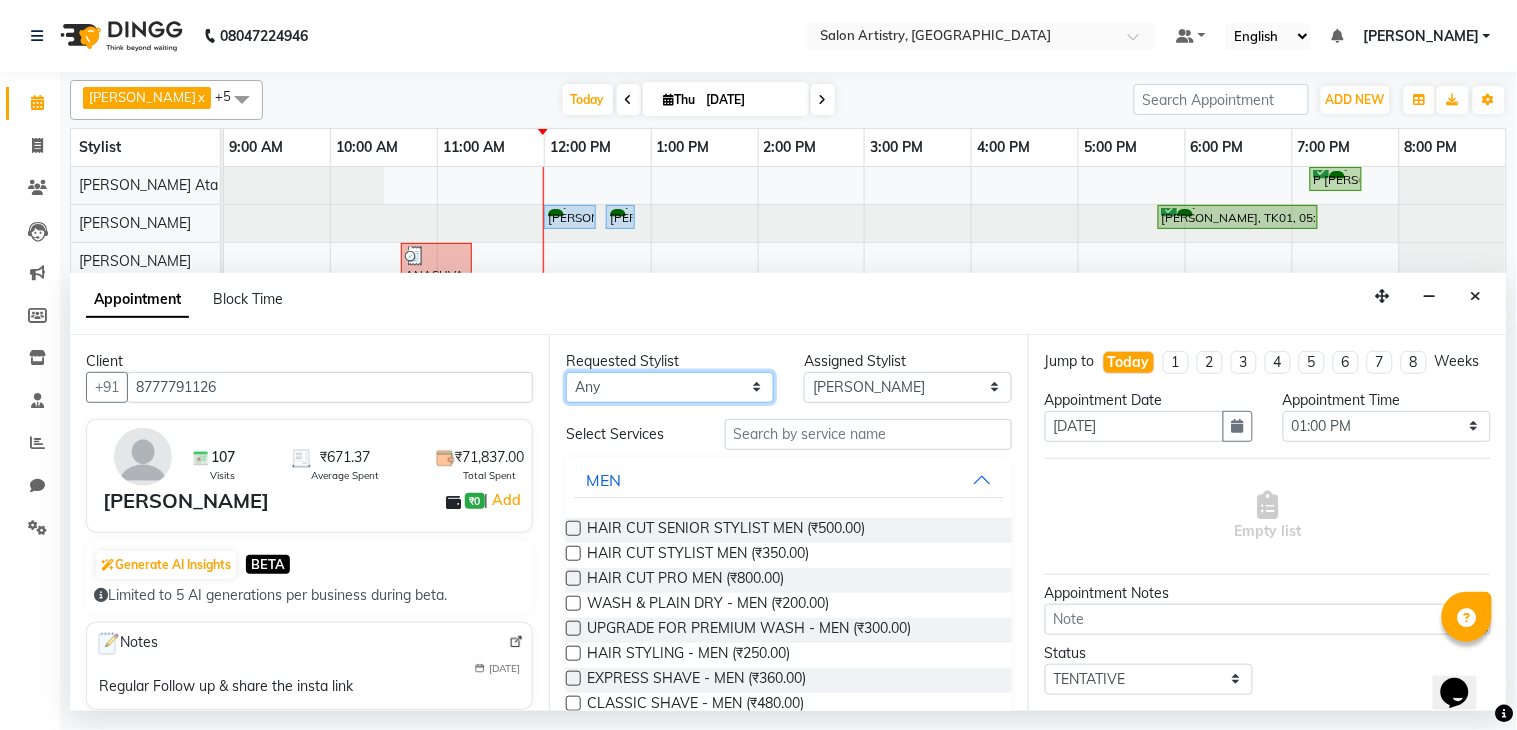 click on "Any [PERSON_NAME] [PERSON_NAME] [PERSON_NAME] [PERSON_NAME] [PERSON_NAME] [PERSON_NAME] [PERSON_NAME] Reception [PERSON_NAME] [PERSON_NAME] [PERSON_NAME] [PERSON_NAME] [PERSON_NAME] [PERSON_NAME] [PERSON_NAME]" at bounding box center [670, 387] 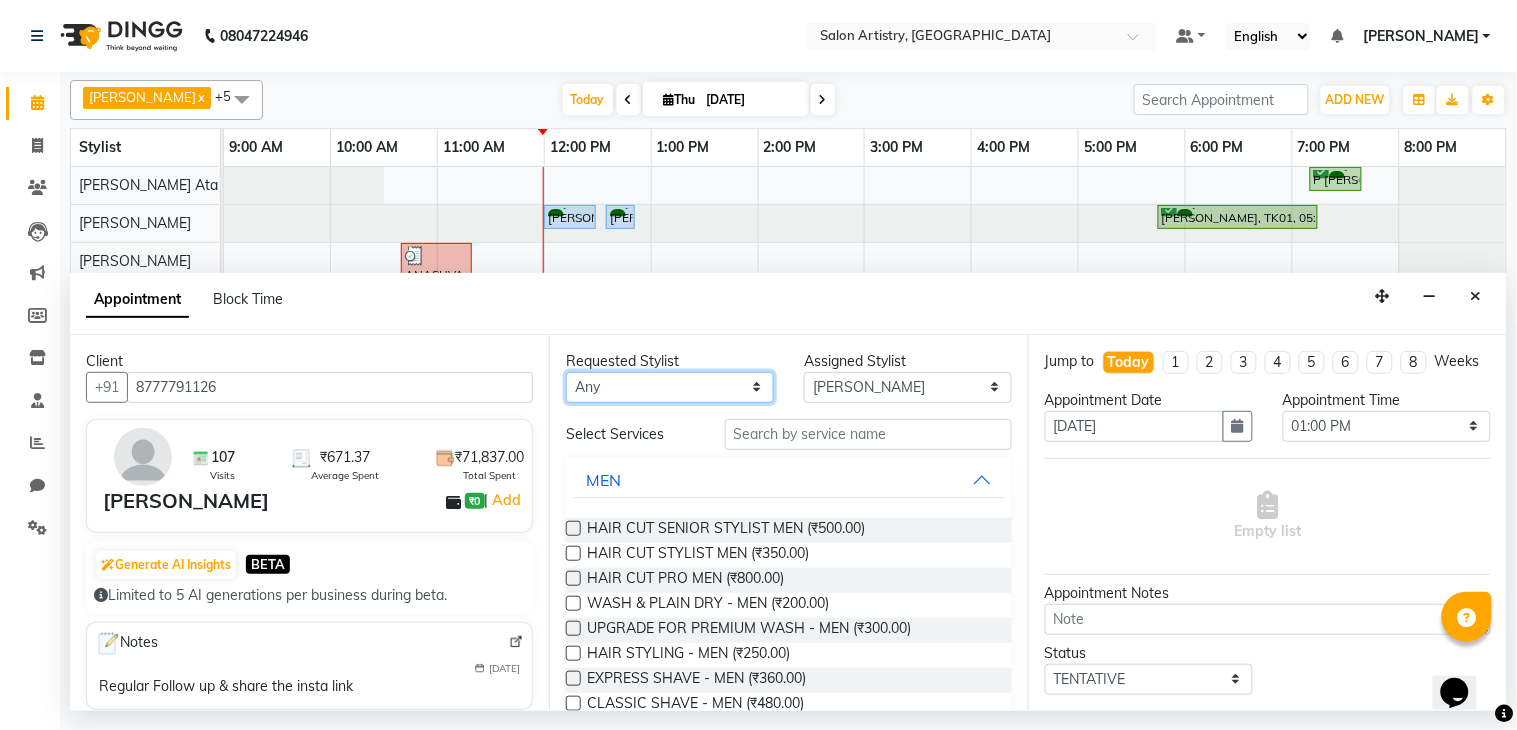 select on "79859" 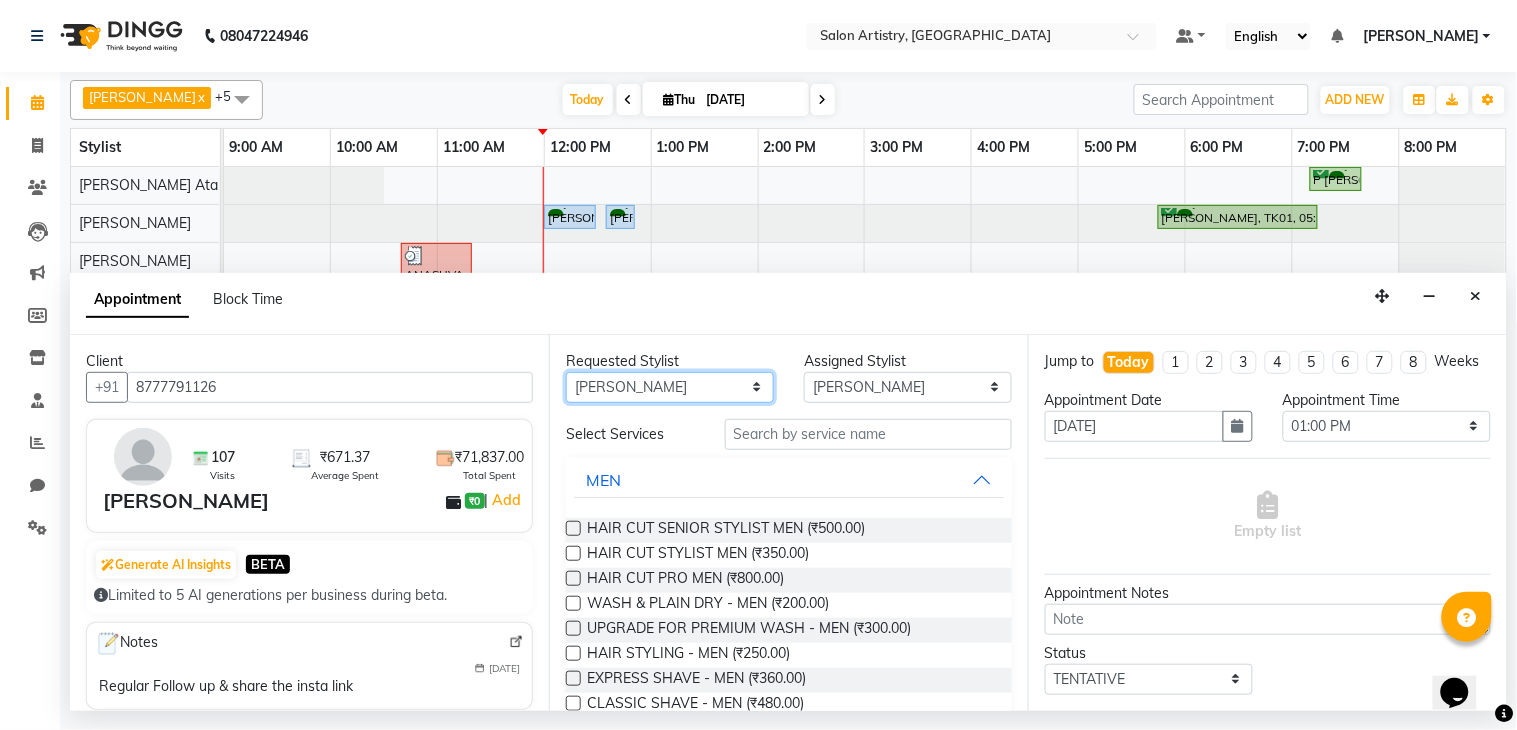 click on "Any [PERSON_NAME] [PERSON_NAME] [PERSON_NAME] [PERSON_NAME] [PERSON_NAME] [PERSON_NAME] [PERSON_NAME] Reception [PERSON_NAME] [PERSON_NAME] [PERSON_NAME] [PERSON_NAME] [PERSON_NAME] [PERSON_NAME] [PERSON_NAME]" at bounding box center [670, 387] 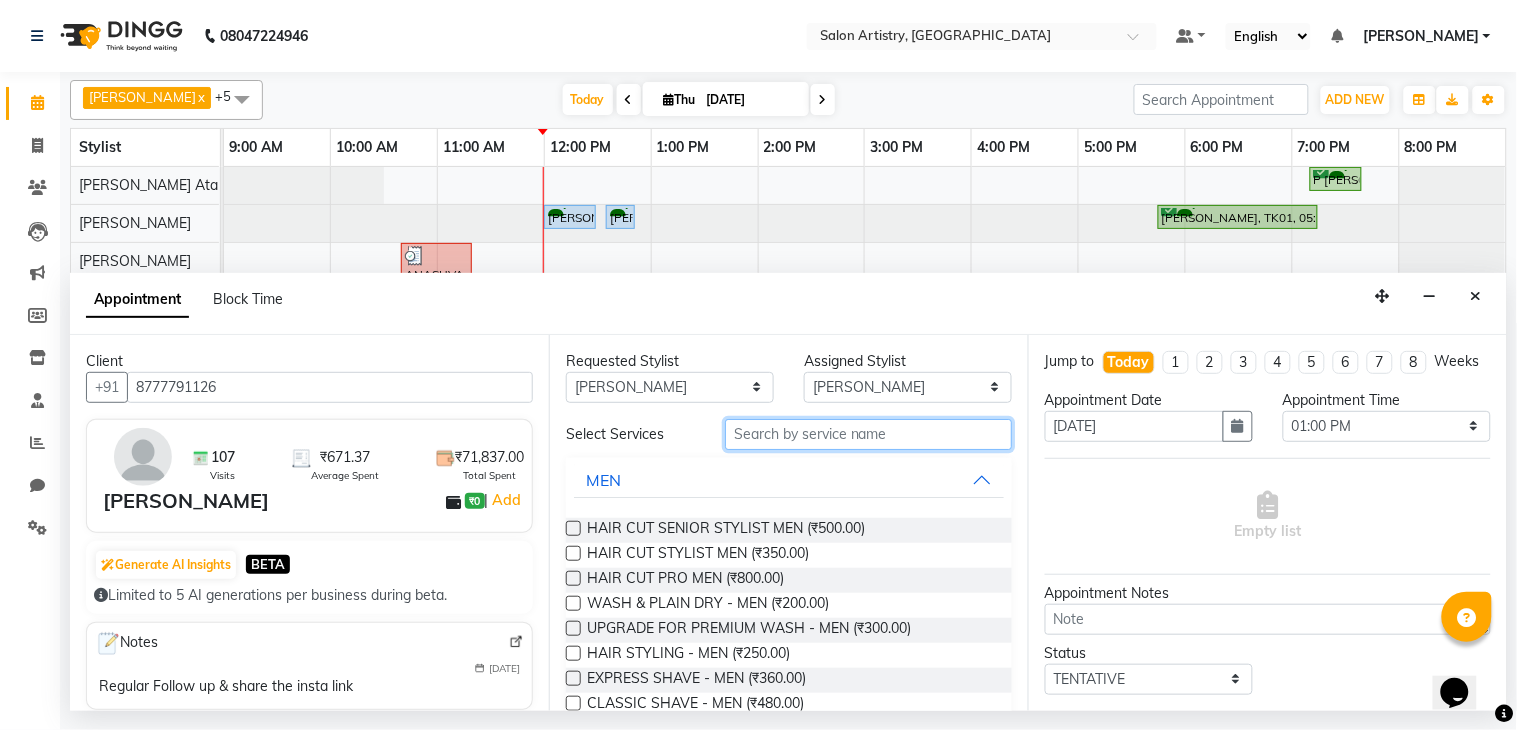 click at bounding box center (868, 434) 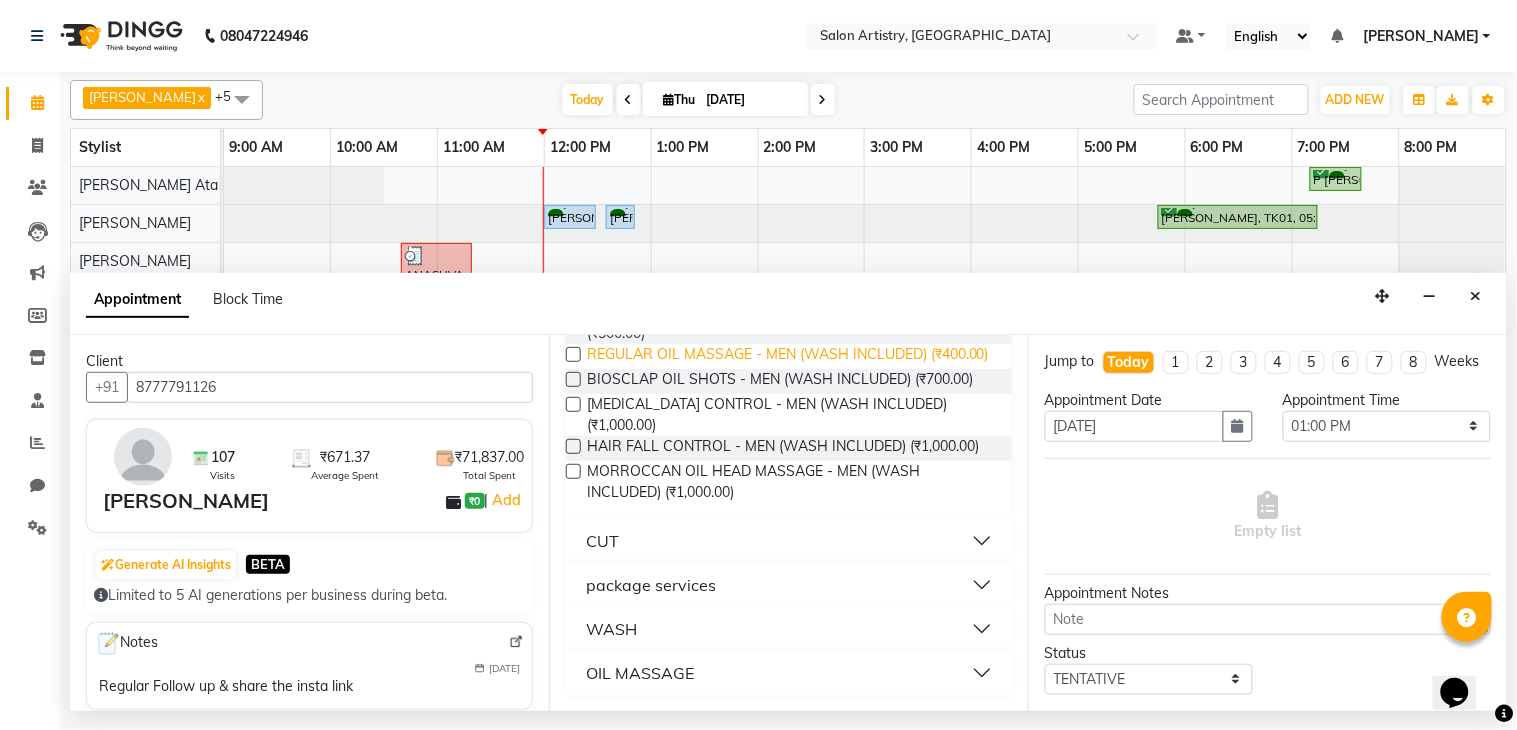 scroll, scrollTop: 300, scrollLeft: 0, axis: vertical 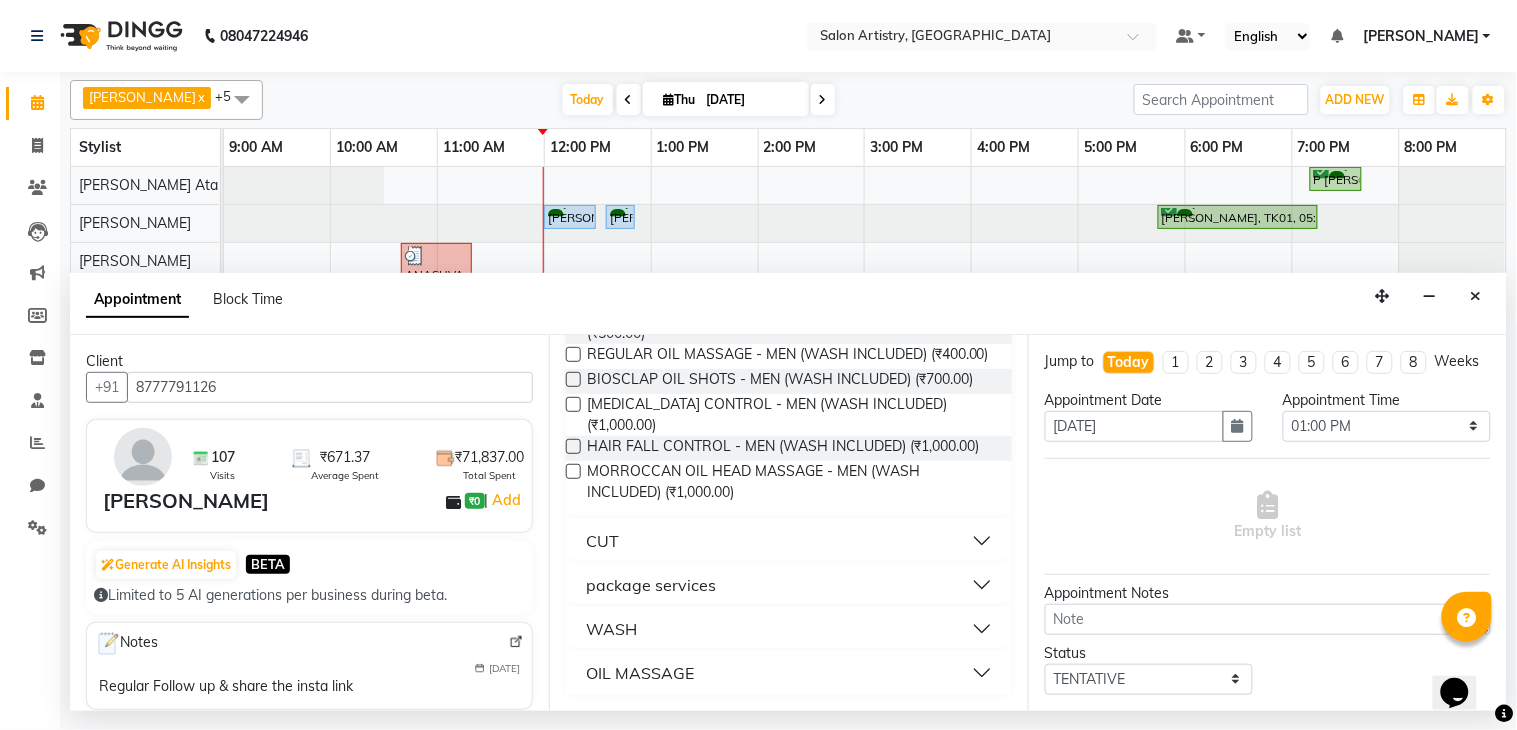 type on "wash" 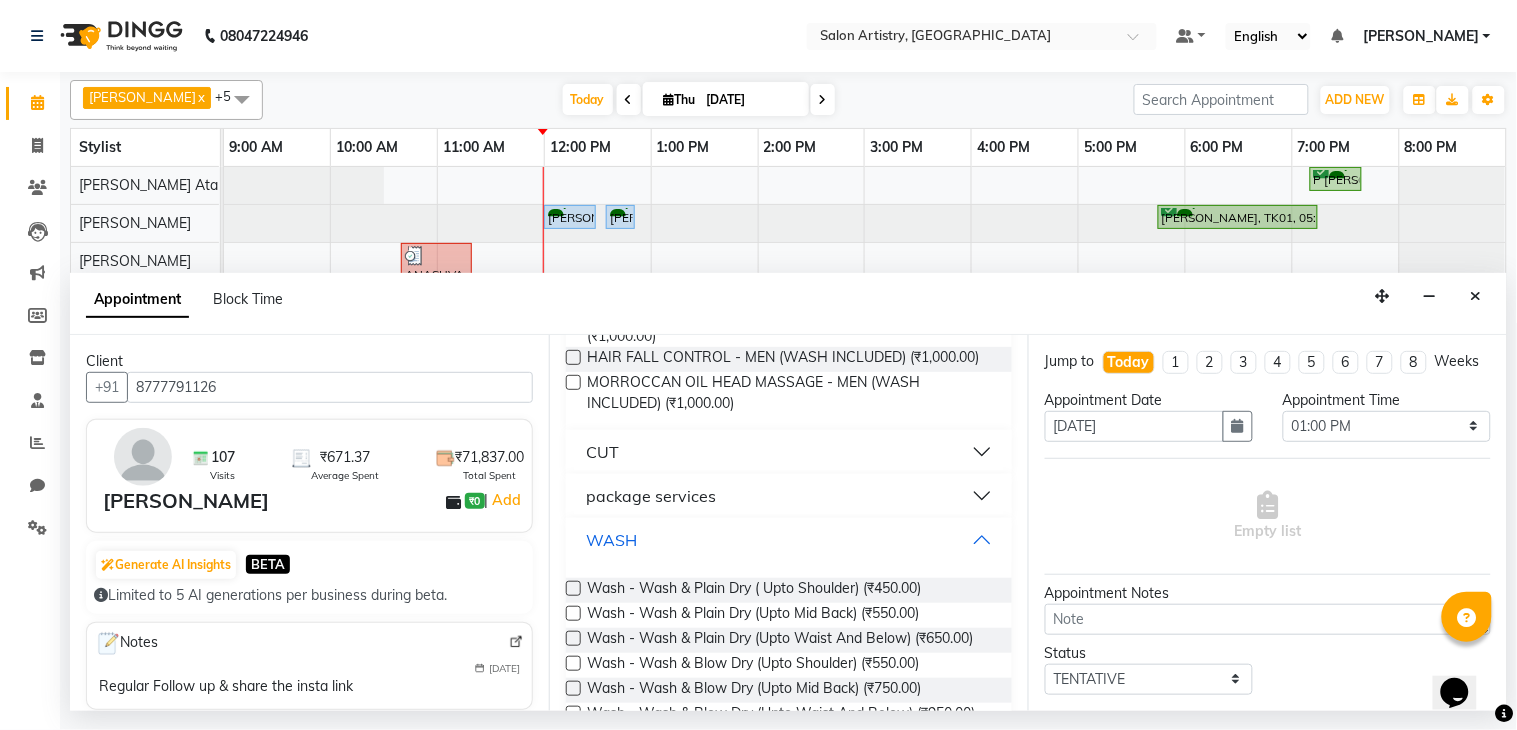 scroll, scrollTop: 411, scrollLeft: 0, axis: vertical 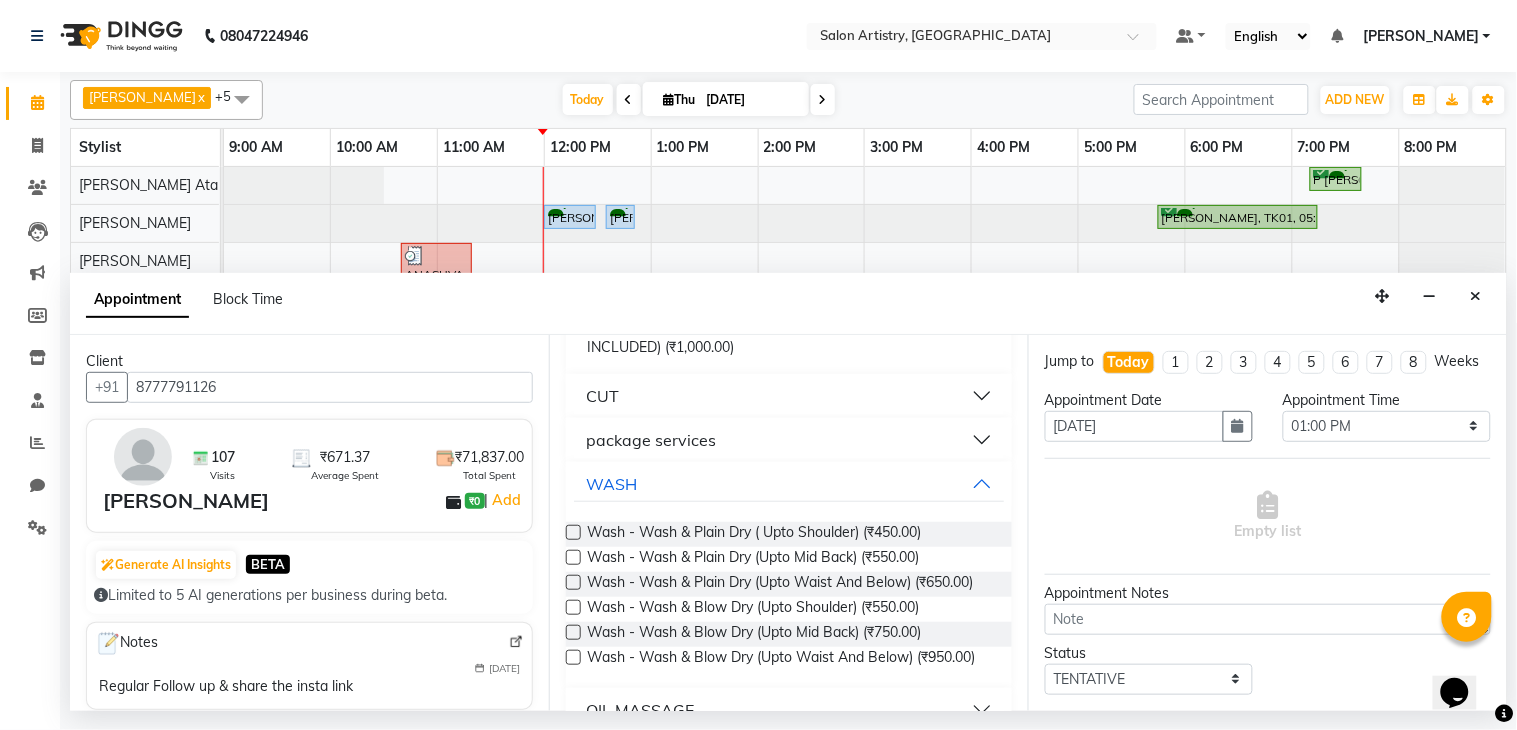 click at bounding box center (573, 557) 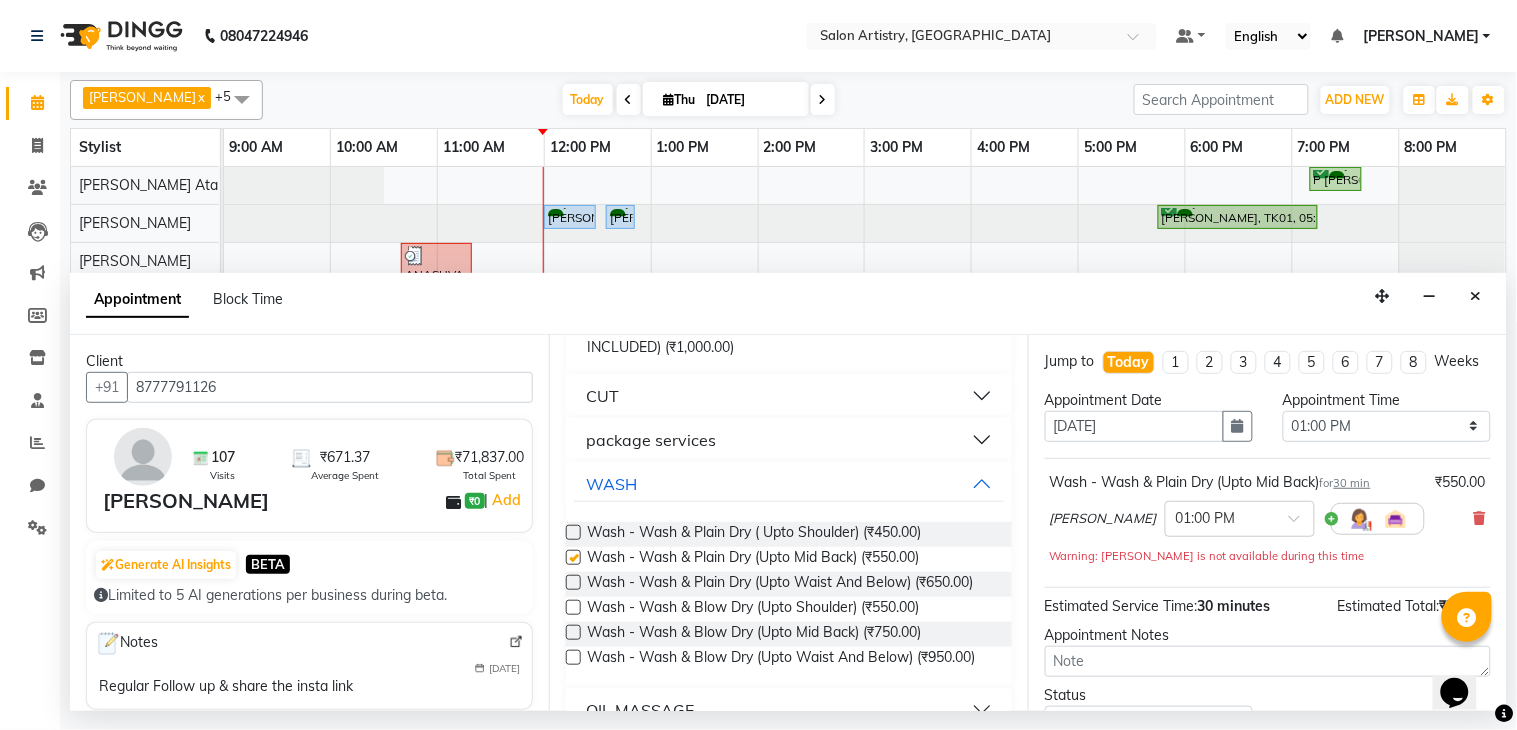 checkbox on "false" 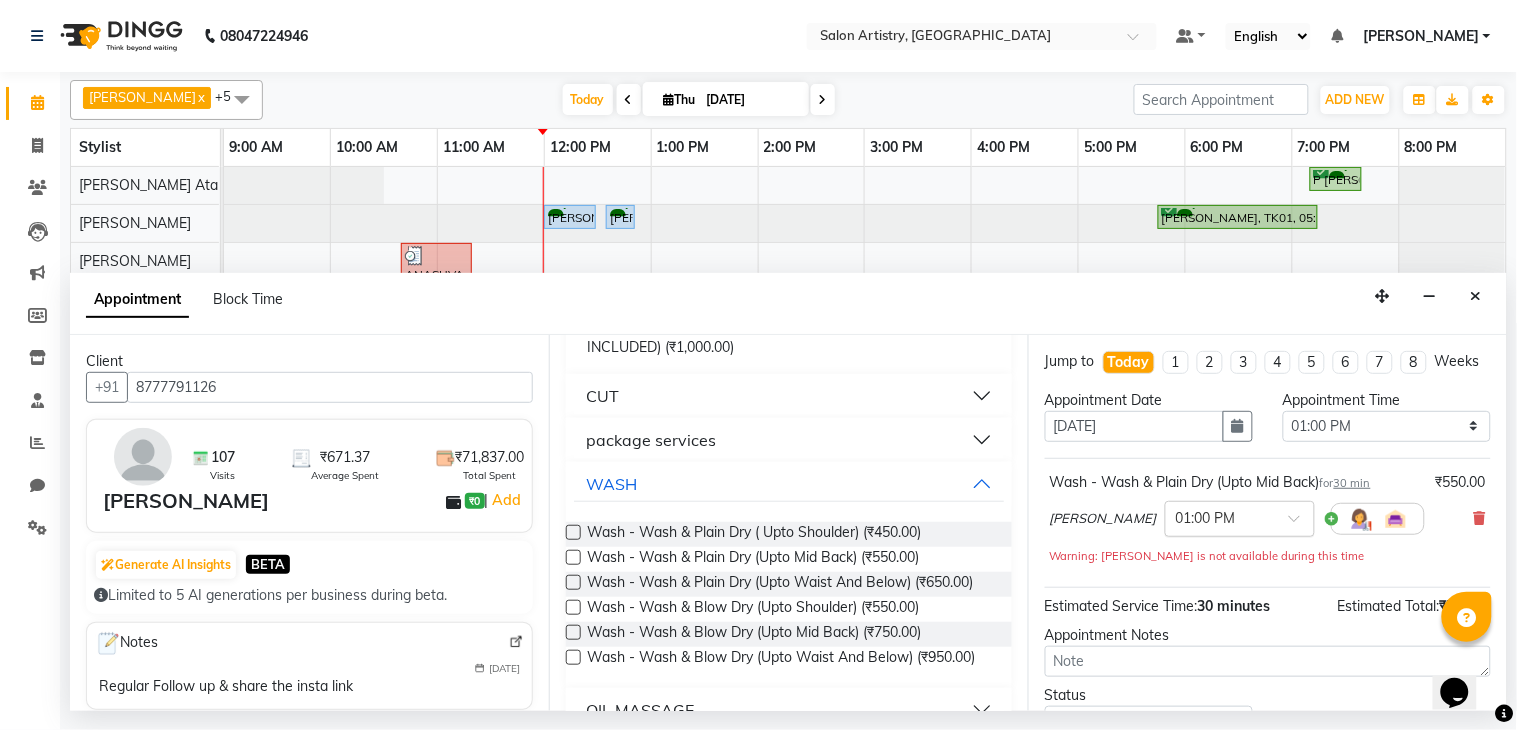 click on "× 01:00 PM" at bounding box center (1224, 518) 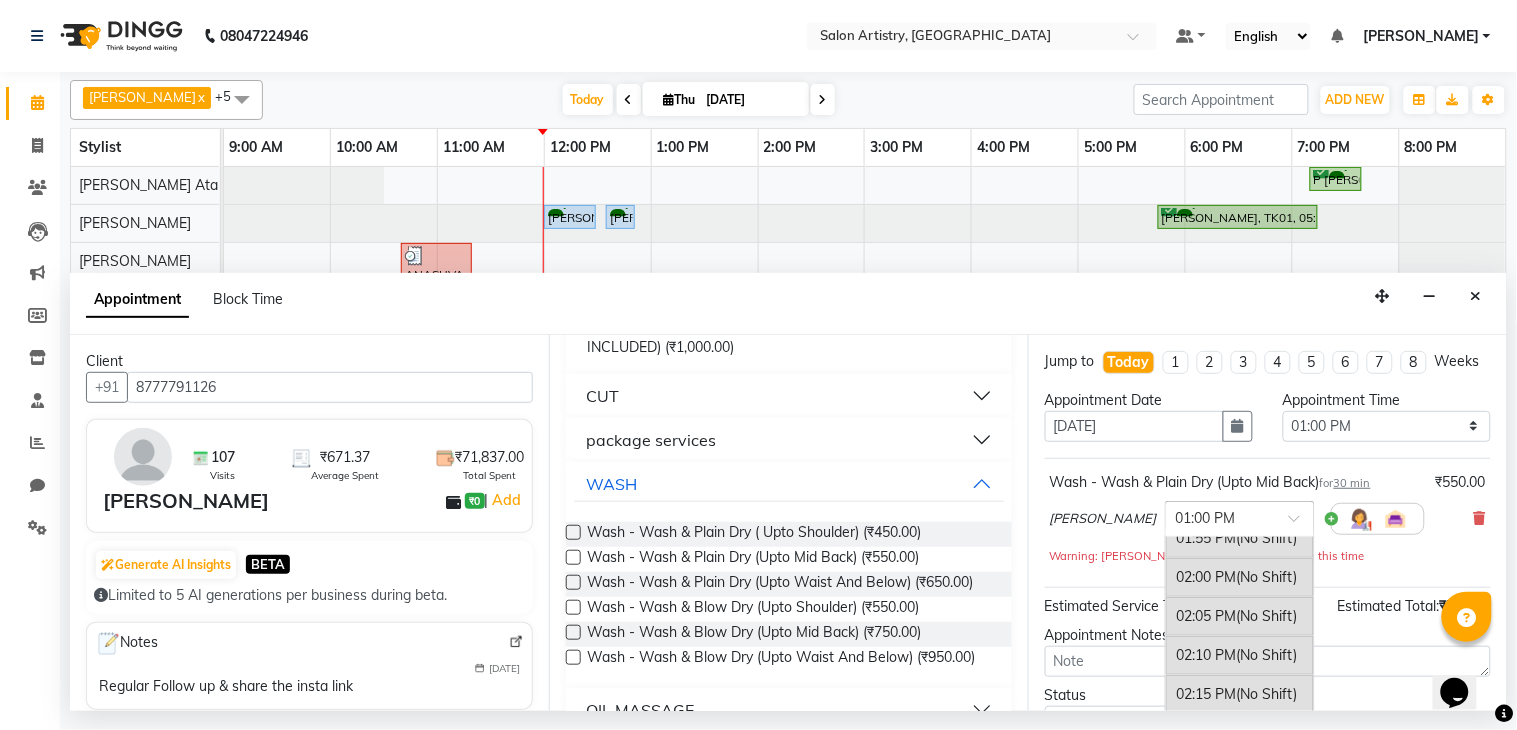 scroll, scrollTop: 1854, scrollLeft: 0, axis: vertical 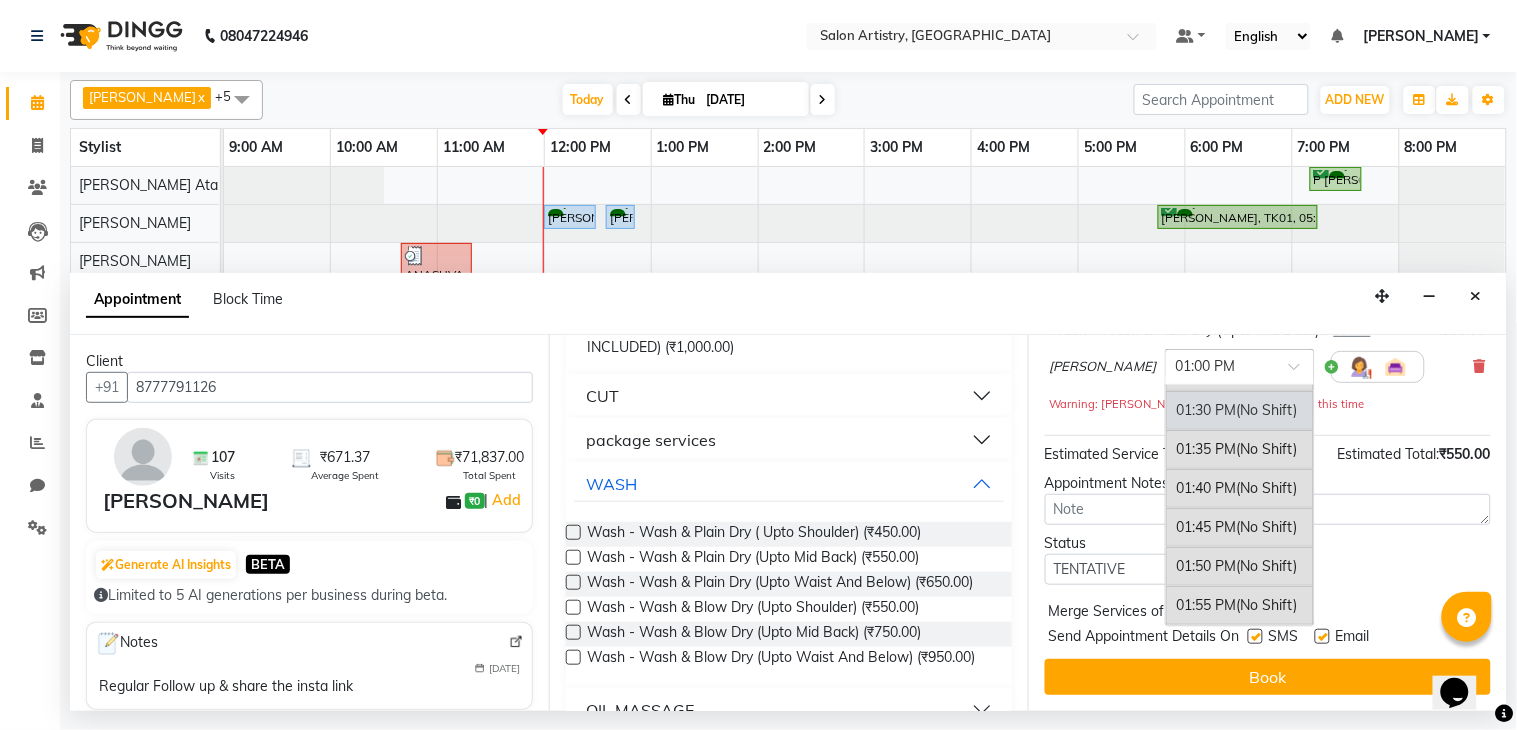click on "01:30 PM   (No Shift)" at bounding box center (1240, 410) 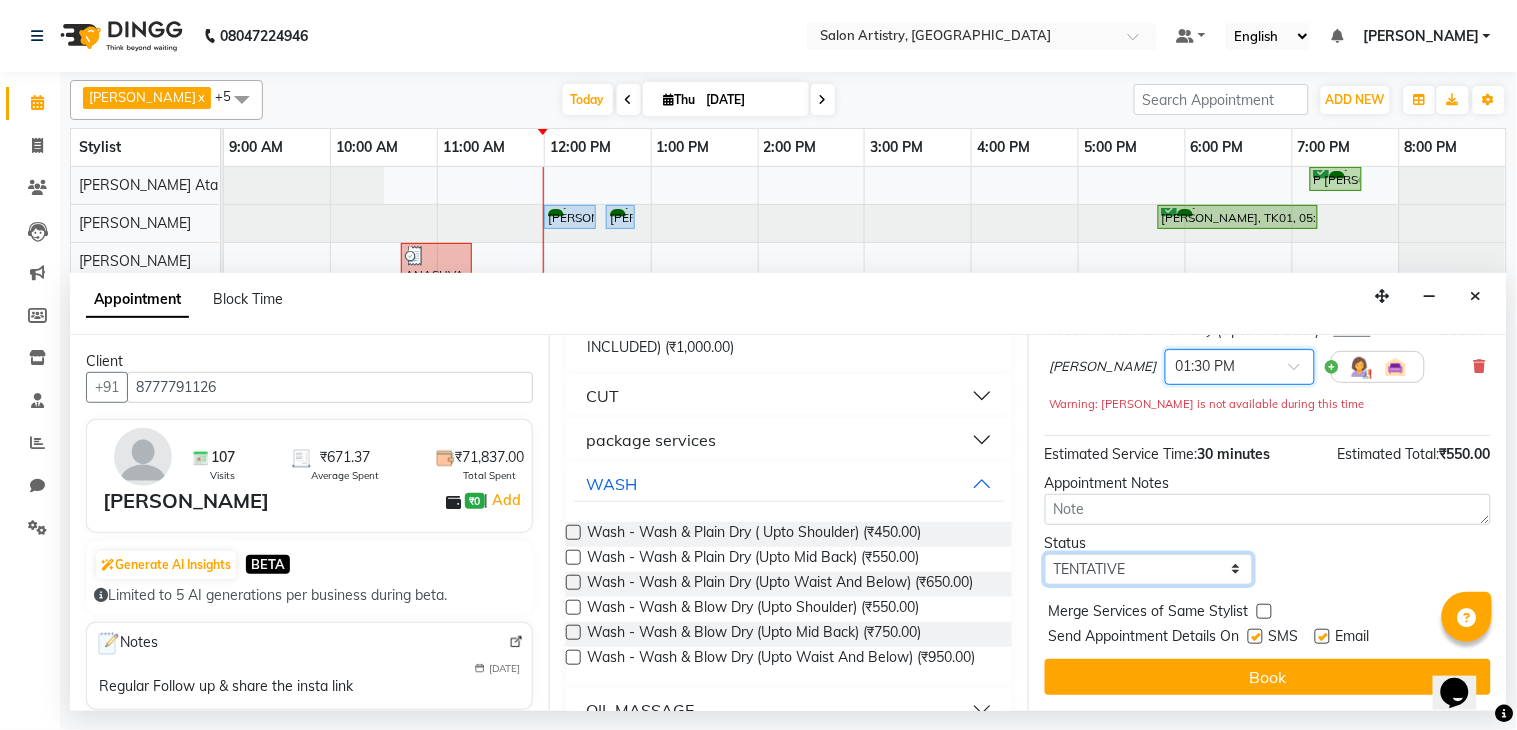 click on "Select TENTATIVE CONFIRM CHECK-IN UPCOMING" at bounding box center [1149, 569] 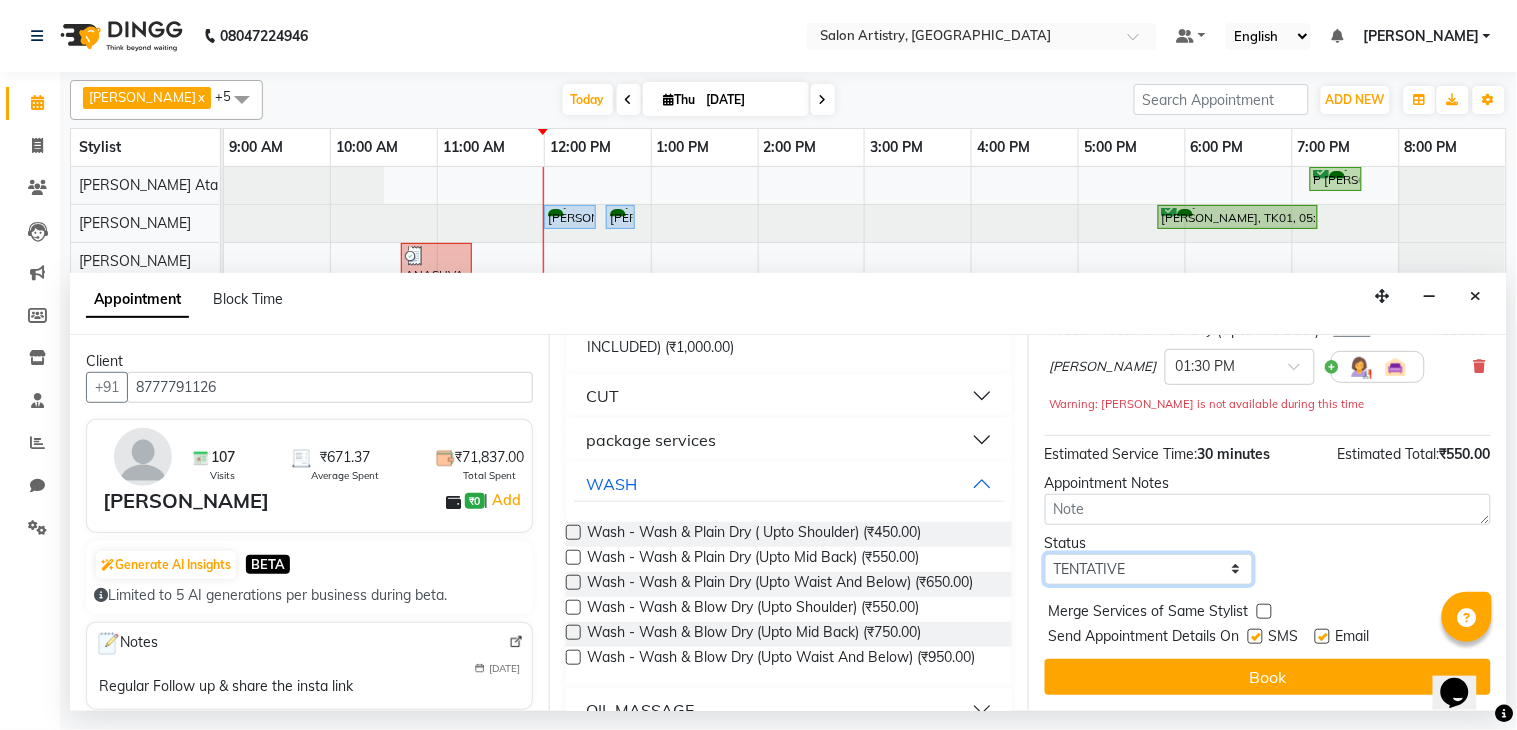 select on "confirm booking" 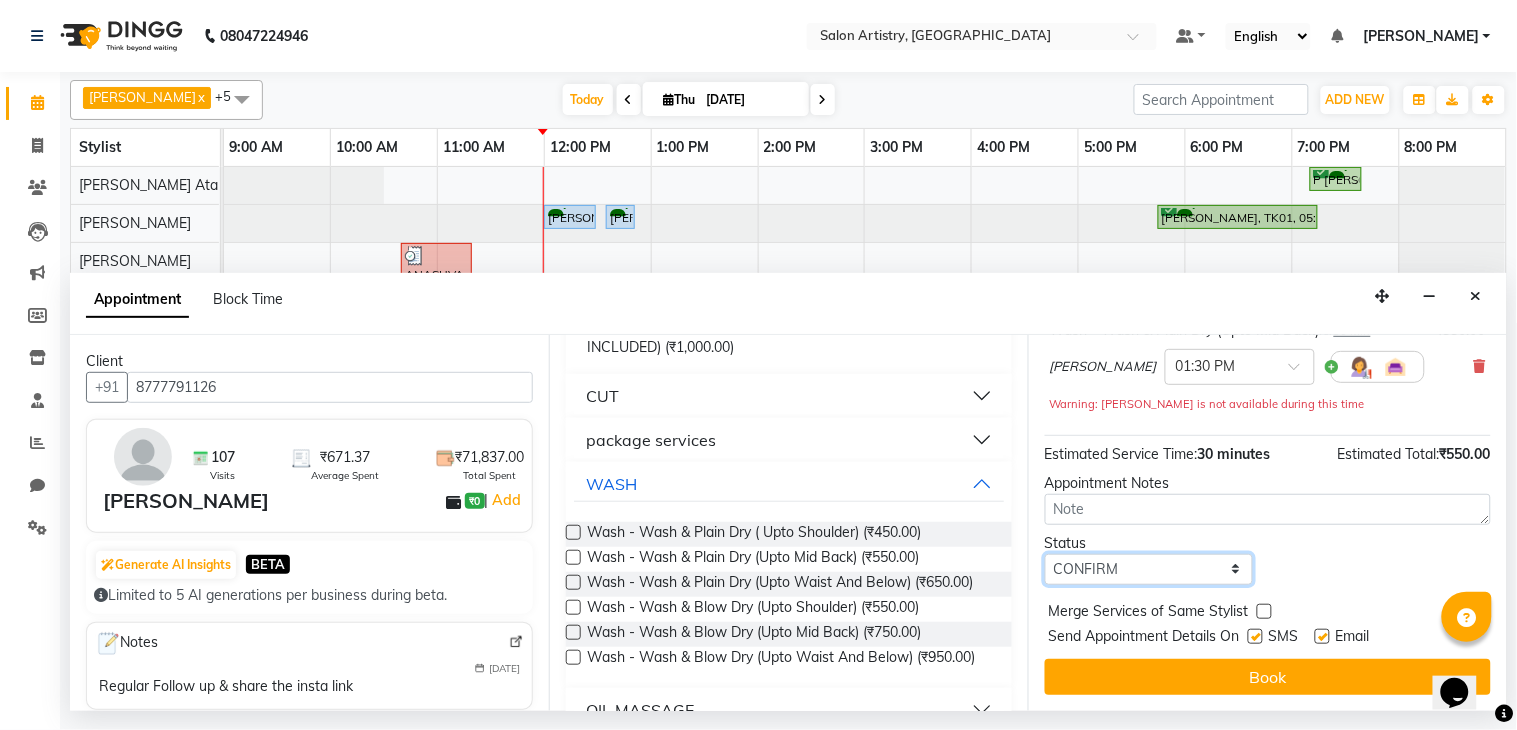 click on "Select TENTATIVE CONFIRM CHECK-IN UPCOMING" at bounding box center [1149, 569] 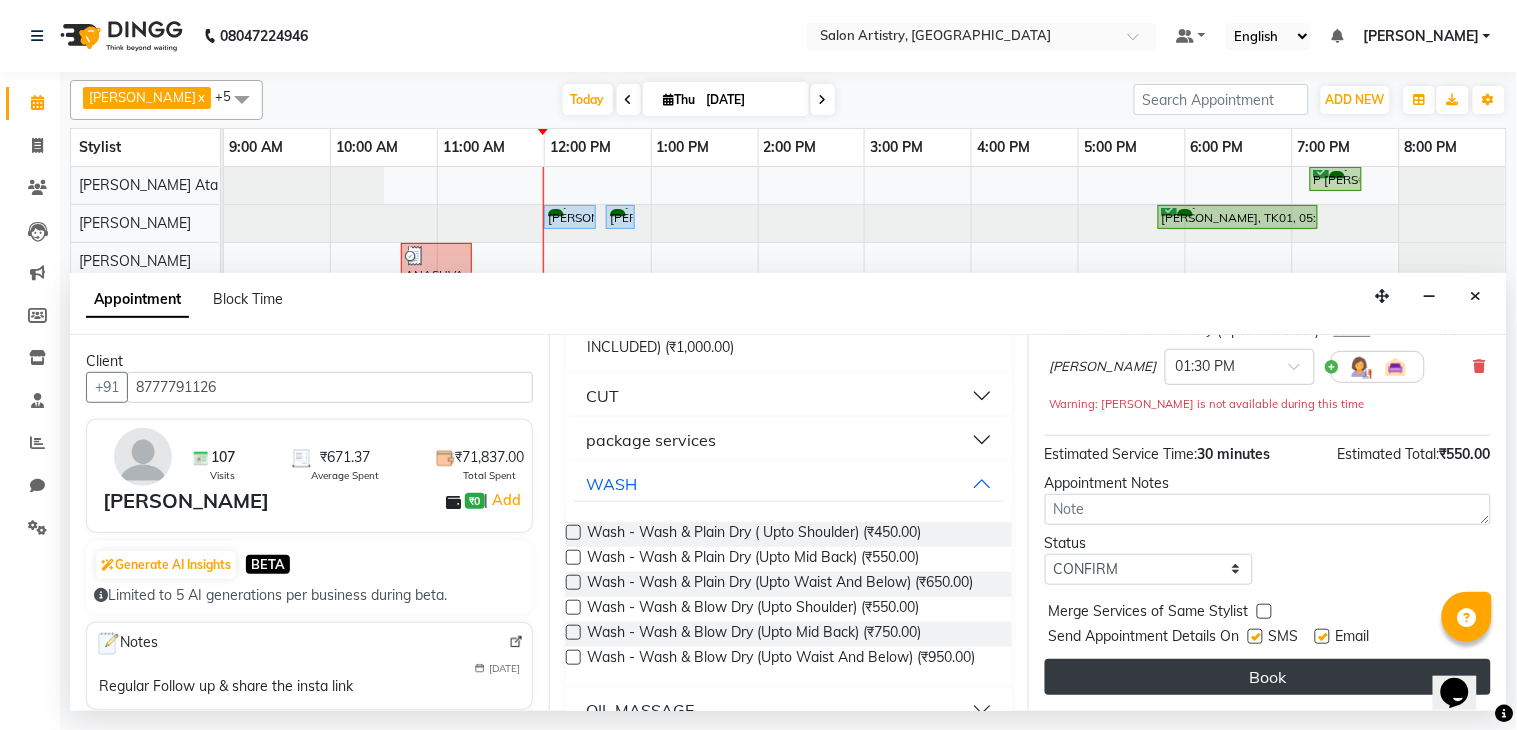click on "Book" at bounding box center [1268, 677] 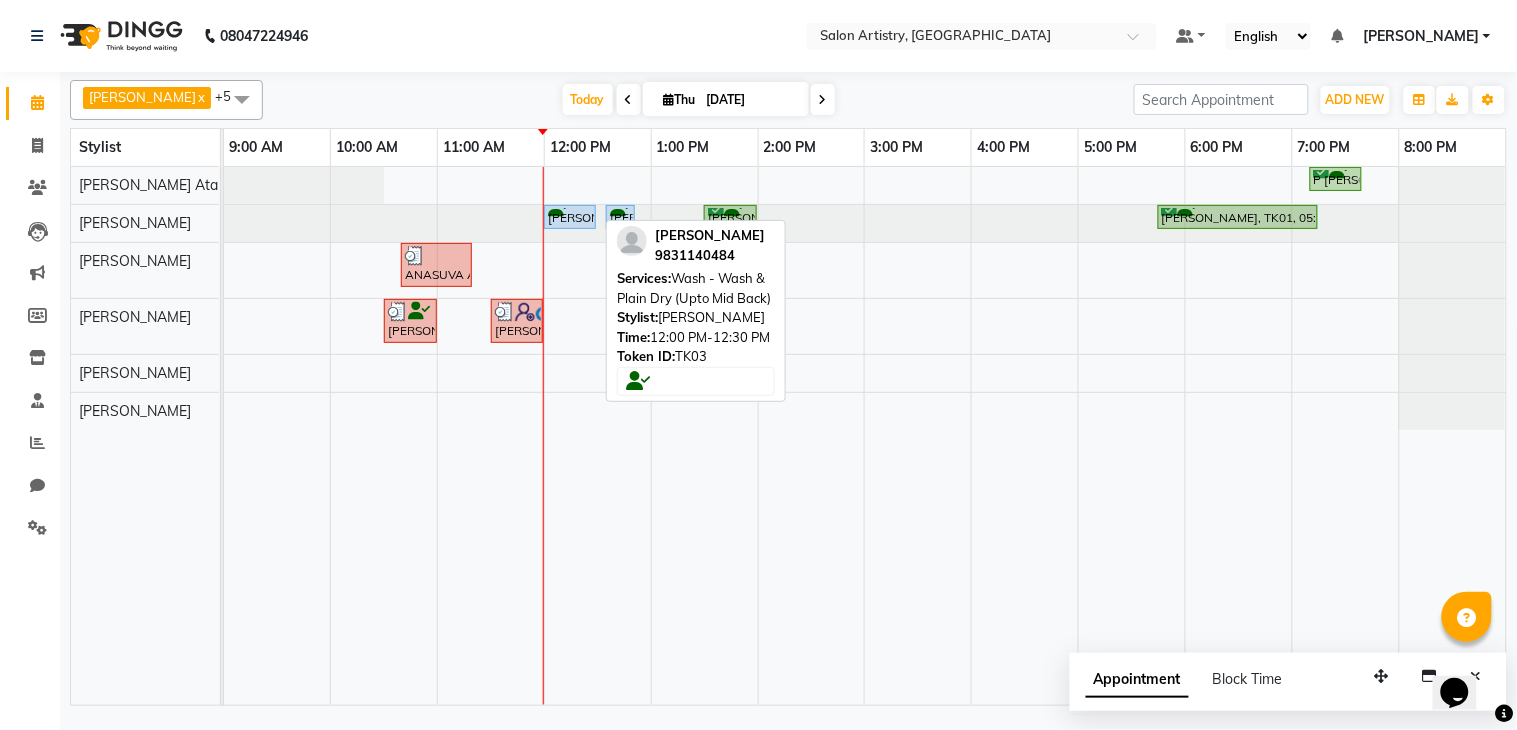click on "[PERSON_NAME], TK03, 12:00 PM-12:30 PM, Wash  - Wash & Plain Dry (Upto Mid Back)" at bounding box center [570, 217] 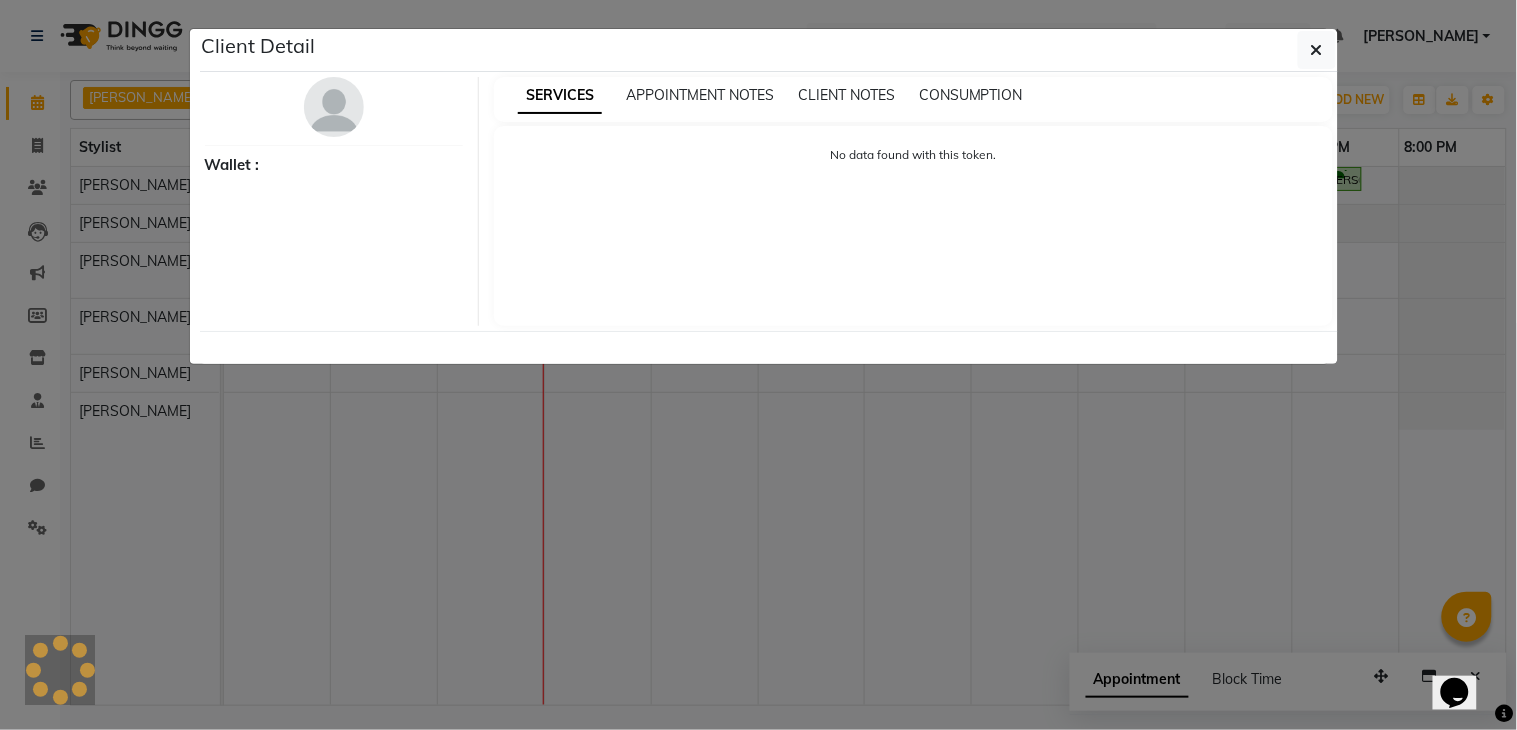select on "5" 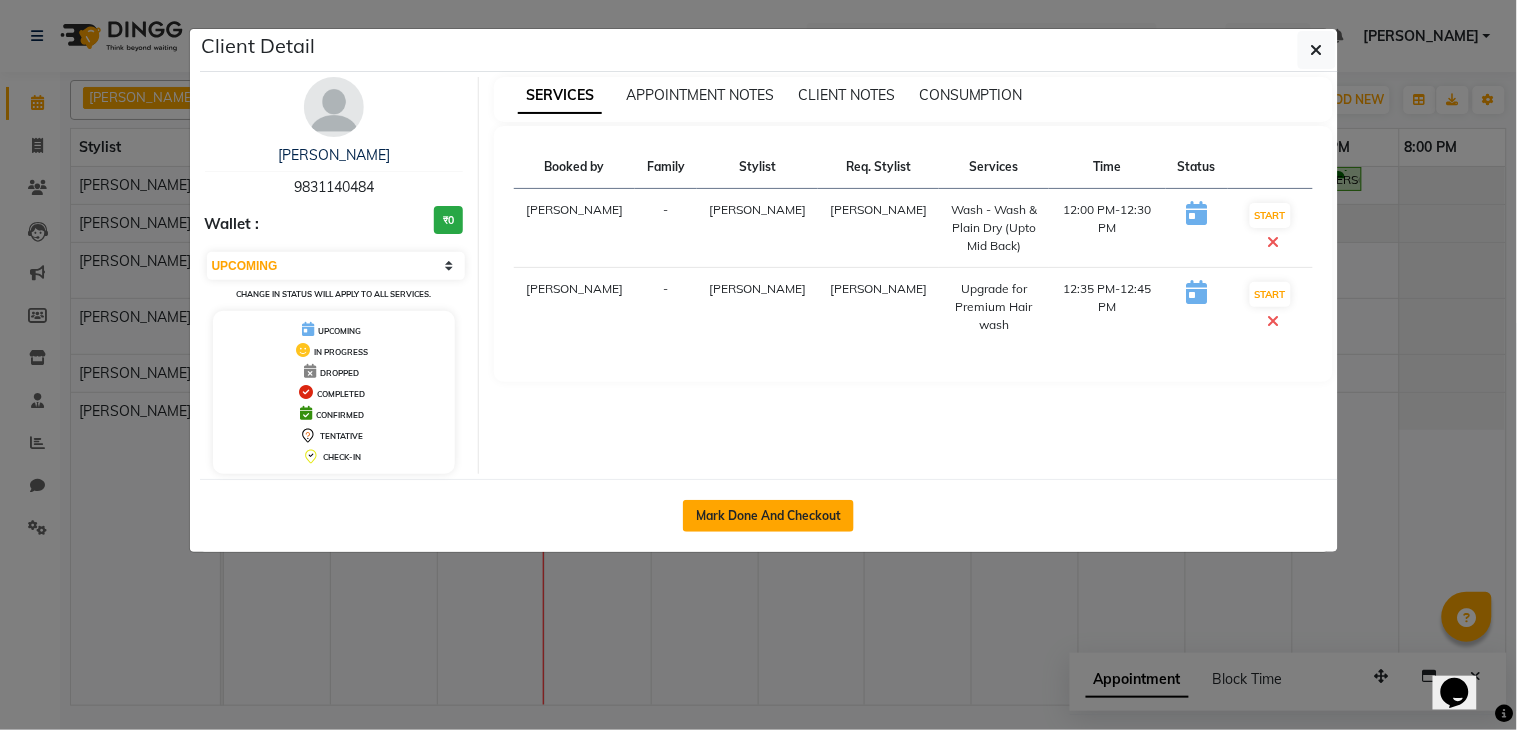 click on "Mark Done And Checkout" 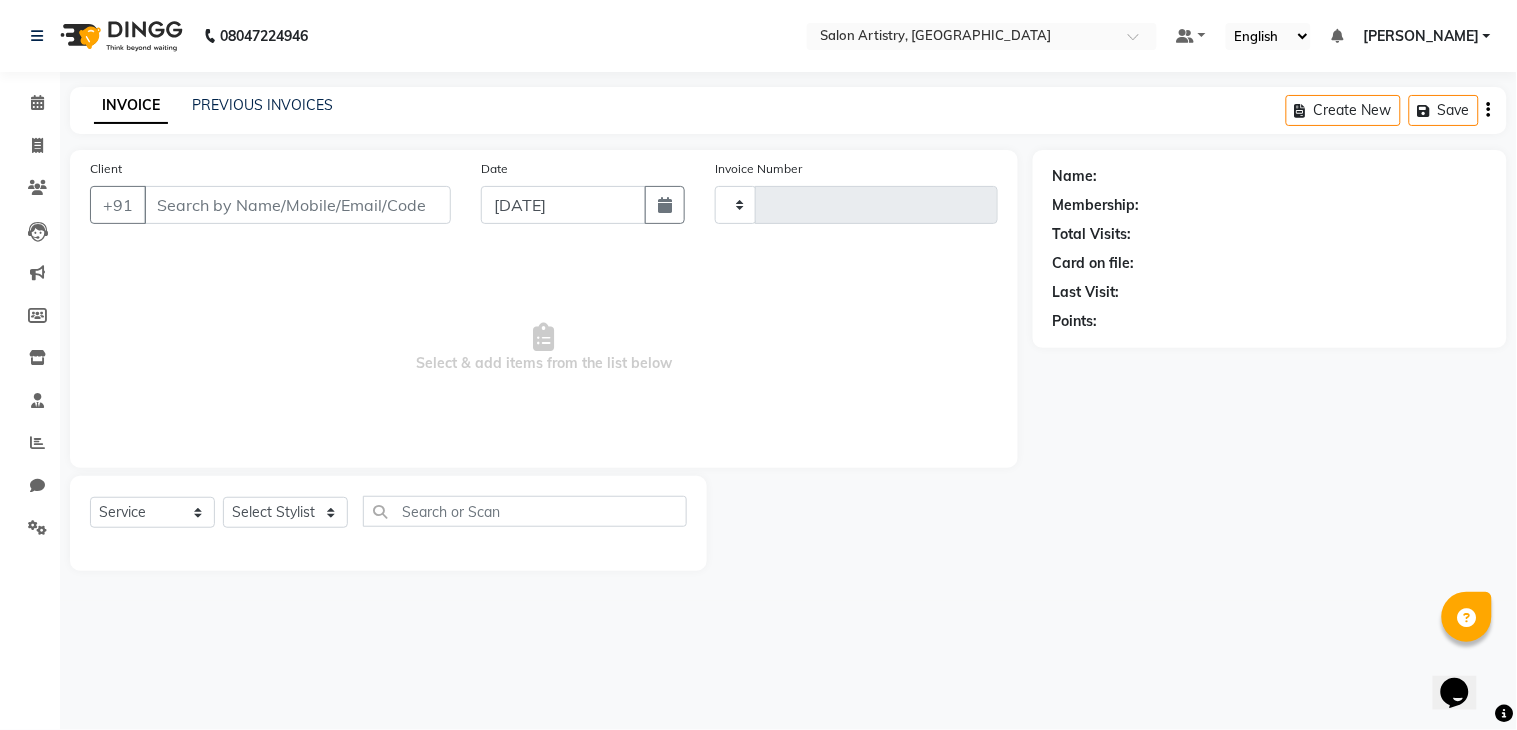 type on "1391" 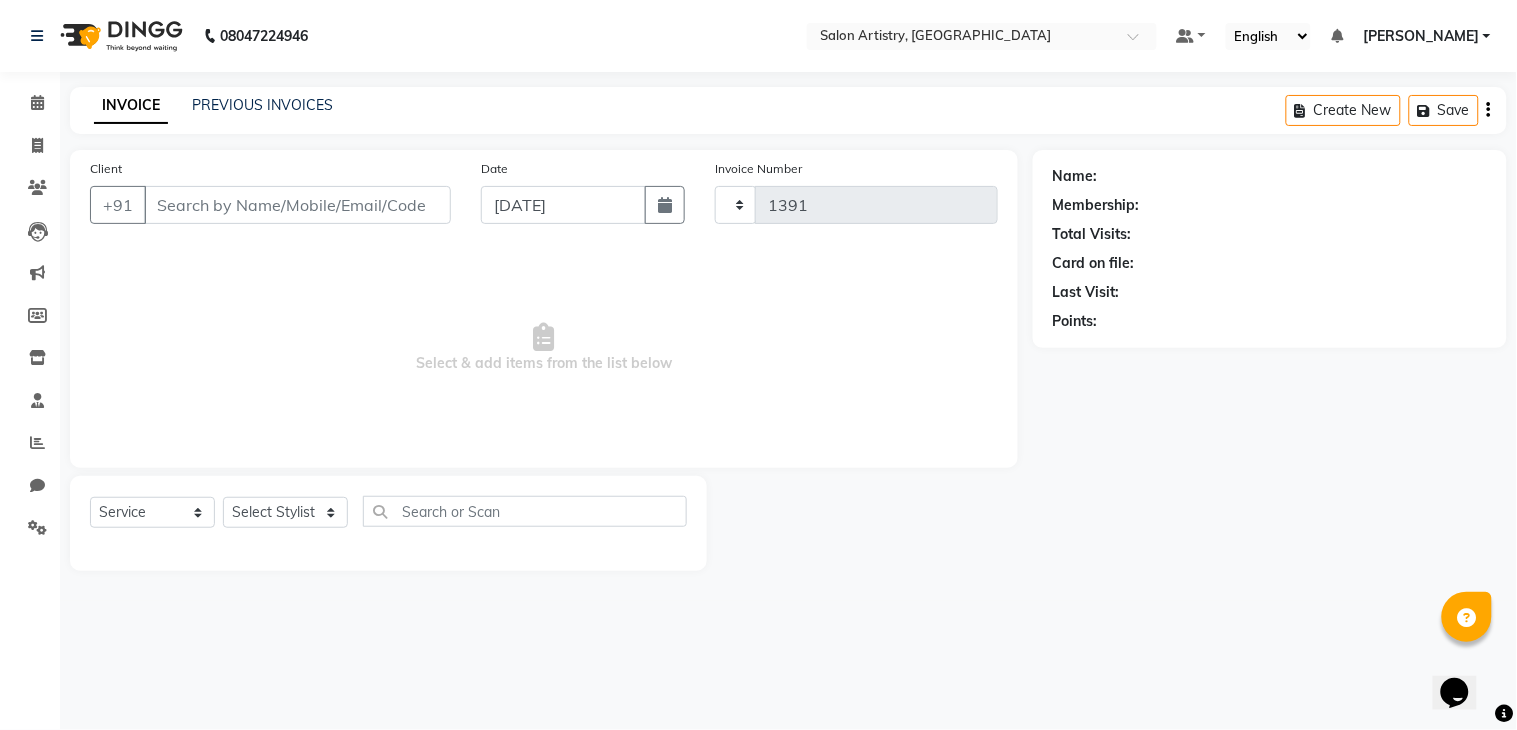 select on "8285" 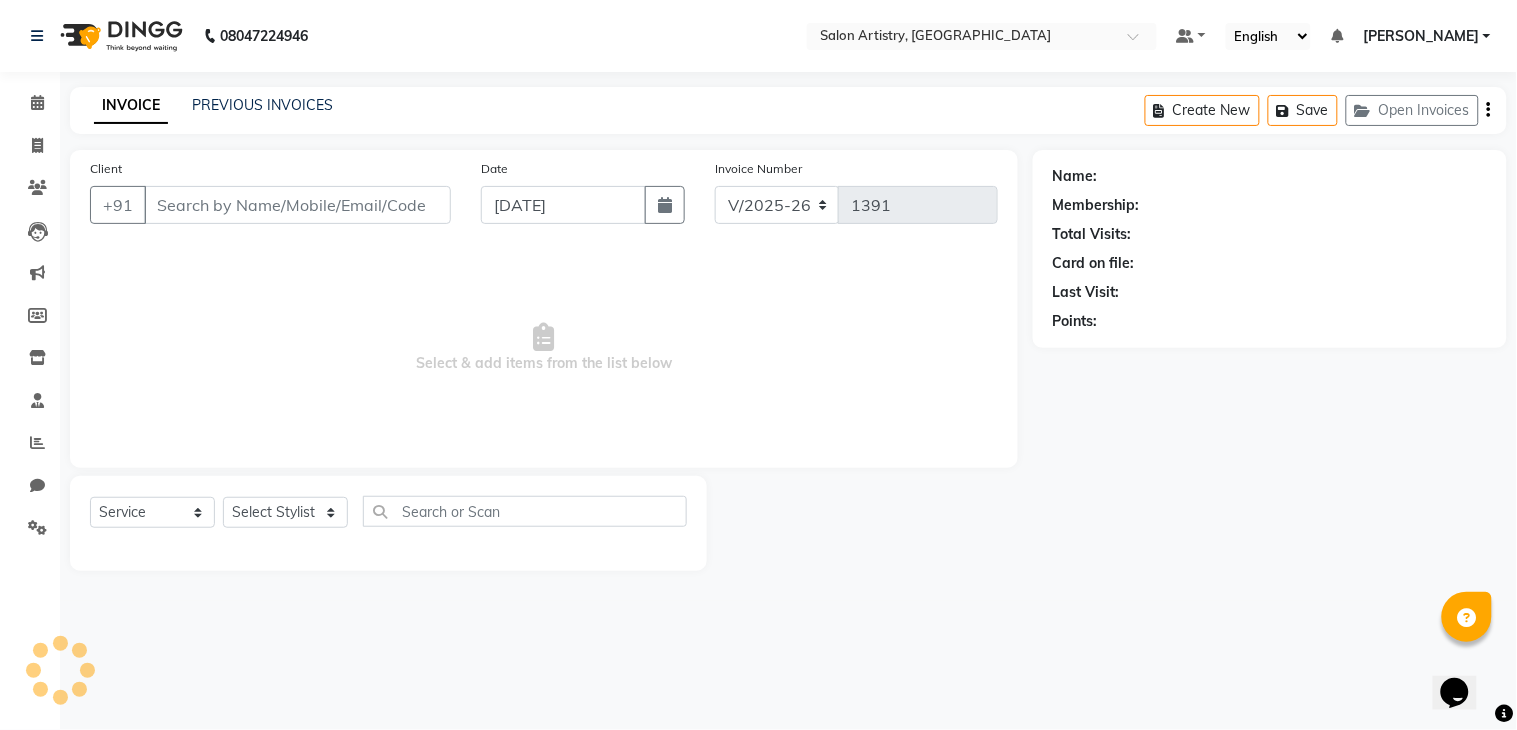 type on "9831140484" 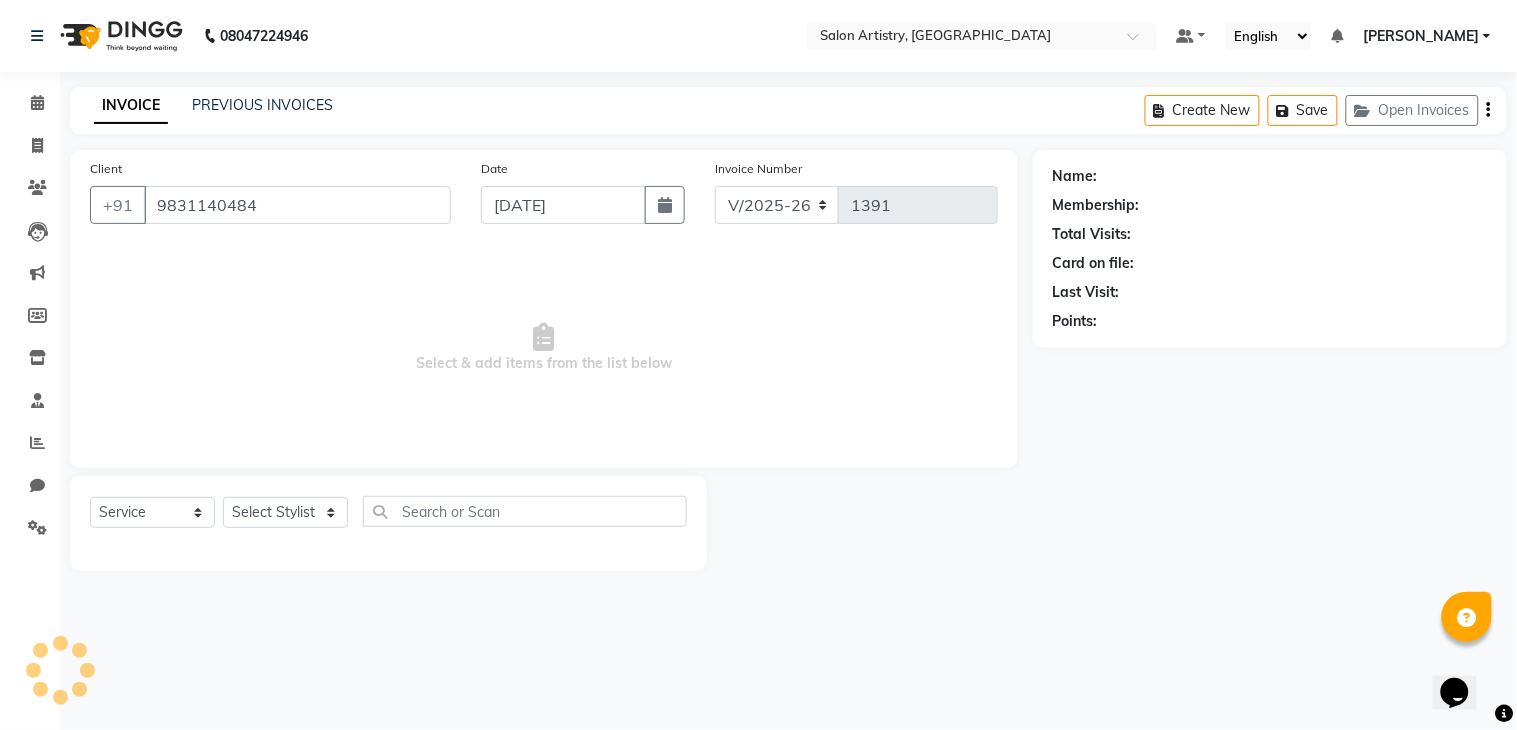 select on "79859" 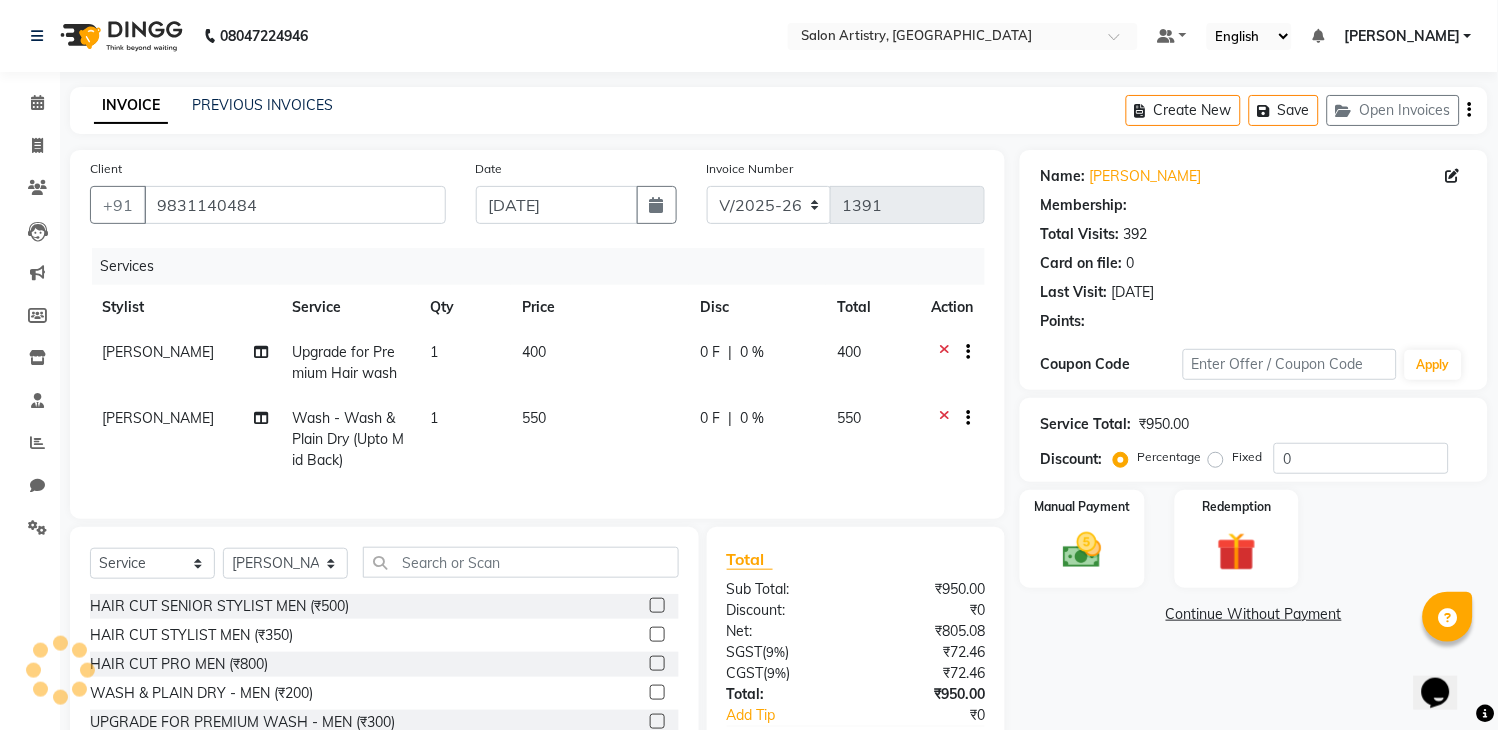 select on "1: Object" 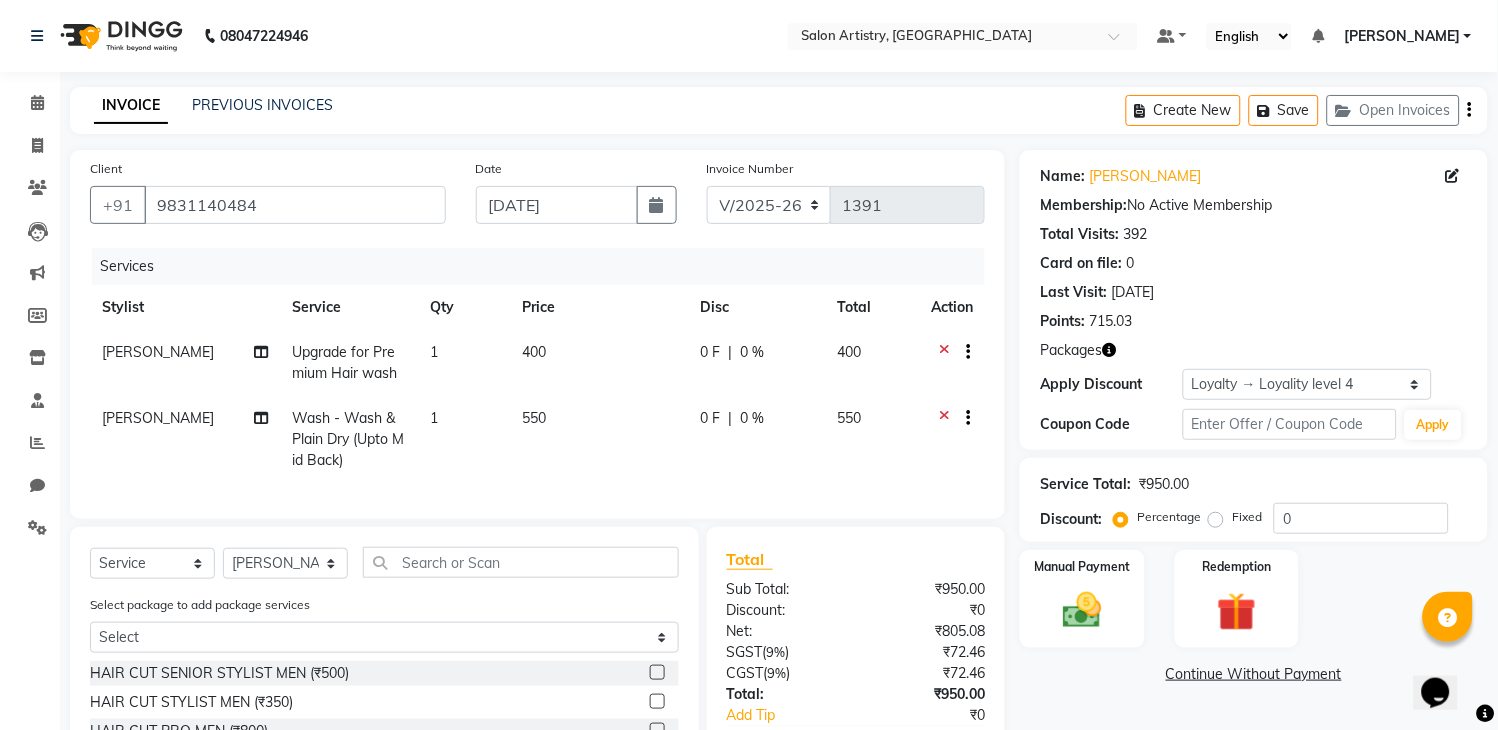 click 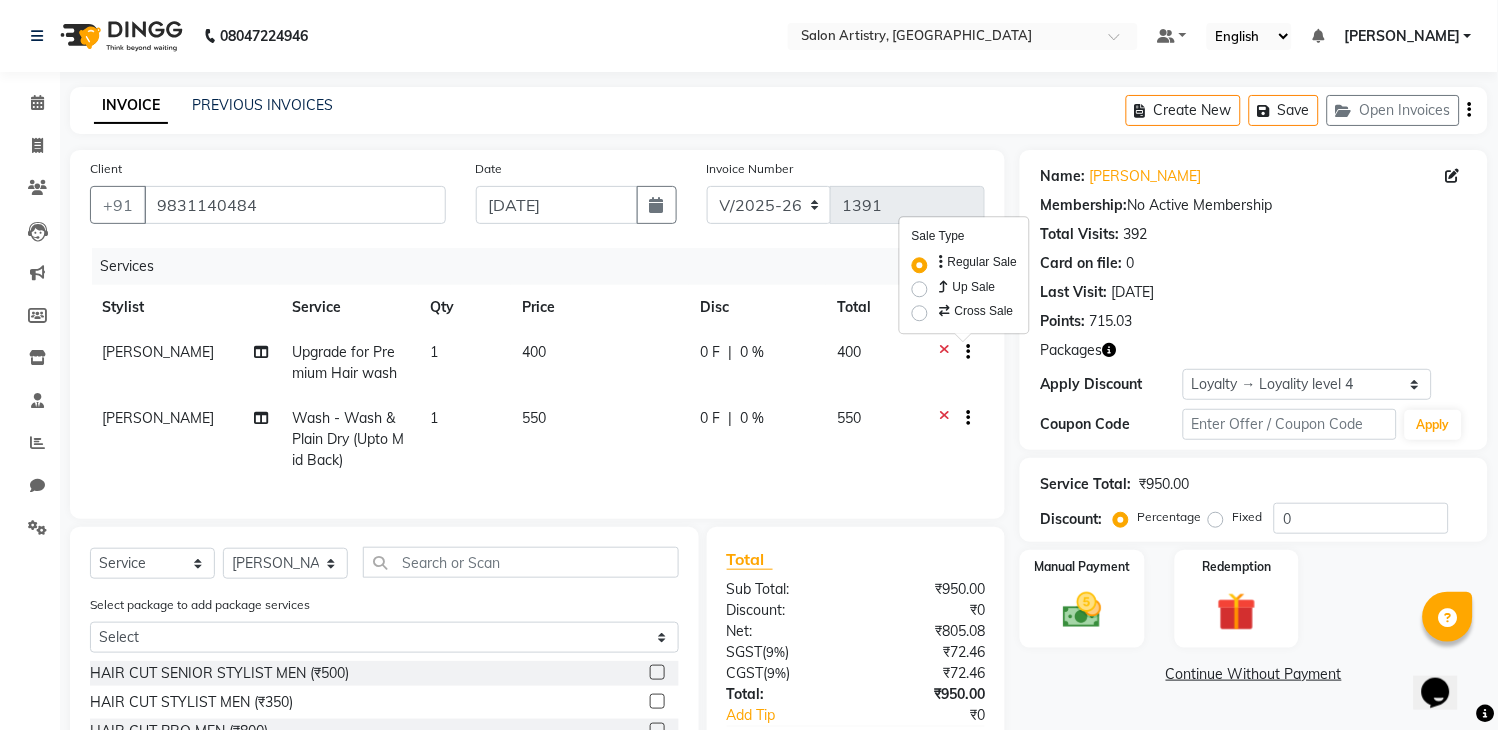 type 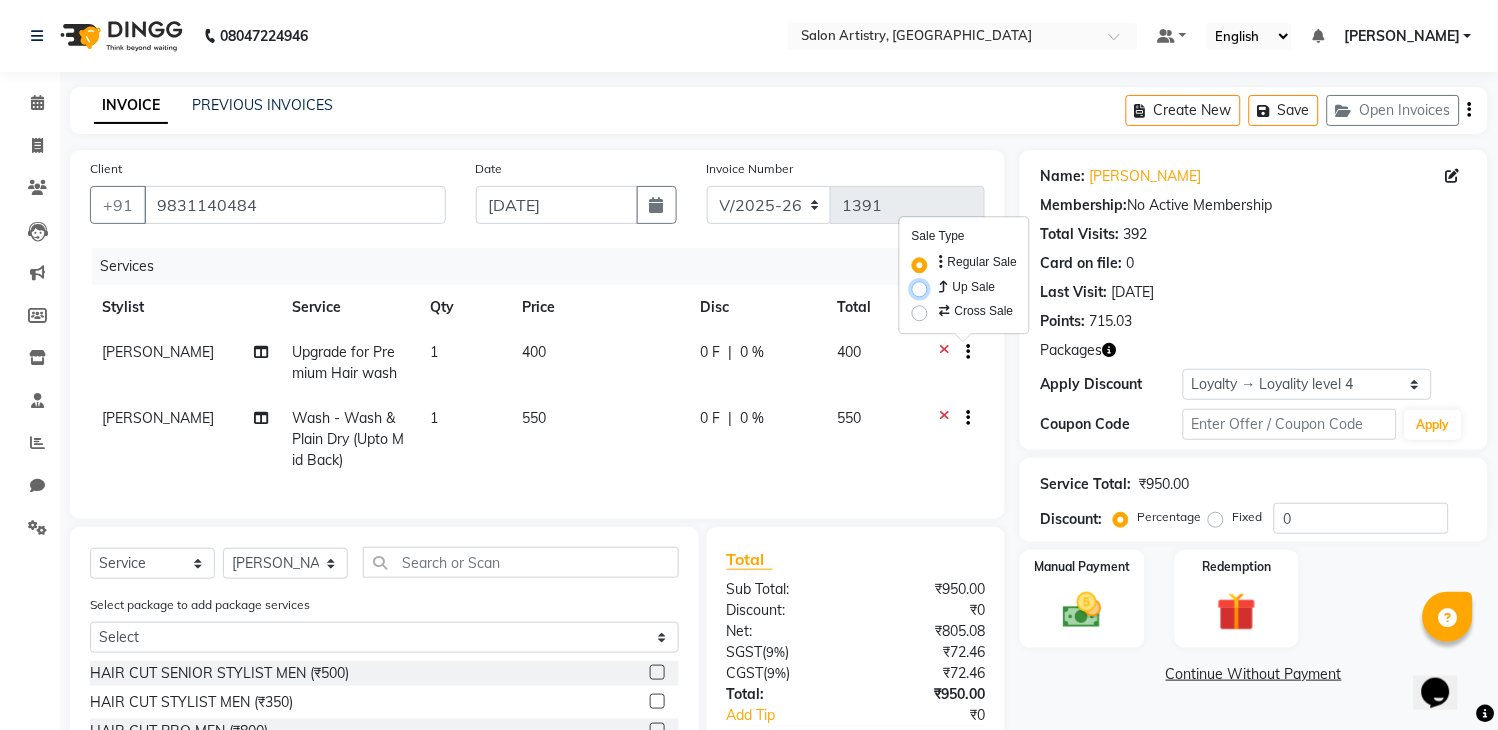 click on "Up Sale" at bounding box center (942, 283) 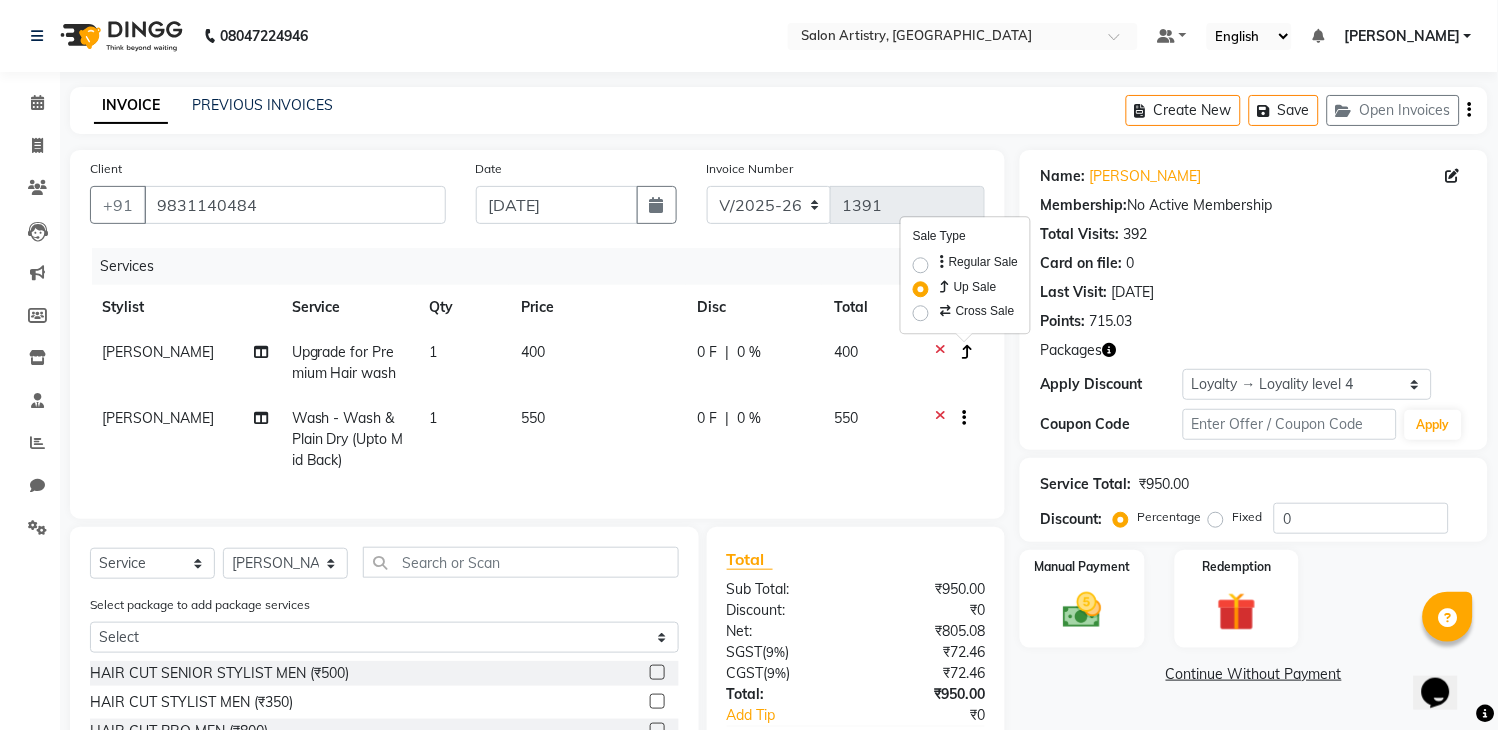 click on "INVOICE PREVIOUS INVOICES Create New   Save   Open Invoices" 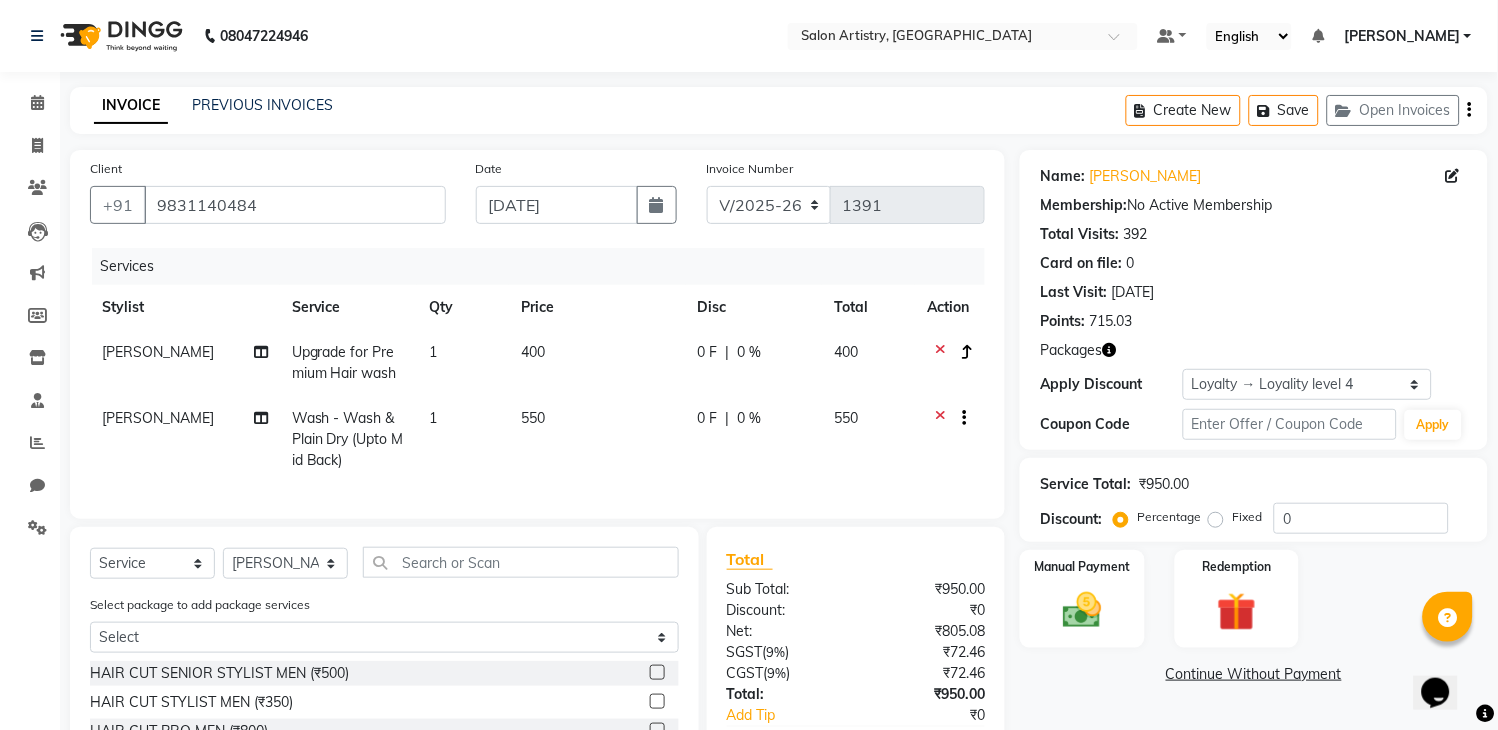 click 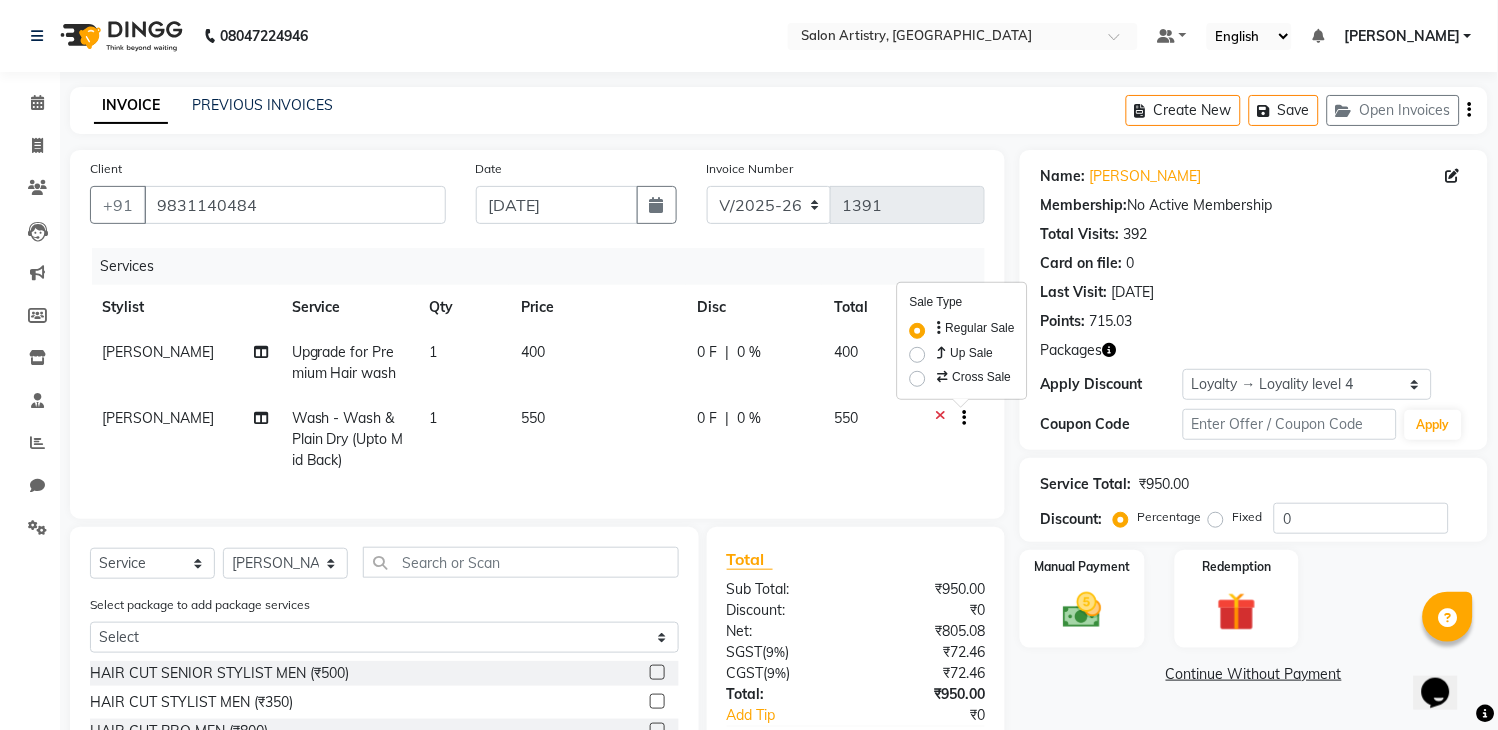 click on "Cross Sale" at bounding box center [973, 377] 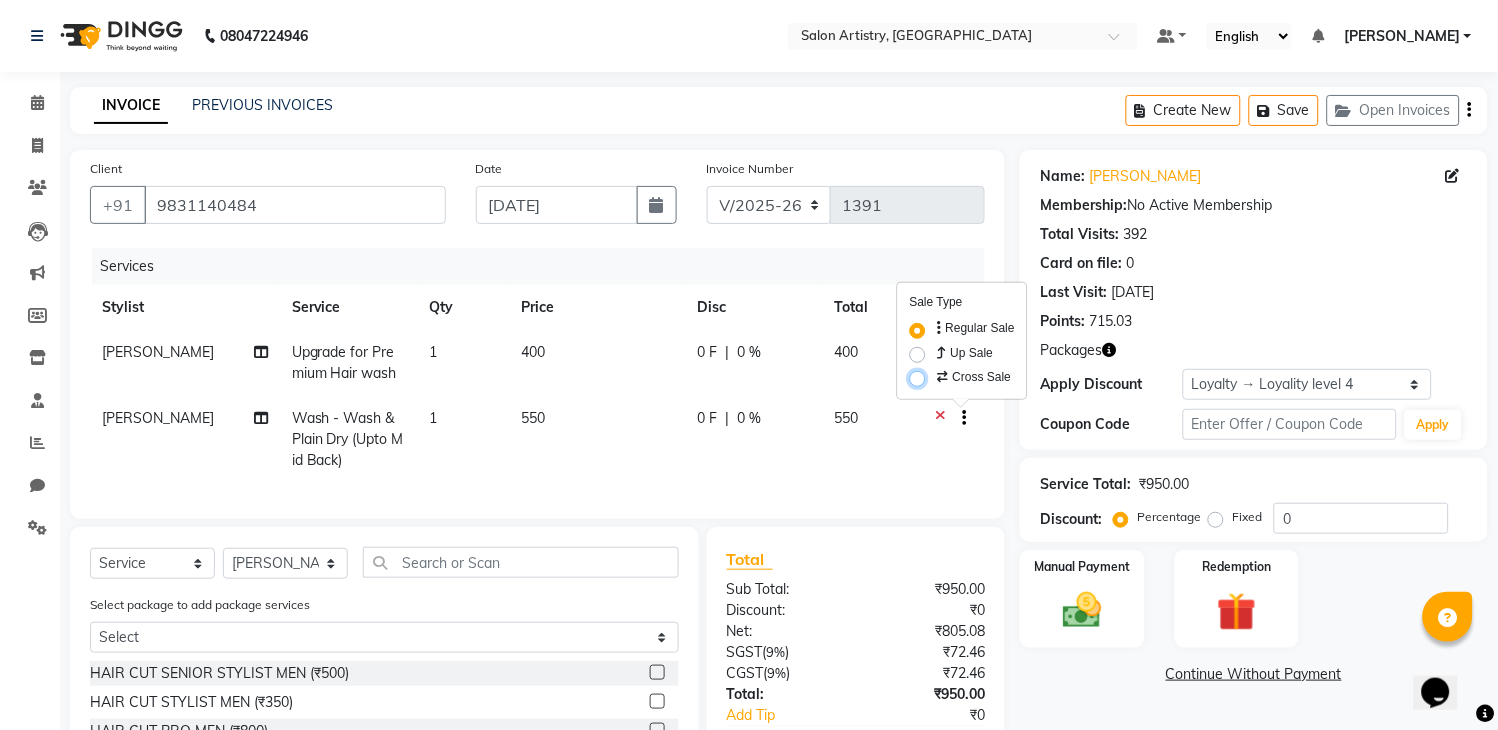 click on "Cross Sale" at bounding box center [940, 373] 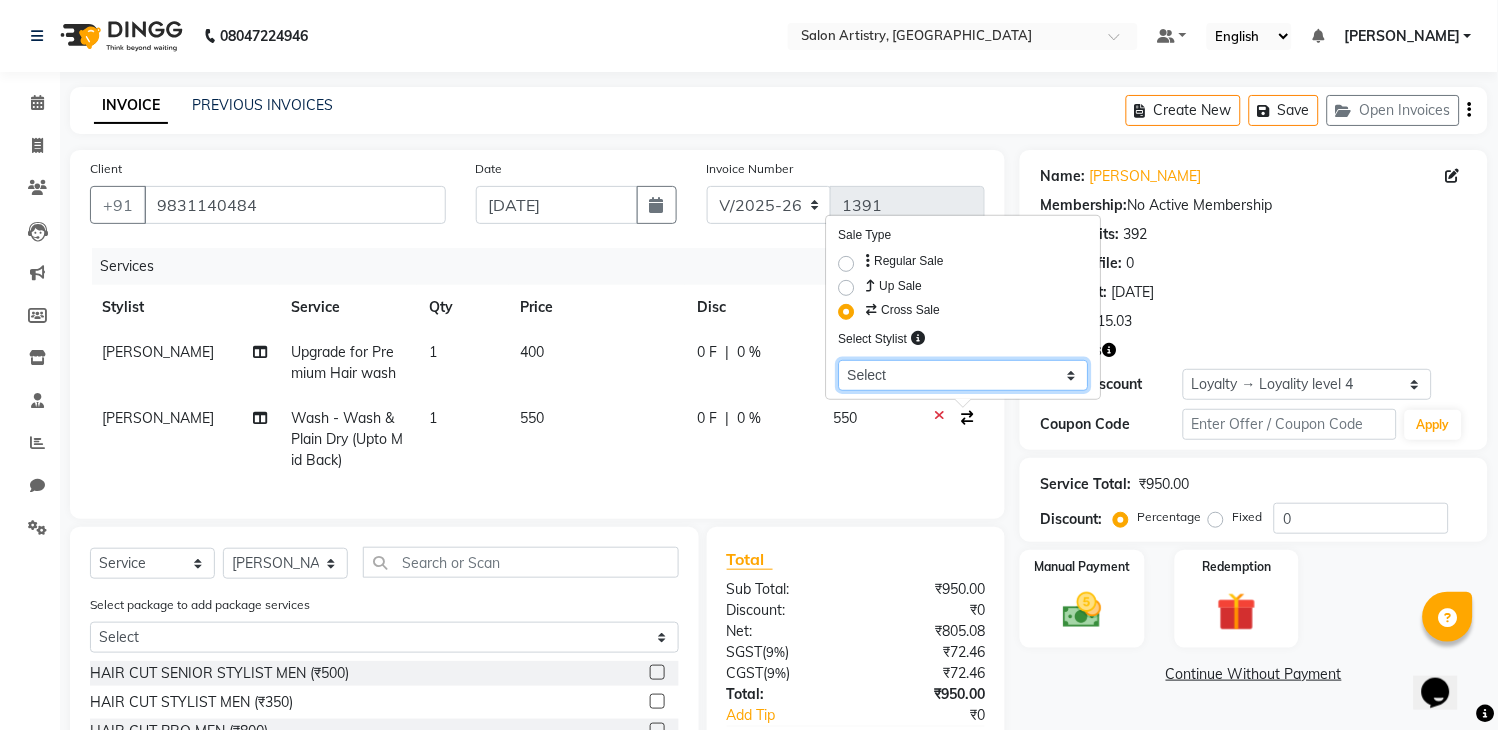 click on "Select Admin [PERSON_NAME] [PERSON_NAME] [PERSON_NAME] [PERSON_NAME] [PERSON_NAME] [PERSON_NAME] [PERSON_NAME] Reception [PERSON_NAME] [PERSON_NAME] [PERSON_NAME] [PERSON_NAME] [PERSON_NAME] Ata [PERSON_NAME]" at bounding box center [964, 375] 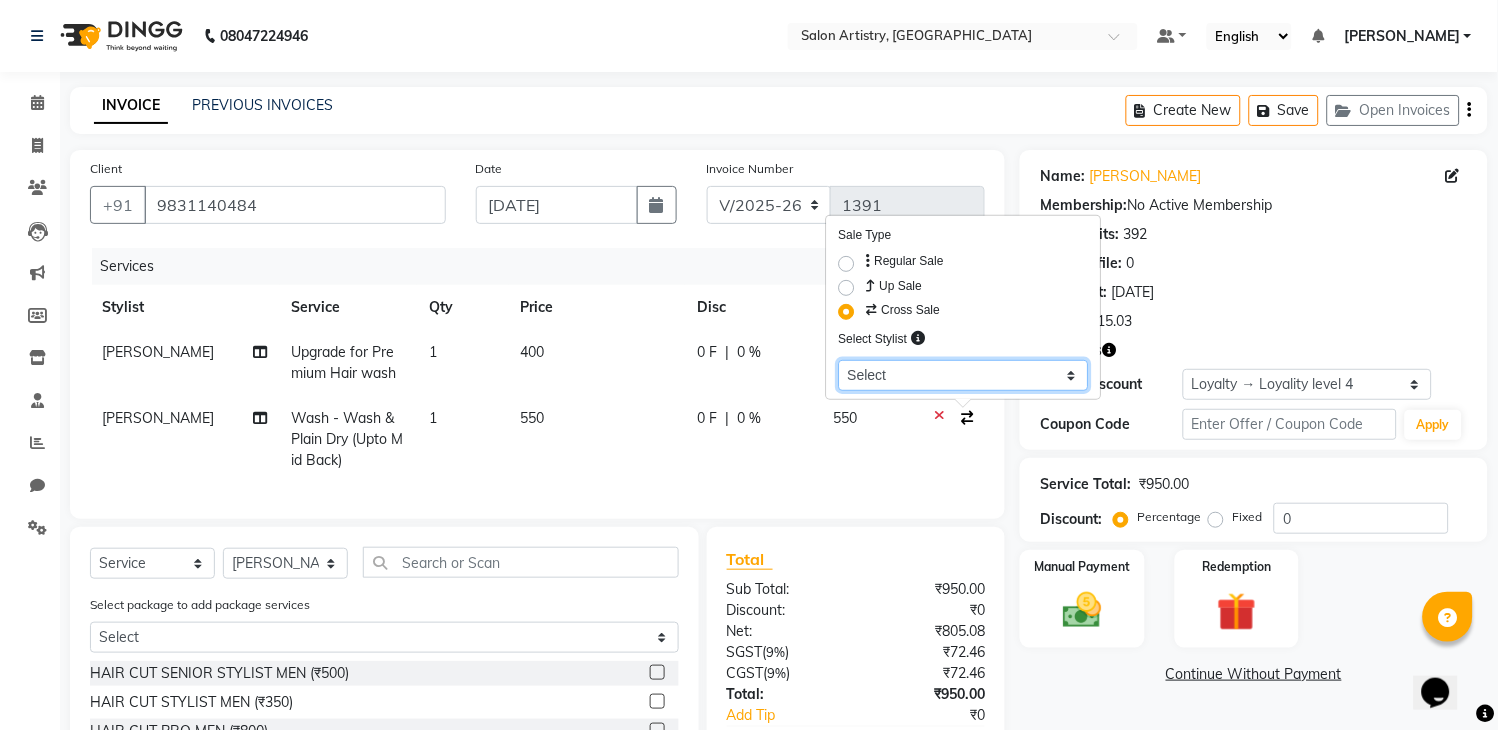 select on "80651" 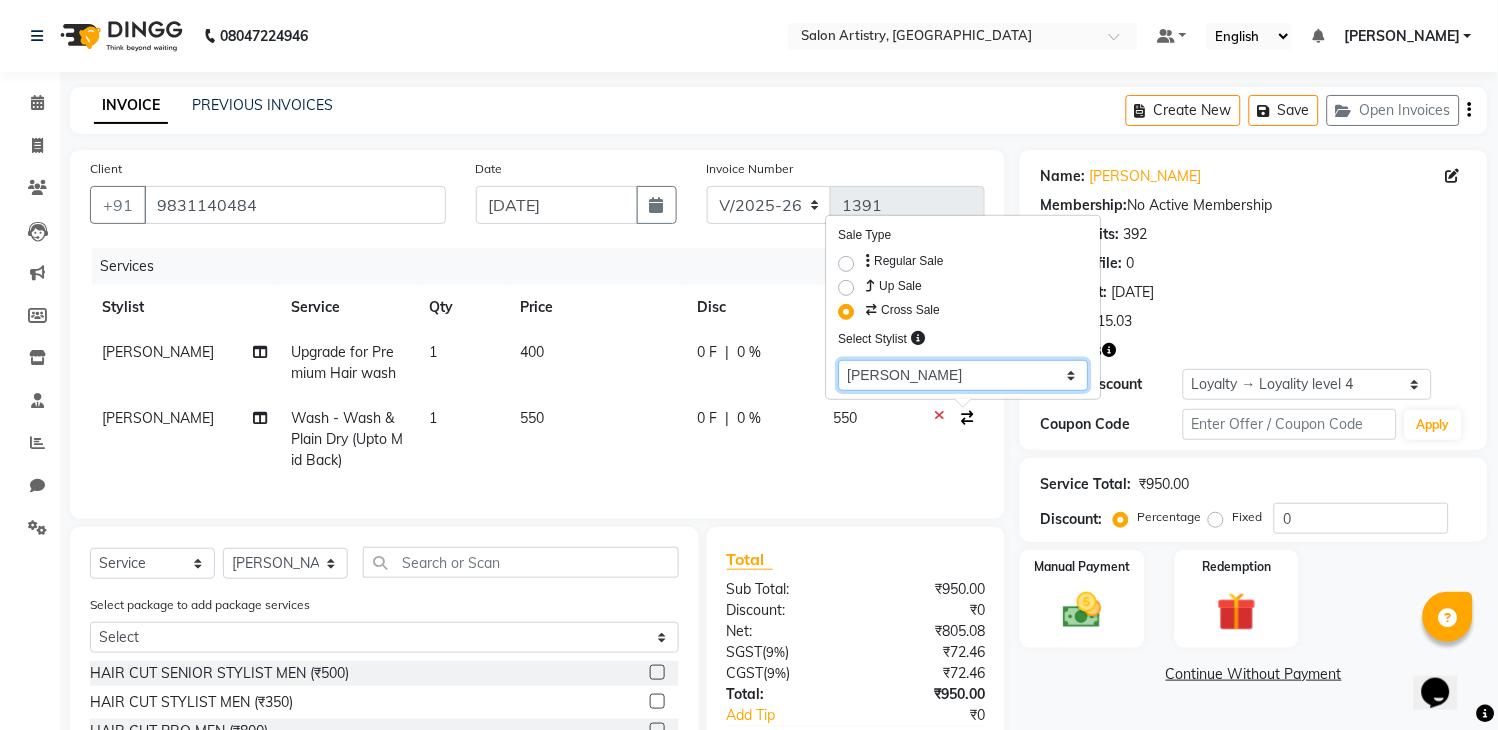 click on "Select Admin [PERSON_NAME] [PERSON_NAME] [PERSON_NAME] [PERSON_NAME] [PERSON_NAME] [PERSON_NAME] [PERSON_NAME] Reception [PERSON_NAME] [PERSON_NAME] [PERSON_NAME] [PERSON_NAME] [PERSON_NAME] Ata [PERSON_NAME]" at bounding box center (964, 375) 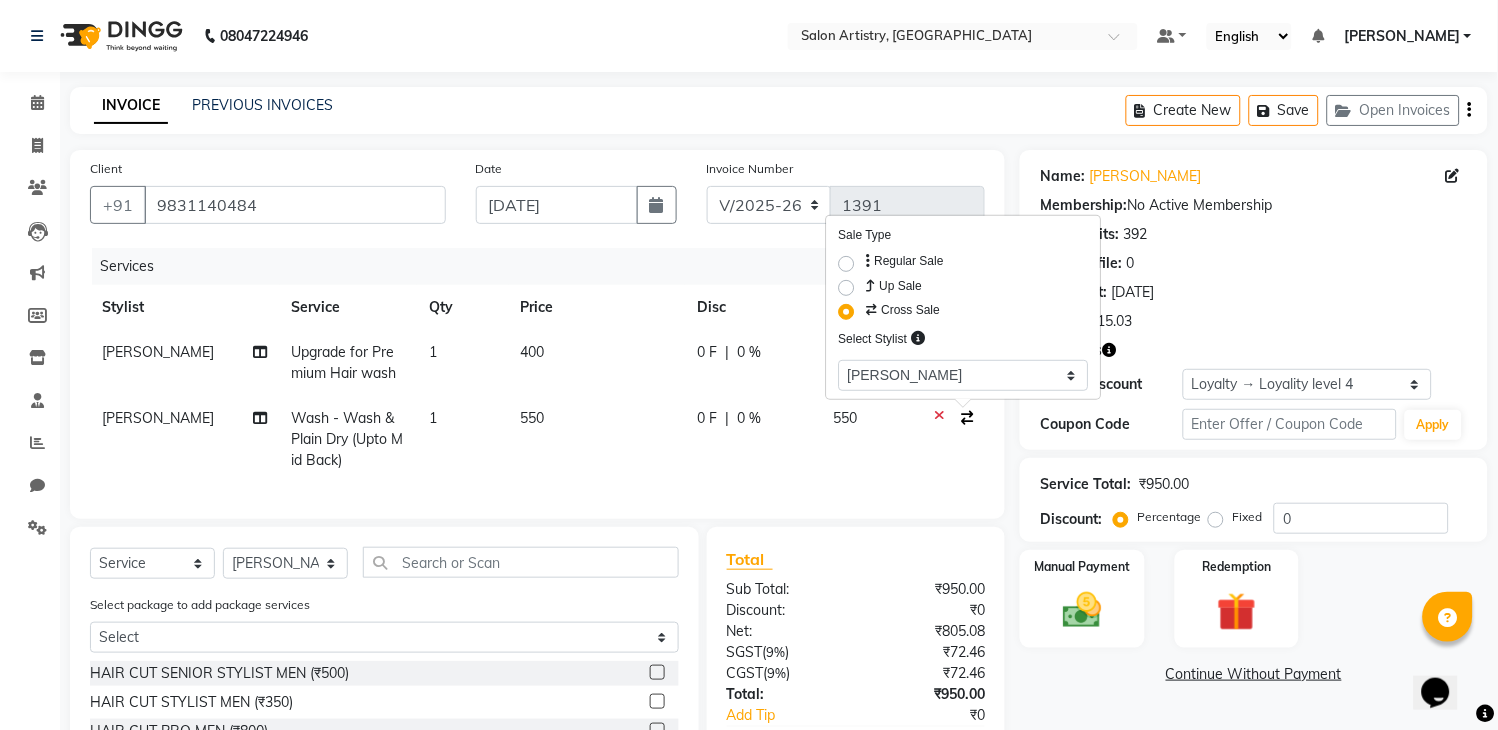click on "Up Sale" at bounding box center (893, 286) 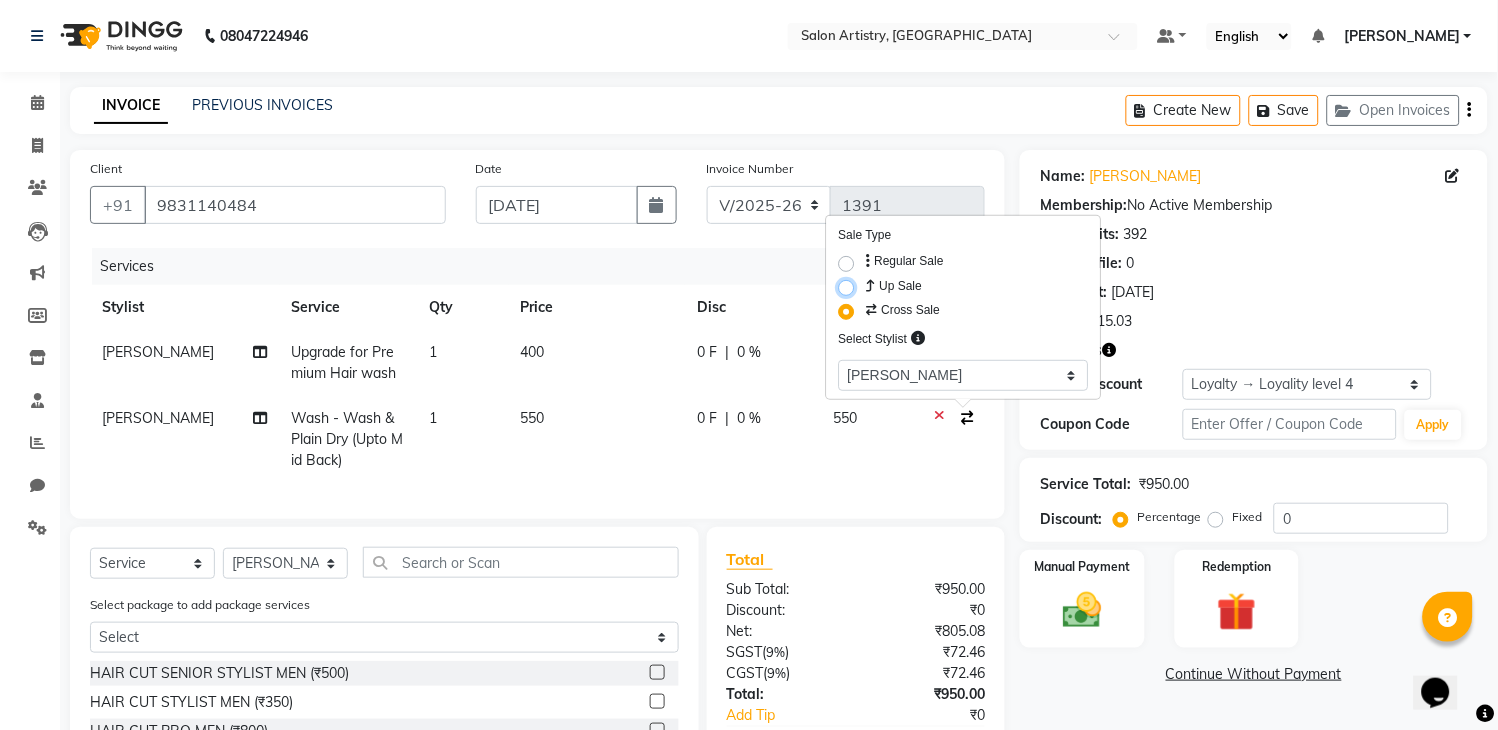 click on "Up Sale" at bounding box center [869, 282] 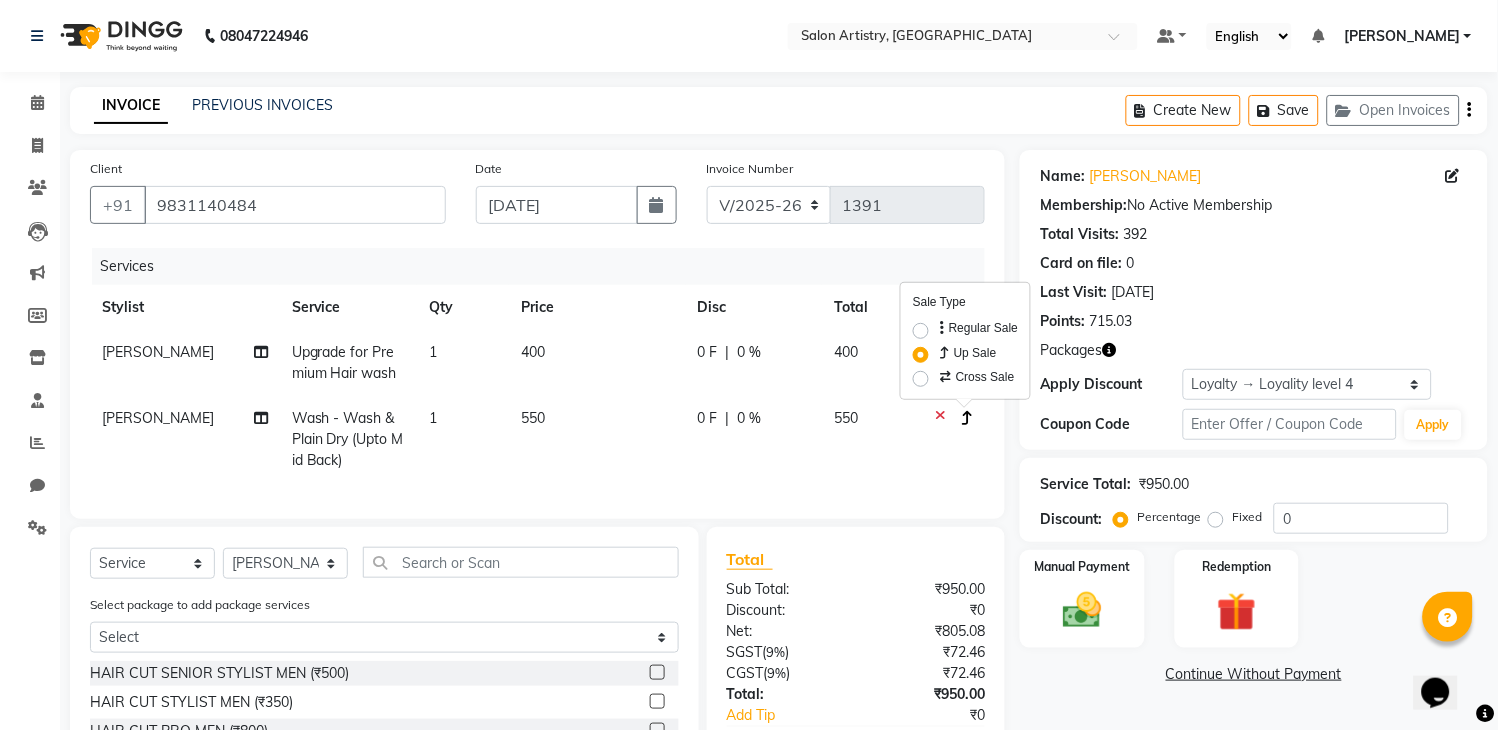 click on "INVOICE PREVIOUS INVOICES Create New   Save   Open Invoices" 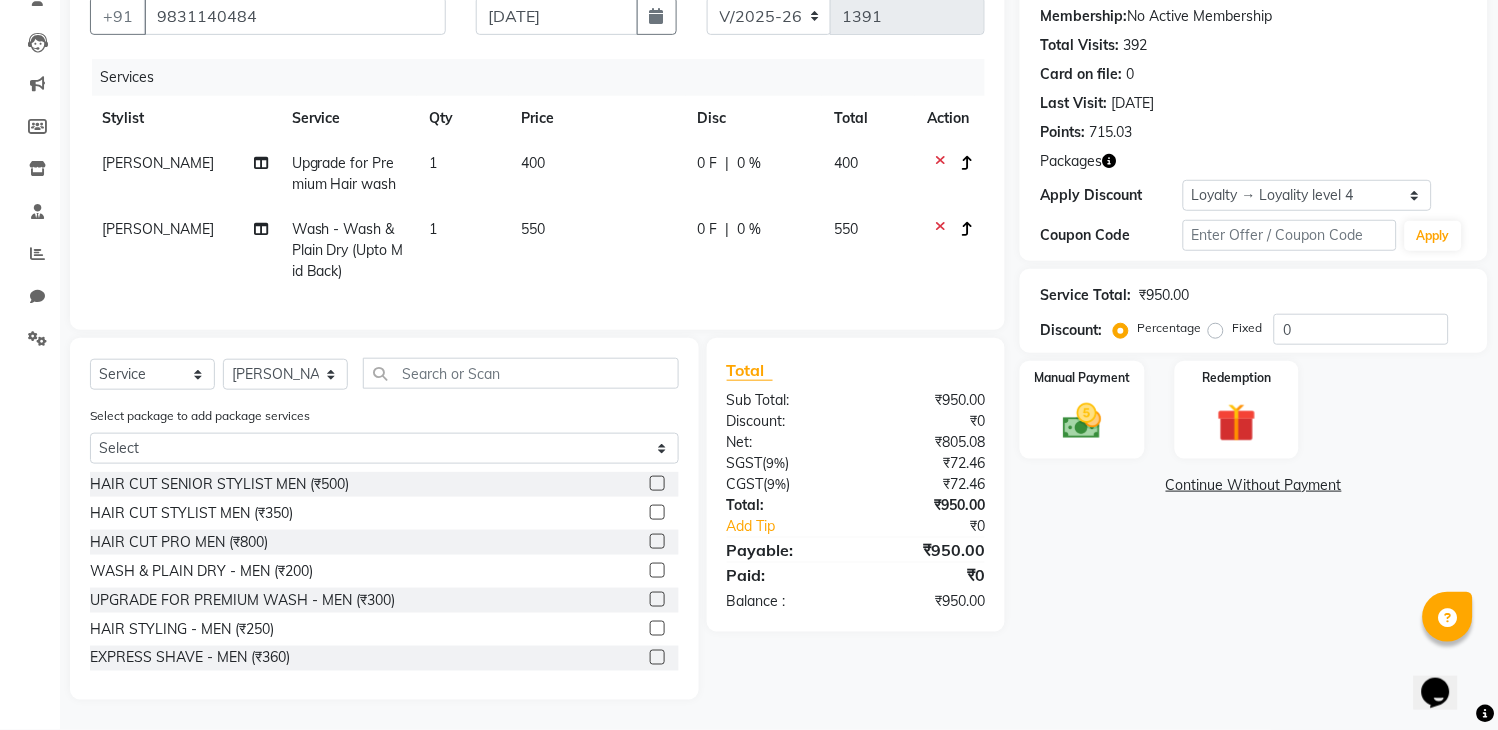 scroll, scrollTop: 207, scrollLeft: 0, axis: vertical 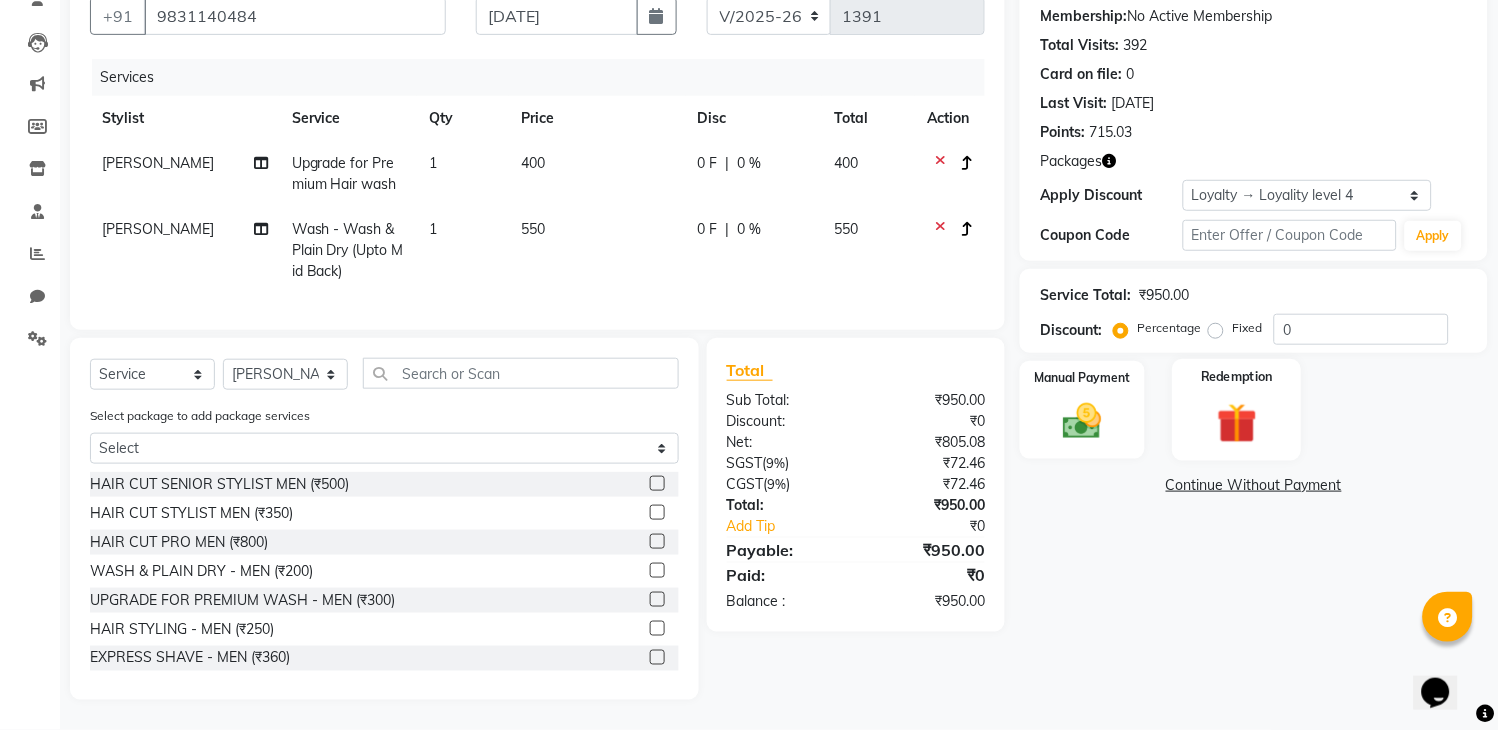 click 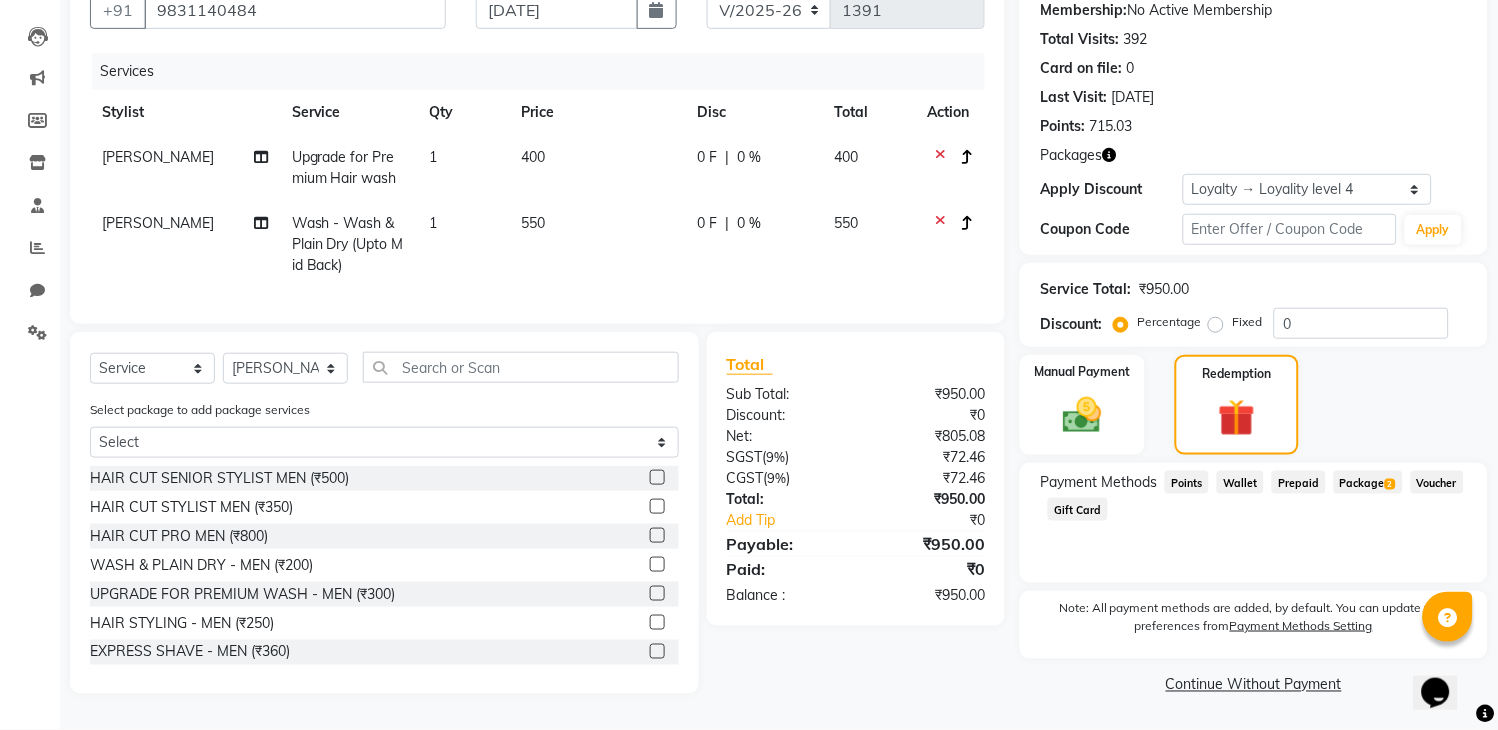 click on "Package  2" 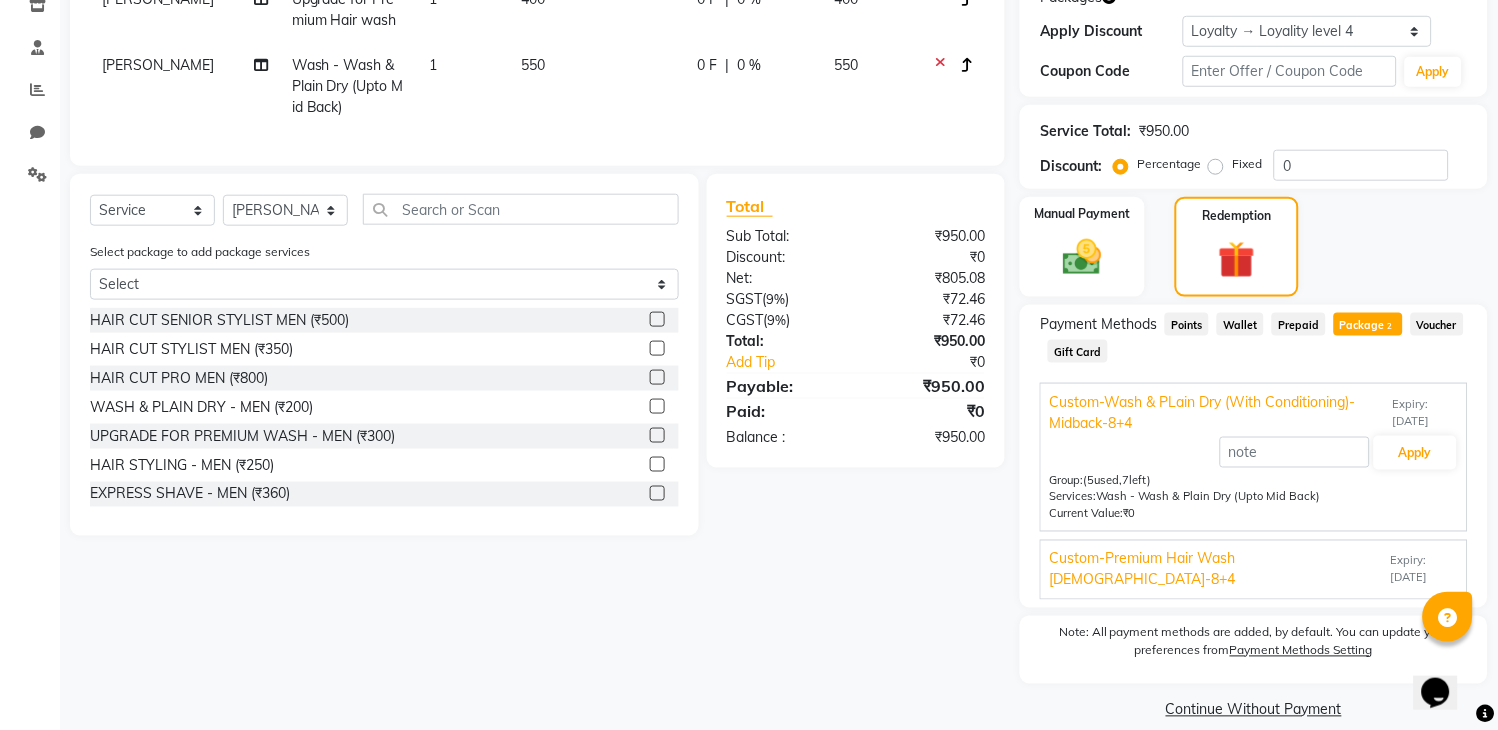 scroll, scrollTop: 355, scrollLeft: 0, axis: vertical 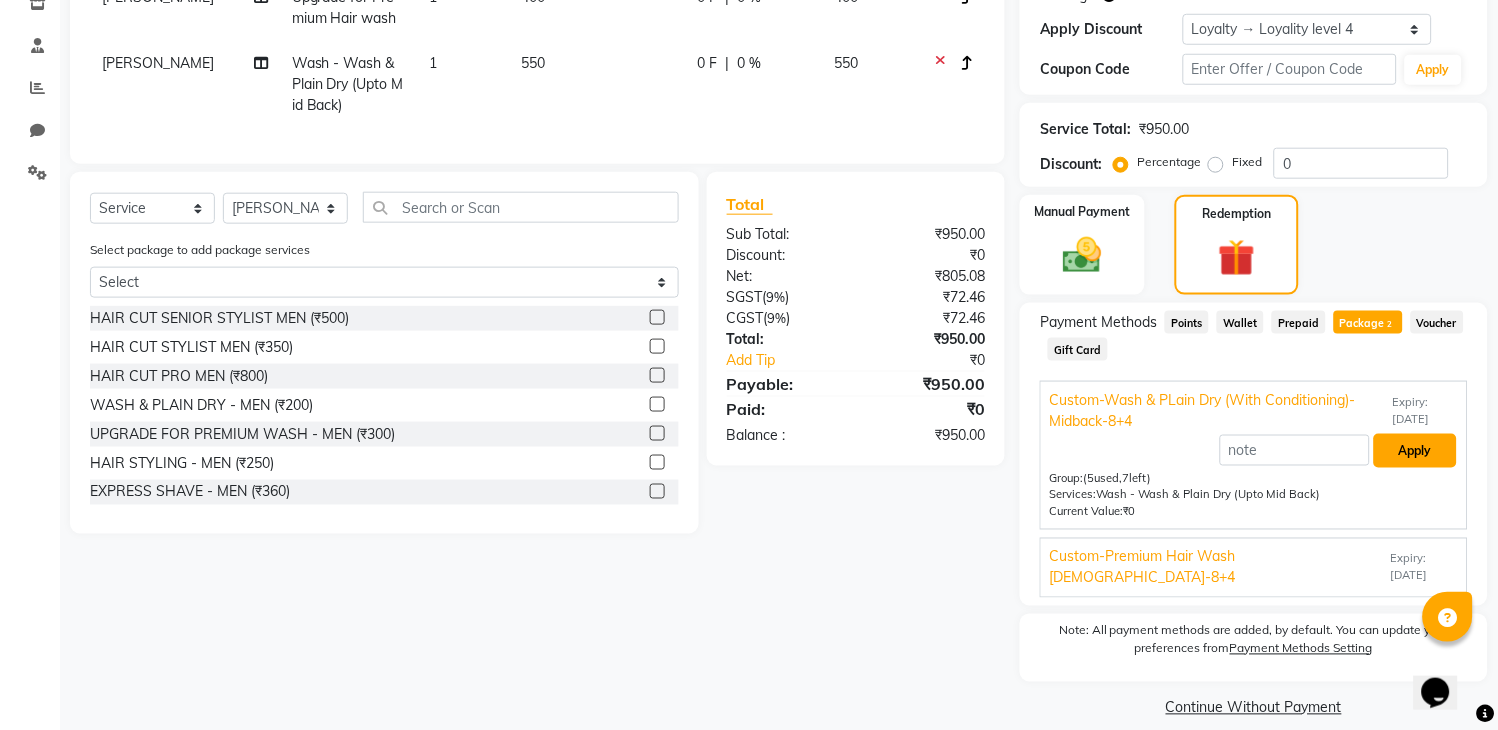 click on "Apply" at bounding box center (1415, 451) 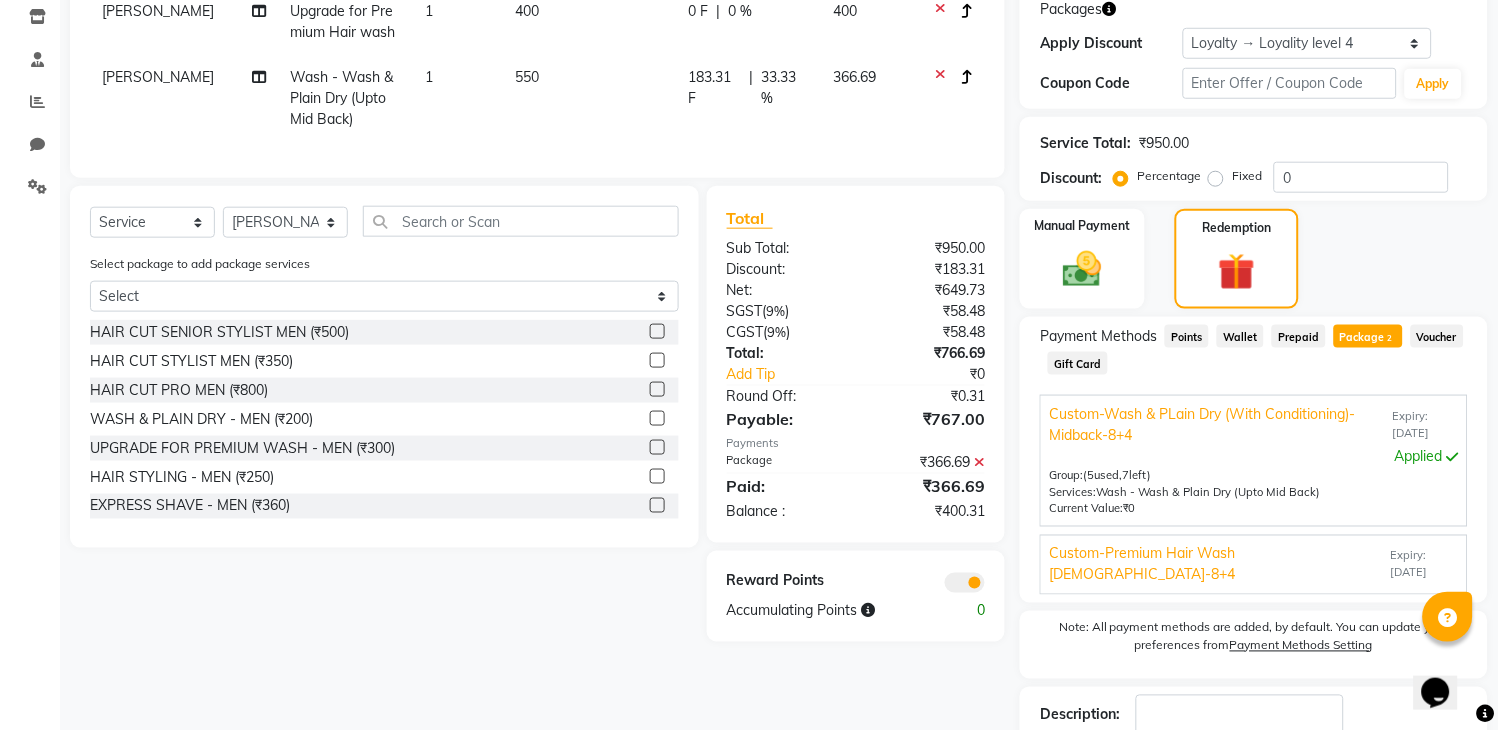 scroll, scrollTop: 452, scrollLeft: 0, axis: vertical 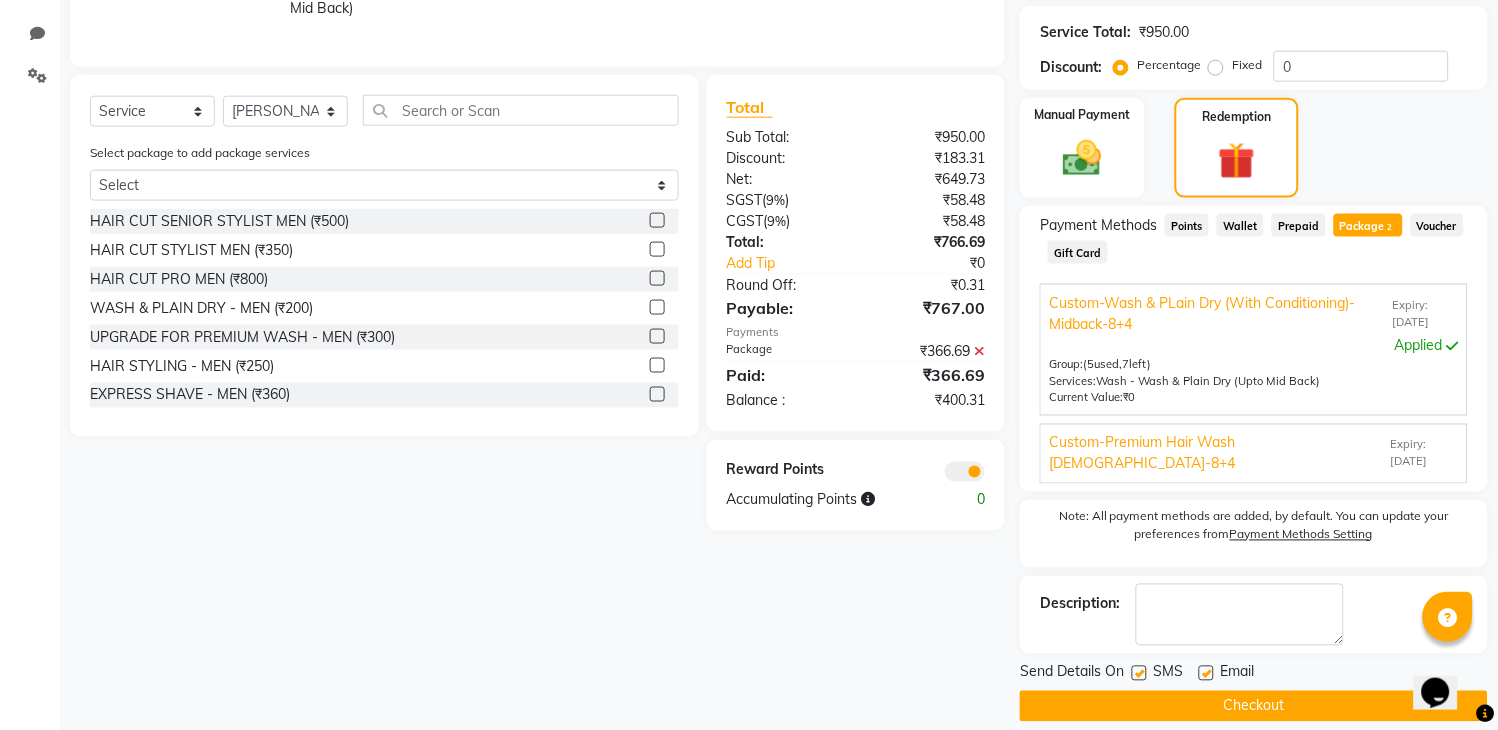 click on "Expiry: [DATE]" at bounding box center (1425, 454) 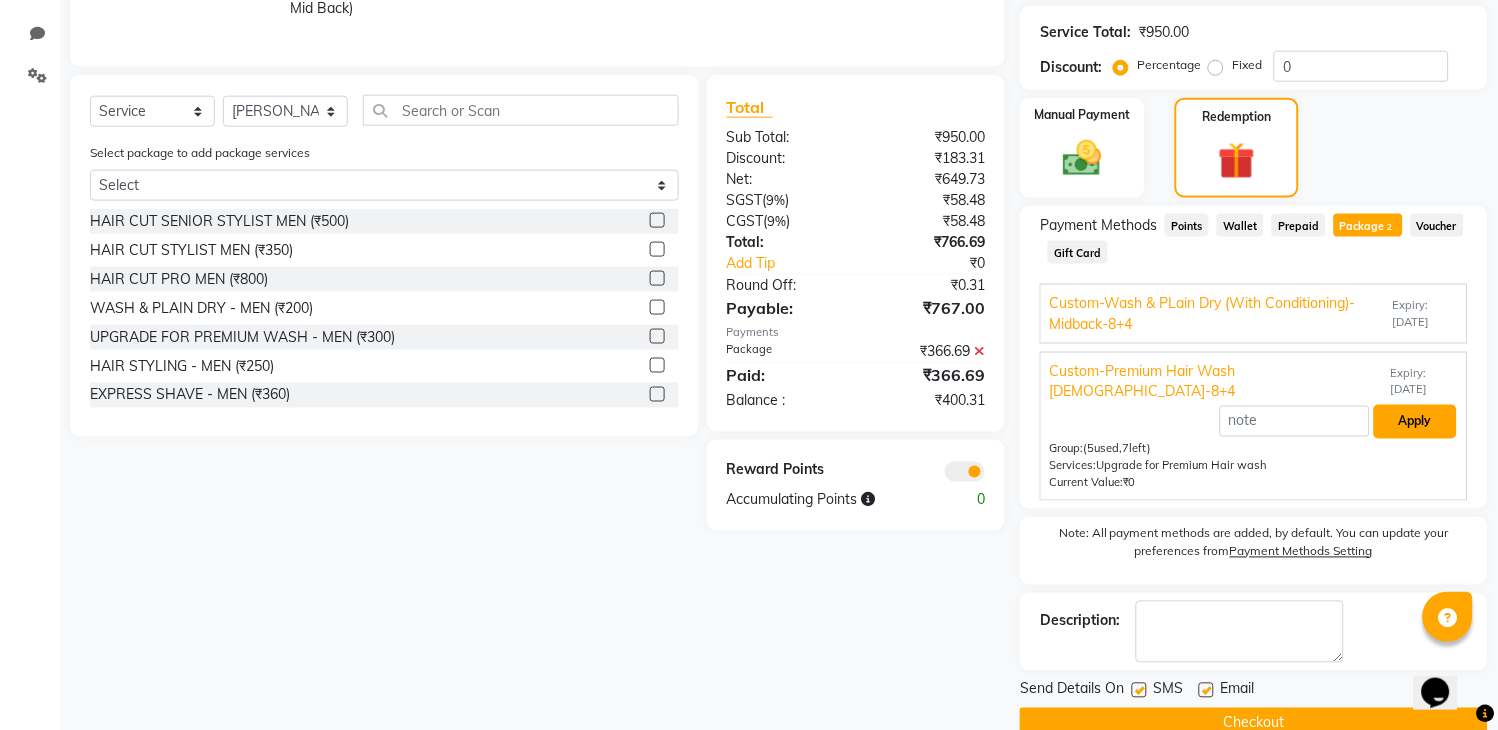 click on "Apply" at bounding box center (1415, 422) 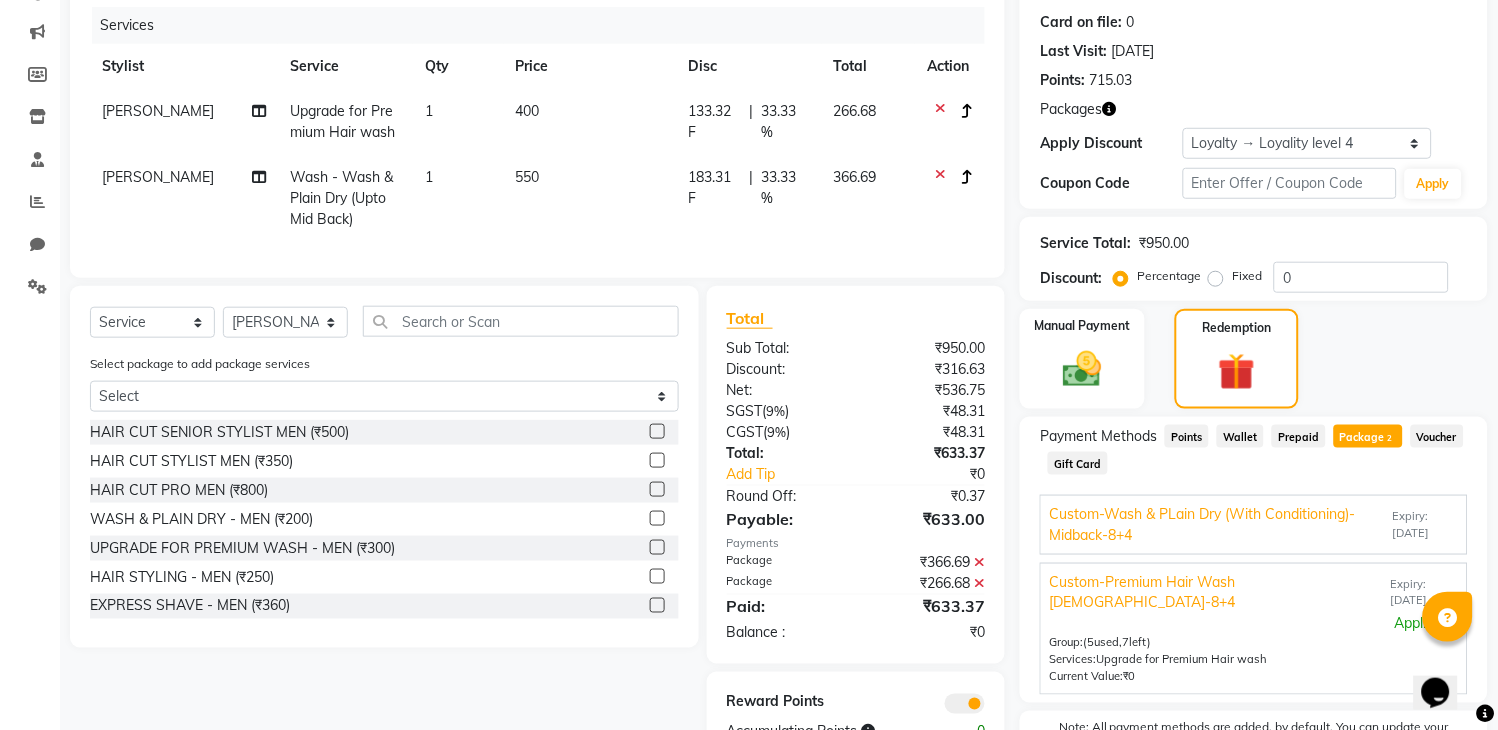 scroll, scrollTop: 452, scrollLeft: 0, axis: vertical 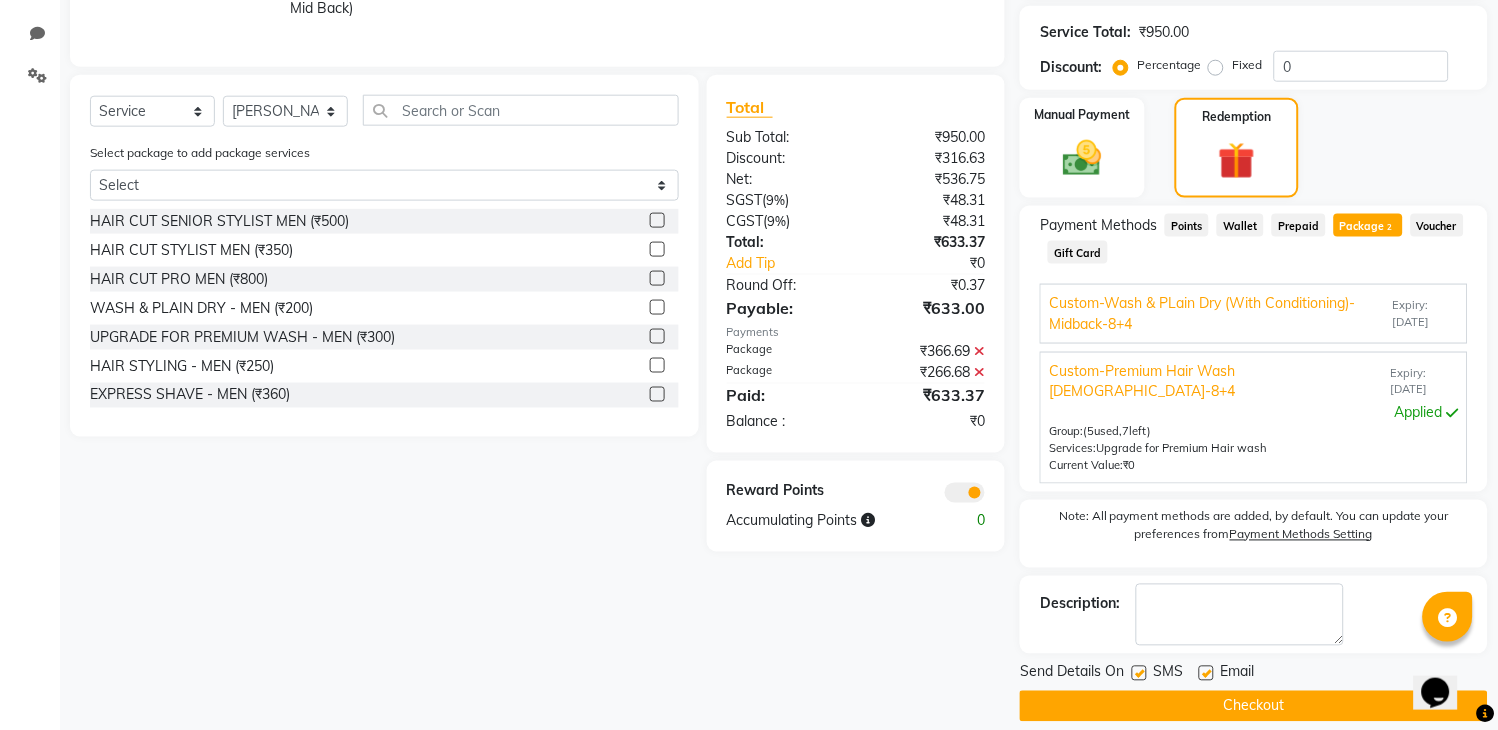 click on "Checkout" 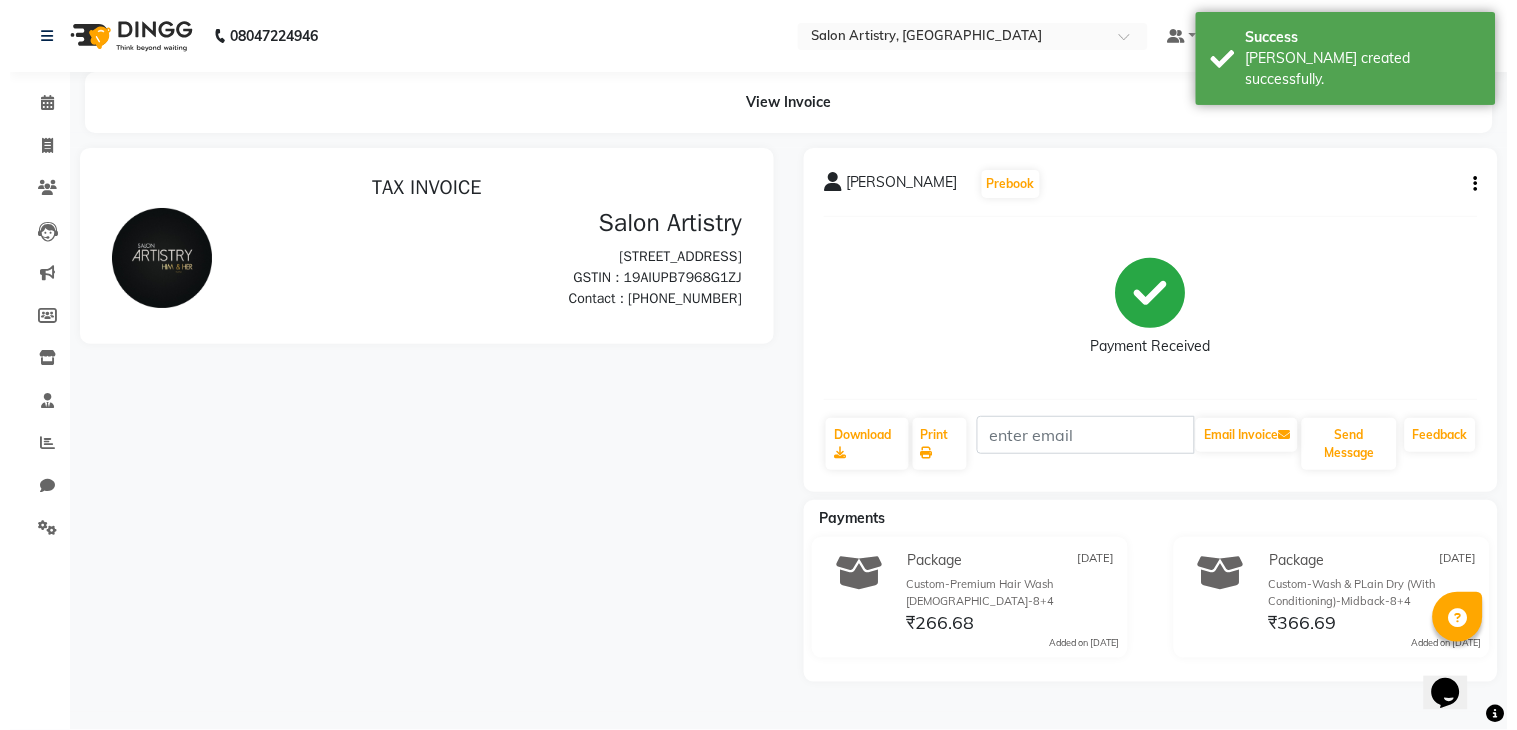 scroll, scrollTop: 0, scrollLeft: 0, axis: both 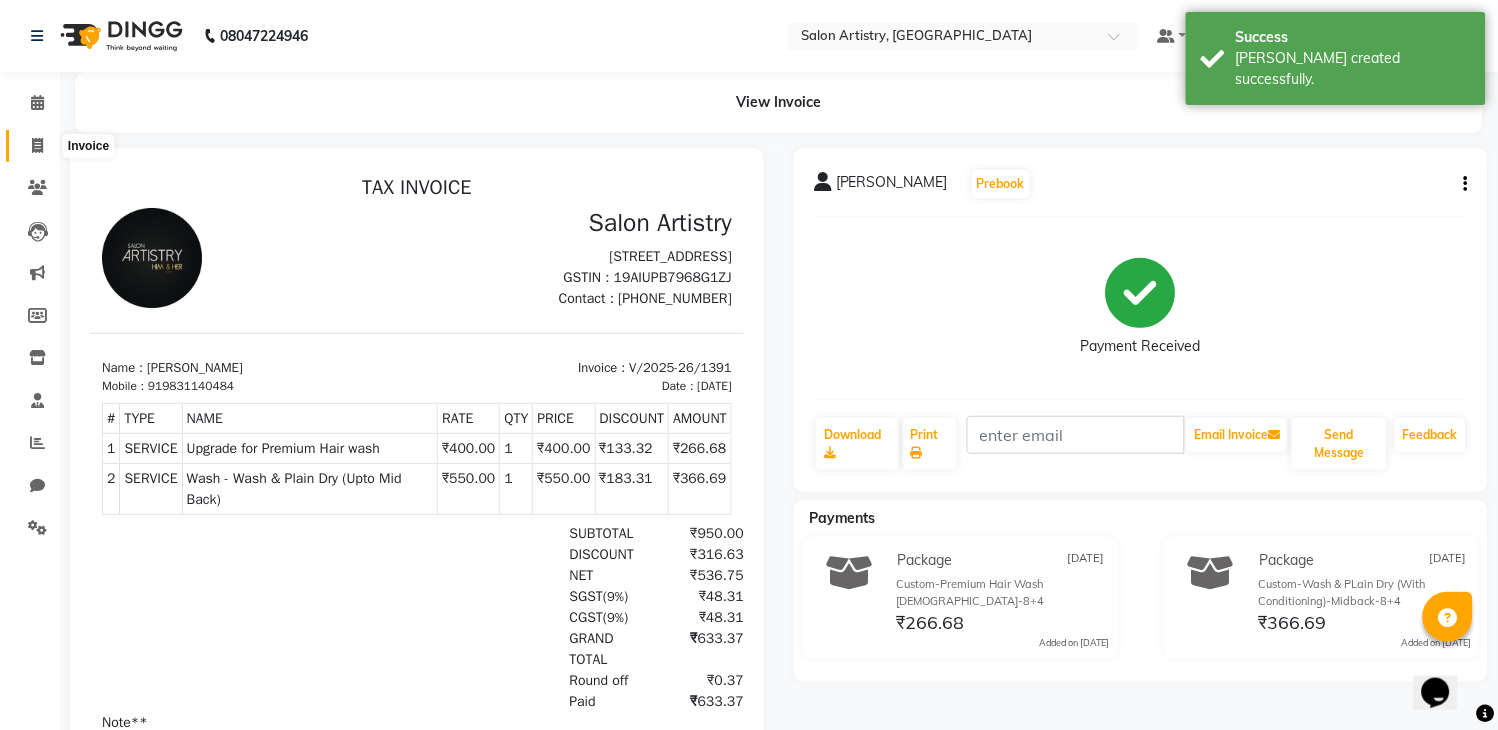 click 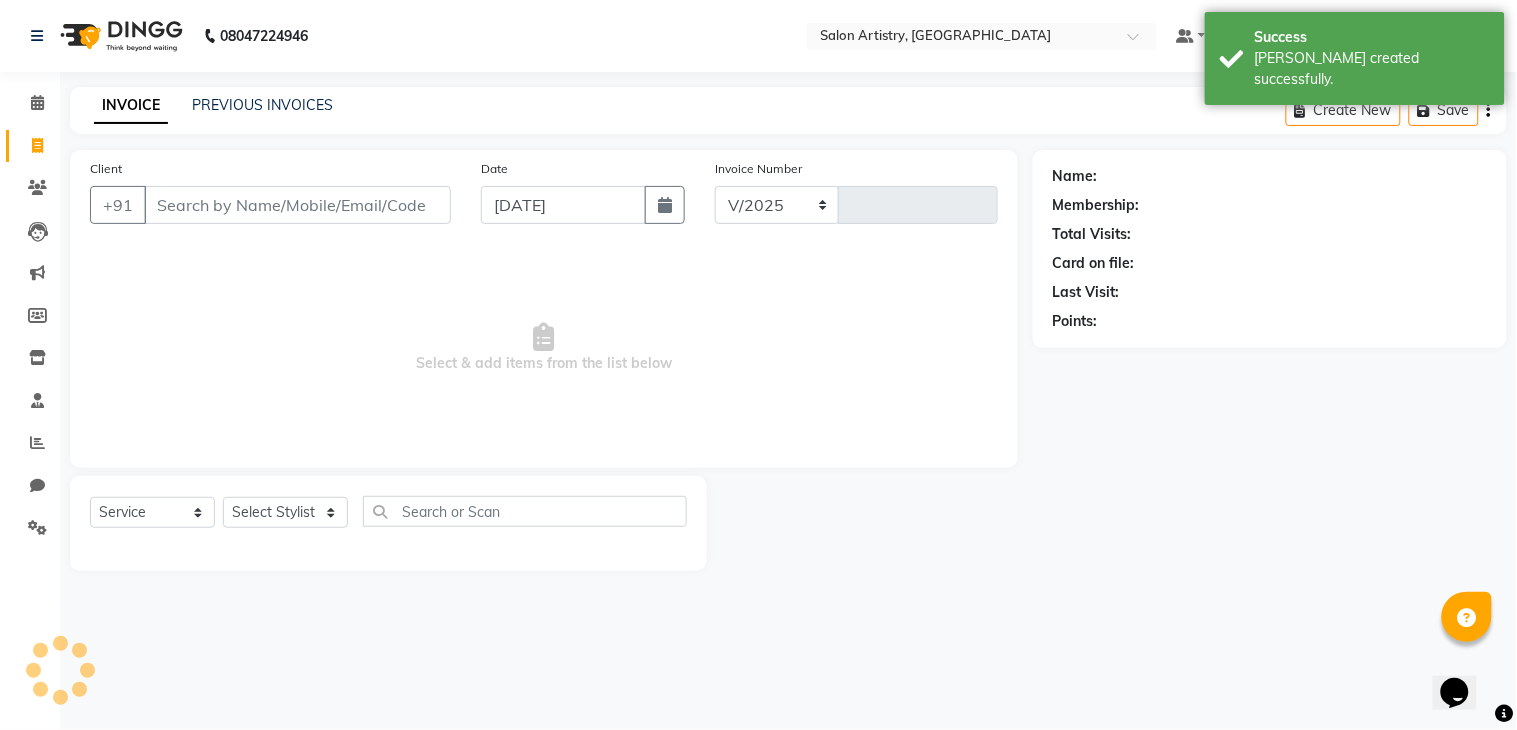 select on "8285" 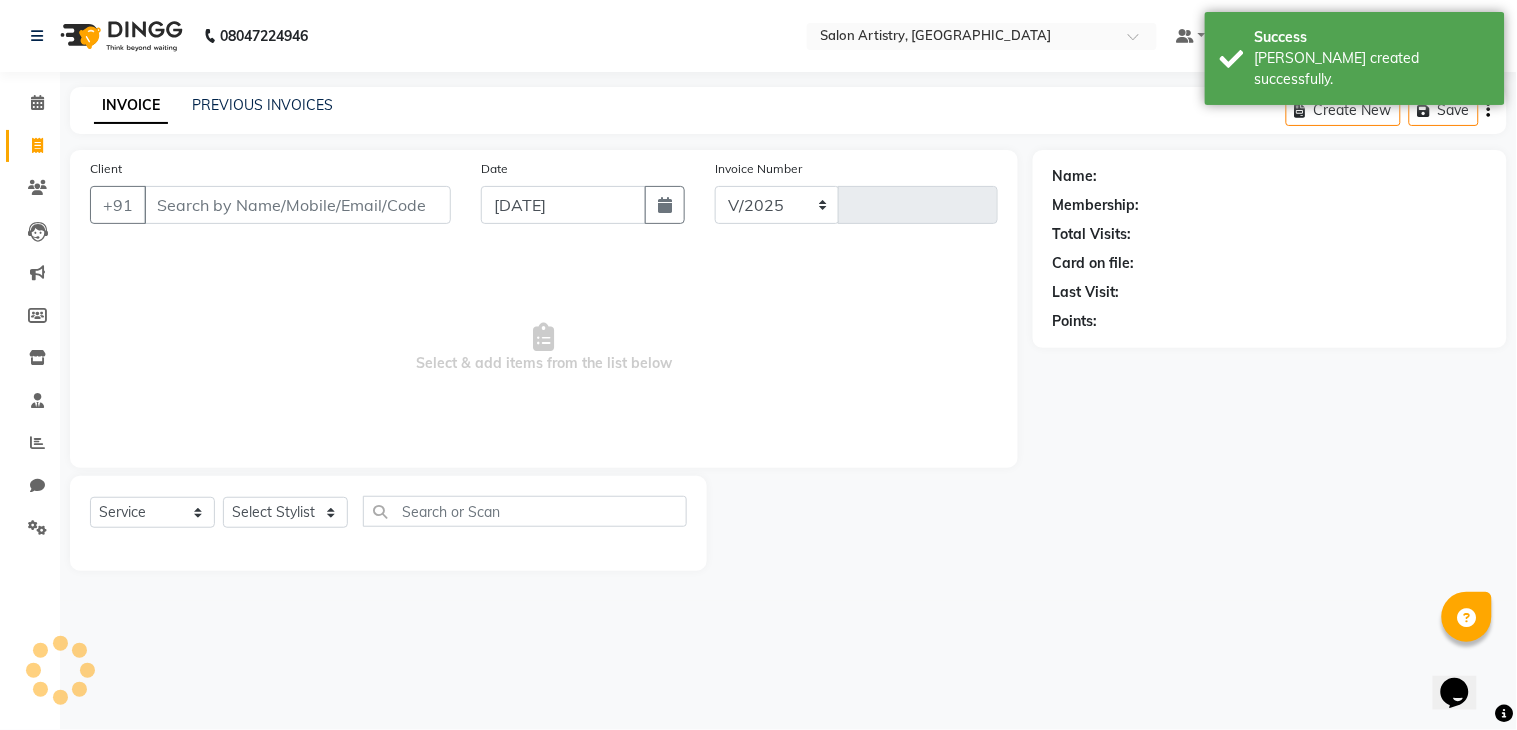 type on "1392" 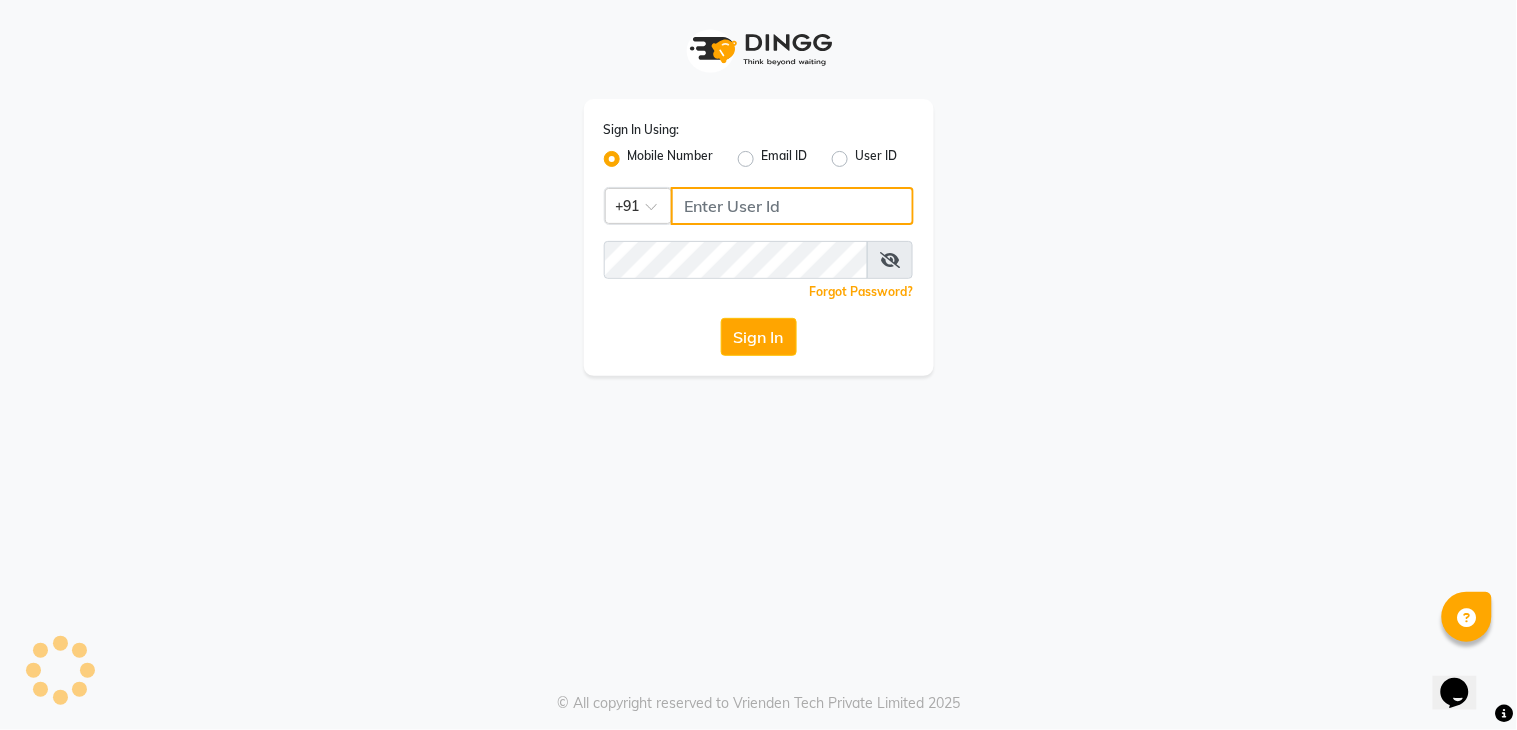 type on "7278274131" 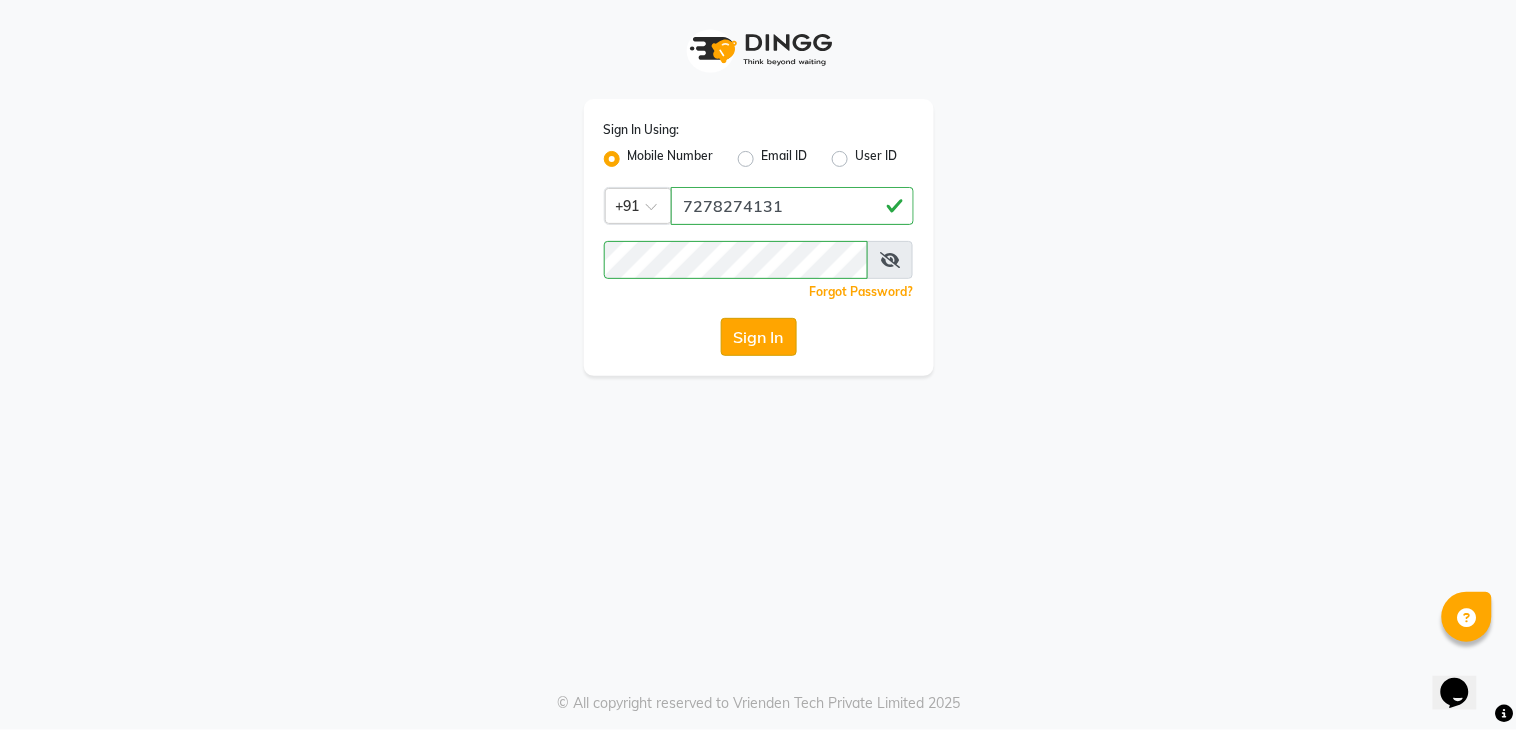 click on "Sign In" 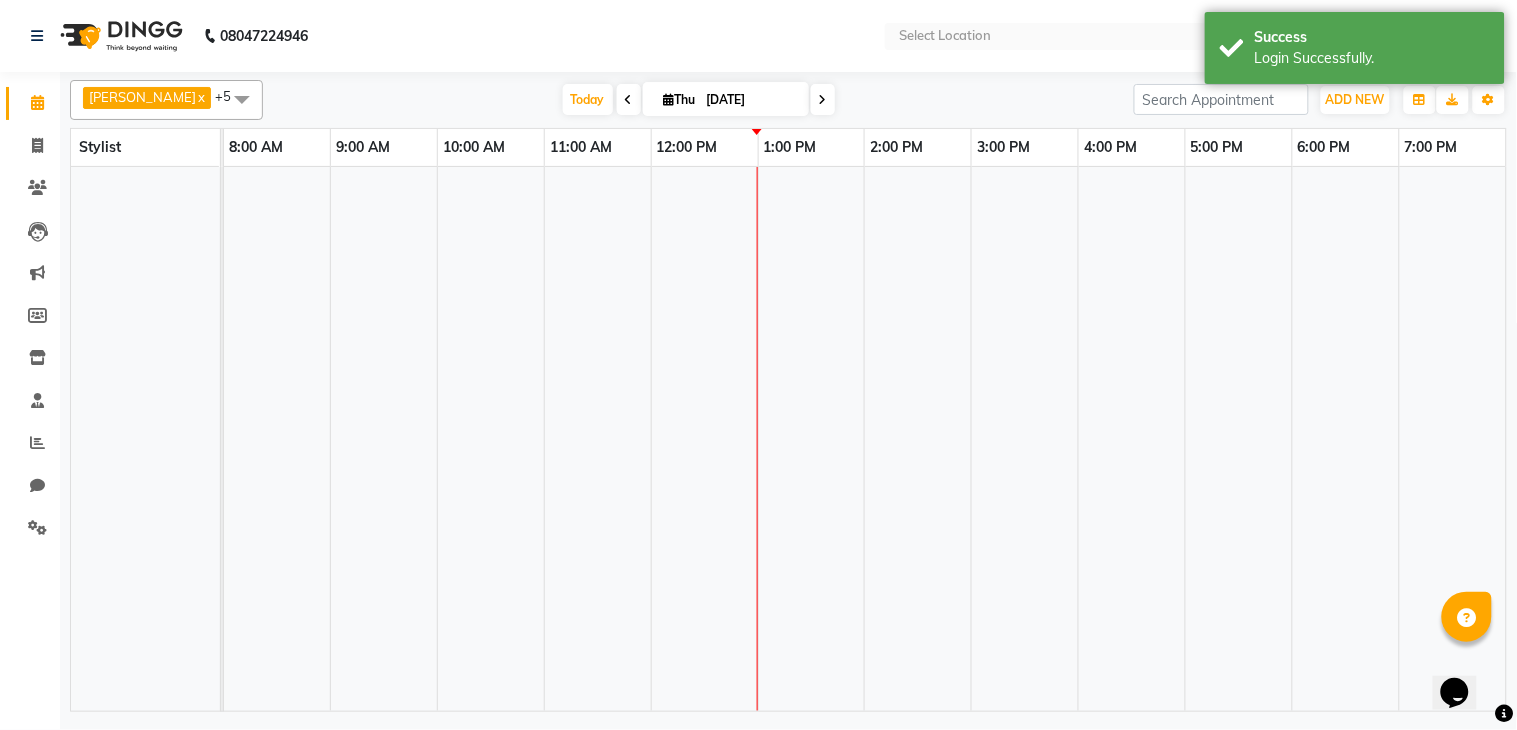 select on "en" 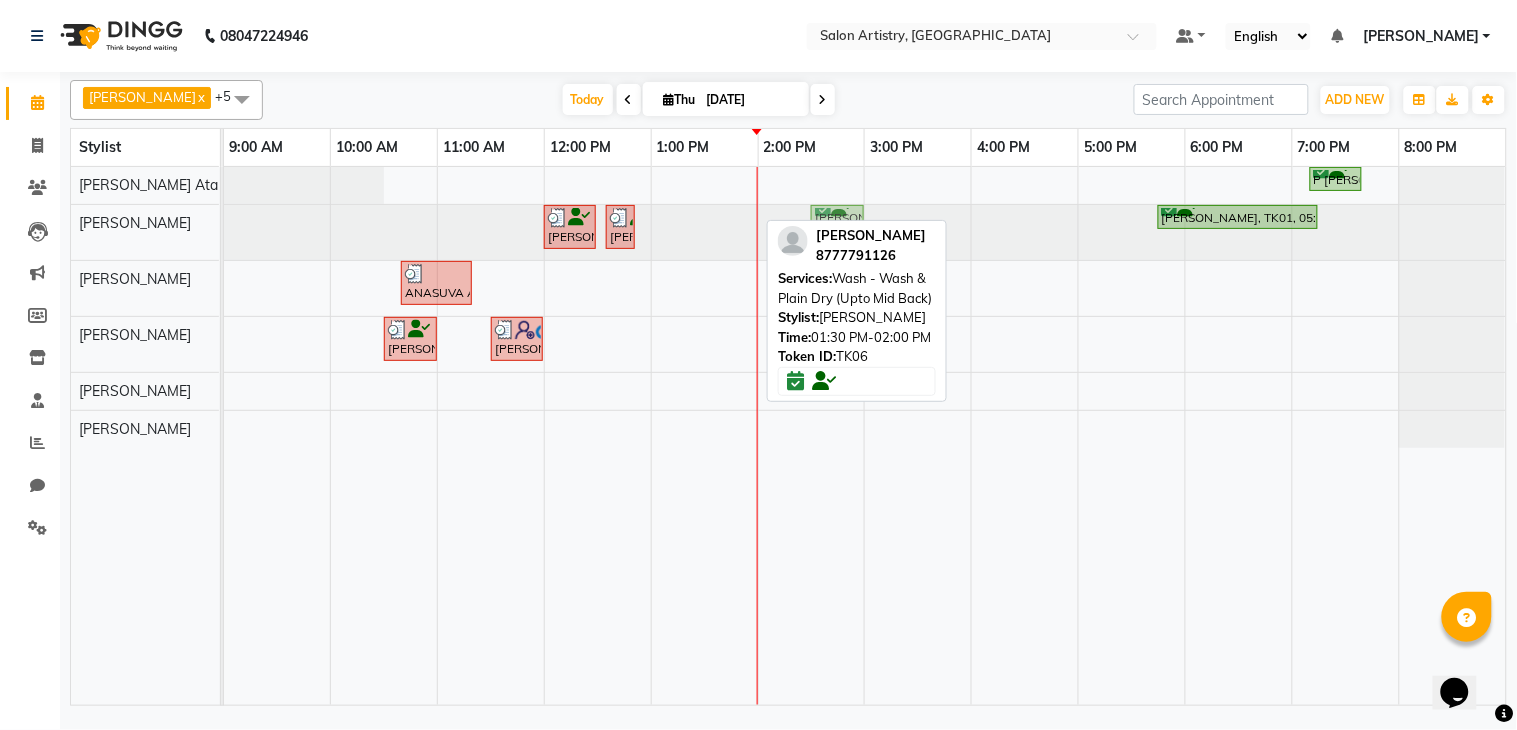 drag, startPoint x: 725, startPoint y: 214, endPoint x: 791, endPoint y: 211, distance: 66.068146 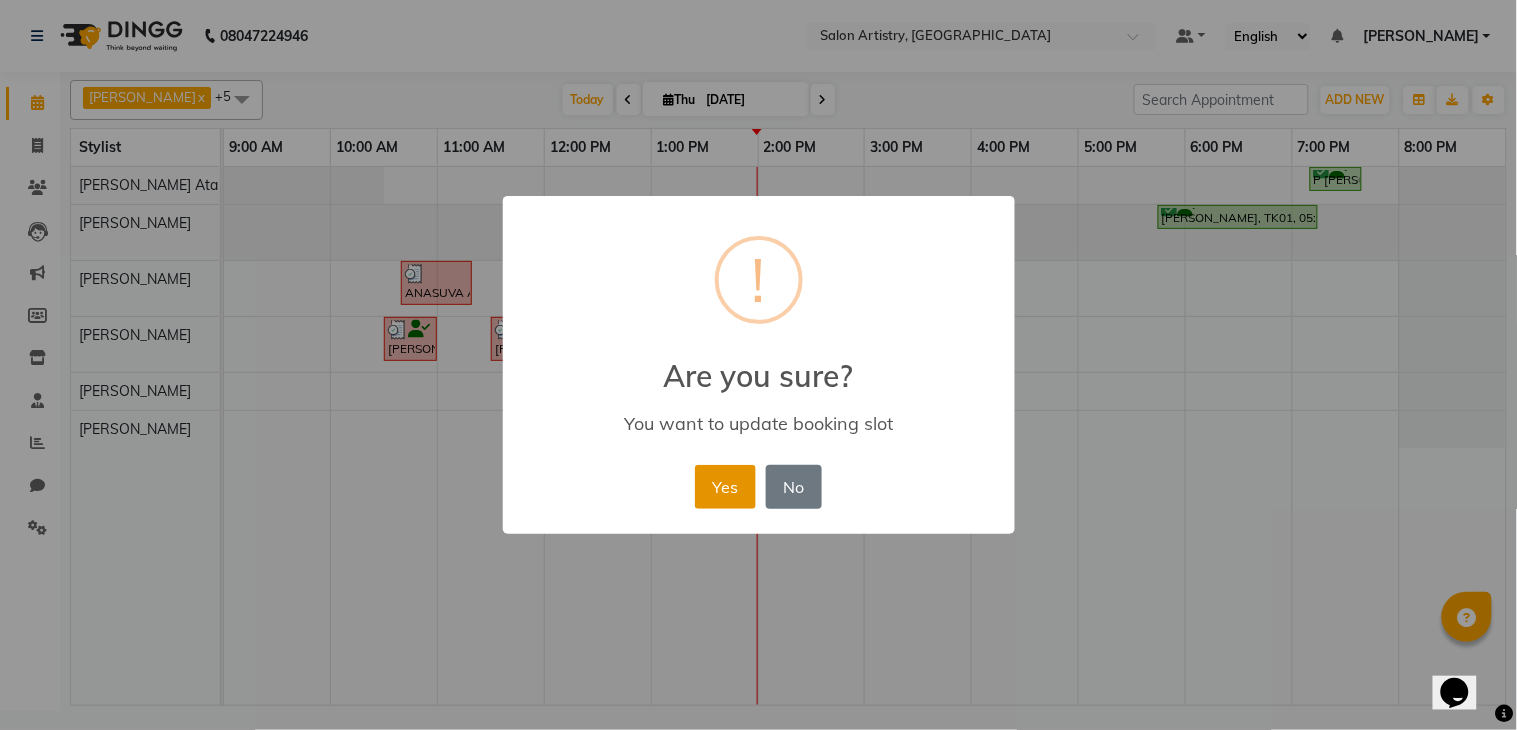 click on "Yes" at bounding box center [725, 487] 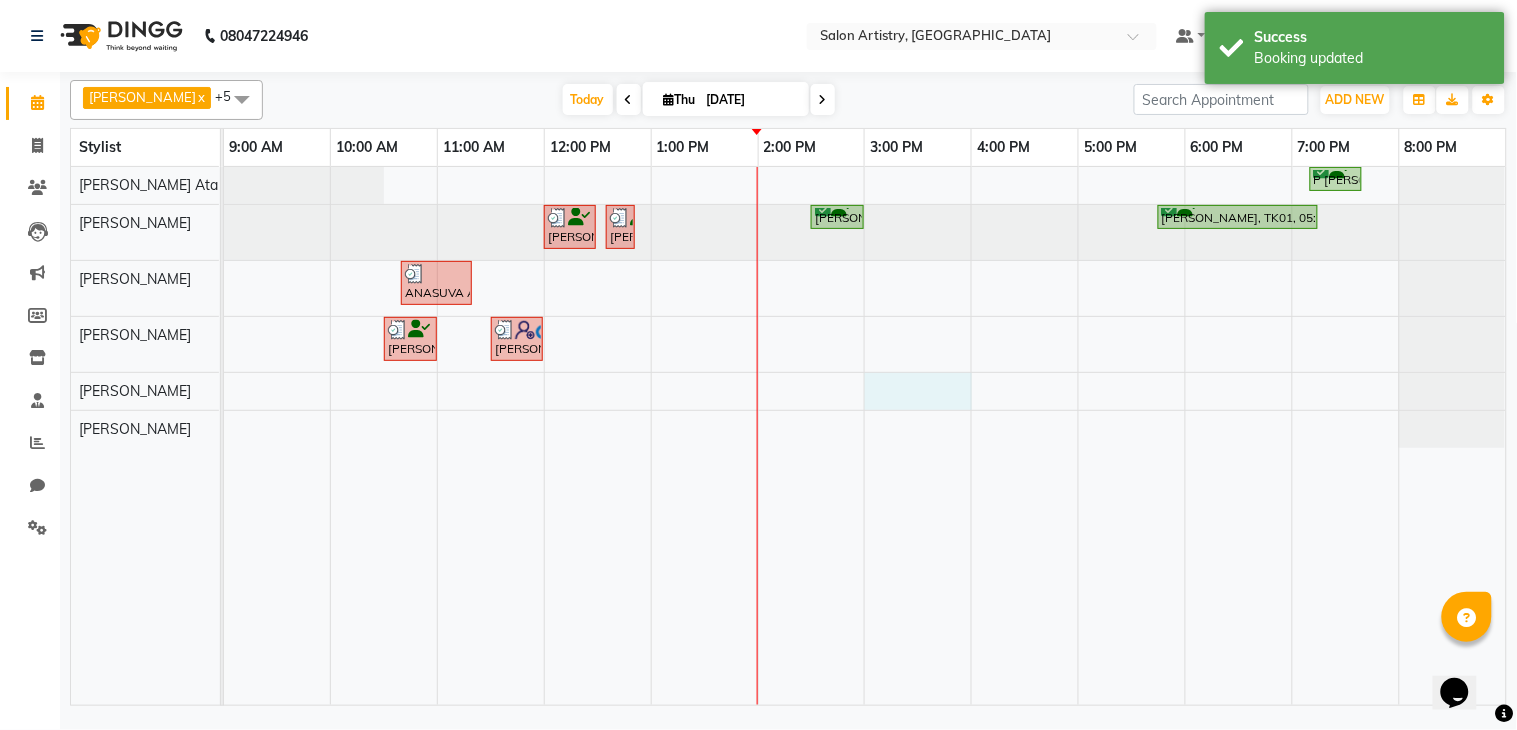 click on "P [PERSON_NAME], TK05, 07:10 PM-07:40 PM, Wash & Plain Dry (With Conditioning)-Upto Mid Back     [PERSON_NAME], TK03, 12:00 PM-12:30 PM, Wash  - Wash & Plain Dry (Upto Mid Back)     [PERSON_NAME], TK03, 12:35 PM-12:45 PM, Upgrade for Premium Hair wash     [PERSON_NAME], TK06, 02:30 PM-03:00 PM, Wash  - Wash & Plain Dry (Upto Mid Back)     [PERSON_NAME], TK01, 05:45 PM-07:15 PM, Facial - Radiance - The Therapist Recommended     ANASUVA ANASUVA, TK02, 10:40 AM-11:20 AM, Threading - Eyebrows,Threading - Forehead (₹80)     ANASUVA ANASUVA, TK02, 10:30 AM-11:00 AM, Cut - Hair Cut (Sr Stylist) (Wash & Conditioning)     [PERSON_NAME], TK04, 11:30 AM-12:00 PM, HAIR CUT SENIOR STYLIST MEN" at bounding box center (865, 436) 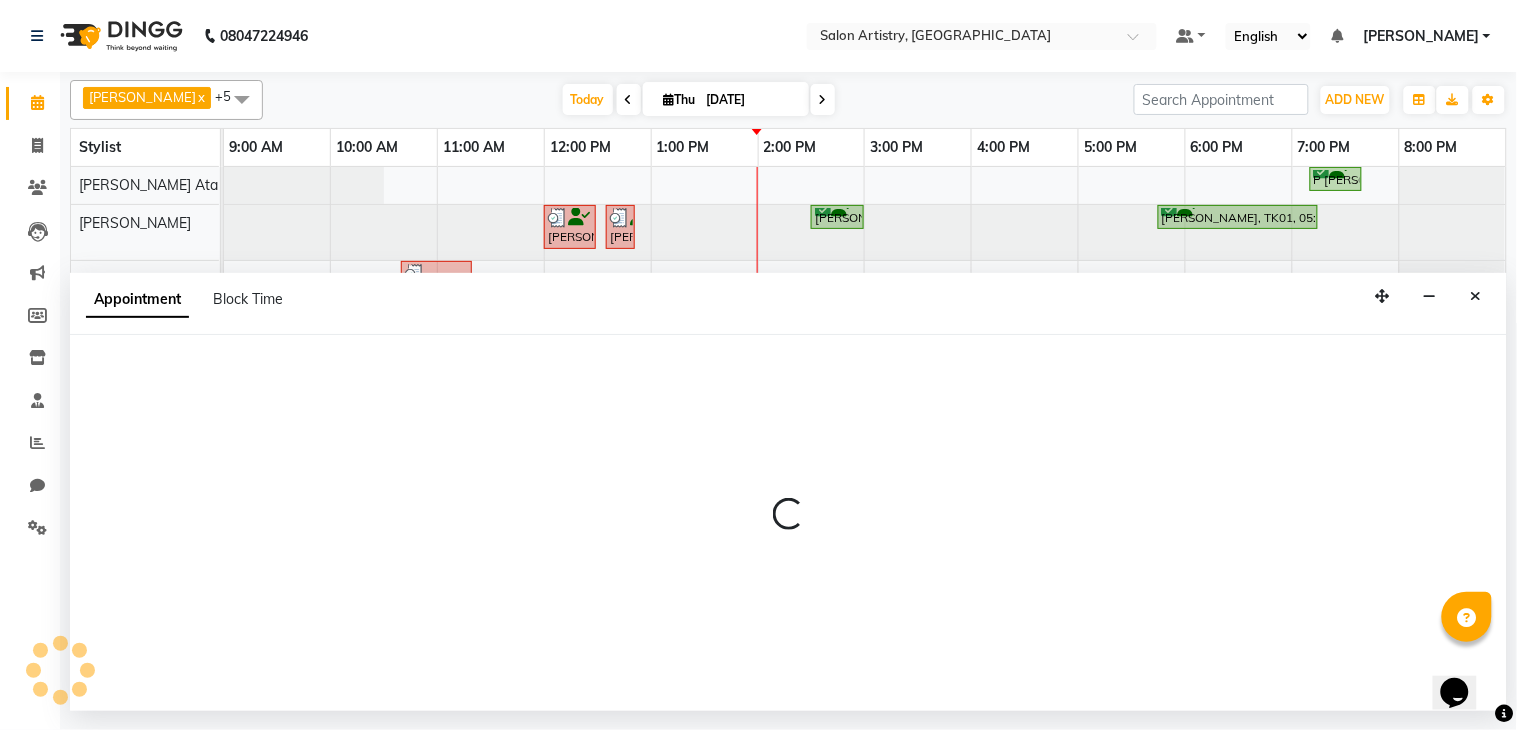 select on "79863" 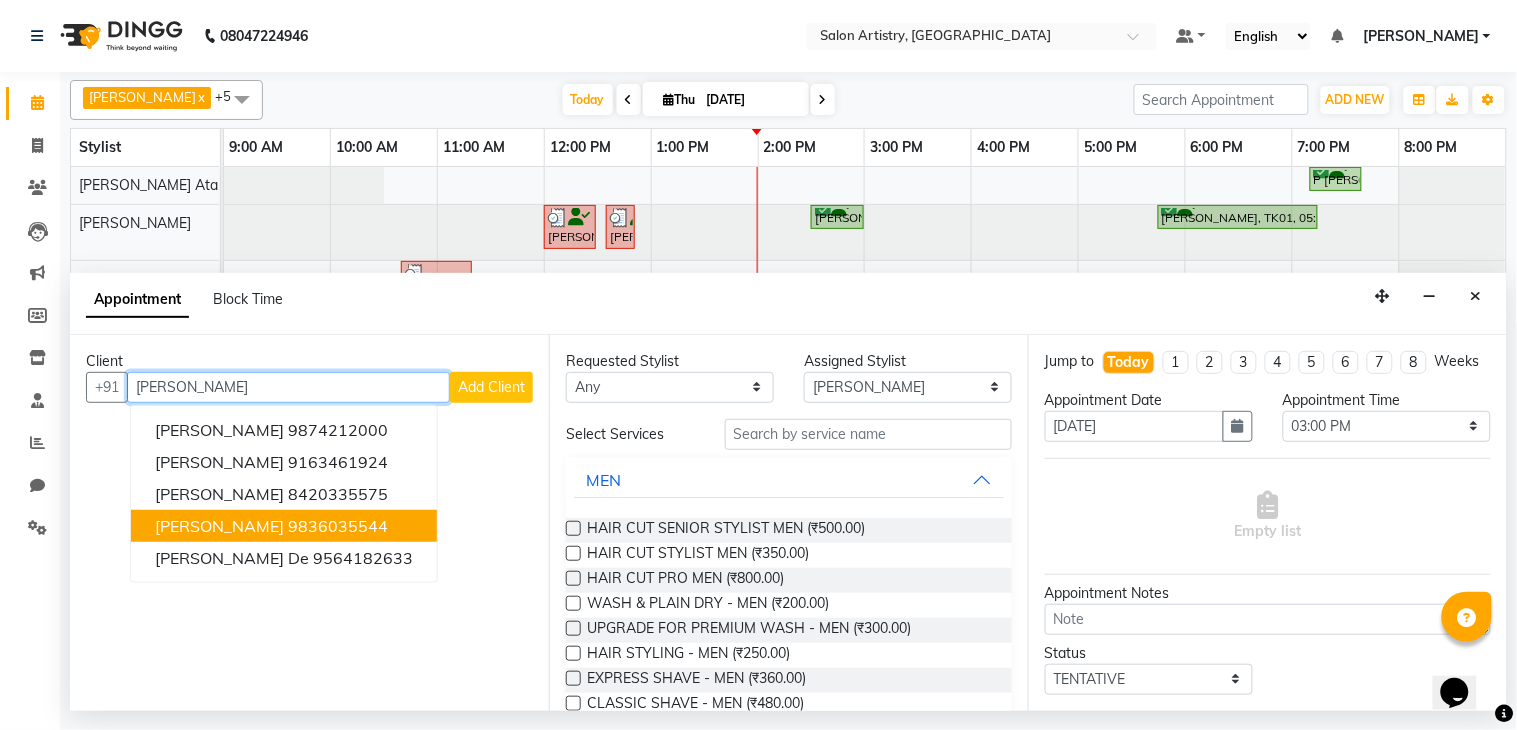 click on "[PERSON_NAME]" at bounding box center [219, 526] 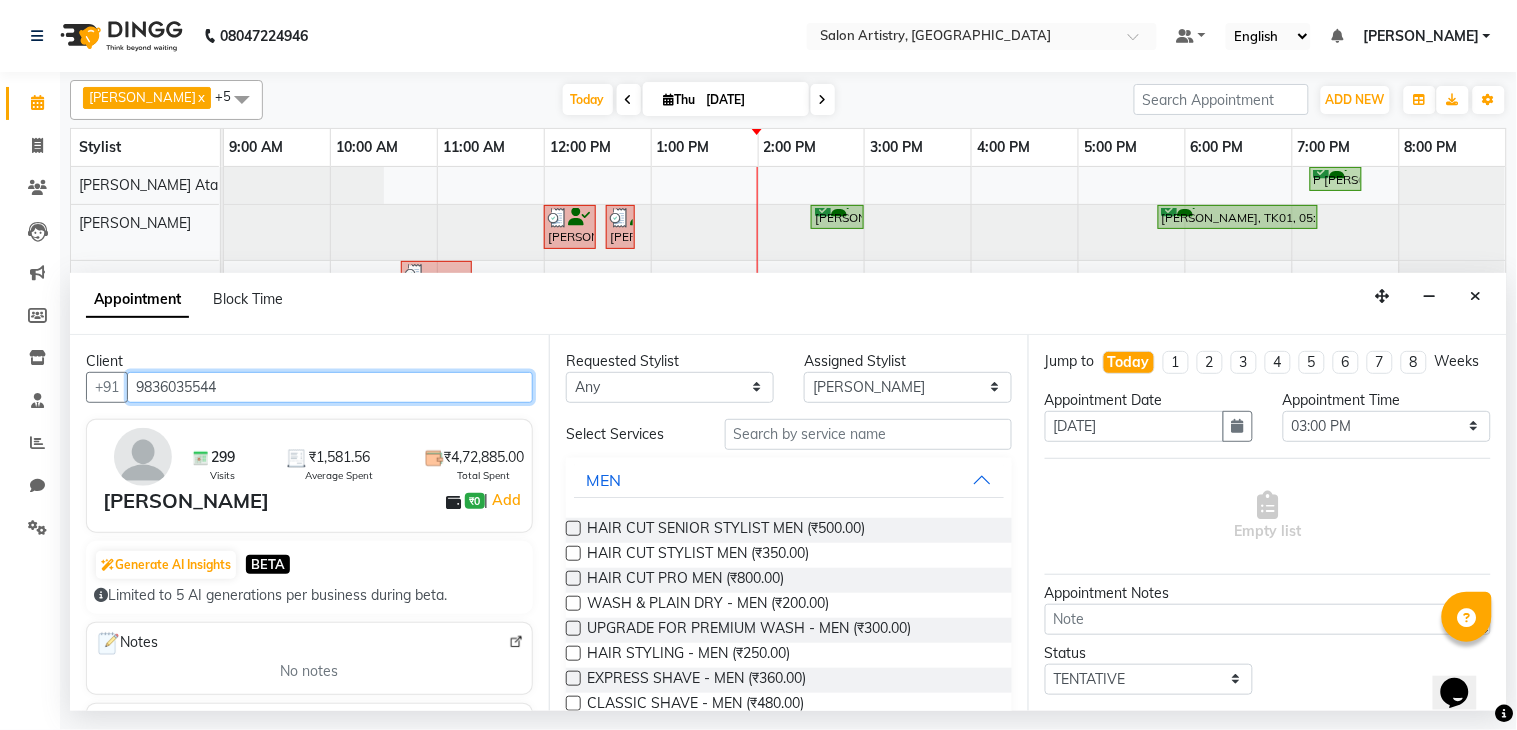type on "9836035544" 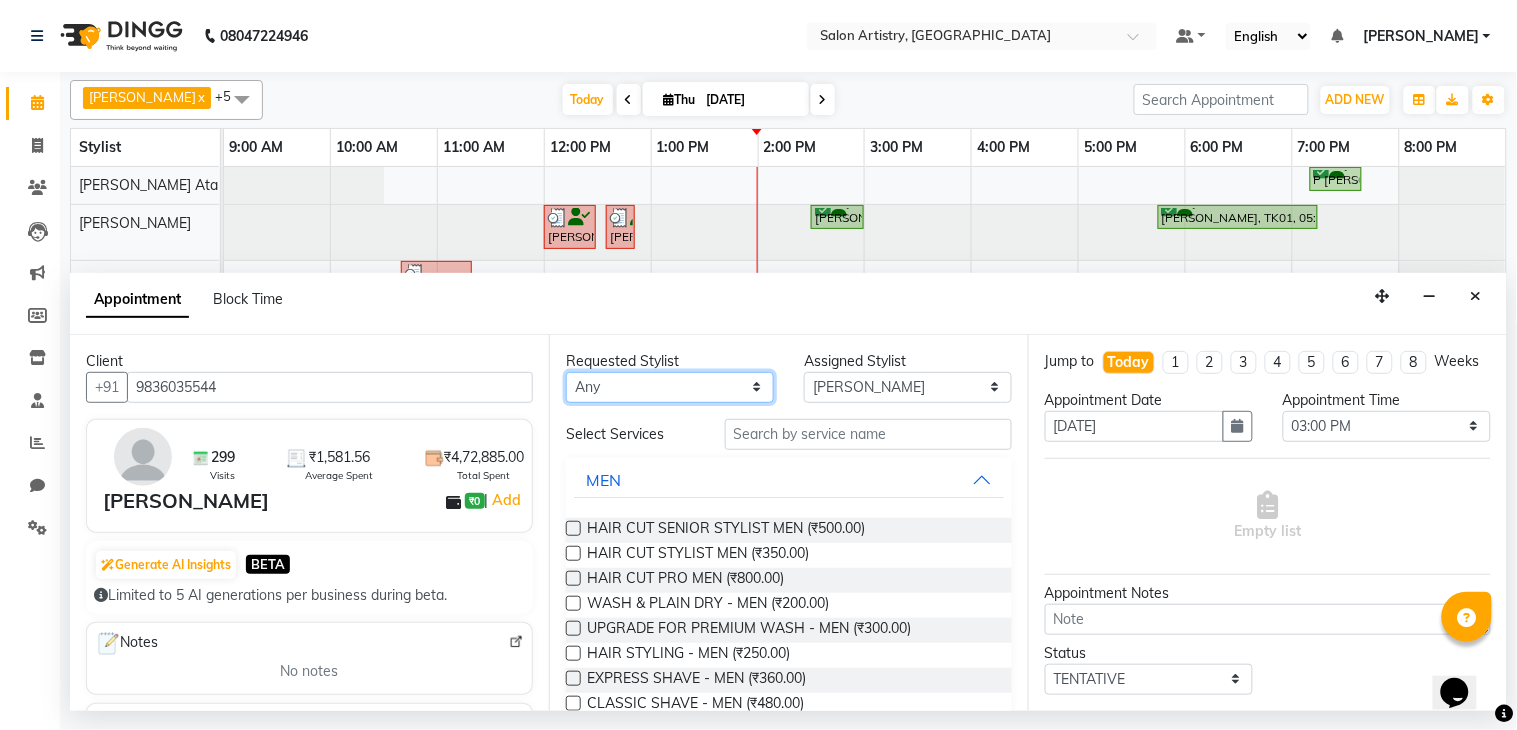 click on "Any [PERSON_NAME] [PERSON_NAME] [PERSON_NAME] [PERSON_NAME] [PERSON_NAME] [PERSON_NAME] [PERSON_NAME] Reception [PERSON_NAME] [PERSON_NAME] [PERSON_NAME] [PERSON_NAME] [PERSON_NAME] [PERSON_NAME] [PERSON_NAME]" at bounding box center [670, 387] 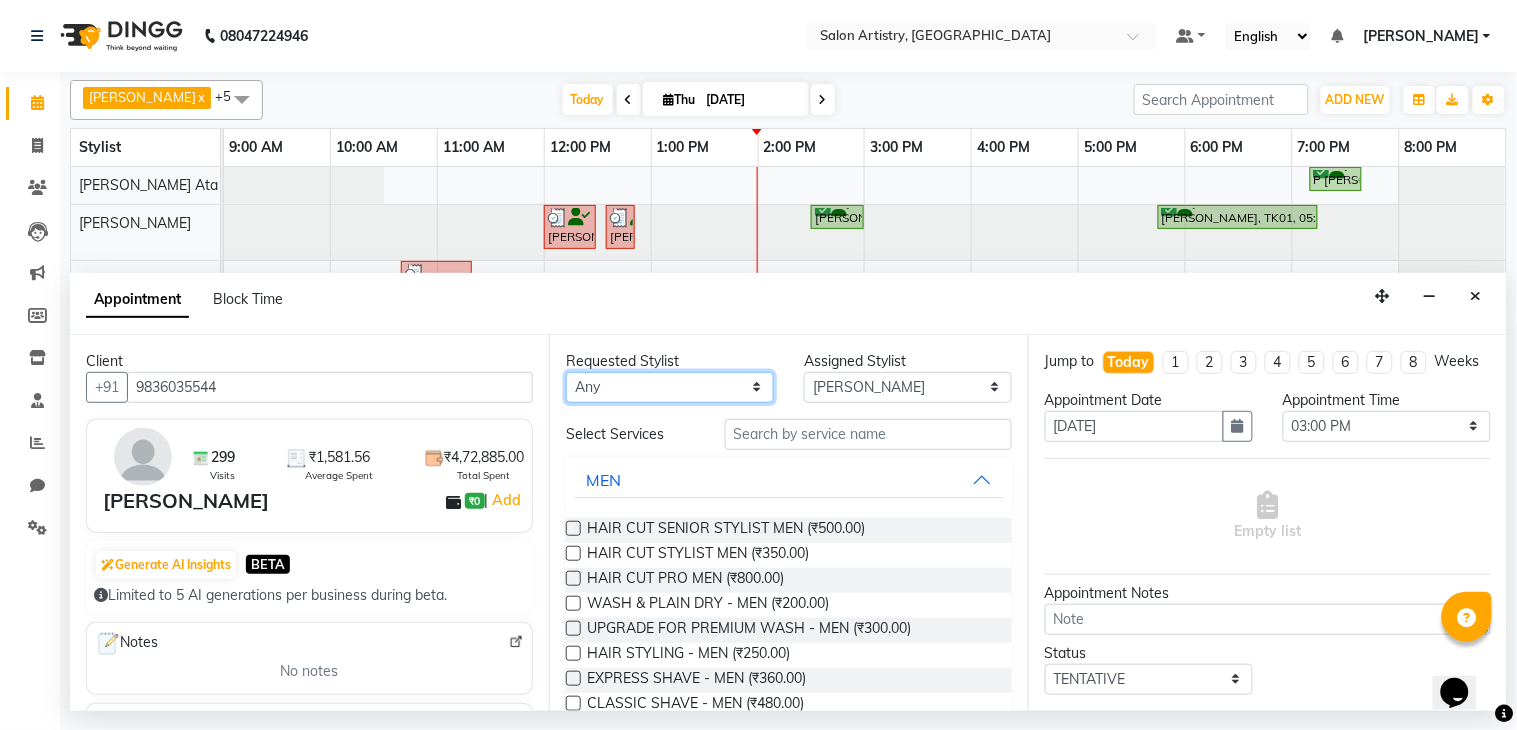 select on "79863" 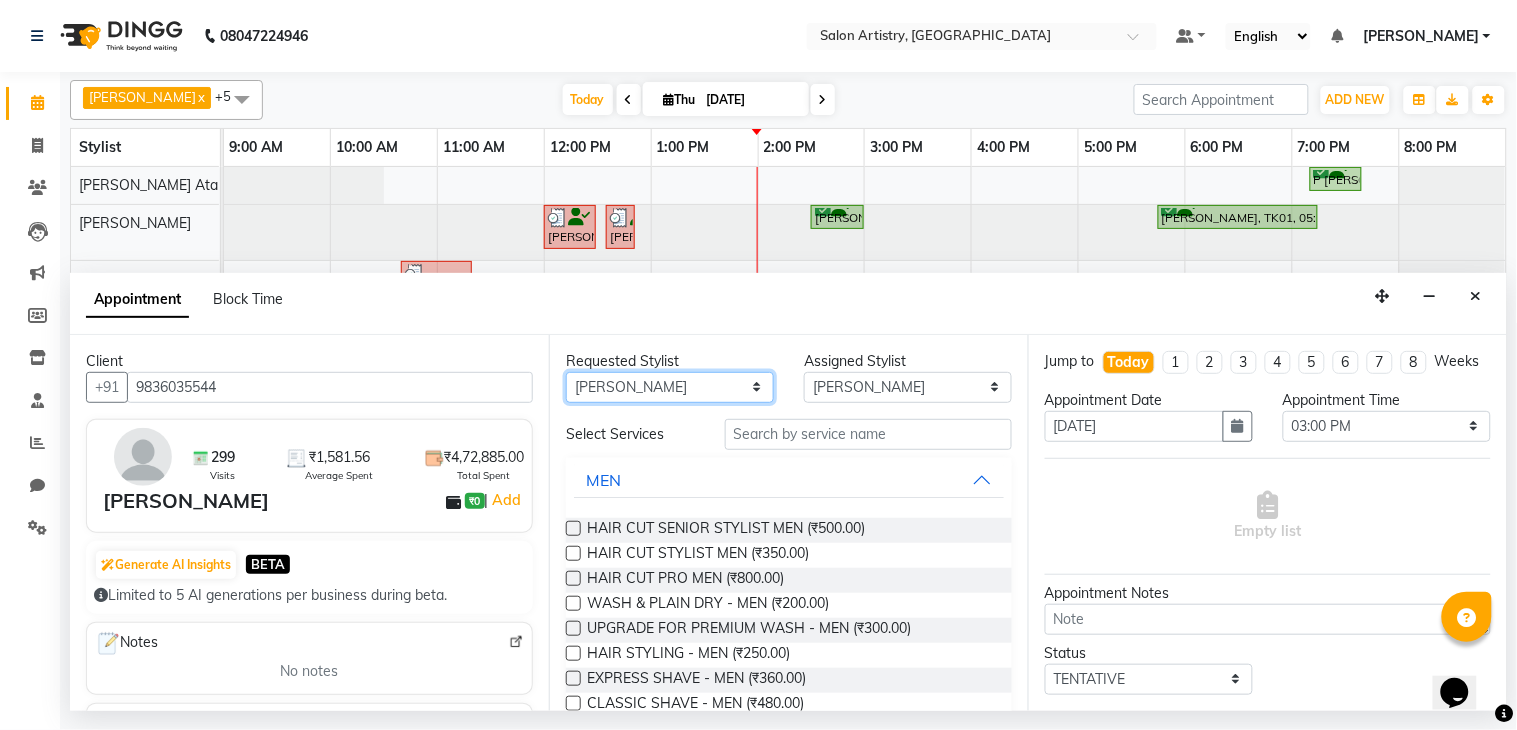 click on "Any [PERSON_NAME] [PERSON_NAME] [PERSON_NAME] [PERSON_NAME] [PERSON_NAME] [PERSON_NAME] [PERSON_NAME] Reception [PERSON_NAME] [PERSON_NAME] [PERSON_NAME] [PERSON_NAME] [PERSON_NAME] [PERSON_NAME] [PERSON_NAME]" at bounding box center (670, 387) 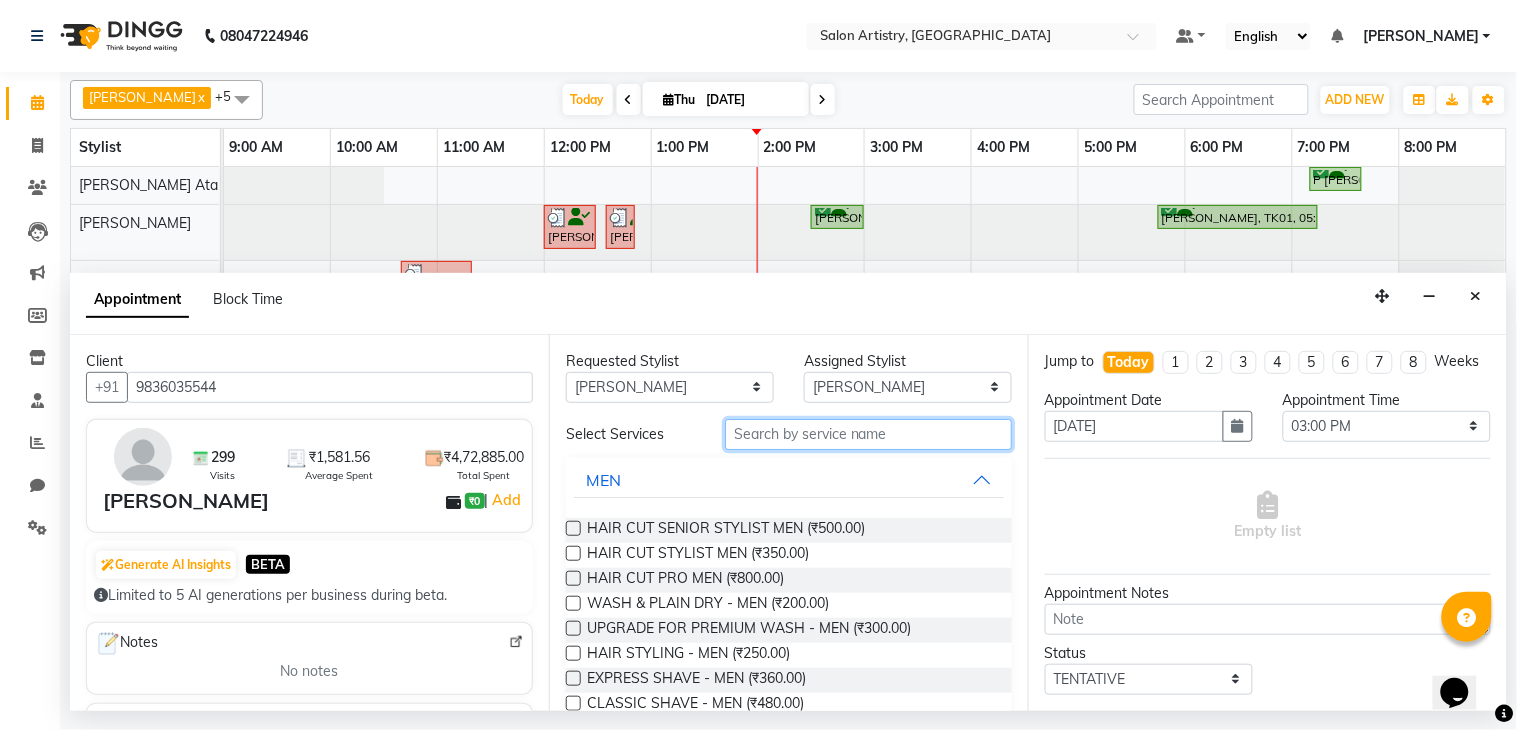 click at bounding box center [868, 434] 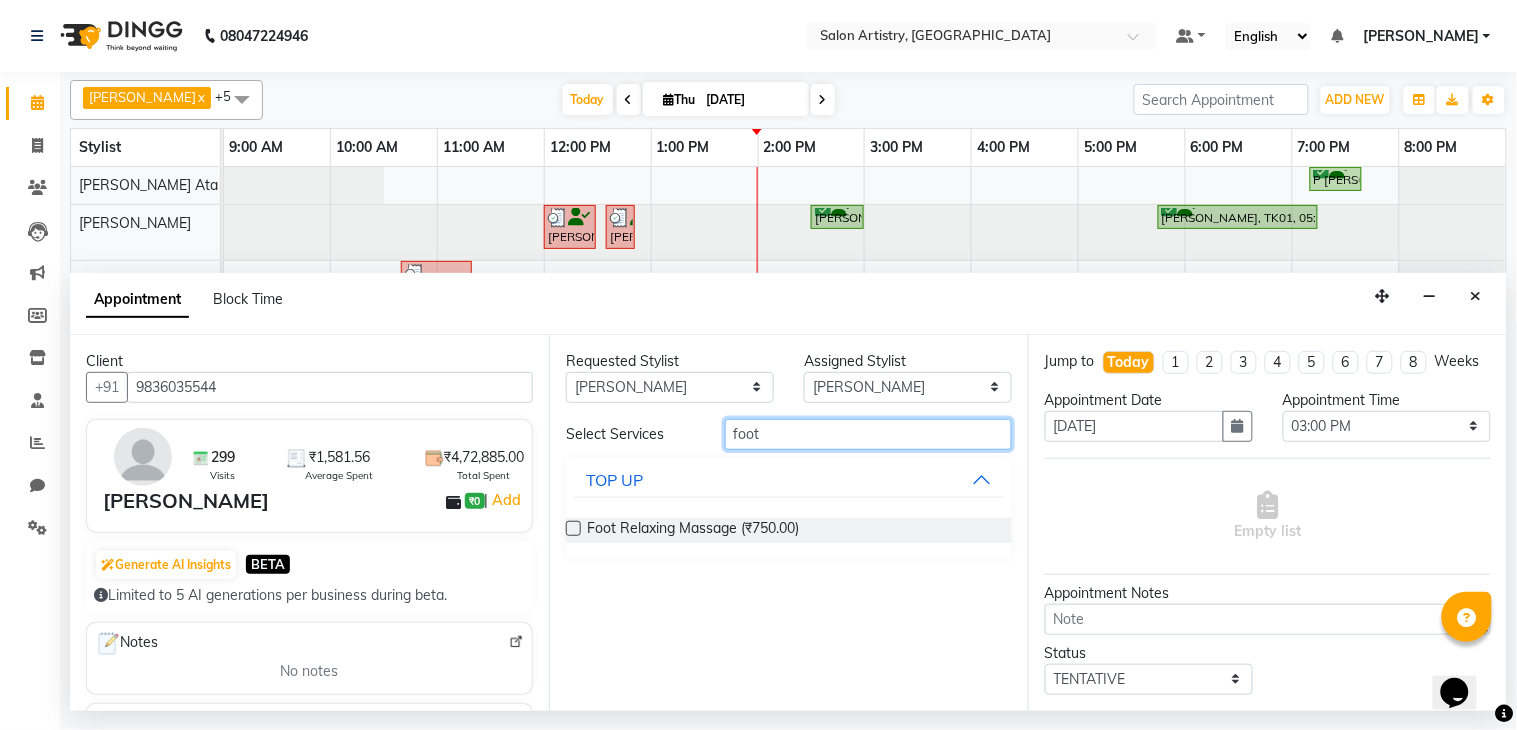 type on "foot" 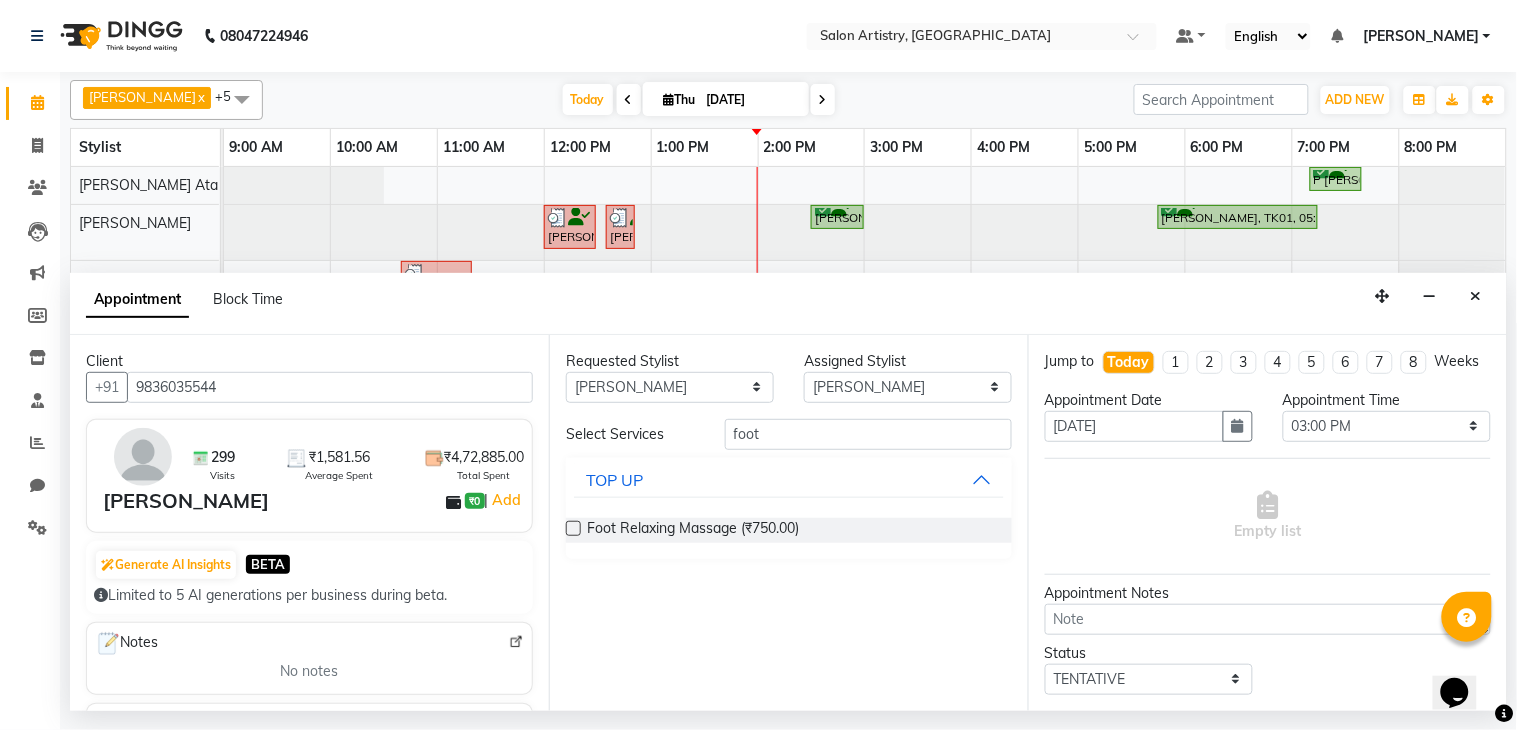 click at bounding box center (573, 528) 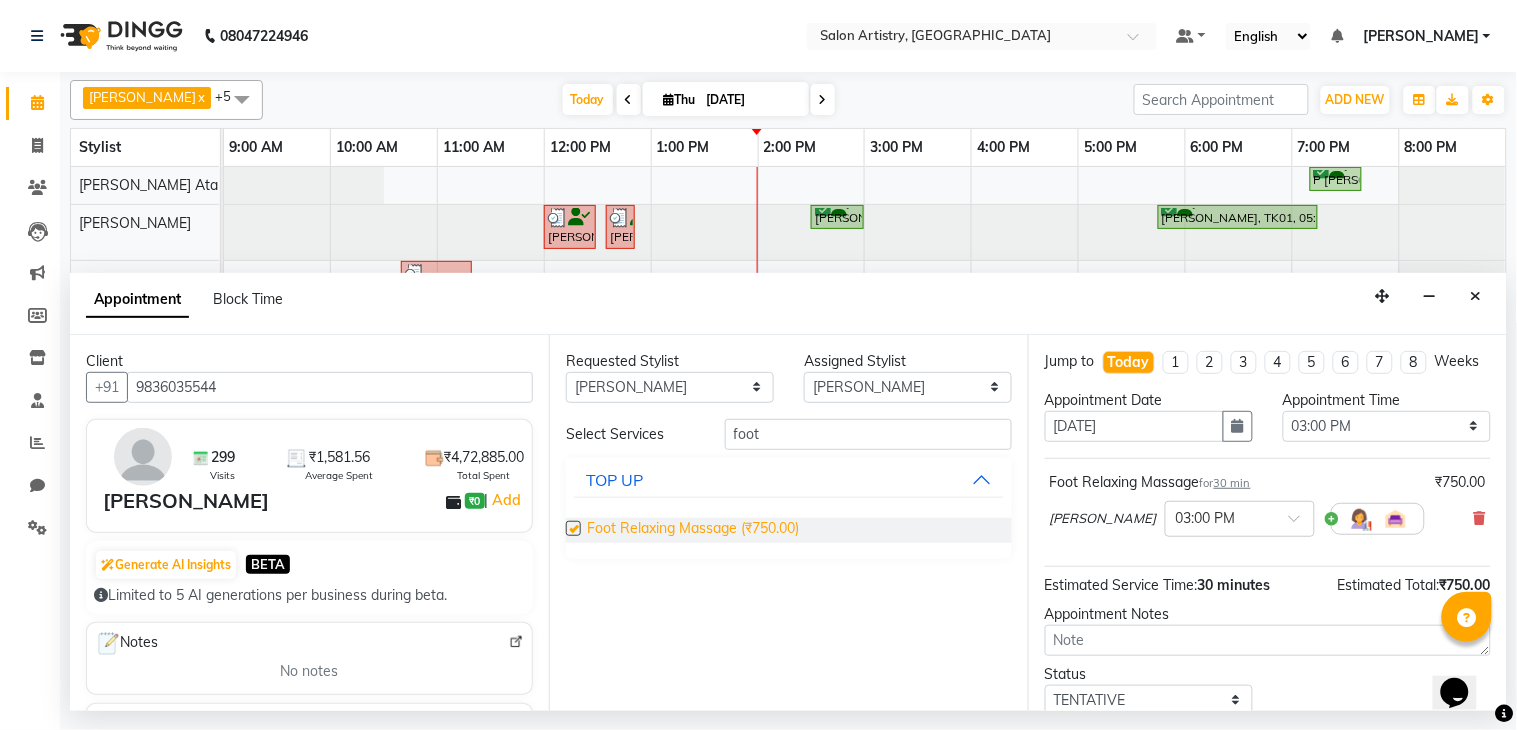 checkbox on "false" 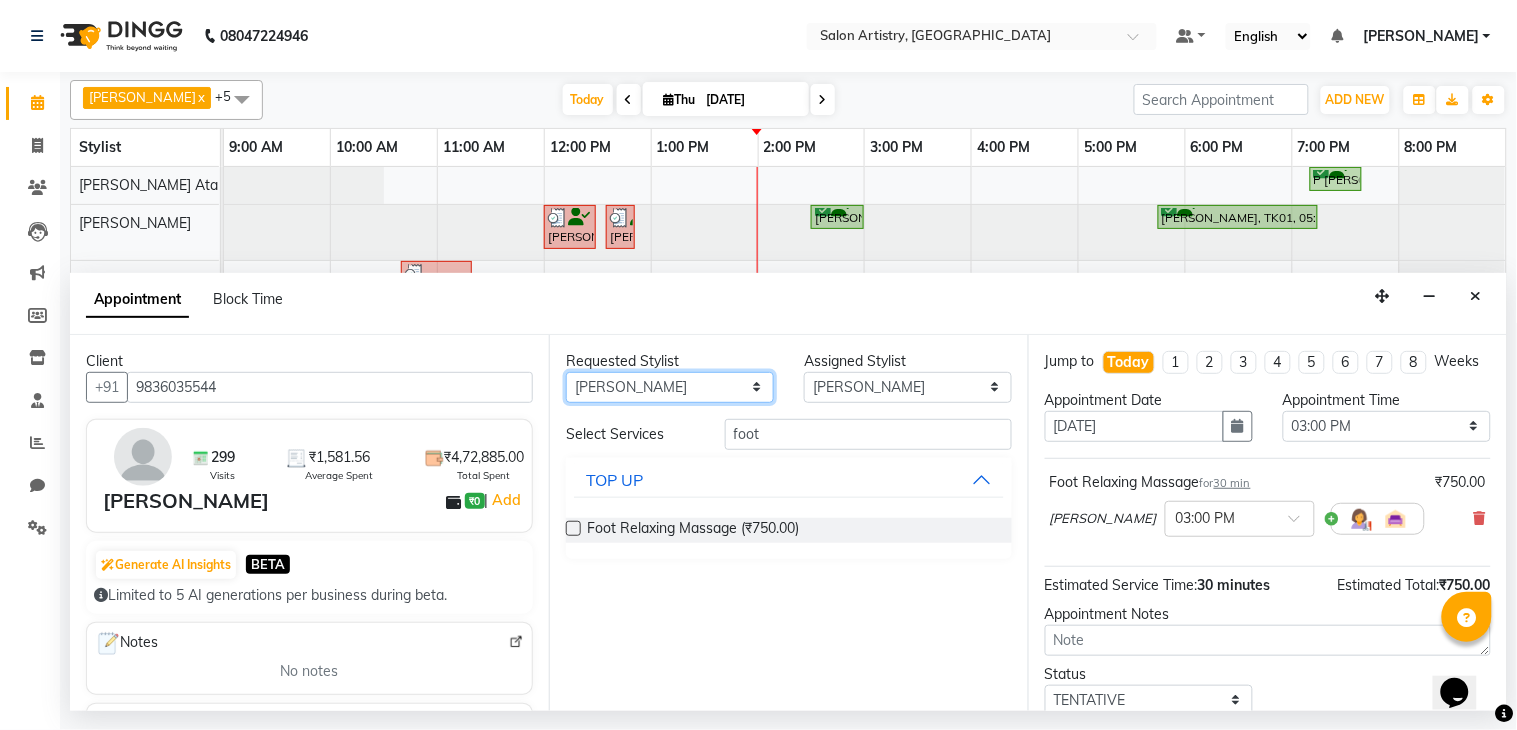 click on "Any [PERSON_NAME] [PERSON_NAME] [PERSON_NAME] [PERSON_NAME] [PERSON_NAME] [PERSON_NAME] [PERSON_NAME] Reception [PERSON_NAME] [PERSON_NAME] [PERSON_NAME] [PERSON_NAME] [PERSON_NAME] [PERSON_NAME] [PERSON_NAME]" at bounding box center [670, 387] 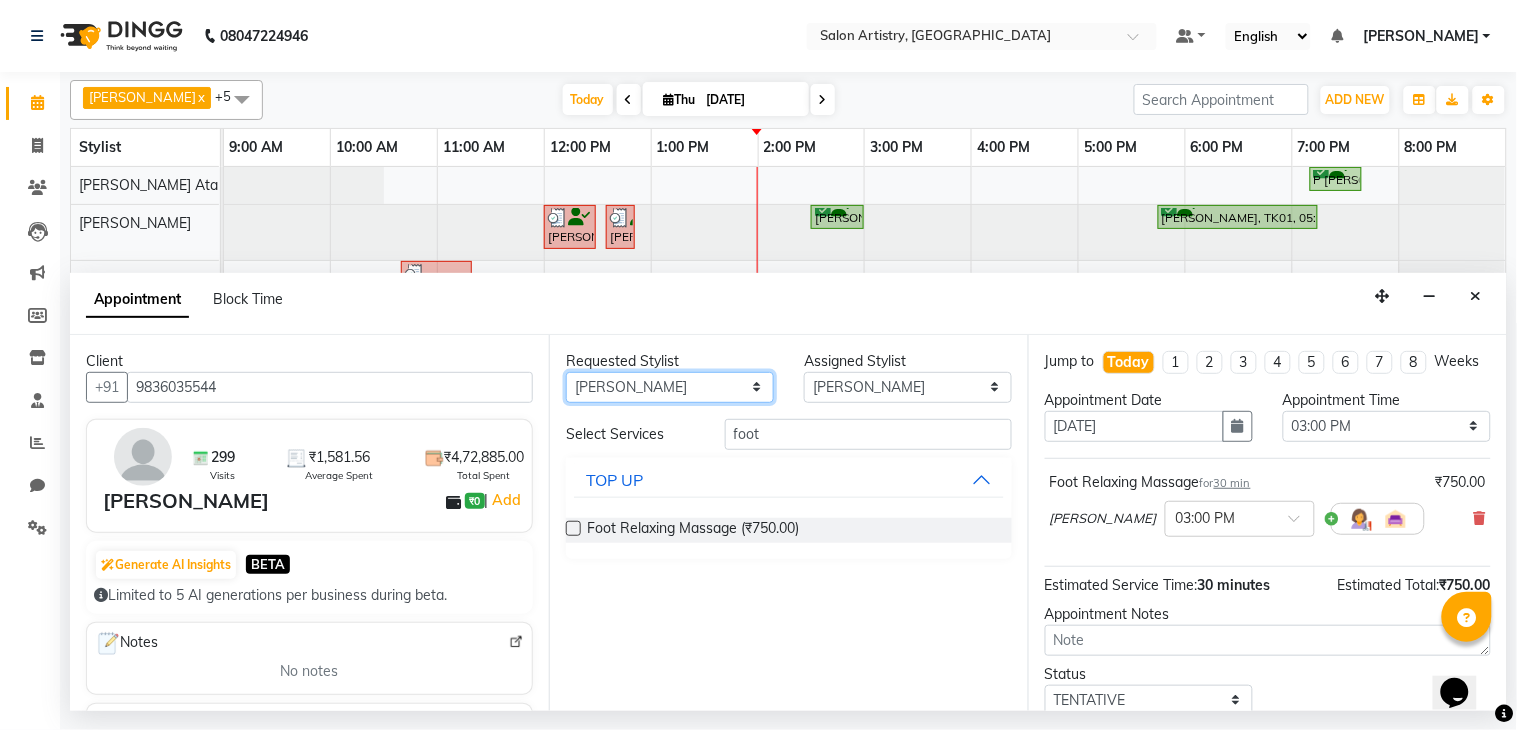 select on "79858" 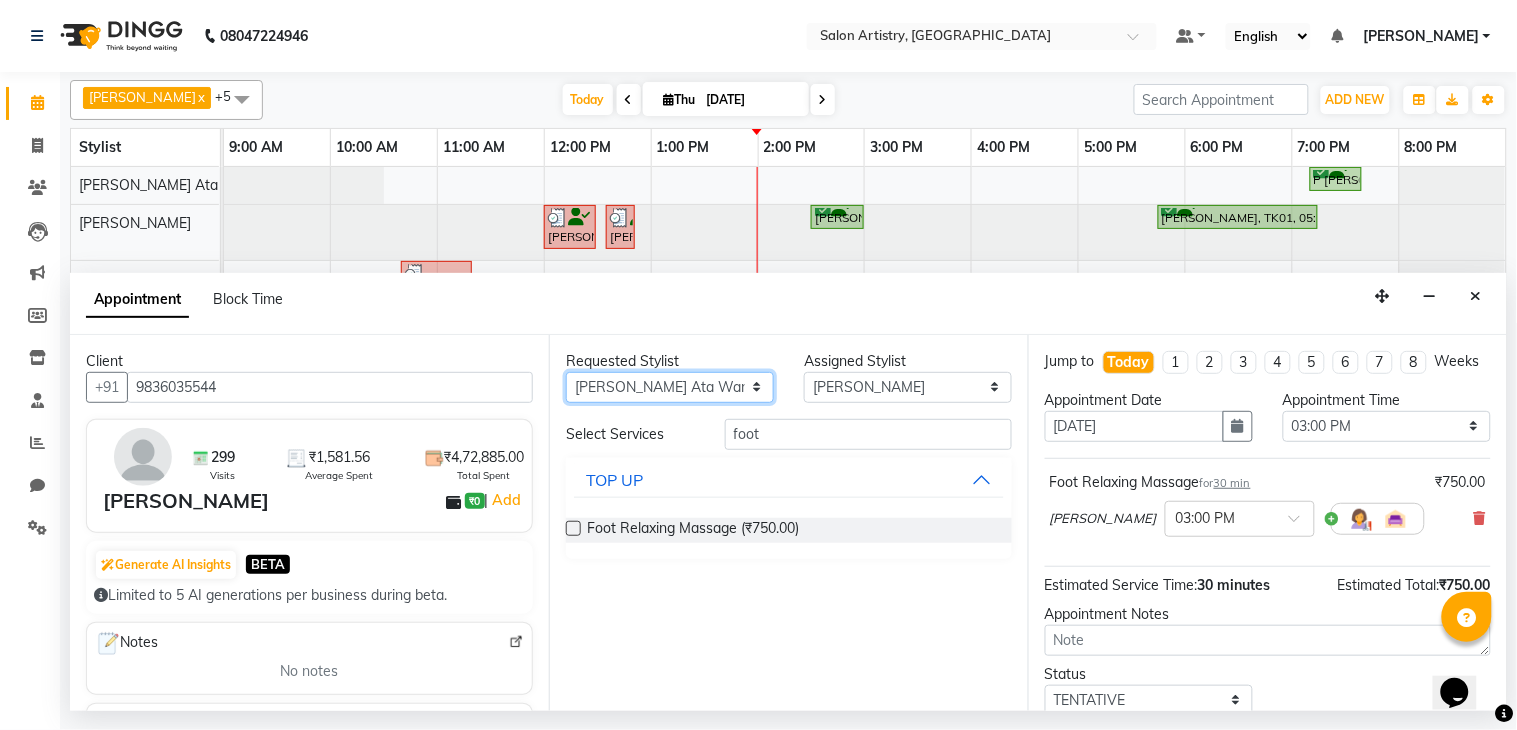 click on "Any [PERSON_NAME] [PERSON_NAME] [PERSON_NAME] [PERSON_NAME] [PERSON_NAME] [PERSON_NAME] [PERSON_NAME] Reception [PERSON_NAME] [PERSON_NAME] [PERSON_NAME] [PERSON_NAME] [PERSON_NAME] [PERSON_NAME] [PERSON_NAME]" at bounding box center [670, 387] 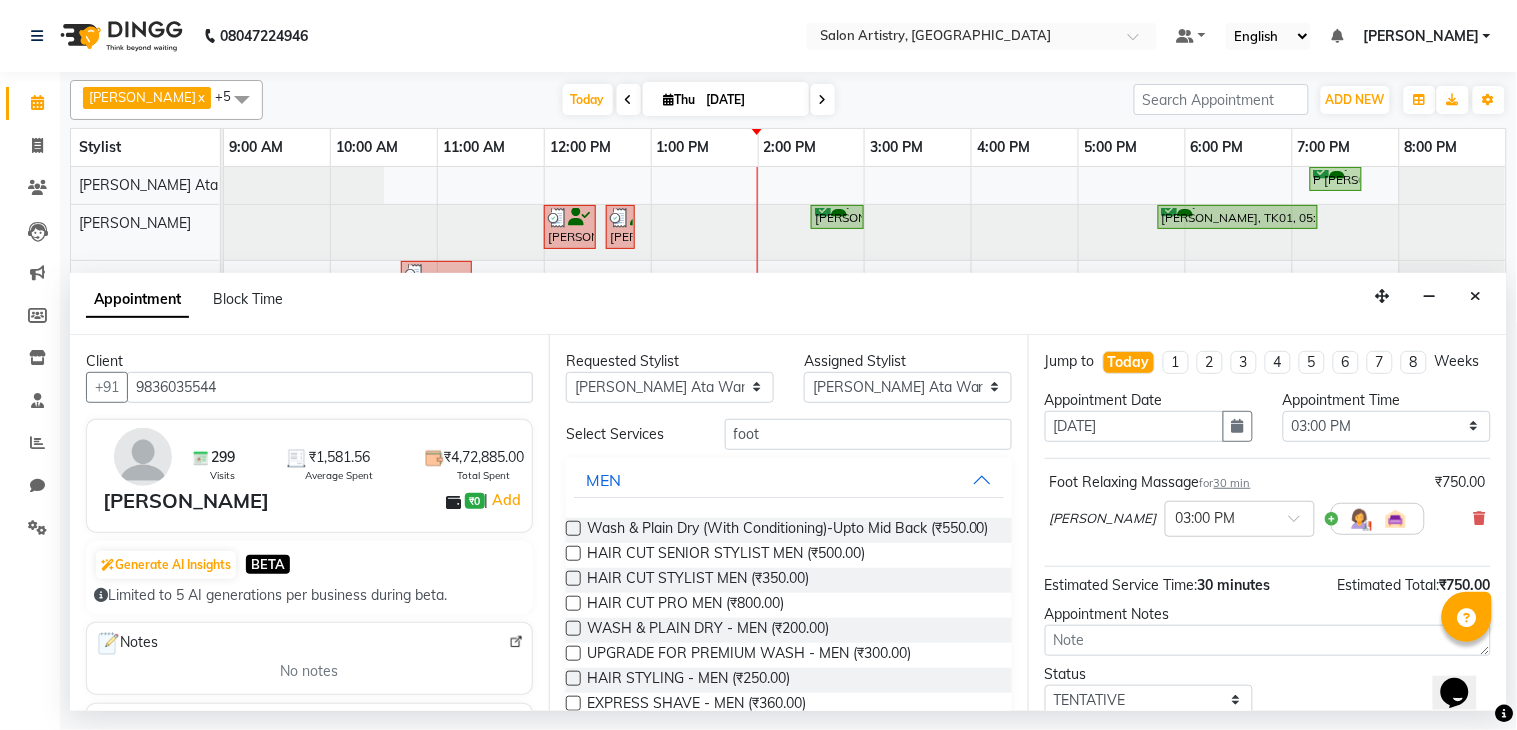 click at bounding box center [573, 528] 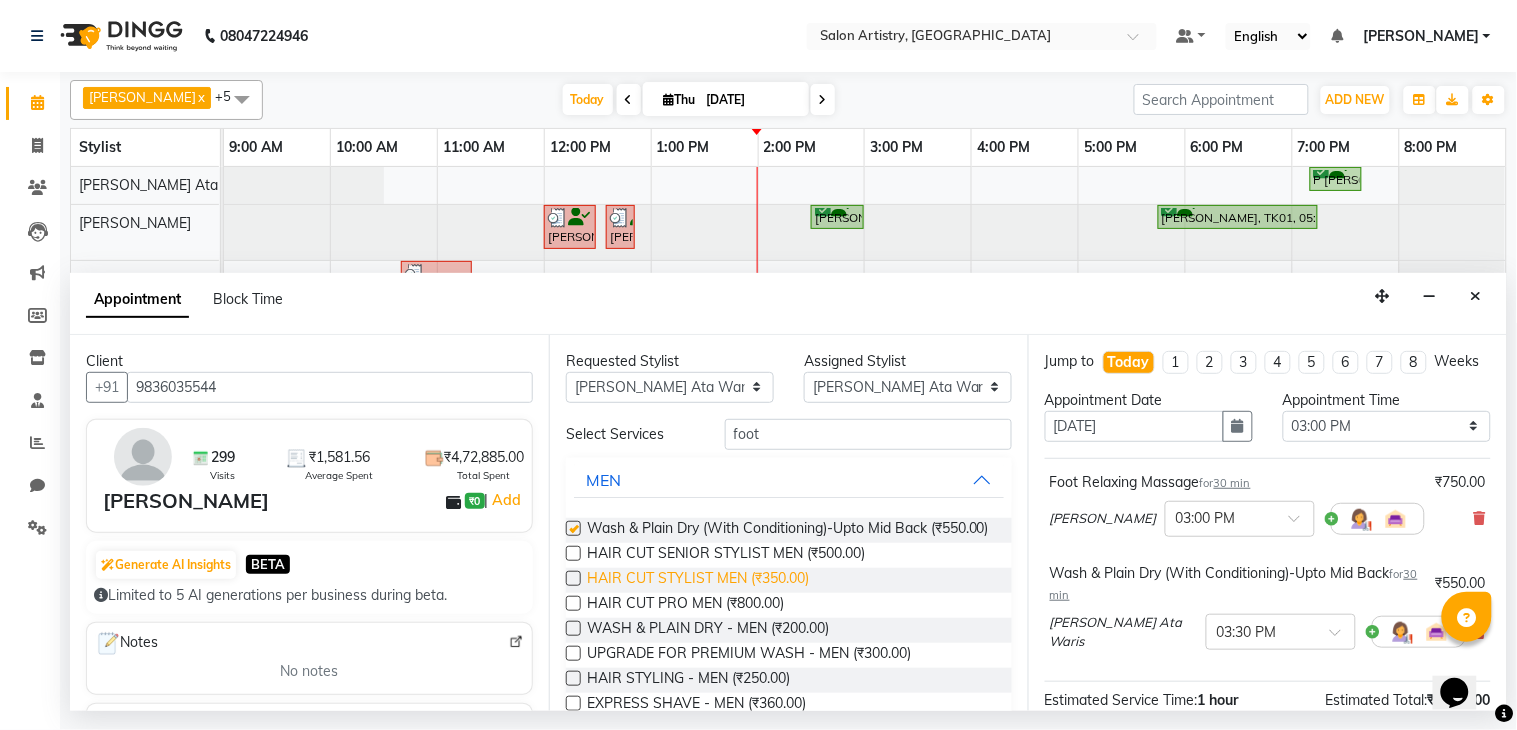 checkbox on "false" 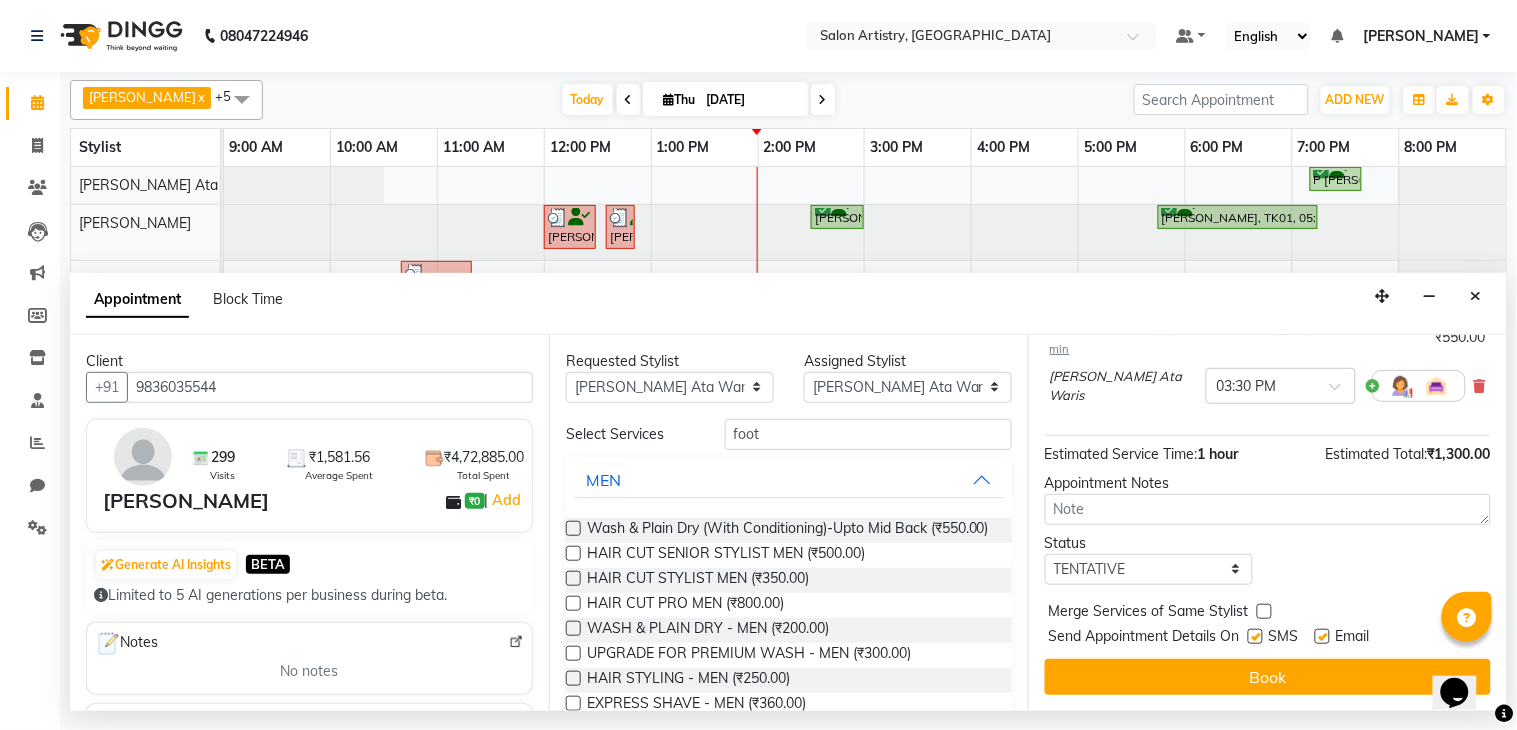 scroll, scrollTop: 262, scrollLeft: 0, axis: vertical 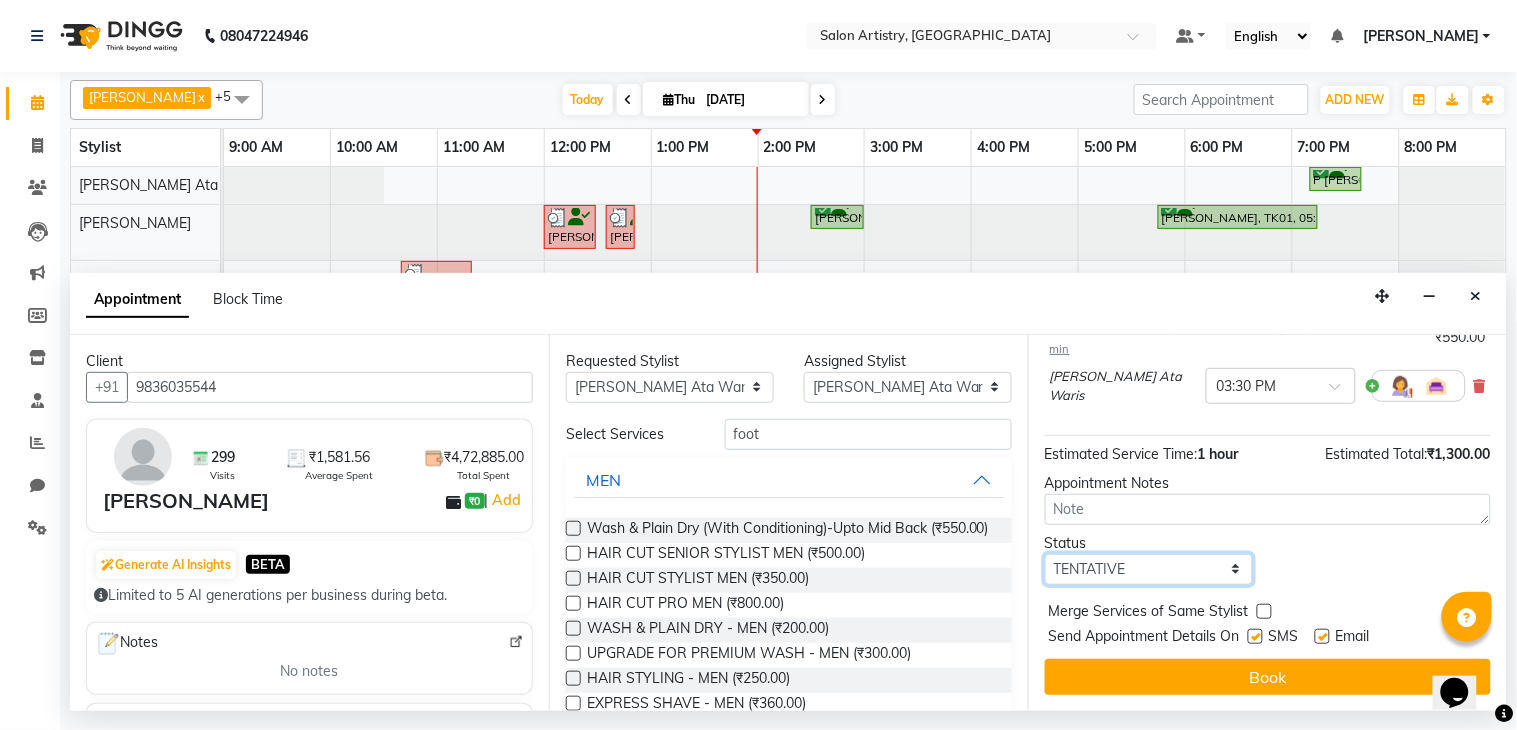 click on "Select TENTATIVE CONFIRM CHECK-IN UPCOMING" at bounding box center (1149, 569) 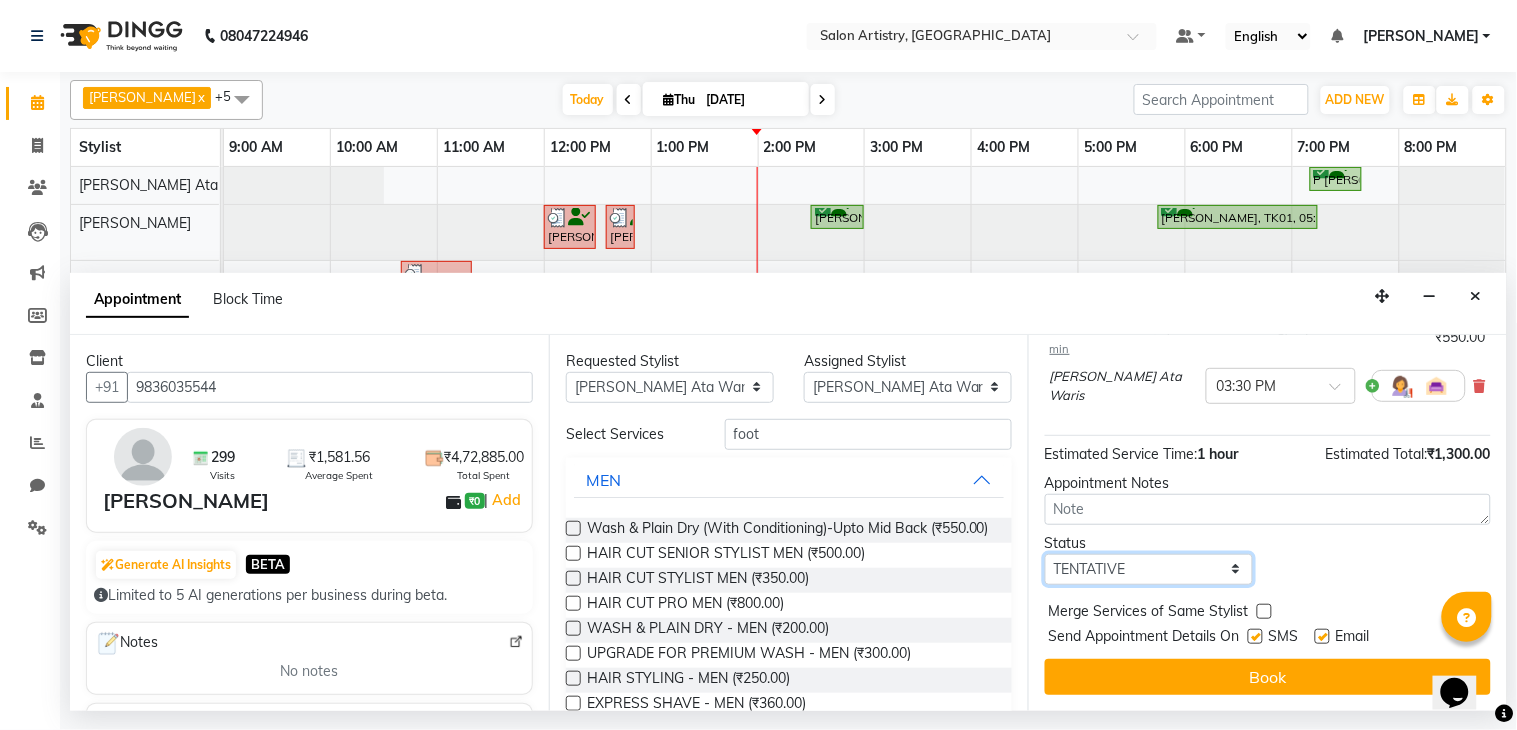 select on "confirm booking" 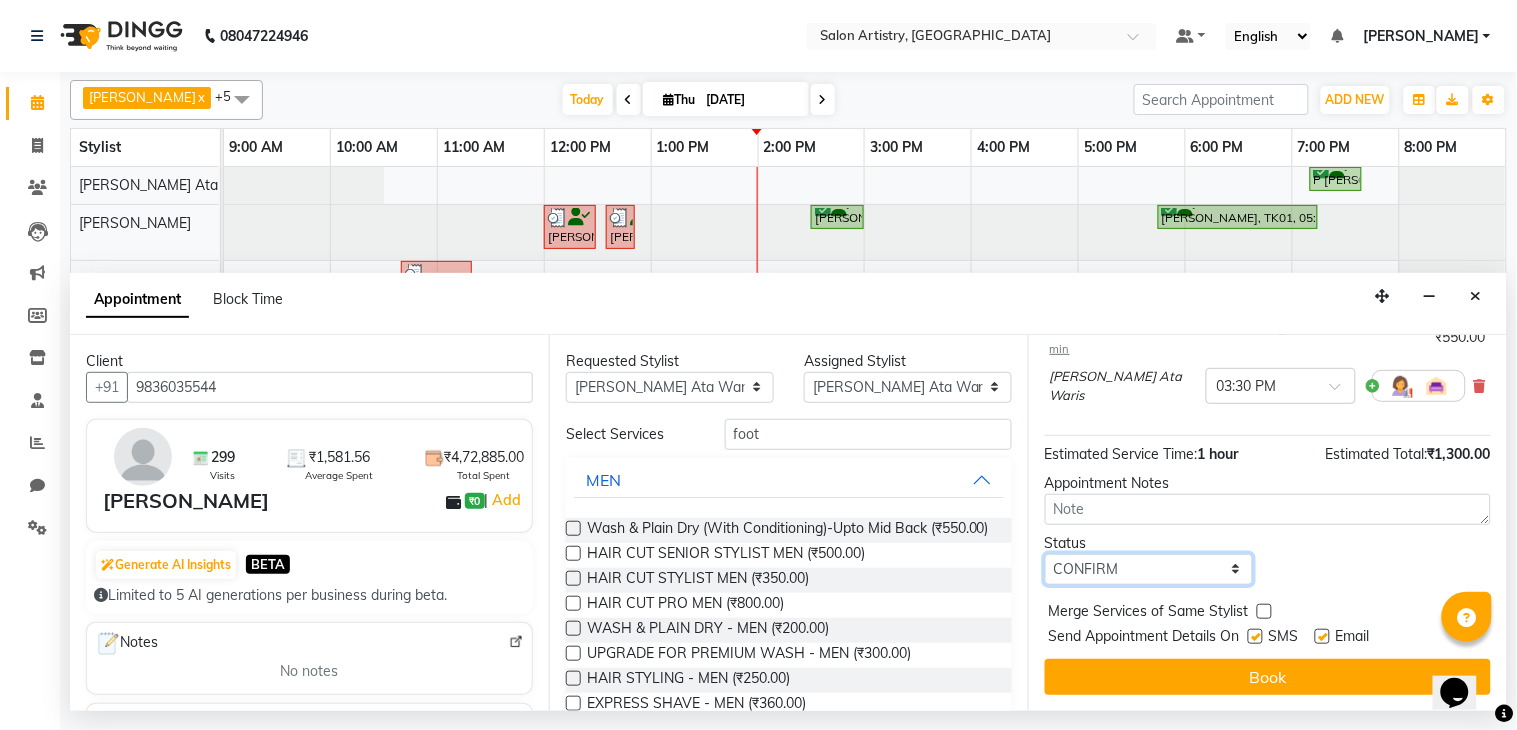 click on "Select TENTATIVE CONFIRM CHECK-IN UPCOMING" at bounding box center [1149, 569] 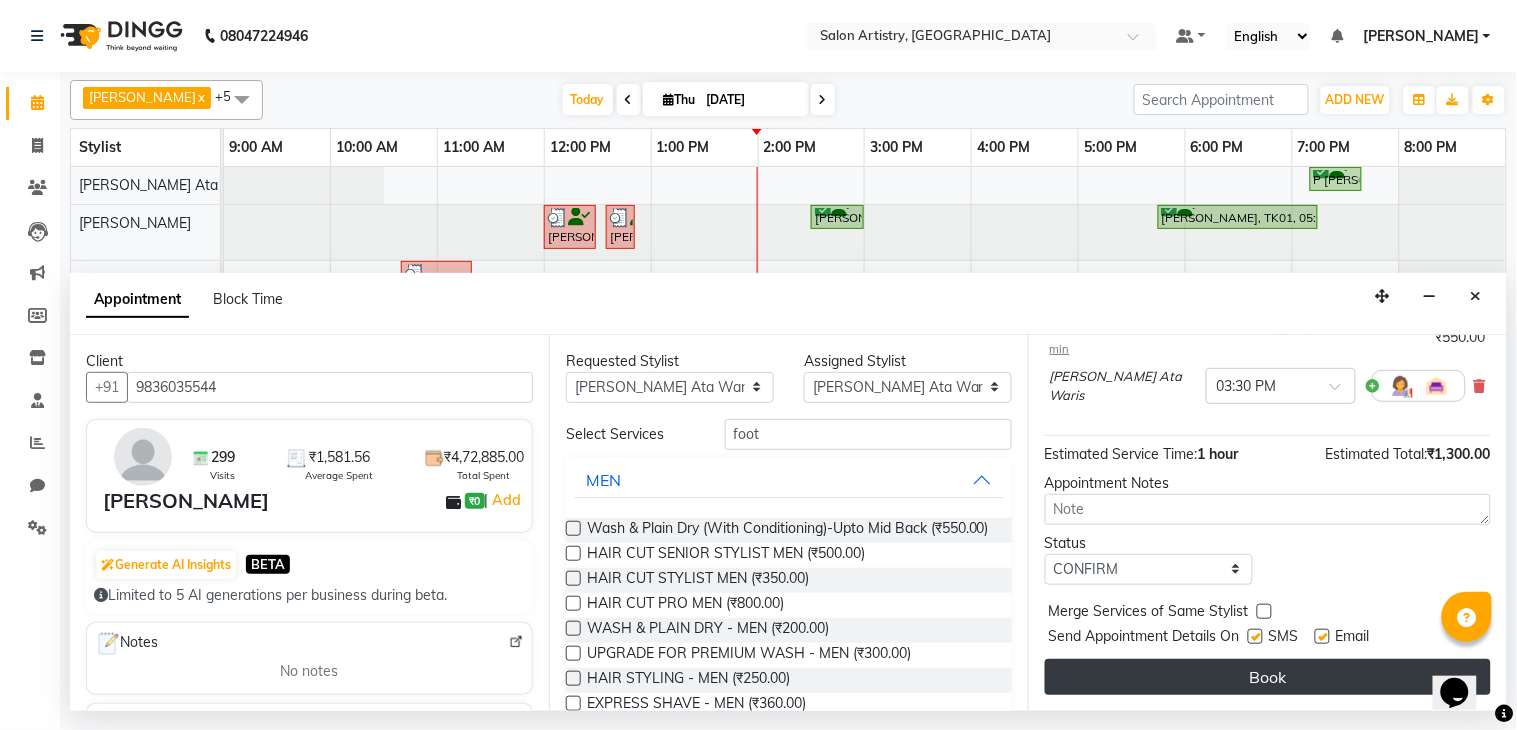 click on "Book" at bounding box center (1268, 677) 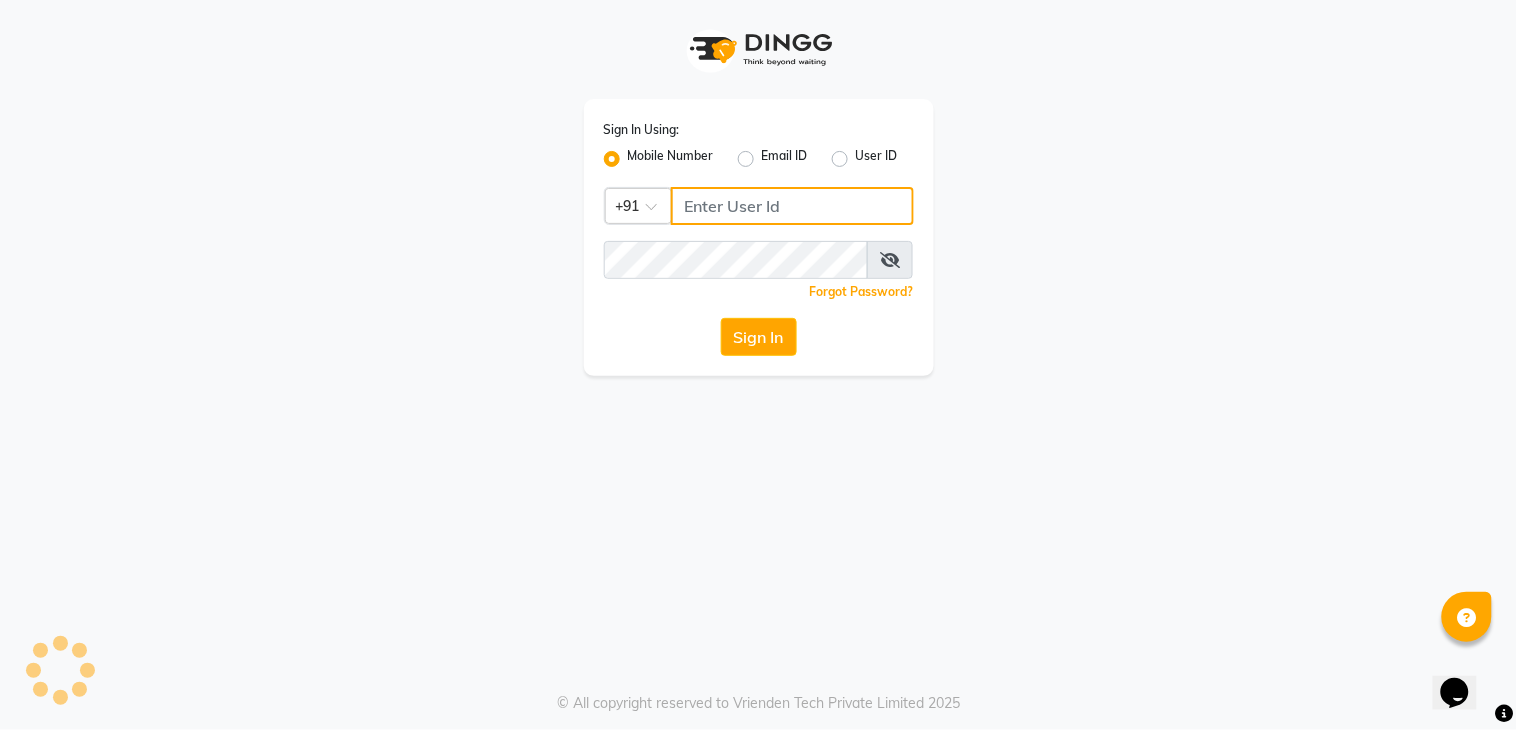 type on "7278274131" 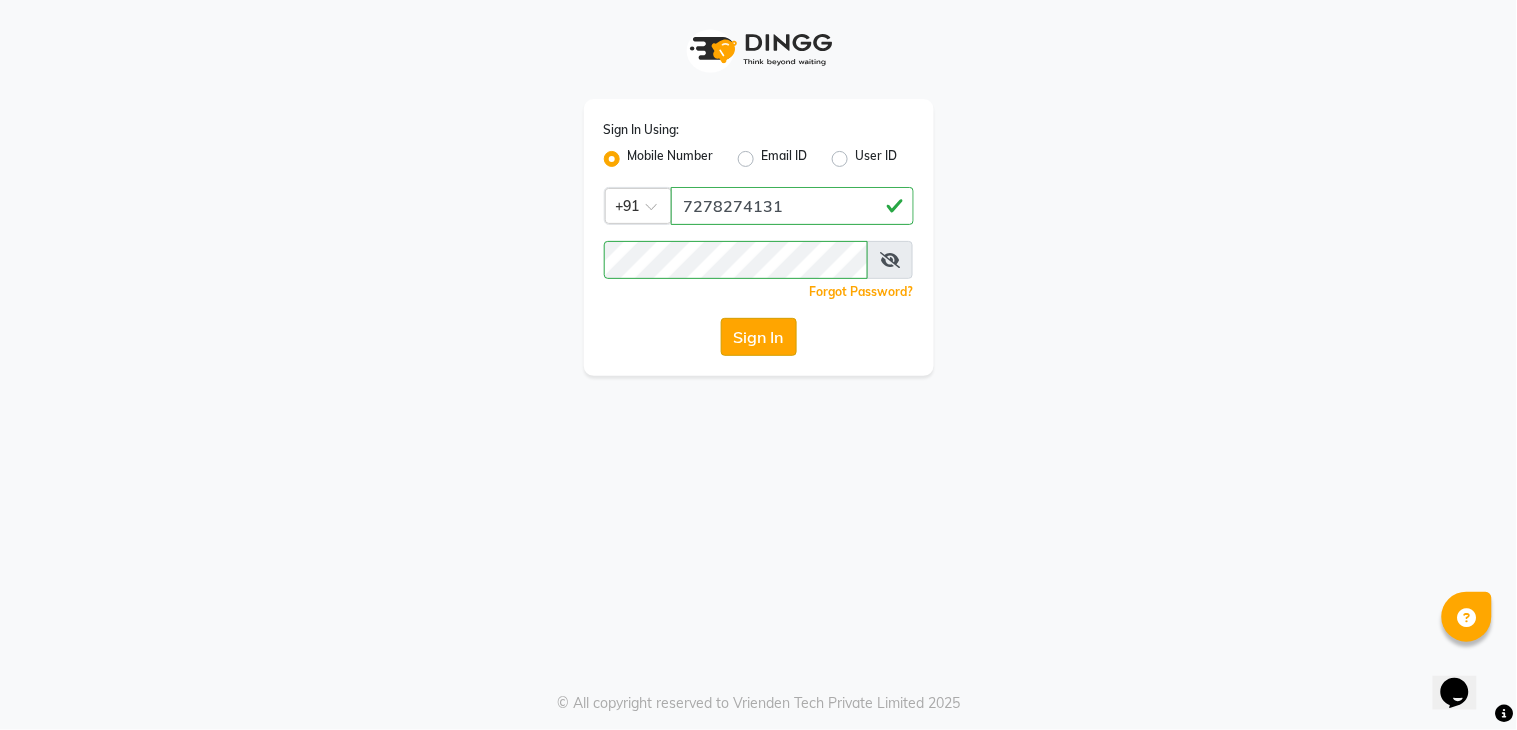 click on "Sign In" 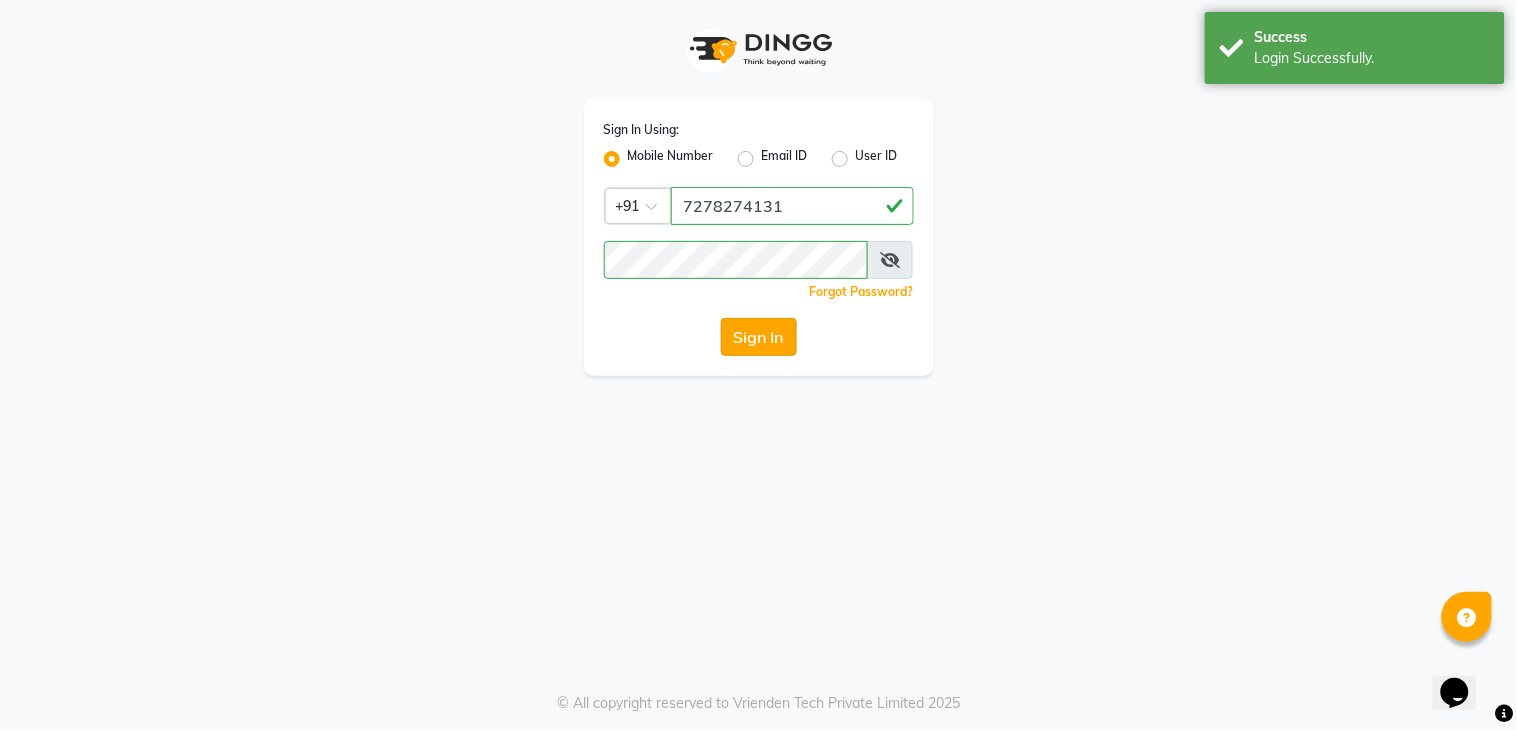 click on "Sign In" 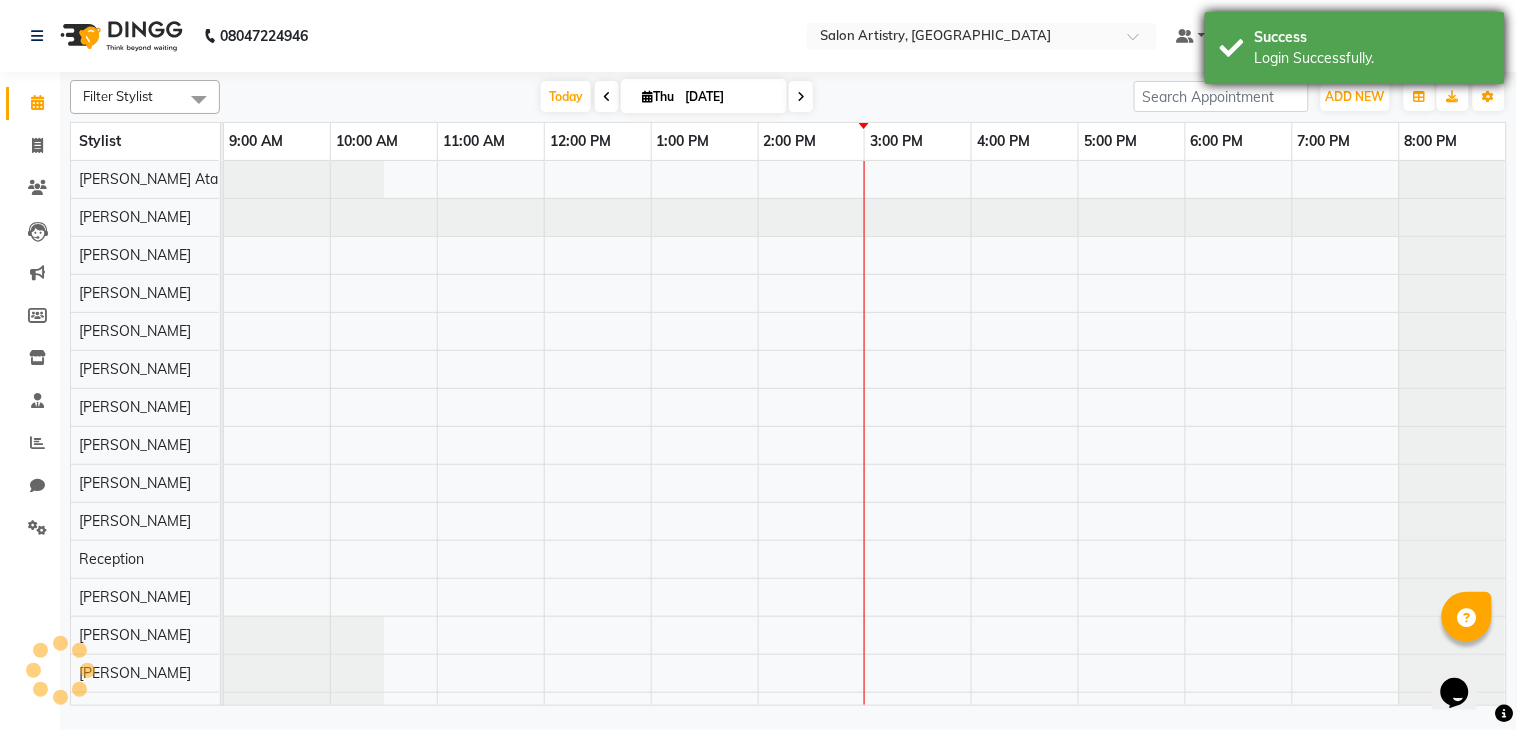select on "en" 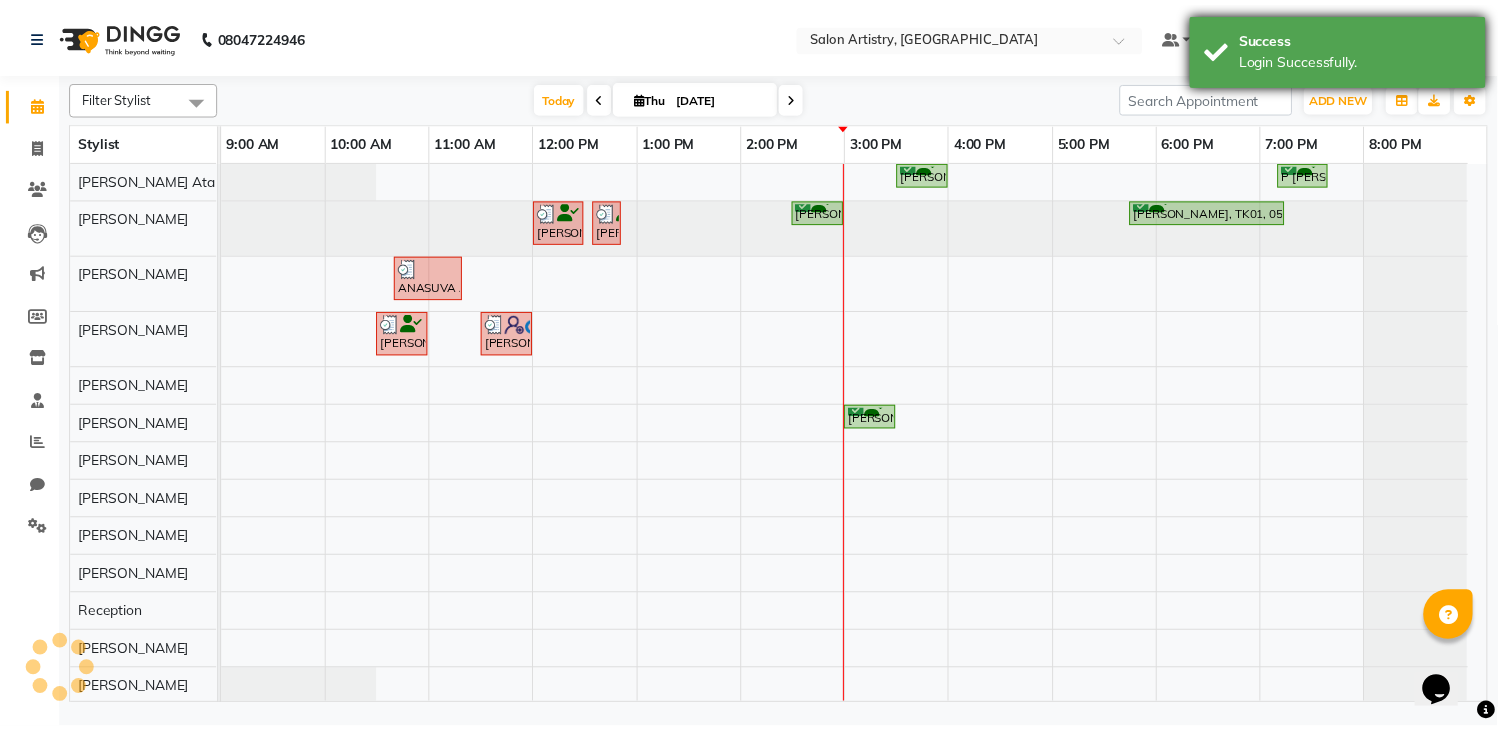 scroll, scrollTop: 0, scrollLeft: 0, axis: both 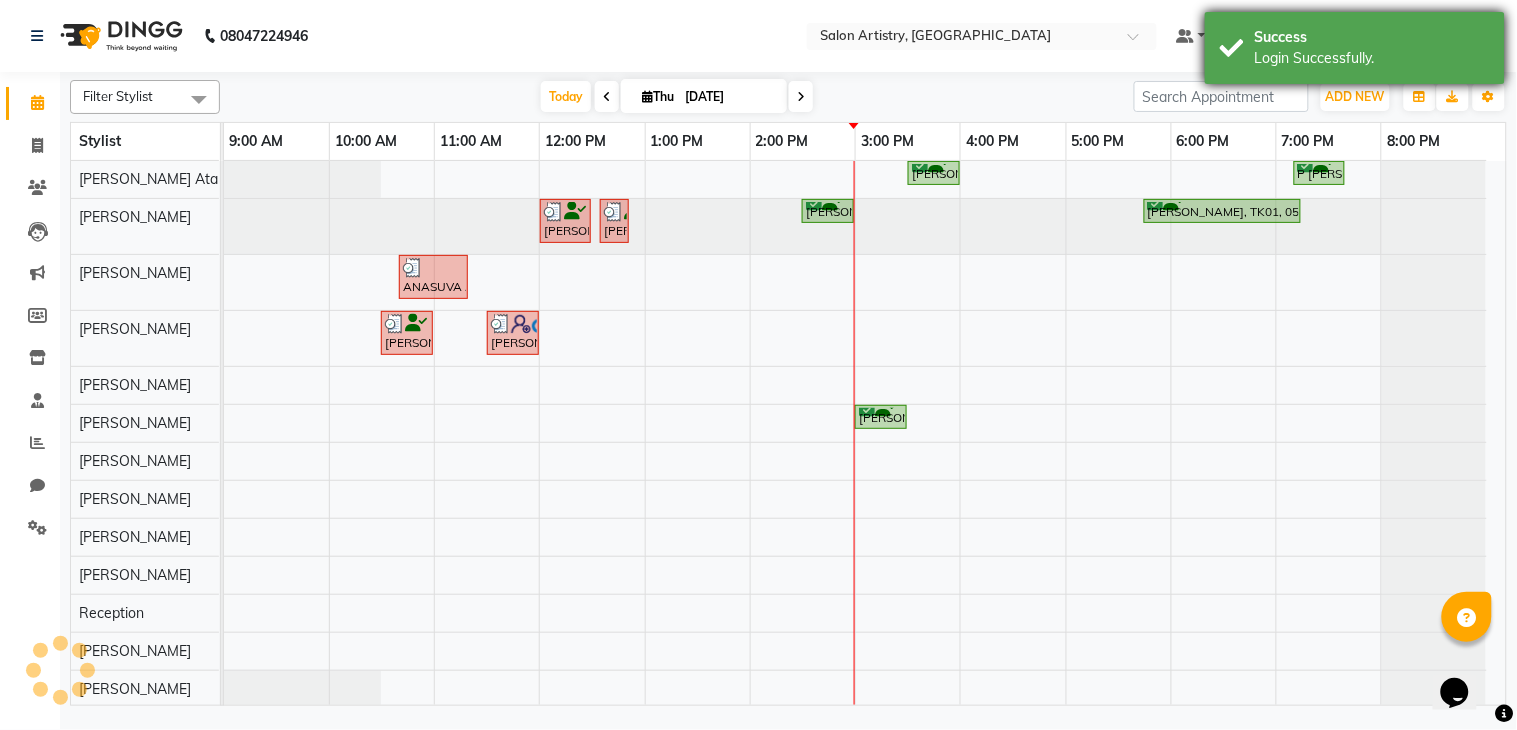 click on "Login Successfully." at bounding box center [1372, 58] 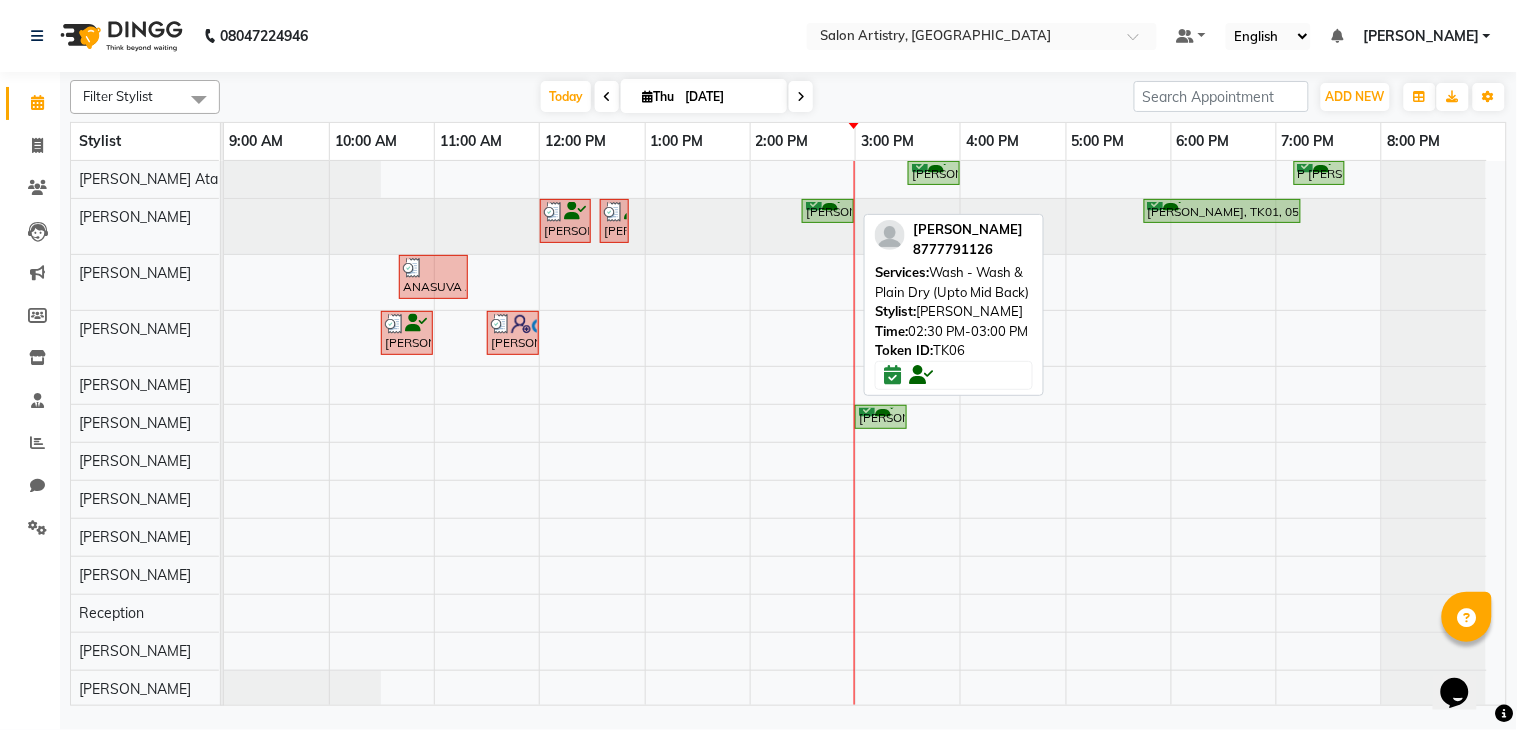 click on "[PERSON_NAME], TK06, 02:30 PM-03:00 PM, Wash  - Wash & Plain Dry (Upto Mid Back)" at bounding box center [828, 211] 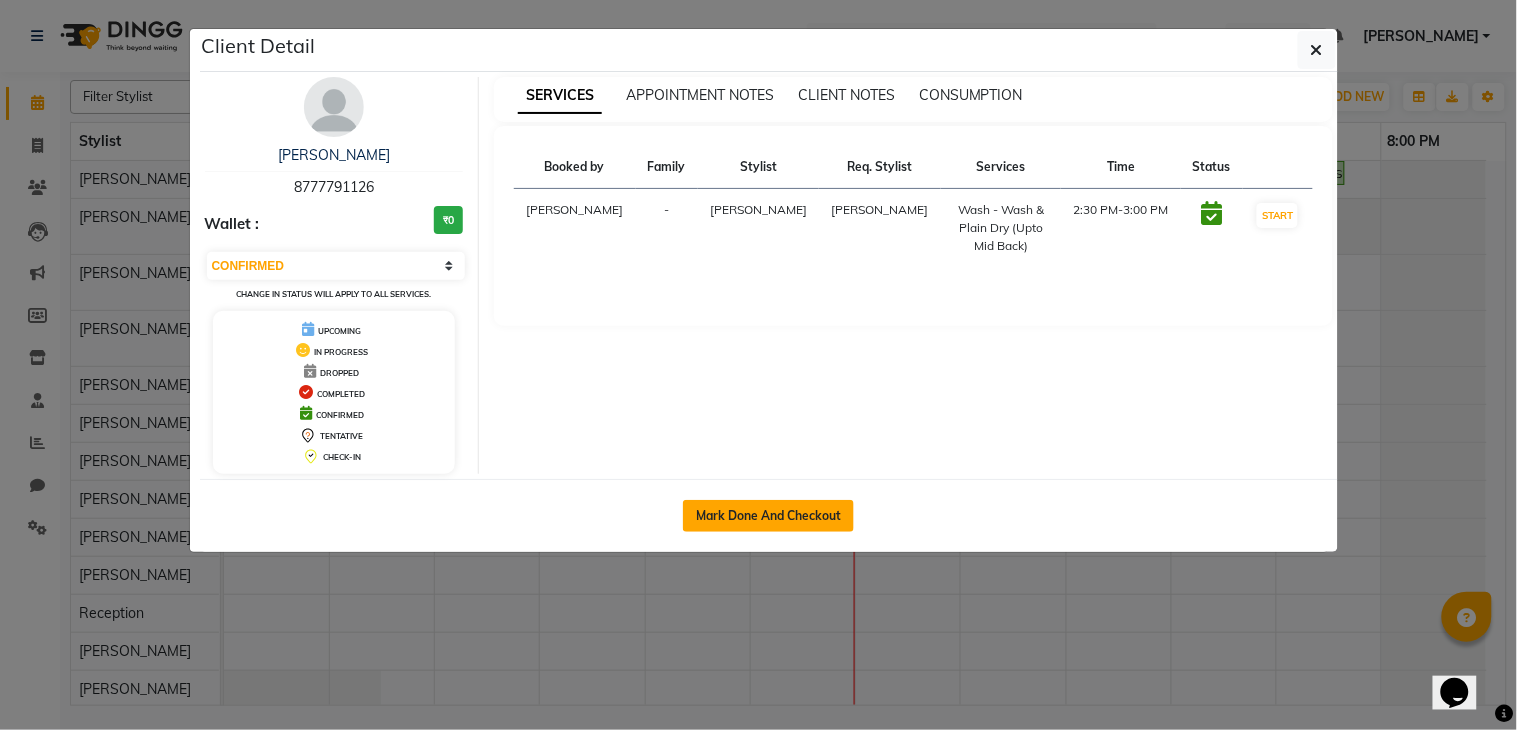 click on "Mark Done And Checkout" 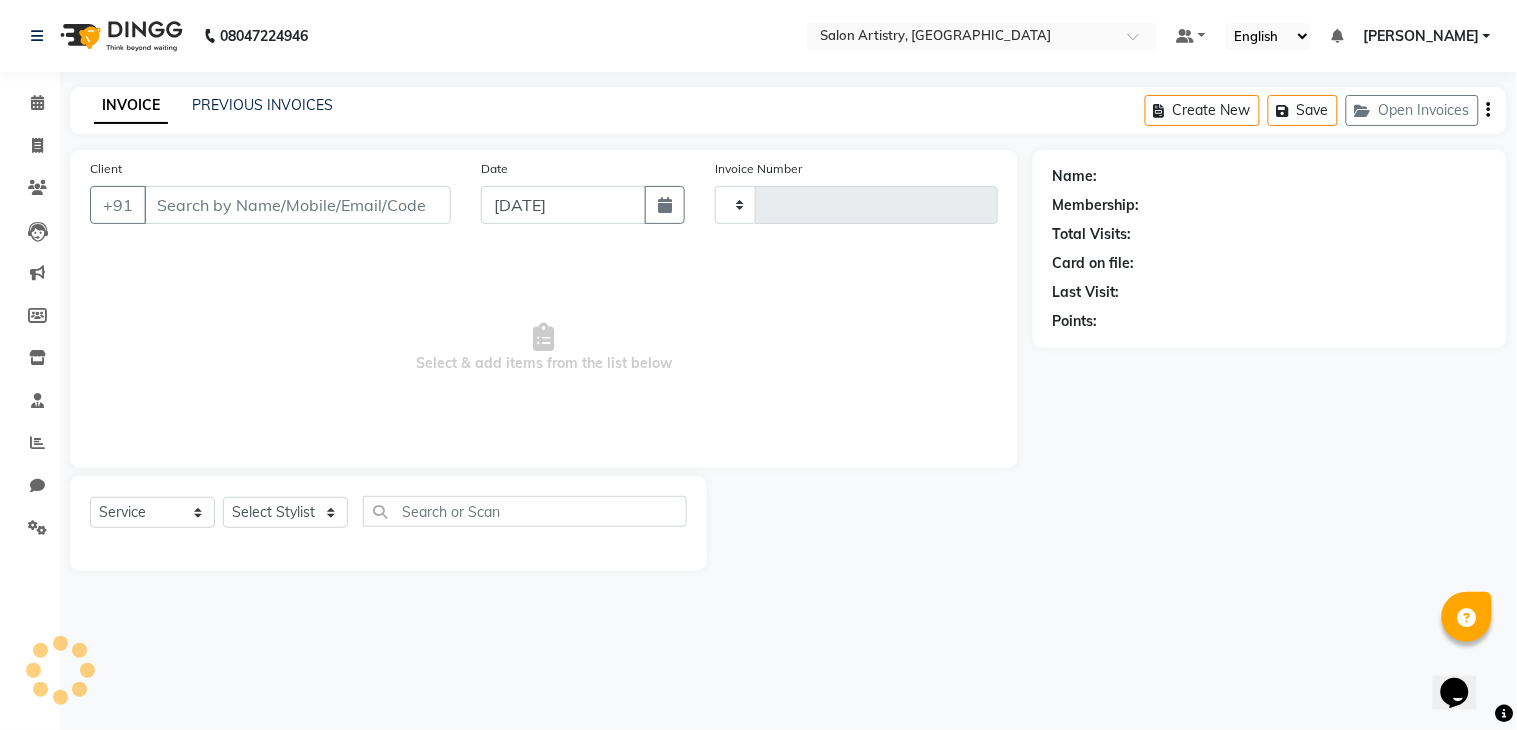 type on "1392" 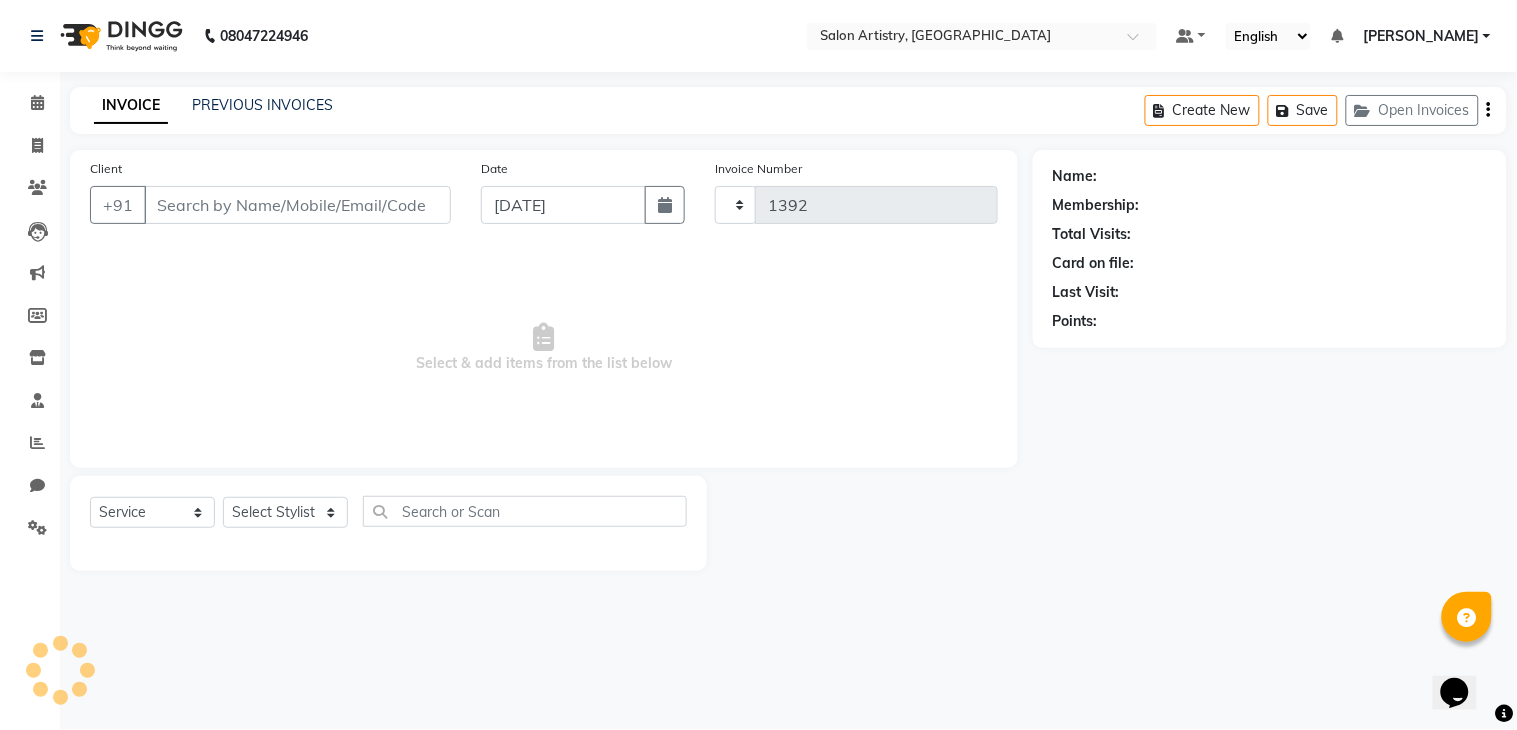 select on "8285" 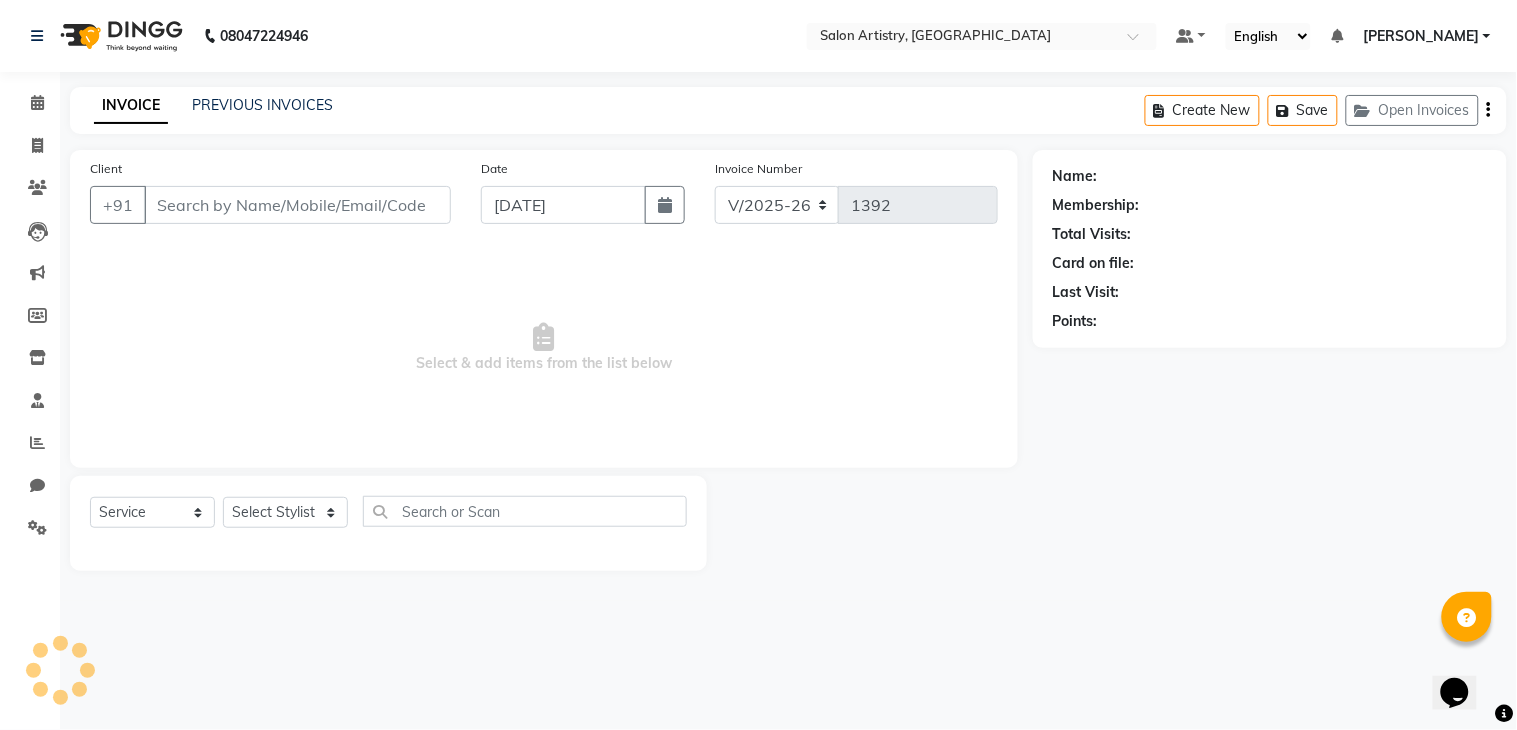 type on "8777791126" 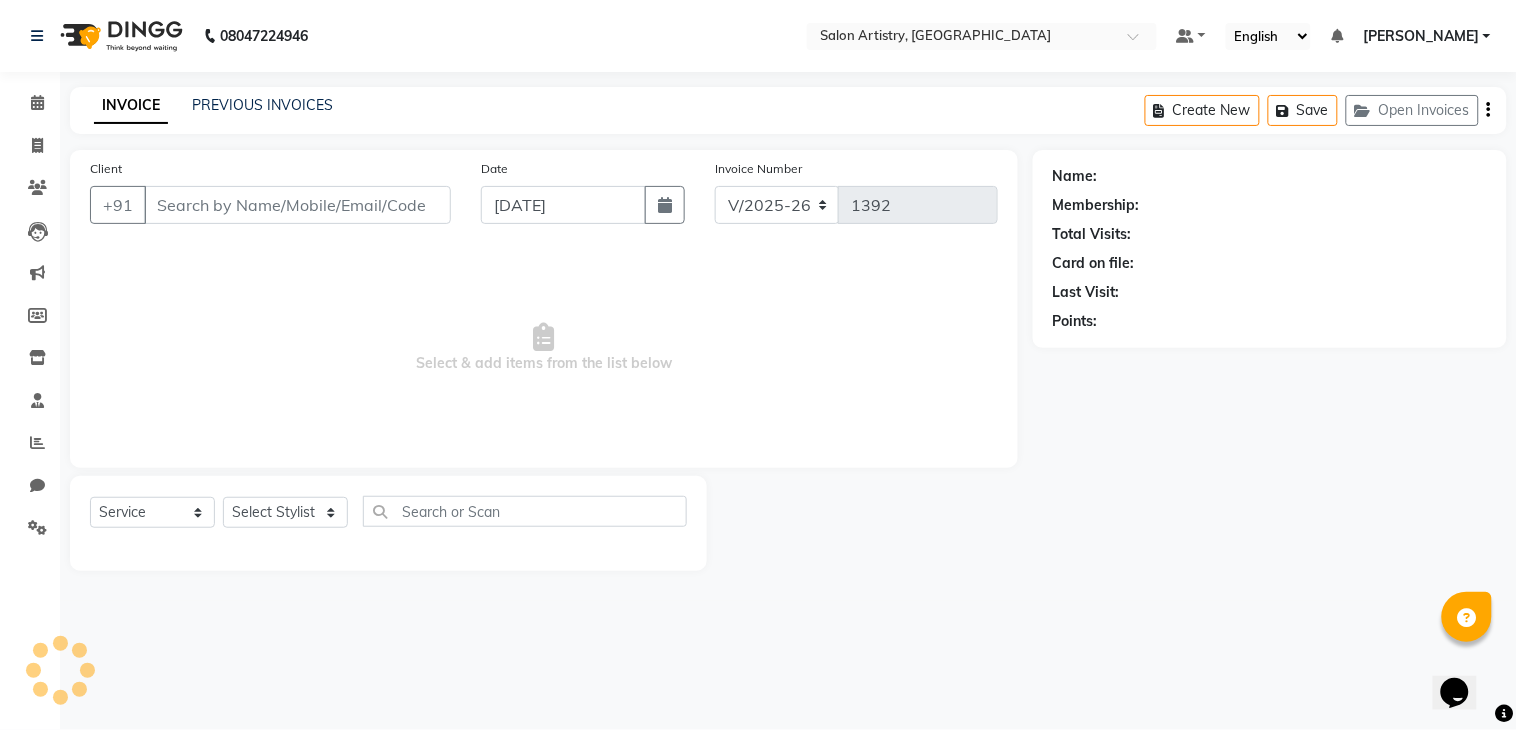 select on "79859" 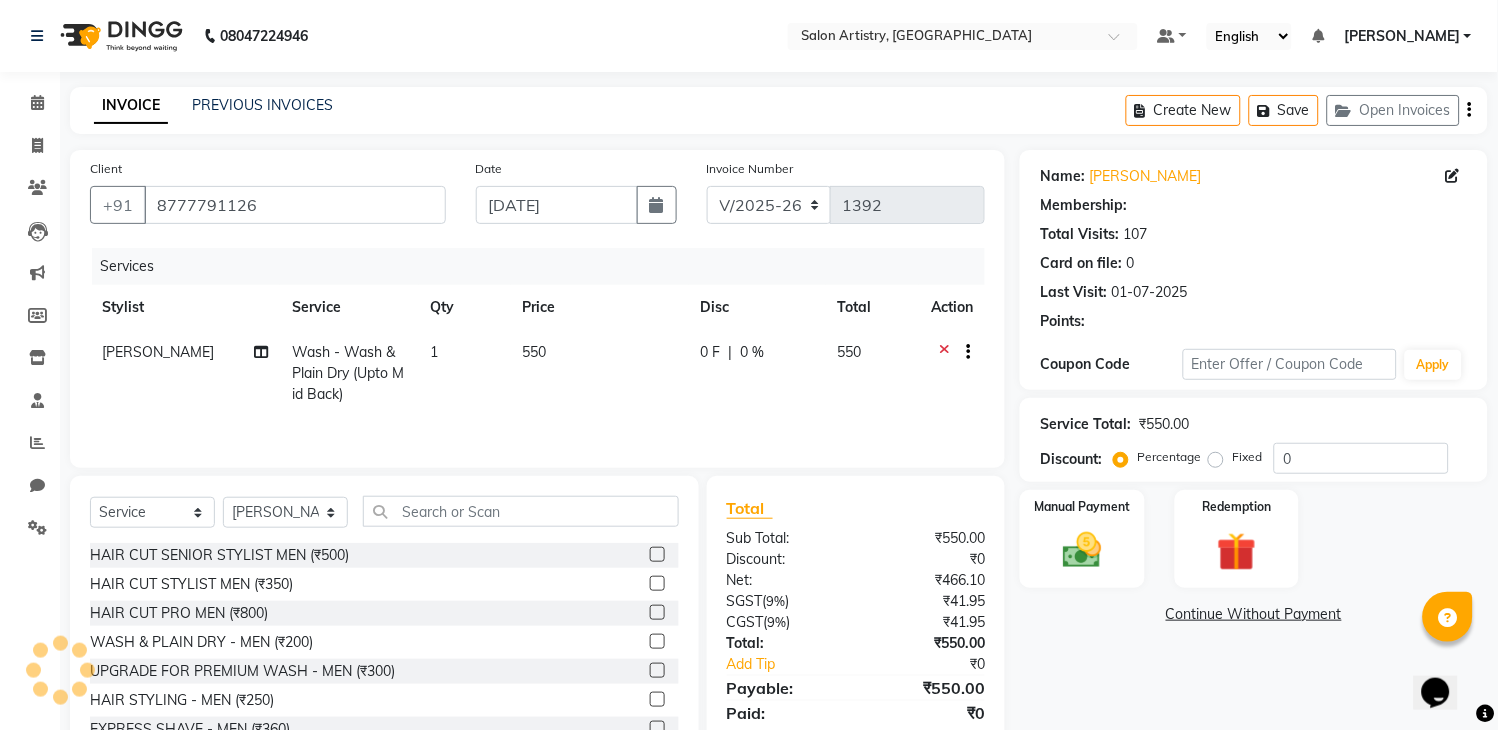 select on "1: Object" 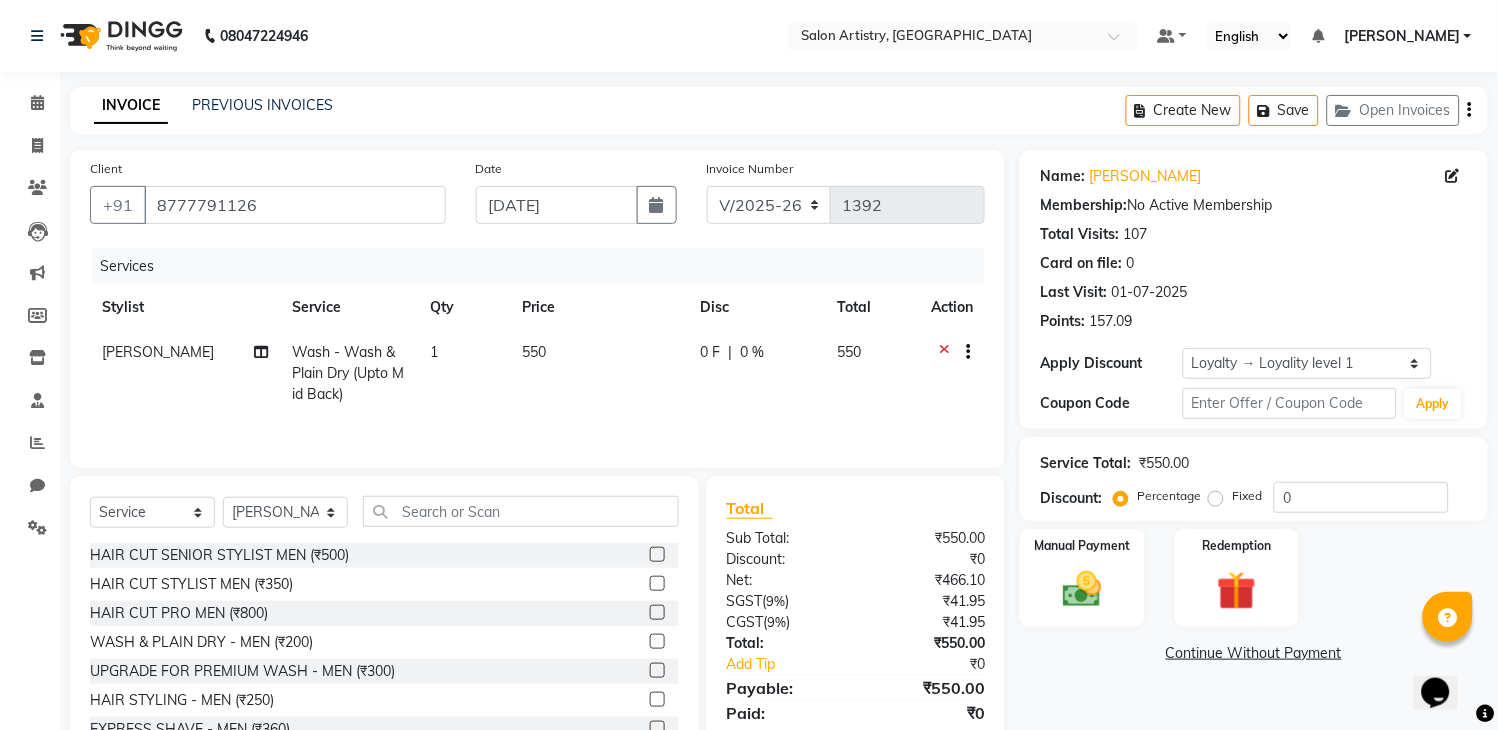 click on "0 %" 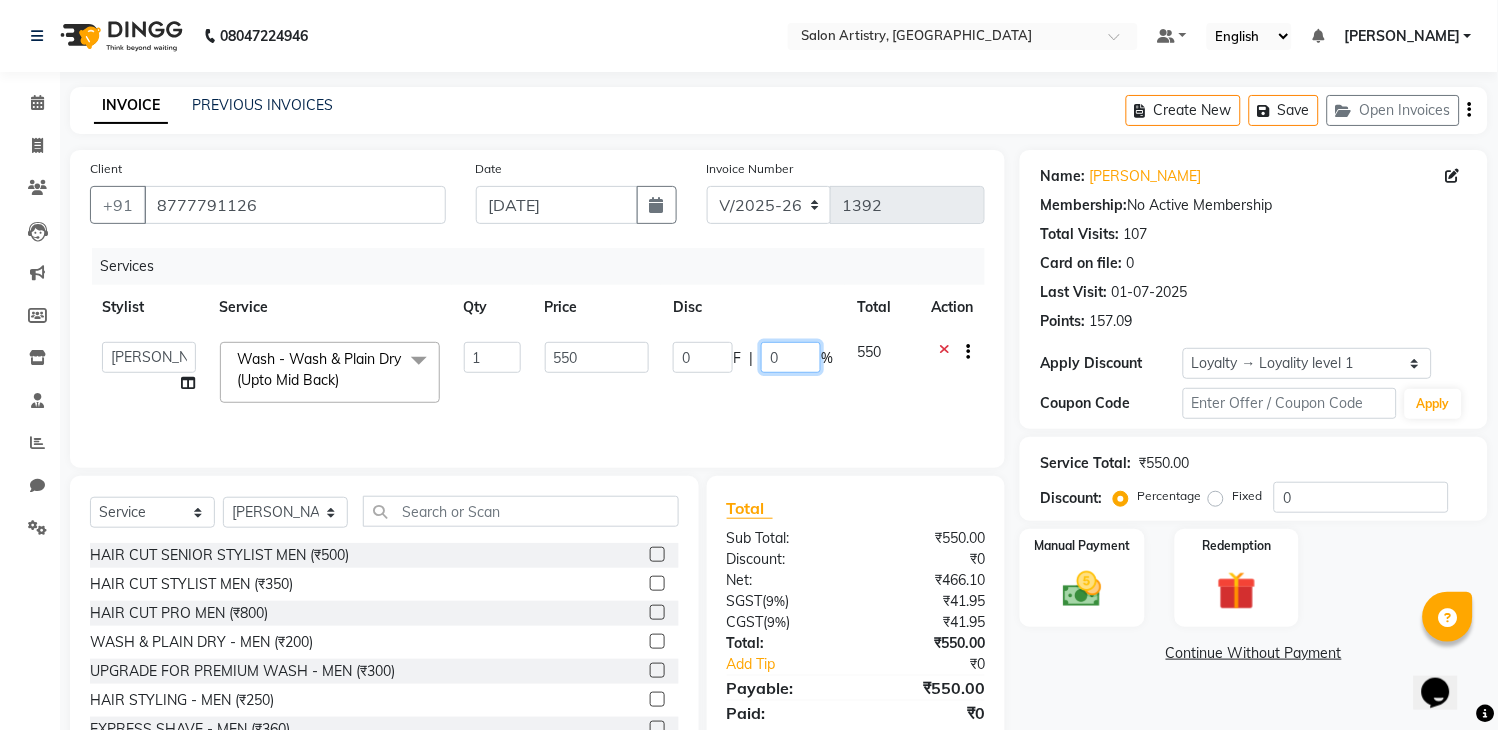 click on "0" 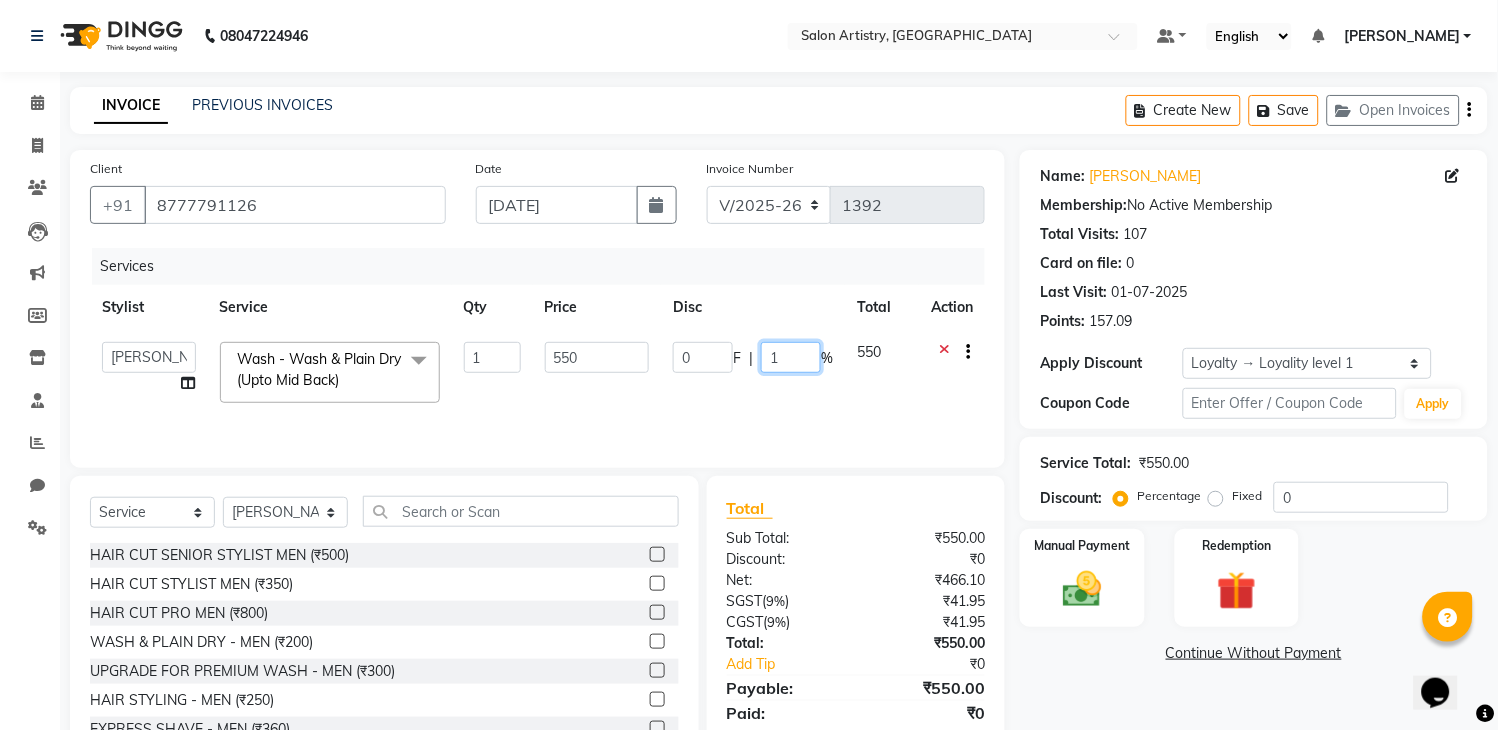 type on "10" 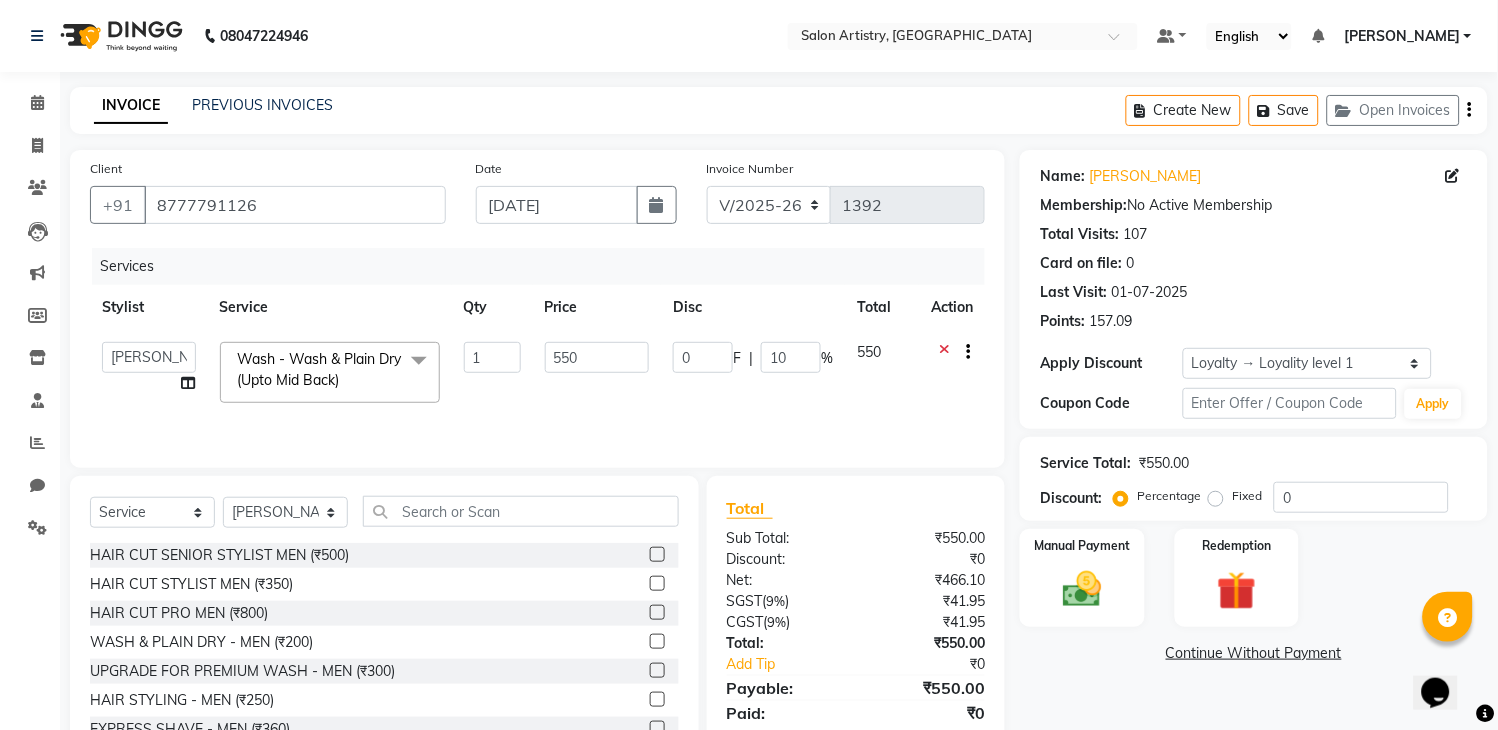 click on "08047224946 Select Location ×  Salon Artistry, [GEOGRAPHIC_DATA] Default Panel My Panel English ENGLISH Español العربية मराठी हिंदी ગુજરાતી தமிழ் 中文 Notifications nothing to show [PERSON_NAME] Manage Profile Change Password Sign out  Version:3.15.3" 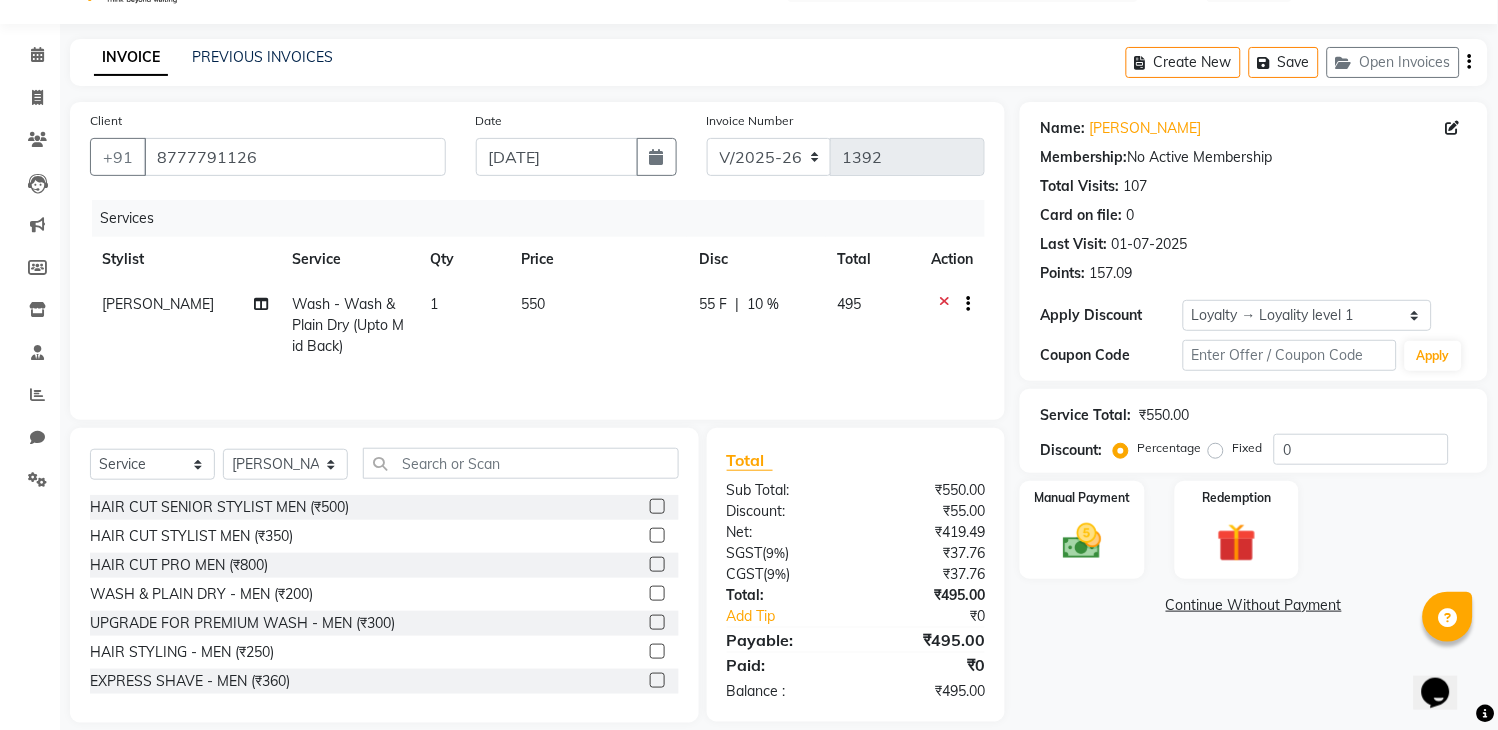 scroll, scrollTop: 75, scrollLeft: 0, axis: vertical 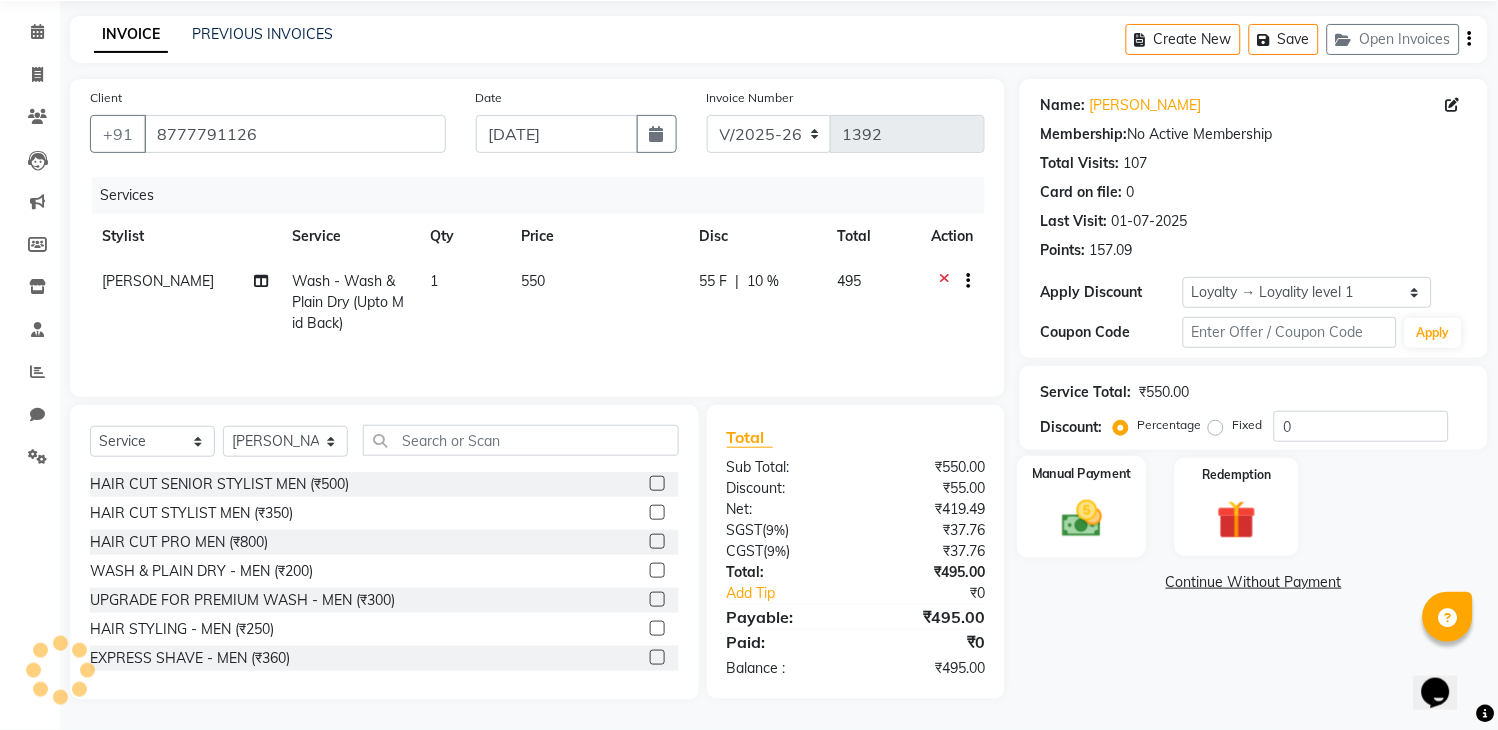 click 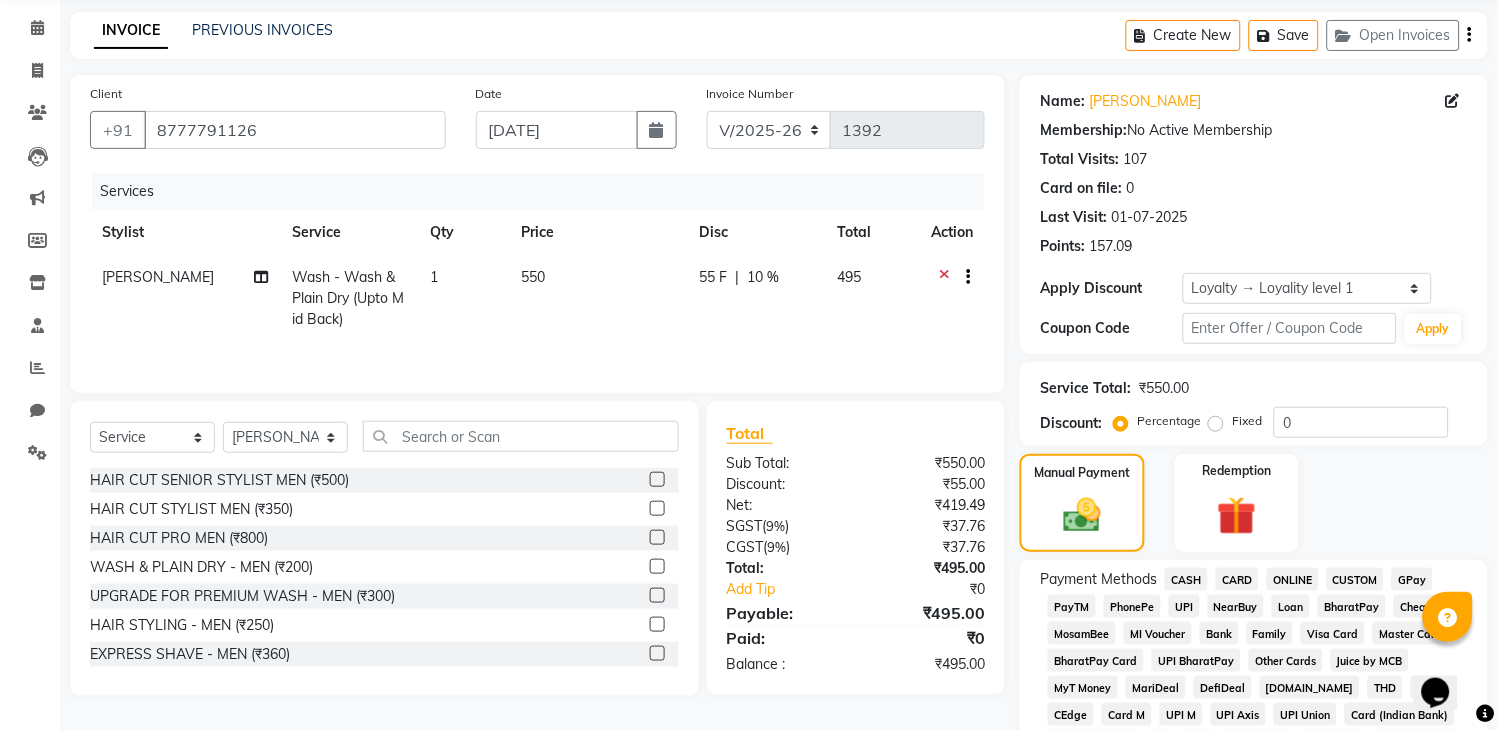 click on "CARD" 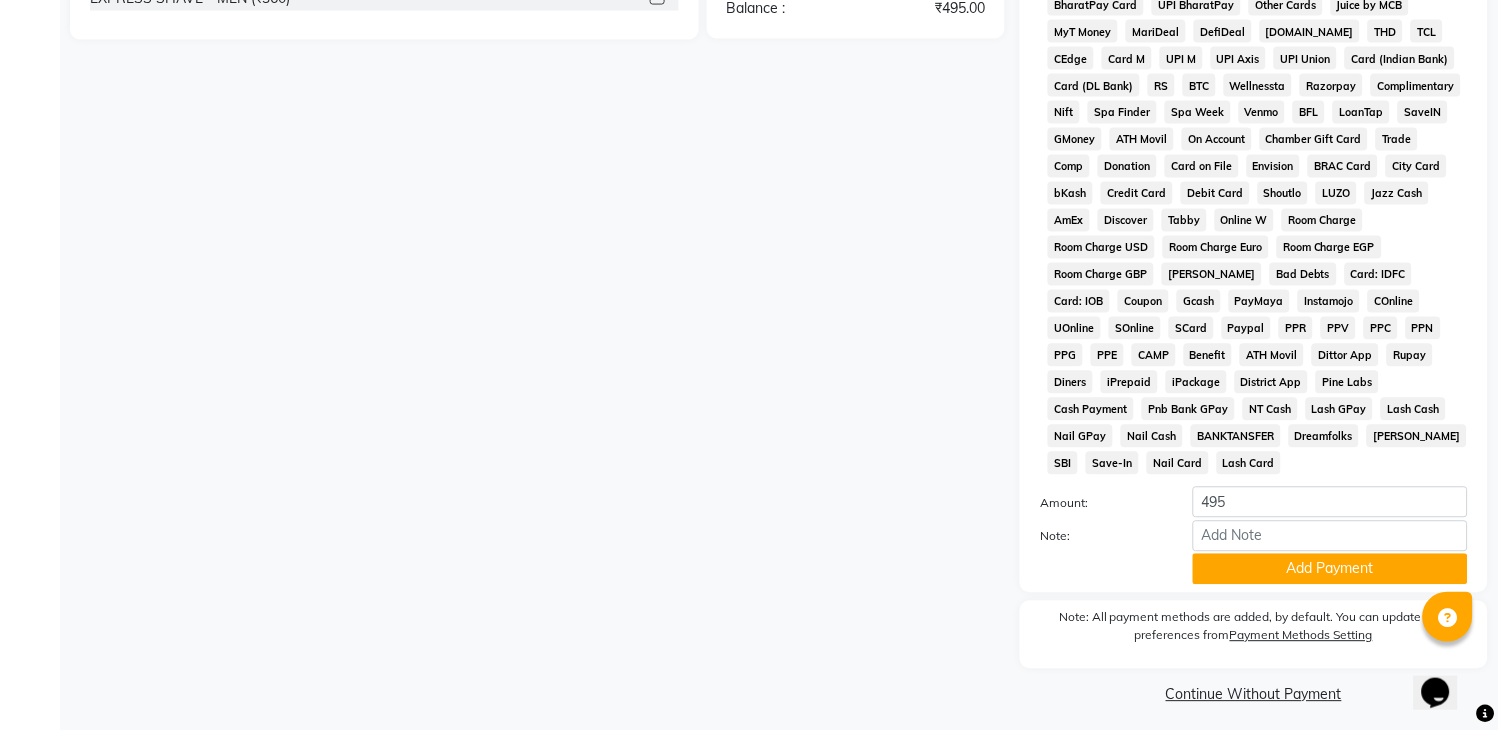 scroll, scrollTop: 746, scrollLeft: 0, axis: vertical 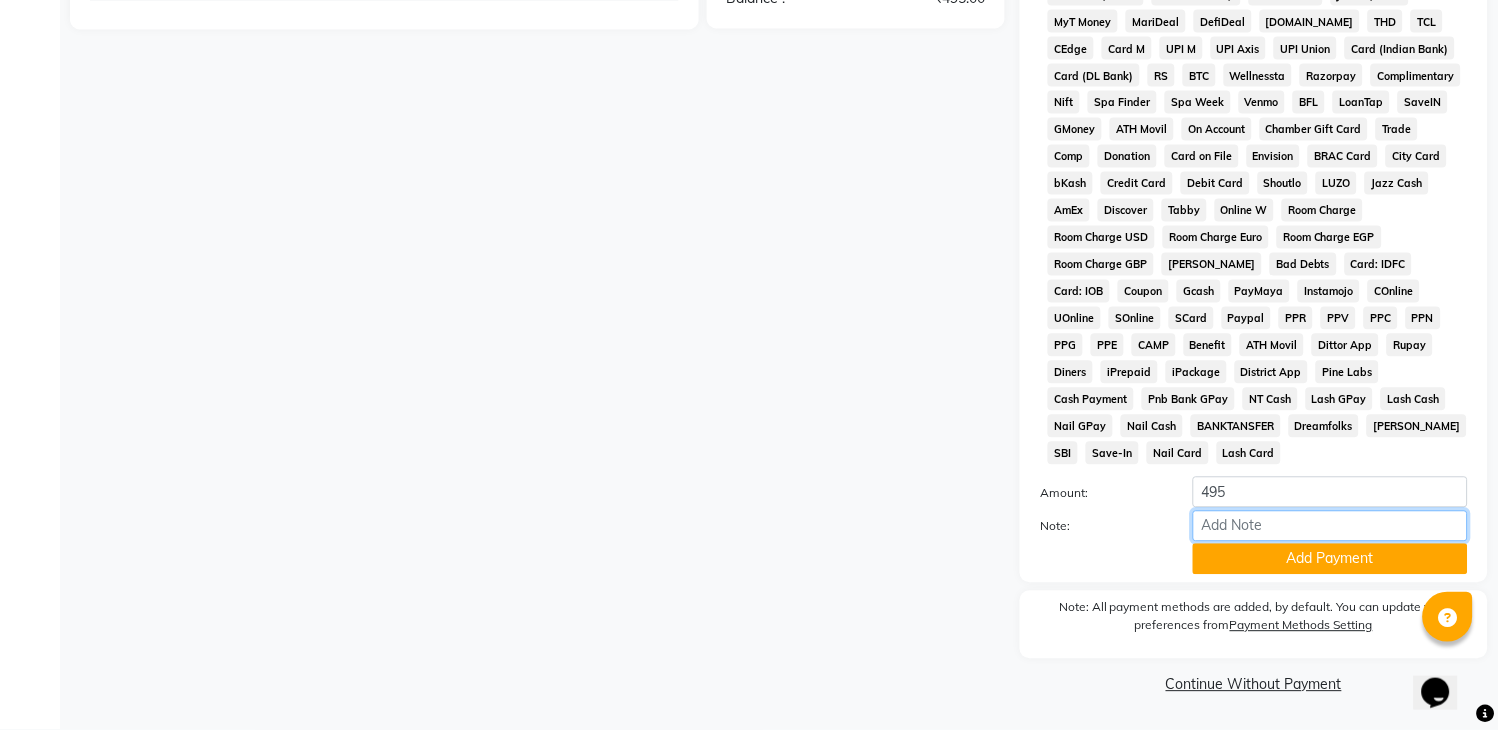 click on "Note:" at bounding box center (1330, 526) 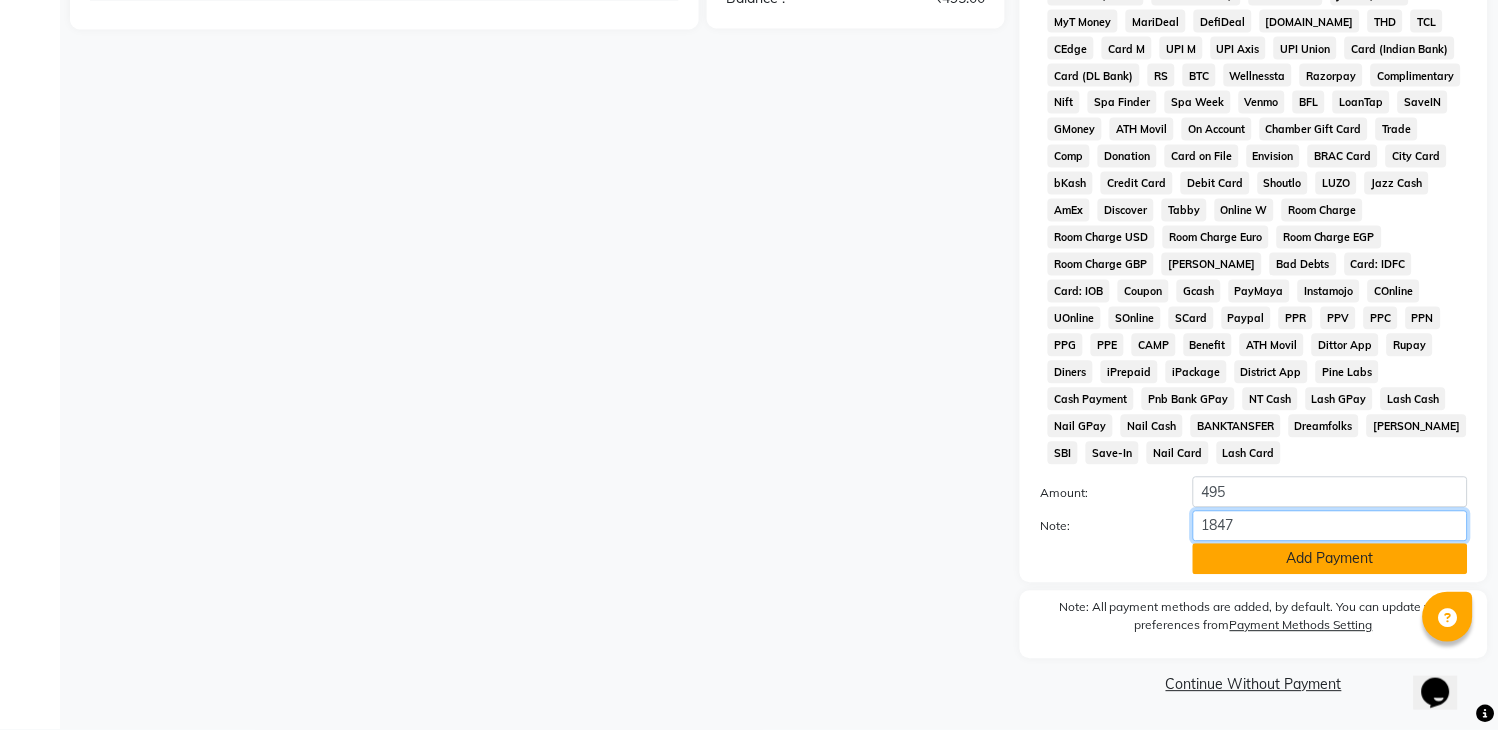 type on "1847" 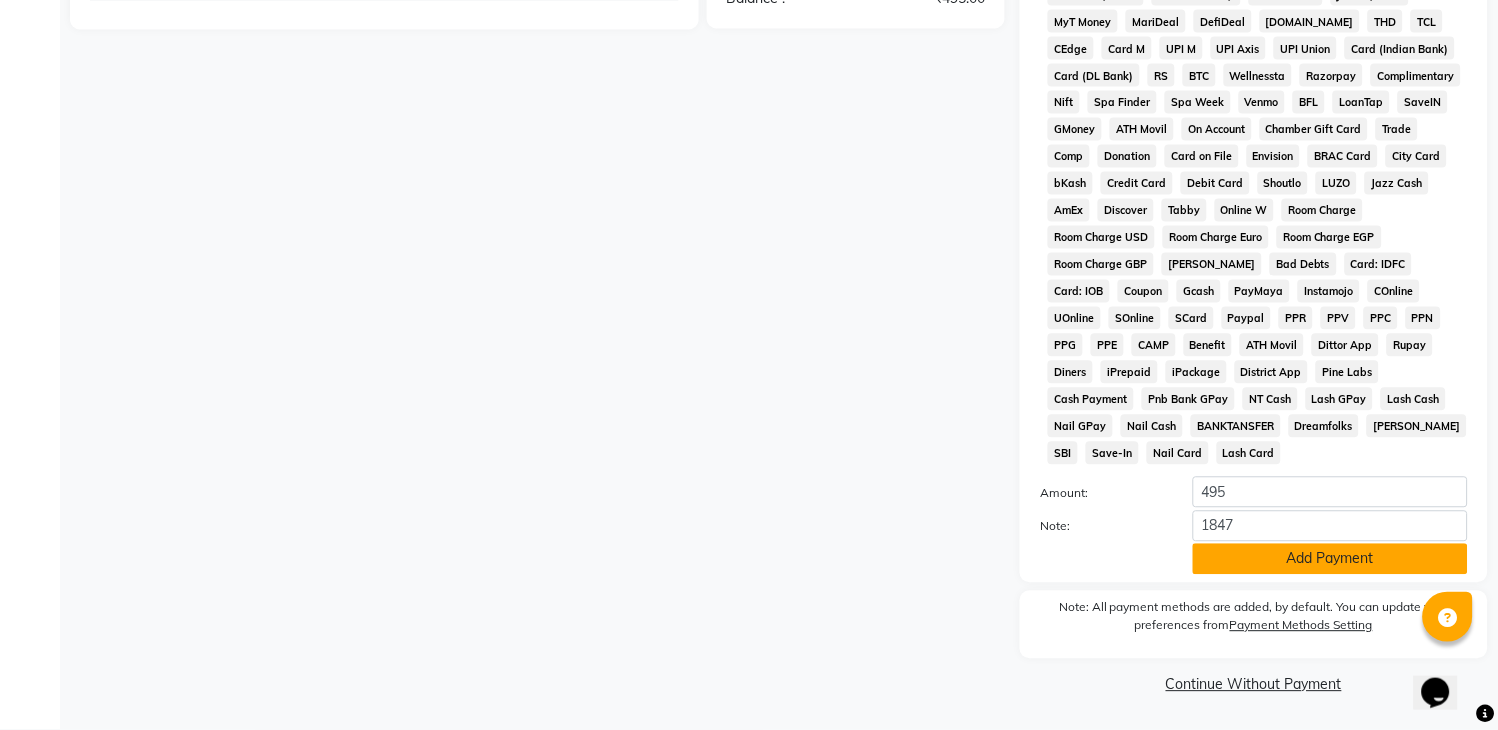 click on "Add Payment" 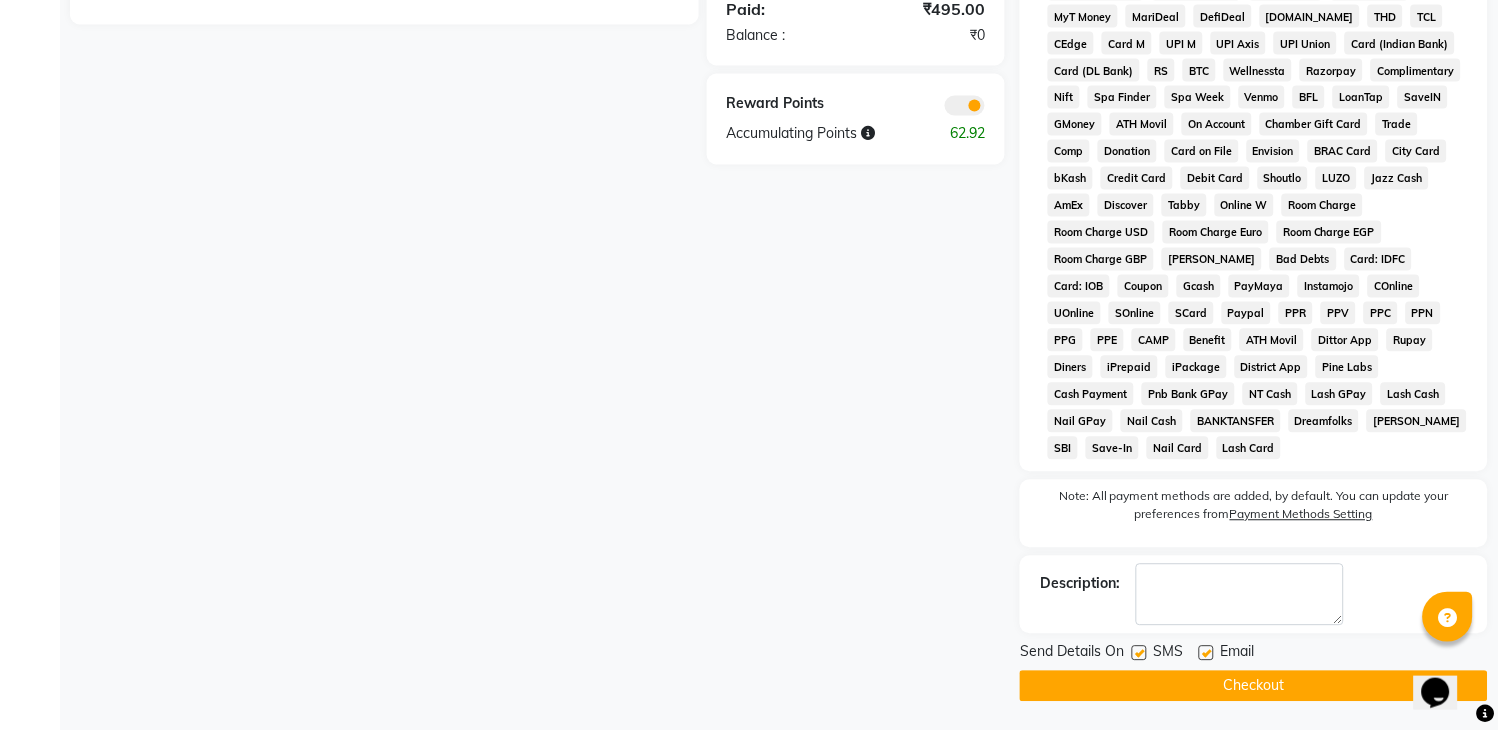 click on "Checkout" 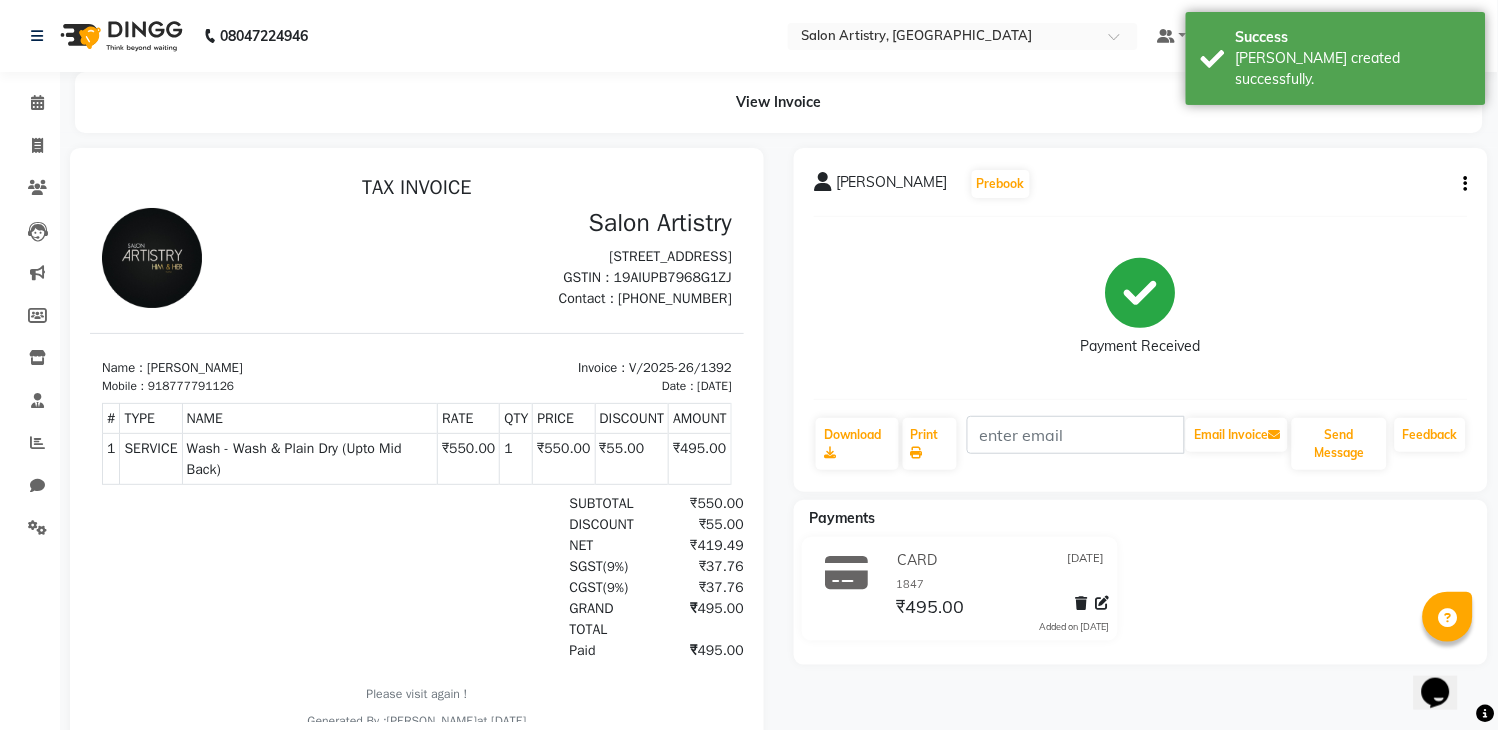scroll, scrollTop: 0, scrollLeft: 0, axis: both 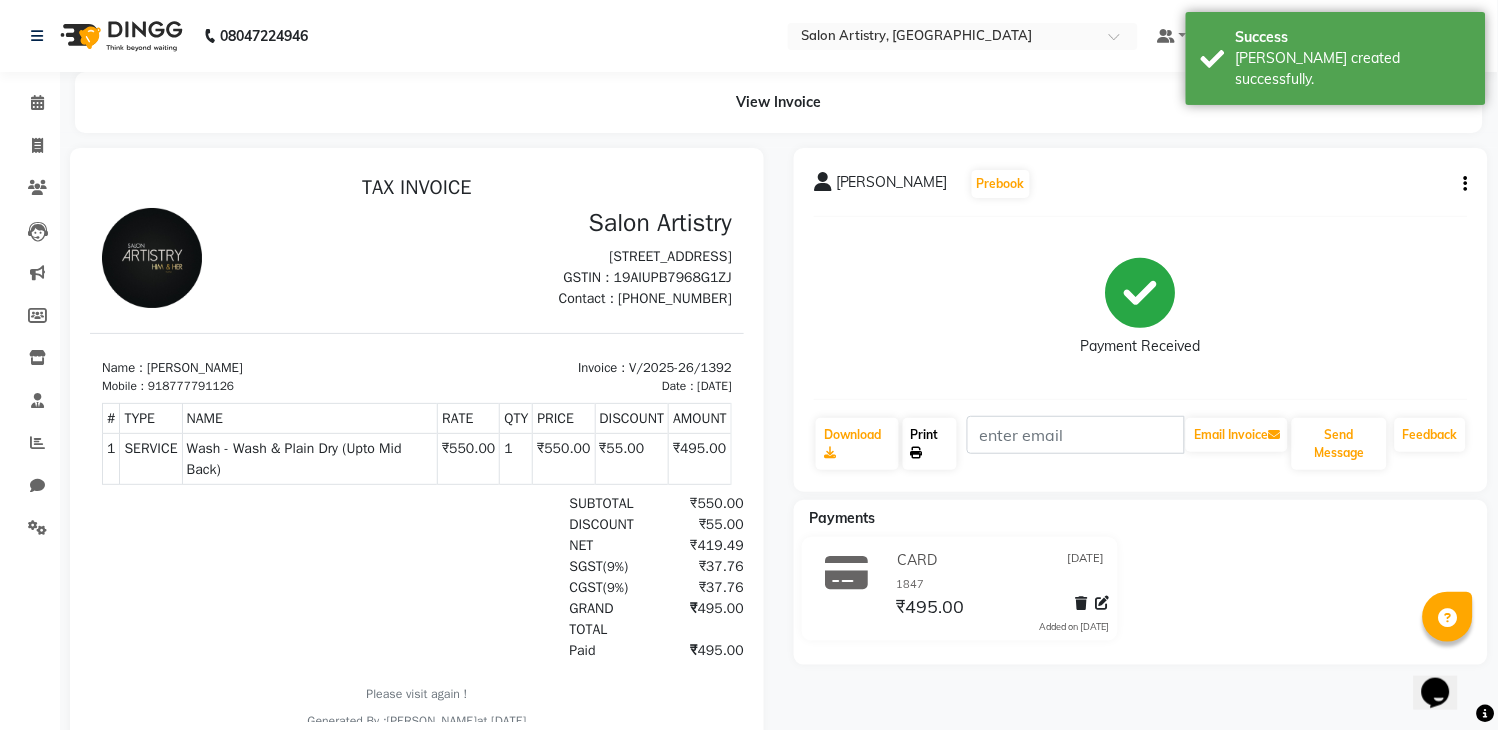 click on "Print" 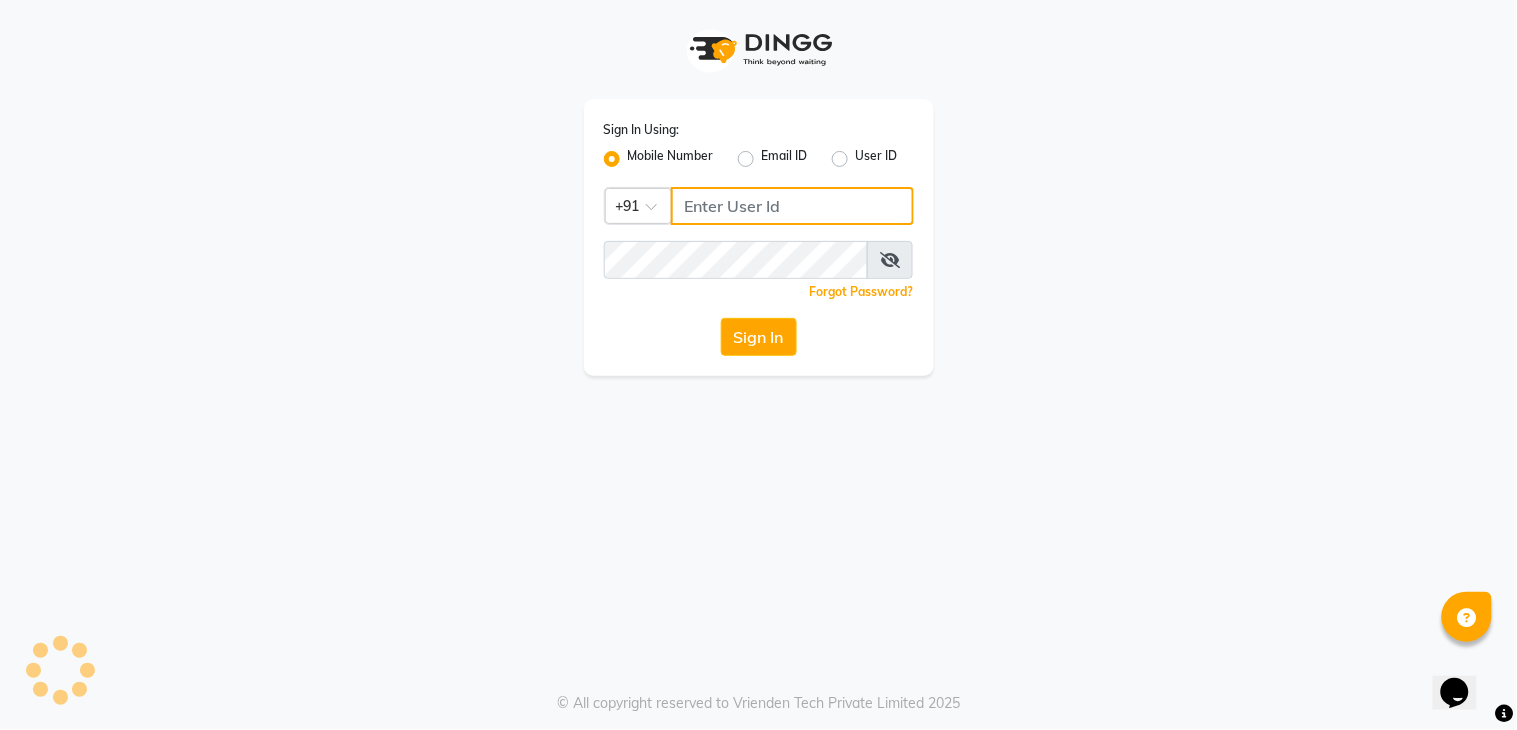 type on "7278274131" 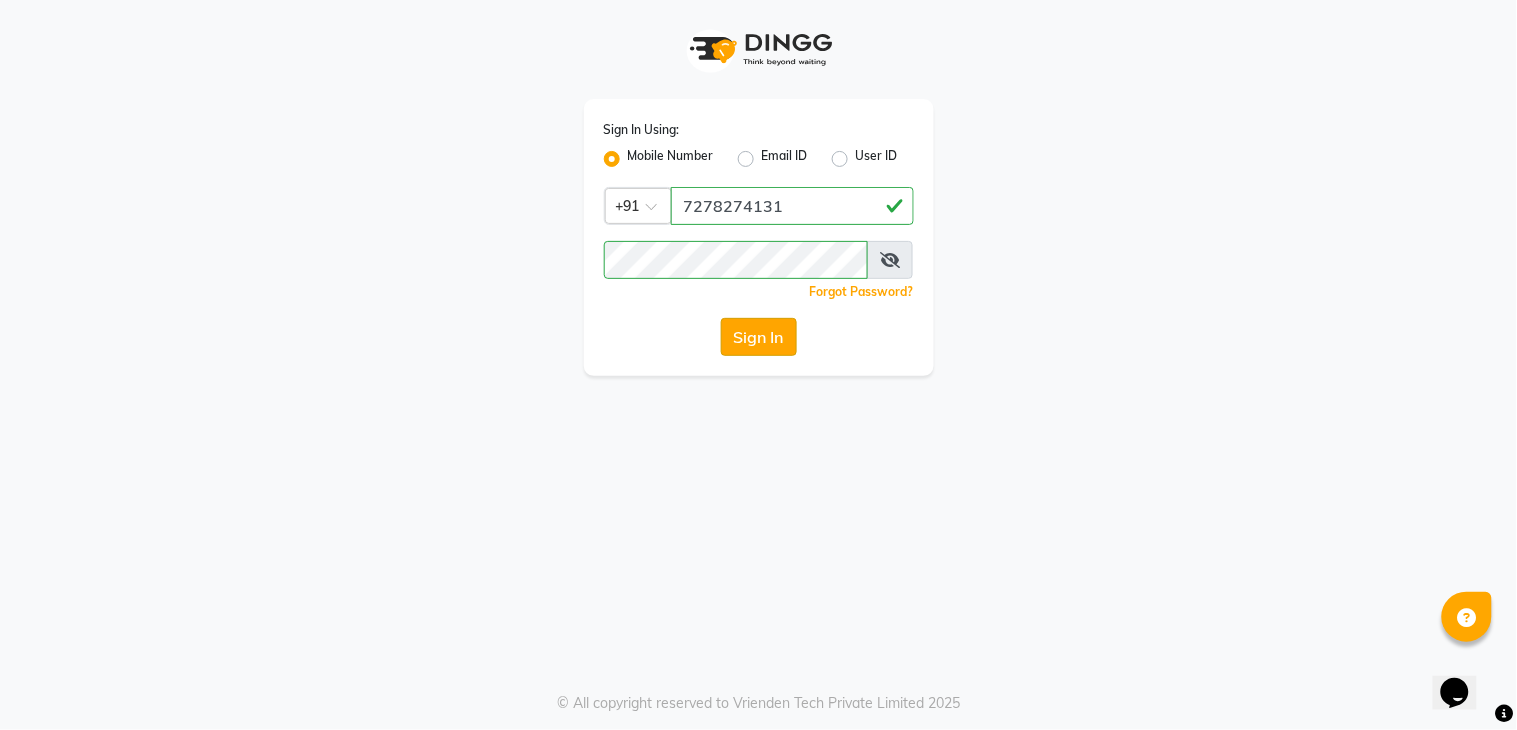 click on "Sign In" 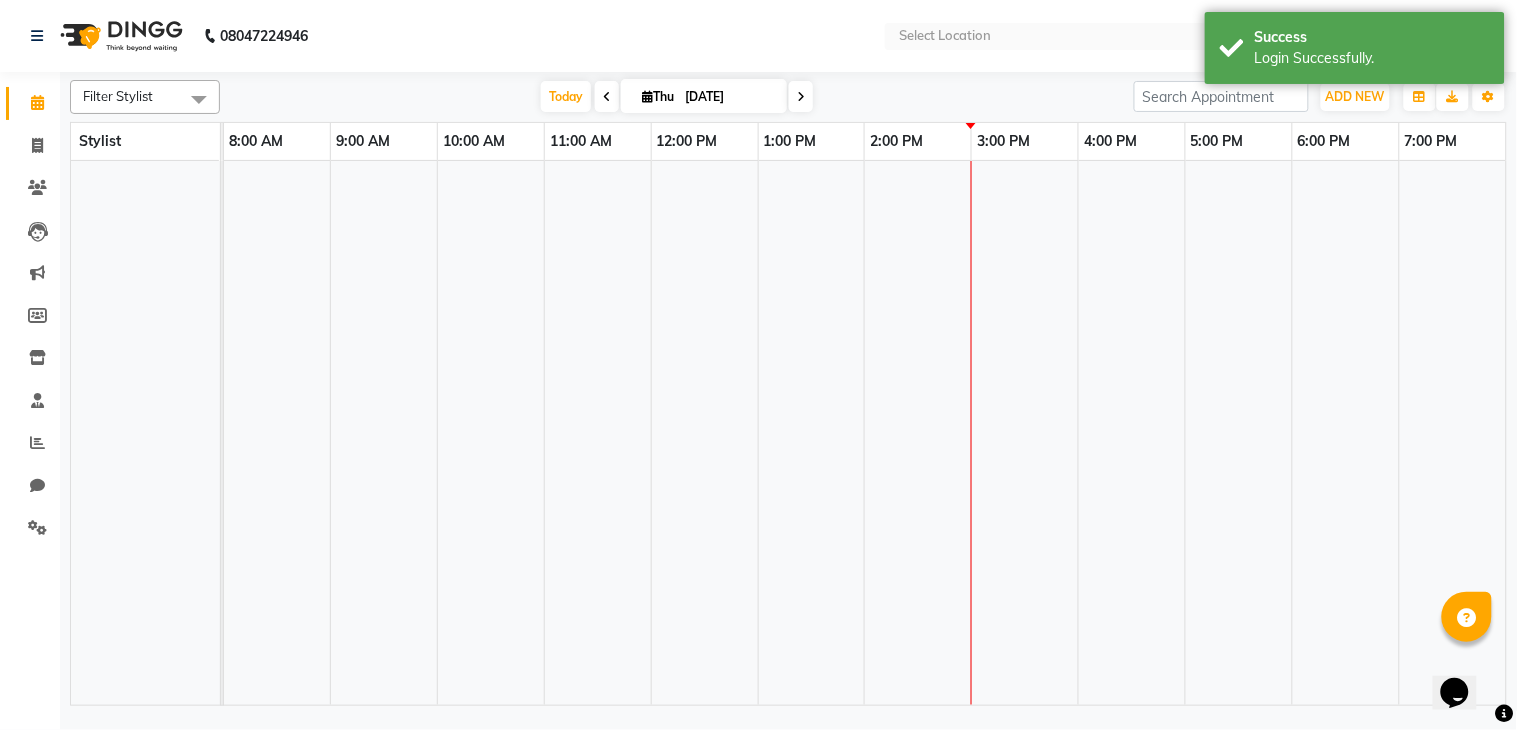 select on "en" 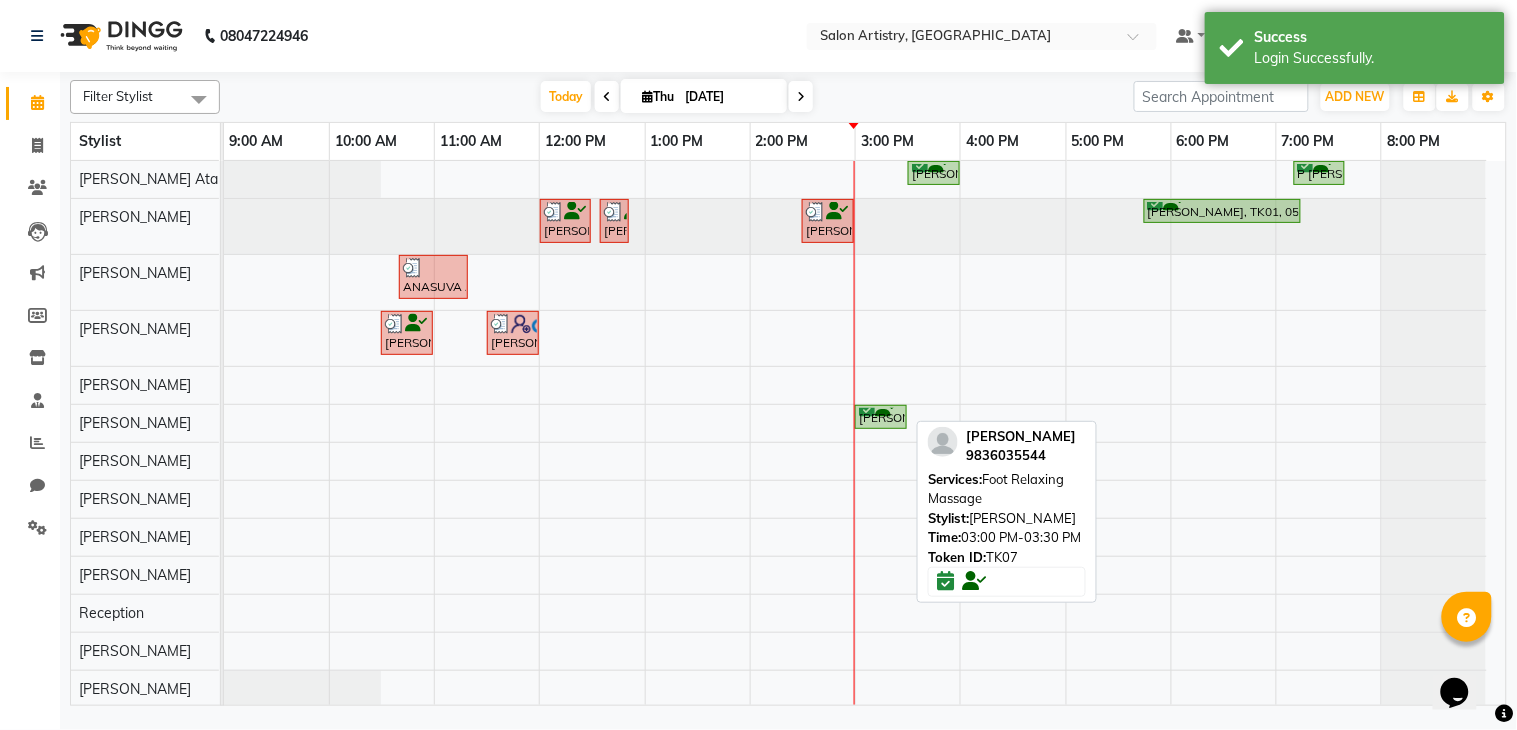 click on "[PERSON_NAME], TK07, 03:00 PM-03:30 PM, Foot Relaxing Massage" at bounding box center [881, 417] 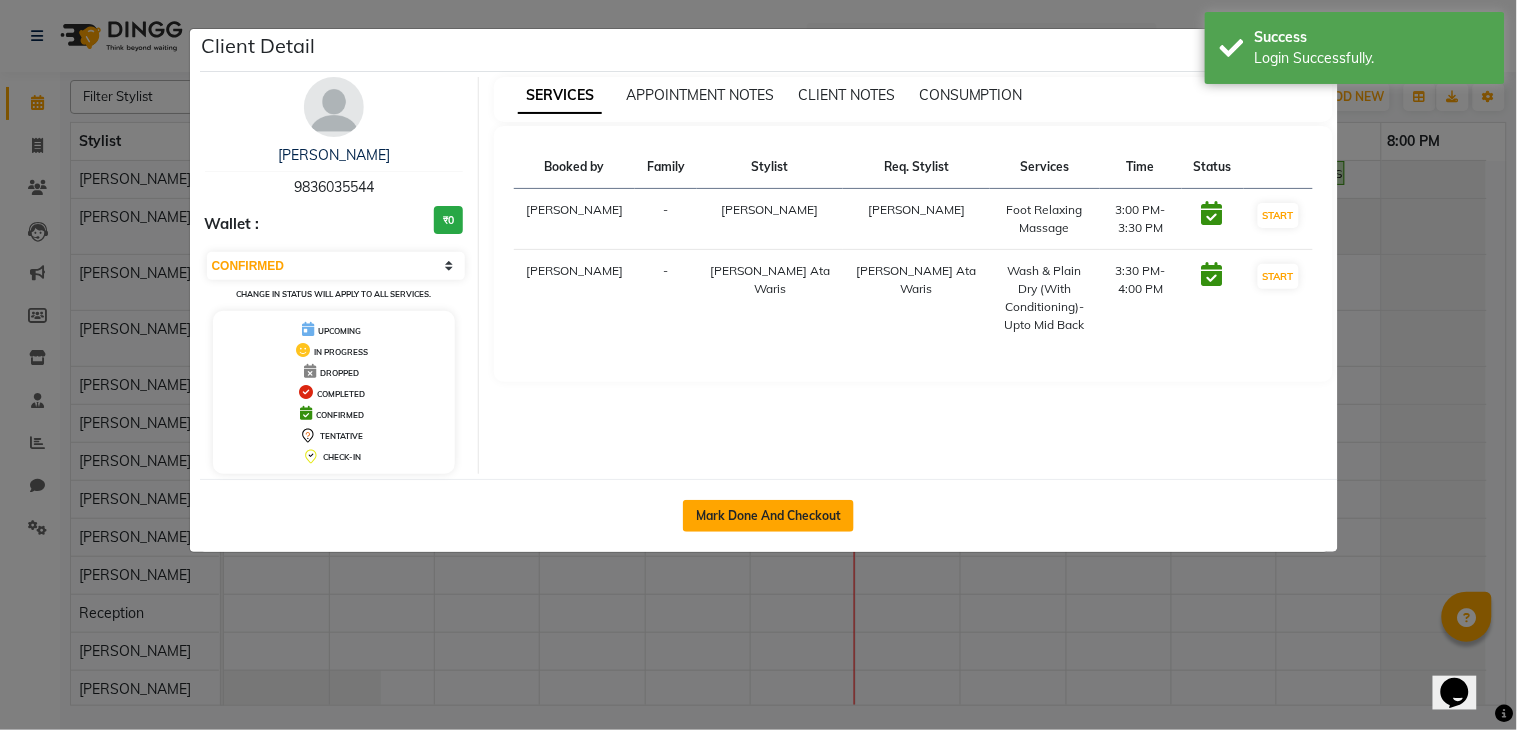 click on "Mark Done And Checkout" 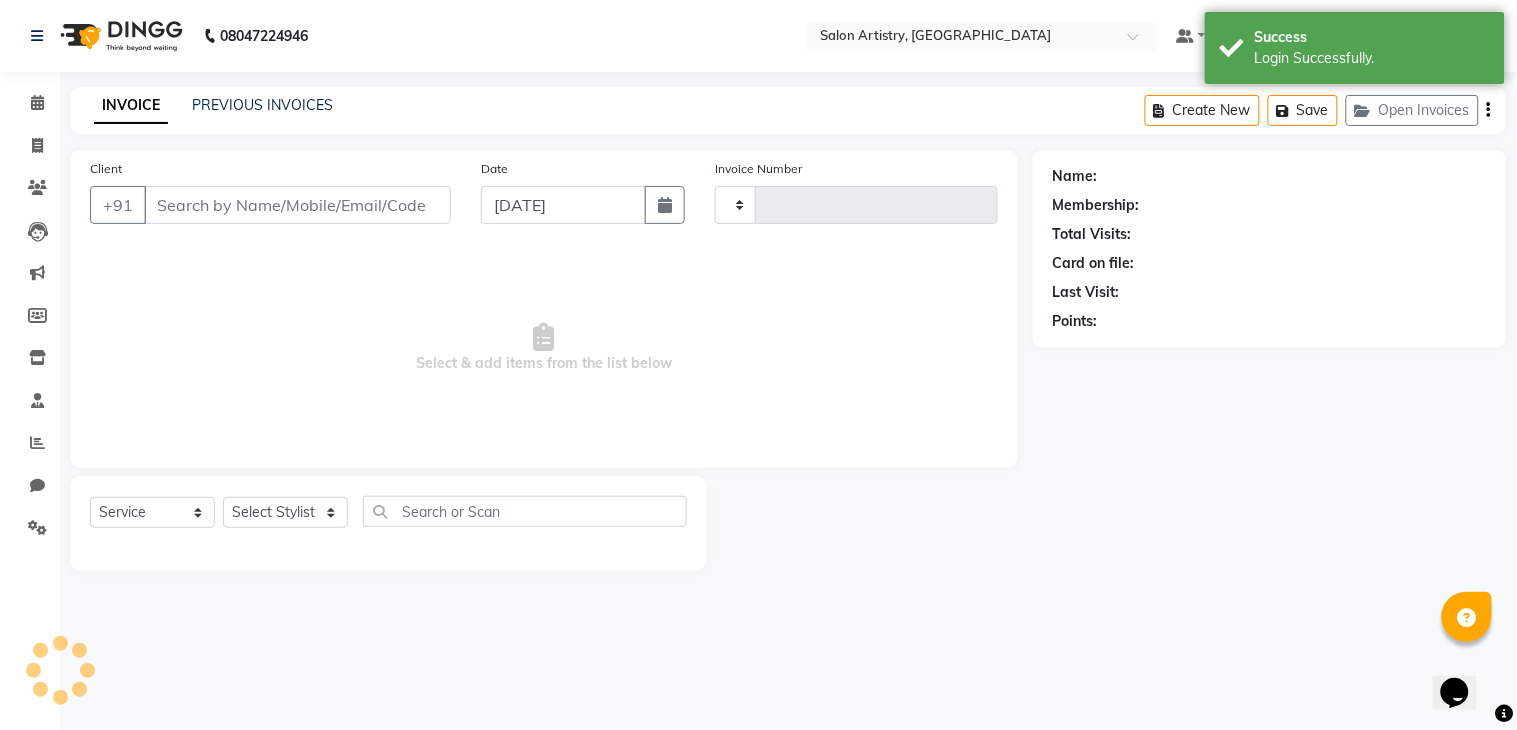 type on "1393" 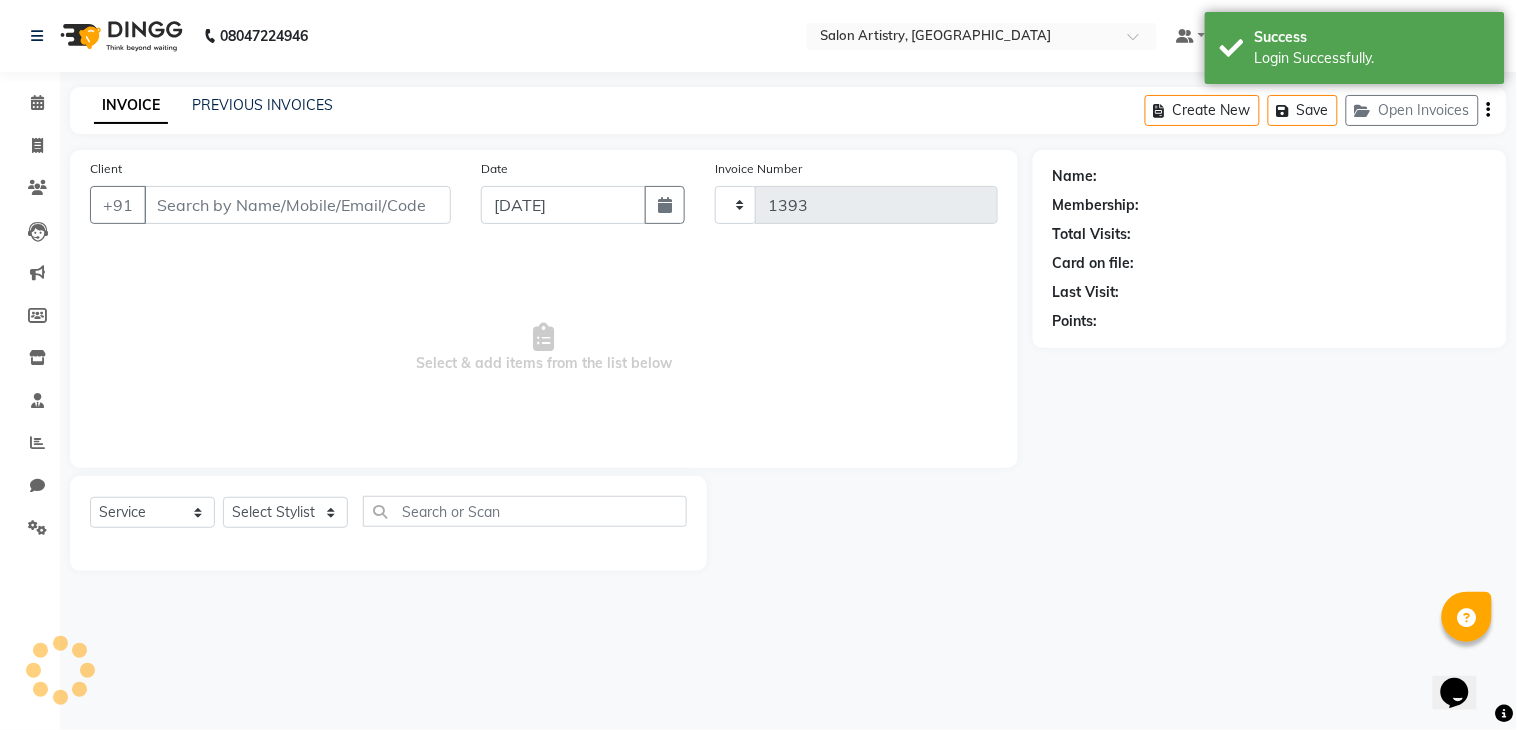 select on "8285" 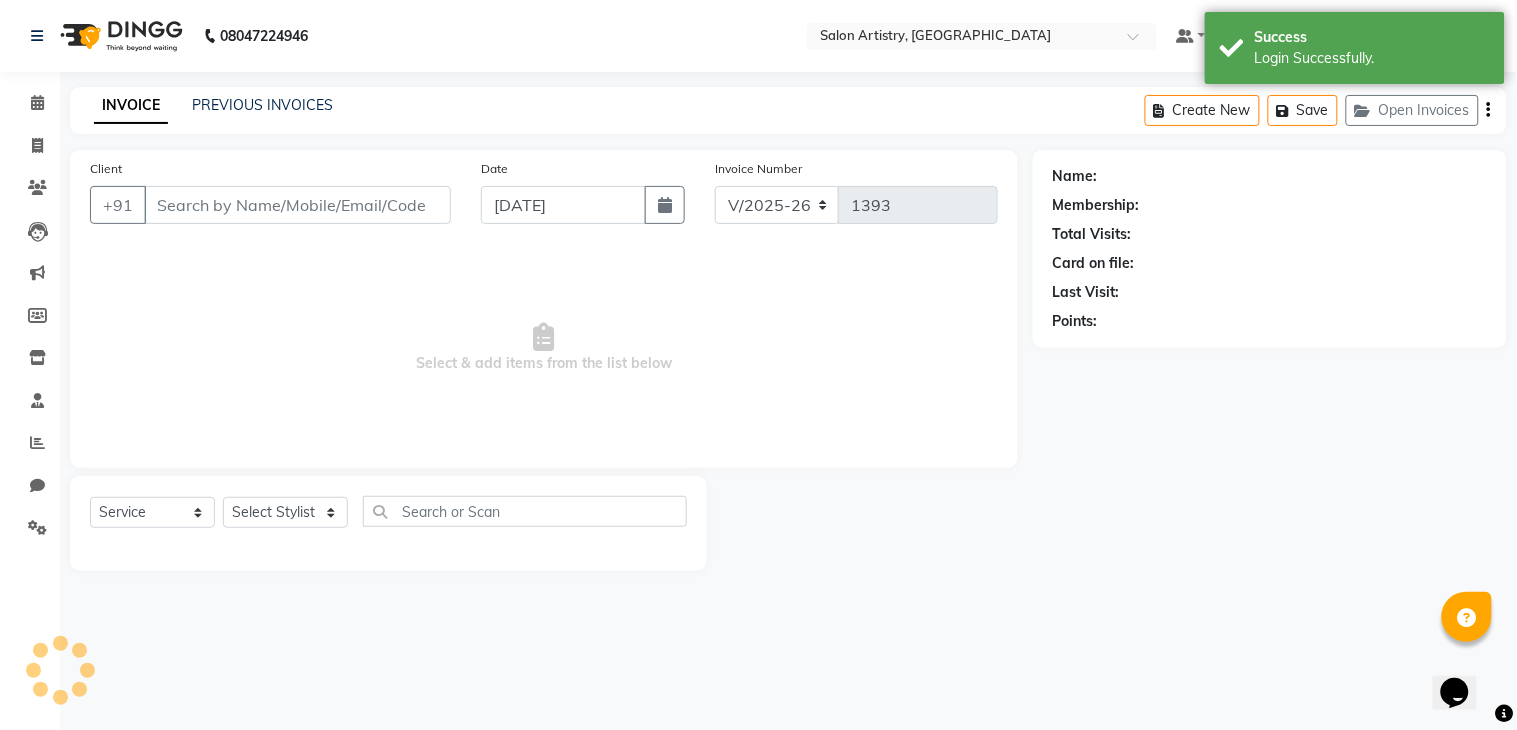 type on "9836035544" 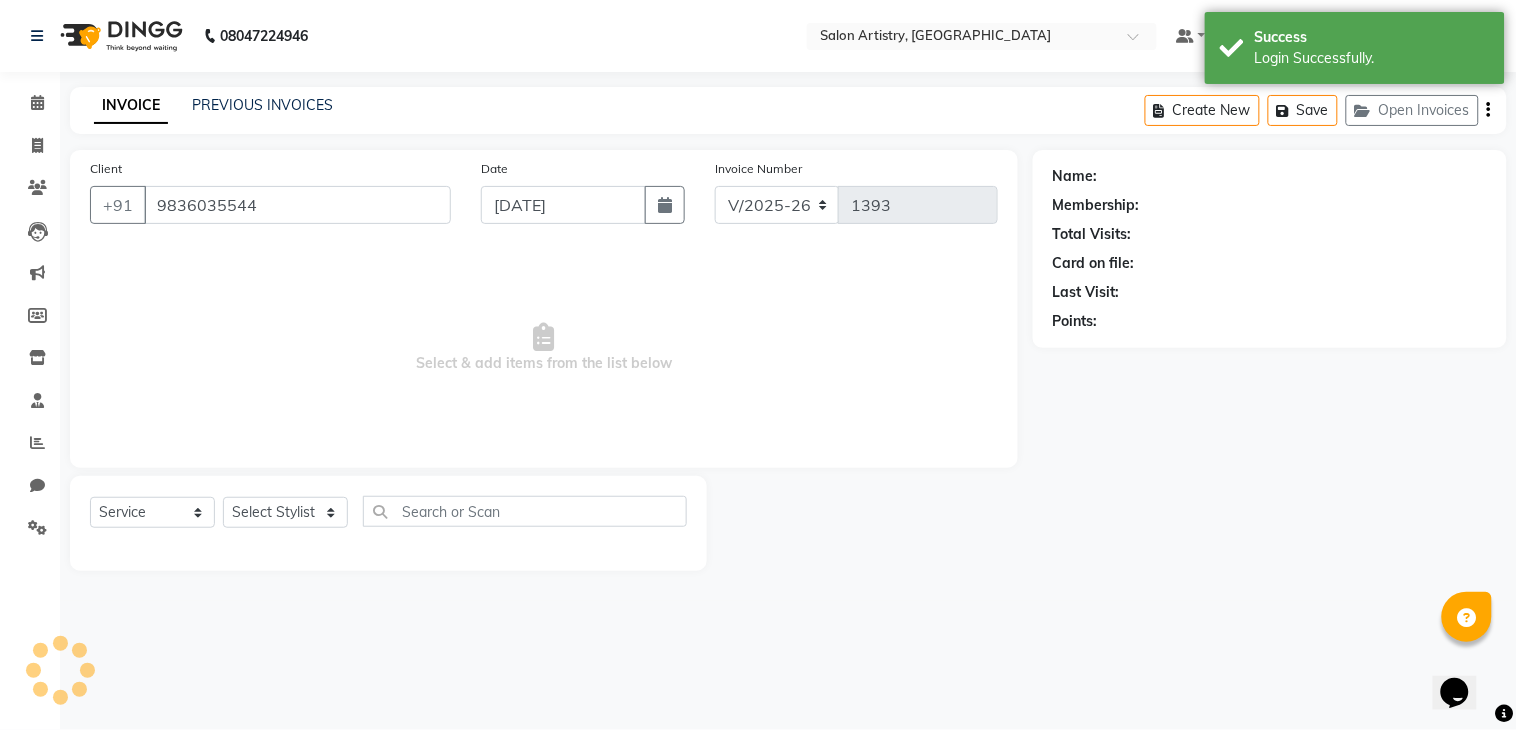 select on "79863" 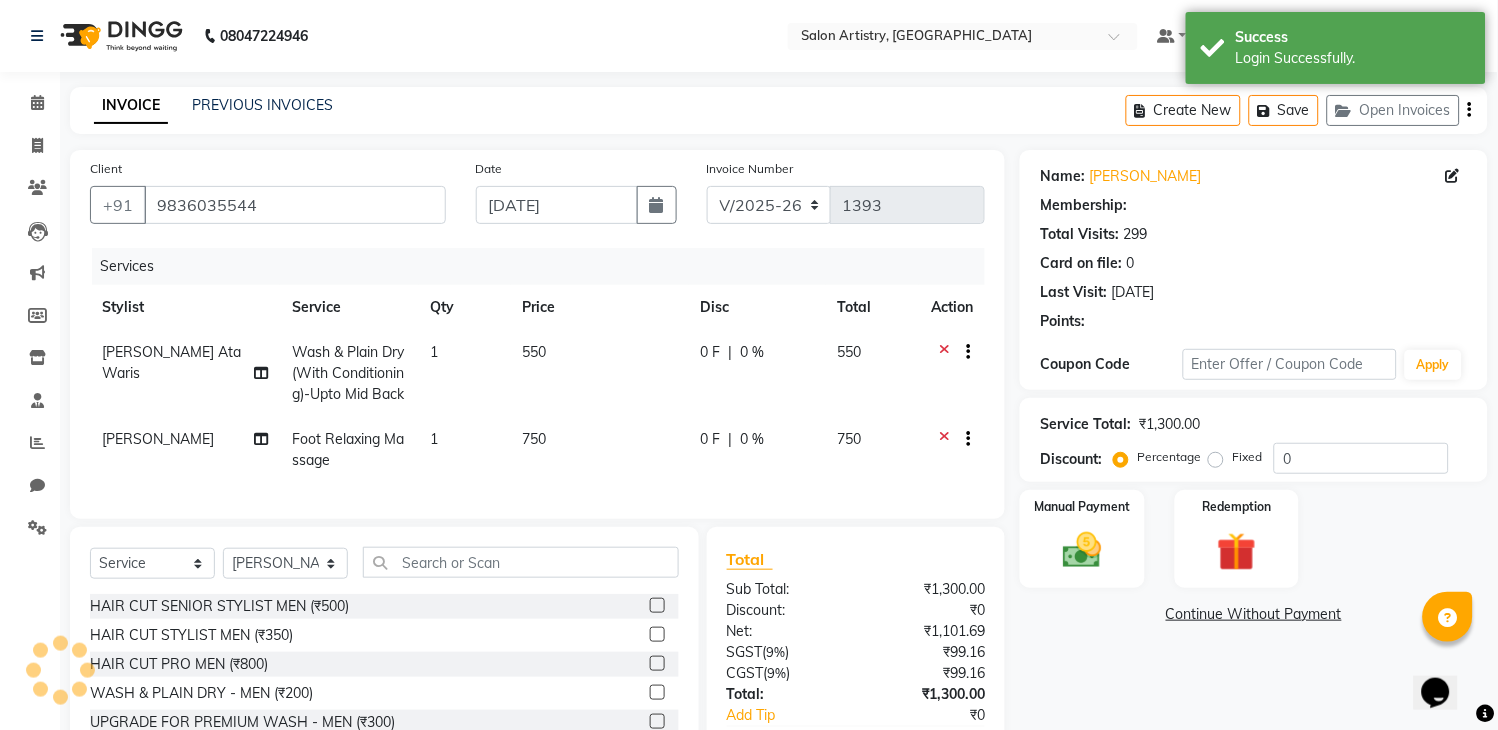 select on "1: Object" 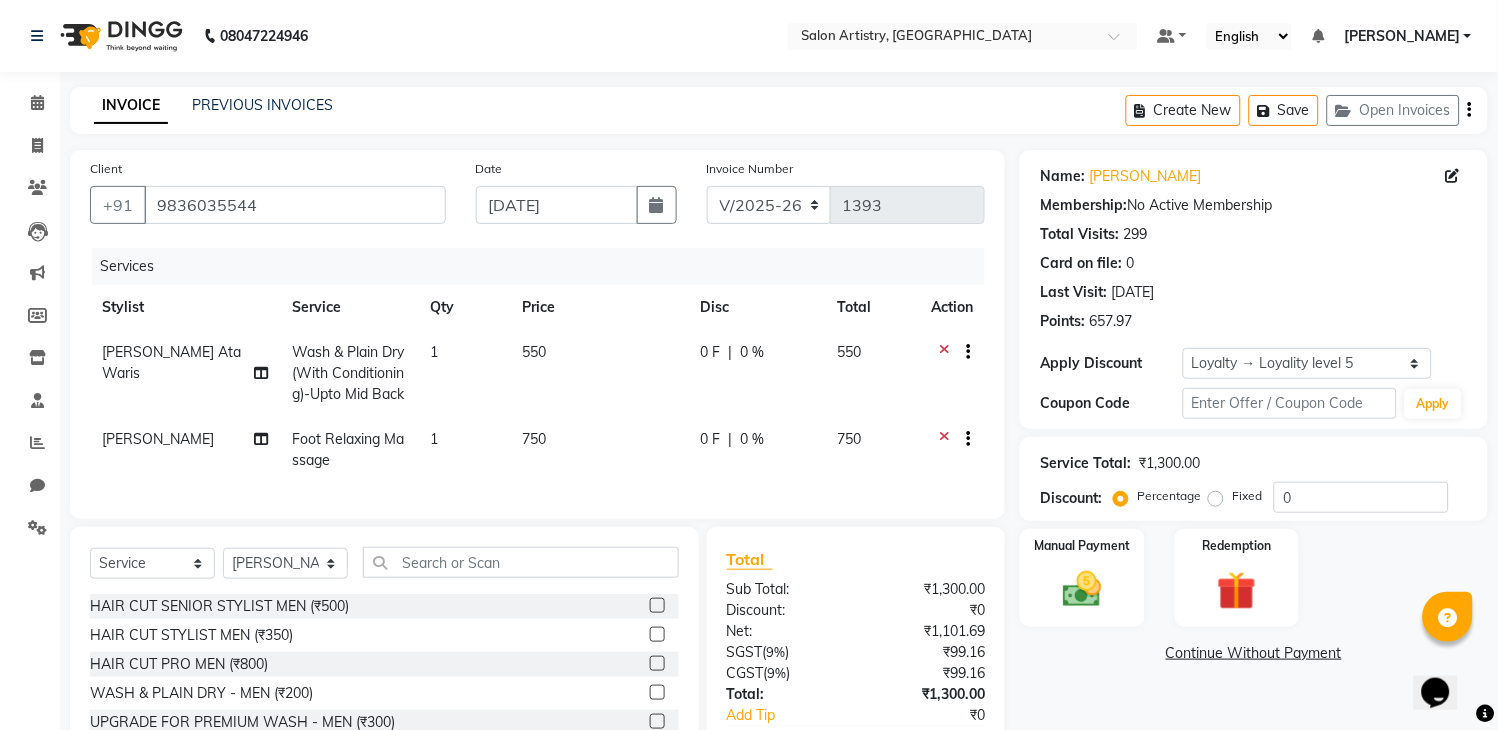 click on "0 %" 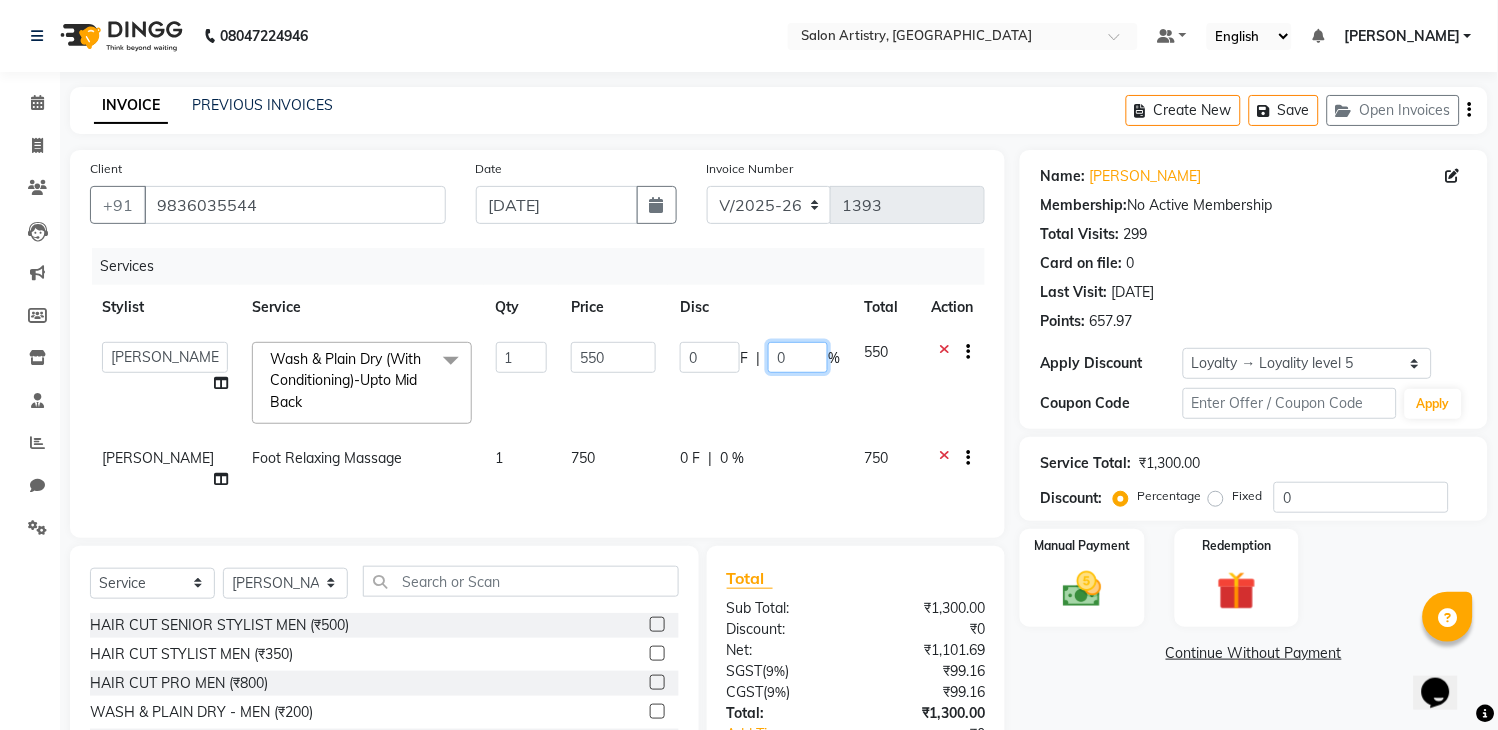 click on "0" 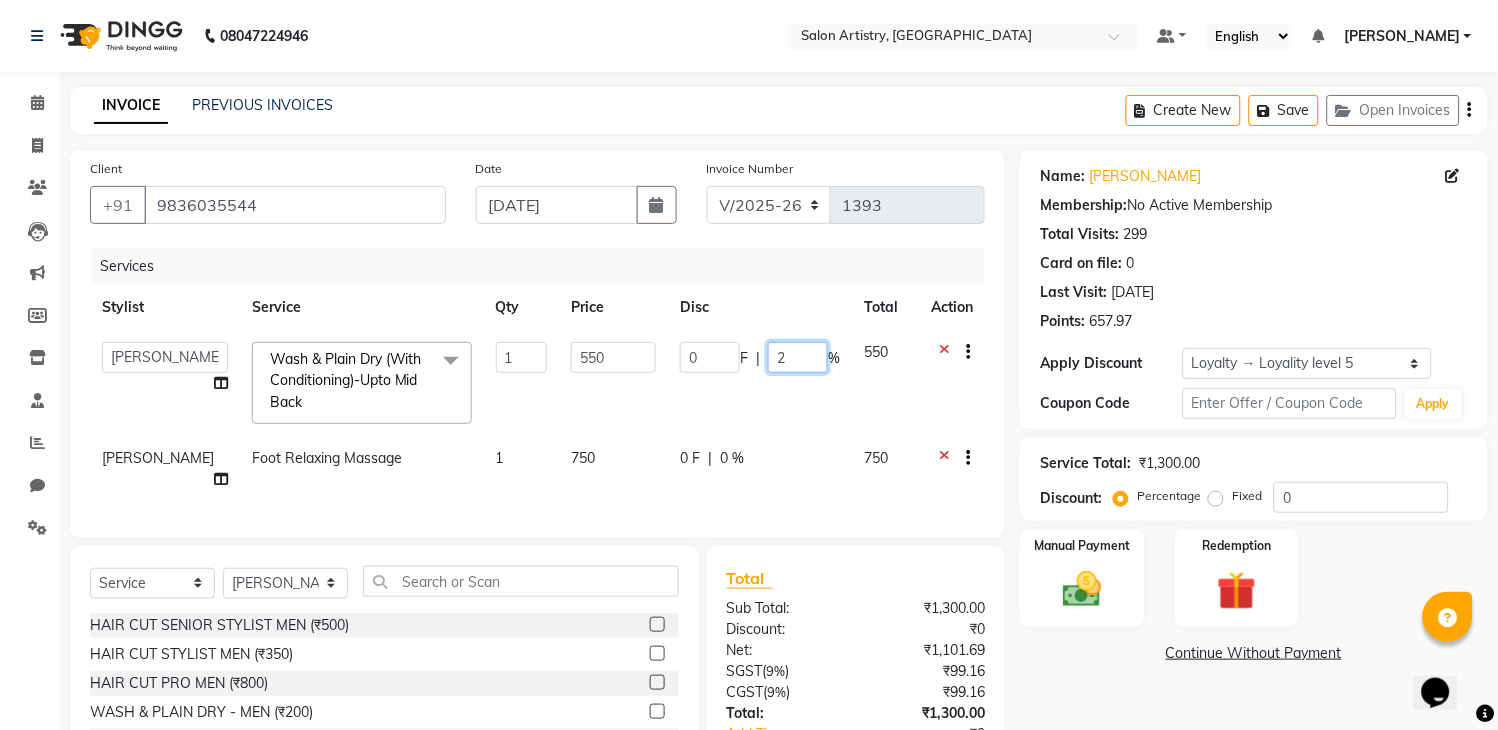 type on "25" 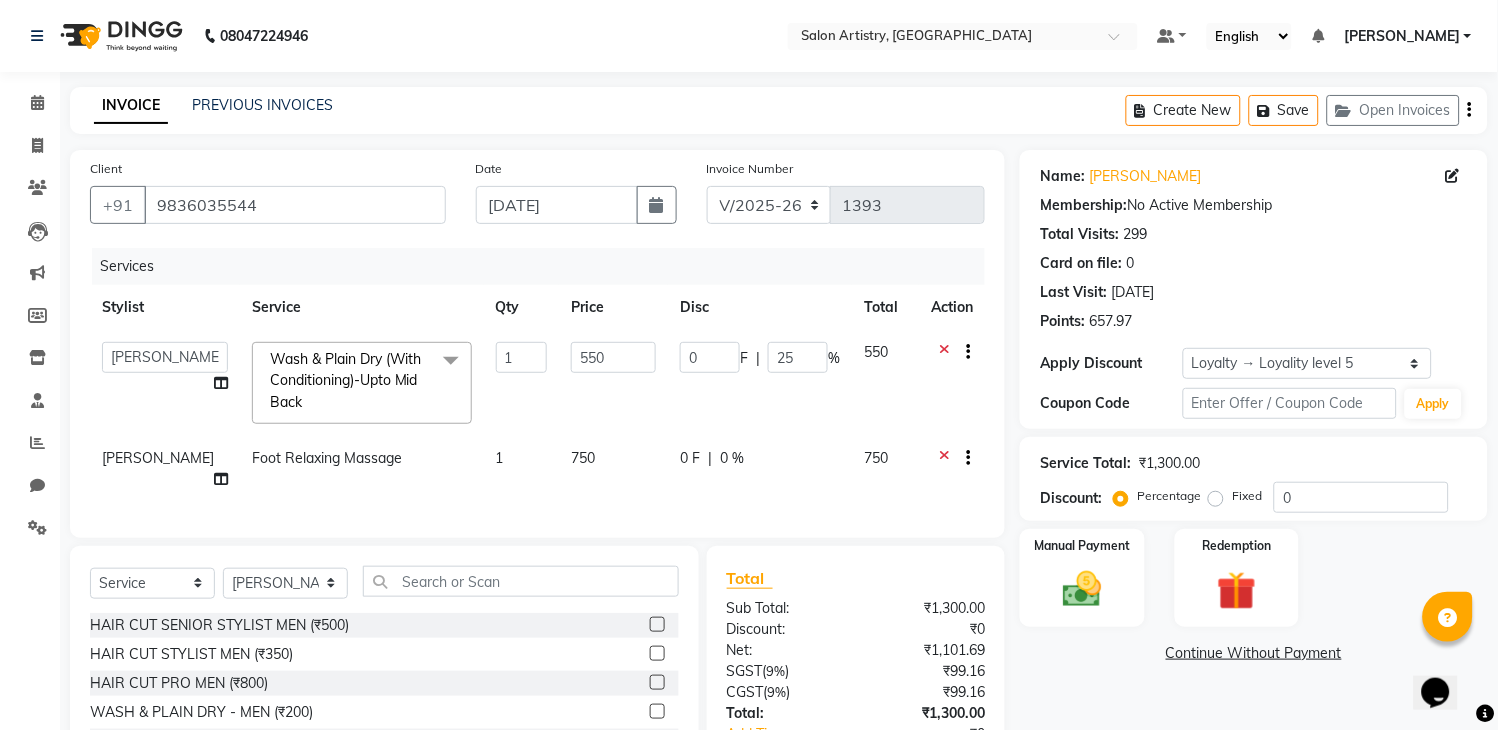 click on "0 F | 0 %" 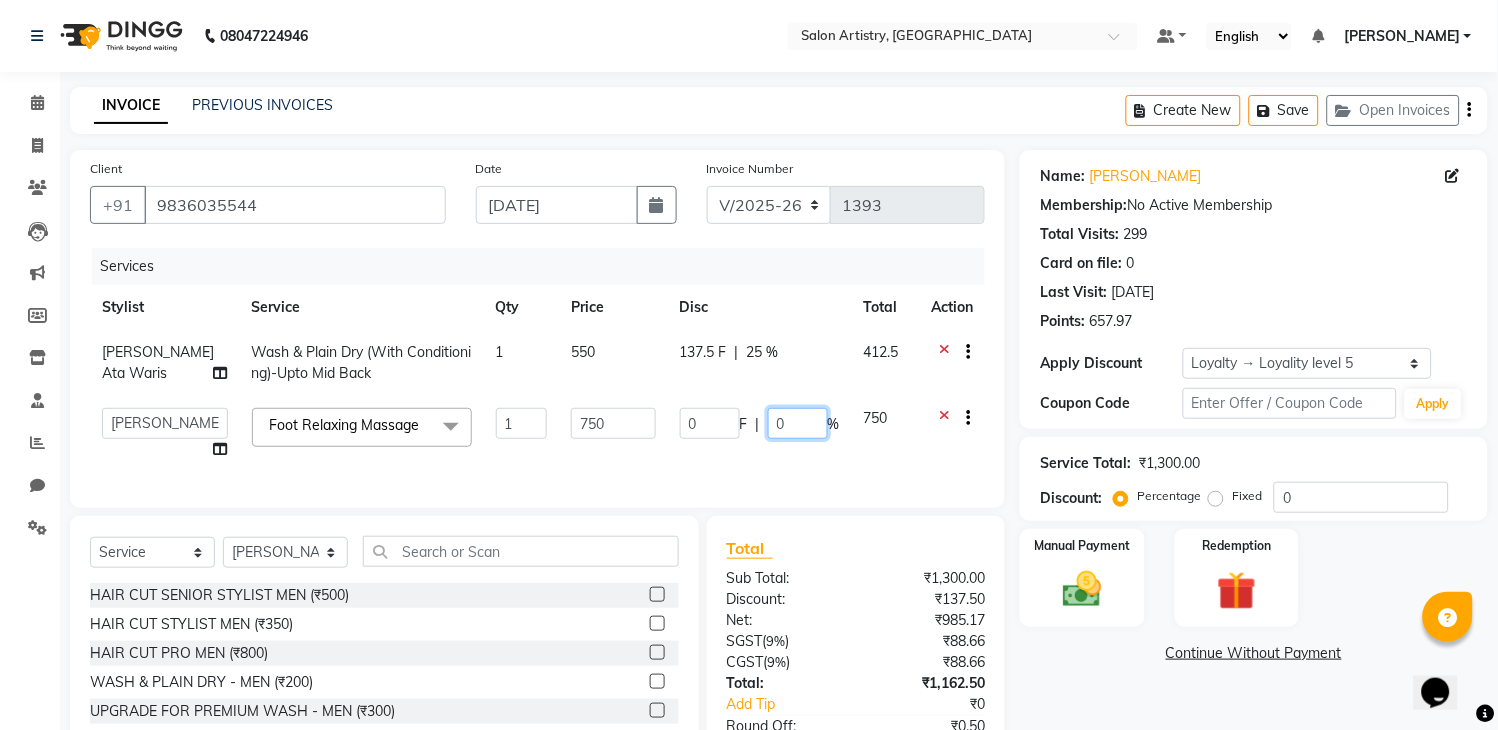 click on "0" 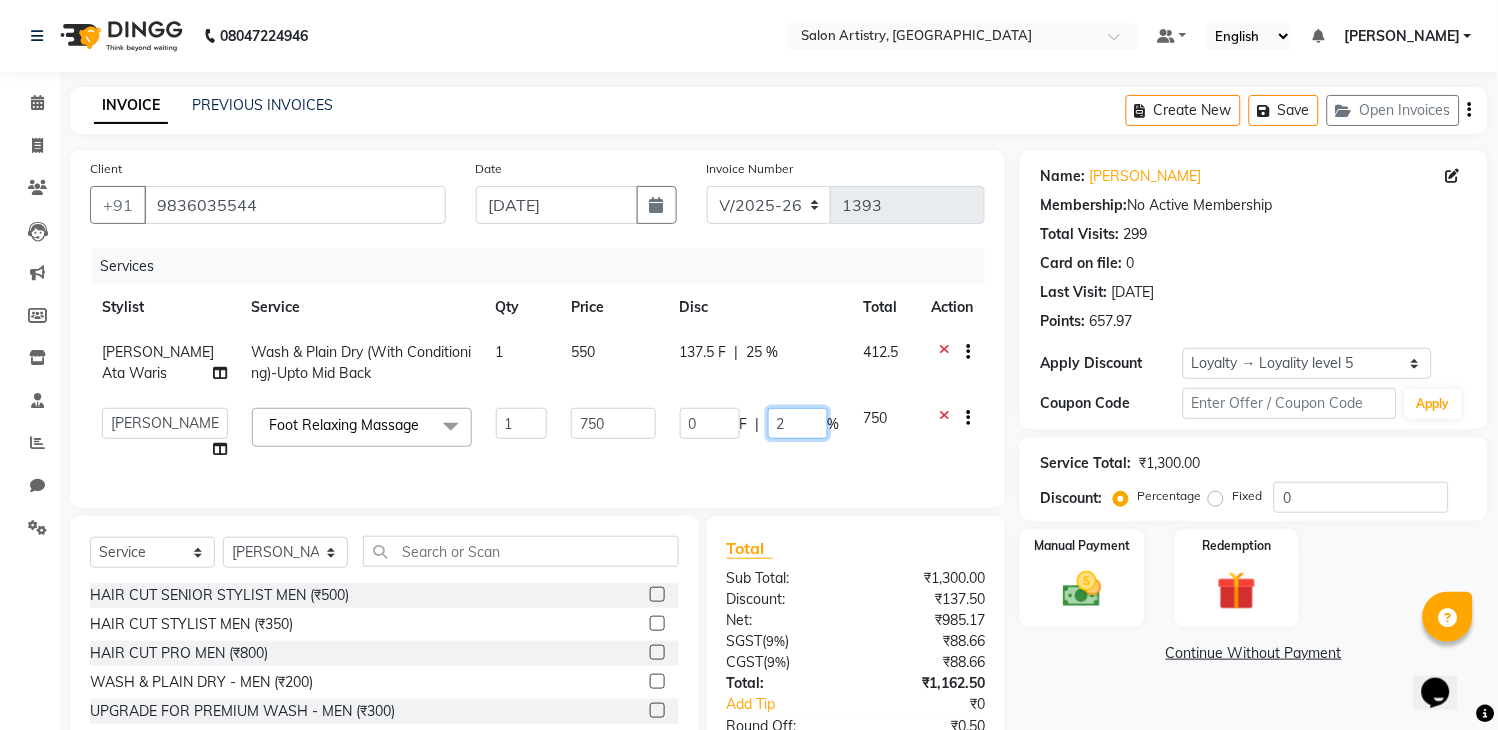 type on "25" 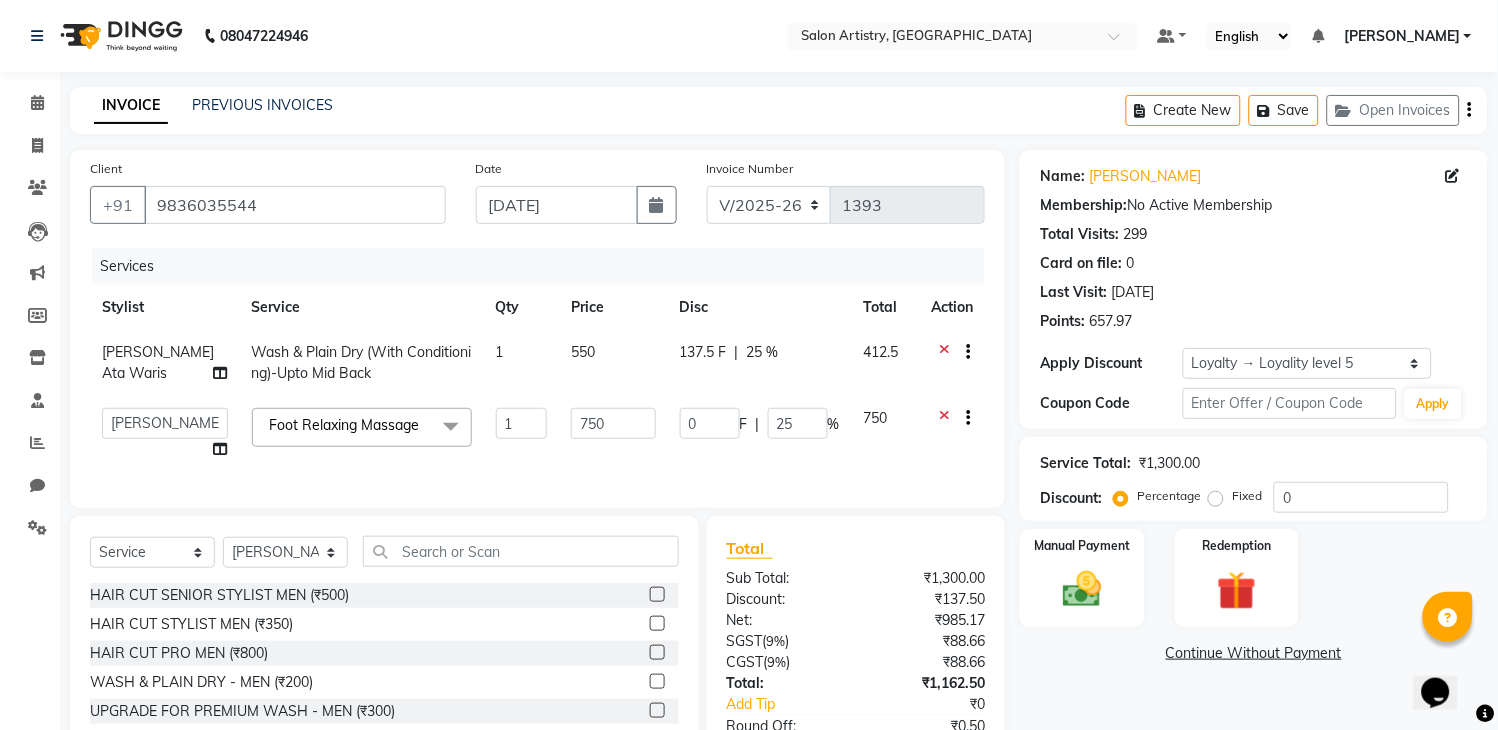click on "INVOICE PREVIOUS INVOICES Create New   Save   Open Invoices" 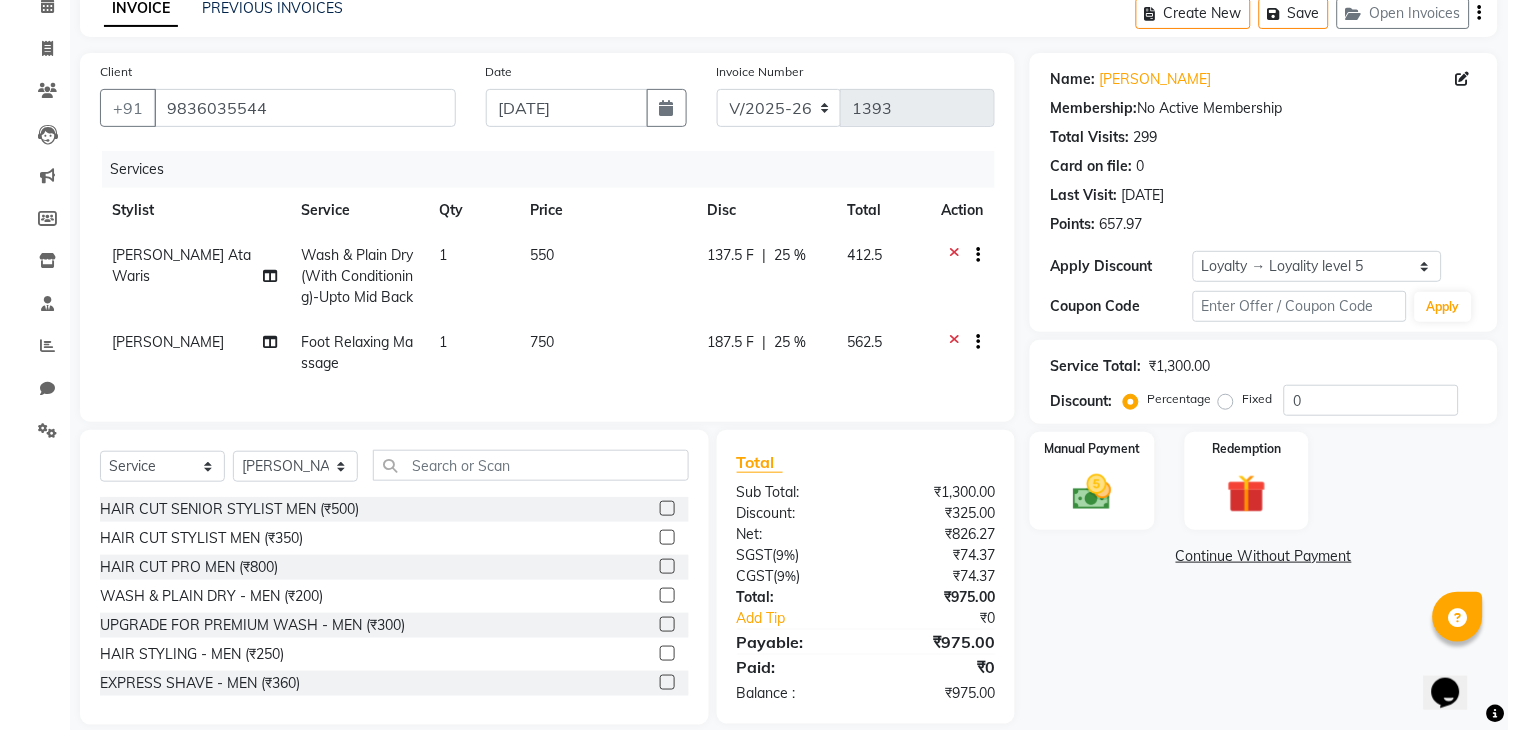 scroll, scrollTop: 141, scrollLeft: 0, axis: vertical 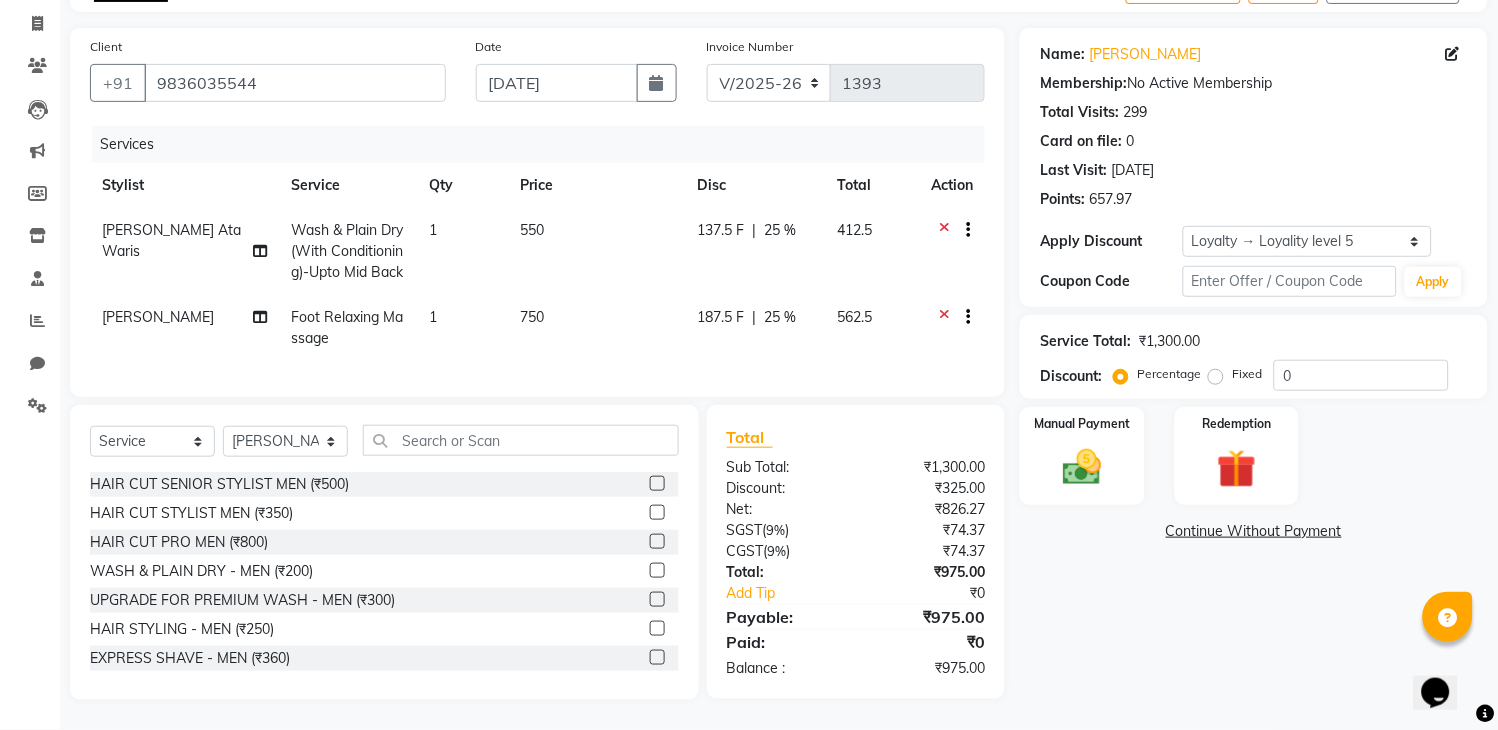 click 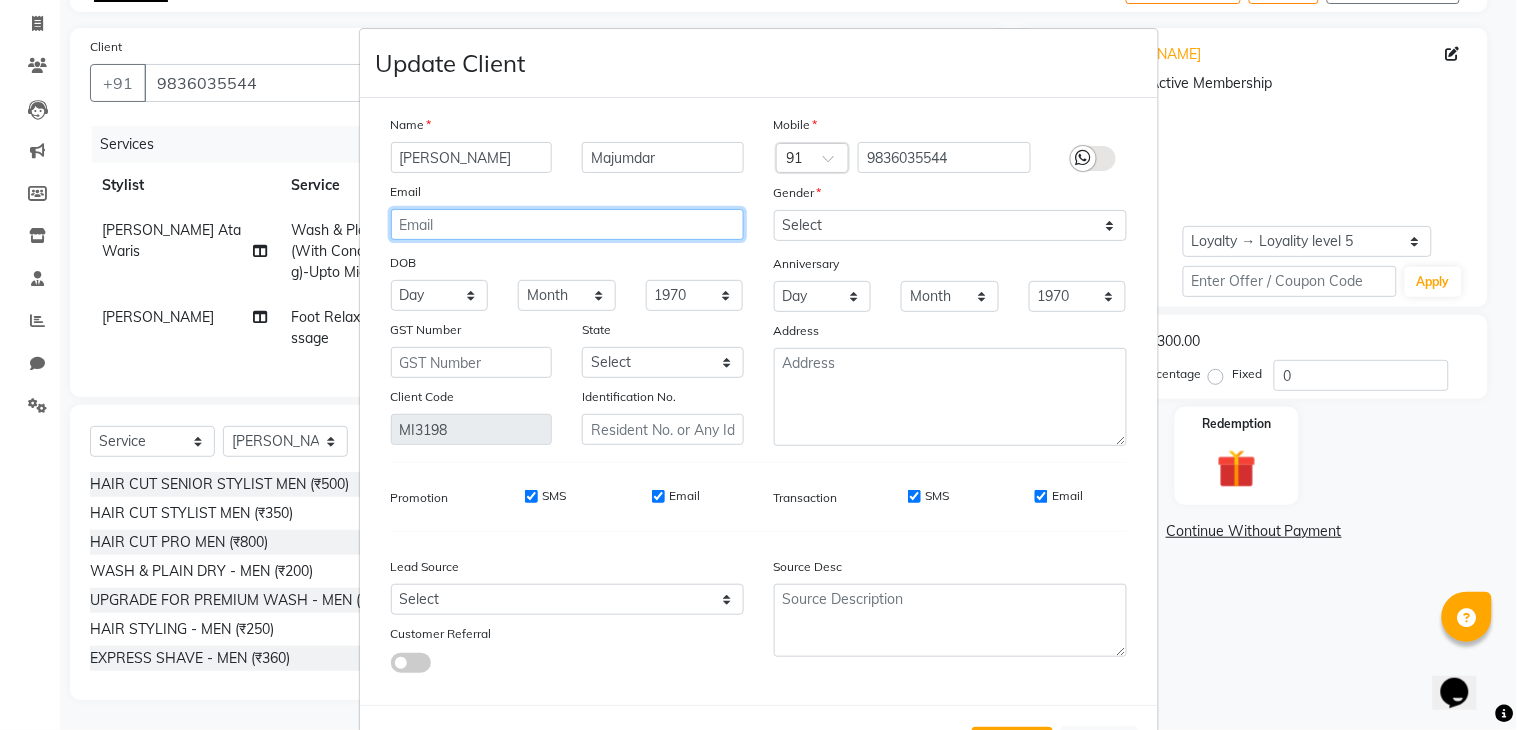 click at bounding box center [567, 224] 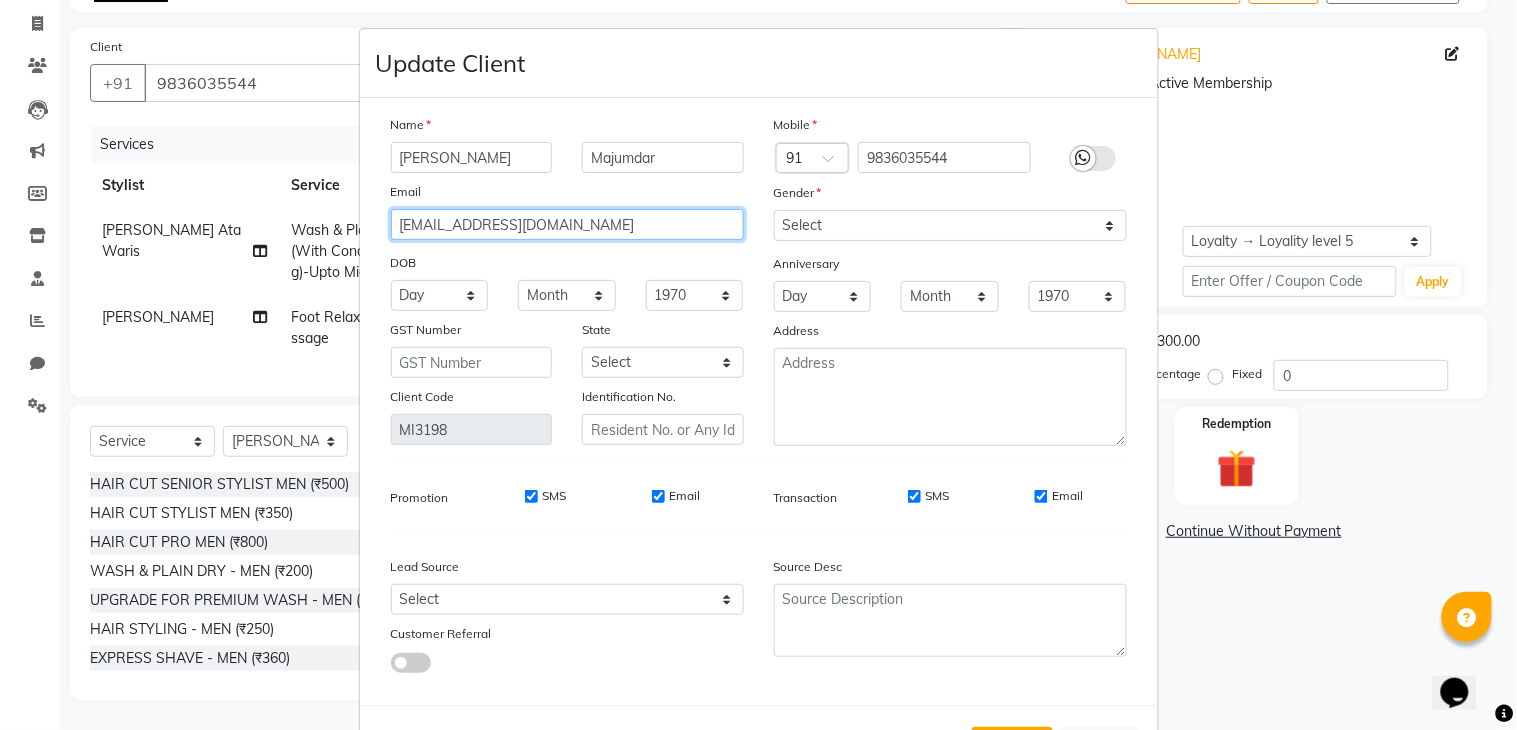 type on "[EMAIL_ADDRESS][DOMAIN_NAME]" 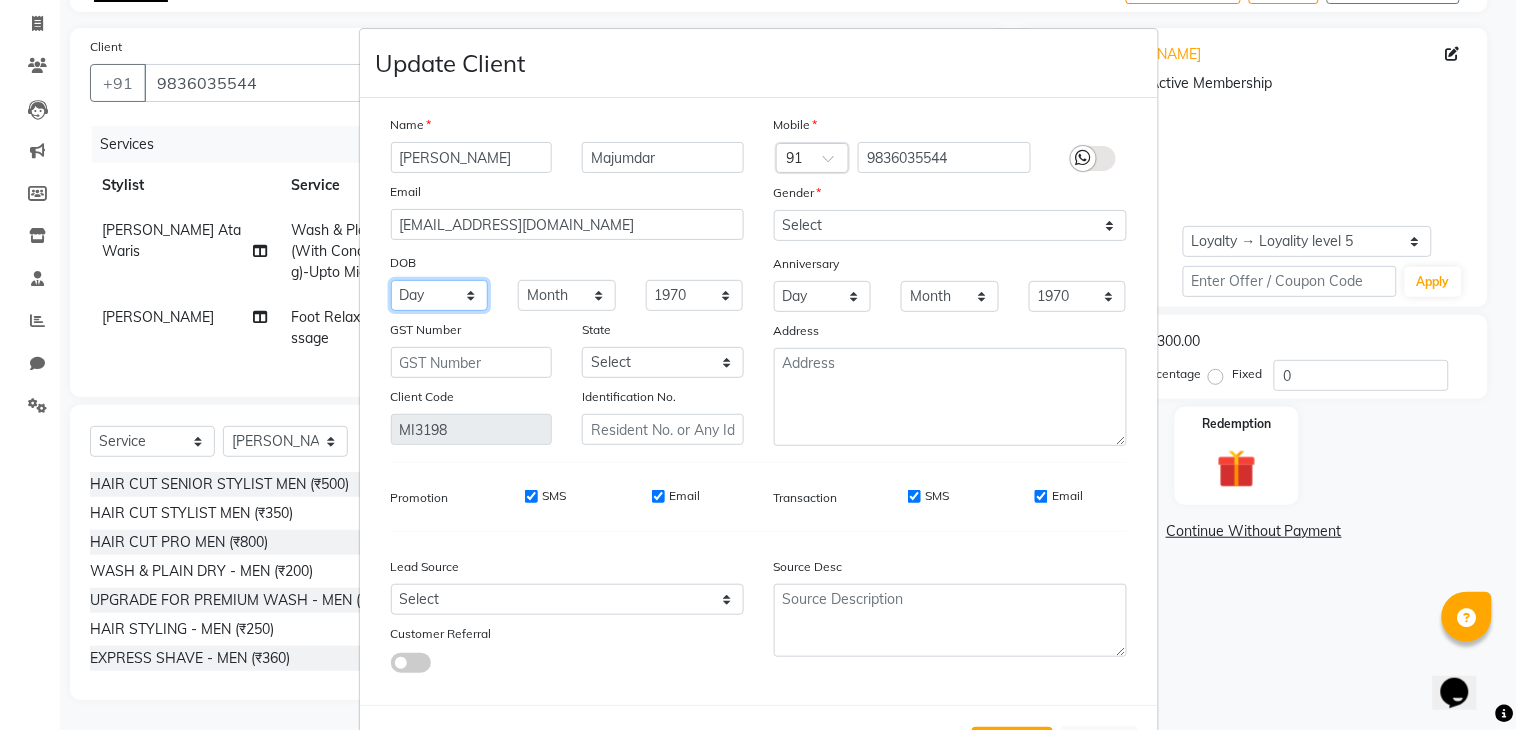 click on "Day 01 02 03 04 05 06 07 08 09 10 11 12 13 14 15 16 17 18 19 20 21 22 23 24 25 26 27 28 29 30 31" at bounding box center [440, 295] 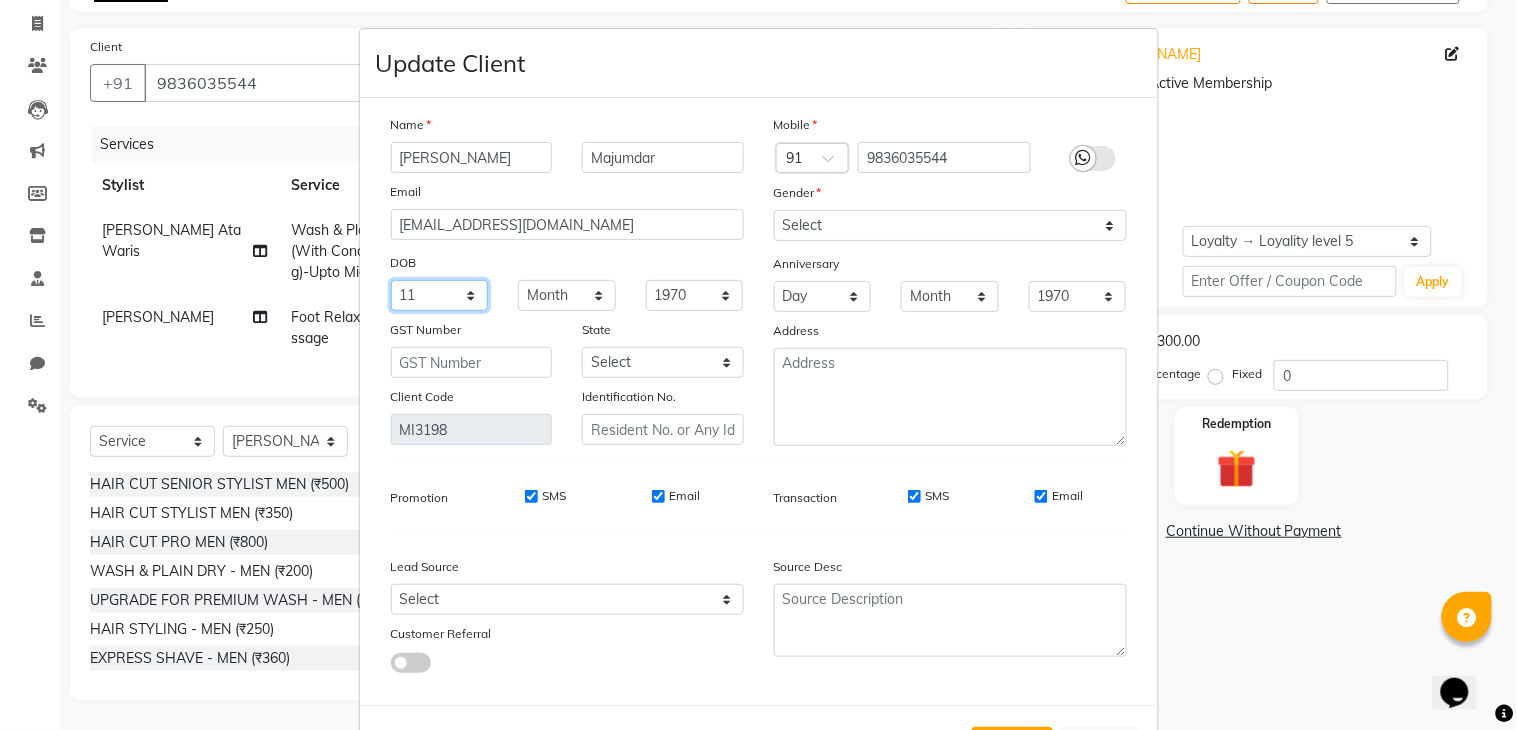click on "Day 01 02 03 04 05 06 07 08 09 10 11 12 13 14 15 16 17 18 19 20 21 22 23 24 25 26 27 28 29 30 31" at bounding box center [440, 295] 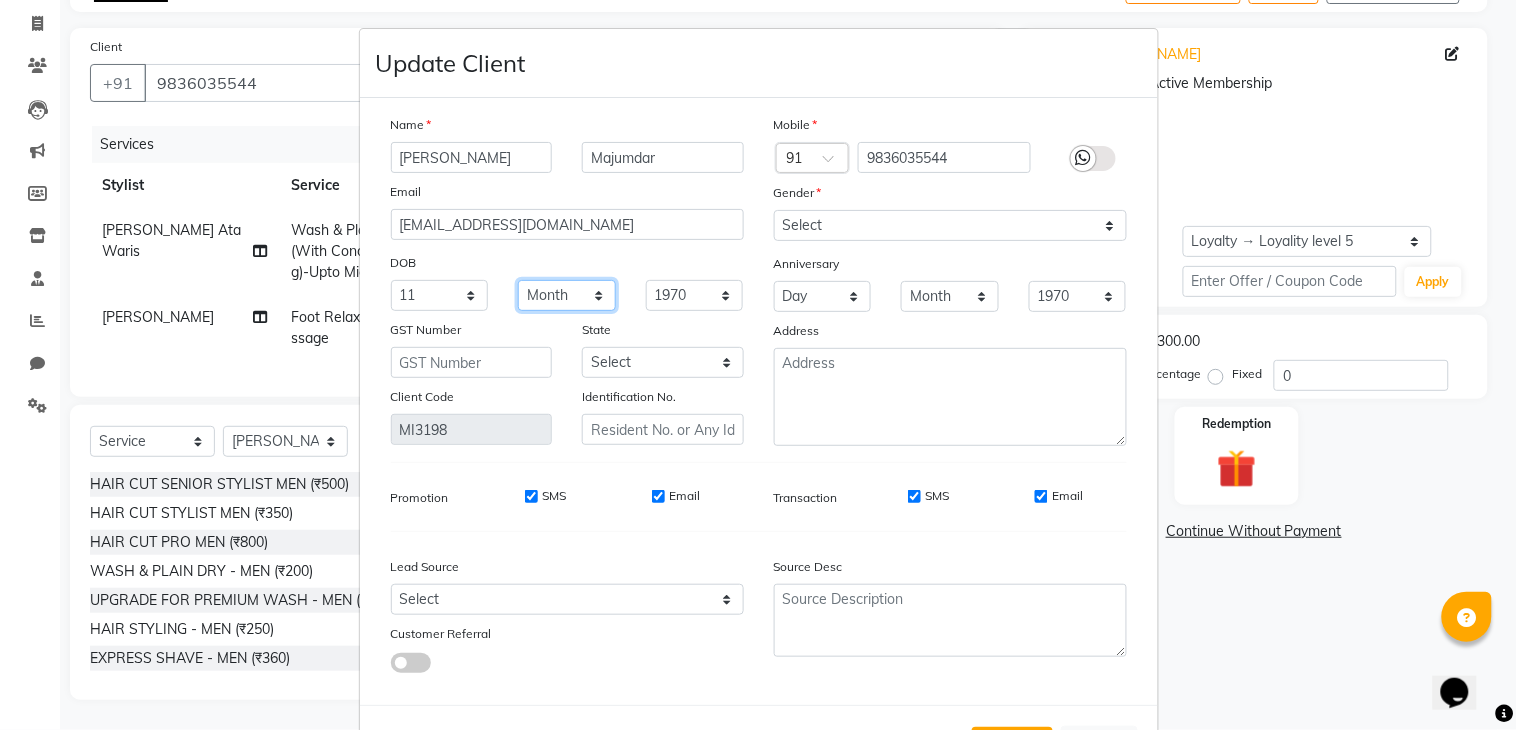 click on "Month January February March April May June July August September October November December" at bounding box center [567, 295] 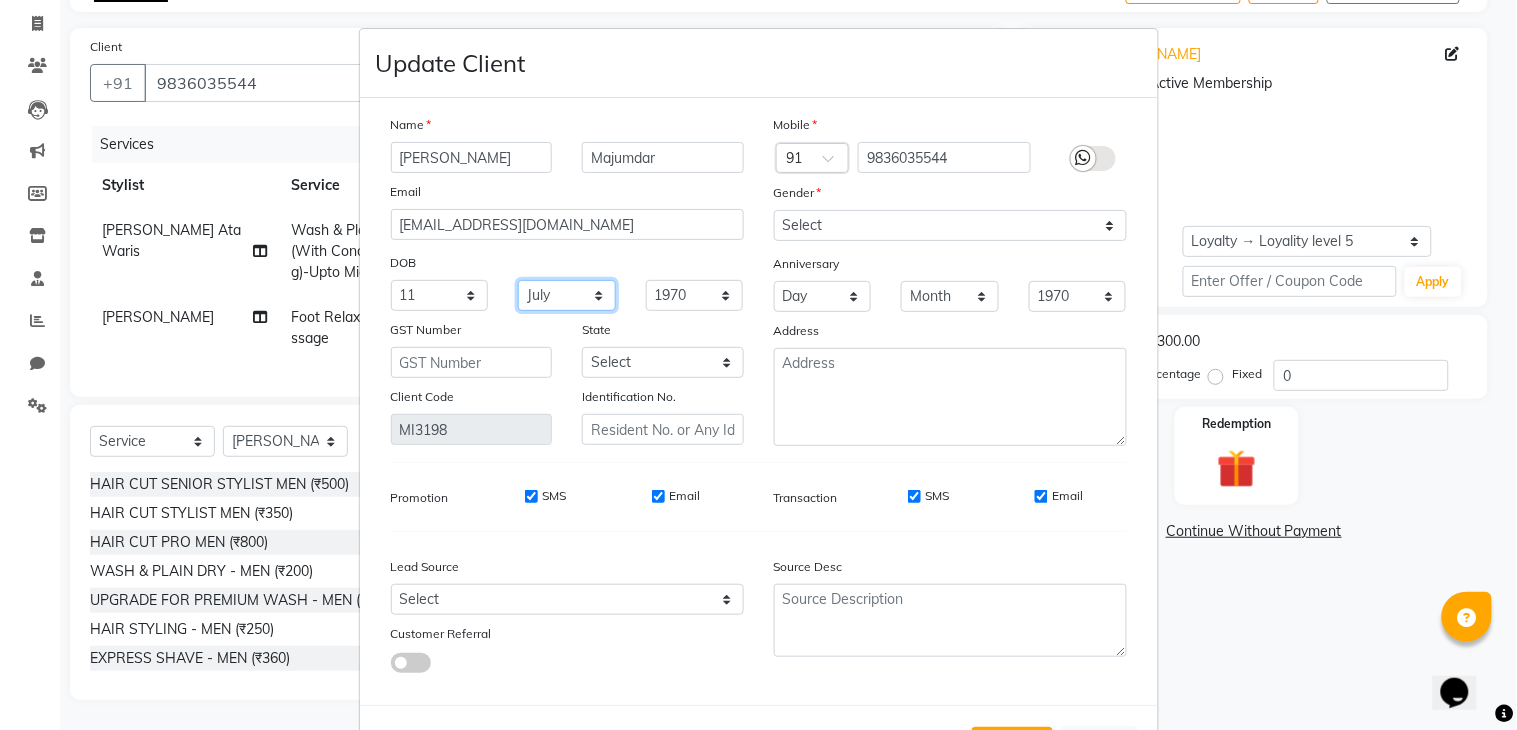 click on "Month January February March April May June July August September October November December" at bounding box center (567, 295) 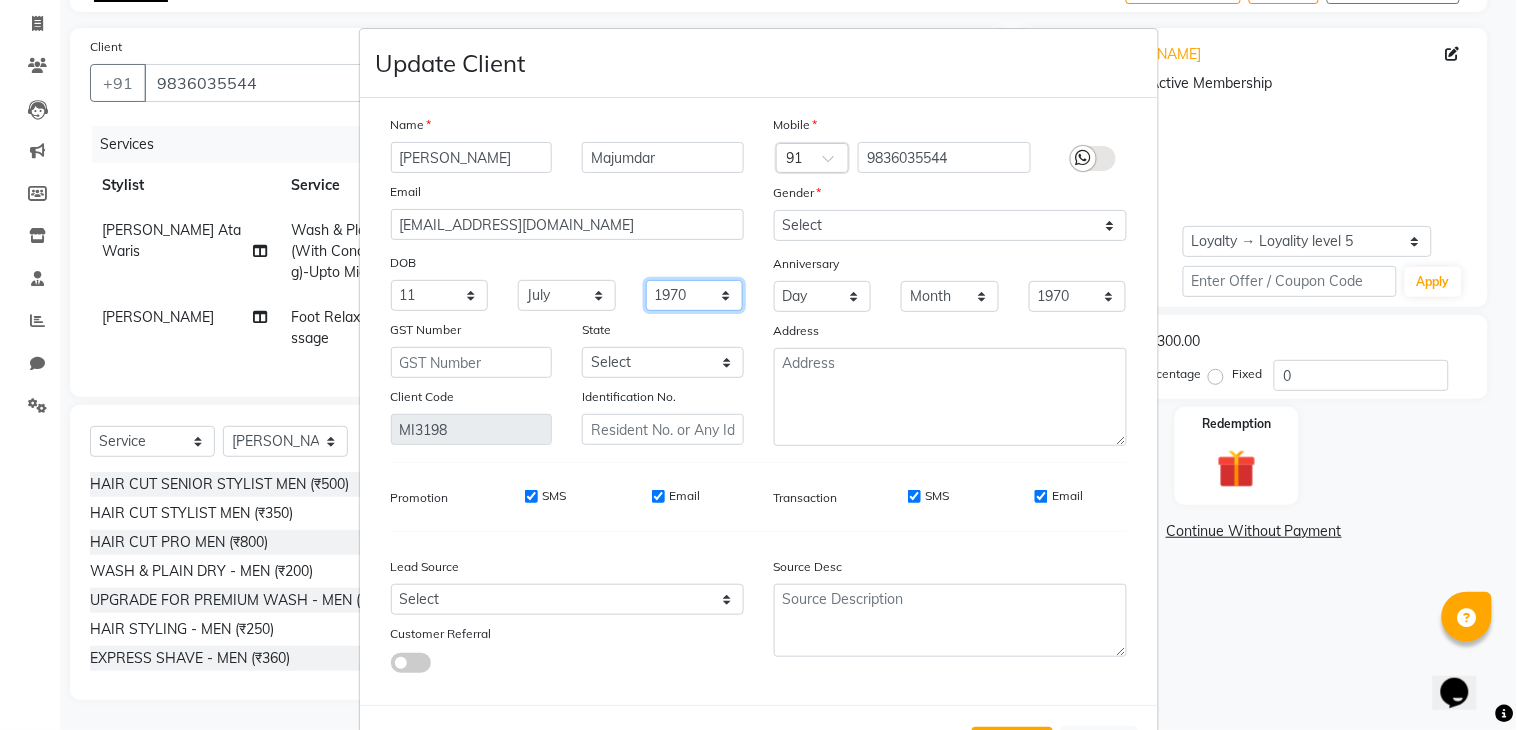 click on "1940 1941 1942 1943 1944 1945 1946 1947 1948 1949 1950 1951 1952 1953 1954 1955 1956 1957 1958 1959 1960 1961 1962 1963 1964 1965 1966 1967 1968 1969 1970 1971 1972 1973 1974 1975 1976 1977 1978 1979 1980 1981 1982 1983 1984 1985 1986 1987 1988 1989 1990 1991 1992 1993 1994 1995 1996 1997 1998 1999 2000 2001 2002 2003 2004 2005 2006 2007 2008 2009 2010 2011 2012 2013 2014 2015 2016 2017 2018 2019 2020 2021 2022 2023 2024" at bounding box center [695, 295] 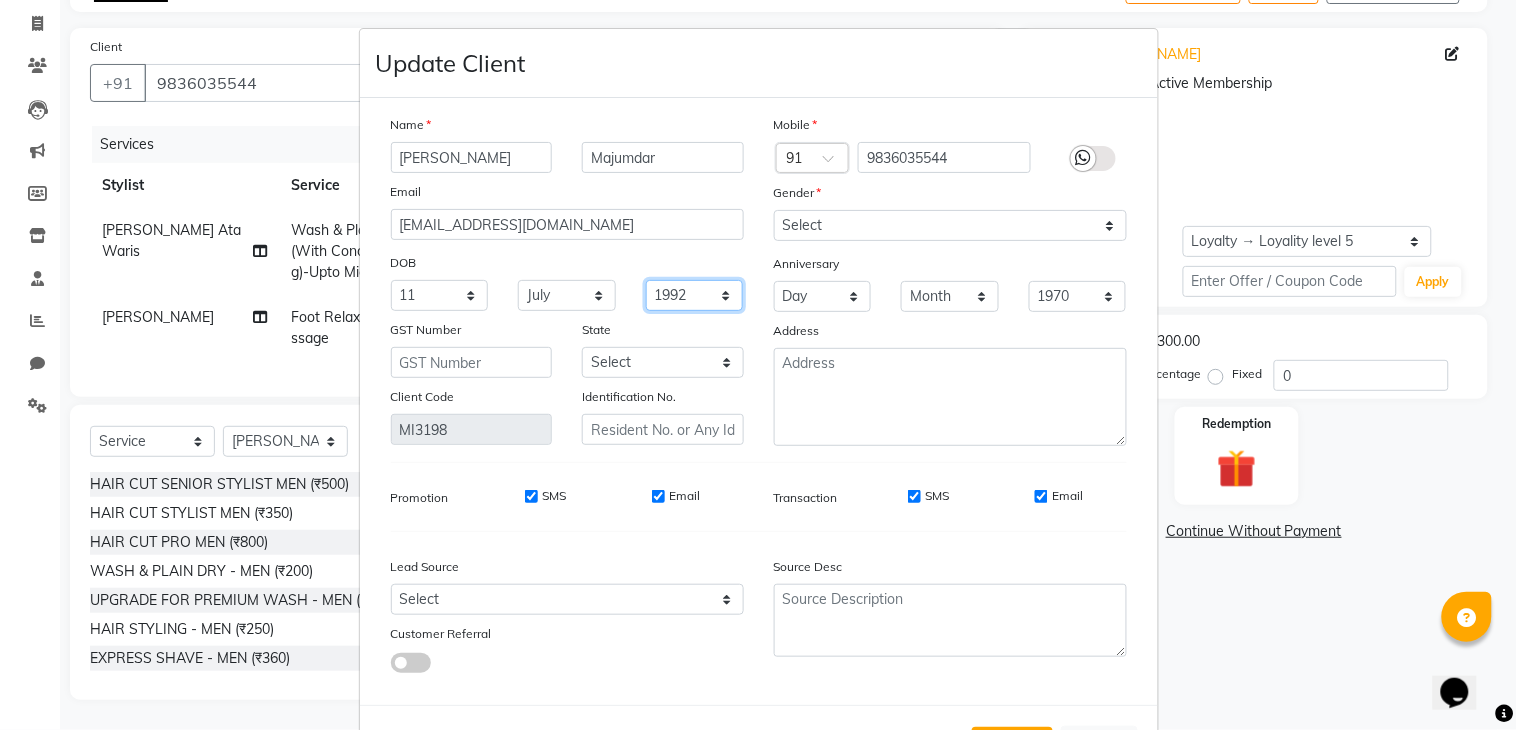 click on "1940 1941 1942 1943 1944 1945 1946 1947 1948 1949 1950 1951 1952 1953 1954 1955 1956 1957 1958 1959 1960 1961 1962 1963 1964 1965 1966 1967 1968 1969 1970 1971 1972 1973 1974 1975 1976 1977 1978 1979 1980 1981 1982 1983 1984 1985 1986 1987 1988 1989 1990 1991 1992 1993 1994 1995 1996 1997 1998 1999 2000 2001 2002 2003 2004 2005 2006 2007 2008 2009 2010 2011 2012 2013 2014 2015 2016 2017 2018 2019 2020 2021 2022 2023 2024" at bounding box center (695, 295) 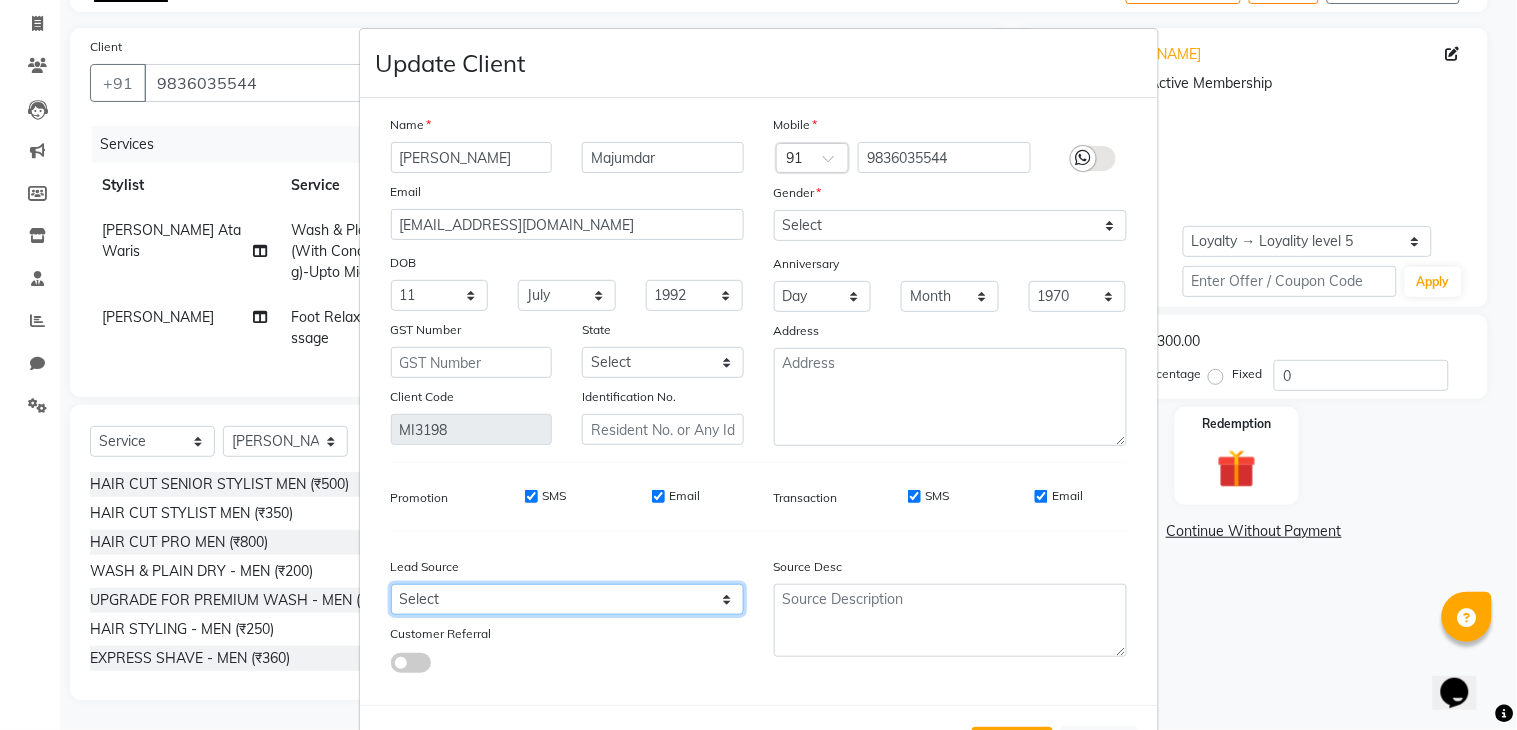 click on "Select Walk-in Referral Internet Friend Word of Mouth Advertisement Facebook JustDial Google Other" at bounding box center (567, 599) 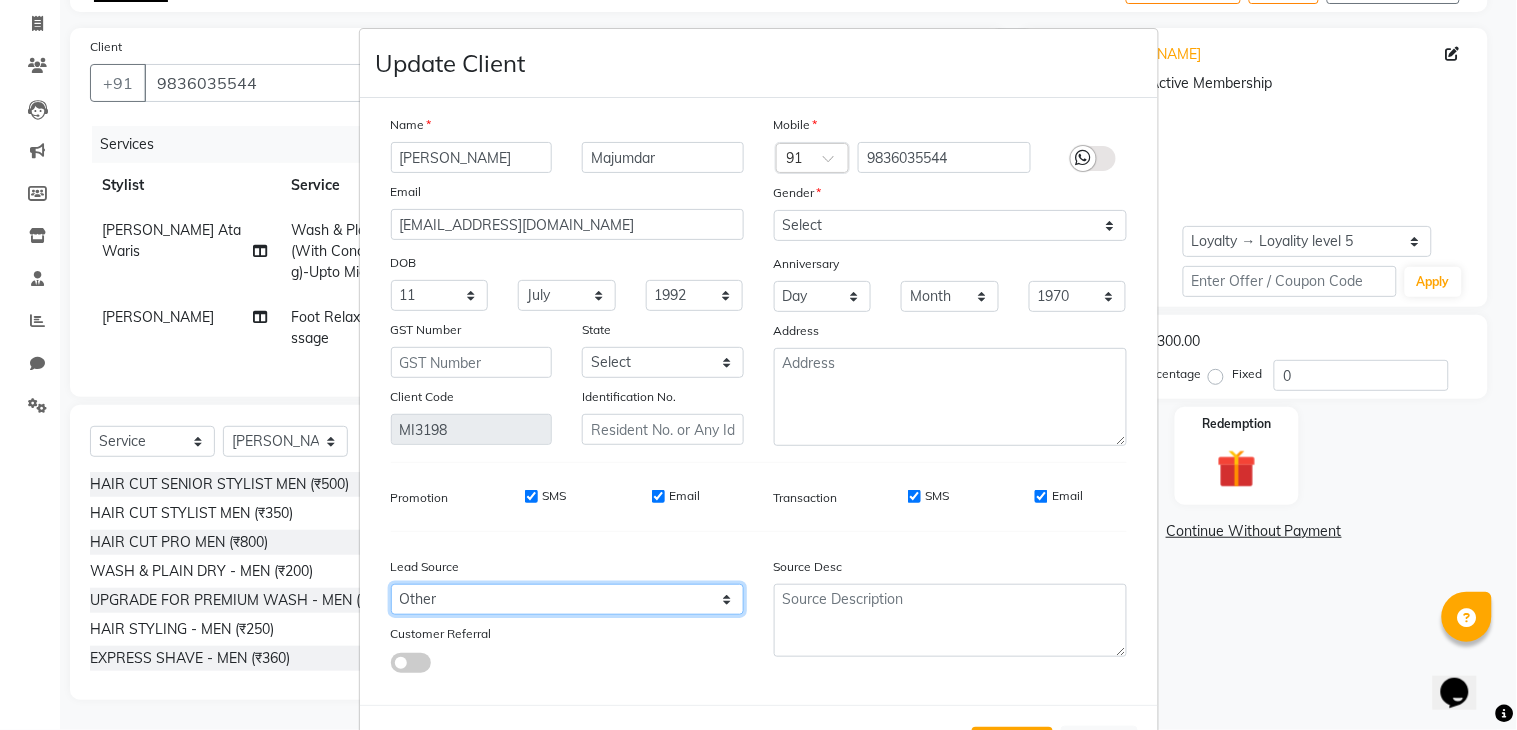 click on "Select Walk-in Referral Internet Friend Word of Mouth Advertisement Facebook JustDial Google Other" at bounding box center [567, 599] 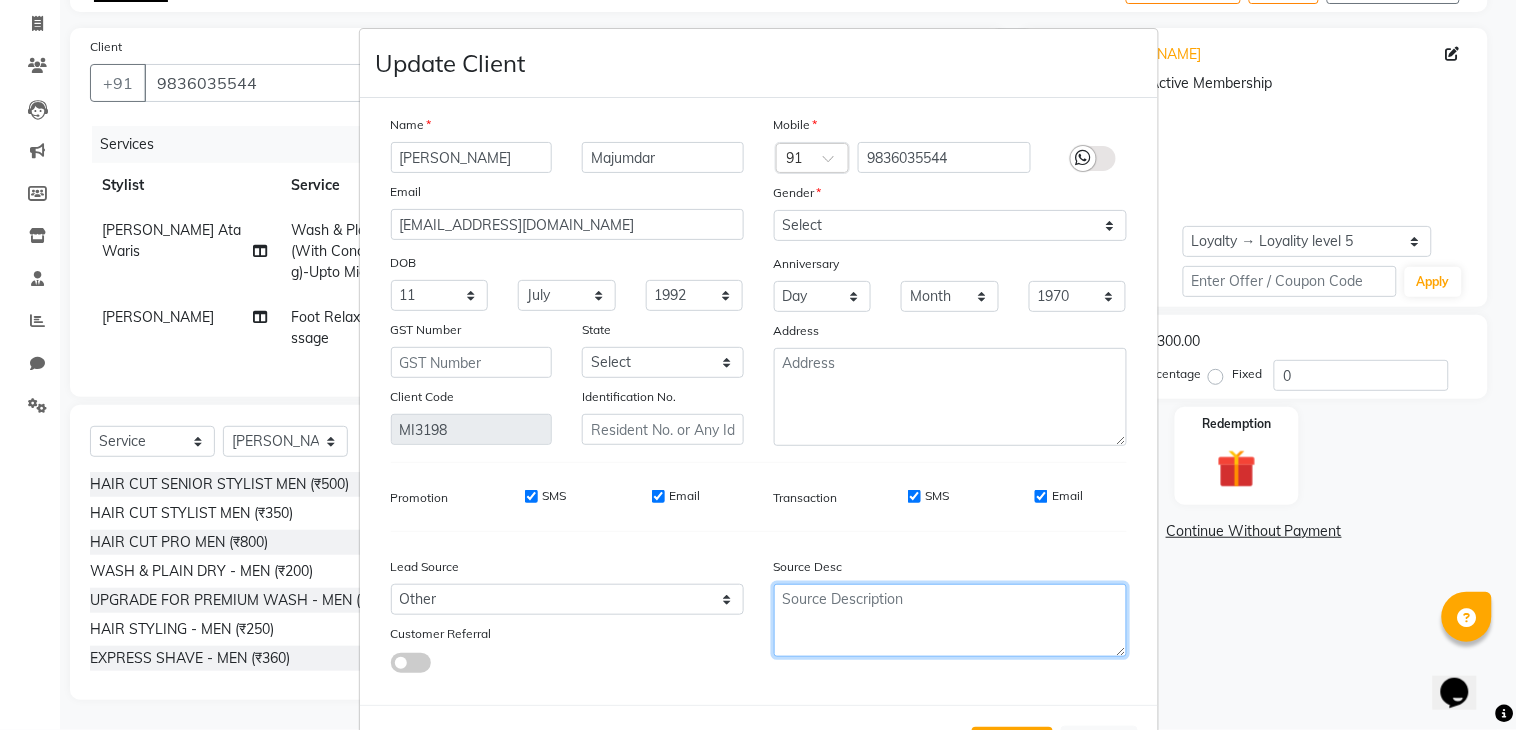 click at bounding box center [950, 620] 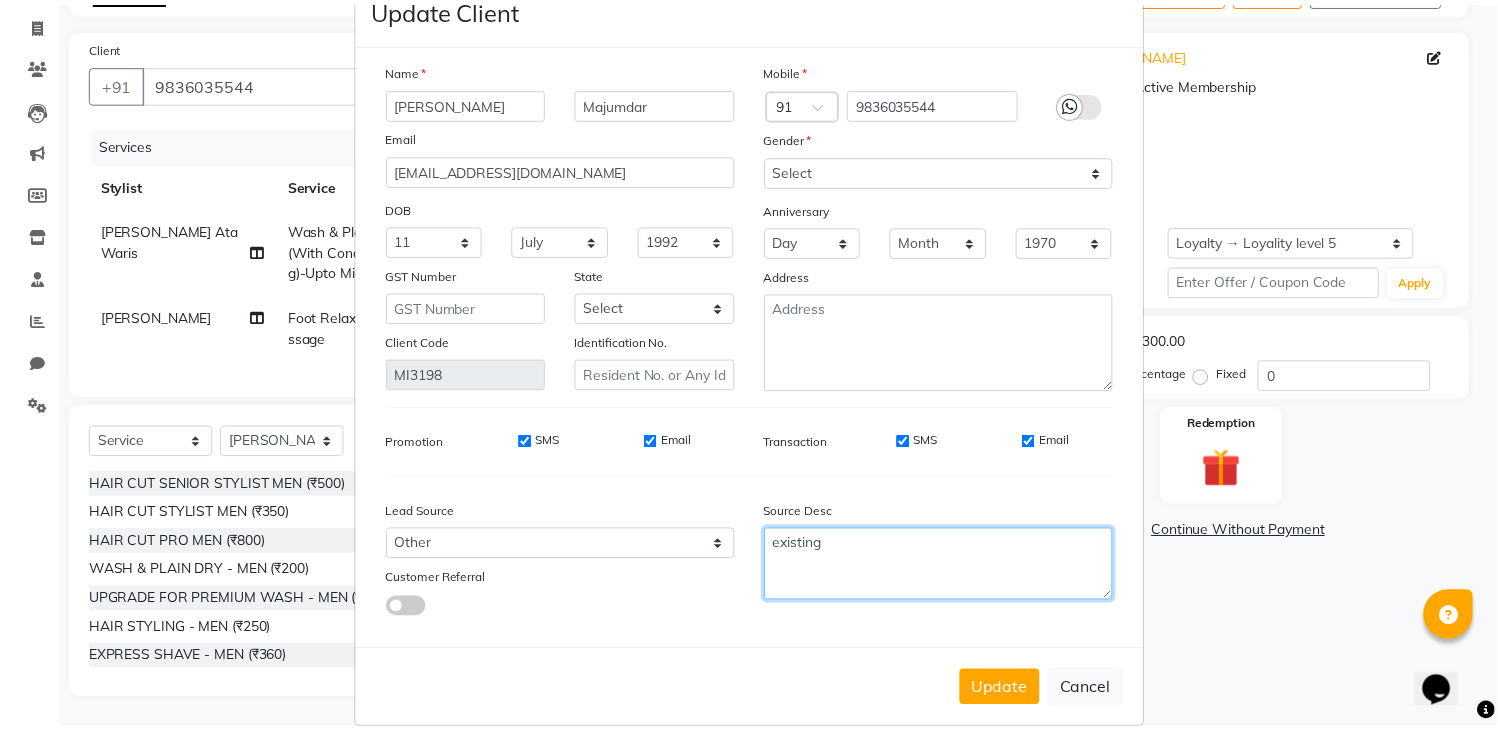 scroll, scrollTop: 85, scrollLeft: 0, axis: vertical 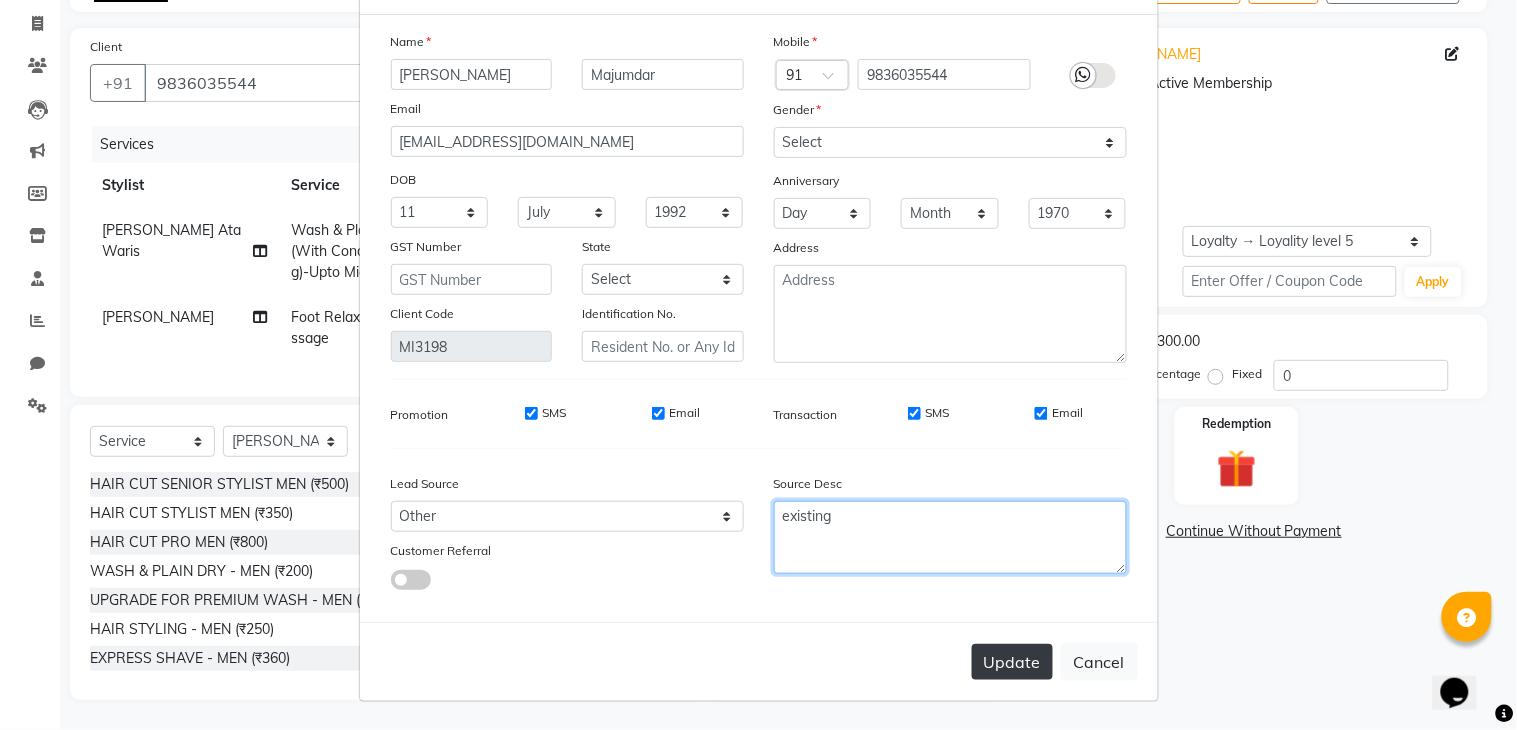 type on "existing" 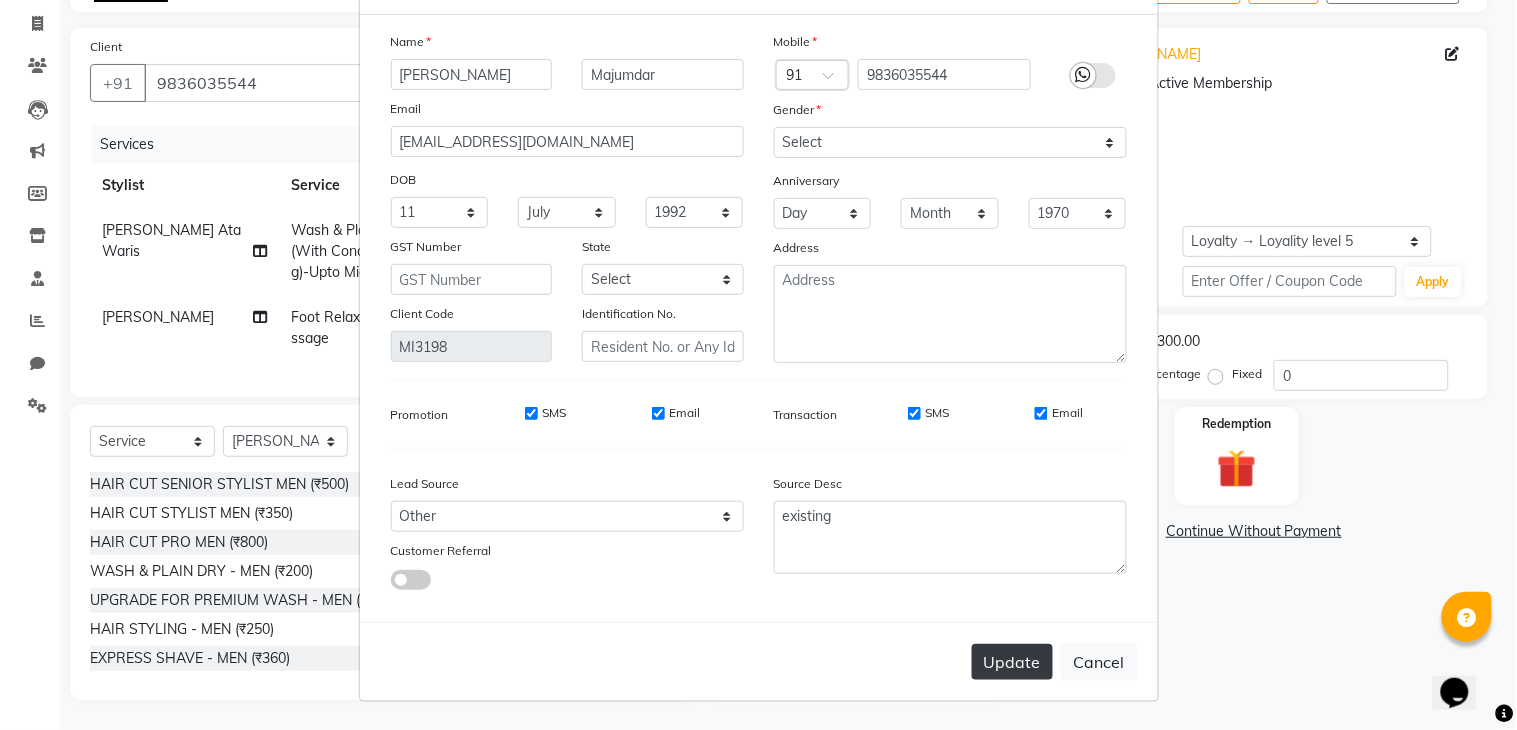 click on "Update" at bounding box center [1012, 662] 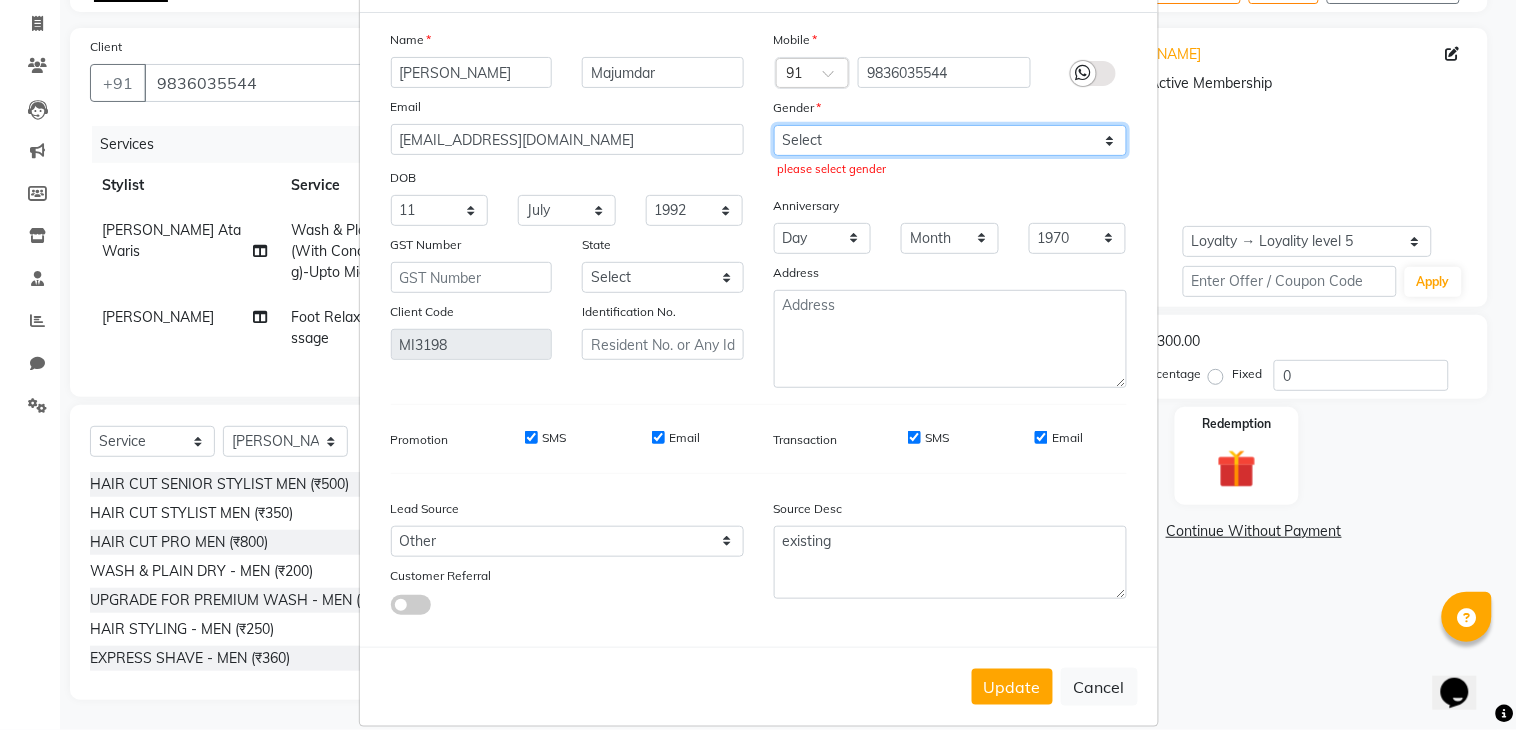 click on "Select [DEMOGRAPHIC_DATA] [DEMOGRAPHIC_DATA] Other Prefer Not To Say" at bounding box center (950, 140) 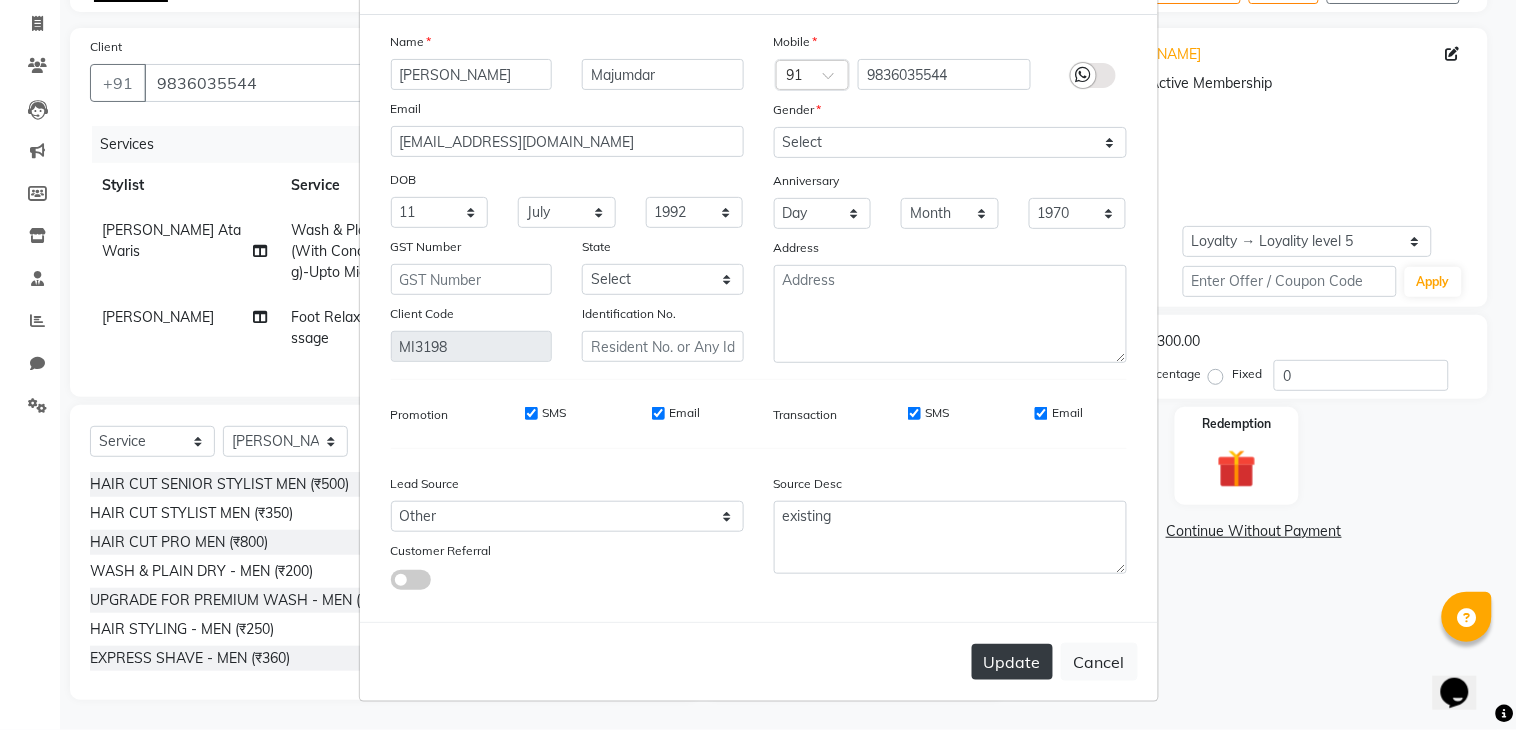 click on "Update" at bounding box center [1012, 662] 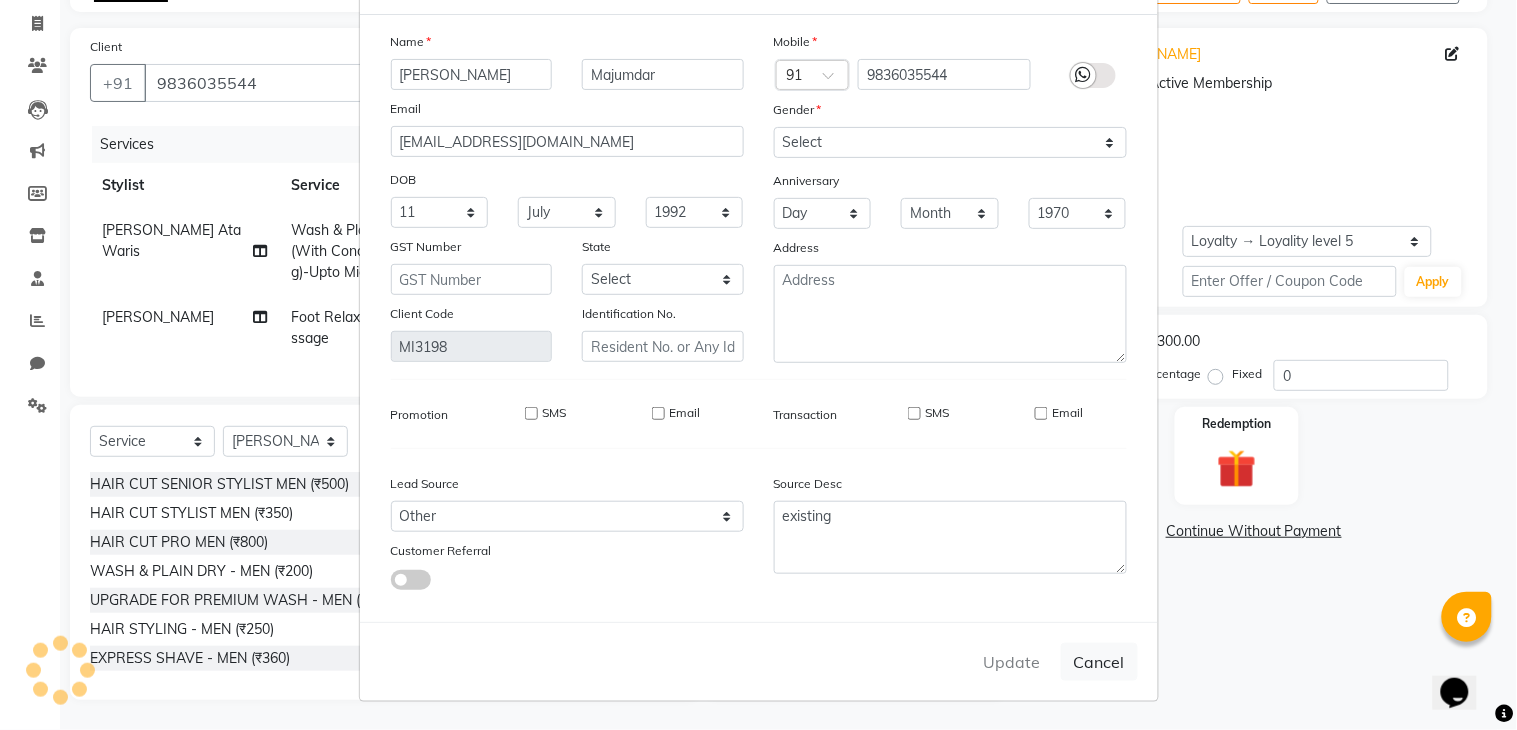 type 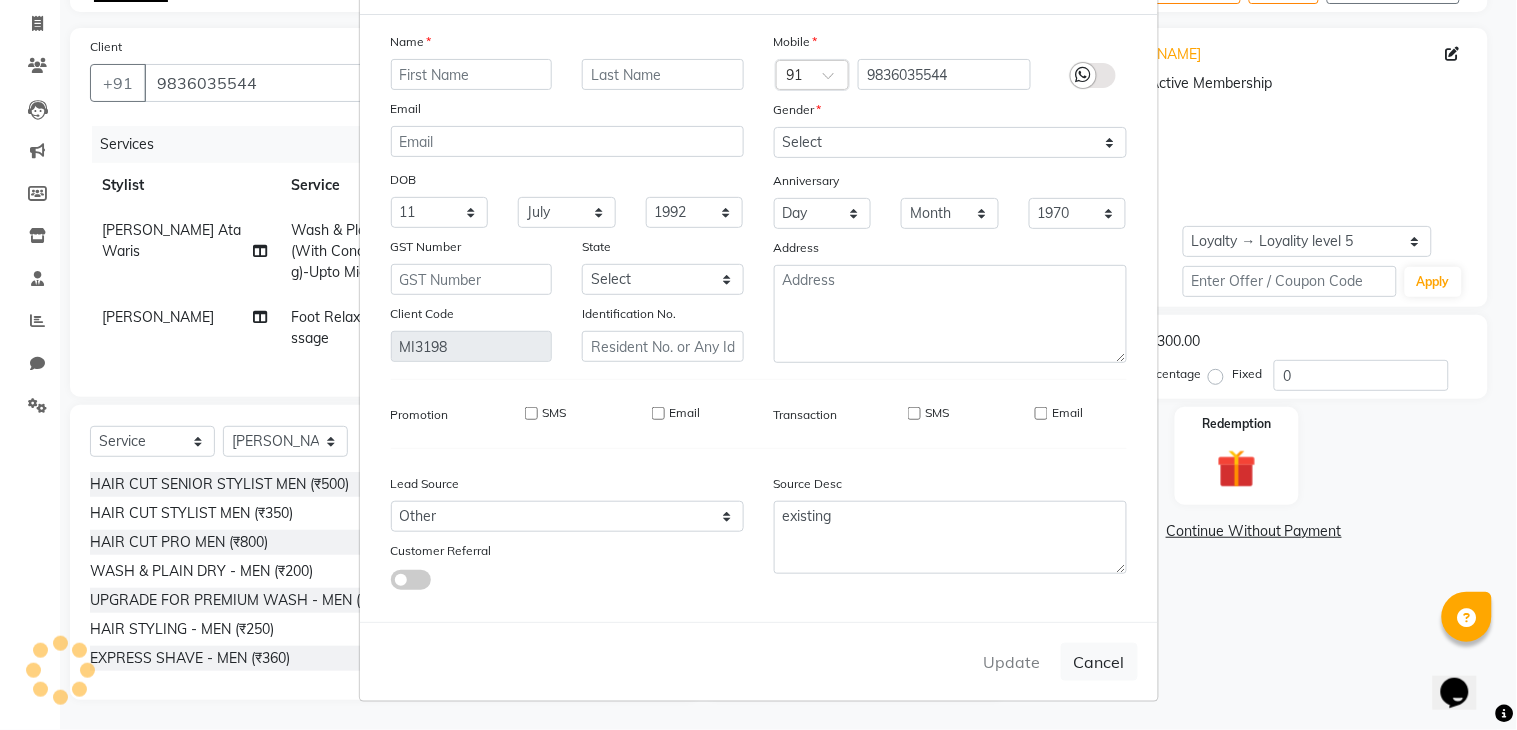 select 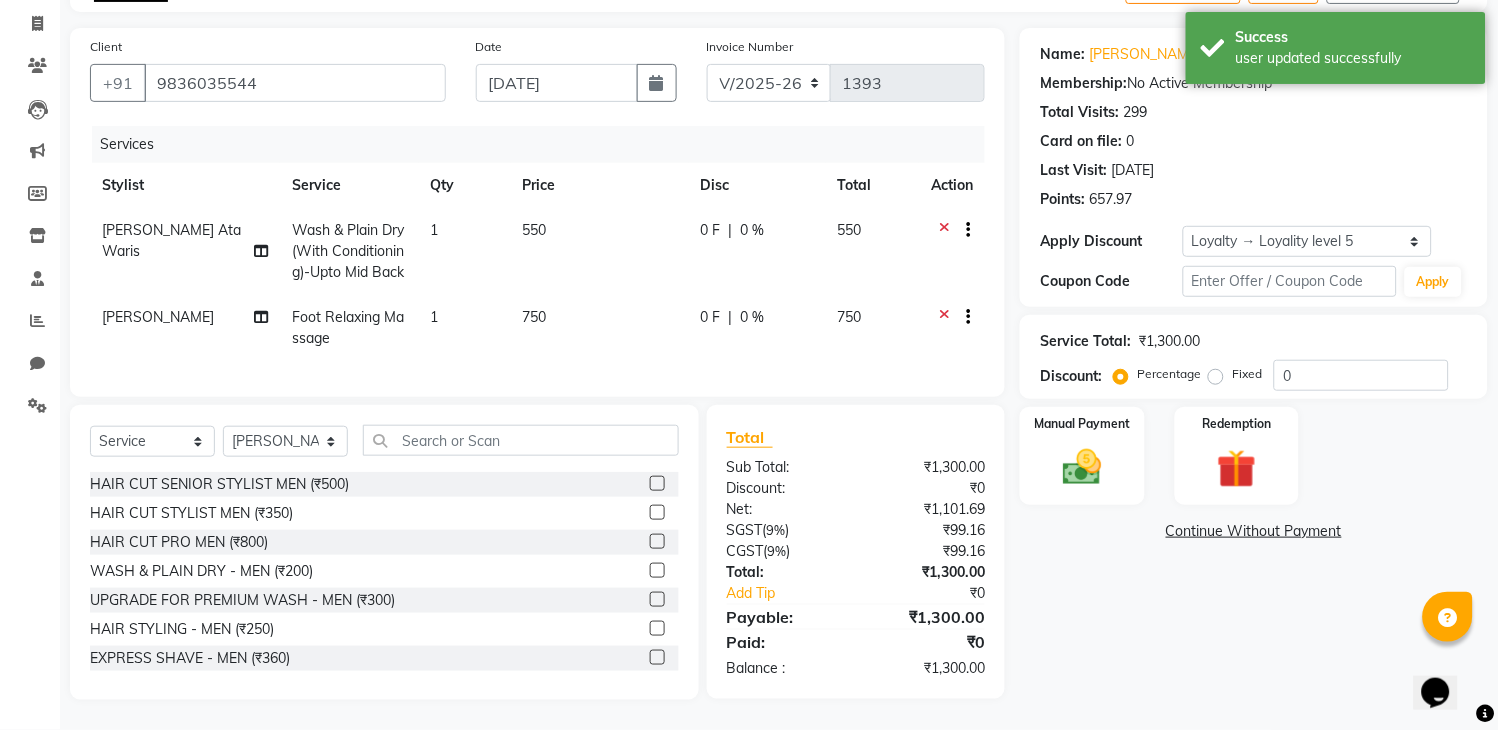 click on "0 %" 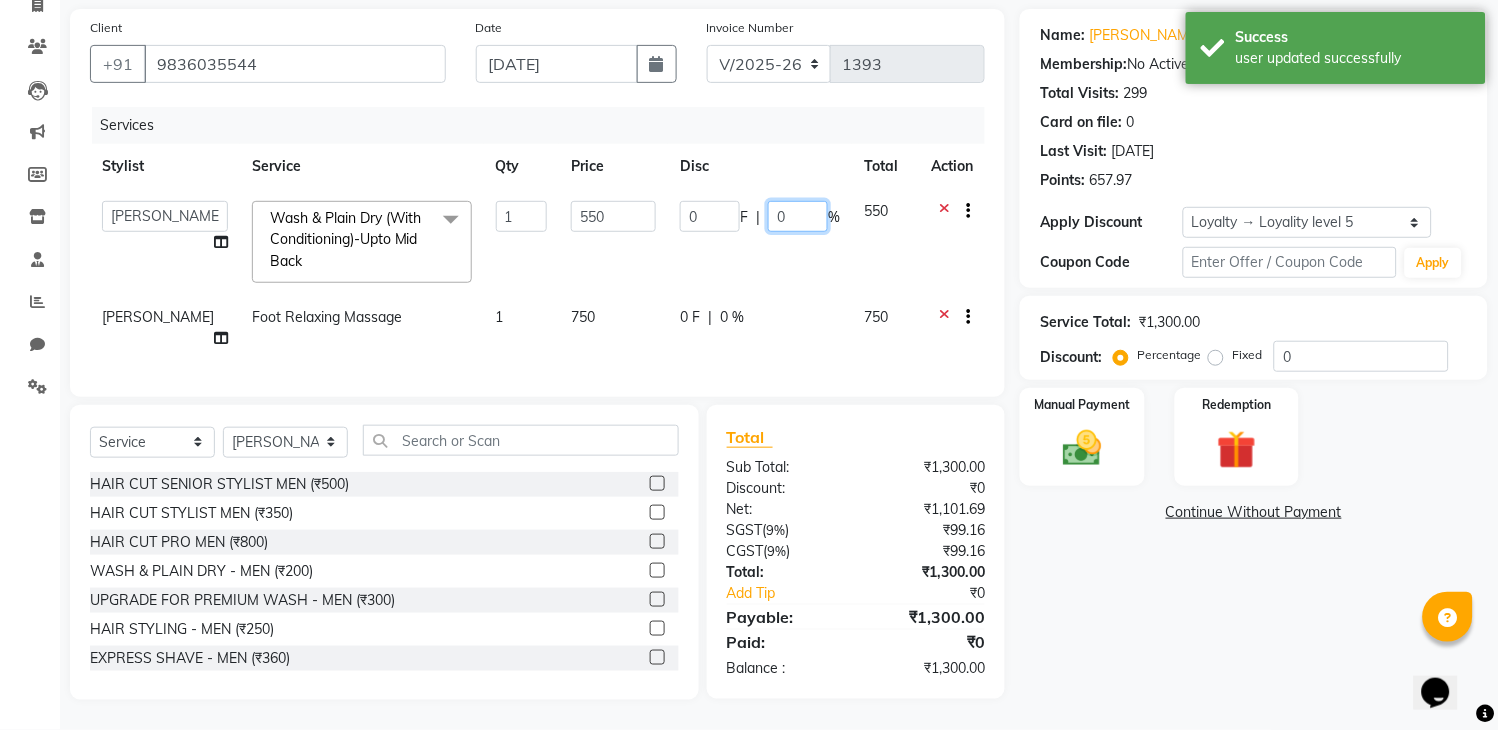 click on "0" 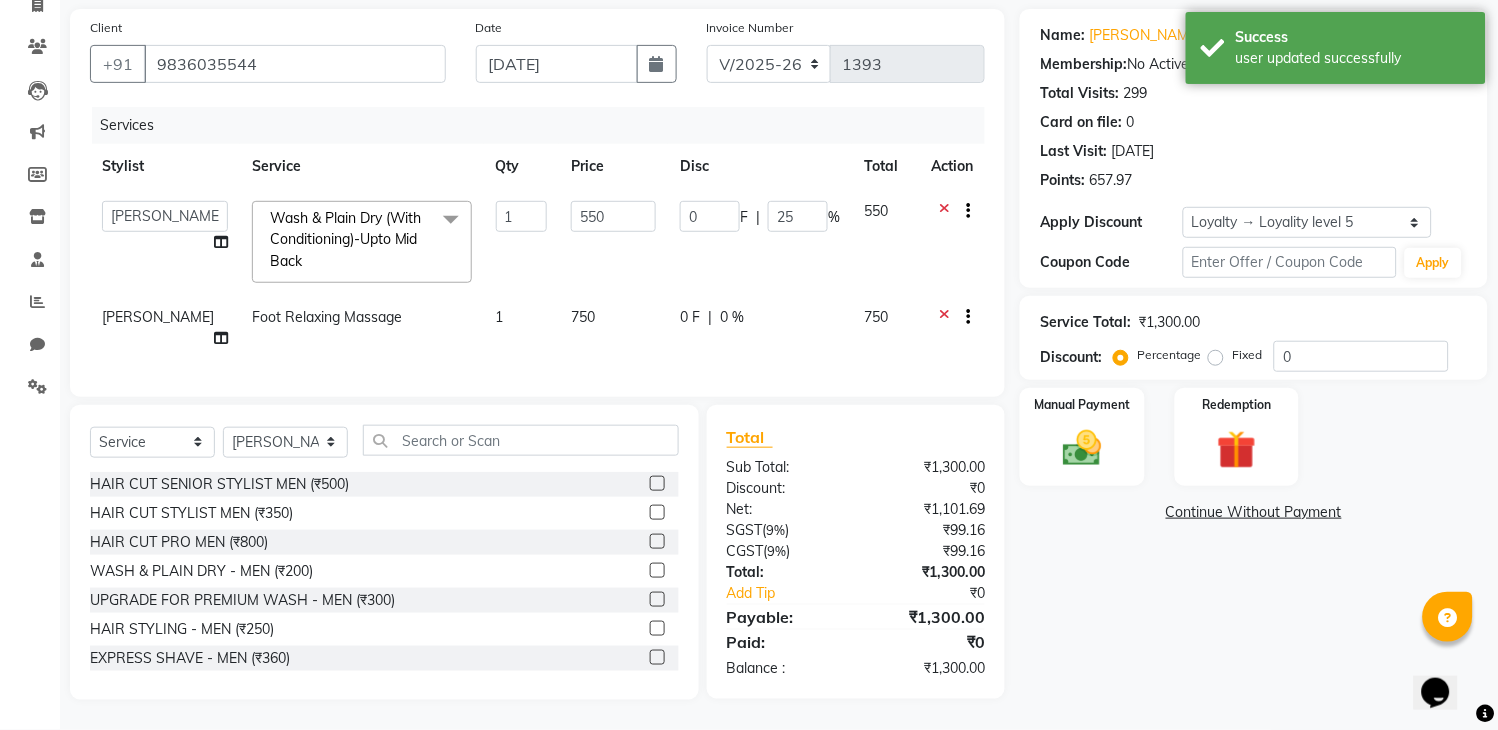 click on "0 F | 0 %" 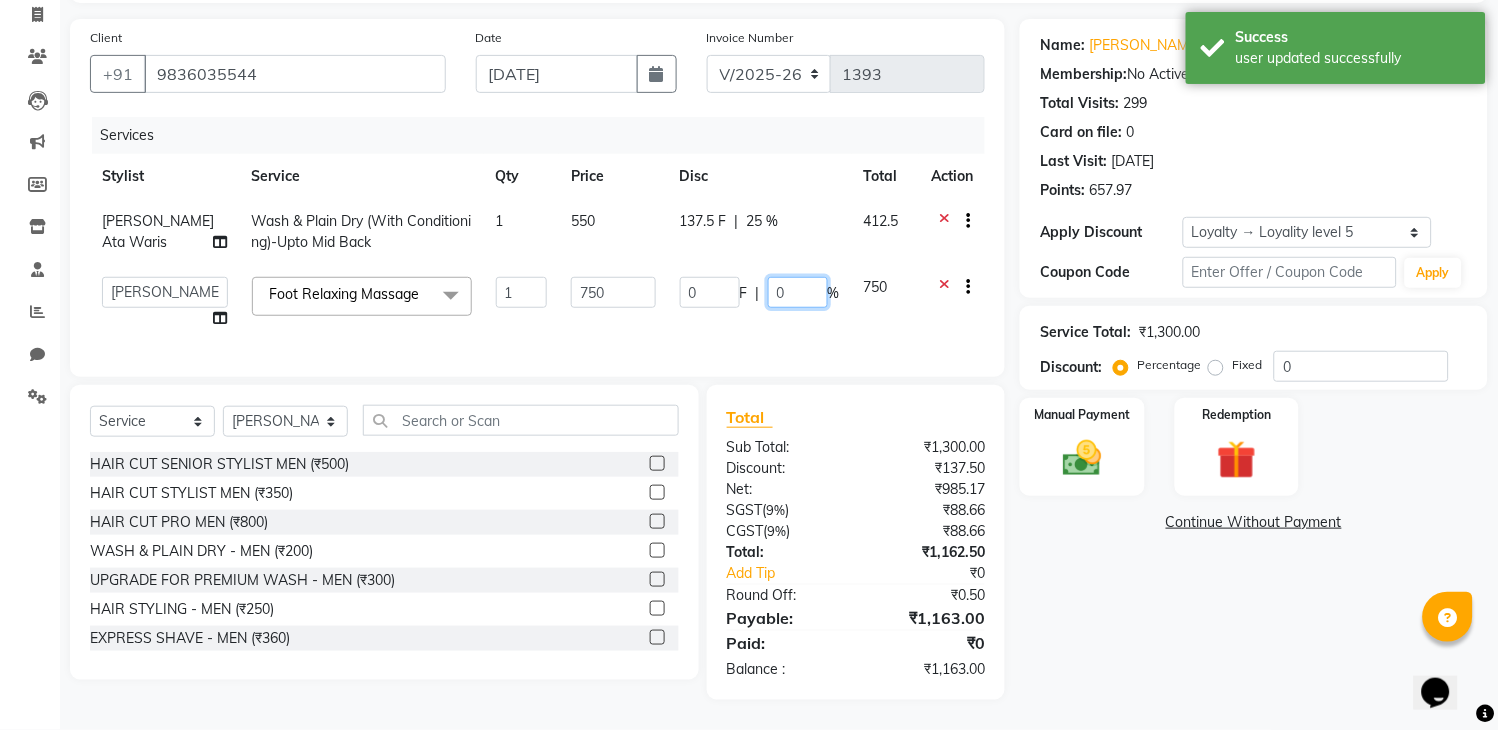 click on "0" 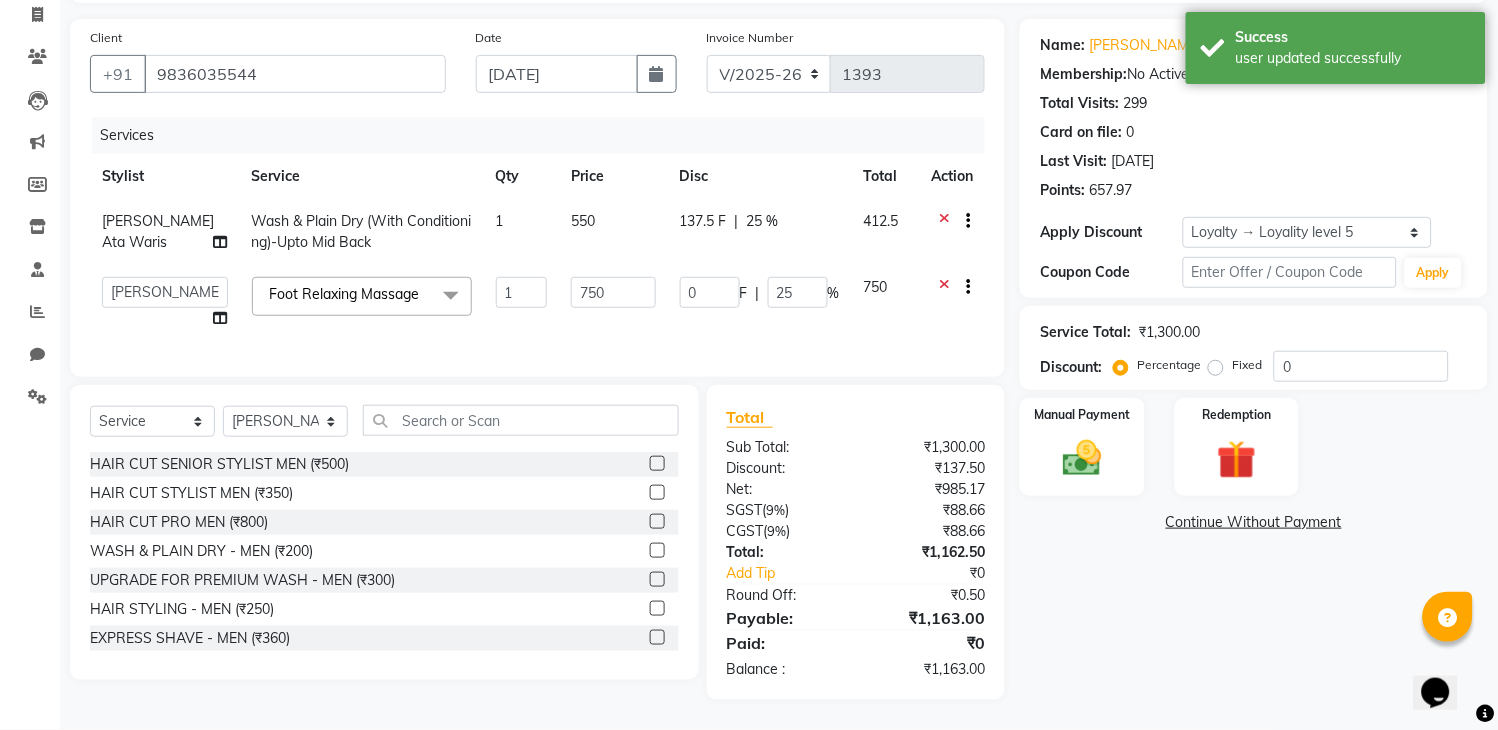 click on "Services" 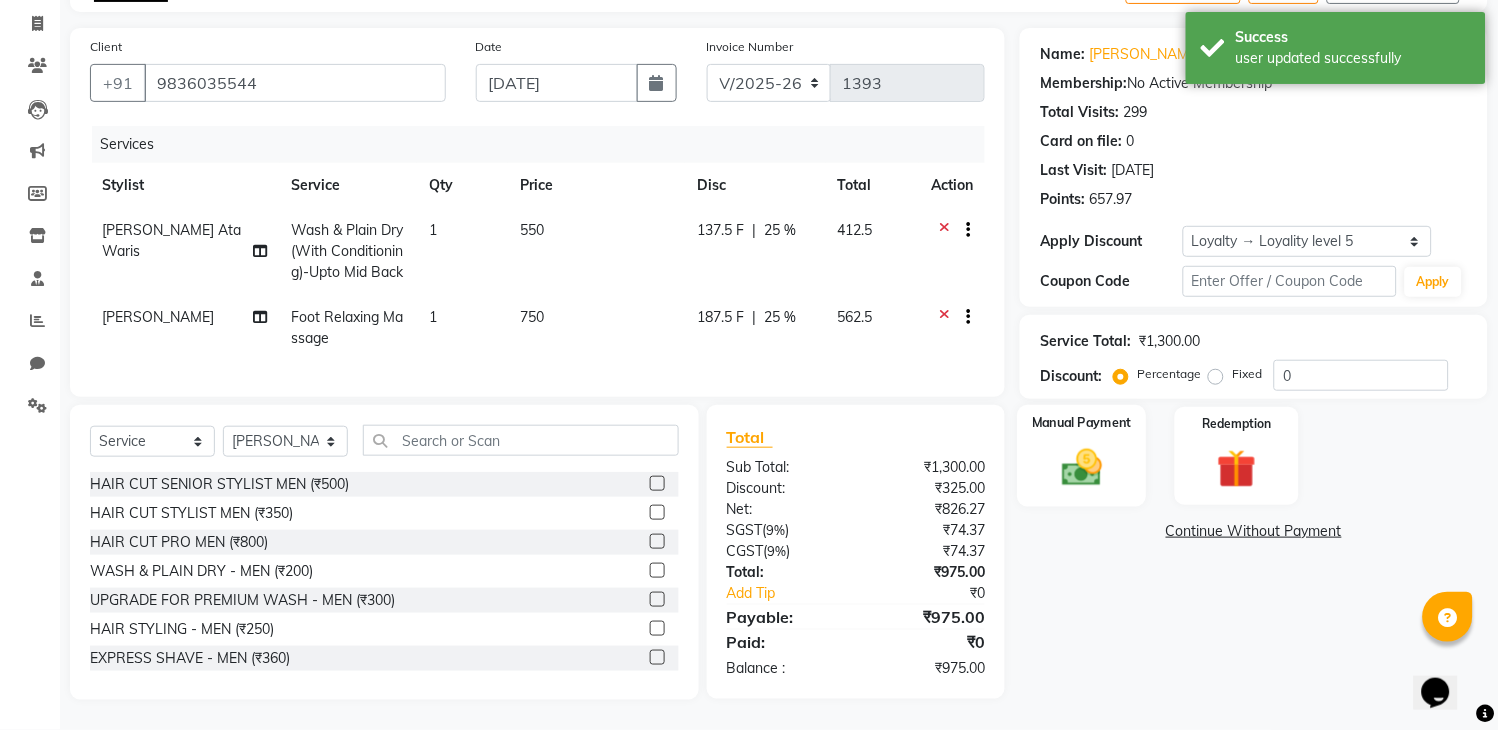 click 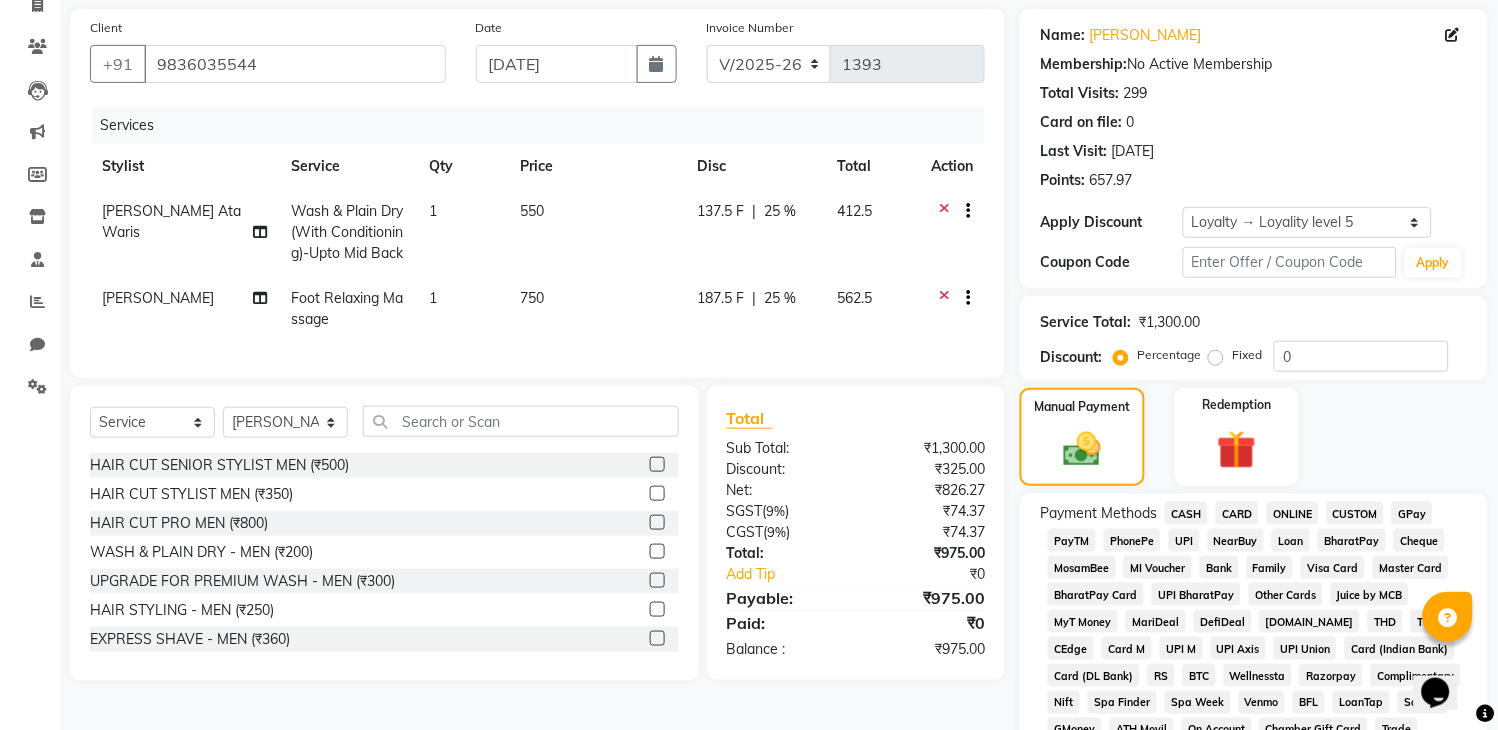 click on "GPay" 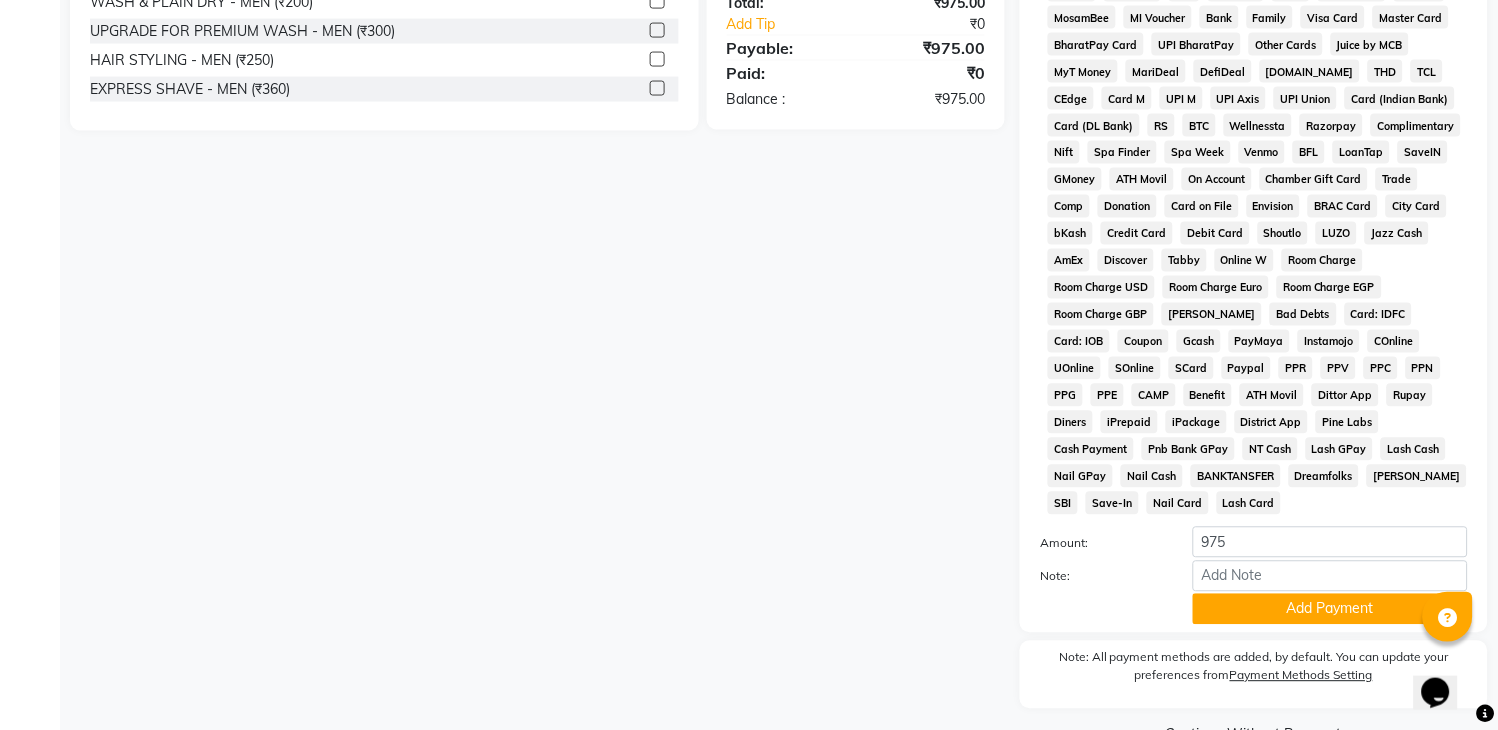 scroll, scrollTop: 696, scrollLeft: 0, axis: vertical 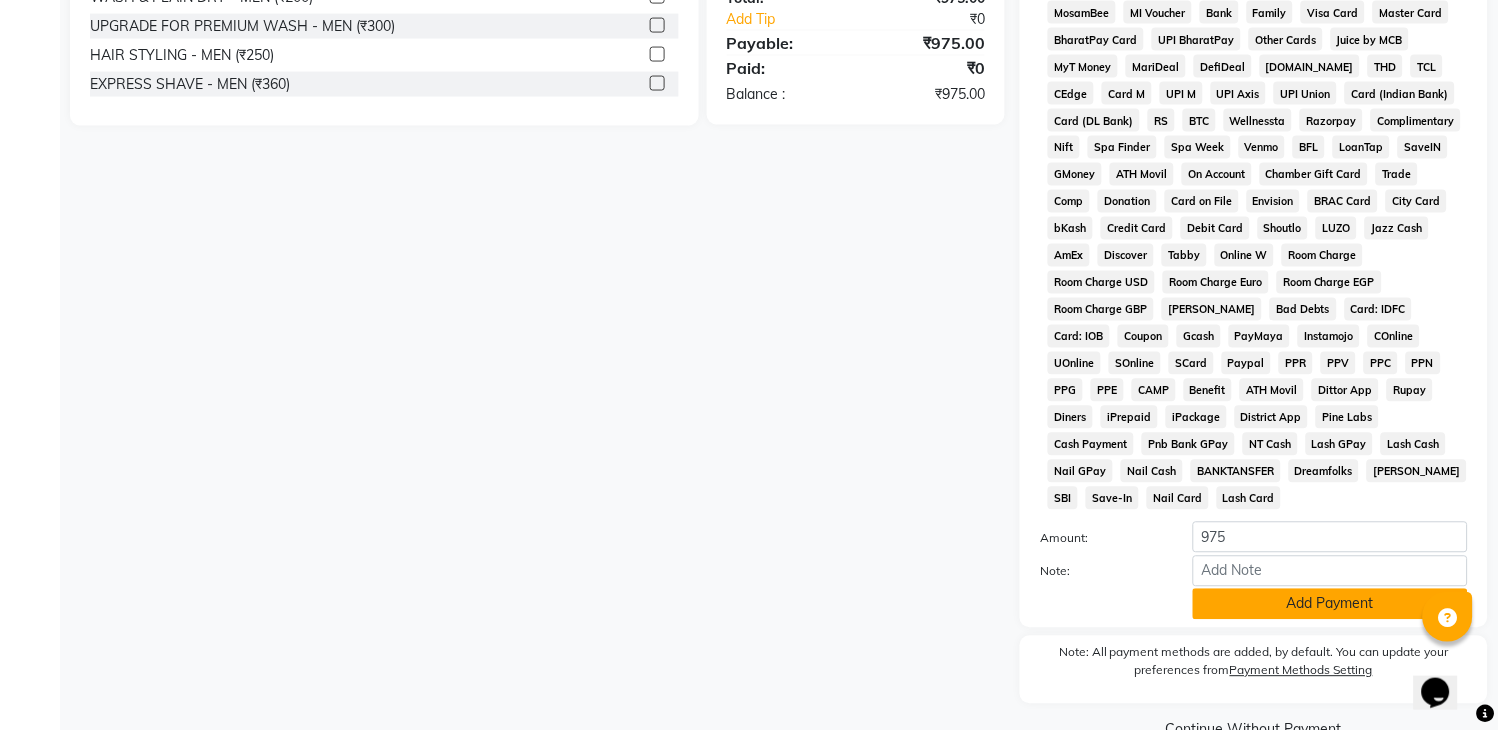 click on "Add Payment" 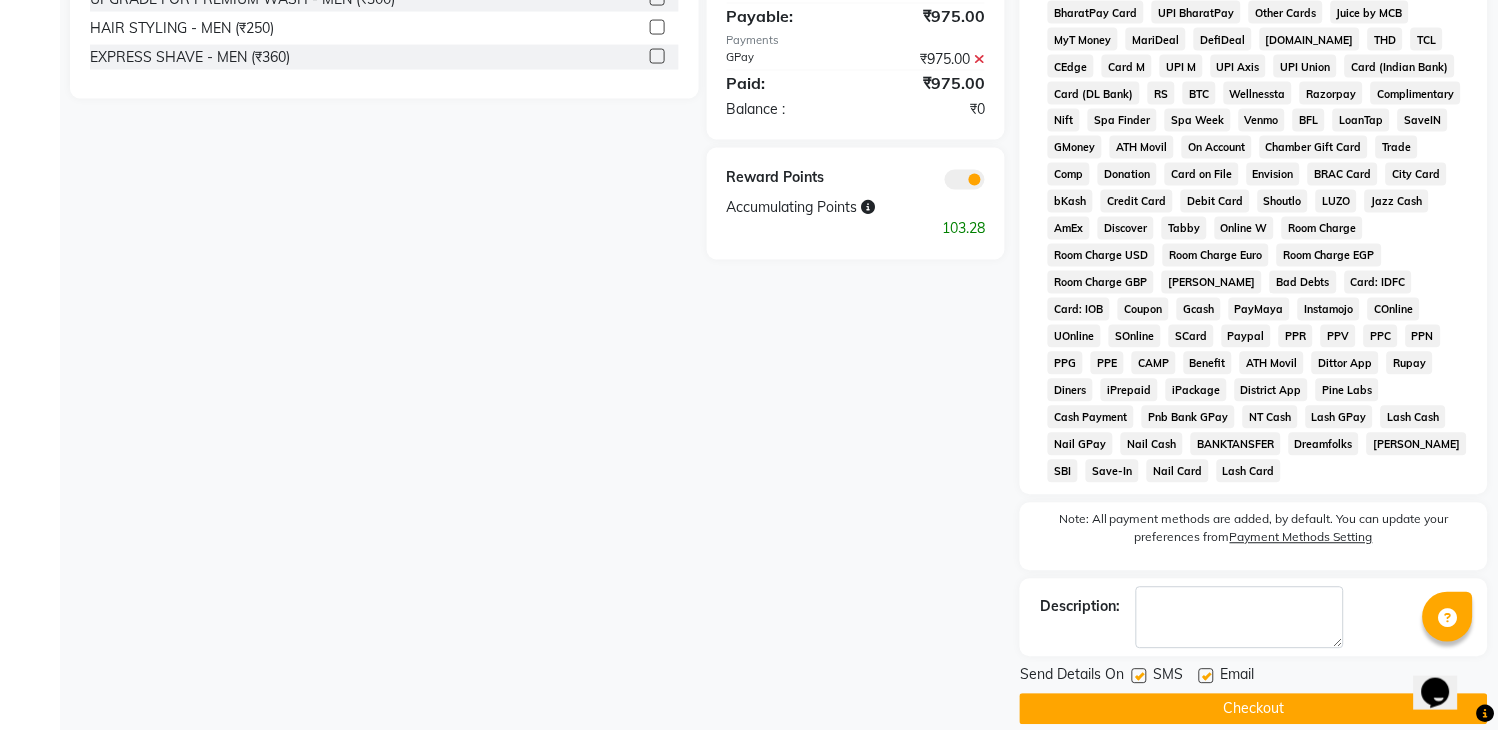 scroll, scrollTop: 753, scrollLeft: 0, axis: vertical 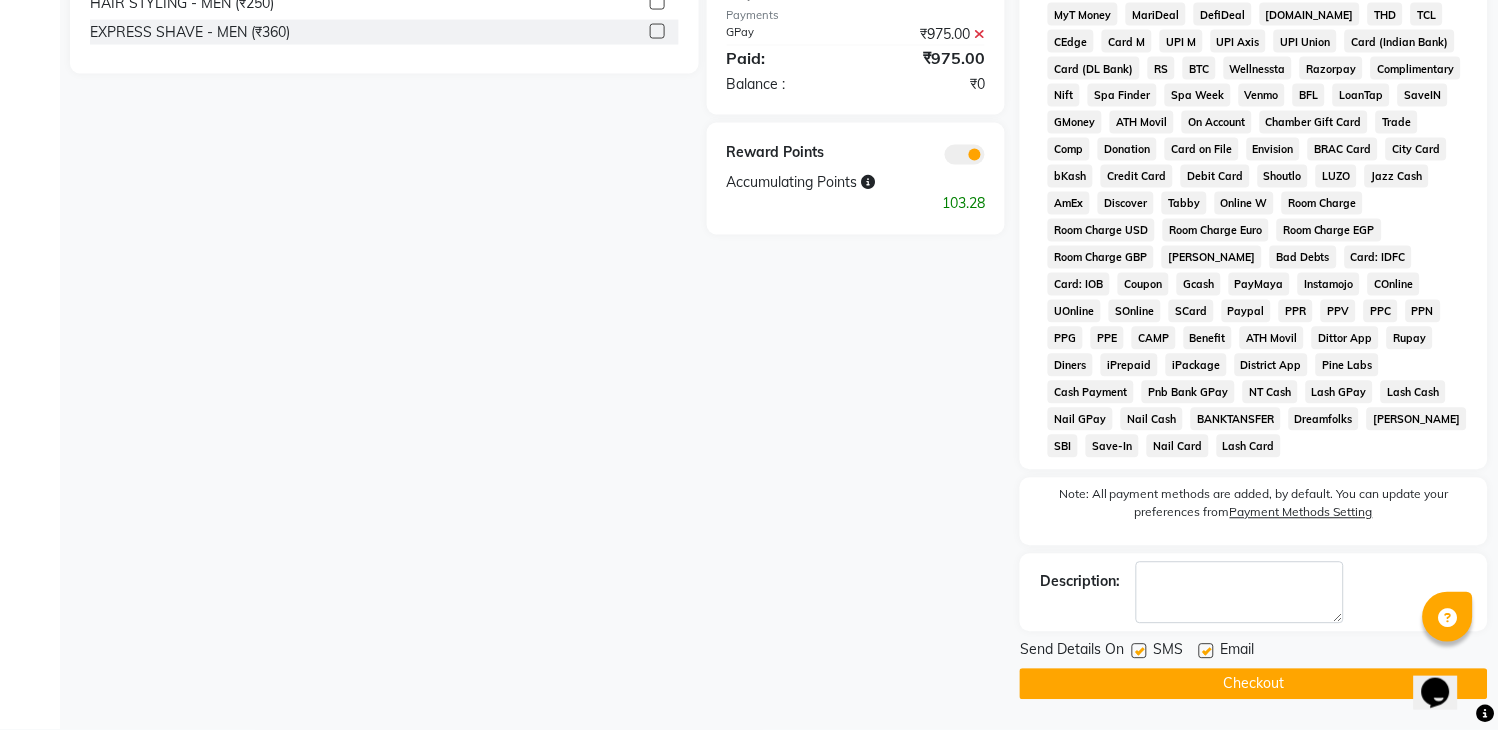 click on "Checkout" 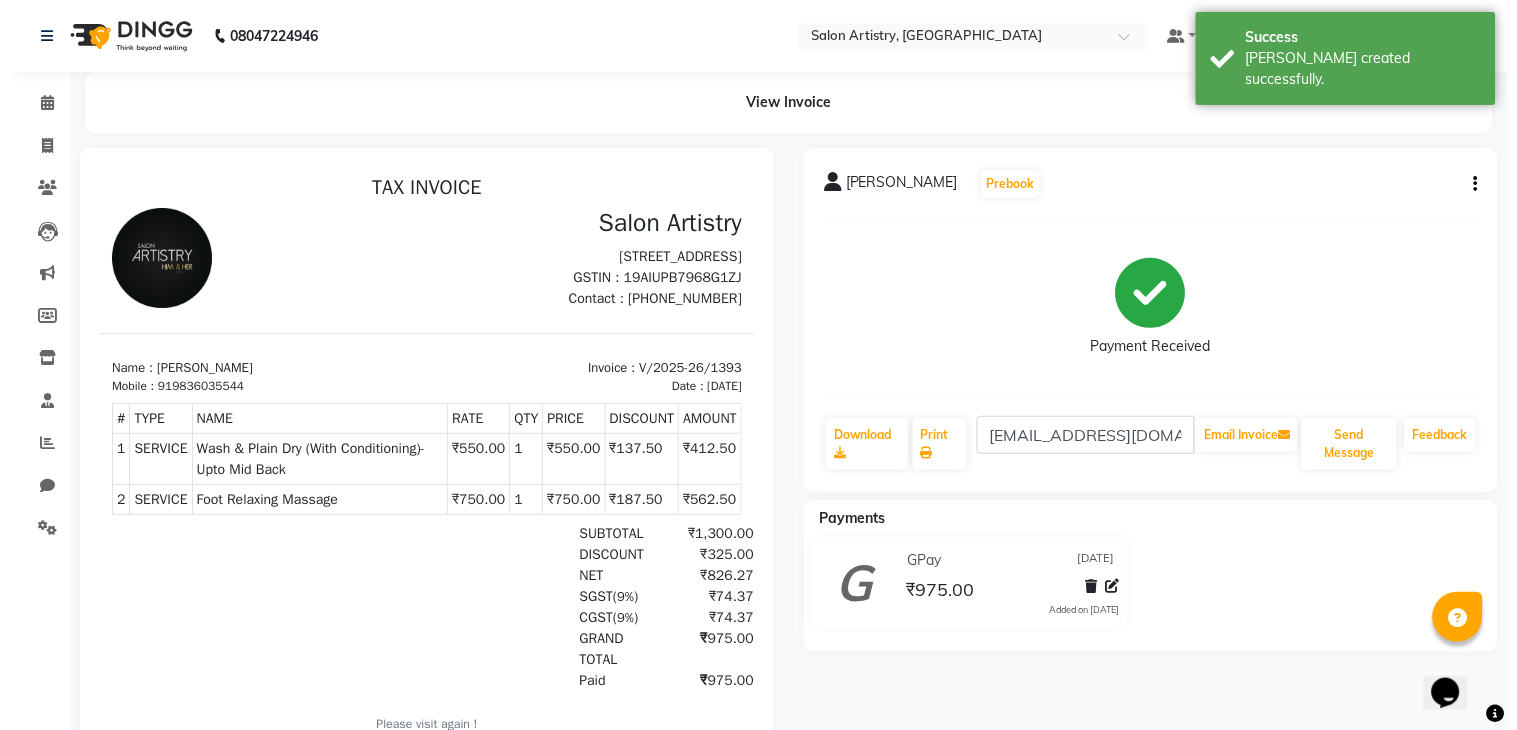scroll, scrollTop: 0, scrollLeft: 0, axis: both 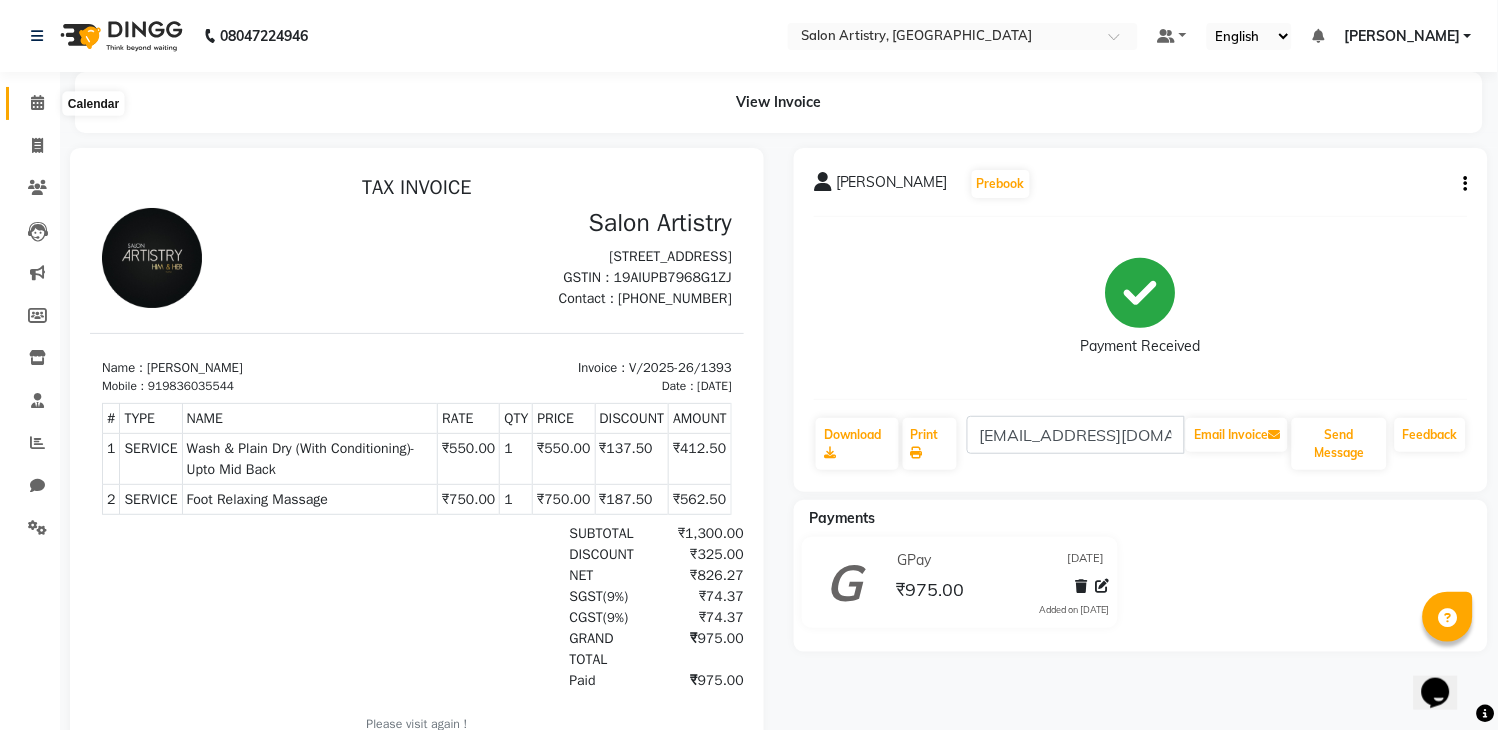click 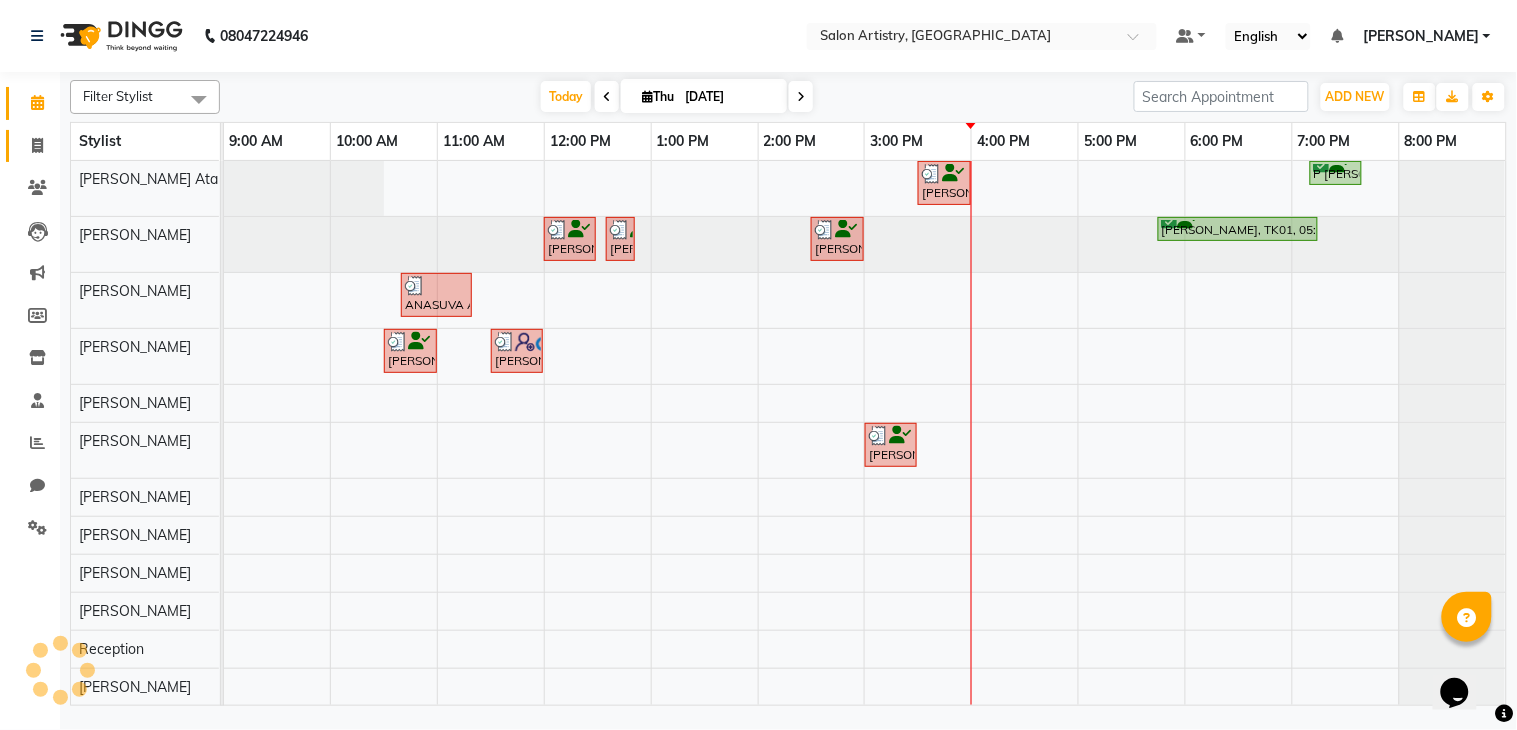 scroll, scrollTop: 0, scrollLeft: 0, axis: both 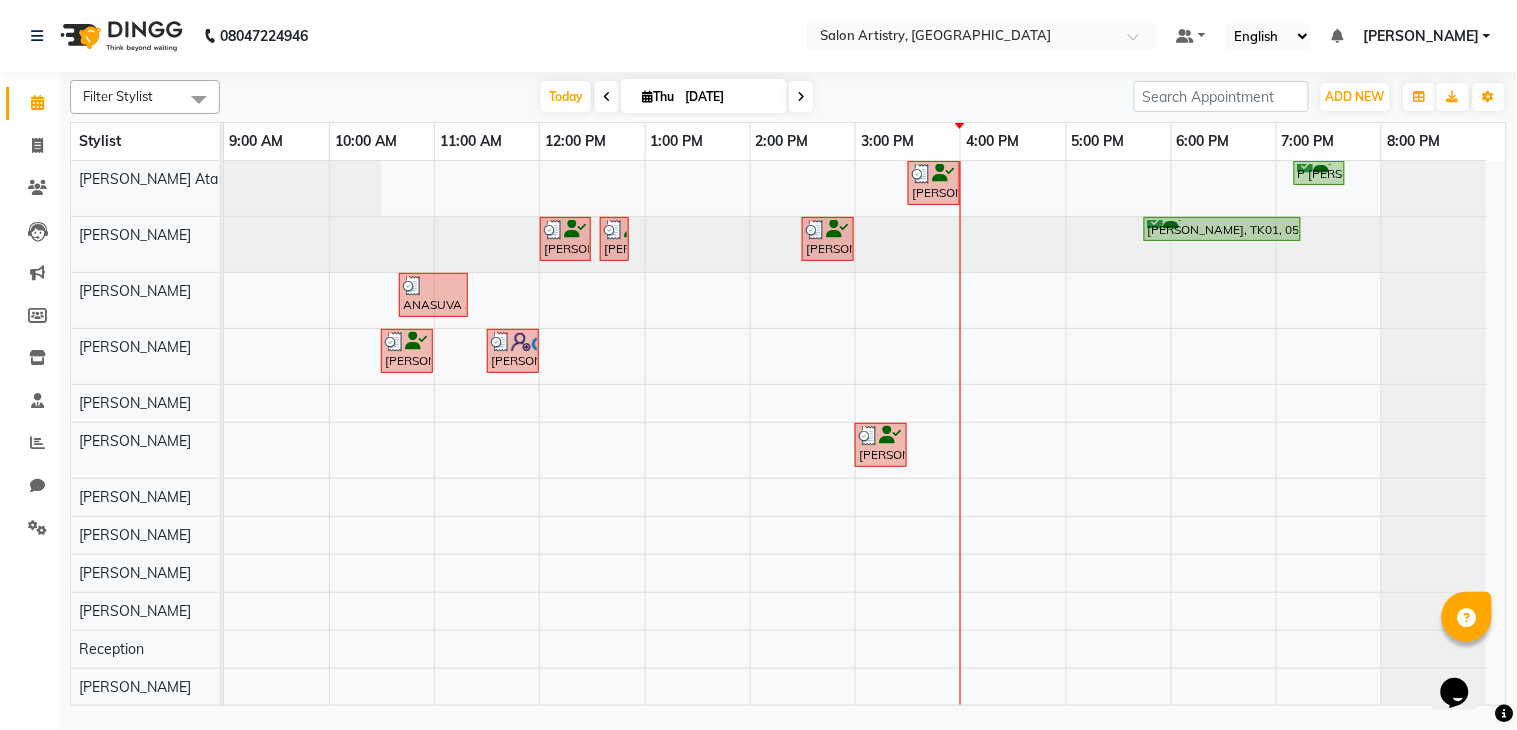 click at bounding box center (199, 99) 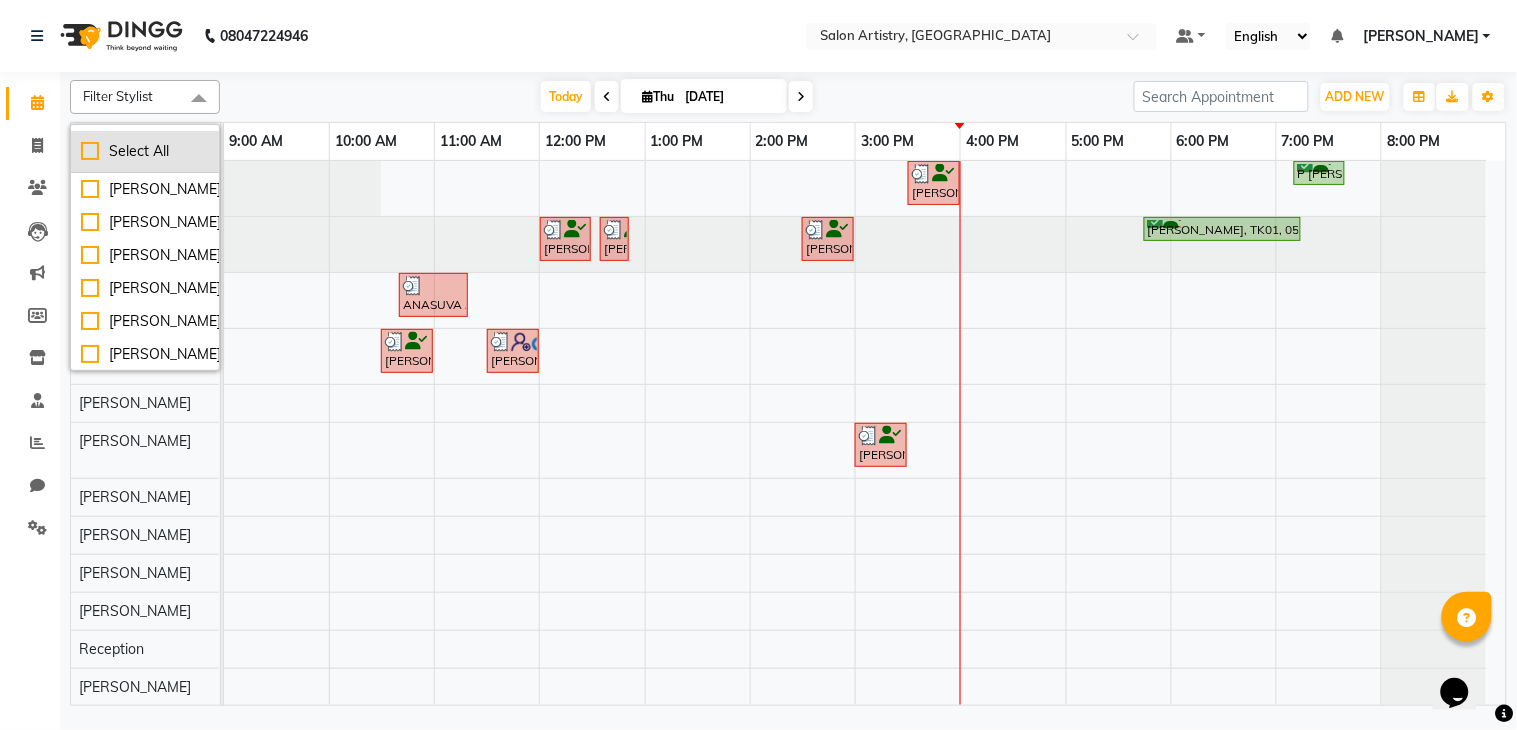 click on "Select All" at bounding box center [145, 151] 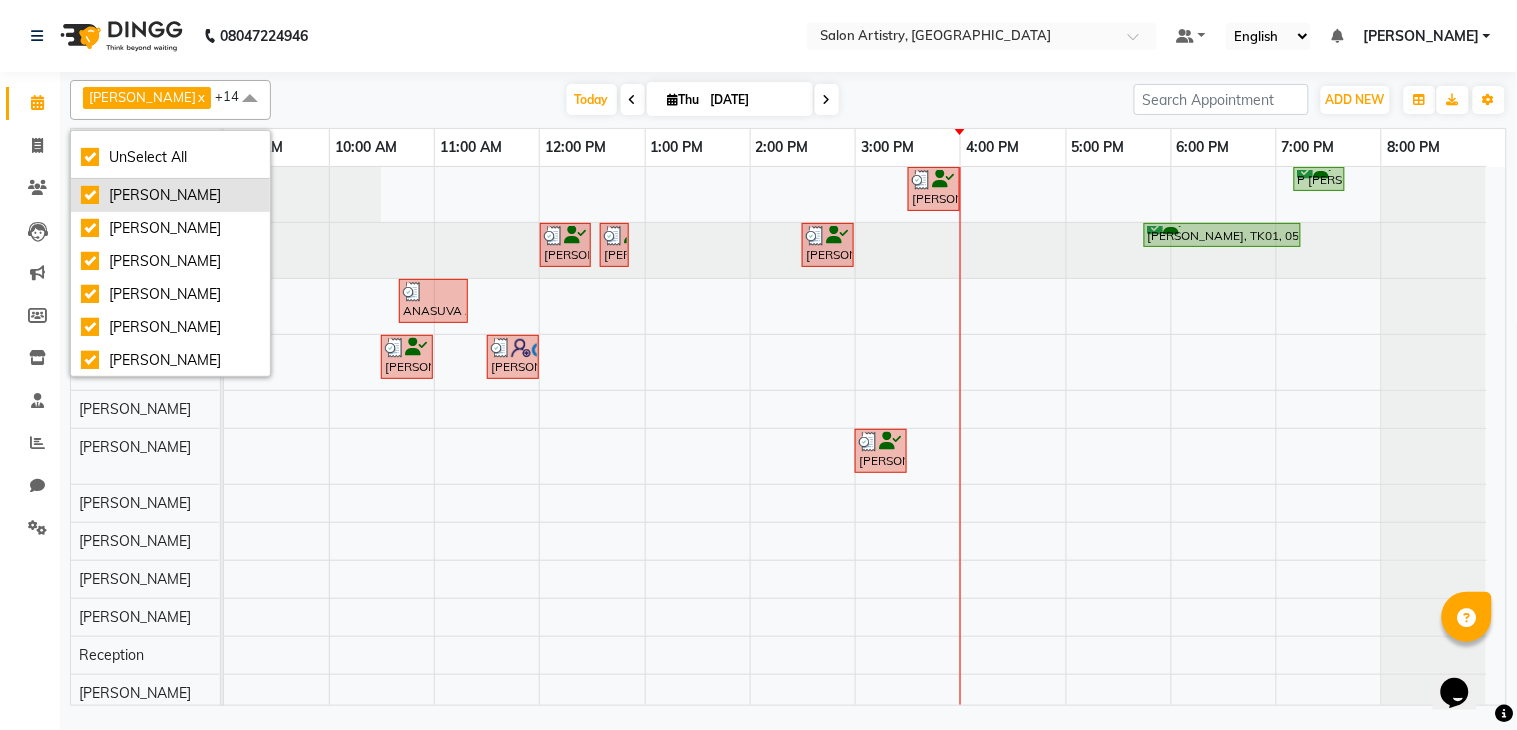 click on "[PERSON_NAME]" at bounding box center (170, 195) 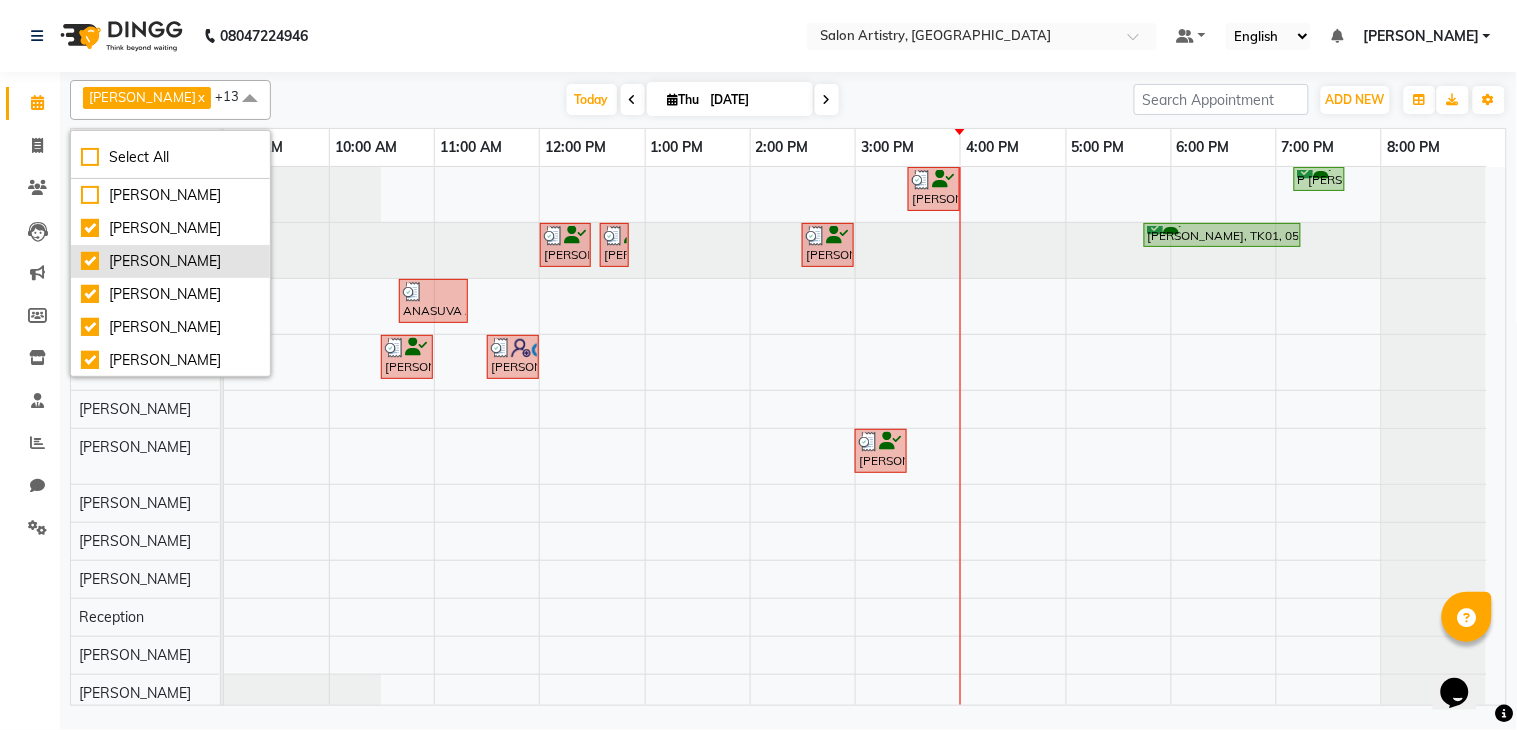click on "[PERSON_NAME]" at bounding box center (170, 261) 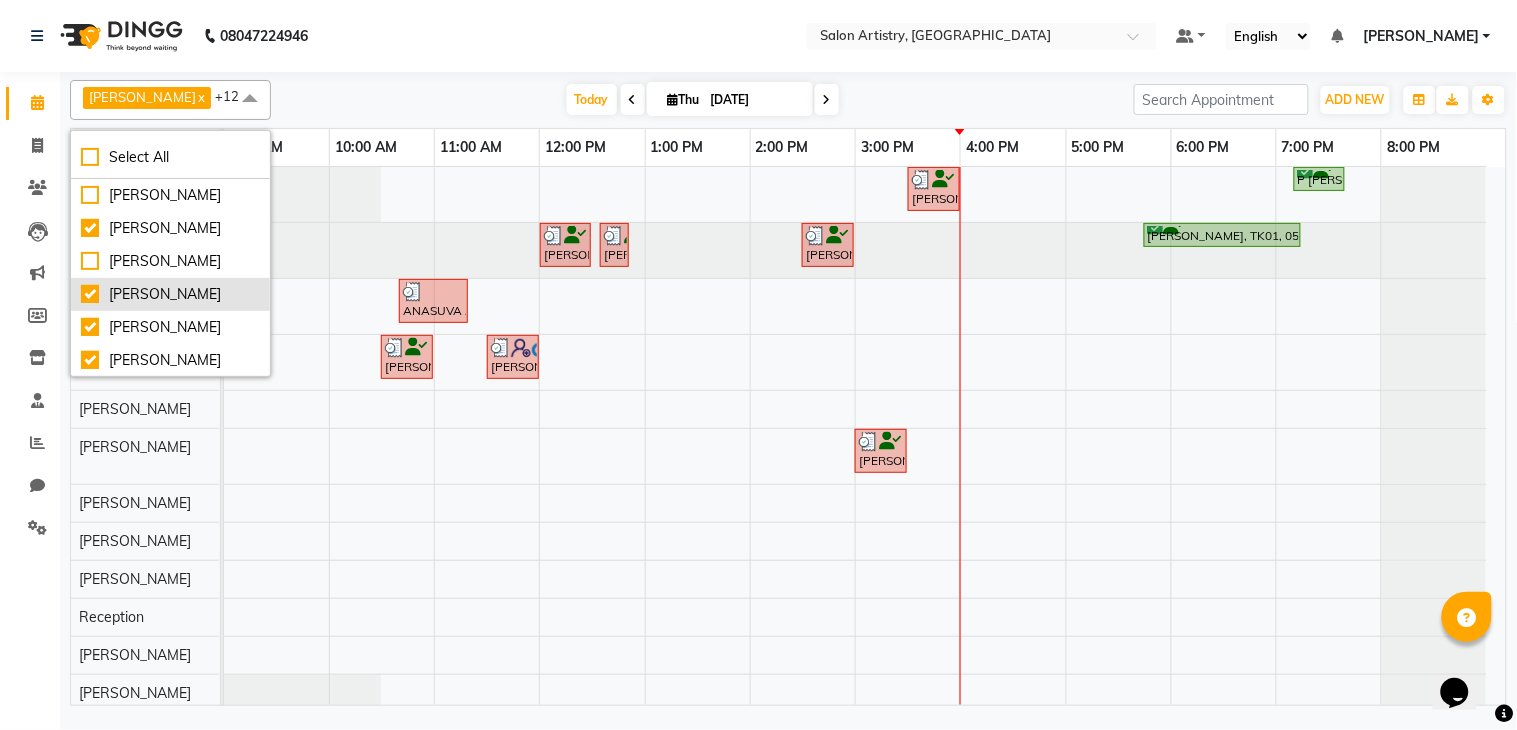 click on "[PERSON_NAME]" at bounding box center [170, 294] 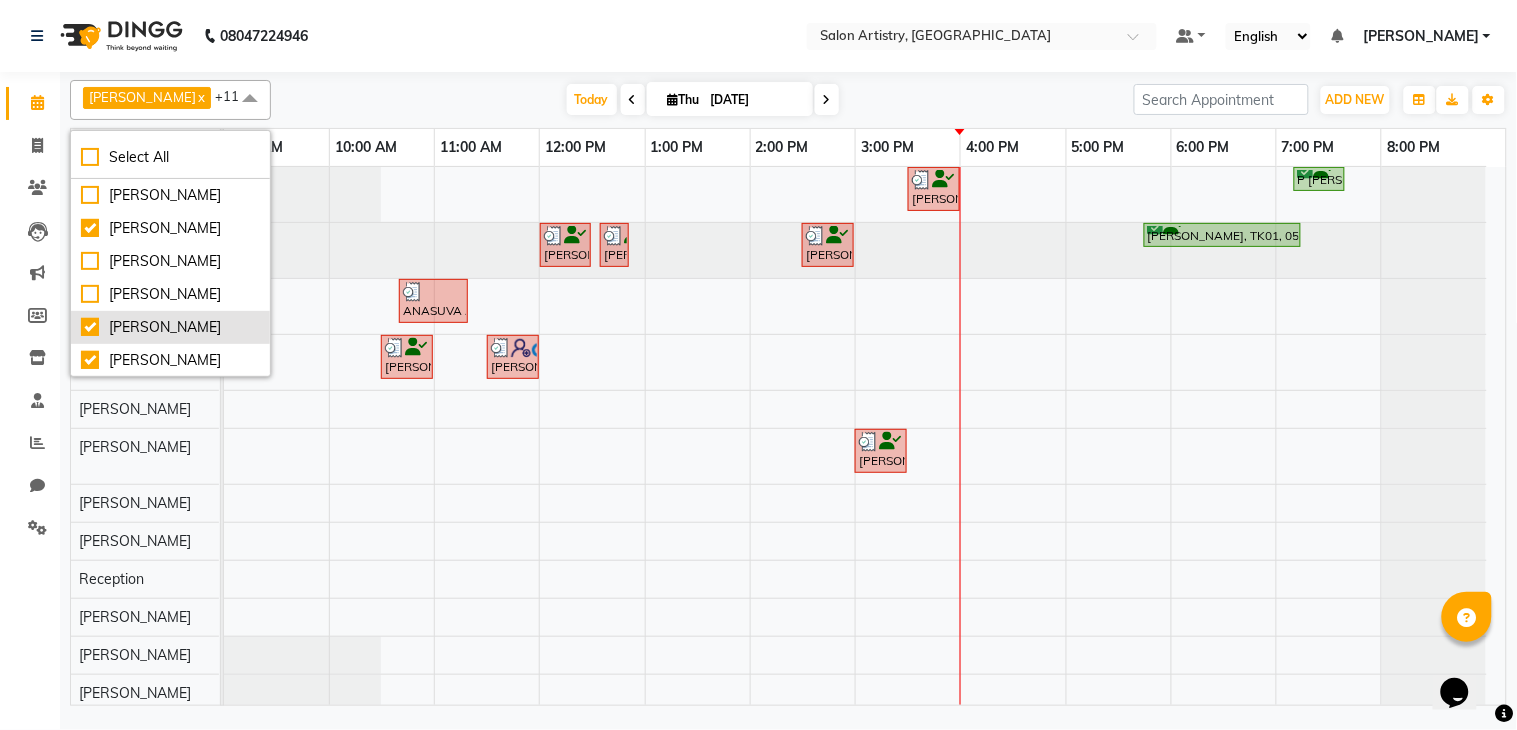 click on "[PERSON_NAME]" at bounding box center [170, 327] 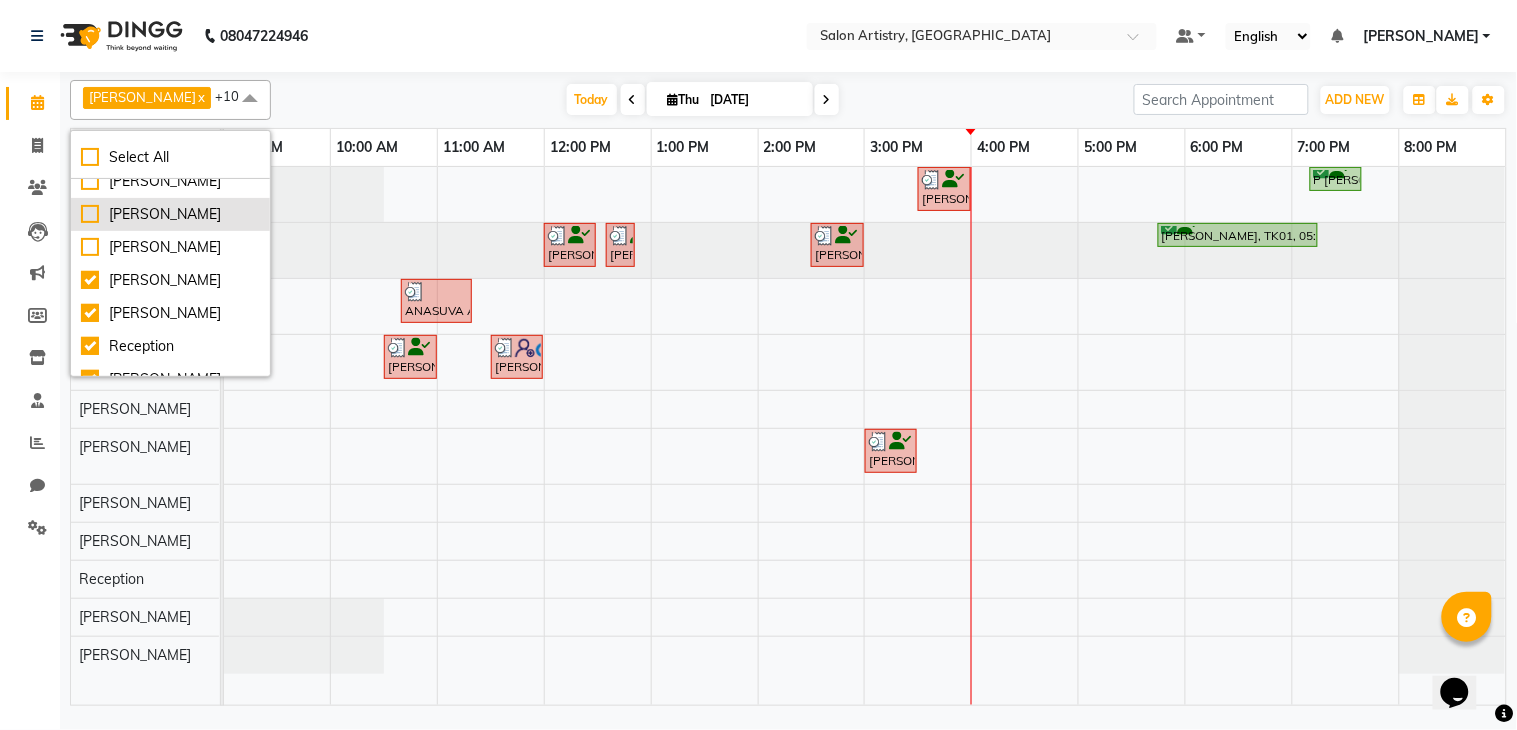 scroll, scrollTop: 111, scrollLeft: 0, axis: vertical 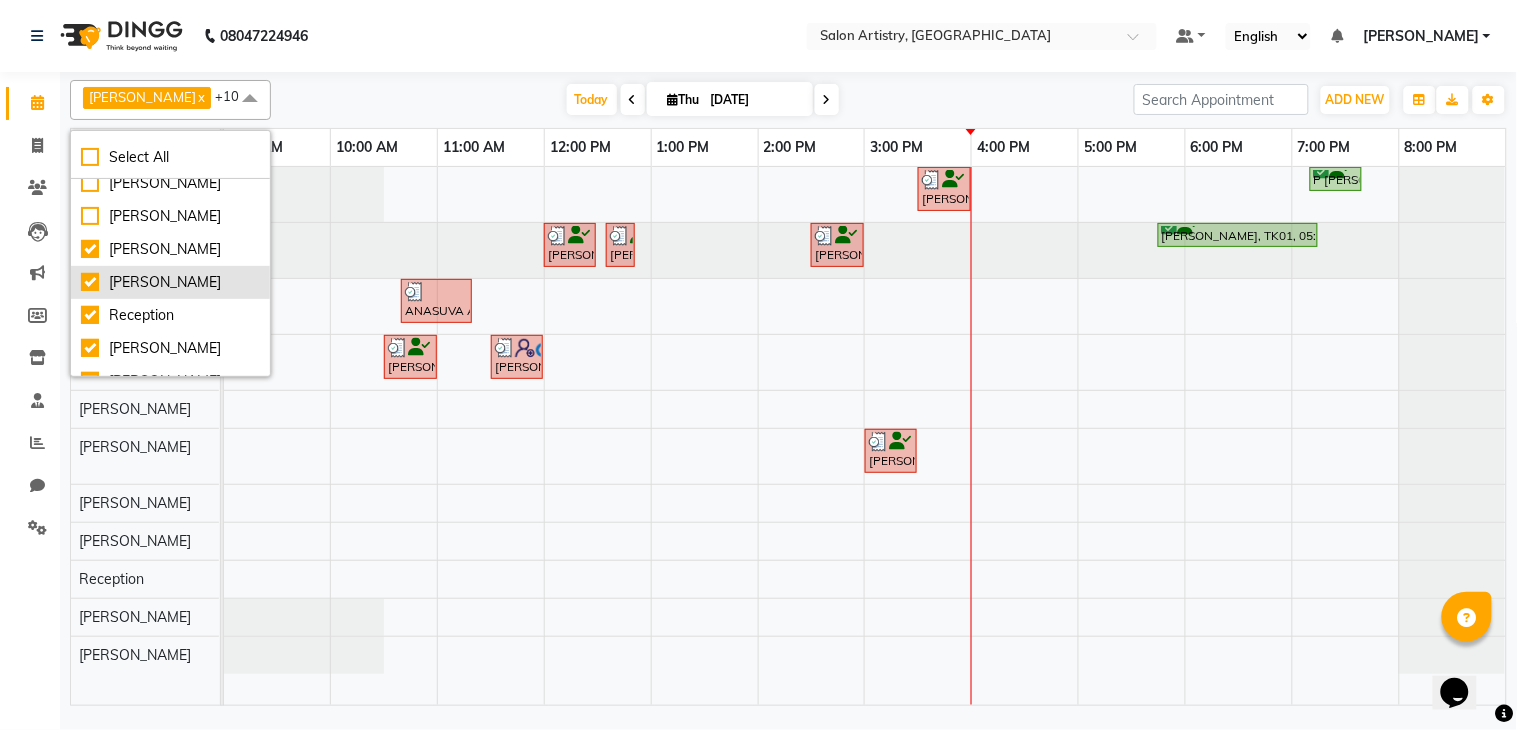 click on "[PERSON_NAME]" at bounding box center (170, 282) 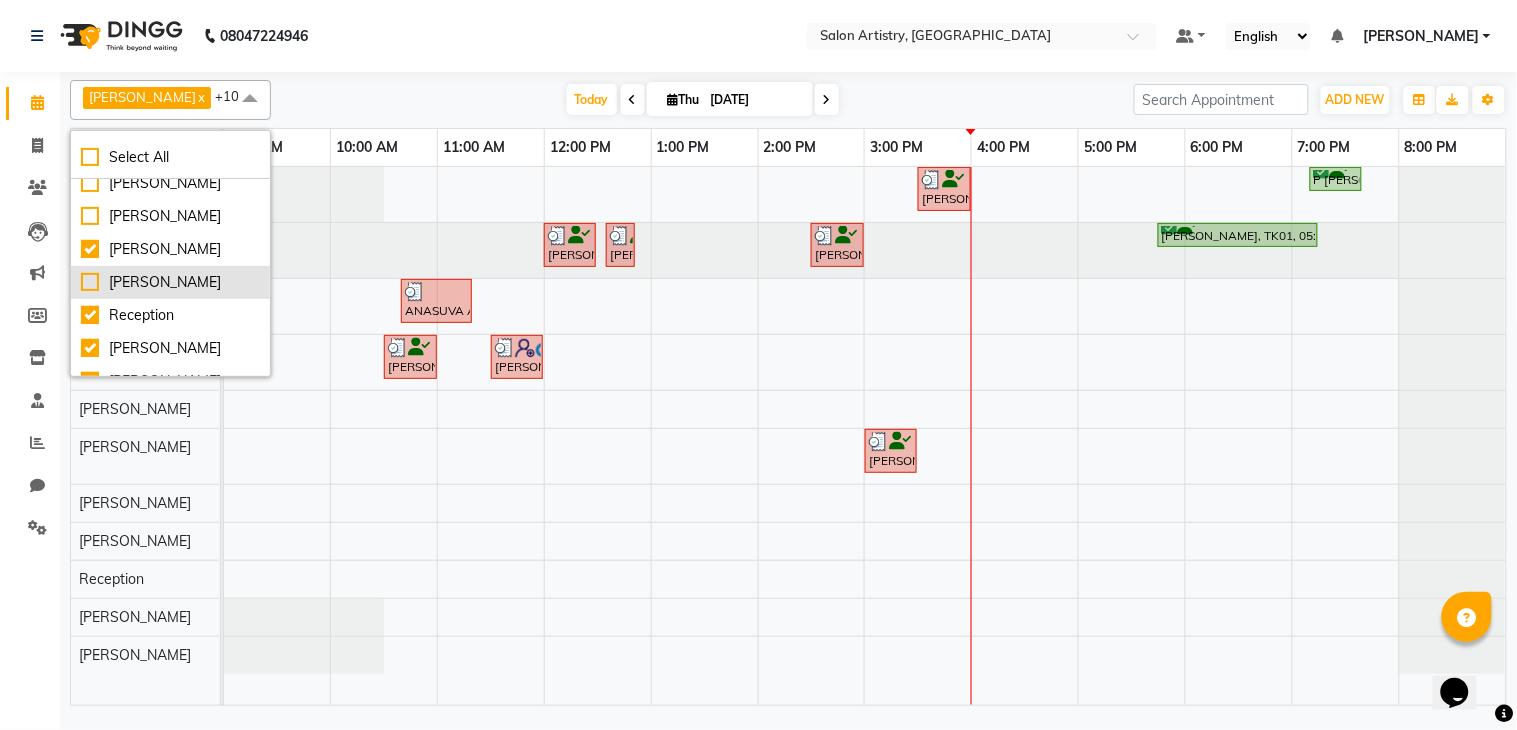 scroll, scrollTop: 132, scrollLeft: 0, axis: vertical 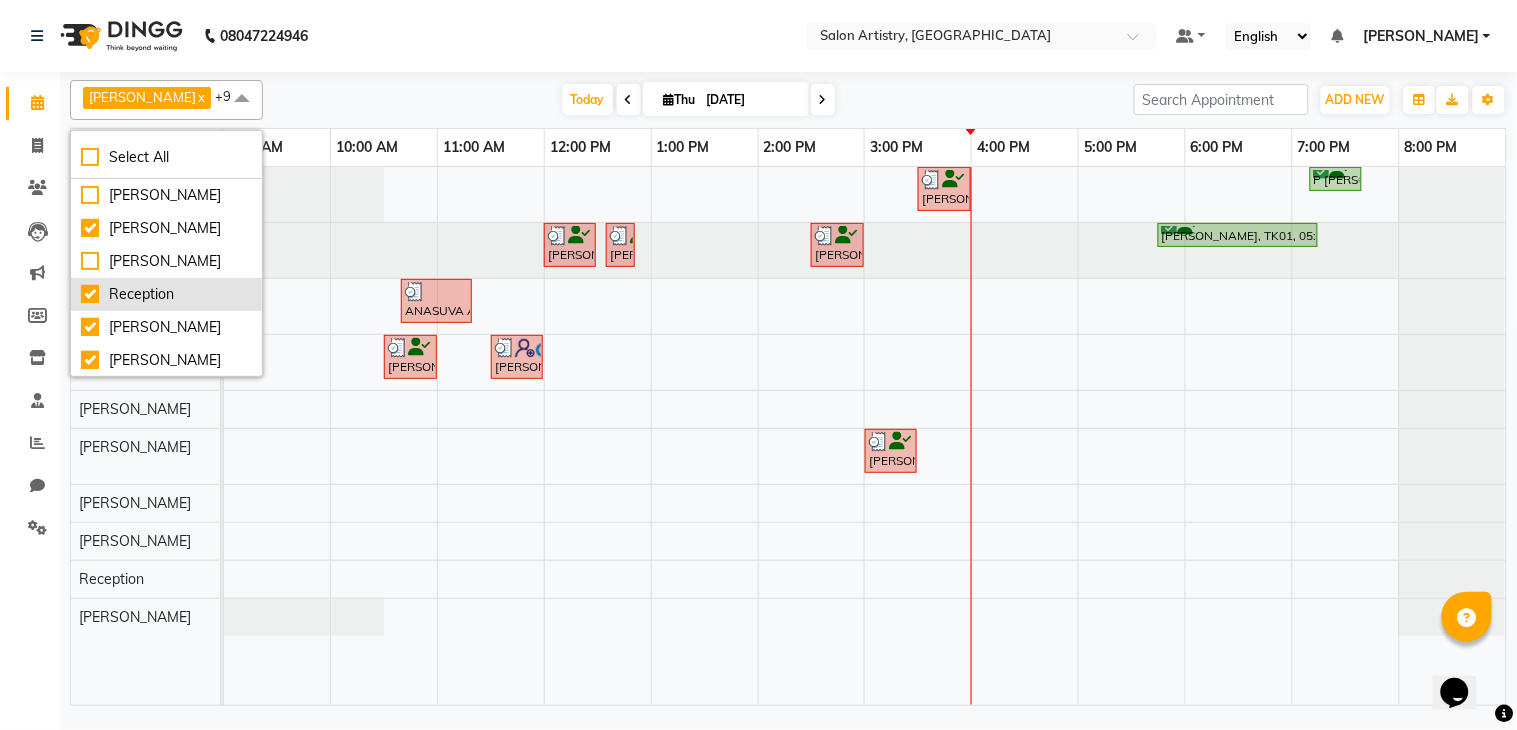 click on "Reception" at bounding box center [166, 294] 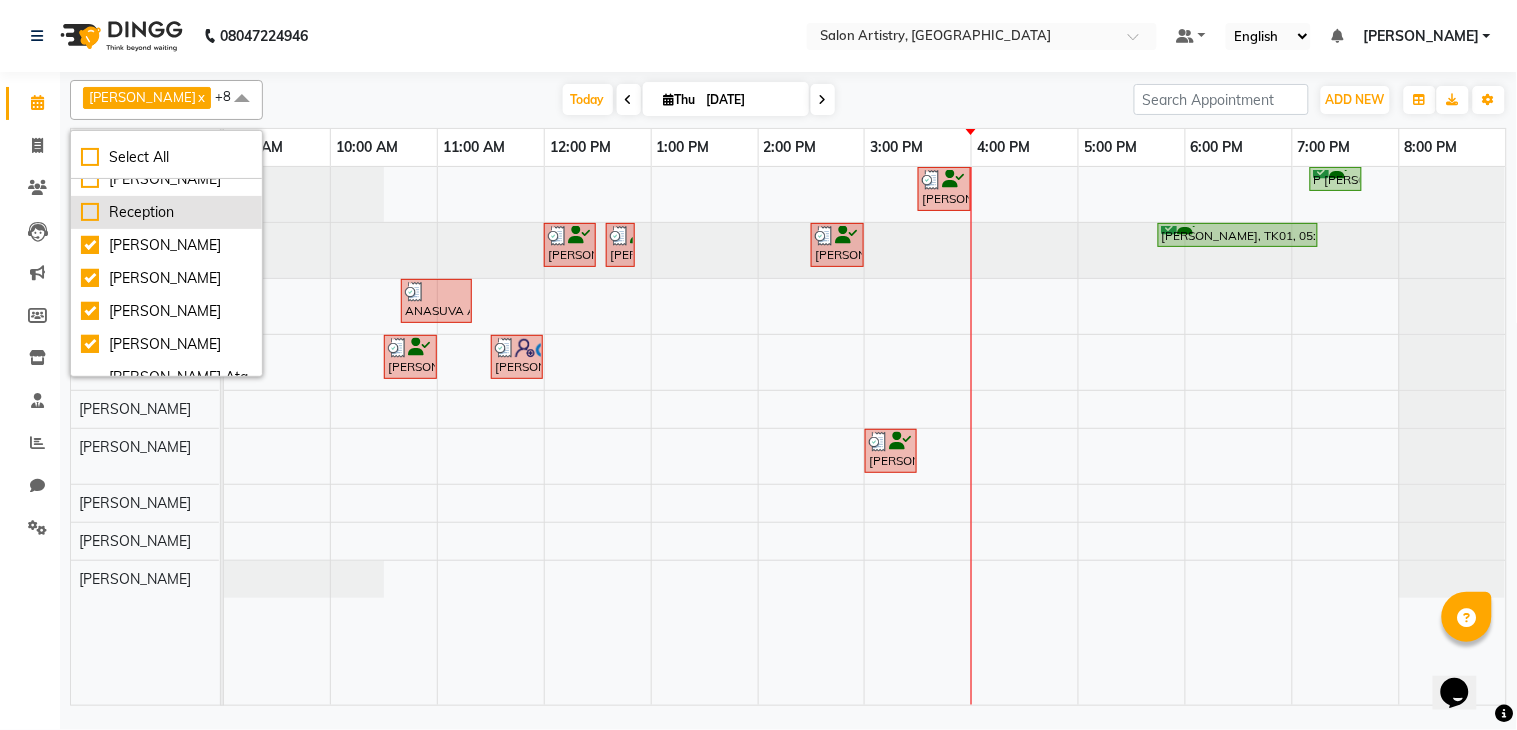 scroll, scrollTop: 243, scrollLeft: 0, axis: vertical 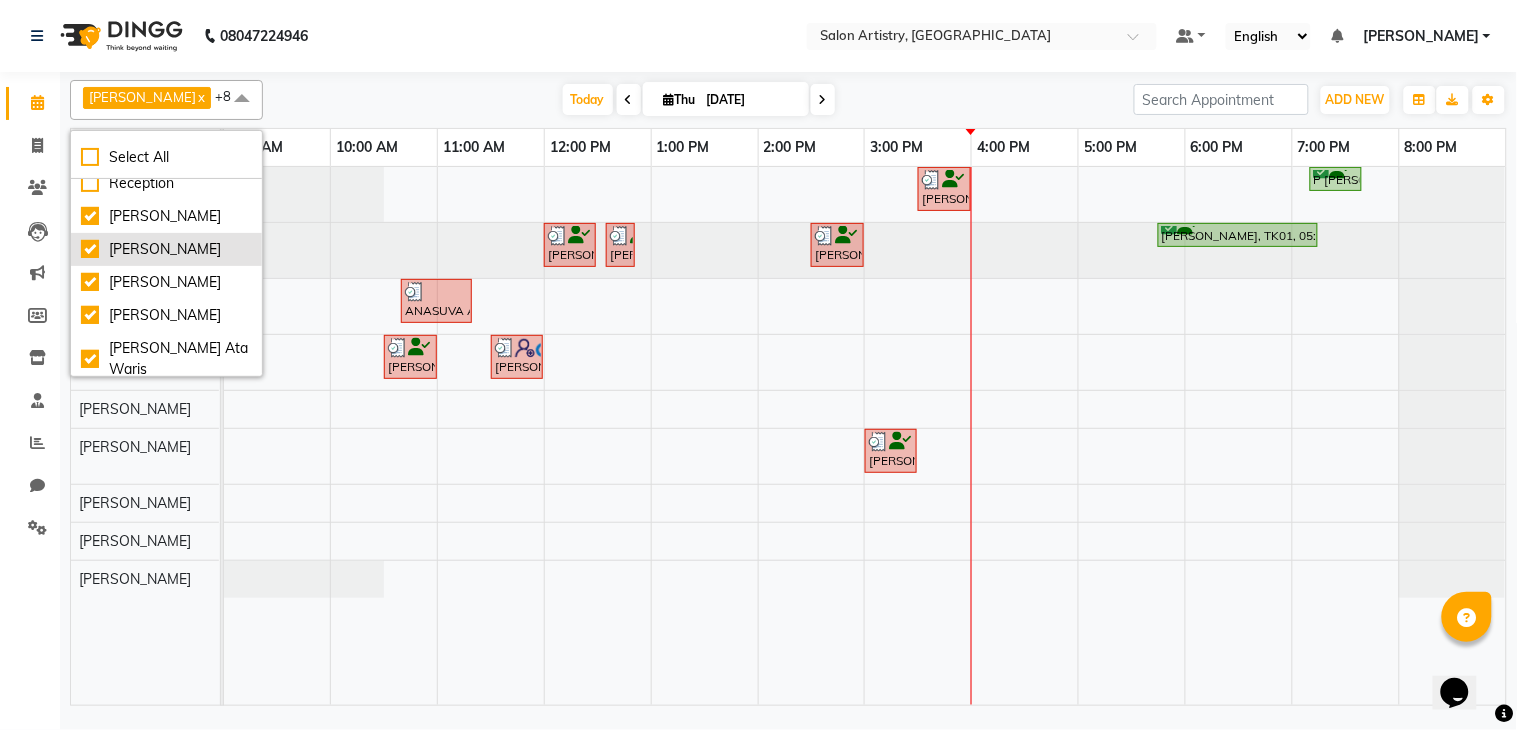 click on "[PERSON_NAME]" at bounding box center (166, 249) 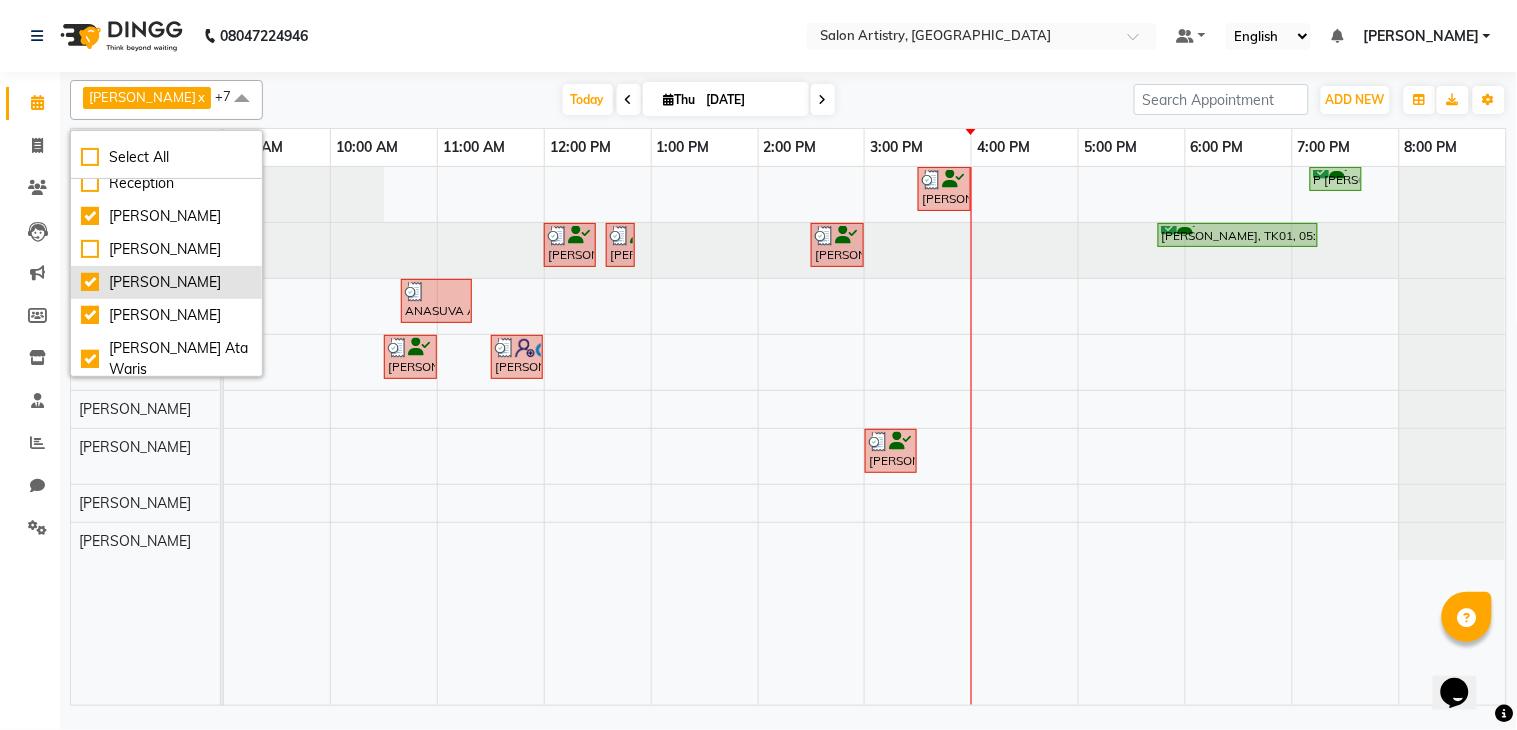 click on "[PERSON_NAME]" at bounding box center (166, 282) 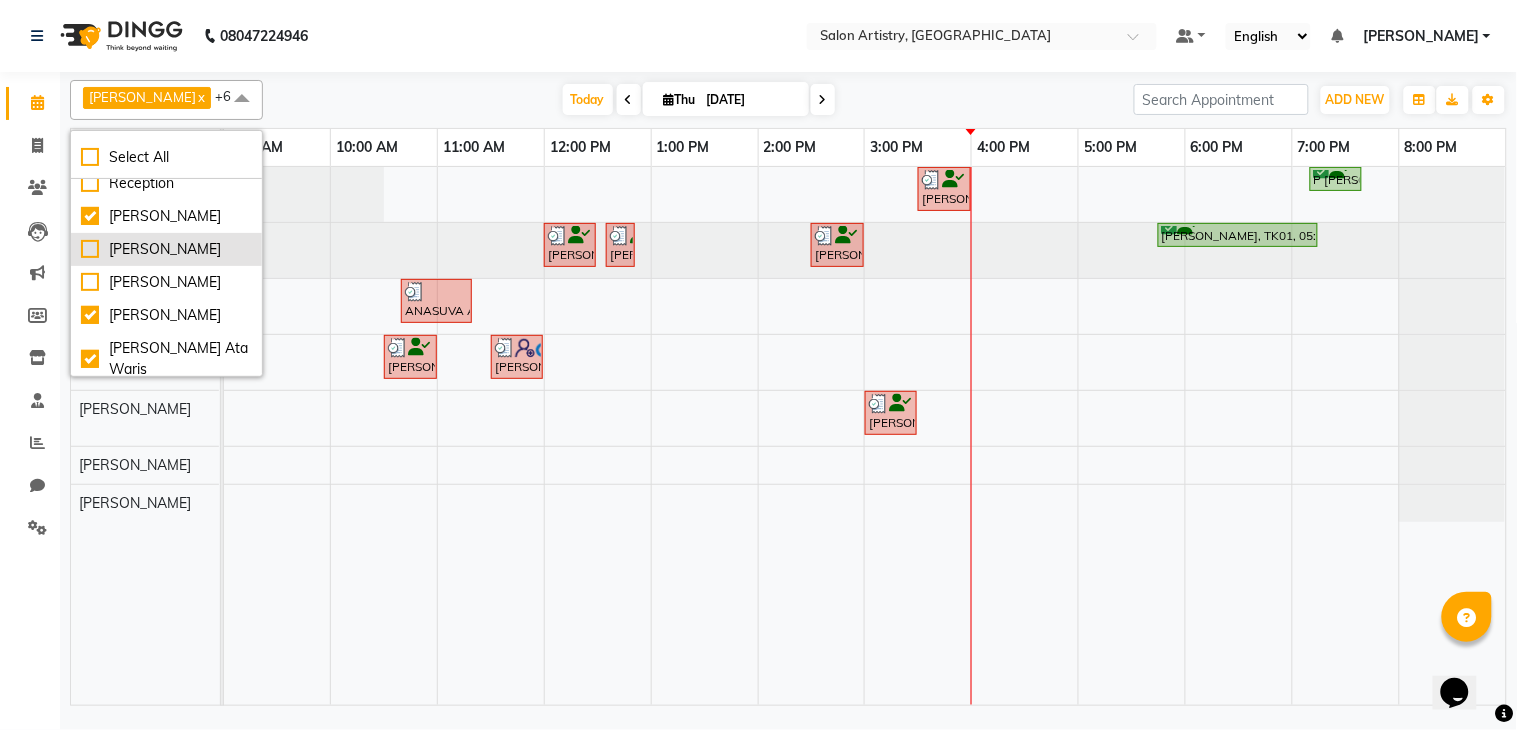 scroll, scrollTop: 354, scrollLeft: 0, axis: vertical 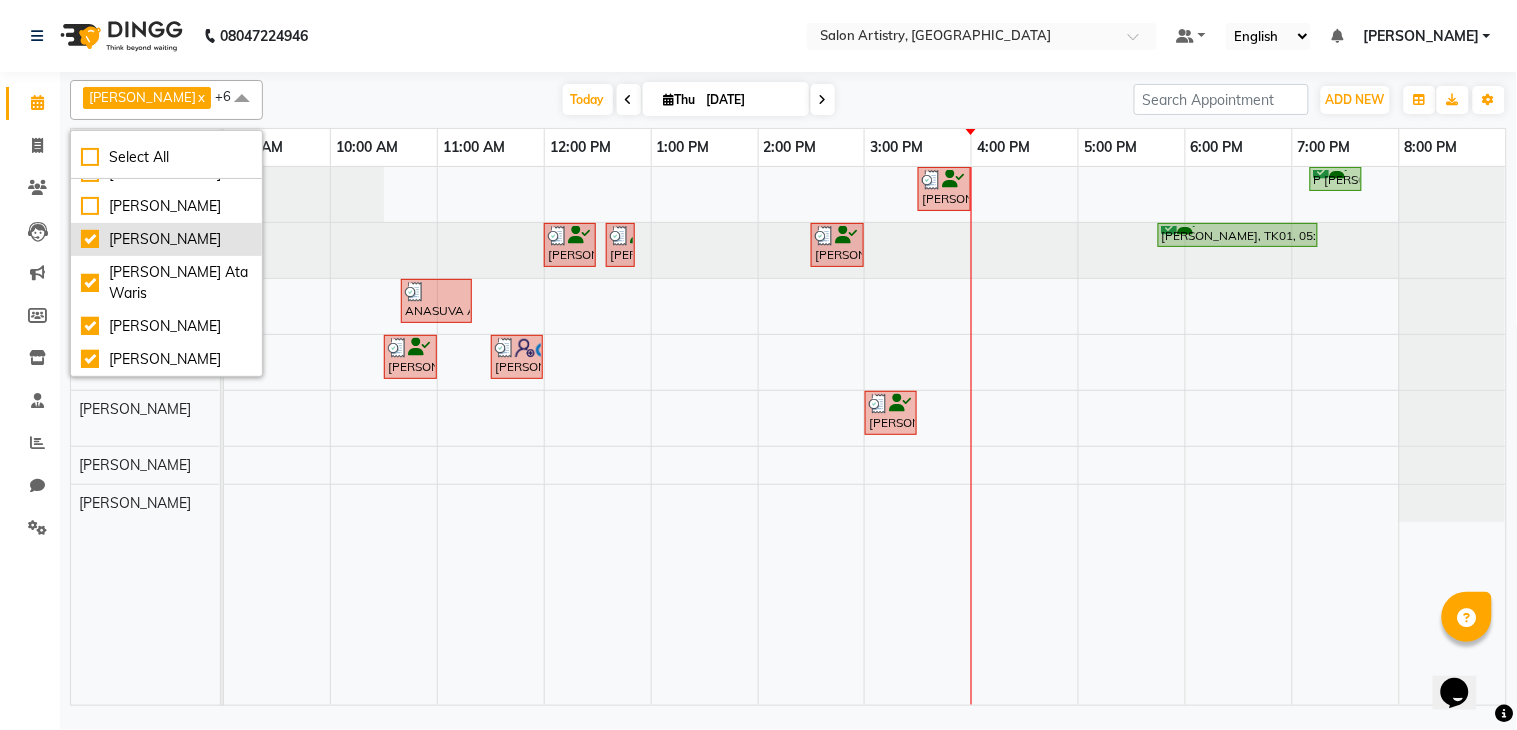 click on "[PERSON_NAME]" at bounding box center [166, 239] 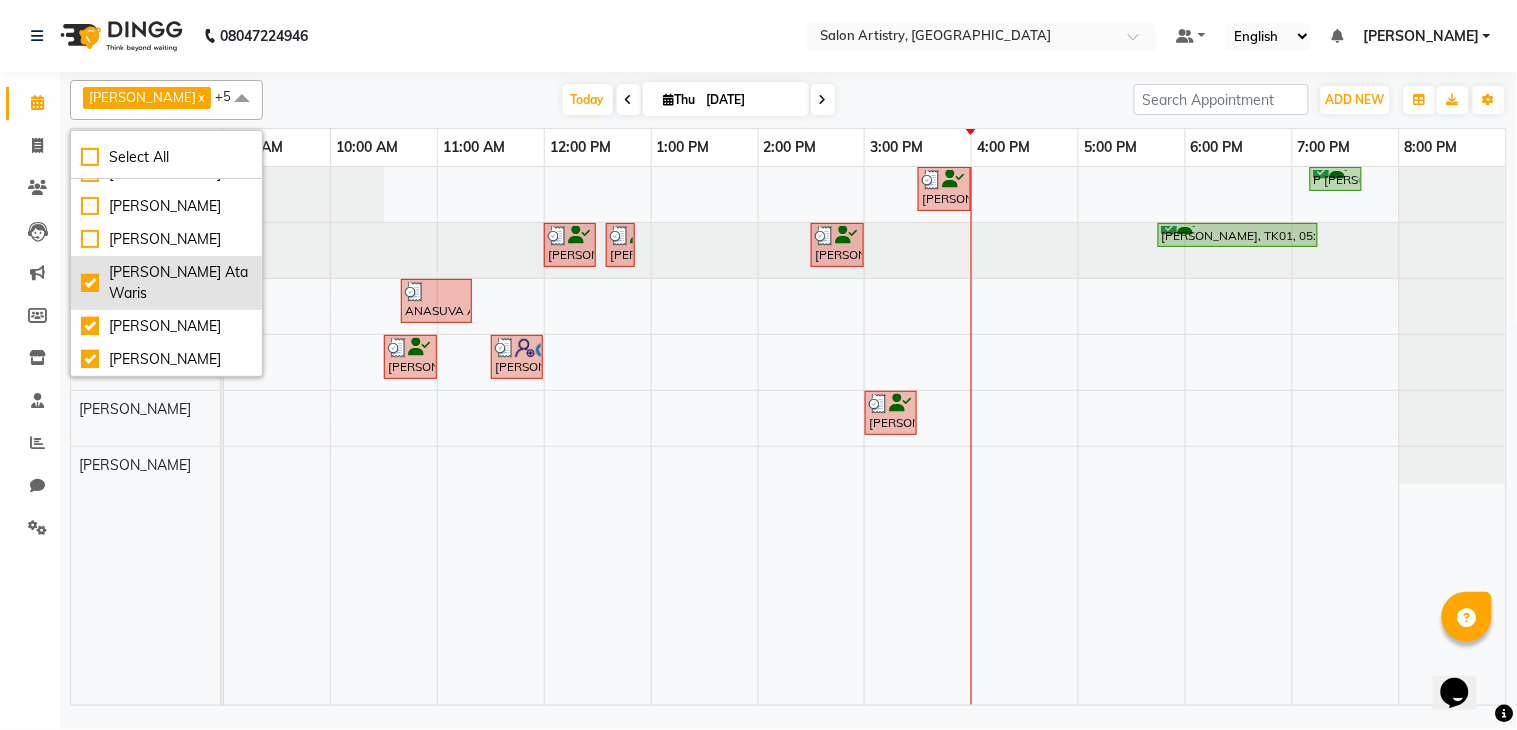 scroll, scrollTop: 402, scrollLeft: 0, axis: vertical 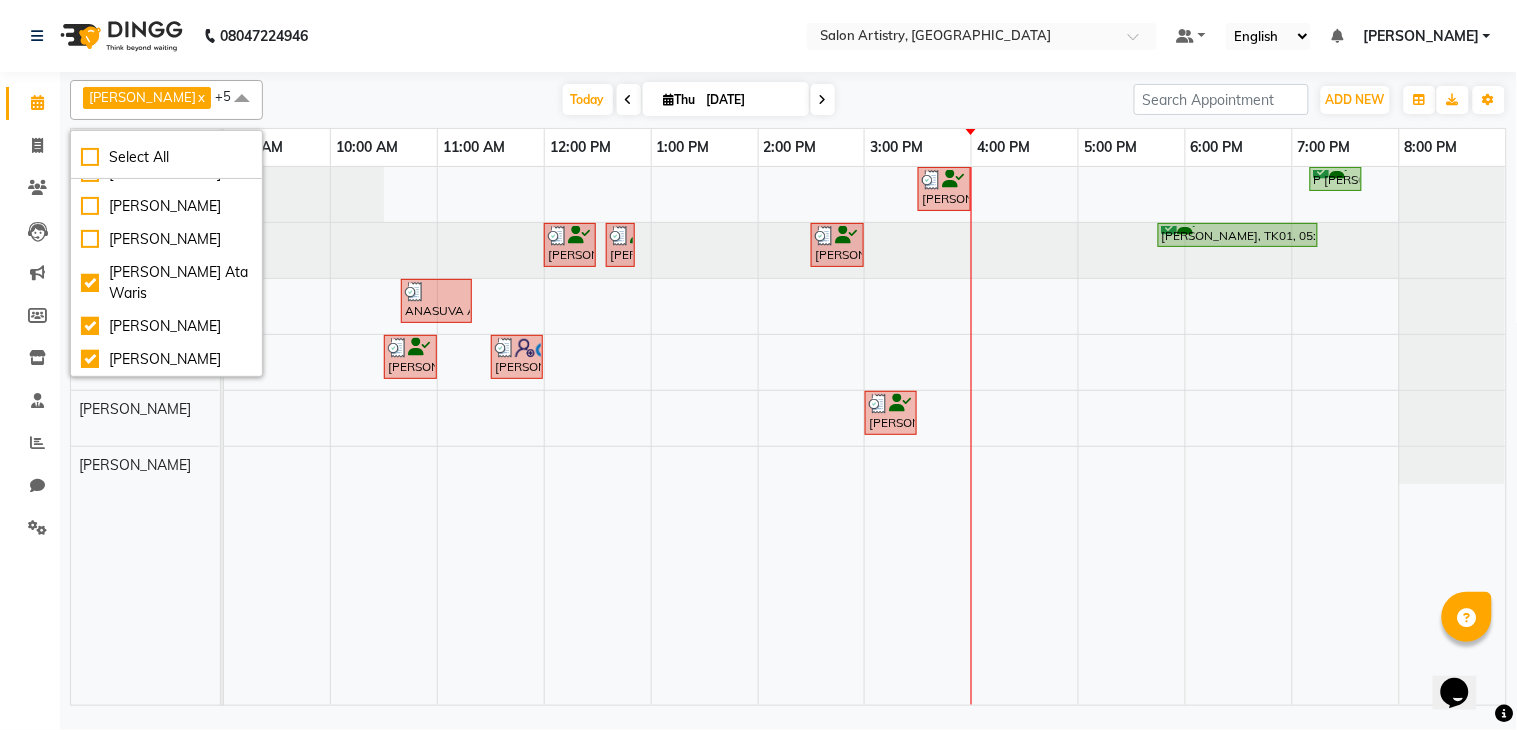 click on "08047224946 Select Location ×  Salon Artistry, [GEOGRAPHIC_DATA] Default Panel My Panel English ENGLISH Español العربية मराठी हिंदी ગુજરાતી தமிழ் 中文 Notifications nothing to show [PERSON_NAME] Manage Profile Change Password Sign out  Version:3.15.3" 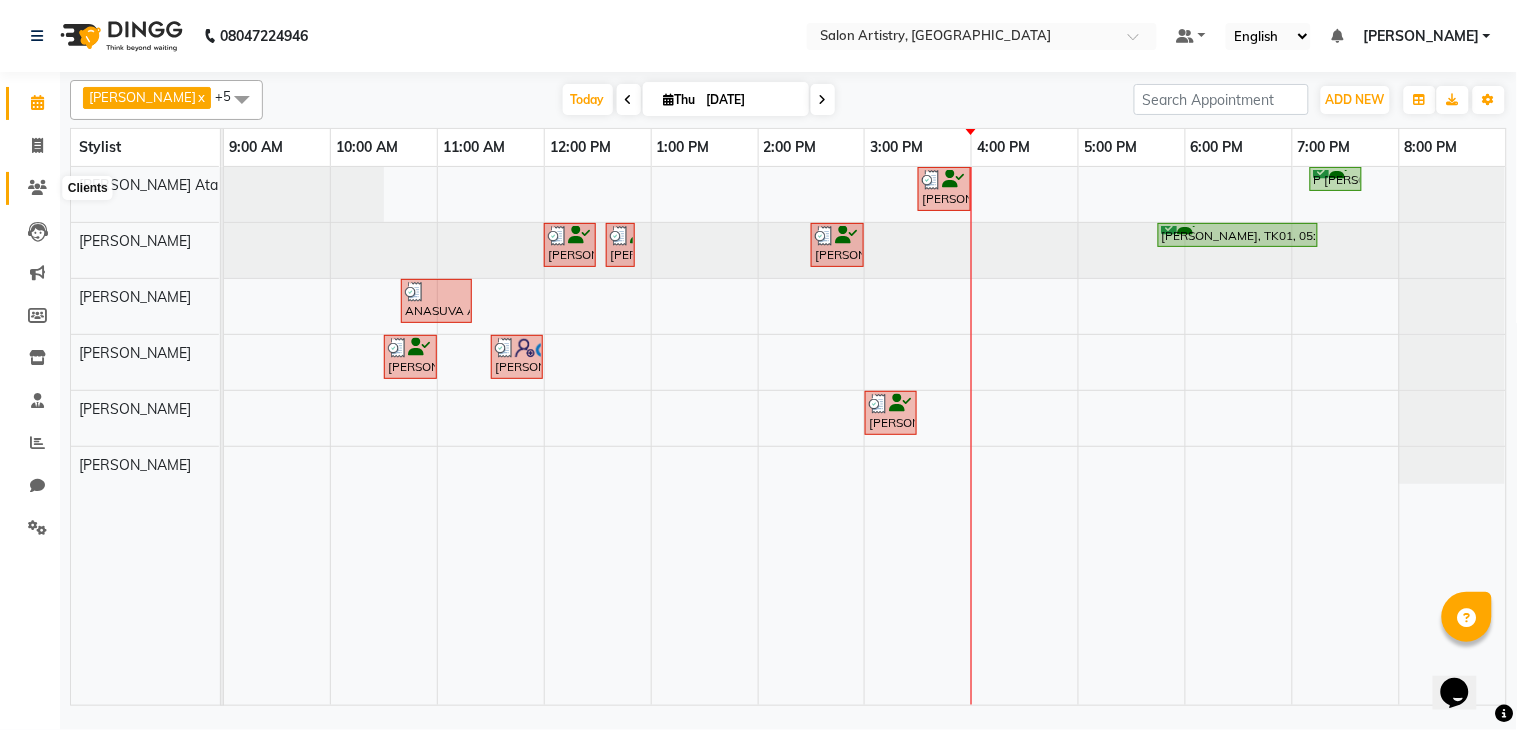 click 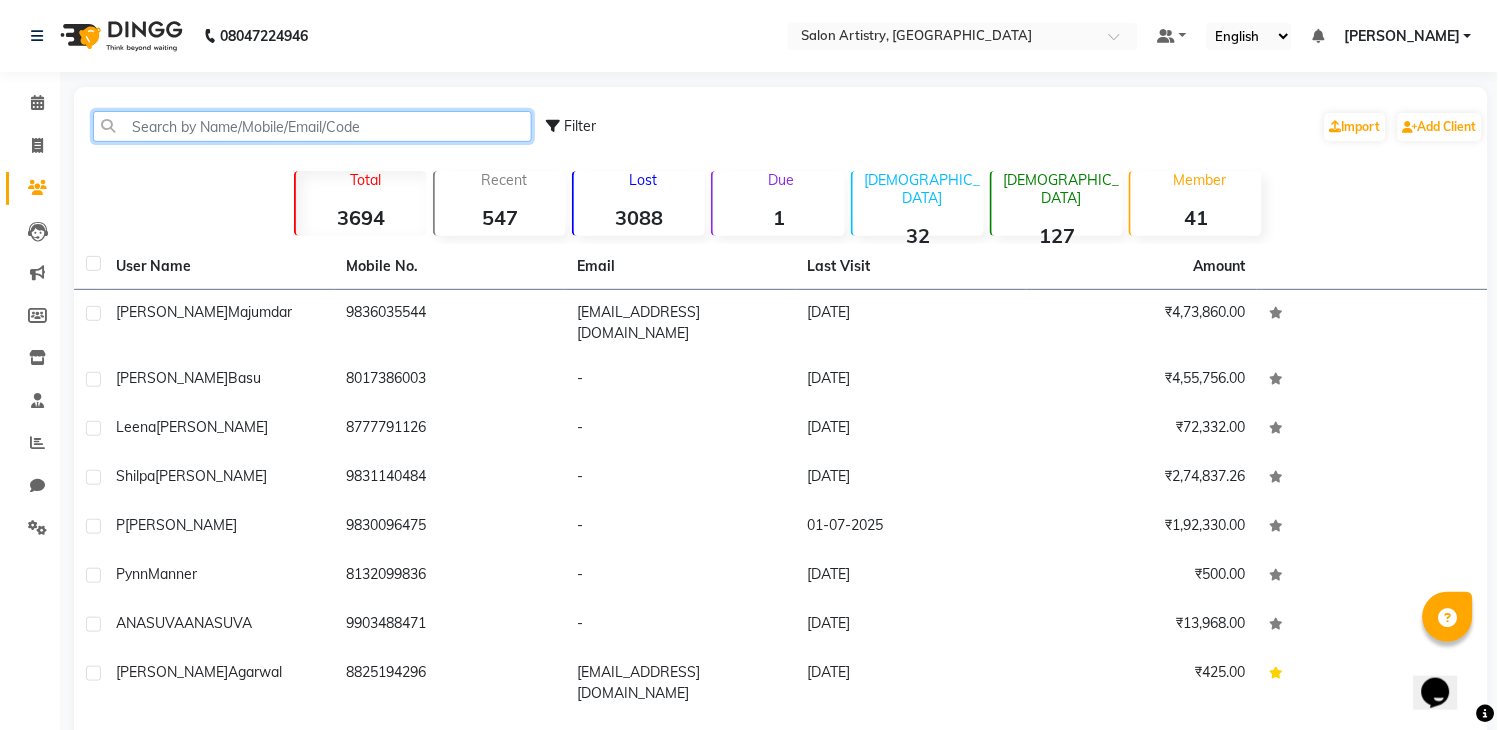 click 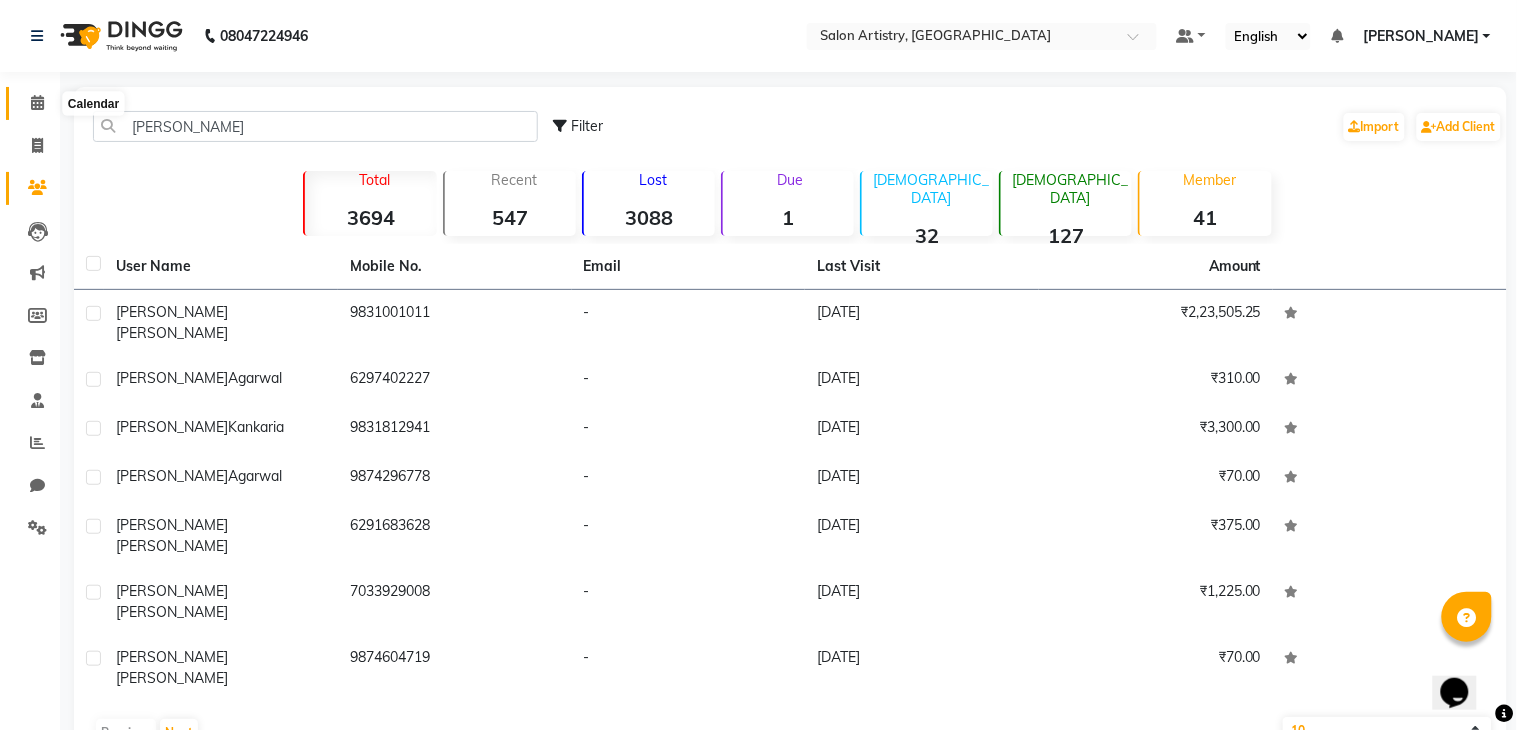 click 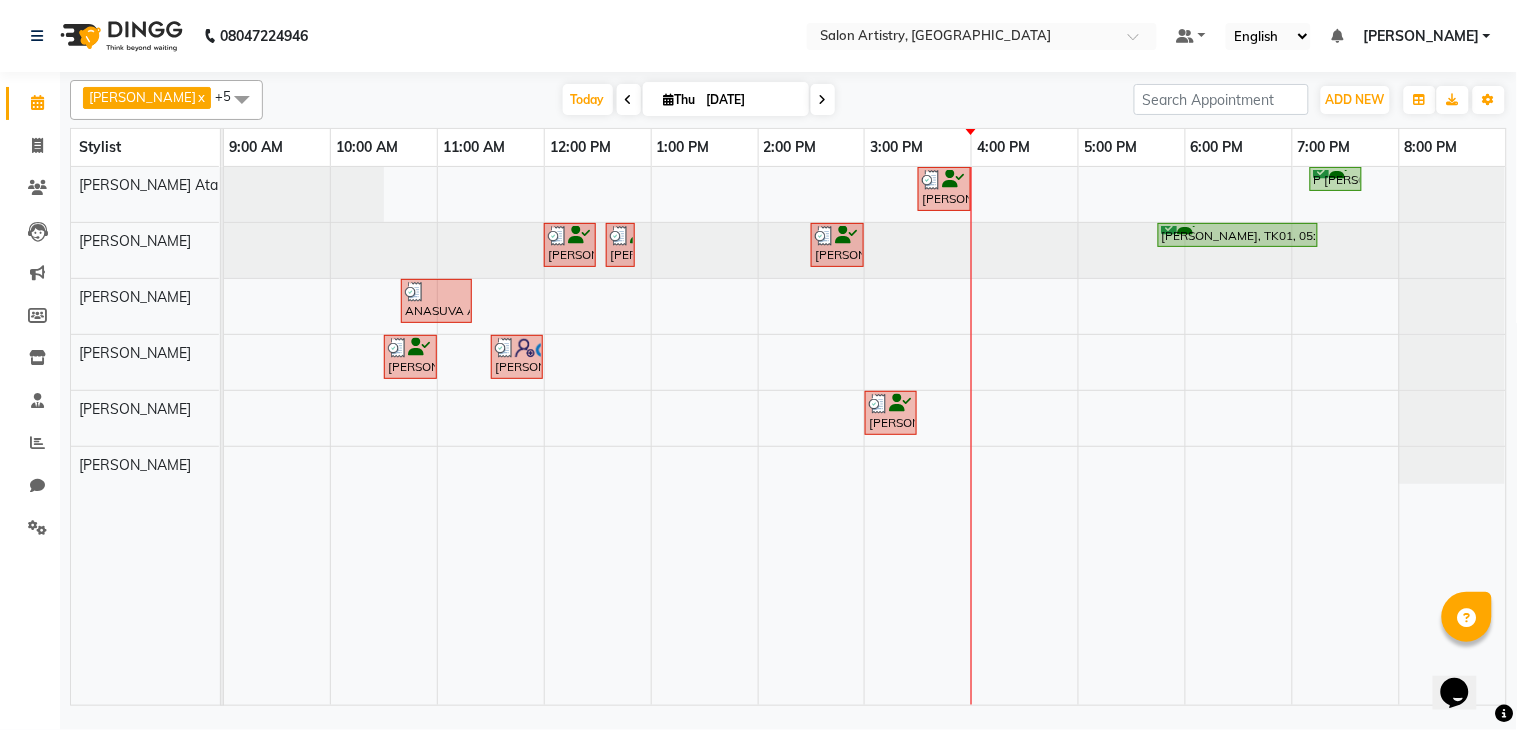 click on "[PERSON_NAME], TK07, 03:30 PM-04:00 PM, Wash & Plain Dry (With Conditioning)-Upto Mid Back     P [PERSON_NAME], TK05, 07:10 PM-07:40 PM, Wash & Plain Dry (With Conditioning)-Upto Mid Back     [PERSON_NAME], TK03, 12:00 PM-12:30 PM, Wash  - Wash & Plain Dry (Upto Mid Back)     [PERSON_NAME], TK03, 12:35 PM-12:45 PM, Upgrade for Premium Hair wash     [PERSON_NAME], TK06, 02:30 PM-03:00 PM, Wash  - Wash & Plain Dry (Upto Mid Back)     [PERSON_NAME], TK01, 05:45 PM-07:15 PM, Facial - Radiance - The Therapist Recommended     ANASUVA ANASUVA, TK02, 10:40 AM-11:20 AM, Threading - Eyebrows,Threading - Forehead (₹80)     ANASUVA ANASUVA, TK02, 10:30 AM-11:00 AM, Cut - Hair Cut (Sr Stylist) (Wash & Conditioning)     [PERSON_NAME], TK04, 11:30 AM-12:00 PM, HAIR CUT SENIOR STYLIST MEN     [PERSON_NAME], TK07, 03:00 PM-03:30 PM, Foot Relaxing Massage" at bounding box center (865, 436) 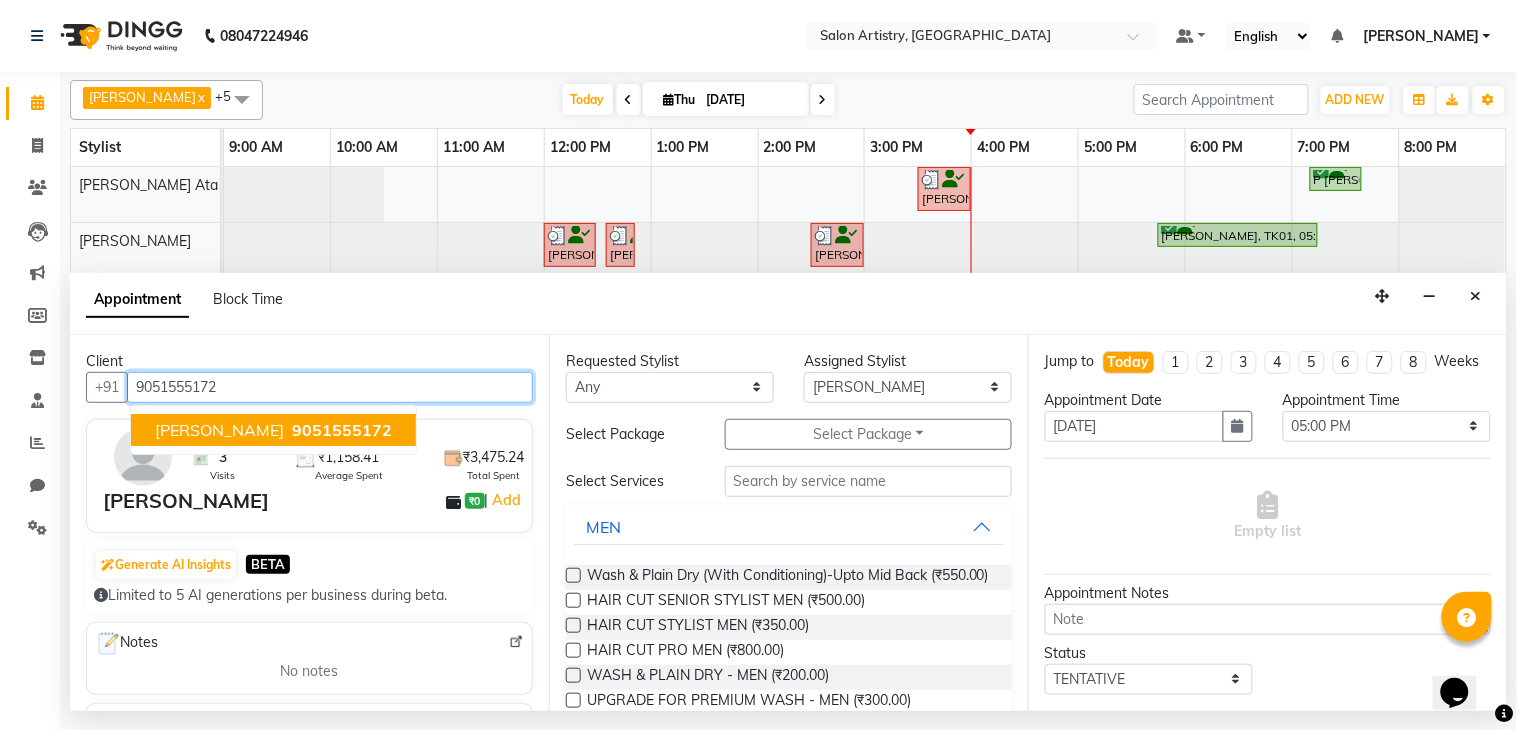 click on "9051555172" at bounding box center [342, 430] 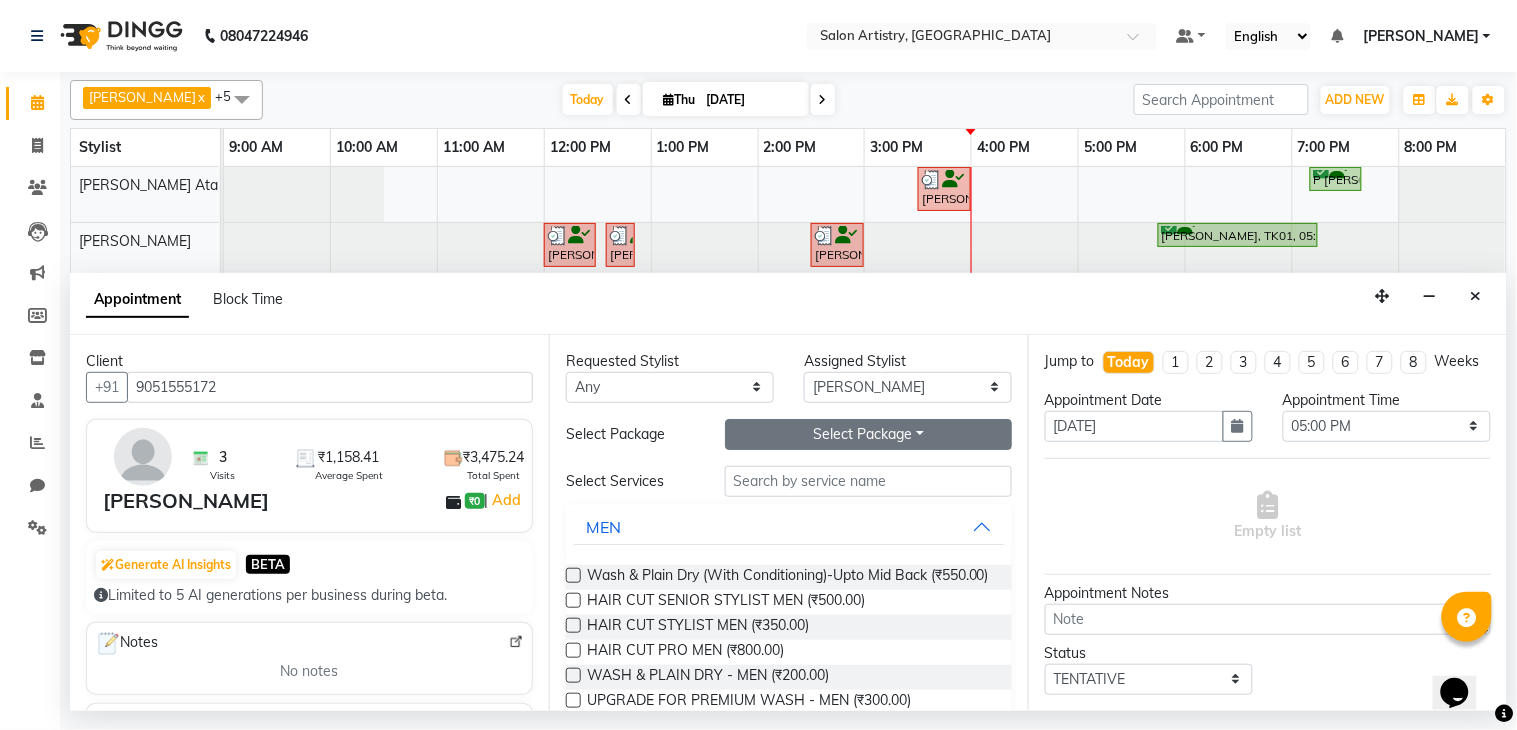 click on "Select Package  Toggle Dropdown" at bounding box center [868, 434] 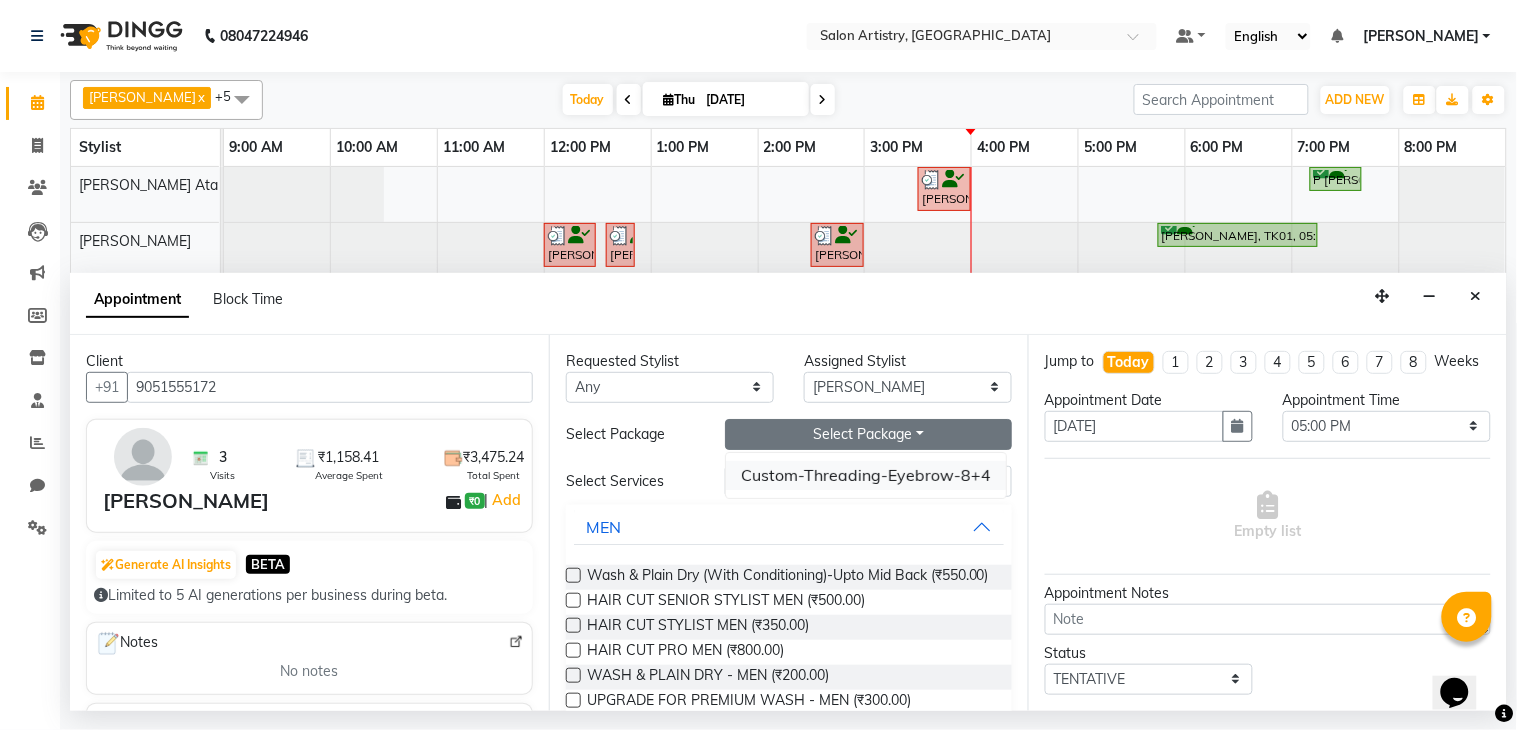 click on "Custom-Threading-Eyebrow-8+4" at bounding box center [866, 475] 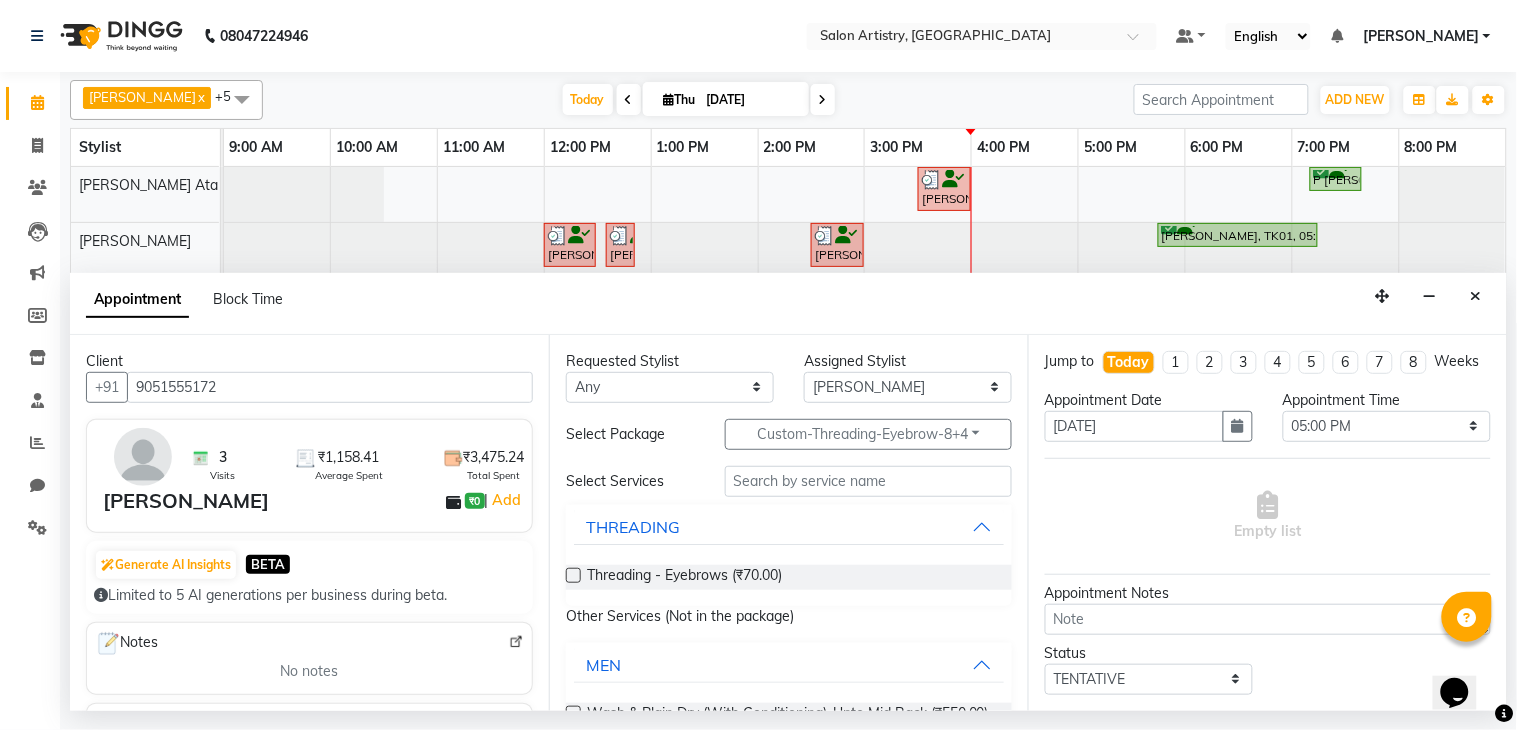 click at bounding box center [573, 575] 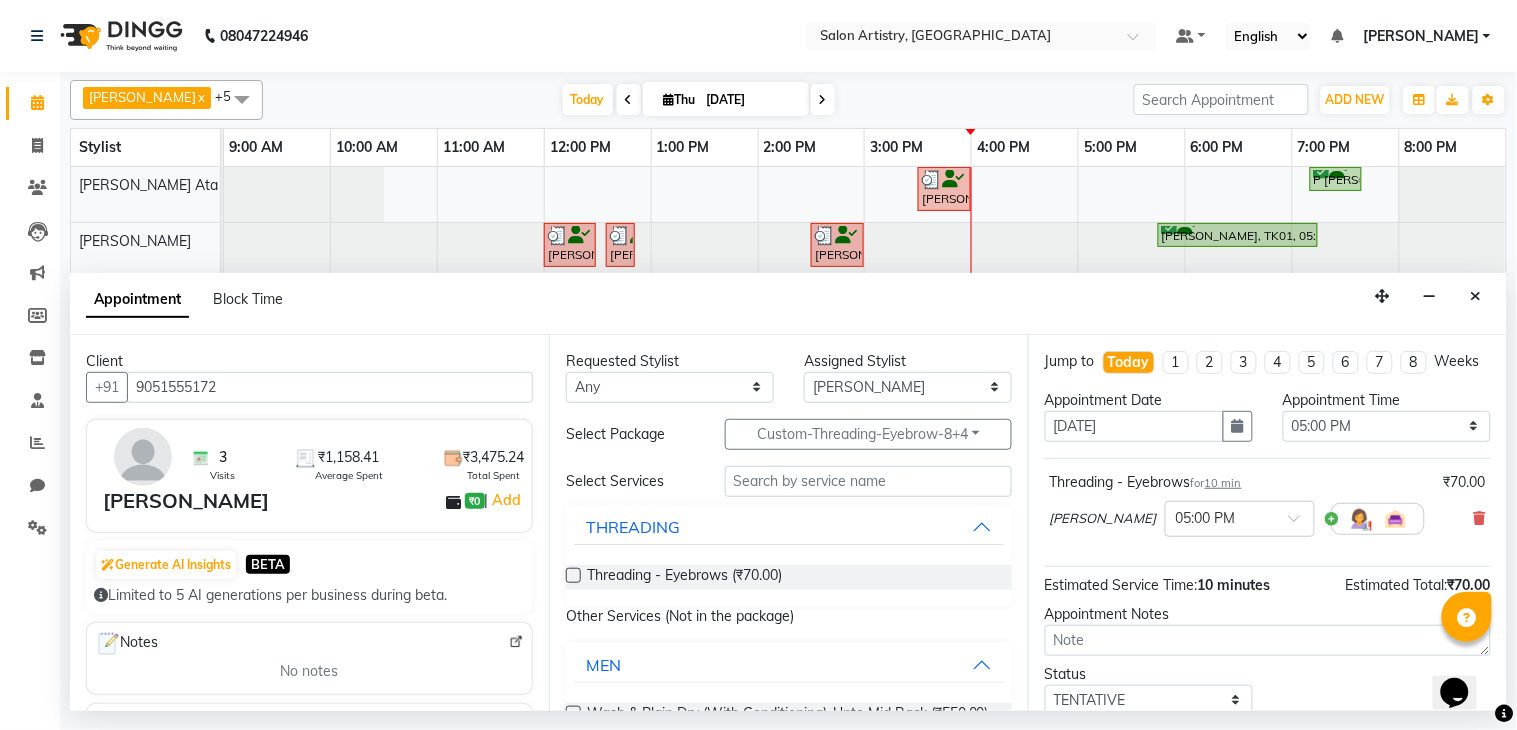 click at bounding box center [573, 575] 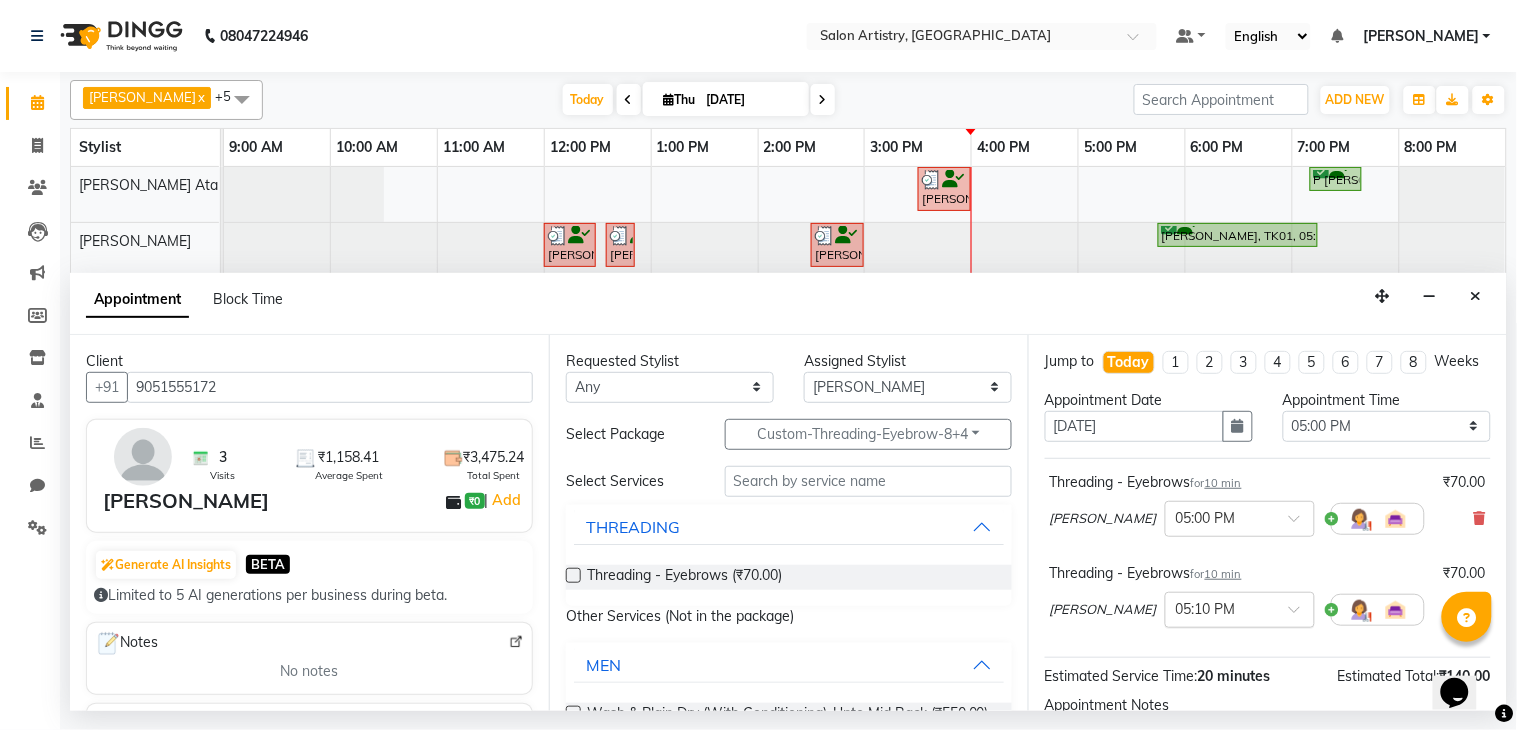 click at bounding box center [1240, 608] 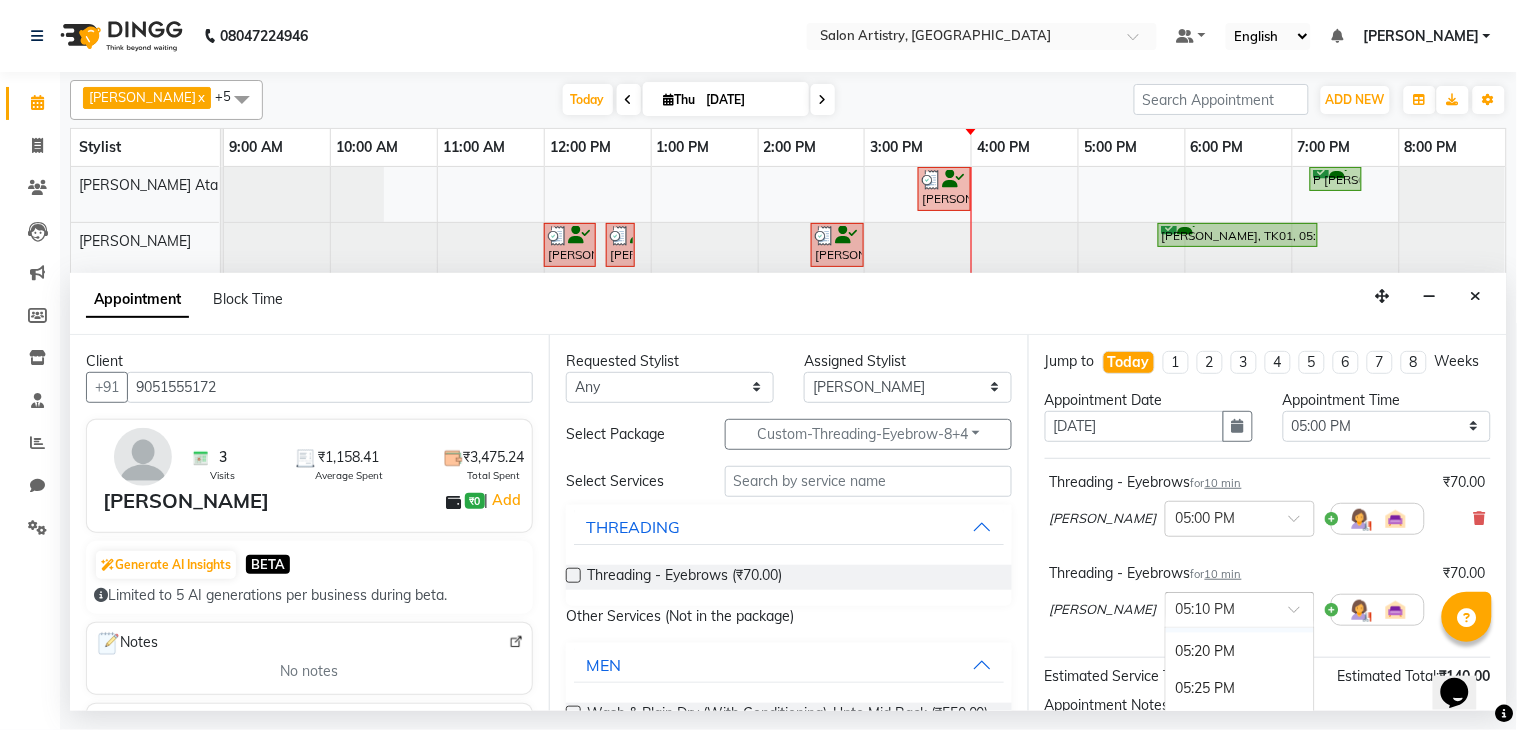 scroll, scrollTop: 3290, scrollLeft: 0, axis: vertical 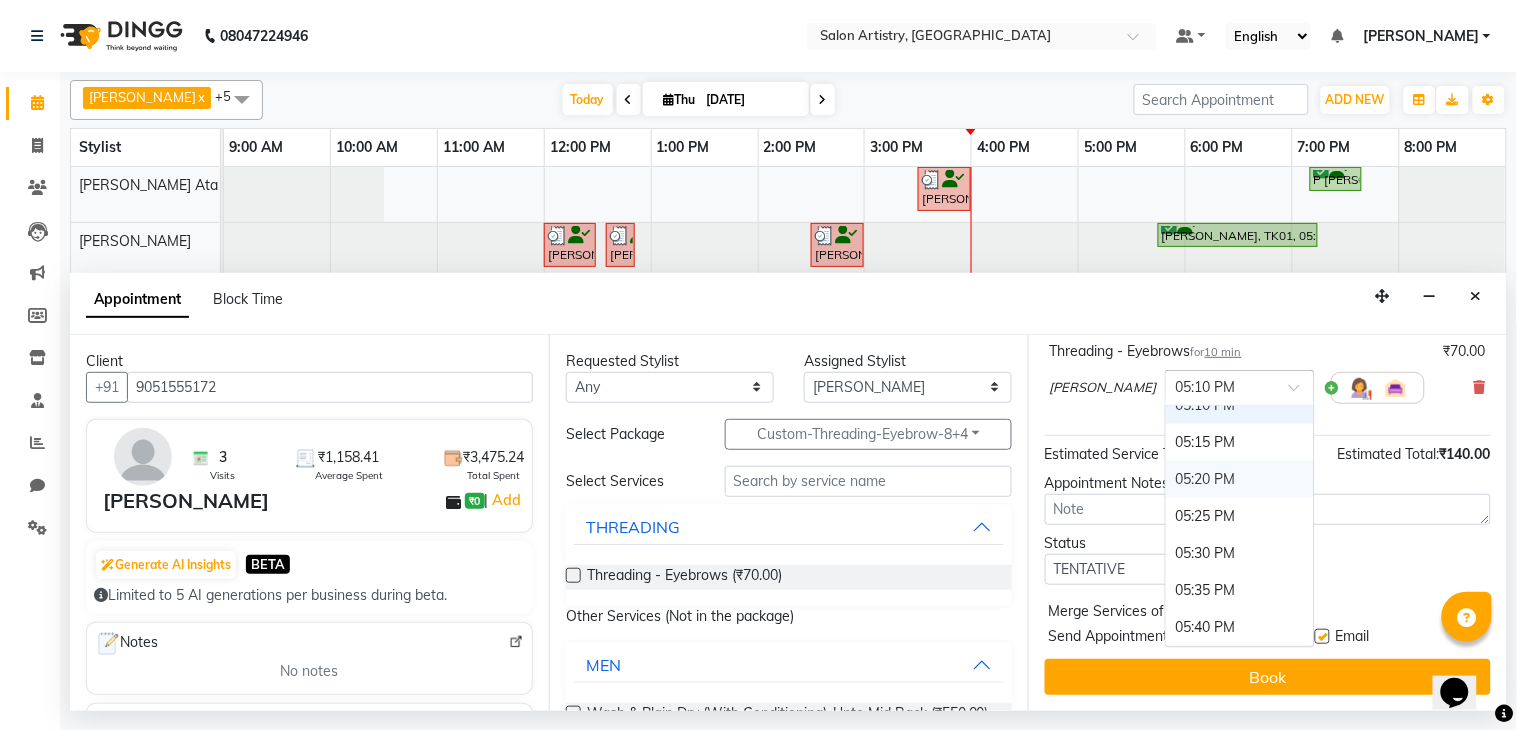 click on "05:20 PM" at bounding box center [1240, 479] 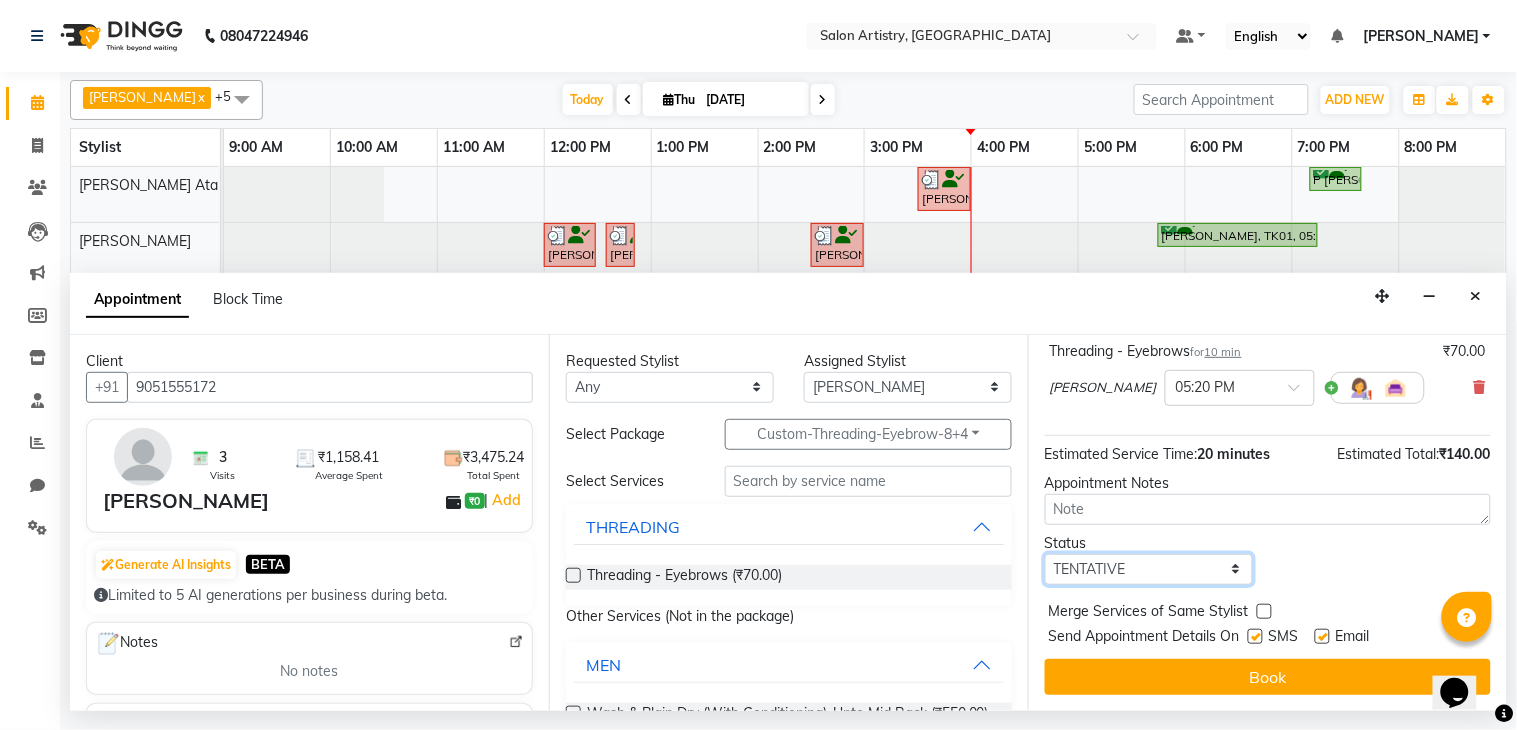 click on "Select TENTATIVE CONFIRM CHECK-IN UPCOMING" at bounding box center (1149, 569) 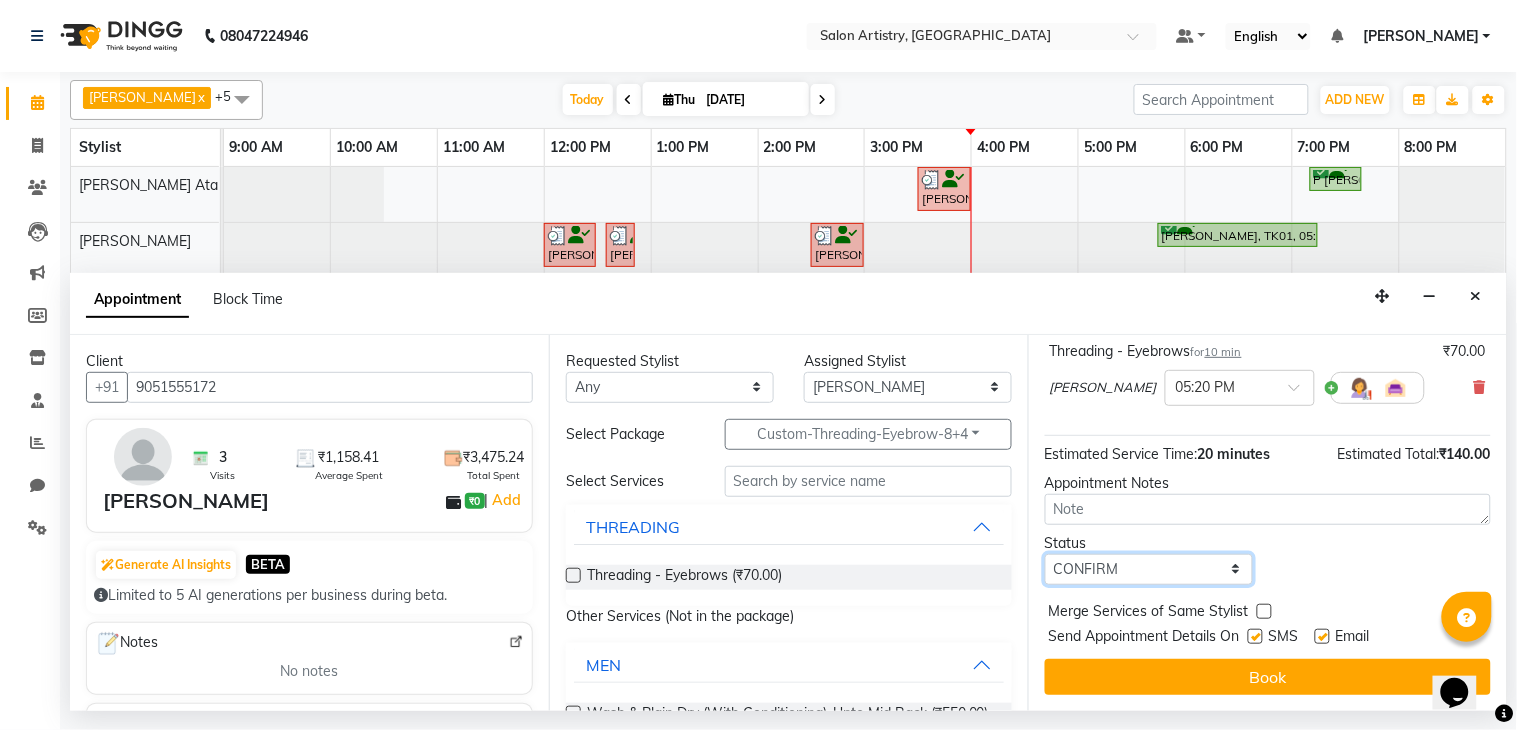 click on "Select TENTATIVE CONFIRM CHECK-IN UPCOMING" at bounding box center [1149, 569] 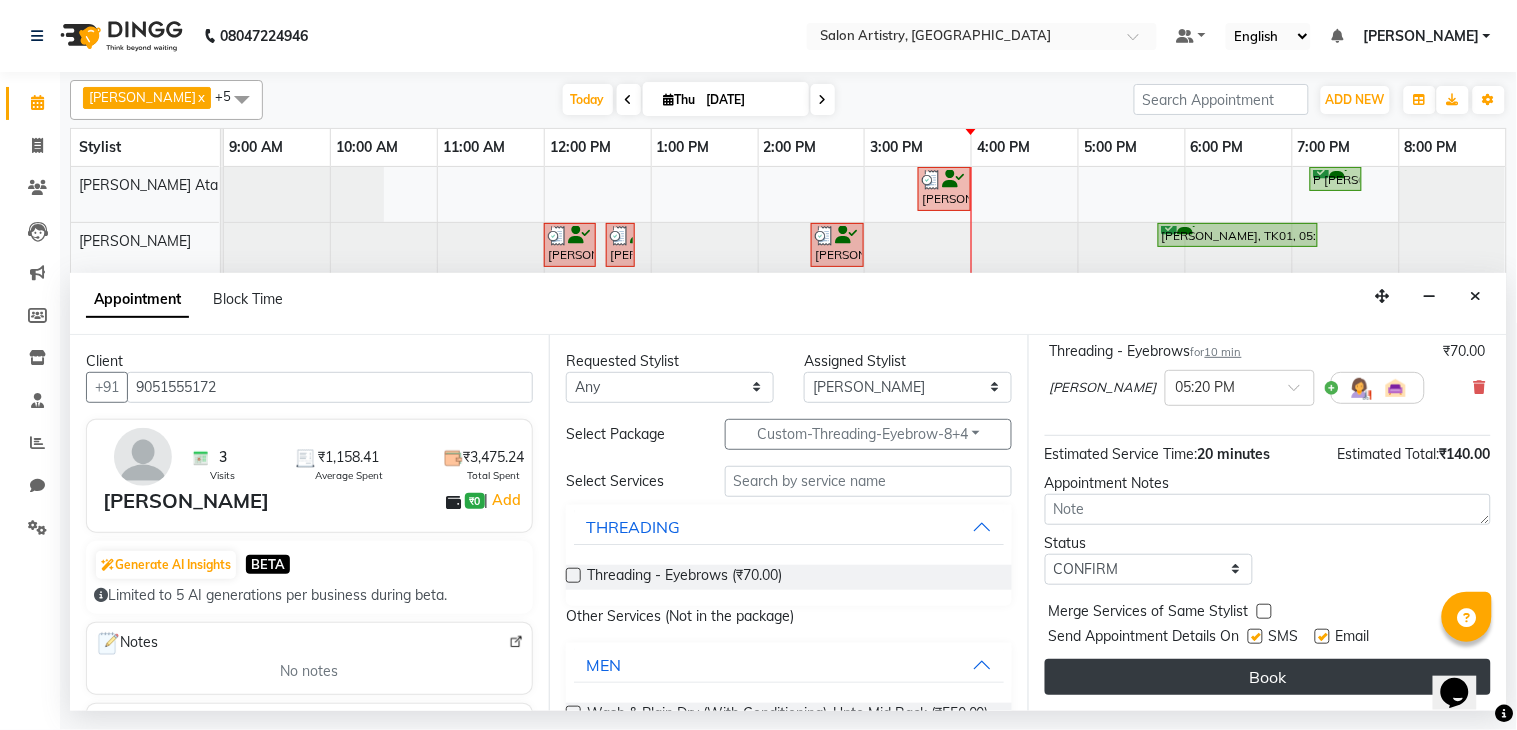 click on "Book" at bounding box center [1268, 677] 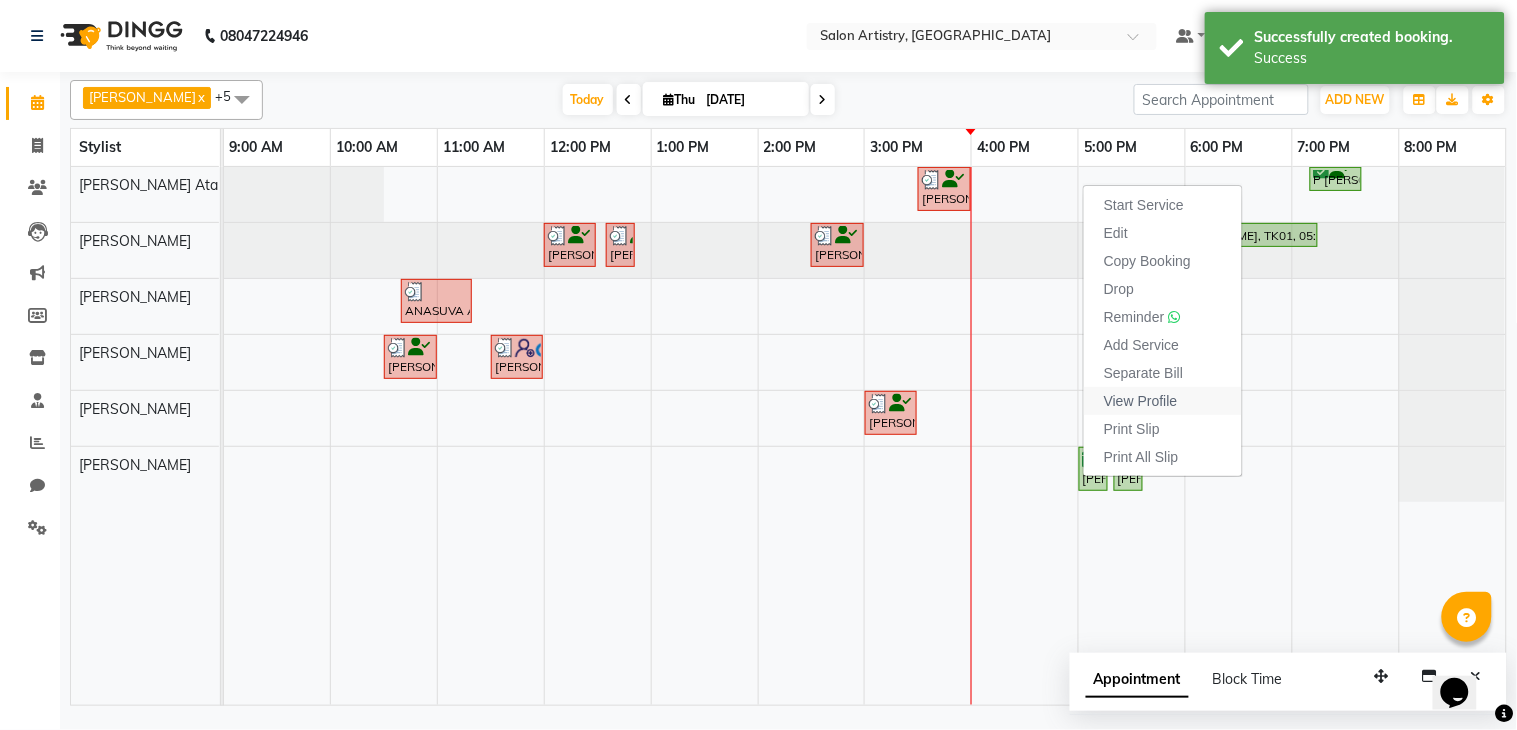 click on "View Profile" at bounding box center [1141, 401] 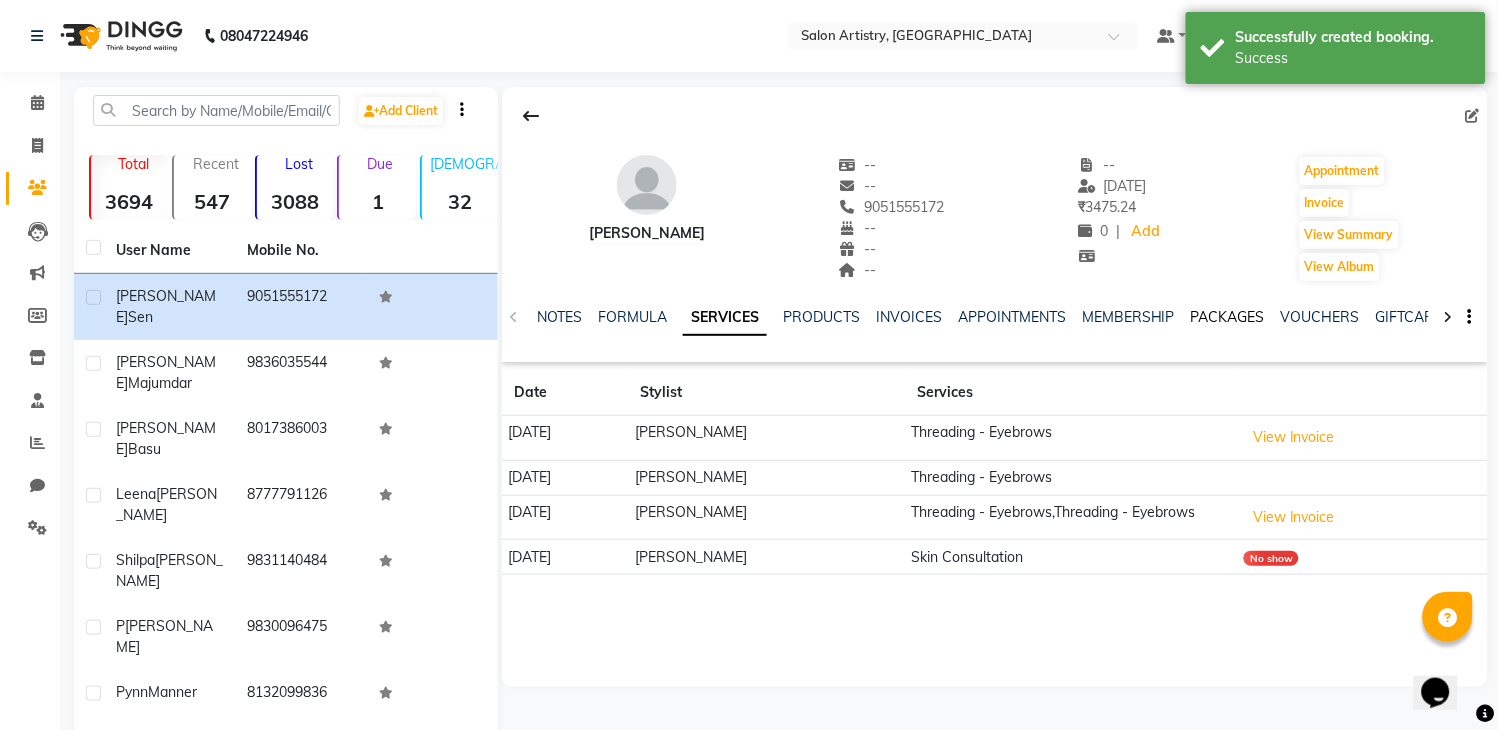 click on "PACKAGES" 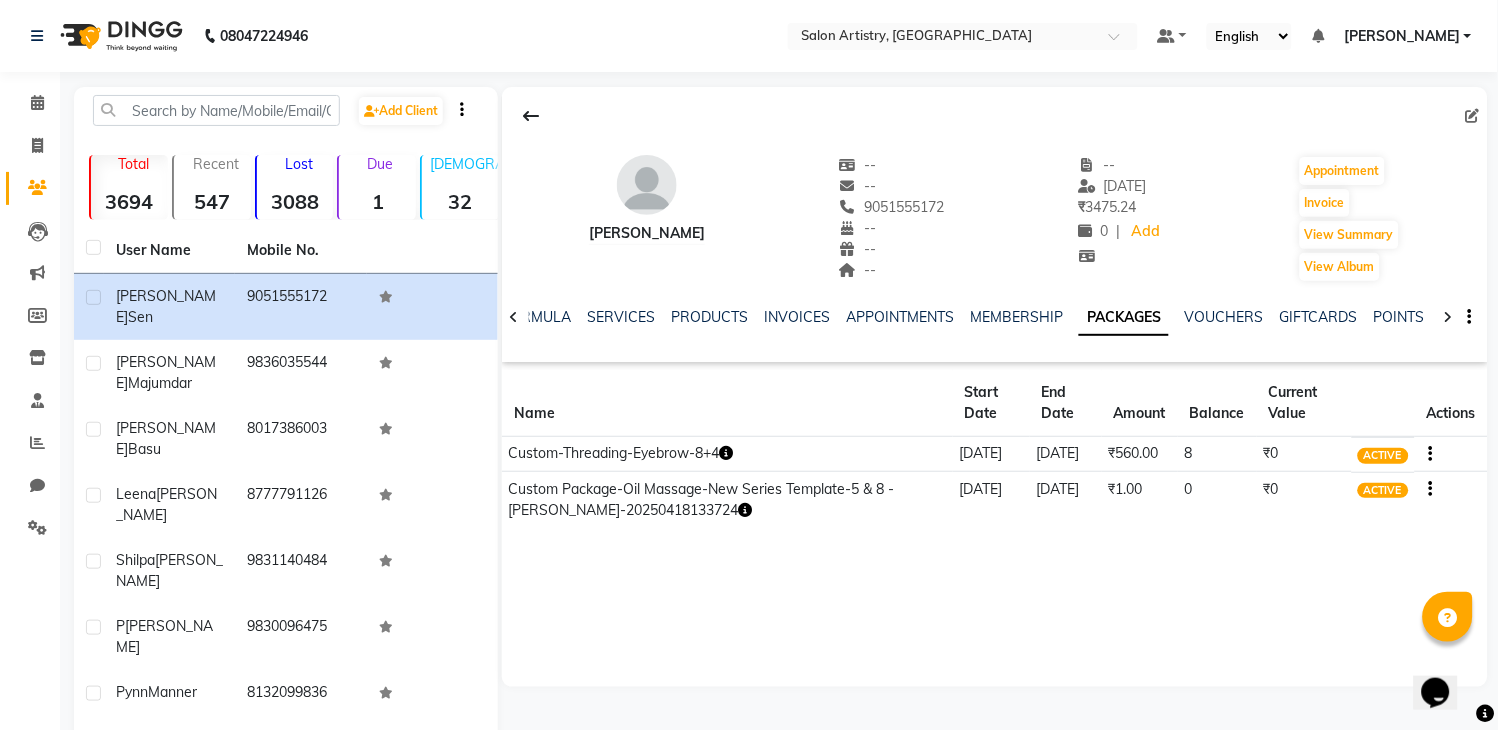 click 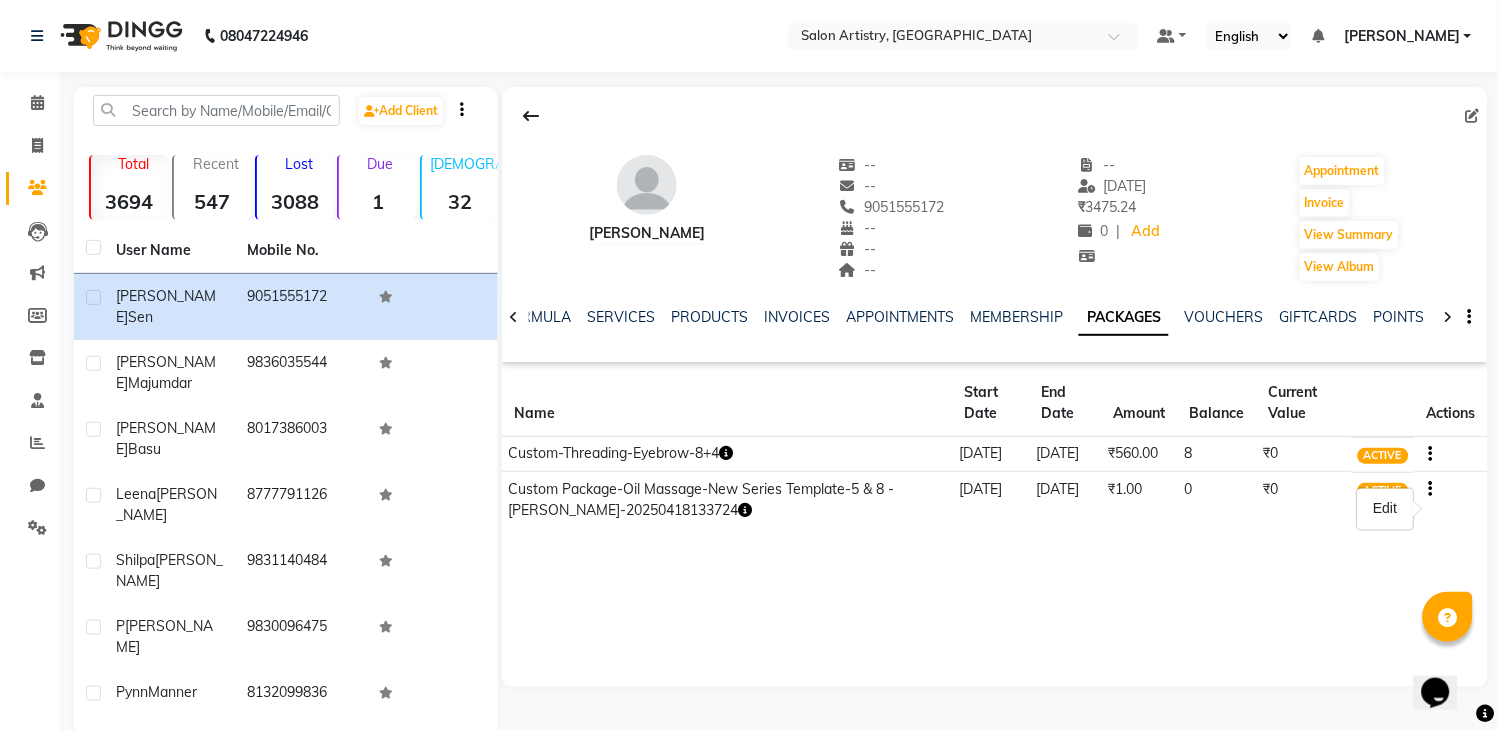 click 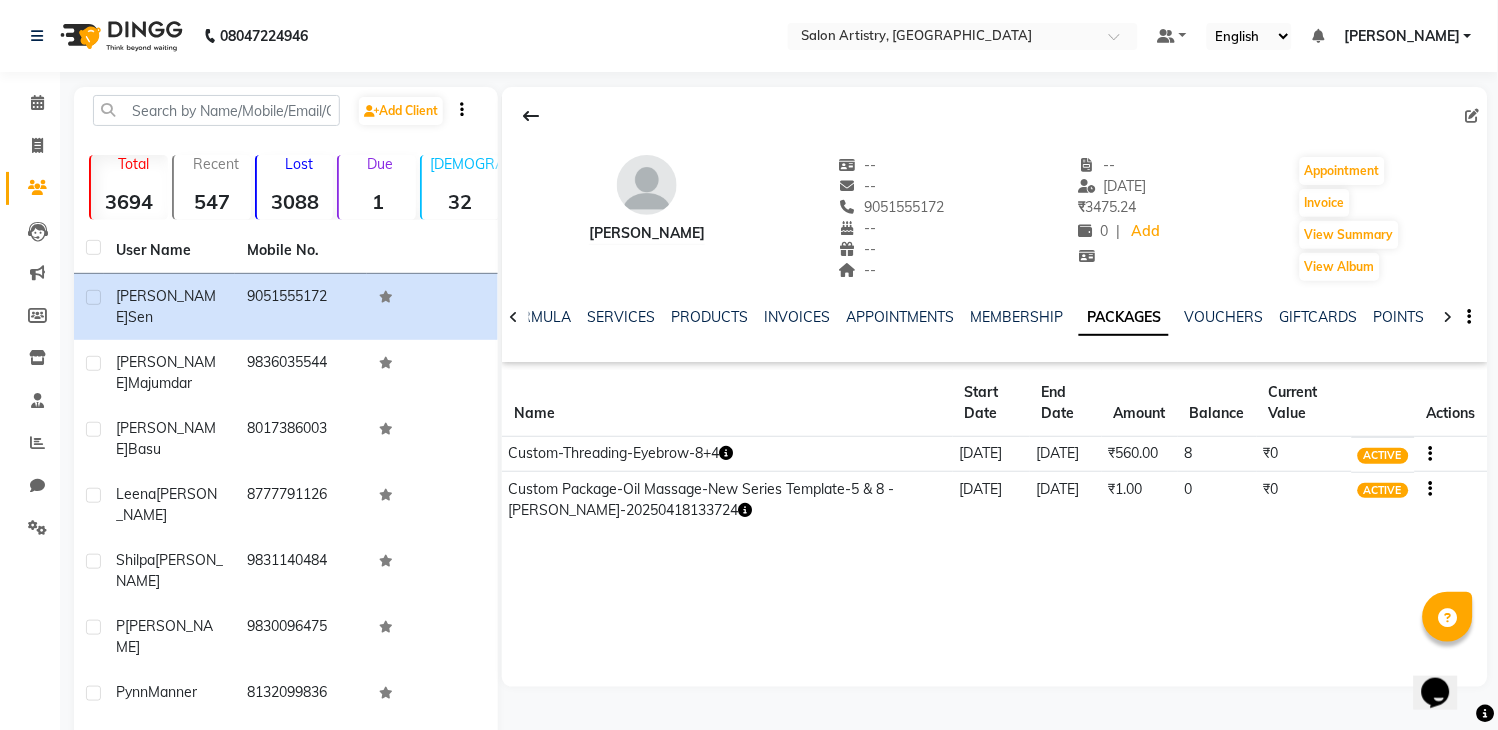 click 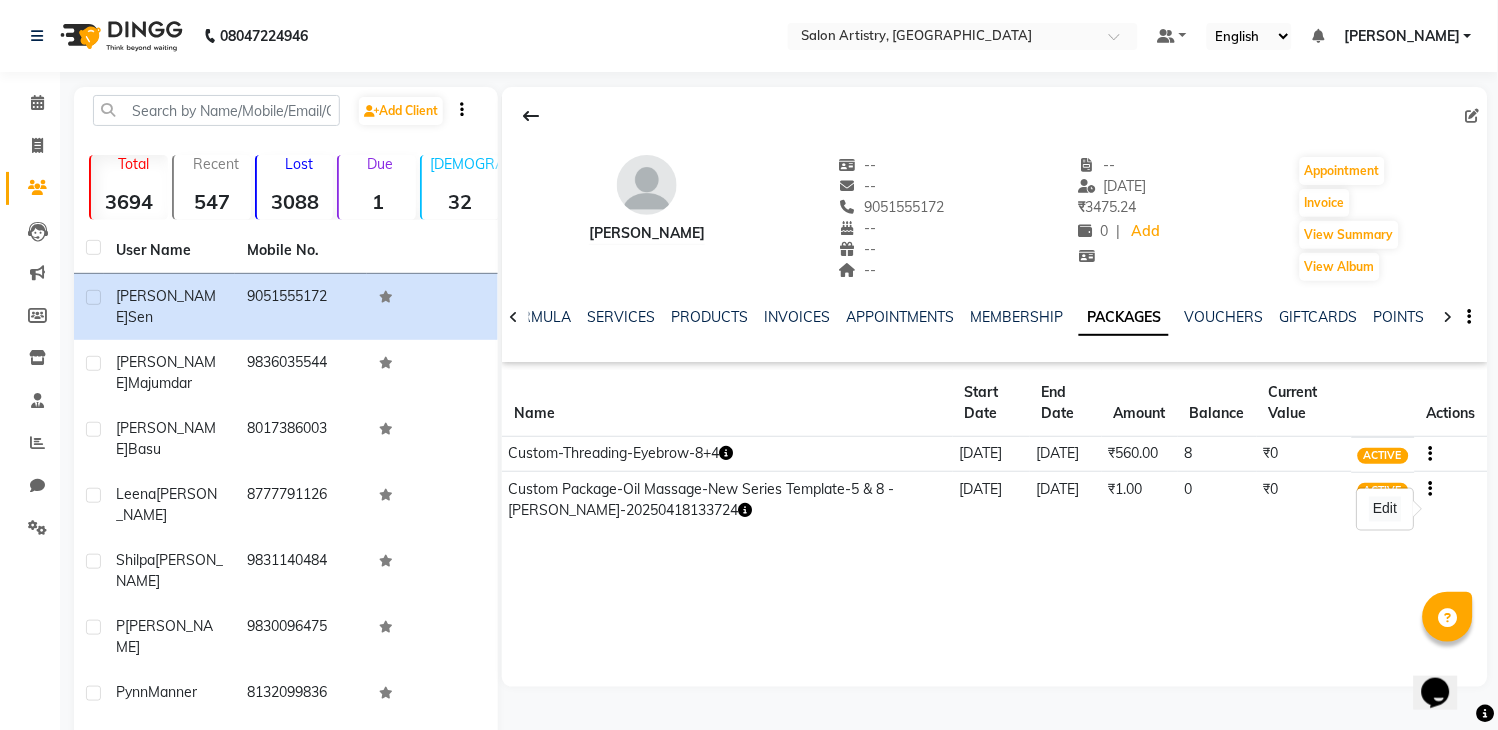 click on "Edit" at bounding box center (1386, 509) 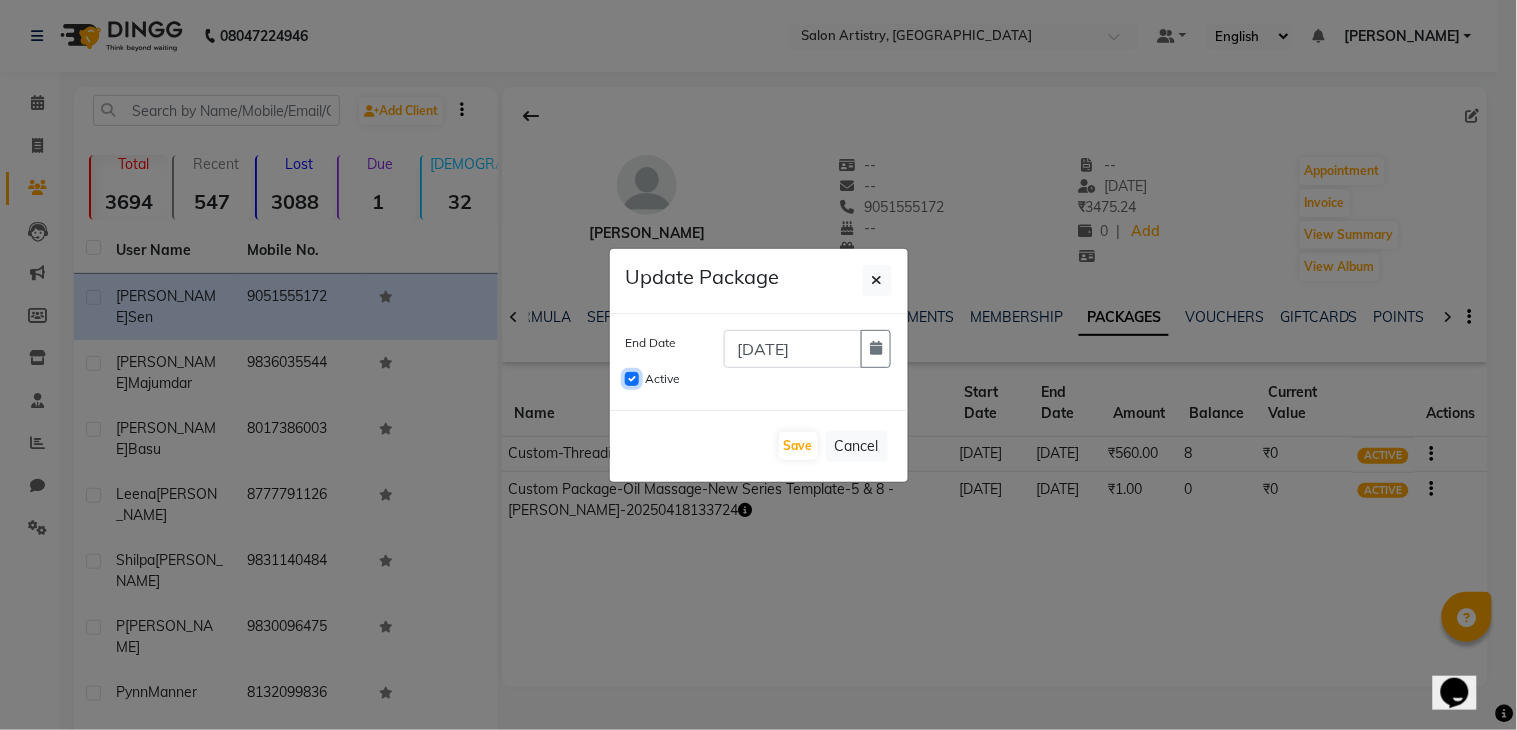 click on "Active" at bounding box center (632, 379) 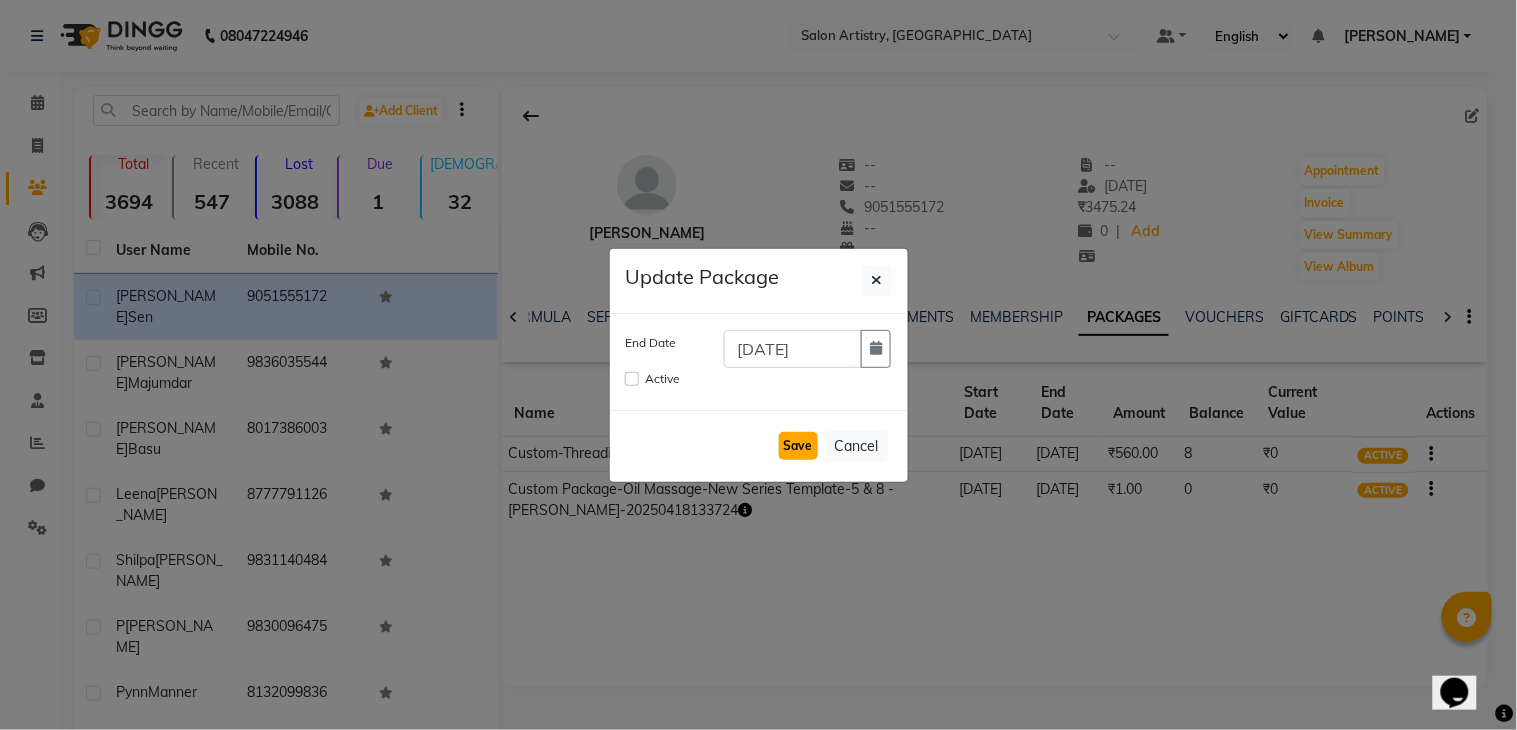 click on "Save" 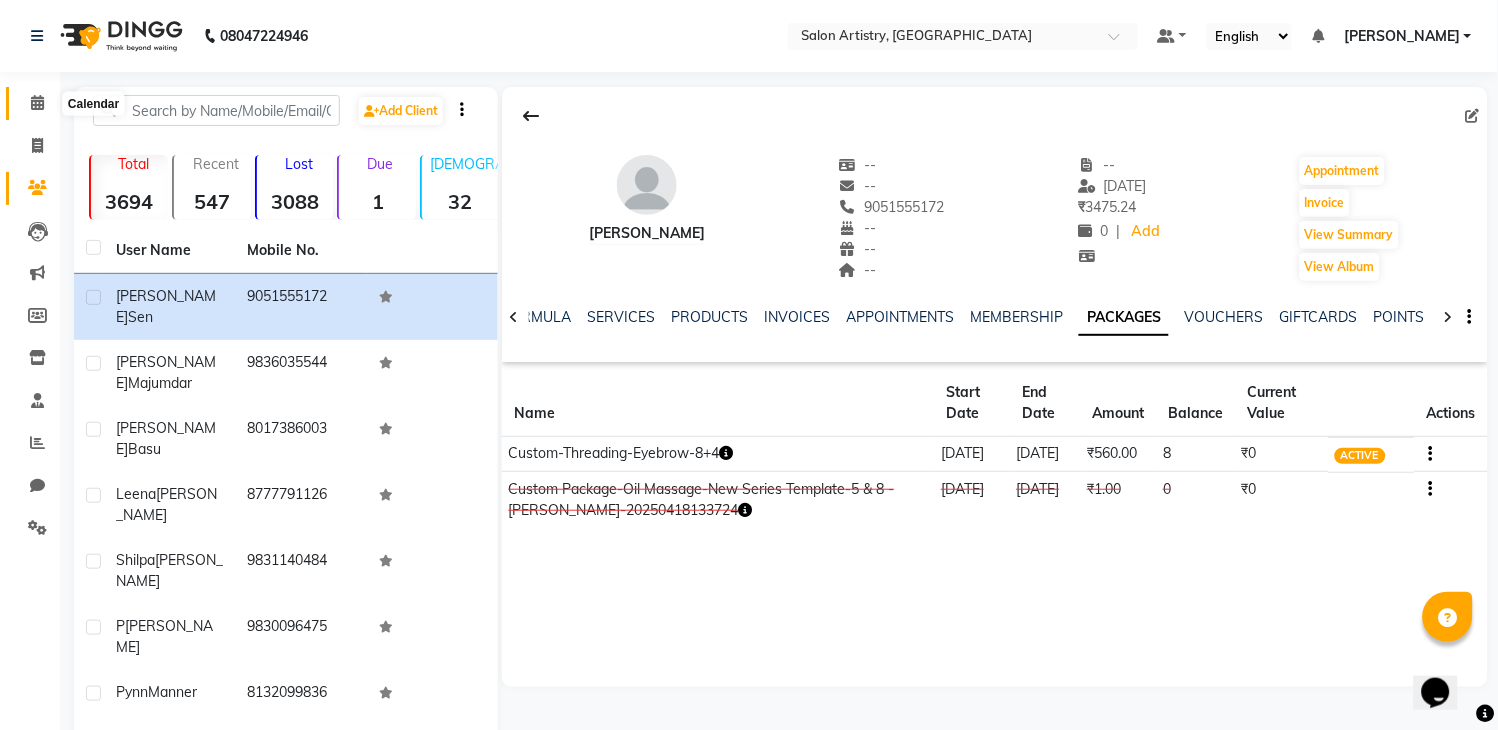 click 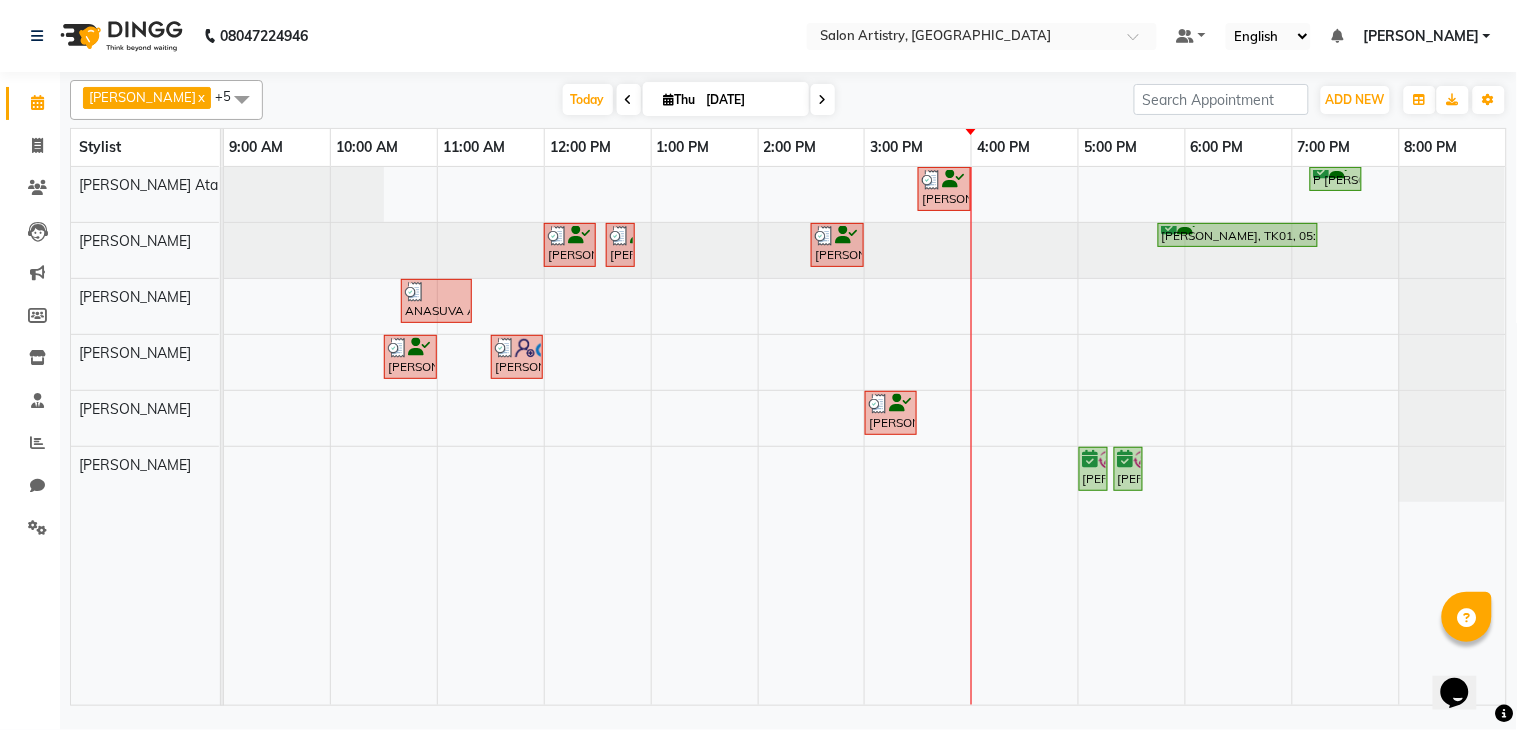 click on "[PERSON_NAME], TK07, 03:30 PM-04:00 PM, Wash & Plain Dry (With Conditioning)-Upto Mid Back     P [PERSON_NAME], TK05, 07:10 PM-07:40 PM, Wash & Plain Dry (With Conditioning)-Upto Mid Back     [PERSON_NAME], TK03, 12:00 PM-12:30 PM, Wash  - Wash & Plain Dry (Upto Mid Back)     [PERSON_NAME], TK03, 12:35 PM-12:45 PM, Upgrade for Premium Hair wash     [PERSON_NAME], TK06, 02:30 PM-03:00 PM, Wash  - Wash & Plain Dry (Upto Mid Back)     [PERSON_NAME], TK01, 05:45 PM-07:15 PM, Facial - Radiance - The Therapist Recommended     ANASUVA ANASUVA, TK02, 10:40 AM-11:20 AM, Threading - Eyebrows,Threading - Forehead (₹80)     ANASUVA ANASUVA, TK02, 10:30 AM-11:00 AM, Cut - Hair Cut (Sr Stylist) (Wash & Conditioning)     [PERSON_NAME], TK04, 11:30 AM-12:00 PM, HAIR CUT SENIOR STYLIST MEN     [PERSON_NAME], TK07, 03:00 PM-03:30 PM, Foot Relaxing Massage     [PERSON_NAME], TK08, 05:00 PM-05:10 PM, Threading - Eyebrows     [PERSON_NAME], TK08, 05:20 PM-05:30 PM, Threading - Eyebrows" at bounding box center (865, 436) 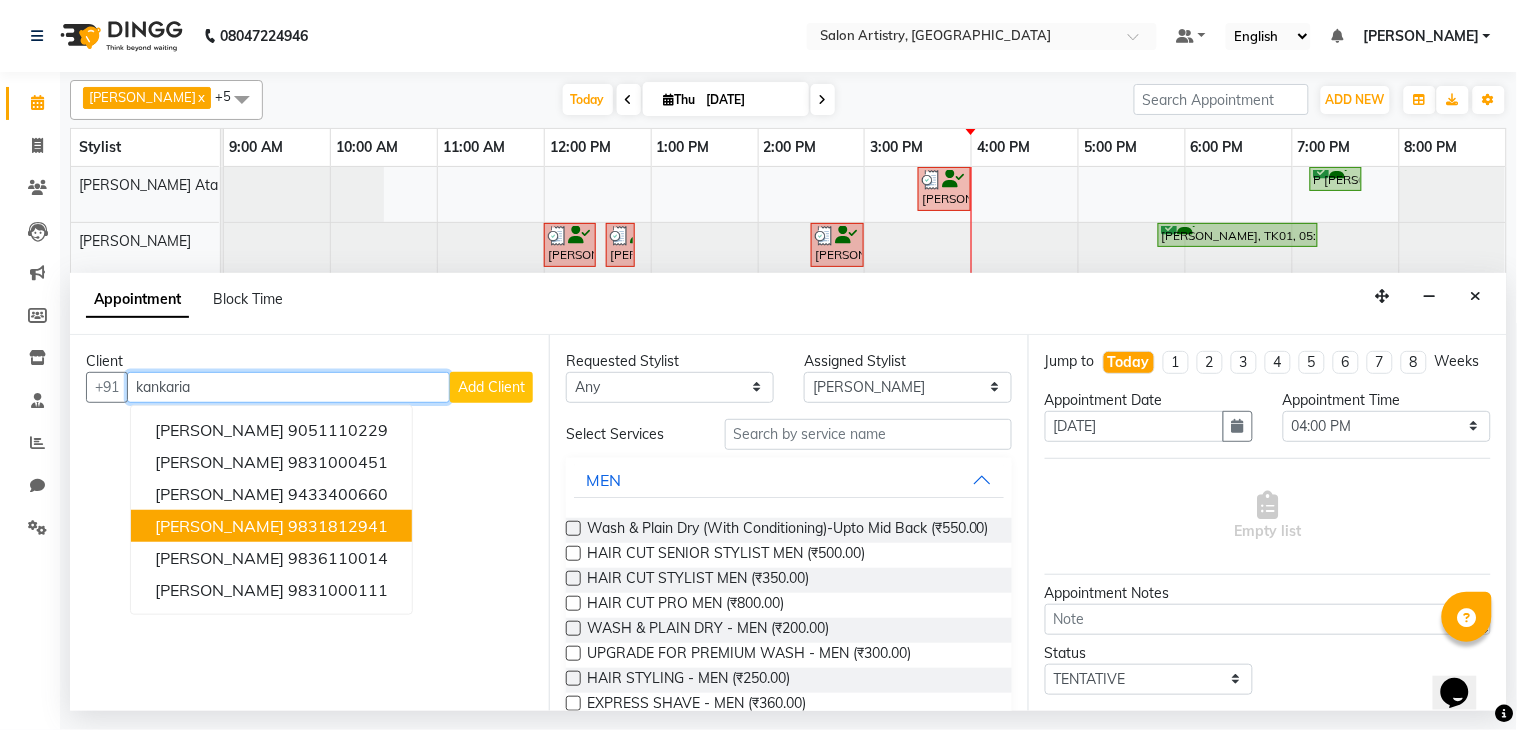 click on "[PERSON_NAME]" at bounding box center (219, 526) 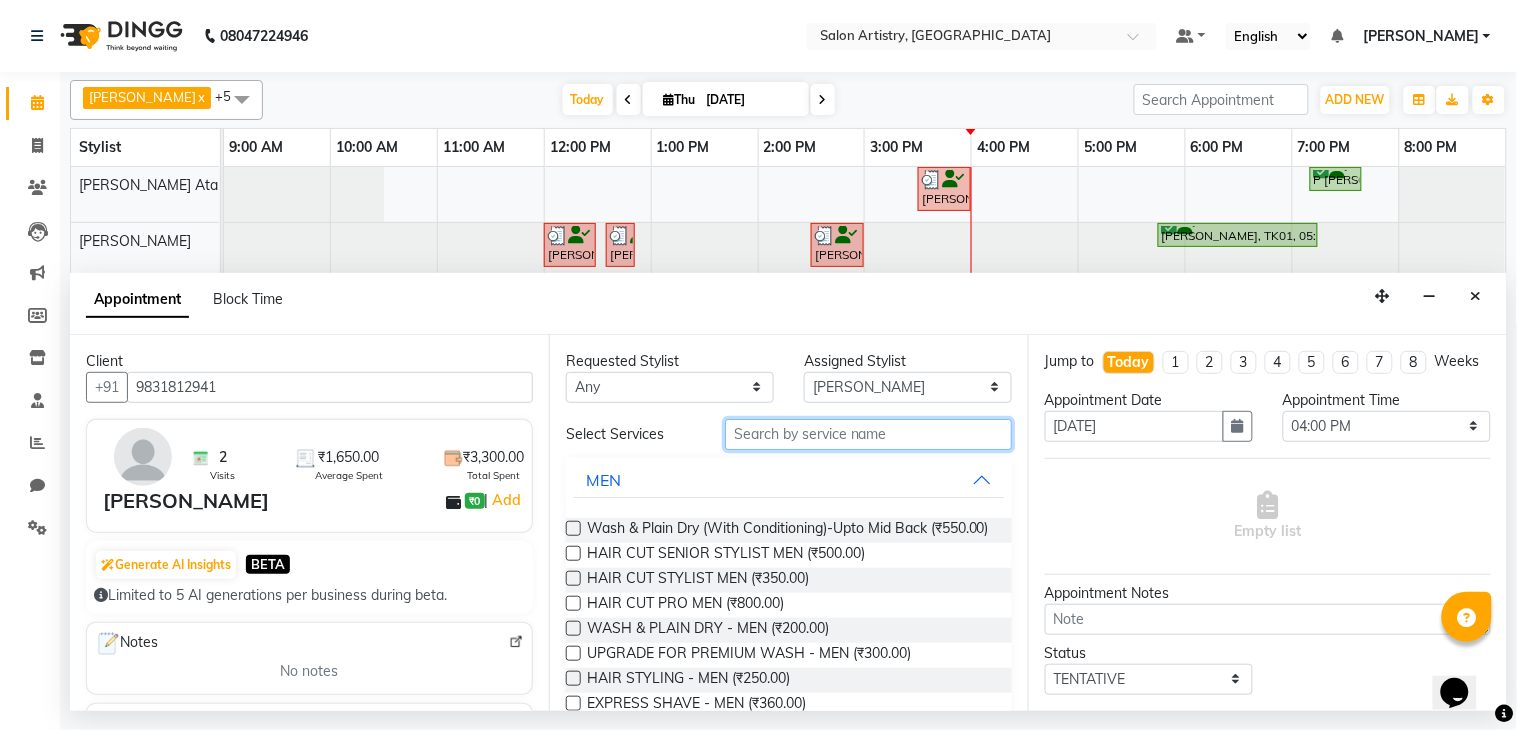 click at bounding box center [868, 434] 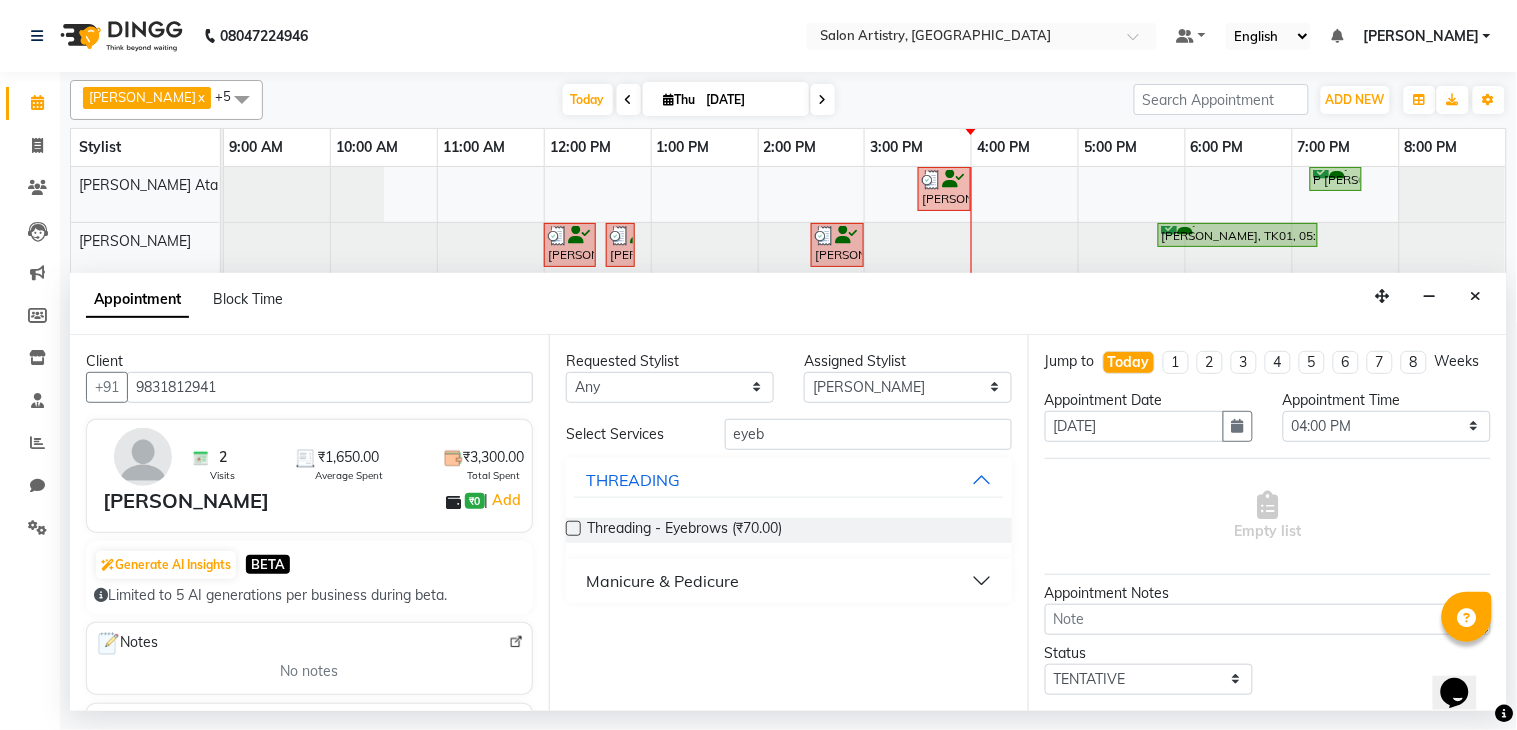 click at bounding box center (573, 528) 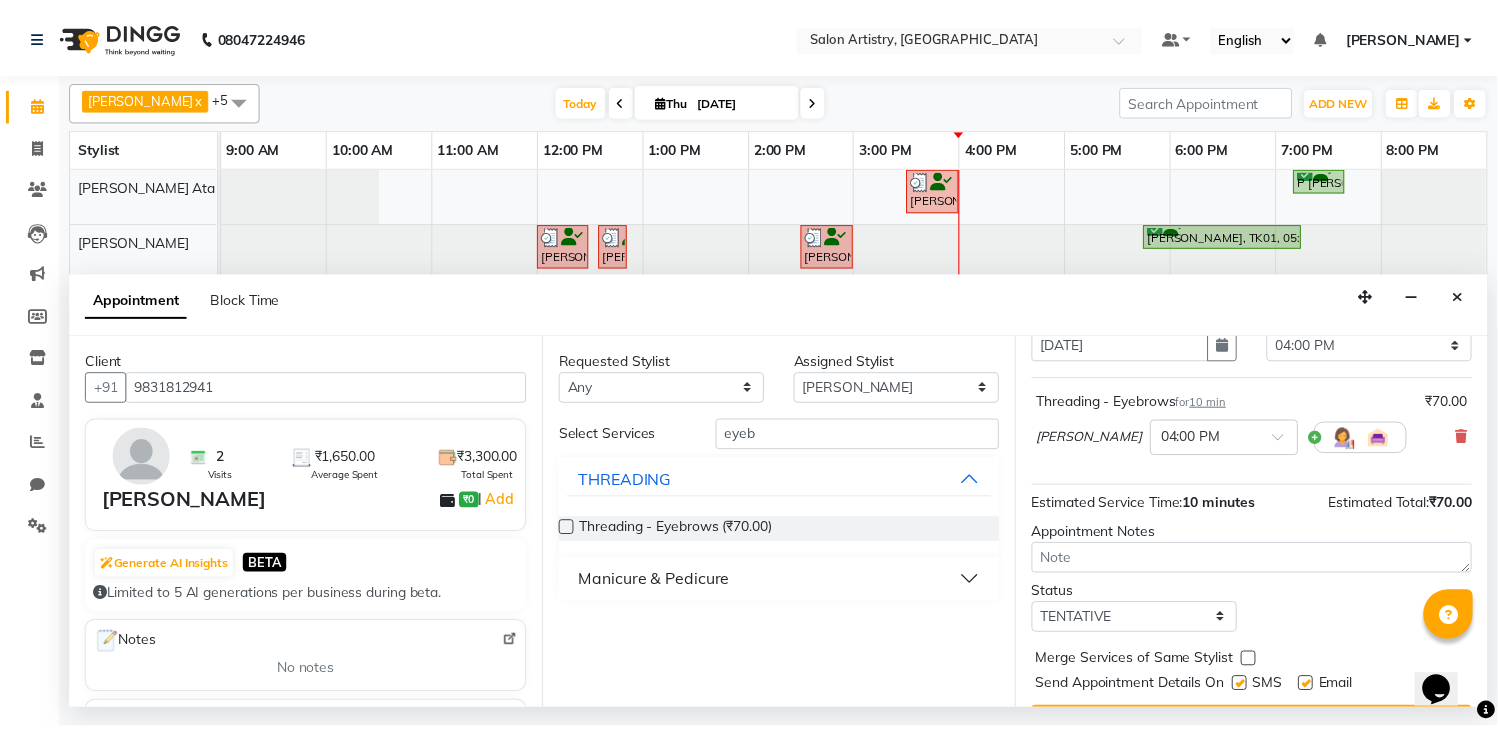 scroll, scrollTop: 150, scrollLeft: 0, axis: vertical 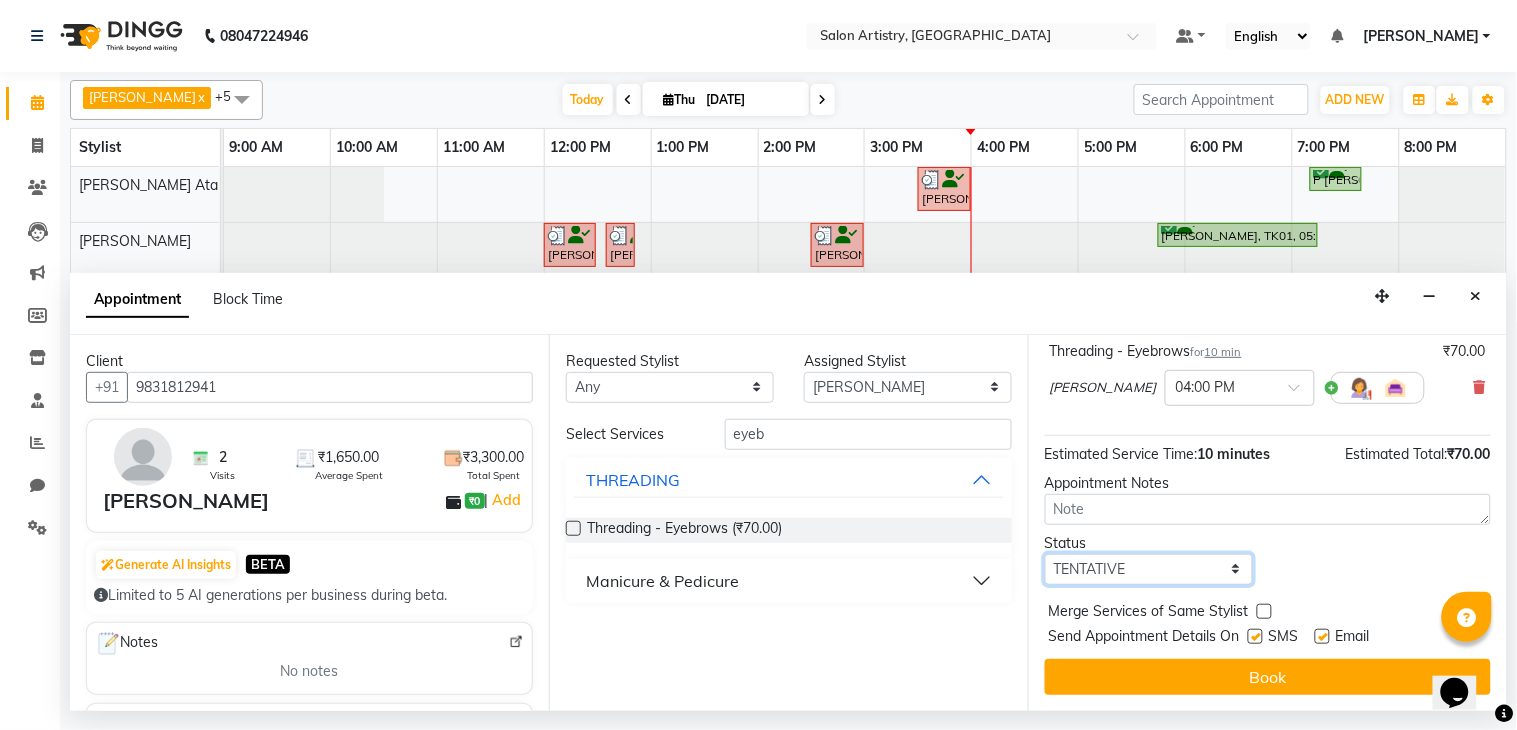click on "Select TENTATIVE CONFIRM CHECK-IN UPCOMING" at bounding box center (1149, 569) 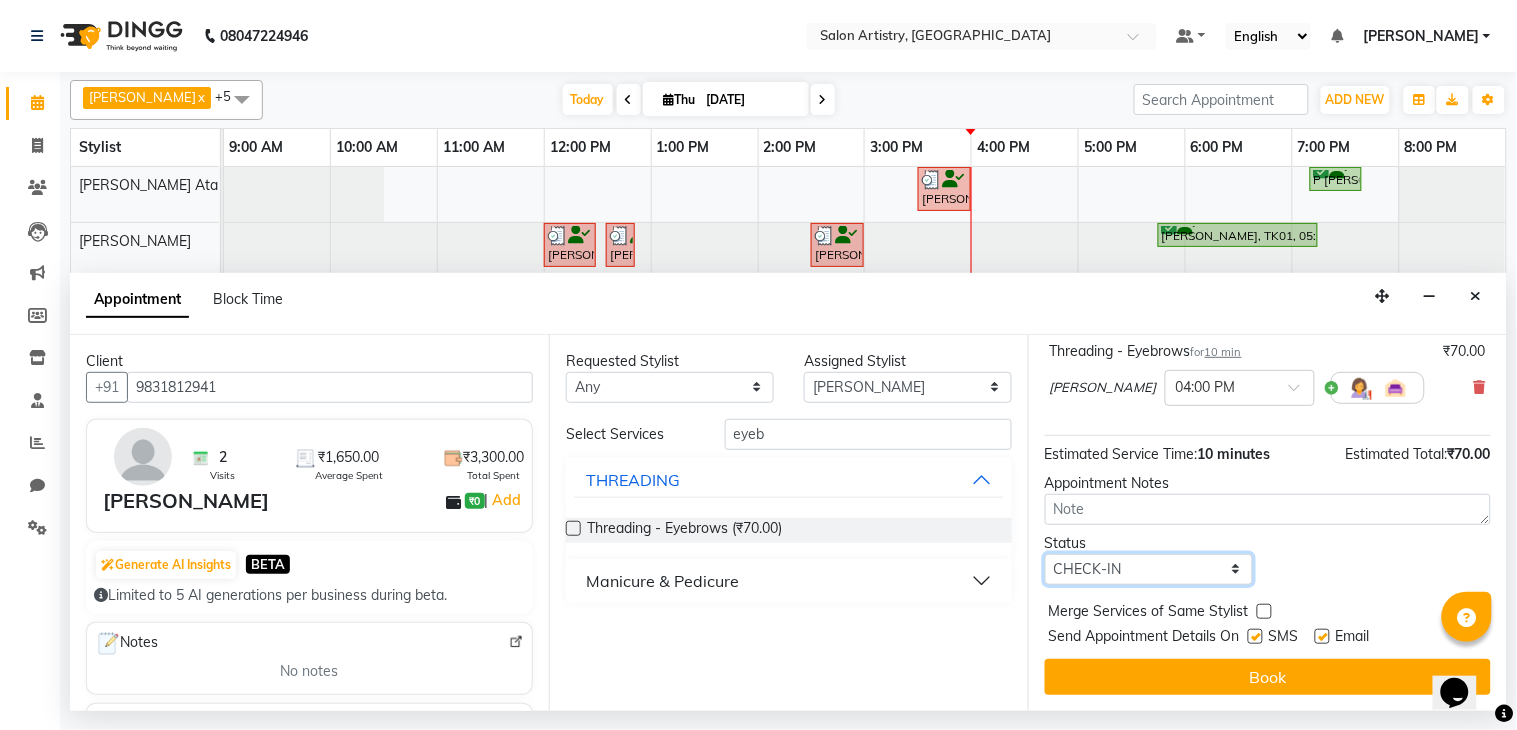 click on "Select TENTATIVE CONFIRM CHECK-IN UPCOMING" at bounding box center (1149, 569) 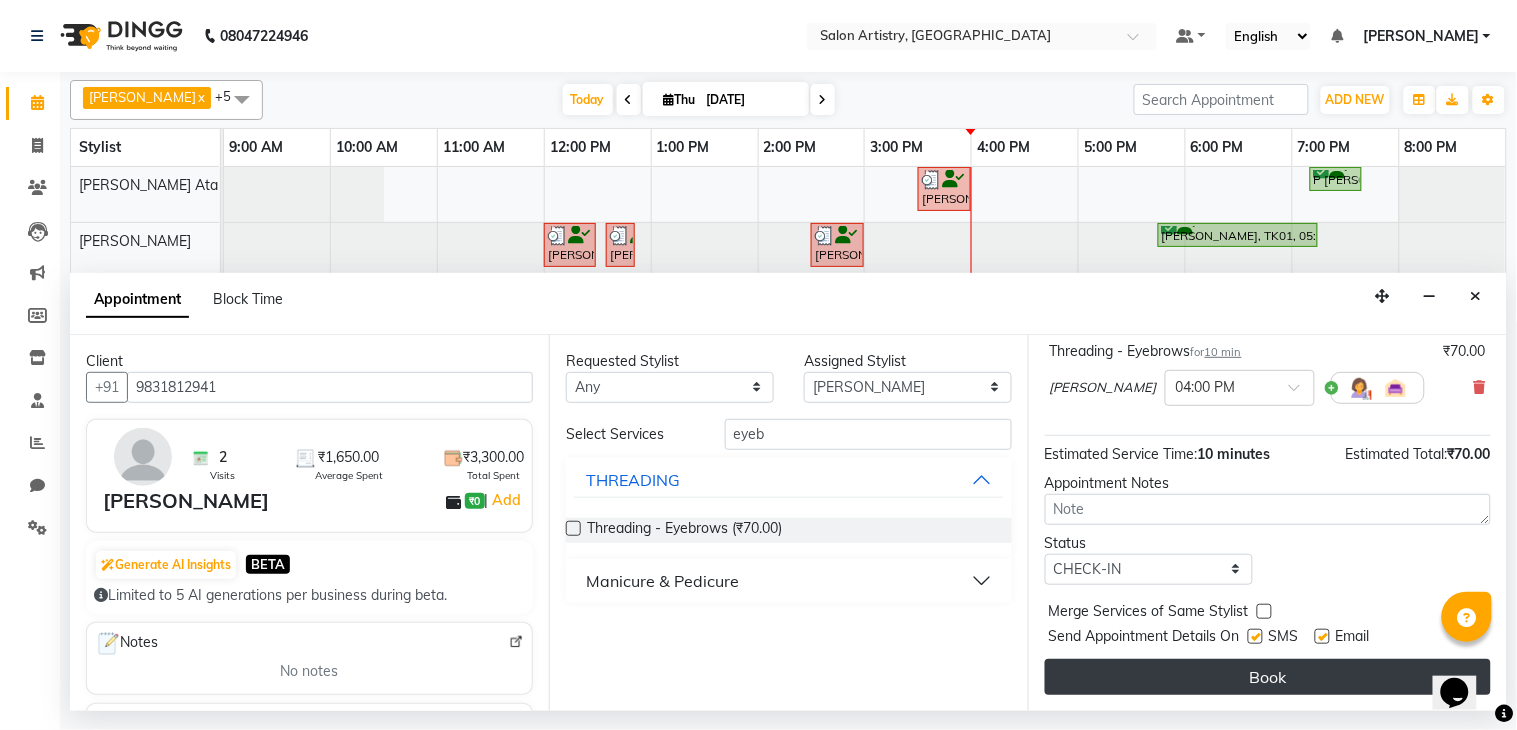 click on "Book" at bounding box center (1268, 677) 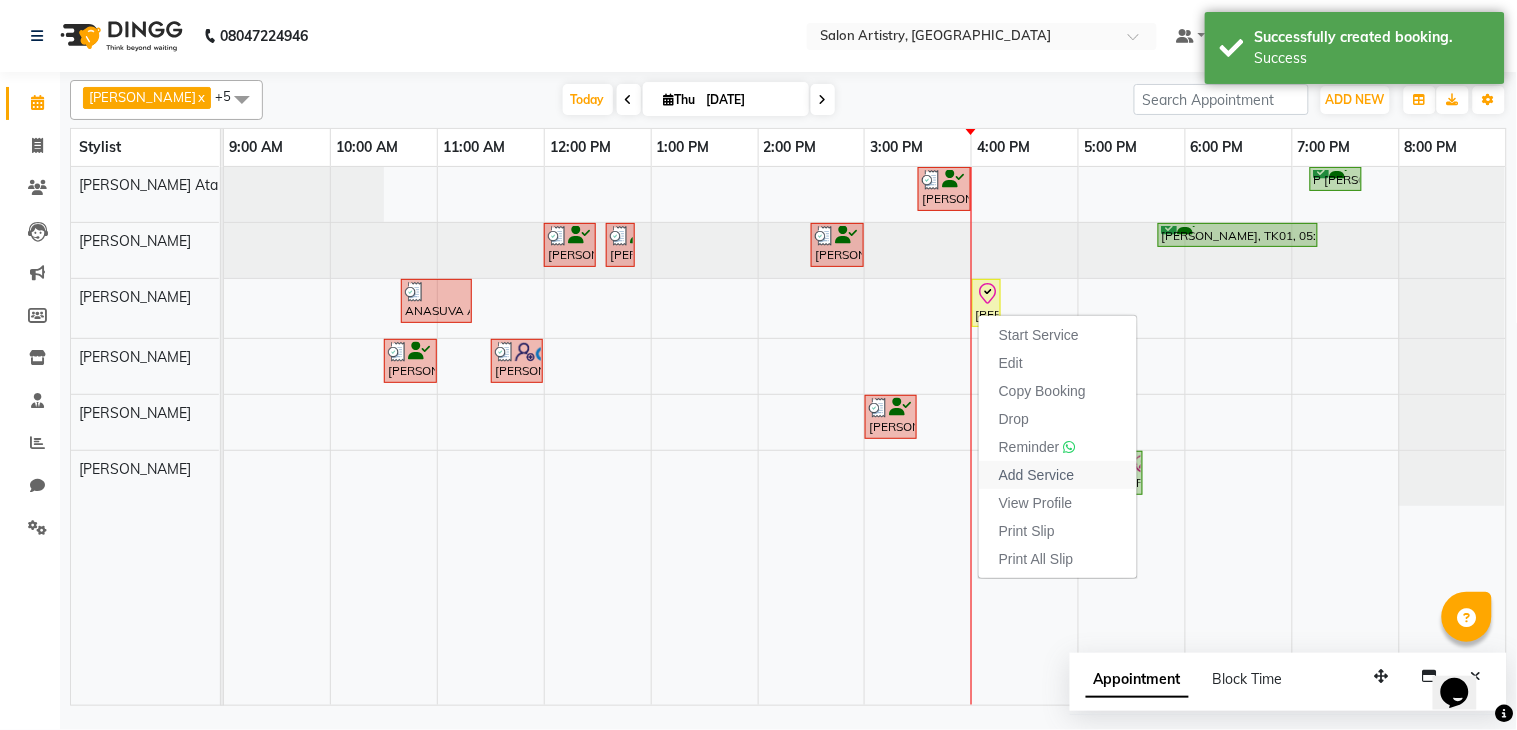 click on "Add Service" at bounding box center [1036, 475] 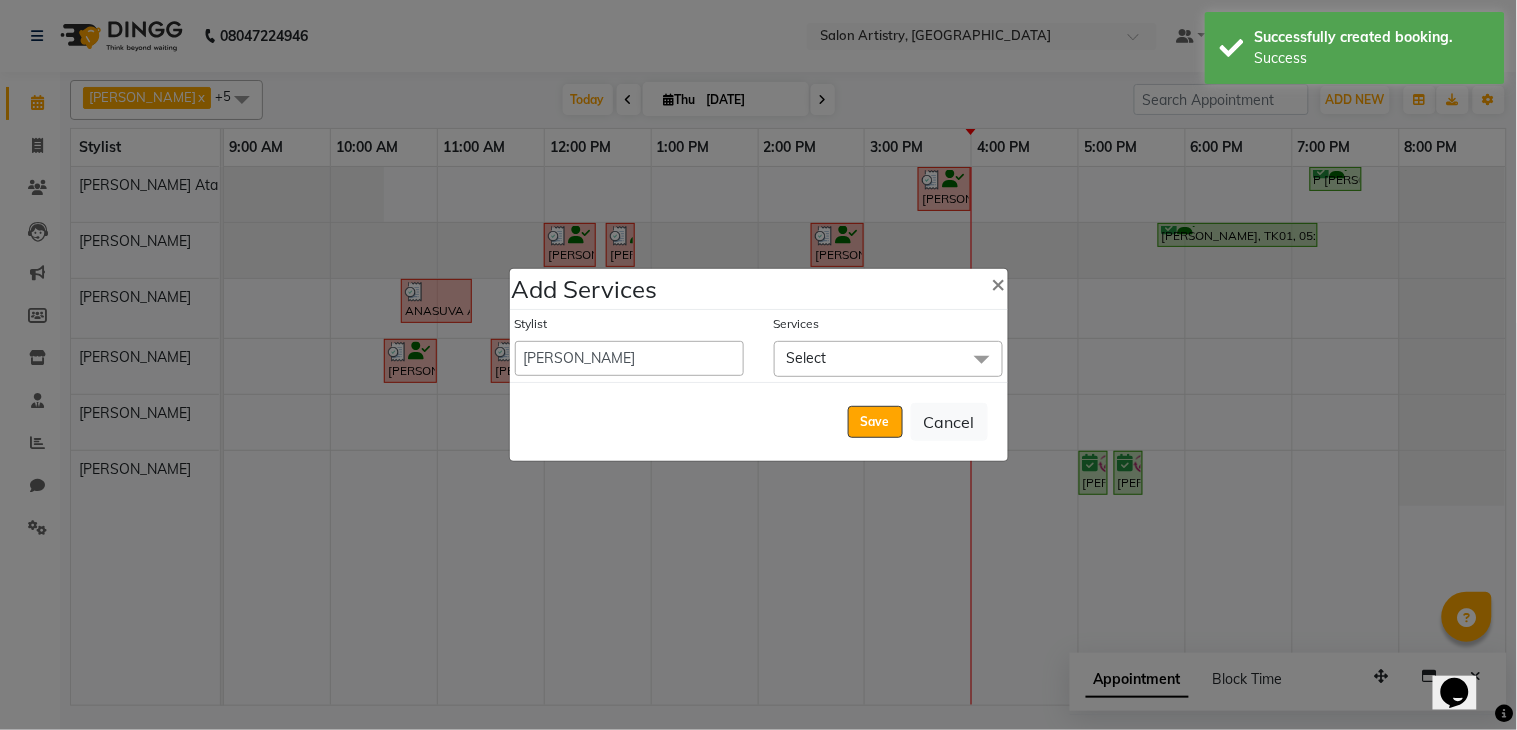 click on "Select" 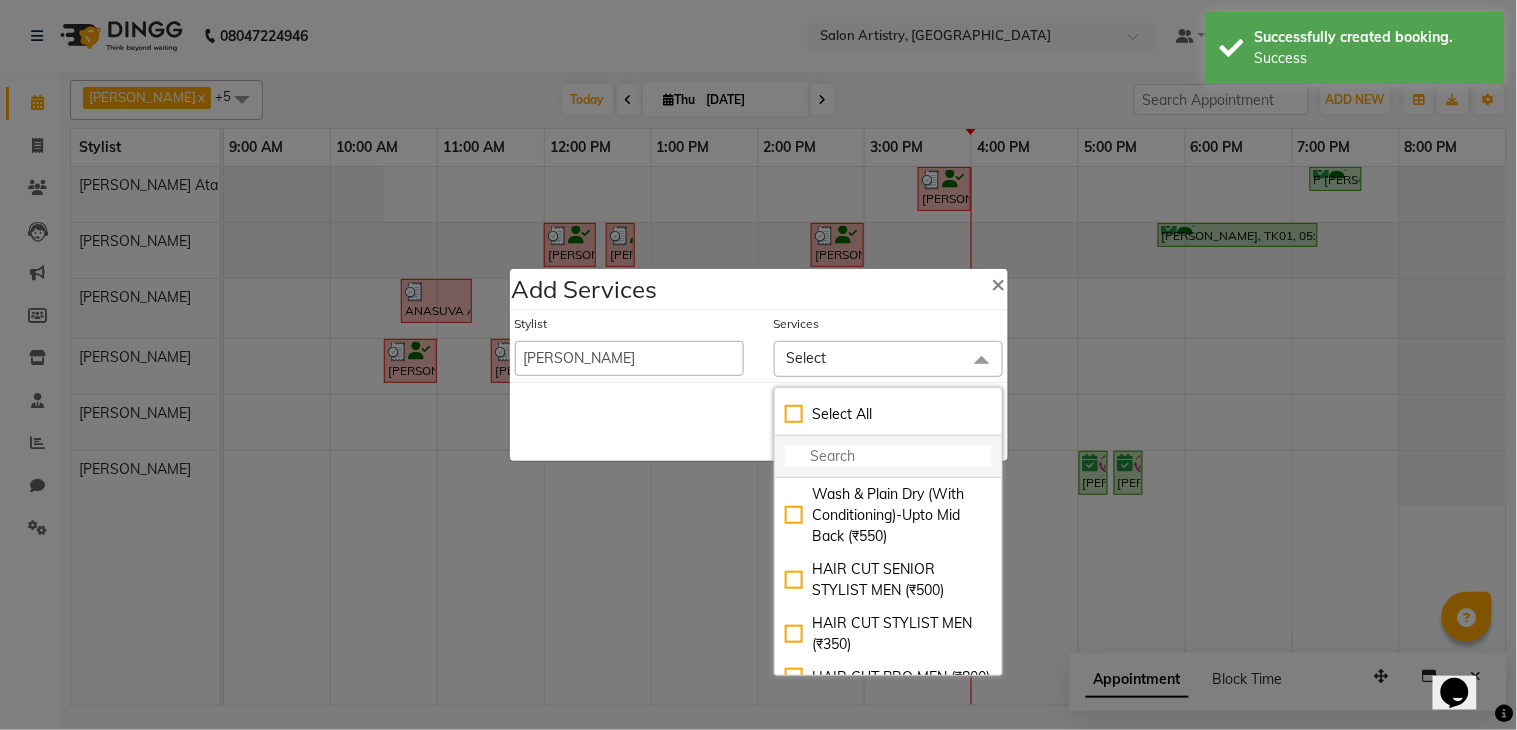 click 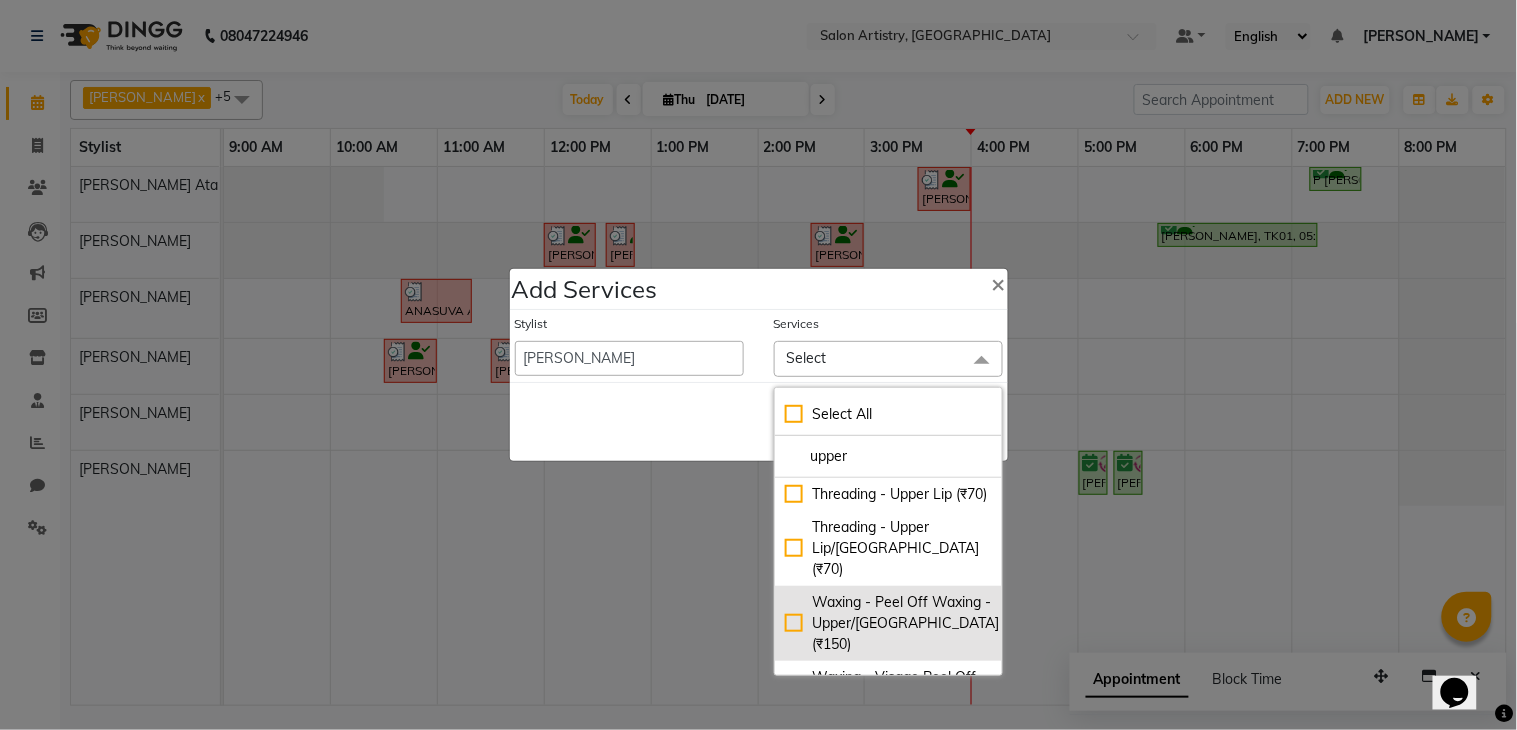 click on "Waxing - Peel Off Waxing - Upper/[GEOGRAPHIC_DATA] (₹150)" 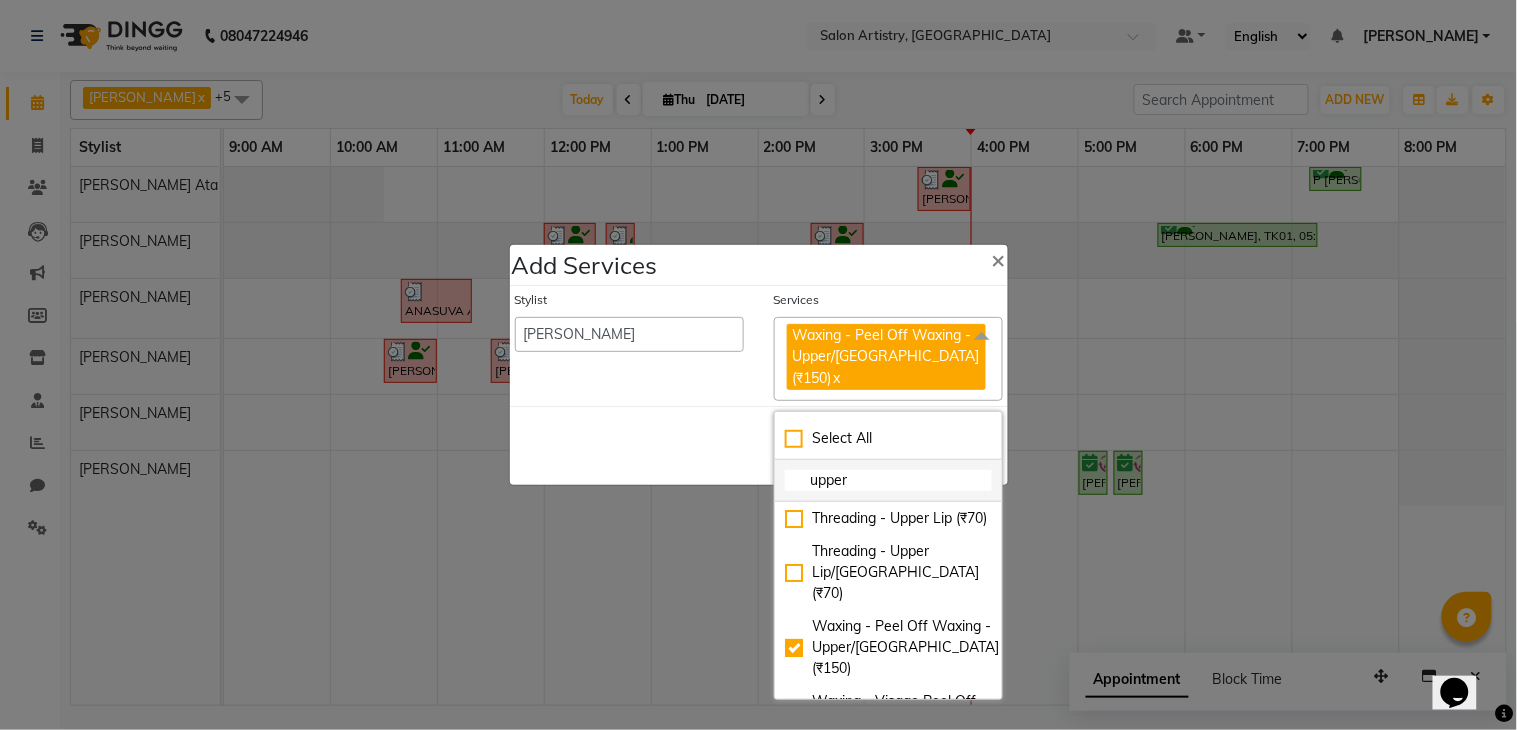 click on "upper" 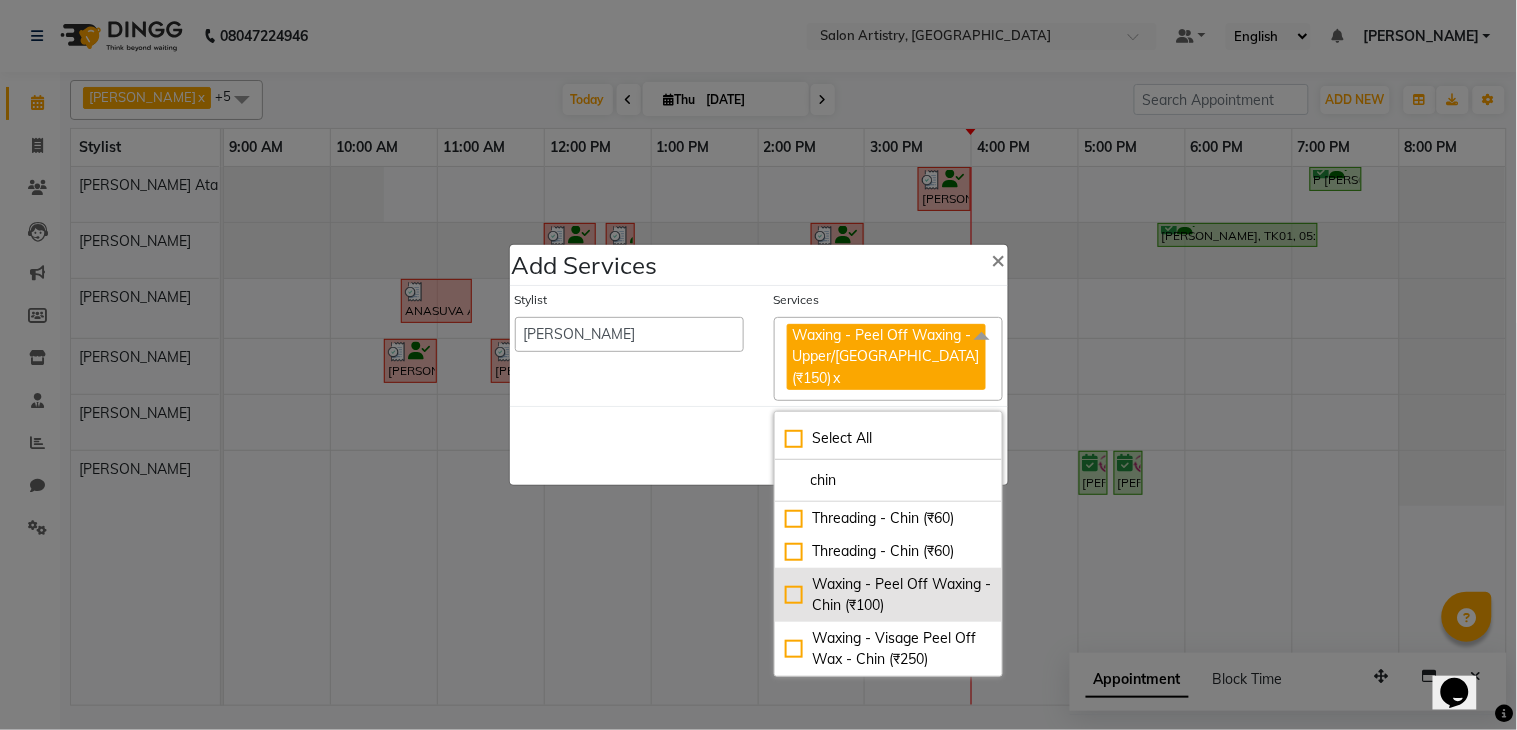click on "Waxing - Peel Off Waxing - Chin (₹100)" 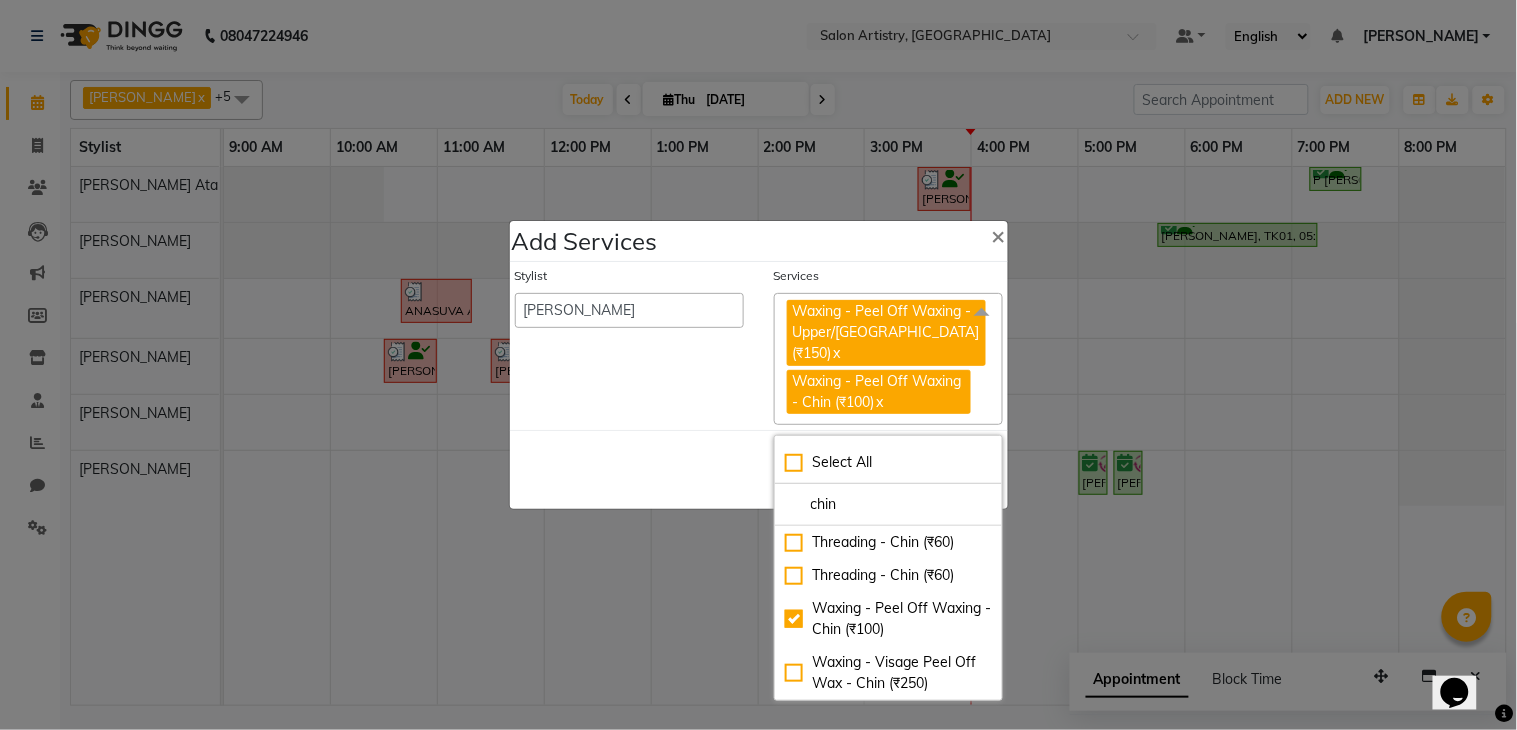 click on "Save   Cancel" 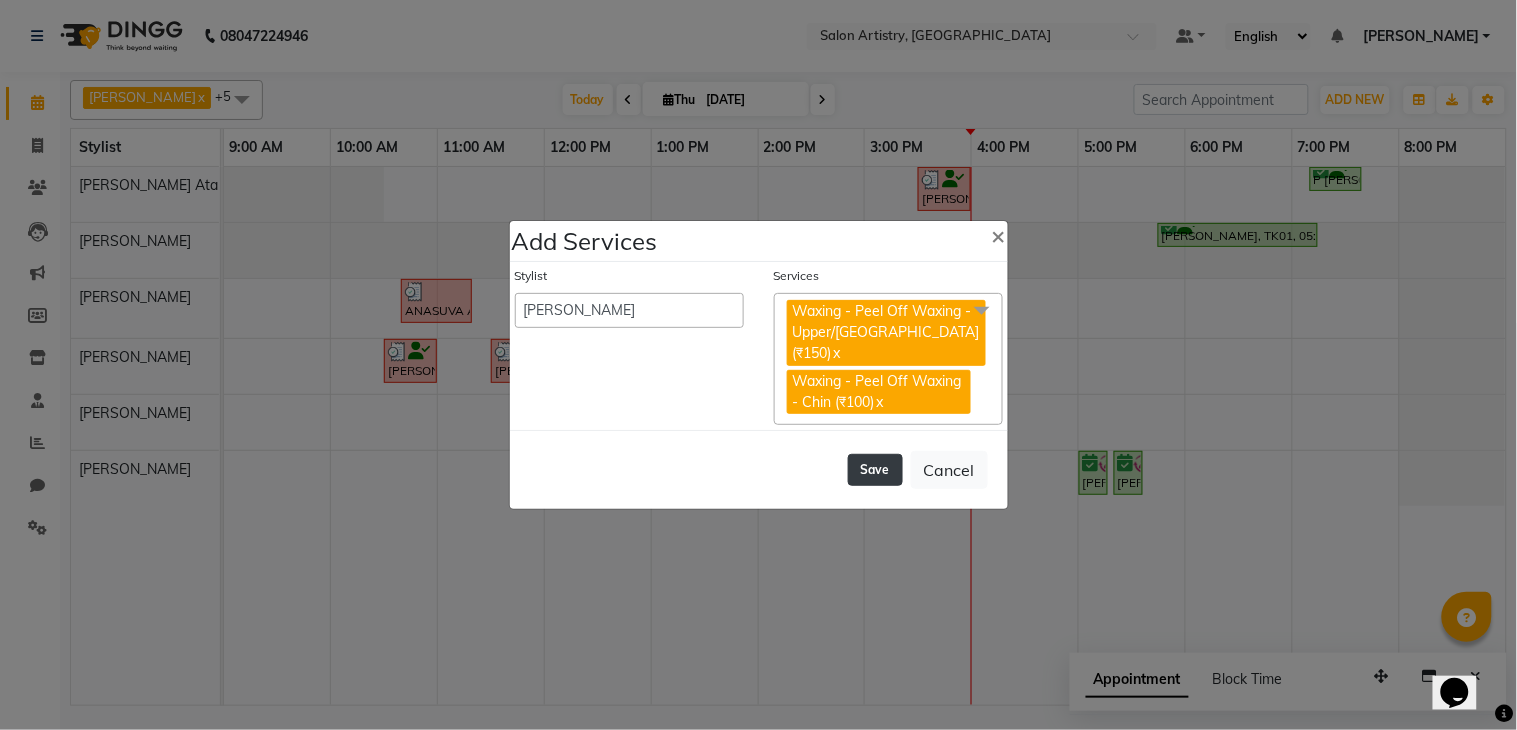 click on "Save" 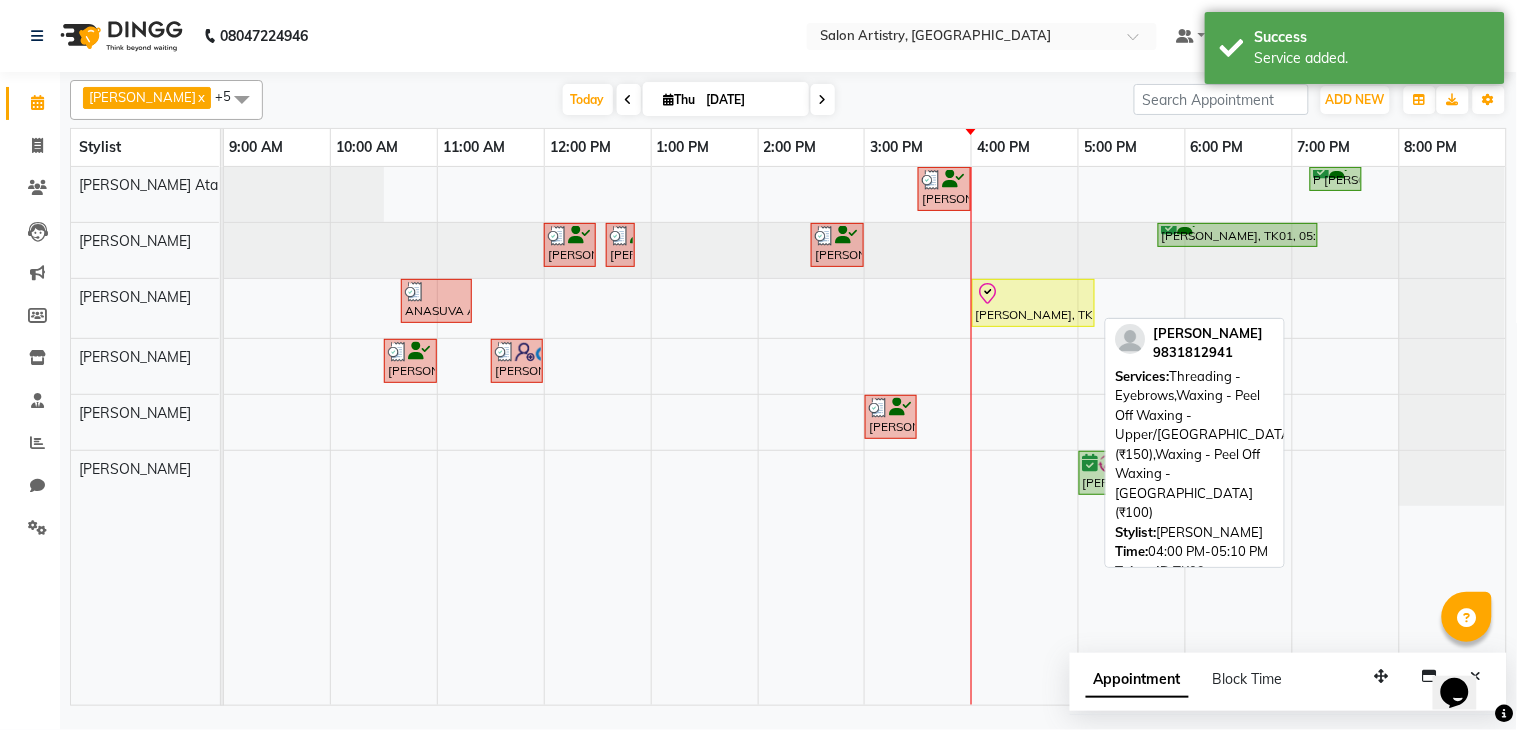 click at bounding box center (1033, 294) 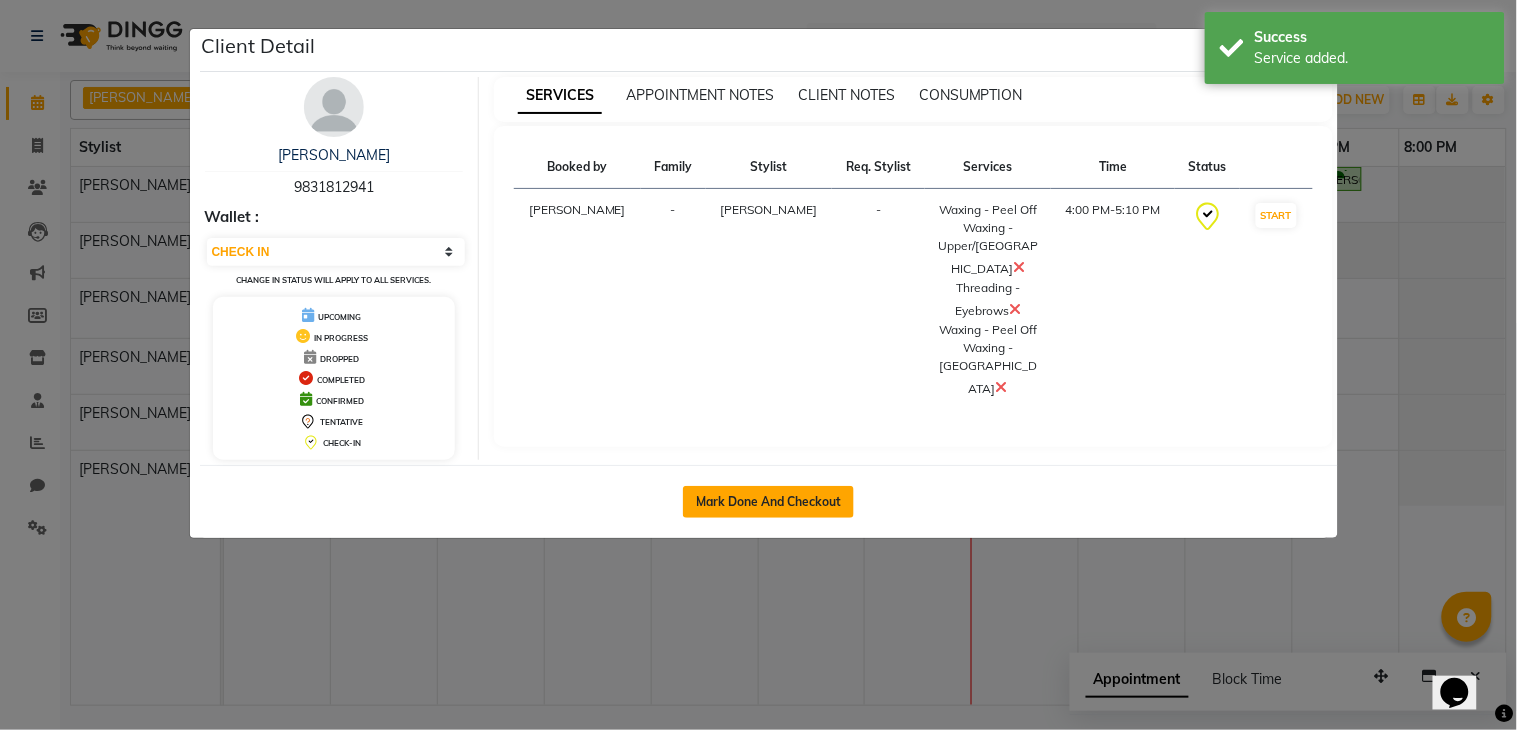 click on "Mark Done And Checkout" 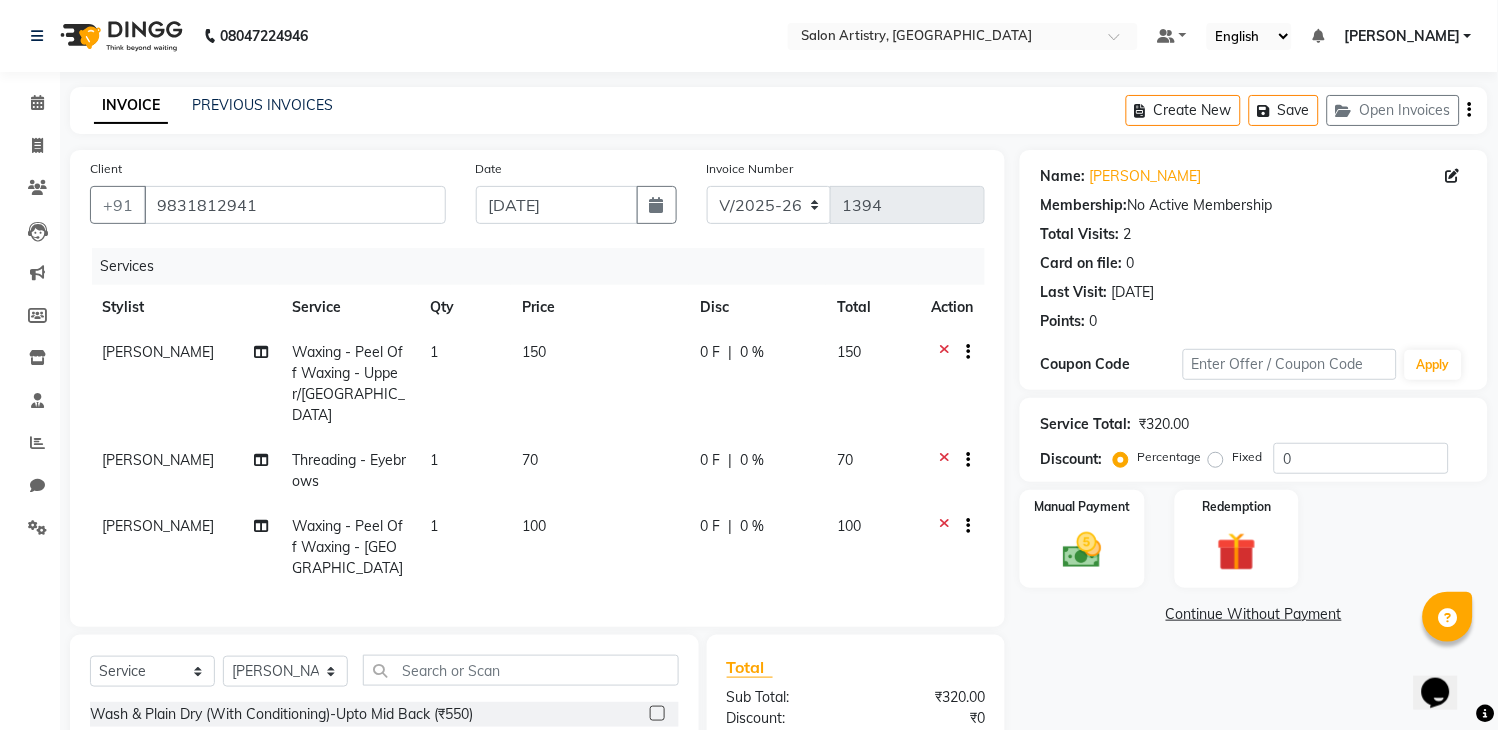 click on "0 F | 0 %" 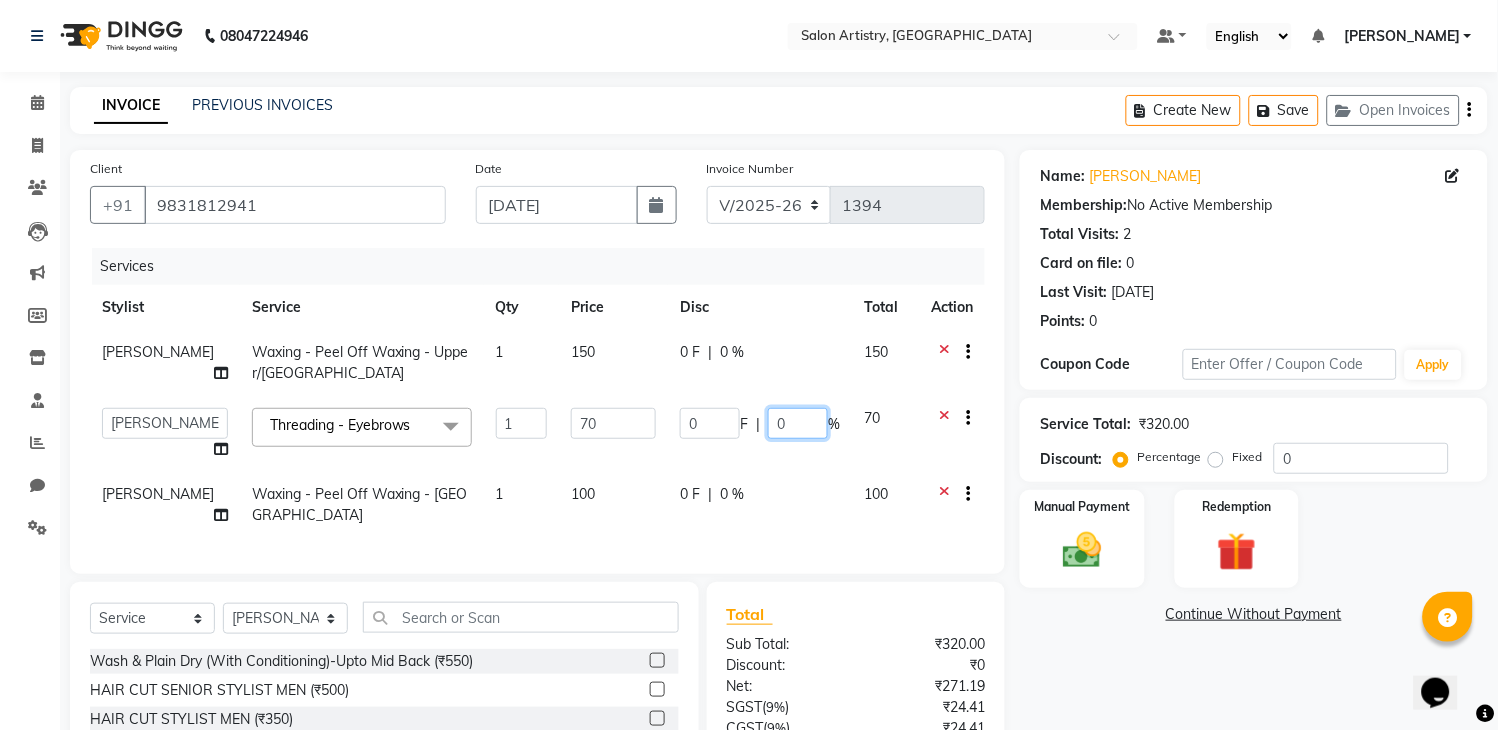 click on "0" 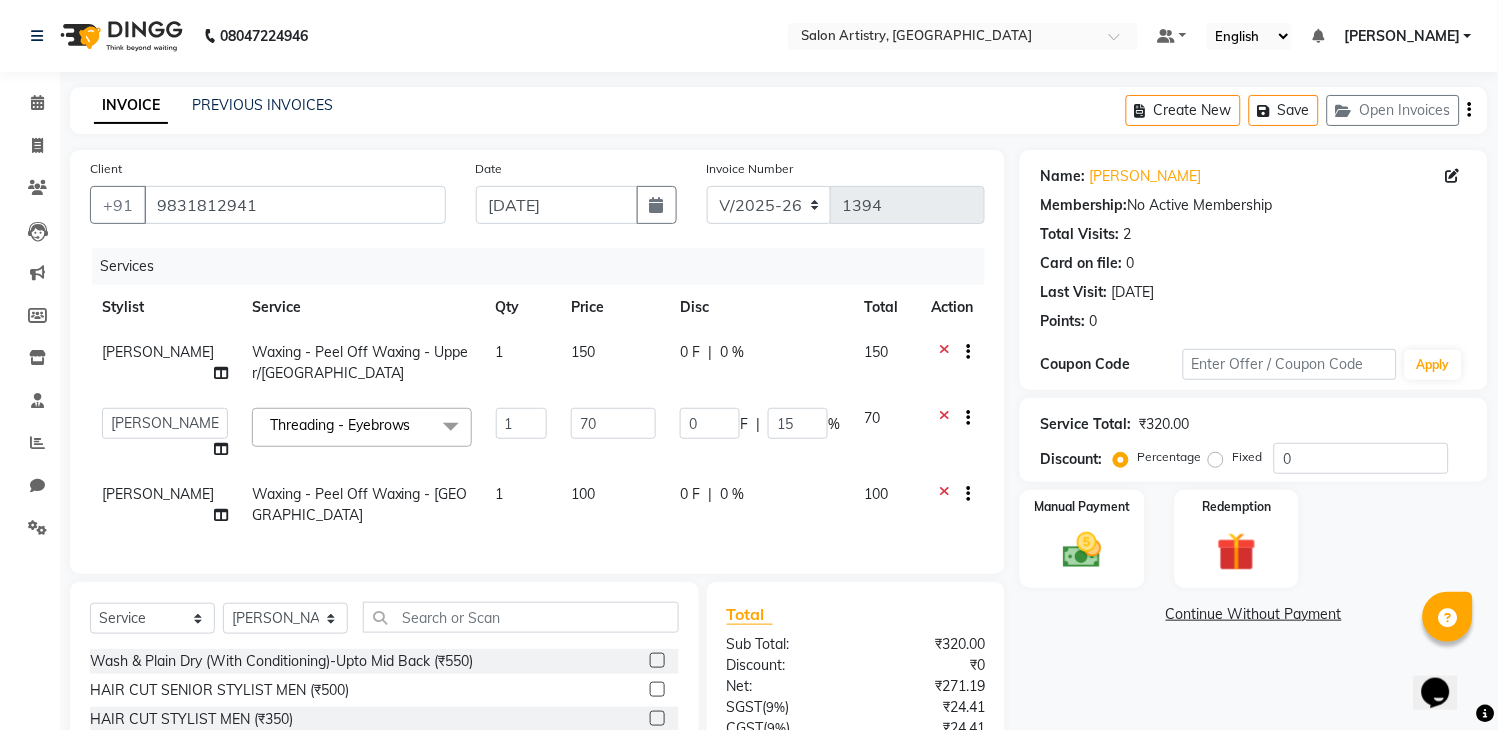 click on "08047224946 Select Location ×  Salon Artistry, [GEOGRAPHIC_DATA] Default Panel My Panel English ENGLISH Español العربية मराठी हिंदी ગુજરાતી தமிழ் 中文 Notifications nothing to show [PERSON_NAME] Manage Profile Change Password Sign out  Version:3.15.3  ☀  Salon Artistry, [GEOGRAPHIC_DATA] ☀  Salon Artistry, Gariahat  Calendar  Invoice  Clients  Leads   Marketing  Members  Inventory  Staff  Reports  Chat  Settings Completed InProgress Upcoming Dropped Tentative Check-In Confirm Bookings Generate Report Segments Page Builder INVOICE PREVIOUS INVOICES Create New   Save   Open Invoices  Client [PHONE_NUMBER] Date [DATE] Invoice Number V/2025 V/[PHONE_NUMBER] Services Stylist Service Qty Price Disc Total Action [PERSON_NAME] Waxing - Peel Off Waxing - Upper/Lower Lip 1 150 0 F | 0 % 150  Admin   [PERSON_NAME]   [PERSON_NAME]   [PERSON_NAME]   [PERSON_NAME]   [PERSON_NAME]   [PERSON_NAME]   [PERSON_NAME]   Reception   [PERSON_NAME]   [PERSON_NAME]  x 1 0" at bounding box center (749, 453) 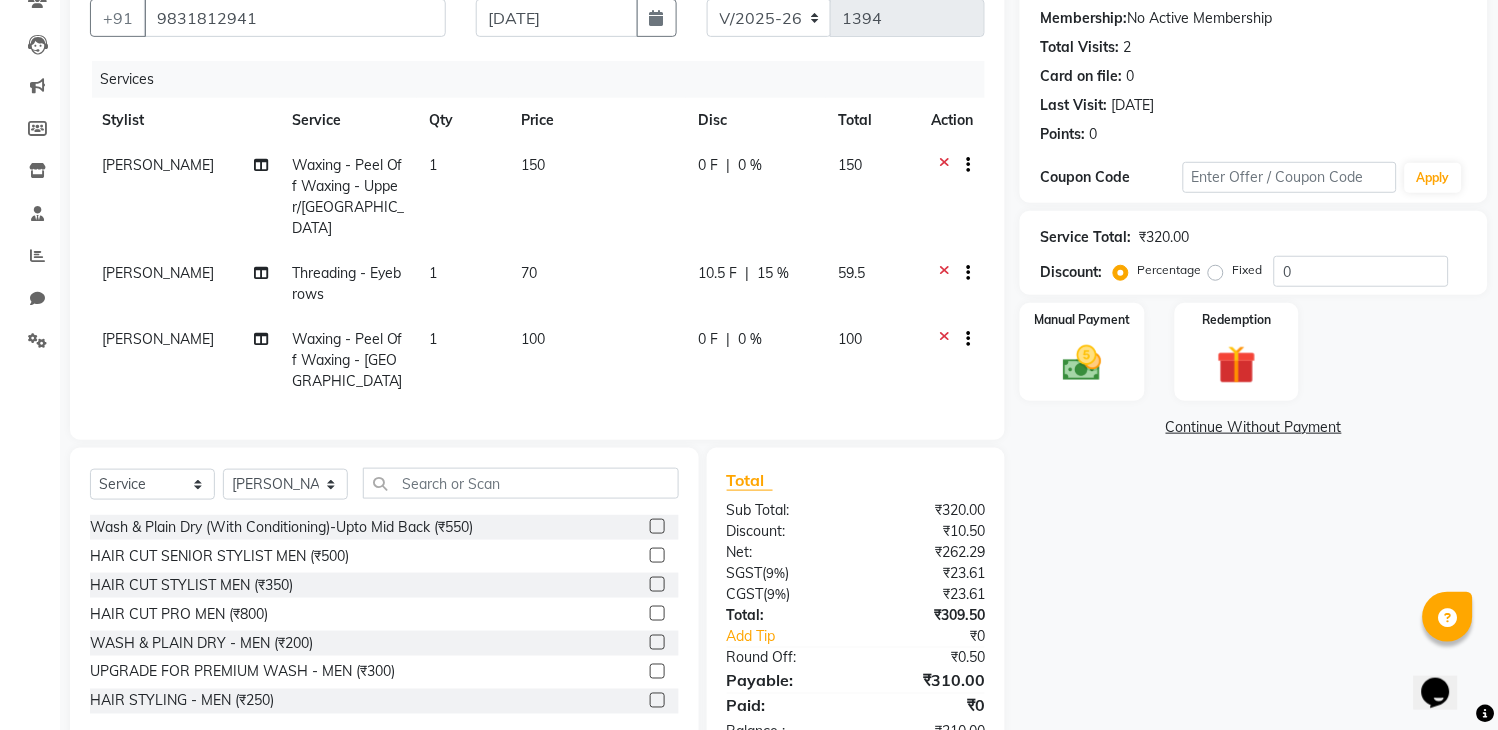 scroll, scrollTop: 226, scrollLeft: 0, axis: vertical 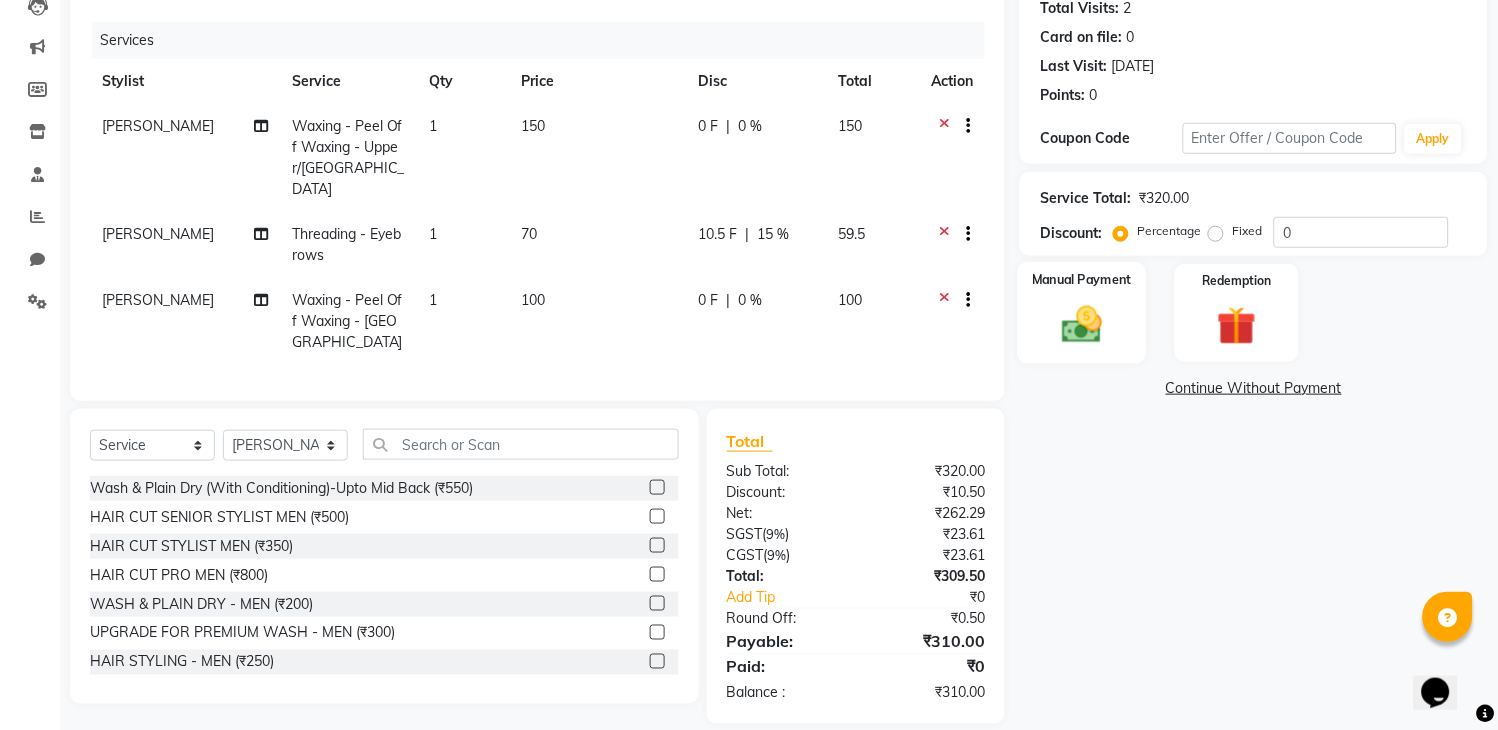 click 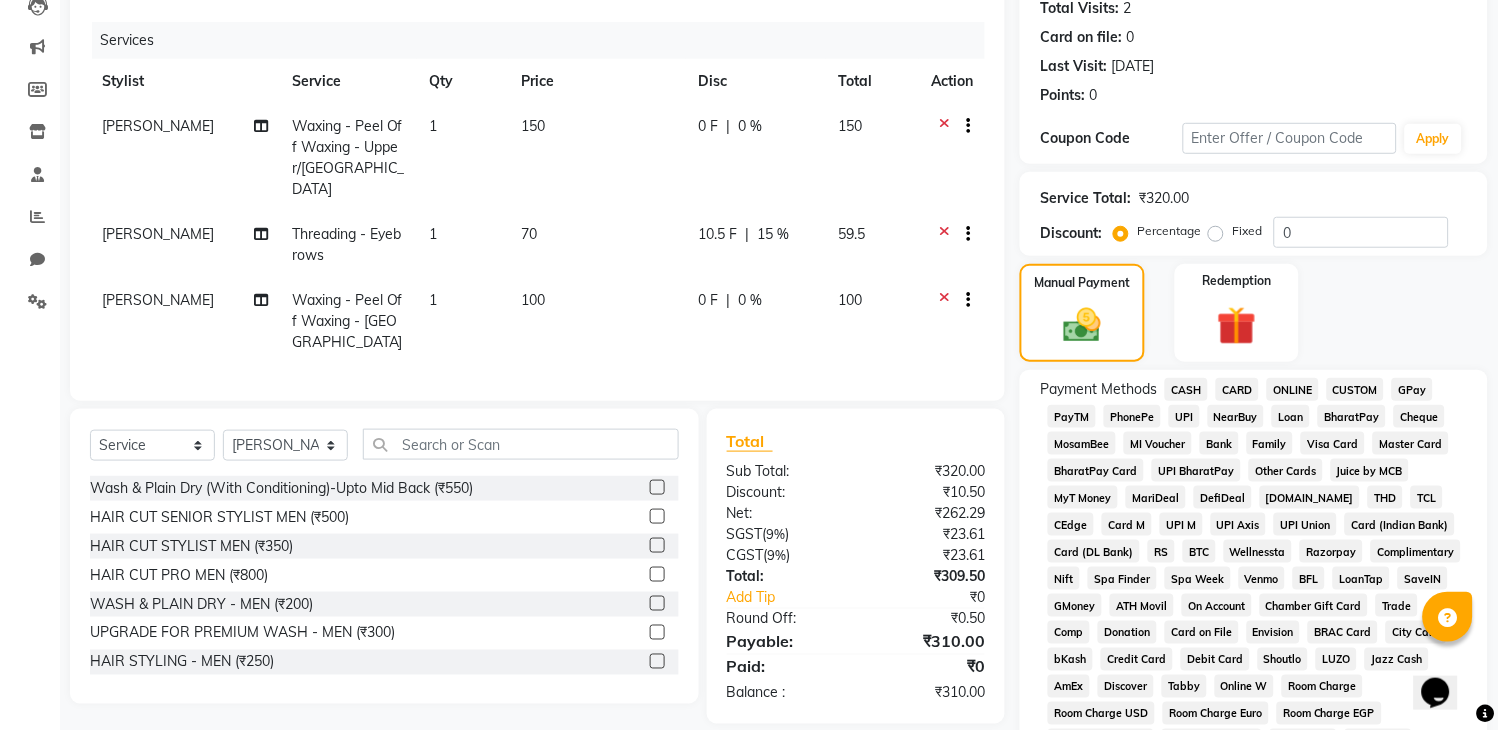 click on "CASH" 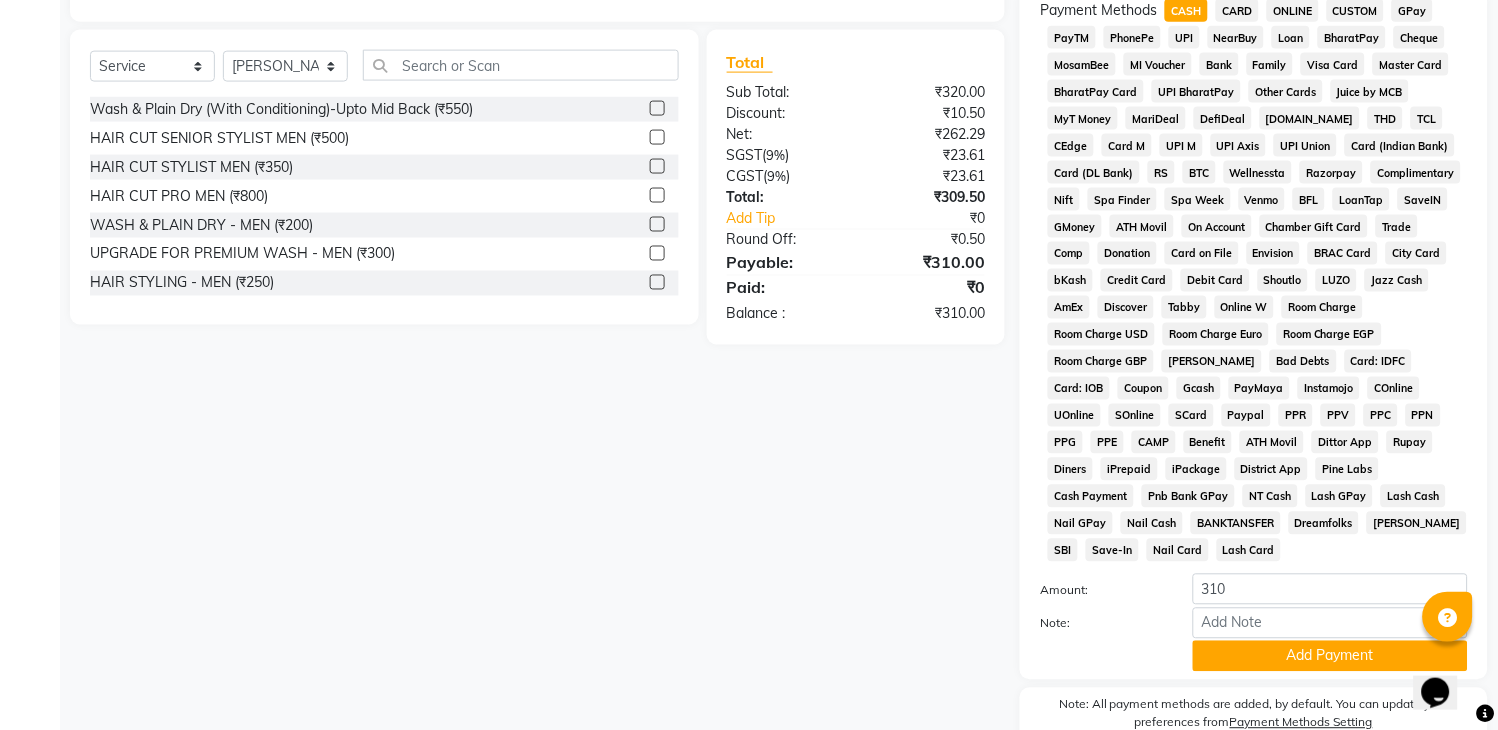 scroll, scrollTop: 666, scrollLeft: 0, axis: vertical 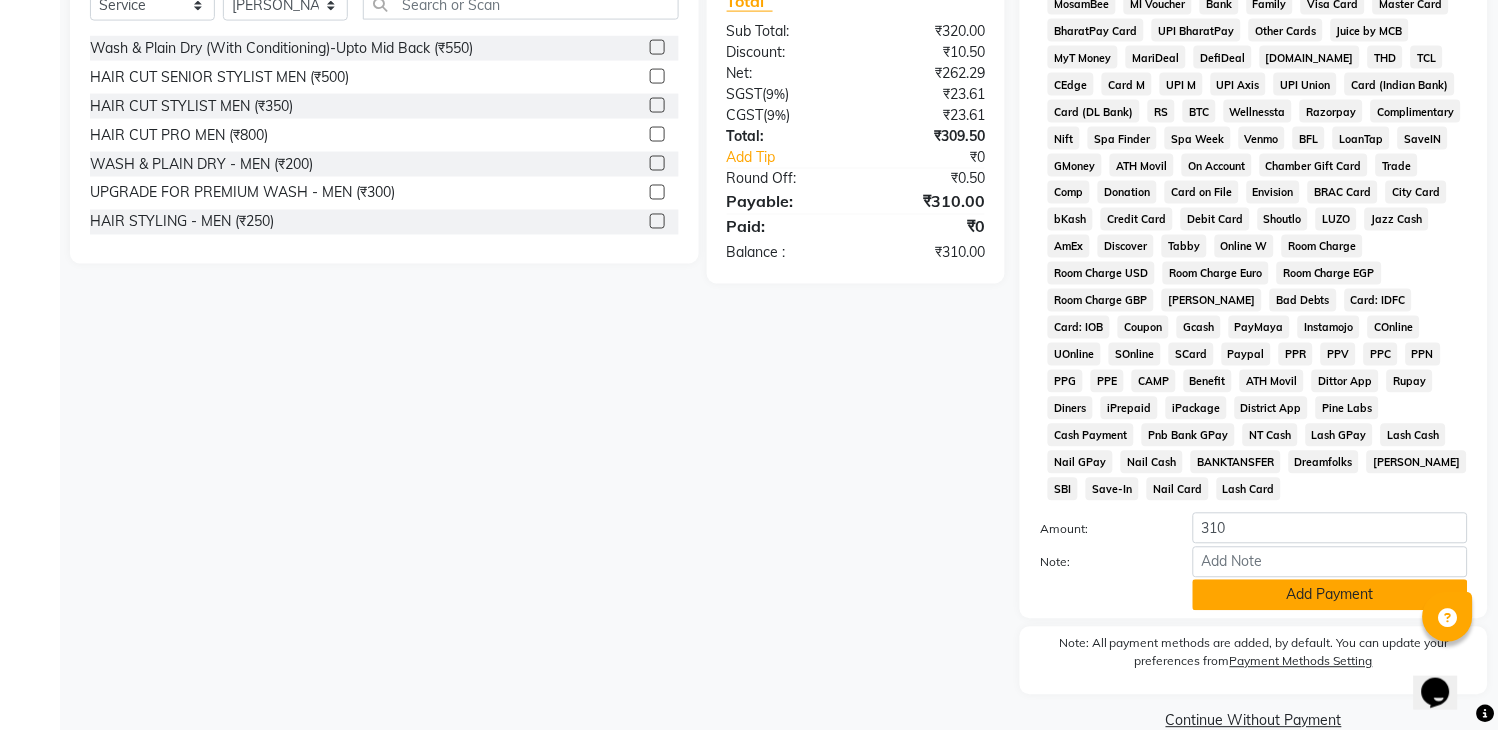 click on "Add Payment" 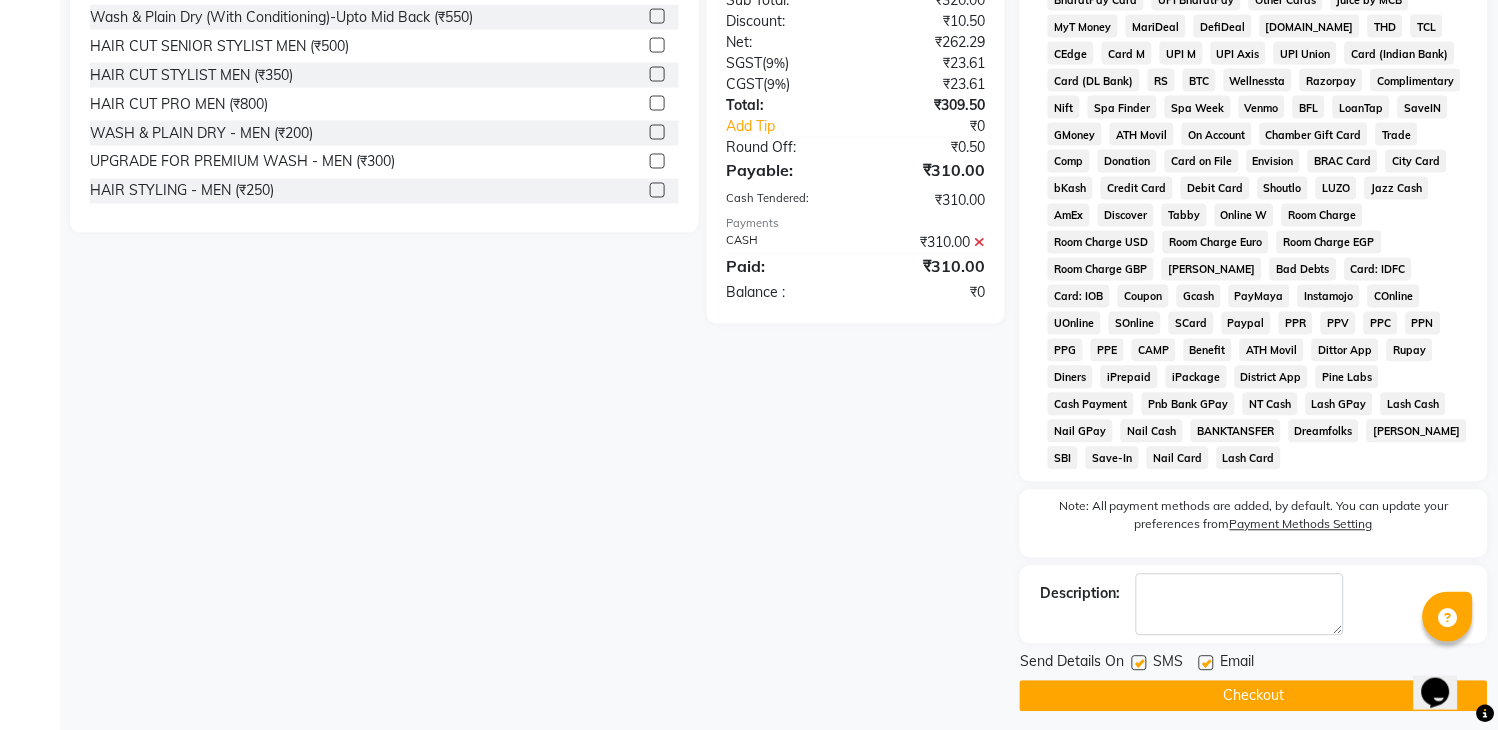 scroll, scrollTop: 714, scrollLeft: 0, axis: vertical 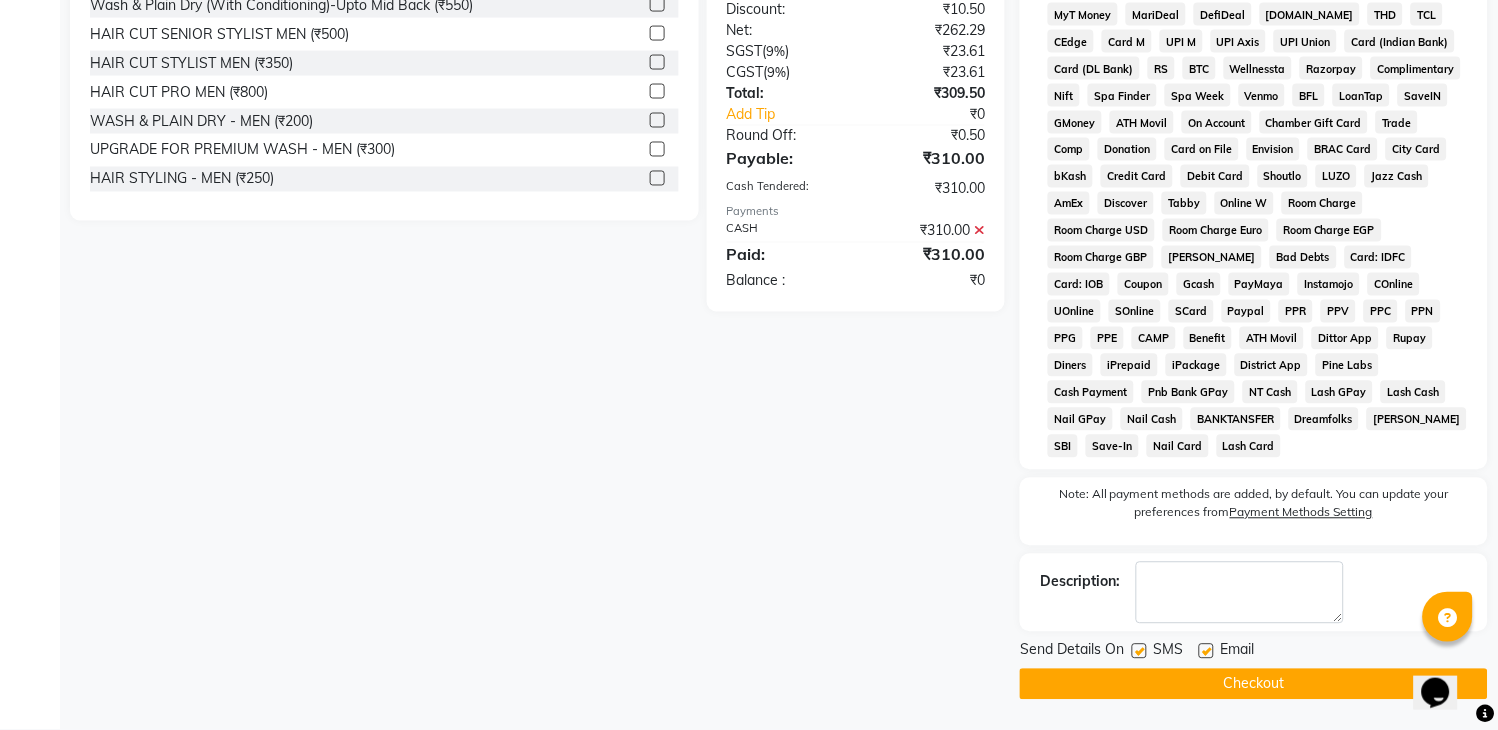click on "Checkout" 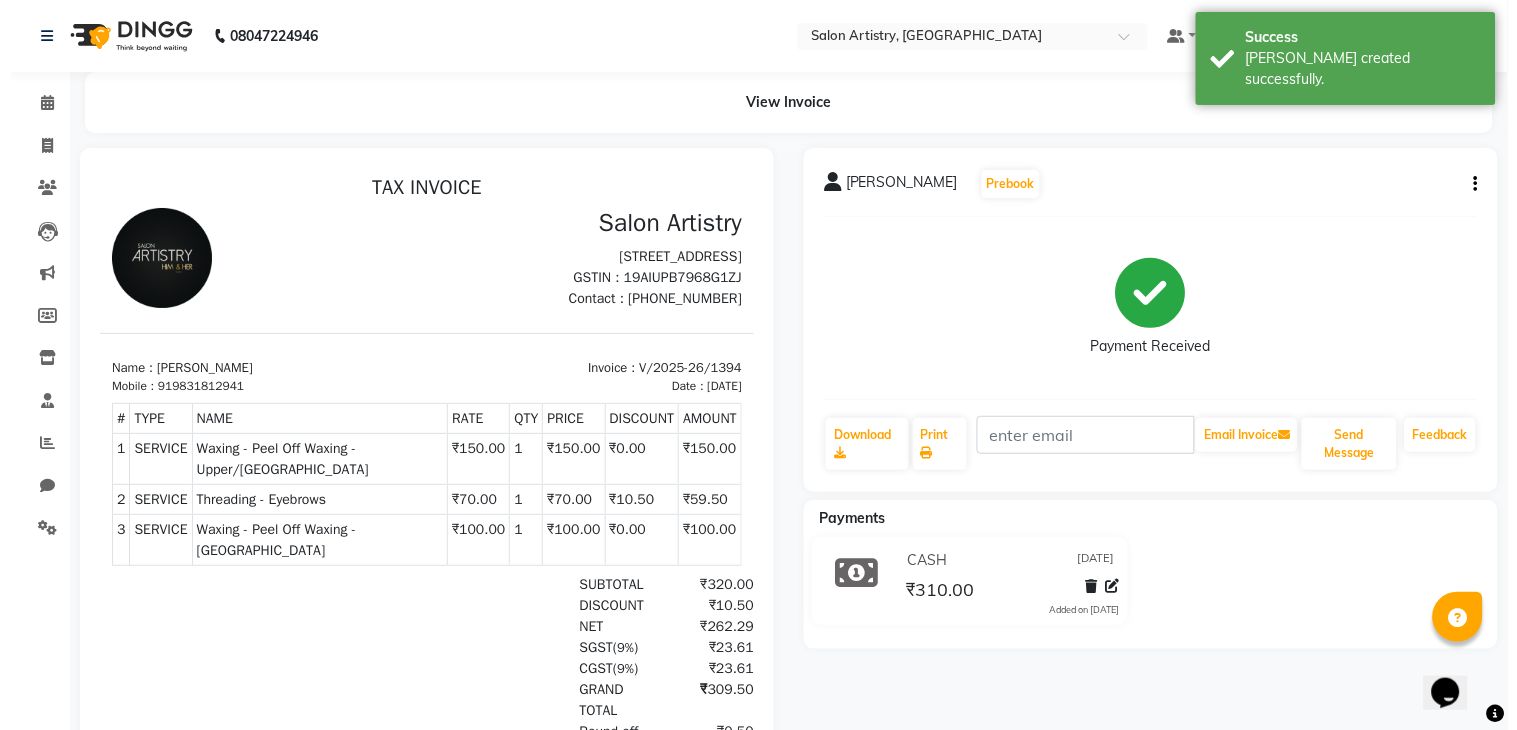 scroll, scrollTop: 0, scrollLeft: 0, axis: both 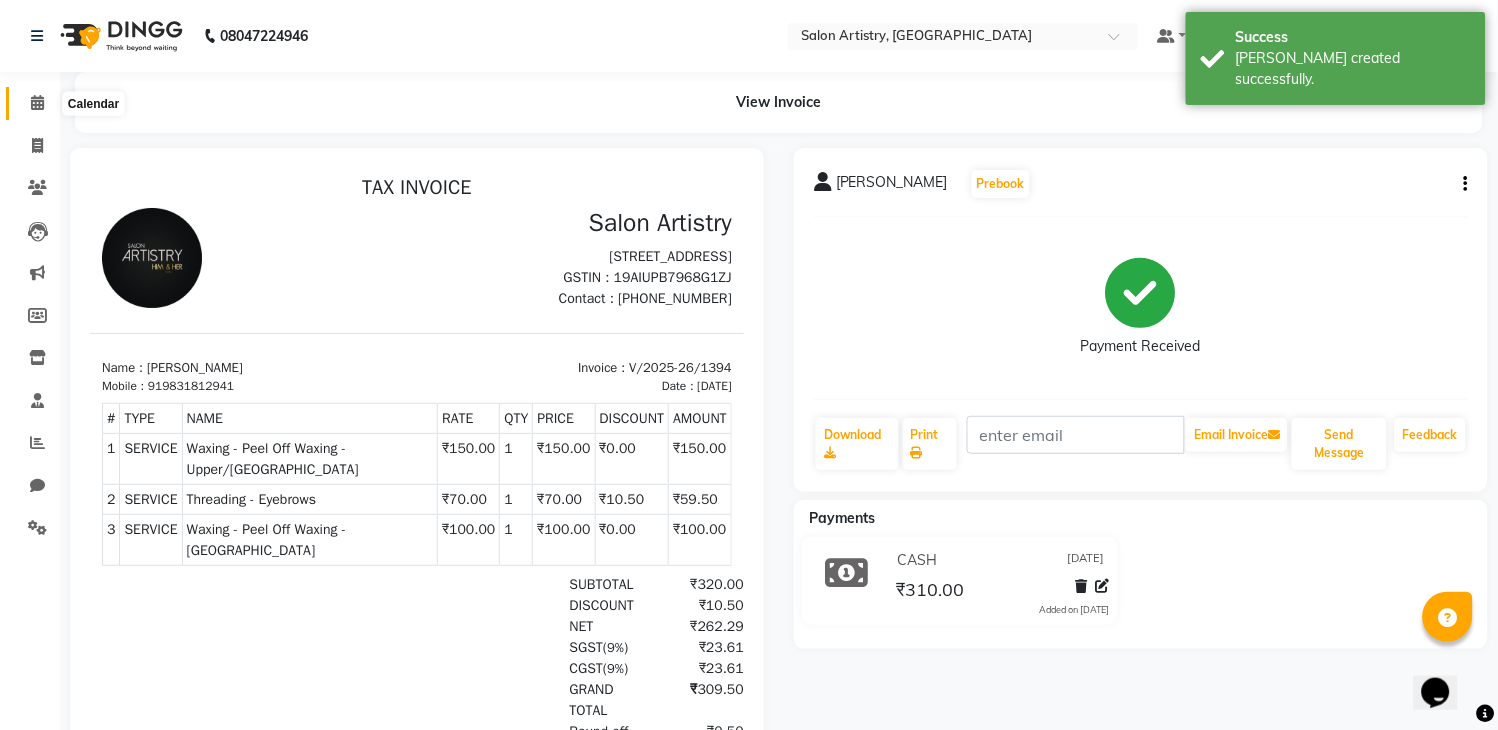 click 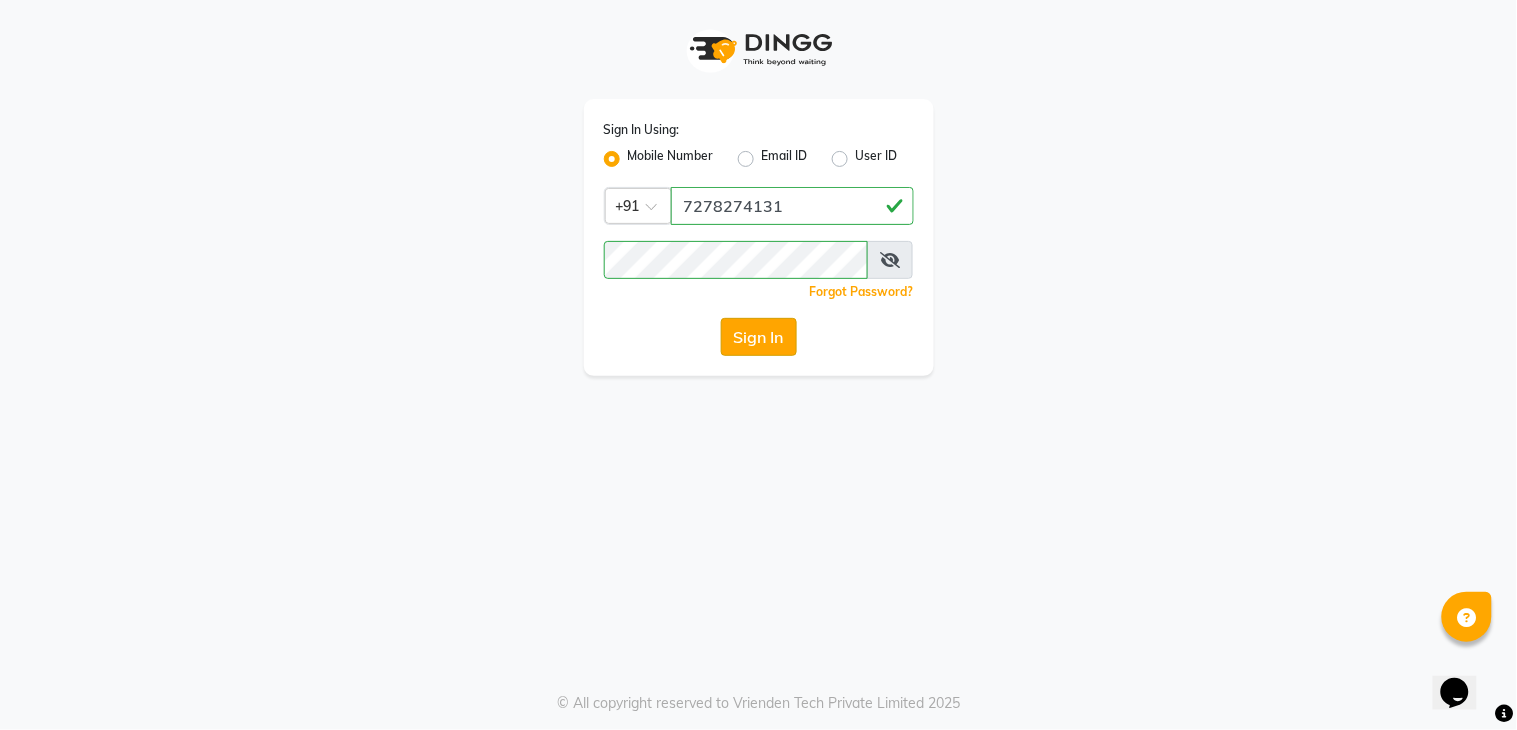 click on "Sign In" 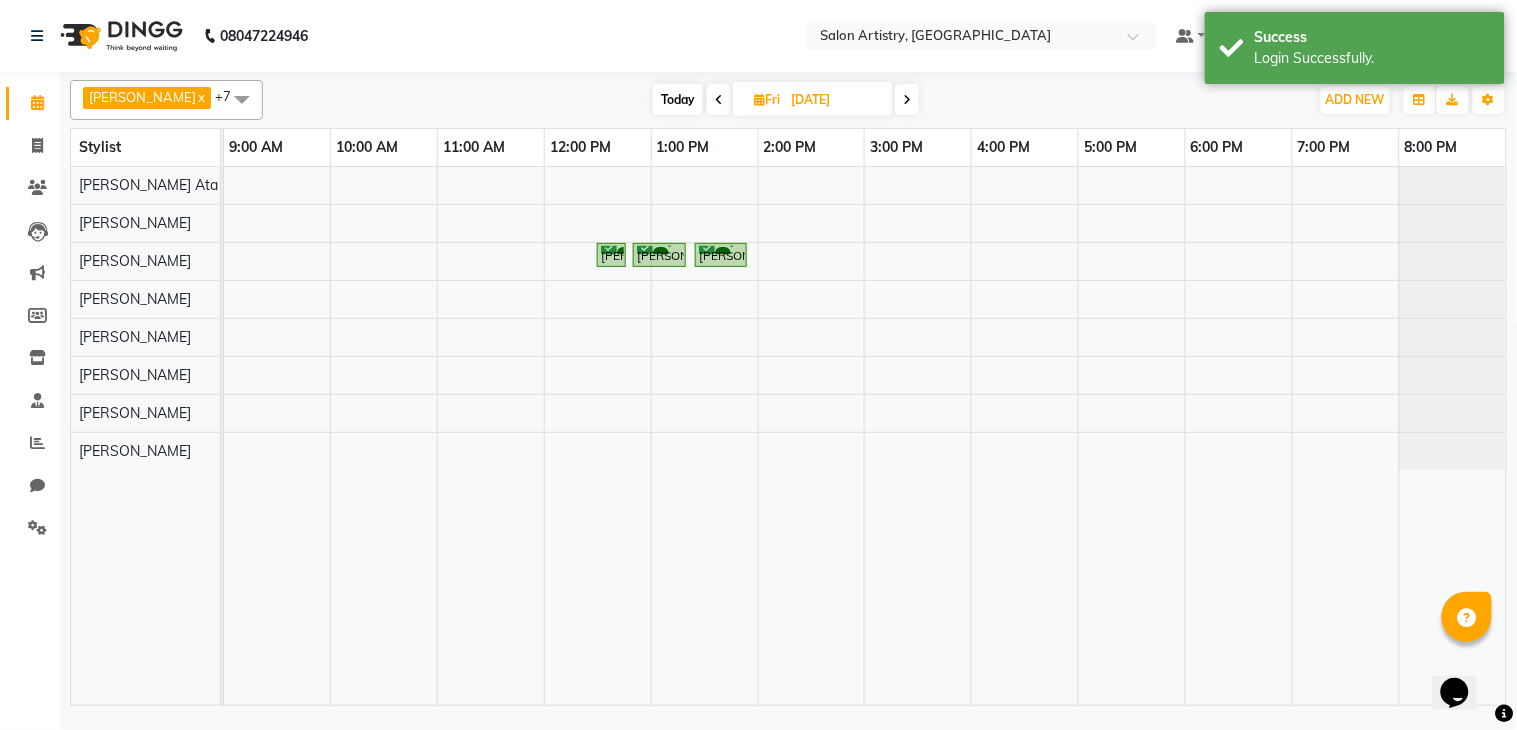 click at bounding box center (719, 100) 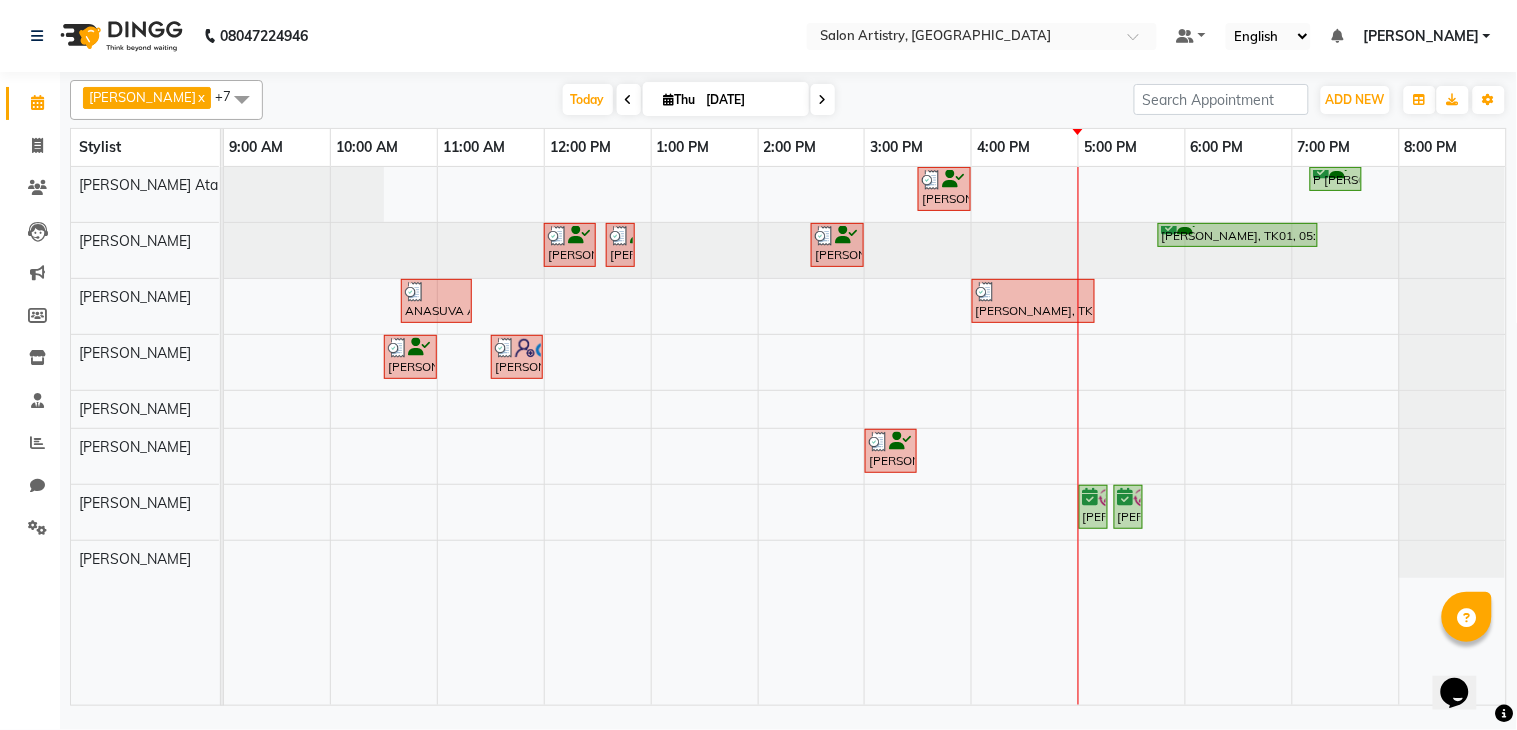 click on "[PERSON_NAME], TK07, 03:30 PM-04:00 PM, Wash & Plain Dry (With Conditioning)-Upto Mid Back     P [PERSON_NAME], TK05, 07:10 PM-07:40 PM, Wash & Plain Dry (With Conditioning)-Upto Mid Back     [PERSON_NAME], TK03, 12:00 PM-12:30 PM, Wash  - Wash & Plain Dry (Upto Mid Back)     [PERSON_NAME], TK03, 12:35 PM-12:45 PM, Upgrade for Premium Hair wash     [PERSON_NAME], TK06, 02:30 PM-03:00 PM, Wash  - Wash & Plain Dry (Upto Mid Back)     [PERSON_NAME], TK01, 05:45 PM-07:15 PM, Facial - Radiance - The Therapist Recommended     ANASUVA ANASUVA, TK02, 10:40 AM-11:20 AM, Threading - Eyebrows,Threading - Forehead (₹80)     [PERSON_NAME], TK09, 04:00 PM-05:10 PM, Threading - Eyebrows,Waxing - Peel Off Waxing - Upper/Lower Lip (₹150),Waxing - Peel Off Waxing - Chin (₹100)     ANASUVA ANASUVA, TK02, 10:30 AM-11:00 AM, Cut - Hair Cut (Sr Stylist) (Wash & Conditioning)     [PERSON_NAME], TK04, 11:30 AM-12:00 PM, HAIR CUT SENIOR STYLIST MEN     [PERSON_NAME], TK07, 03:00 PM-03:30 PM, Foot Relaxing Massage" at bounding box center [865, 436] 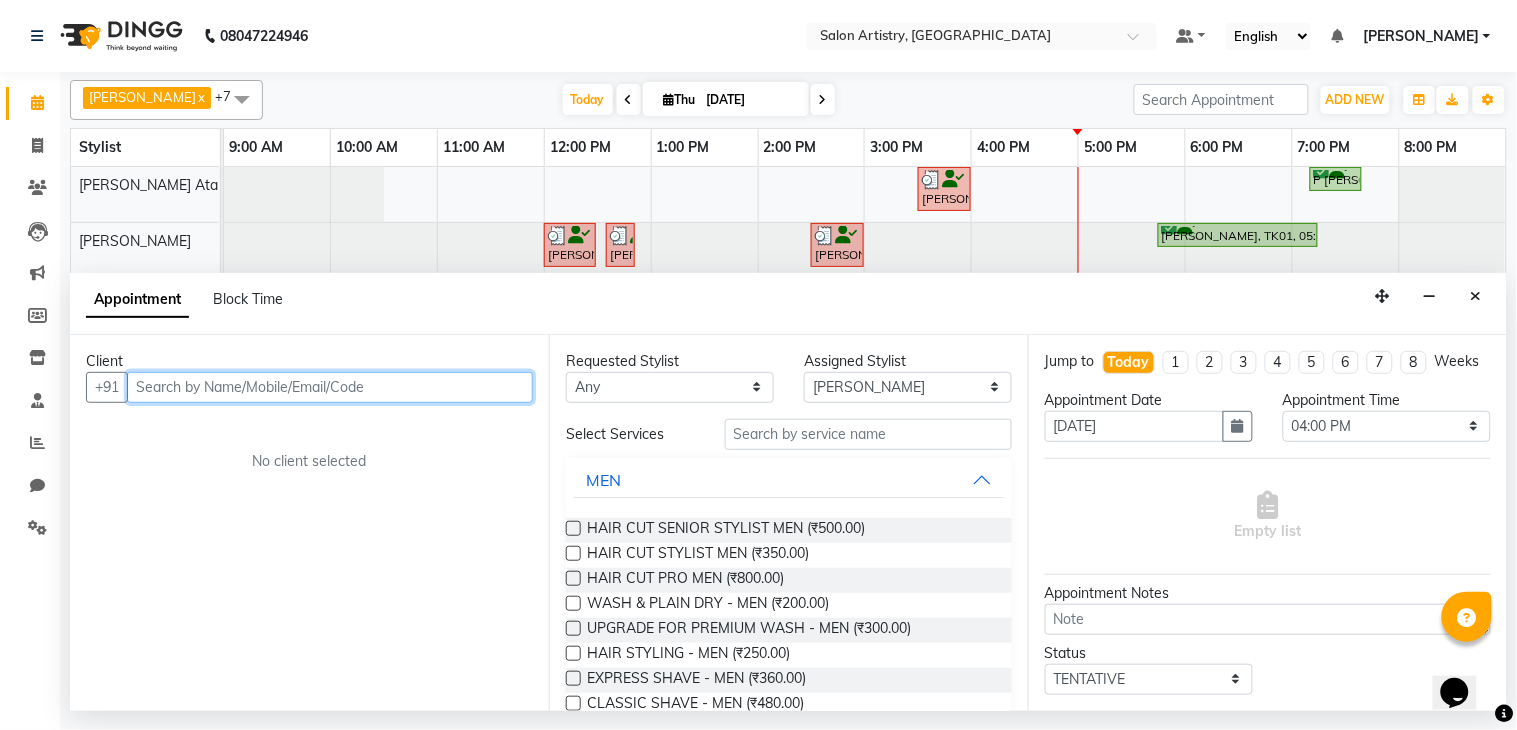 click at bounding box center [330, 387] 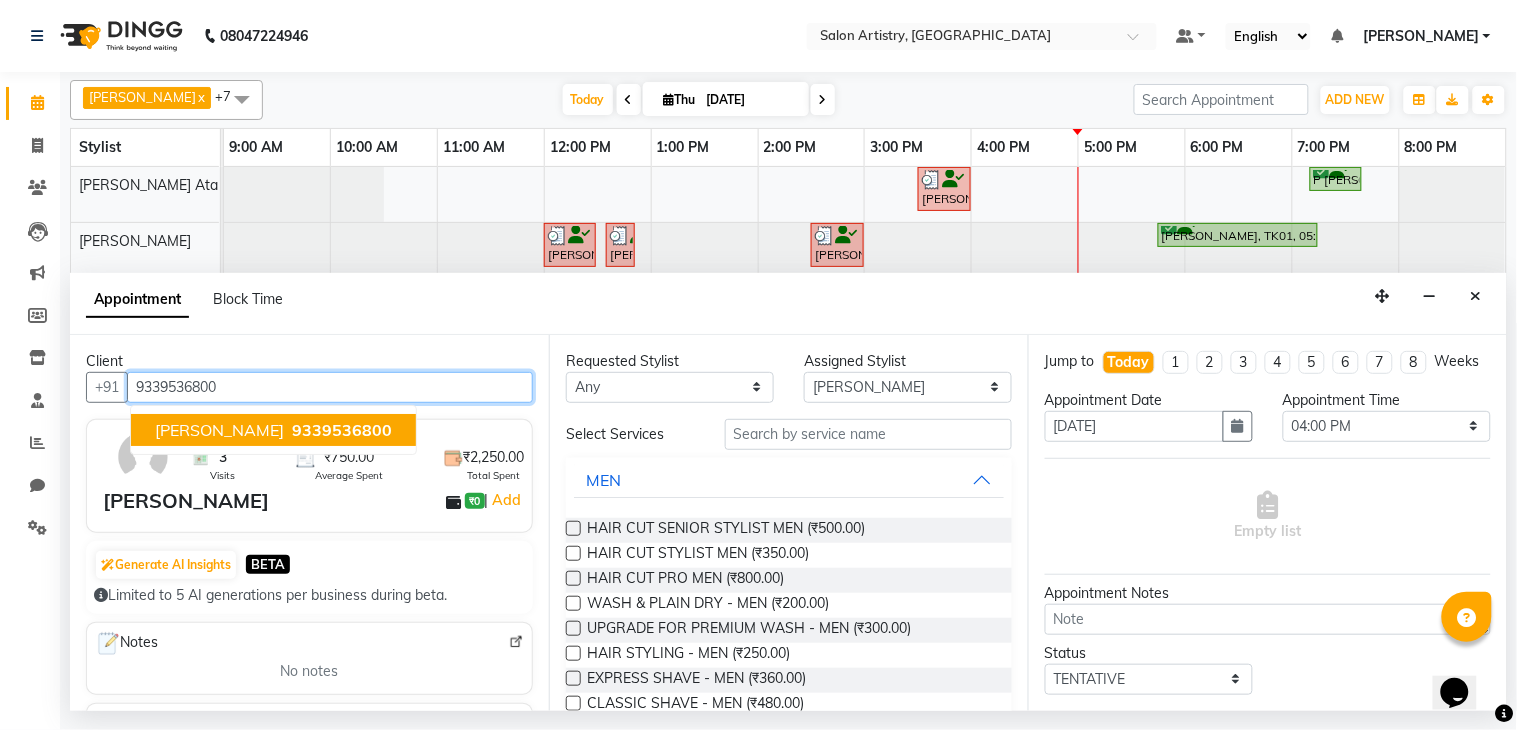 click on "9339536800" at bounding box center [342, 430] 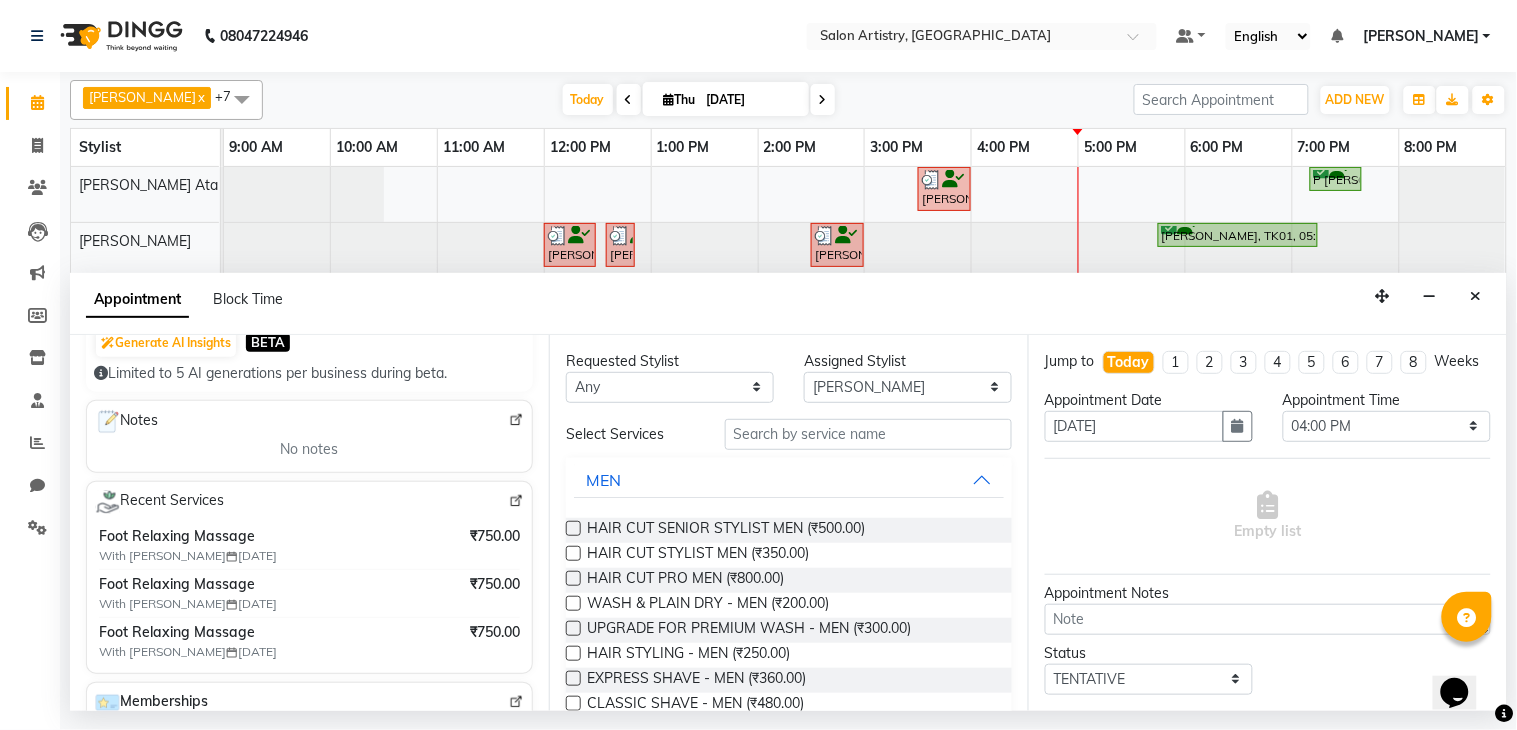 scroll, scrollTop: 0, scrollLeft: 0, axis: both 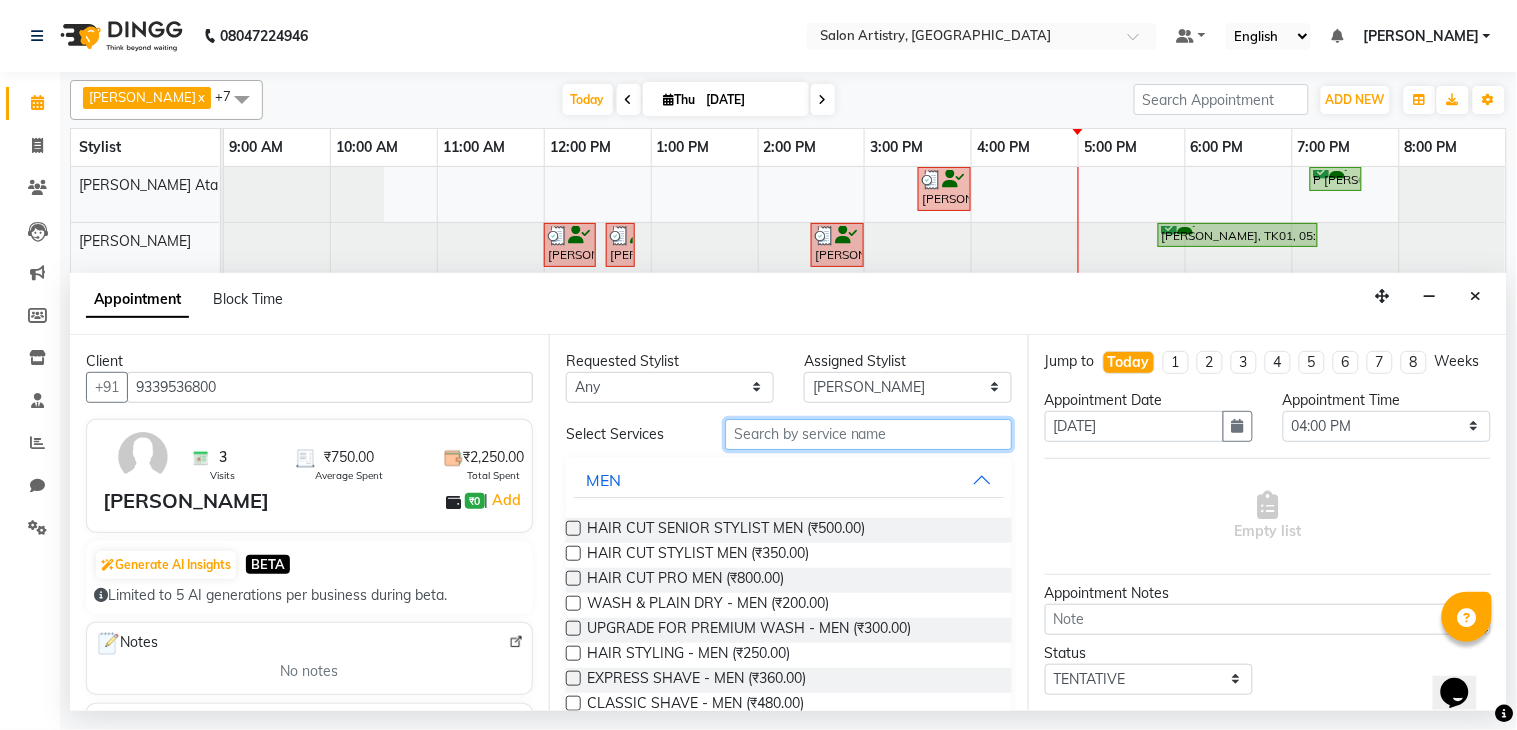 click at bounding box center (868, 434) 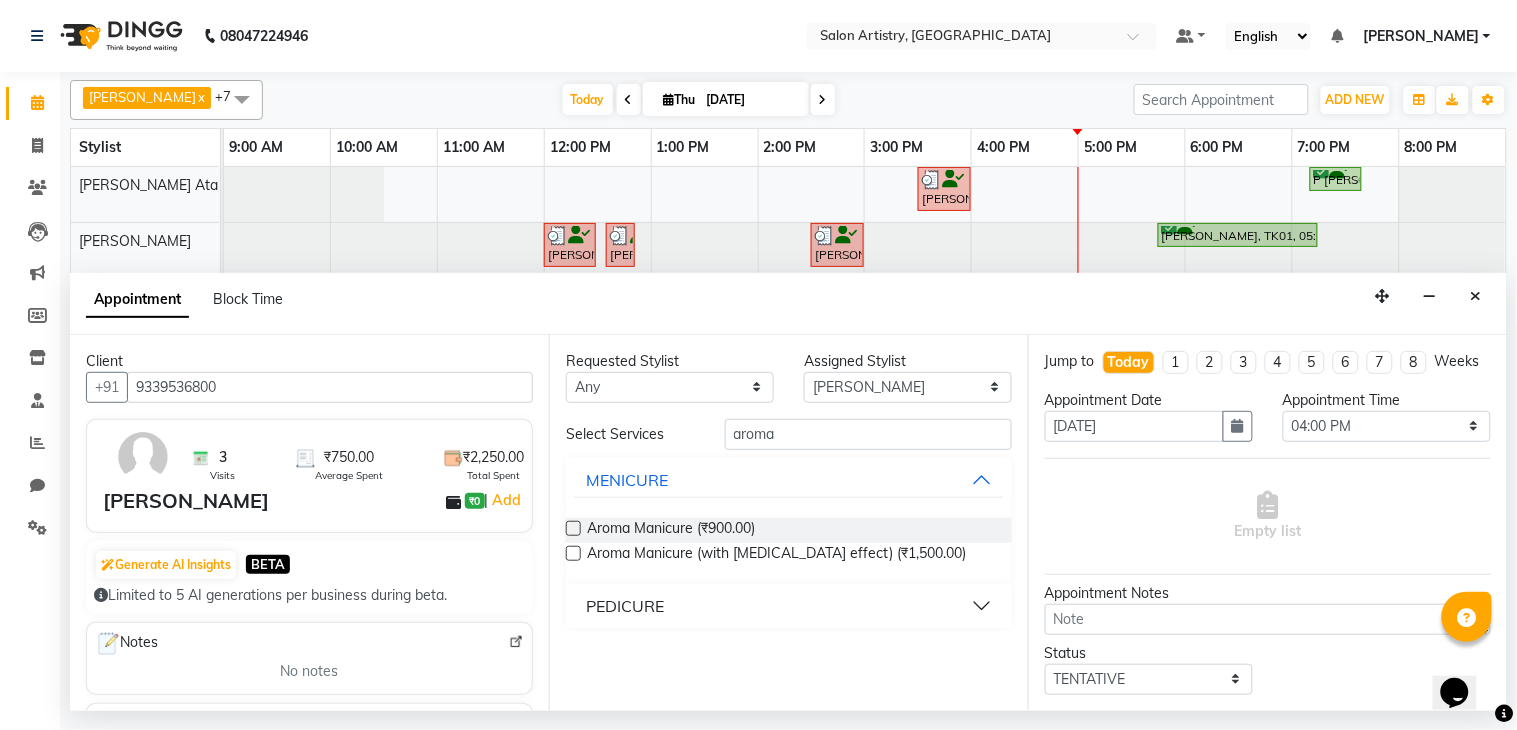 click on "PEDICURE" at bounding box center [789, 606] 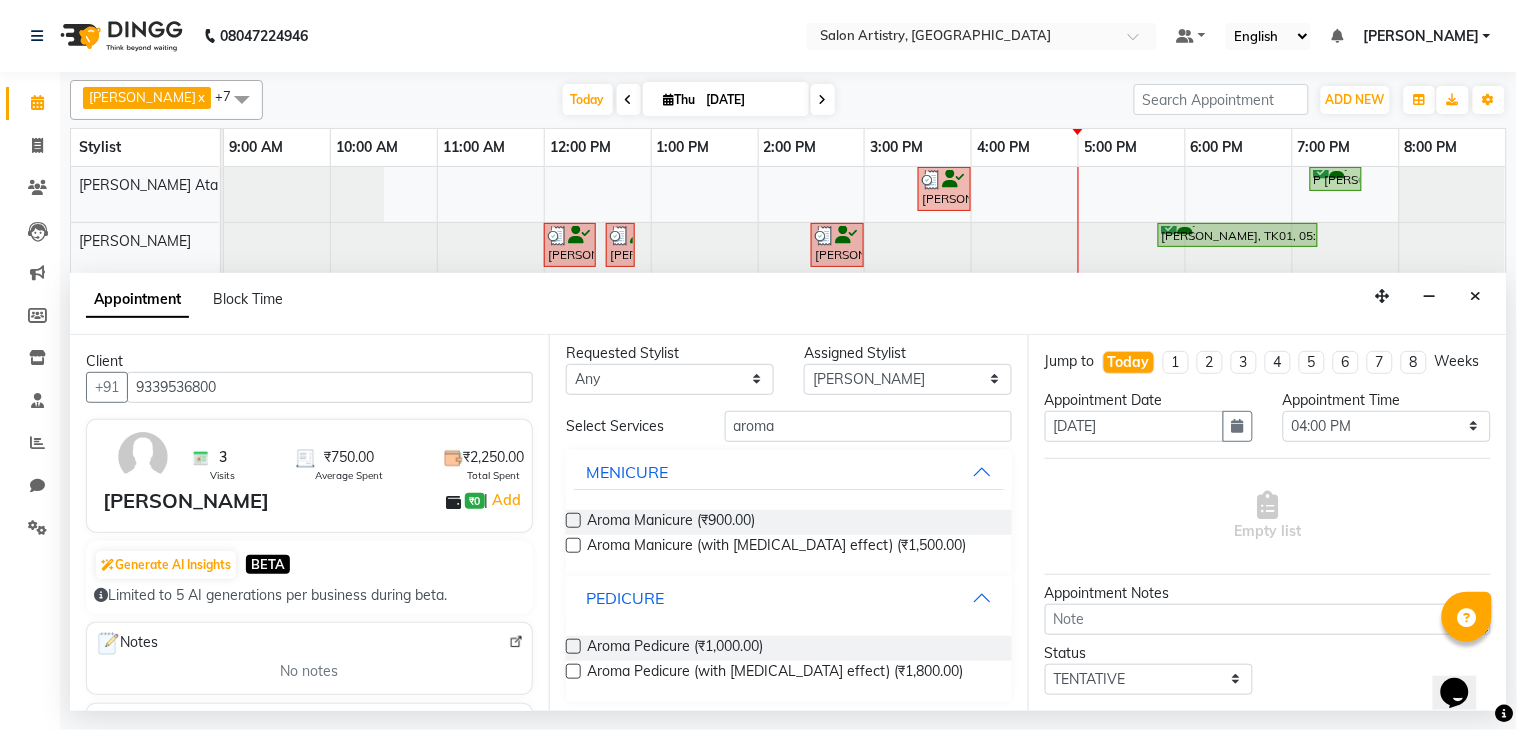 scroll, scrollTop: 14, scrollLeft: 0, axis: vertical 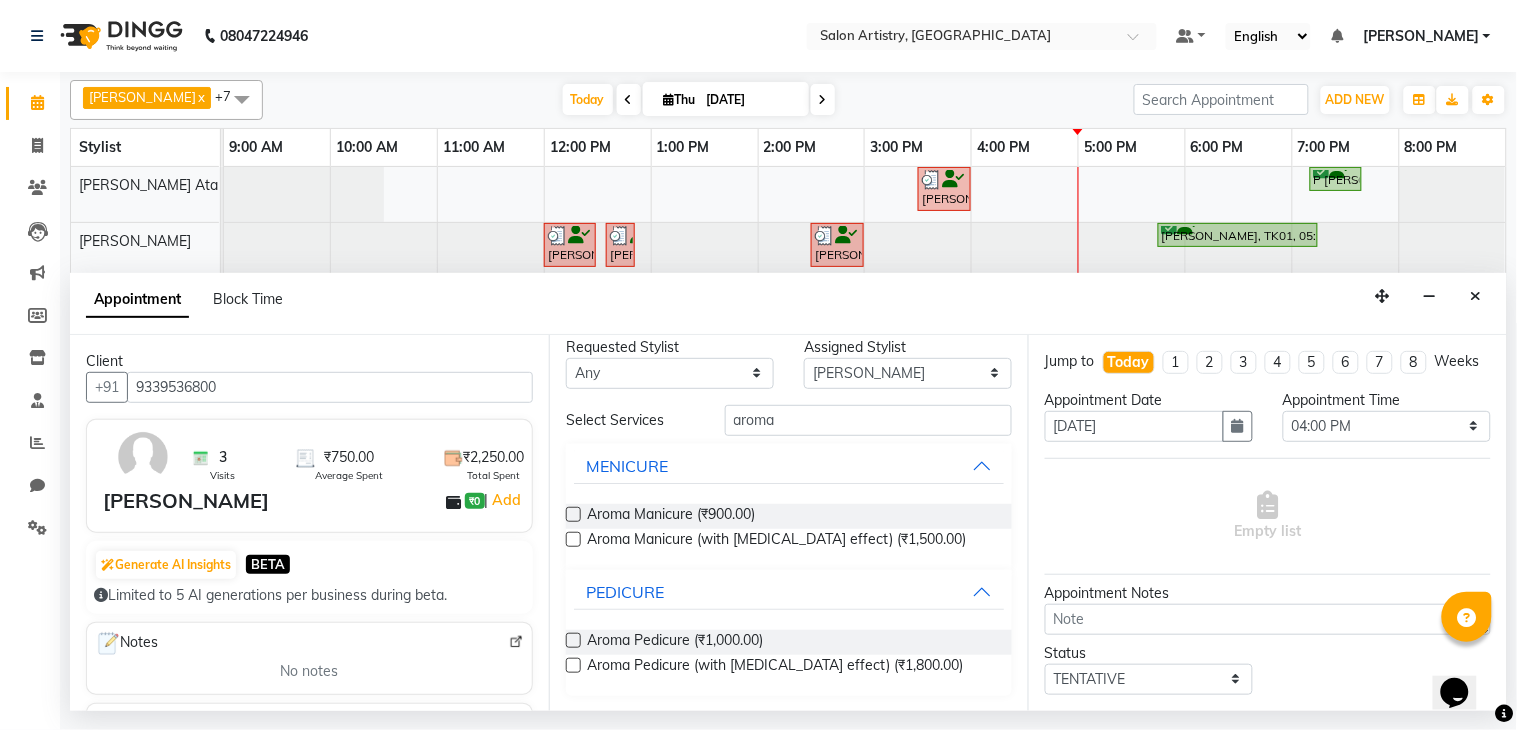 click at bounding box center (573, 640) 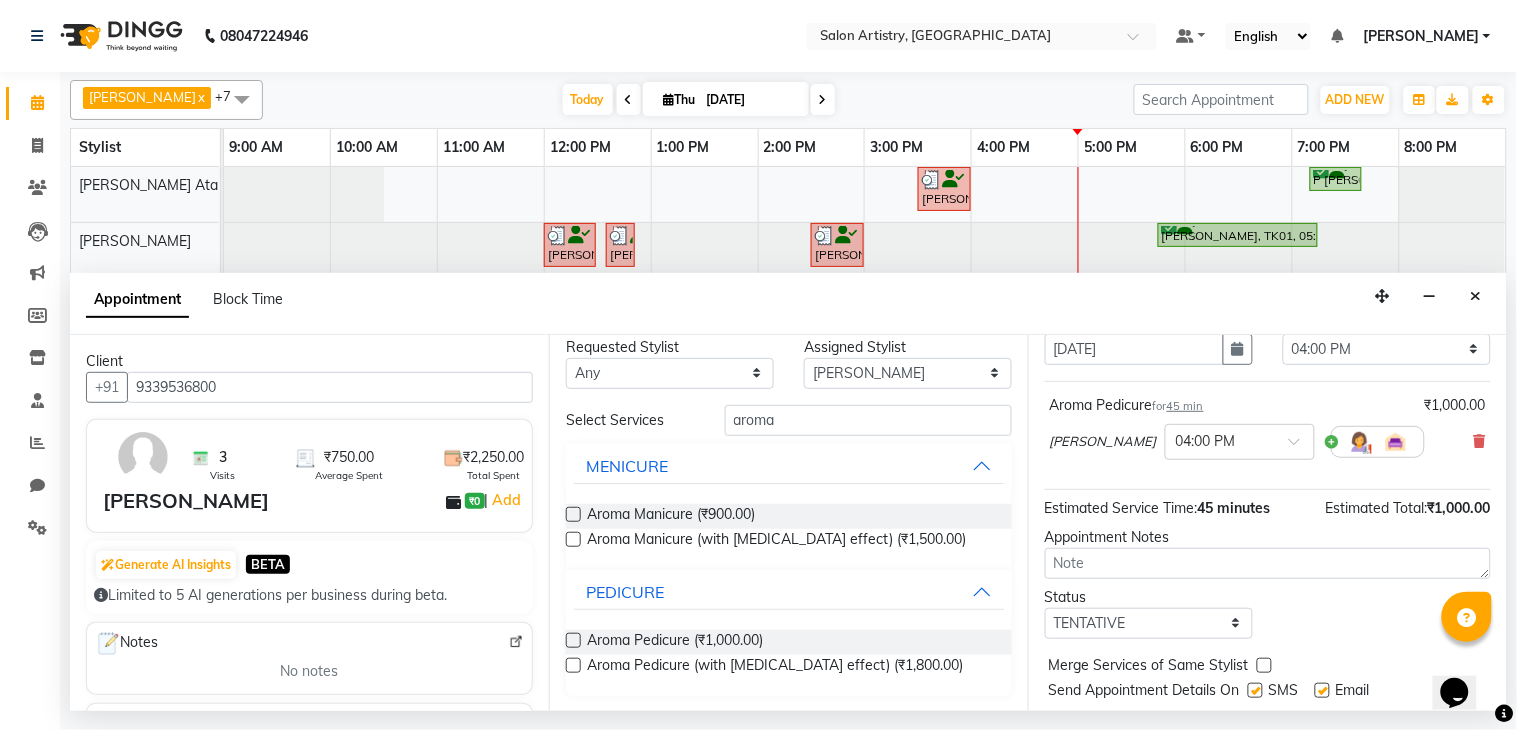 scroll, scrollTop: 111, scrollLeft: 0, axis: vertical 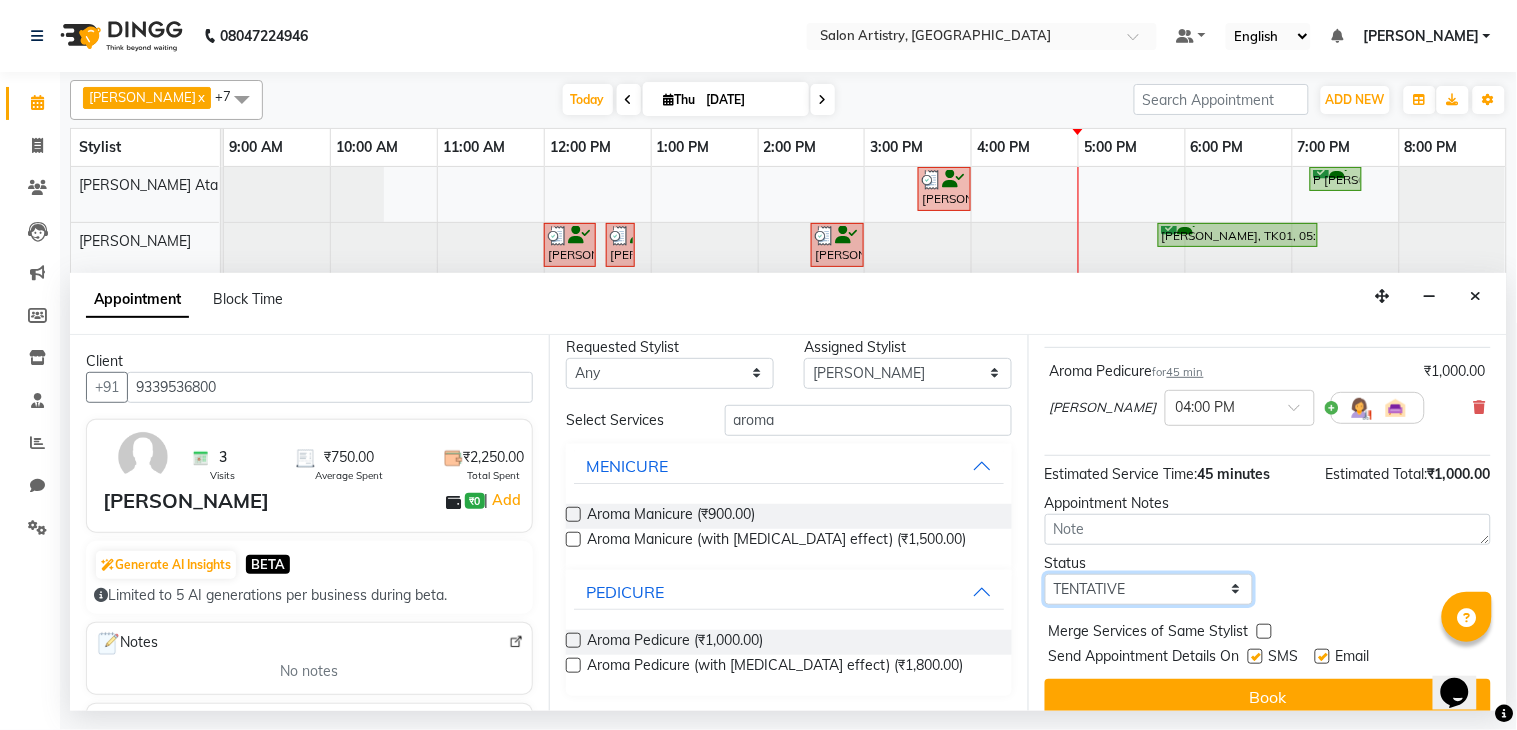 click on "Select TENTATIVE CONFIRM CHECK-IN UPCOMING" at bounding box center [1149, 589] 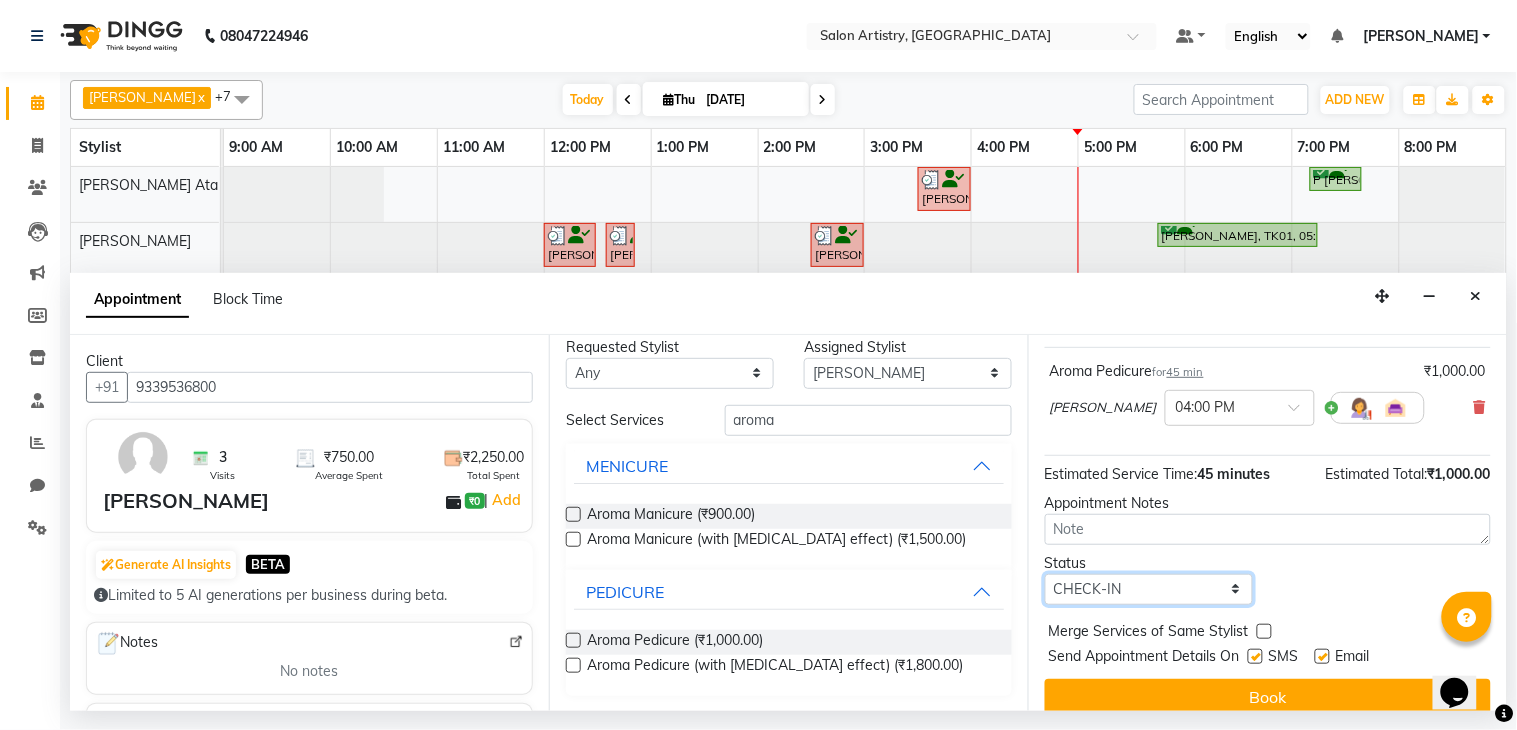 click on "Select TENTATIVE CONFIRM CHECK-IN UPCOMING" at bounding box center [1149, 589] 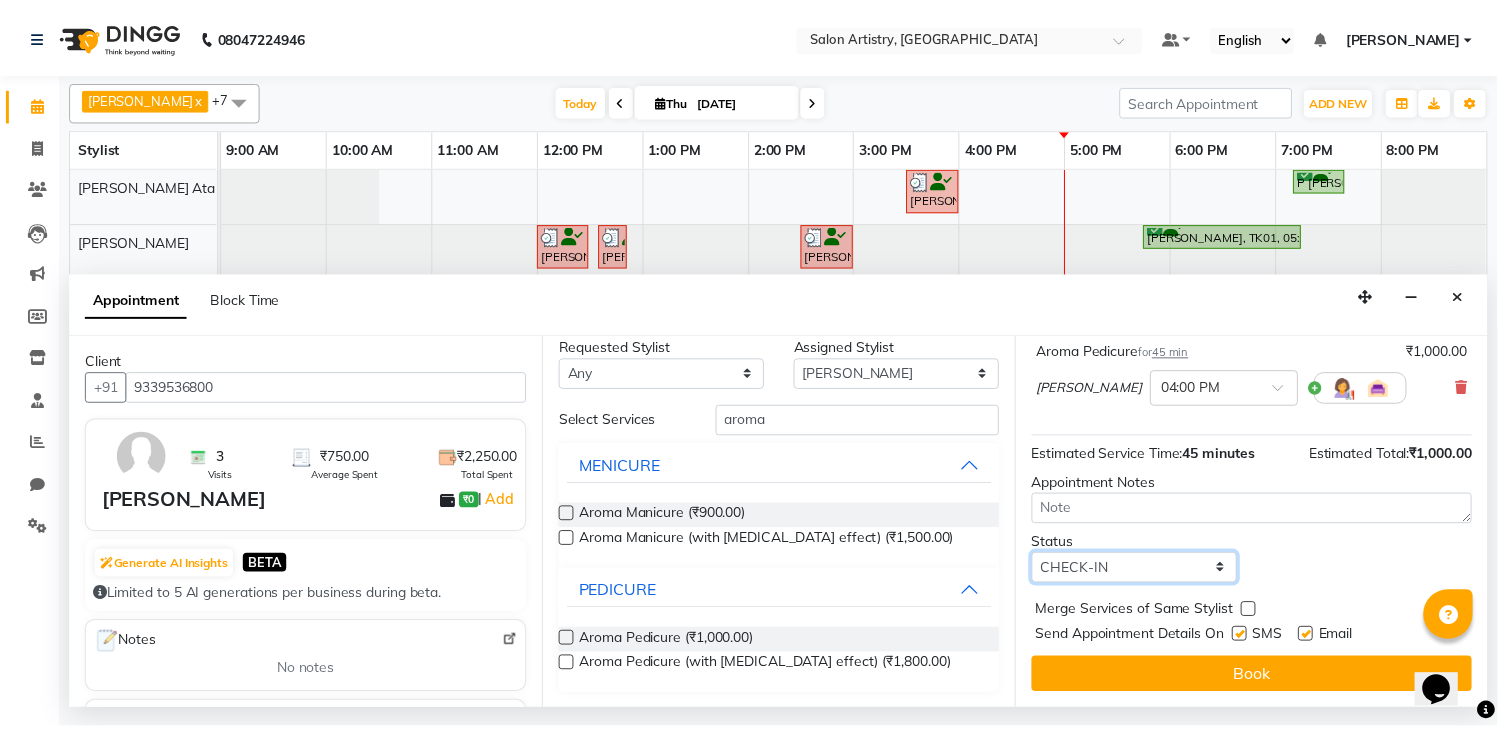 scroll, scrollTop: 150, scrollLeft: 0, axis: vertical 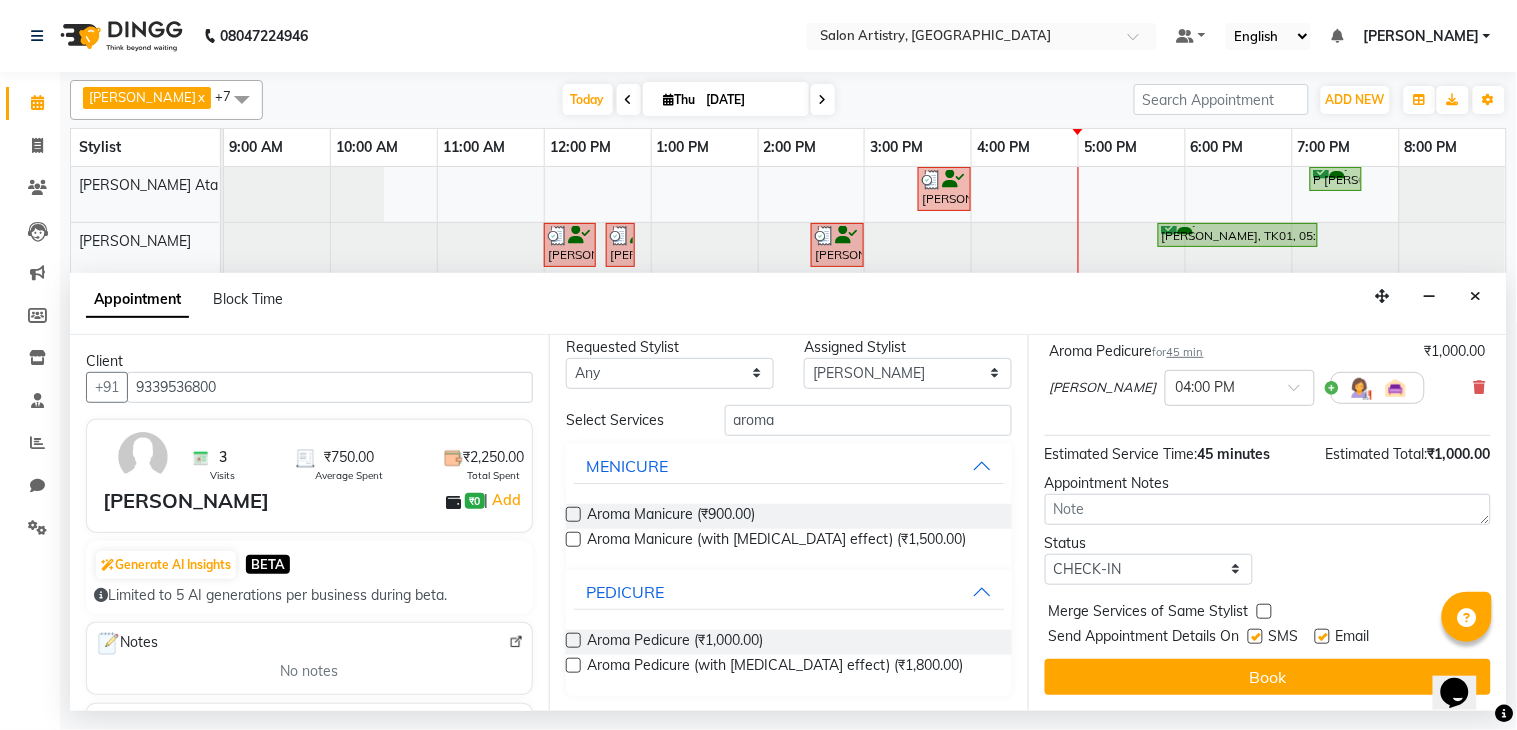 click on "Book" at bounding box center (1268, 677) 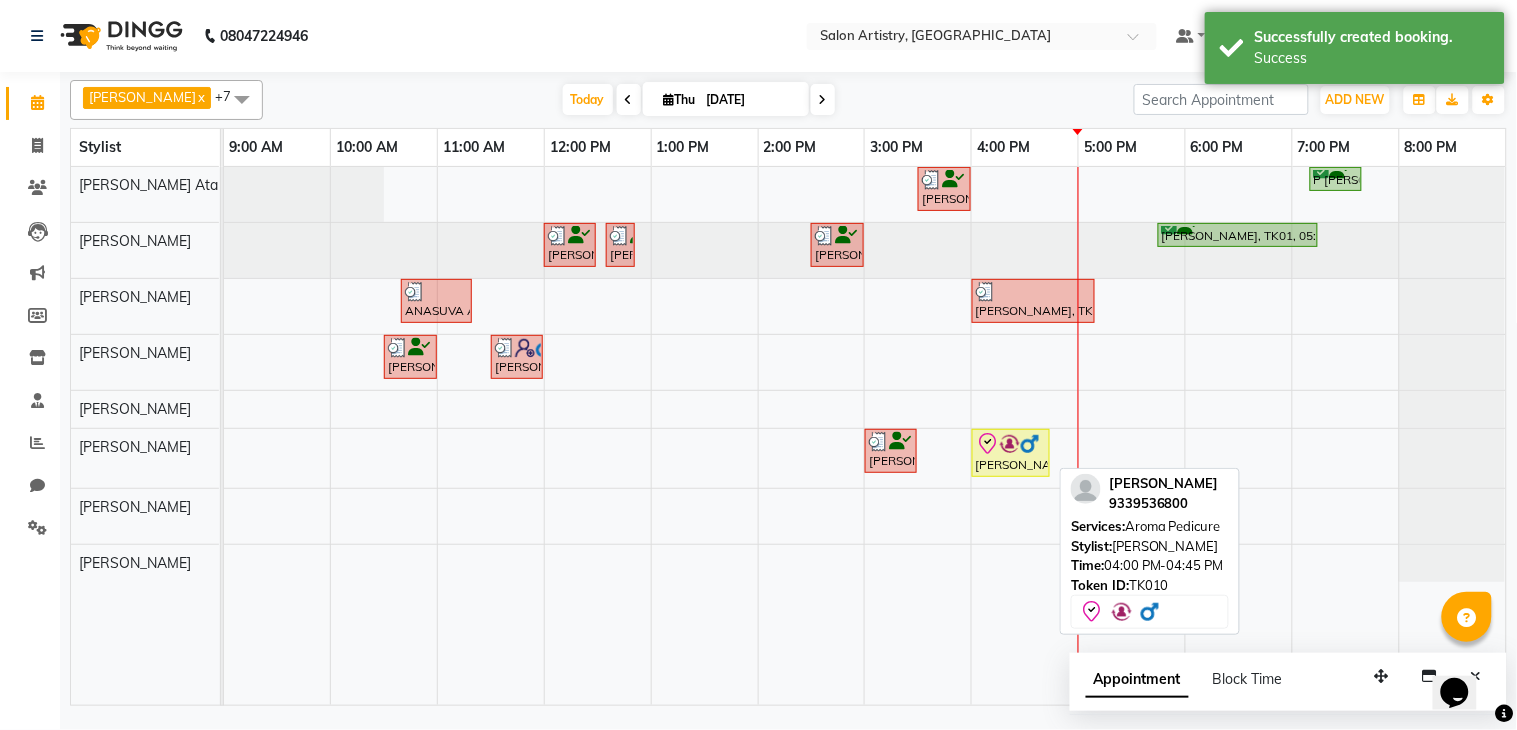 click on "[PERSON_NAME], TK10, 04:00 PM-04:45 PM, Aroma Pedicure" at bounding box center (1011, 453) 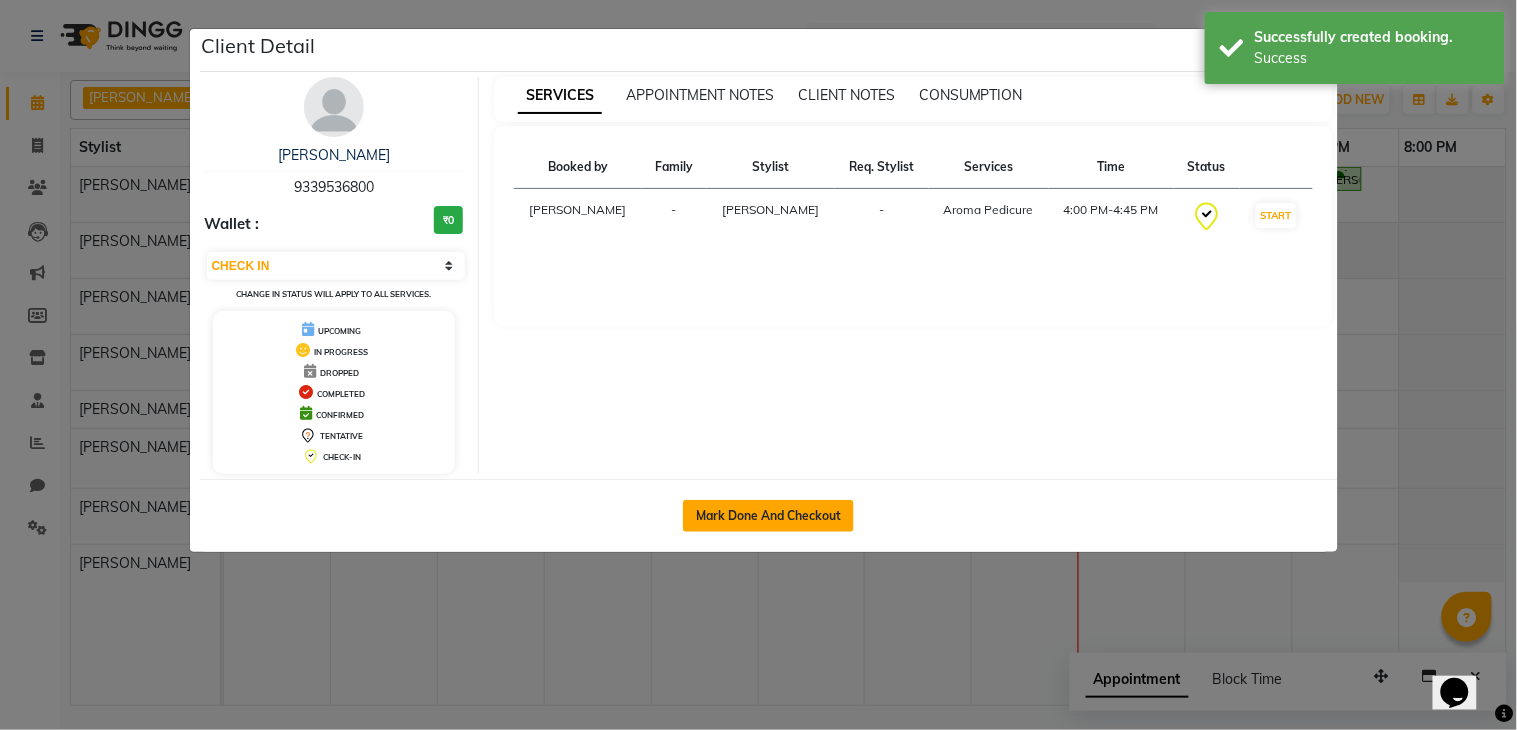 click on "Mark Done And Checkout" 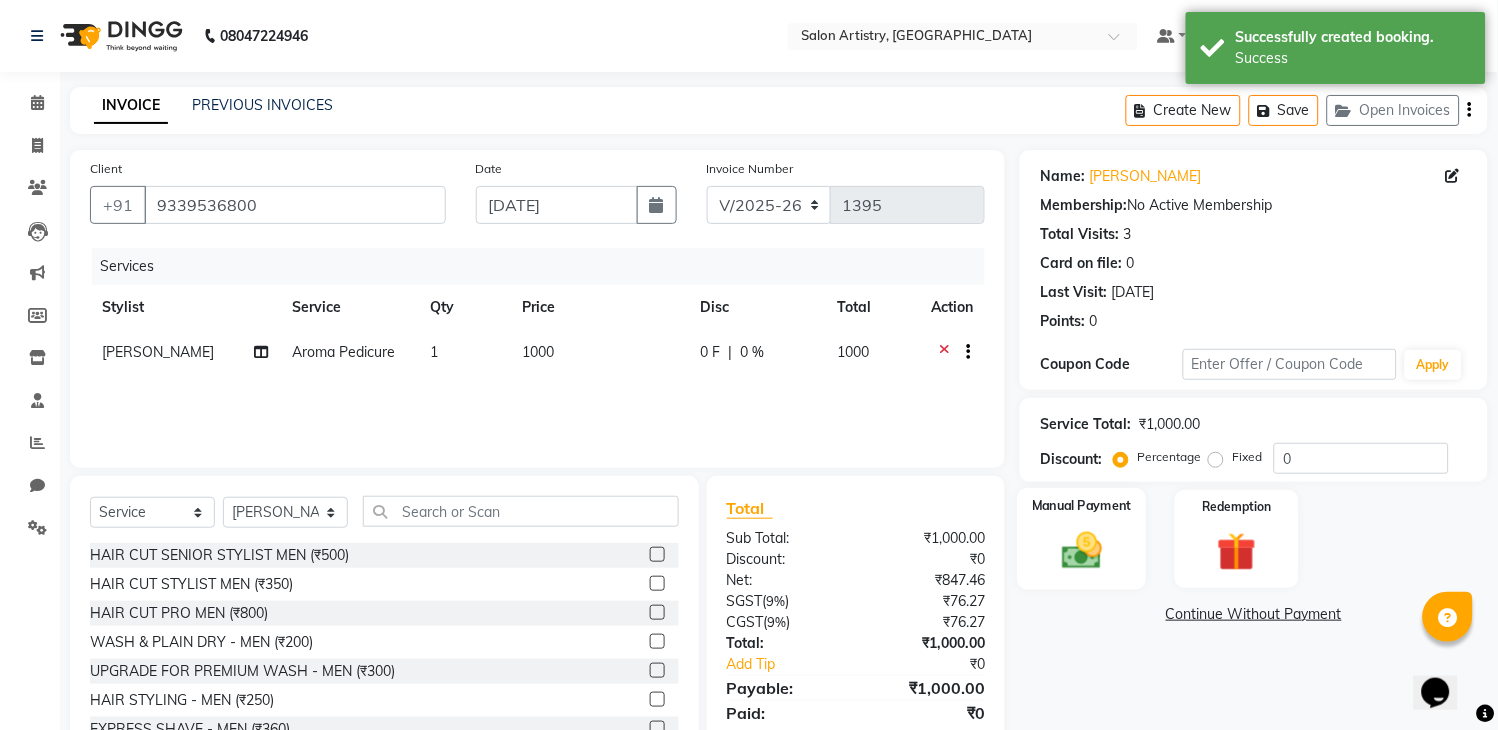 click 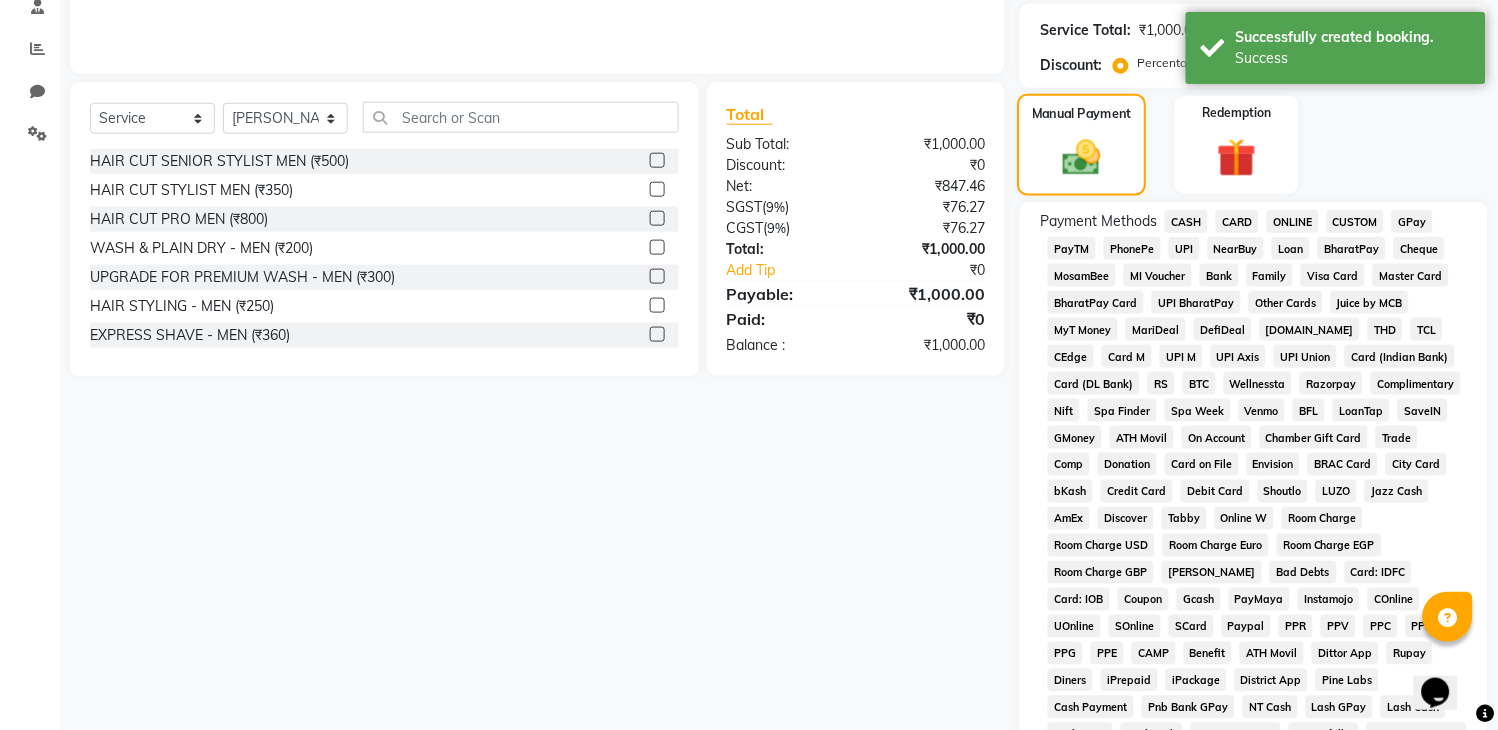 scroll, scrollTop: 444, scrollLeft: 0, axis: vertical 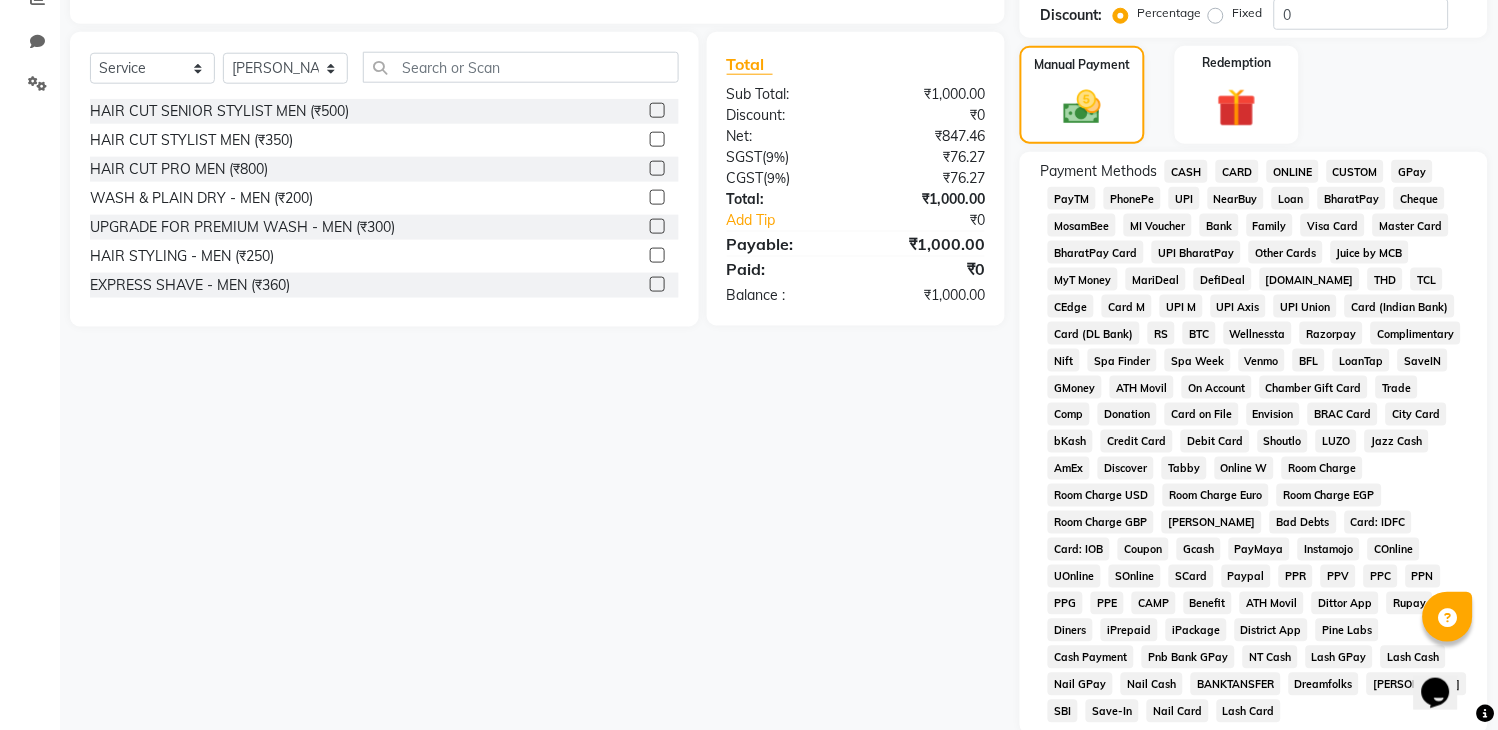 click on "PhonePe" 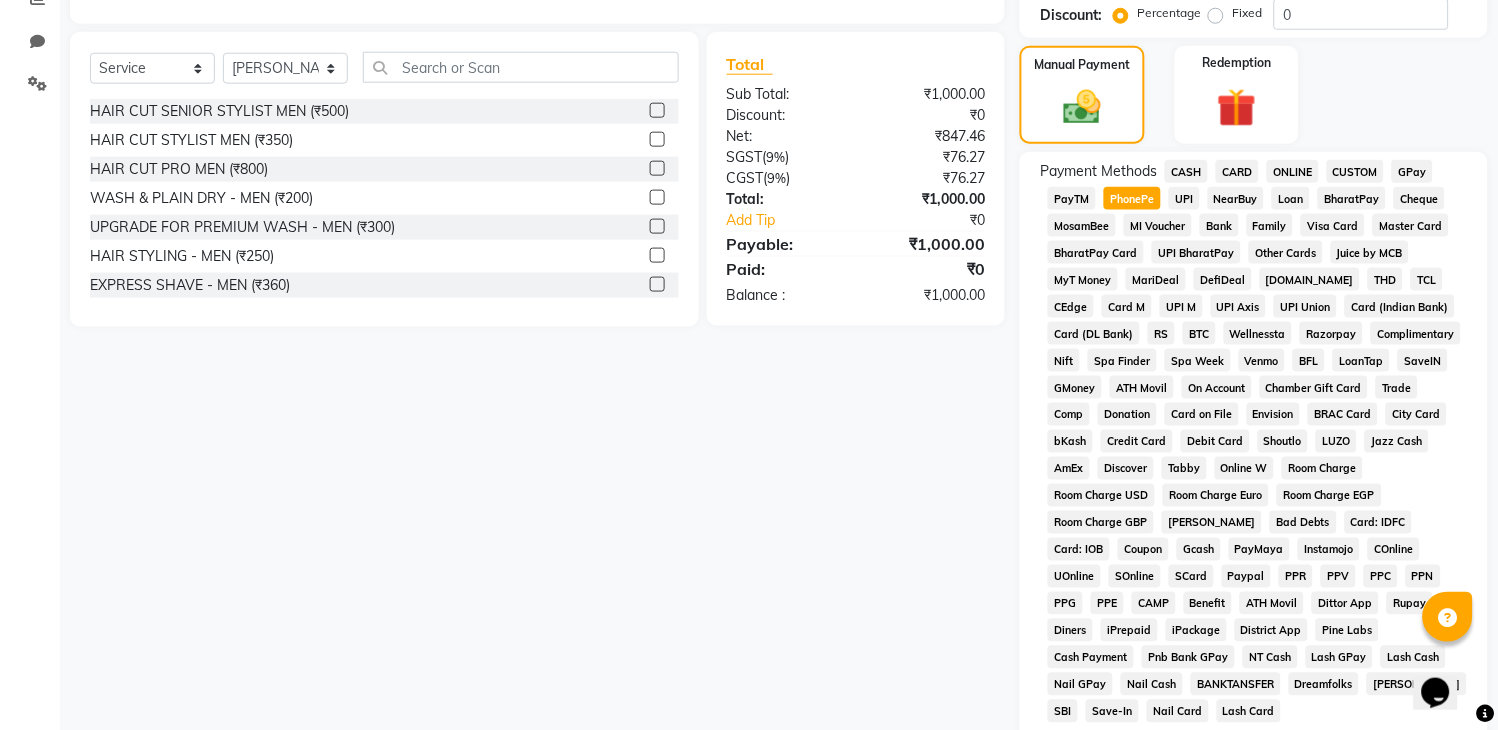 scroll, scrollTop: 596, scrollLeft: 0, axis: vertical 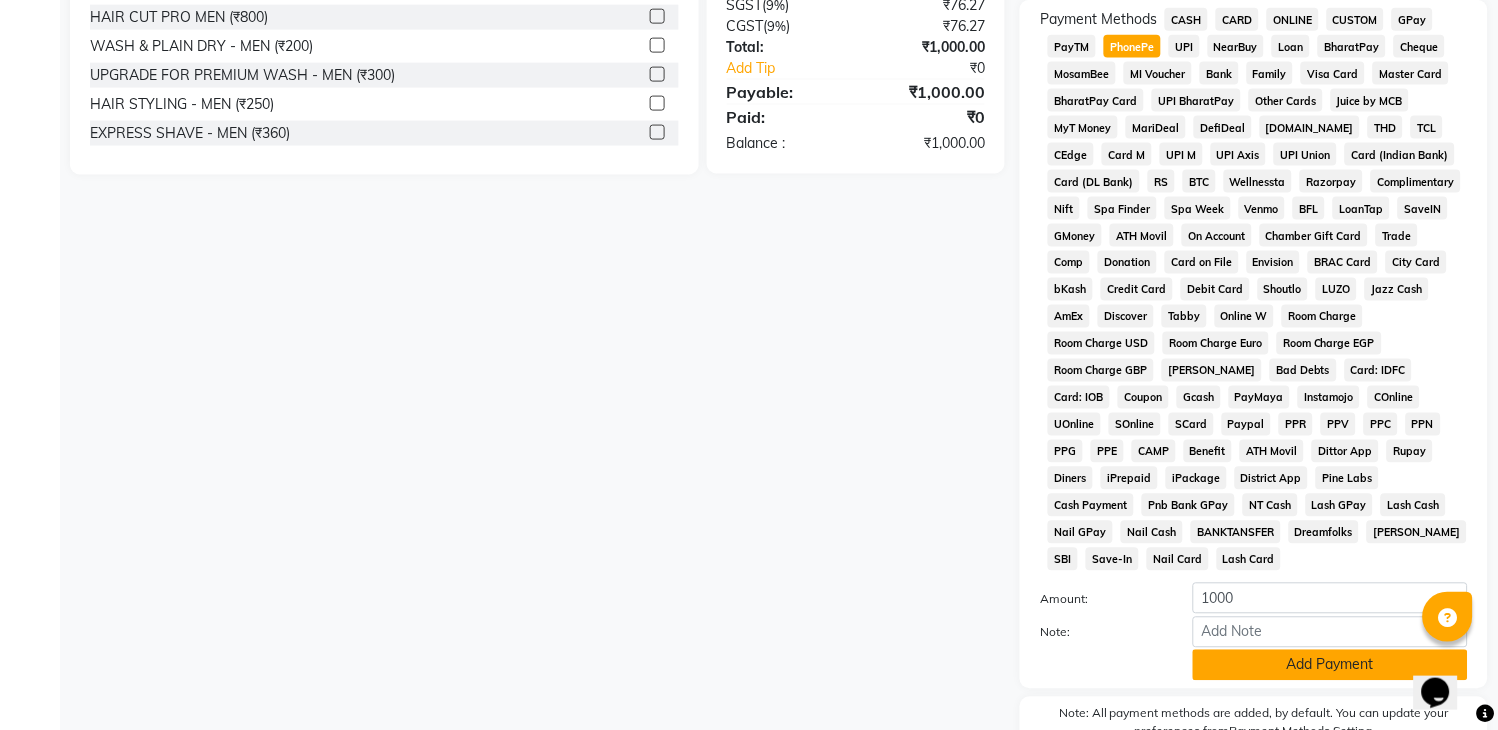click on "Add Payment" 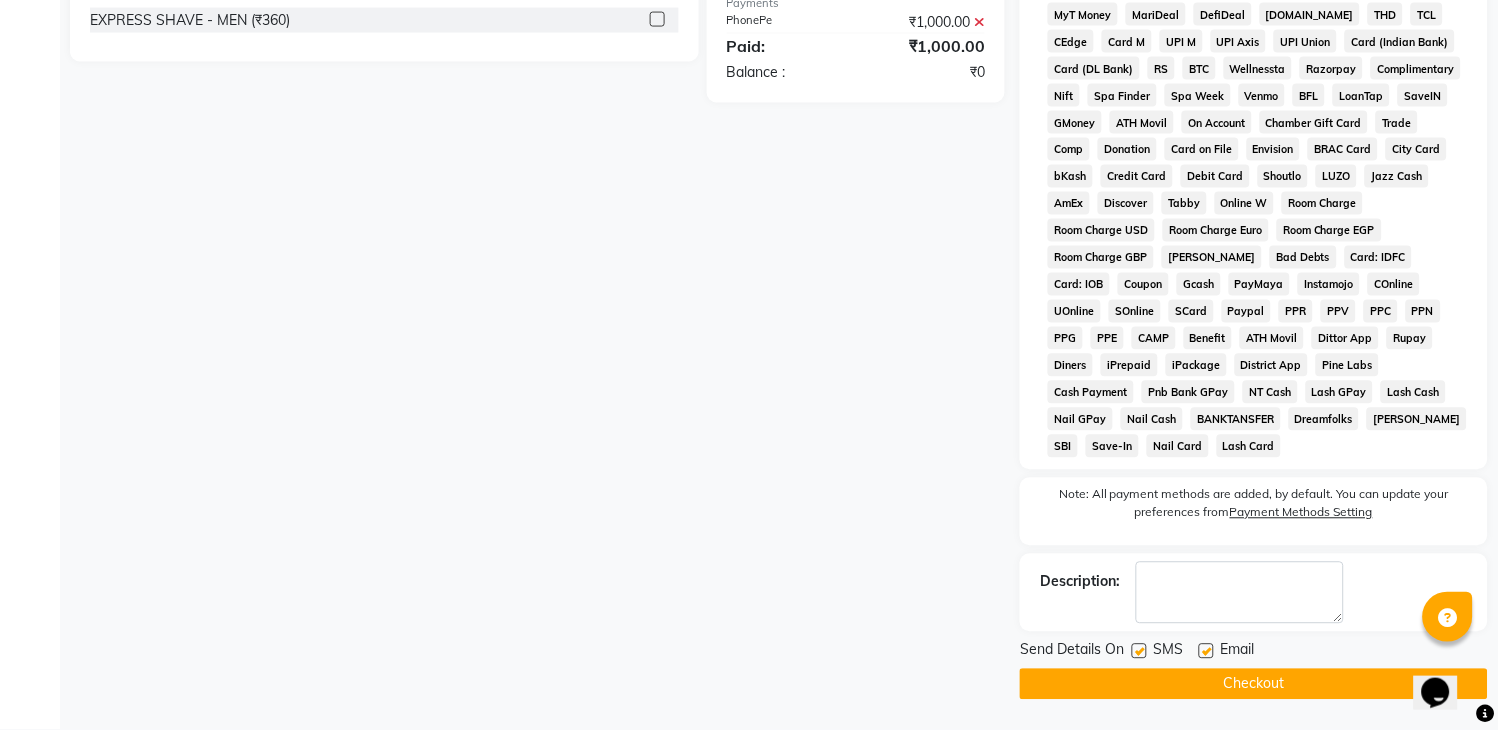 scroll, scrollTop: 714, scrollLeft: 0, axis: vertical 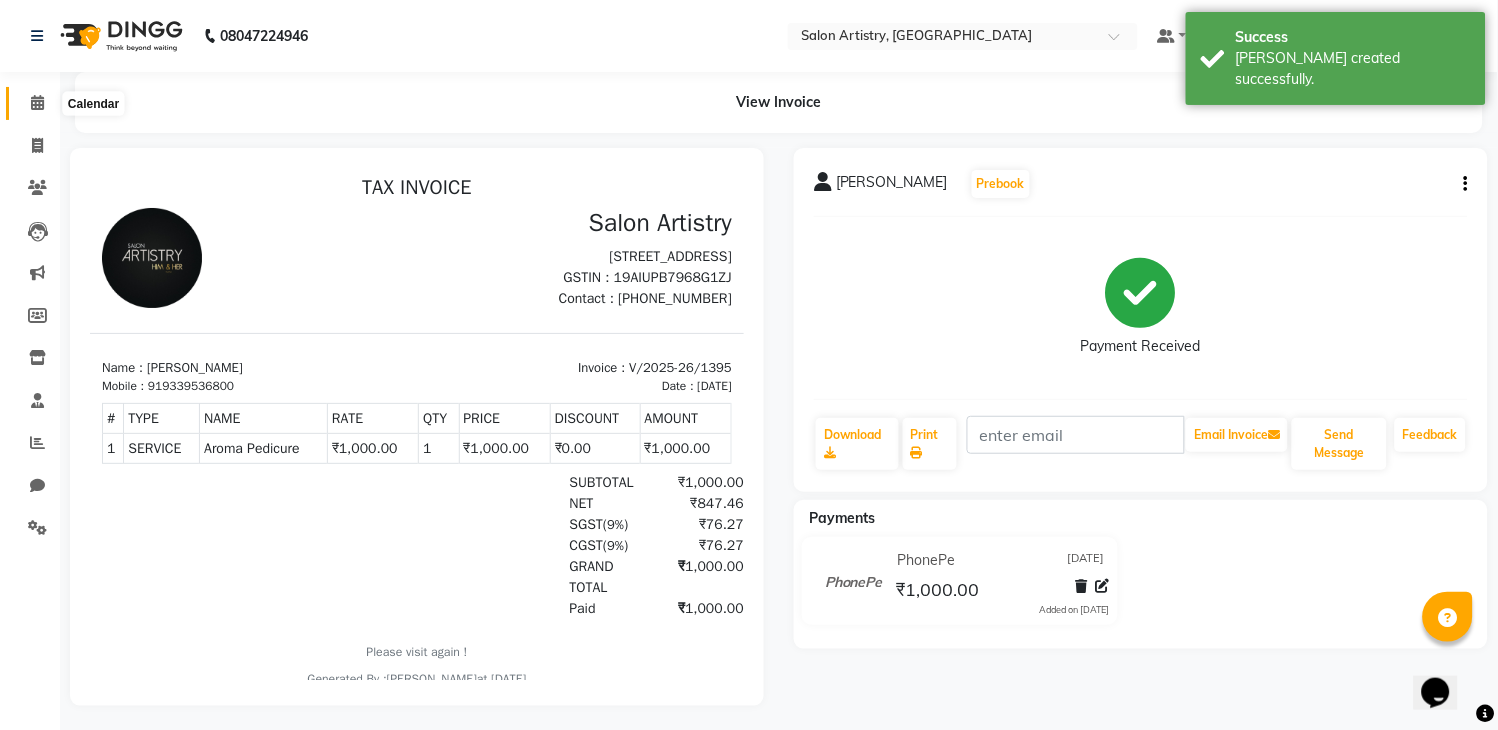 click 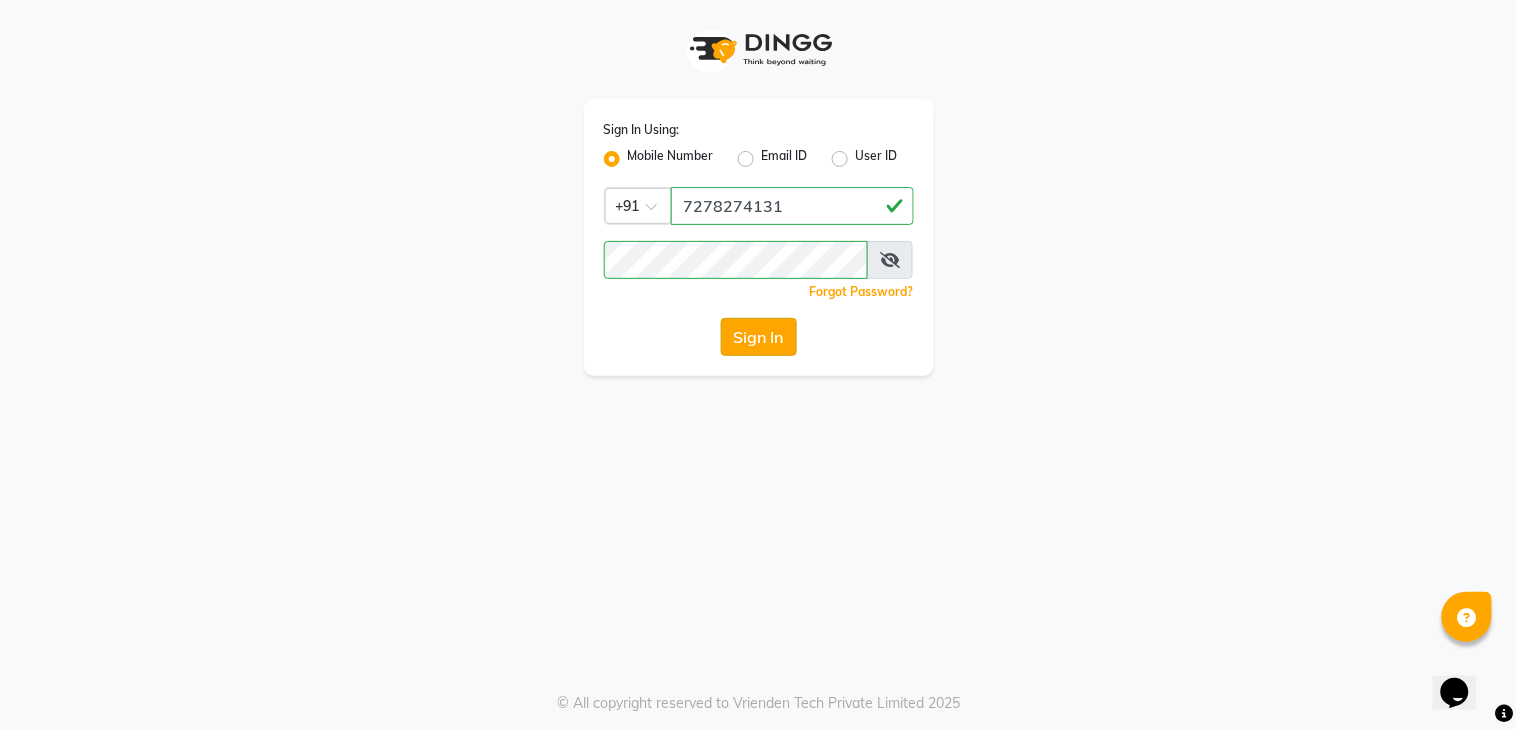 click on "Sign In" 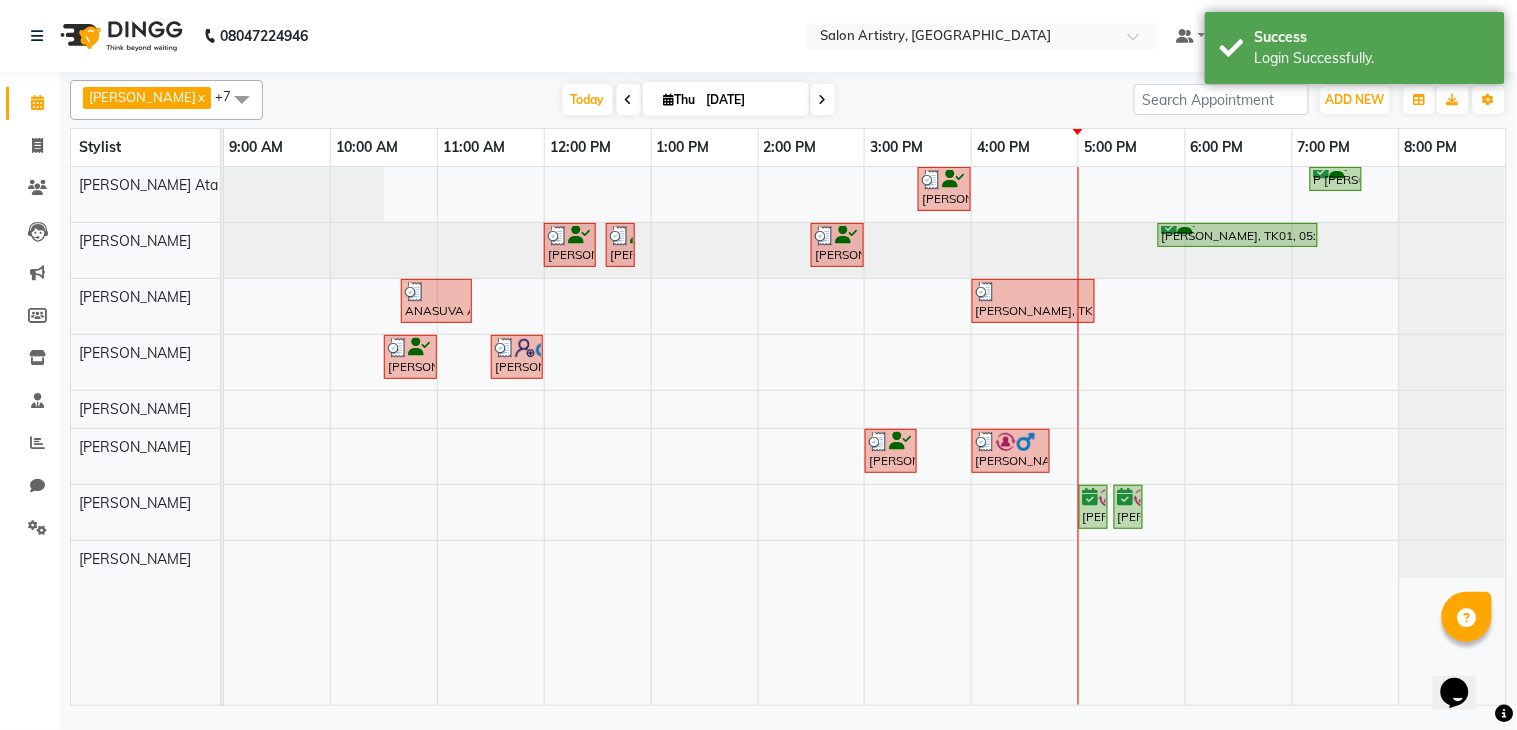 click on "[PERSON_NAME], TK07, 03:30 PM-04:00 PM, Wash & Plain Dry (With Conditioning)-Upto Mid Back     P [PERSON_NAME], TK05, 07:10 PM-07:40 PM, Wash & Plain Dry (With Conditioning)-Upto Mid Back     [PERSON_NAME], TK03, 12:00 PM-12:30 PM, Wash  - Wash & Plain Dry (Upto Mid Back)     [PERSON_NAME], TK03, 12:35 PM-12:45 PM, Upgrade for Premium Hair wash     [PERSON_NAME], TK06, 02:30 PM-03:00 PM, Wash  - Wash & Plain Dry (Upto Mid Back)     [PERSON_NAME], TK01, 05:45 PM-07:15 PM, Facial - Radiance - The Therapist Recommended     ANASUVA ANASUVA, TK02, 10:40 AM-11:20 AM, Threading - Eyebrows,Threading - Forehead (₹80)     [PERSON_NAME], TK09, 04:00 PM-05:10 PM, Threading - Eyebrows,Waxing - Peel Off Waxing - Upper/Lower Lip (₹150),Waxing - Peel Off Waxing - Chin (₹100)     ANASUVA ANASUVA, TK02, 10:30 AM-11:00 AM, Cut - Hair Cut (Sr Stylist) (Wash & Conditioning)     [PERSON_NAME], TK04, 11:30 AM-12:00 PM, HAIR CUT SENIOR STYLIST MEN     [PERSON_NAME], TK07, 03:00 PM-03:30 PM, Foot Relaxing Massage" at bounding box center (865, 436) 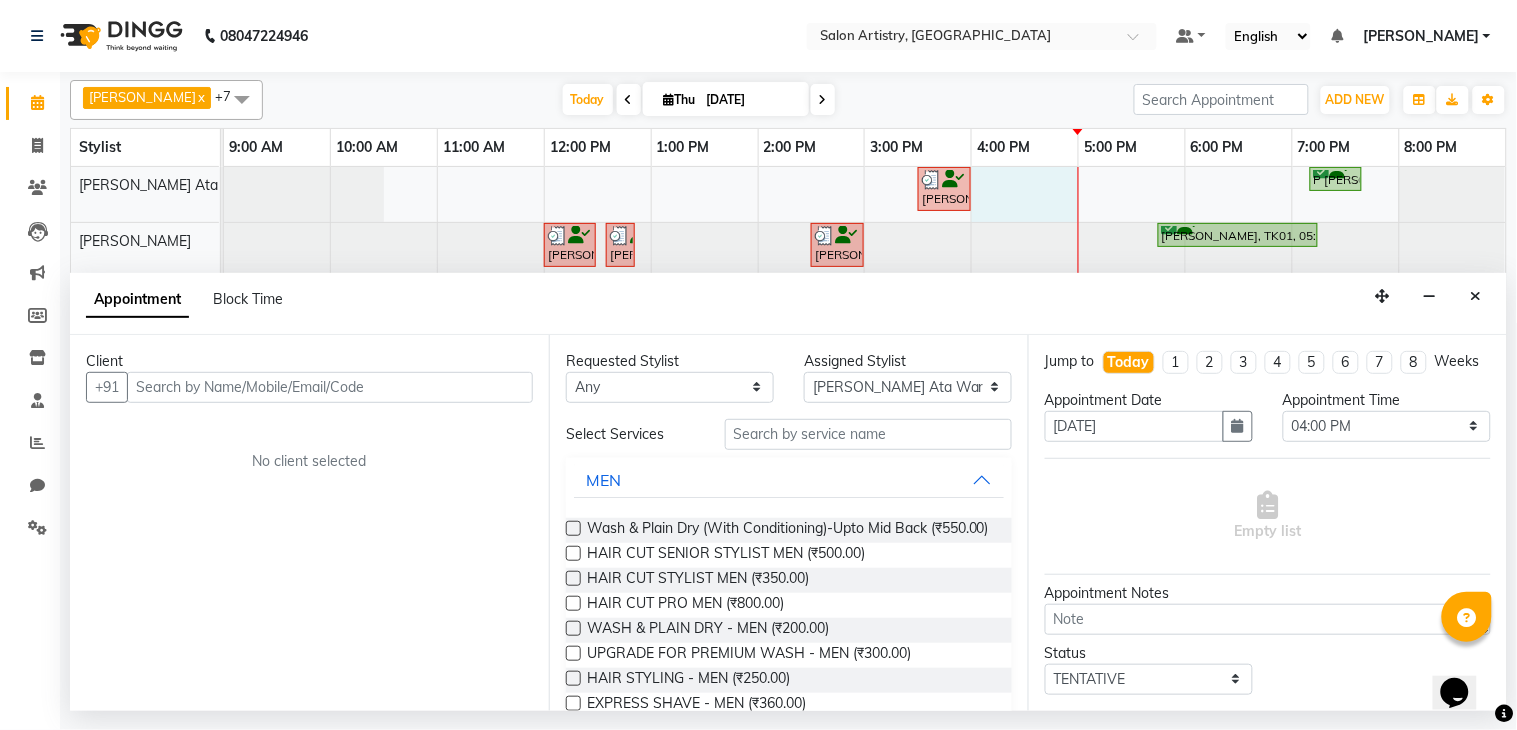 click at bounding box center [330, 387] 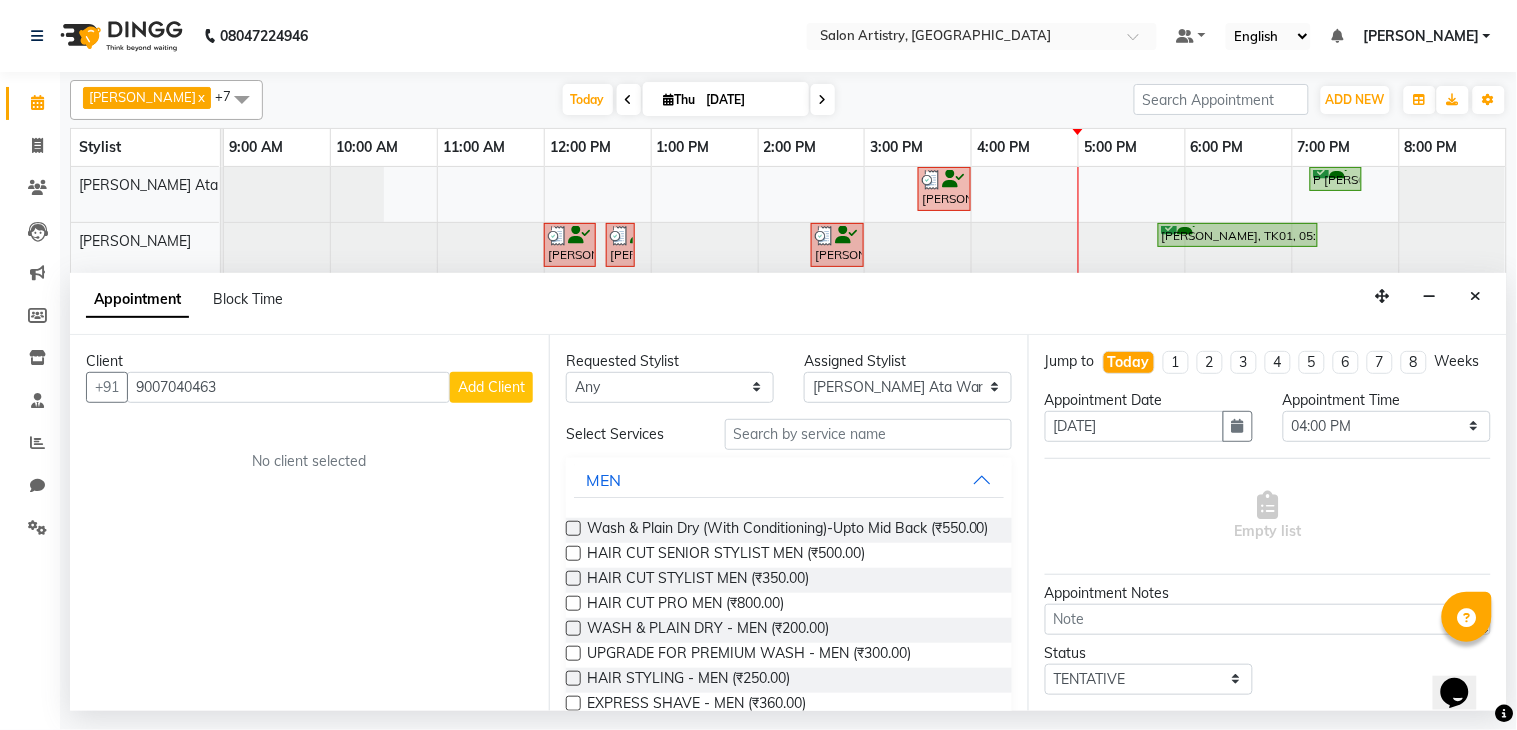 click on "Add Client" at bounding box center [491, 387] 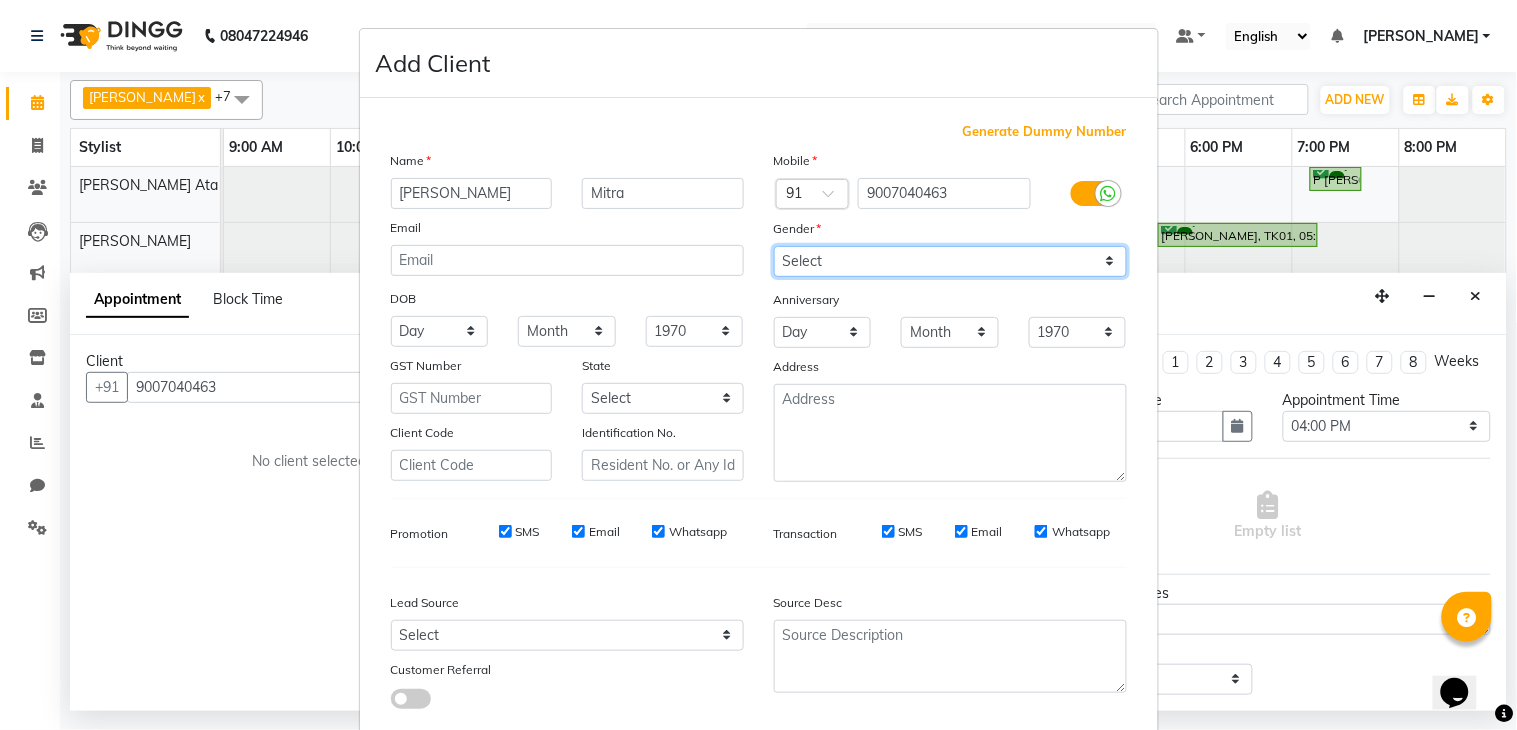 click on "Select [DEMOGRAPHIC_DATA] [DEMOGRAPHIC_DATA] Other Prefer Not To Say" at bounding box center [950, 261] 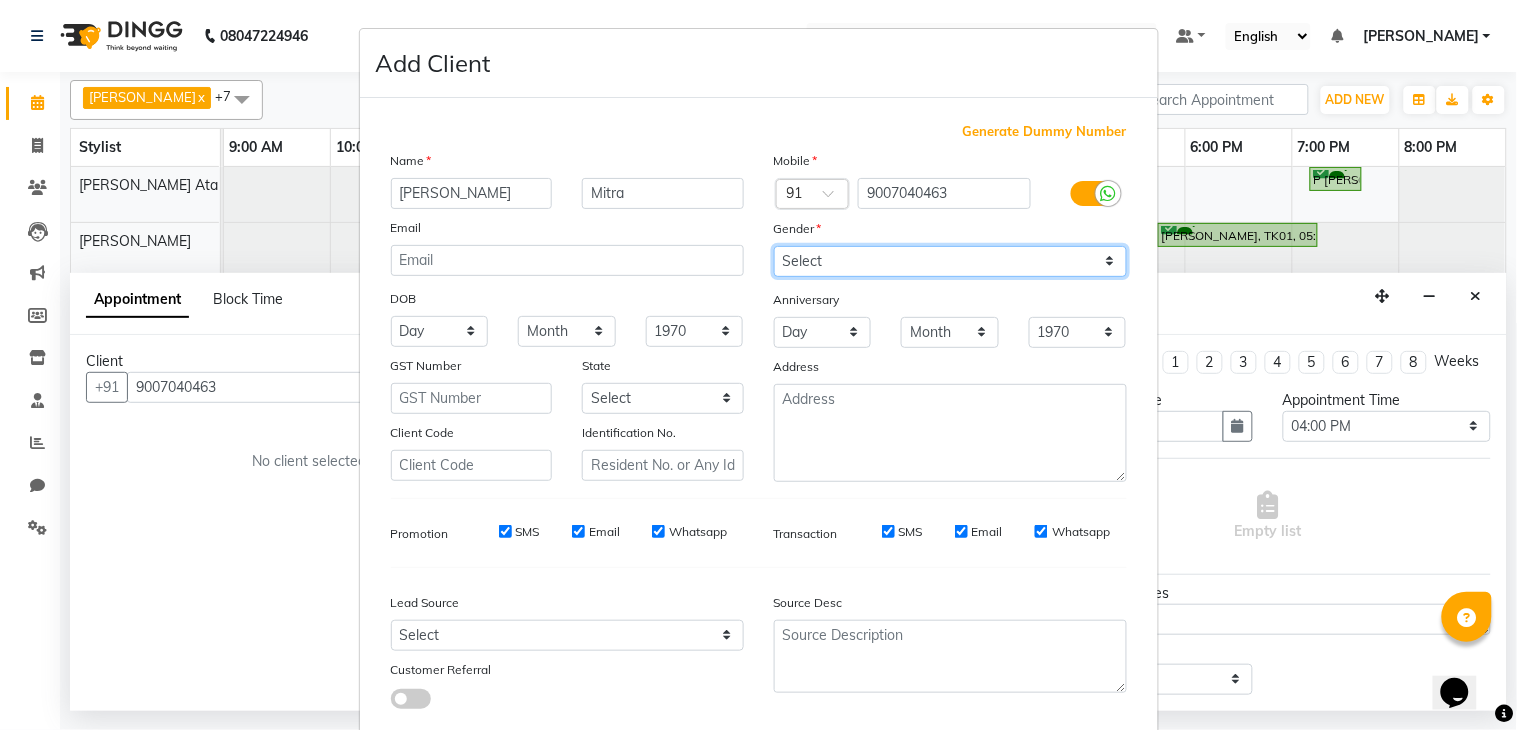 click on "Select [DEMOGRAPHIC_DATA] [DEMOGRAPHIC_DATA] Other Prefer Not To Say" at bounding box center (950, 261) 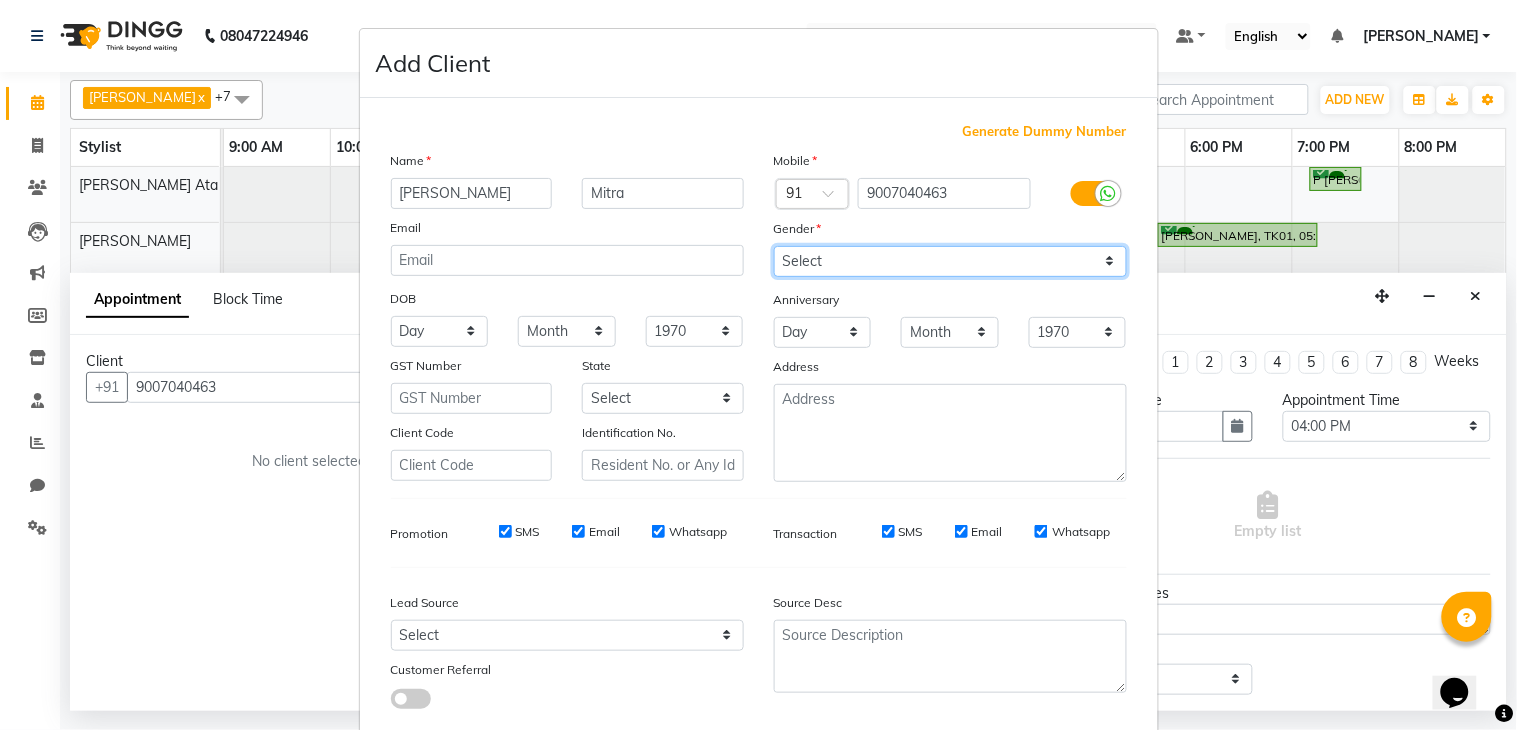 scroll, scrollTop: 121, scrollLeft: 0, axis: vertical 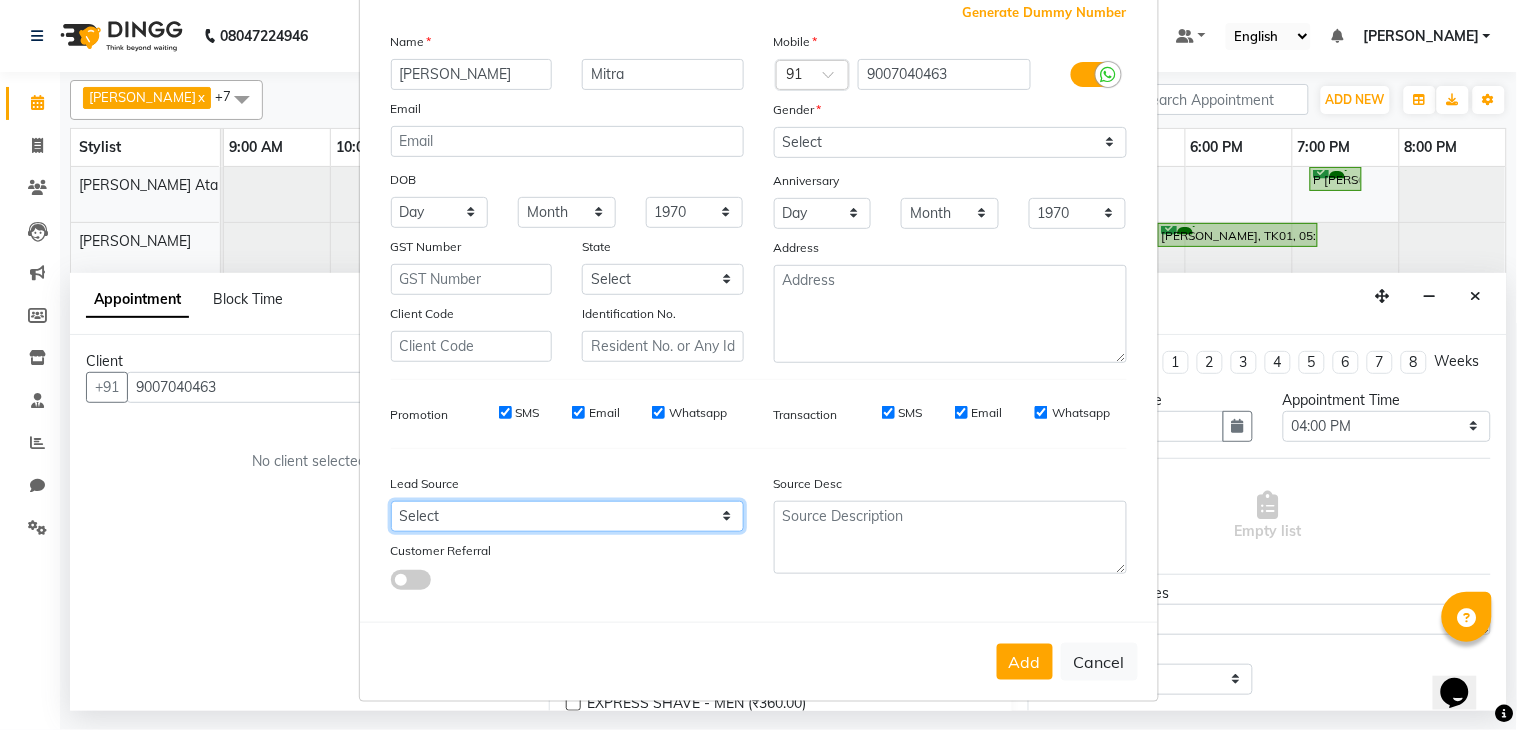 drag, startPoint x: 487, startPoint y: 515, endPoint x: 484, endPoint y: 525, distance: 10.440307 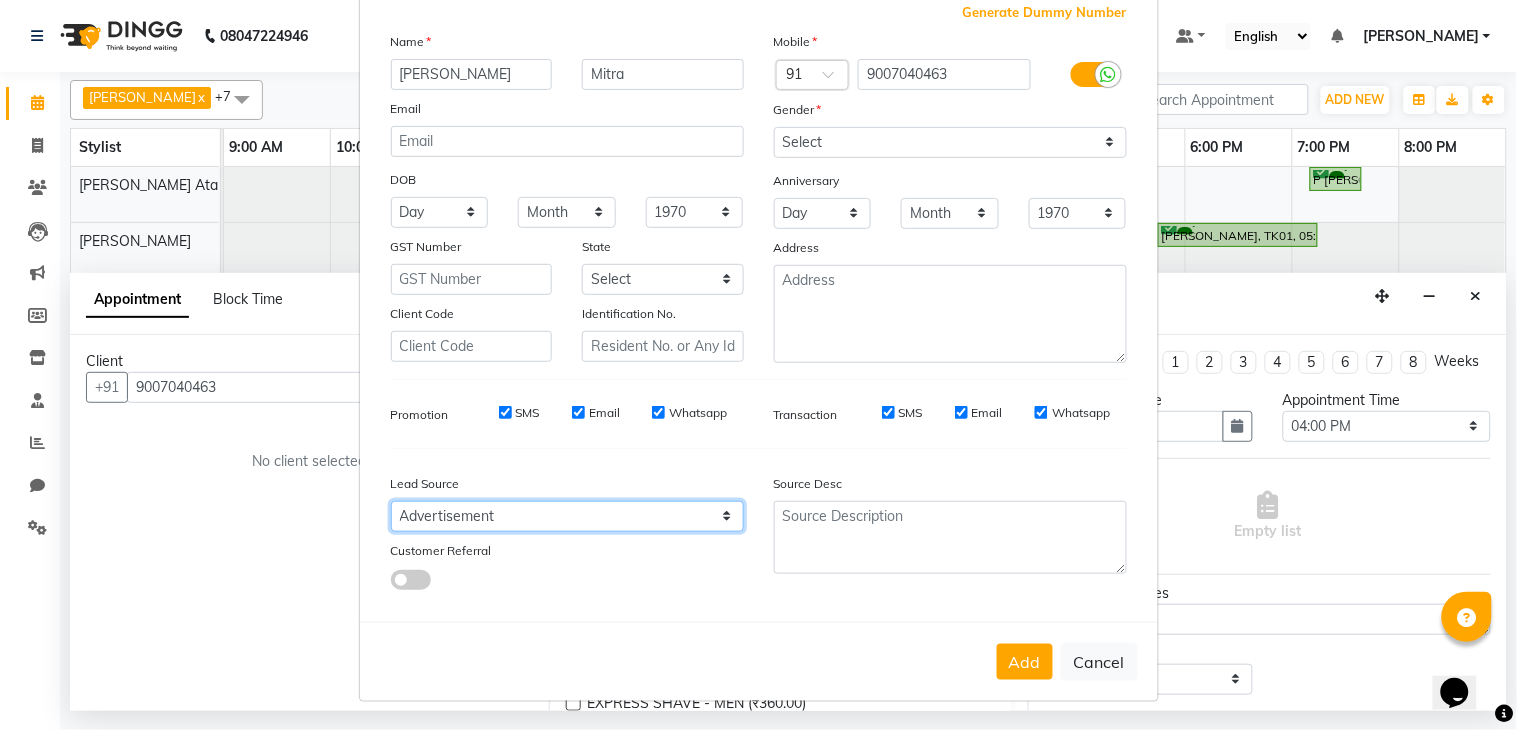 click on "Select Walk-in Referral Internet Friend Word of Mouth Advertisement Facebook JustDial Google Other" at bounding box center [567, 516] 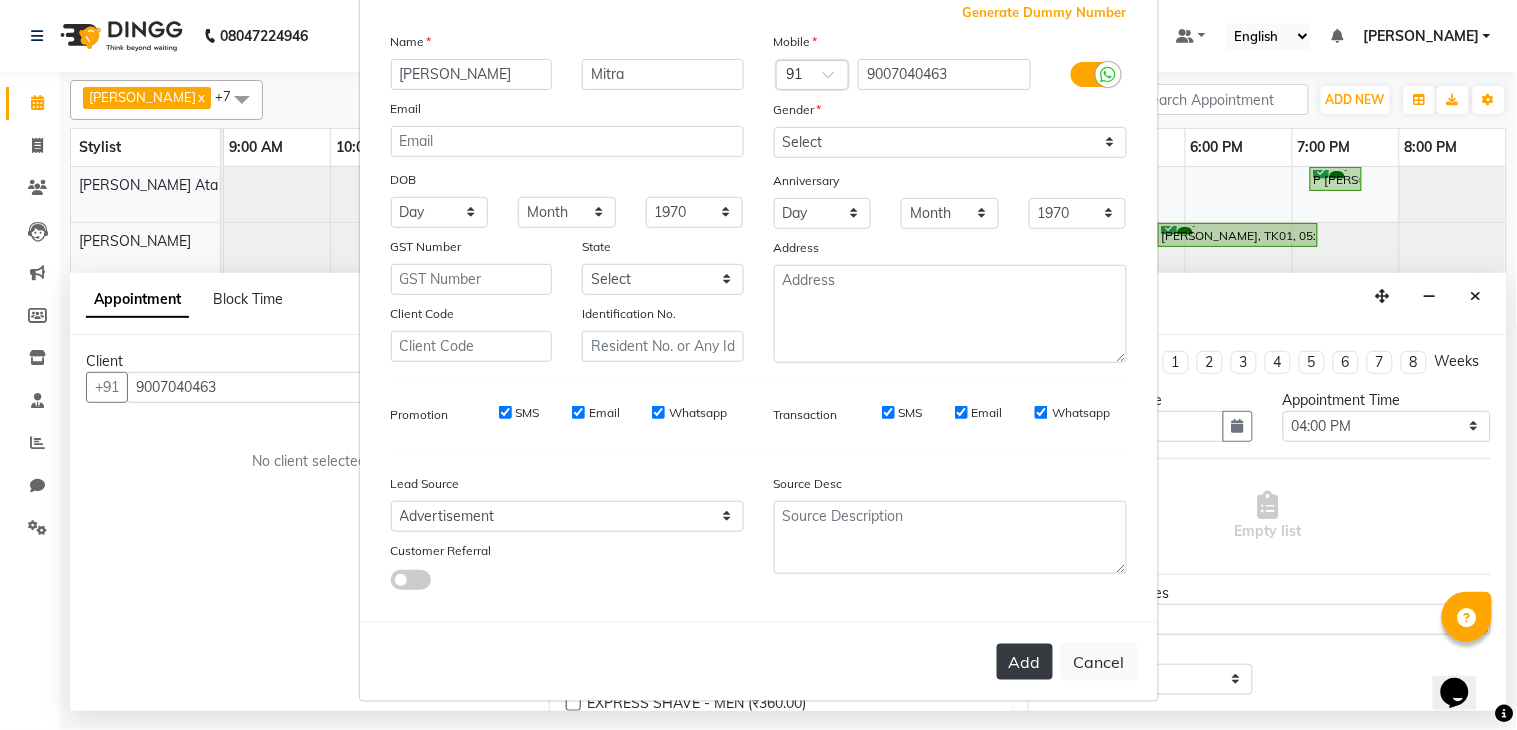 click on "Add" at bounding box center [1025, 662] 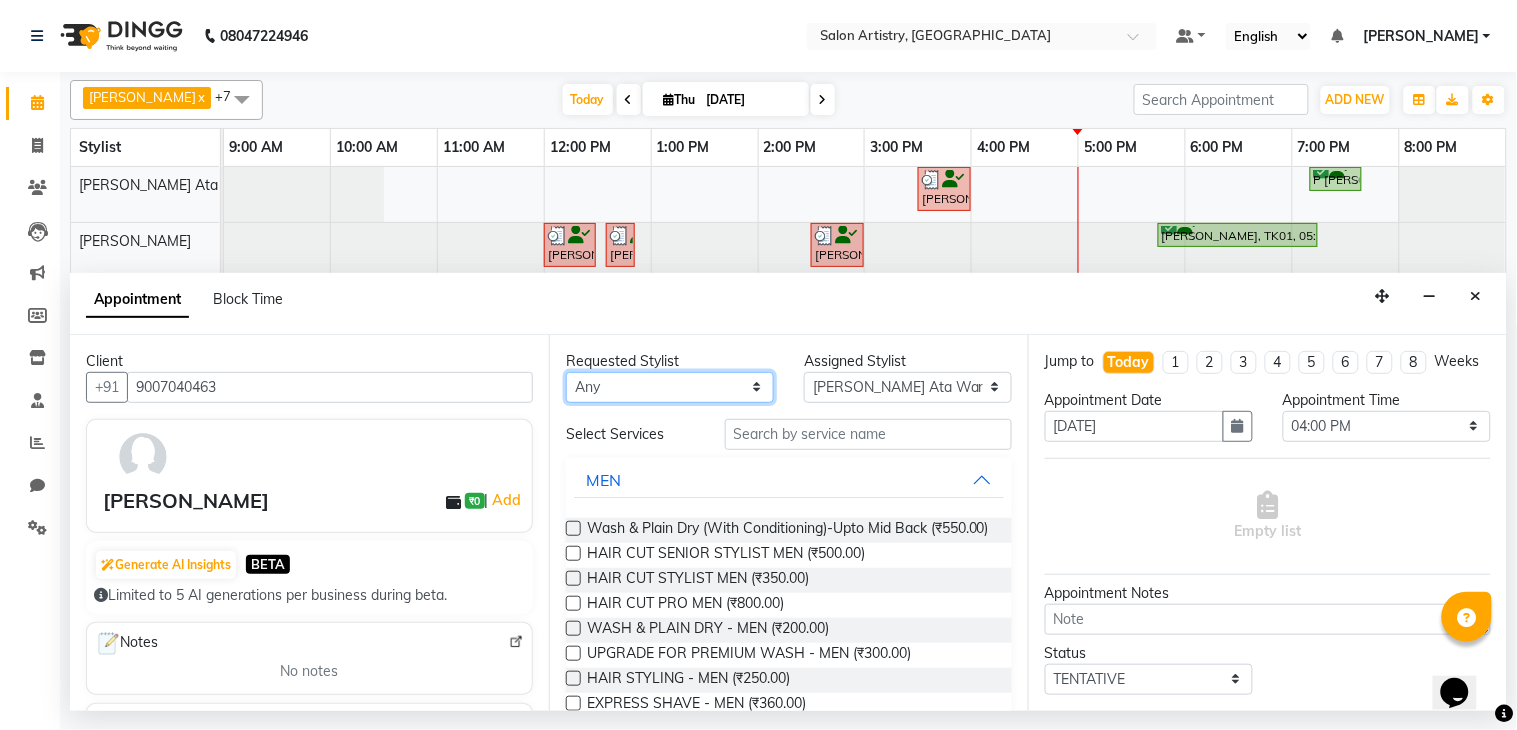 click on "Any [PERSON_NAME] [PERSON_NAME] [PERSON_NAME] [PERSON_NAME] [PERSON_NAME] [PERSON_NAME] [PERSON_NAME] Reception [PERSON_NAME] [PERSON_NAME] [PERSON_NAME] [PERSON_NAME] [PERSON_NAME] [PERSON_NAME] [PERSON_NAME]" at bounding box center (670, 387) 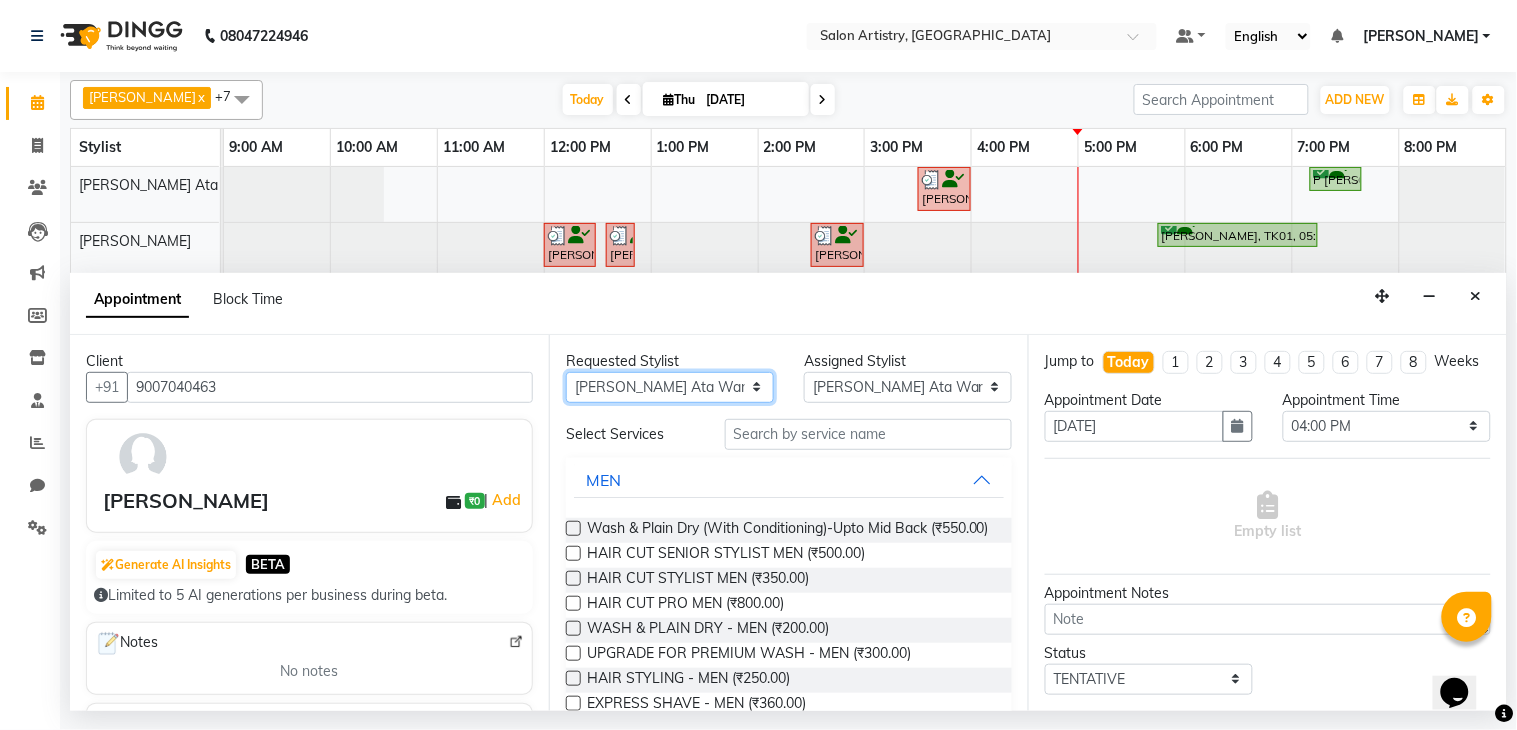click on "Any [PERSON_NAME] [PERSON_NAME] [PERSON_NAME] [PERSON_NAME] [PERSON_NAME] [PERSON_NAME] [PERSON_NAME] Reception [PERSON_NAME] [PERSON_NAME] [PERSON_NAME] [PERSON_NAME] [PERSON_NAME] [PERSON_NAME] [PERSON_NAME]" at bounding box center (670, 387) 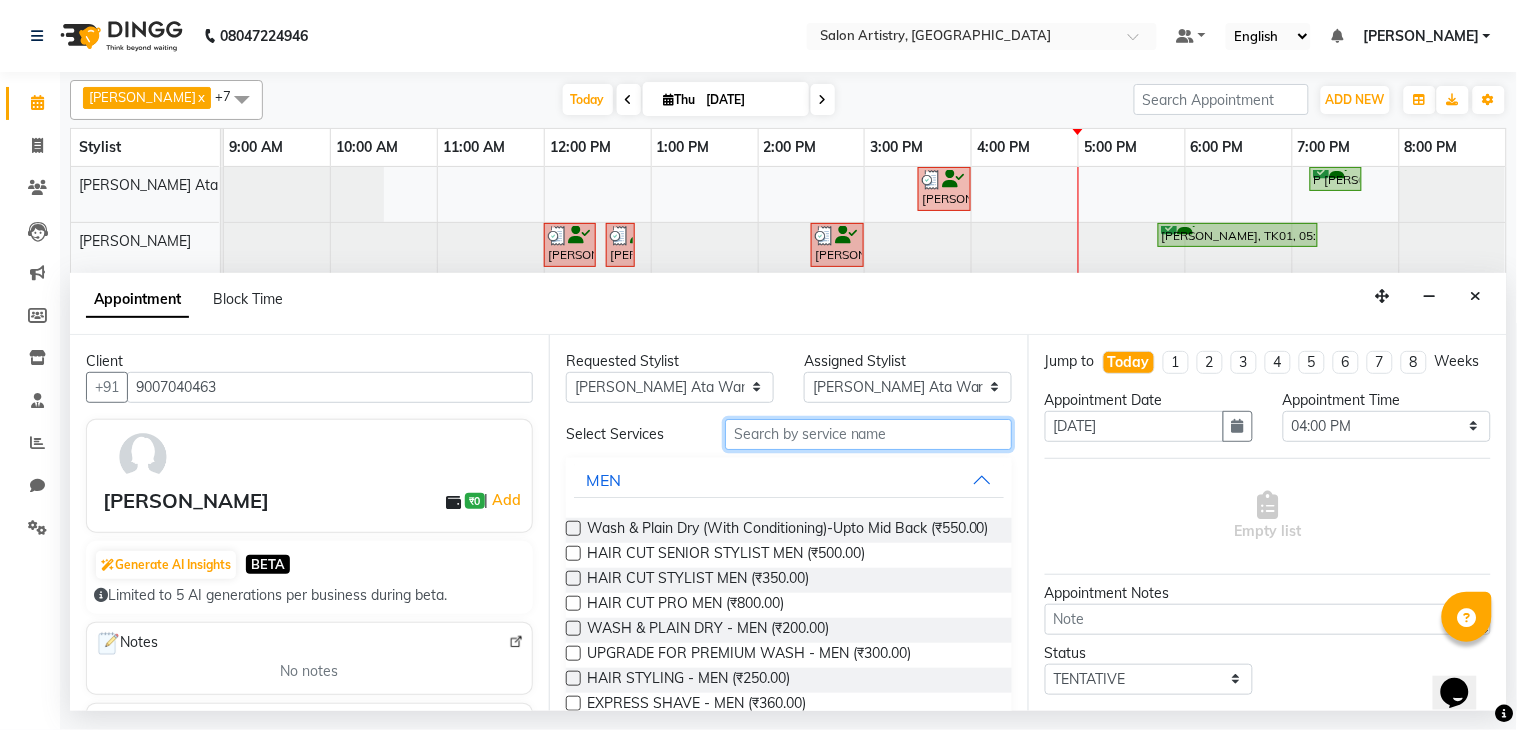 click at bounding box center [868, 434] 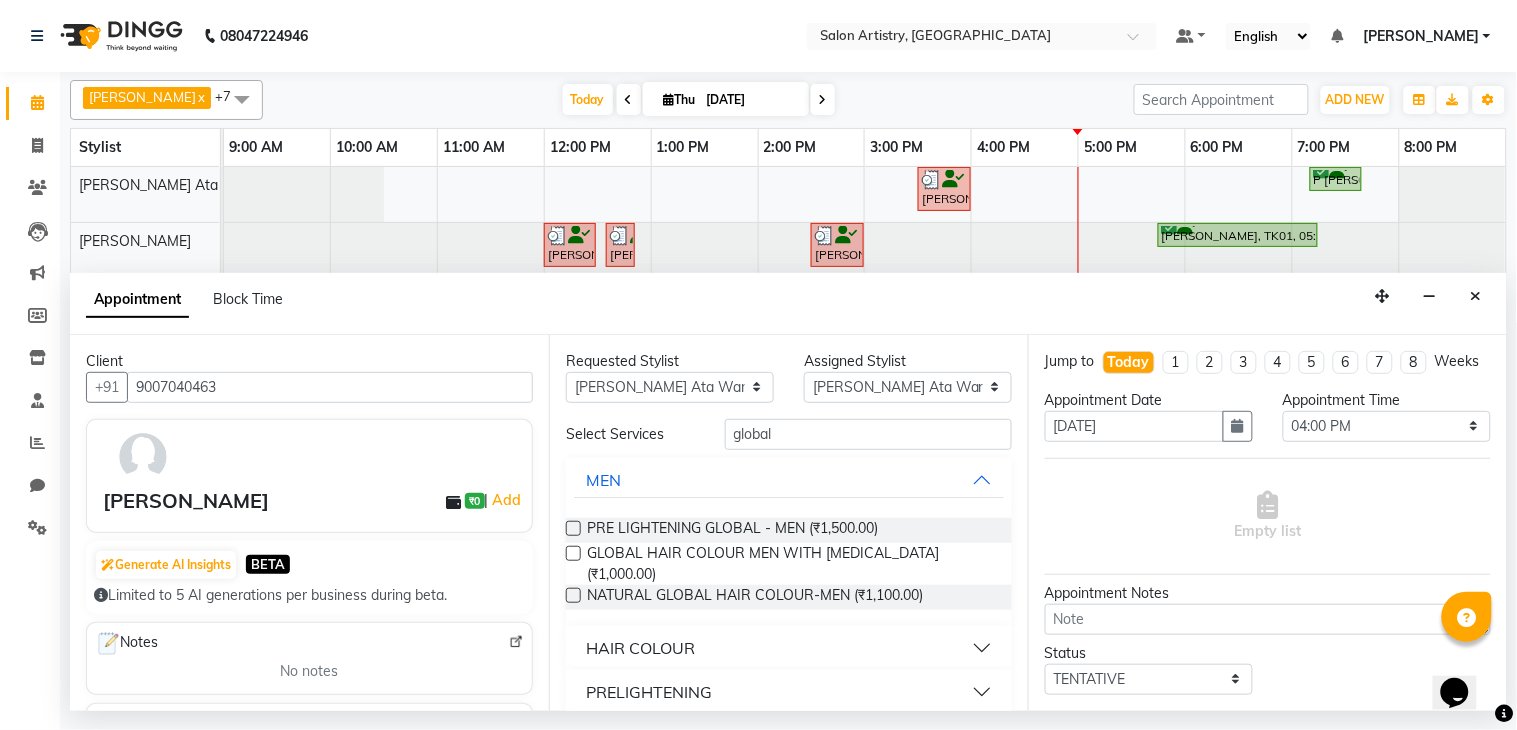 click on "HAIR COLOUR" at bounding box center [789, 648] 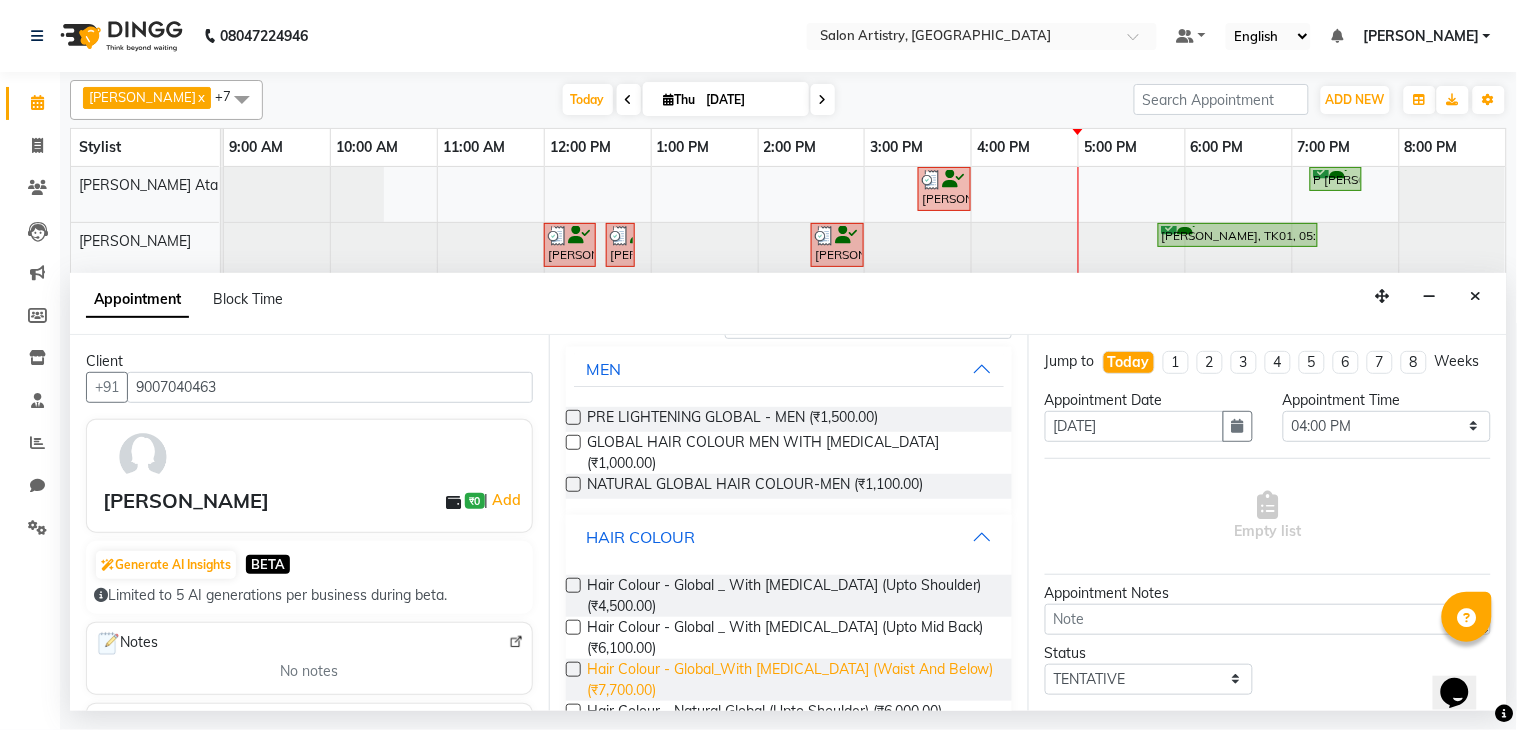 scroll, scrollTop: 0, scrollLeft: 0, axis: both 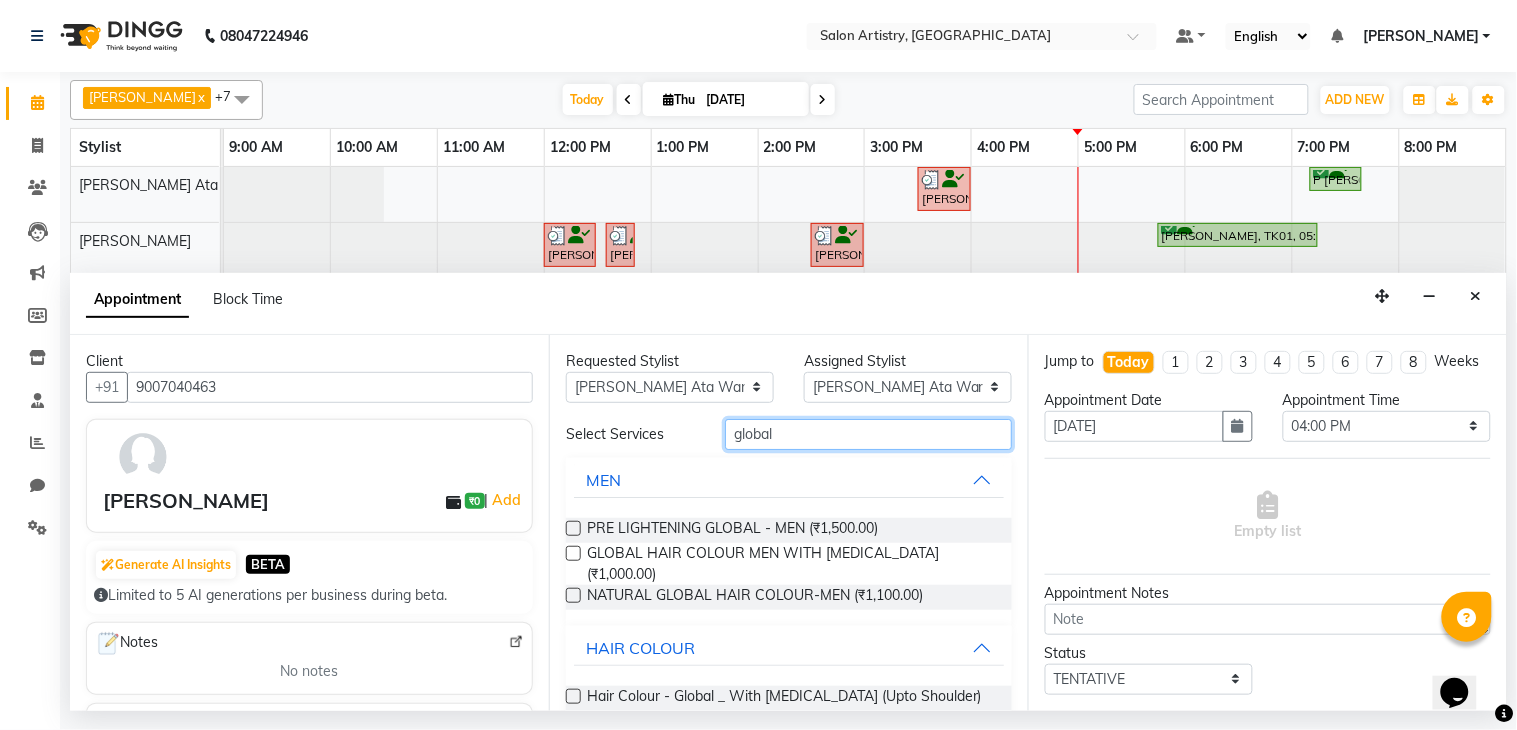 click on "global" at bounding box center (868, 434) 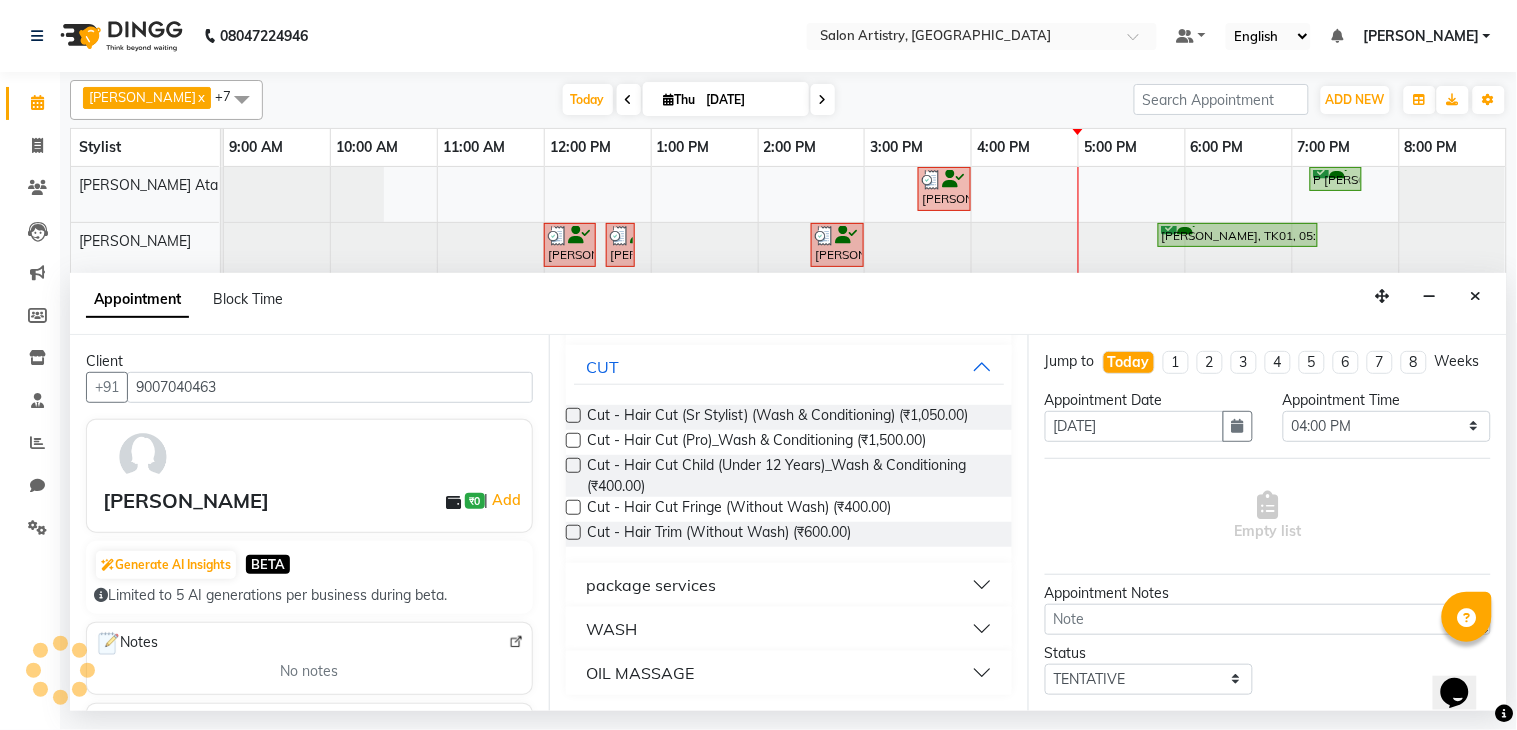 scroll, scrollTop: 515, scrollLeft: 0, axis: vertical 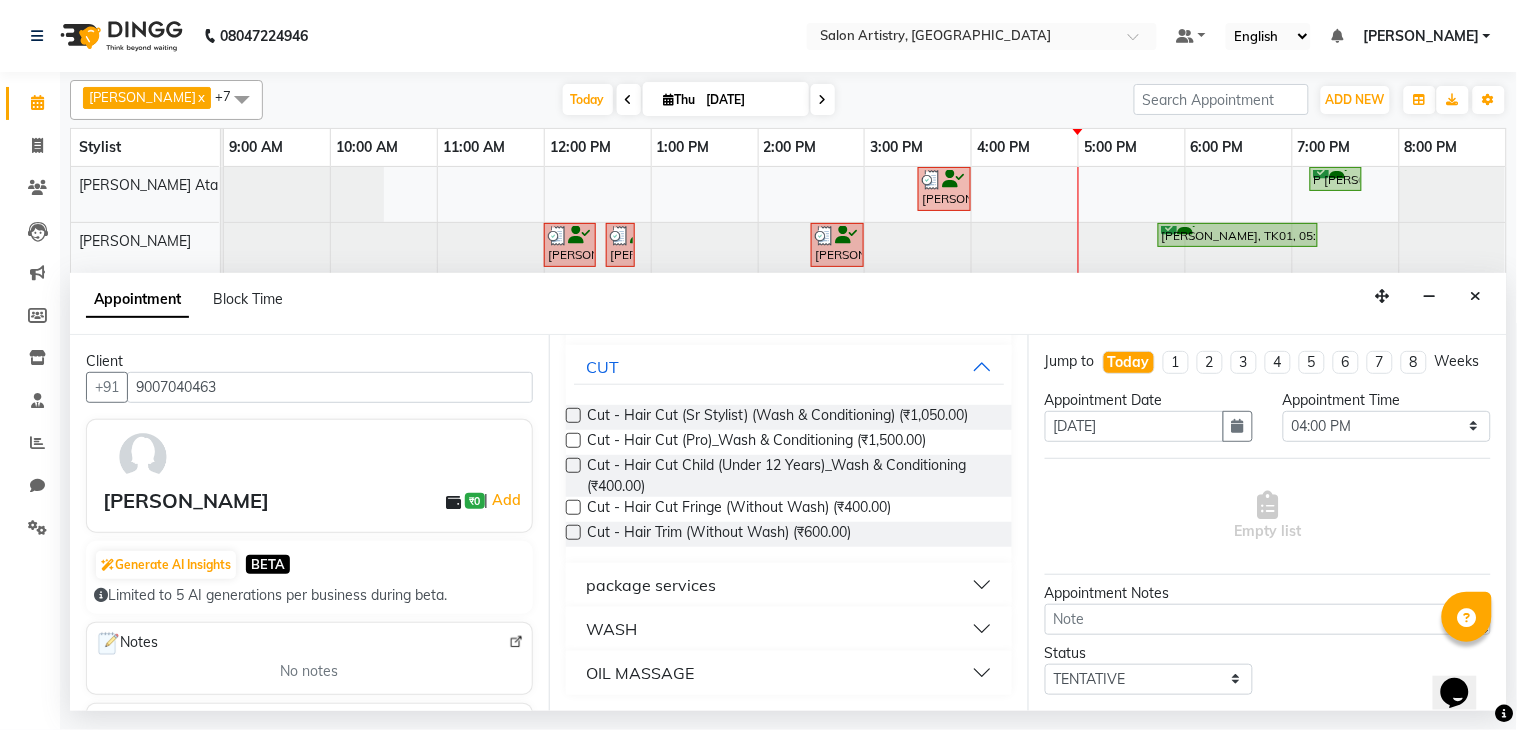 click on "WASH" at bounding box center [789, 629] 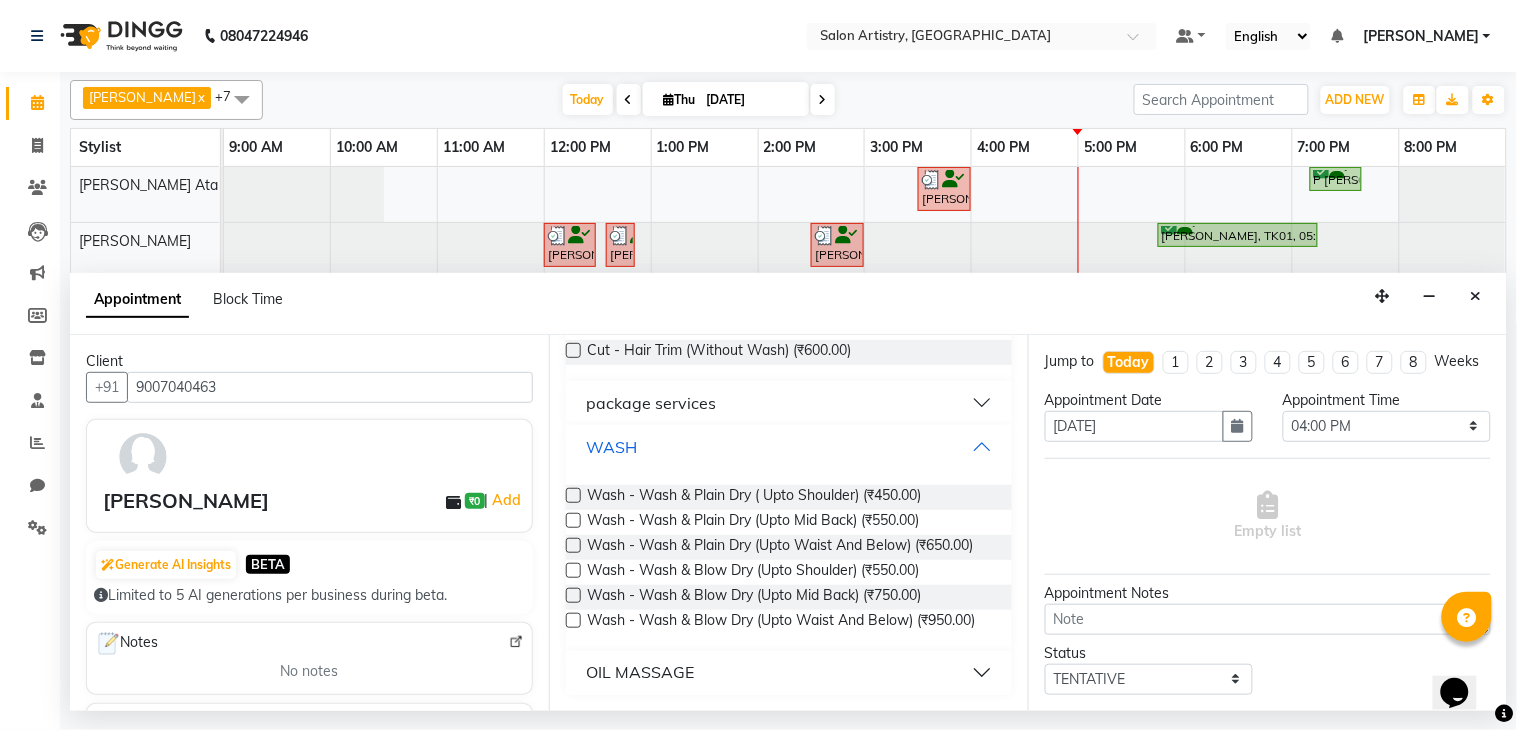 scroll, scrollTop: 731, scrollLeft: 0, axis: vertical 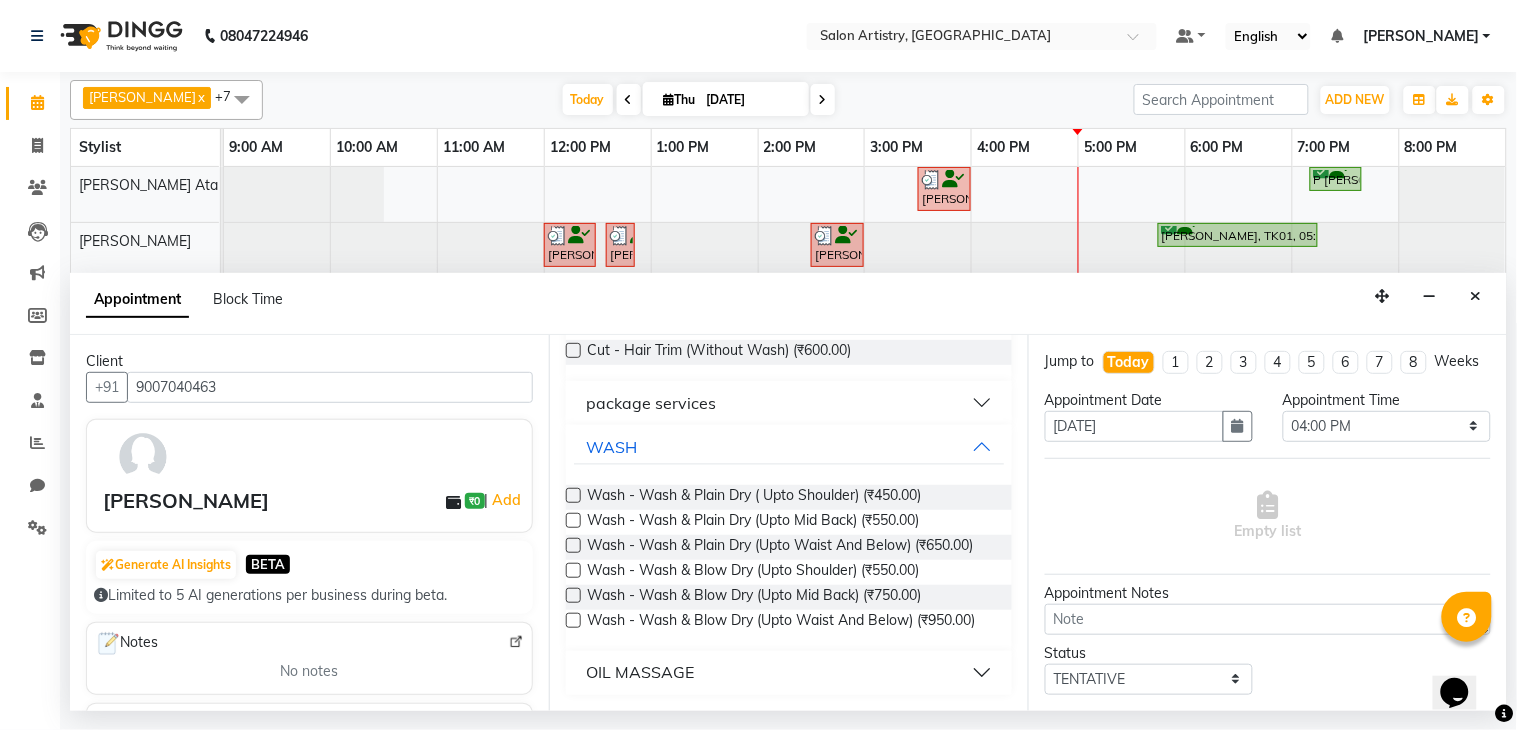 click at bounding box center (573, 595) 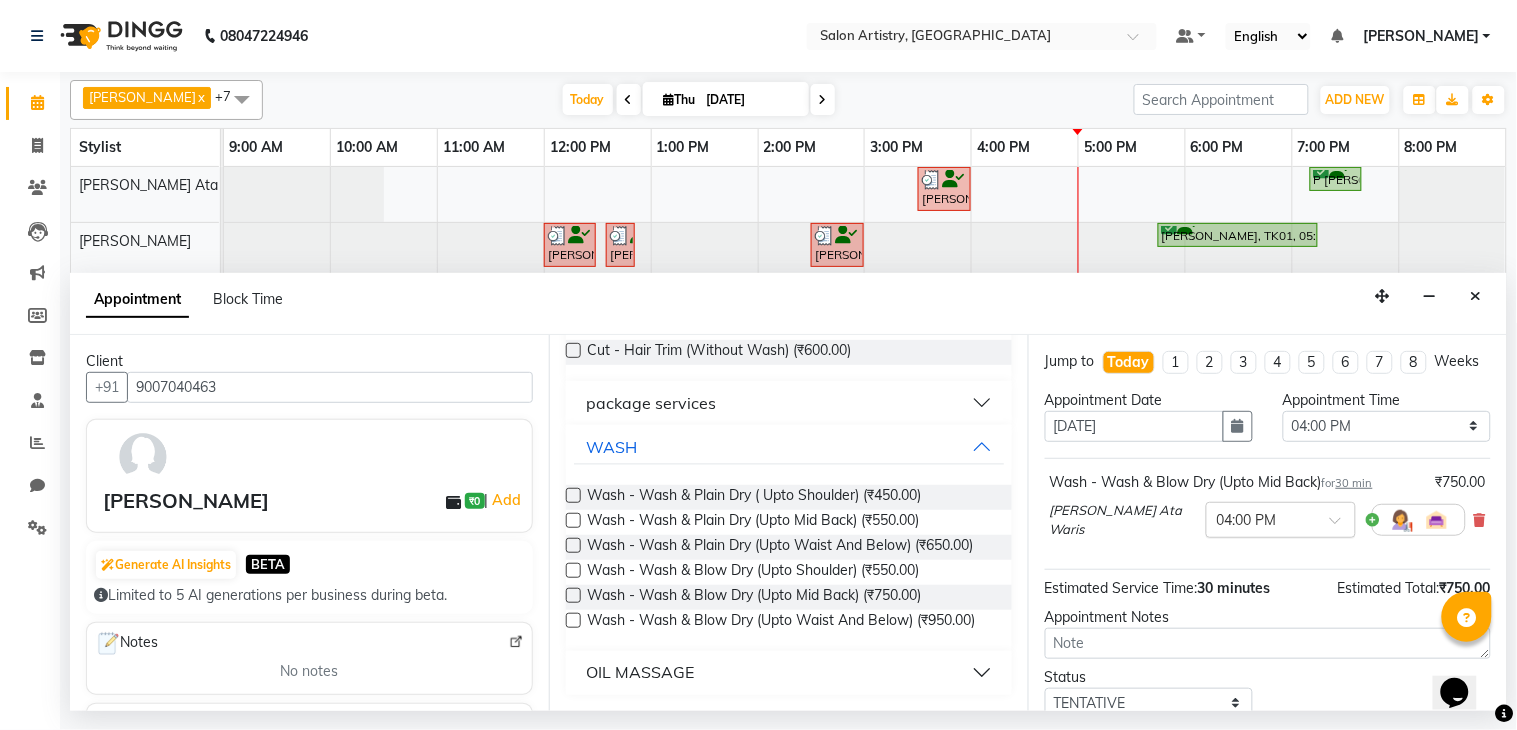 click at bounding box center [1261, 518] 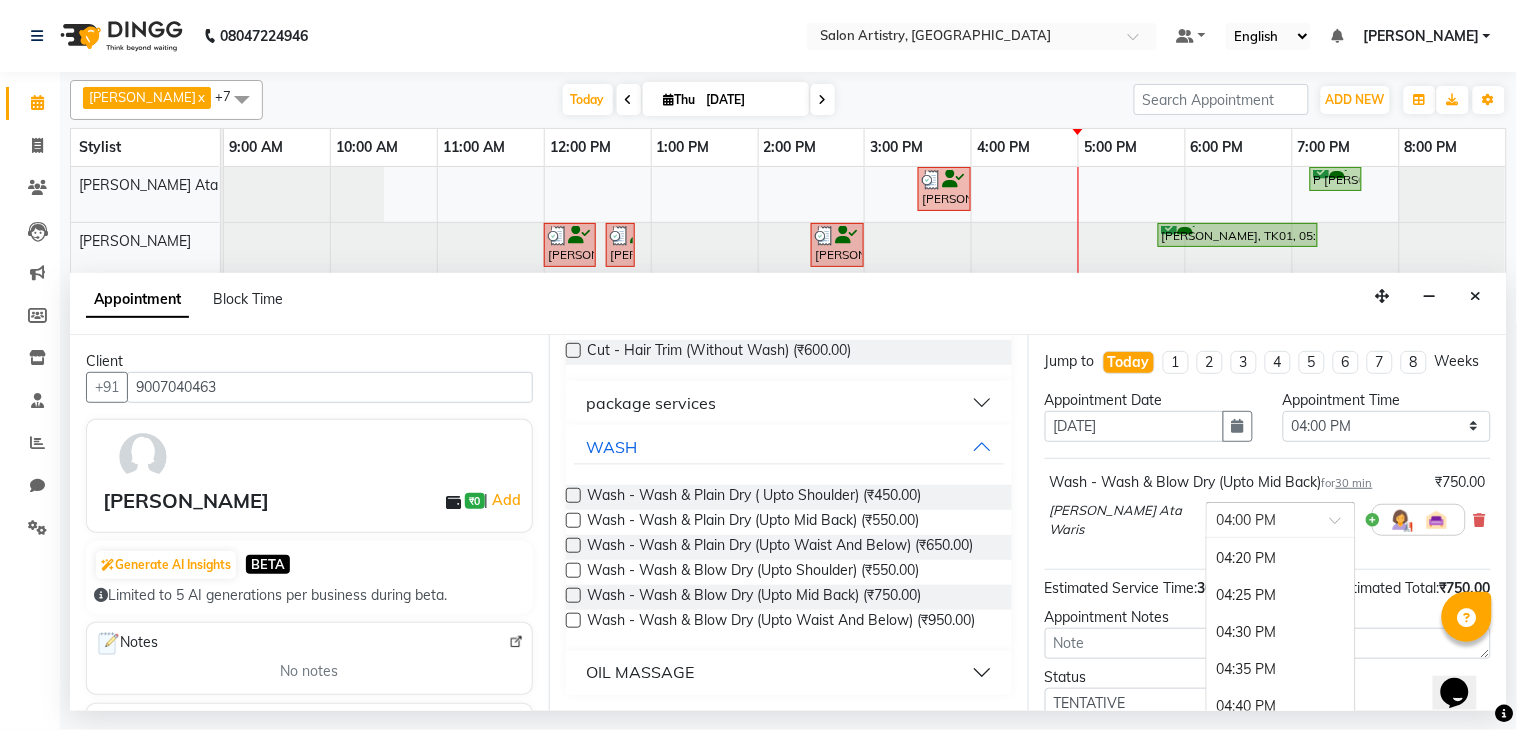 scroll, scrollTop: 3021, scrollLeft: 0, axis: vertical 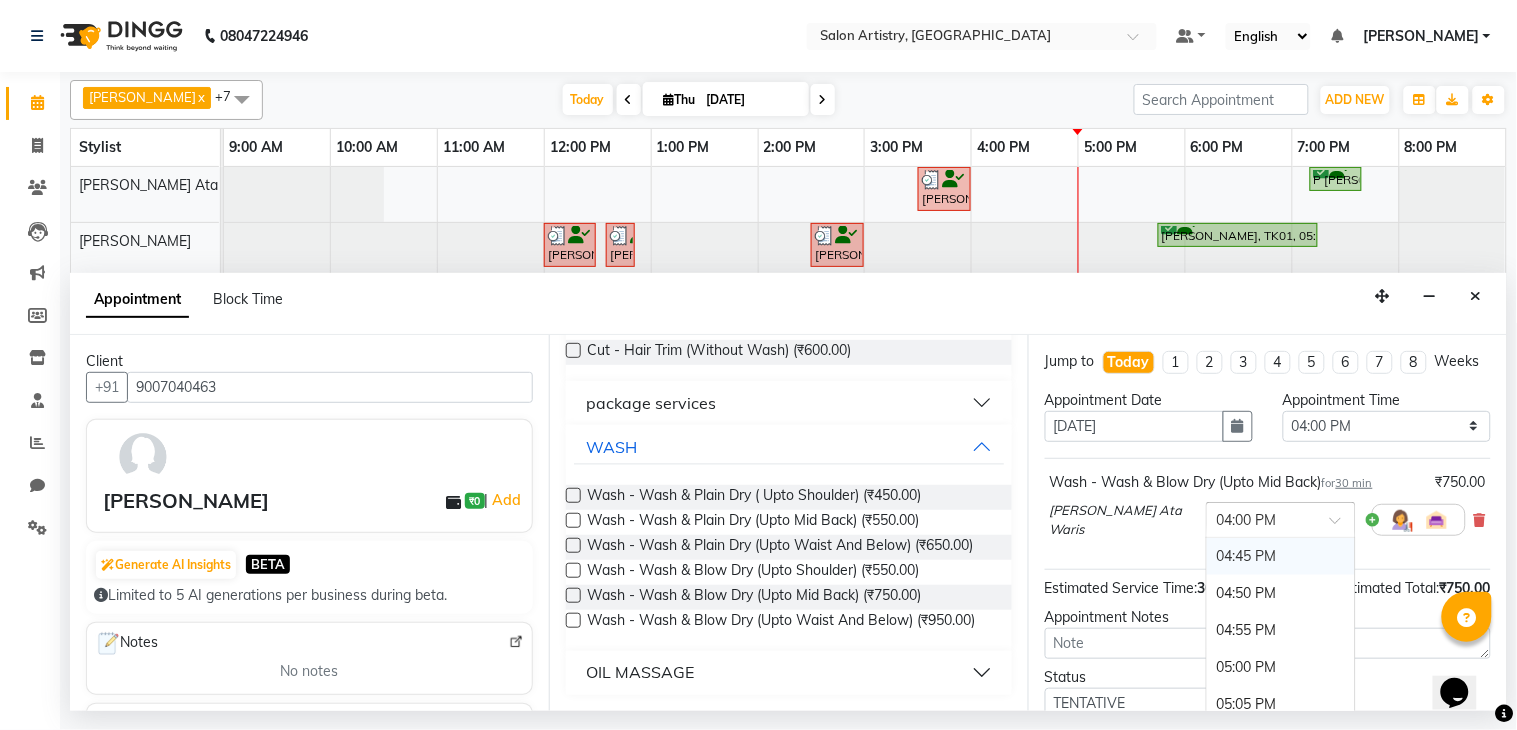 click on "04:45 PM" at bounding box center [1281, 556] 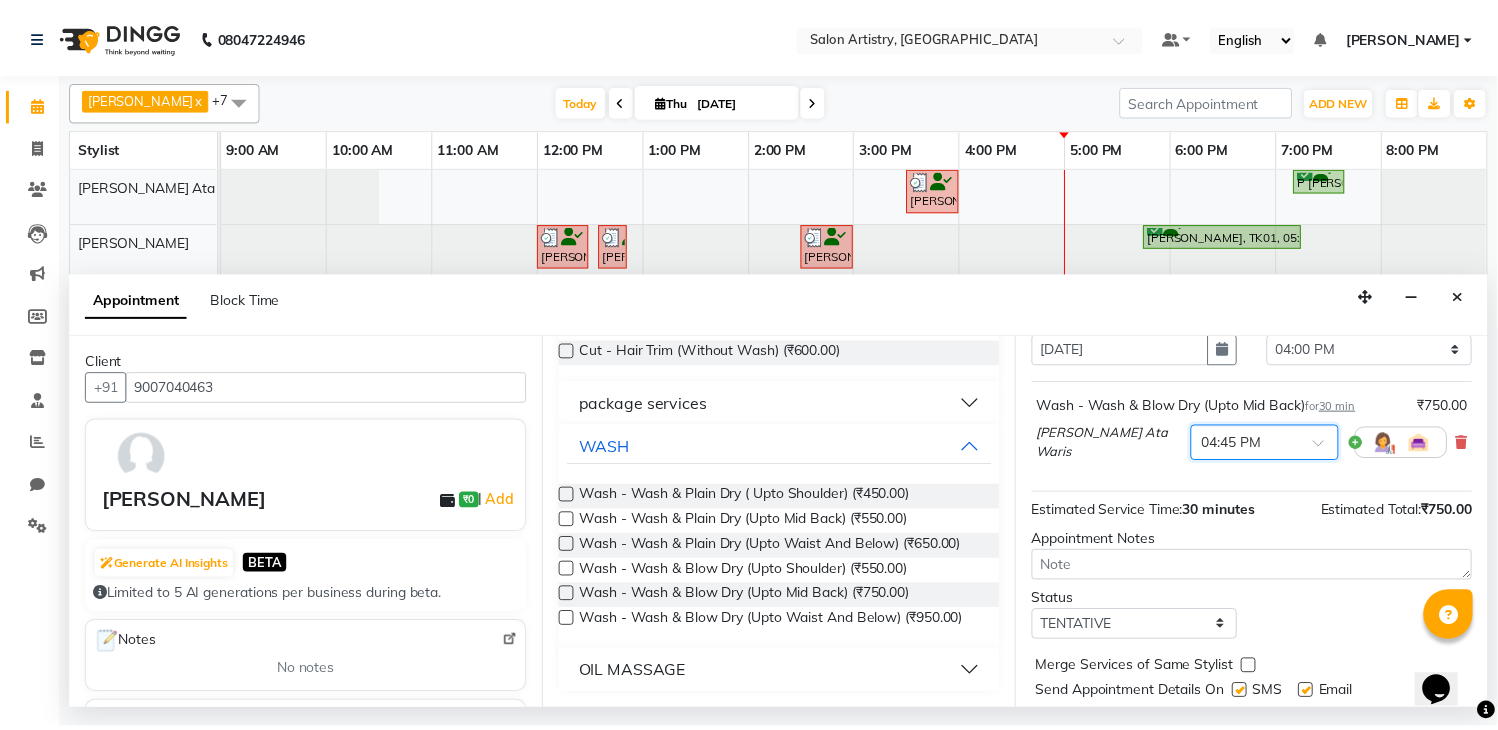 scroll, scrollTop: 150, scrollLeft: 0, axis: vertical 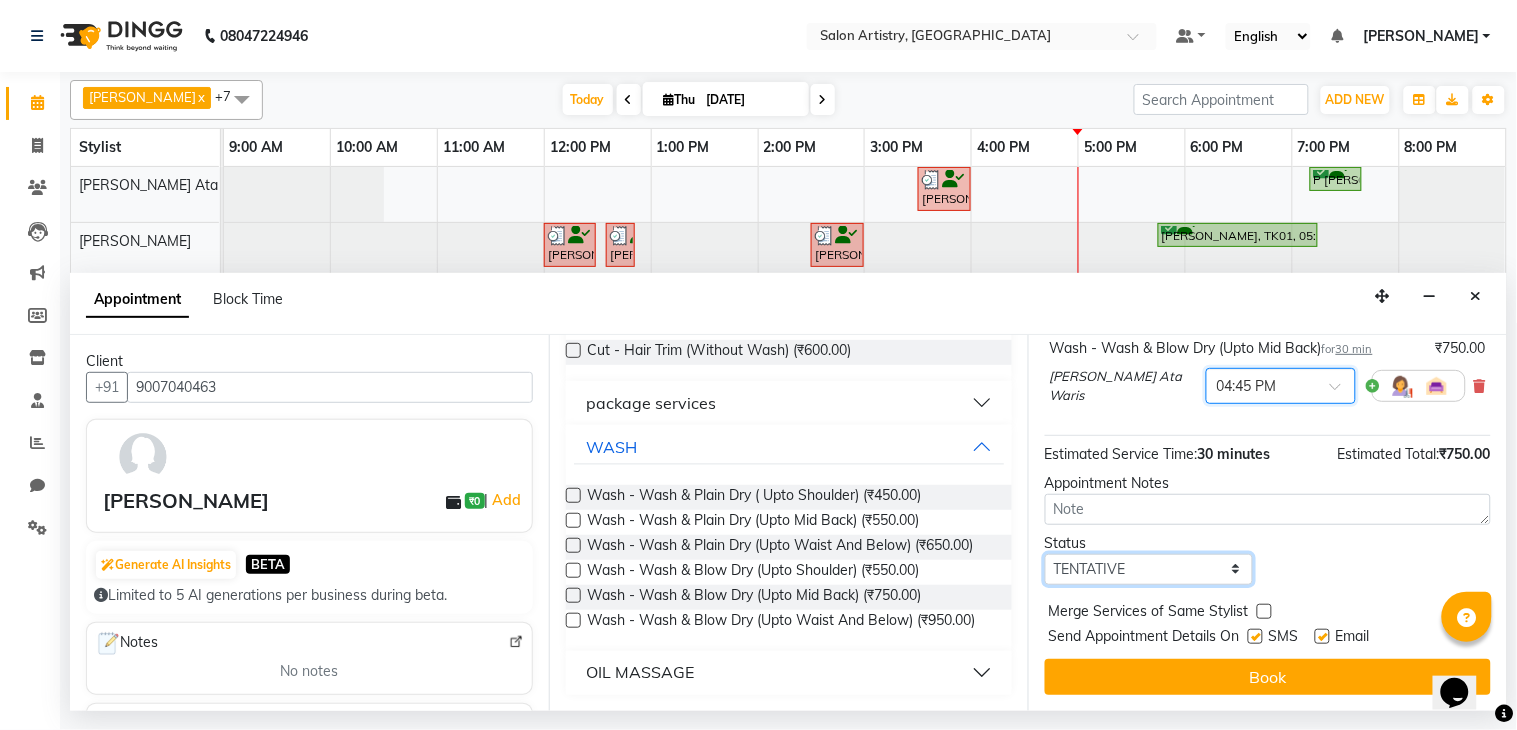 click on "Select TENTATIVE CONFIRM CHECK-IN UPCOMING" at bounding box center (1149, 569) 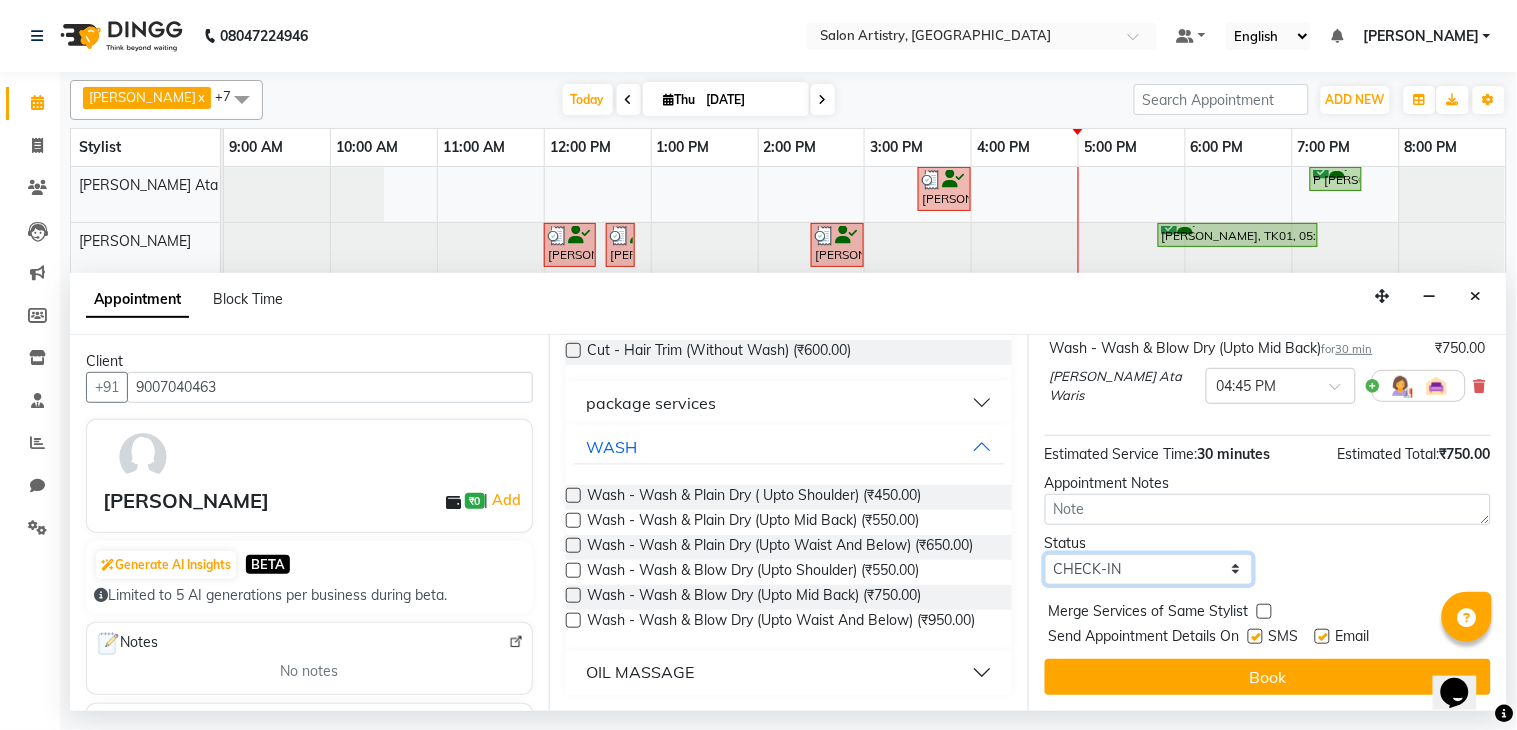 click on "Select TENTATIVE CONFIRM CHECK-IN UPCOMING" at bounding box center (1149, 569) 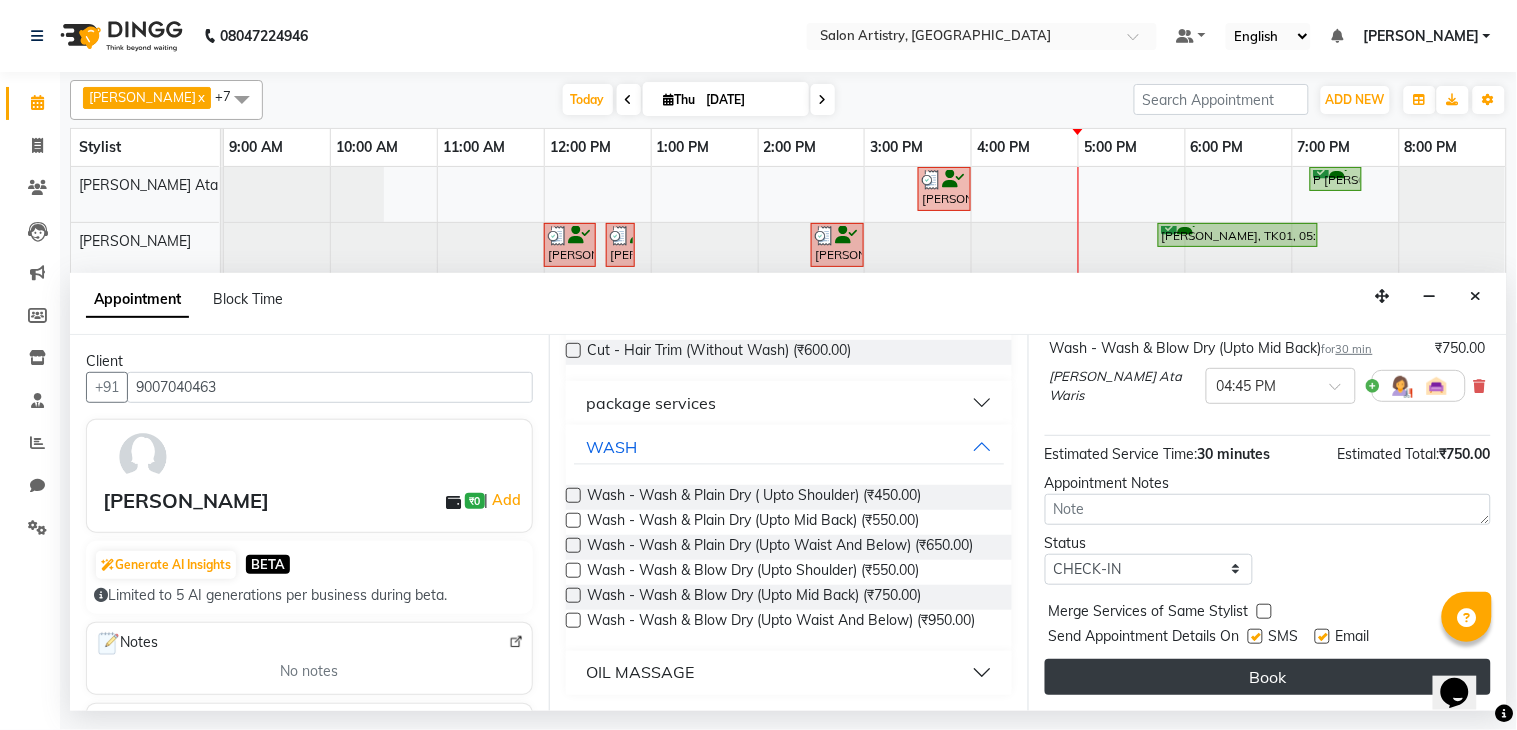 click on "Book" at bounding box center [1268, 677] 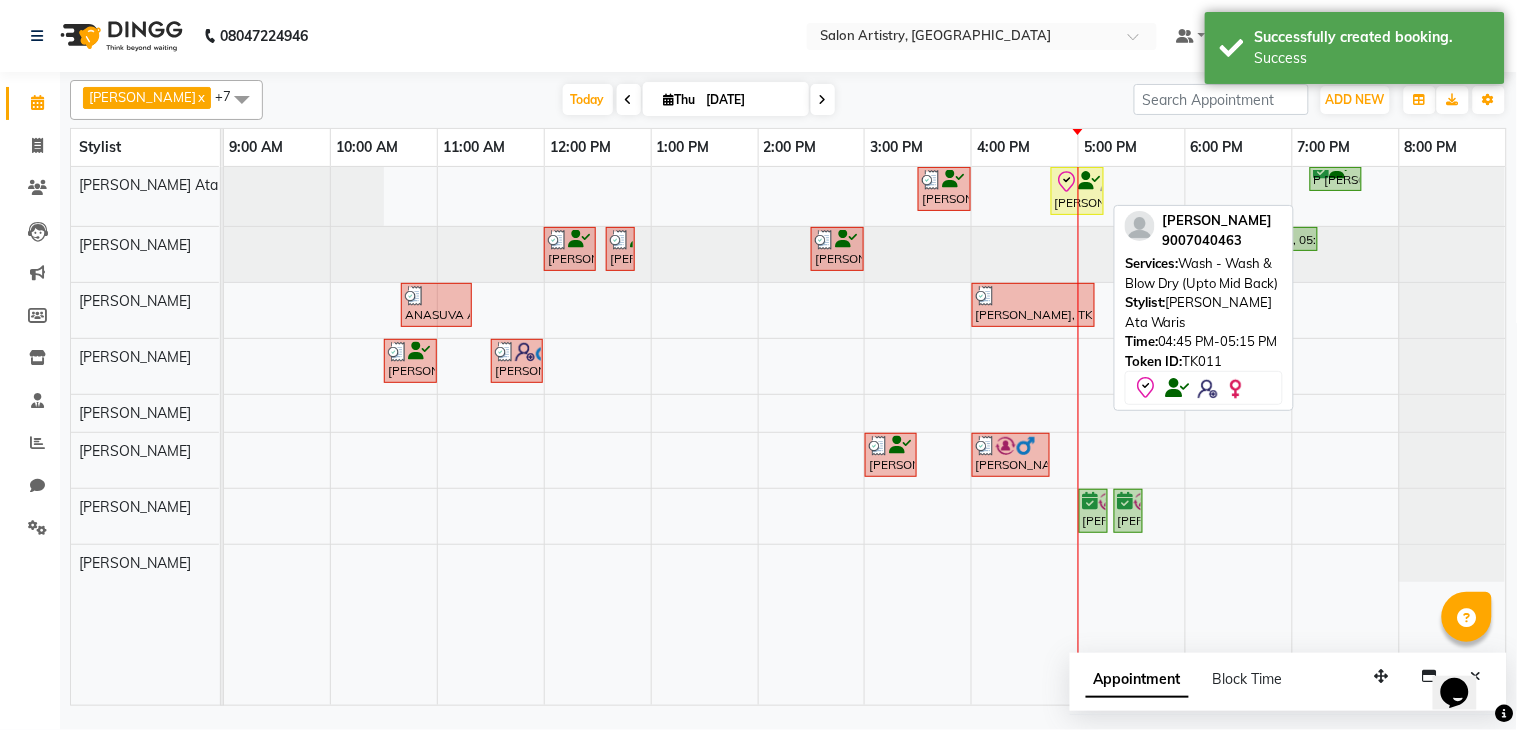 click on "[PERSON_NAME], TK11, 04:45 PM-05:15 PM, Wash  - Wash & Blow Dry (Upto Mid Back)" at bounding box center [1077, 191] 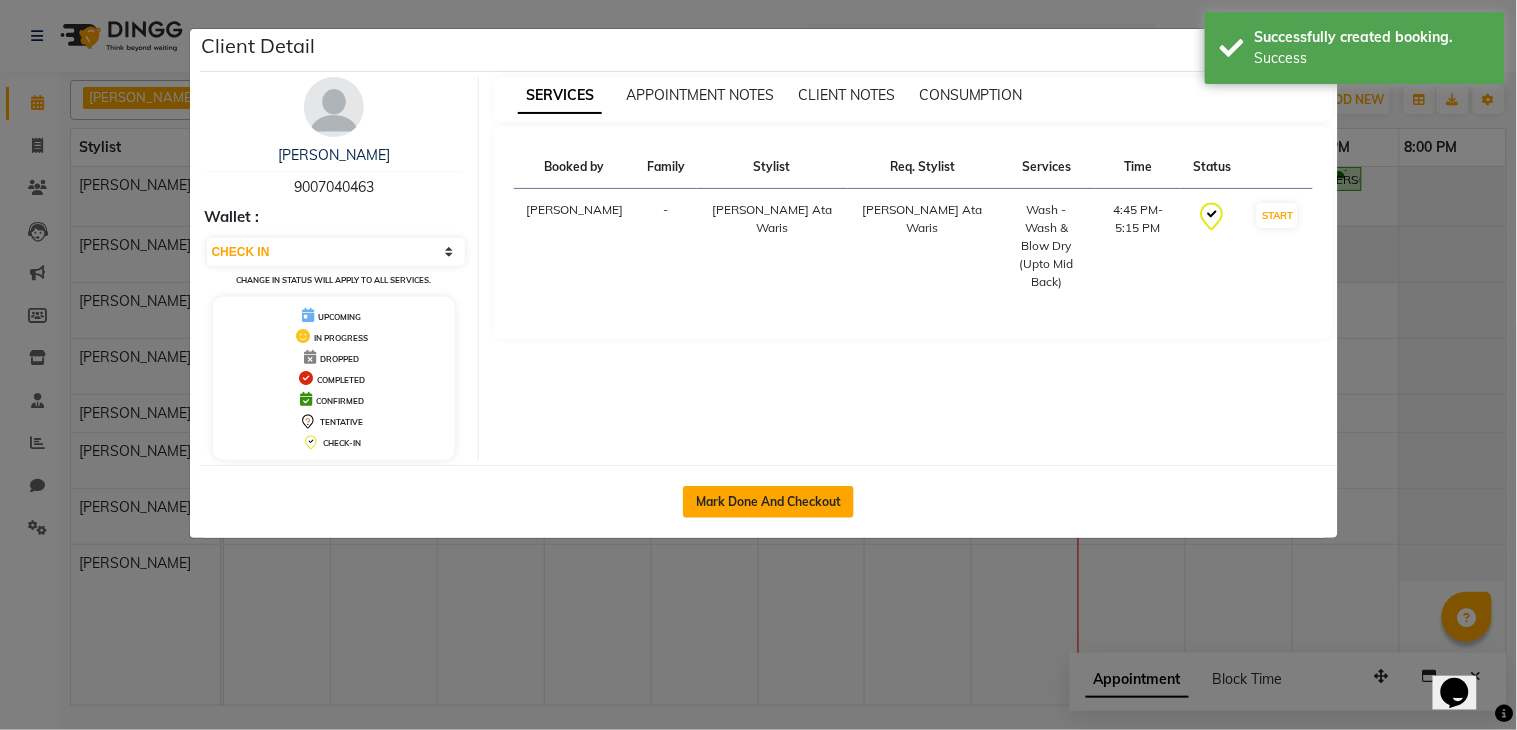 click on "Mark Done And Checkout" 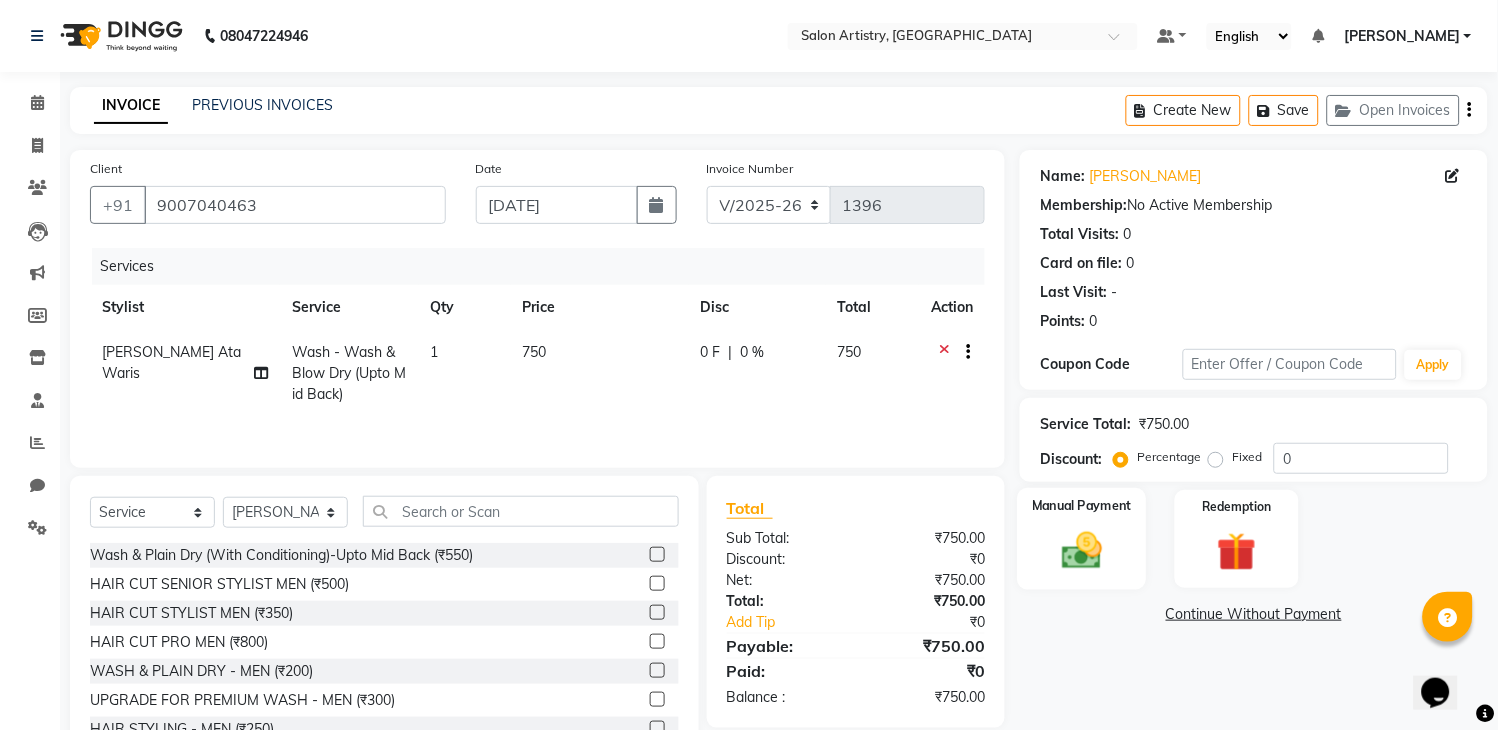 click 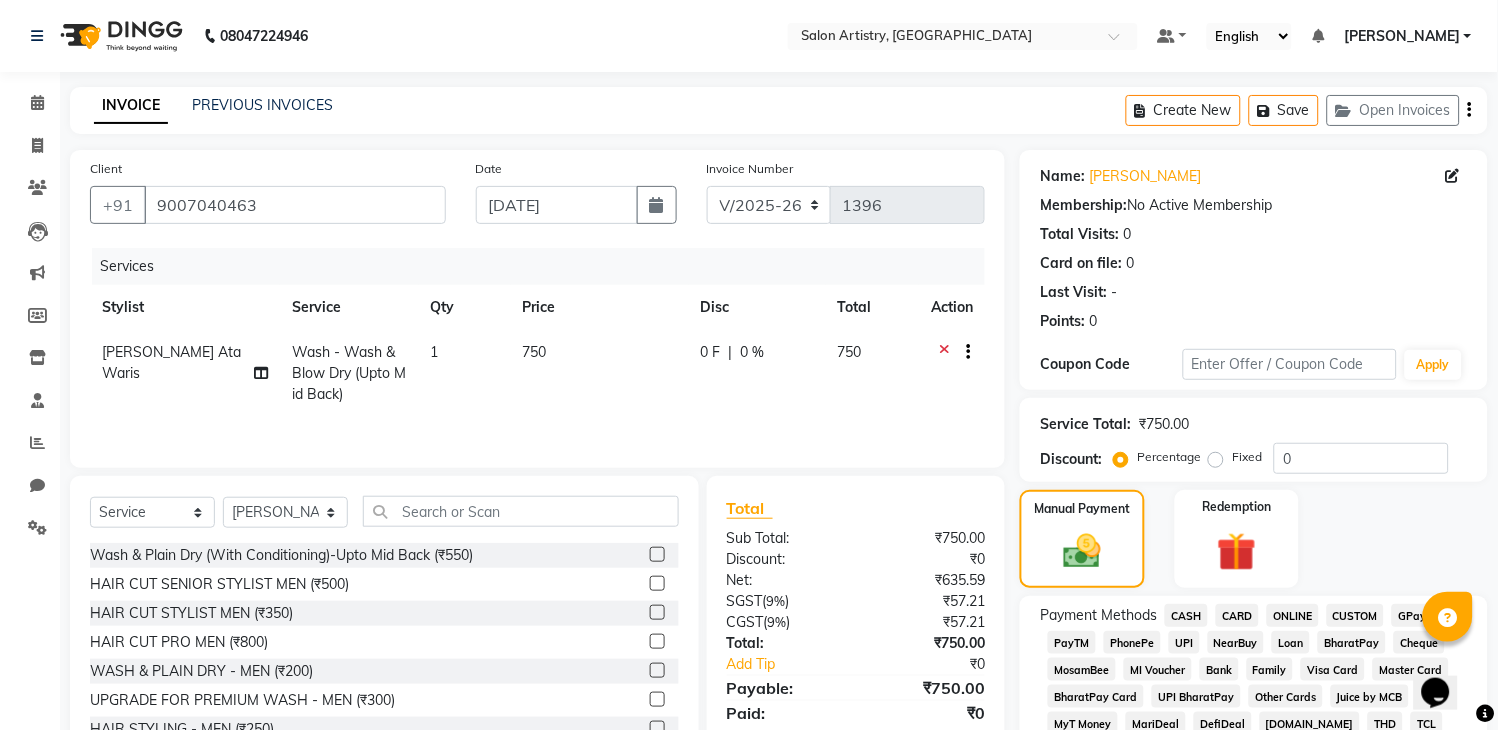 click on "CARD" 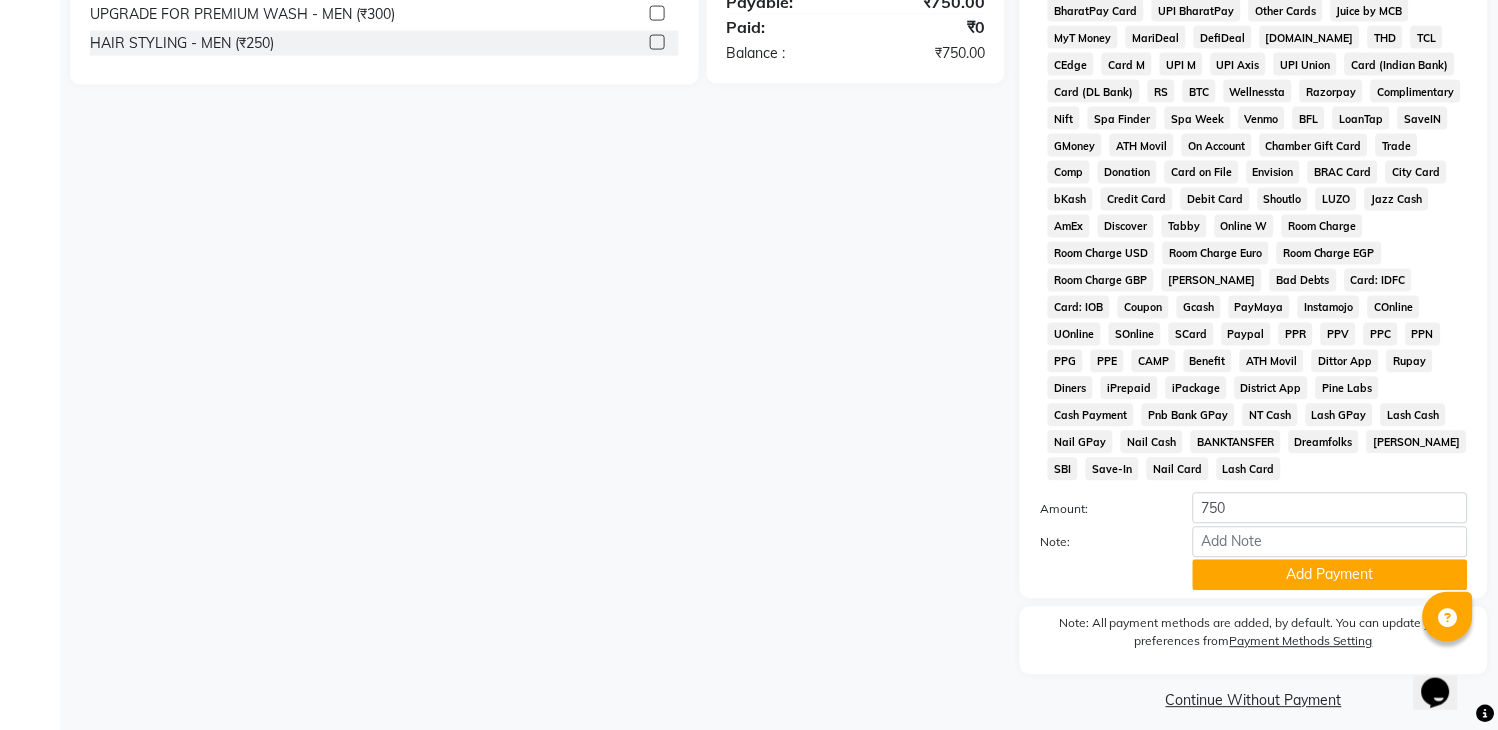 scroll, scrollTop: 707, scrollLeft: 0, axis: vertical 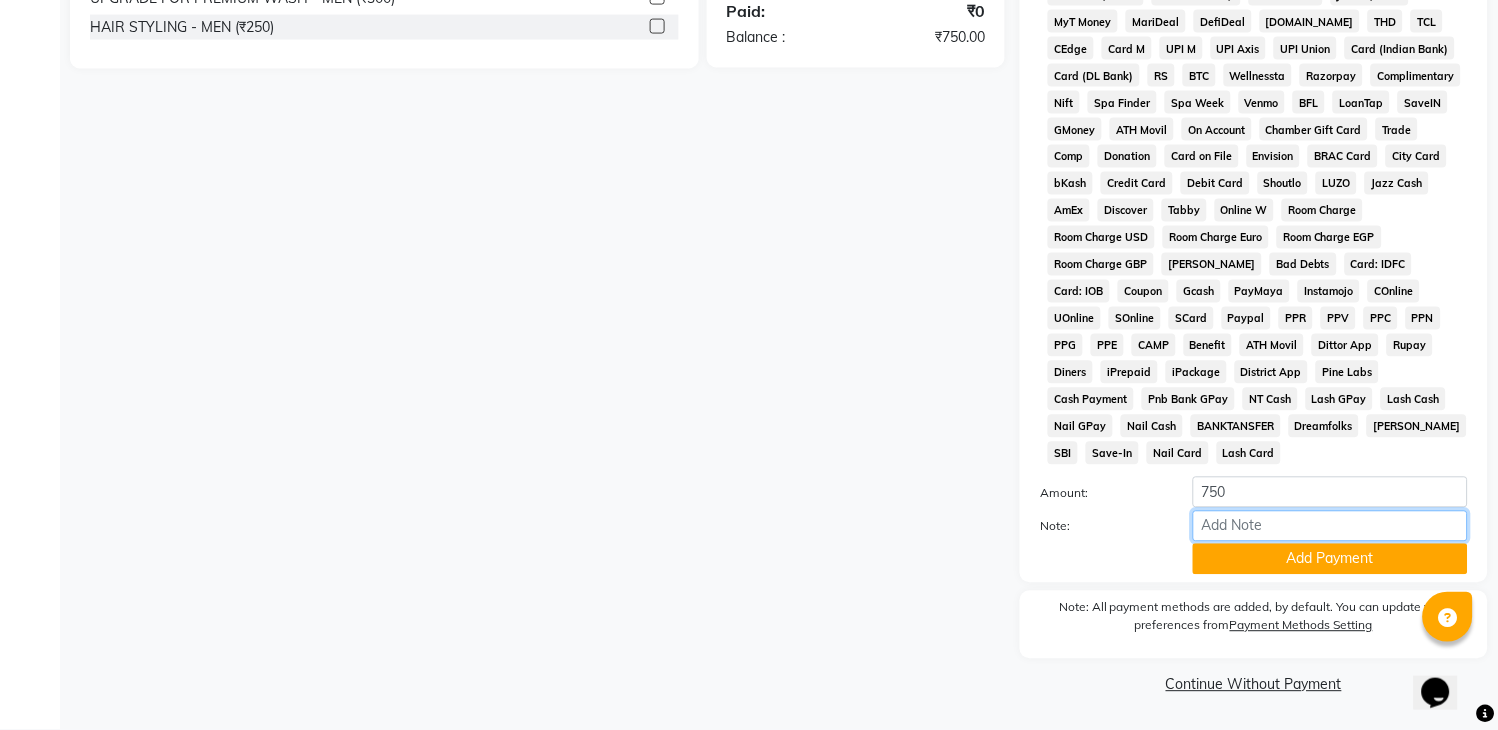 click on "Note:" at bounding box center [1330, 526] 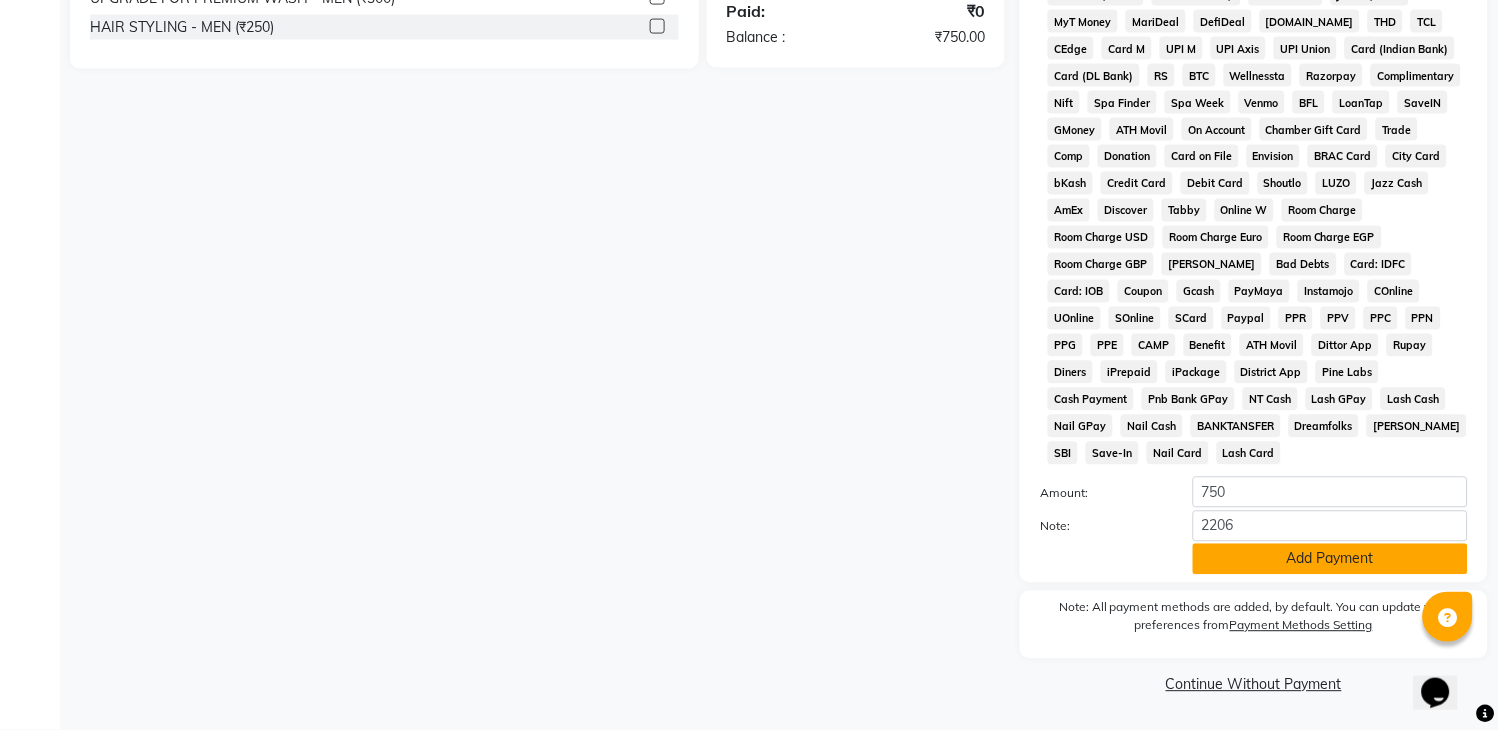 click on "Add Payment" 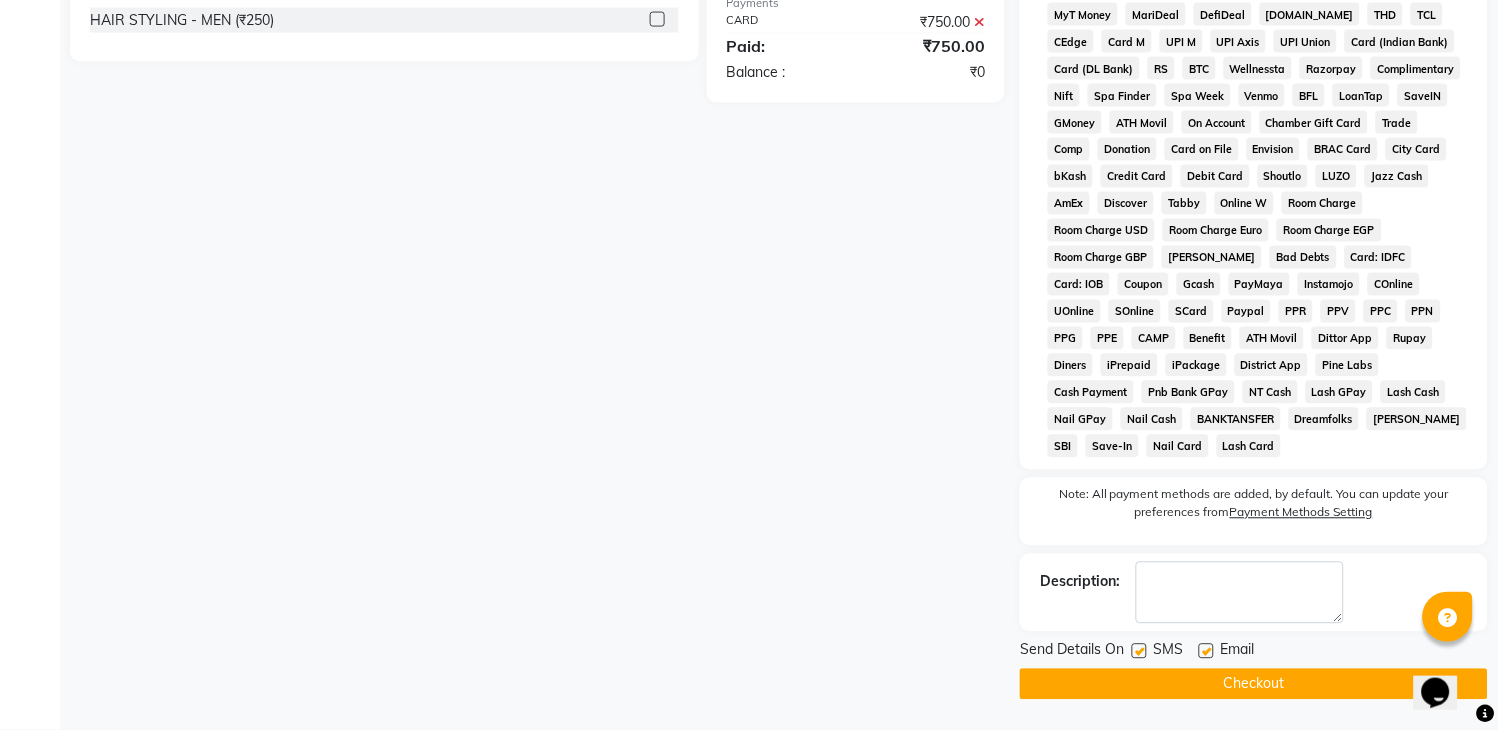 scroll, scrollTop: 714, scrollLeft: 0, axis: vertical 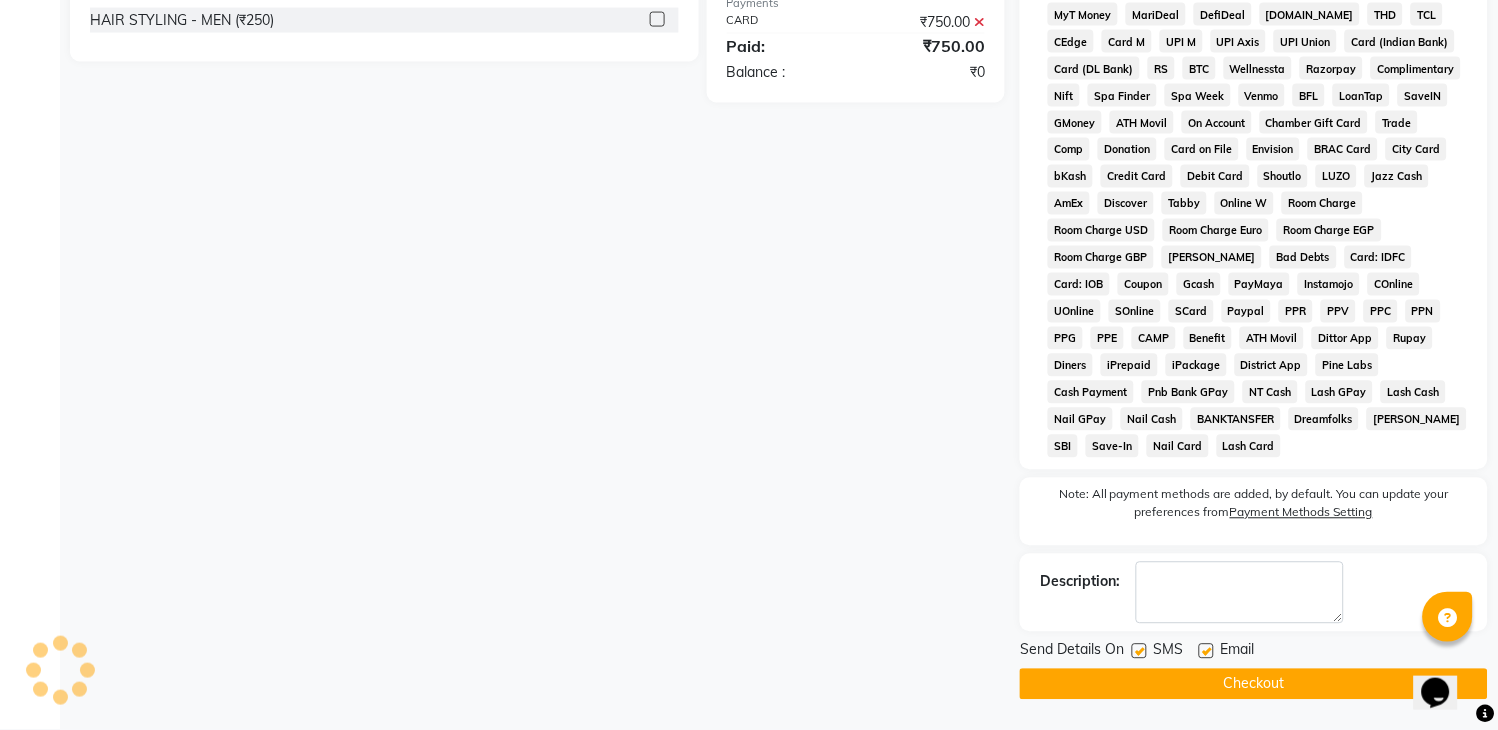 click on "Checkout" 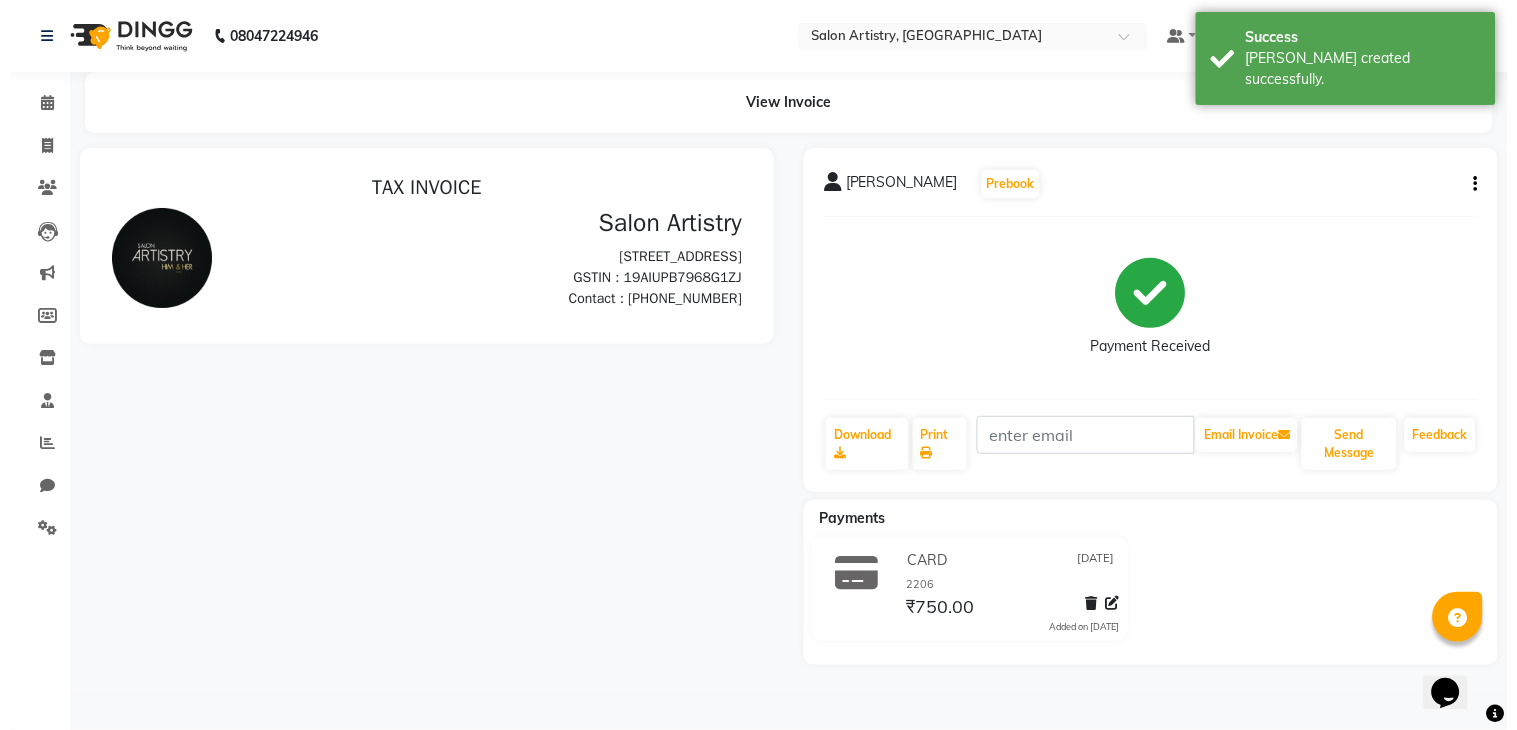 scroll, scrollTop: 0, scrollLeft: 0, axis: both 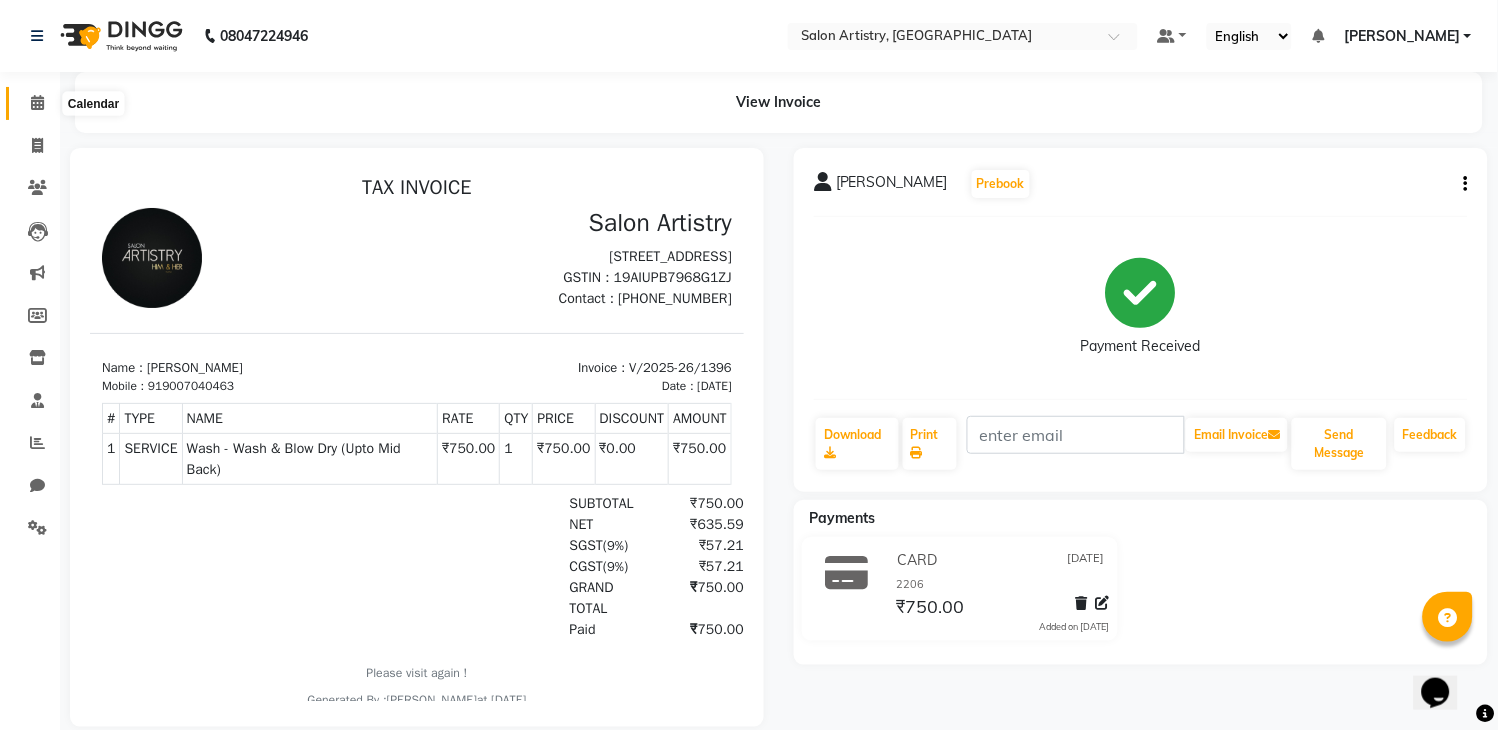 click 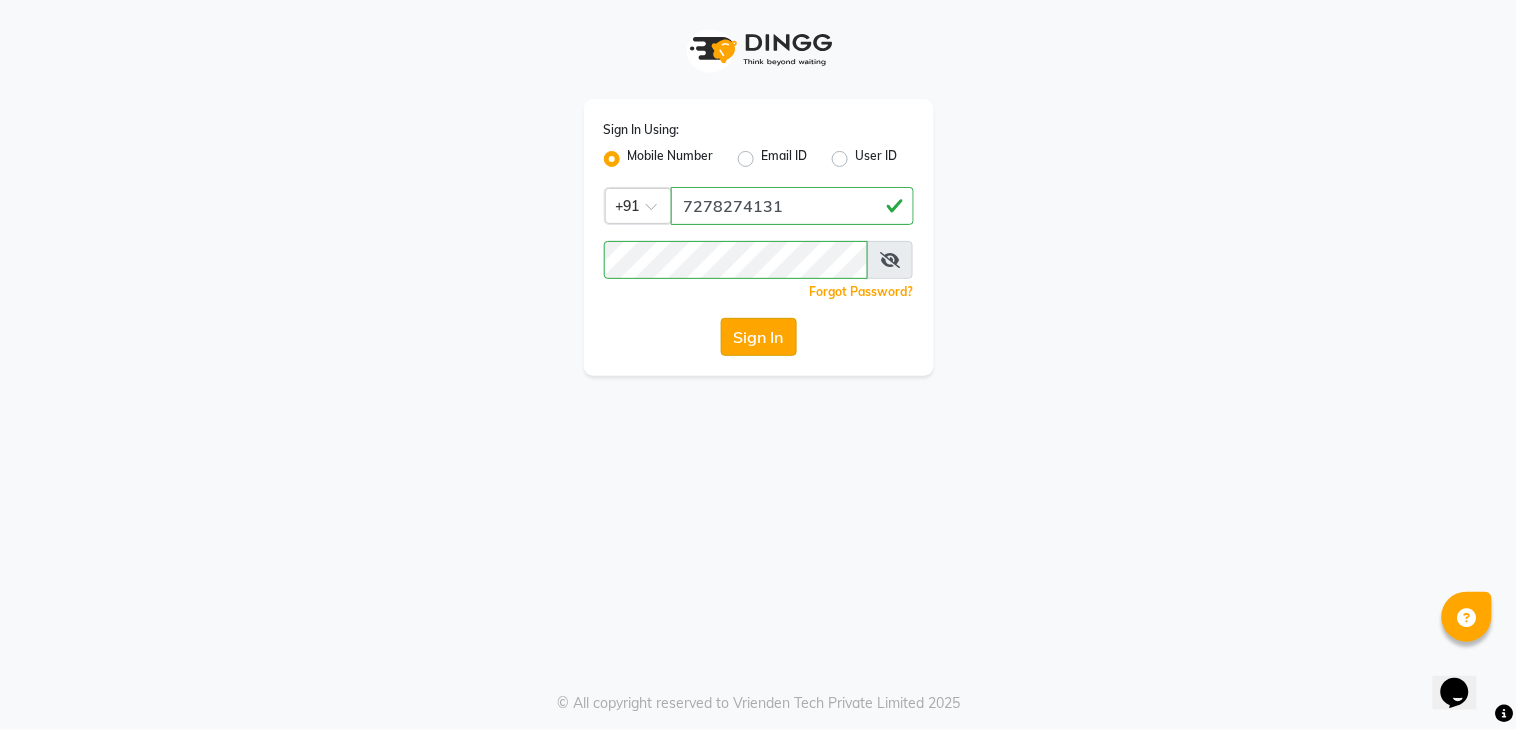 click on "Sign In" 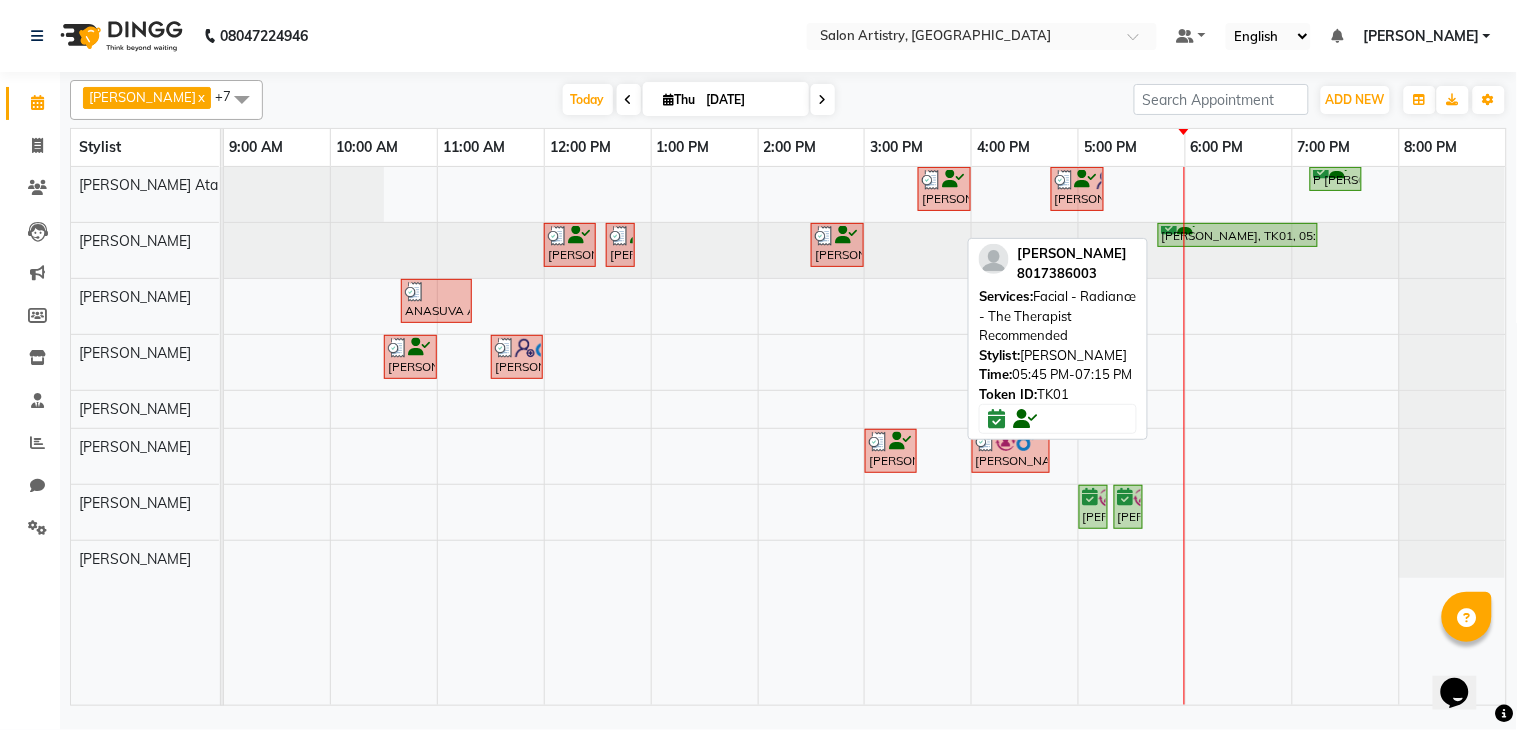 click on "[PERSON_NAME], TK01, 05:45 PM-07:15 PM, Facial - Radiance - The Therapist Recommended" at bounding box center [1238, 235] 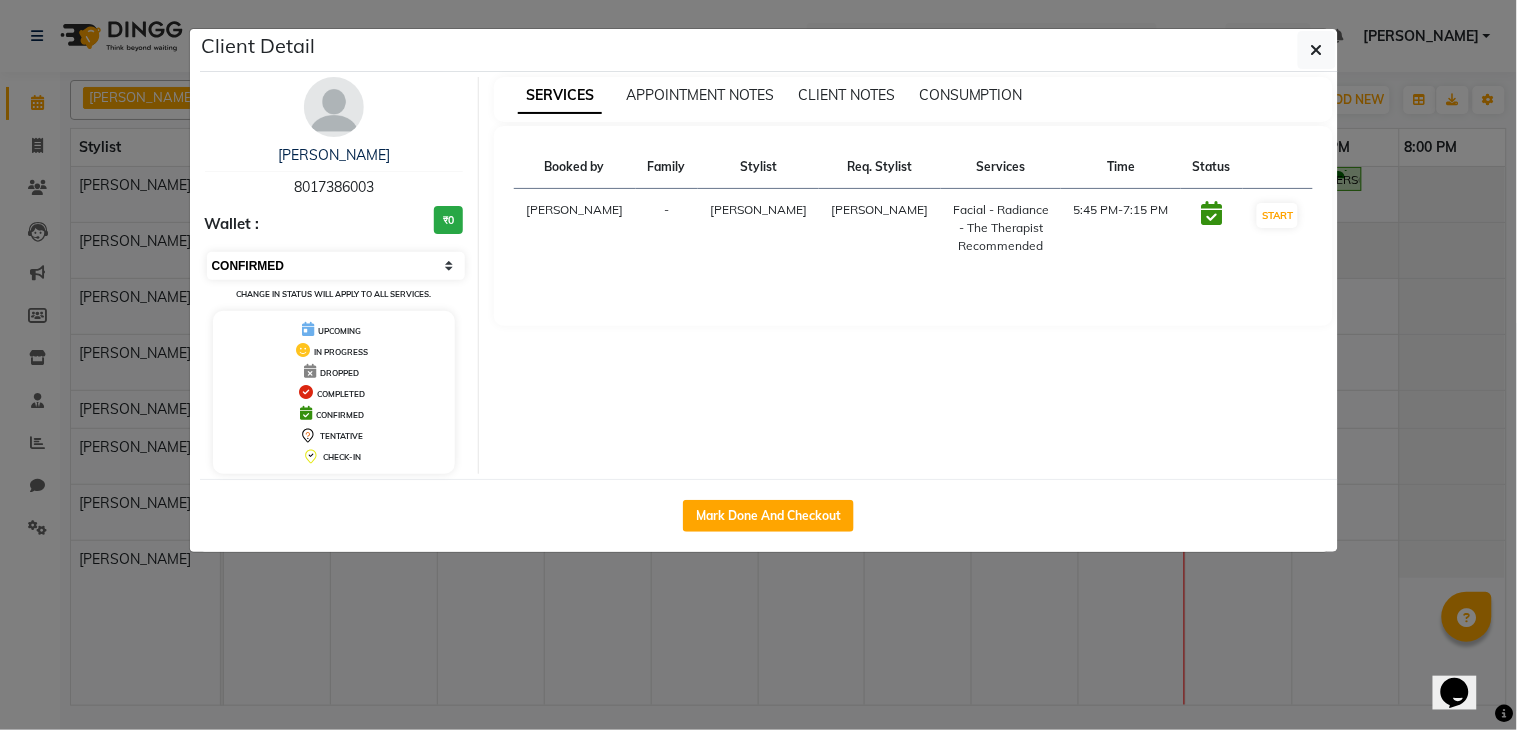 click on "Select IN SERVICE CONFIRMED TENTATIVE CHECK IN MARK DONE DROPPED UPCOMING" at bounding box center (336, 266) 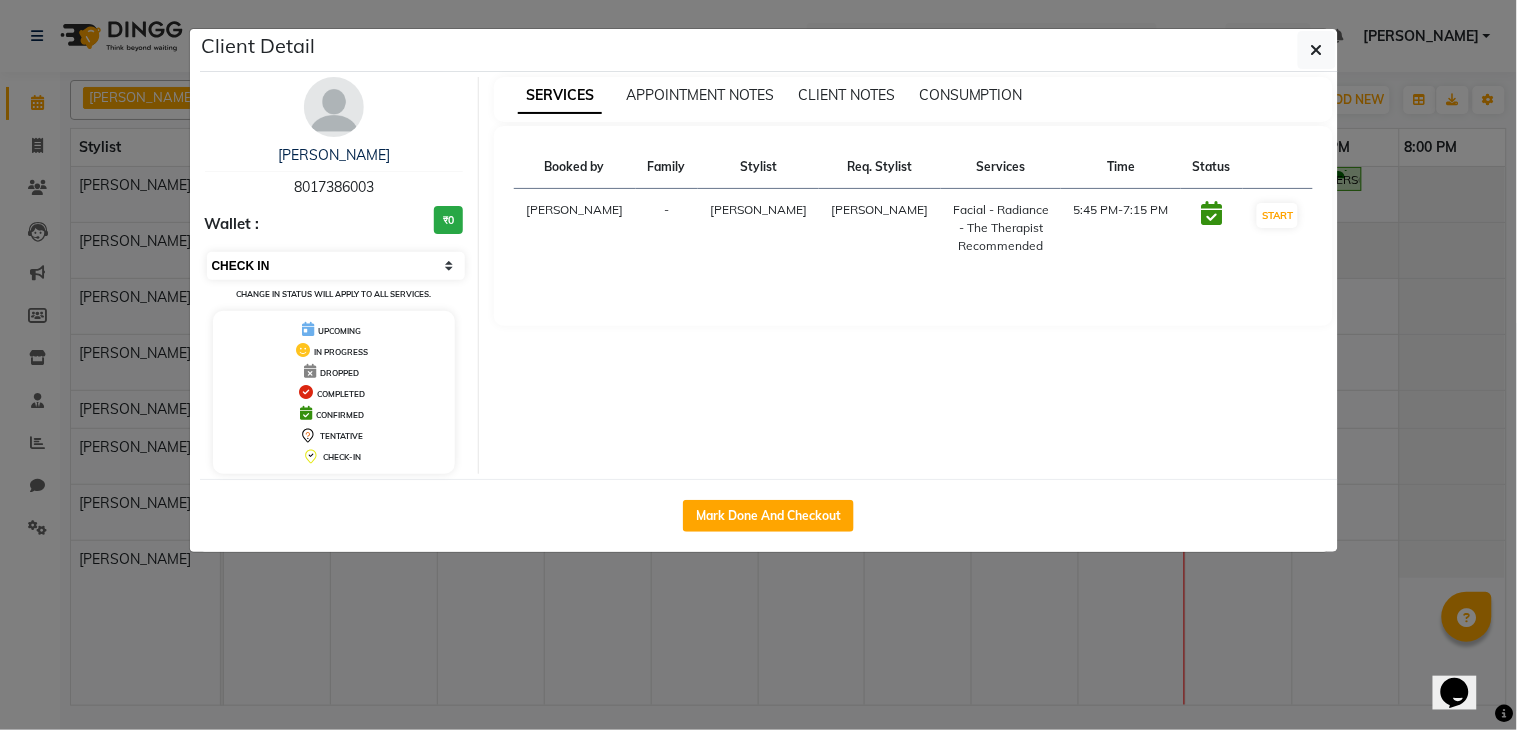 click on "Select IN SERVICE CONFIRMED TENTATIVE CHECK IN MARK DONE DROPPED UPCOMING" at bounding box center (336, 266) 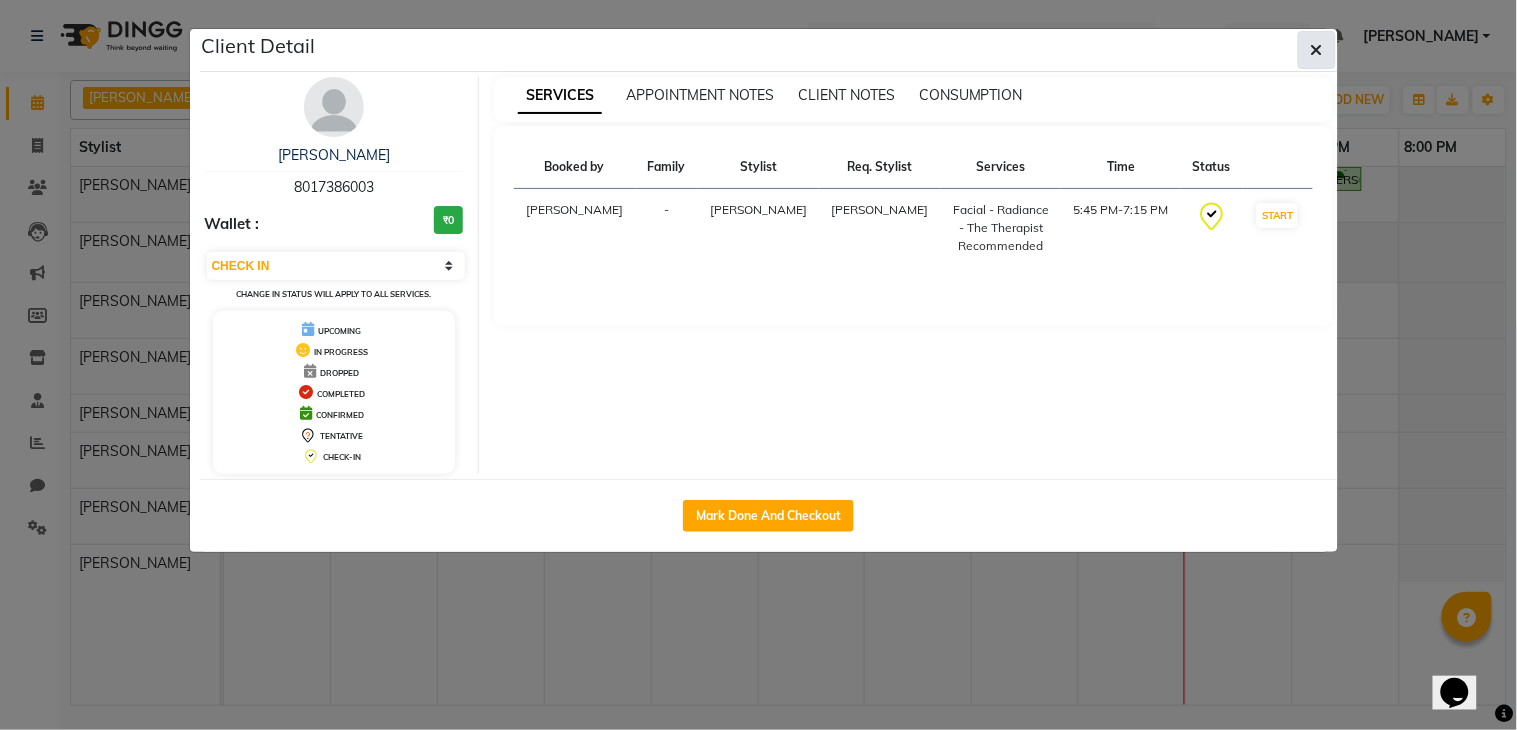 click 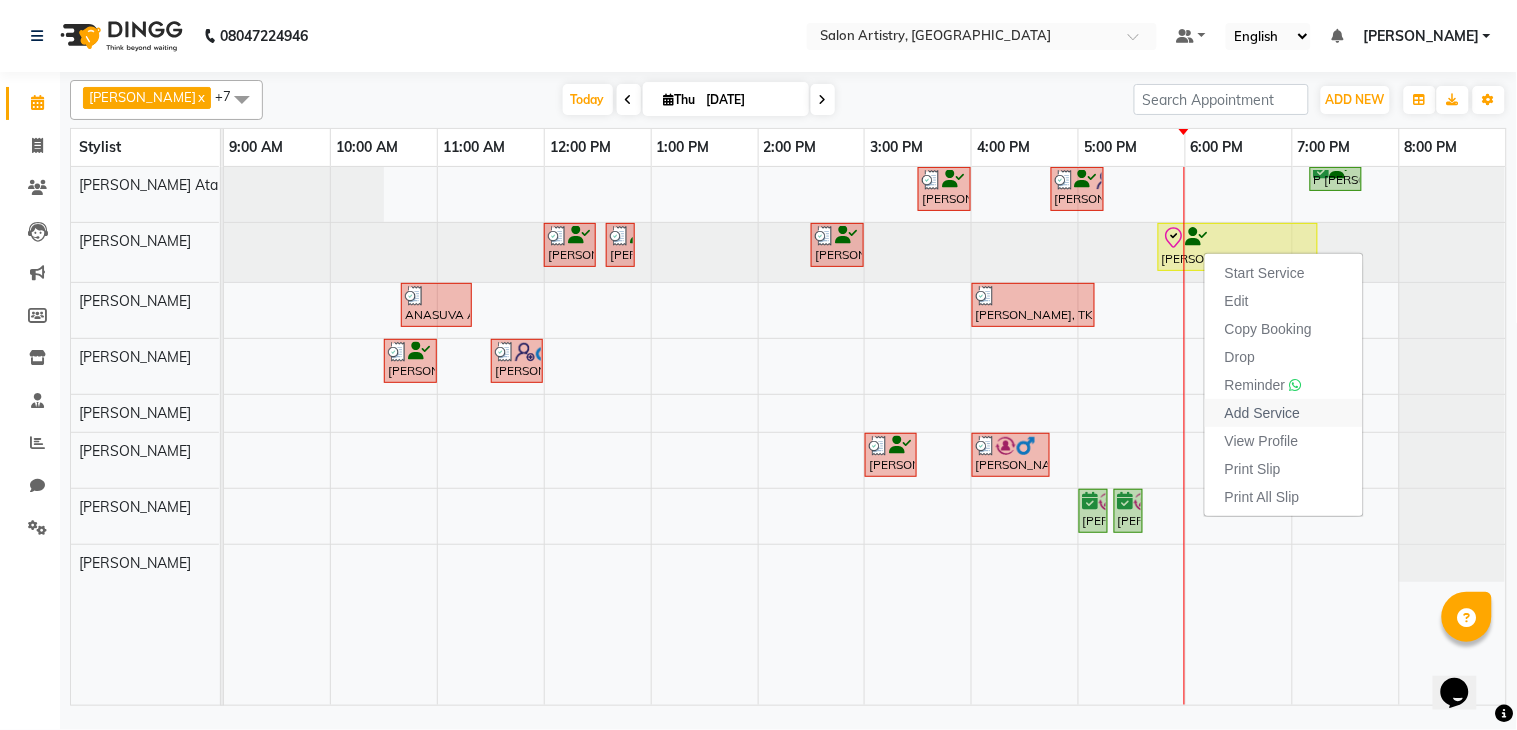 click on "Add Service" at bounding box center (1262, 413) 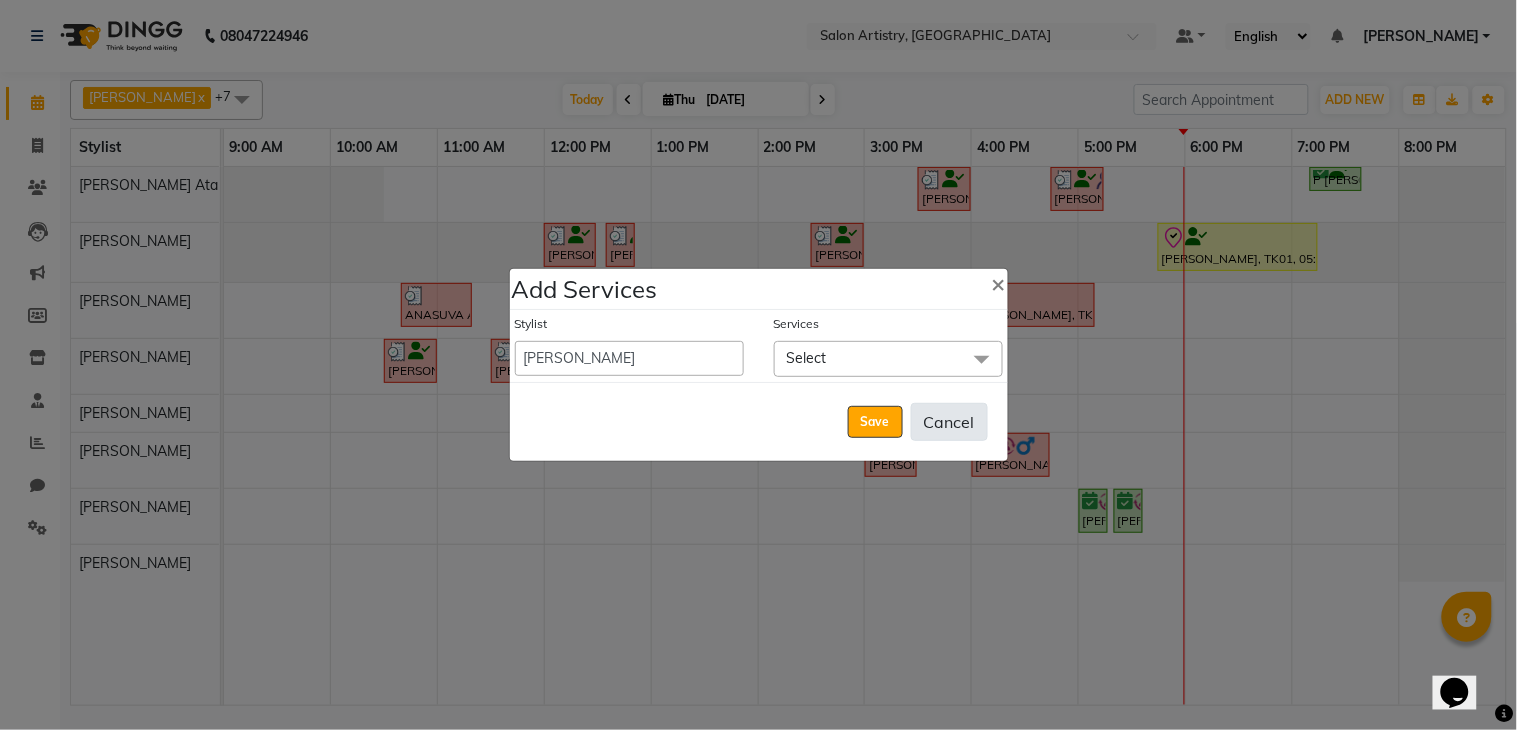 click on "Cancel" 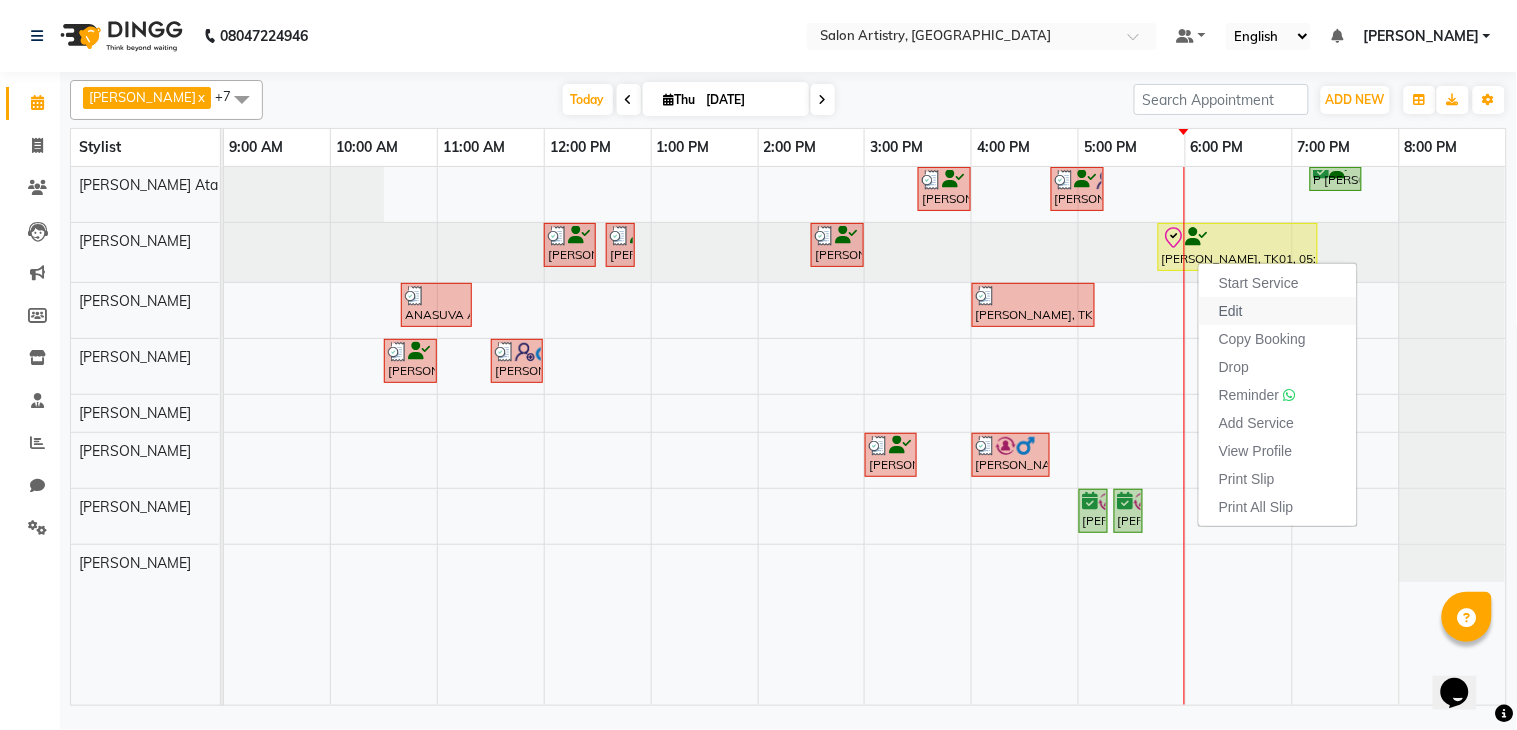 click on "Edit" at bounding box center [1278, 311] 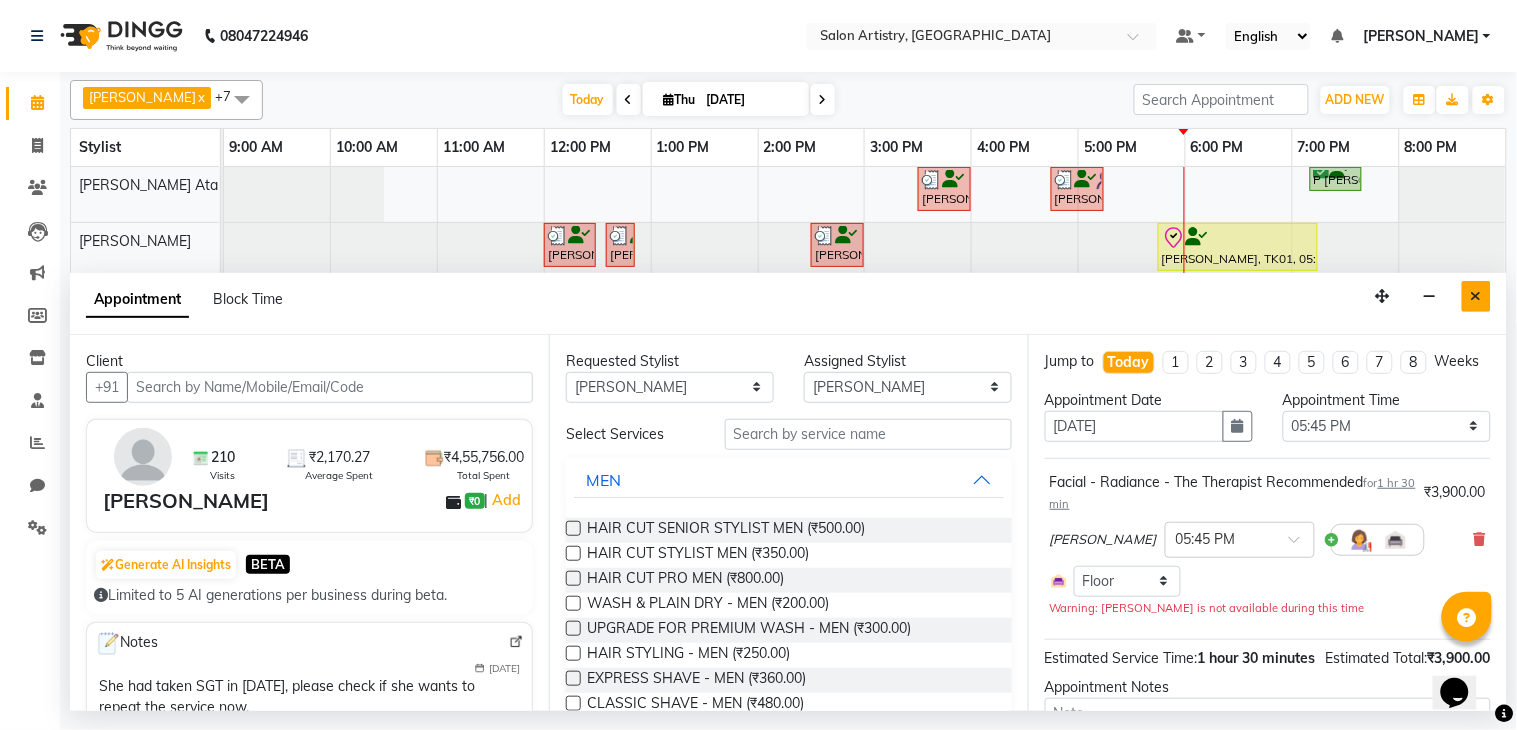 click at bounding box center (1476, 296) 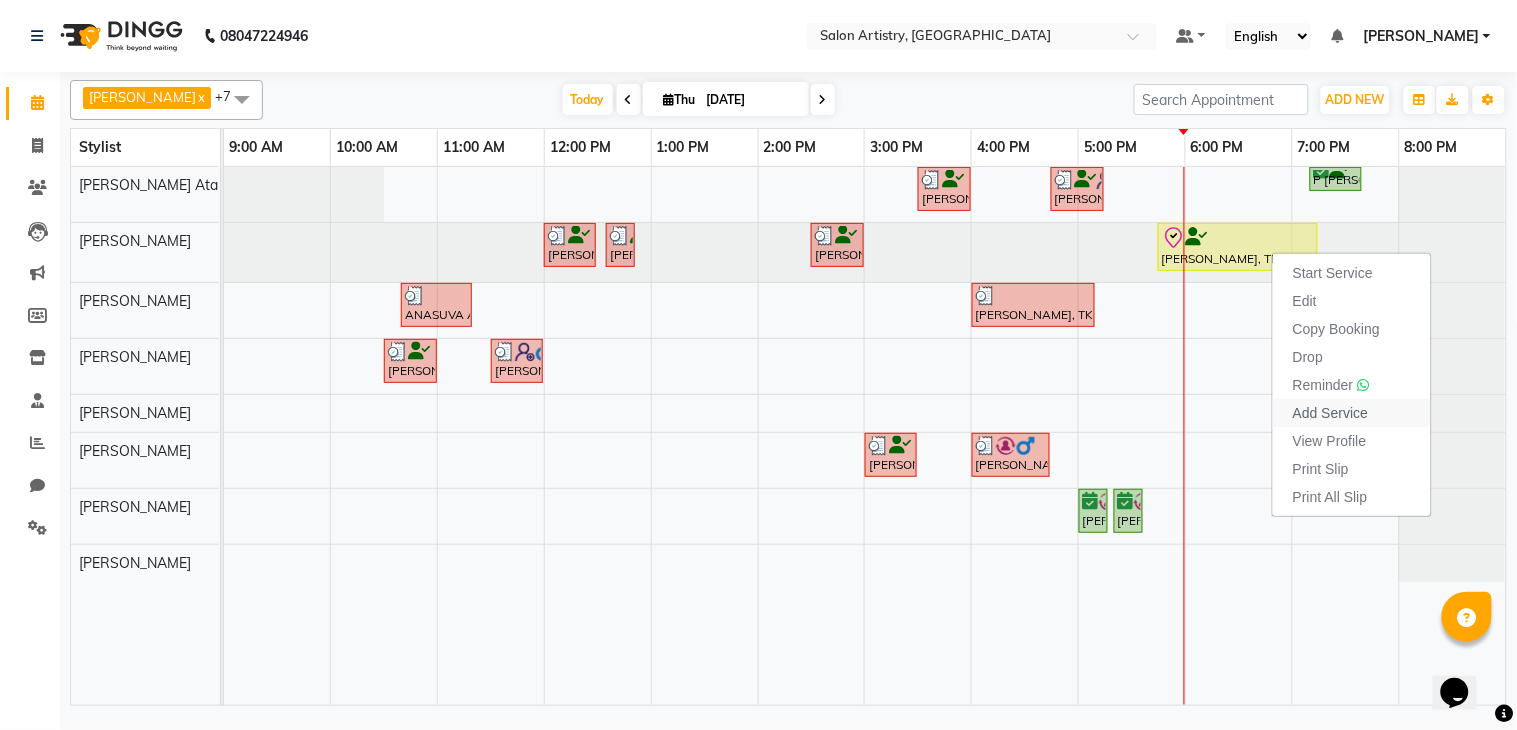 click on "Add Service" at bounding box center (1330, 413) 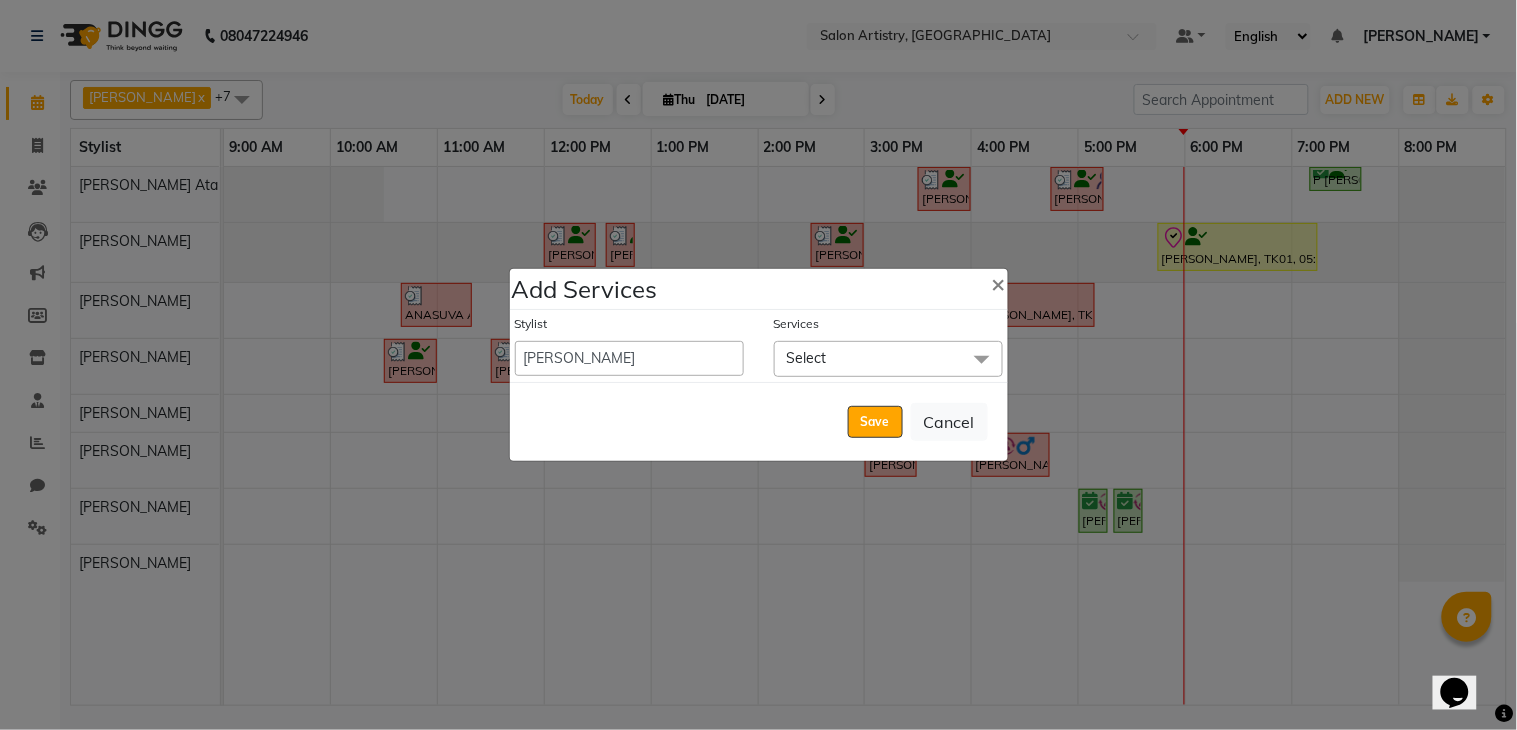 click on "Select" 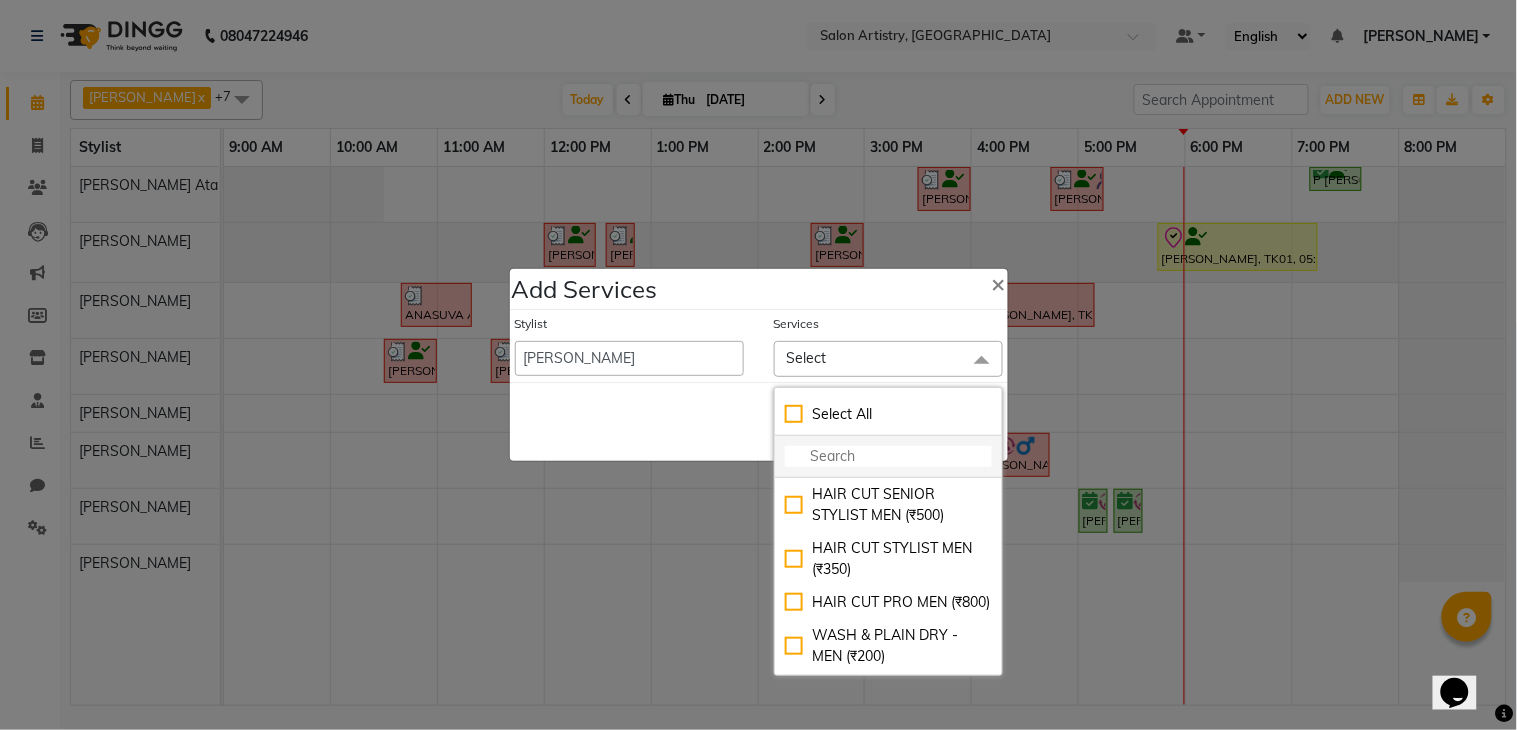 click 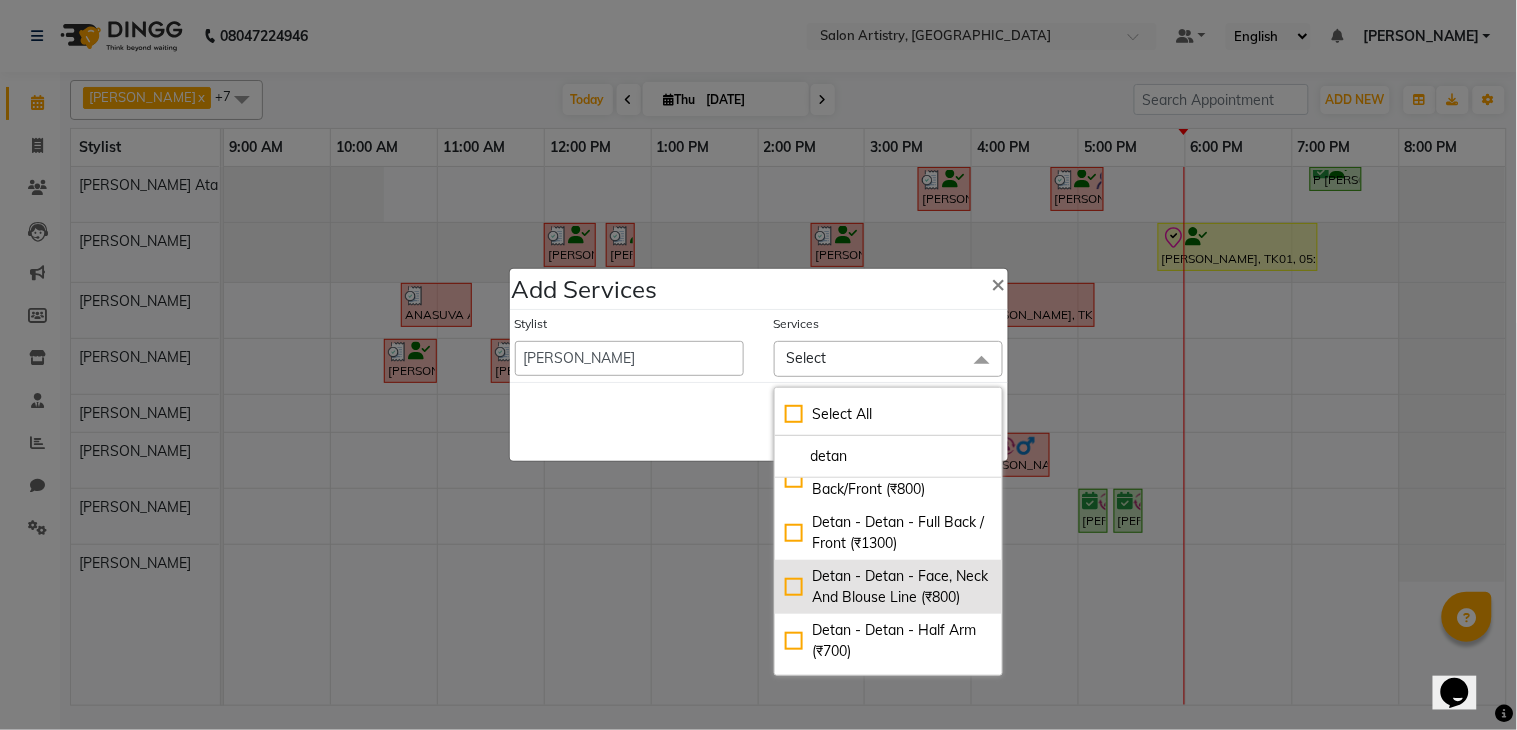scroll, scrollTop: 222, scrollLeft: 0, axis: vertical 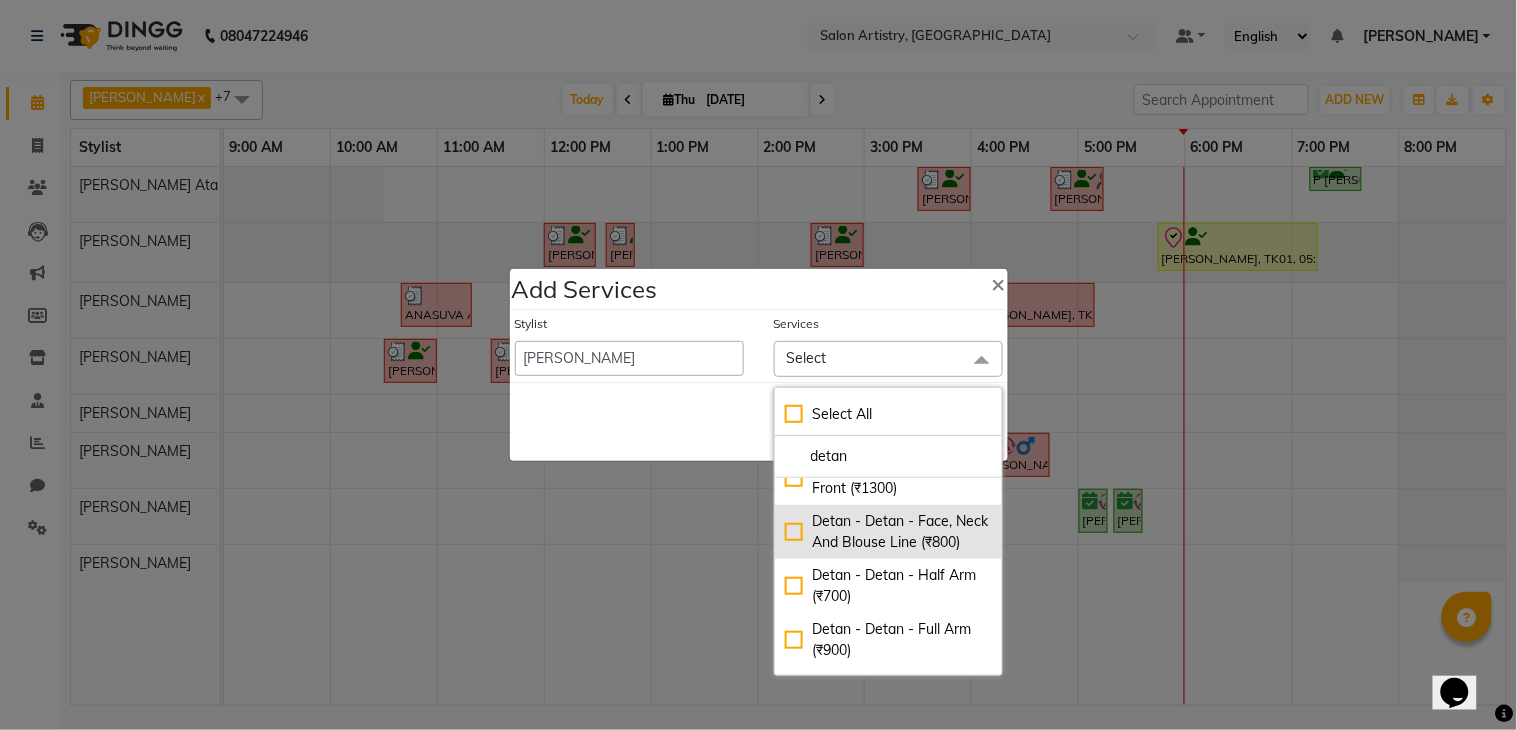 click on "Detan - Detan - Face, Neck And Blouse Line (₹800)" 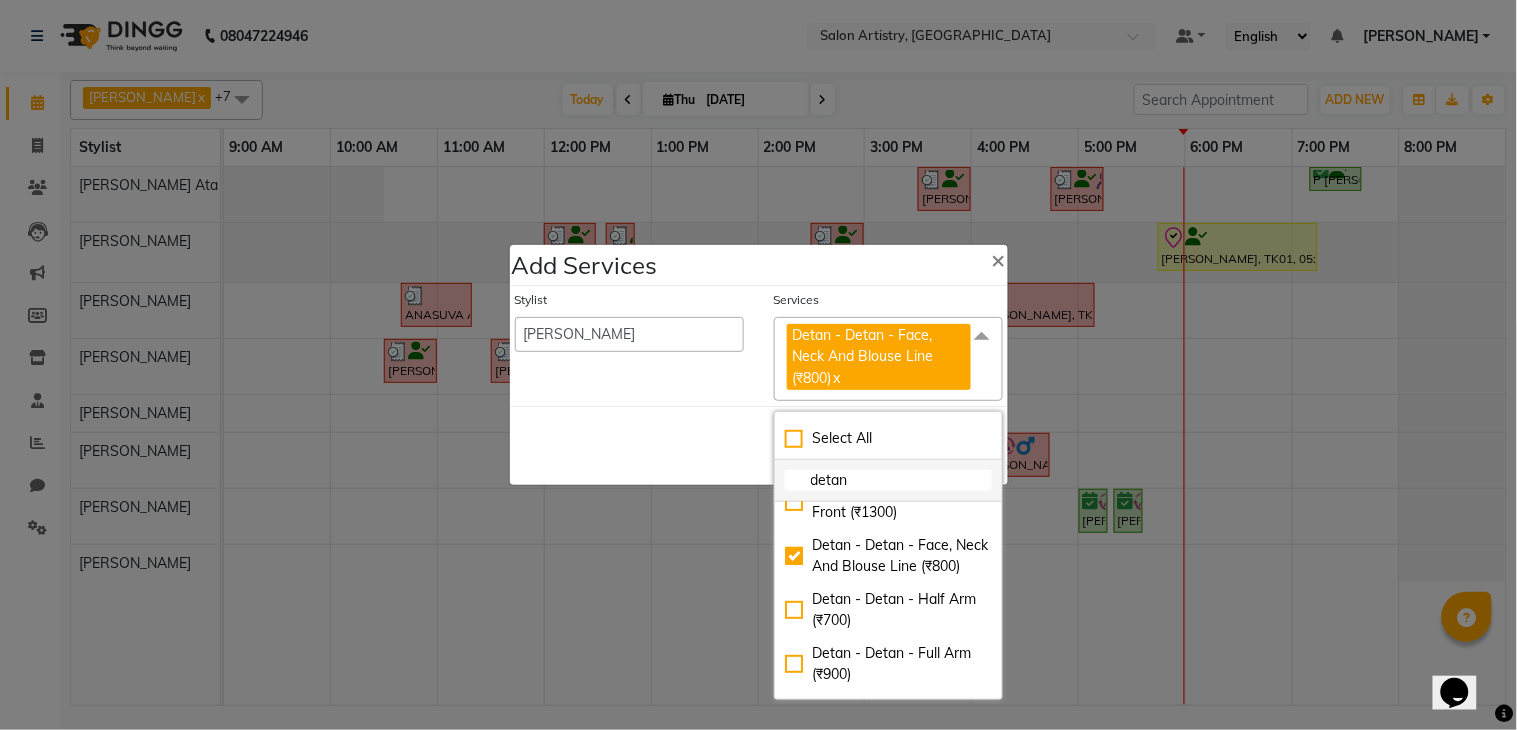 click on "detan" 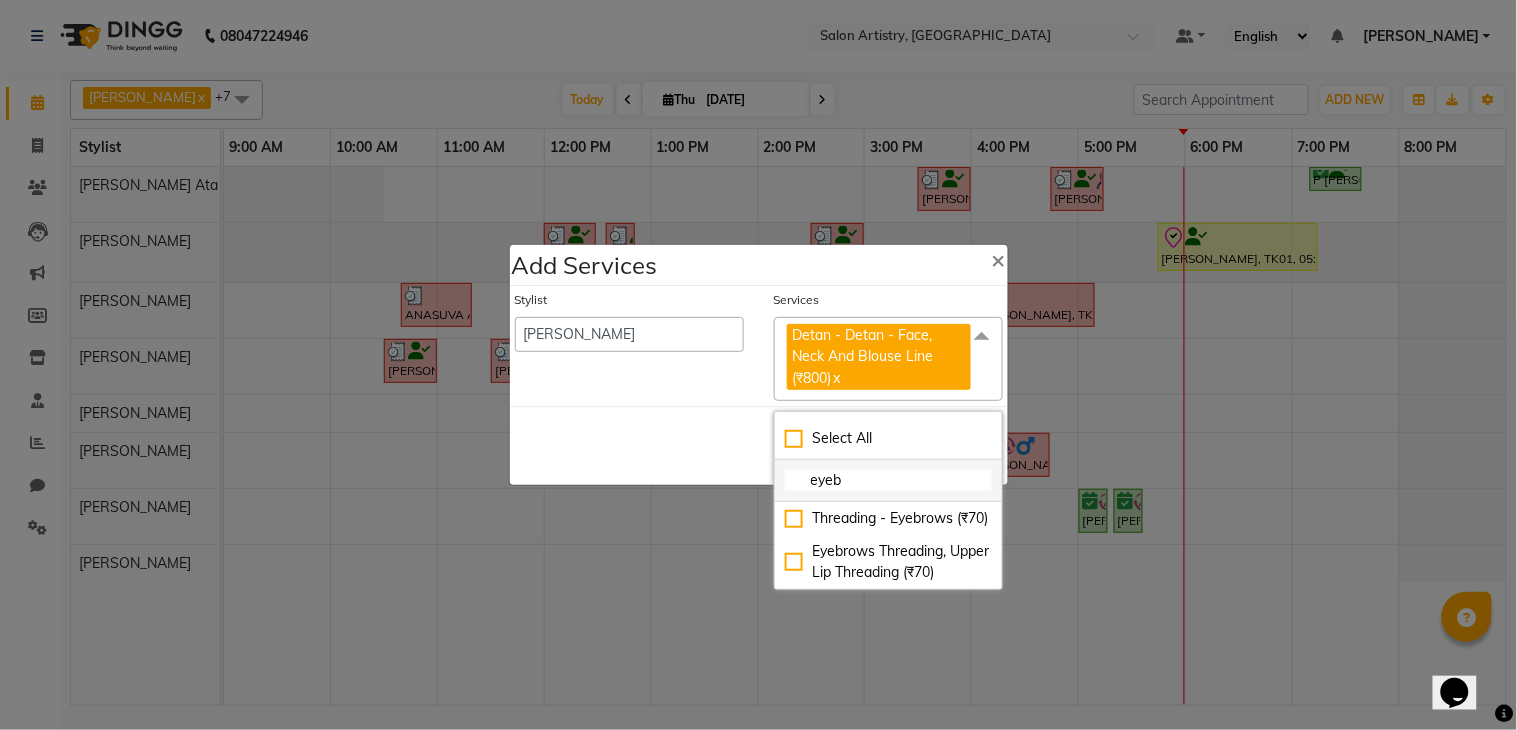 scroll, scrollTop: 0, scrollLeft: 0, axis: both 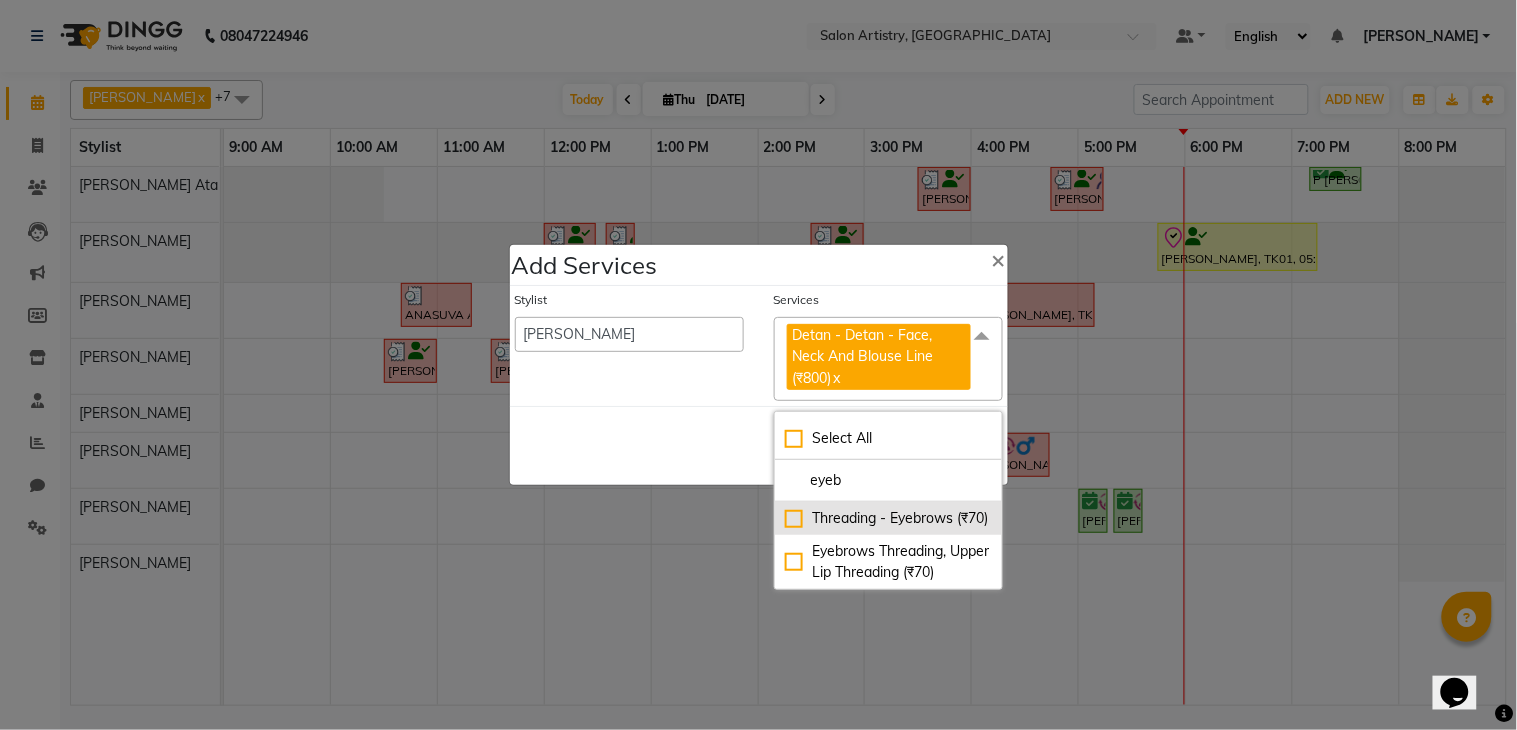 click on "Threading - Eyebrows (₹70)" 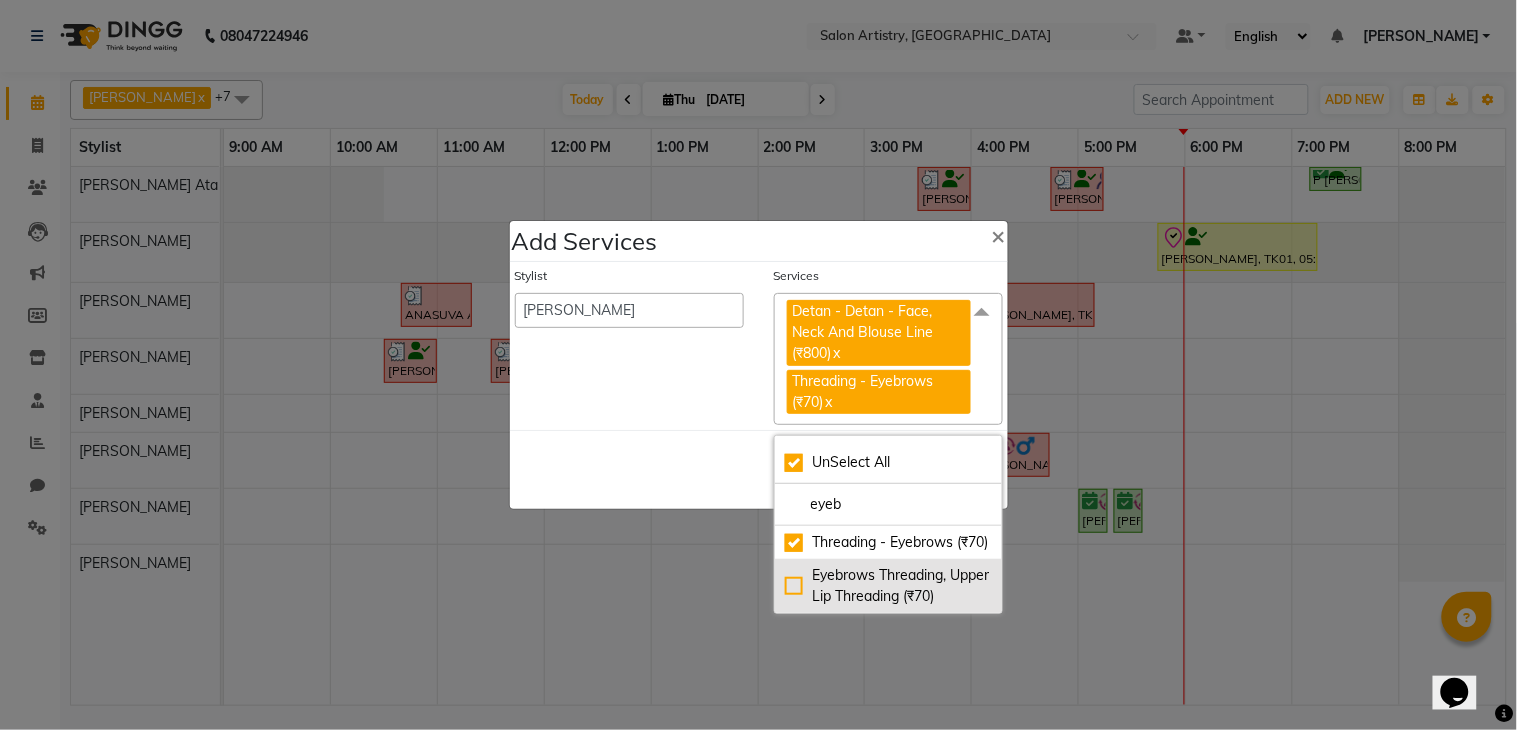 click on "Eyebrows Threading, Upper Lip Threading (₹70)" 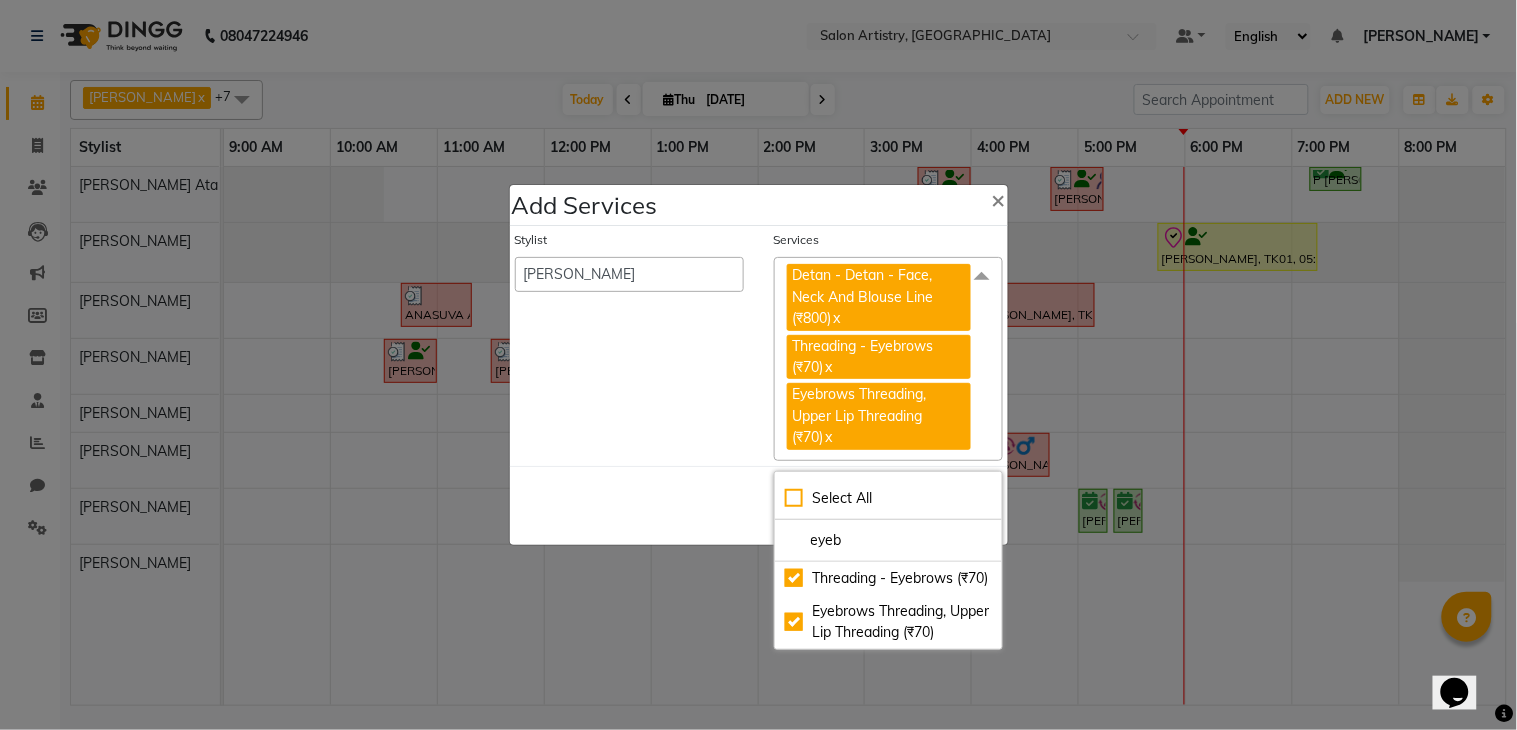 click on "Save   Cancel" 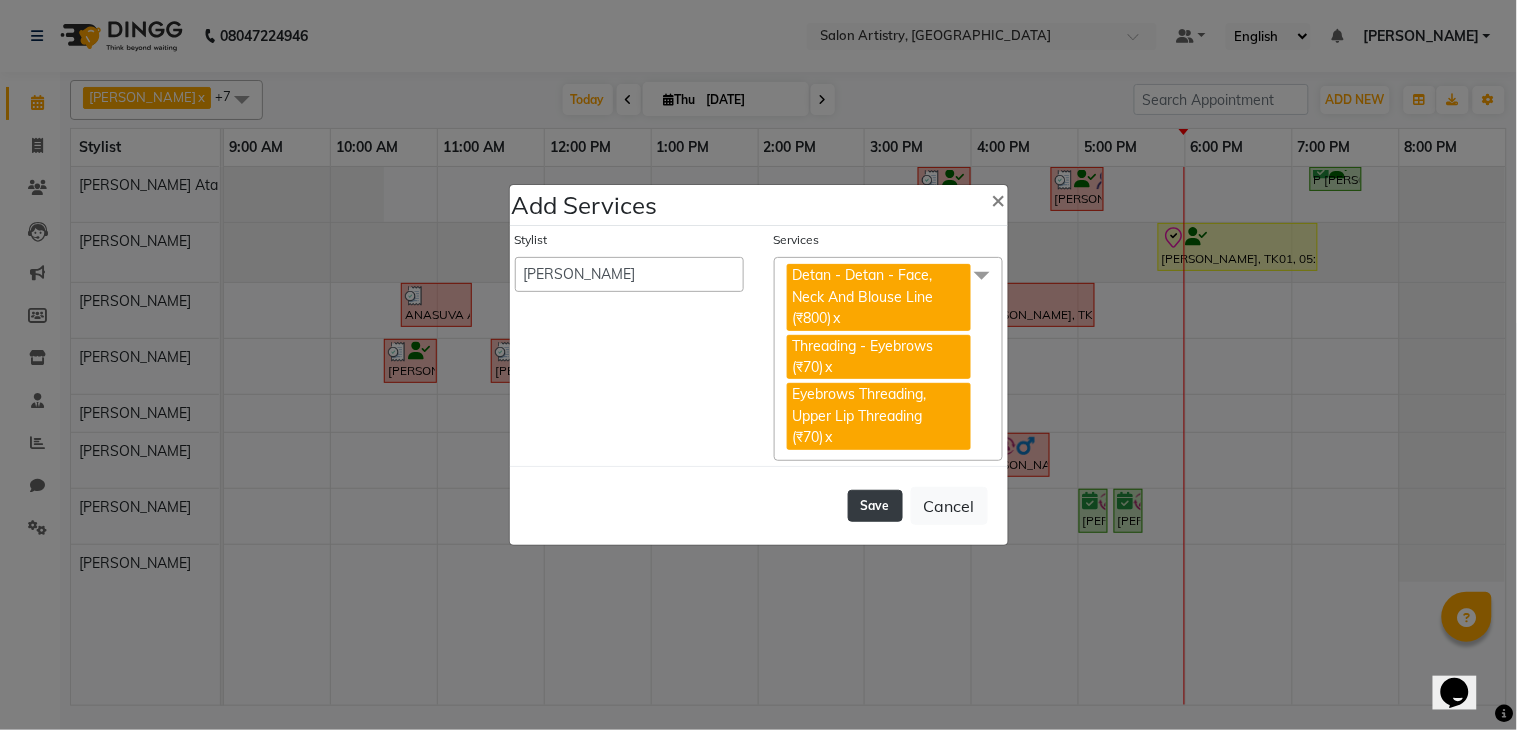 click on "Save" 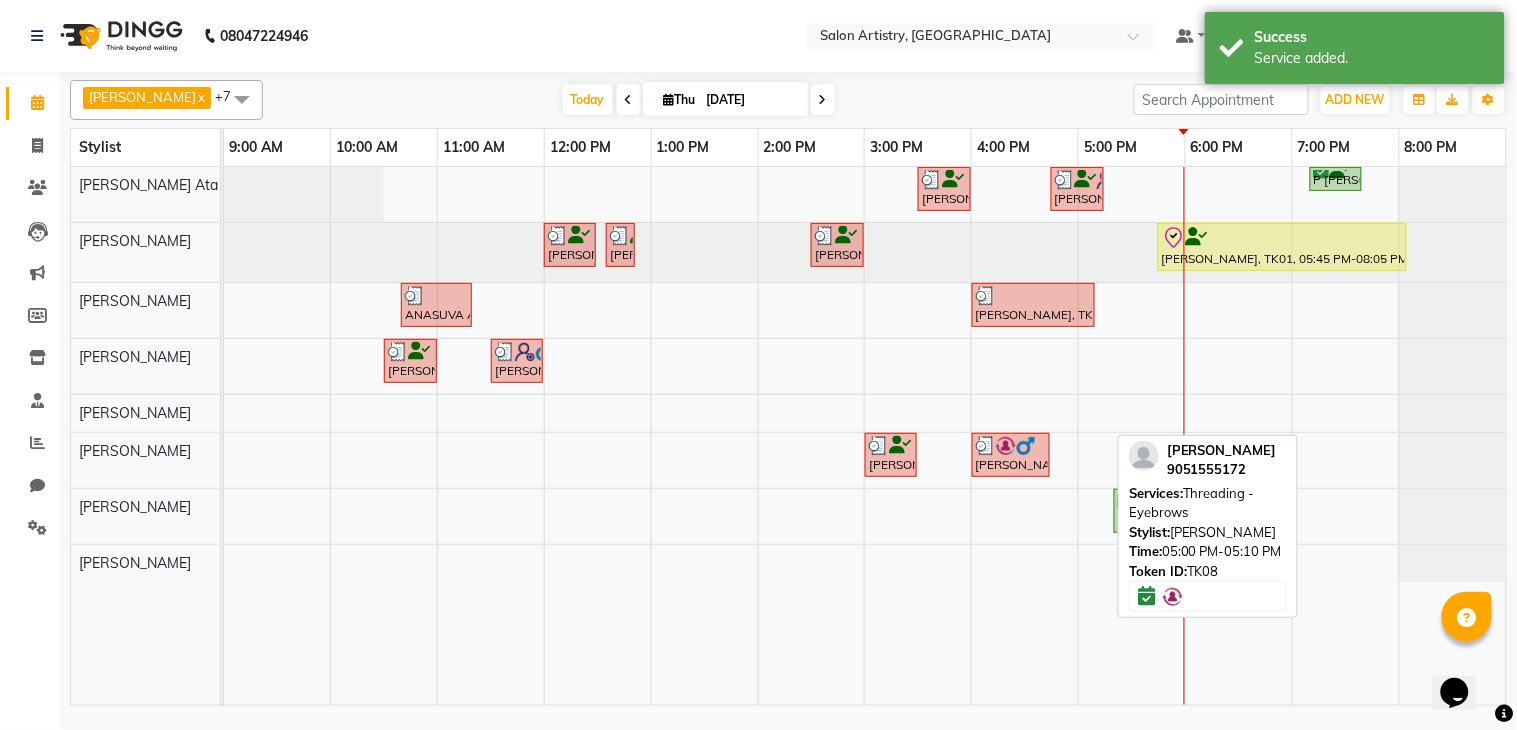 drag, startPoint x: 1091, startPoint y: 515, endPoint x: 1194, endPoint y: 524, distance: 103.392456 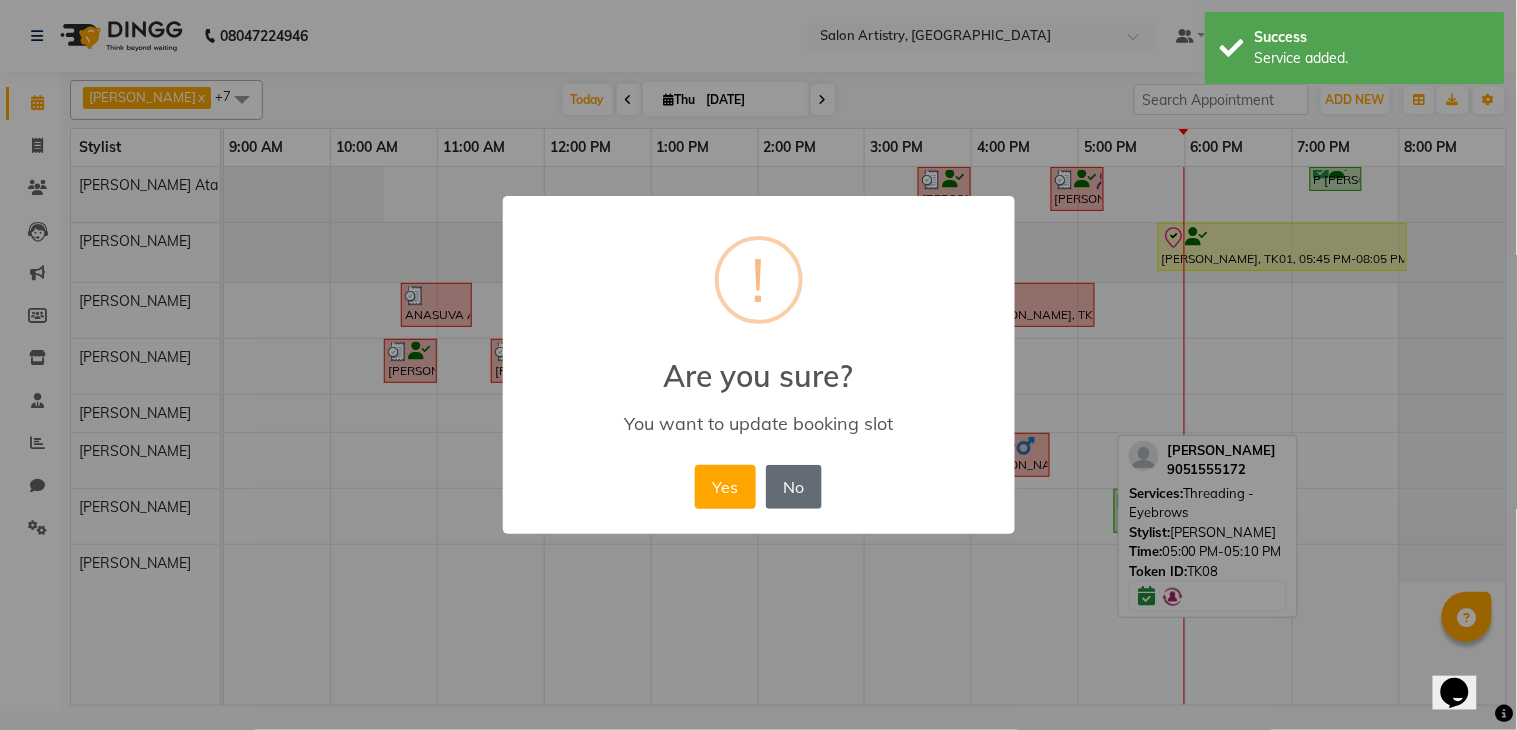 click on "No" at bounding box center (794, 487) 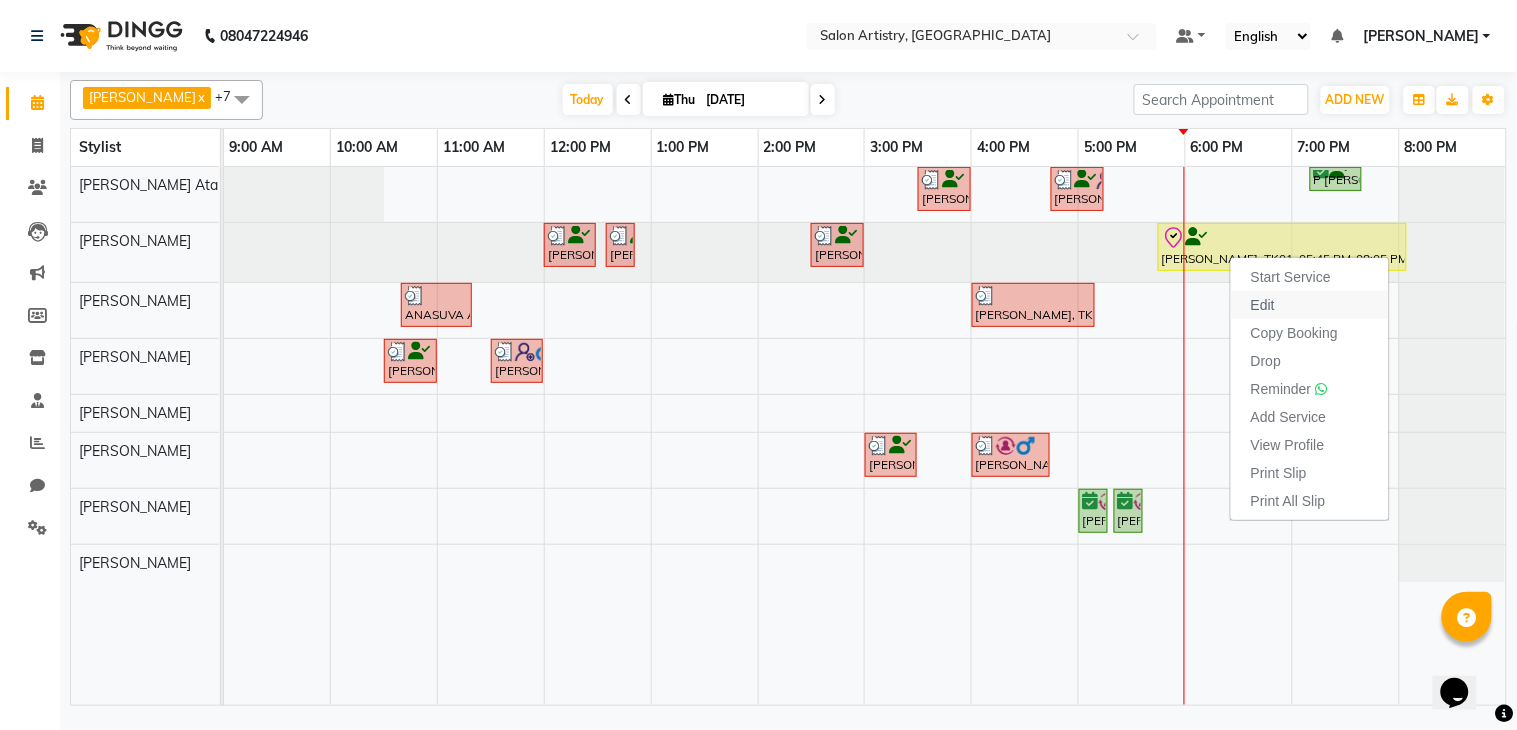 click on "Edit" at bounding box center [1263, 305] 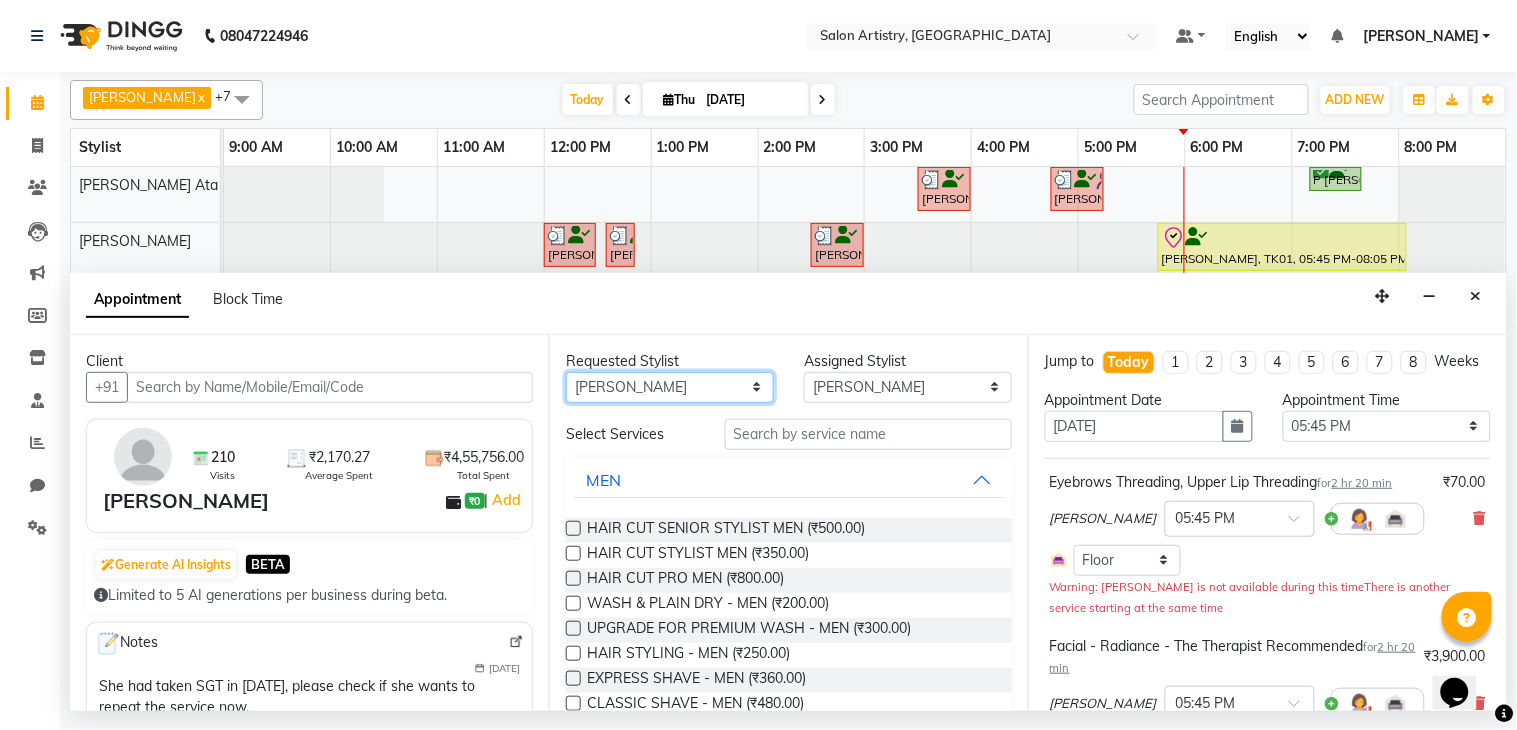 drag, startPoint x: 683, startPoint y: 383, endPoint x: 683, endPoint y: 398, distance: 15 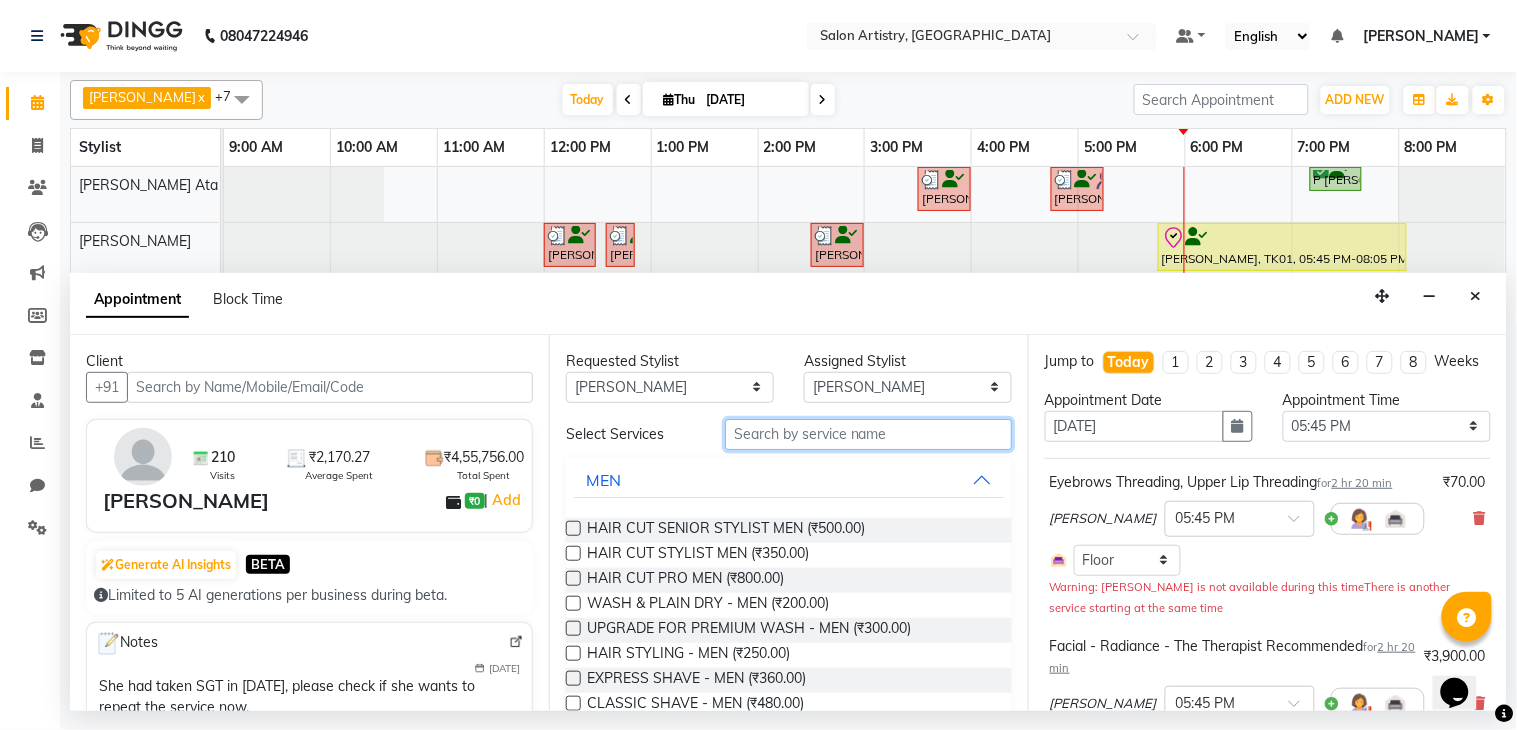 click at bounding box center [868, 434] 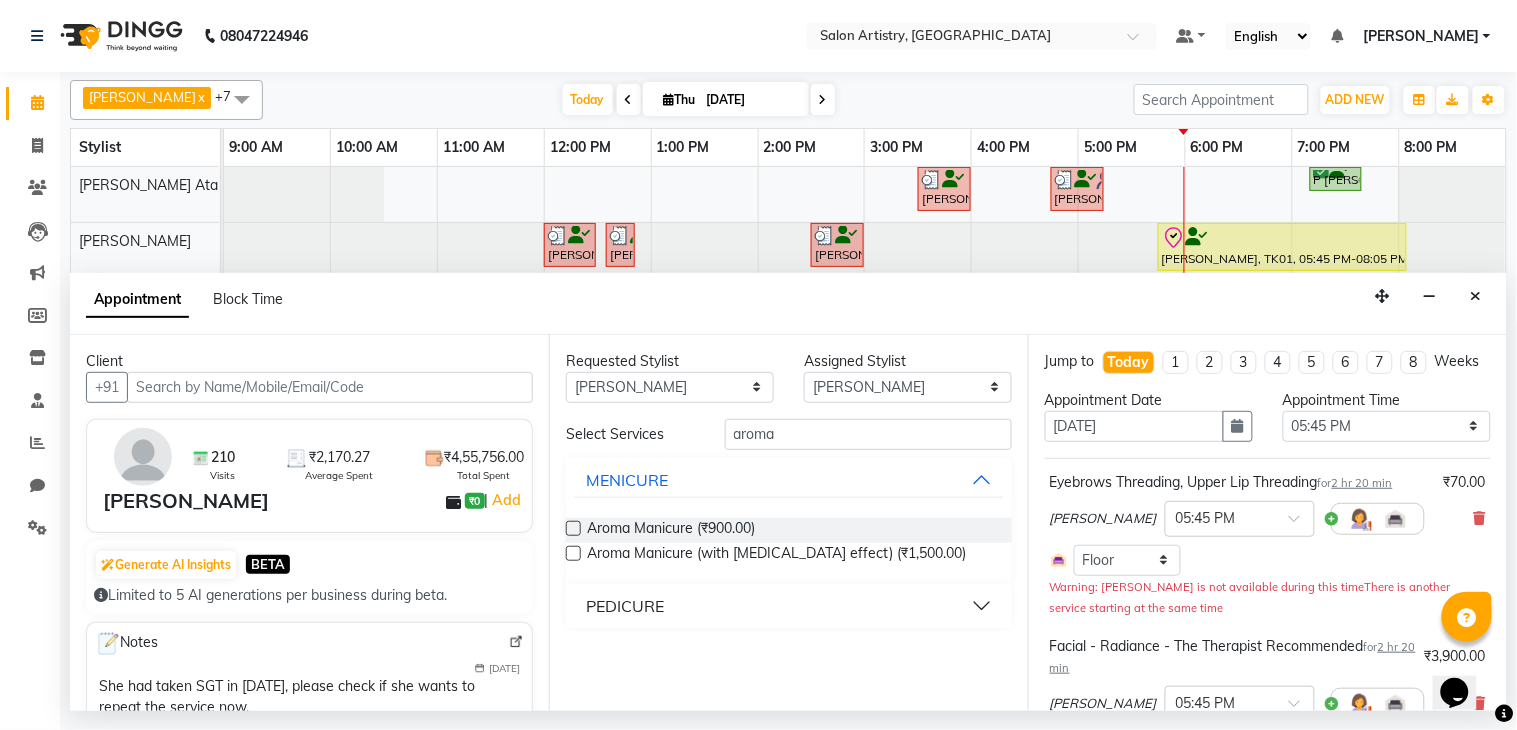 click at bounding box center [573, 528] 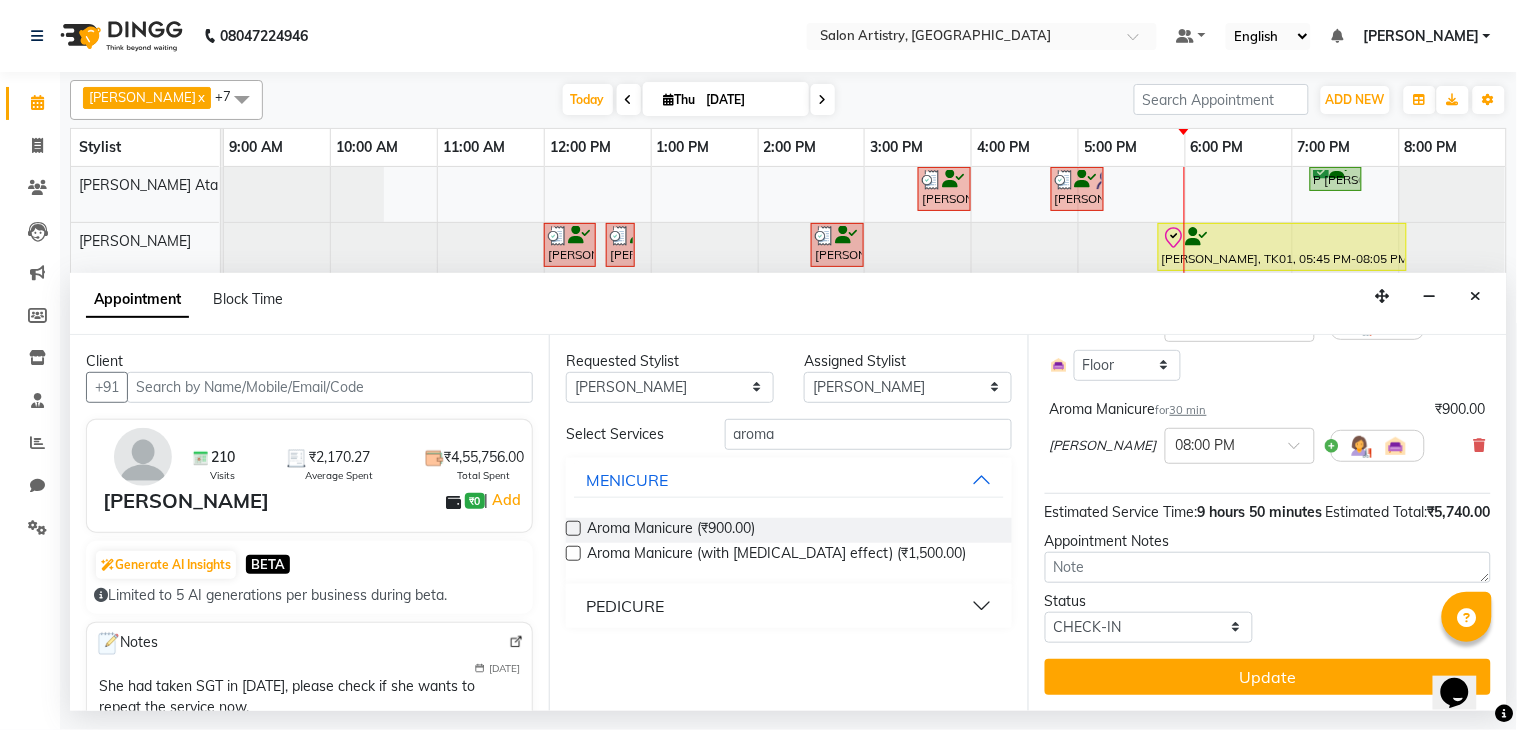 scroll, scrollTop: 664, scrollLeft: 0, axis: vertical 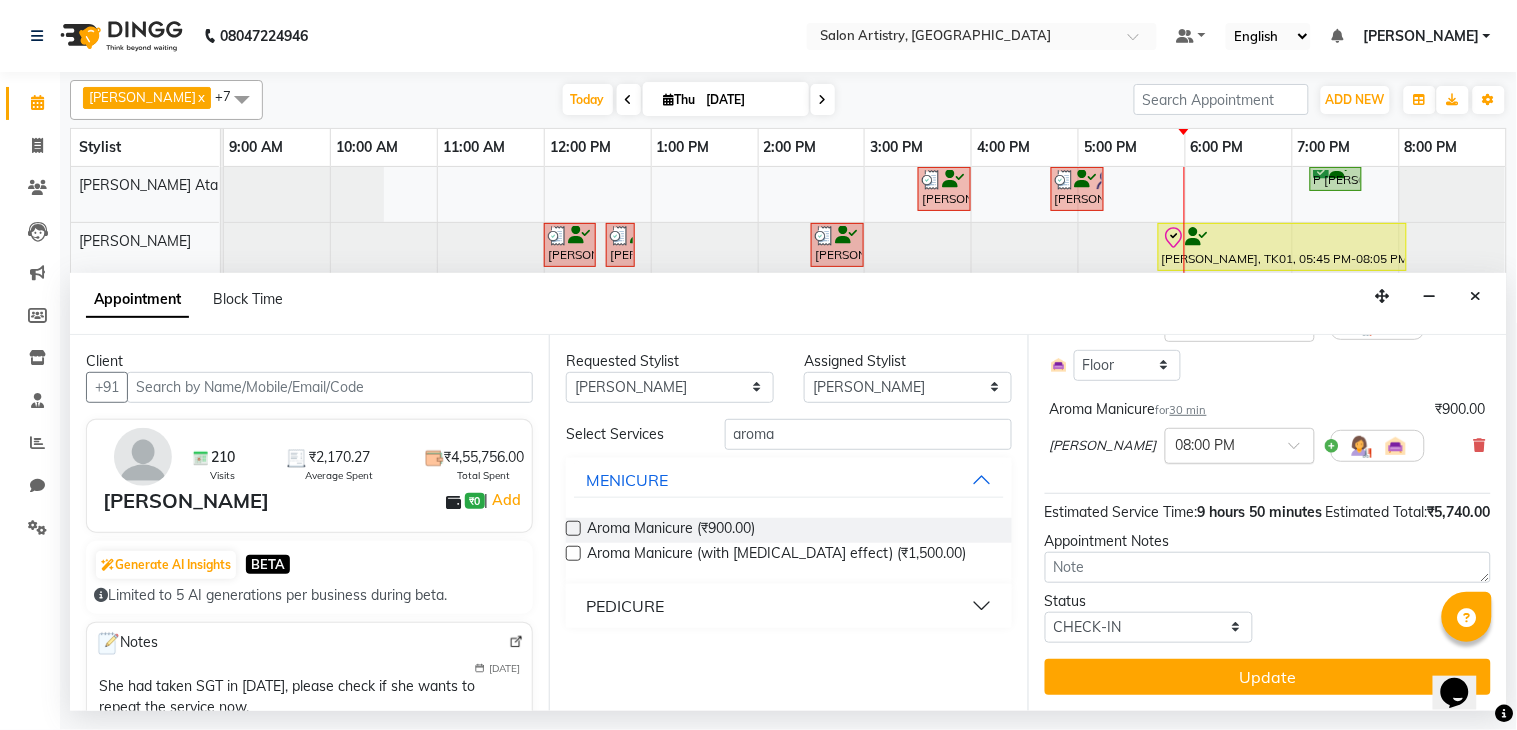 click at bounding box center [1240, 444] 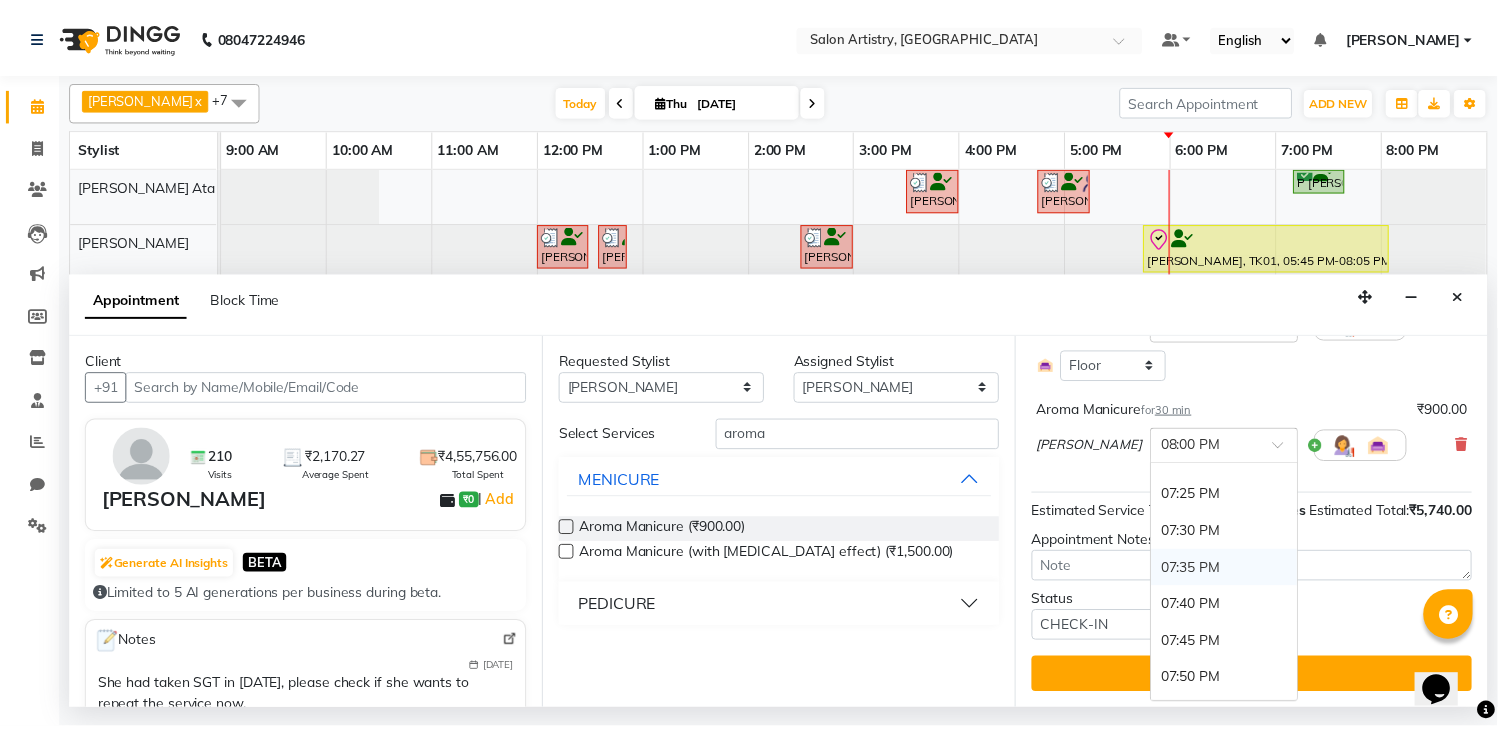 scroll, scrollTop: 4178, scrollLeft: 0, axis: vertical 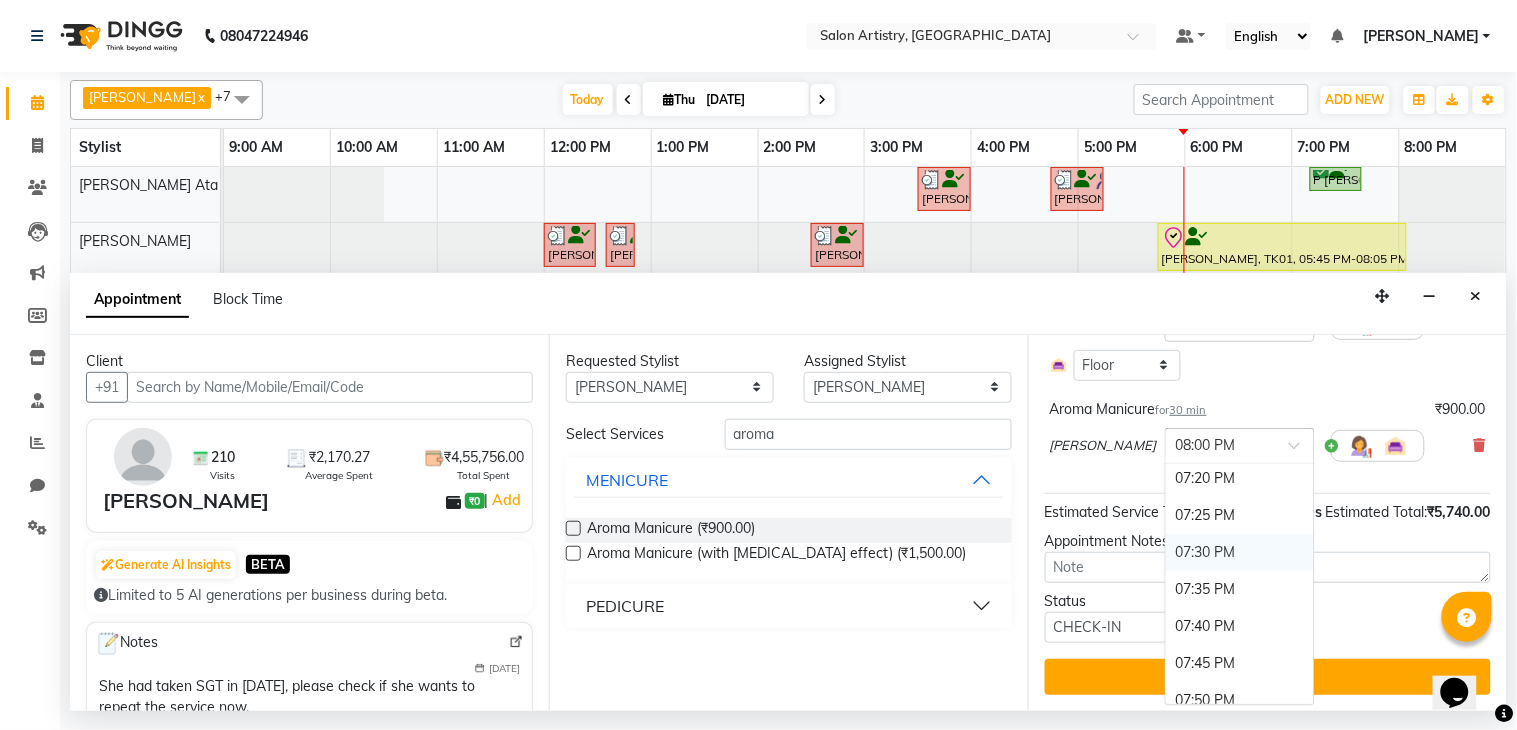 click on "07:30 PM" at bounding box center (1240, 552) 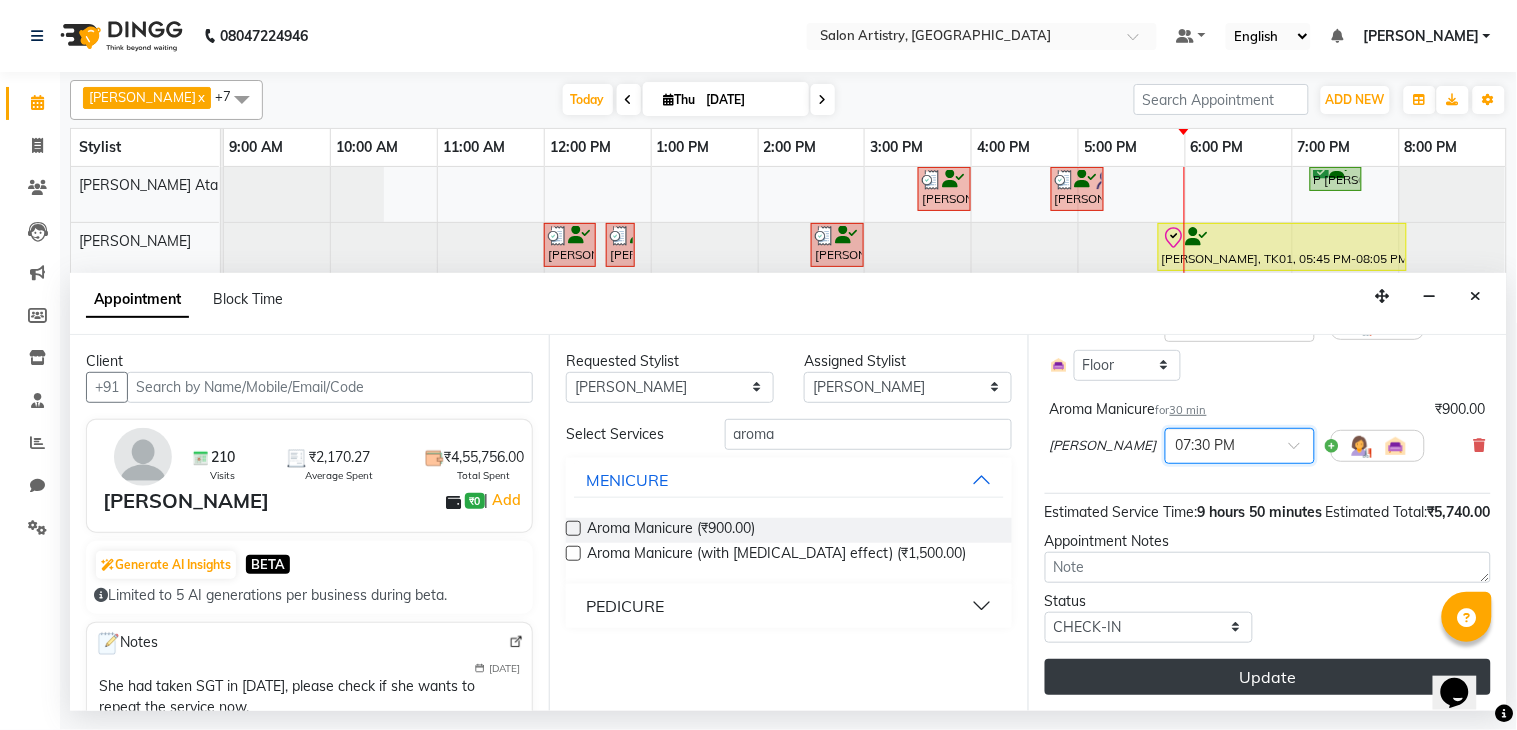 click on "Update" at bounding box center [1268, 677] 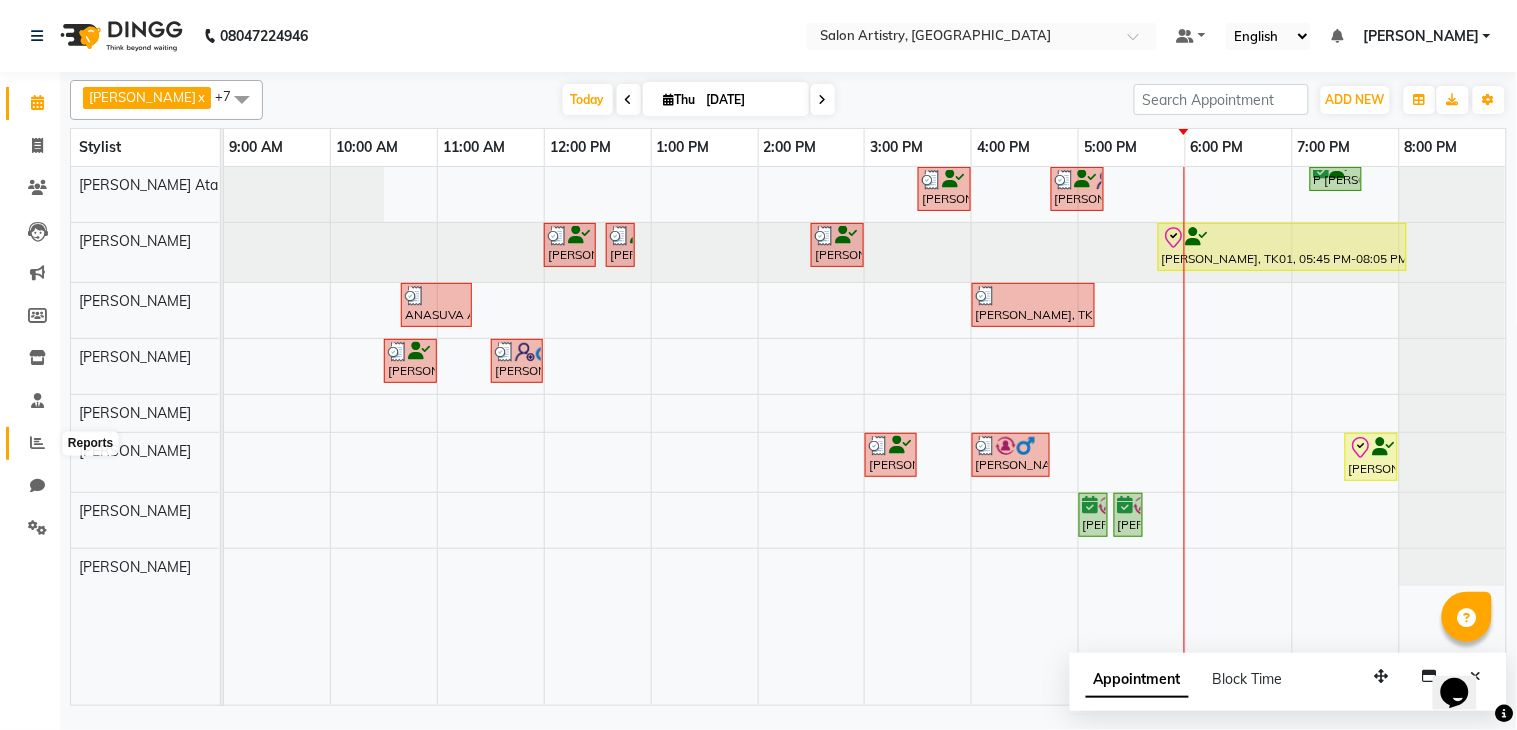 click 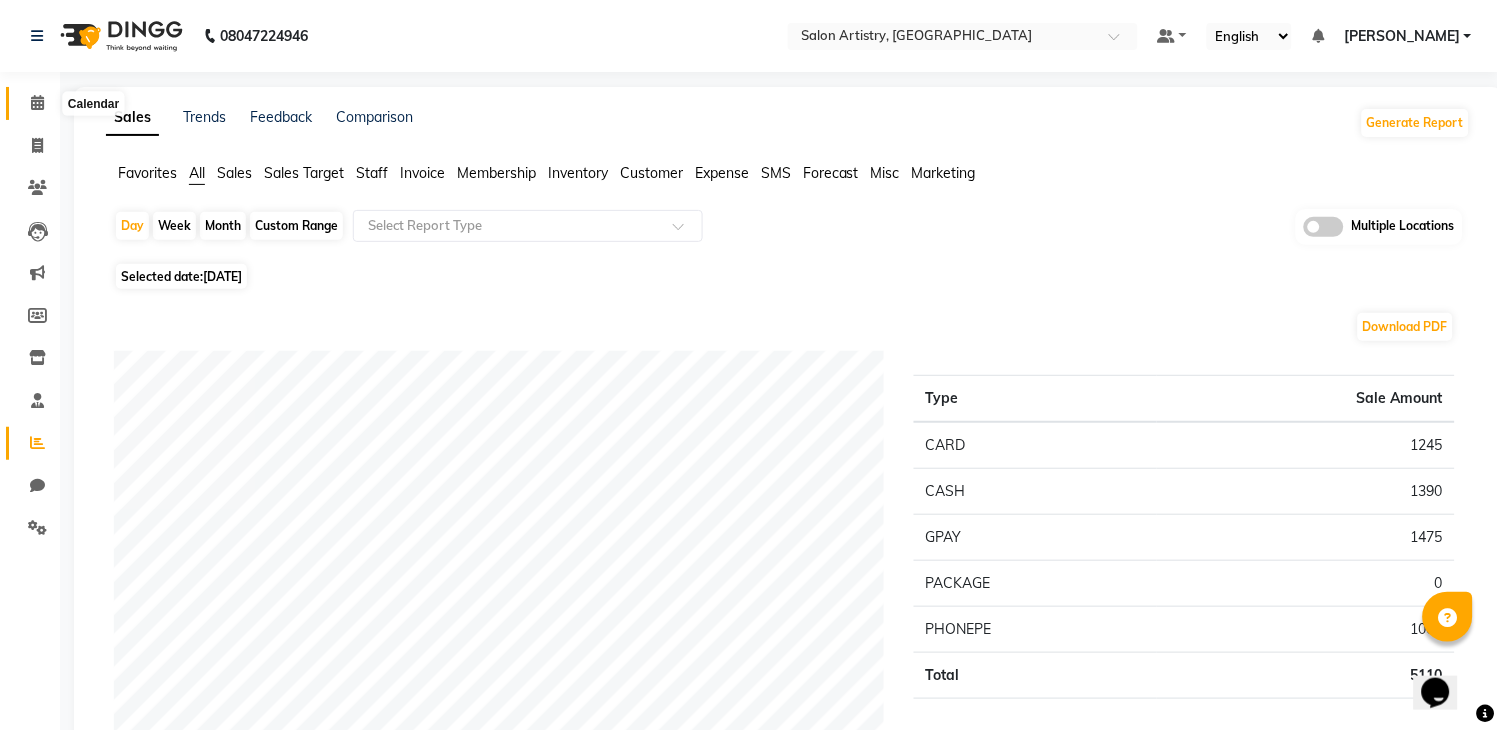 click 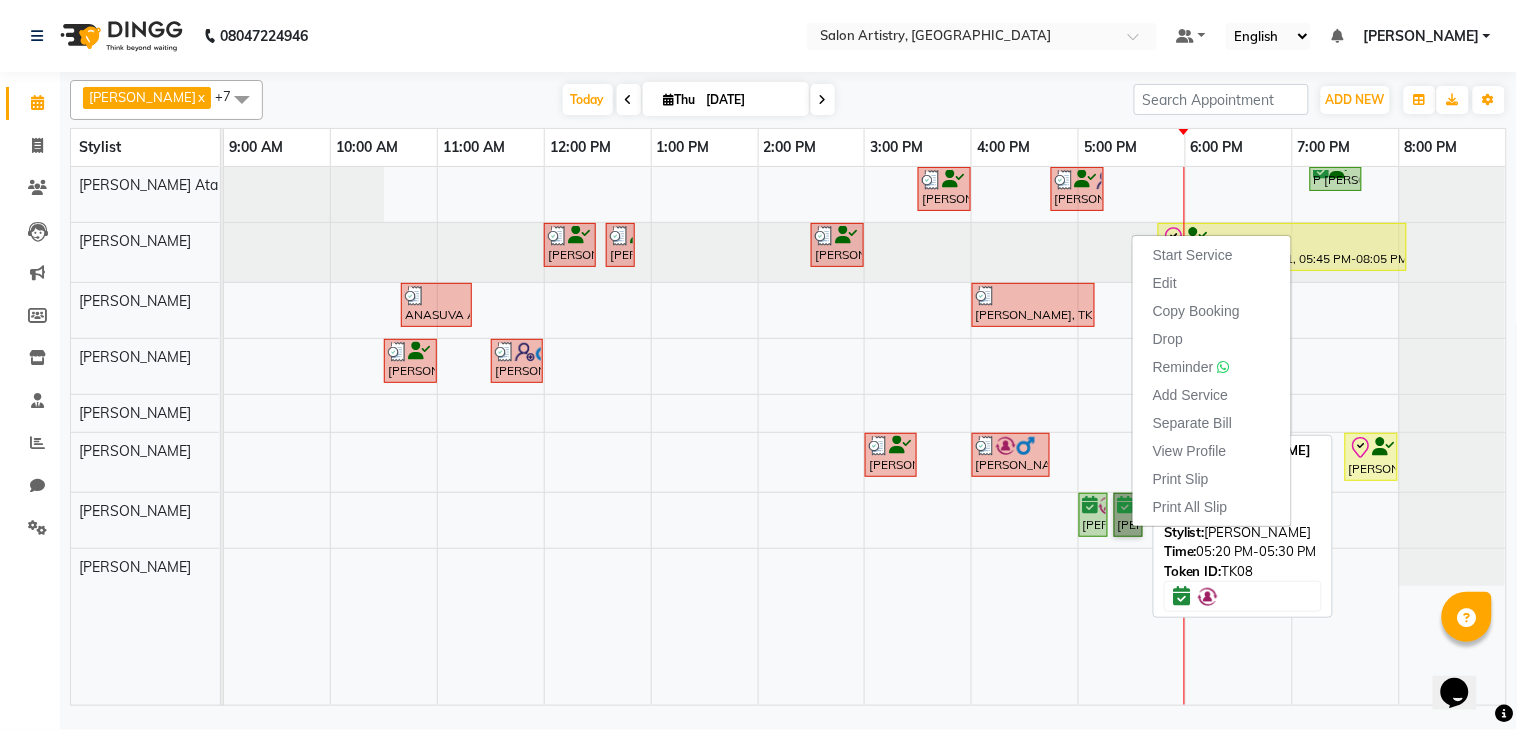 click on "[PERSON_NAME], TK08, 05:20 PM-05:30 PM, Threading - Eyebrows" at bounding box center [1128, 515] 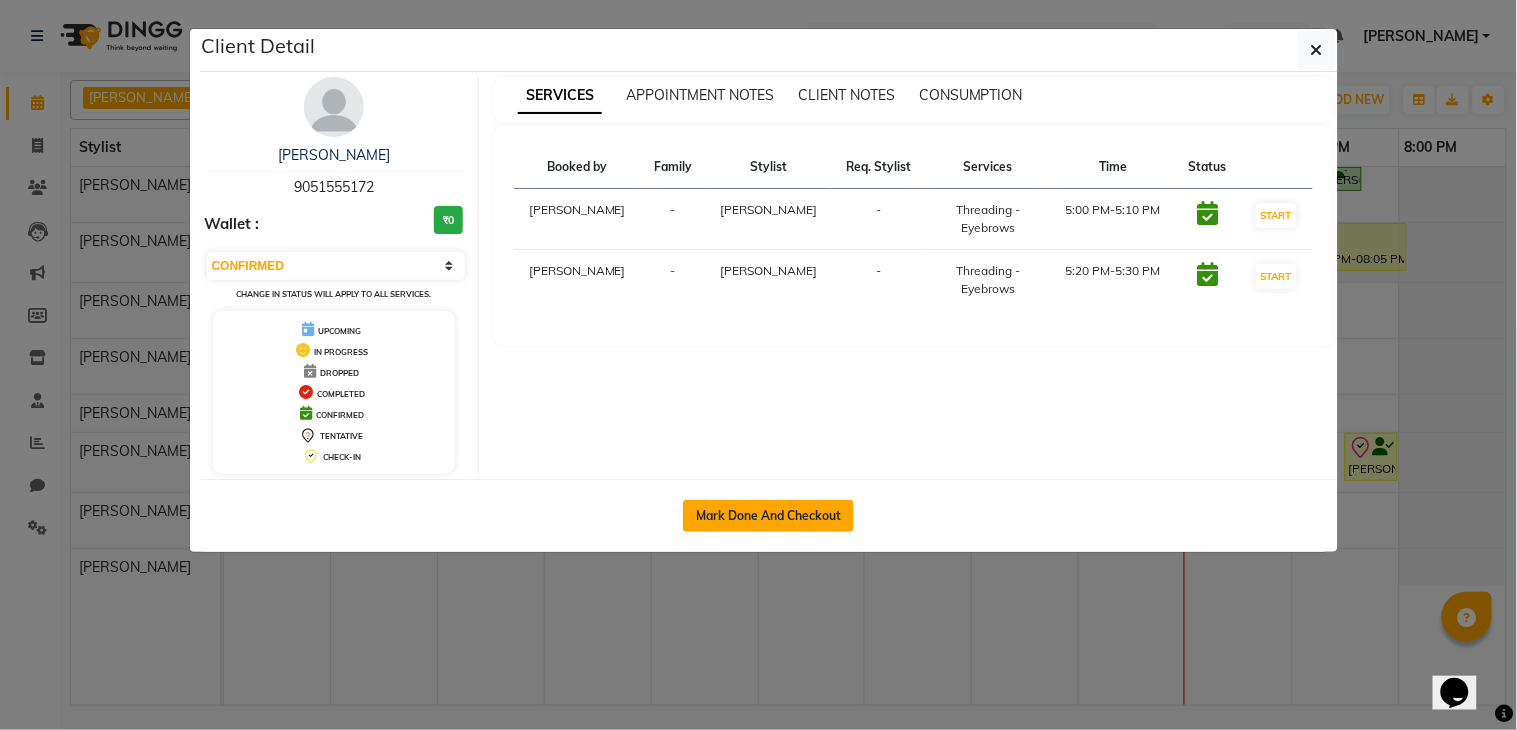 click on "Mark Done And Checkout" 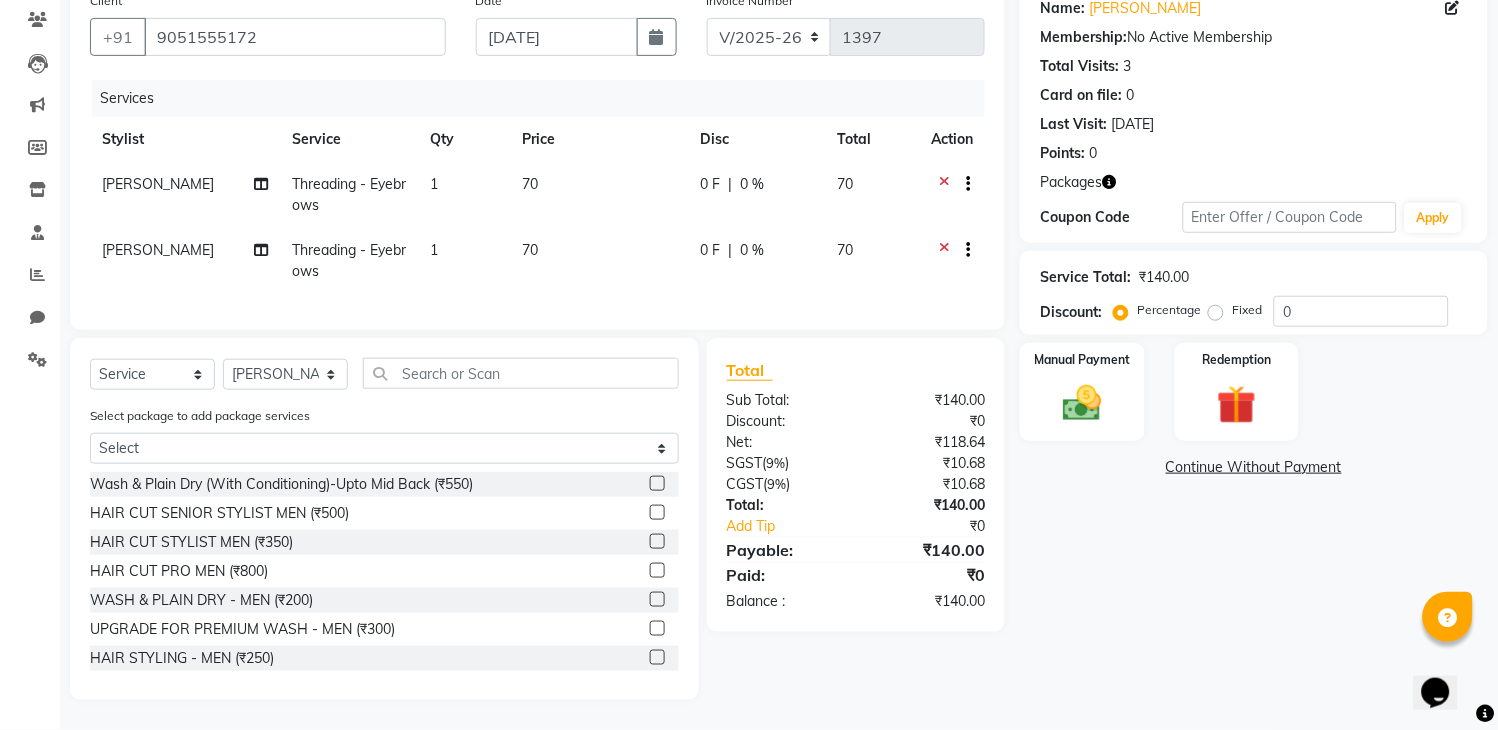 scroll, scrollTop: 186, scrollLeft: 0, axis: vertical 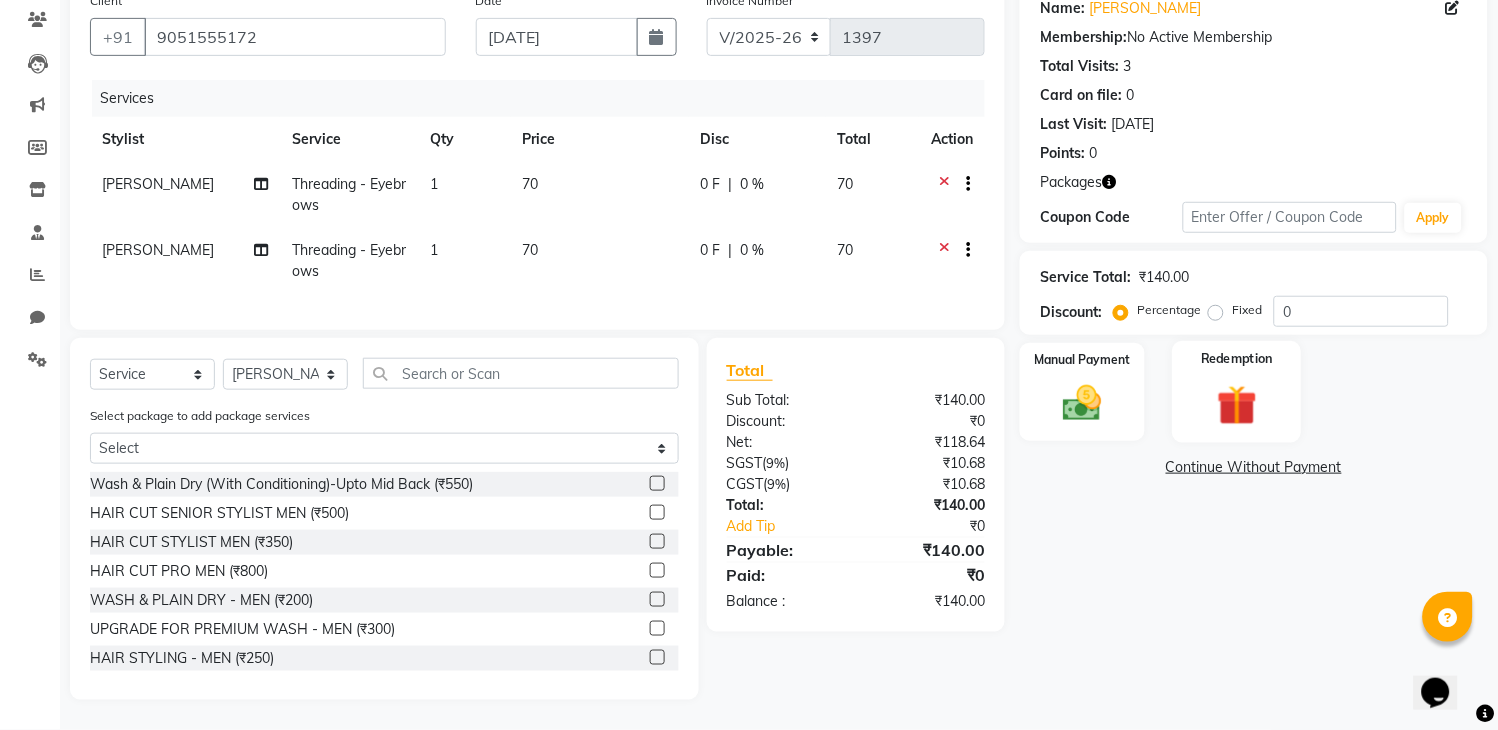 click 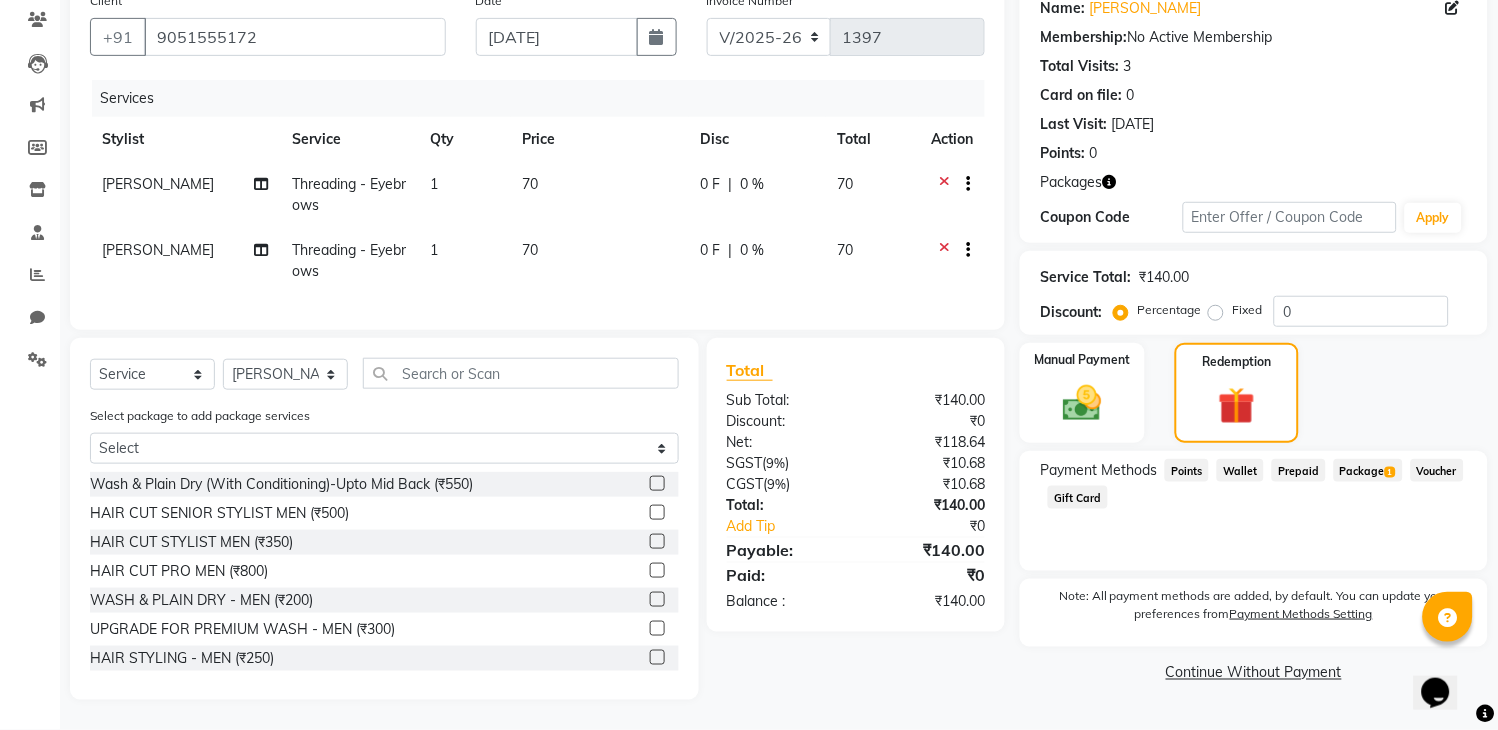 click on "Package  1" 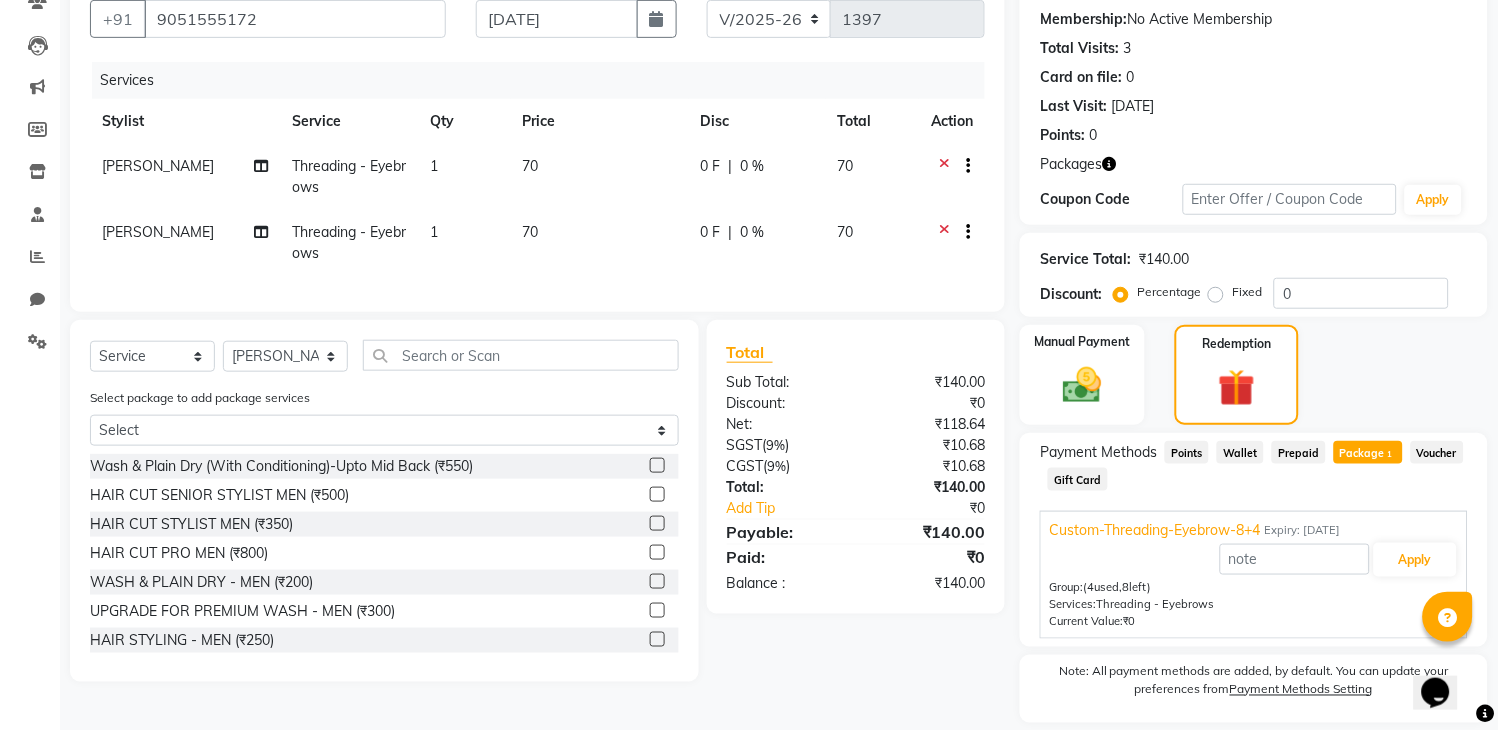 scroll, scrollTop: 248, scrollLeft: 0, axis: vertical 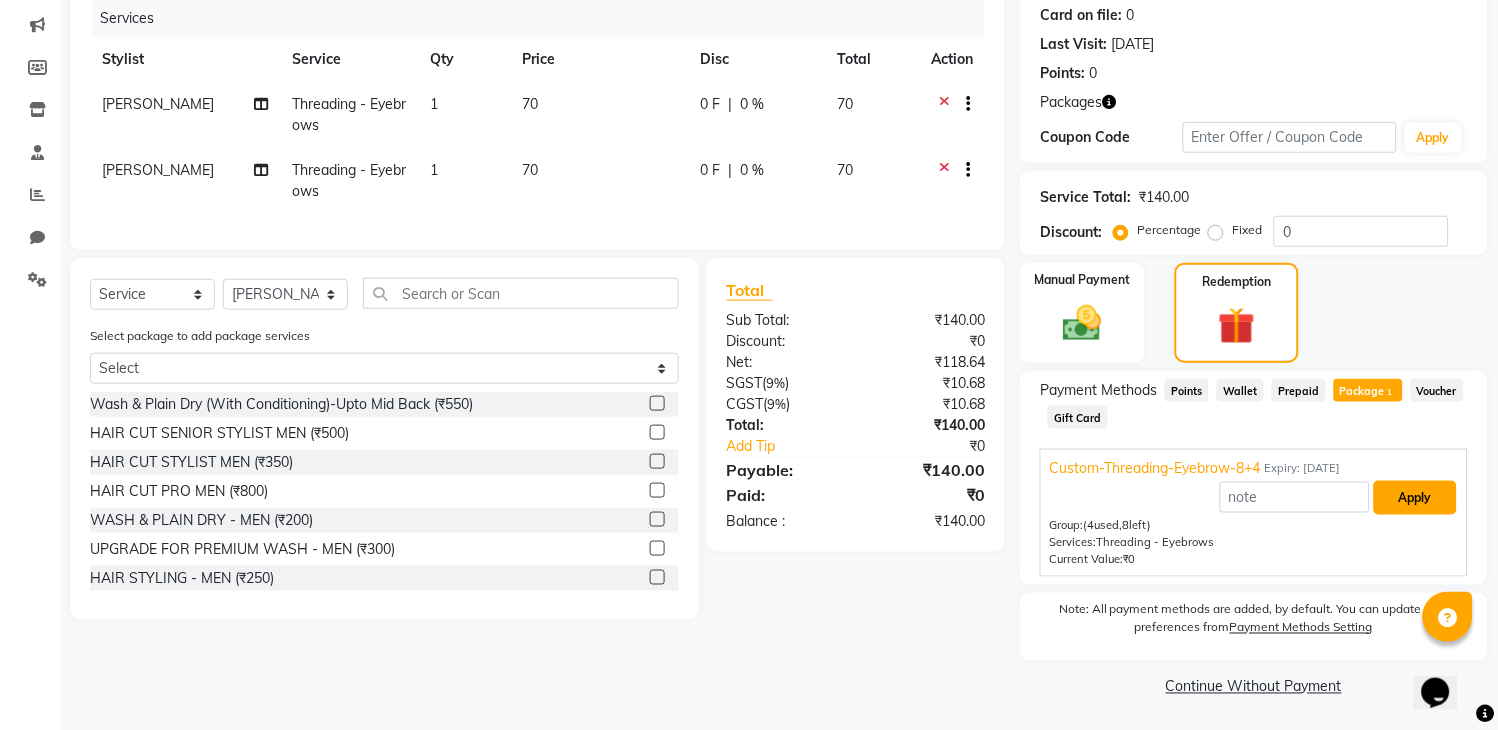 click on "Apply" at bounding box center [1415, 498] 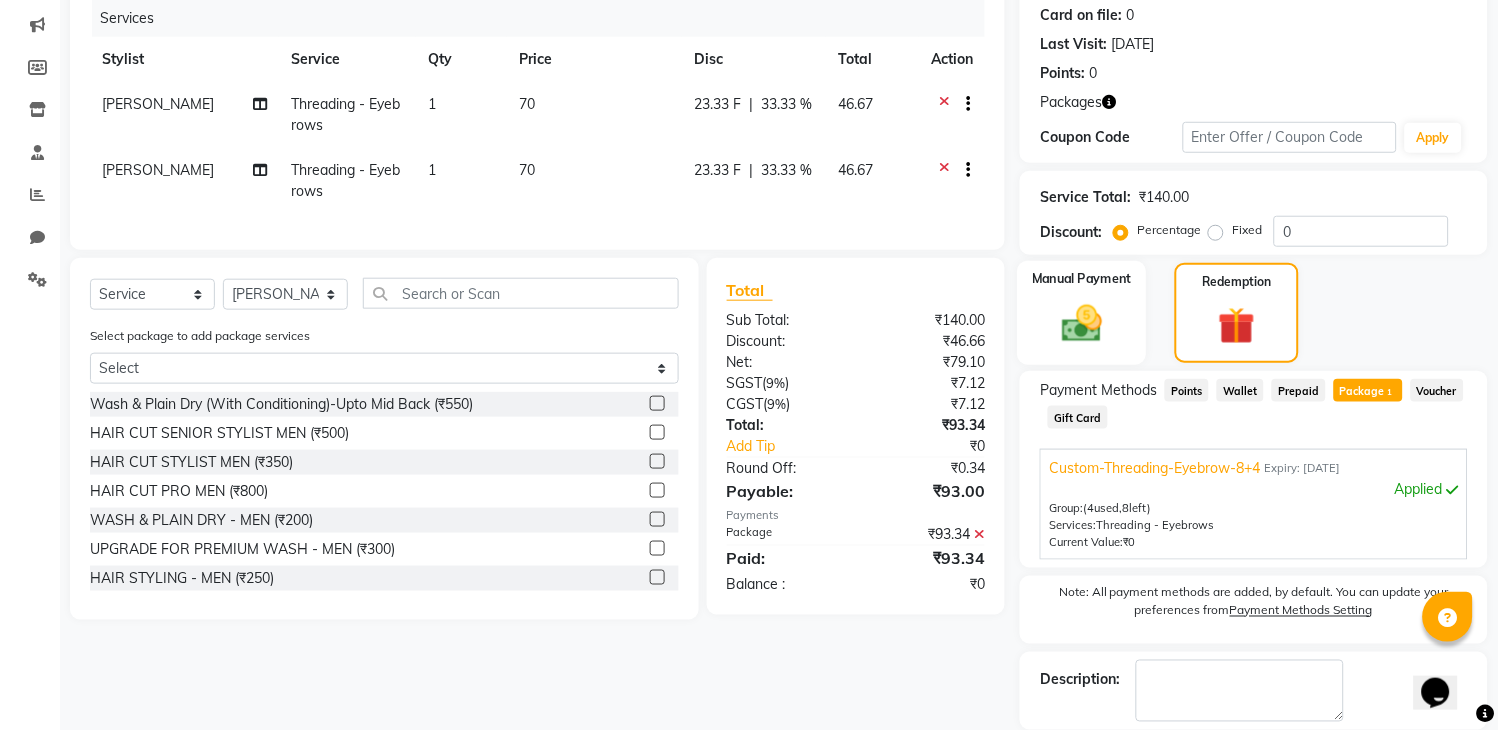 click 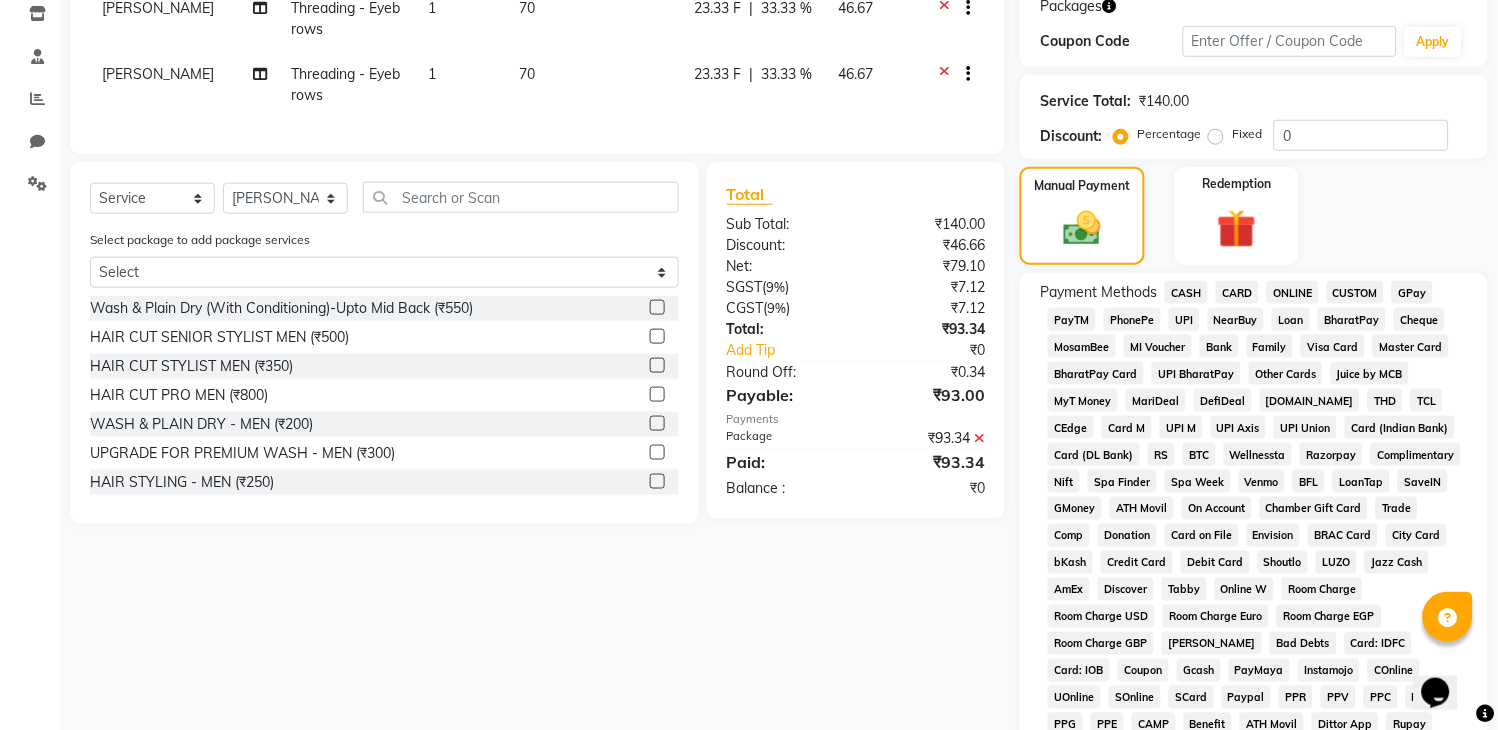 scroll, scrollTop: 471, scrollLeft: 0, axis: vertical 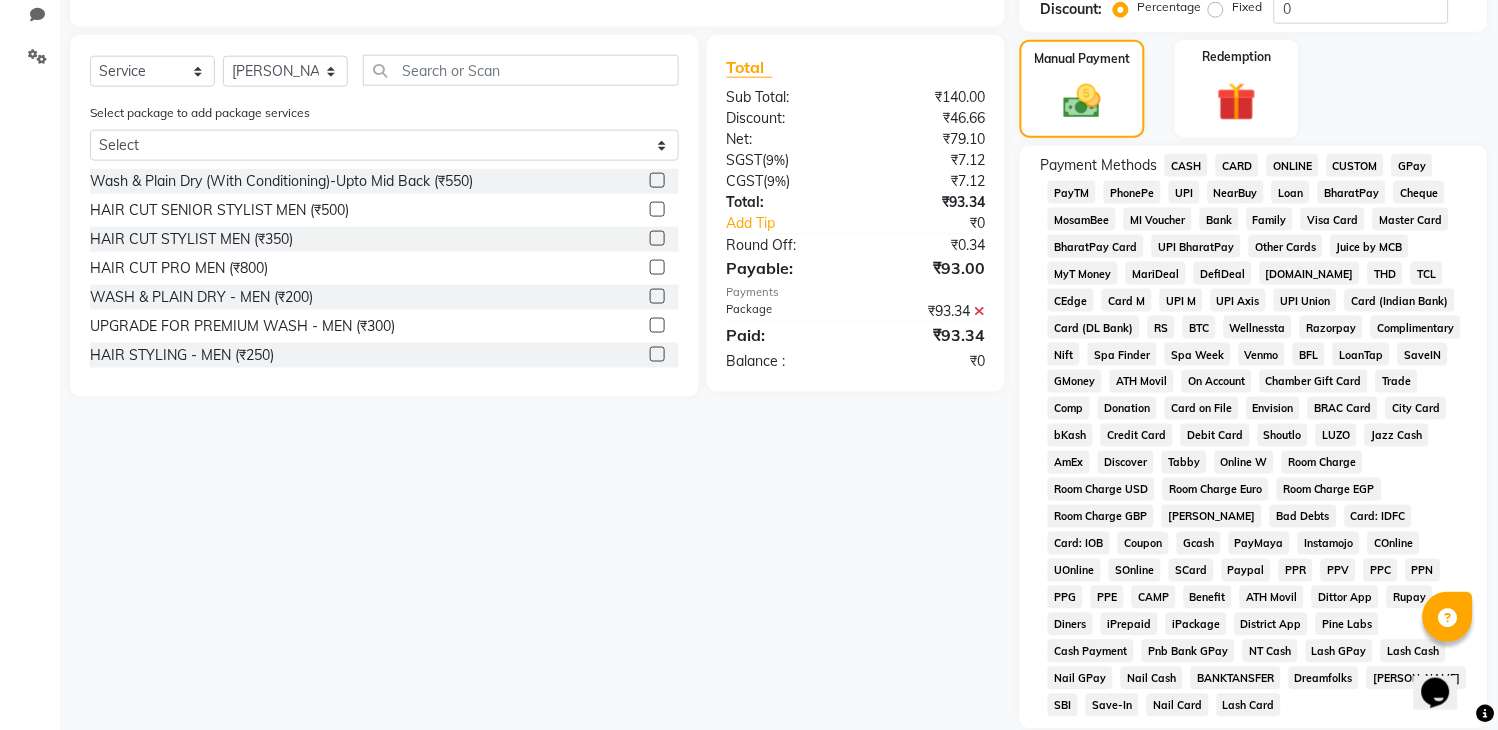 click on "CASH" 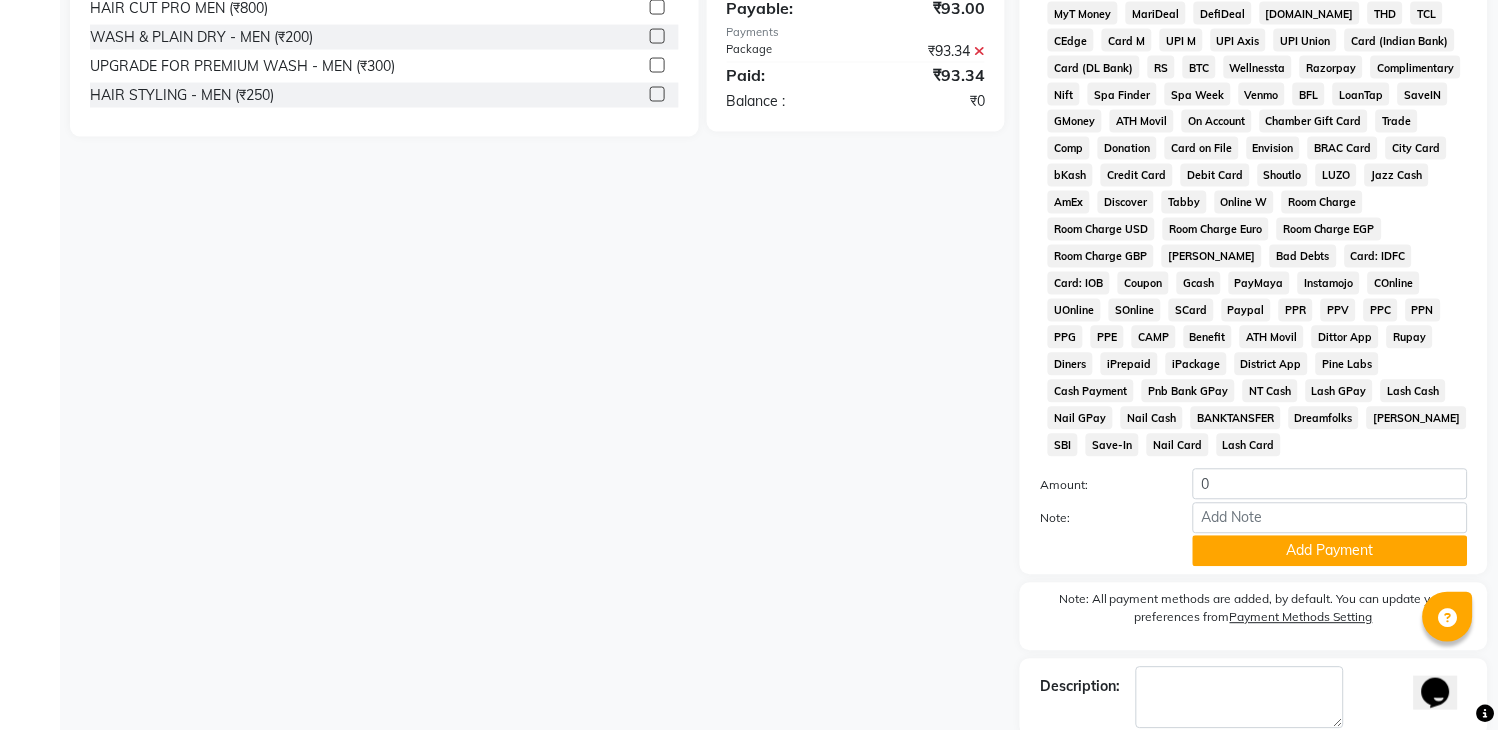 scroll, scrollTop: 842, scrollLeft: 0, axis: vertical 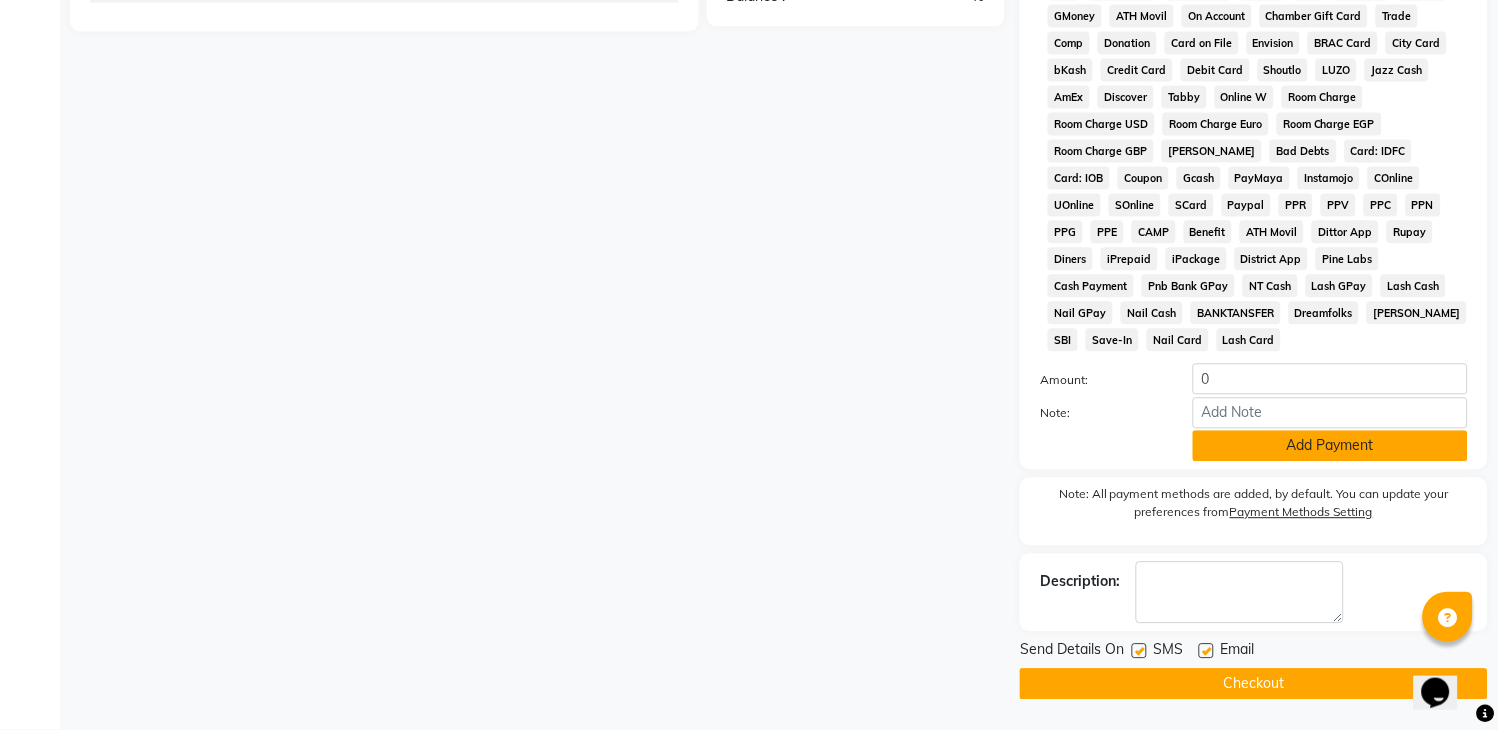 click on "Add Payment" 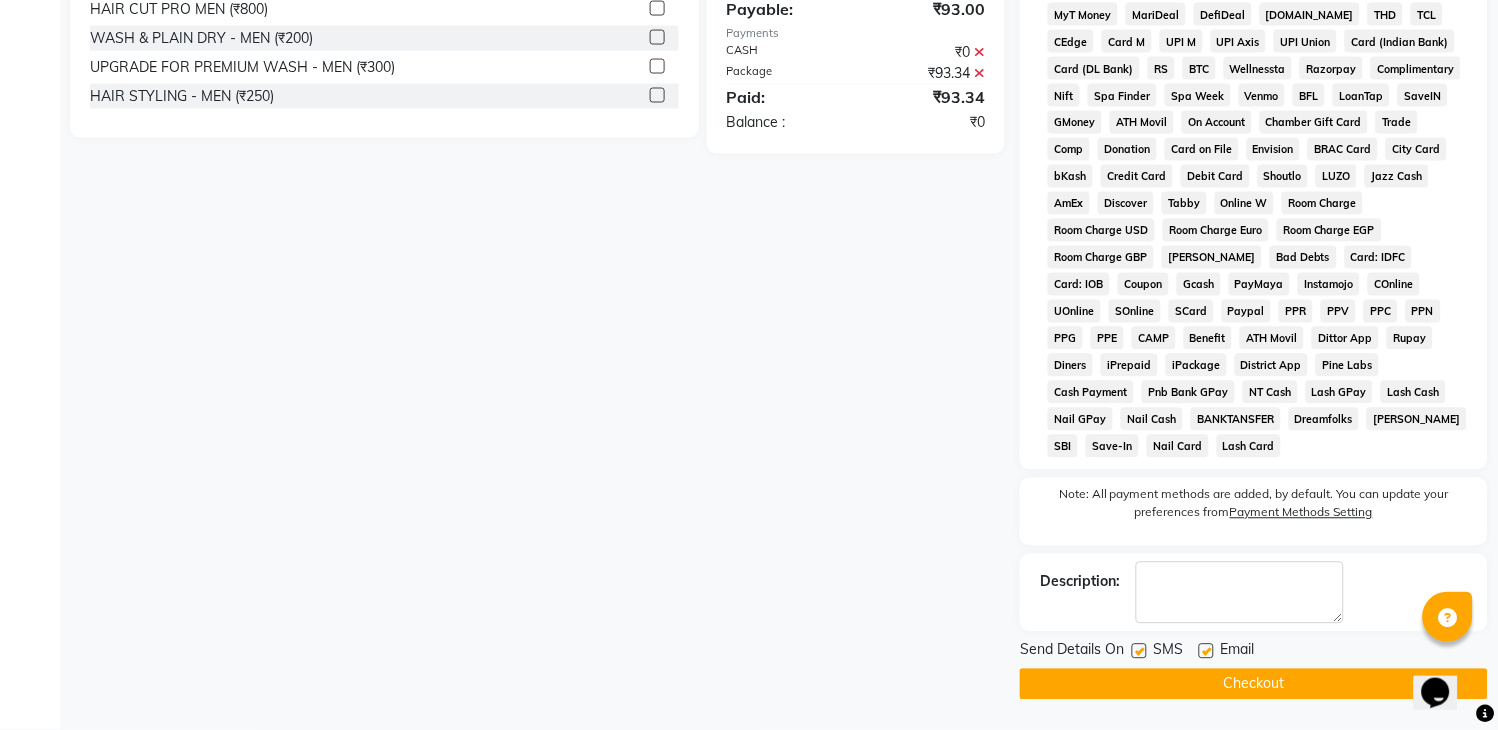 scroll, scrollTop: 735, scrollLeft: 0, axis: vertical 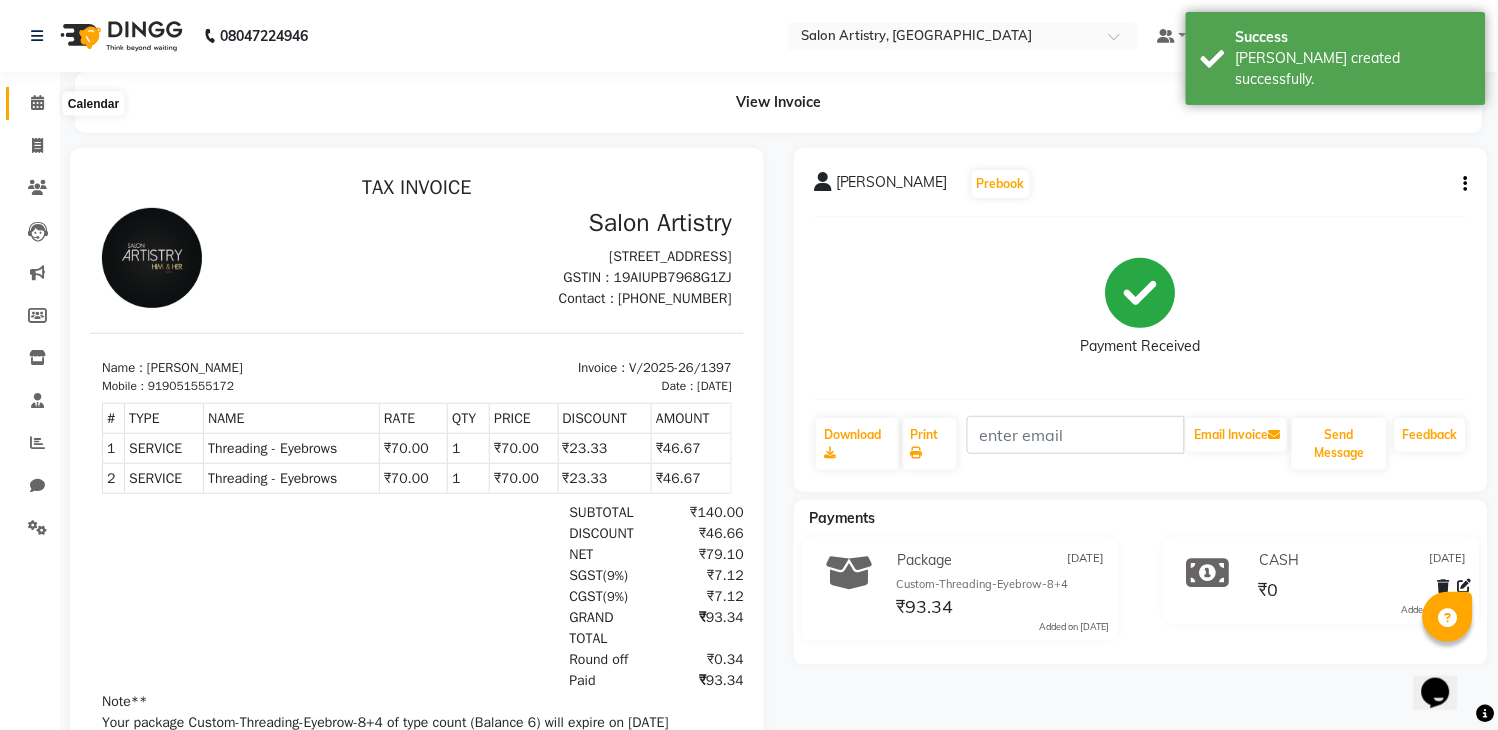 click 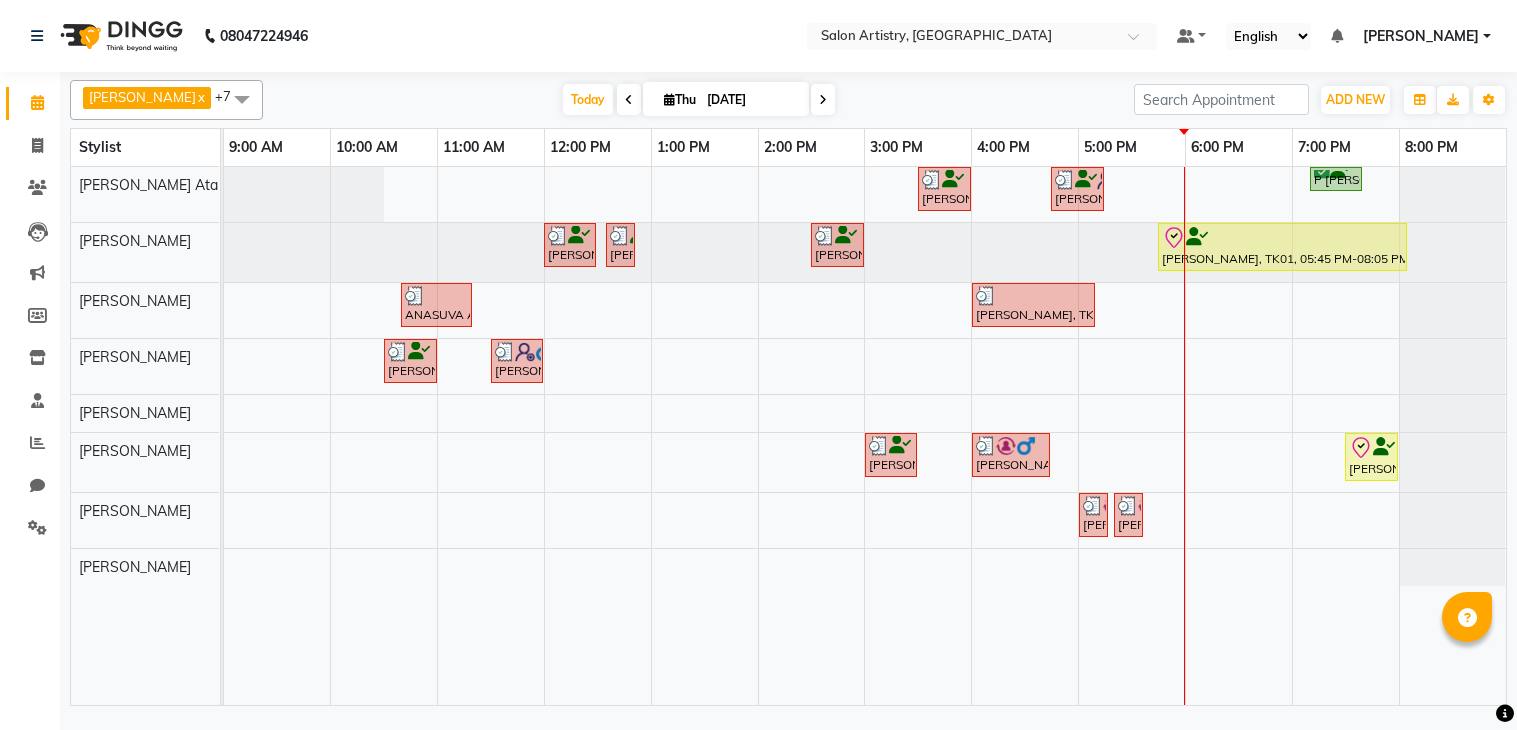 scroll, scrollTop: 0, scrollLeft: 0, axis: both 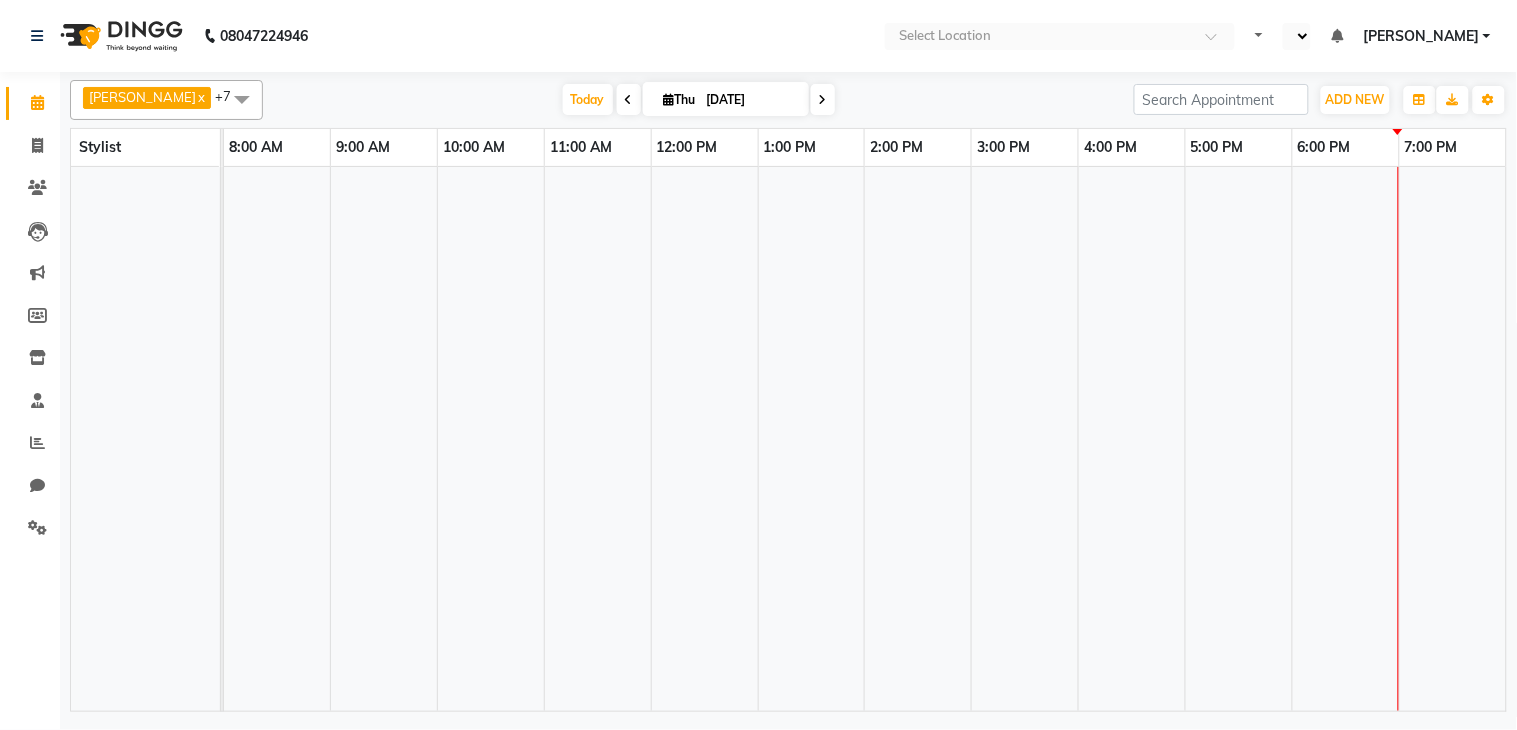 select on "en" 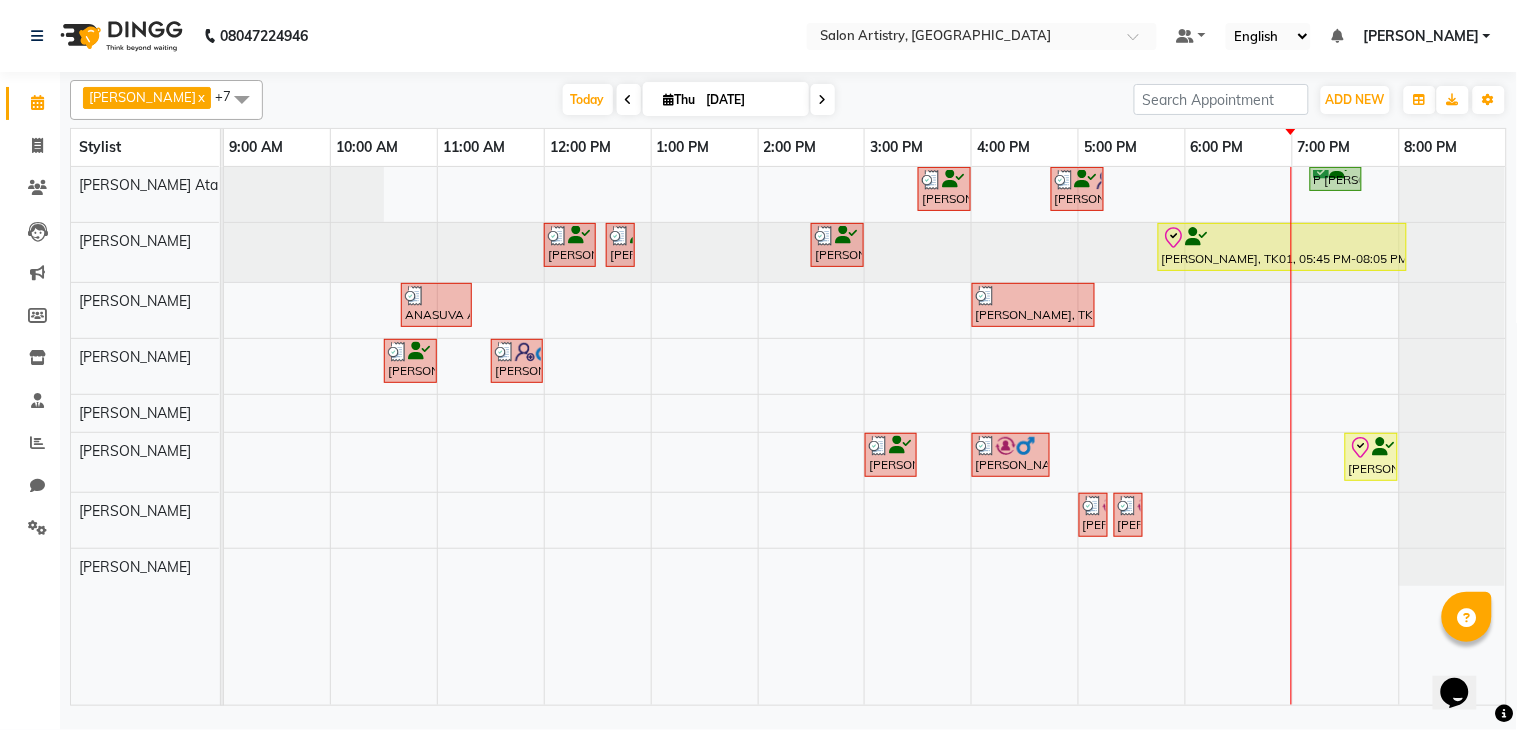 scroll, scrollTop: 0, scrollLeft: 0, axis: both 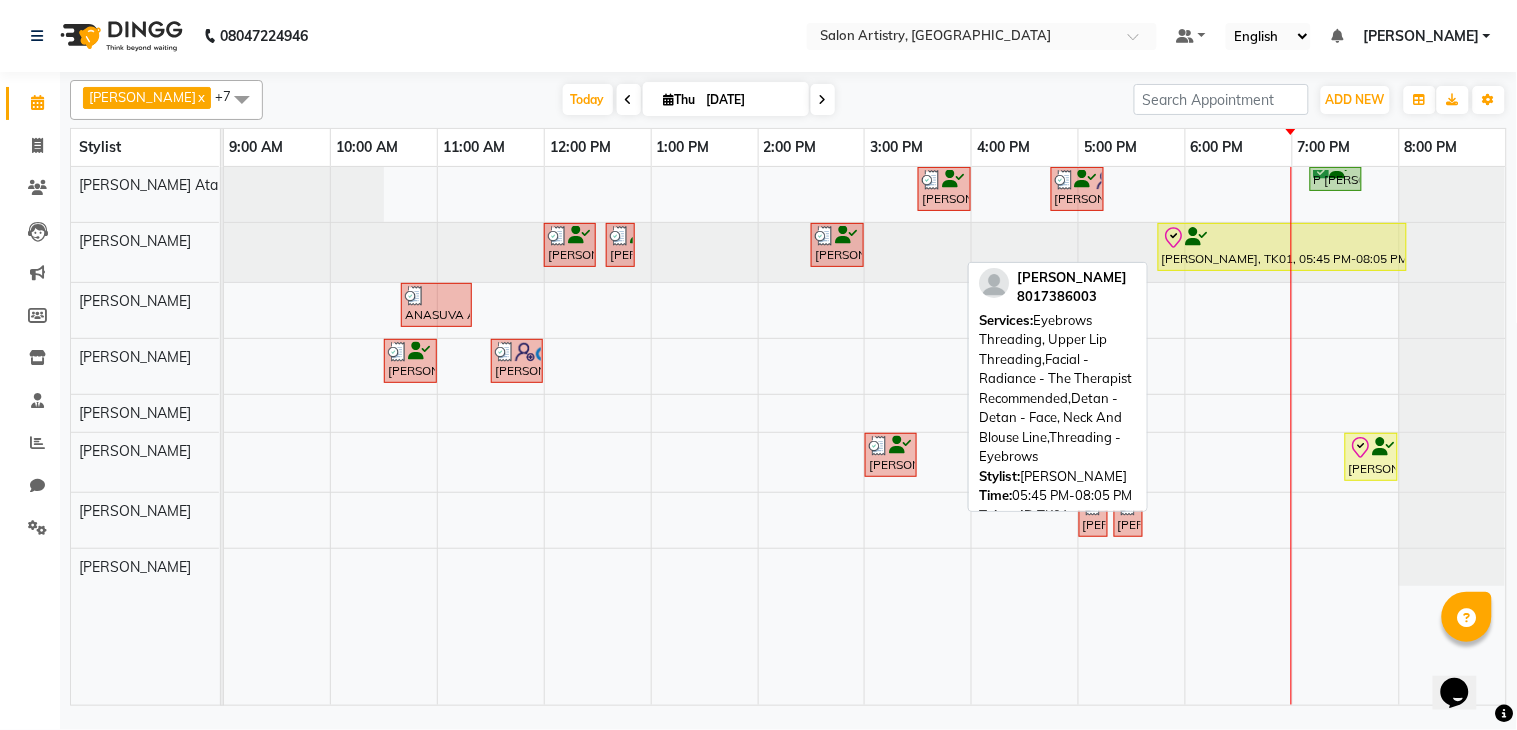 click at bounding box center (1282, 238) 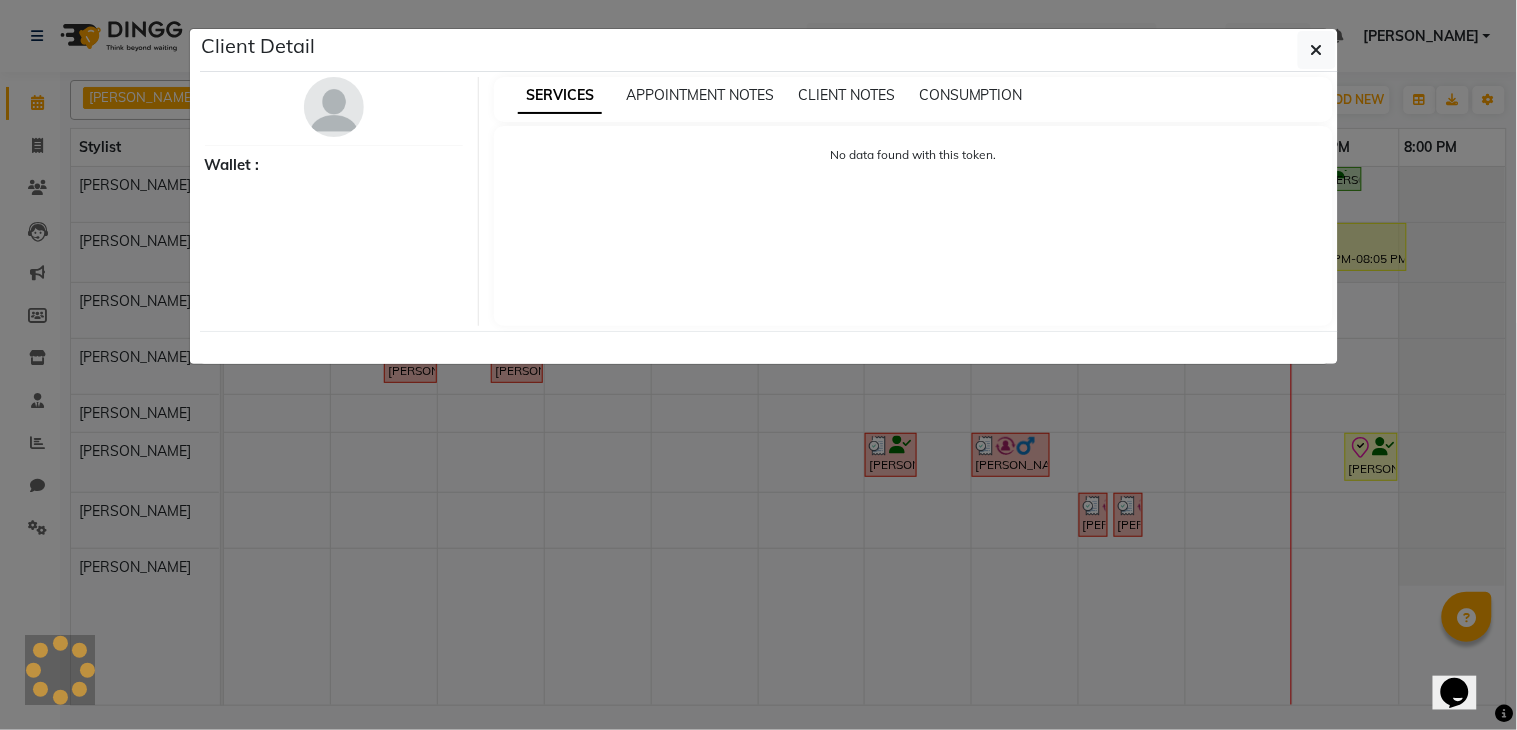 select on "8" 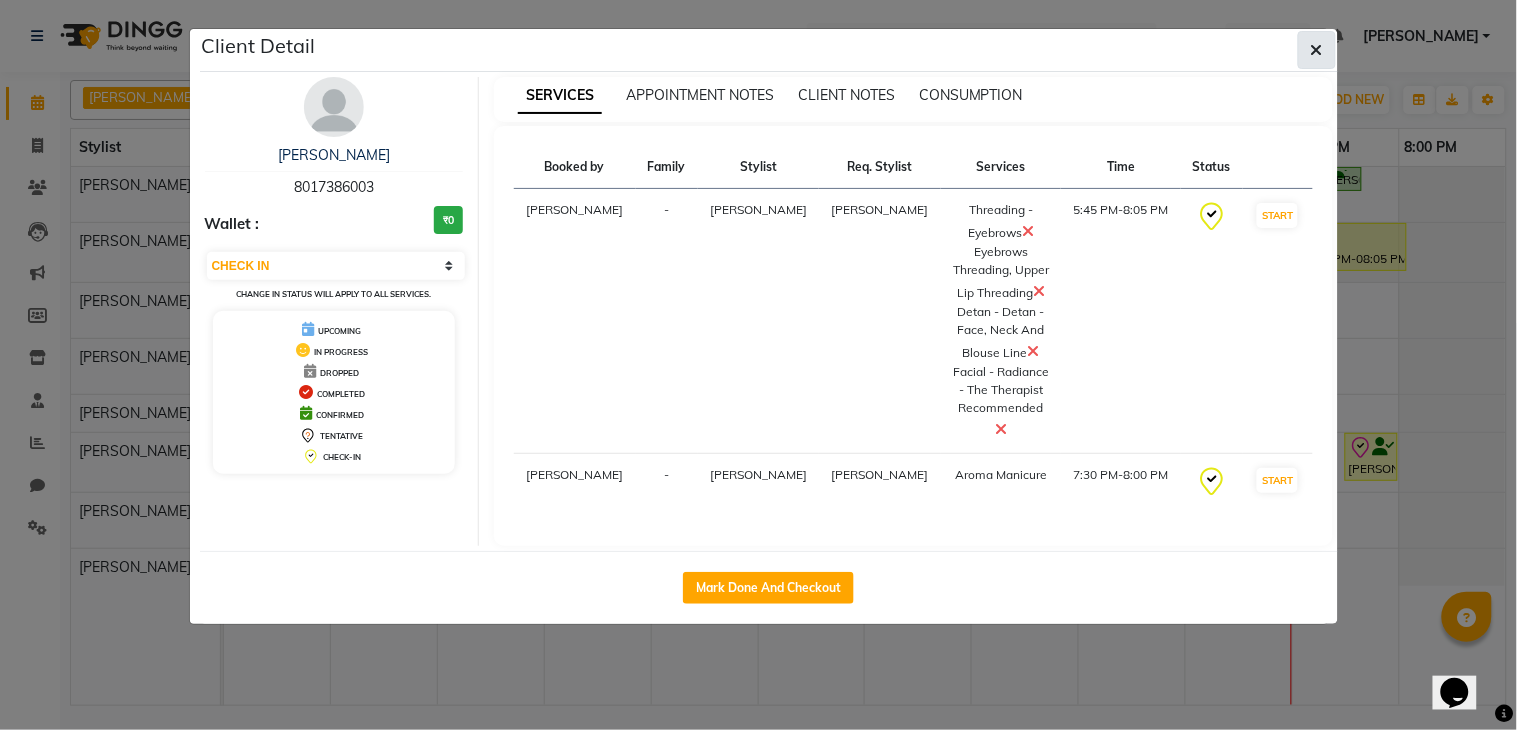 click 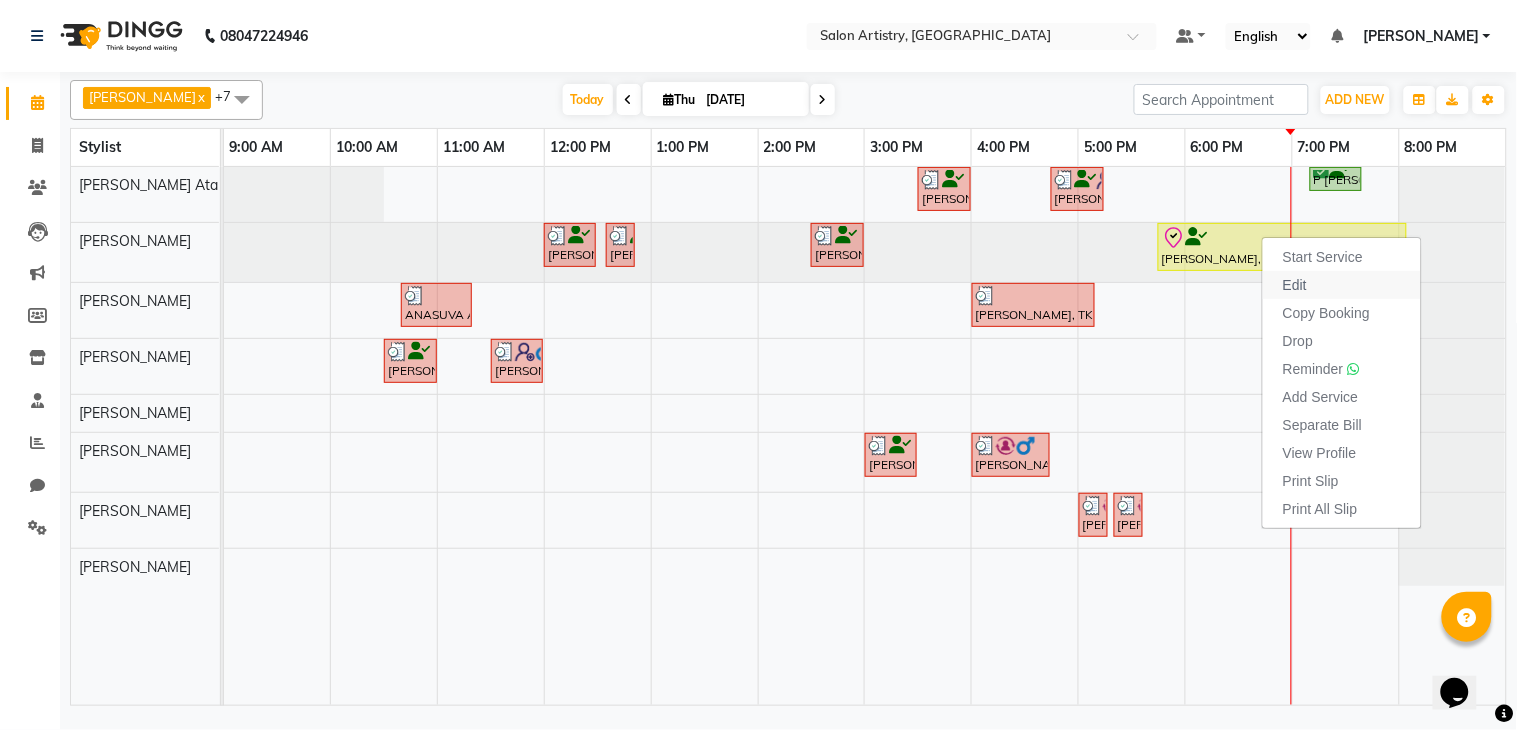 click on "Edit" at bounding box center (1295, 285) 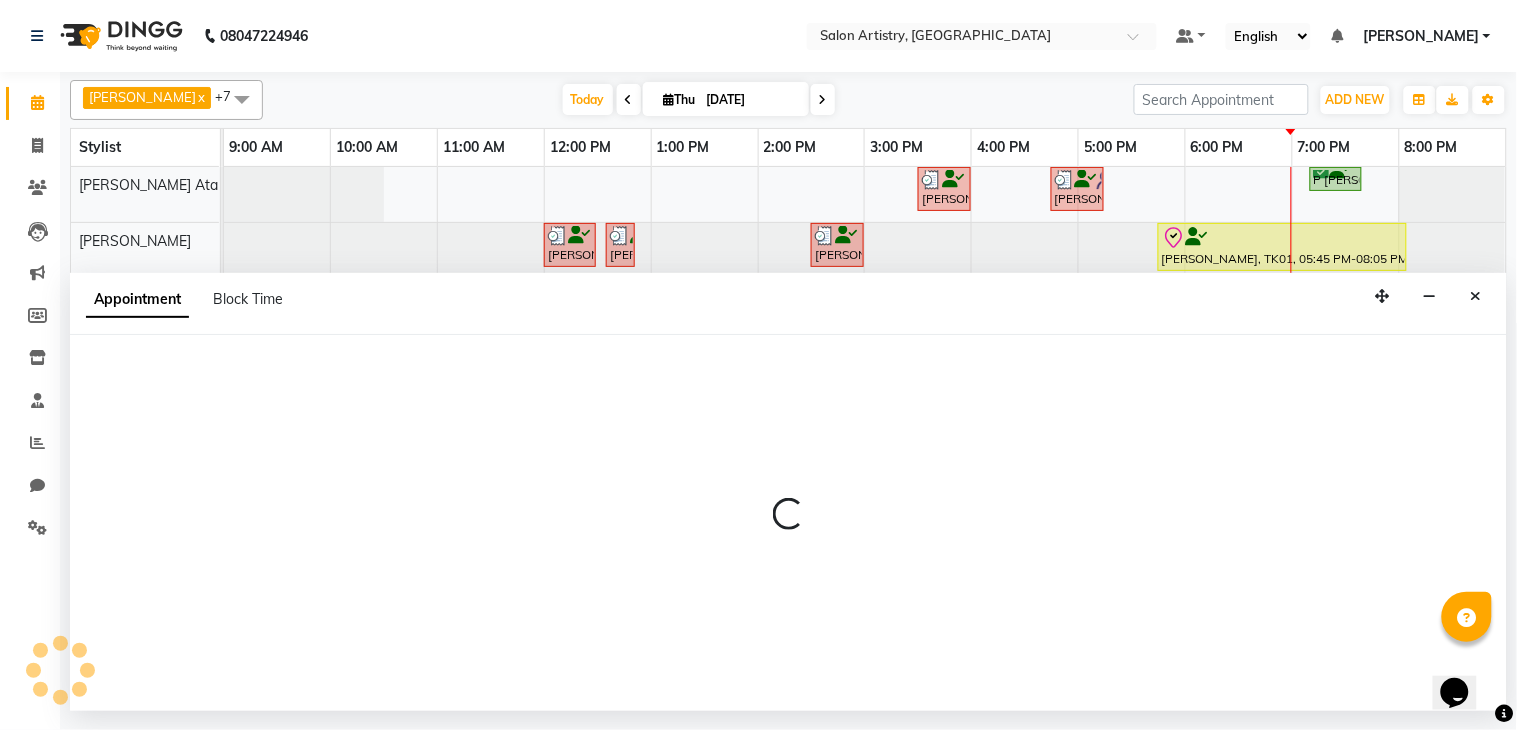 select on "tentative" 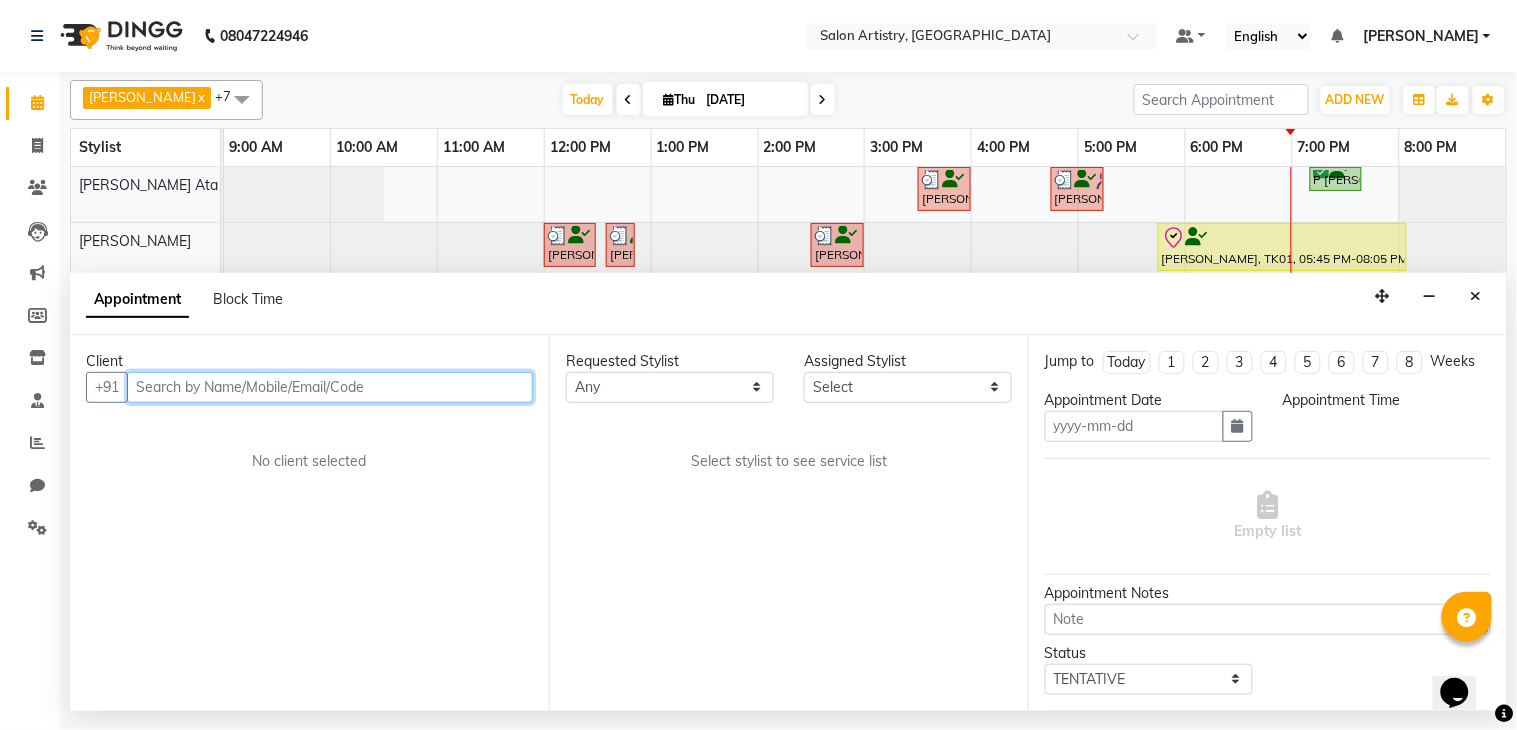 type on "[DATE]" 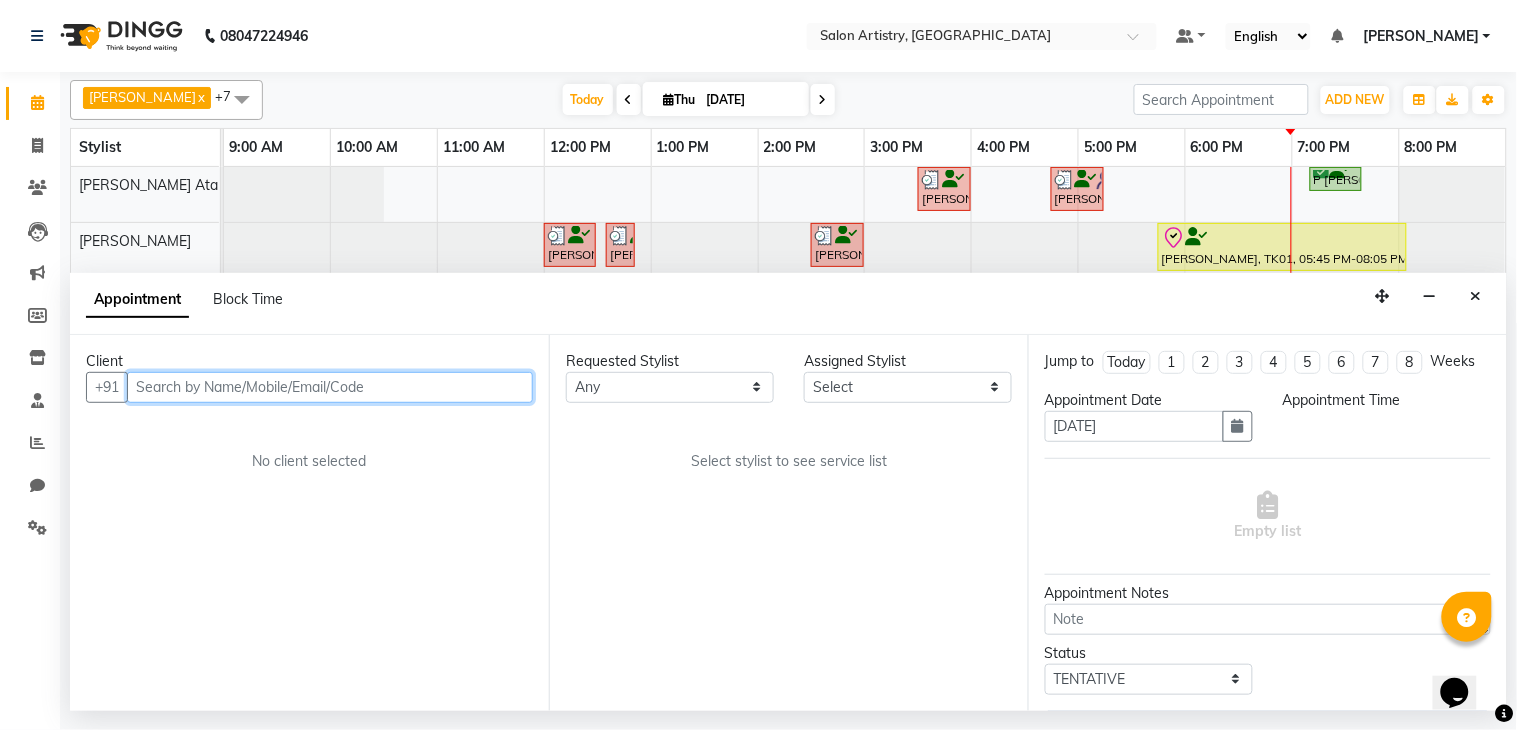 select on "check-in" 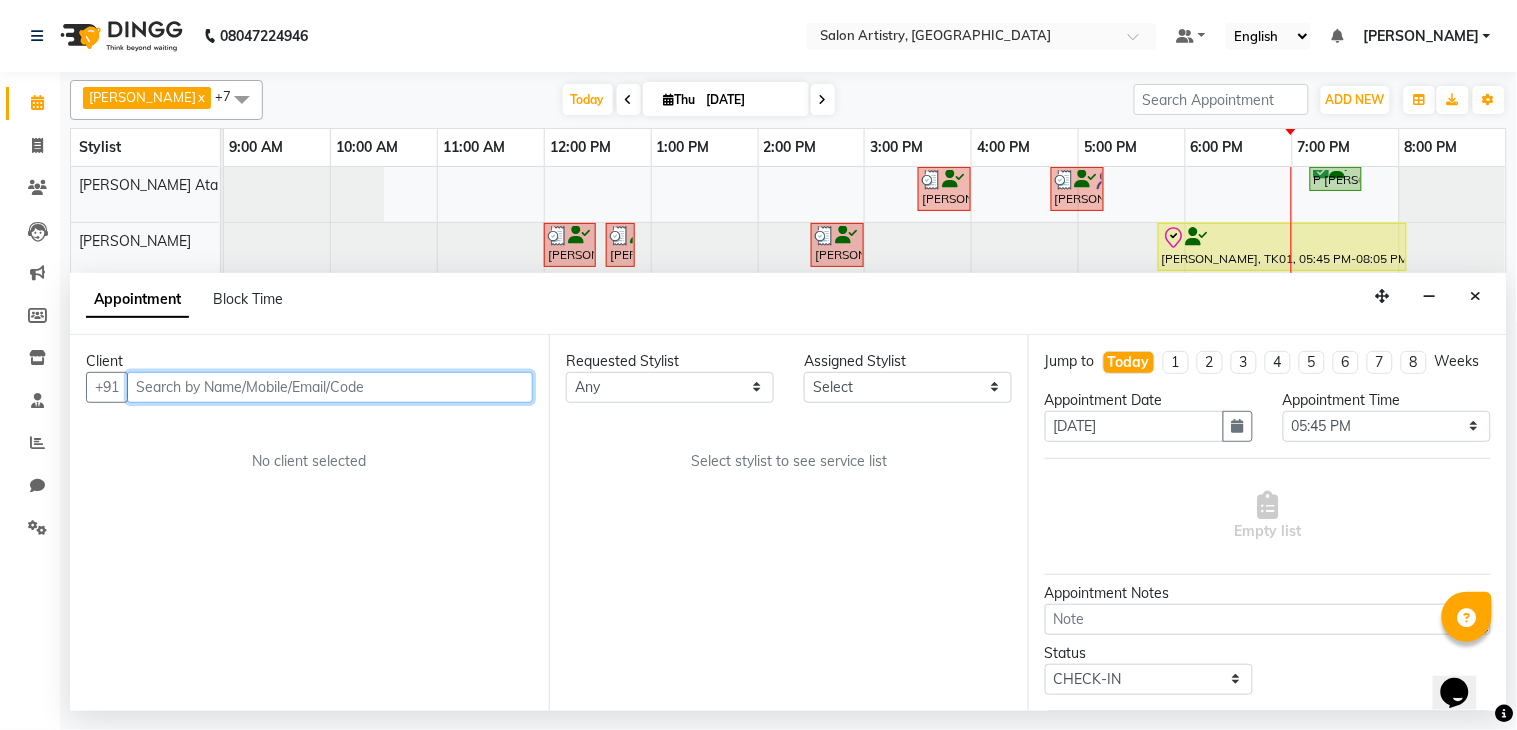 select on "79863" 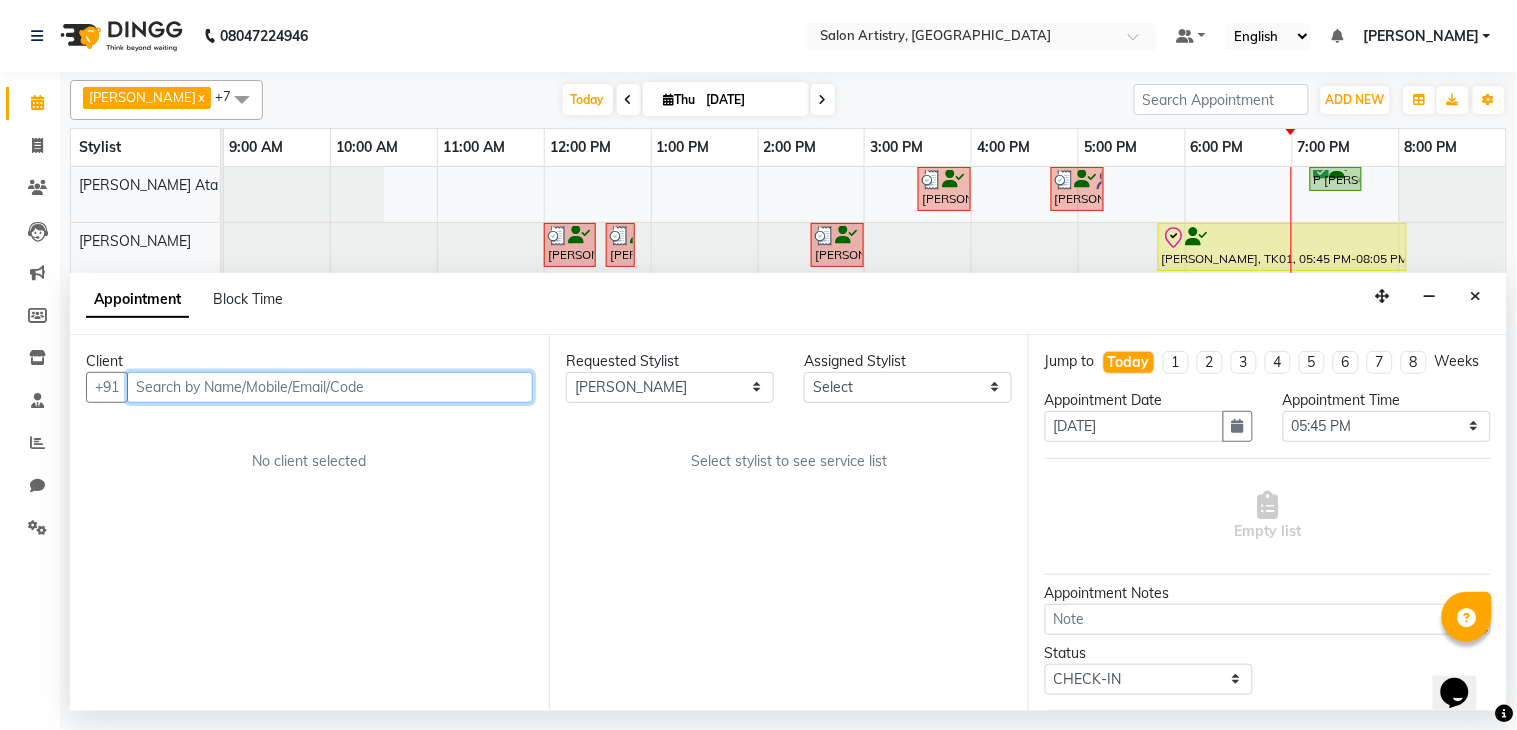 select on "79863" 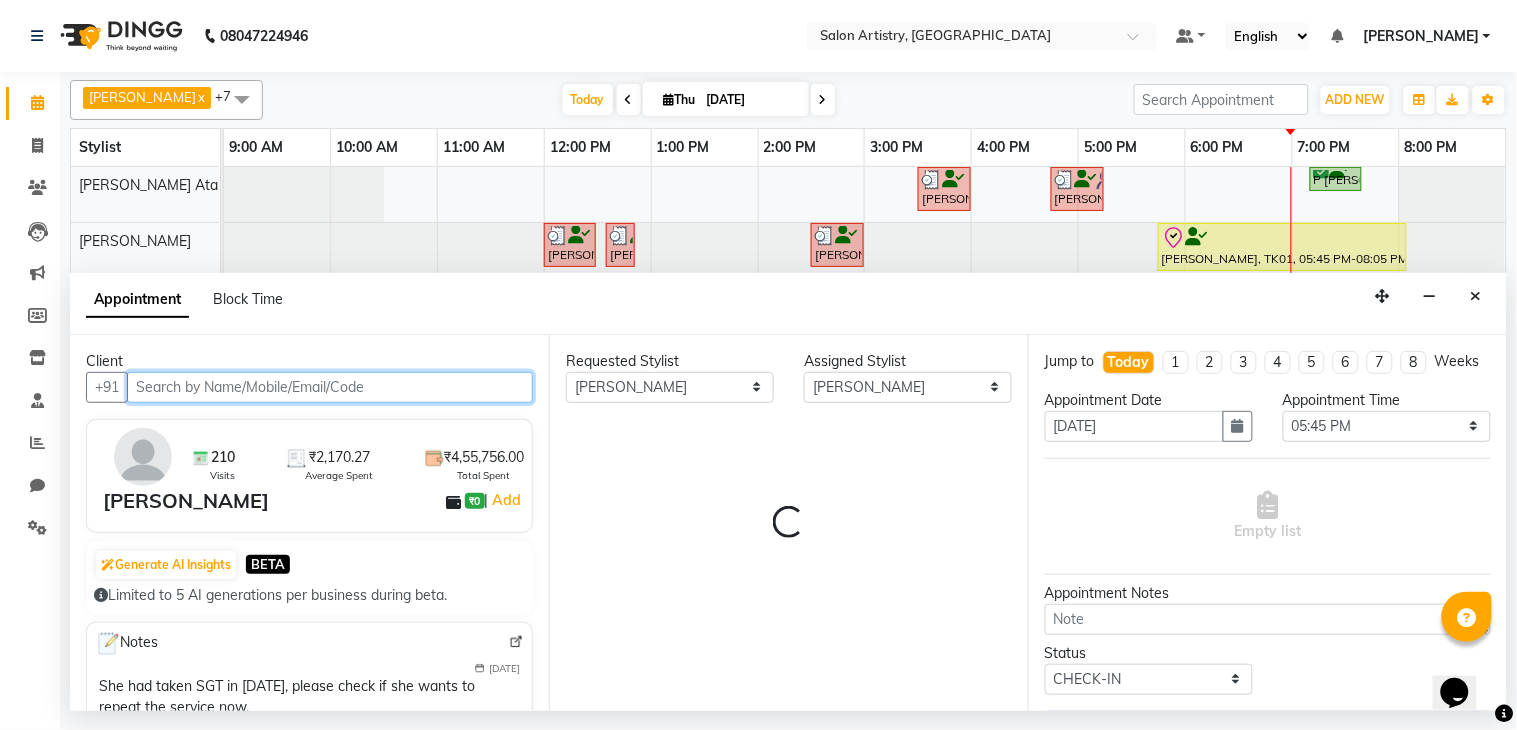 select on "4168" 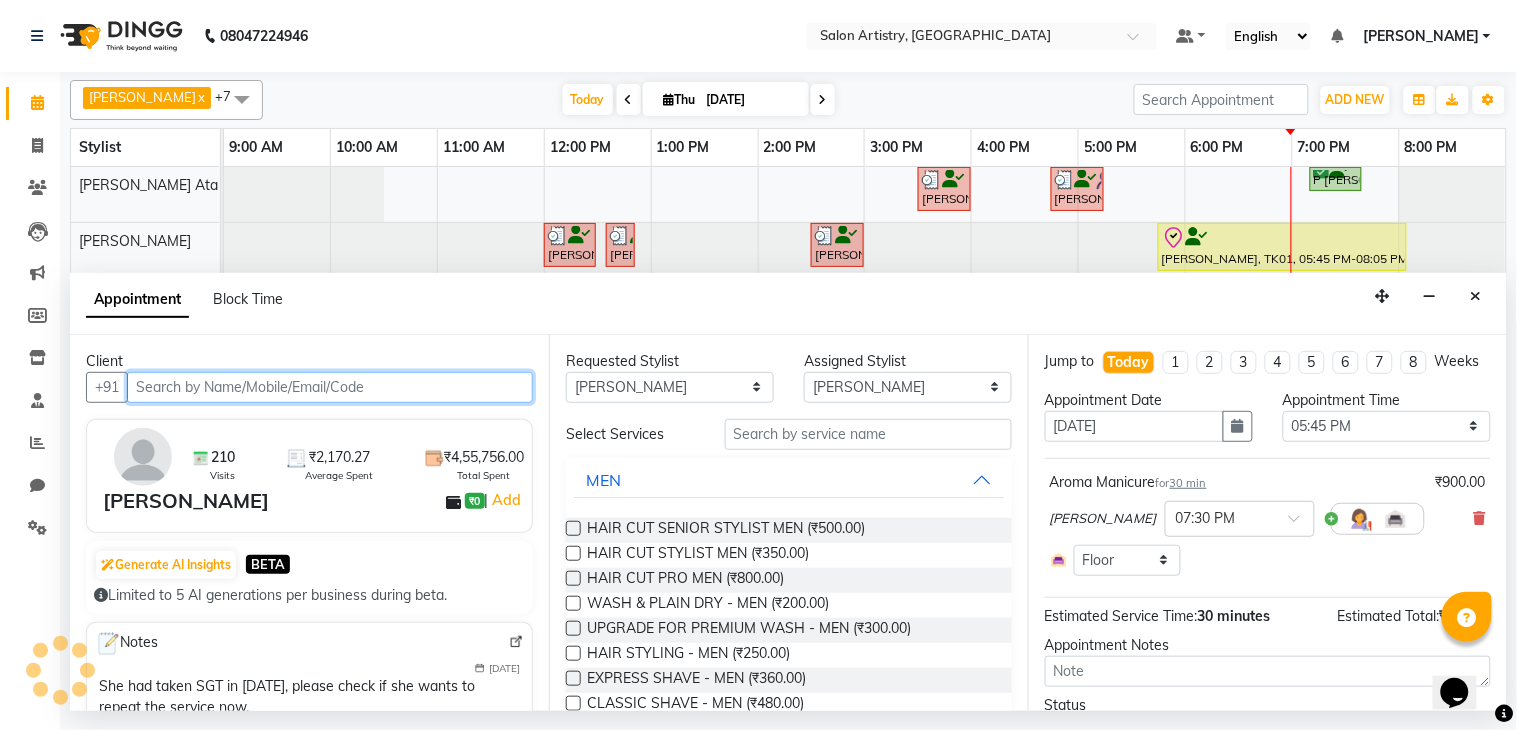 select on "4168" 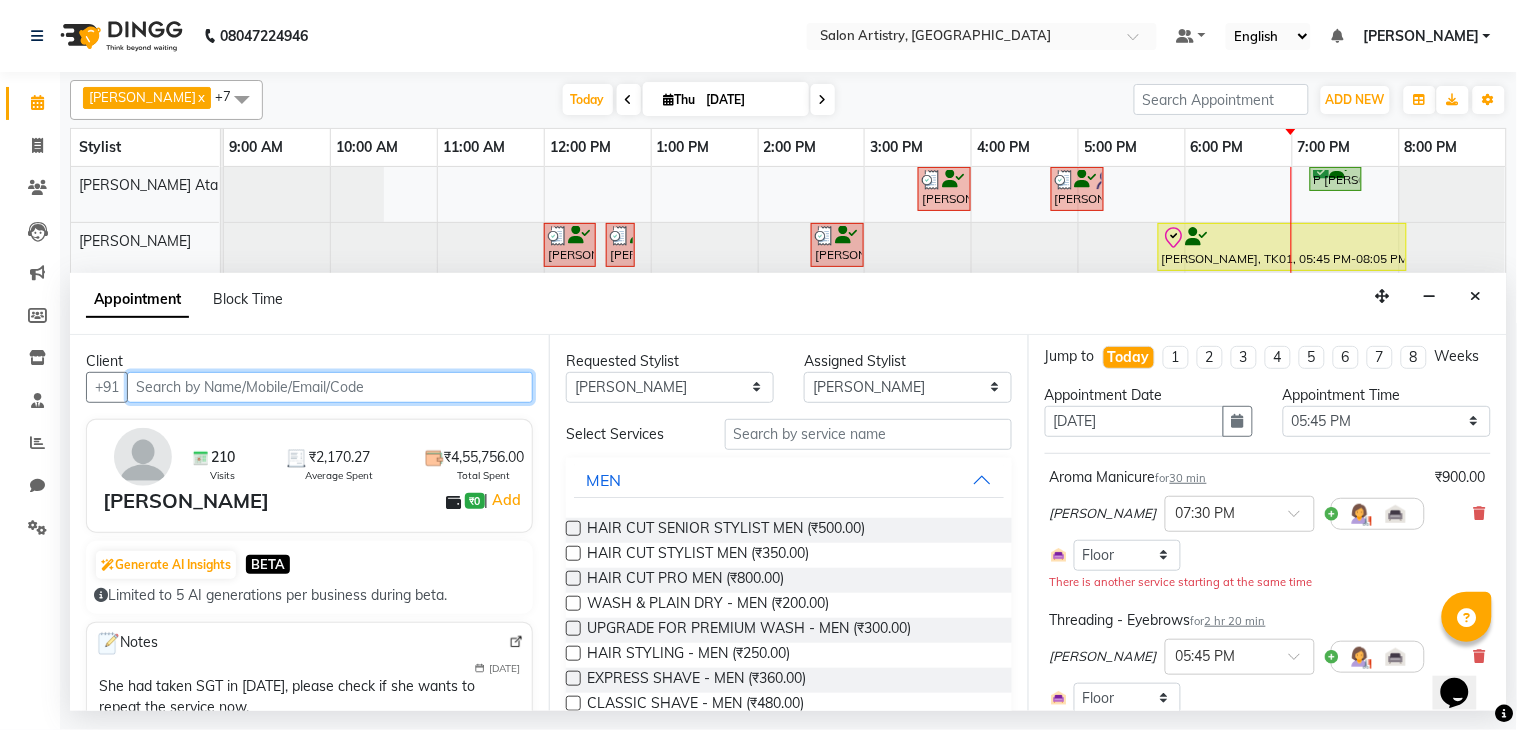scroll, scrollTop: 0, scrollLeft: 0, axis: both 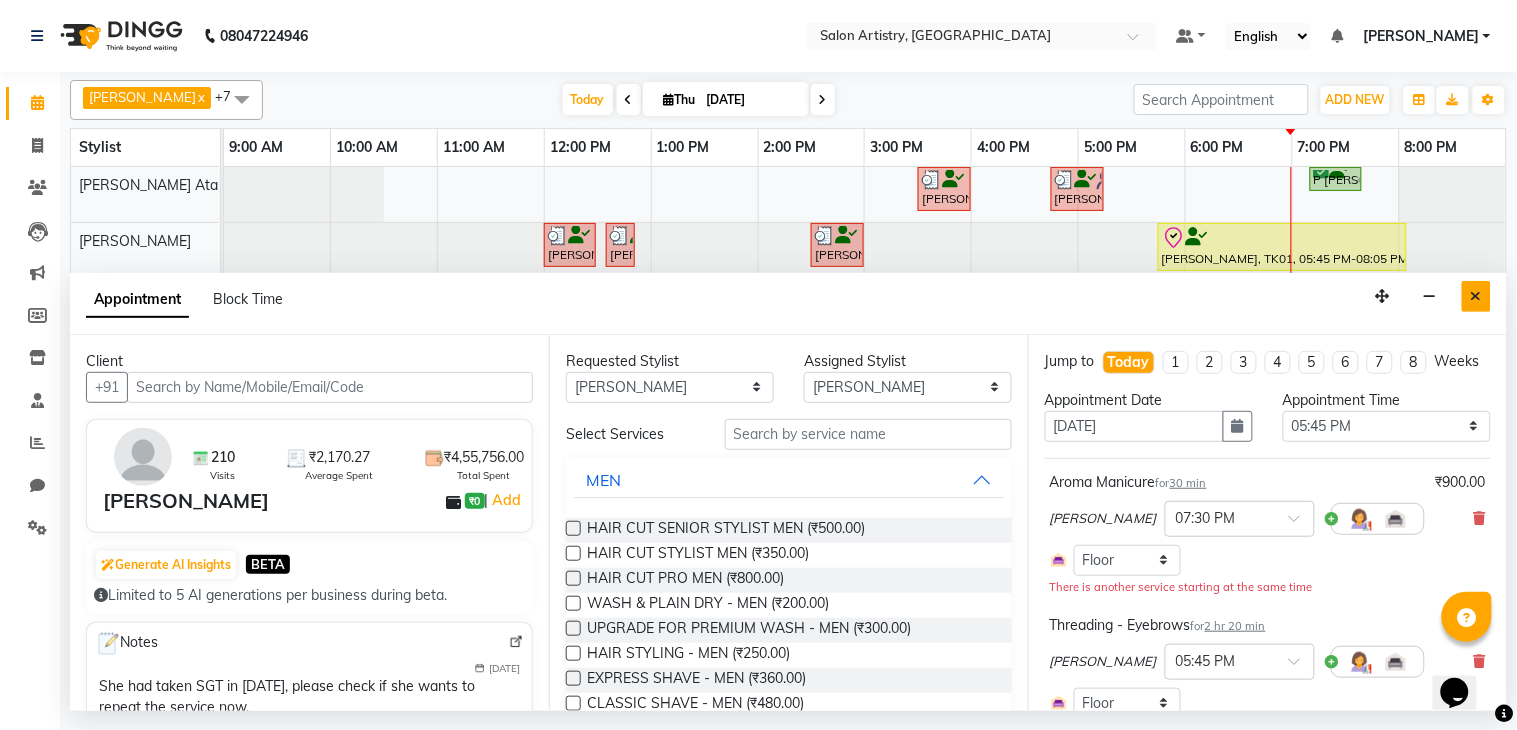 click at bounding box center (1476, 296) 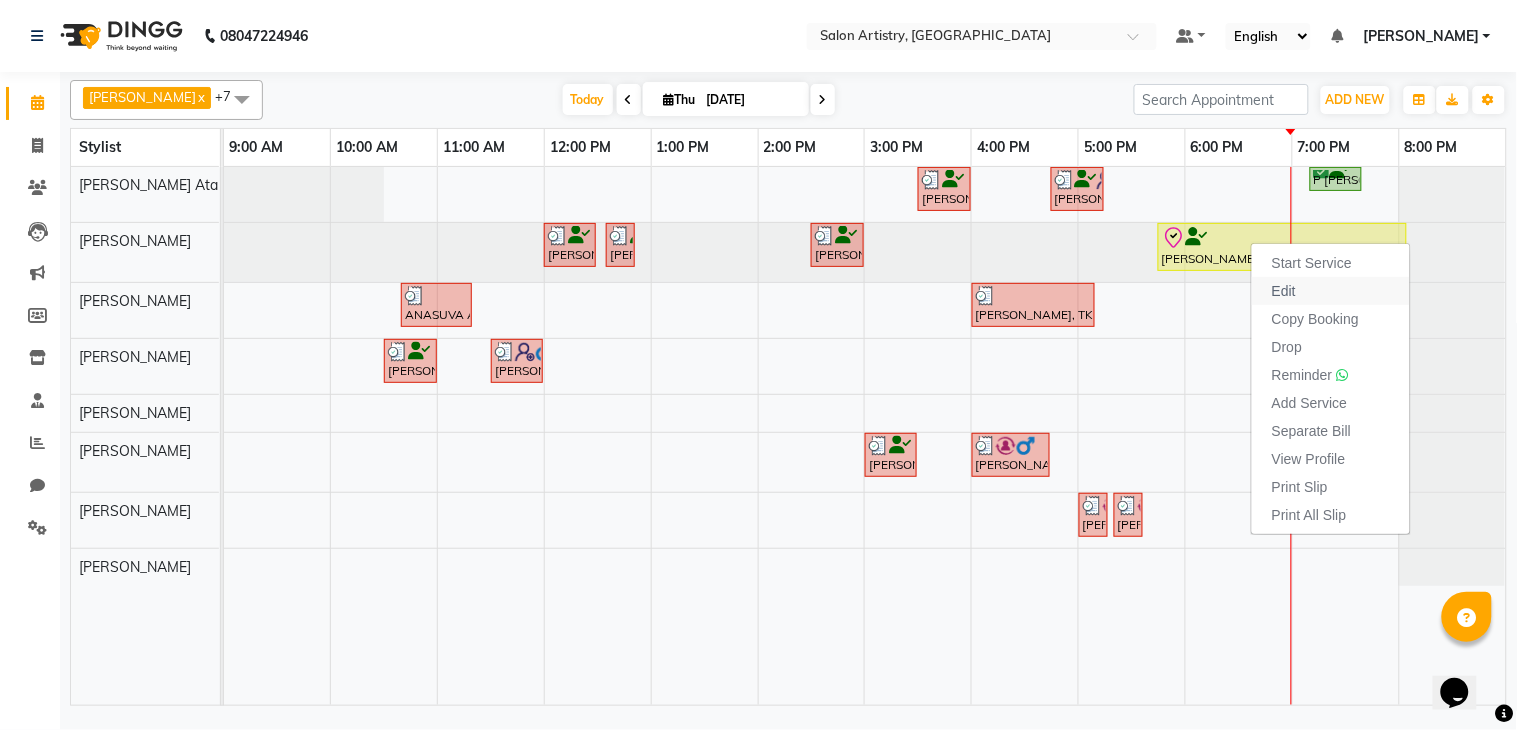 click on "Edit" at bounding box center (1331, 291) 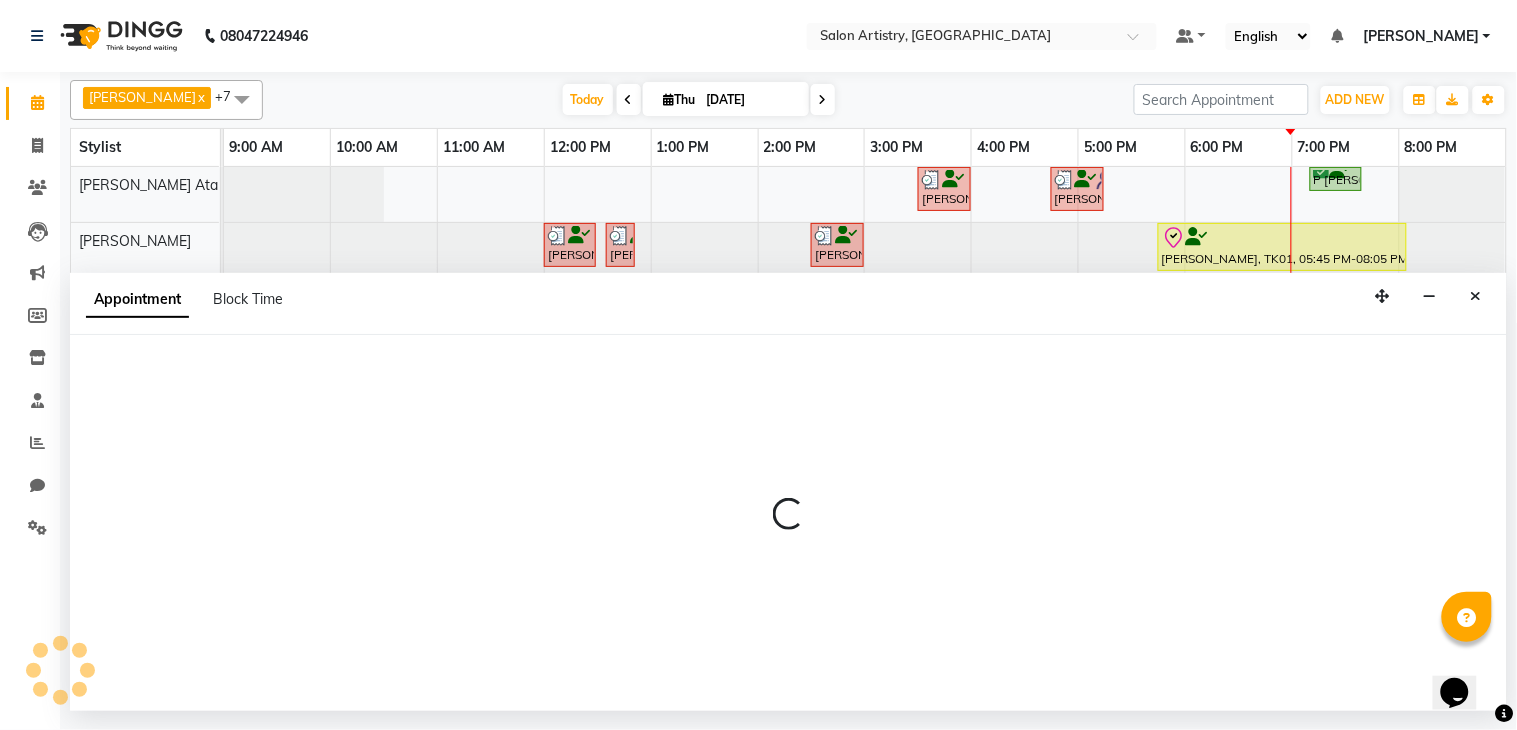 select on "tentative" 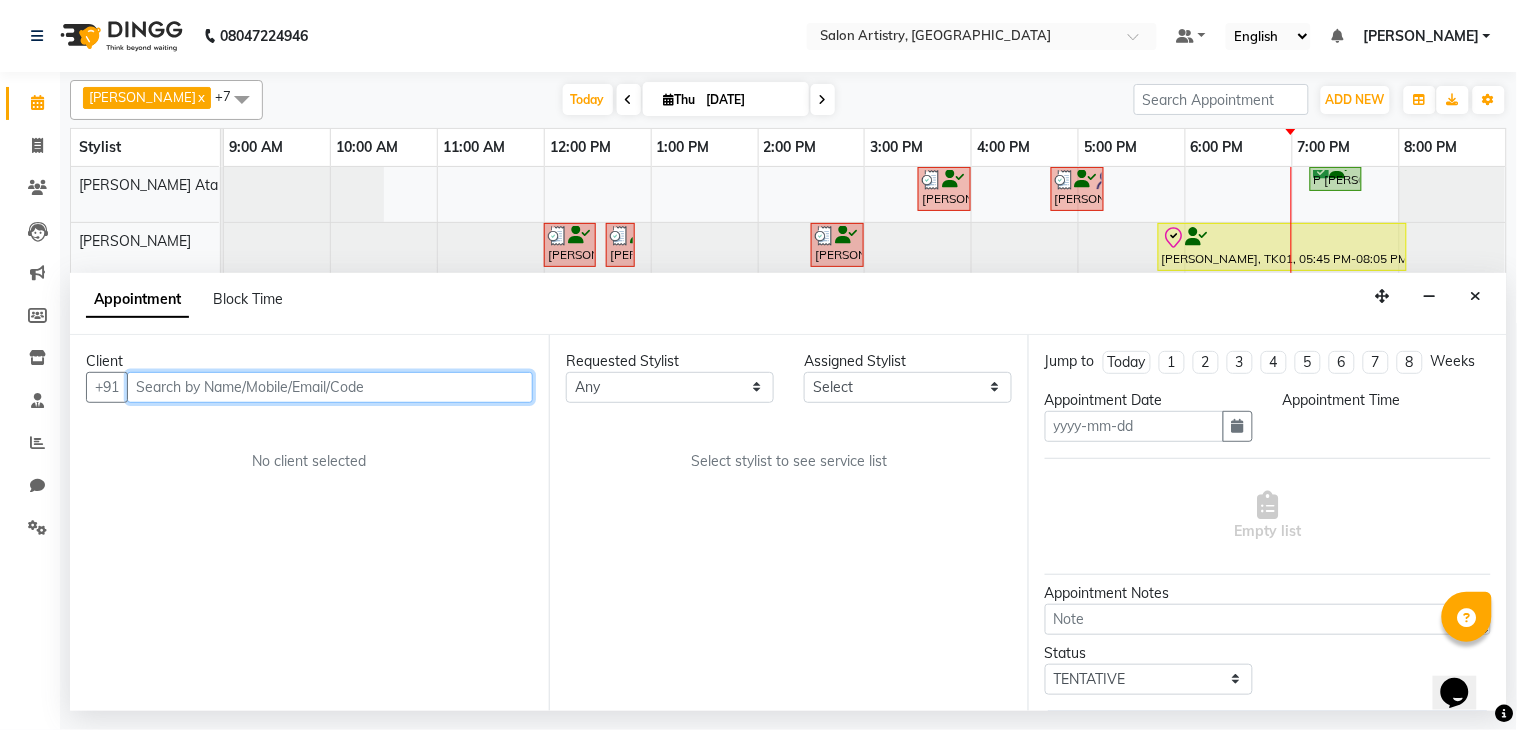 type on "[DATE]" 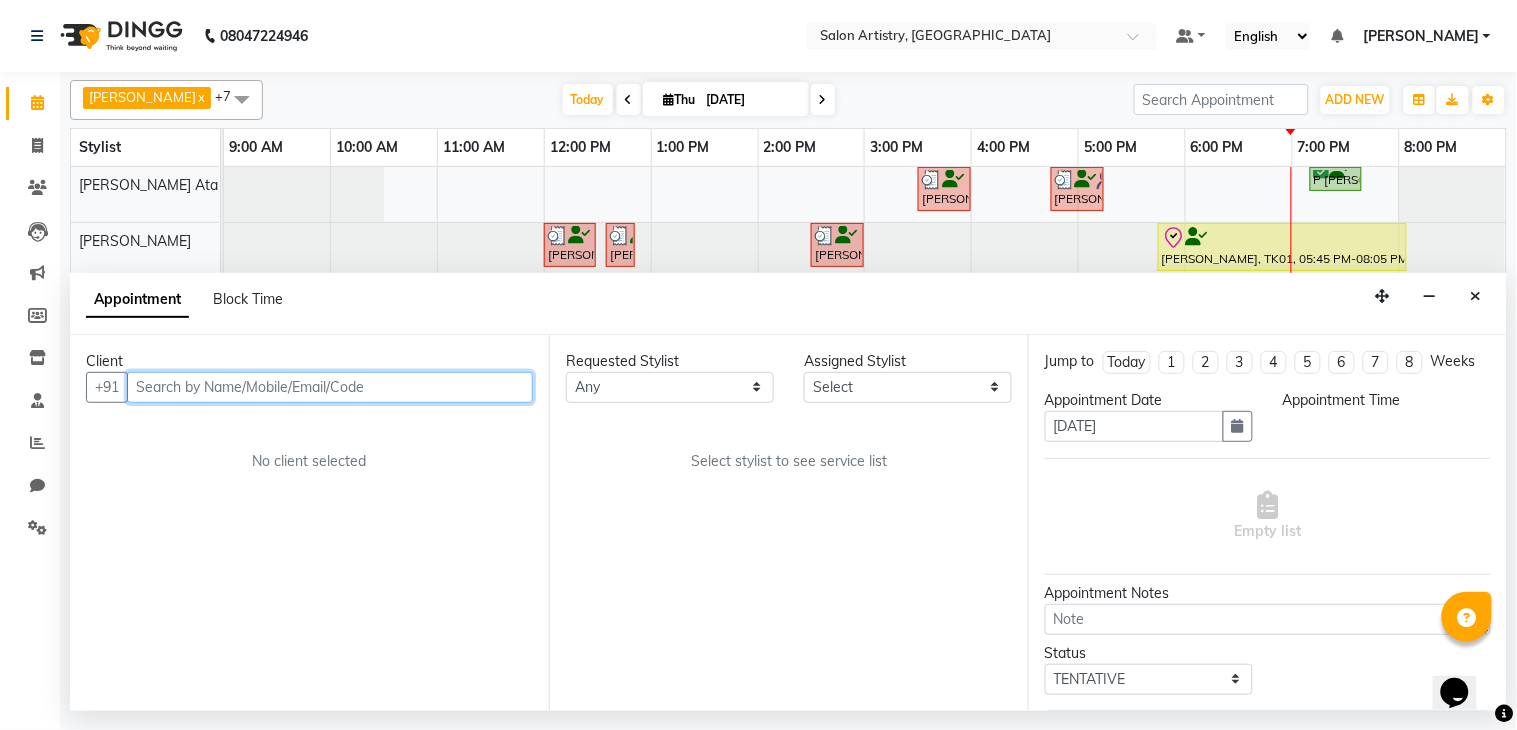 select on "check-in" 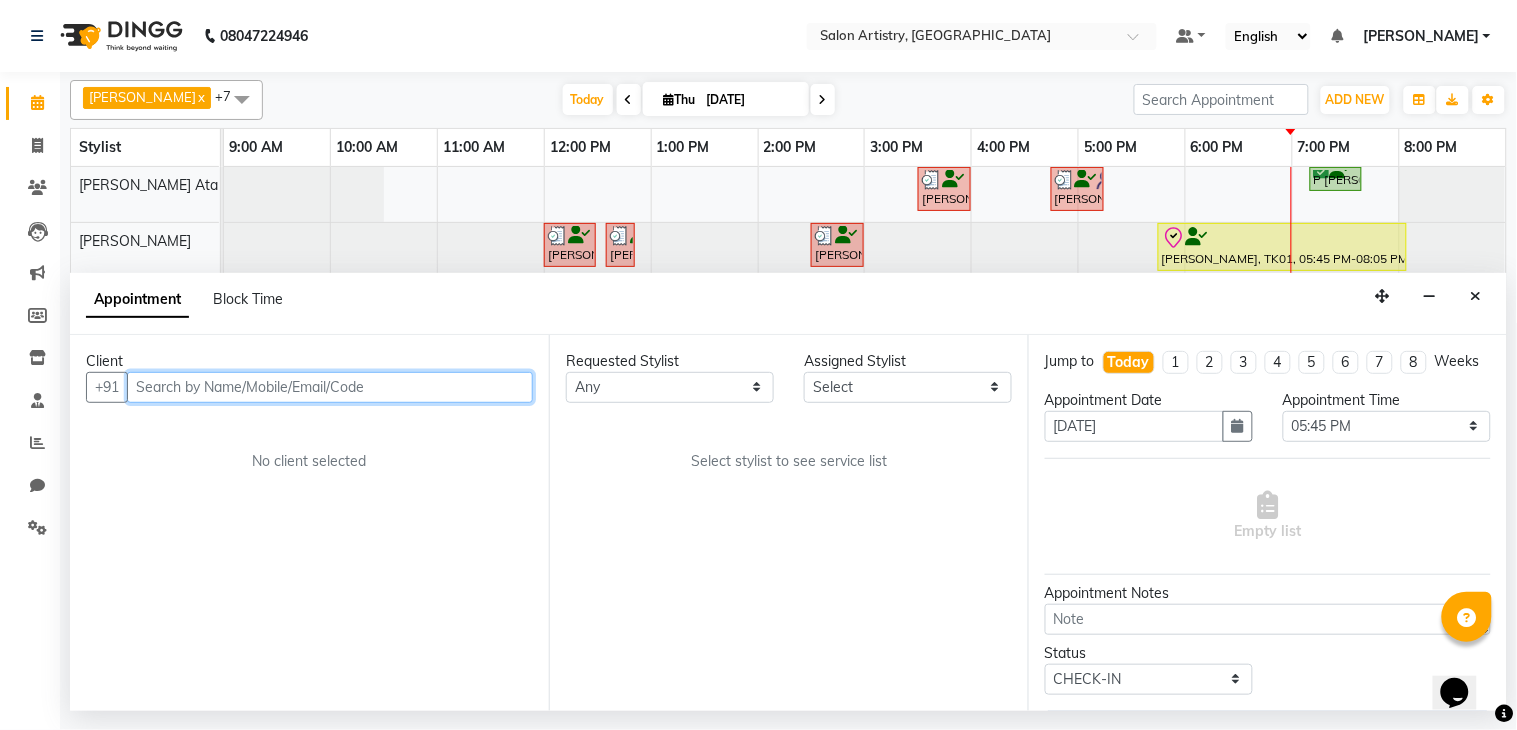 select on "79863" 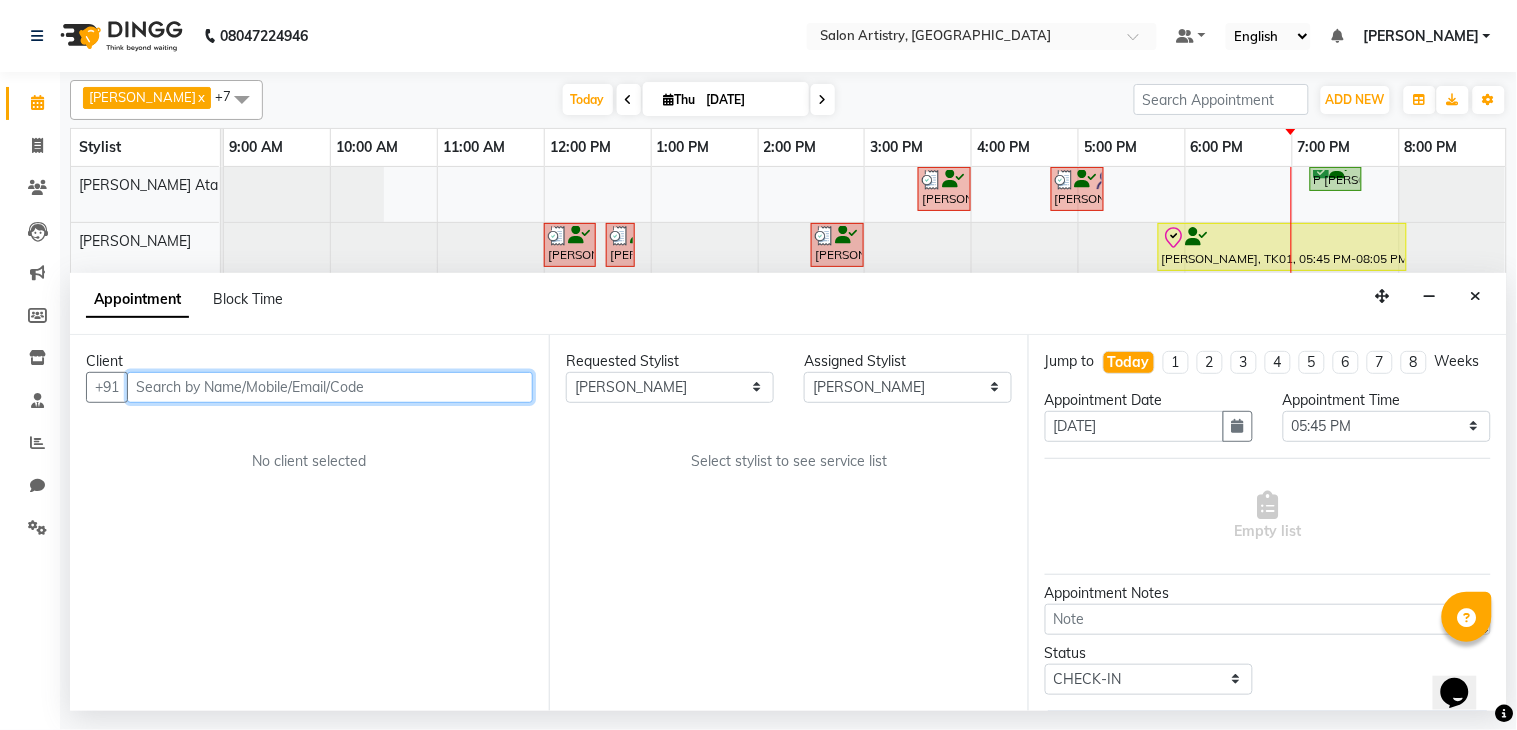 select on "4168" 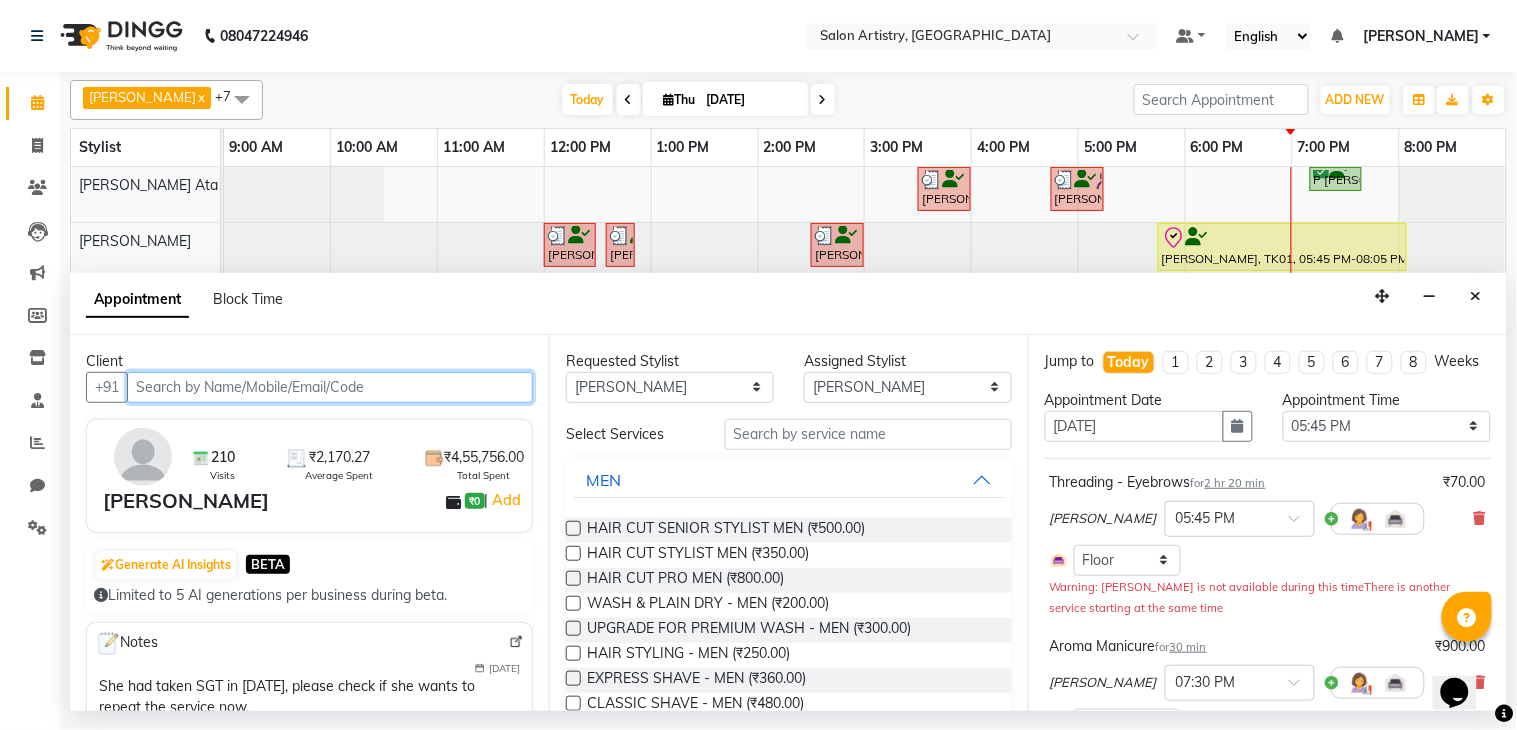select on "4168" 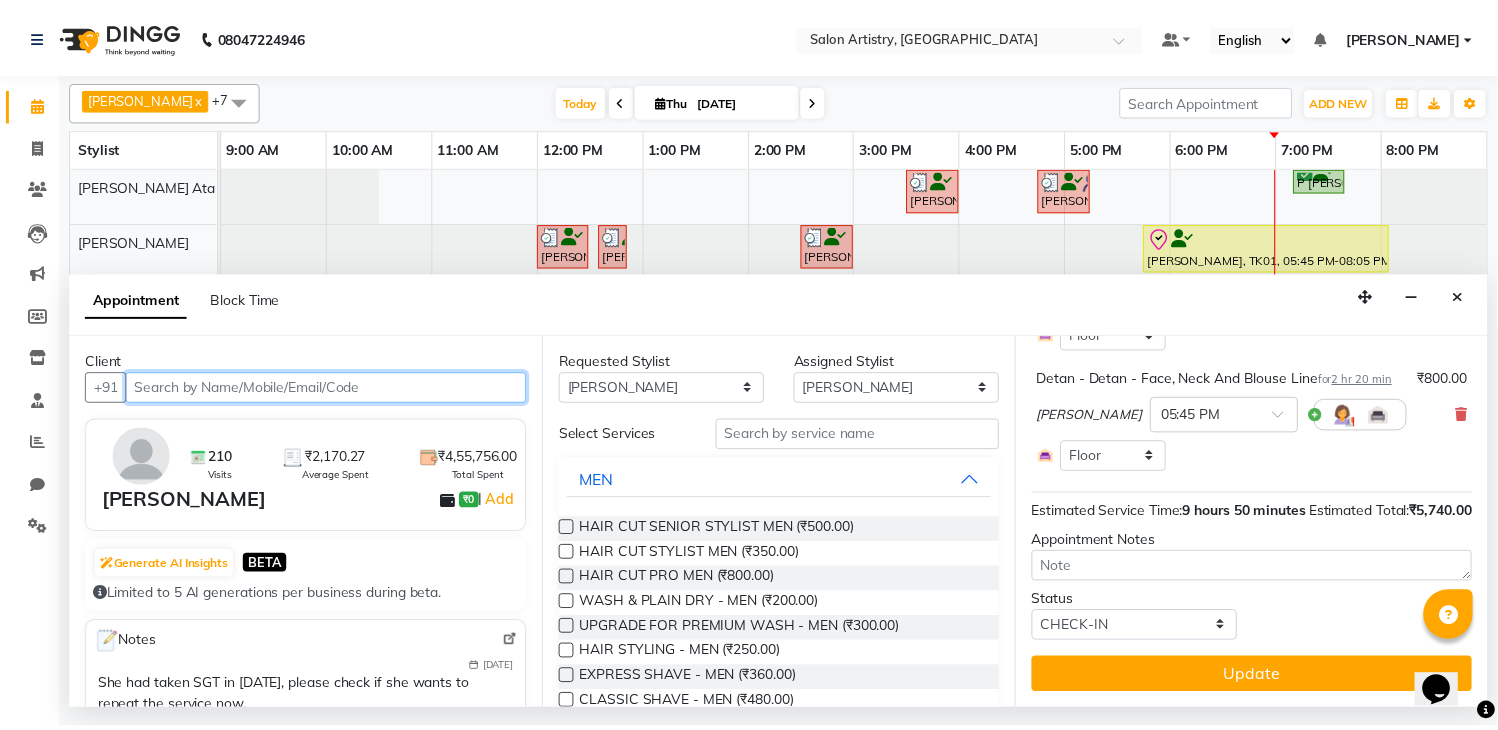 scroll, scrollTop: 382, scrollLeft: 0, axis: vertical 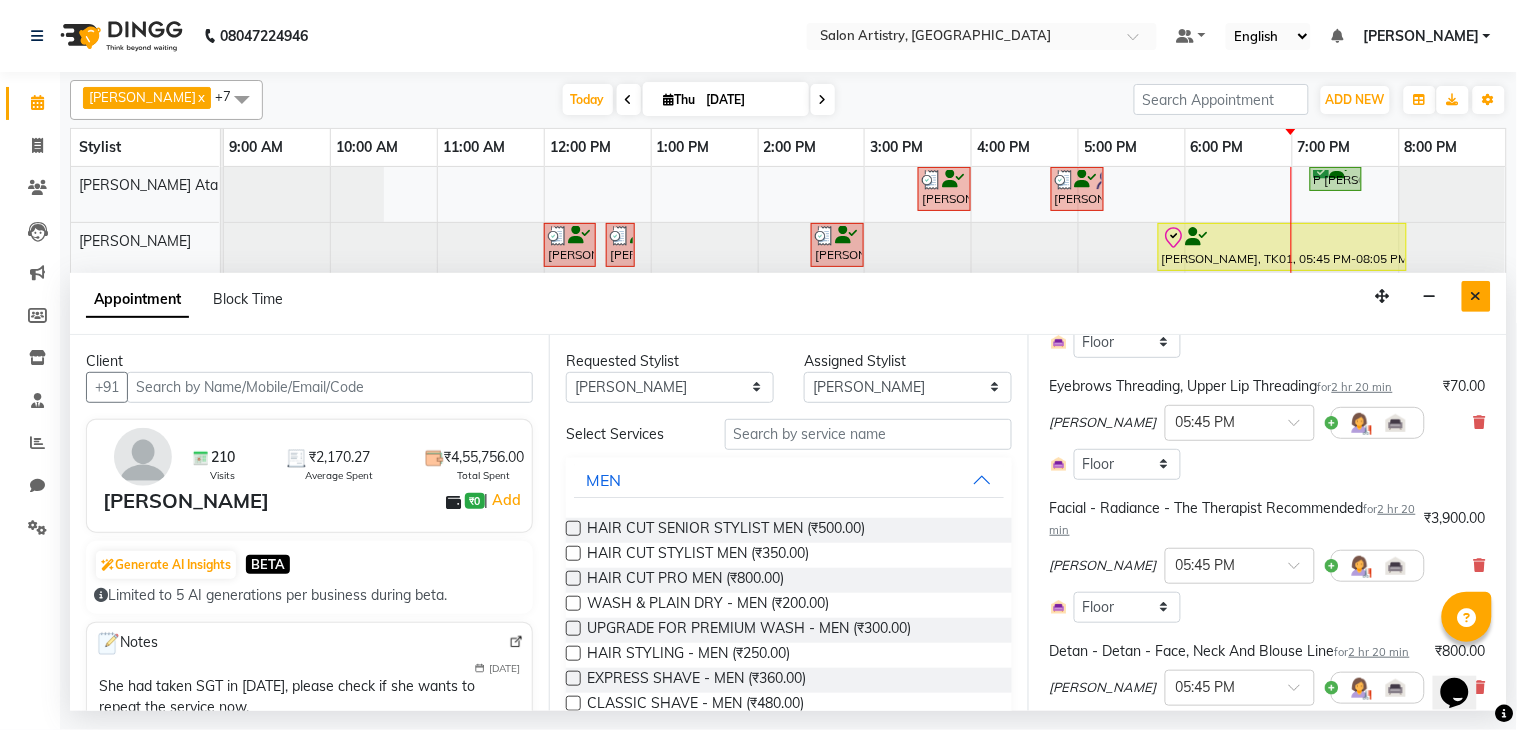 click at bounding box center (1476, 296) 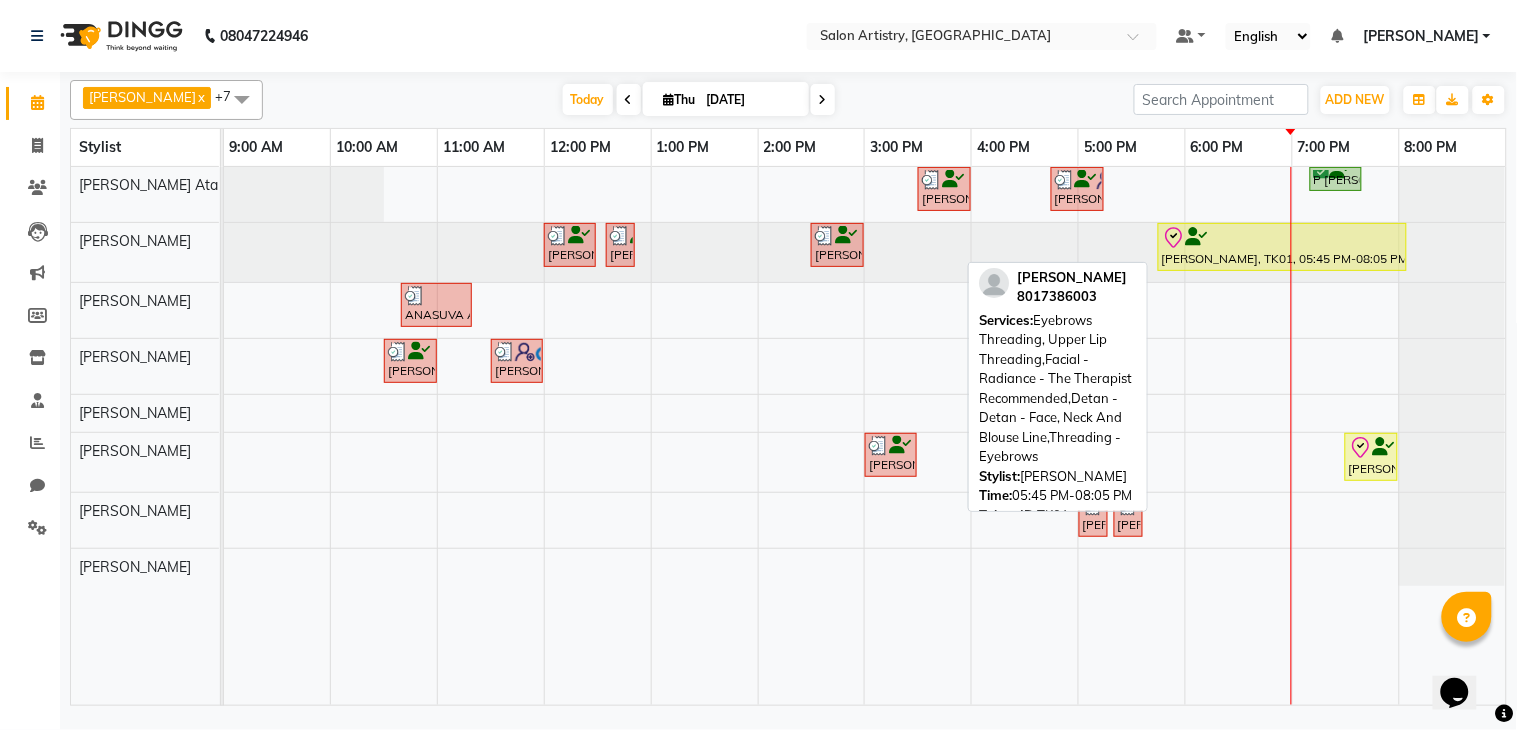 click at bounding box center [1282, 238] 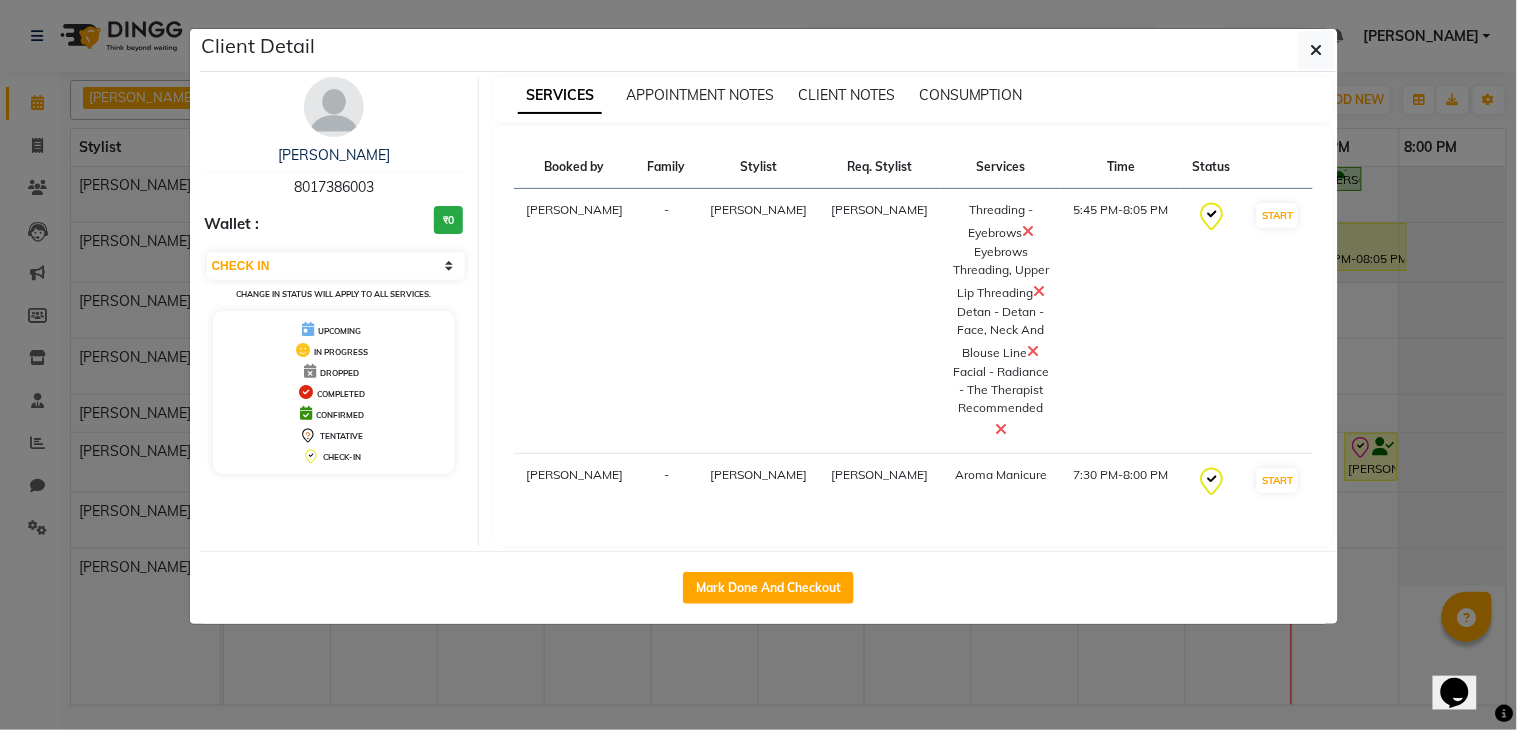 drag, startPoint x: 287, startPoint y: 182, endPoint x: 385, endPoint y: 192, distance: 98.50888 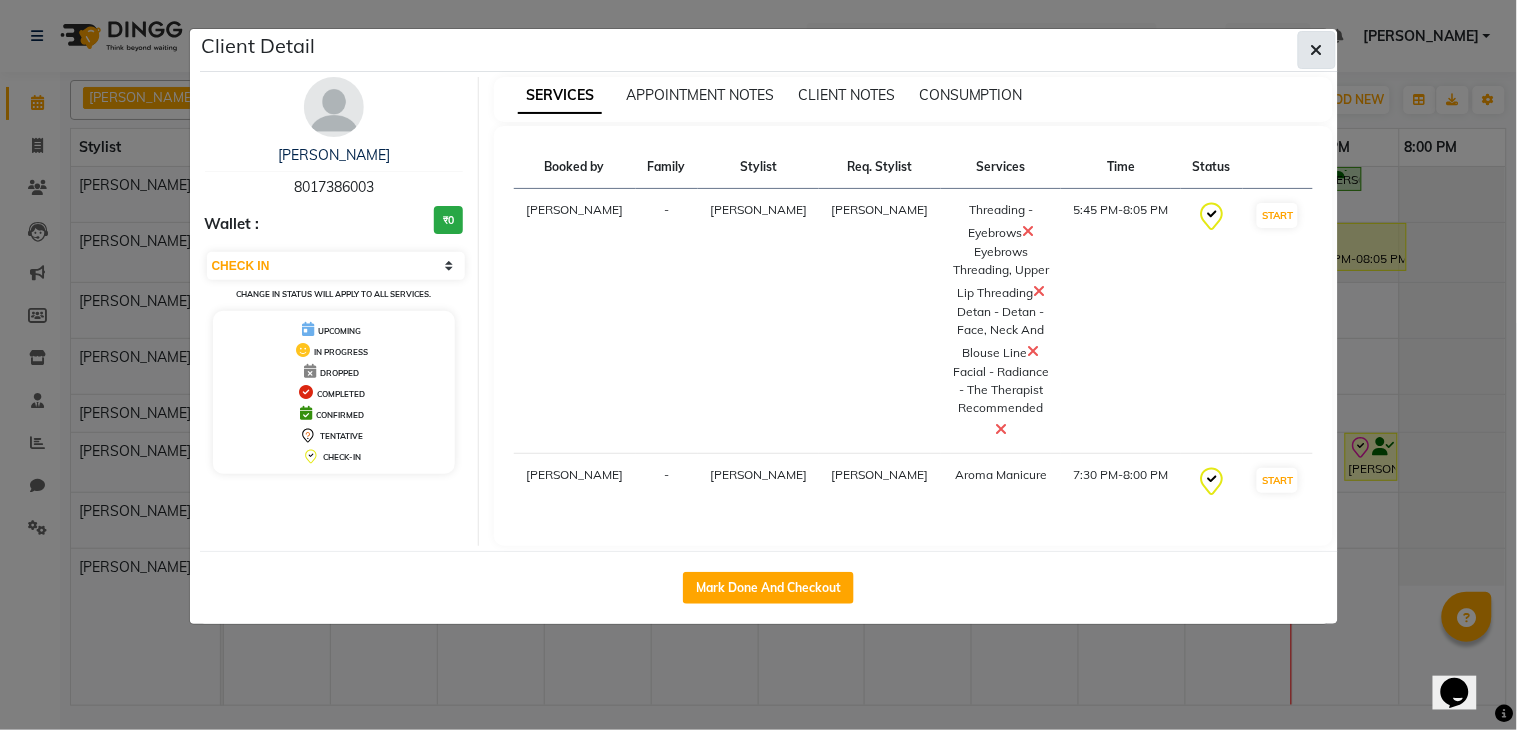 click 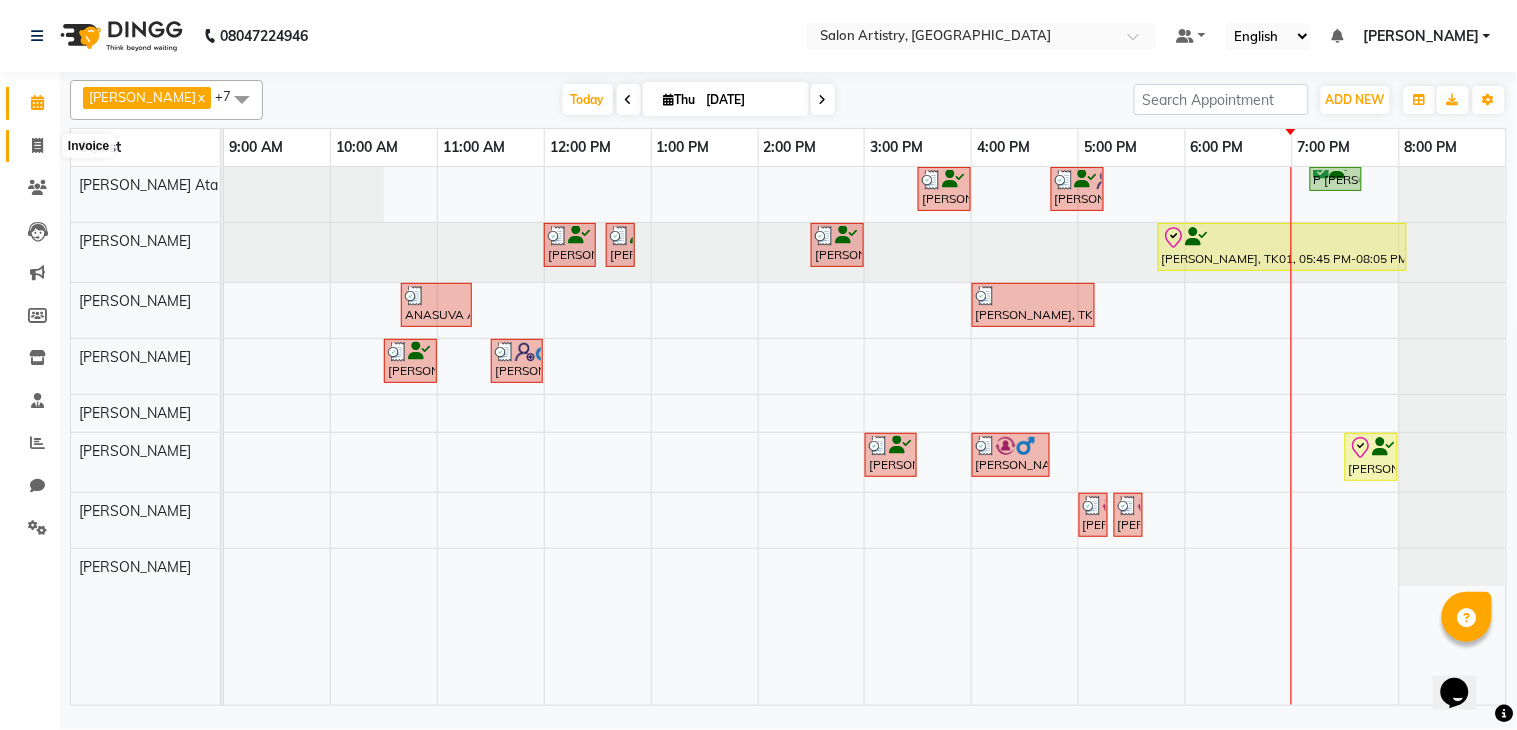 click 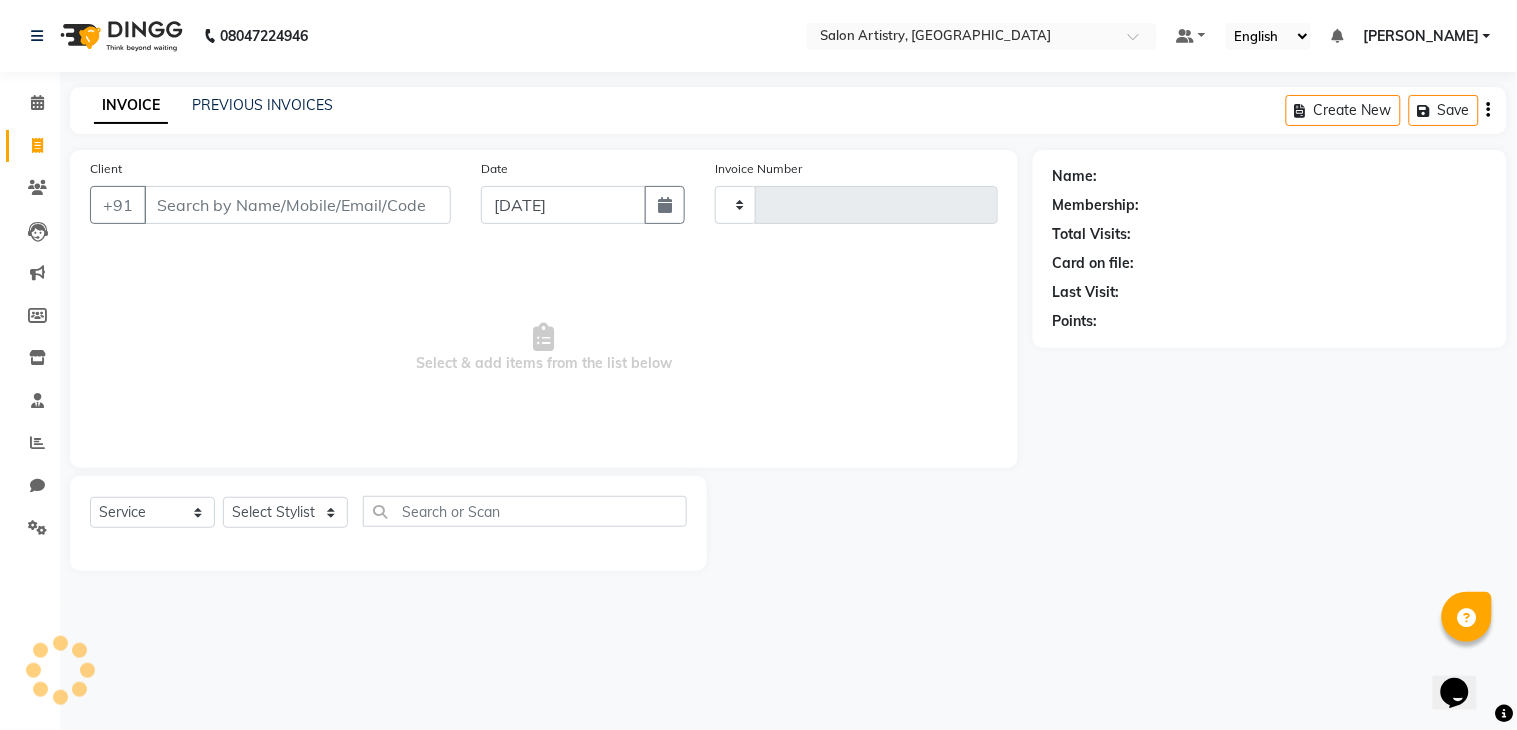 type on "1398" 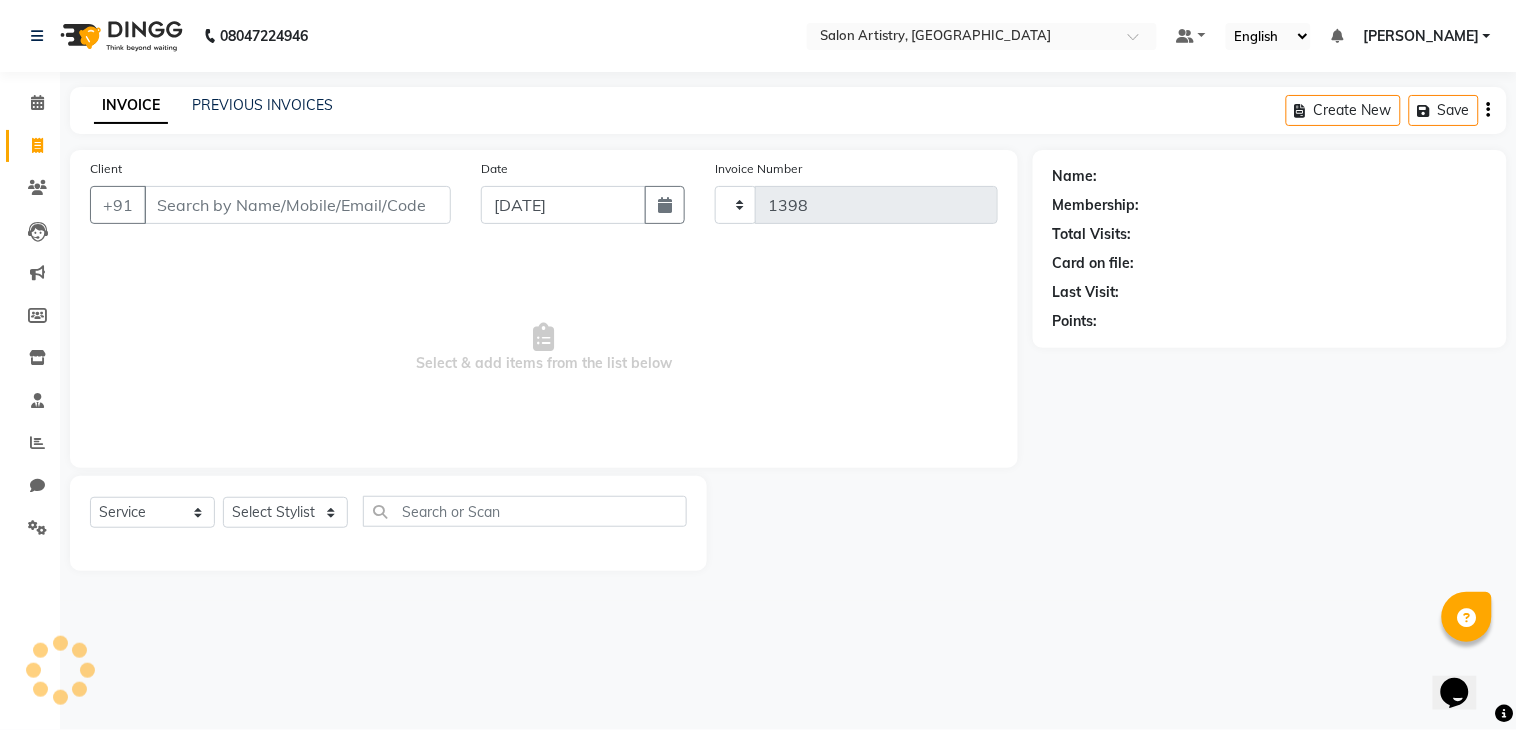 select on "8285" 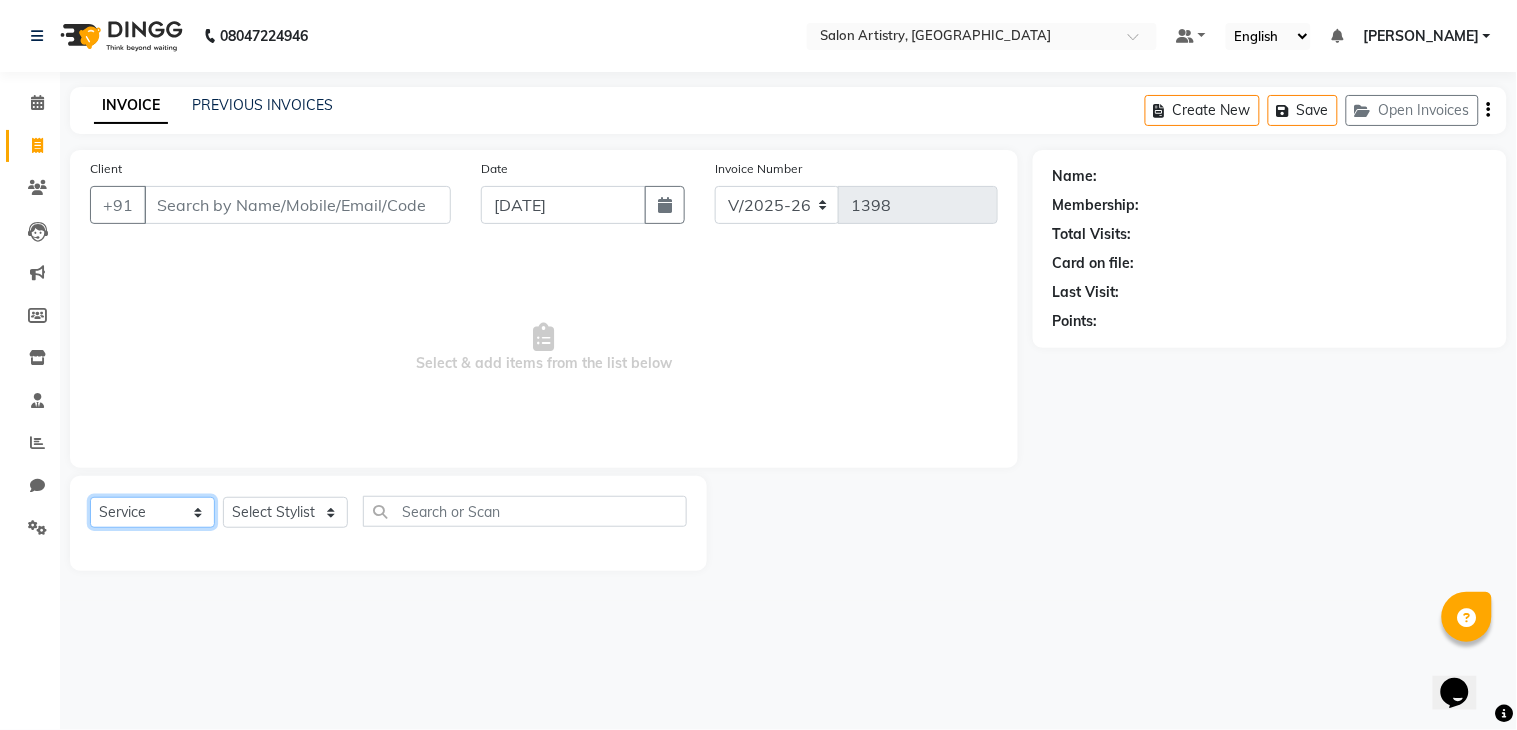 click on "Select  Service  Product  Membership  Package Voucher Prepaid Gift Card" 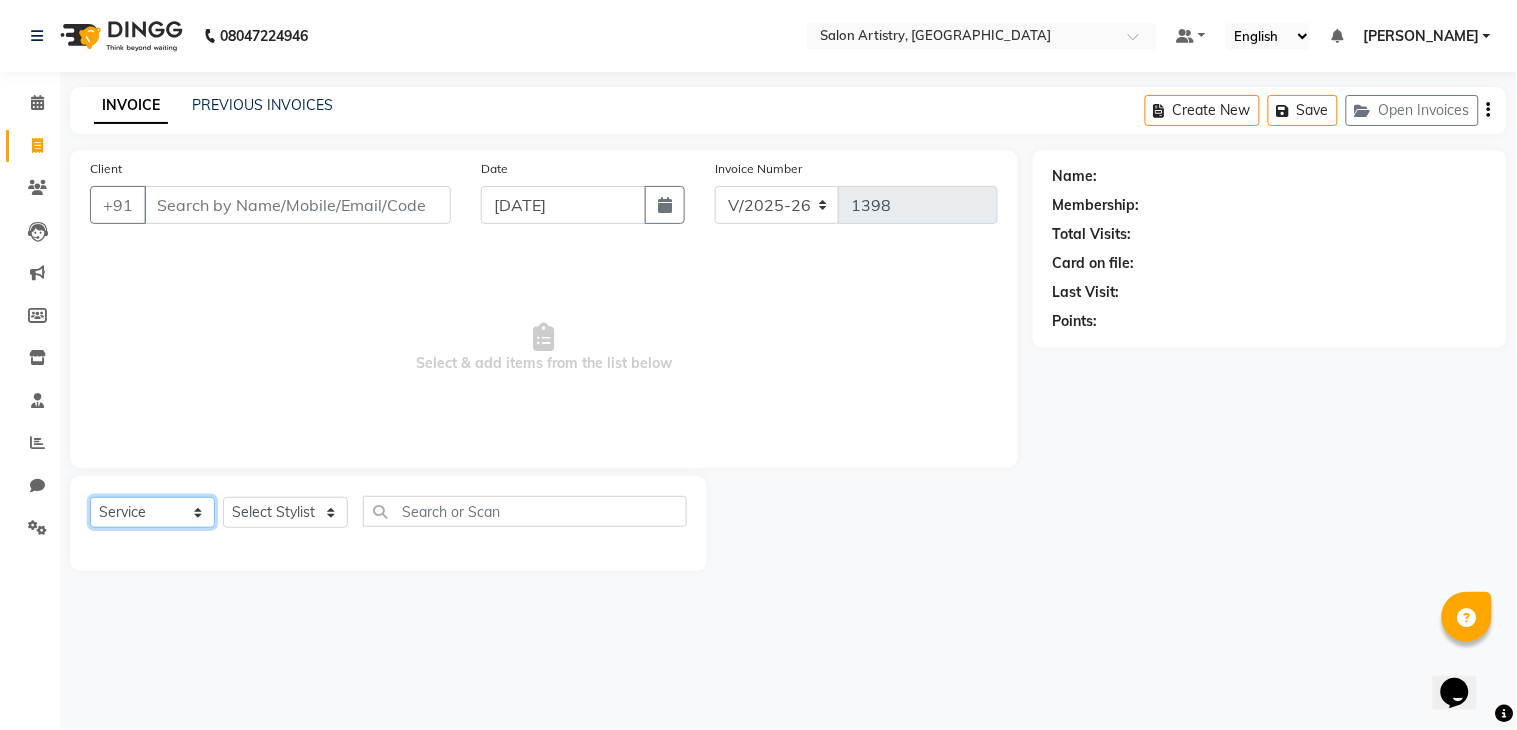 select on "package" 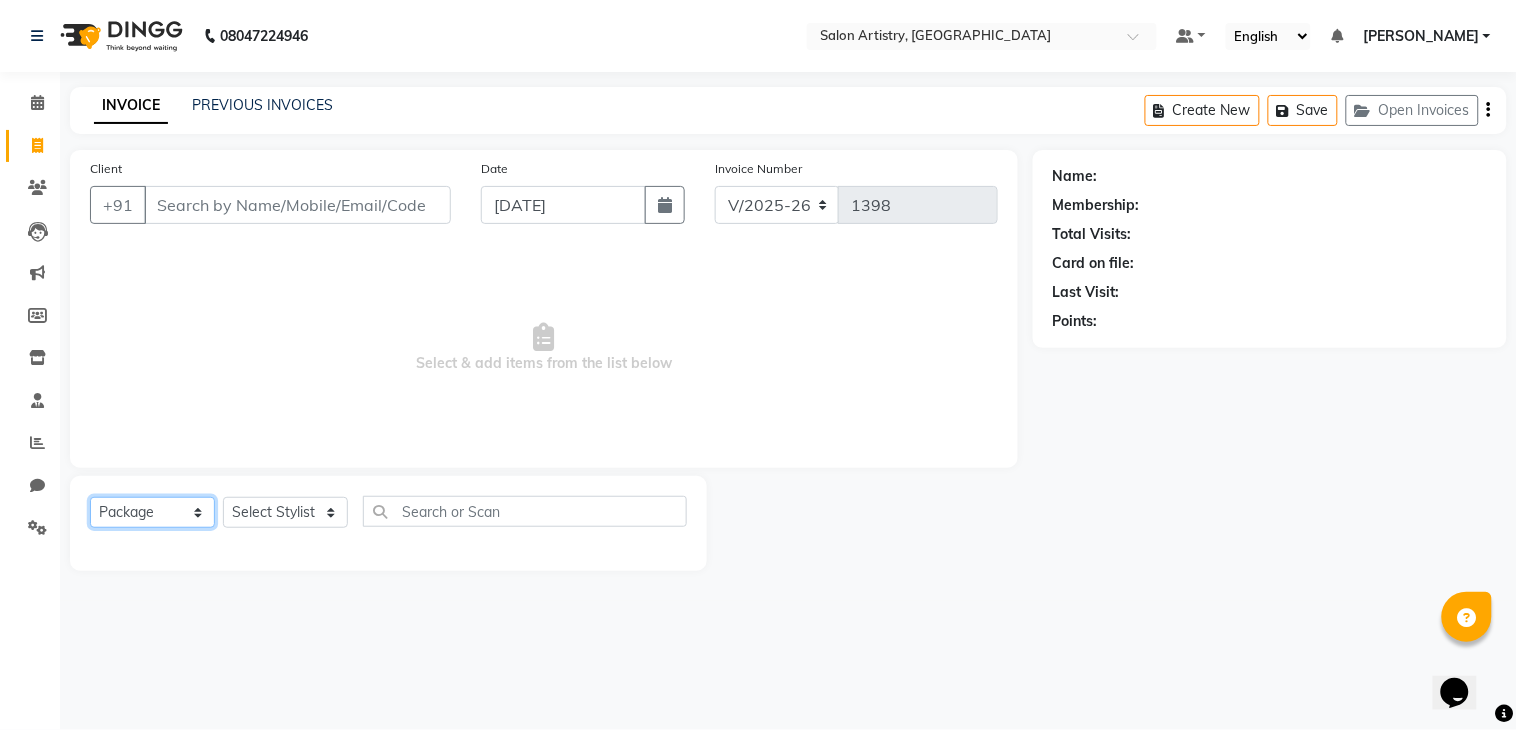 click on "Select  Service  Product  Membership  Package Voucher Prepaid Gift Card" 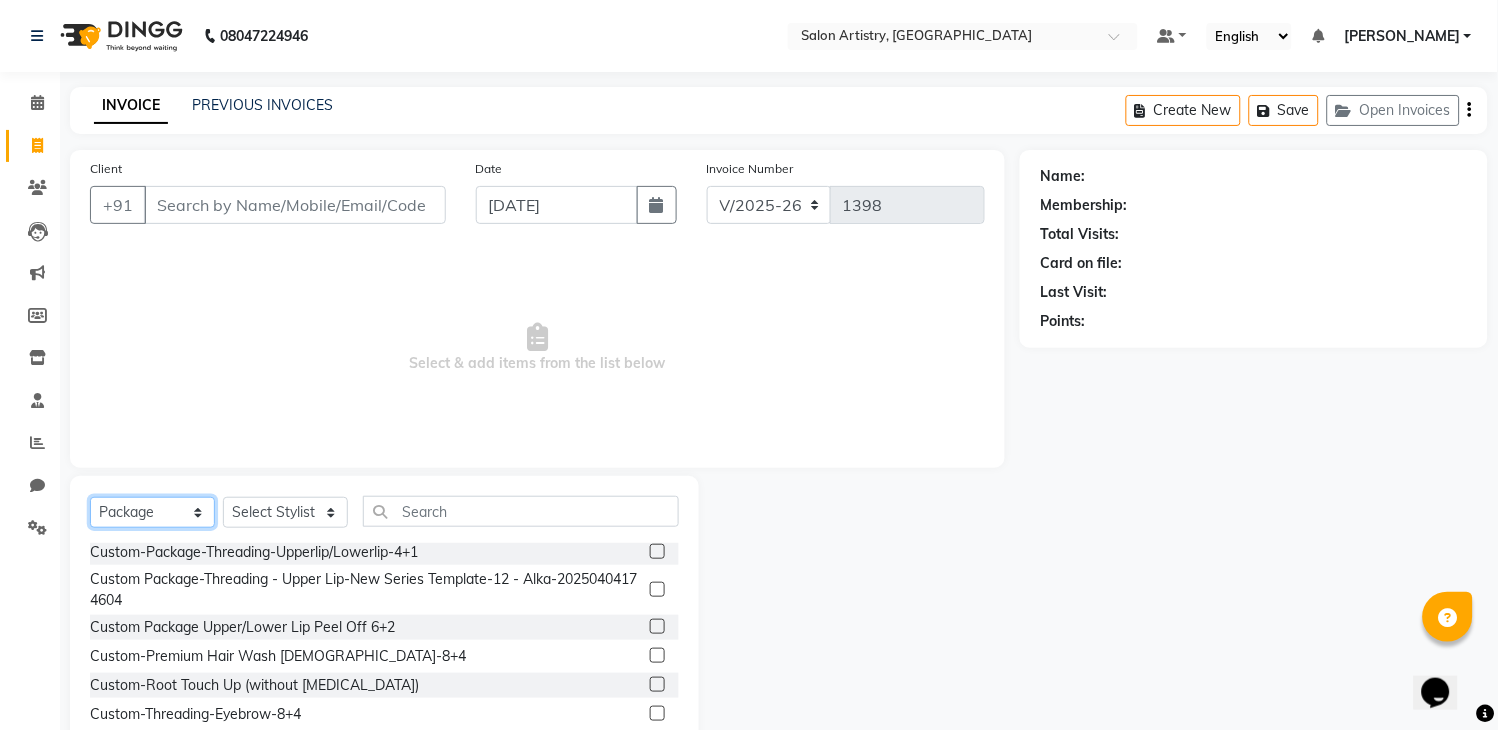scroll, scrollTop: 444, scrollLeft: 0, axis: vertical 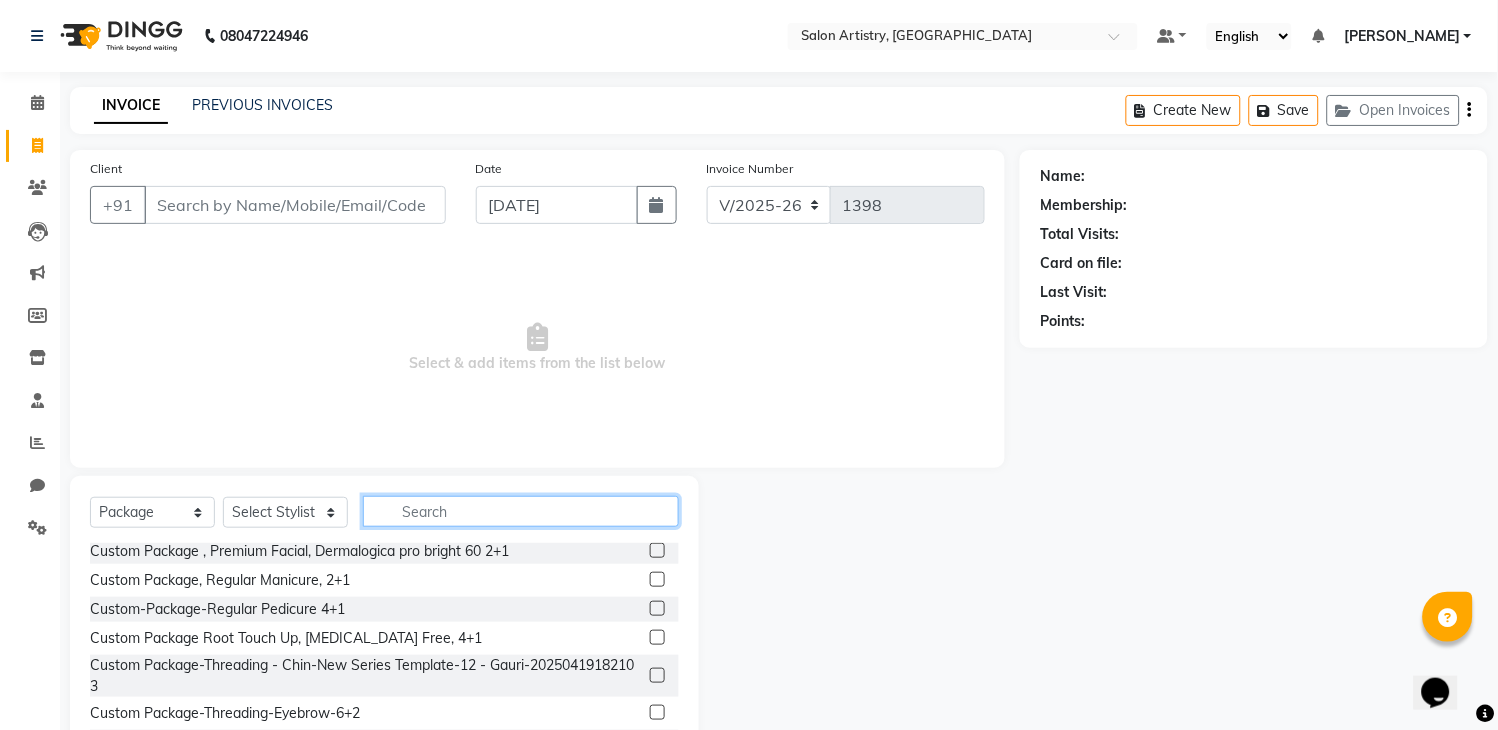 click 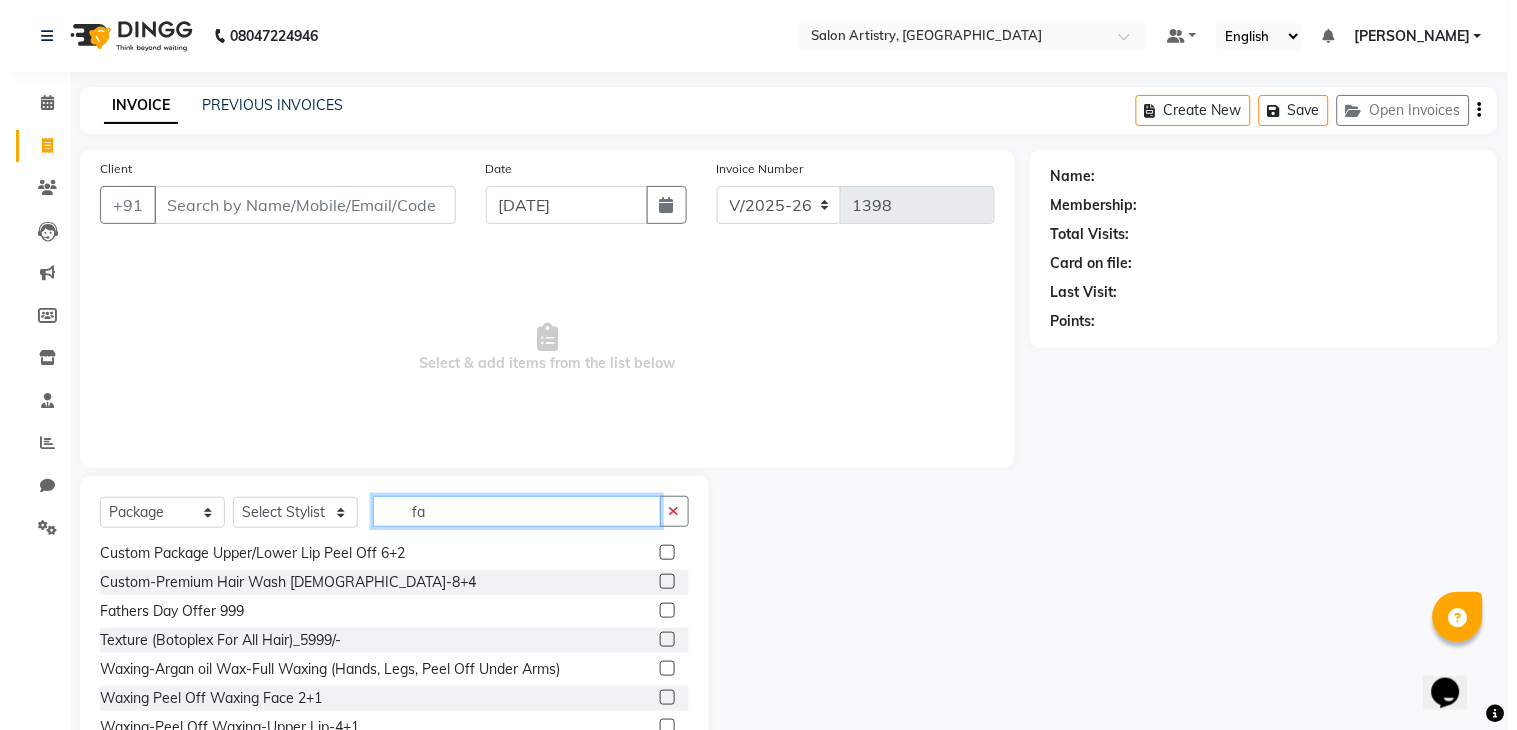 scroll, scrollTop: 0, scrollLeft: 0, axis: both 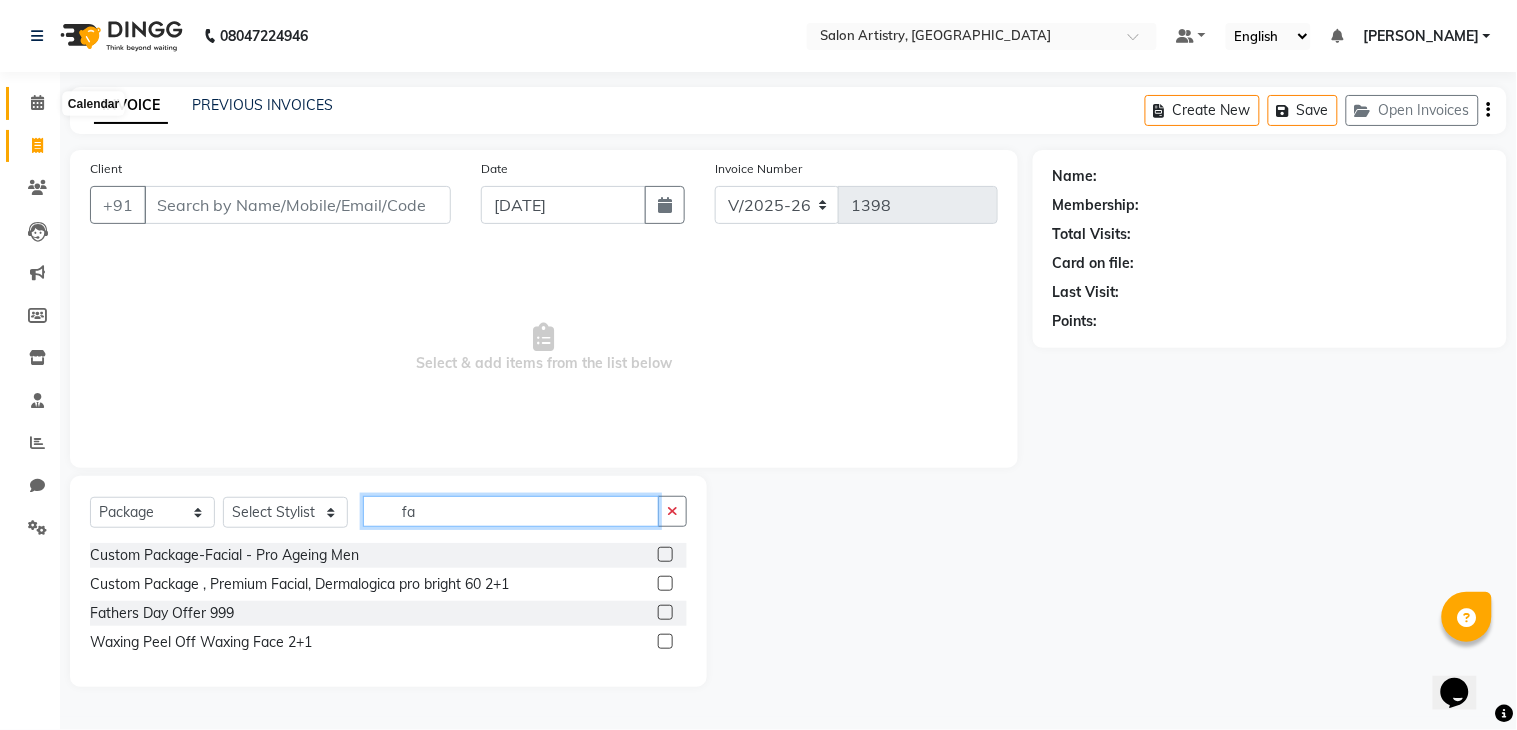 type on "fa" 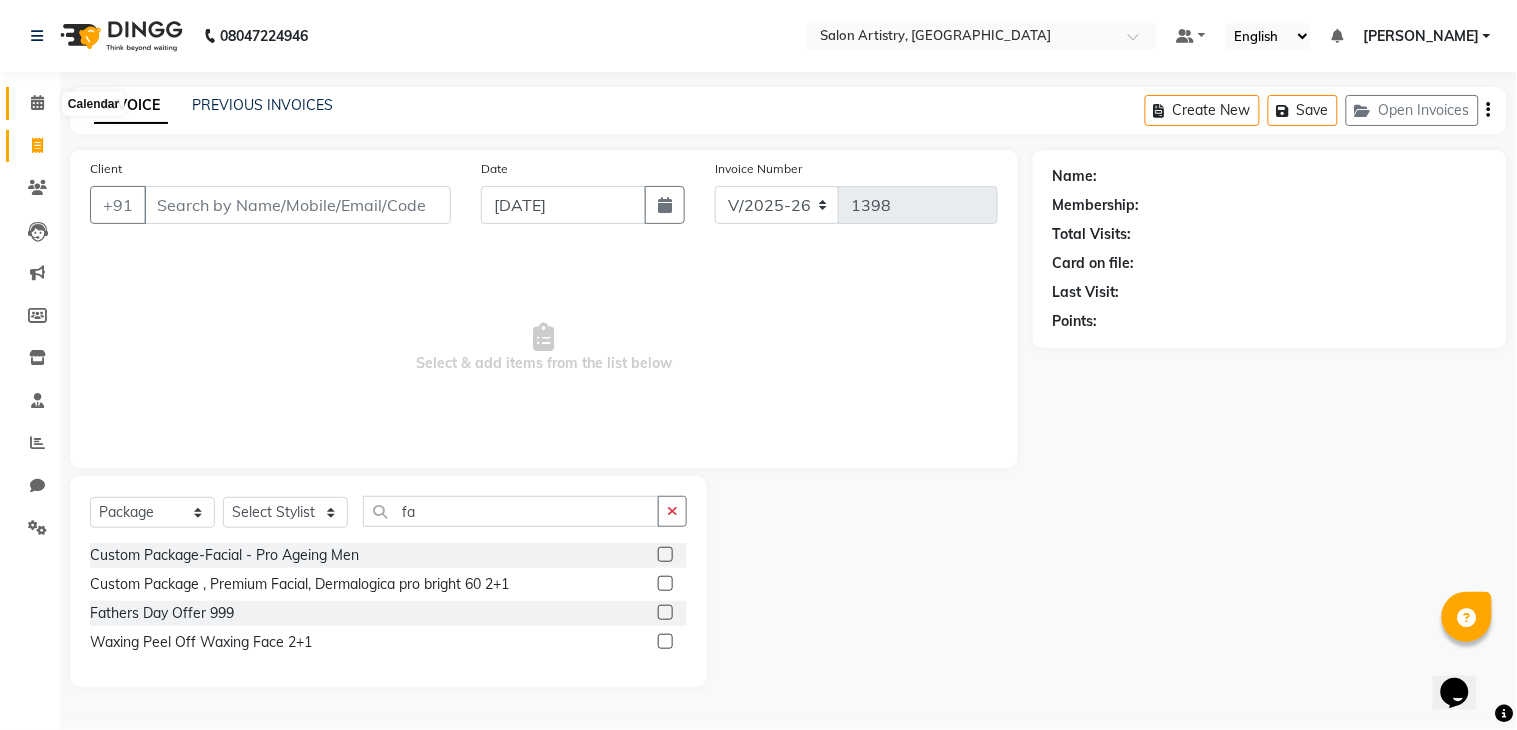 click 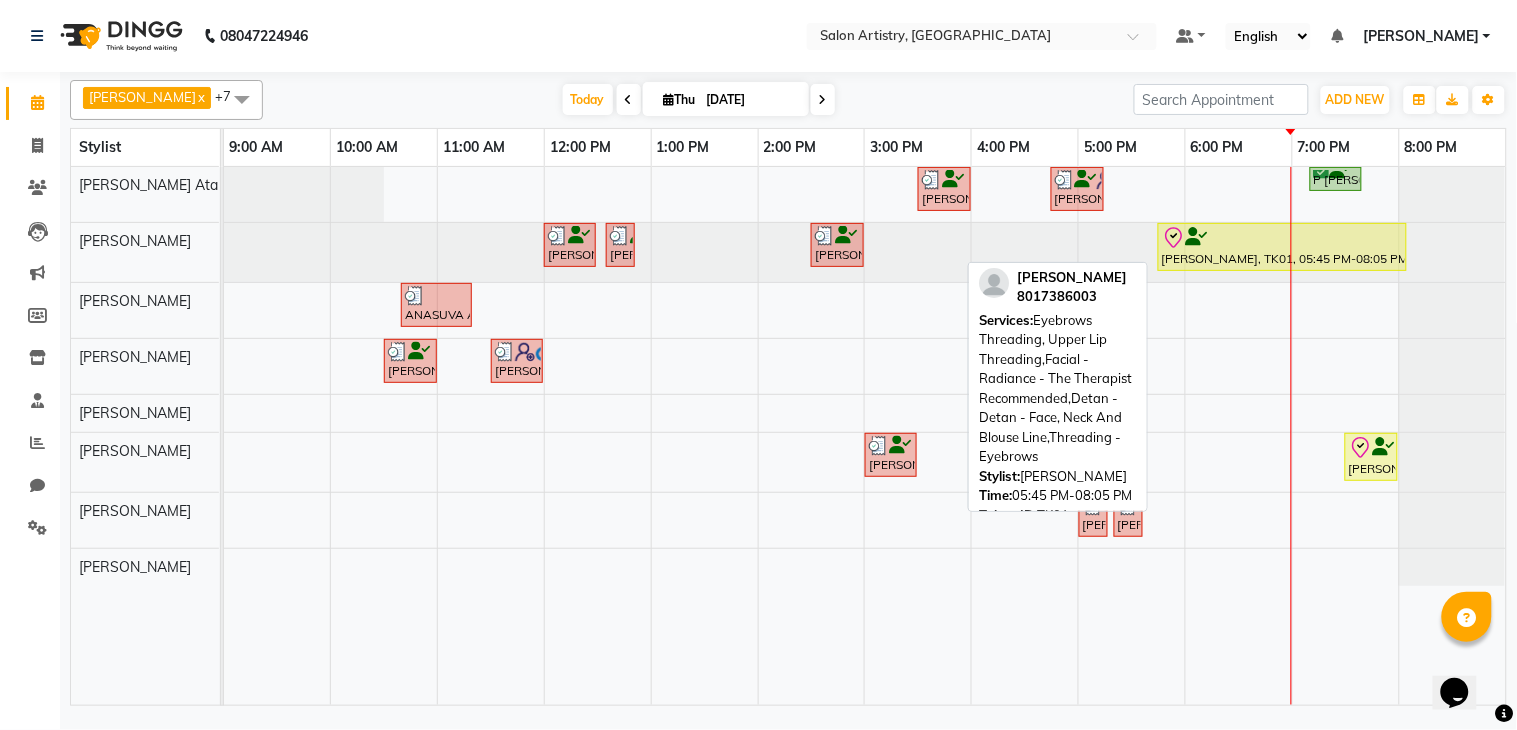 click at bounding box center [1282, 238] 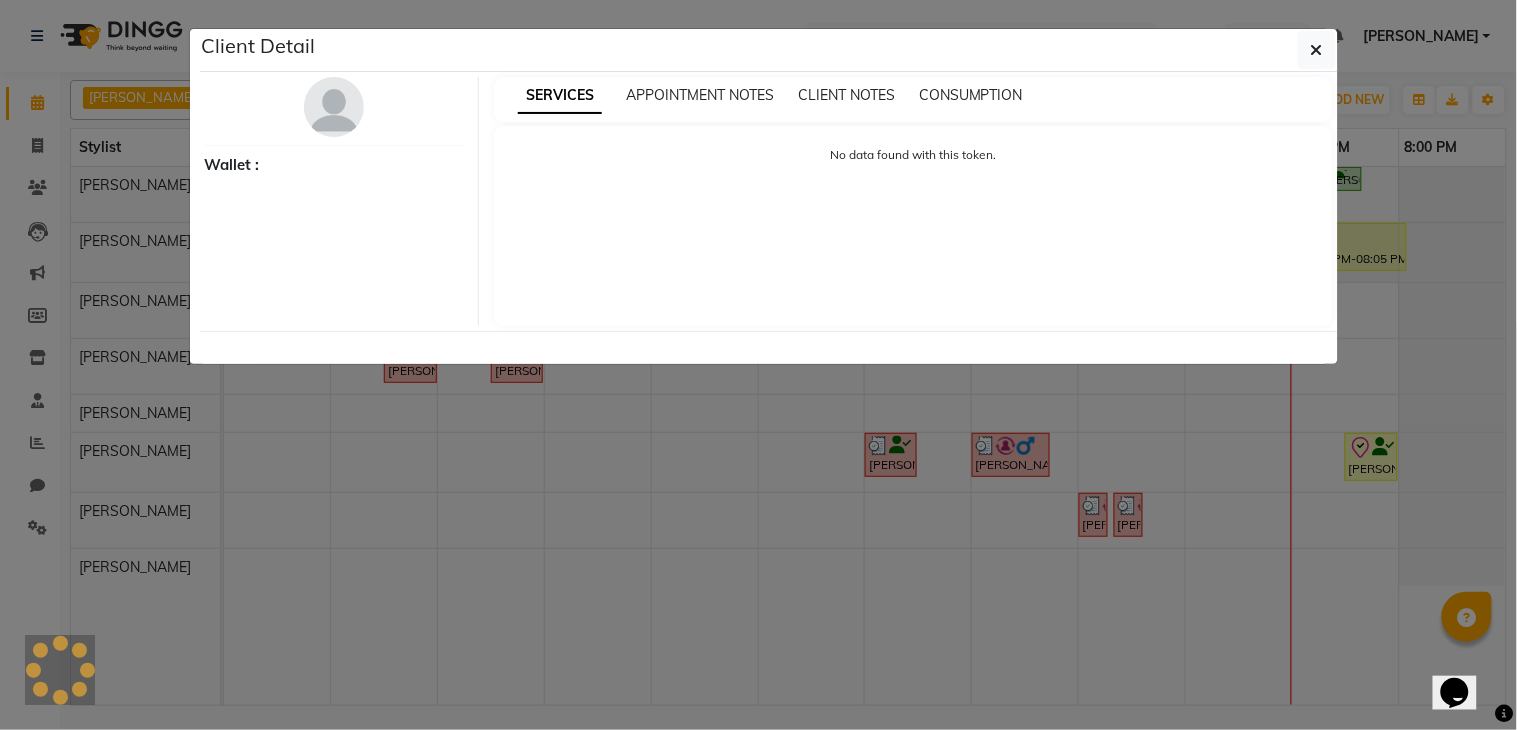 select on "8" 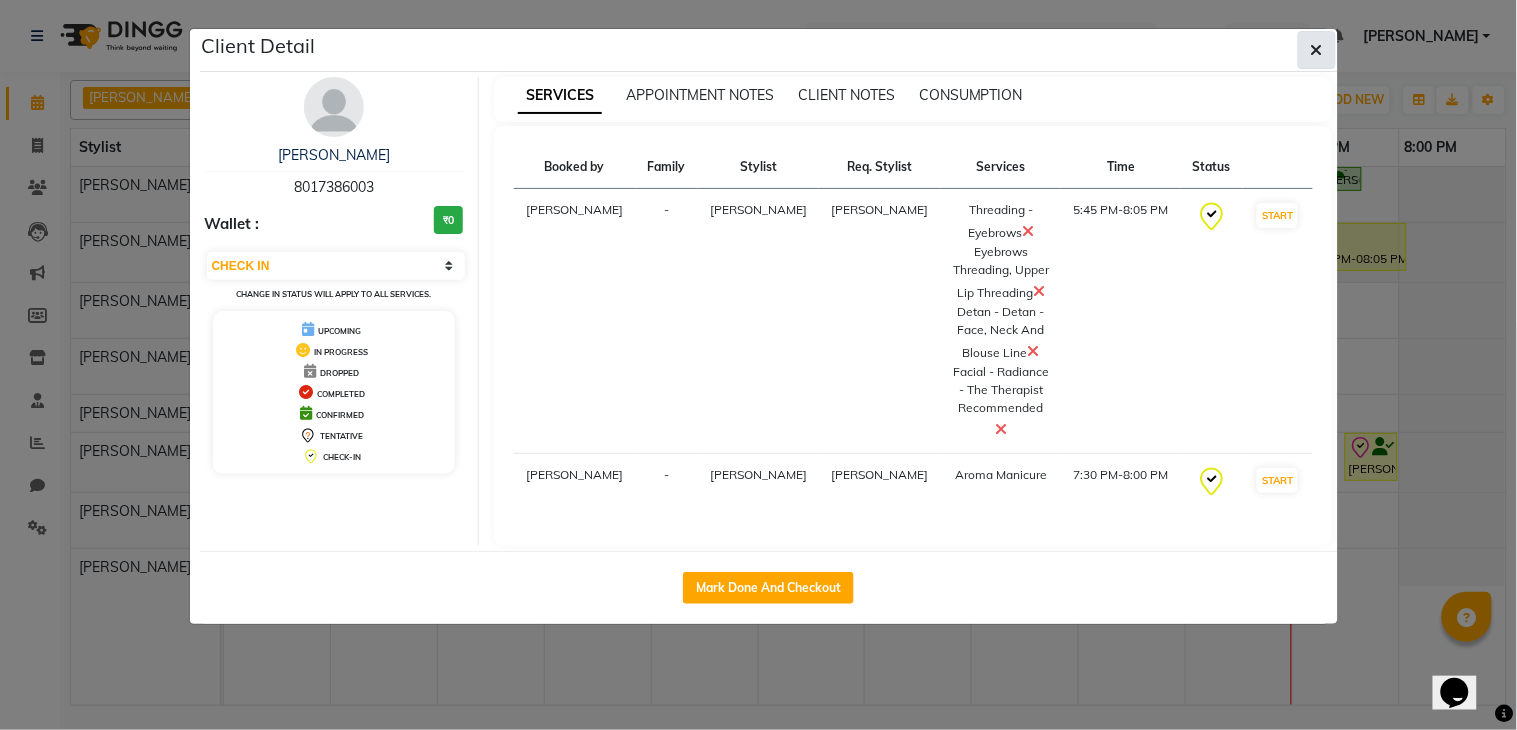 click 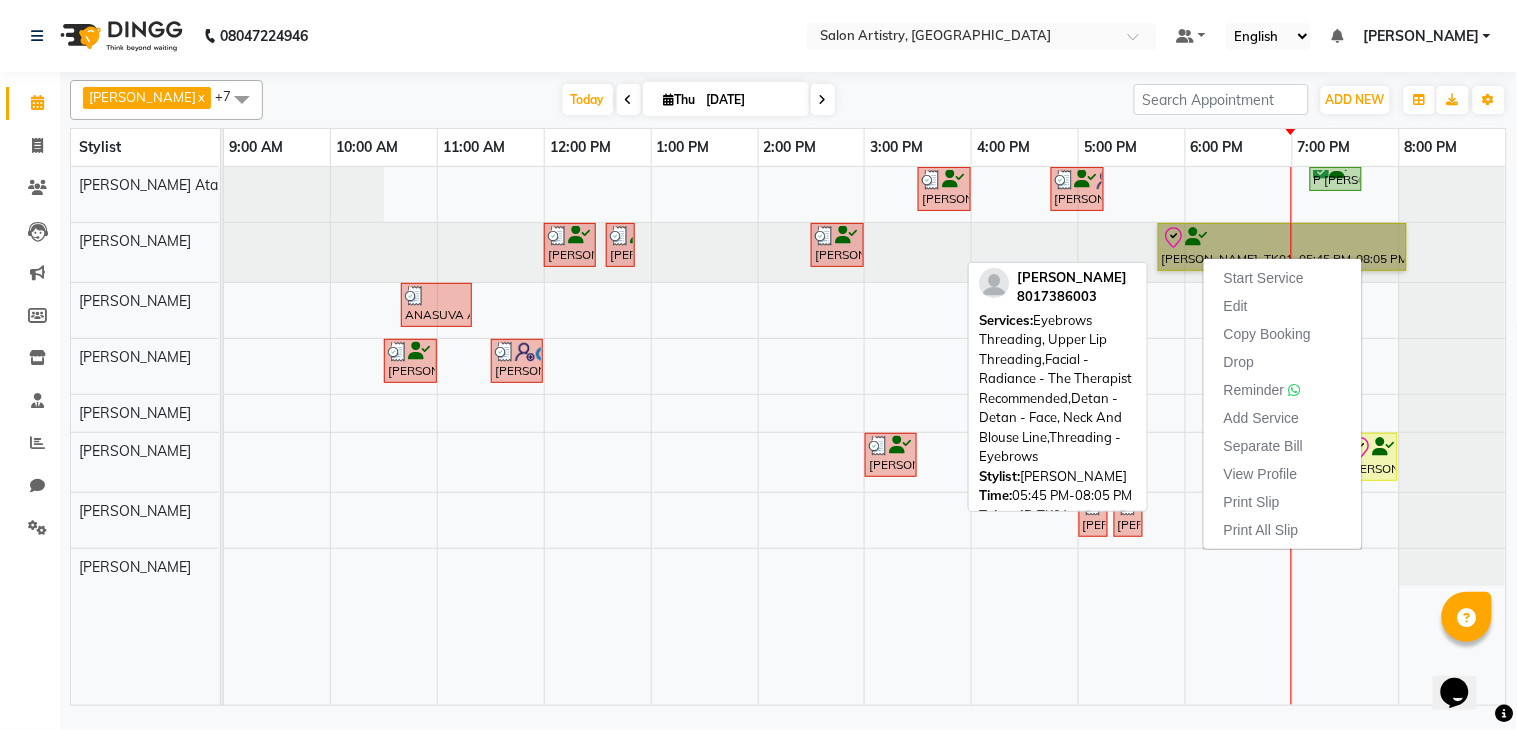 click on "[PERSON_NAME], TK01, 05:45 PM-08:05 PM, Eyebrows Threading, Upper Lip Threading,Facial - Radiance - The Therapist Recommended,Detan - Detan - Face, Neck And Blouse Line,Threading - Eyebrows" at bounding box center (1282, 247) 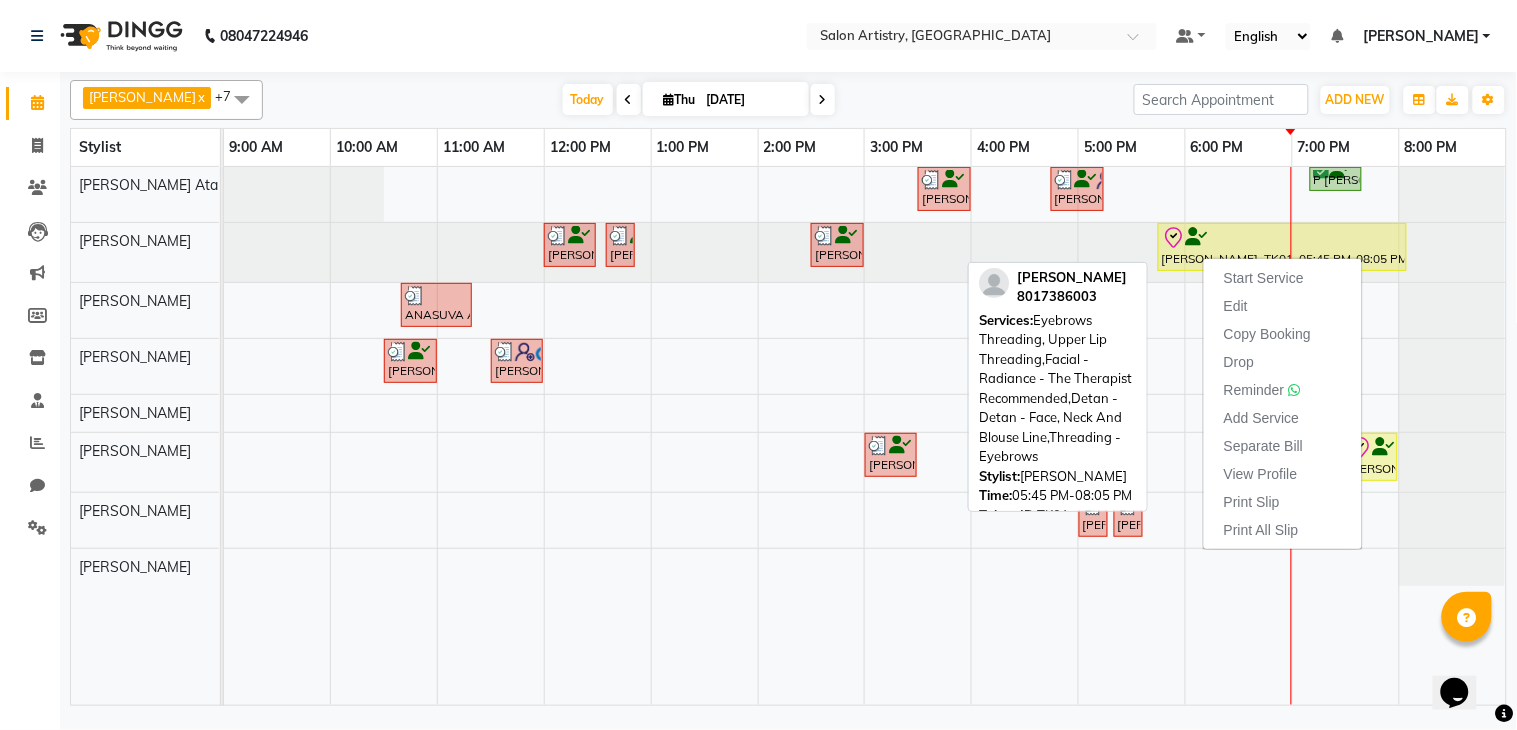 select on "8" 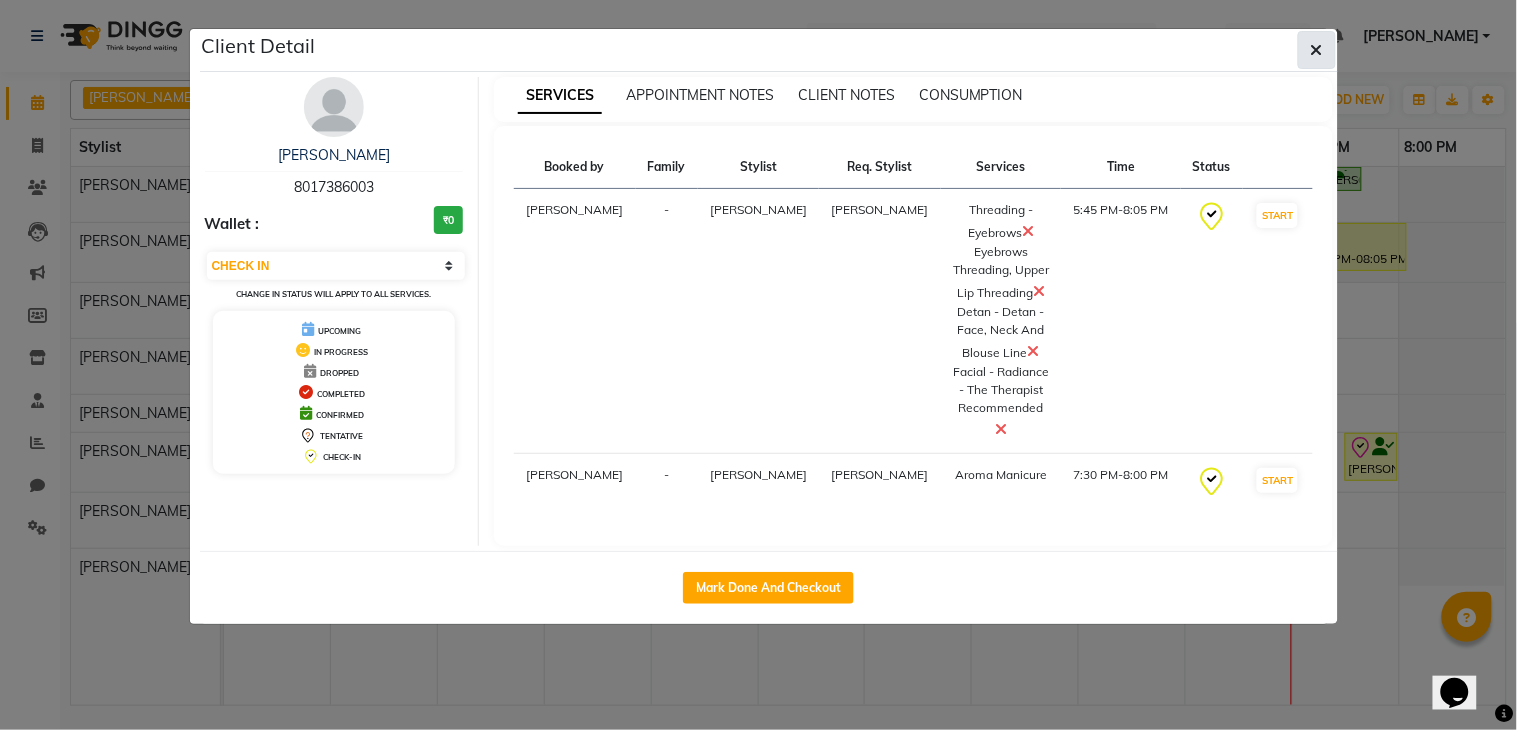 click 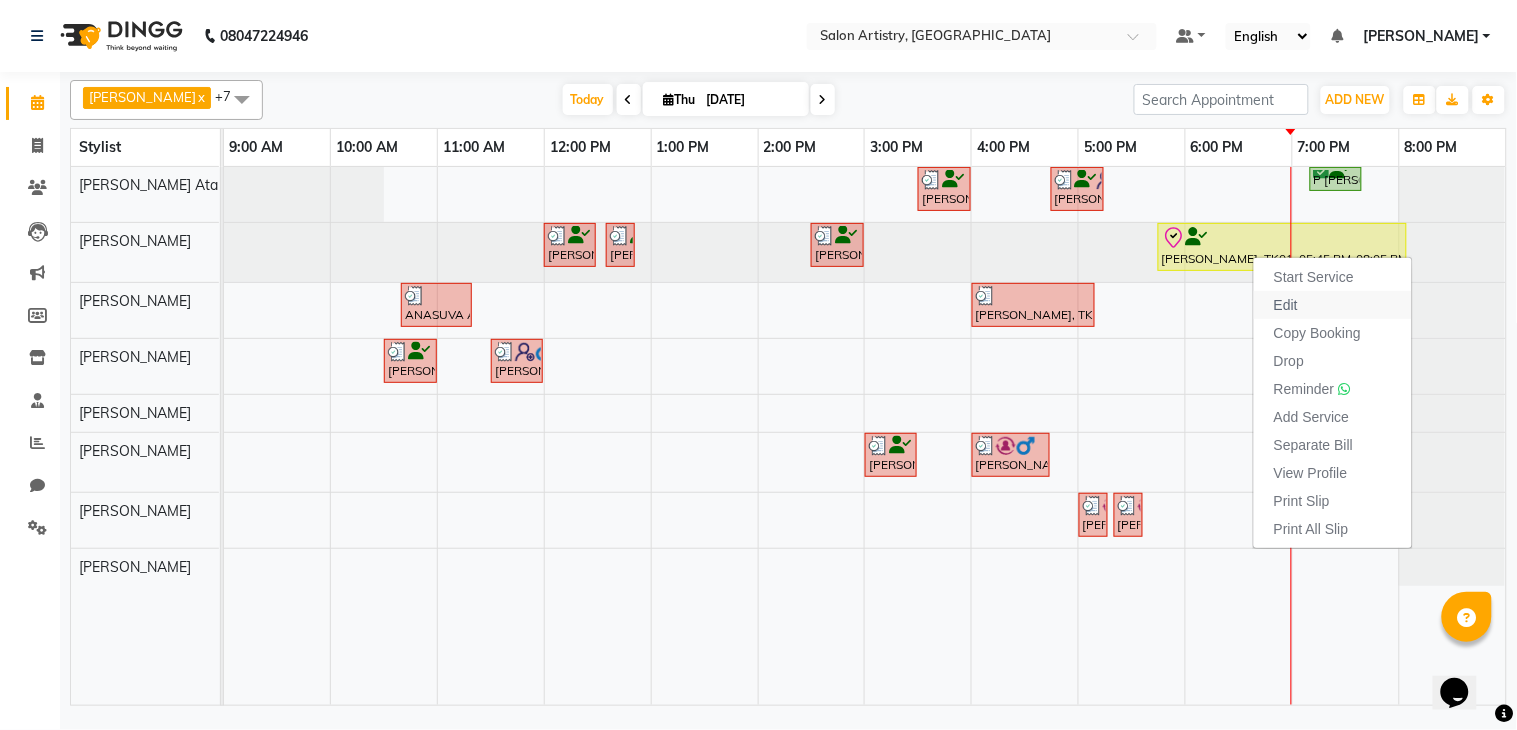 click on "Edit" at bounding box center [1286, 305] 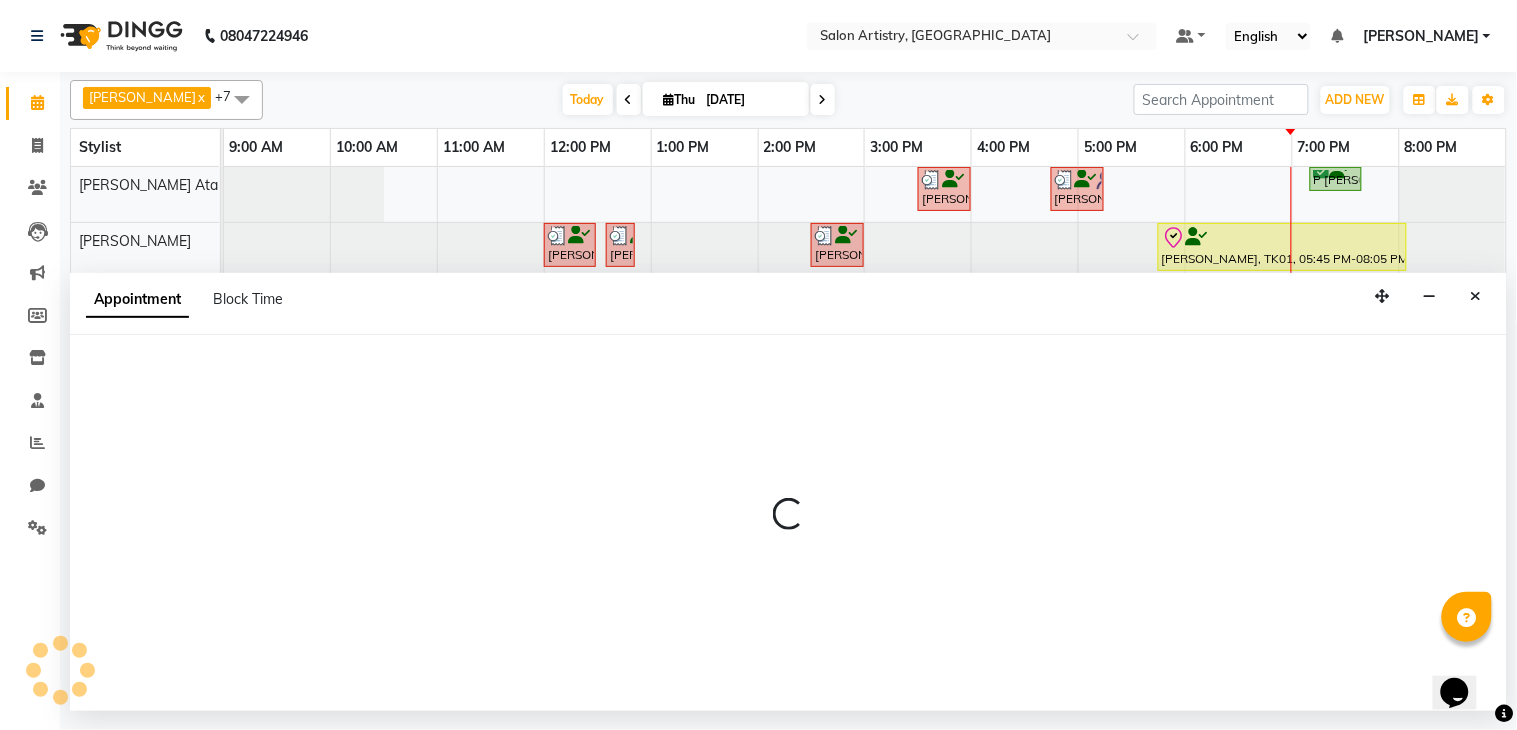 select on "check-in" 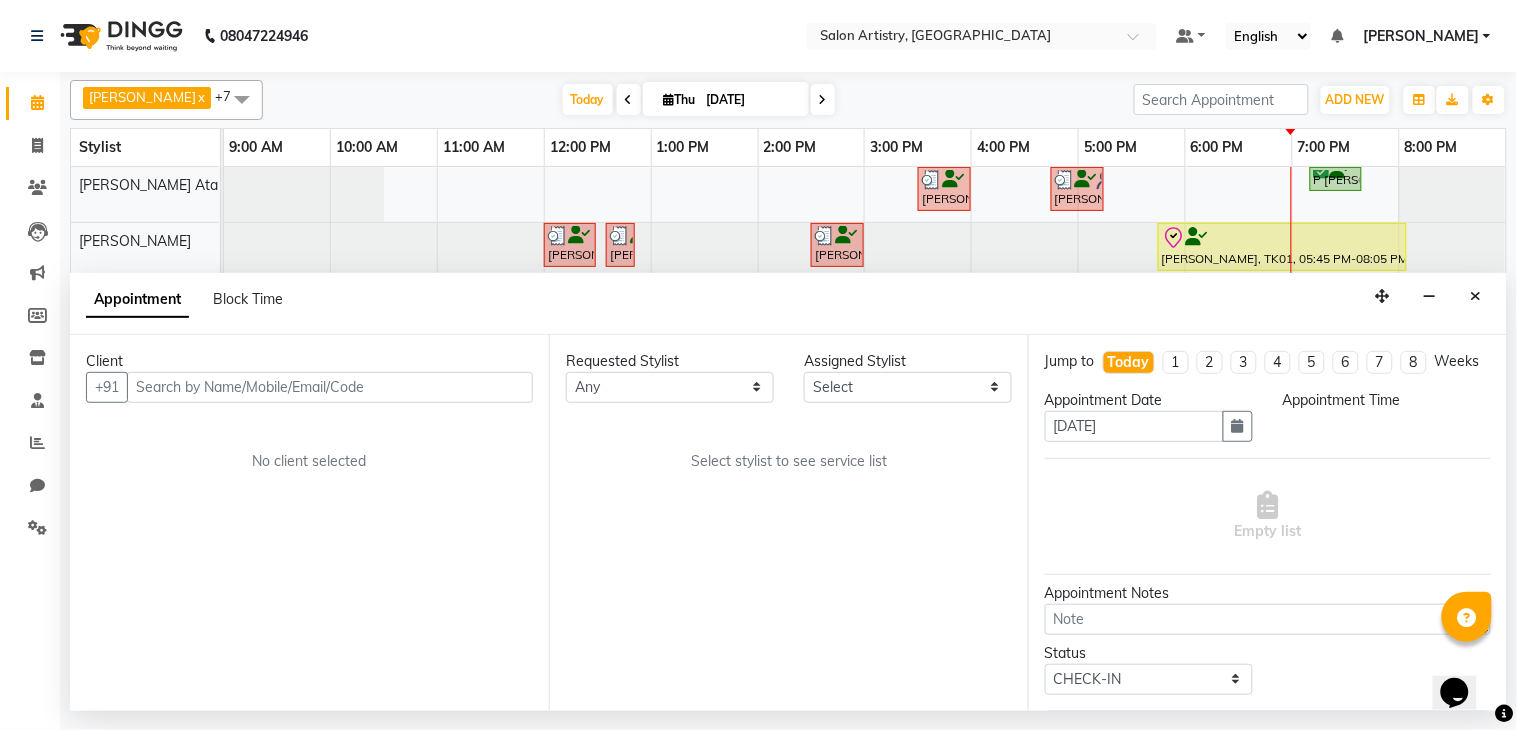 select on "79863" 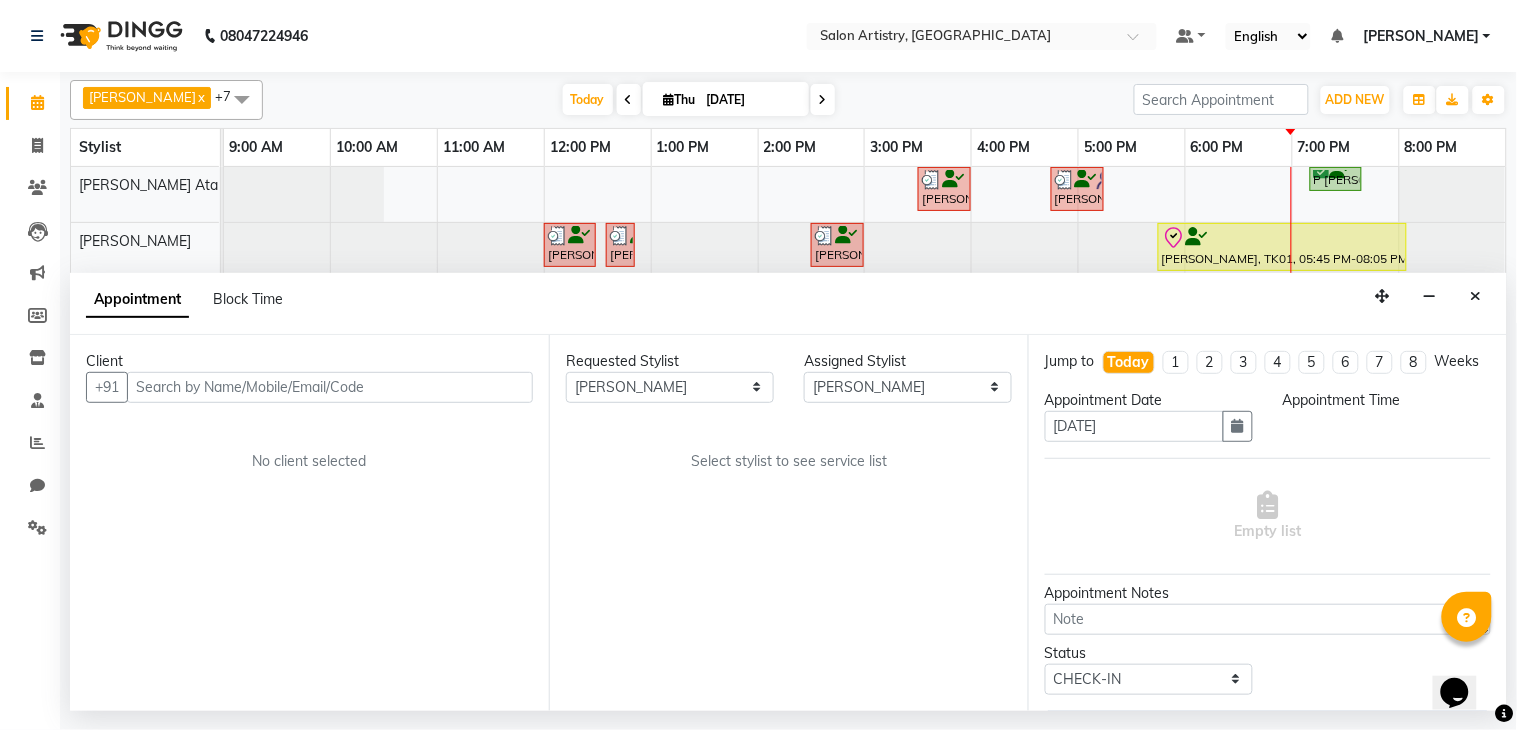 select on "1065" 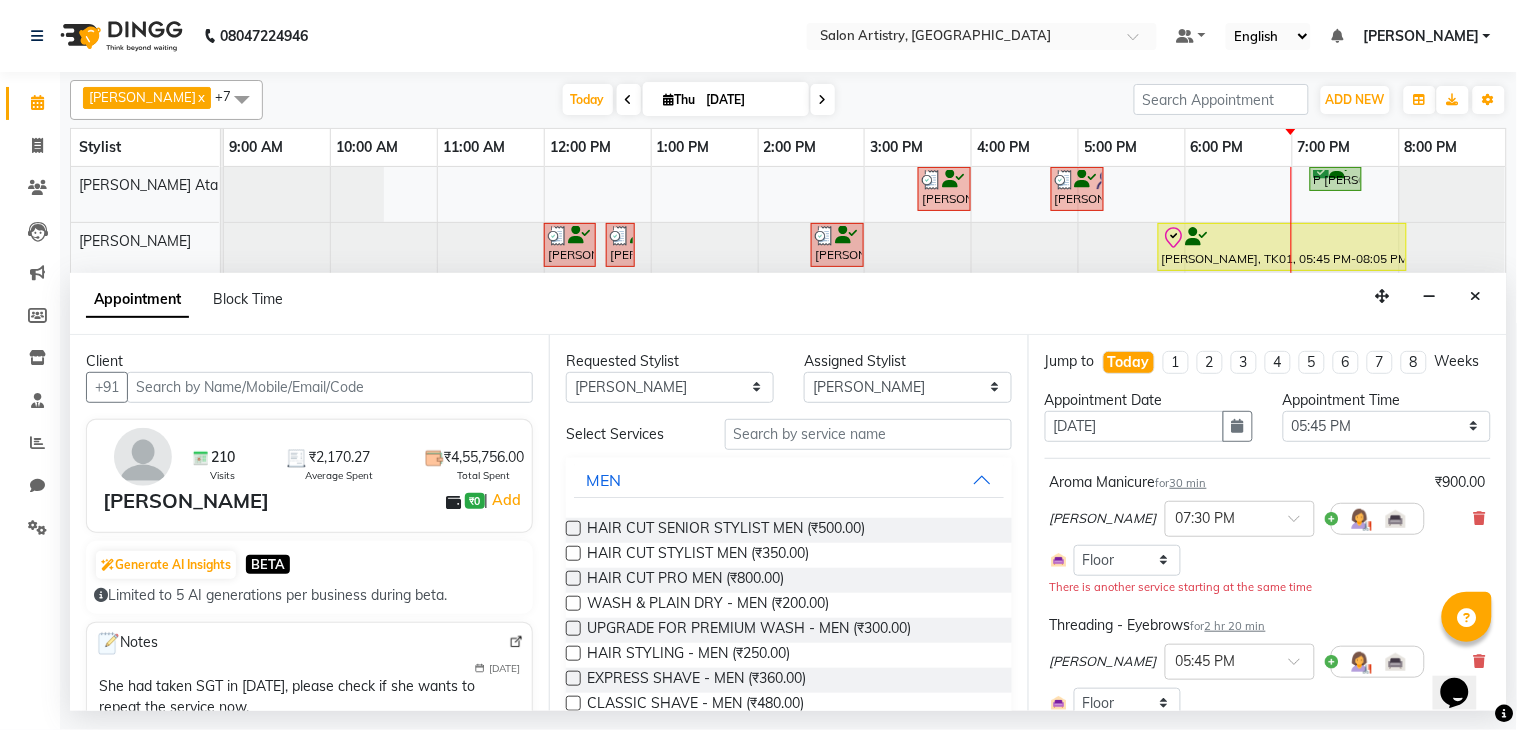select on "4168" 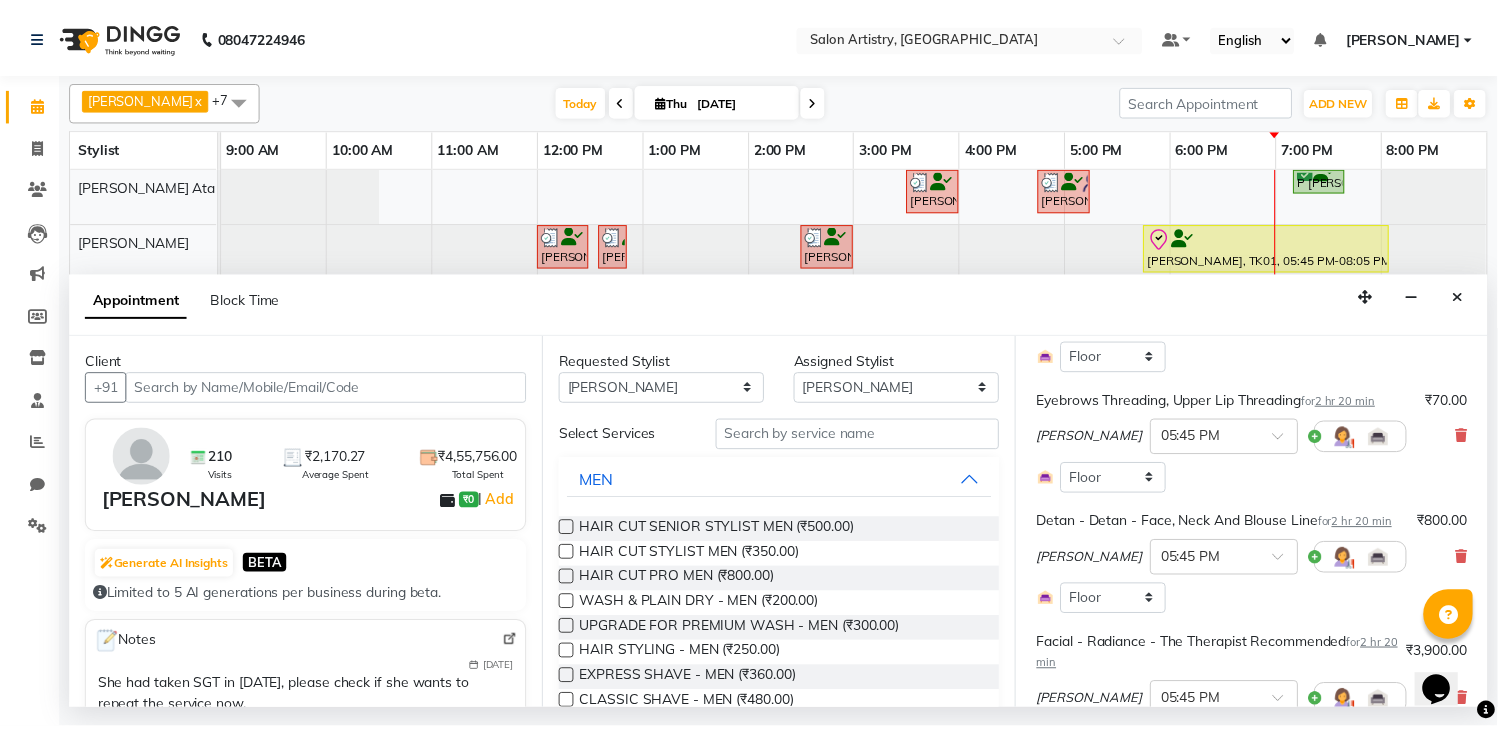 scroll, scrollTop: 250, scrollLeft: 0, axis: vertical 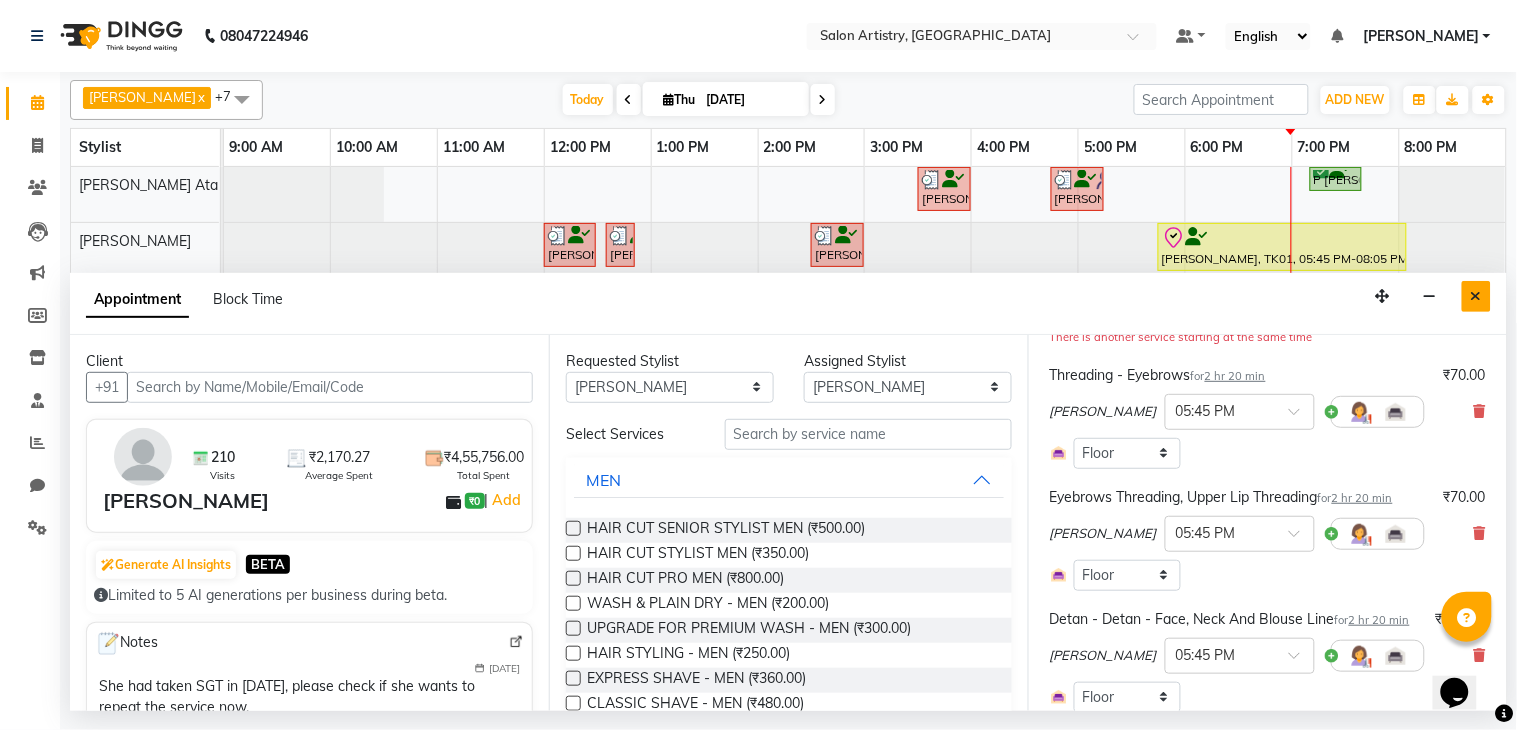 click at bounding box center [1476, 296] 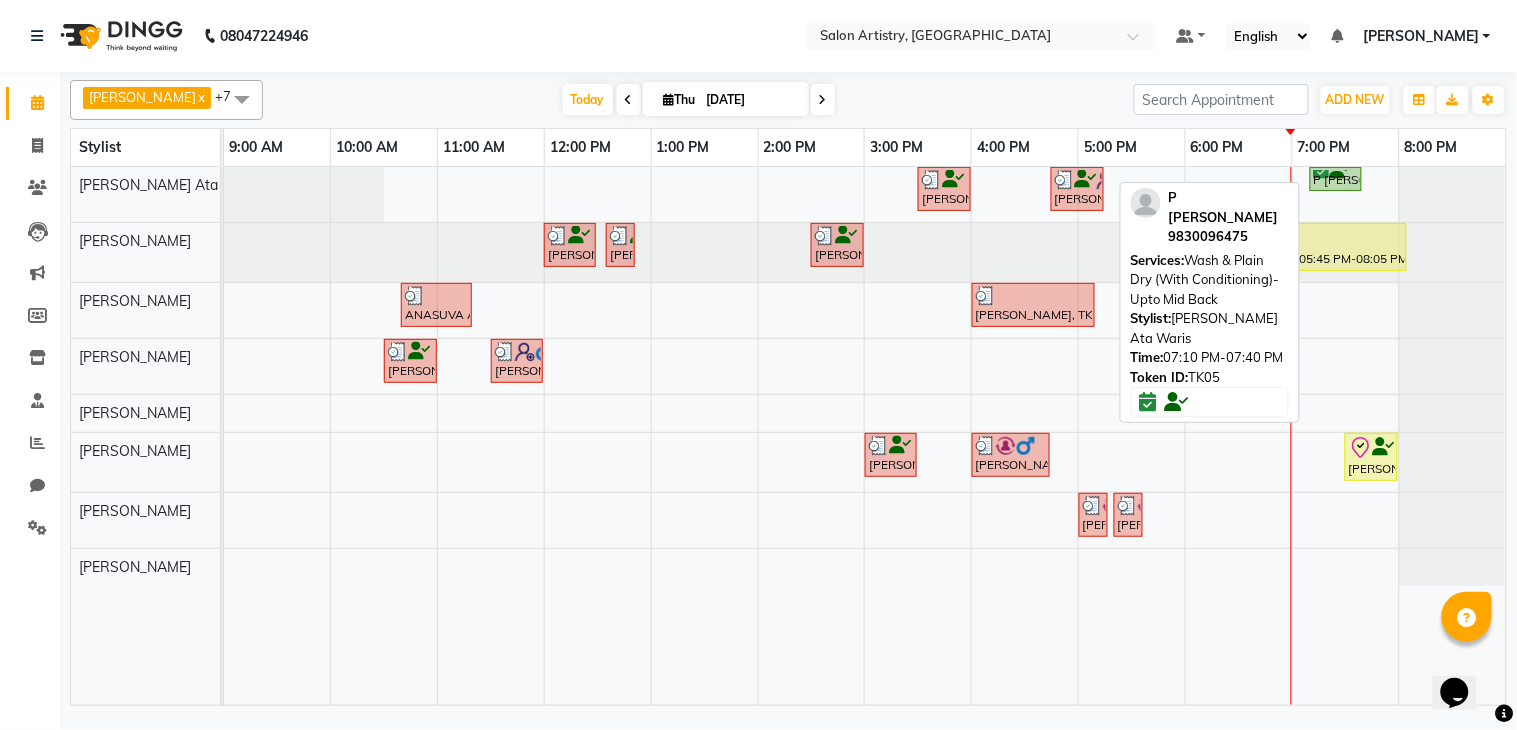 click on "P [PERSON_NAME], TK05, 07:10 PM-07:40 PM, Wash & Plain Dry (With Conditioning)-Upto Mid Back" at bounding box center (1336, 179) 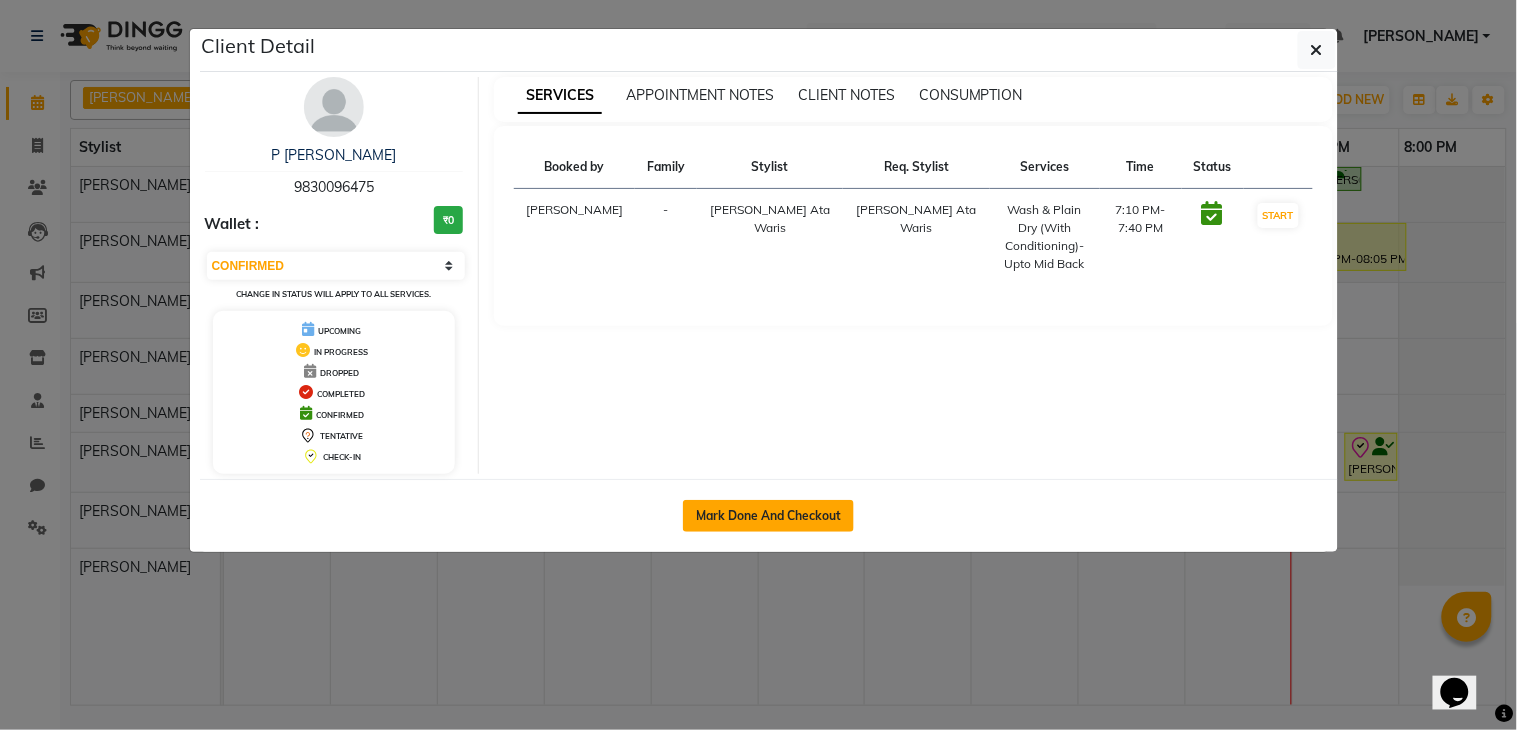 click on "Mark Done And Checkout" 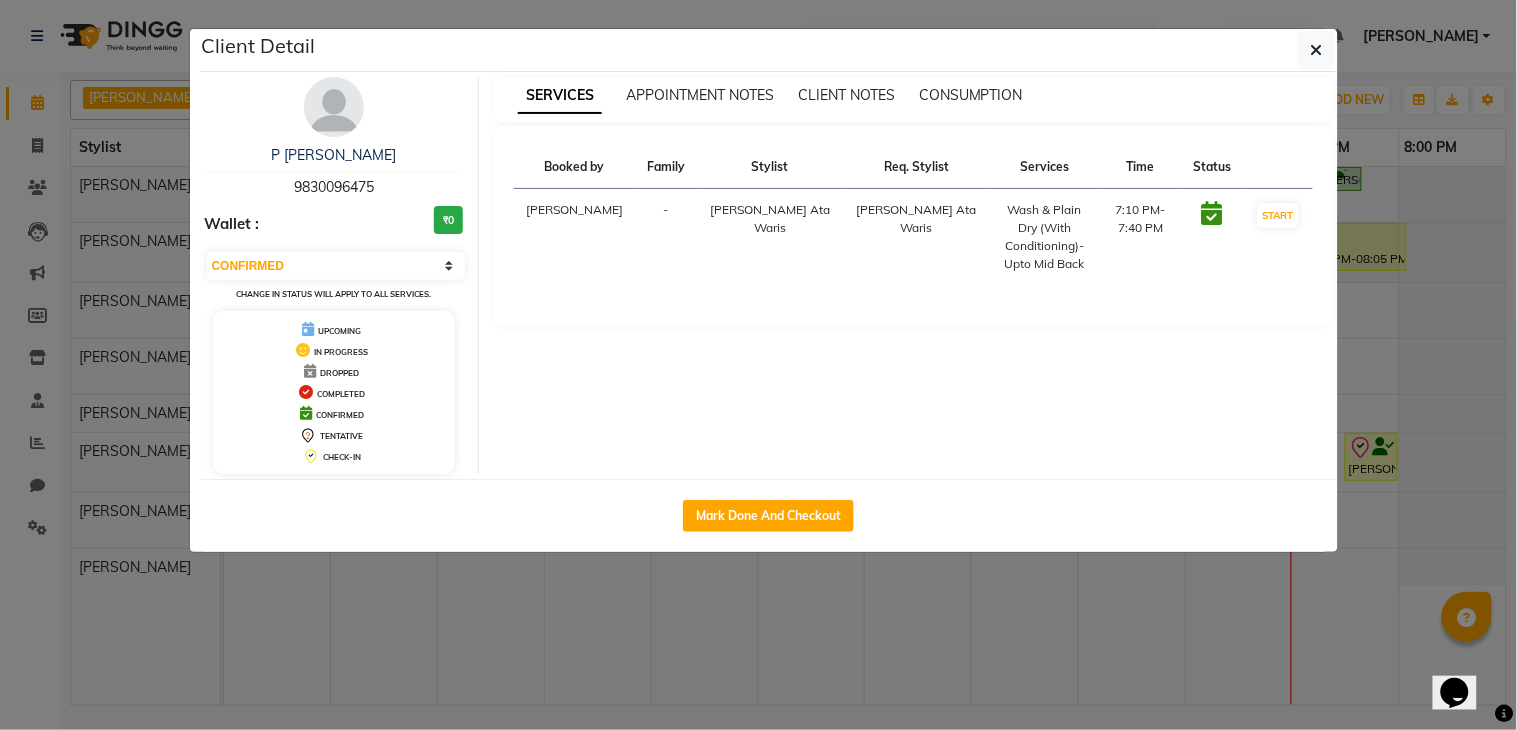 select on "service" 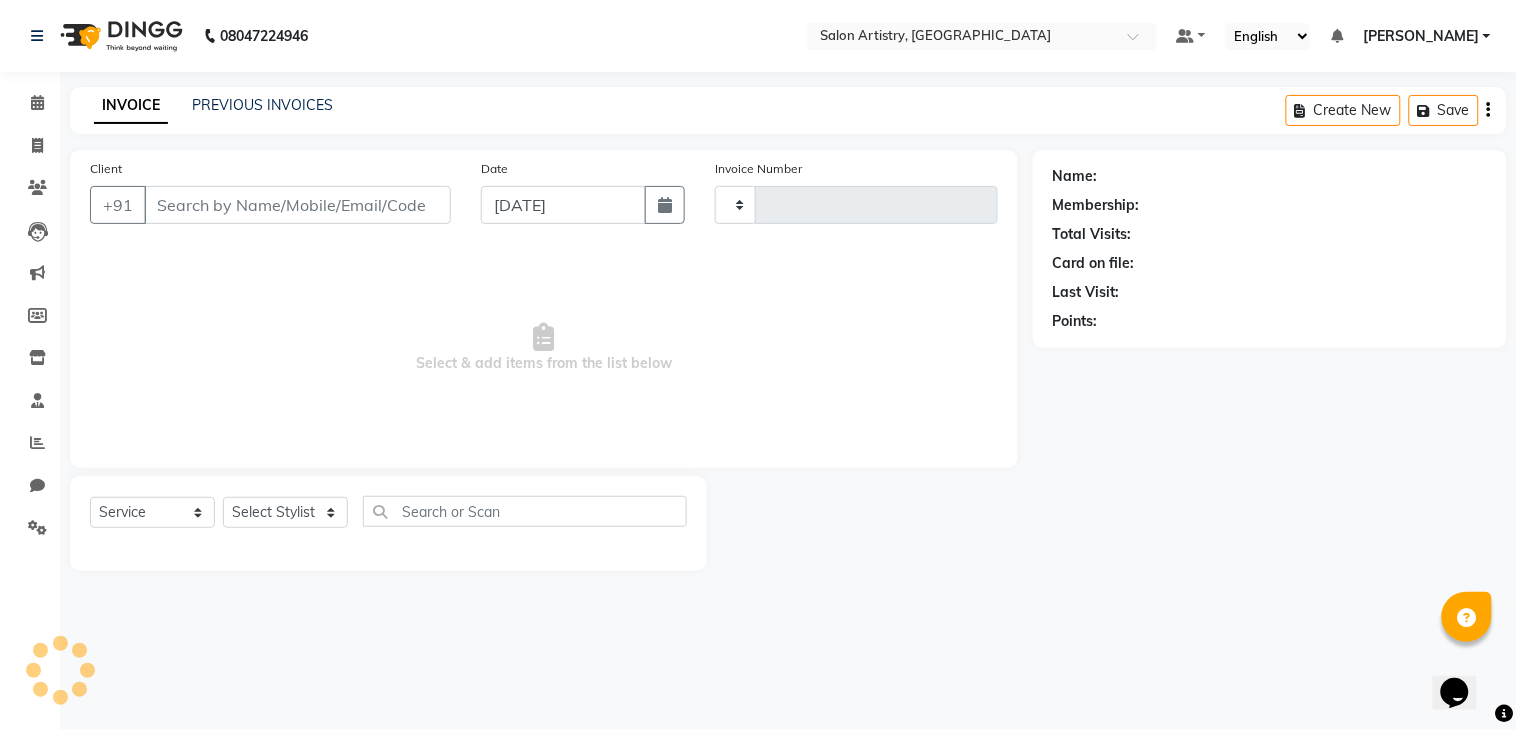 type on "1398" 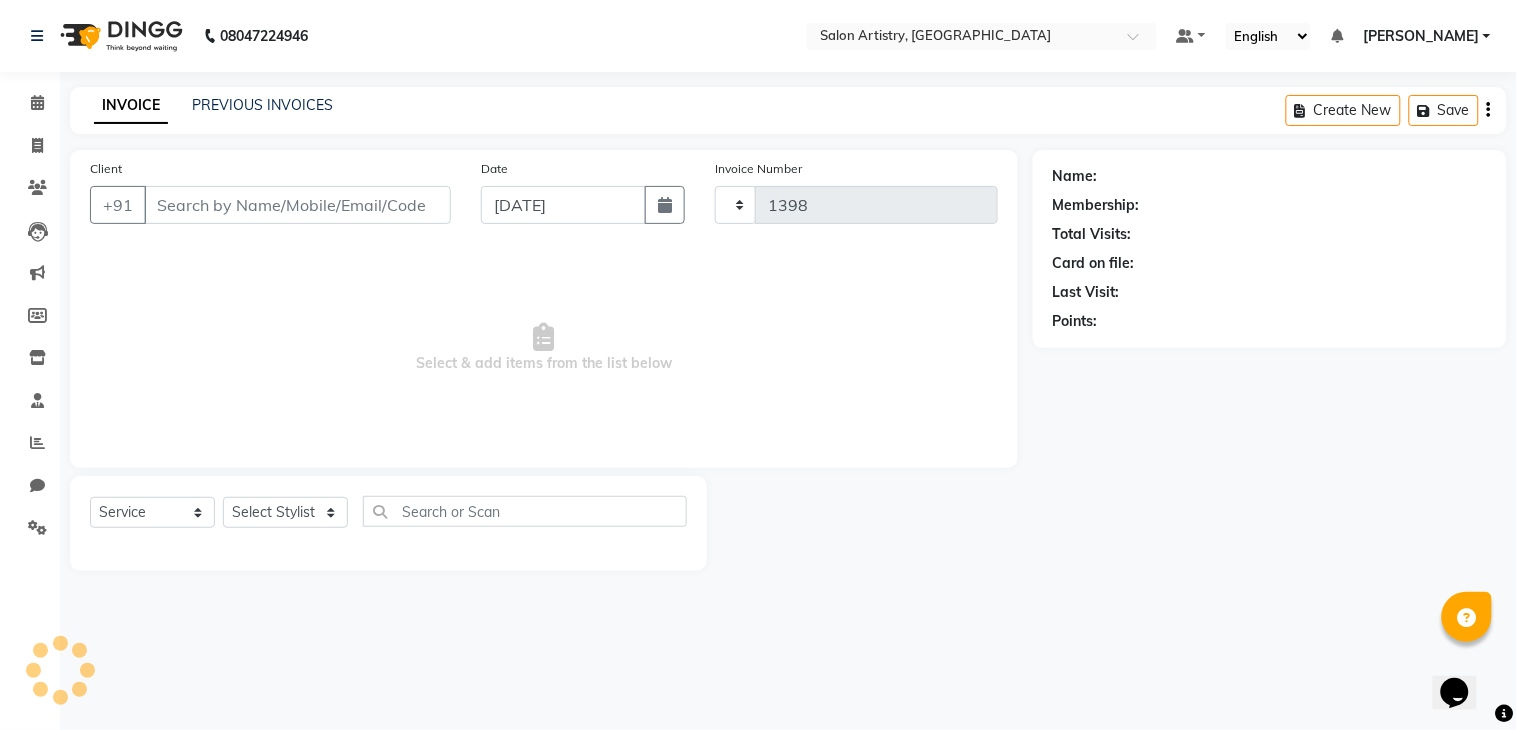 select on "8285" 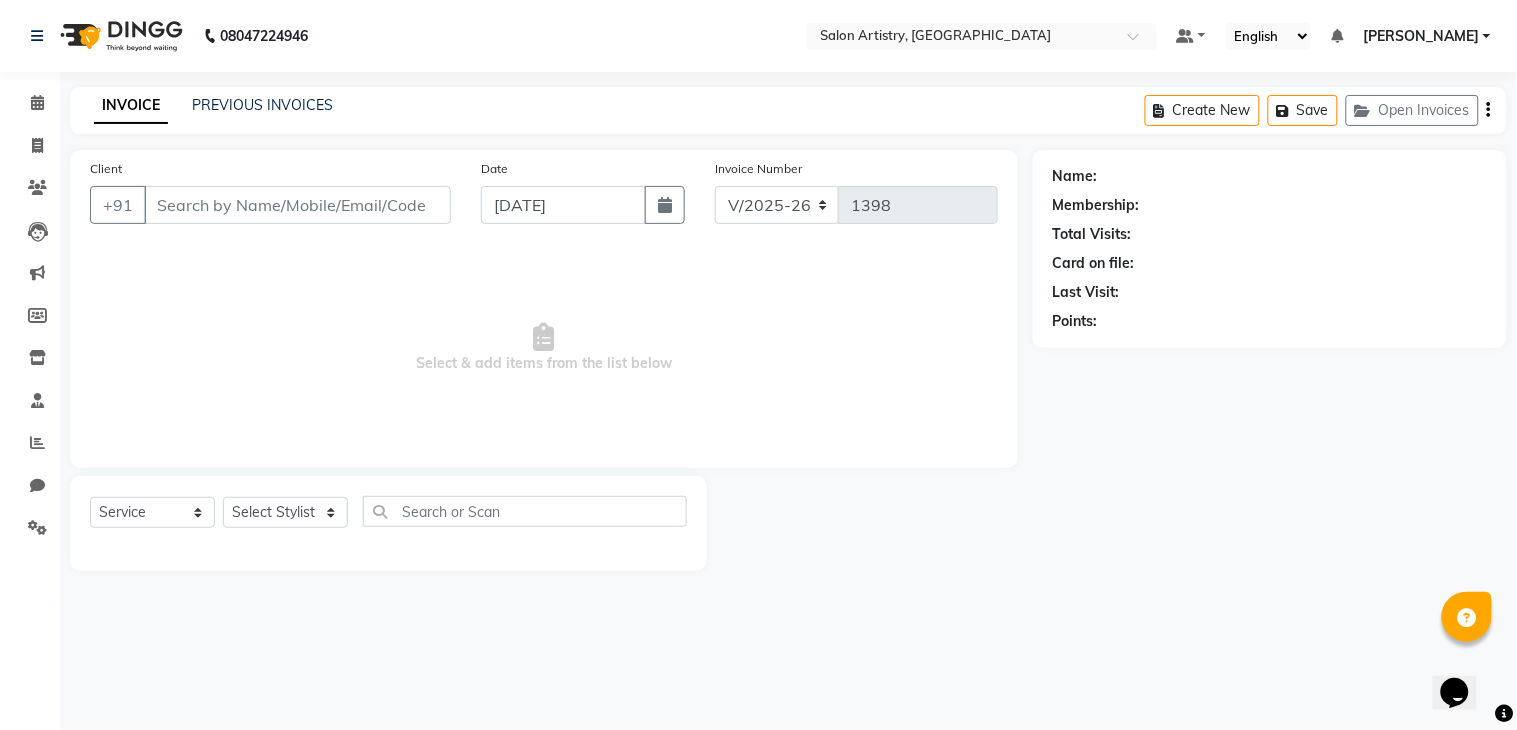 type on "9830096475" 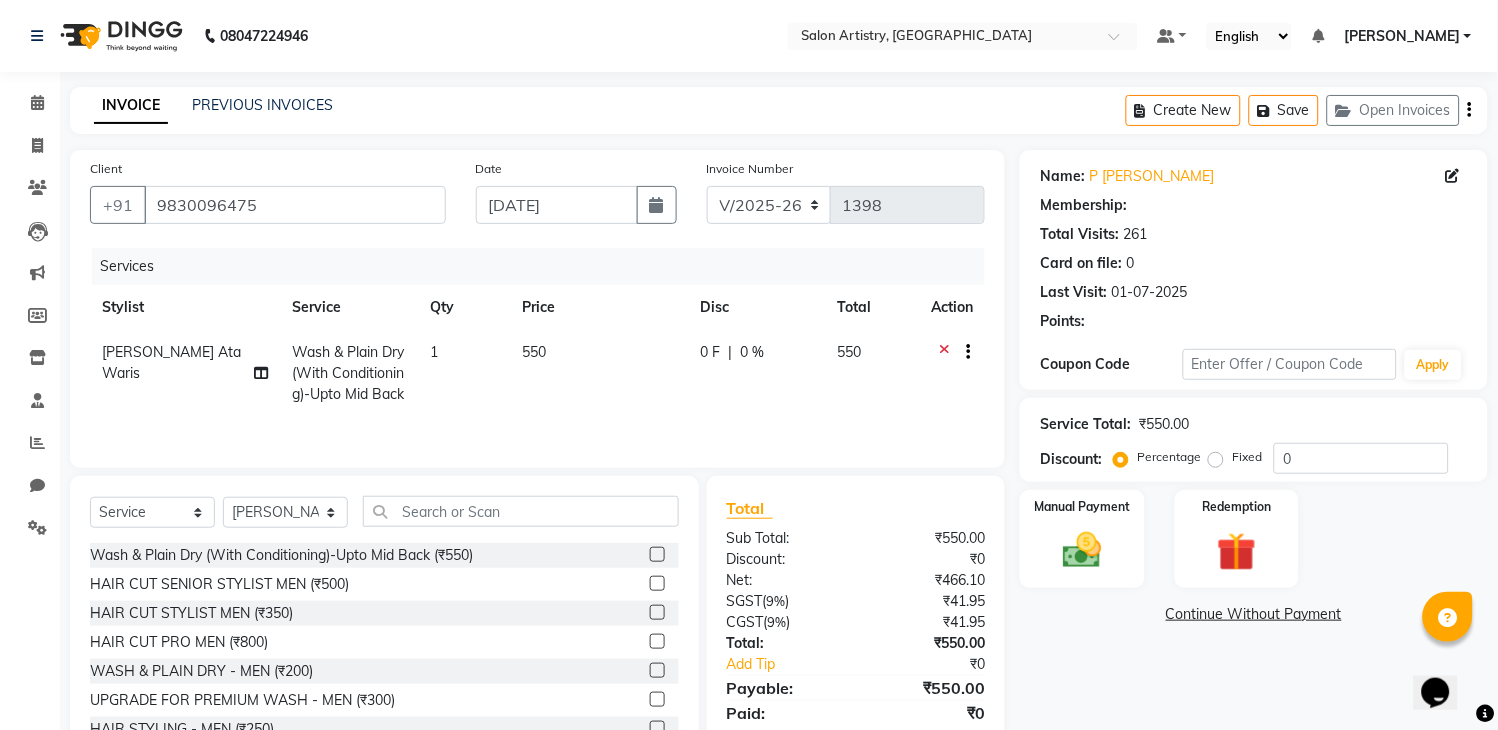 select on "1: Object" 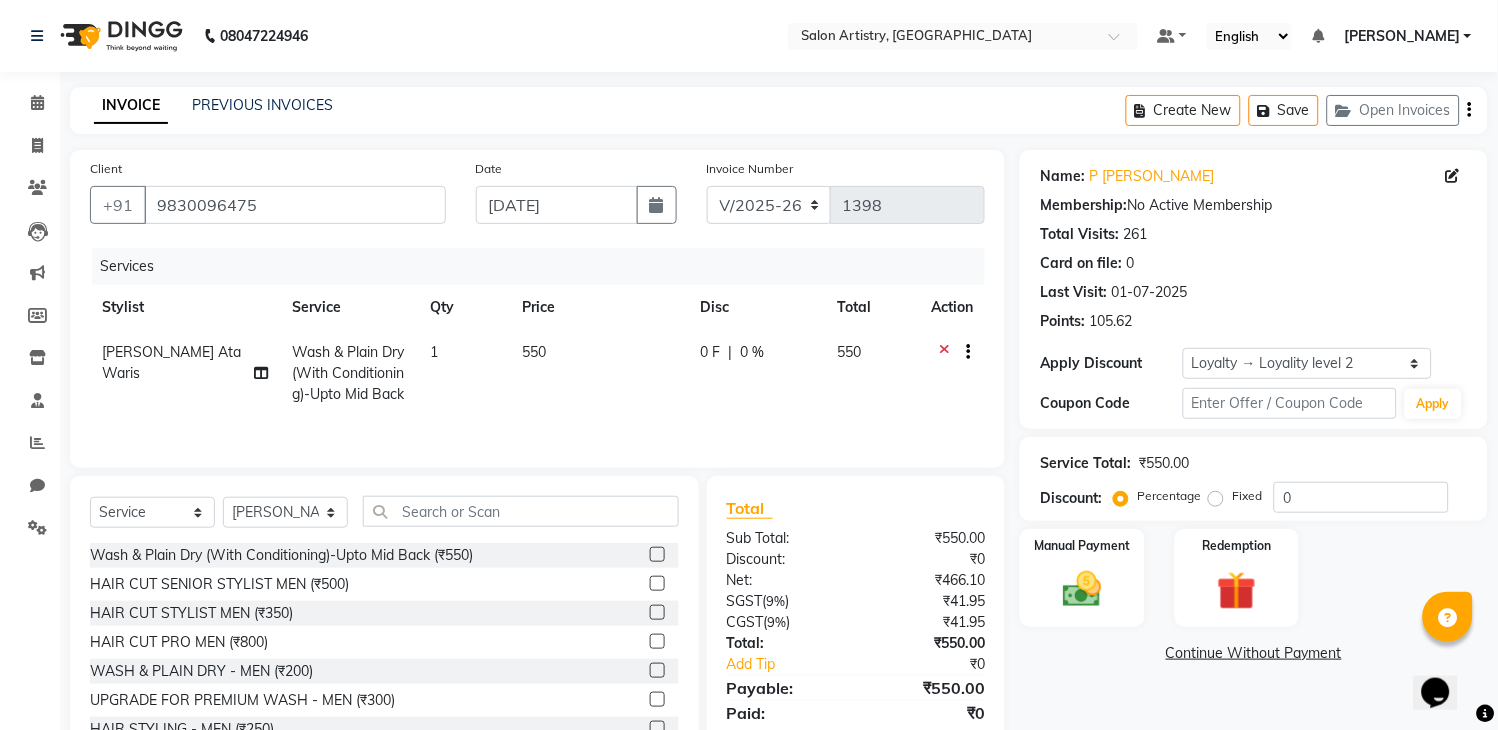 scroll, scrollTop: 75, scrollLeft: 0, axis: vertical 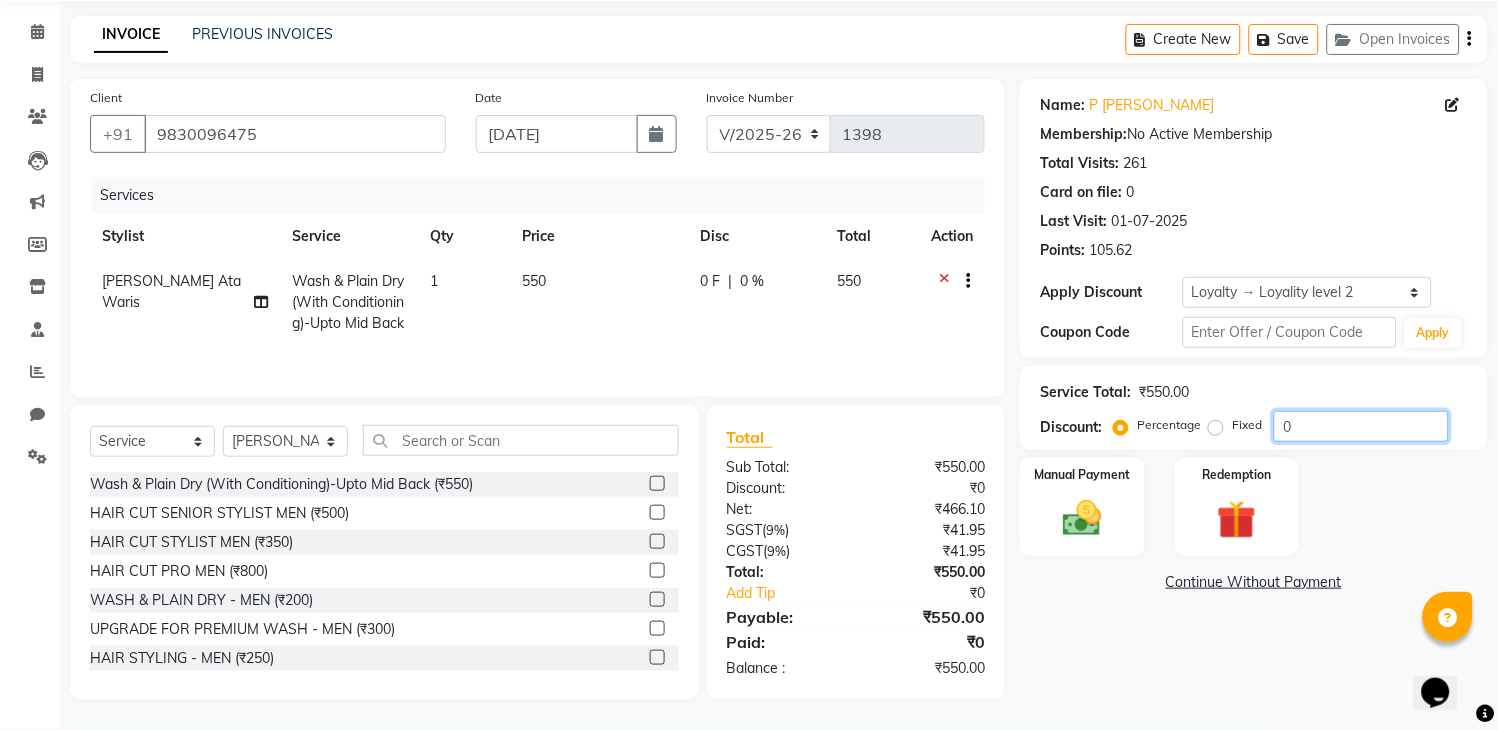 click on "0" 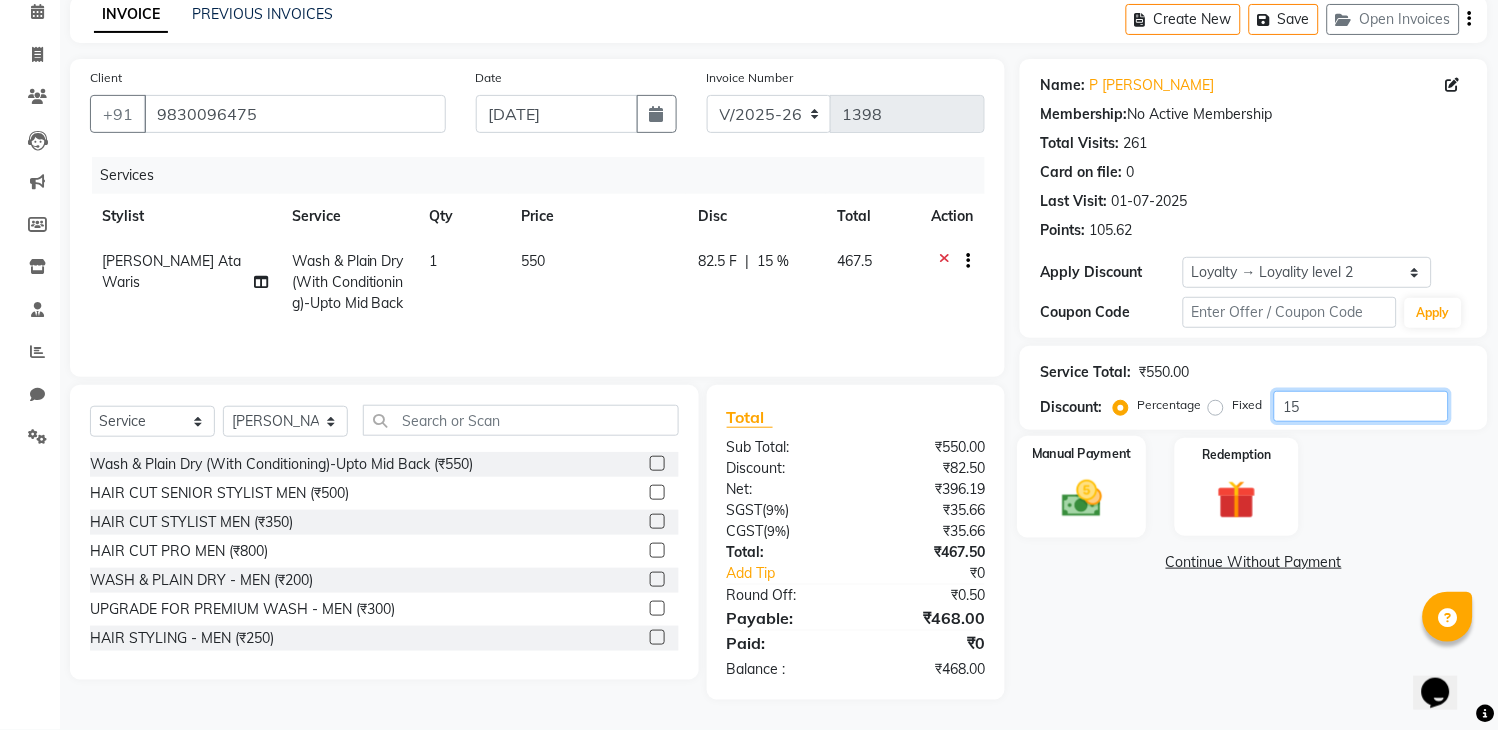 scroll, scrollTop: 95, scrollLeft: 0, axis: vertical 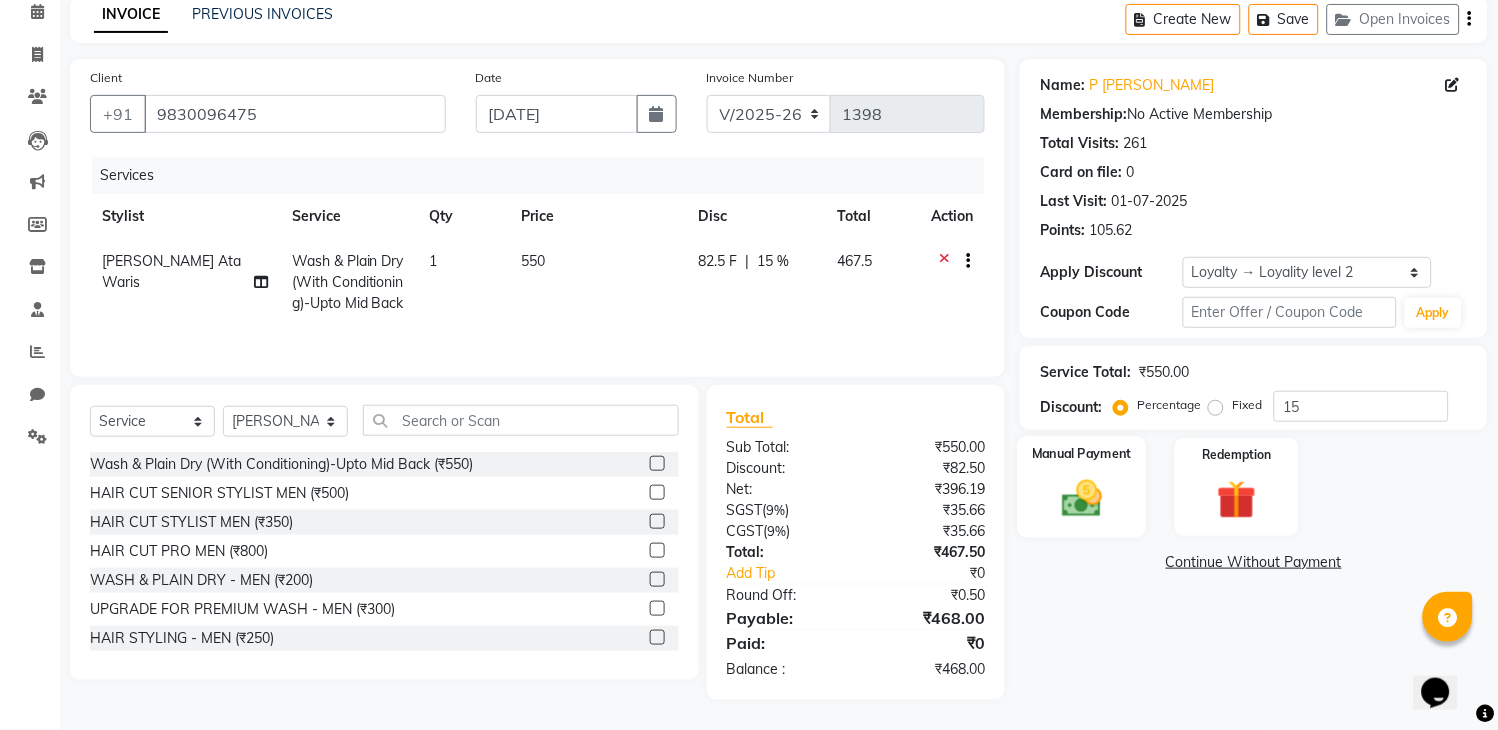 click 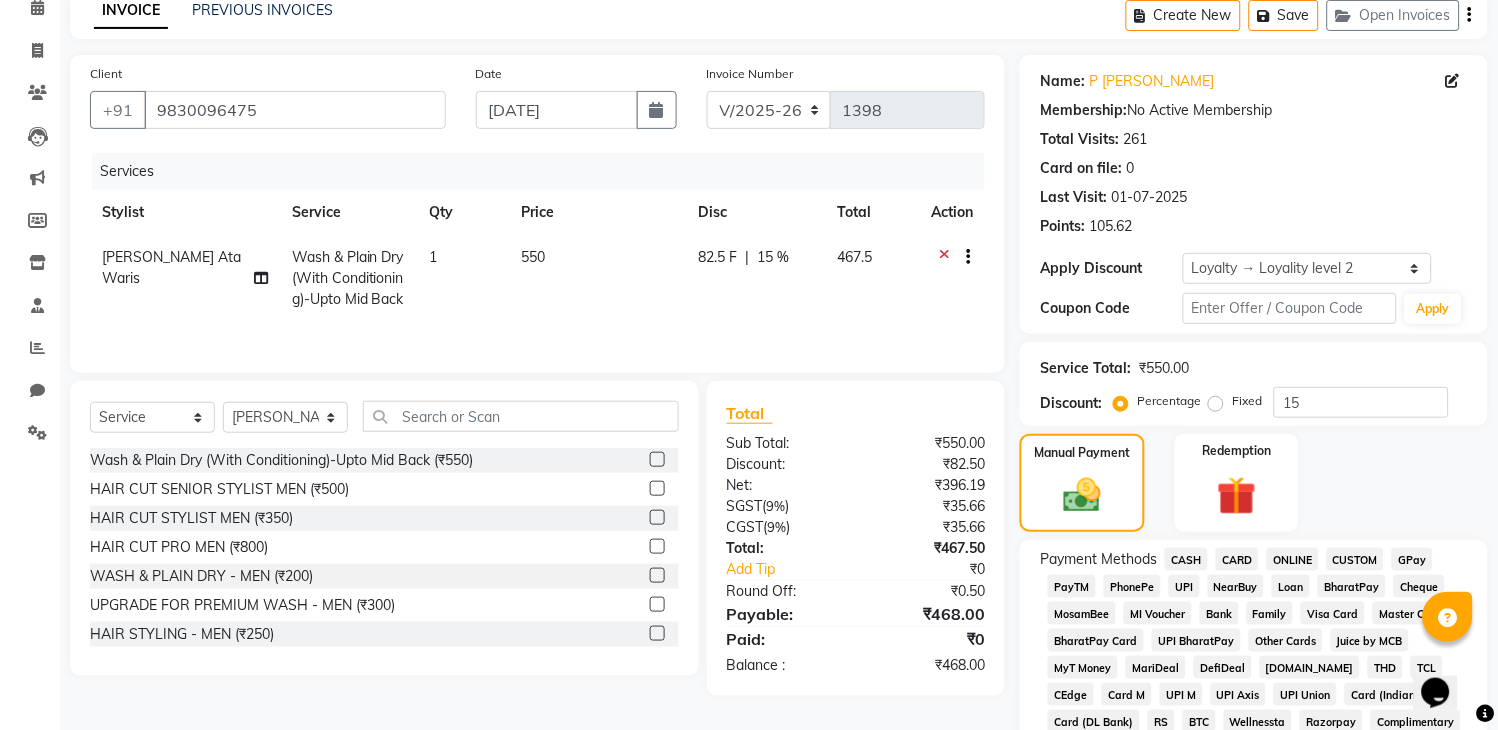 click on "CARD" 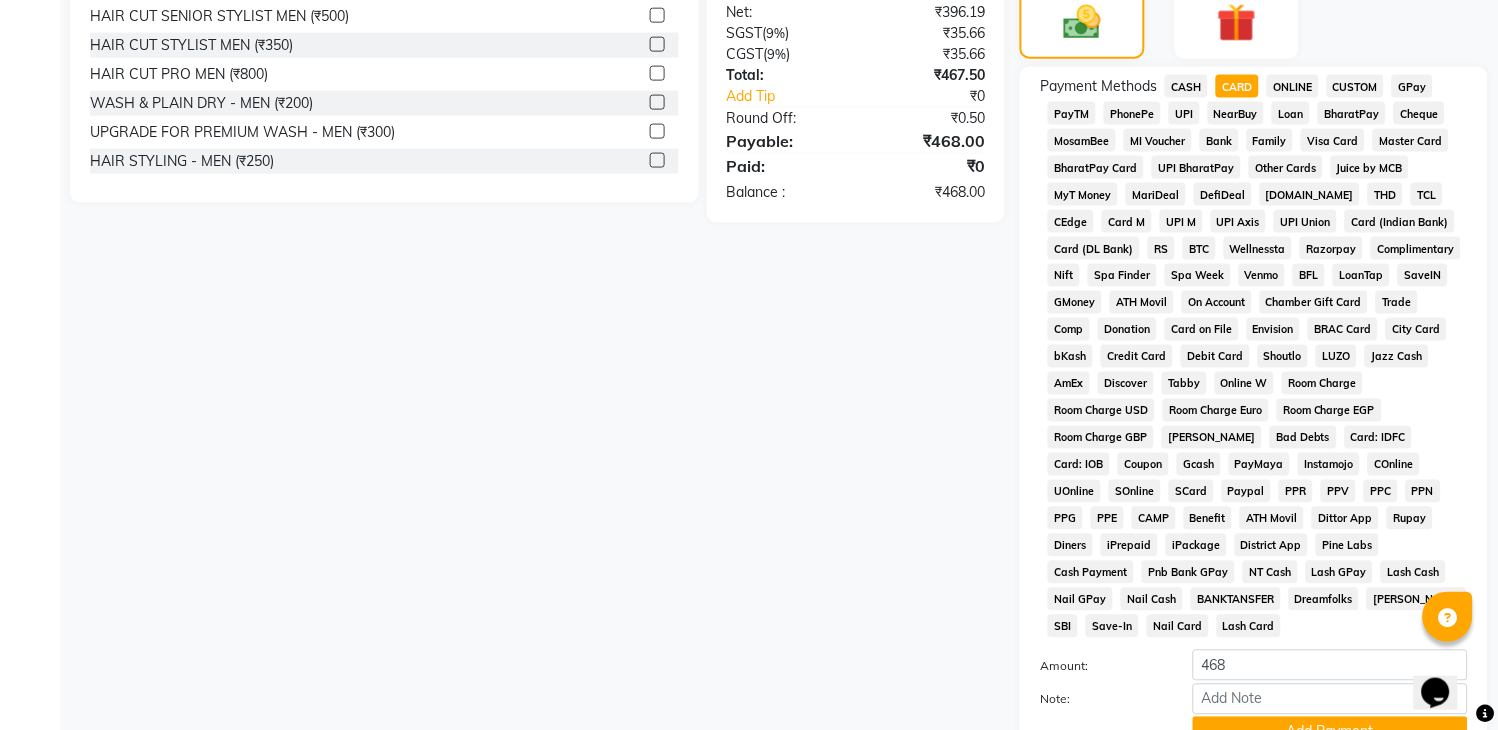 scroll, scrollTop: 746, scrollLeft: 0, axis: vertical 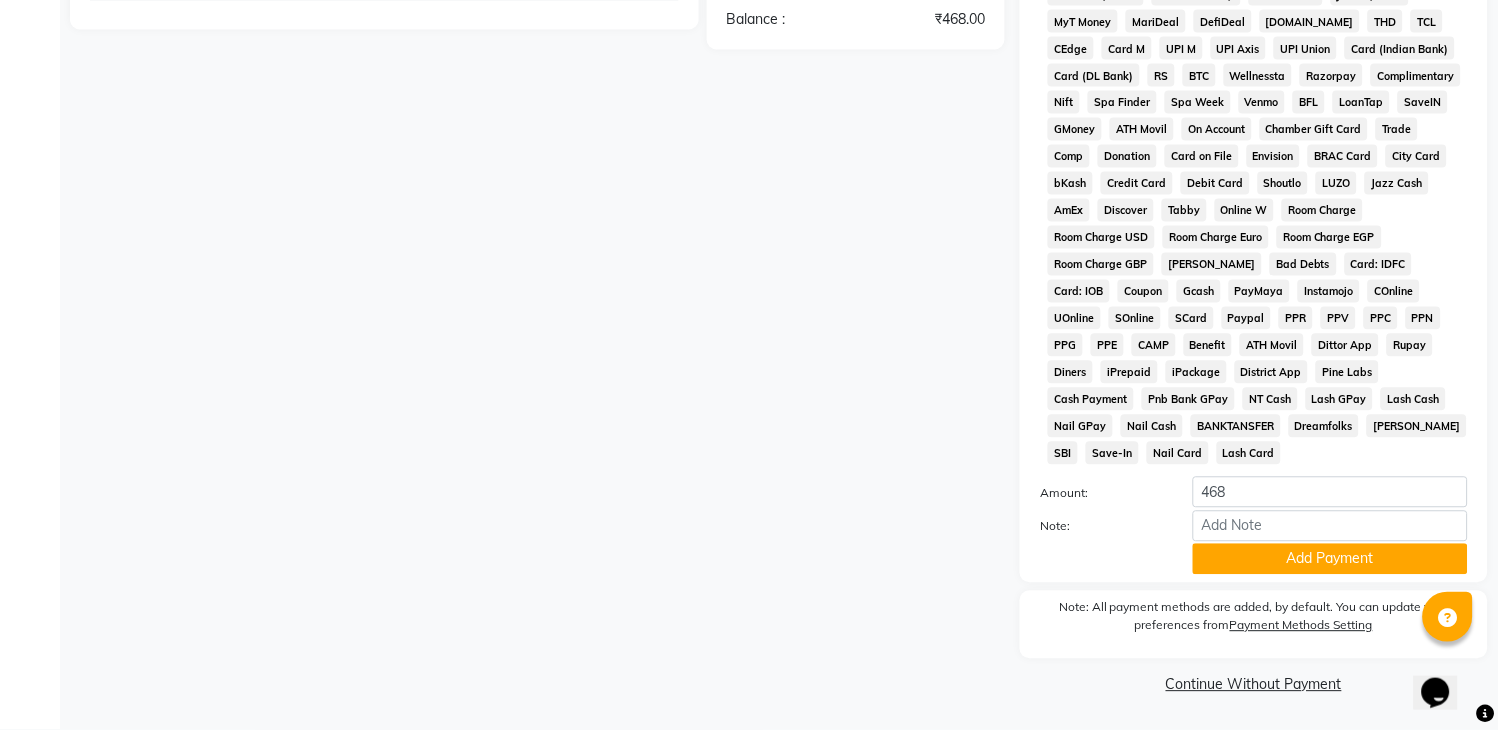 click on "Amount: 468" 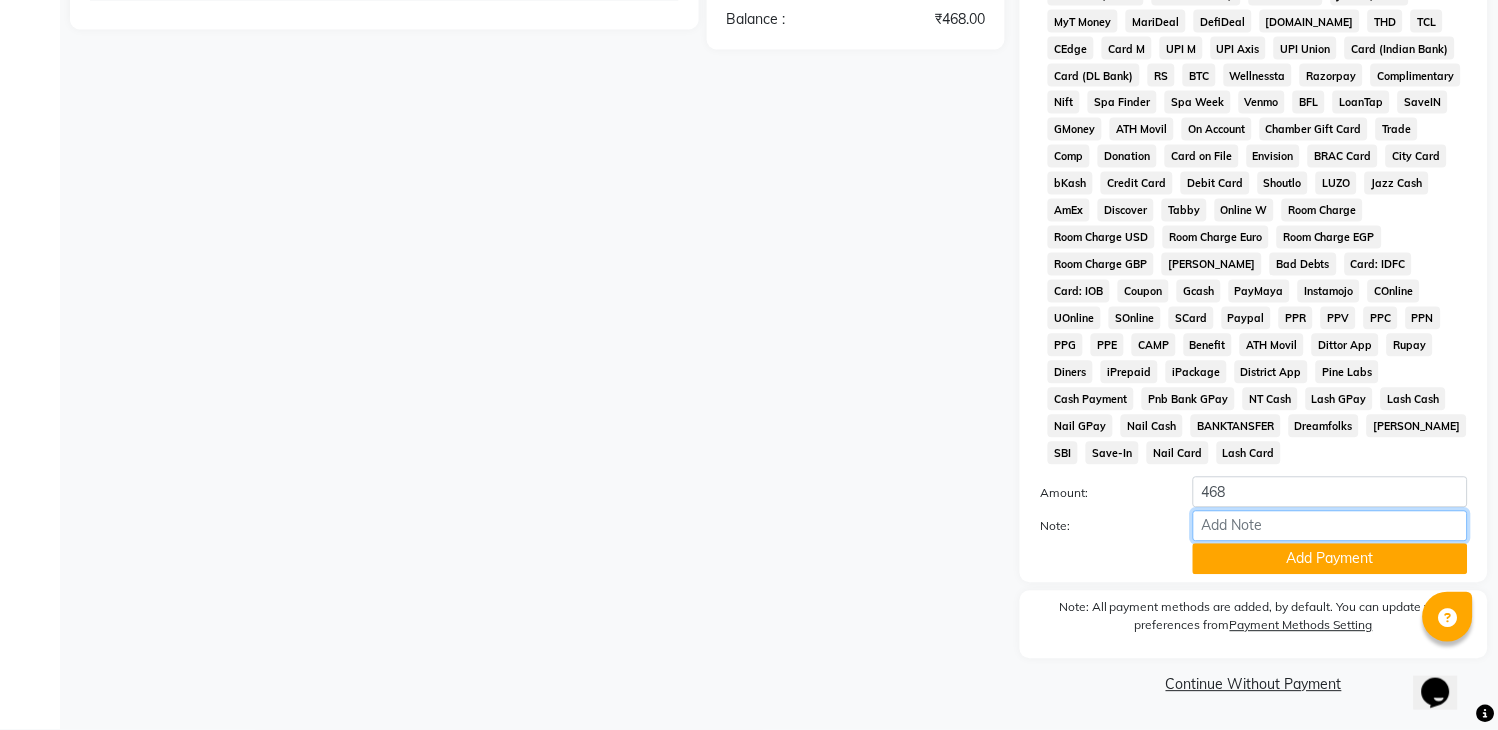 click on "Note:" at bounding box center [1330, 526] 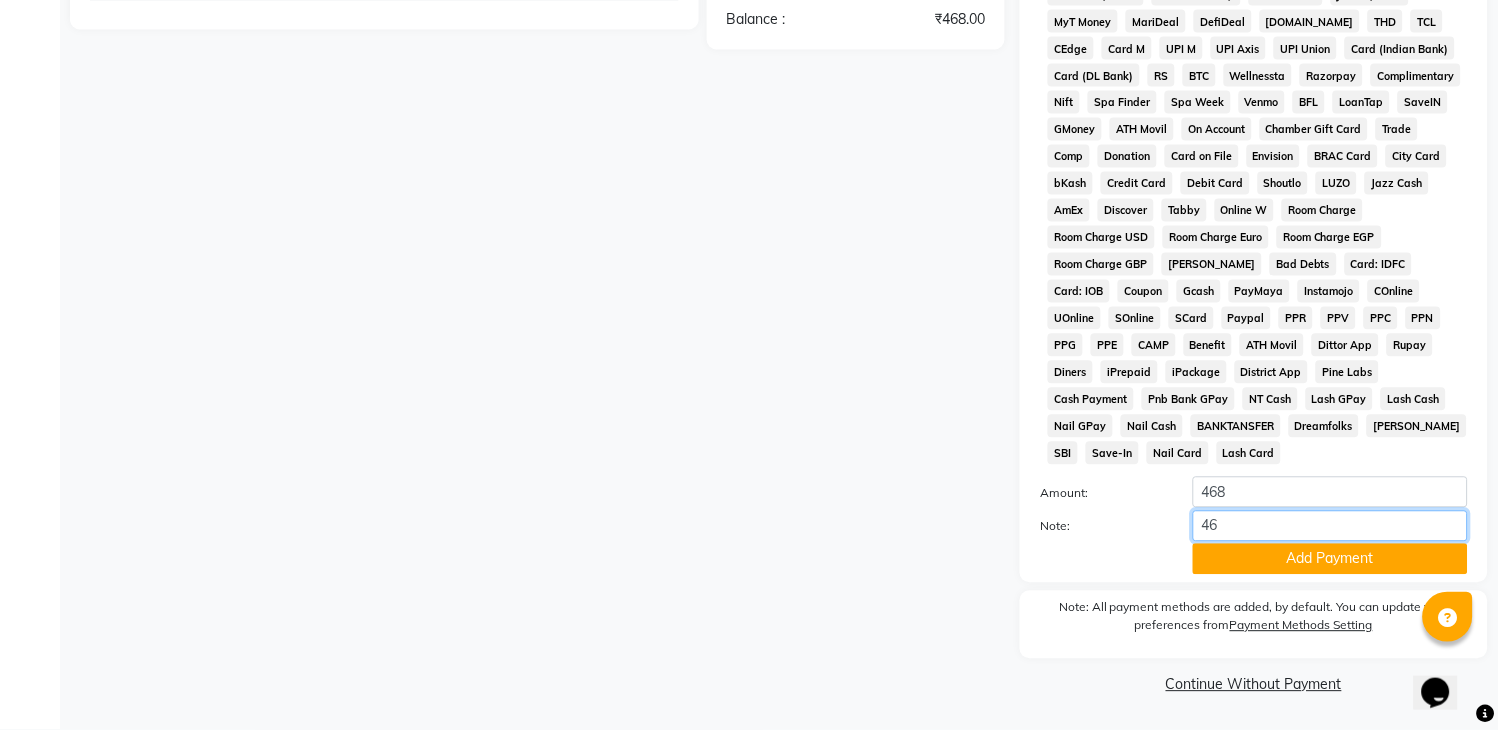 type on "4" 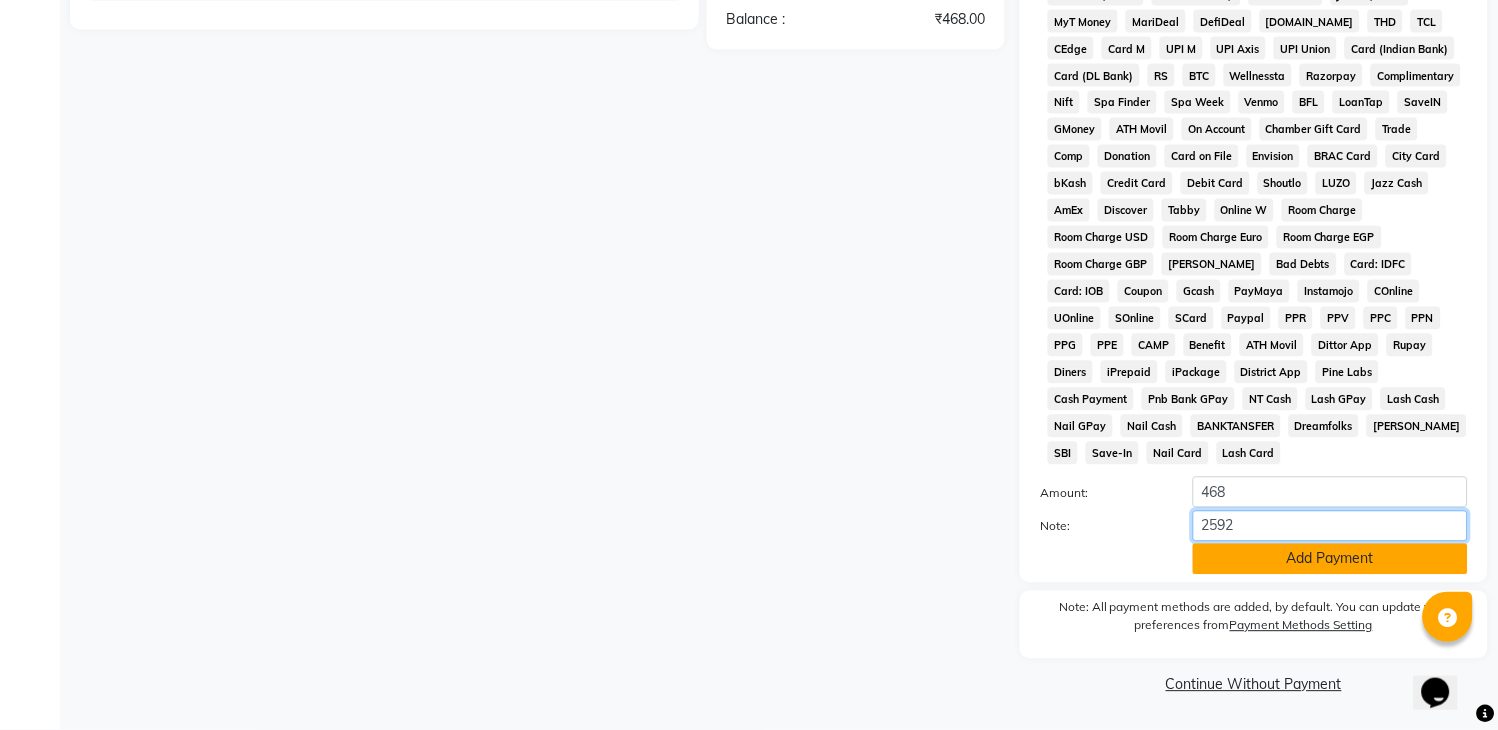 type on "2592" 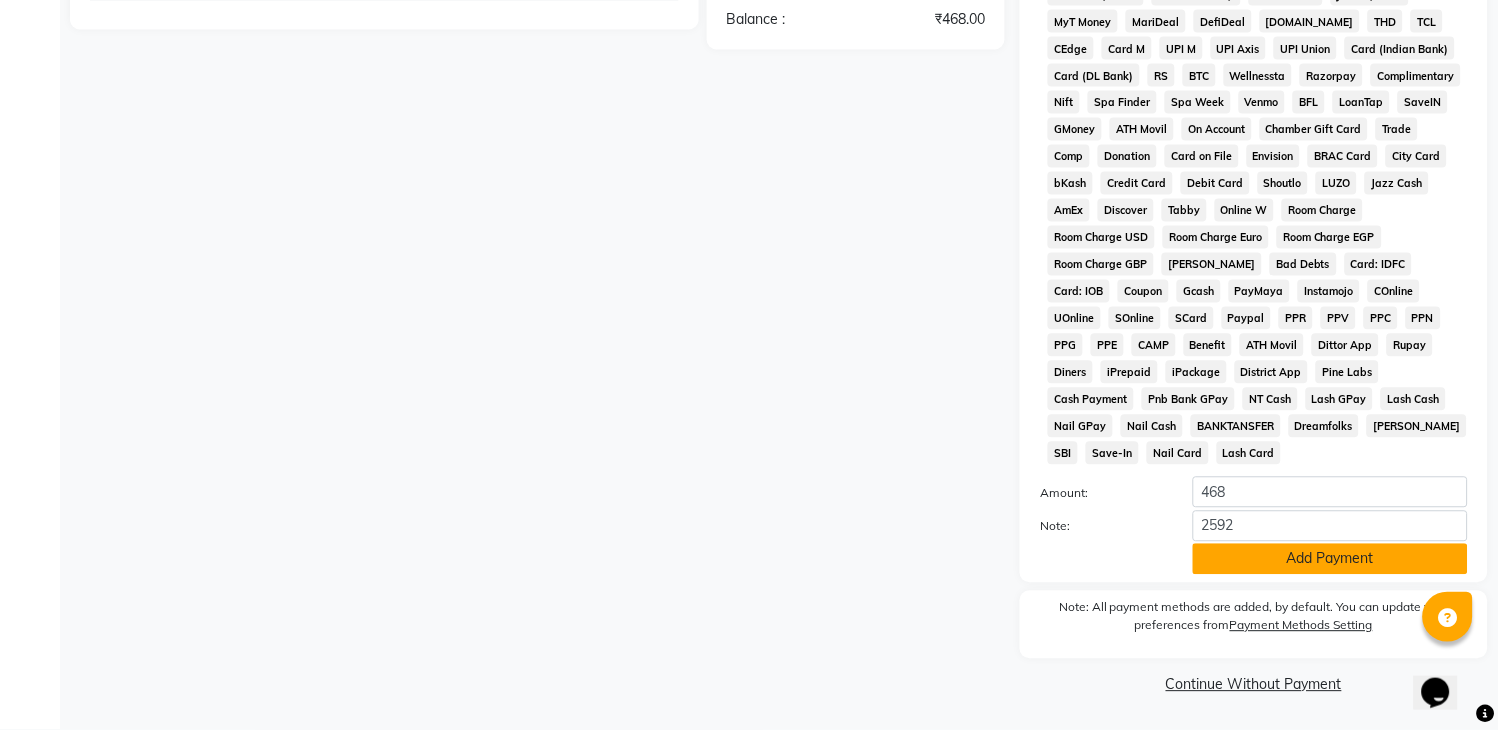 click on "Add Payment" 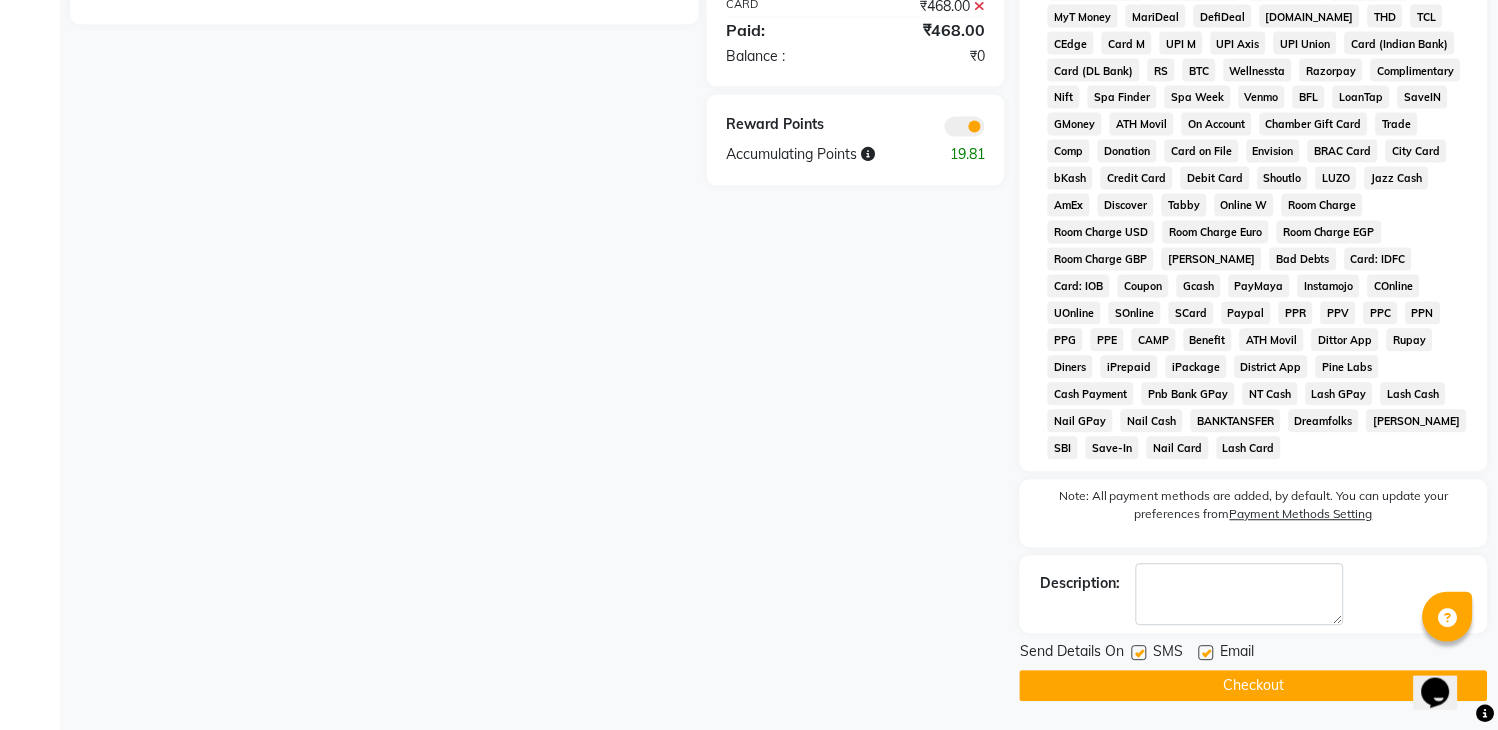 scroll, scrollTop: 753, scrollLeft: 0, axis: vertical 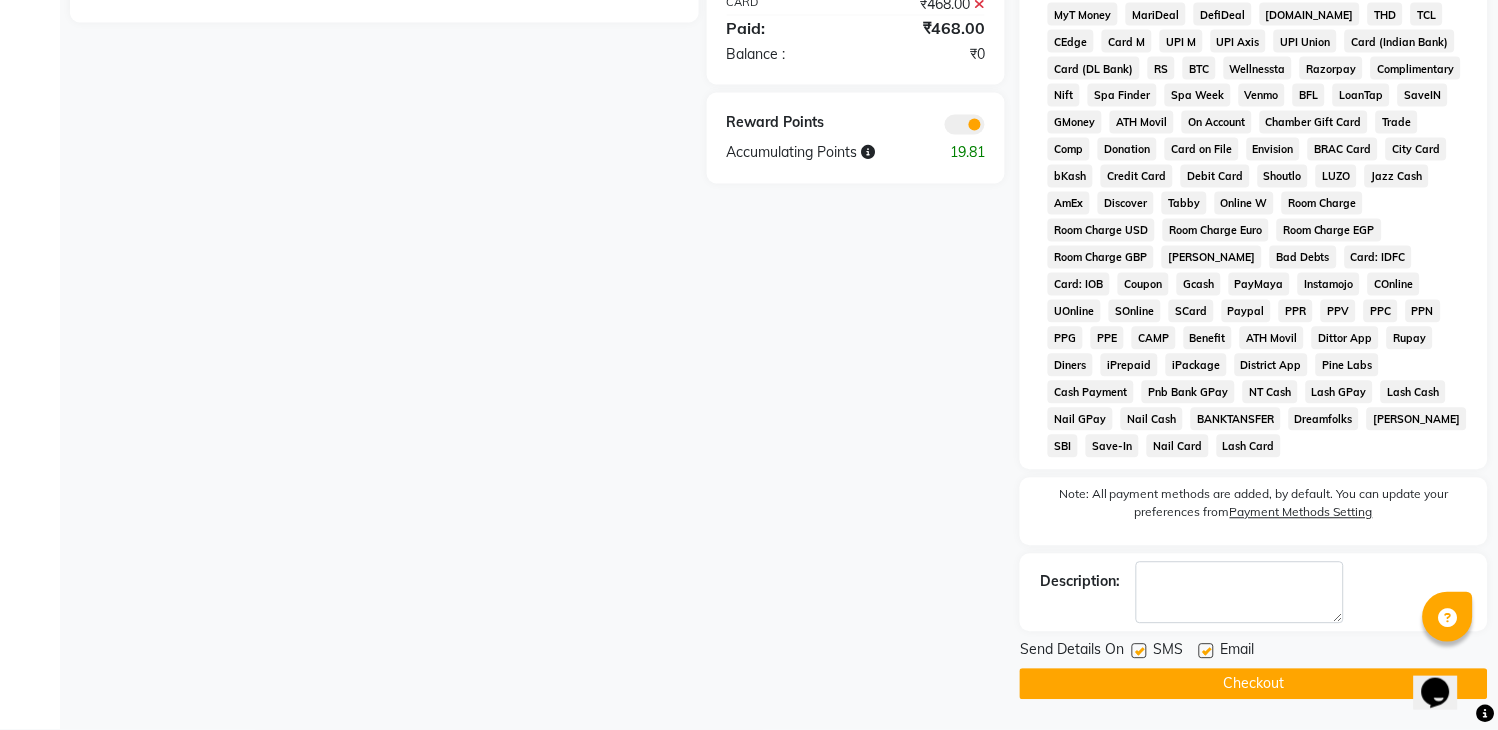 click on "Checkout" 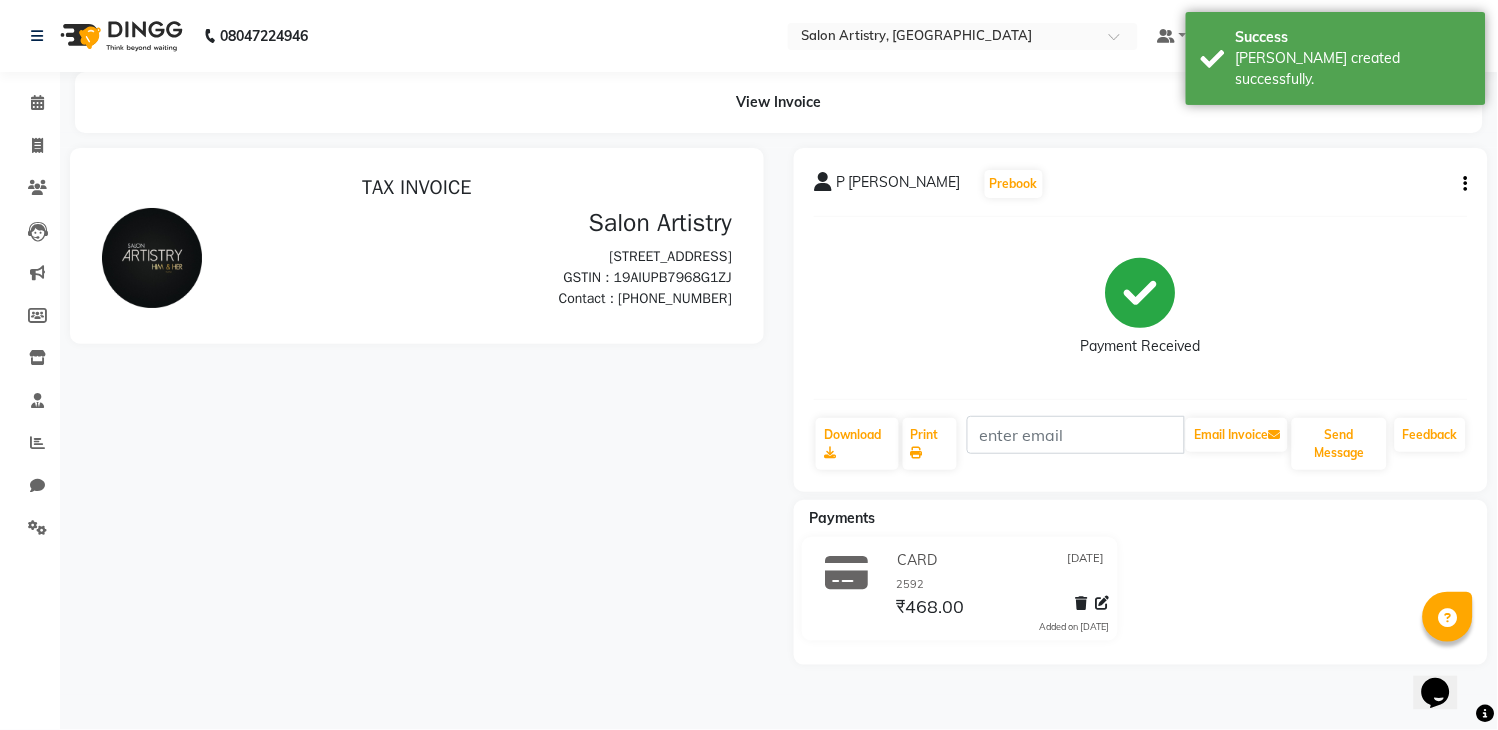 scroll, scrollTop: 0, scrollLeft: 0, axis: both 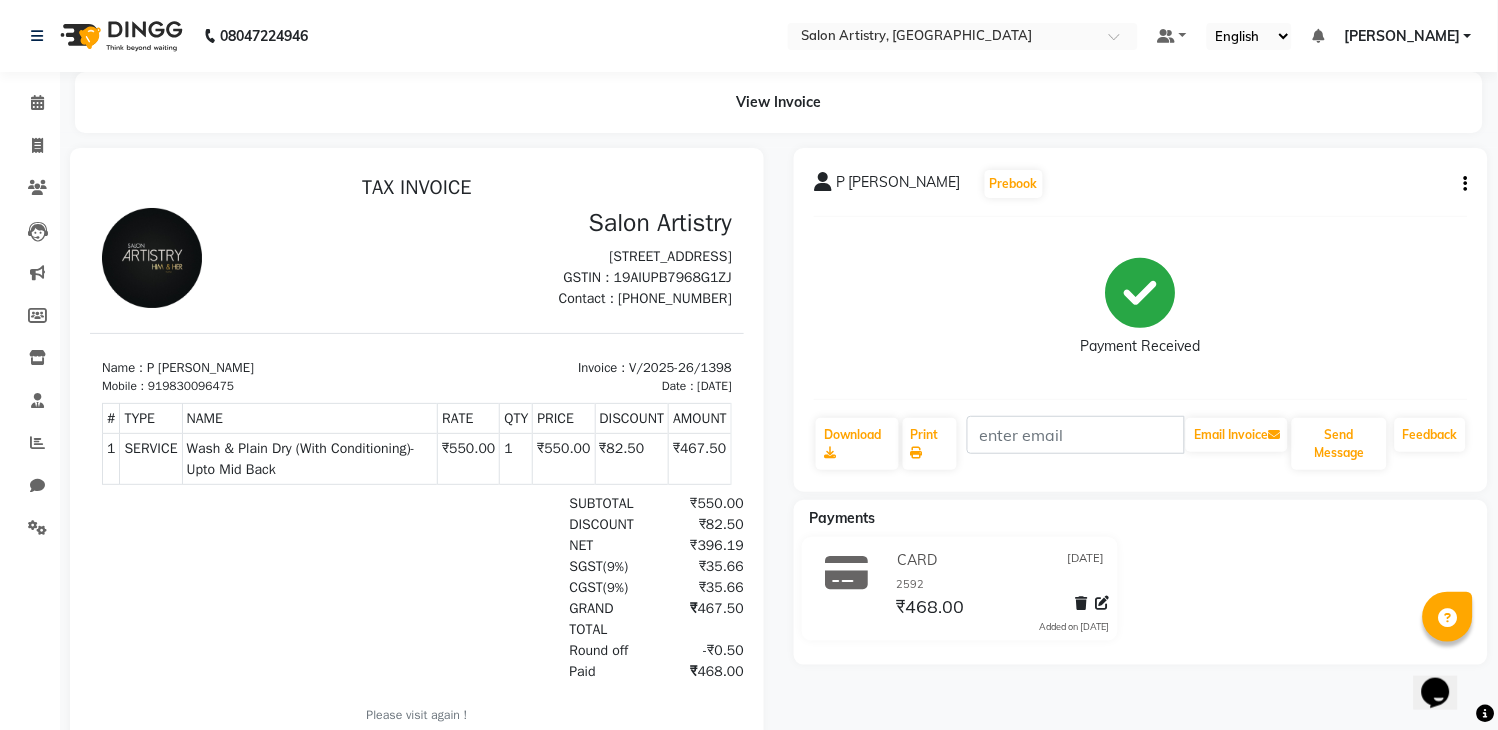 drag, startPoint x: 565, startPoint y: 520, endPoint x: 546, endPoint y: 499, distance: 28.319605 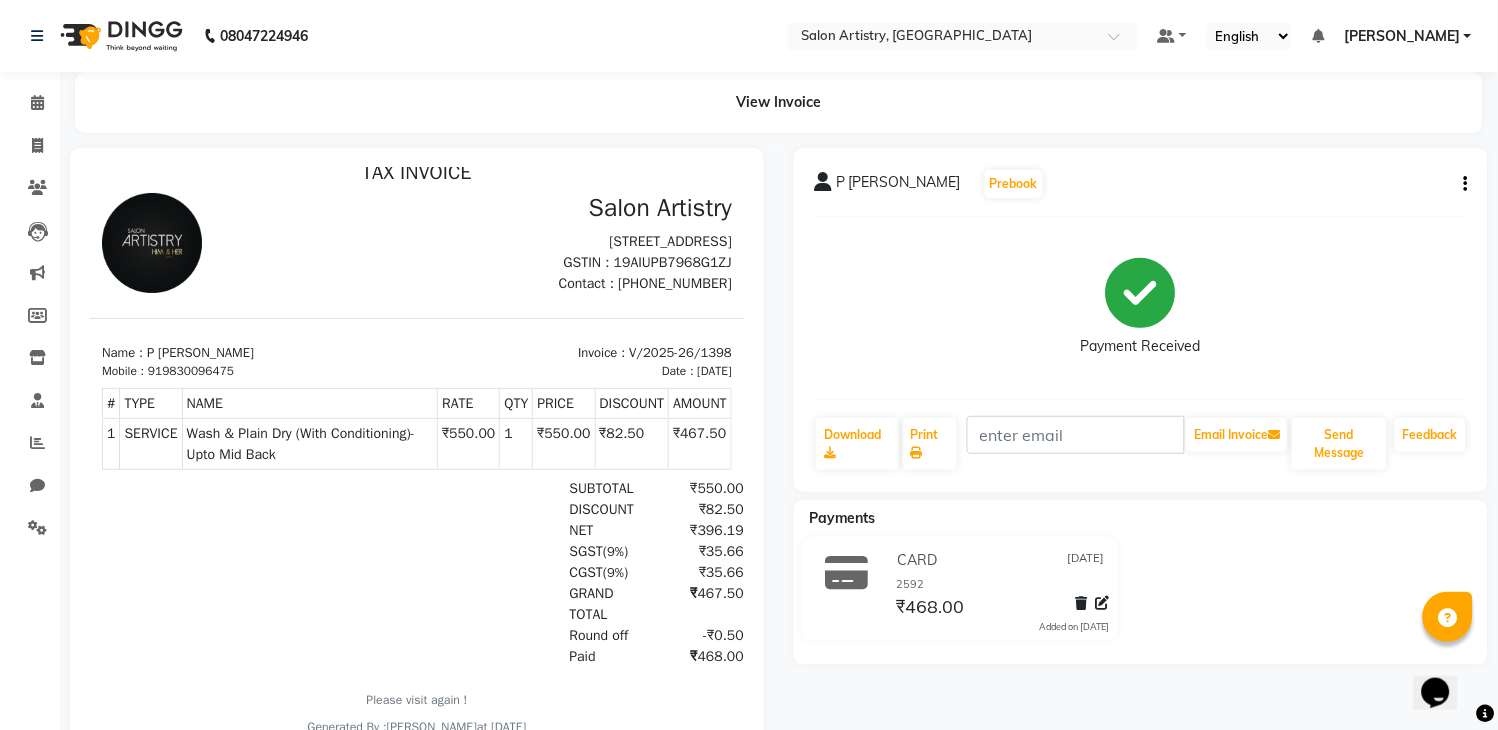 scroll, scrollTop: 0, scrollLeft: 0, axis: both 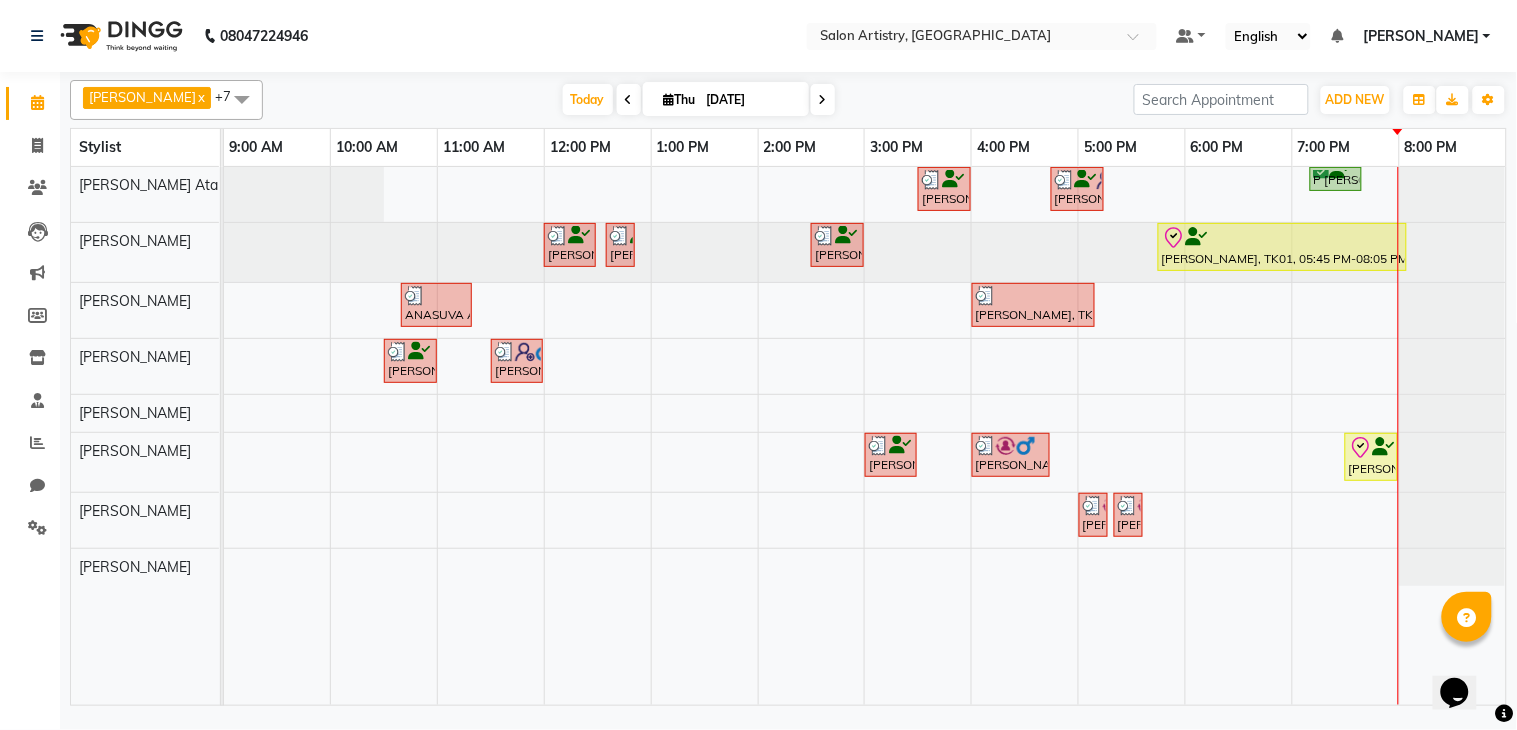 click at bounding box center (823, 100) 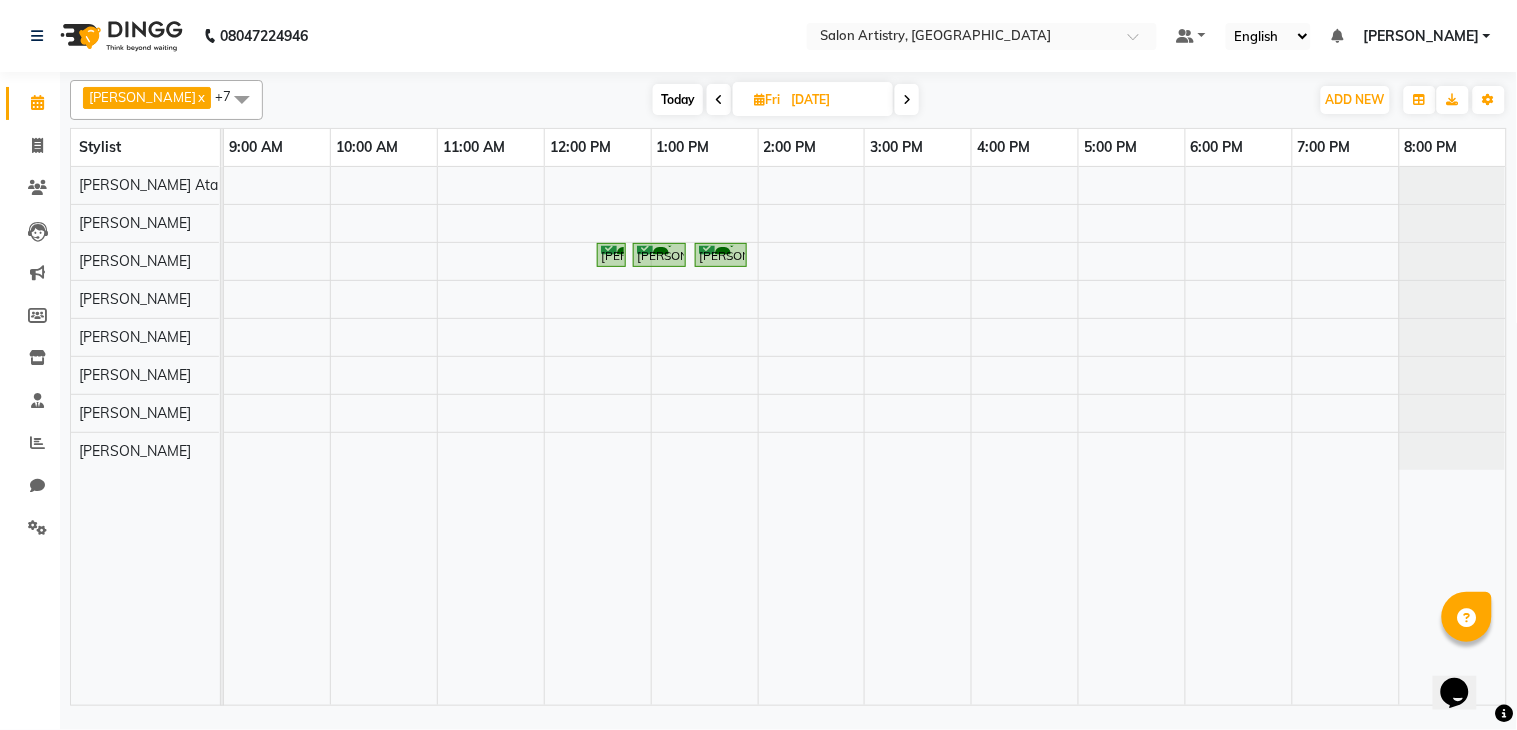 click at bounding box center [719, 100] 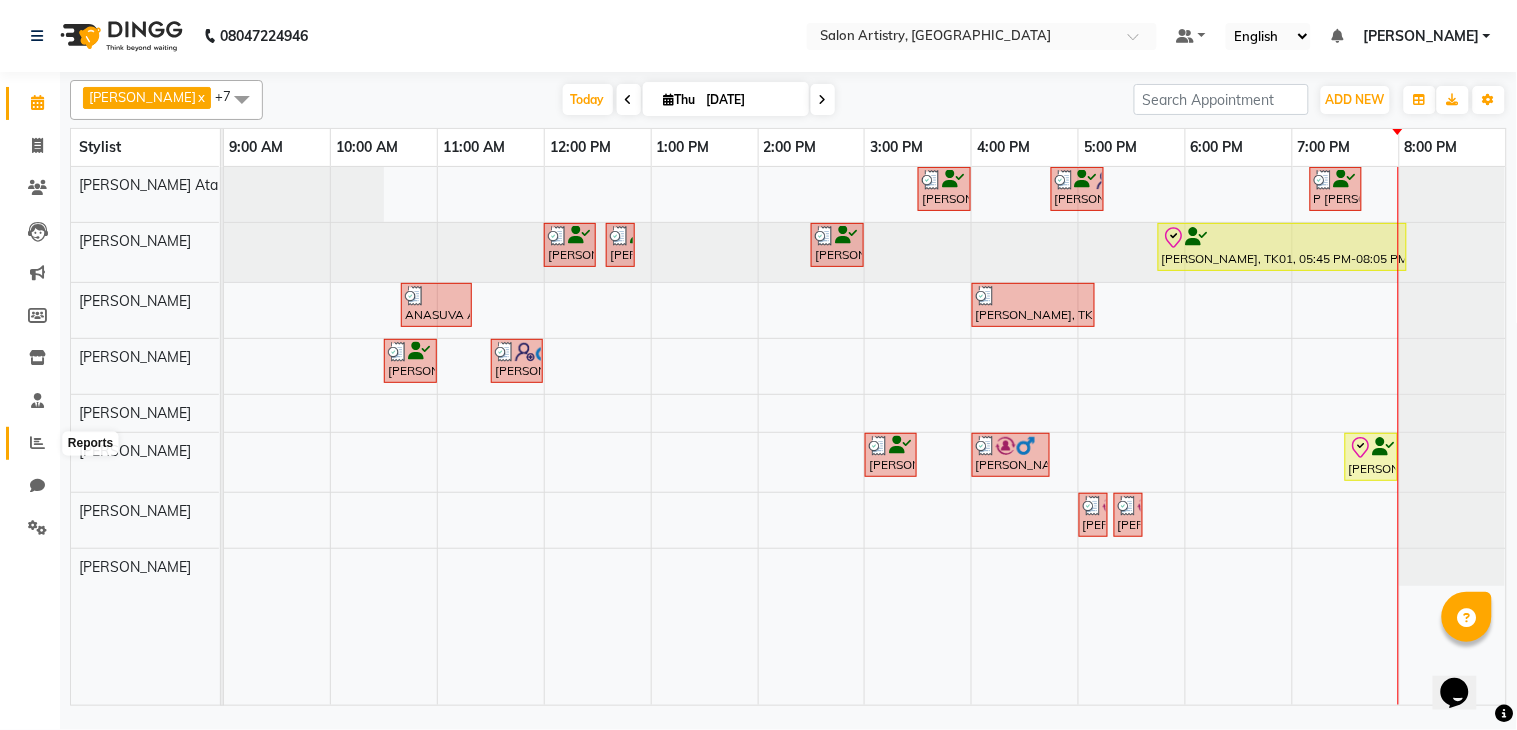 click 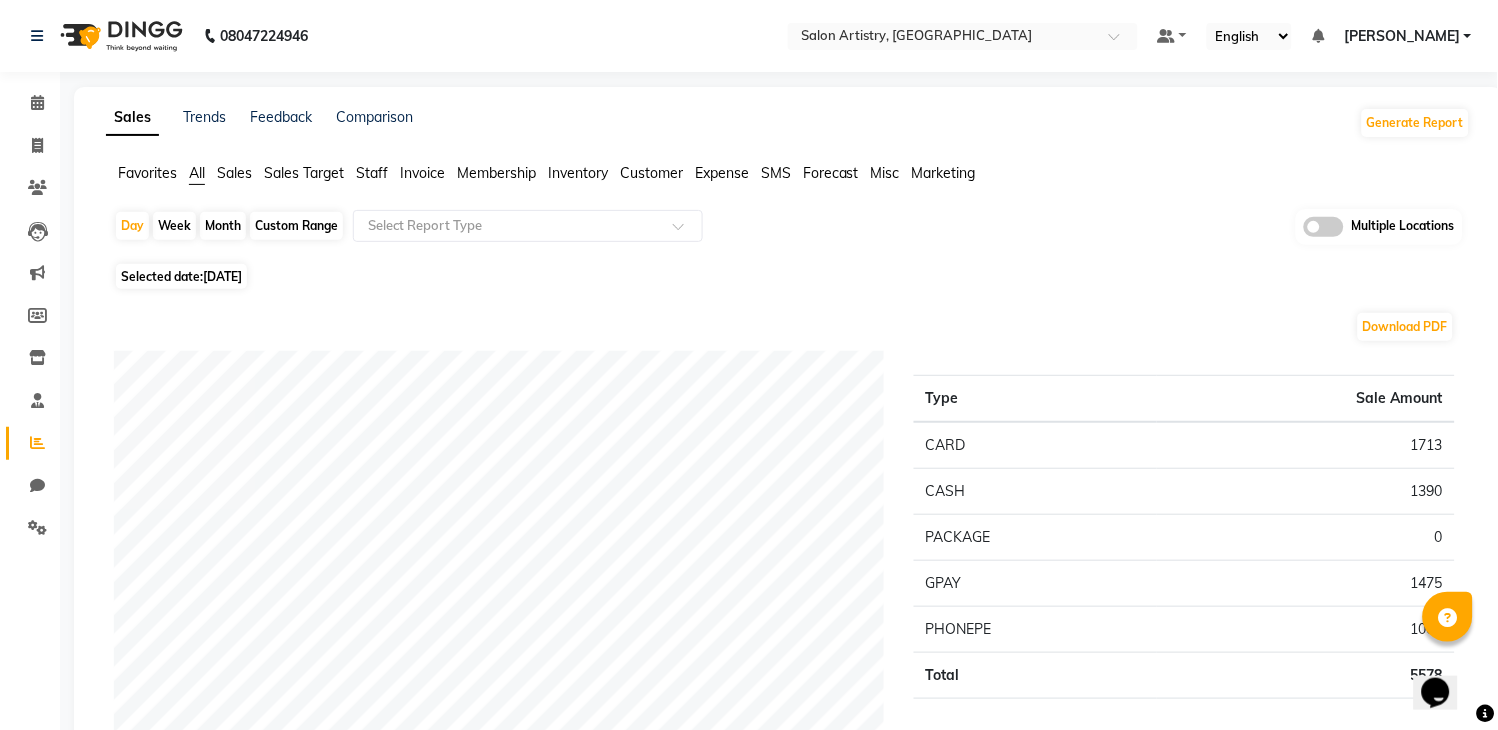 click on "Staff" 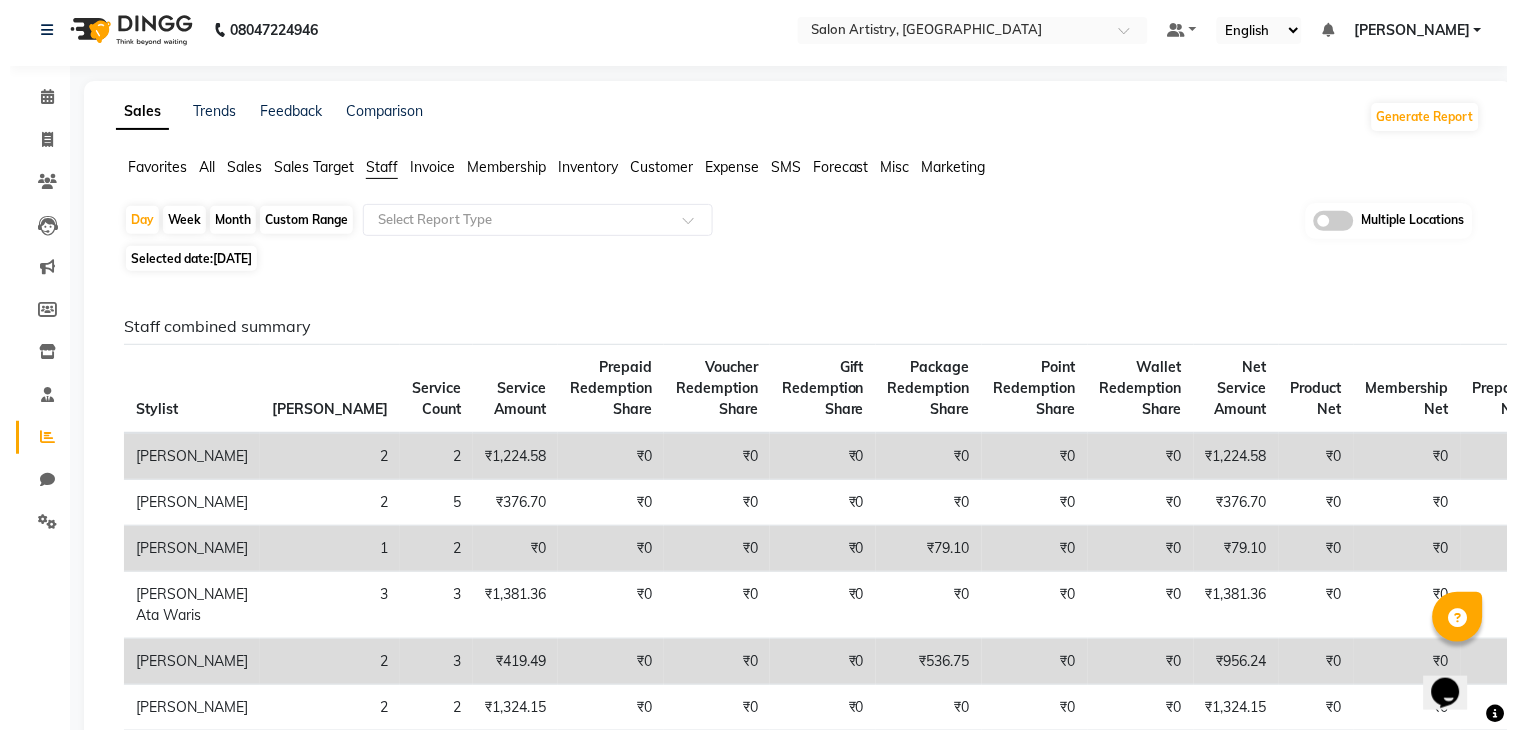 scroll, scrollTop: 0, scrollLeft: 0, axis: both 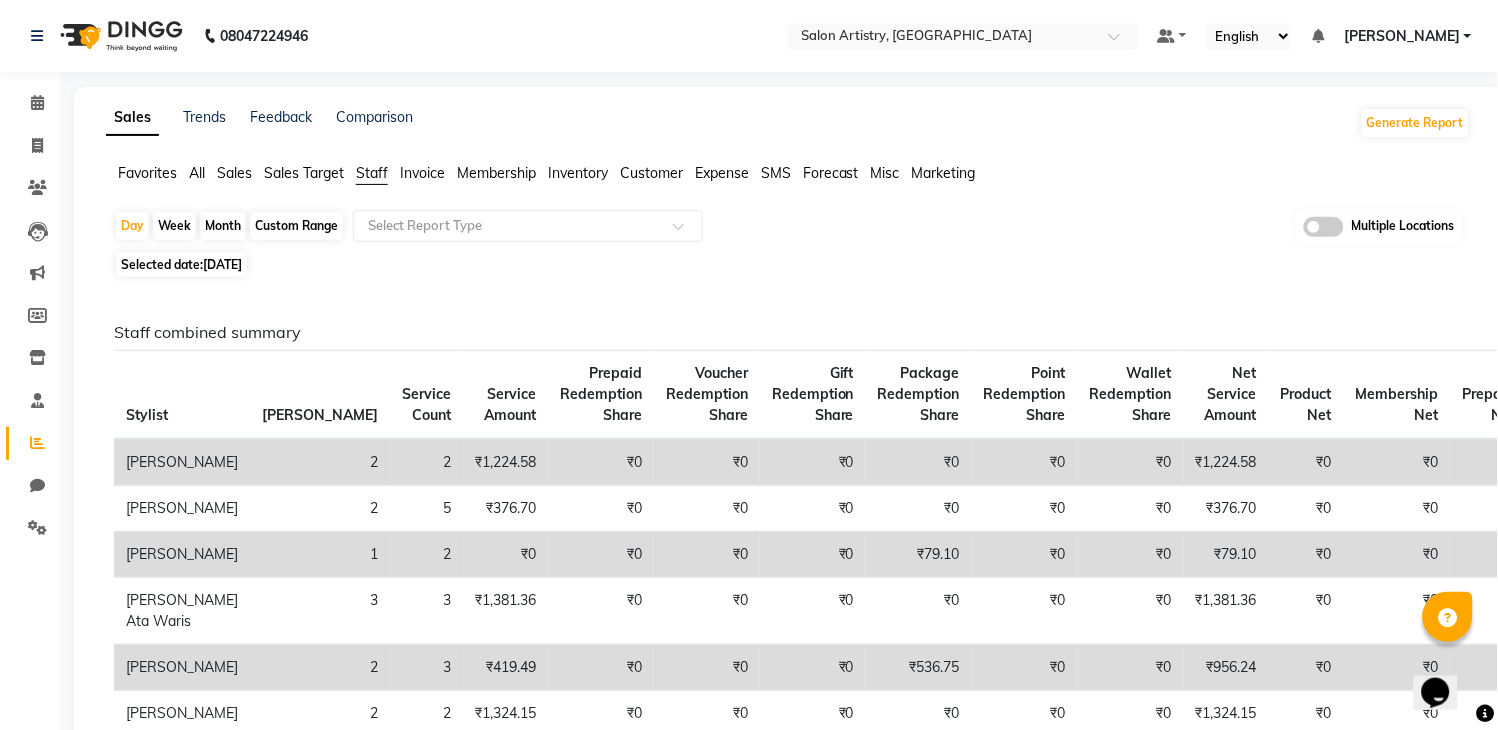 click on "All" 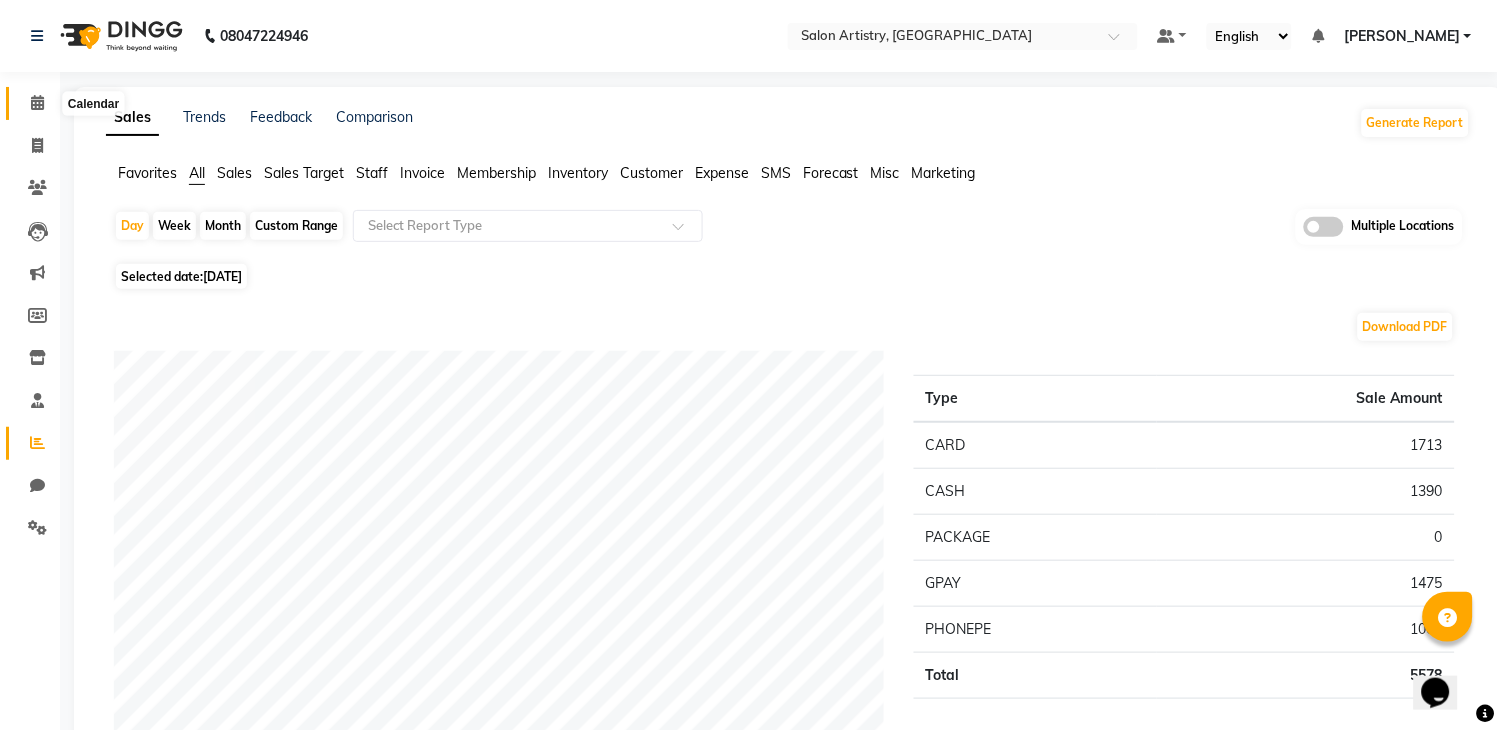 click 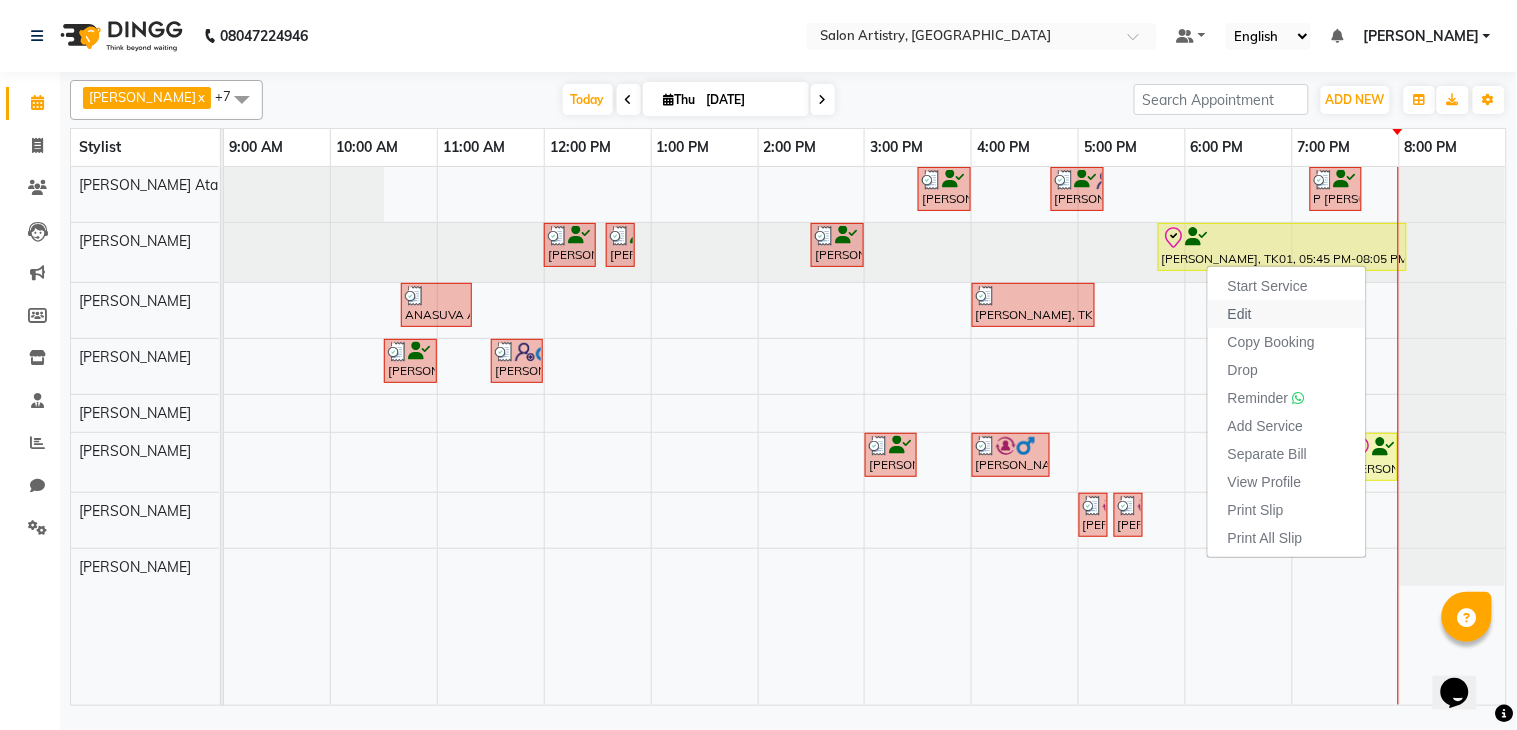 click on "Edit" at bounding box center [1240, 314] 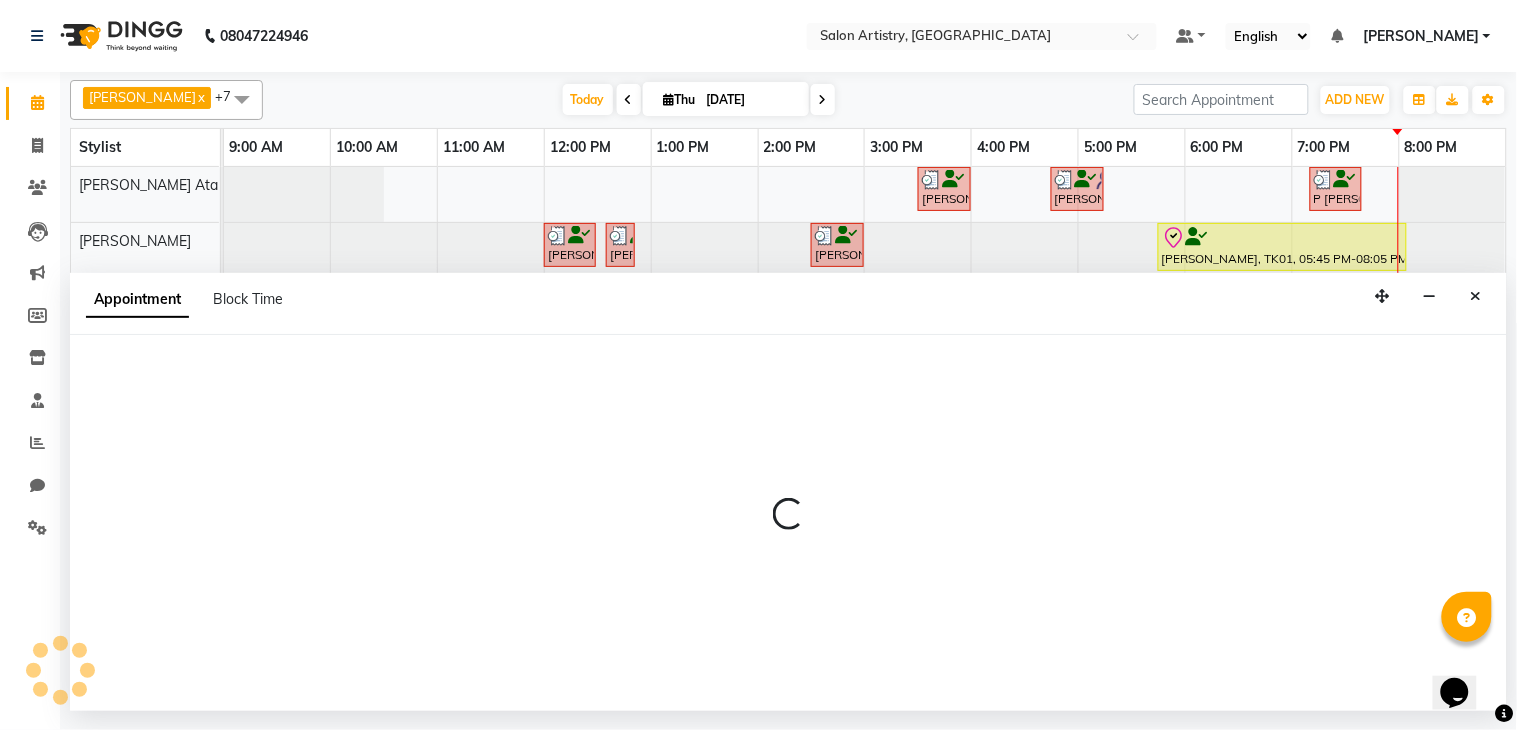 select on "tentative" 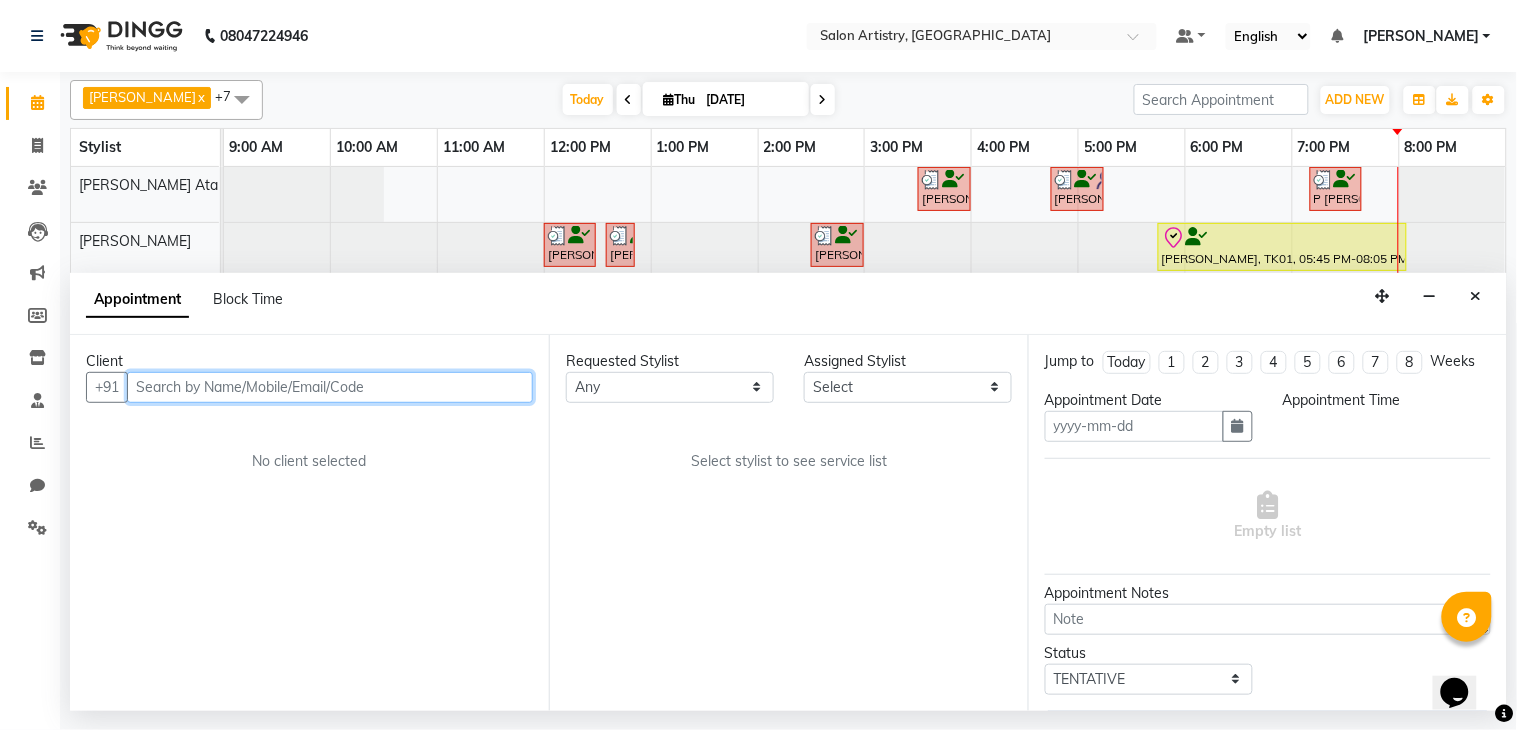 type on "[DATE]" 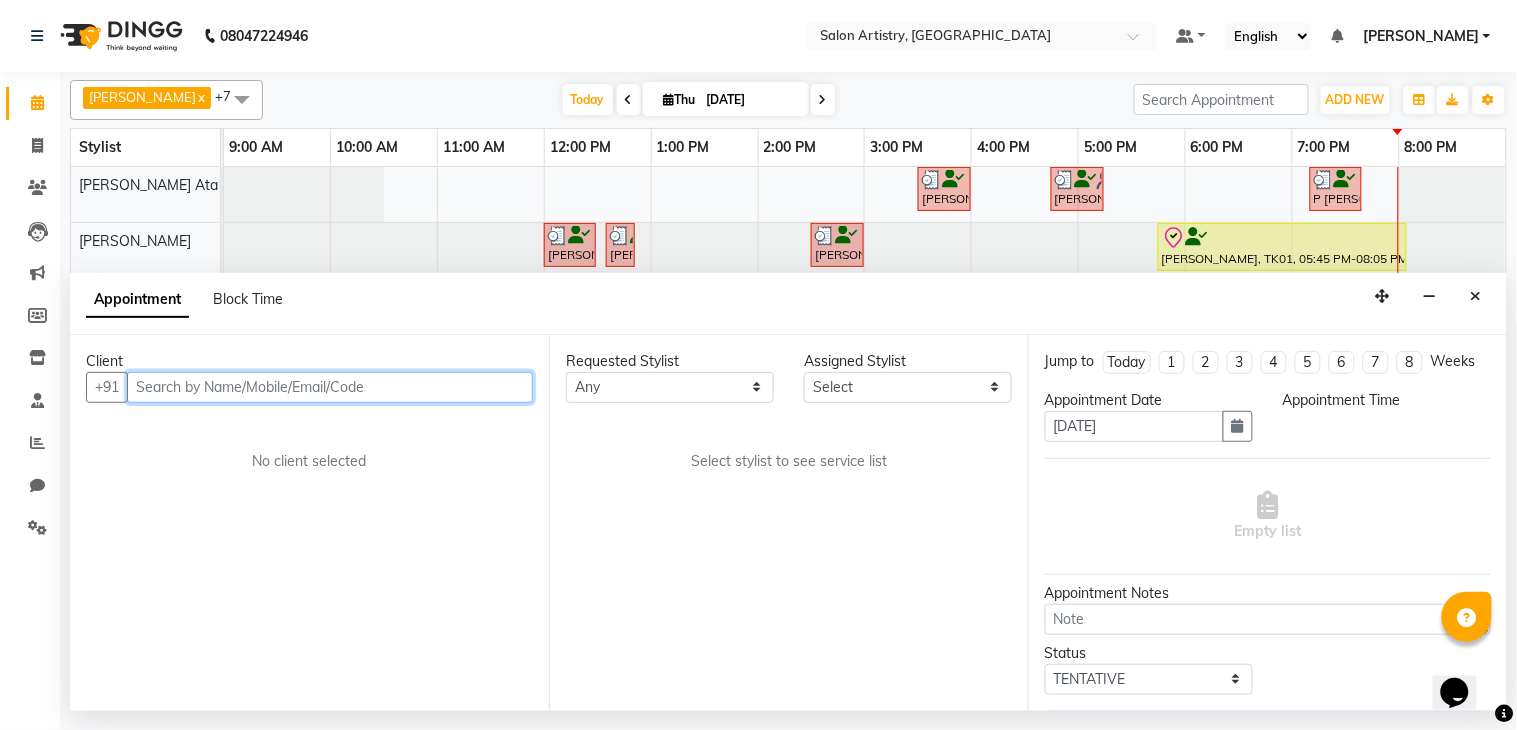 select on "79863" 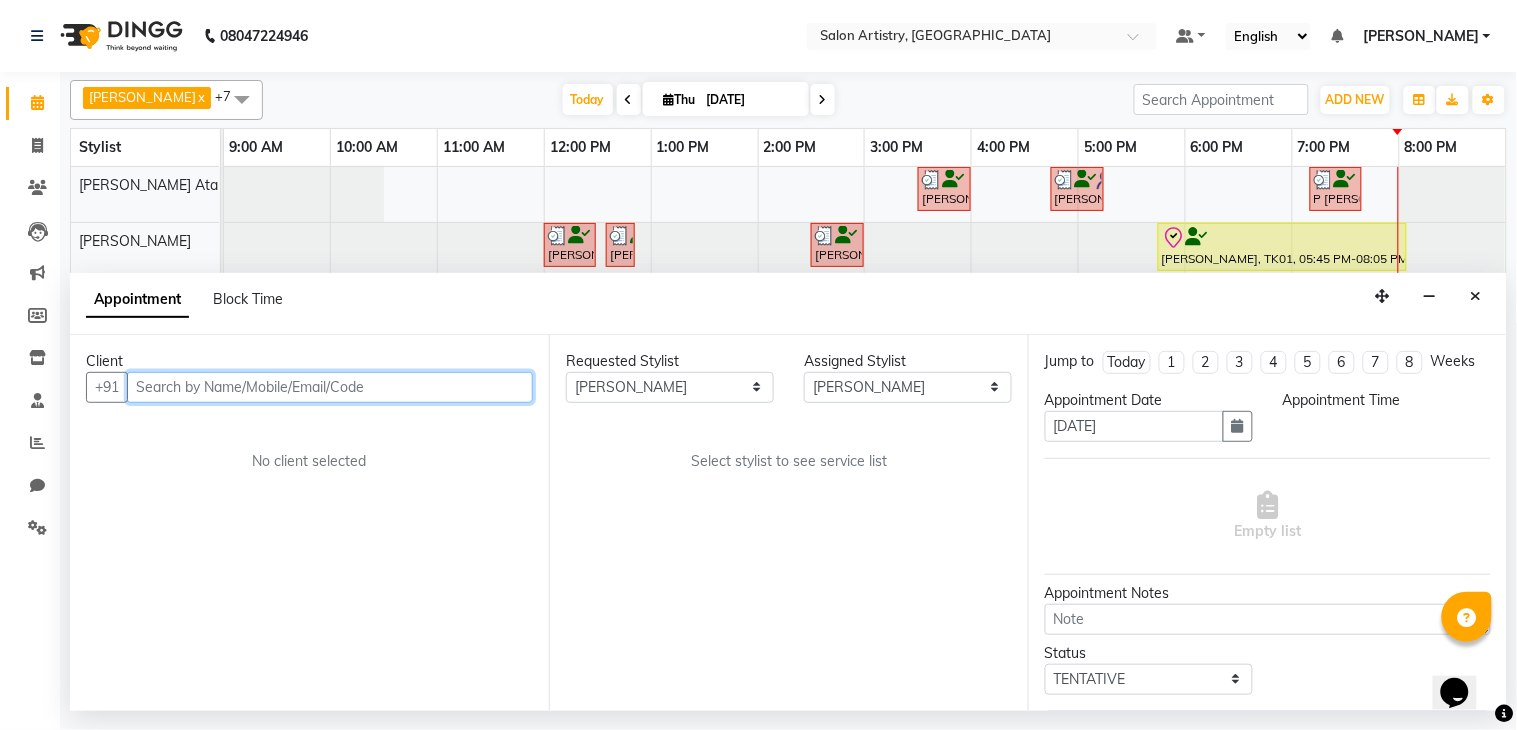 select on "check-in" 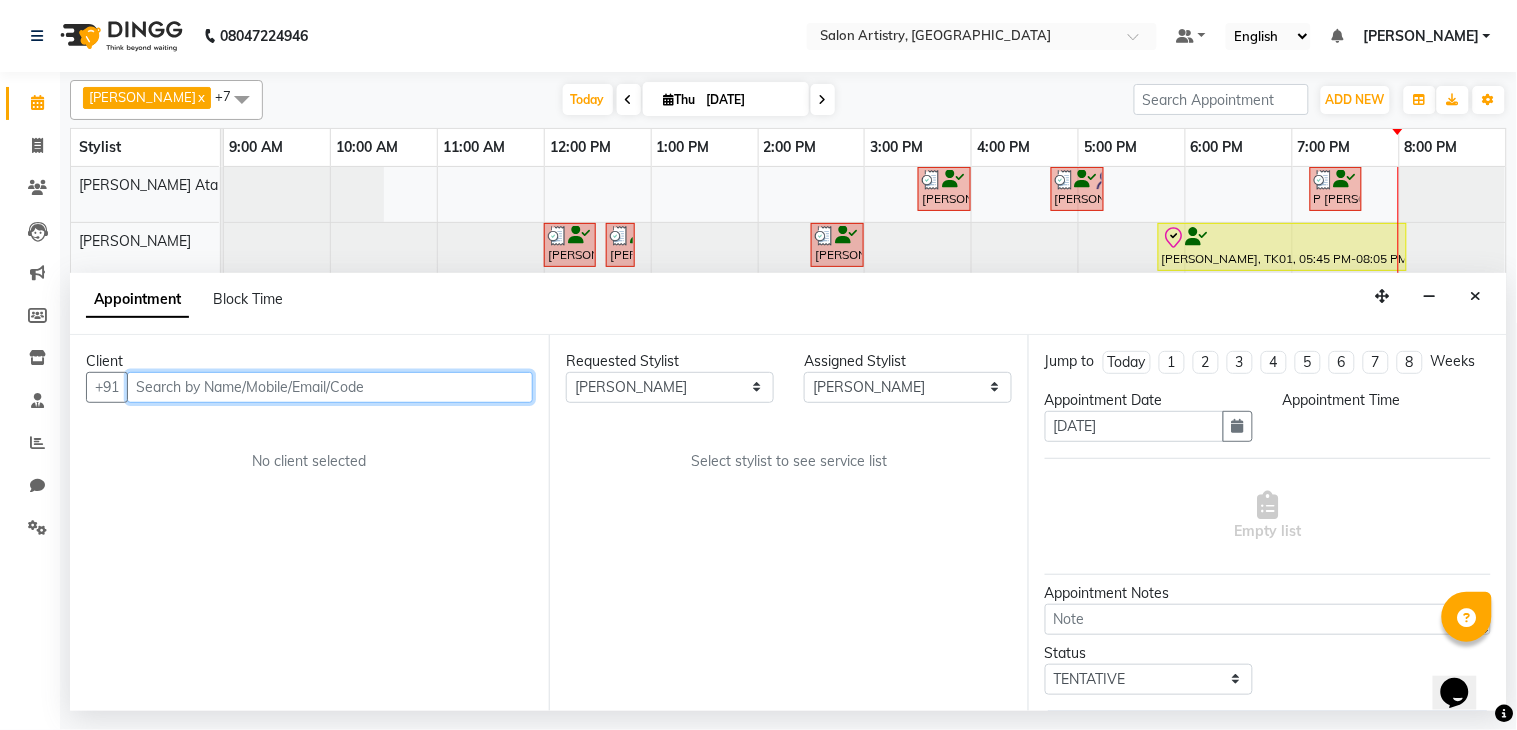 select on "1065" 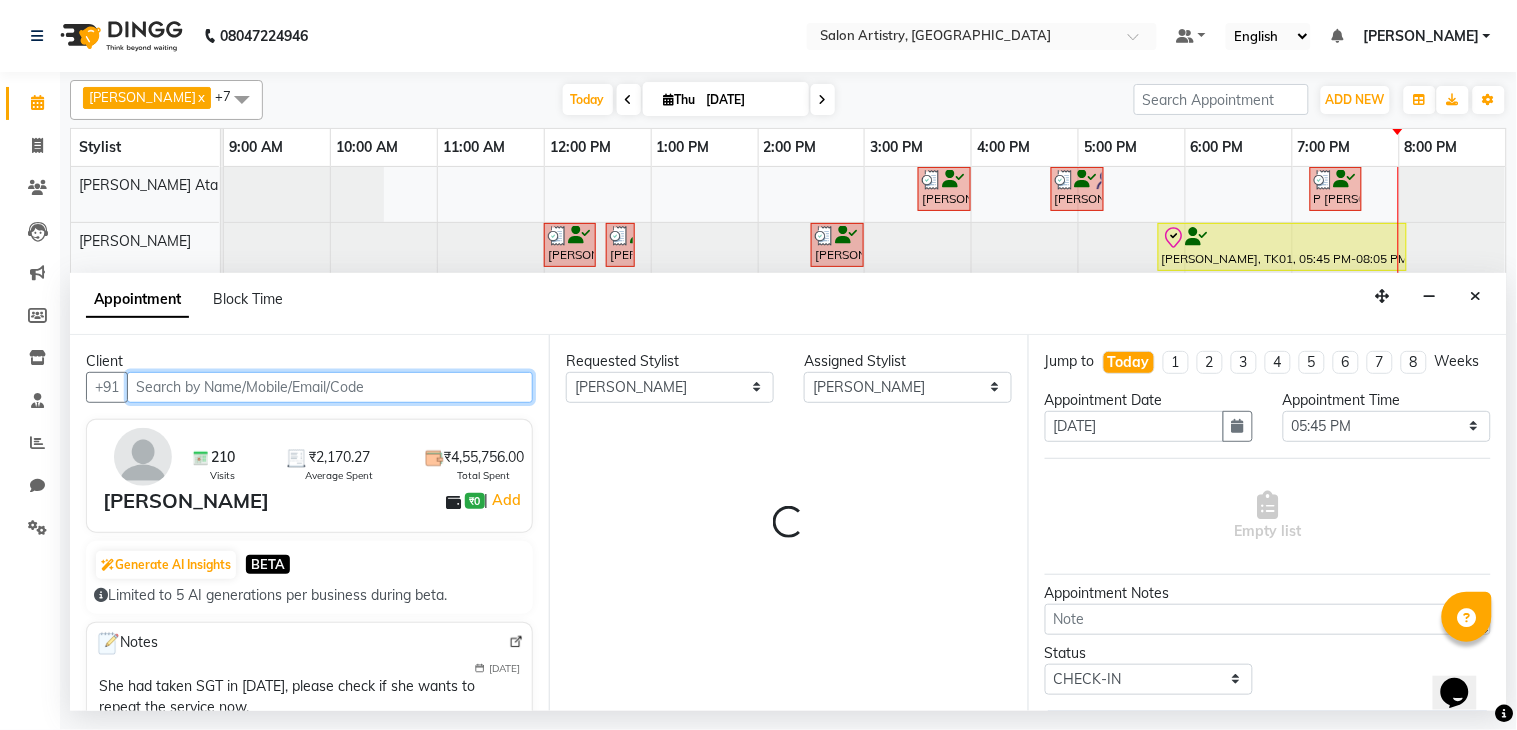 select on "4168" 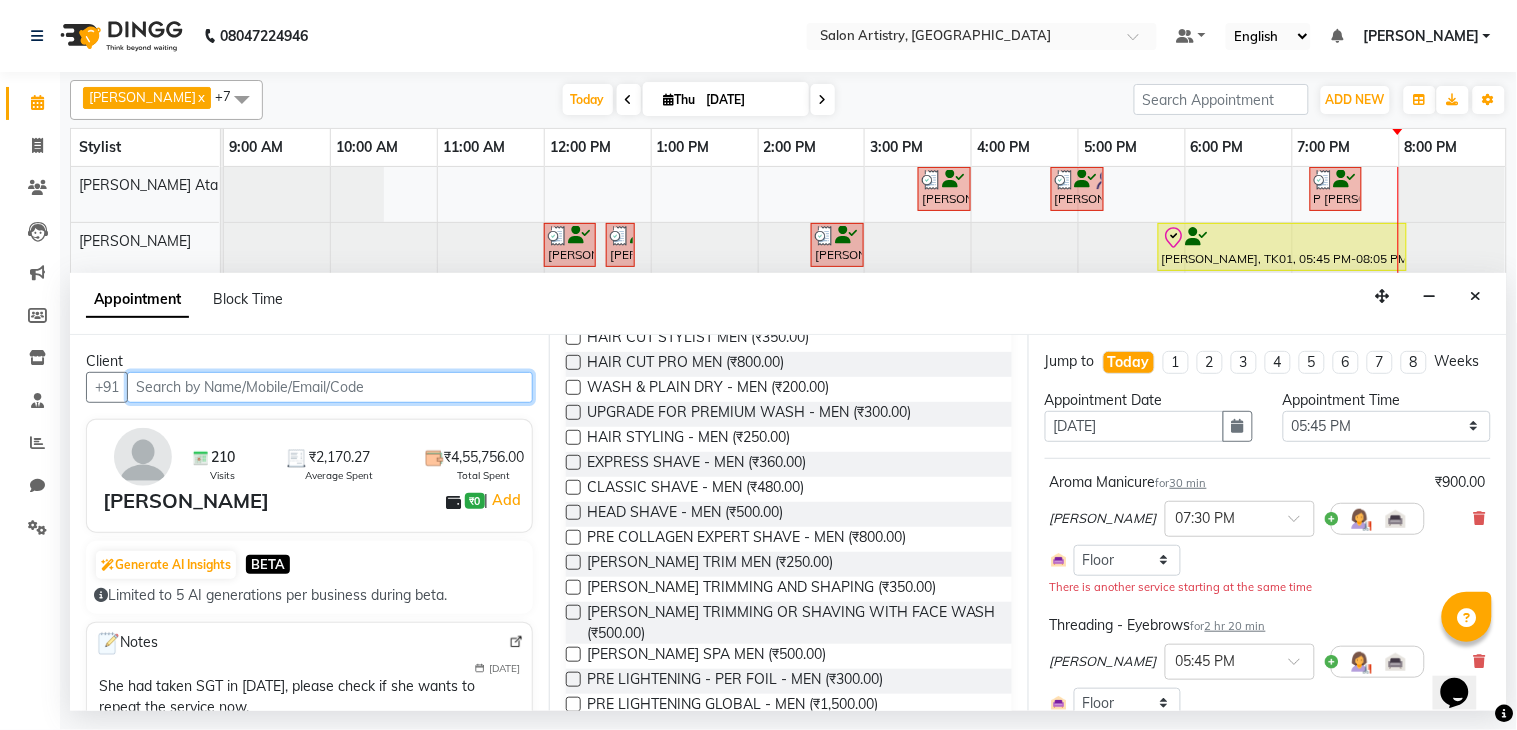 scroll, scrollTop: 222, scrollLeft: 0, axis: vertical 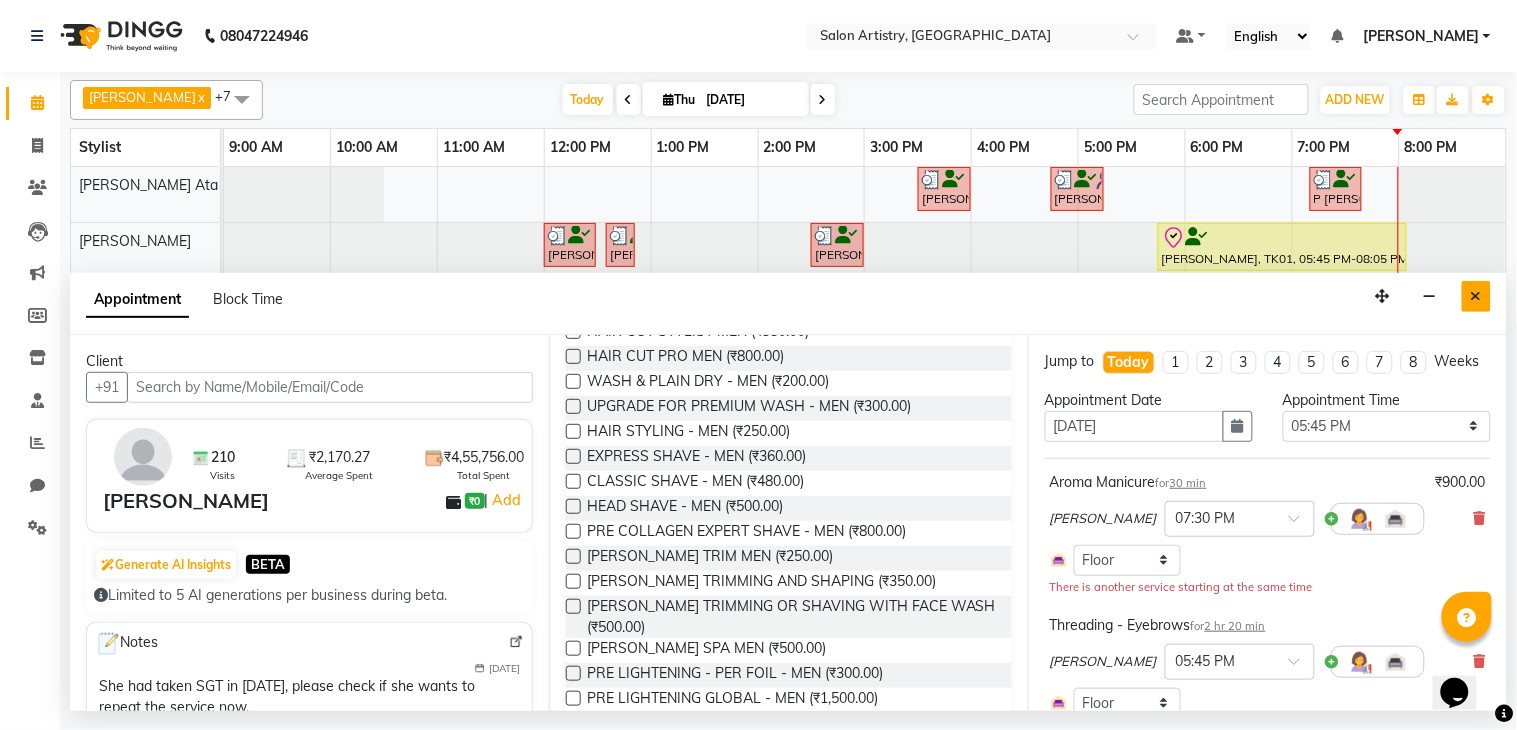 click at bounding box center (1476, 296) 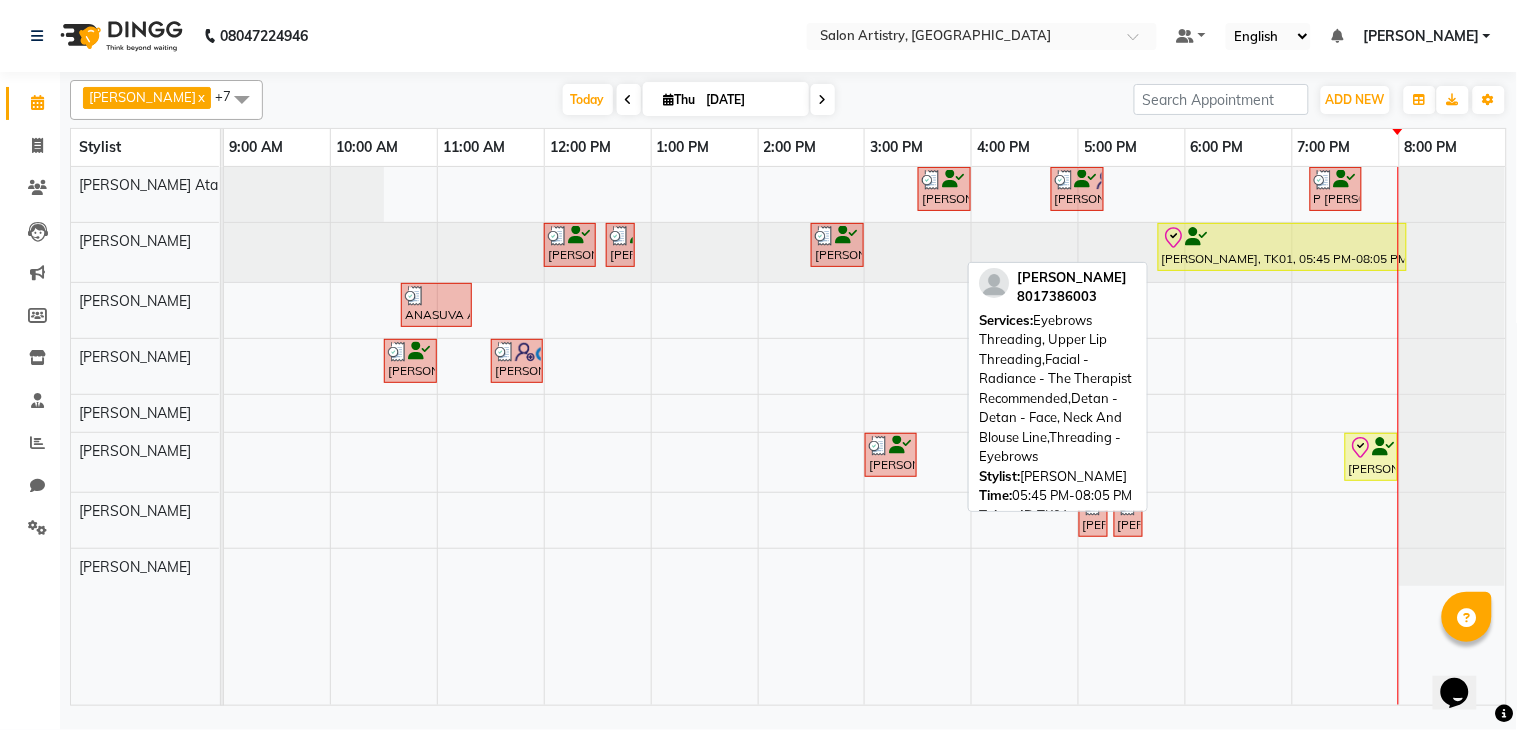 click at bounding box center [1282, 238] 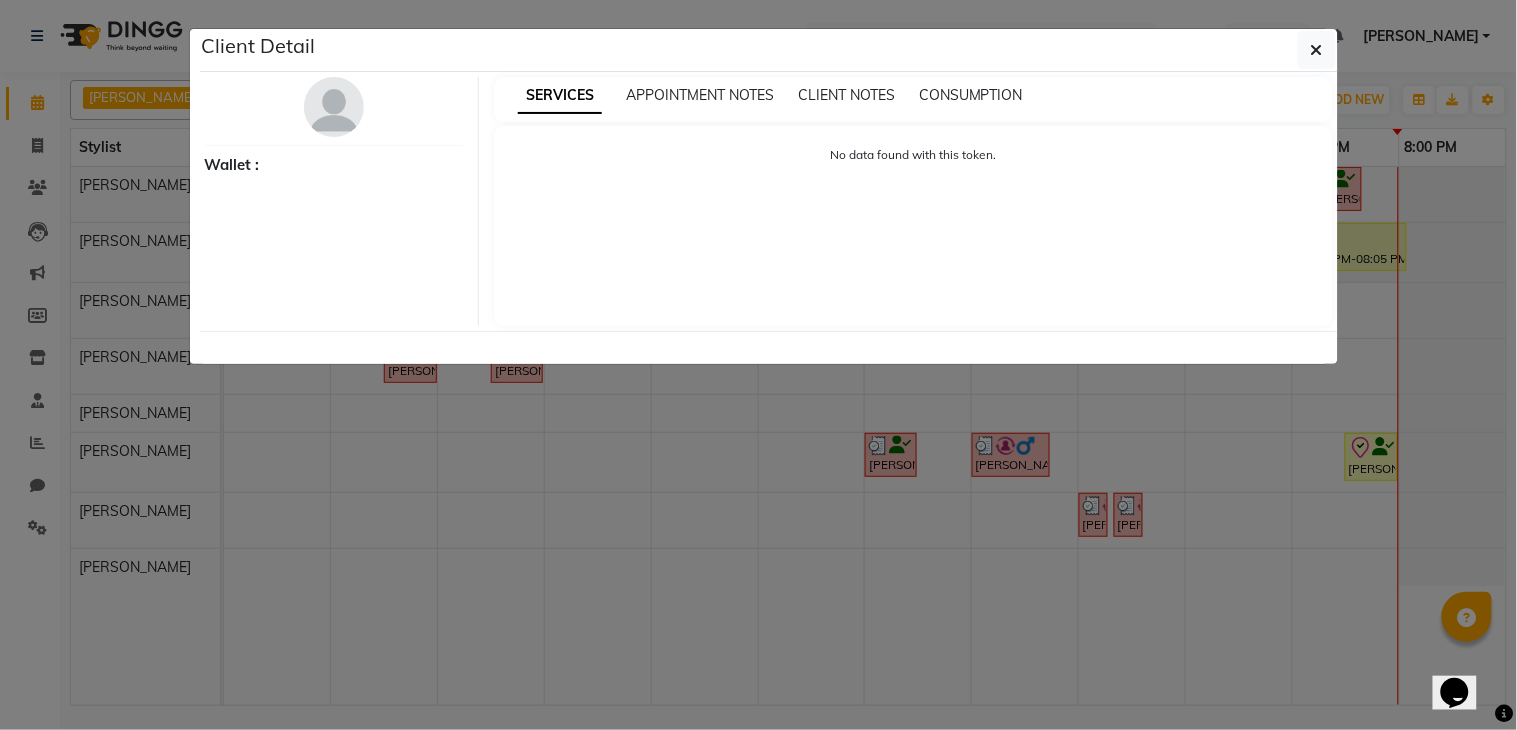select on "8" 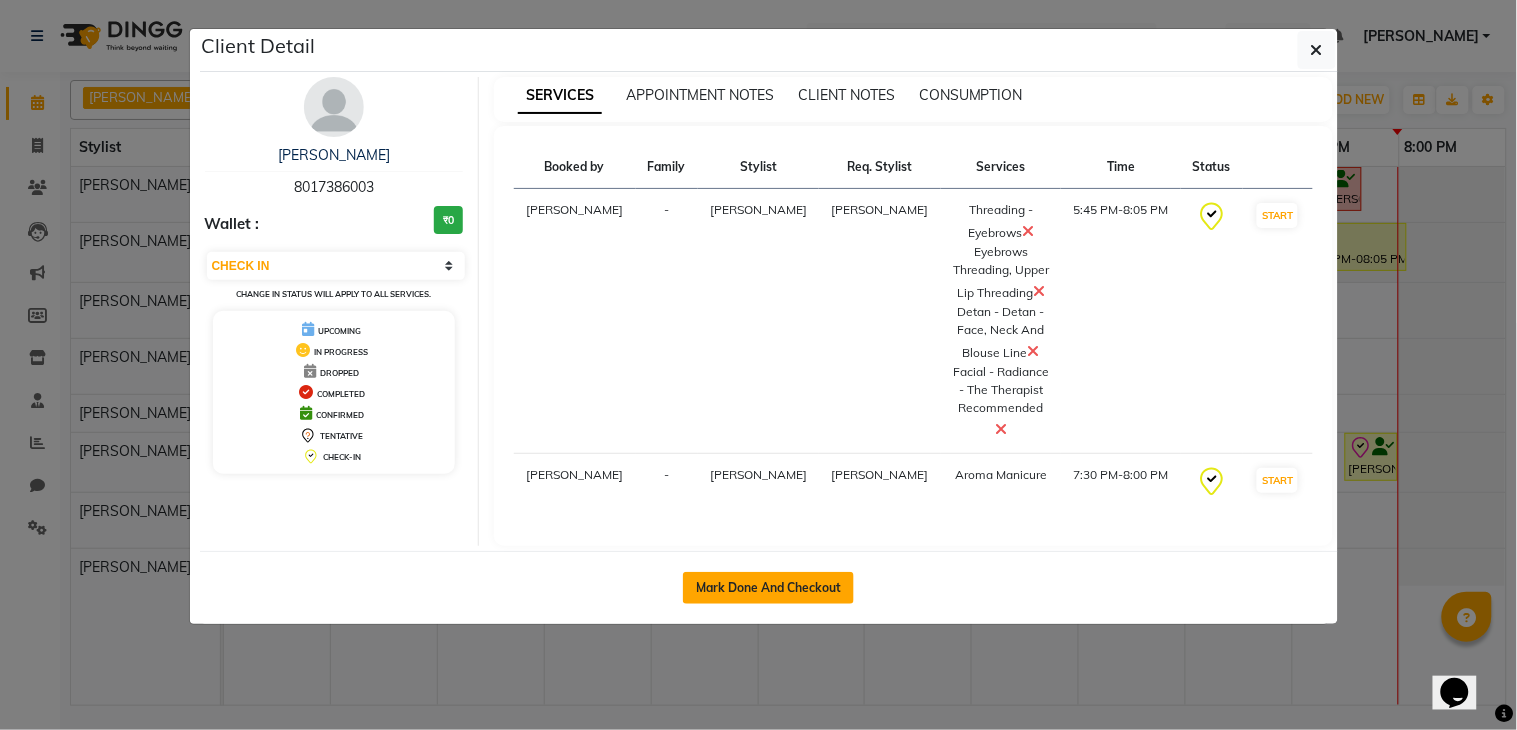 click on "Mark Done And Checkout" 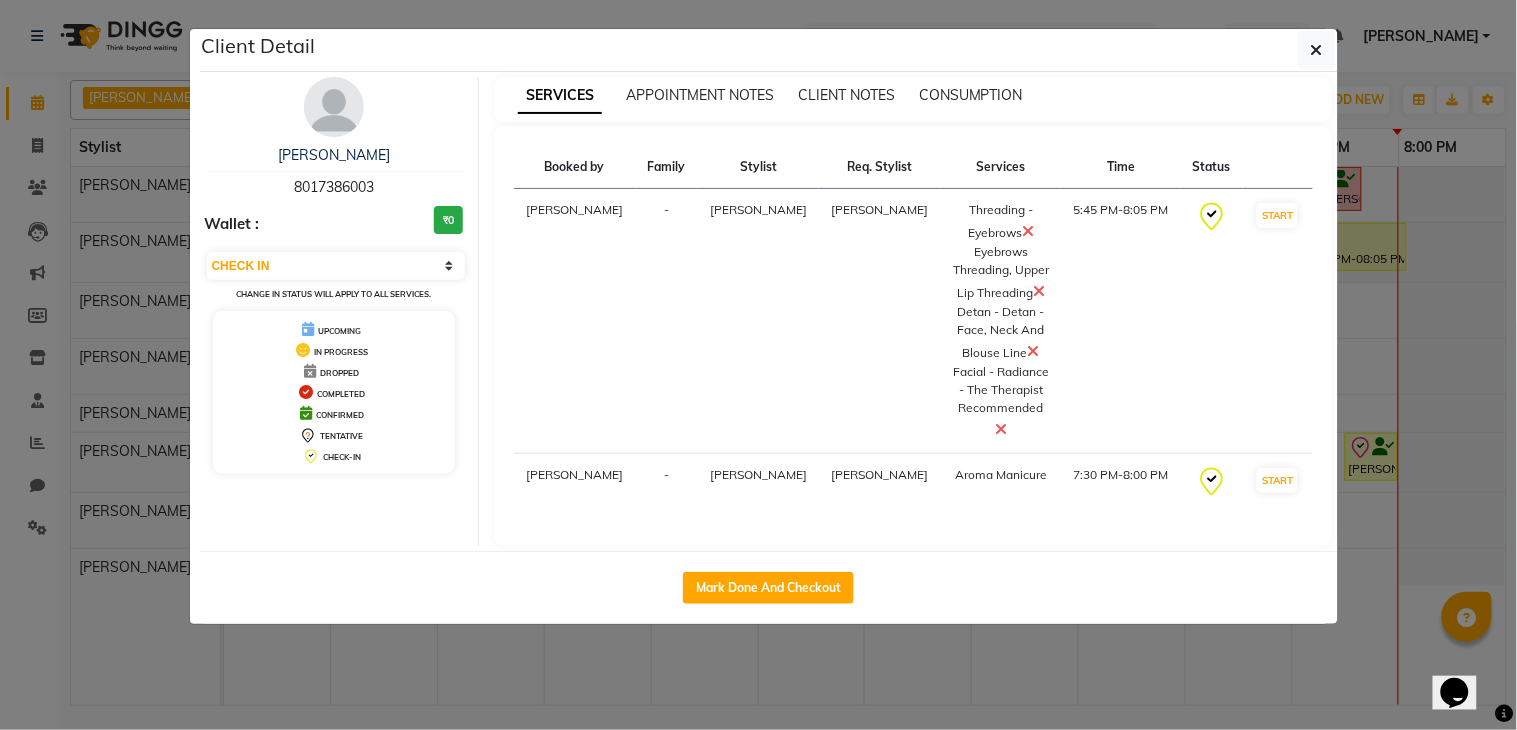select on "8285" 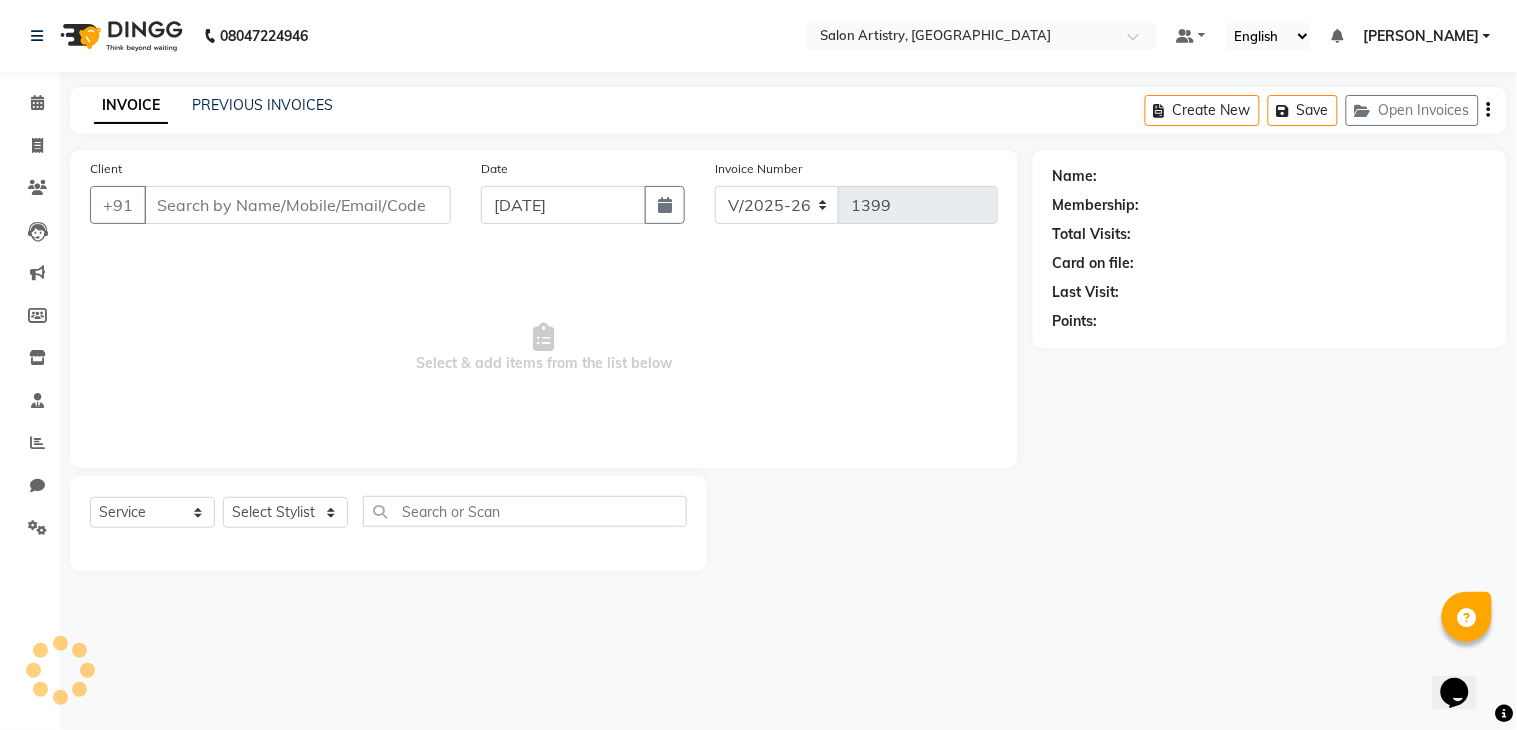type on "8017386003" 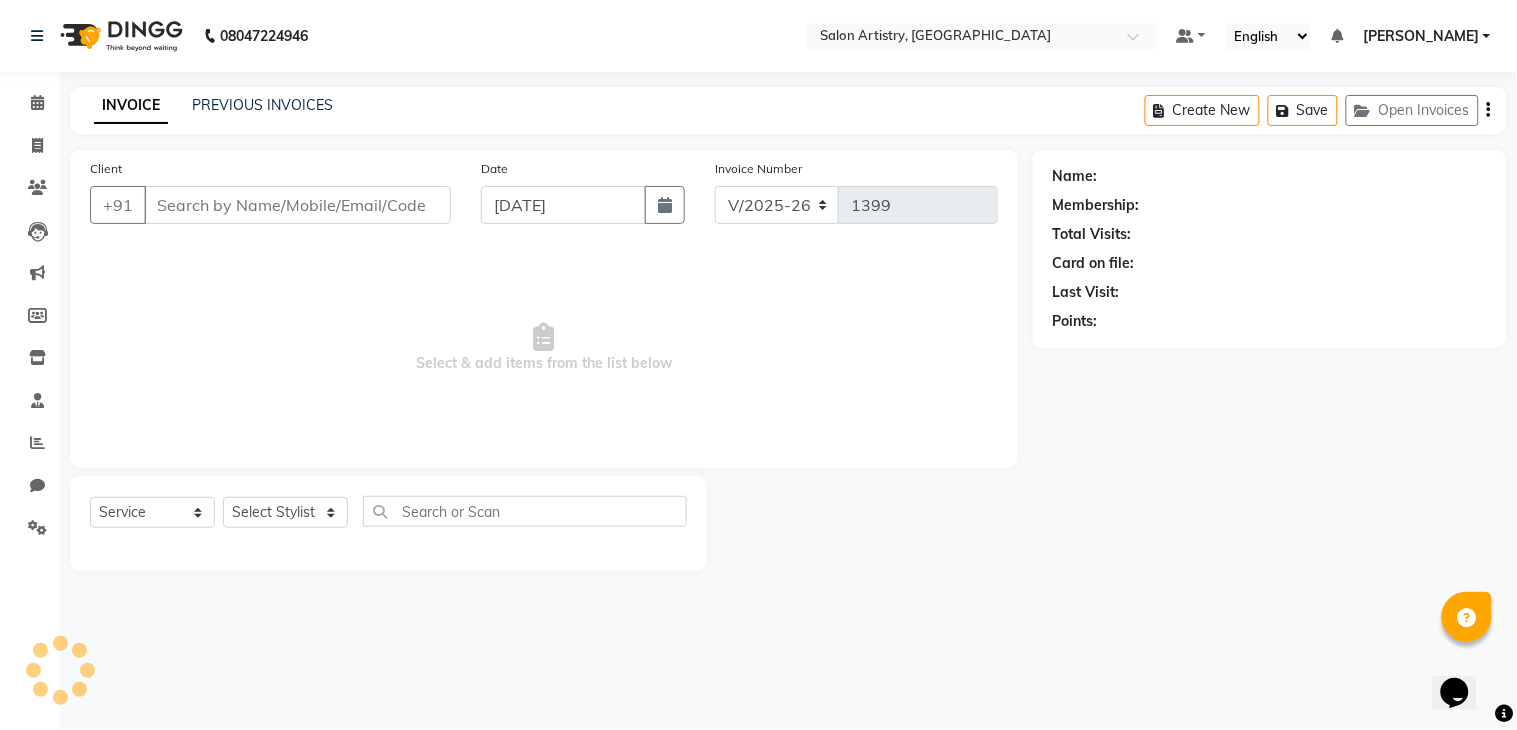 select on "79863" 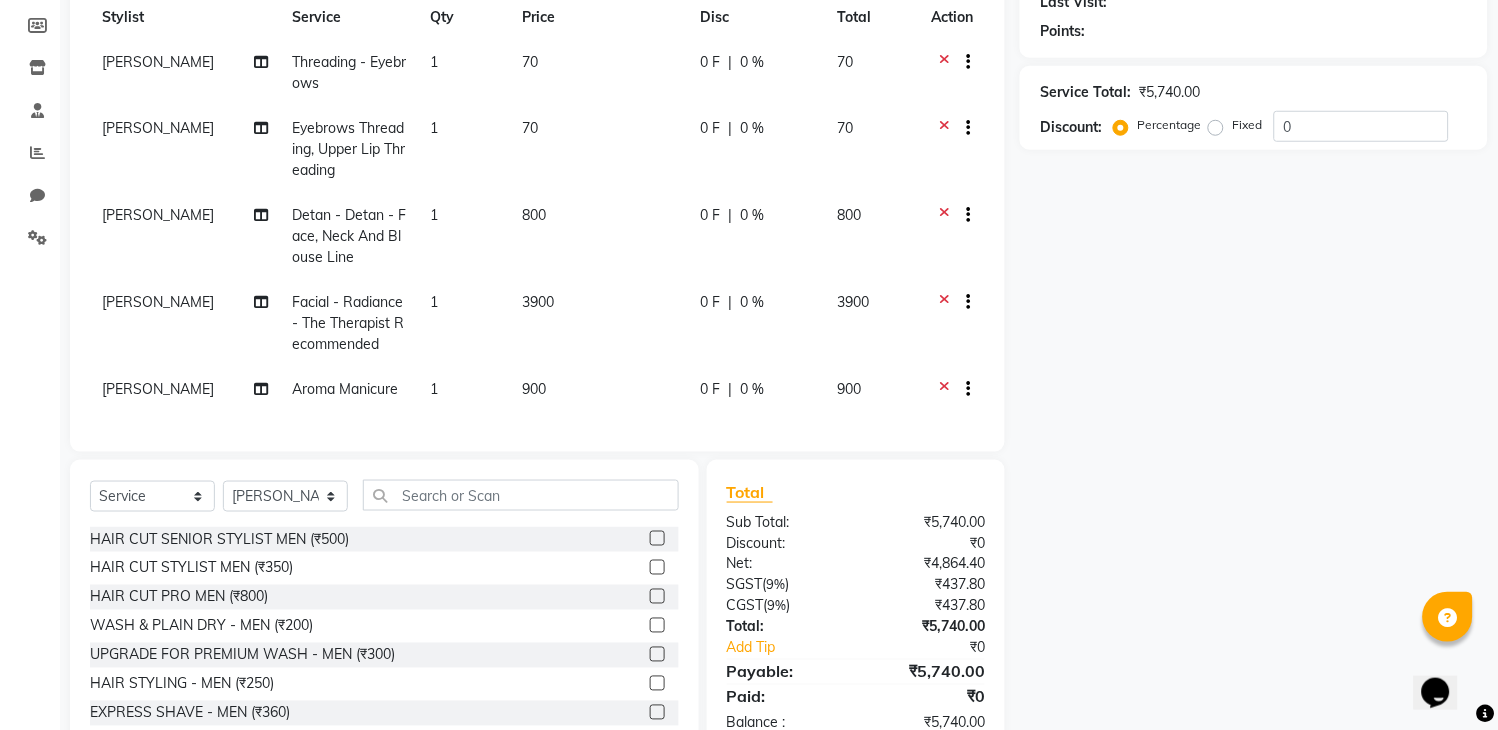scroll, scrollTop: 333, scrollLeft: 0, axis: vertical 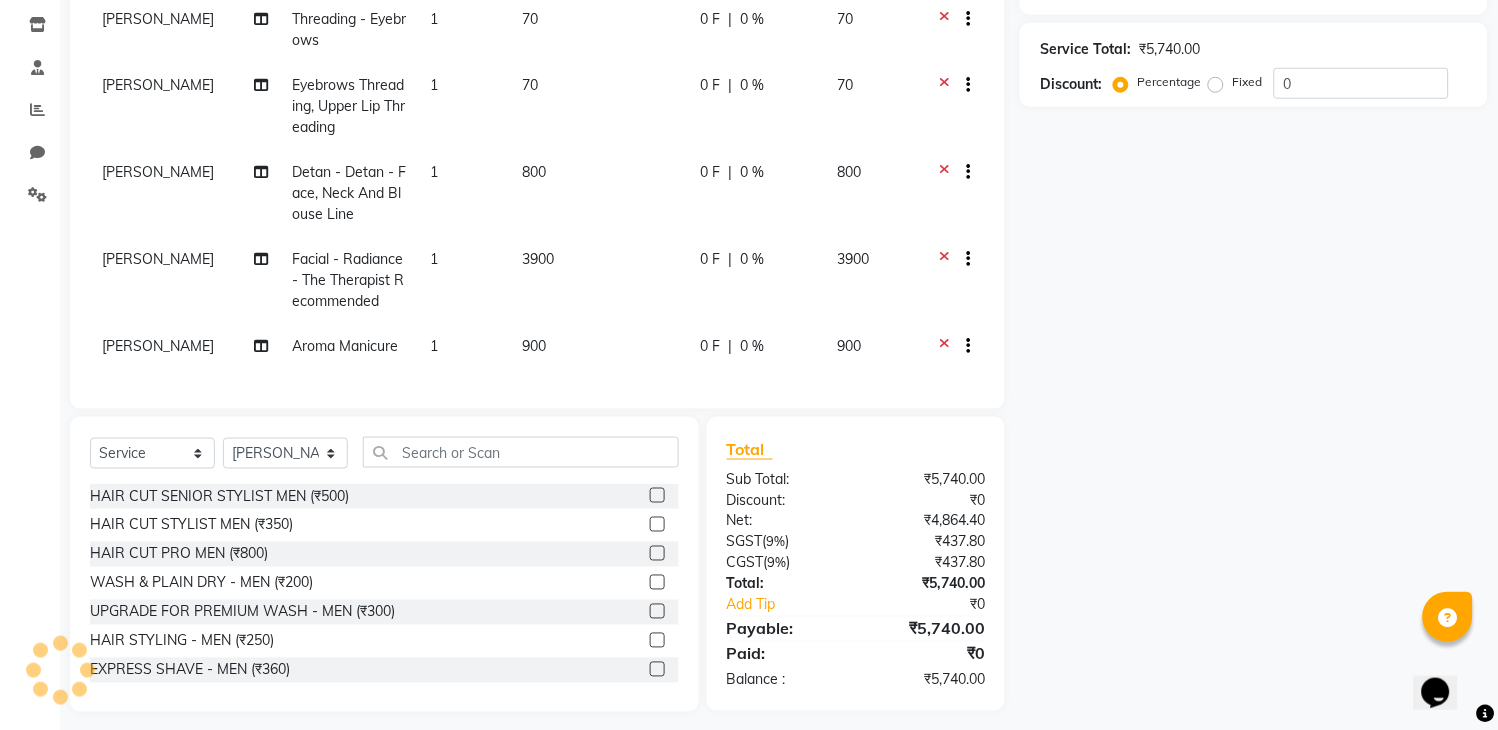 select on "1: Object" 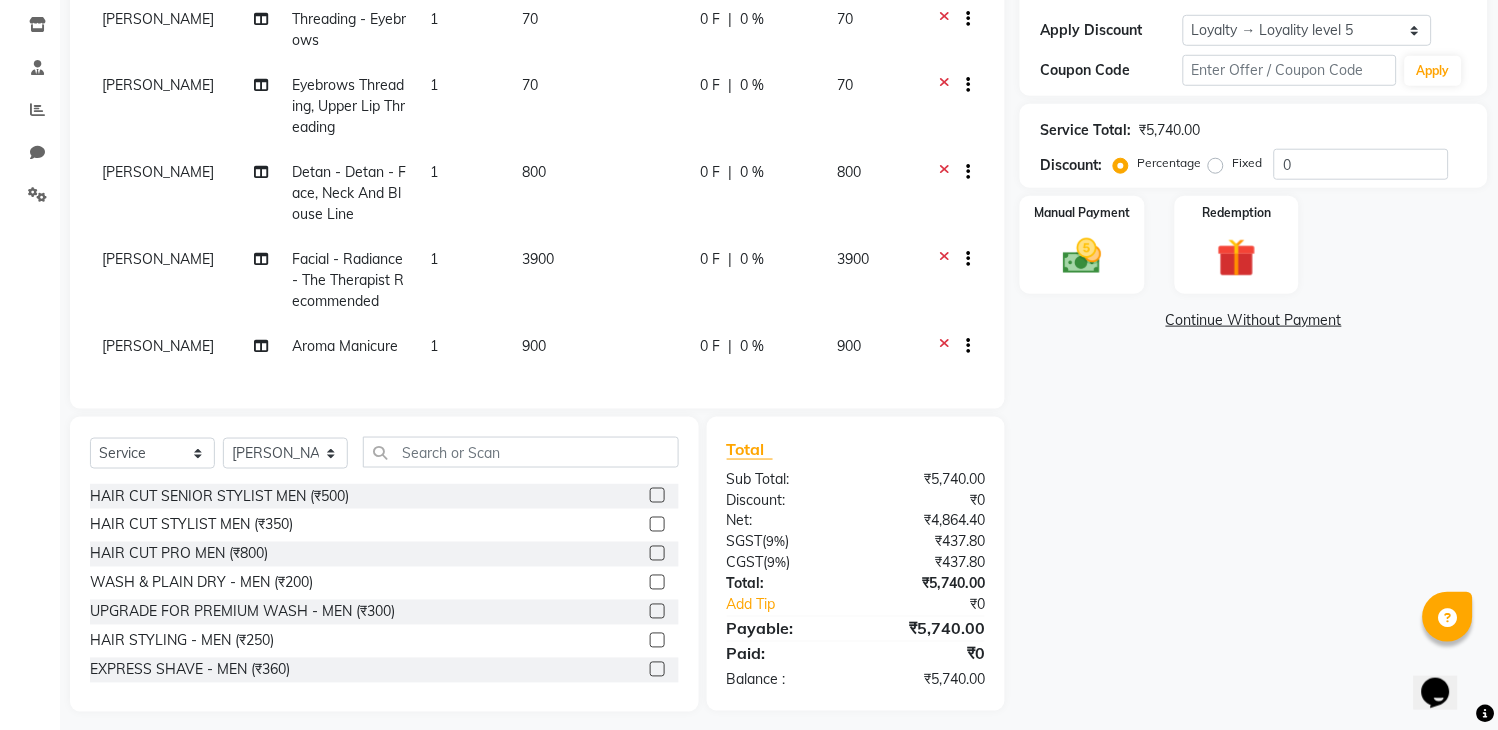 click on "Service Total:  ₹5,740.00  Discount:  Percentage   Fixed  0" 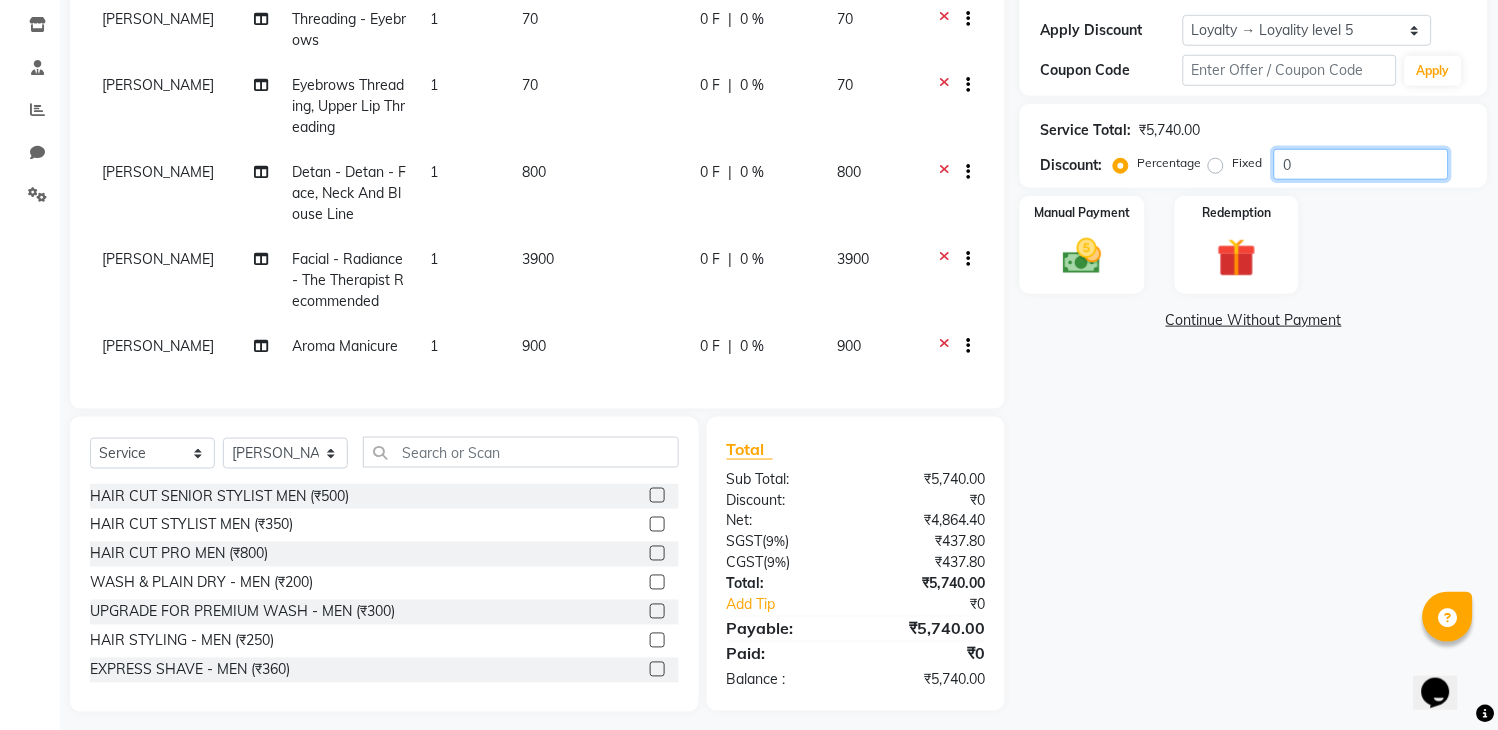 click on "0" 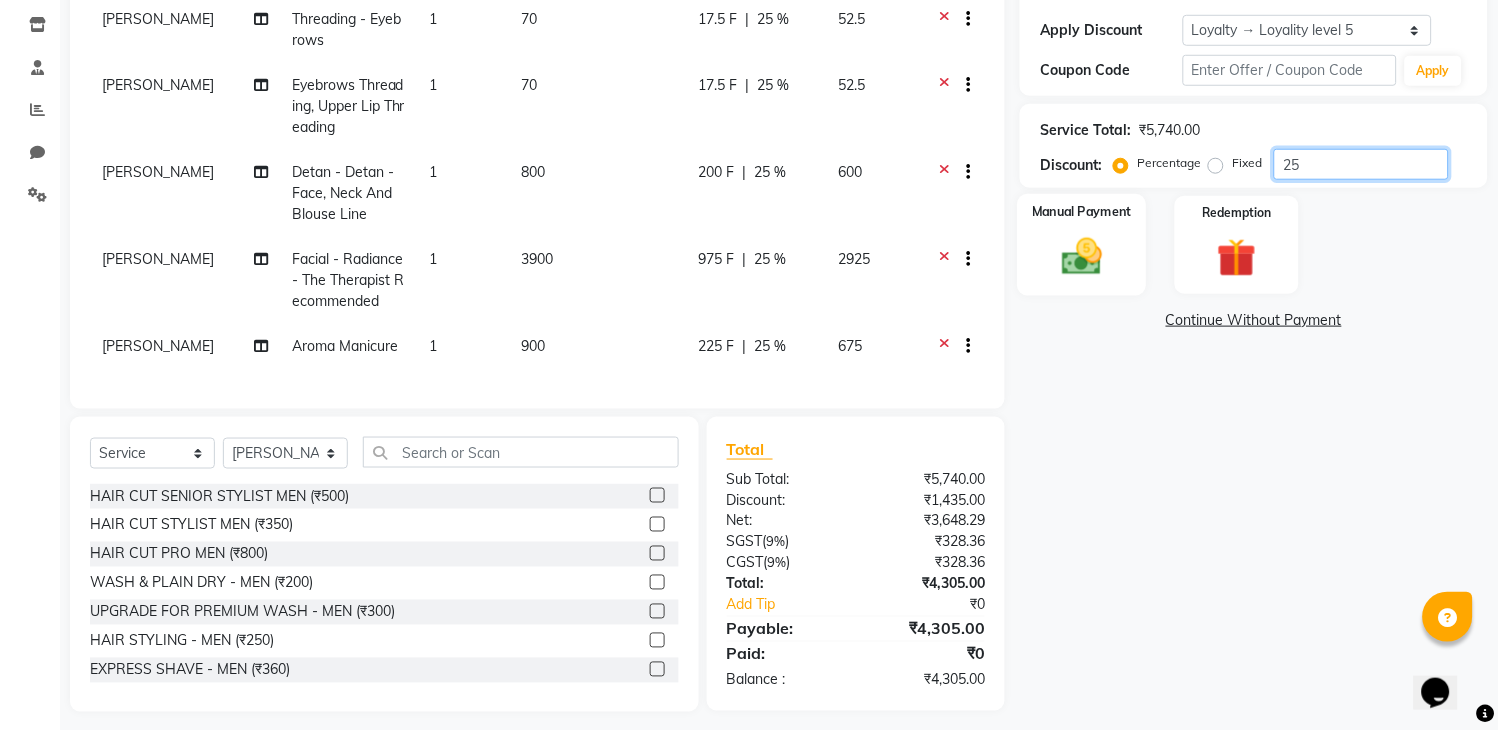 type on "25" 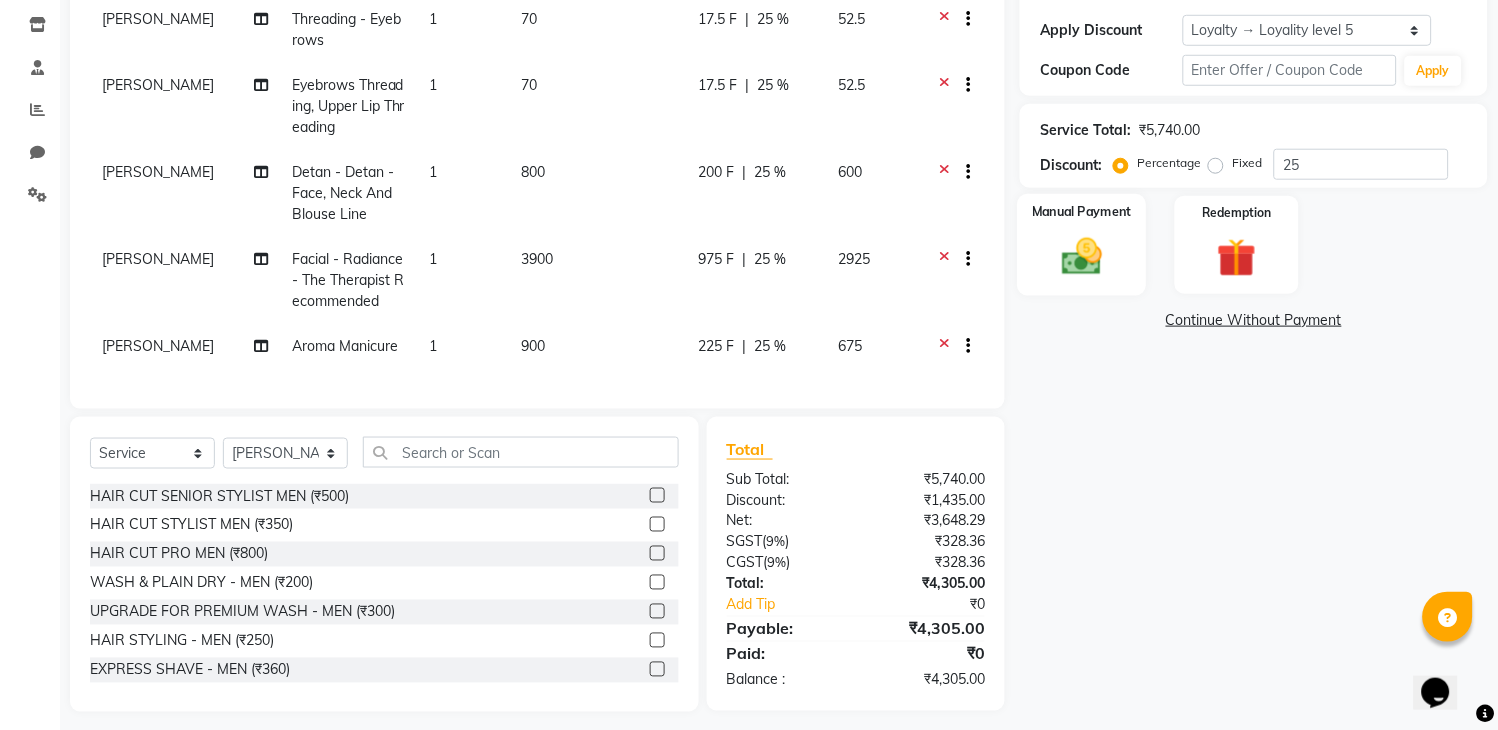 click 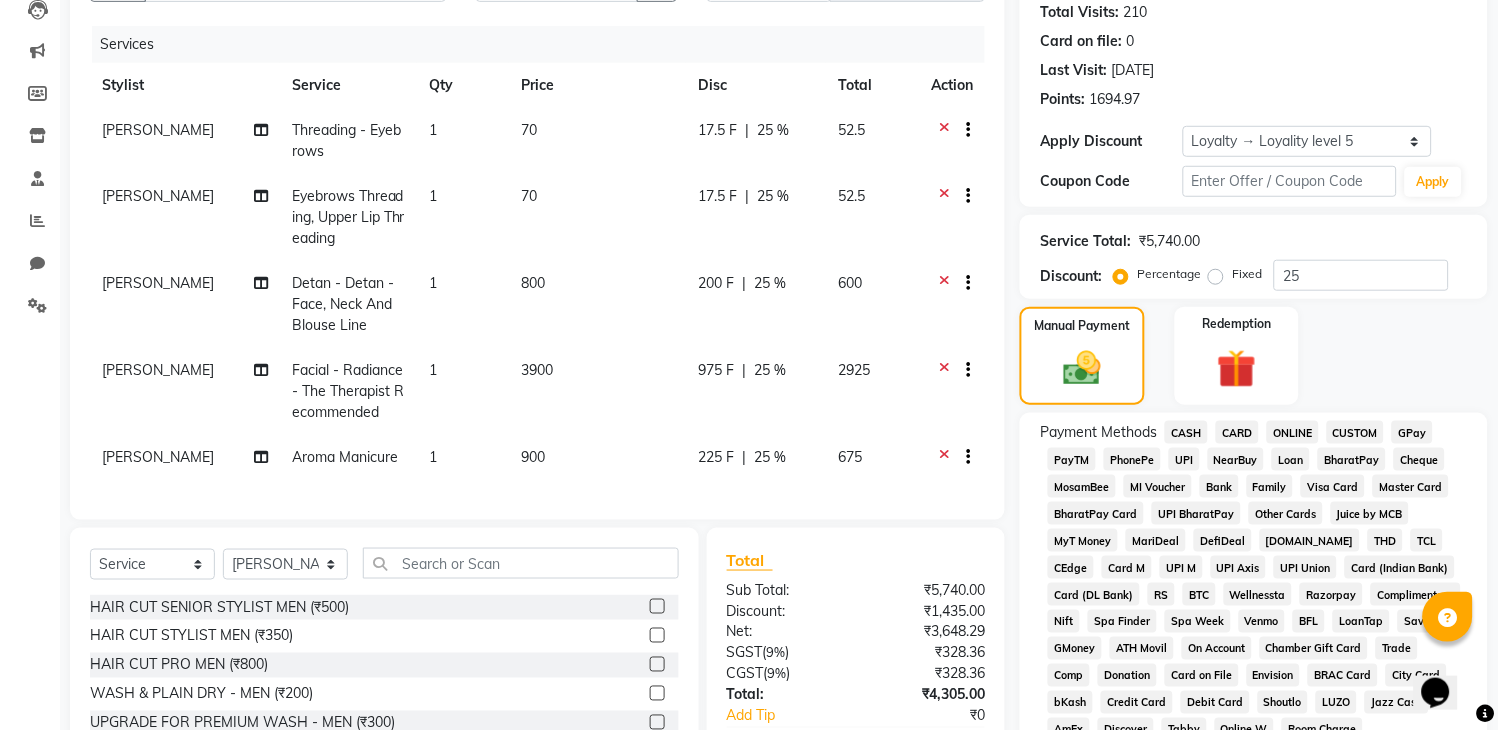 scroll, scrollTop: 333, scrollLeft: 0, axis: vertical 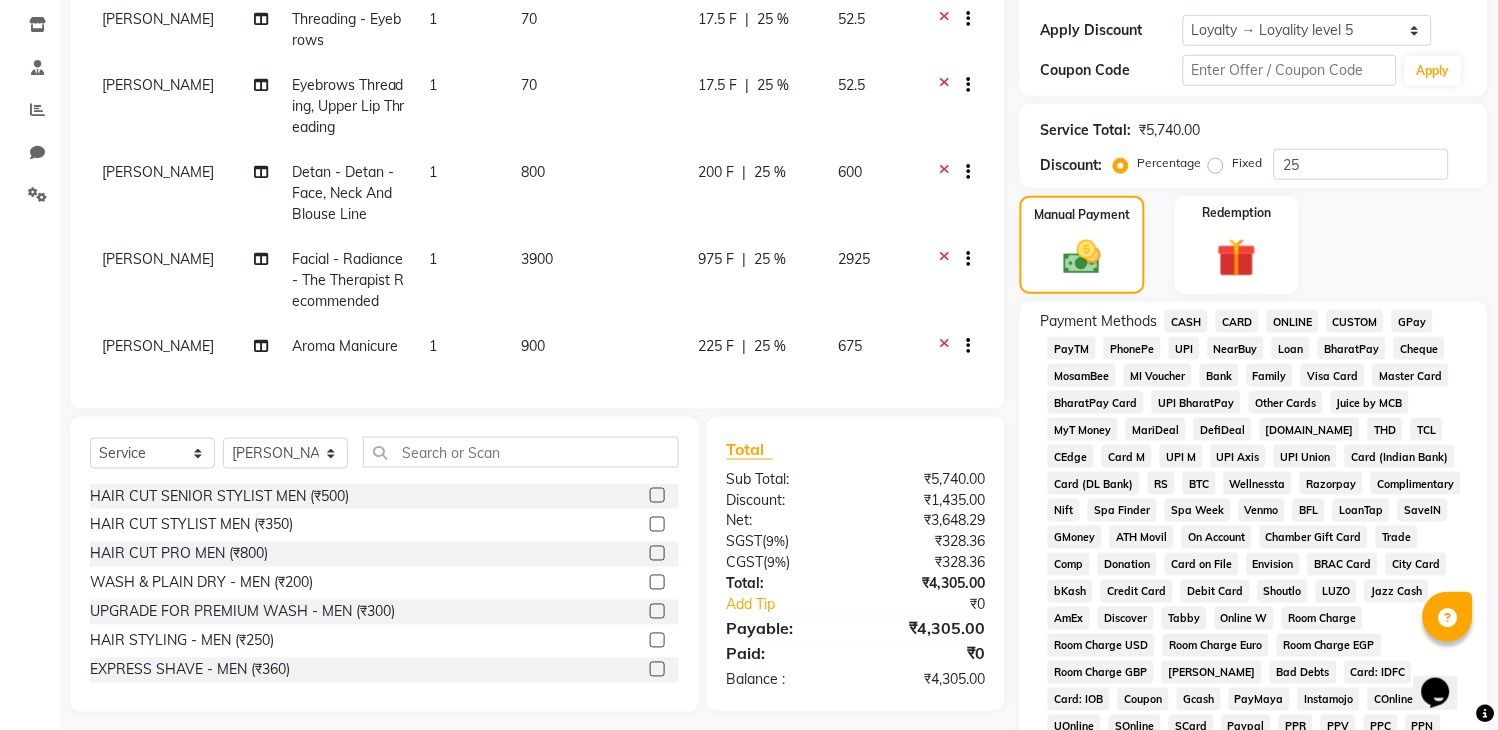 click on "25 %" 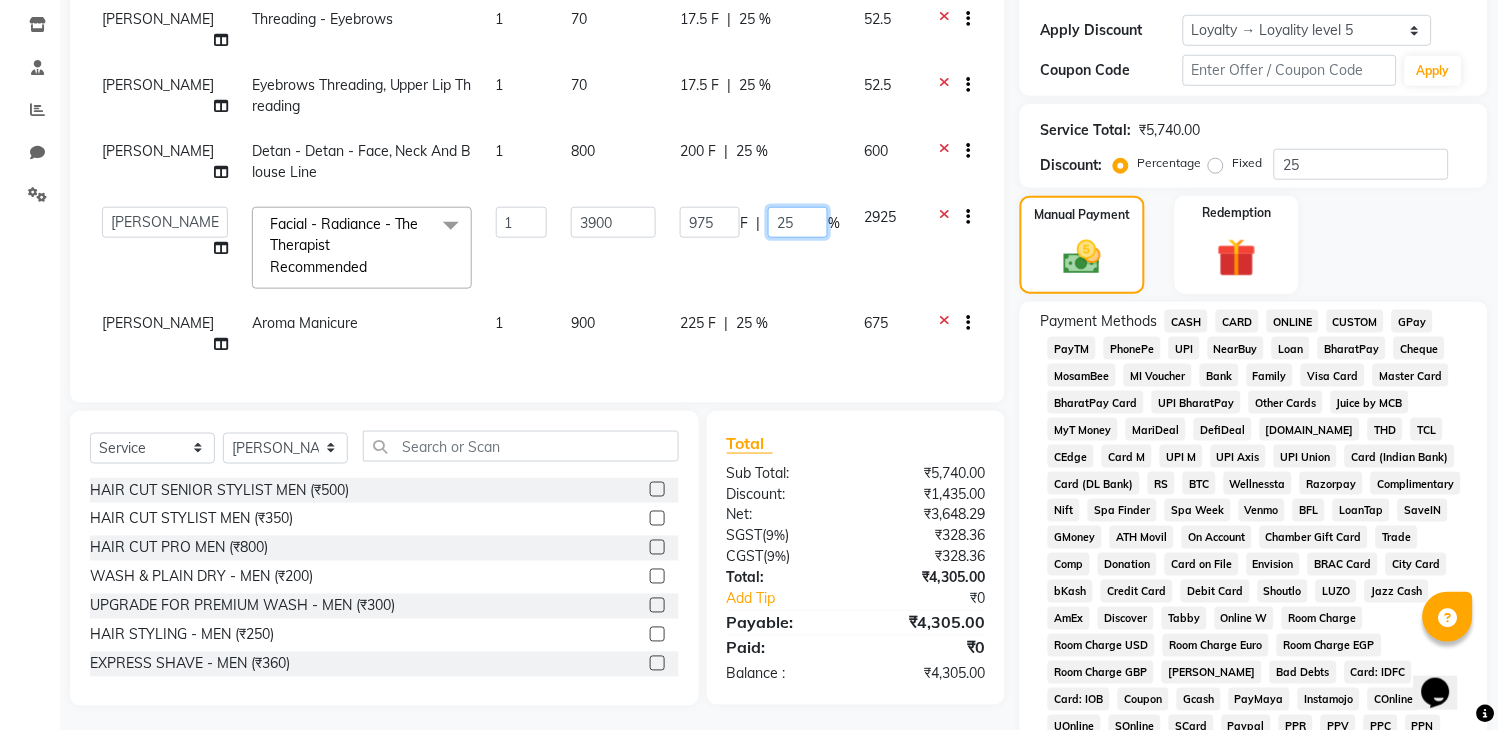 click on "25" 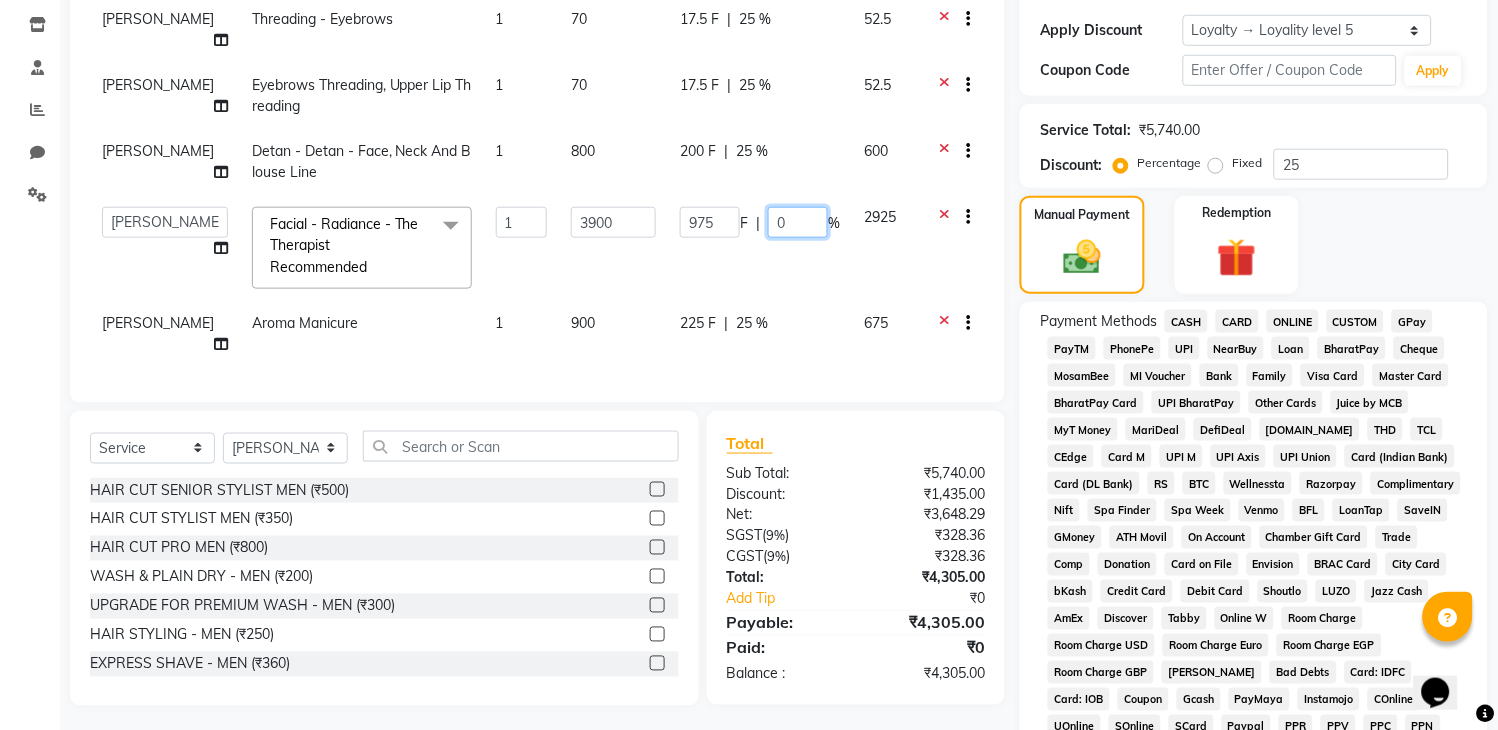 type on "00" 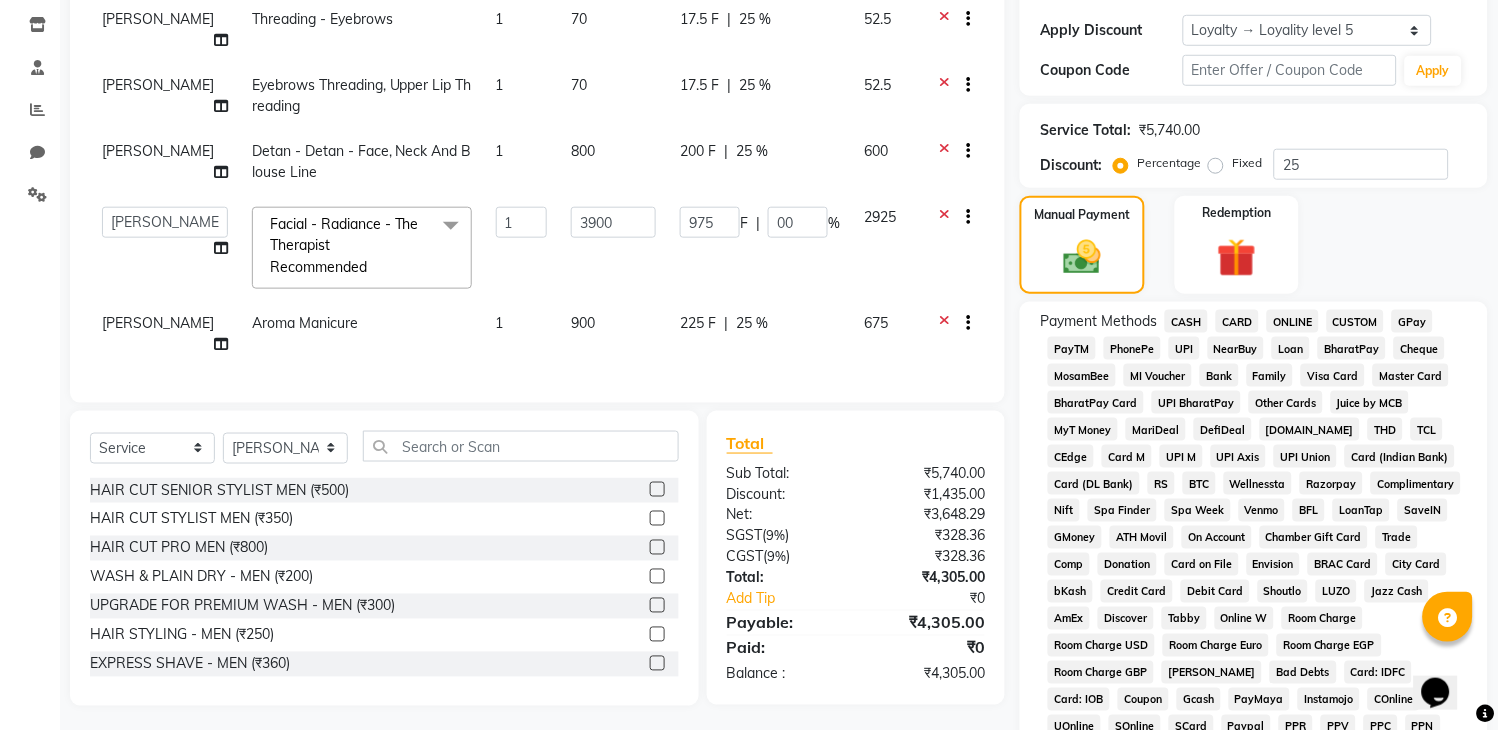 click on "Simmy Rai Threading - Eyebrows 1 70 17.5 F | 25 % 52.5 Simmy Rai Eyebrows Threading, Upper Lip Threading 1 70 17.5 F | 25 % 52.5 Simmy Rai Detan - Detan - Face, Neck And Blouse Line 1 800 200 F | 25 % 600  Admin   Anupriya Ghosh   Iqbal Ahmed   Irshad Khan   Mannu Kumar Gupta   Mekhla Bhattacharya   Minika Das   Puja Debnath   Reception   Rekha Singh   Ricky Das   Rony Das   Sangeeta Lodh   Sharfaraz Ata Waris   Simmy Rai   Tapasi  Facial - Radiance - The Therapist Recommended  x HAIR CUT SENIOR STYLIST MEN (₹500) HAIR CUT STYLIST MEN (₹350) HAIR CUT PRO MEN (₹800) WASH & PLAIN DRY - MEN (₹200) UPGRADE FOR PREMIUM WASH - MEN (₹300) HAIR STYLING - MEN (₹250) EXPRESS SHAVE - MEN (₹360) CLASSIC SHAVE - MEN (₹480) HEAD SHAVE - MEN (₹500) PRE COLLAGEN EXPERT SHAVE - MEN (₹800) BEARD TRIM MEN (₹250) BEARD TRIMMING AND SHAPING (₹350) BEARD TRIMMING OR SHAVING WITH FACE WASH (₹500) BEARD SPA MEN (₹500) PRE LIGHTENING - PER FOIL - MEN (₹300) PRE LIGHTENING GLOBAL - MEN (₹1500) 1 3900 F" 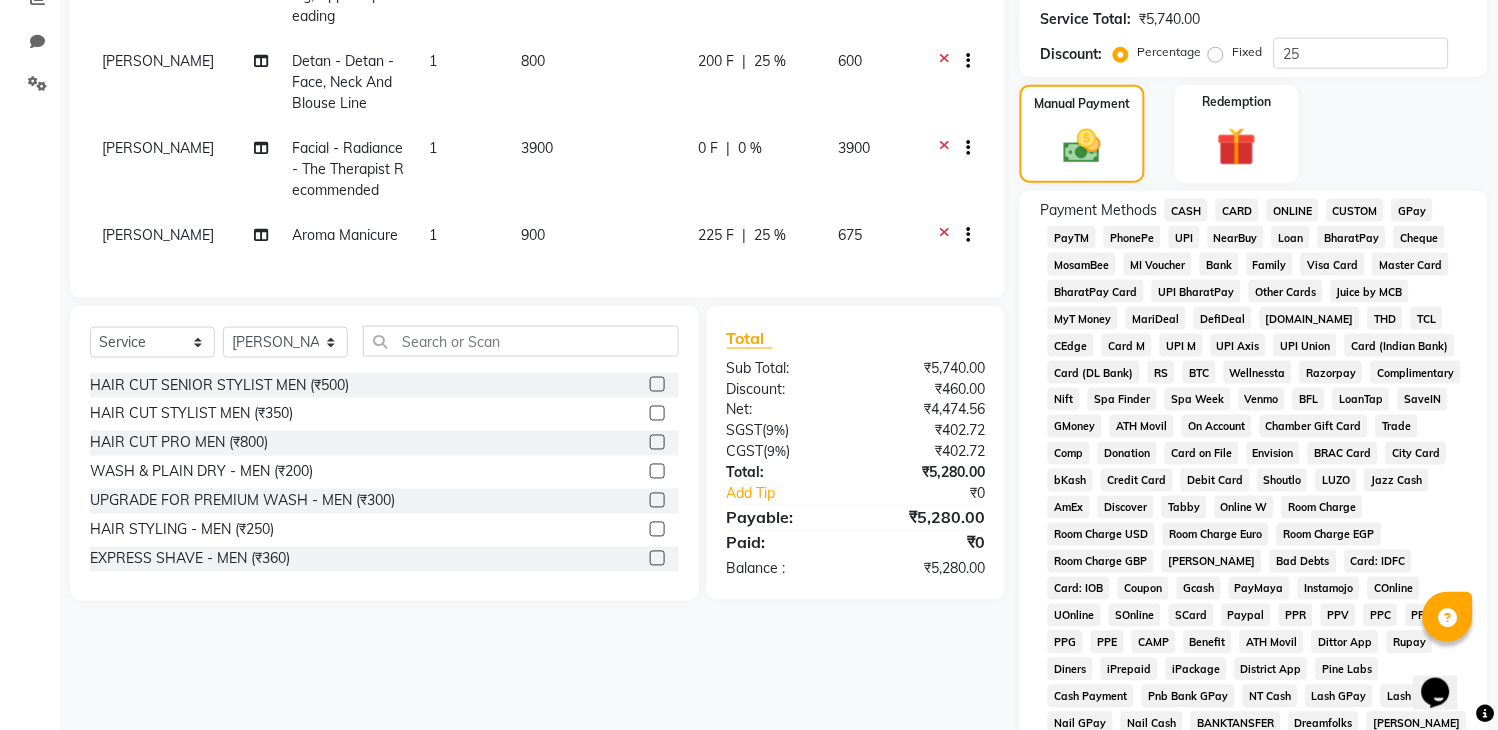 scroll, scrollTop: 333, scrollLeft: 0, axis: vertical 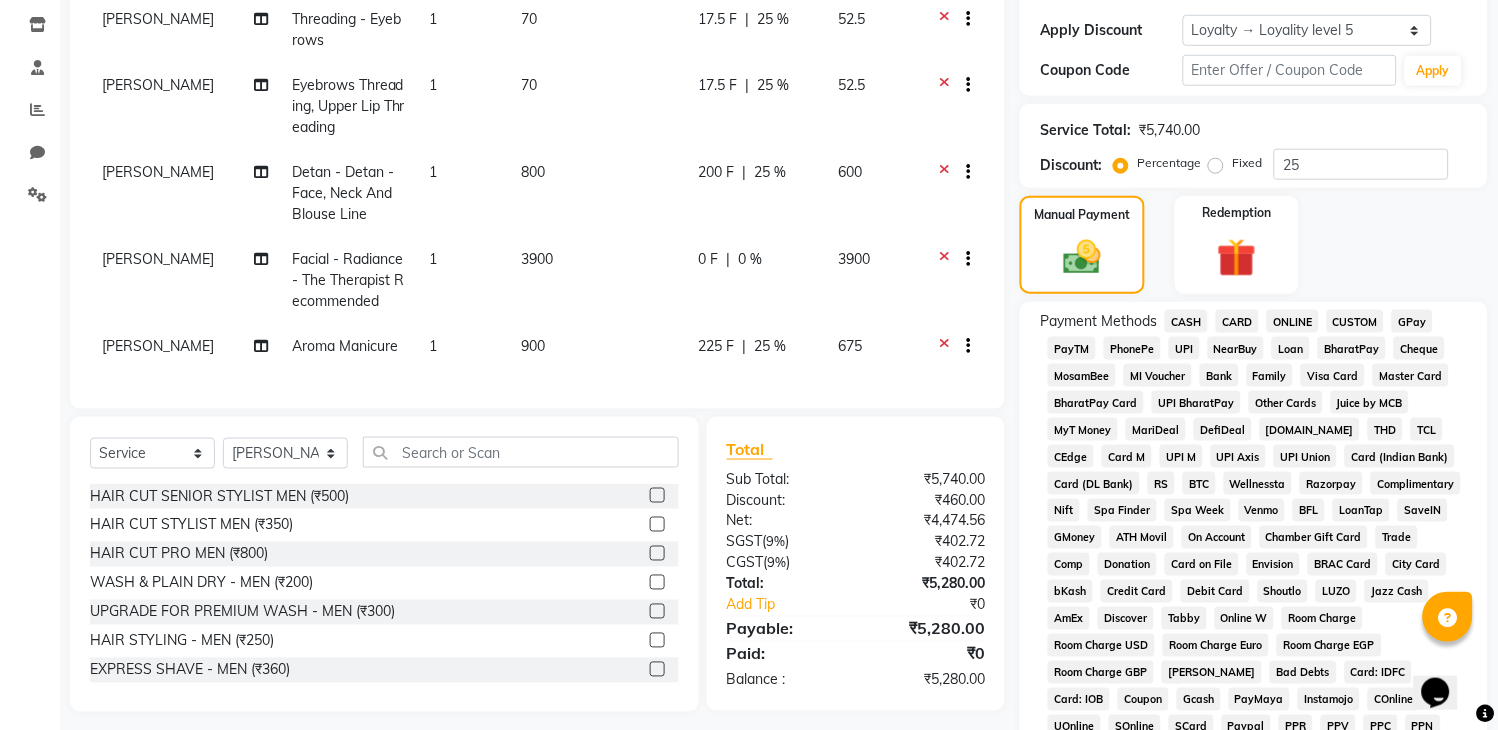 click on "CASH" 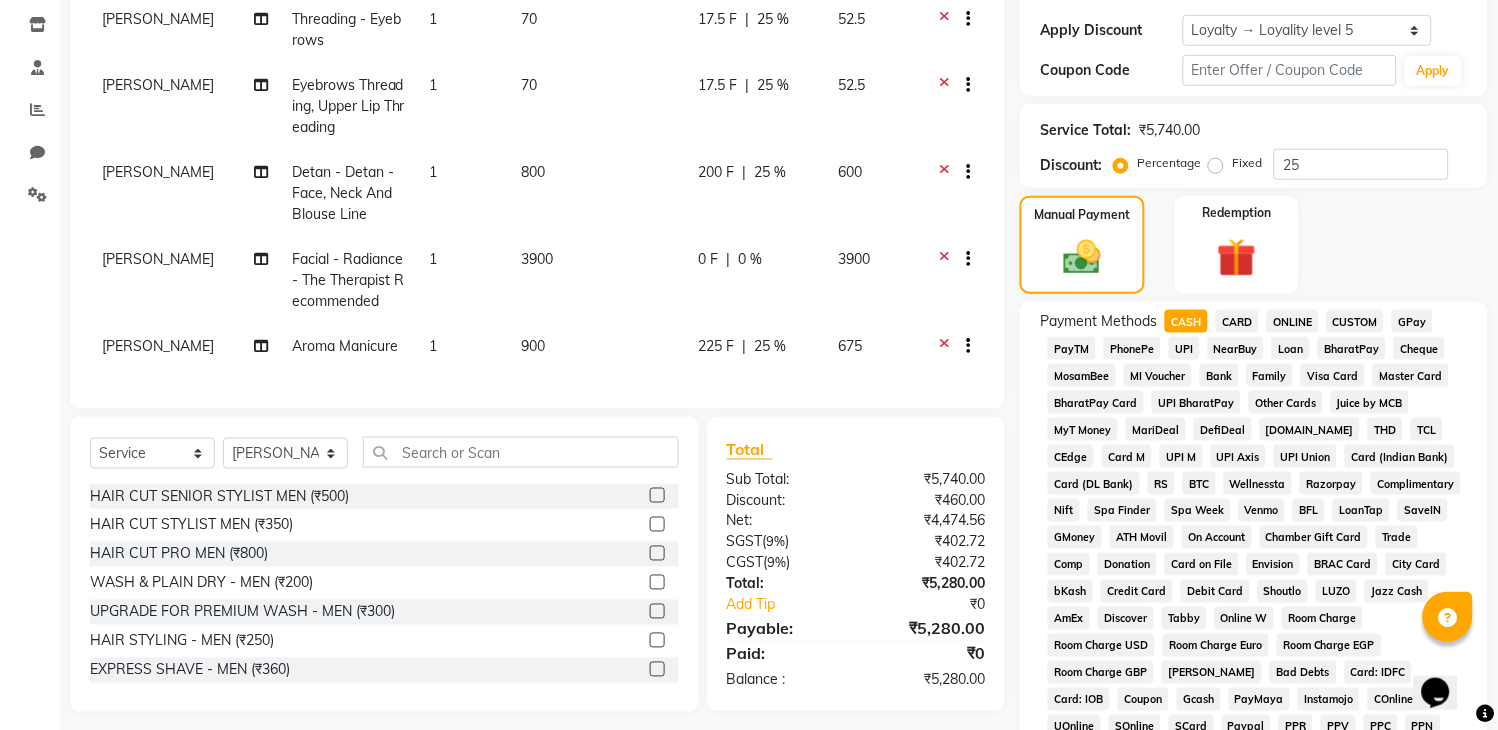 scroll, scrollTop: 444, scrollLeft: 0, axis: vertical 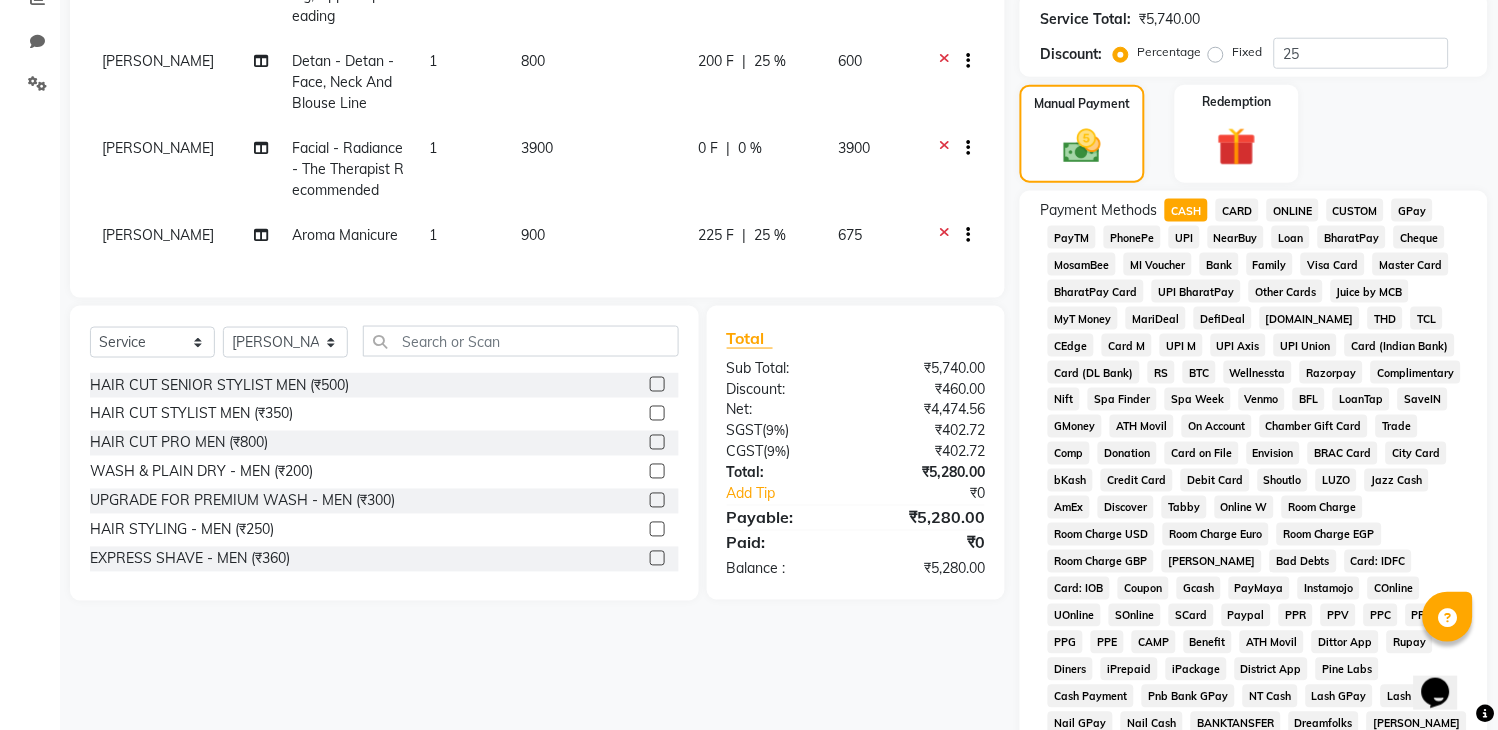 click on "CARD" 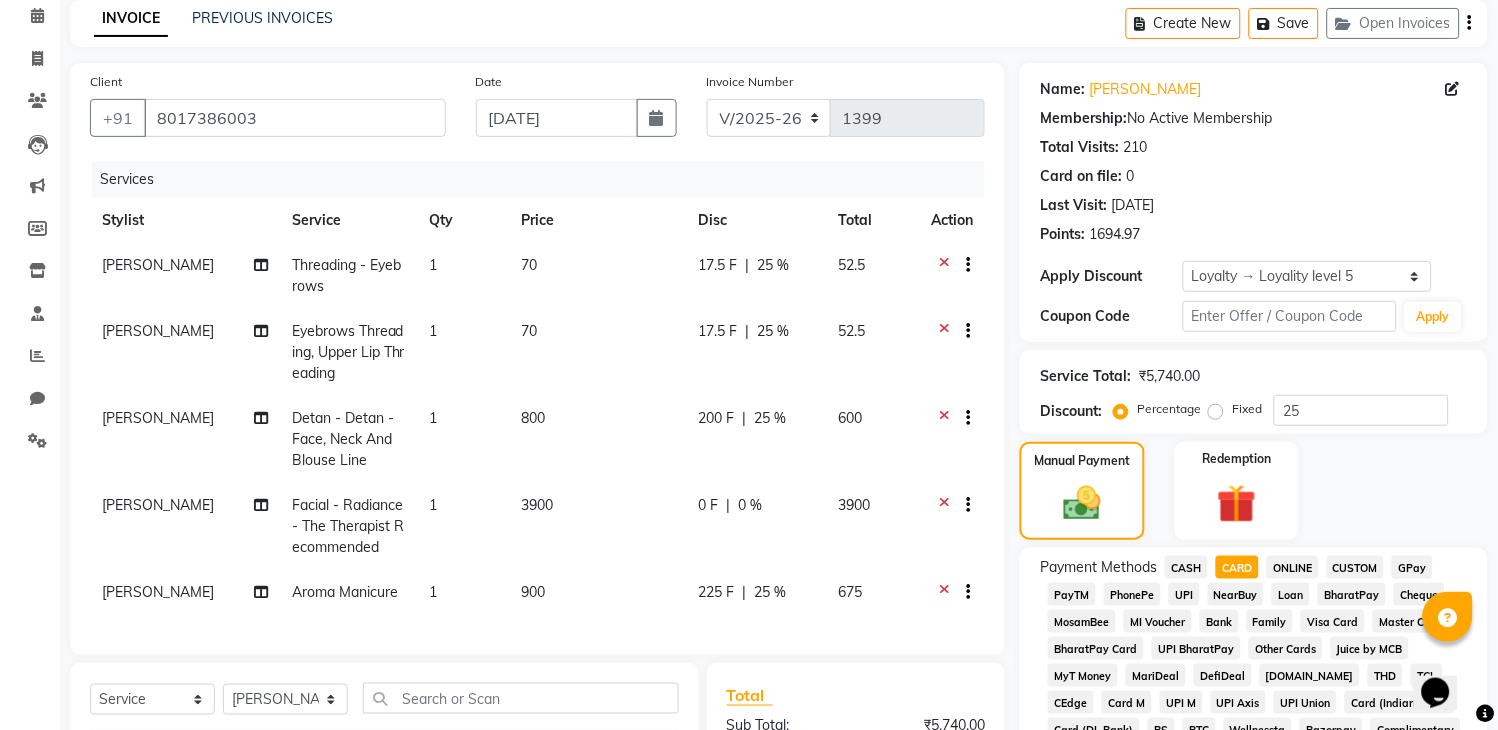 scroll, scrollTop: 111, scrollLeft: 0, axis: vertical 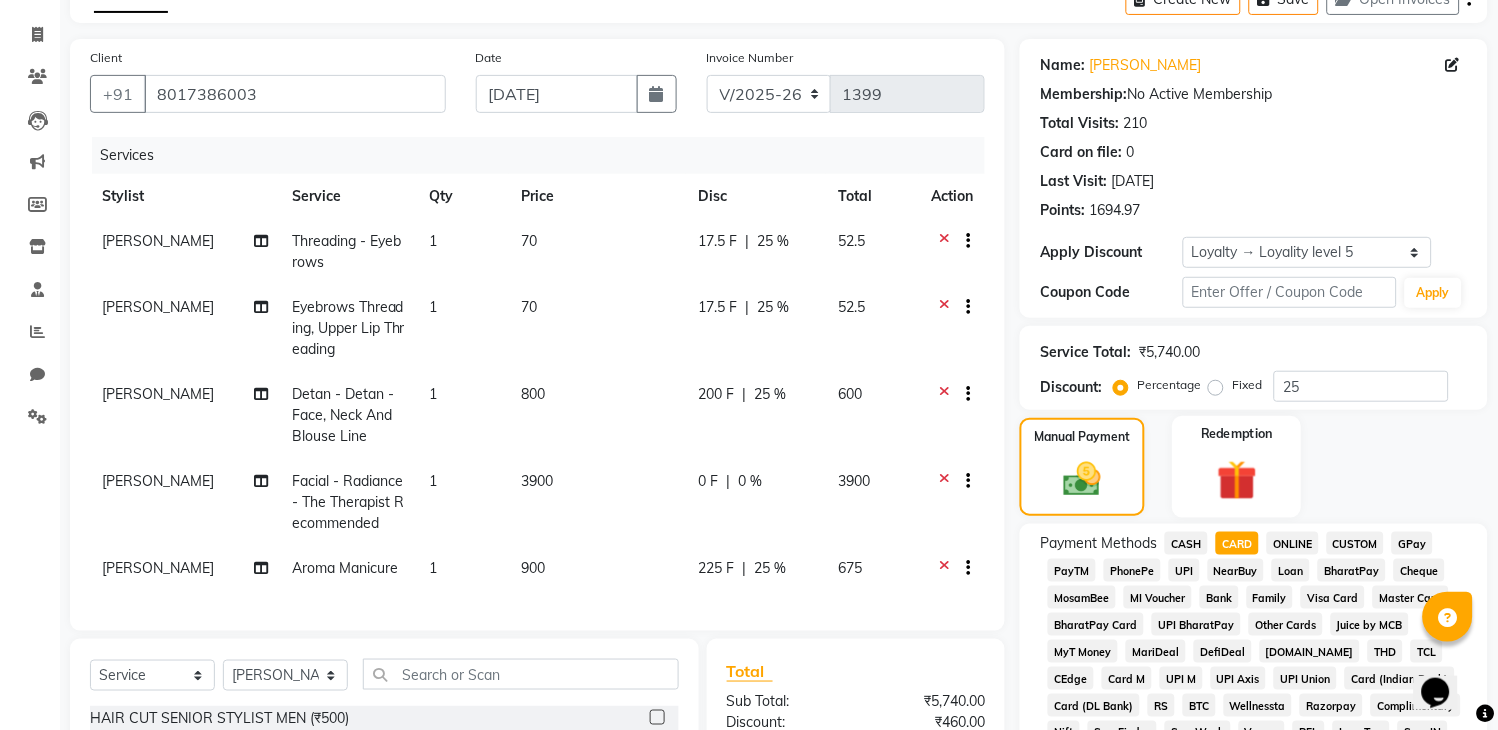 click on "Redemption" 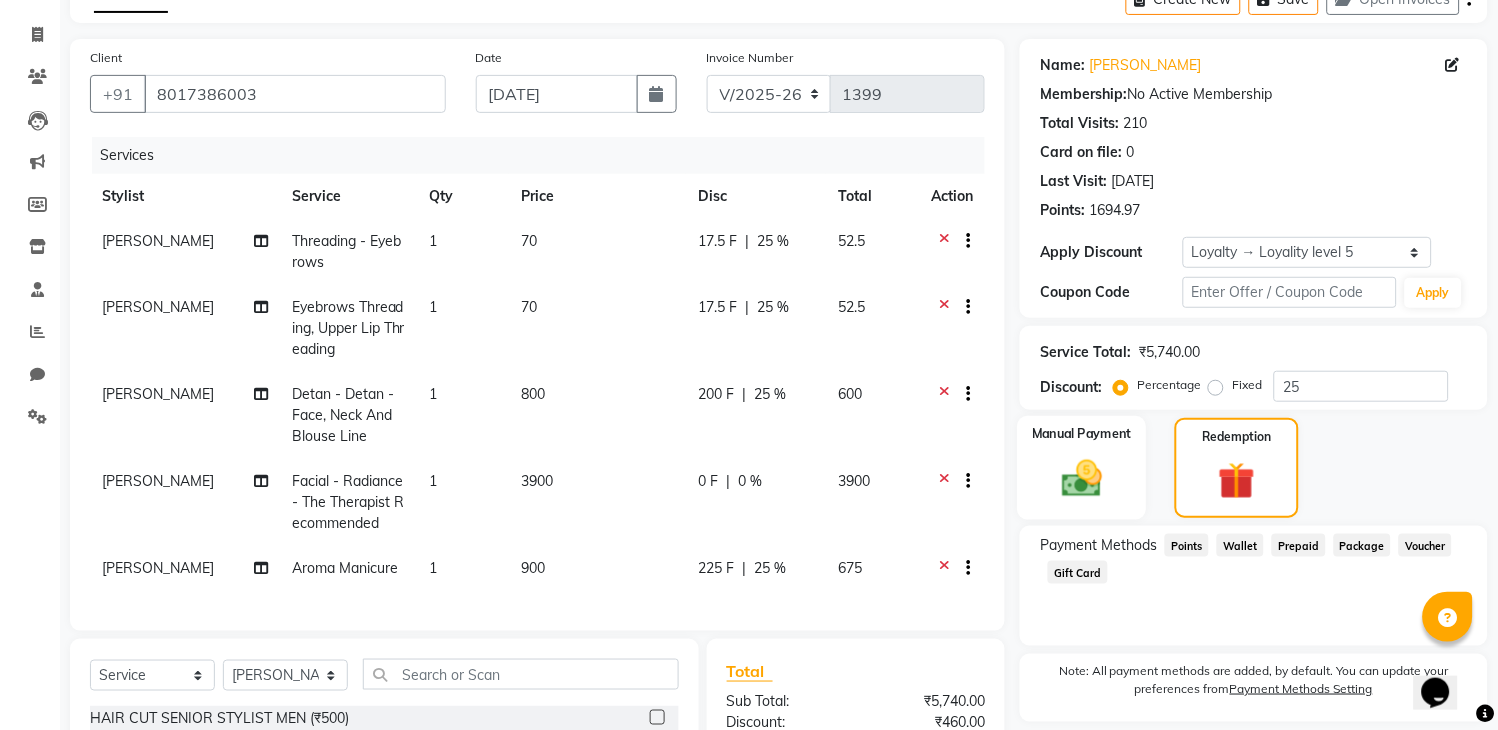 click 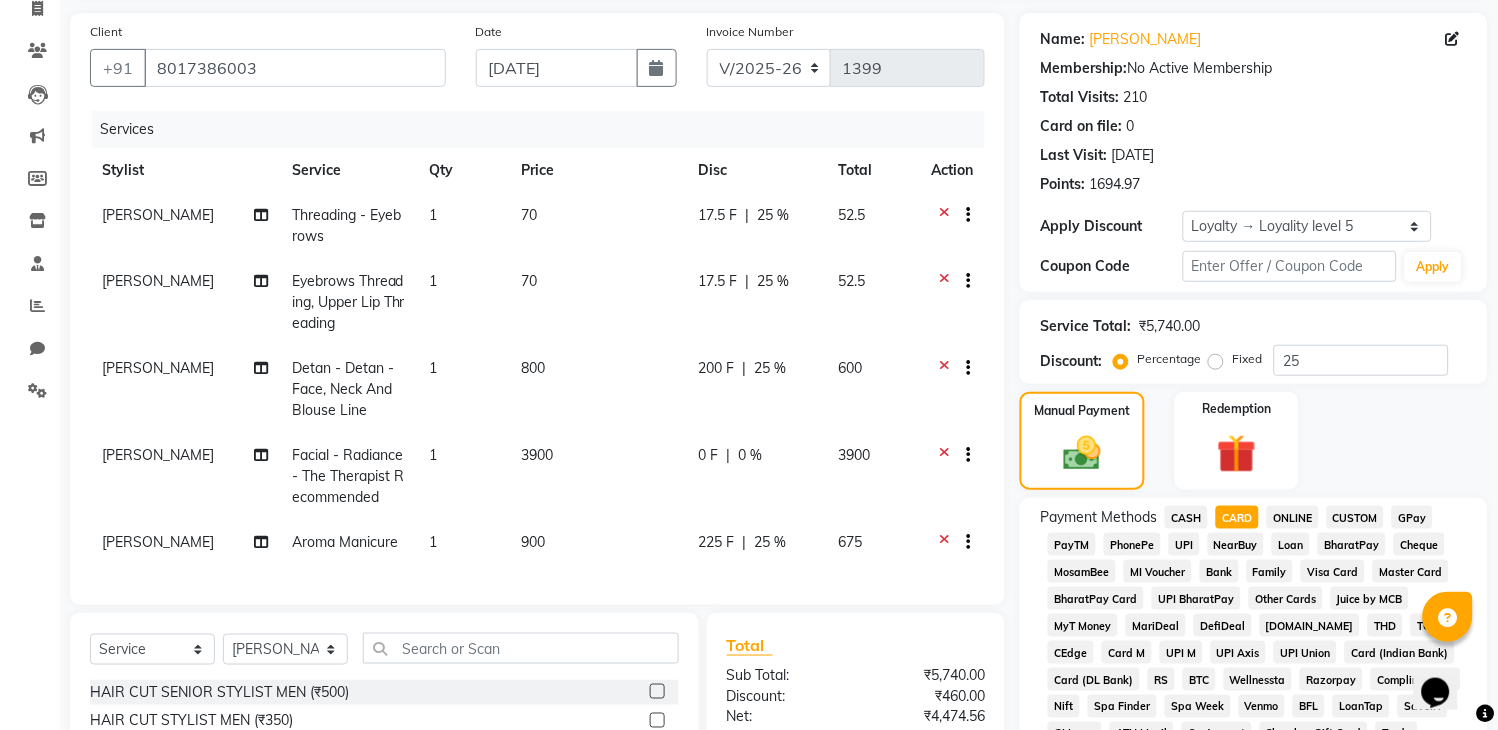scroll, scrollTop: 222, scrollLeft: 0, axis: vertical 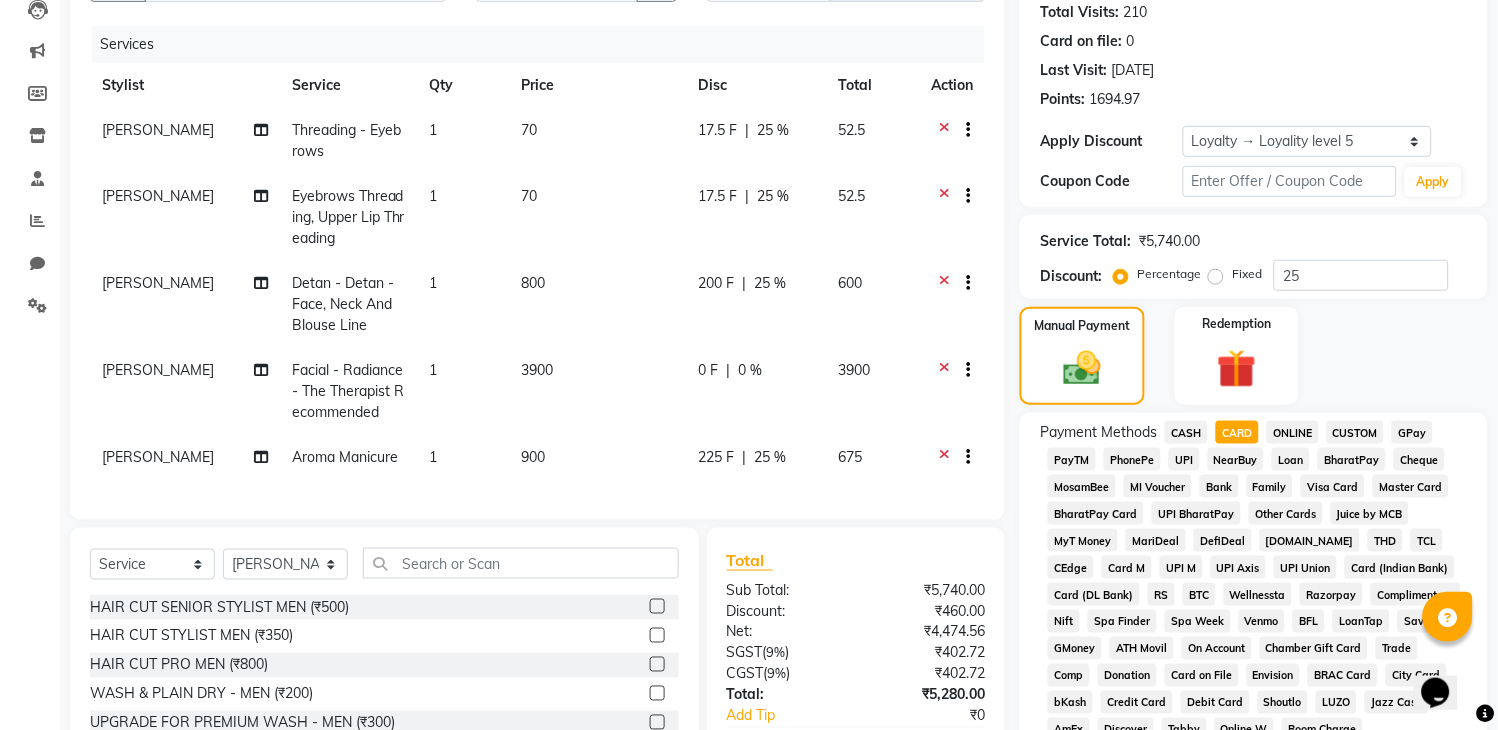 click 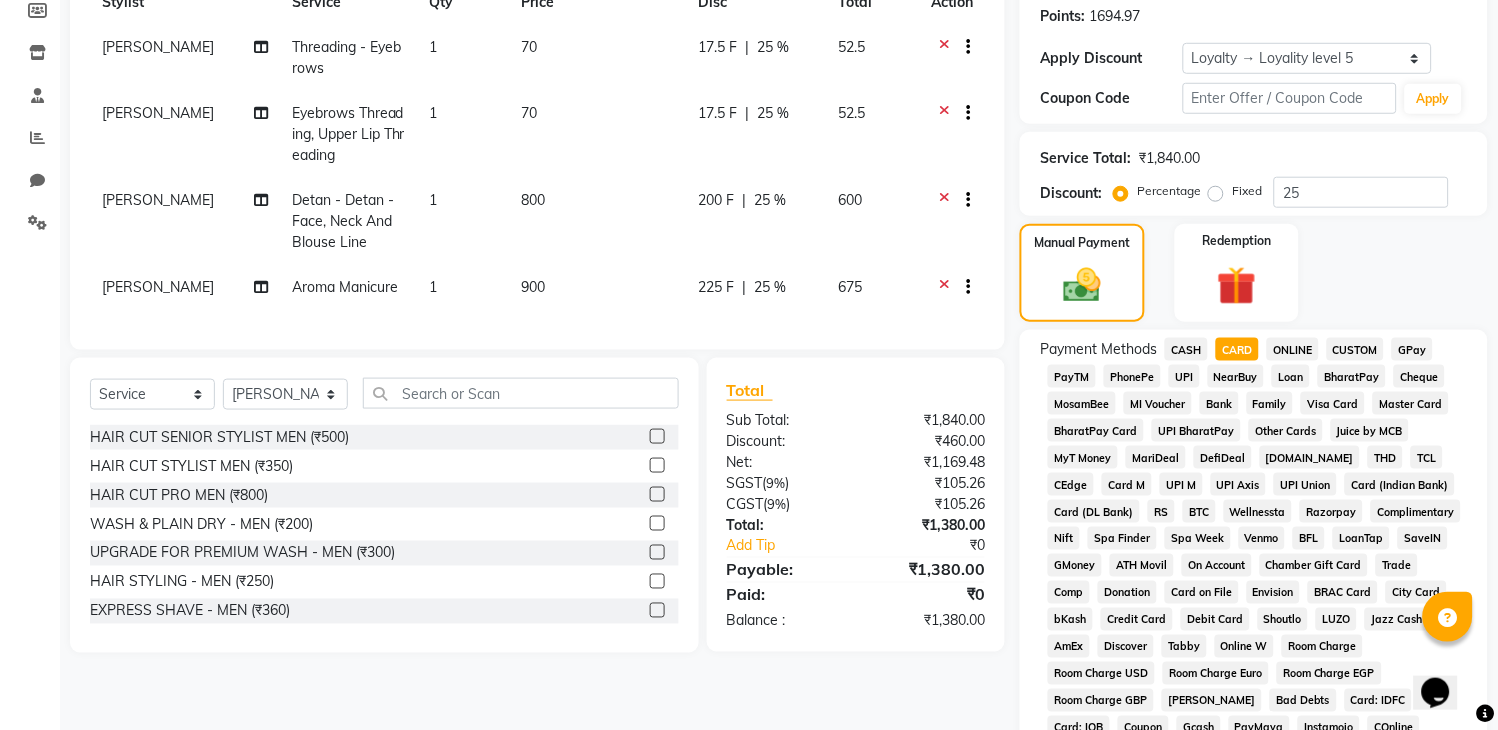 scroll, scrollTop: 302, scrollLeft: 0, axis: vertical 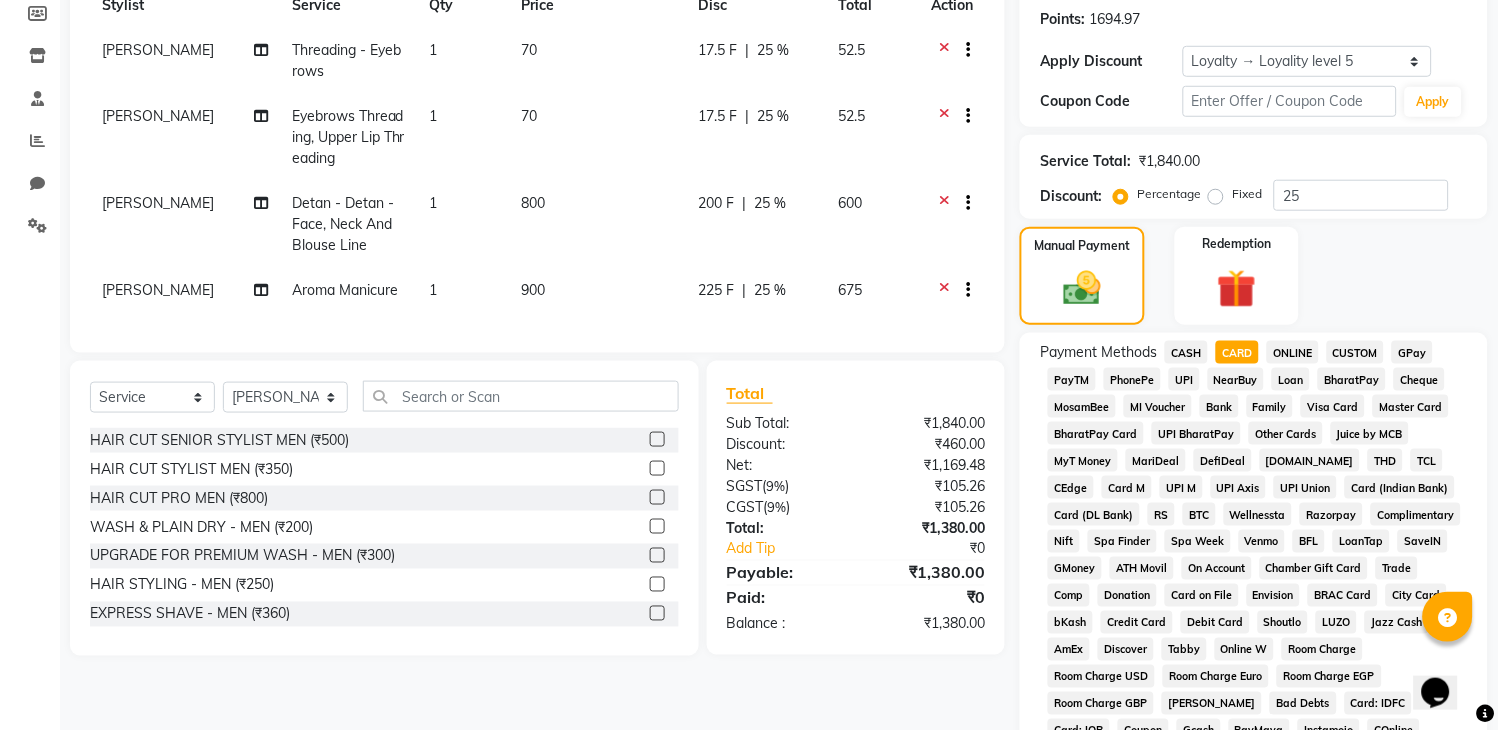 click on "CASH" 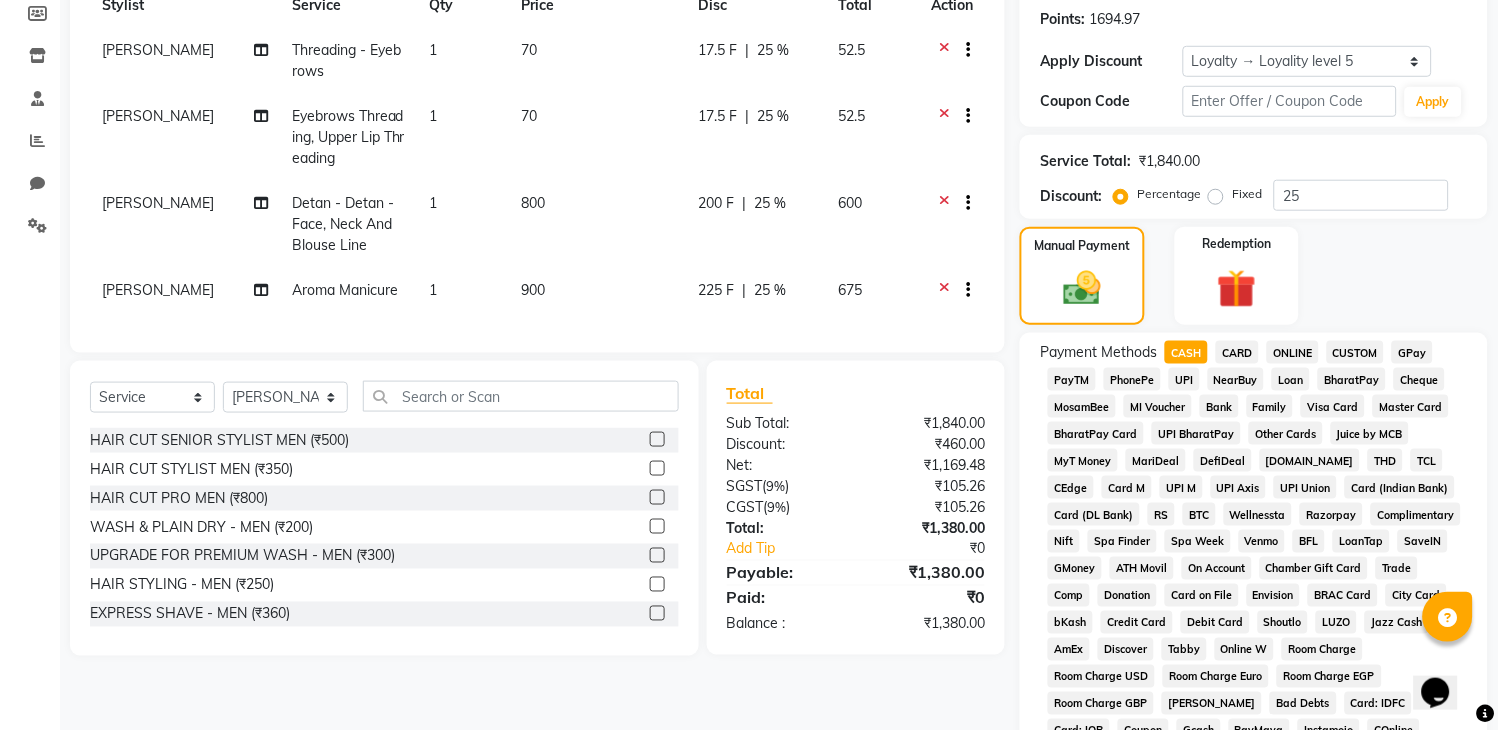 click on "CARD" 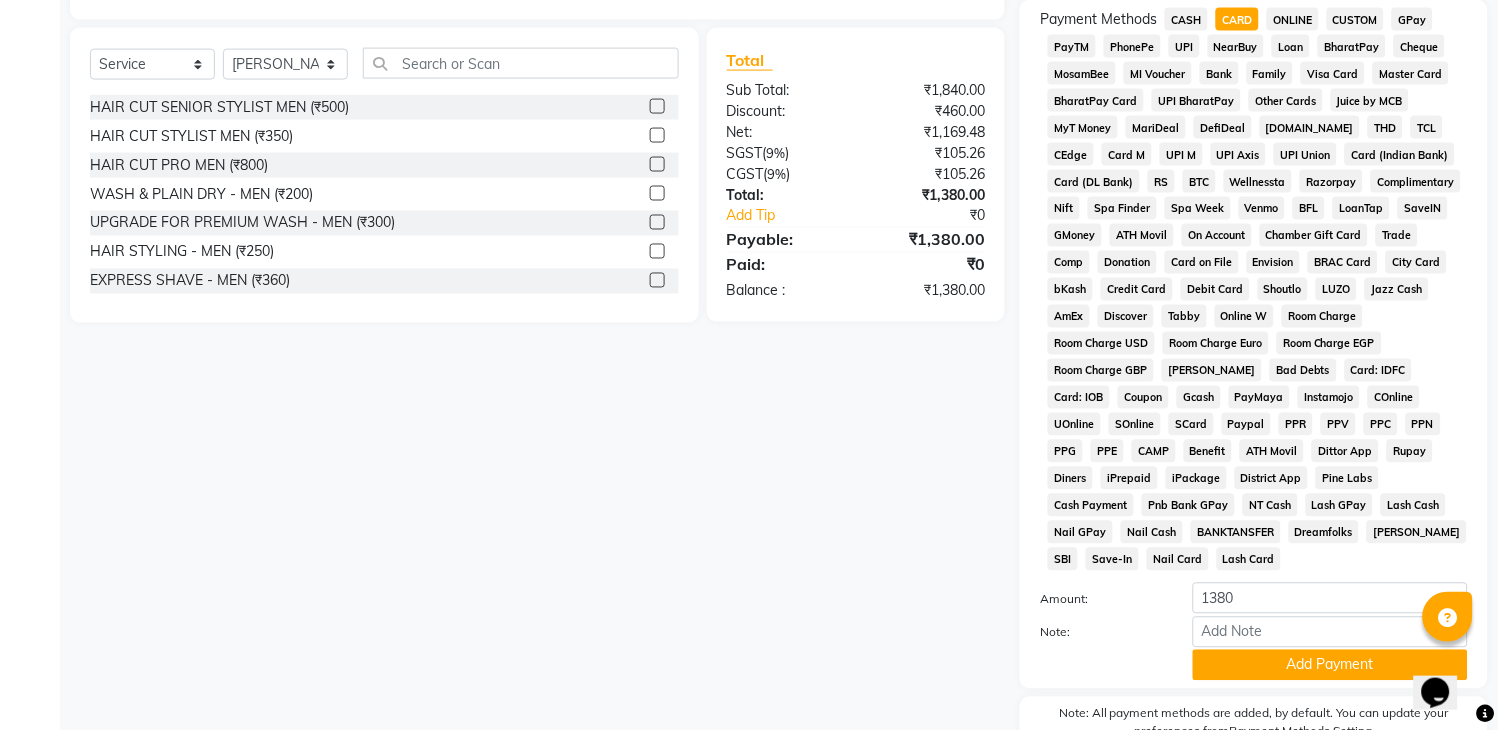 scroll, scrollTop: 746, scrollLeft: 0, axis: vertical 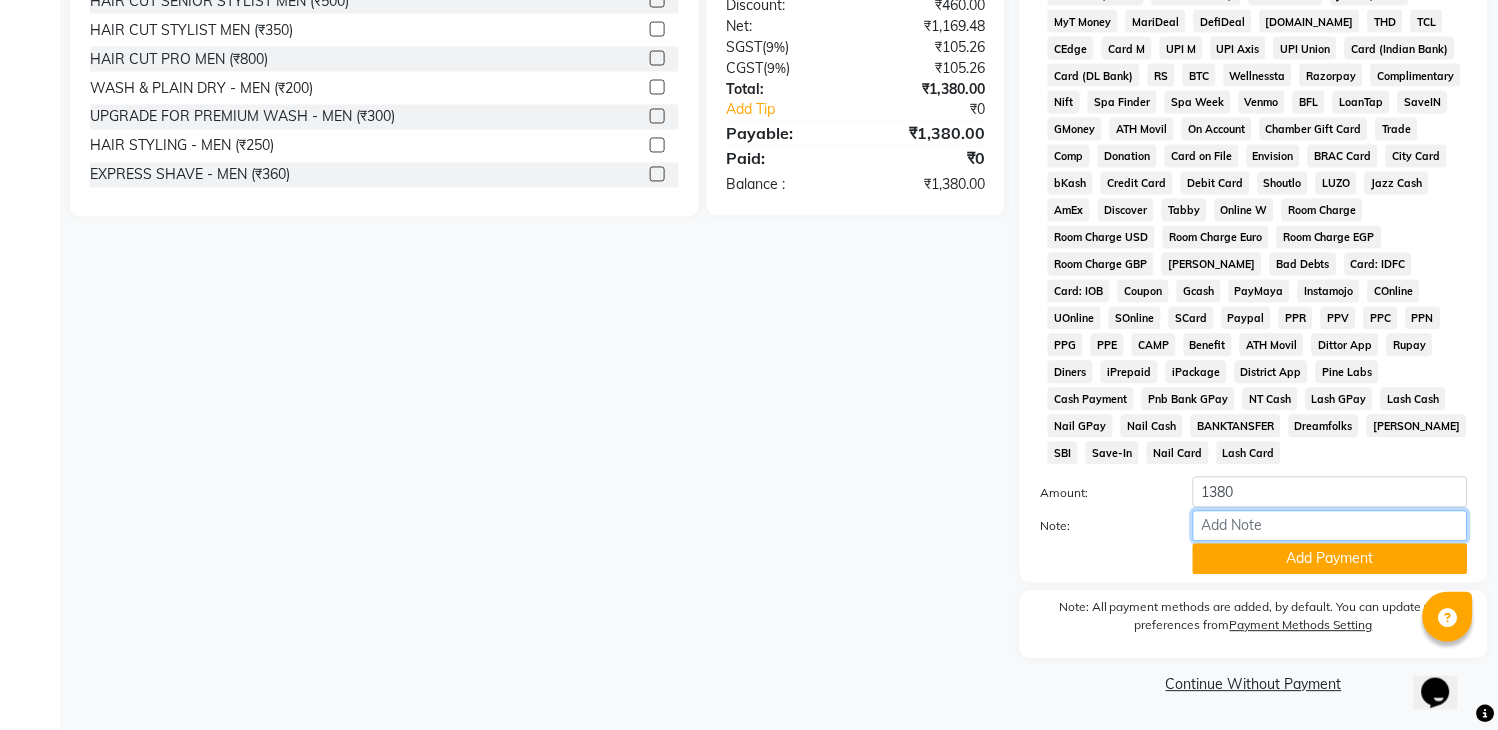 click on "Note:" at bounding box center [1330, 526] 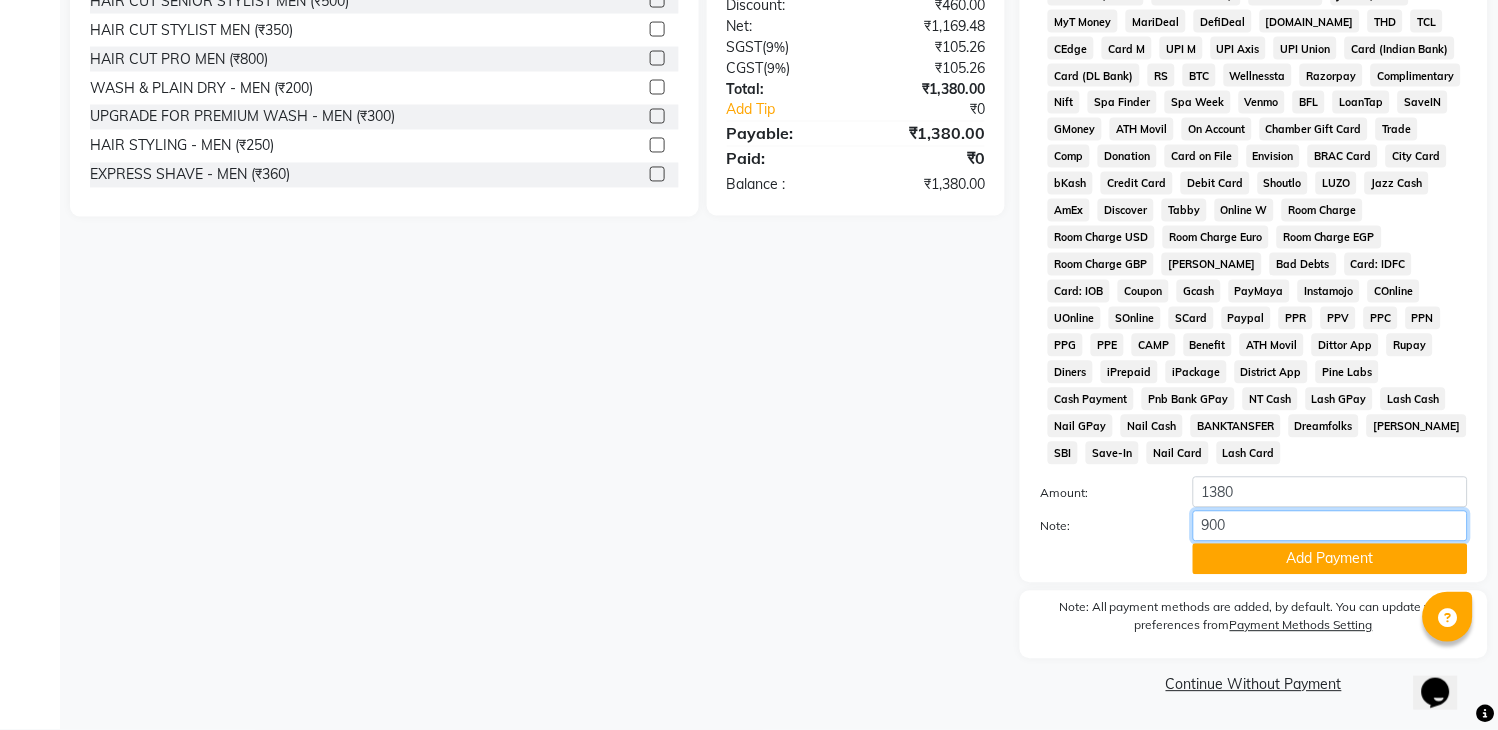 type on "9005" 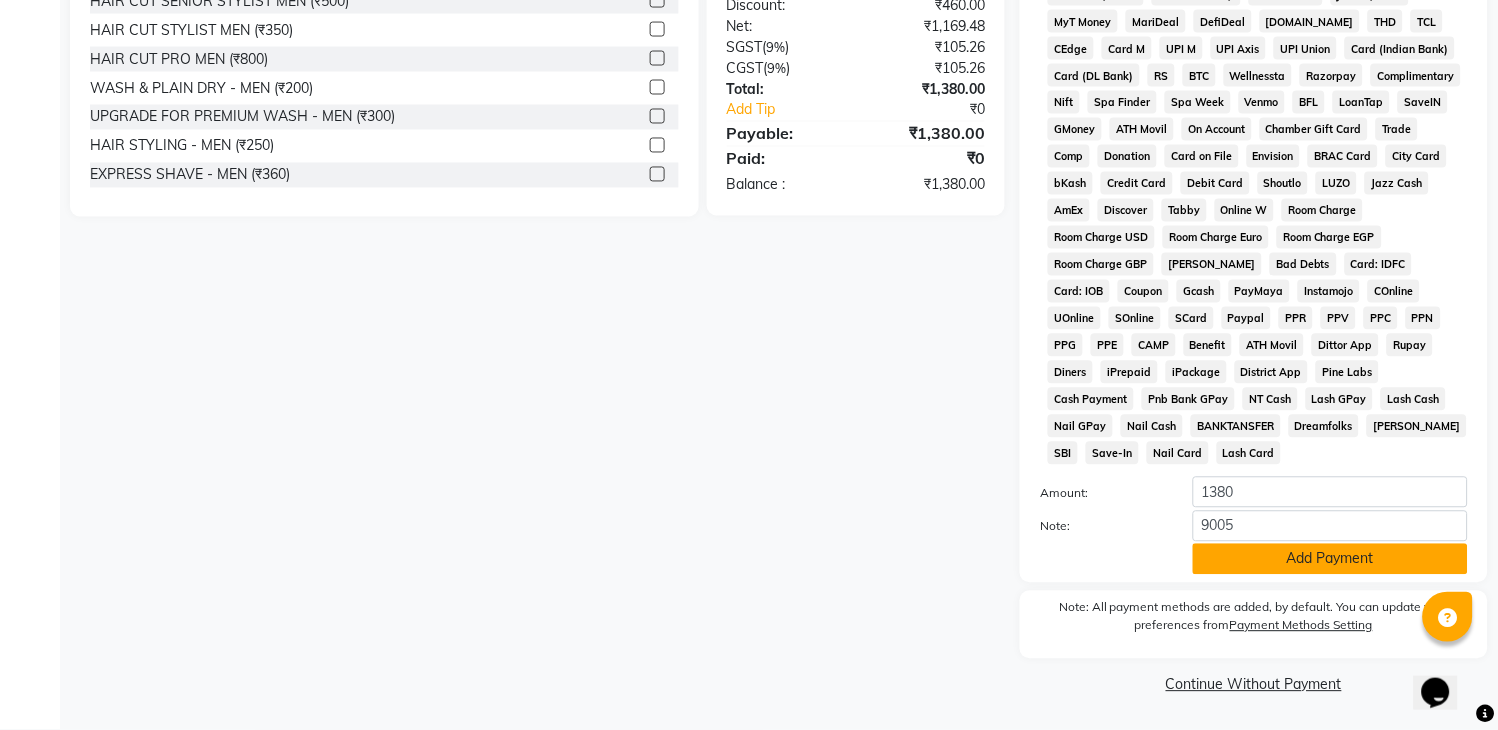 click on "Add Payment" 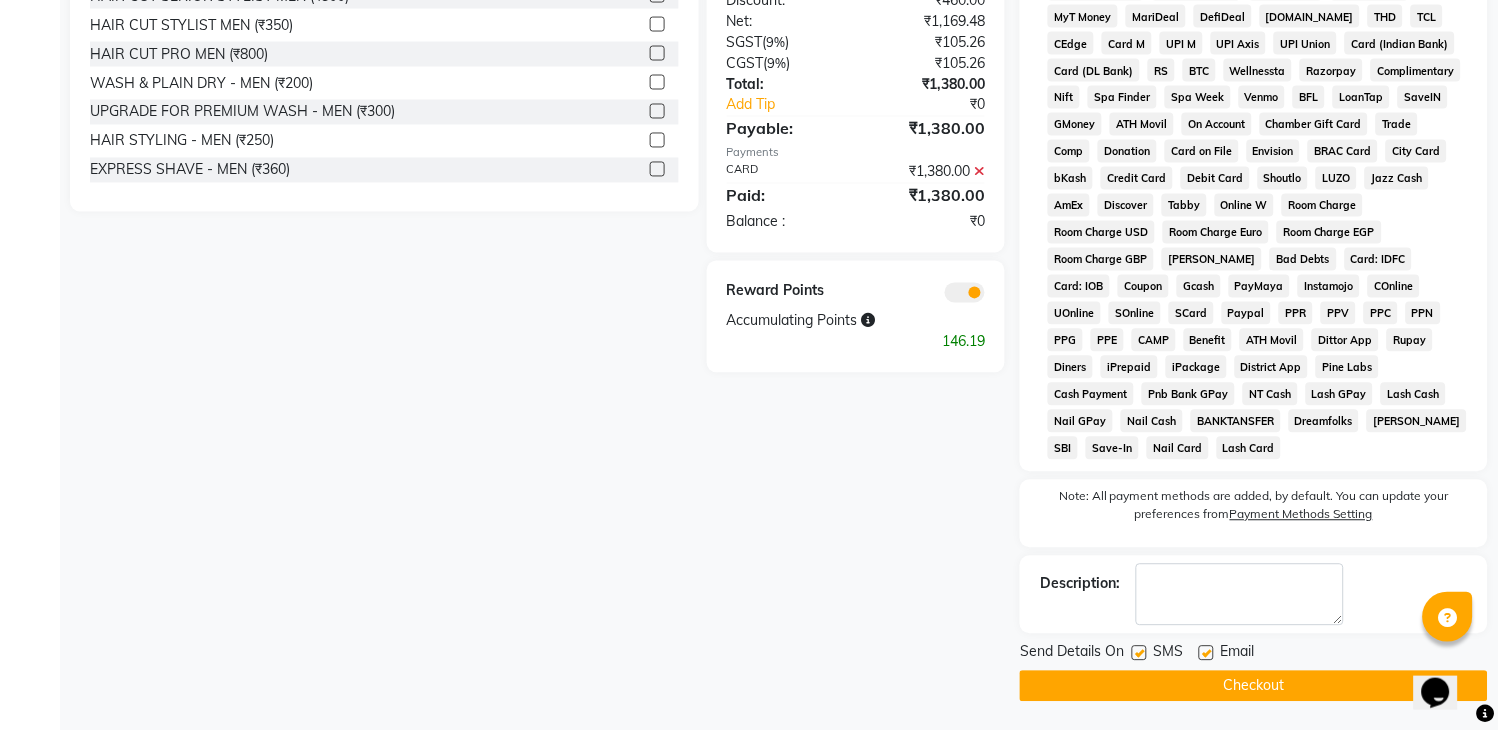 click on "Checkout" 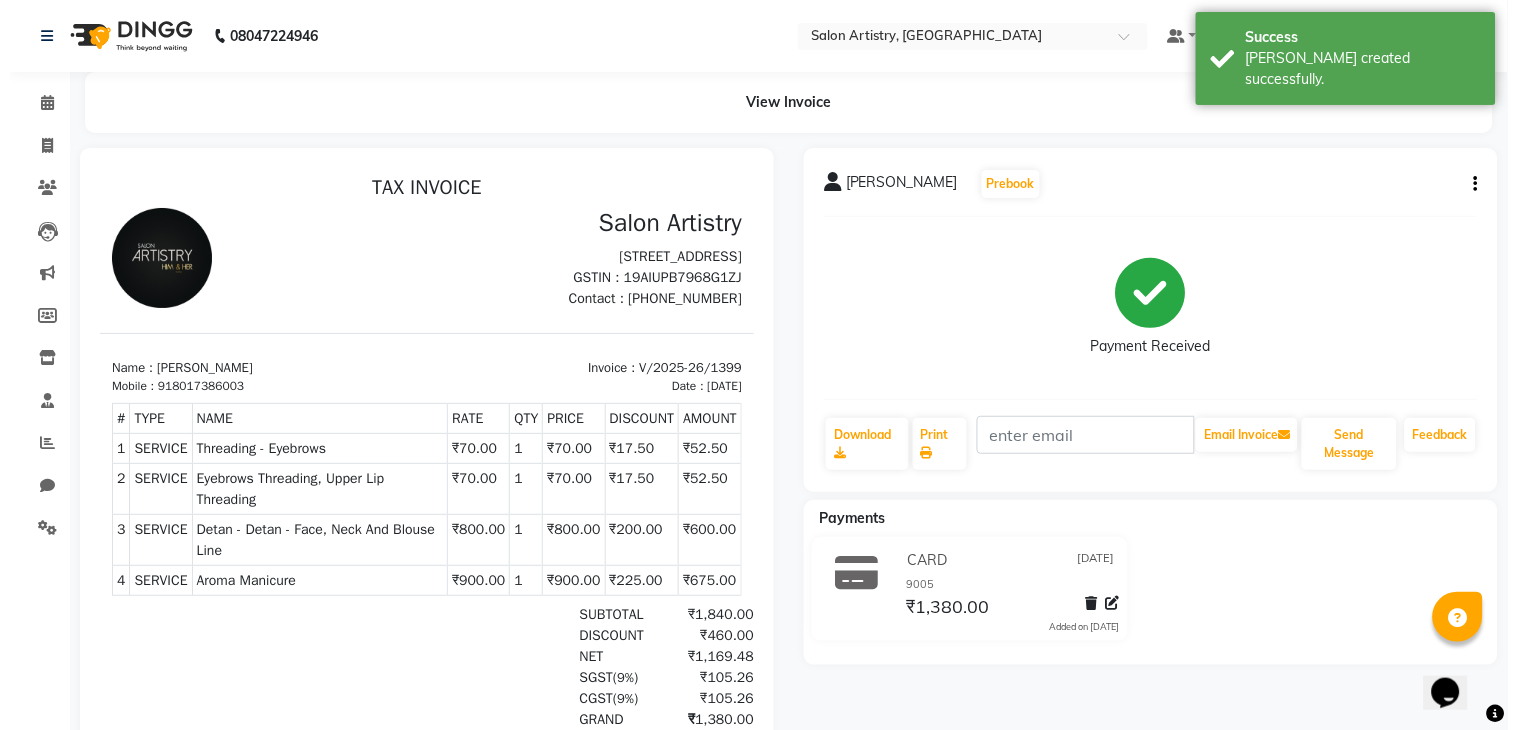 scroll, scrollTop: 0, scrollLeft: 0, axis: both 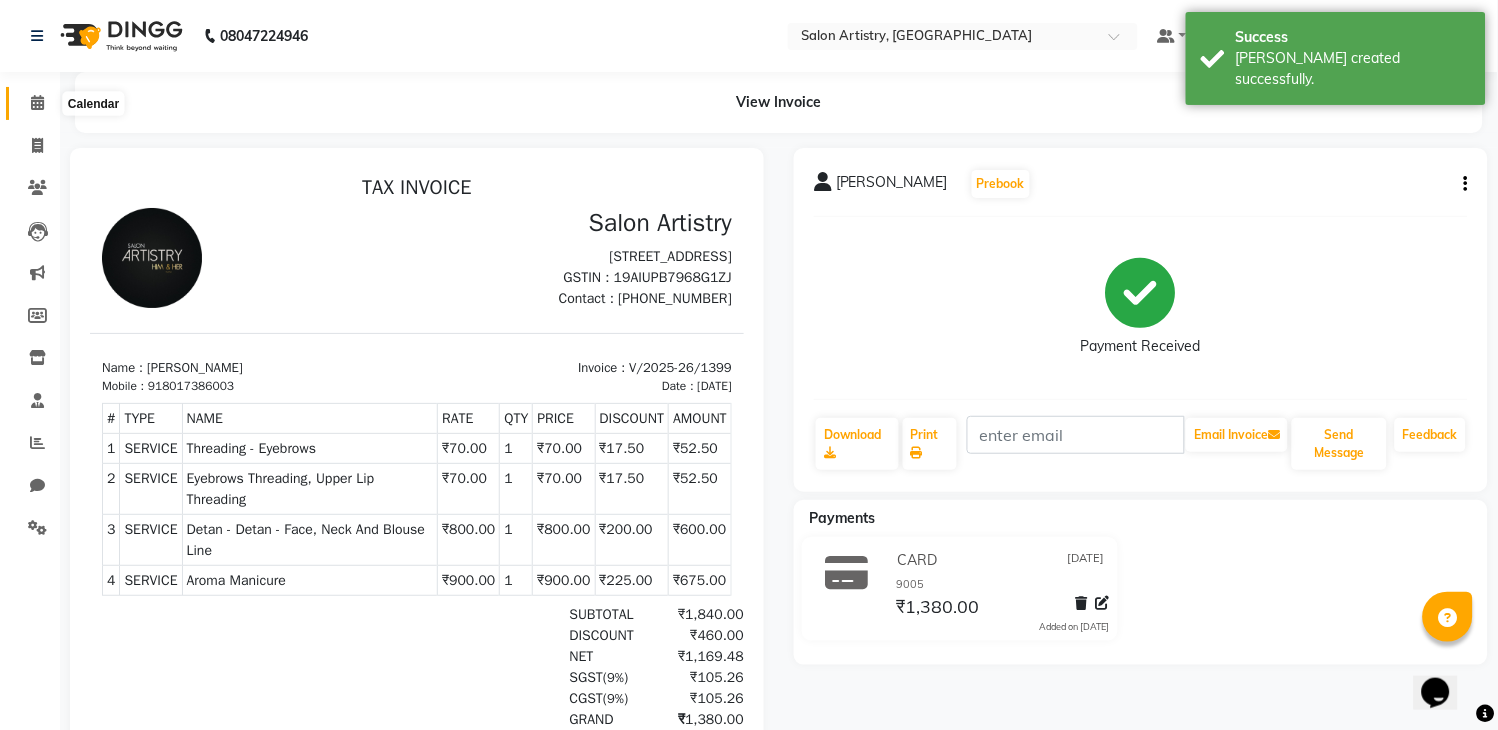 click 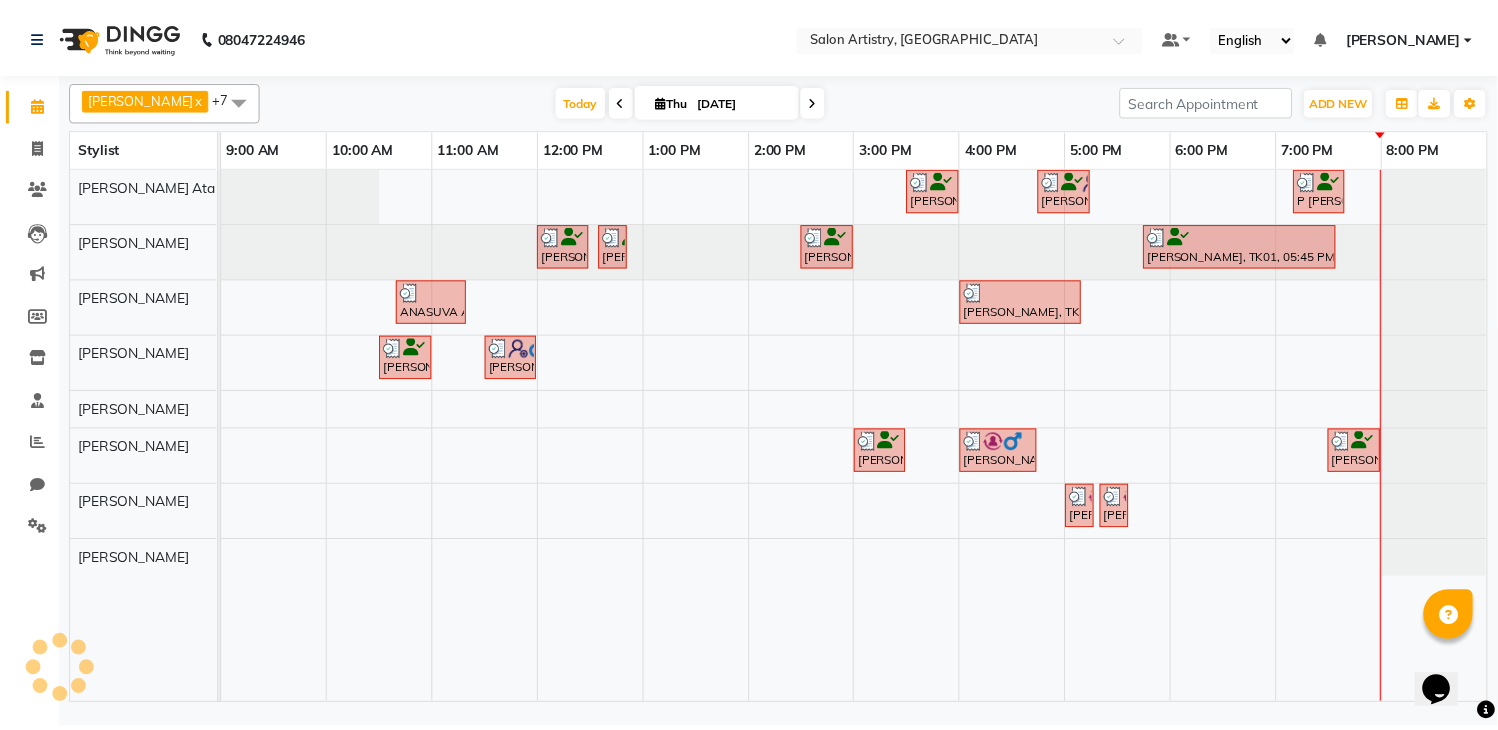 scroll, scrollTop: 0, scrollLeft: 0, axis: both 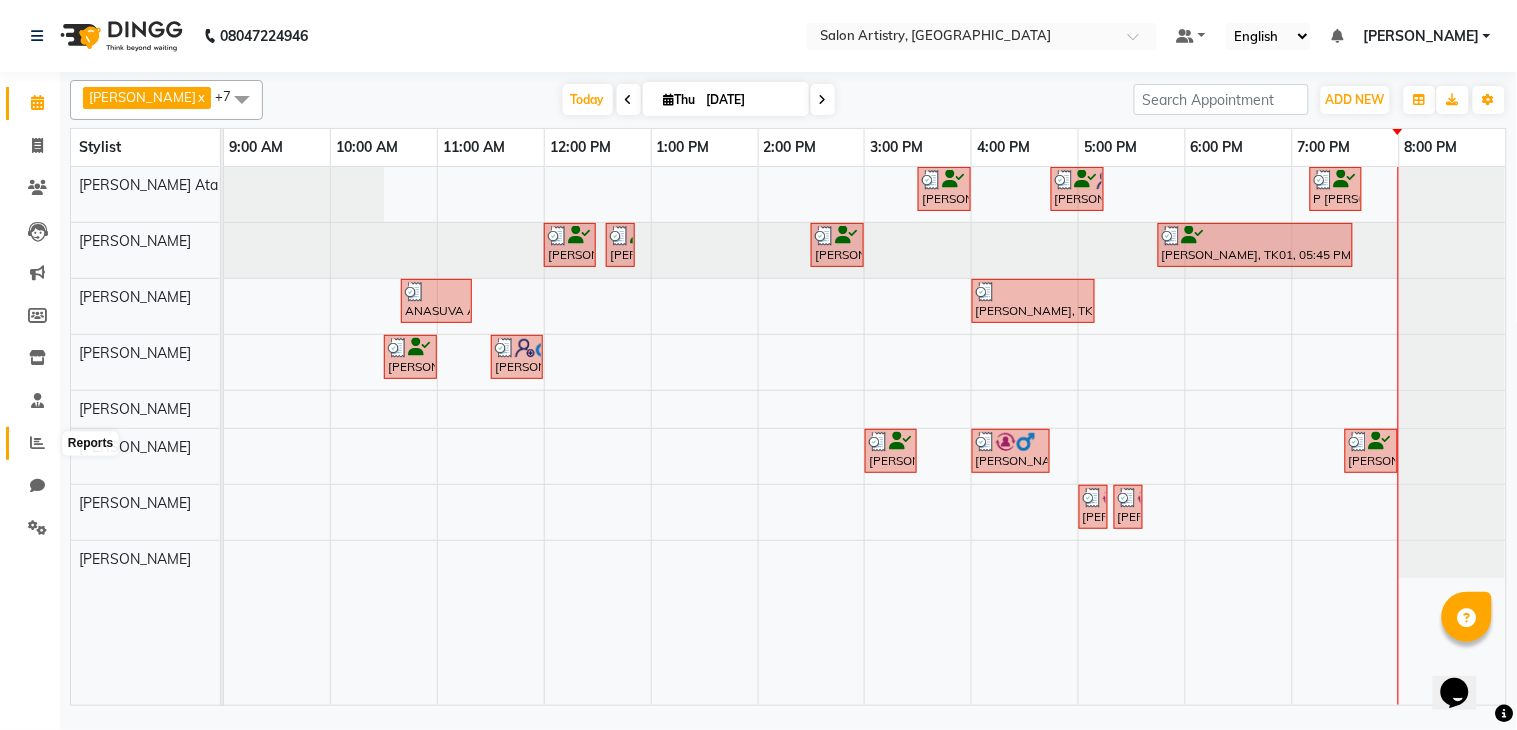 click 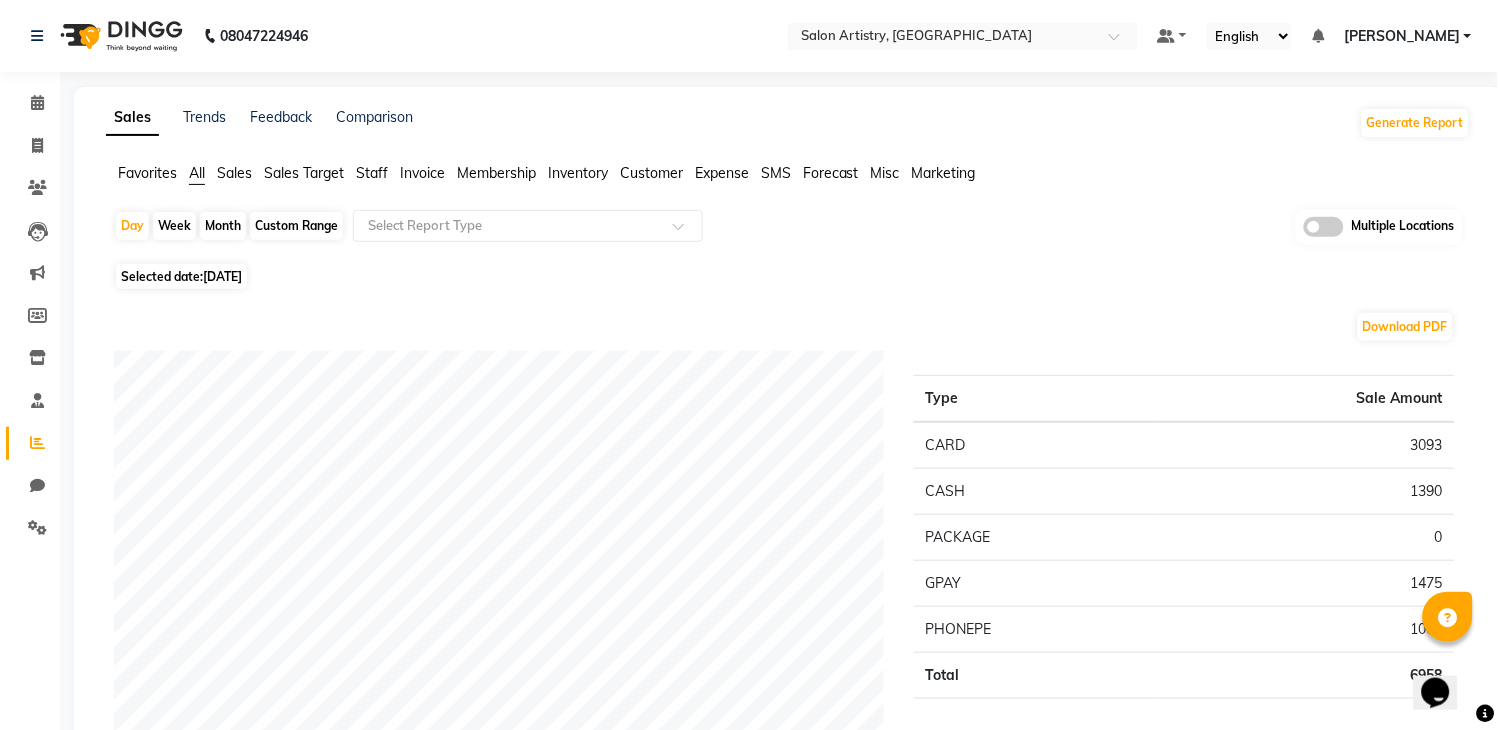 click on "Staff" 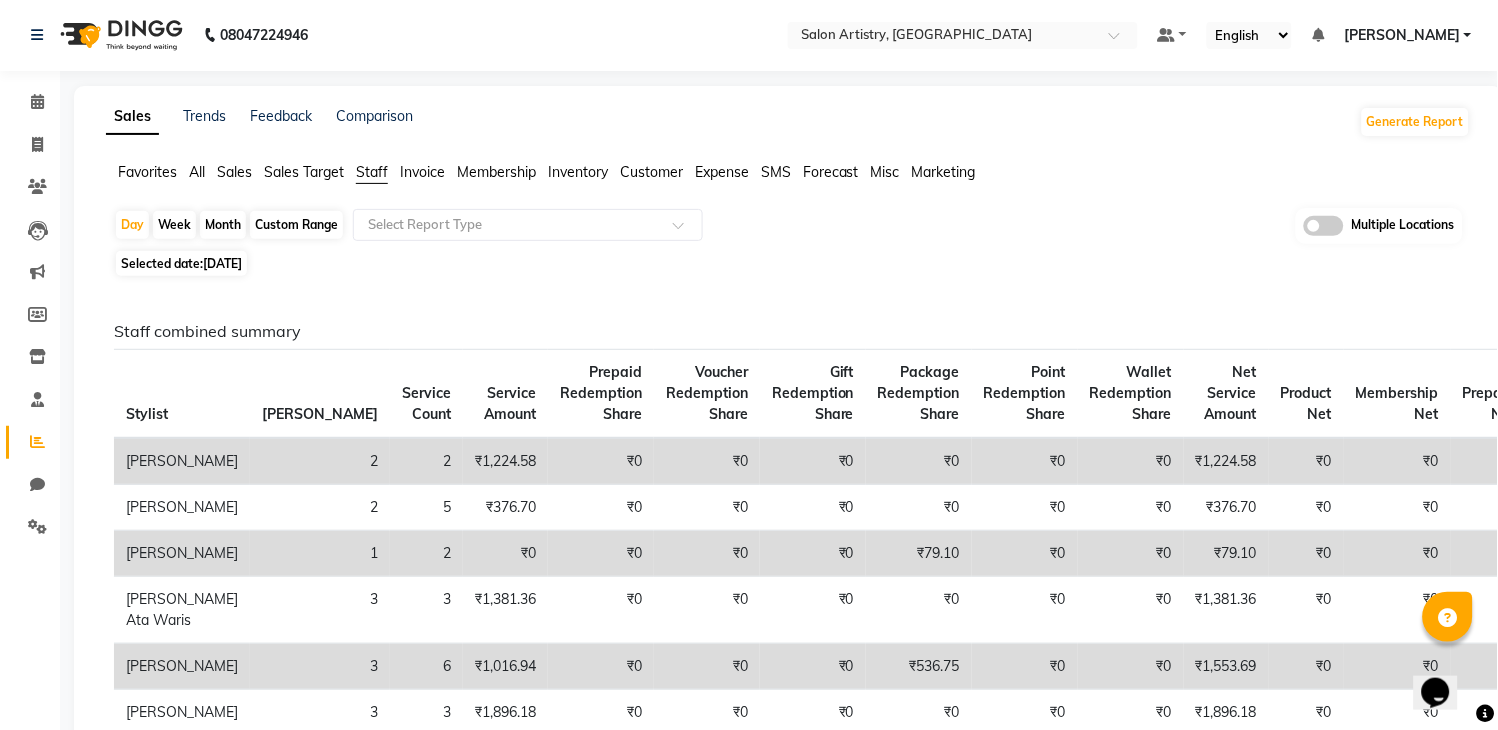 scroll, scrollTop: 0, scrollLeft: 0, axis: both 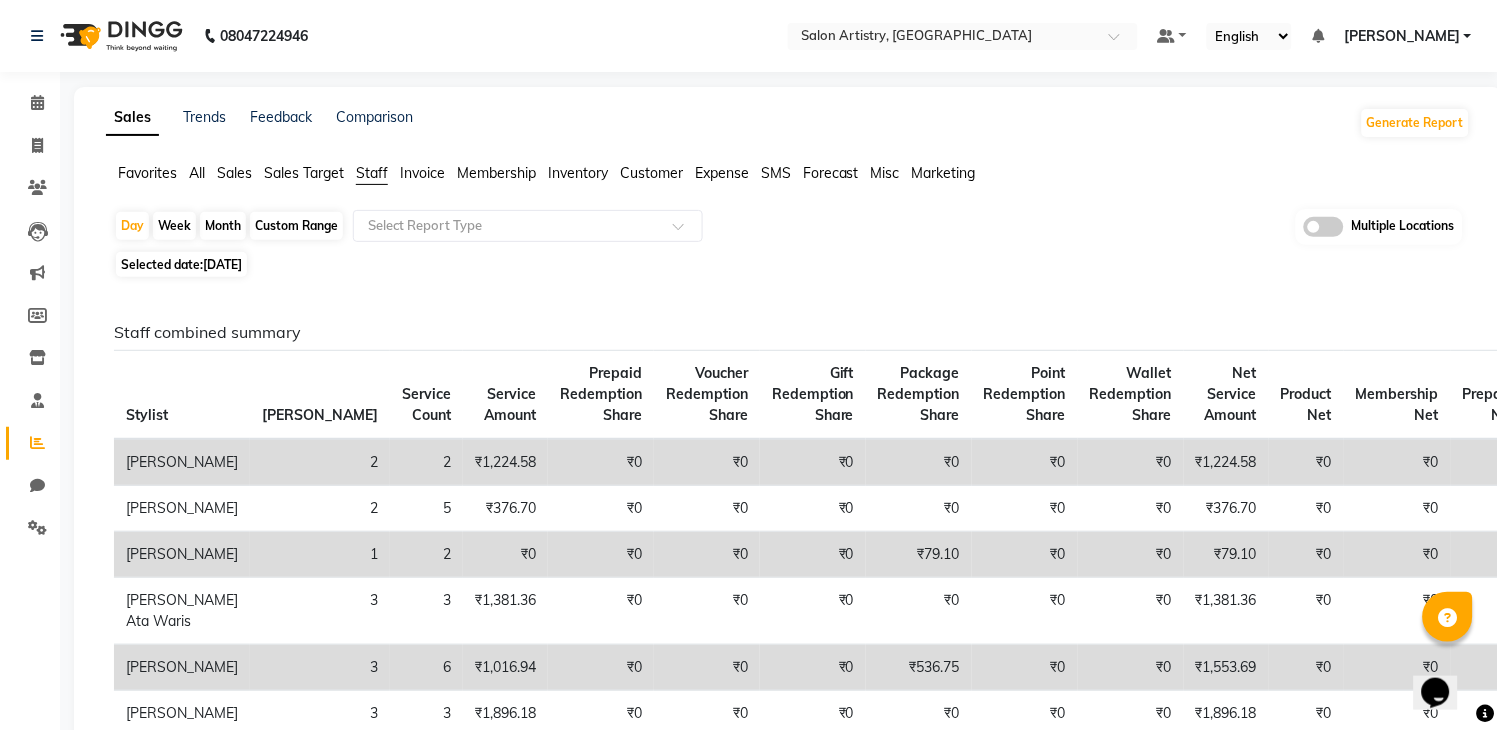click on "All" 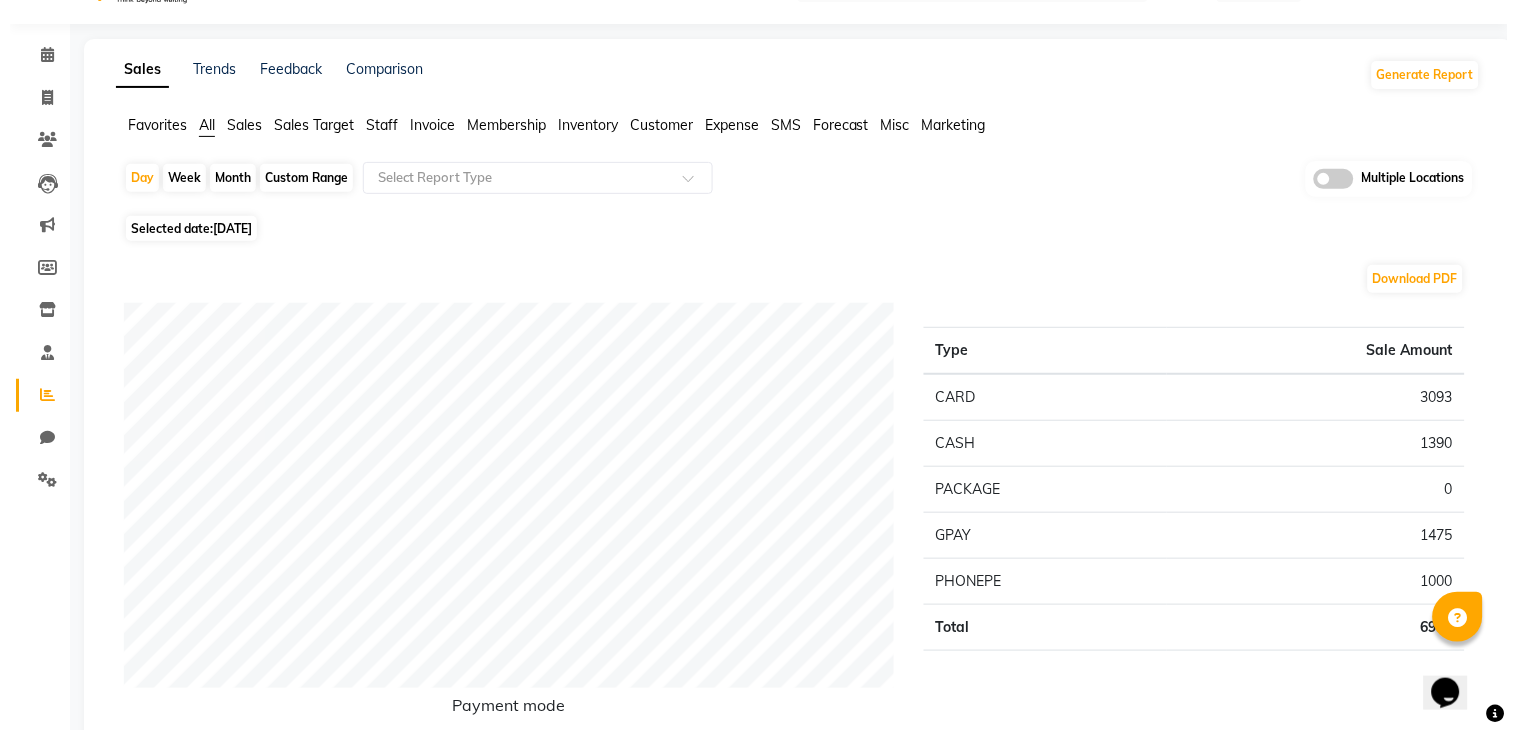 scroll, scrollTop: 0, scrollLeft: 0, axis: both 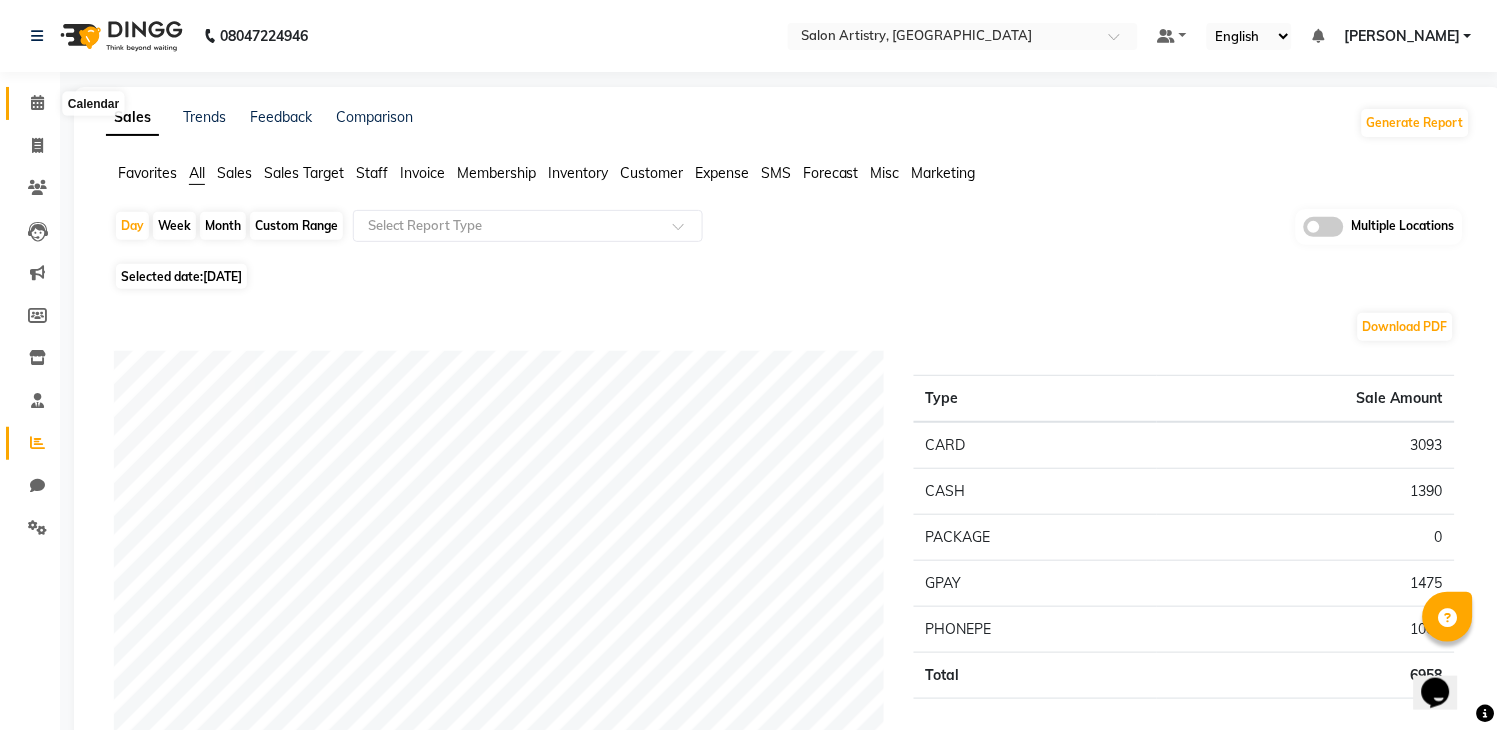 click 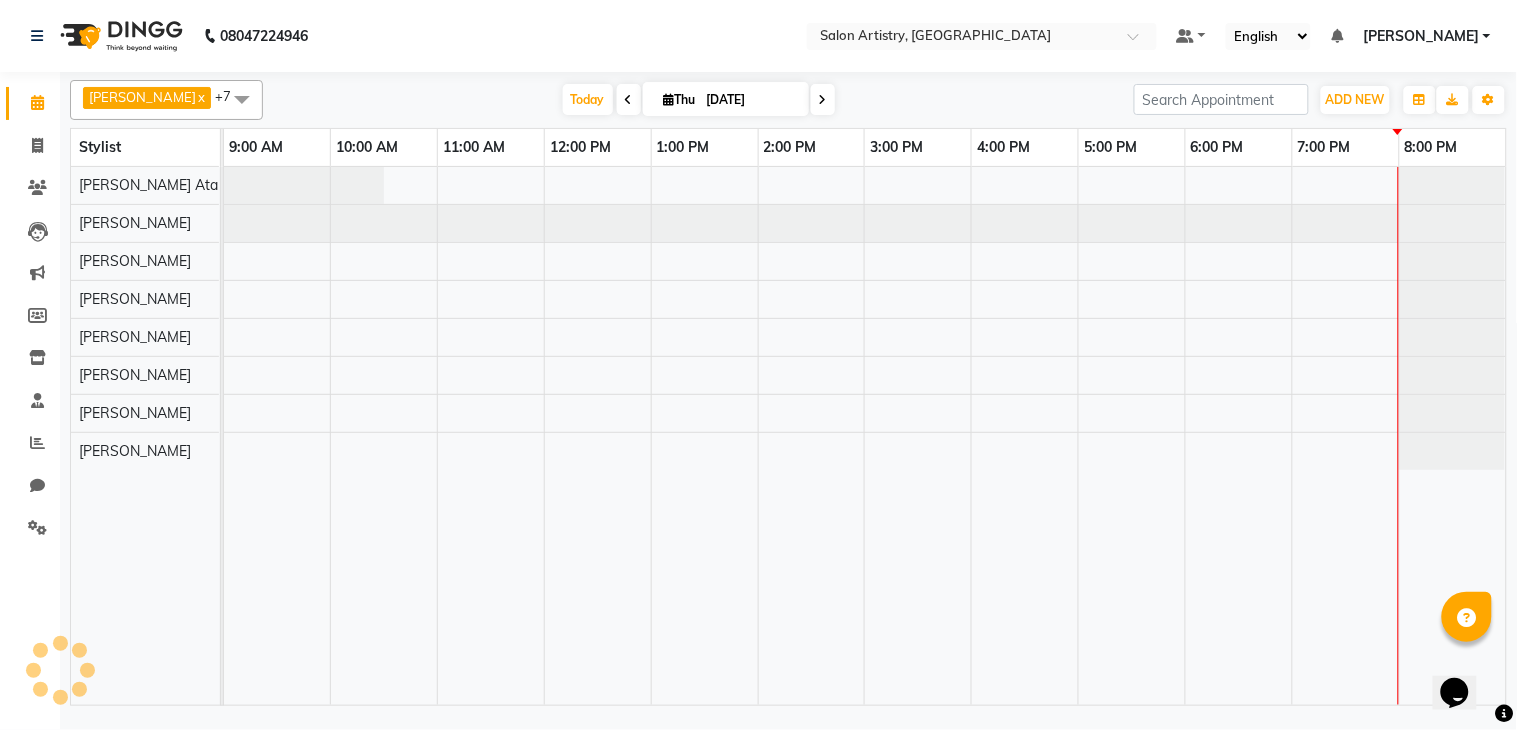 scroll, scrollTop: 0, scrollLeft: 0, axis: both 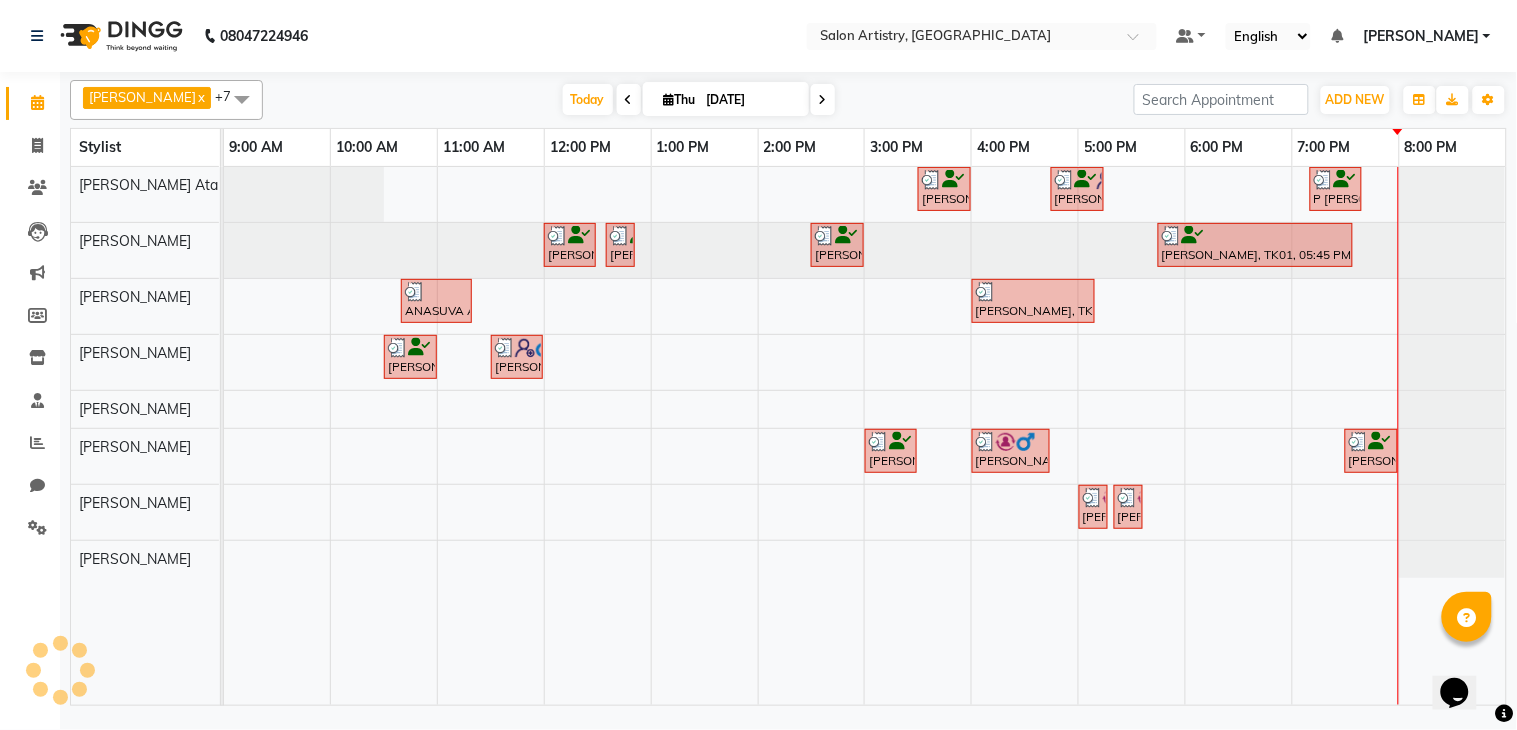 click on "[PERSON_NAME]" at bounding box center [1421, 36] 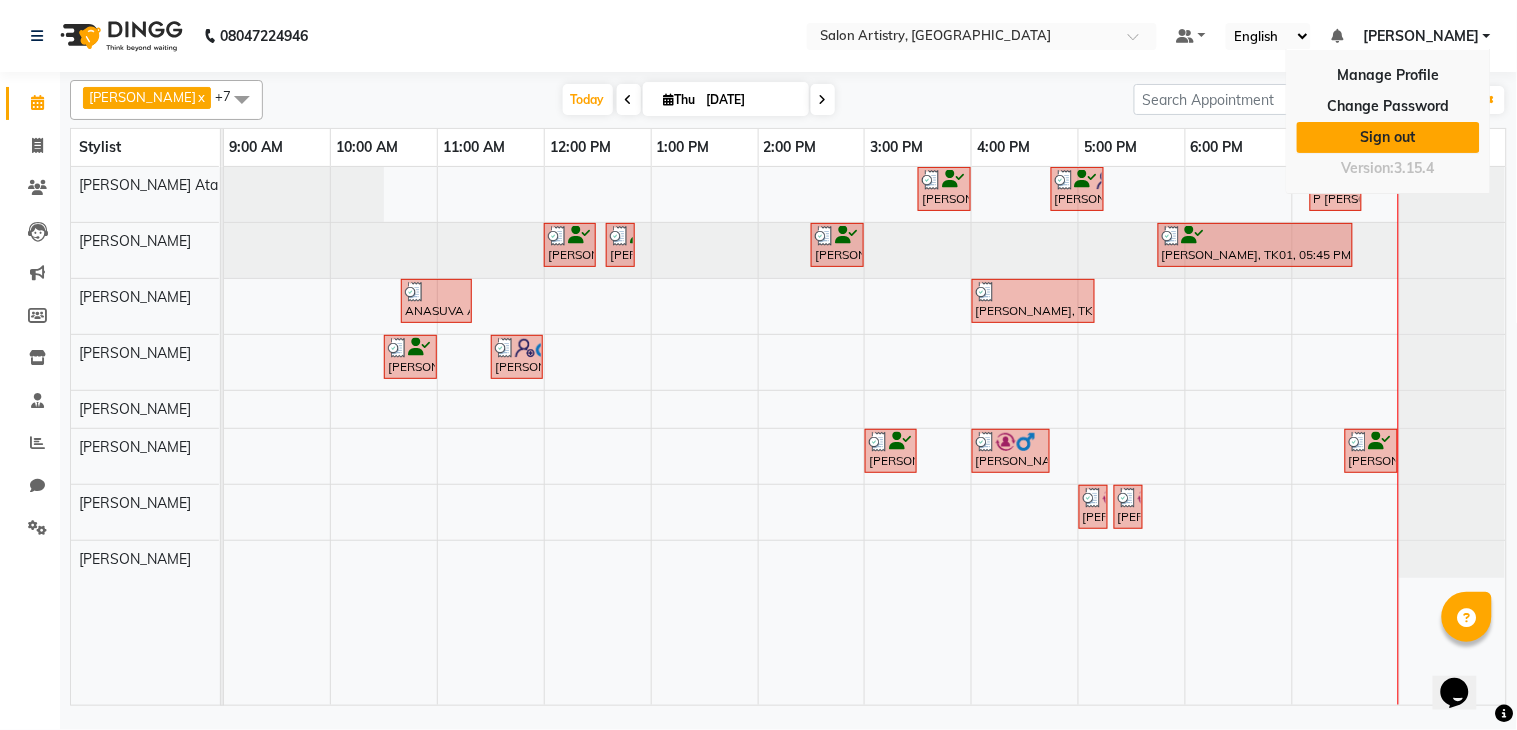 click on "Sign out" at bounding box center (1388, 137) 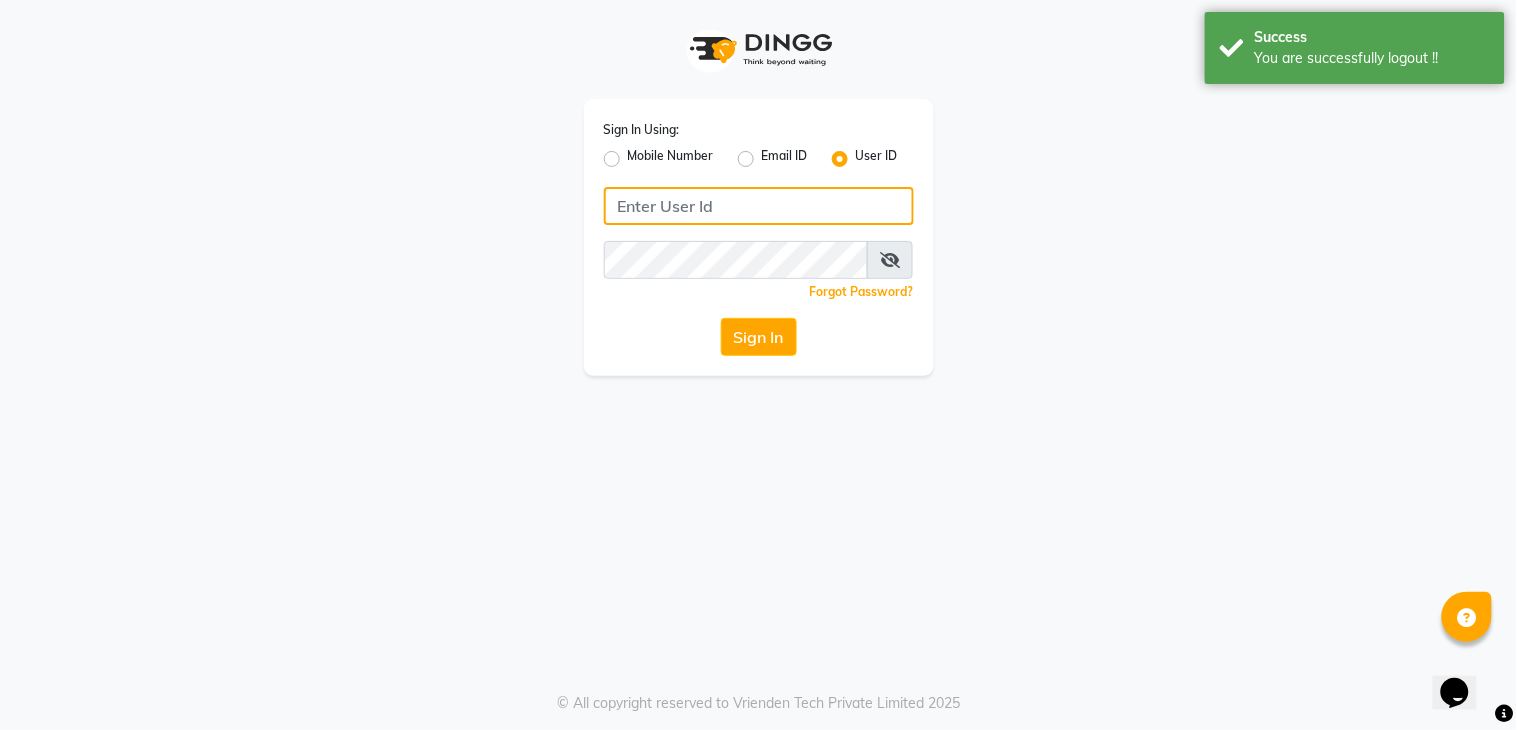 type on "7278274131" 